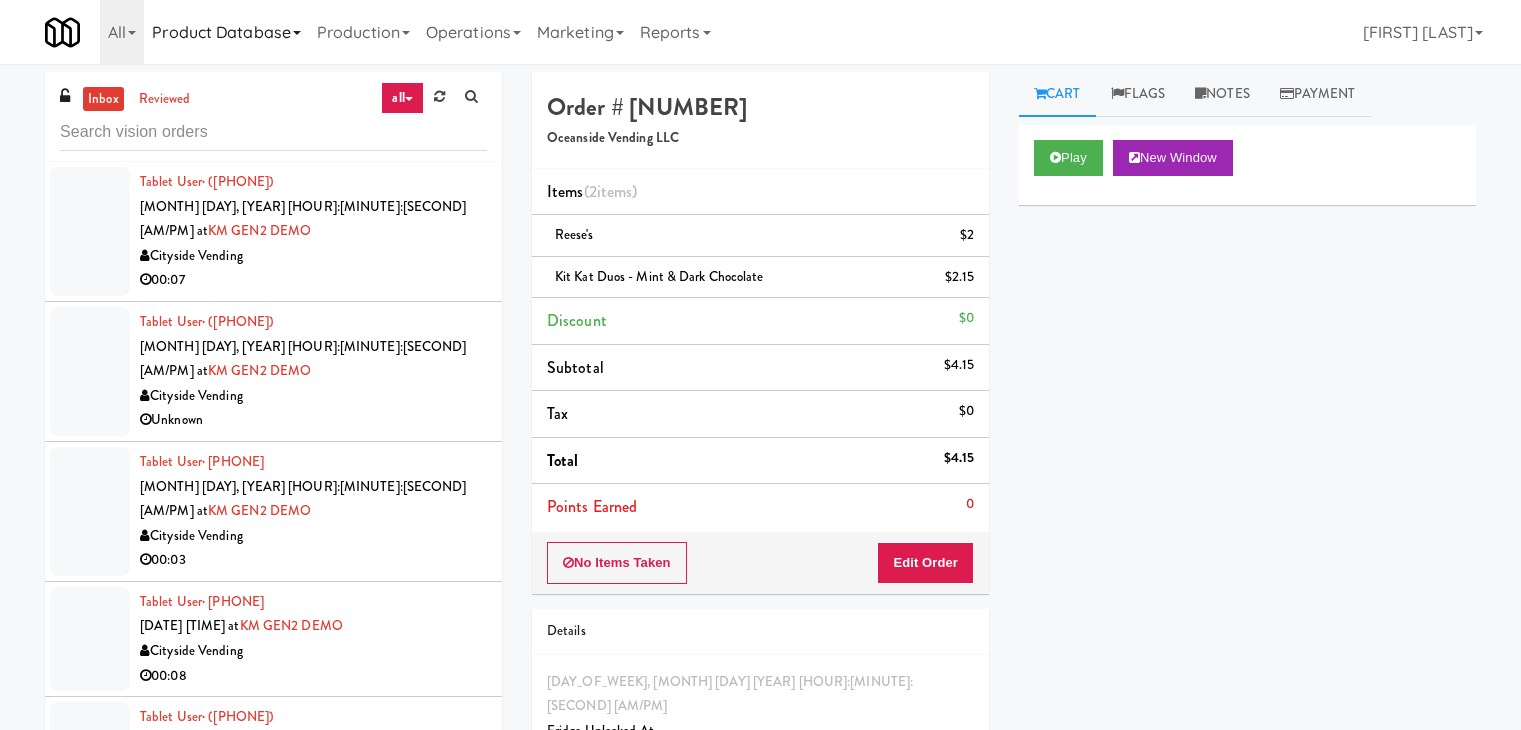 scroll, scrollTop: 64, scrollLeft: 0, axis: vertical 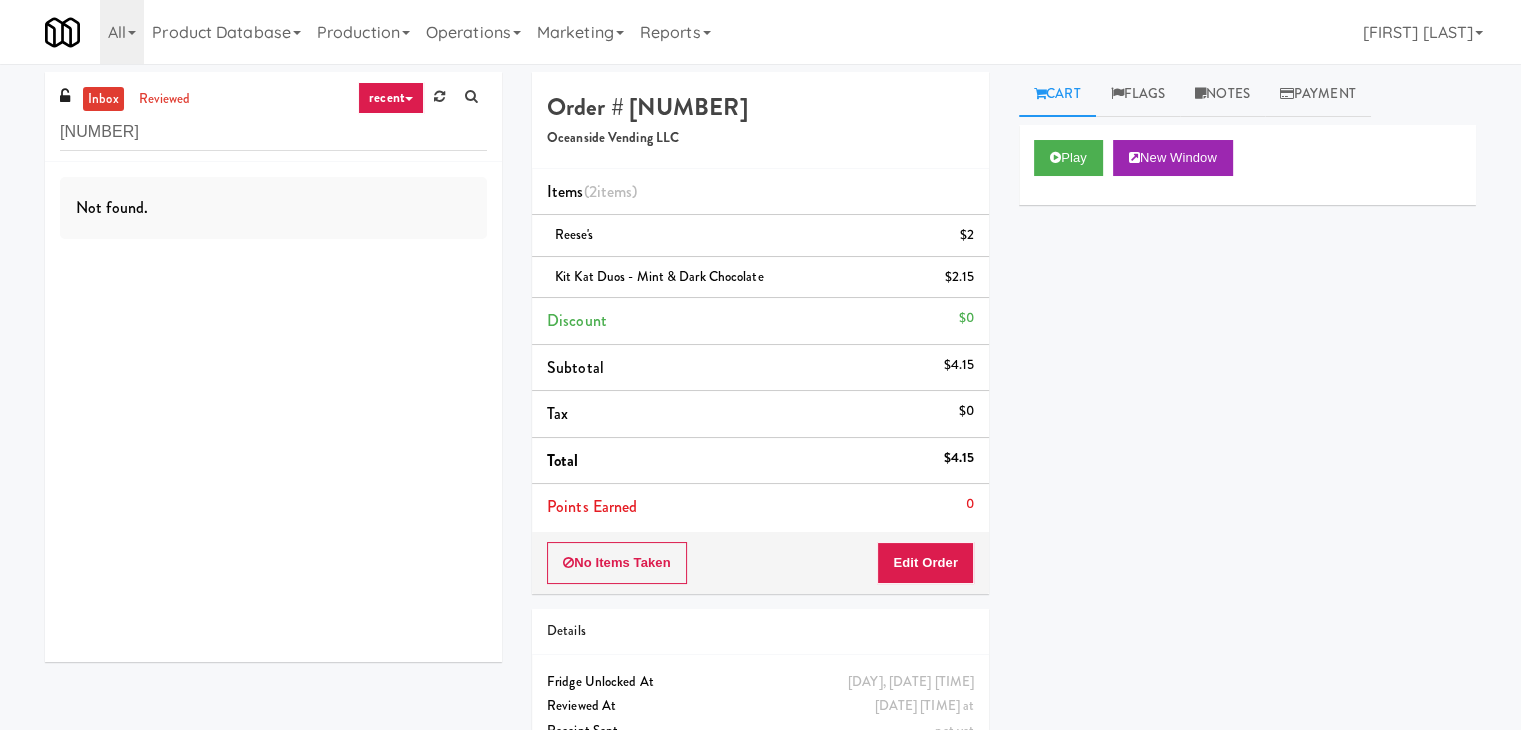 click on "recent" at bounding box center (391, 98) 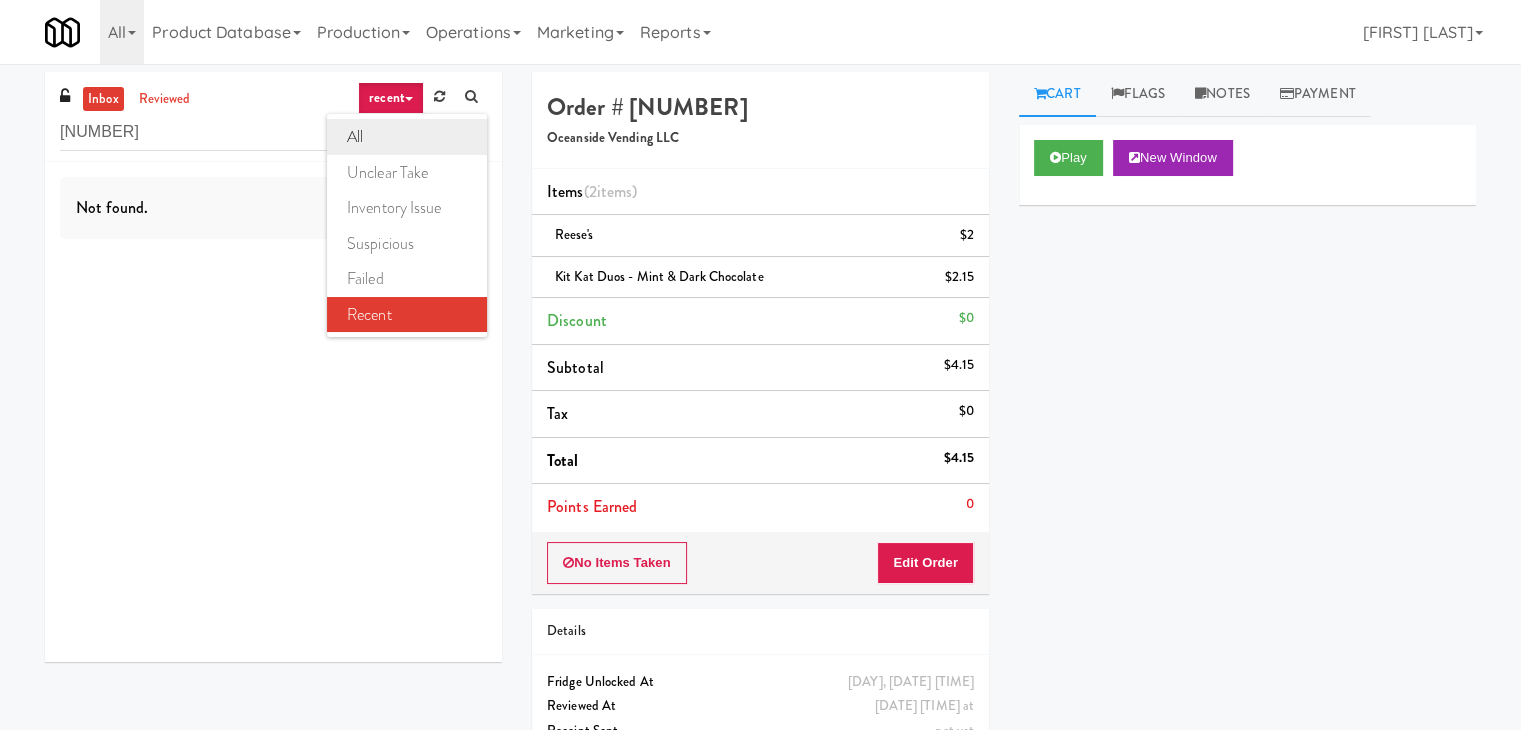 click on "all" at bounding box center [407, 137] 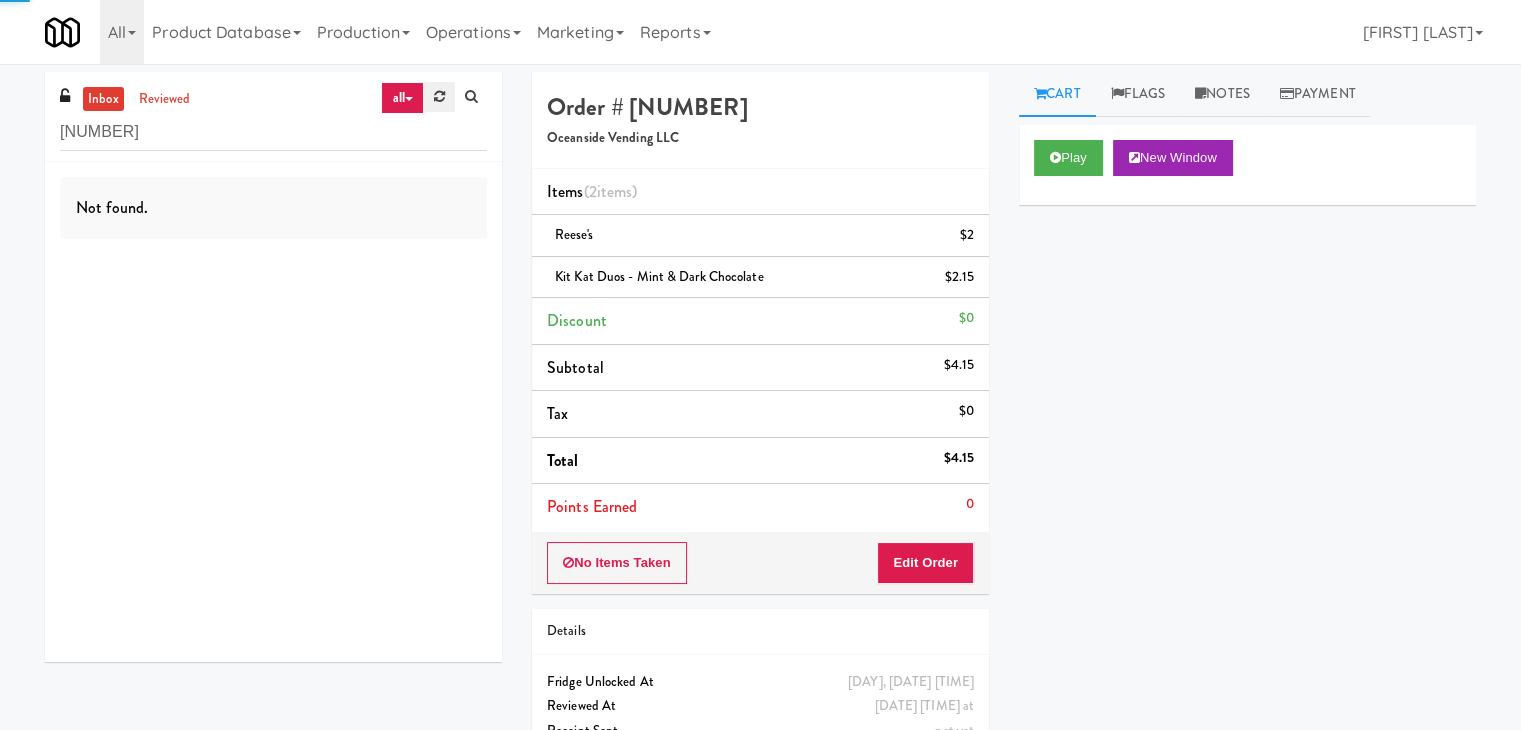 click at bounding box center [439, 97] 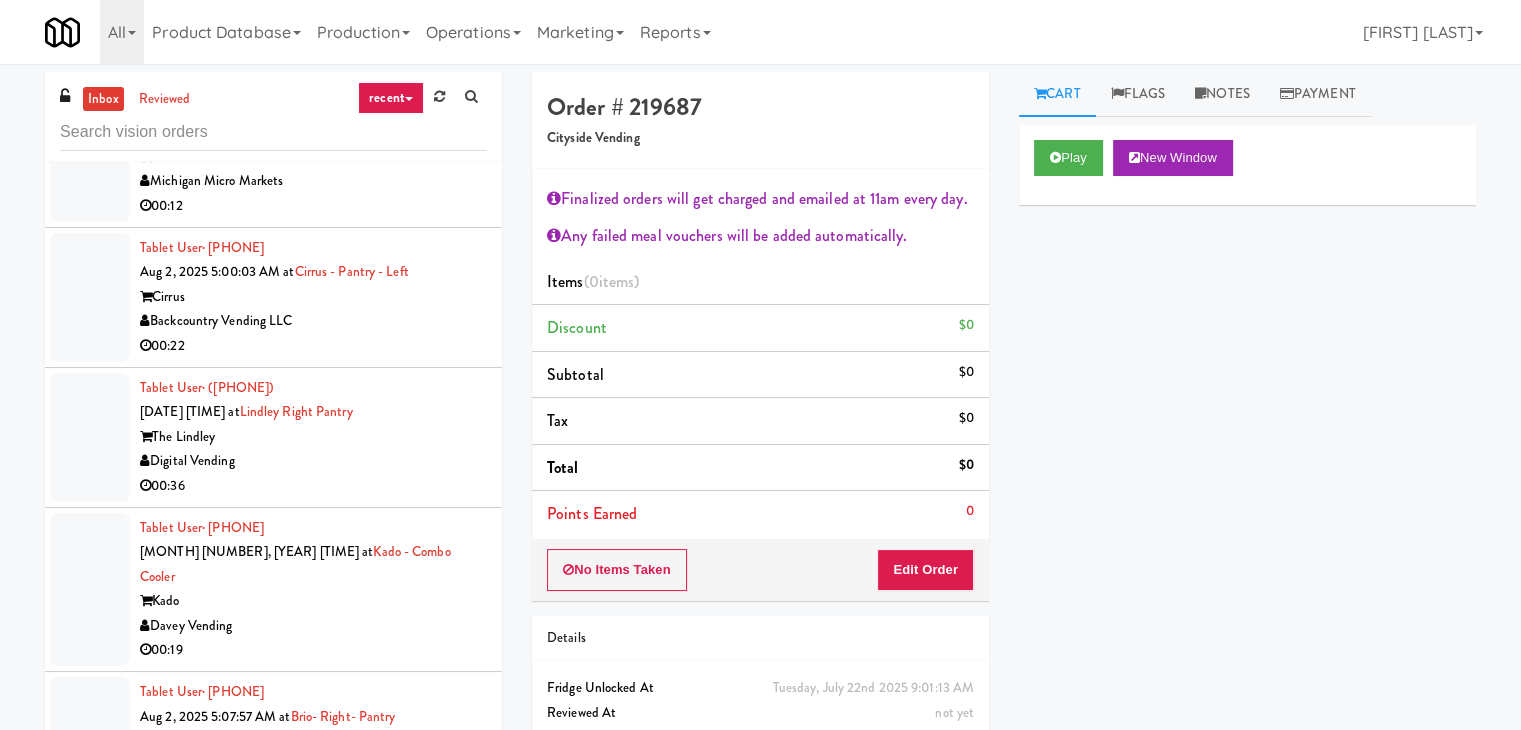 scroll, scrollTop: 13933, scrollLeft: 0, axis: vertical 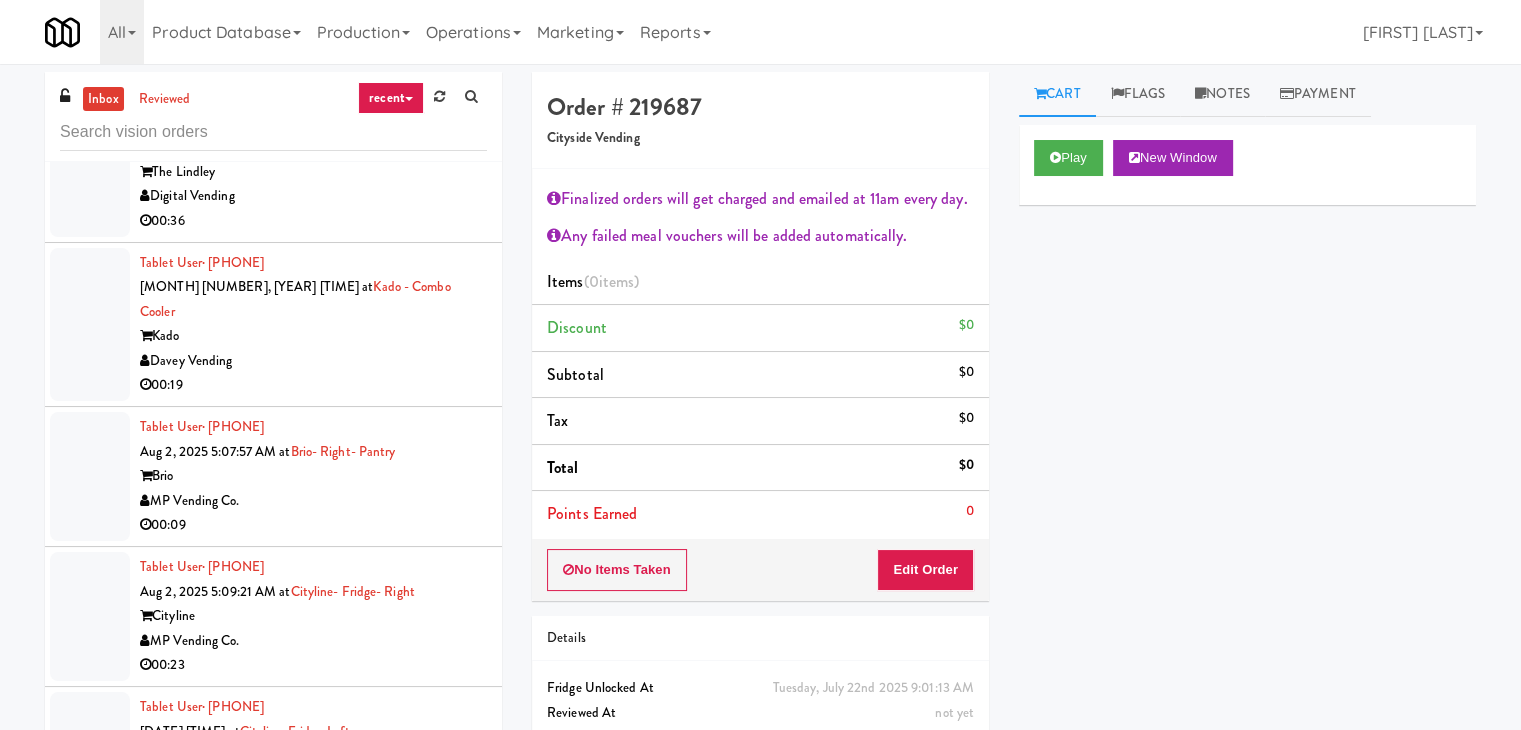 click on "MP Vending Co." at bounding box center (313, 501) 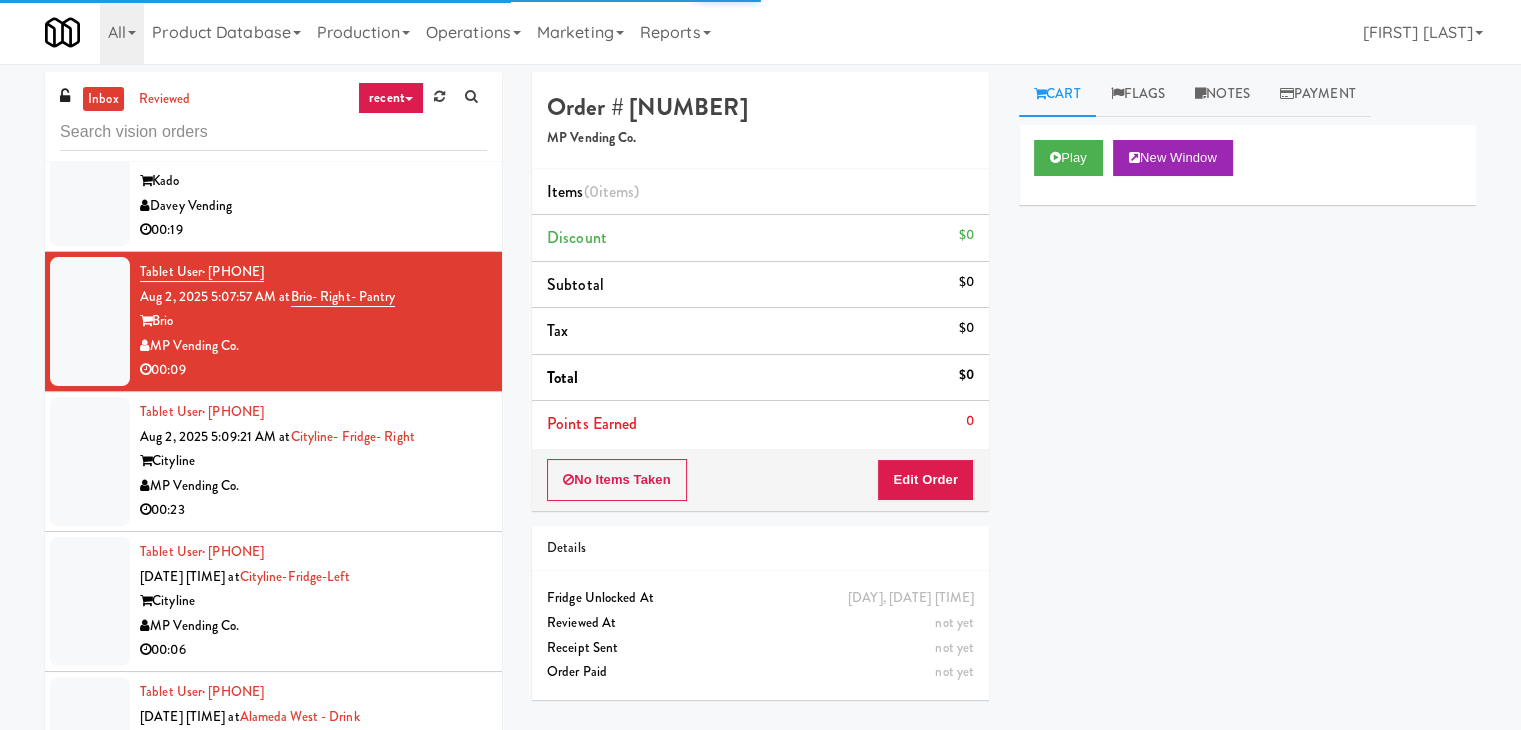 scroll, scrollTop: 14433, scrollLeft: 0, axis: vertical 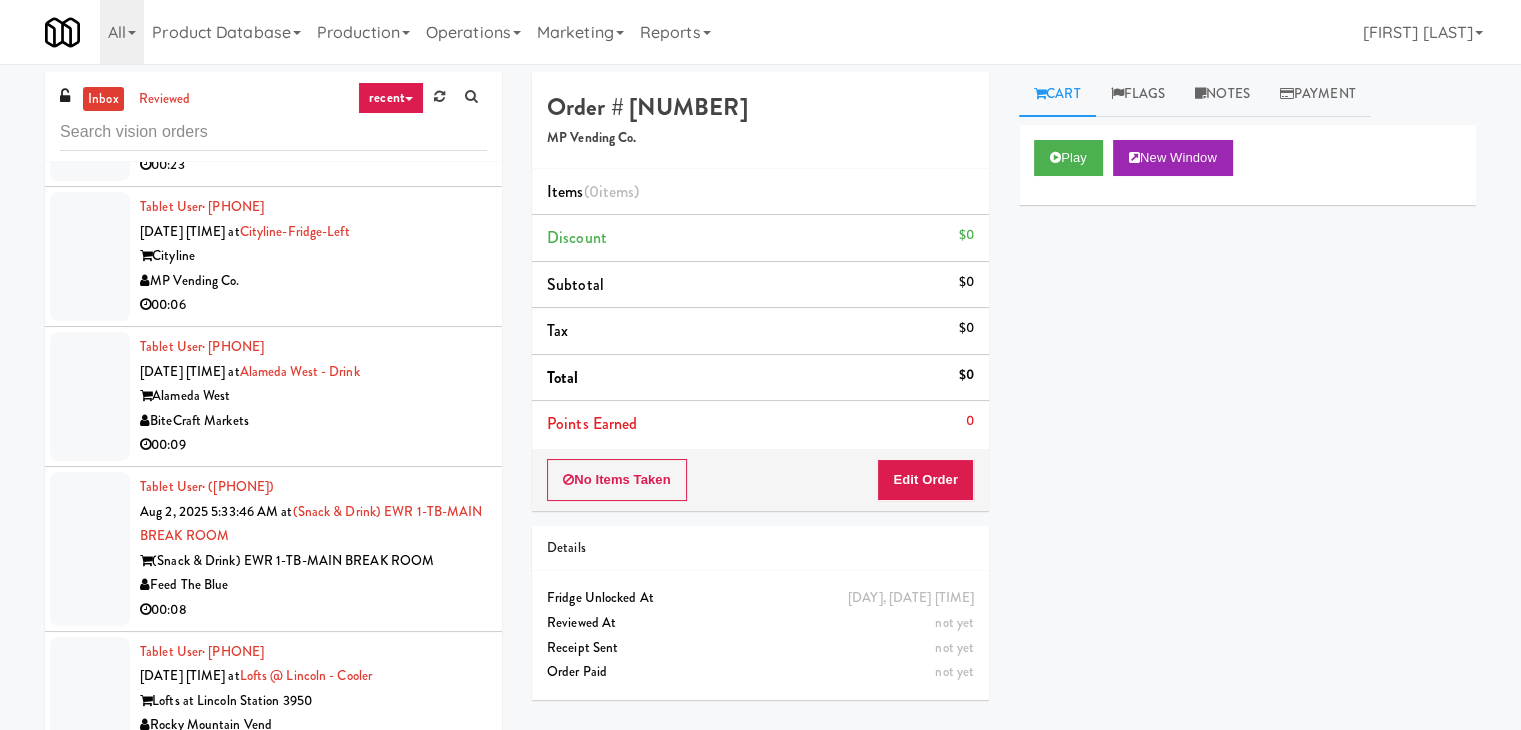 click on "BiteCraft Markets" at bounding box center [313, 421] 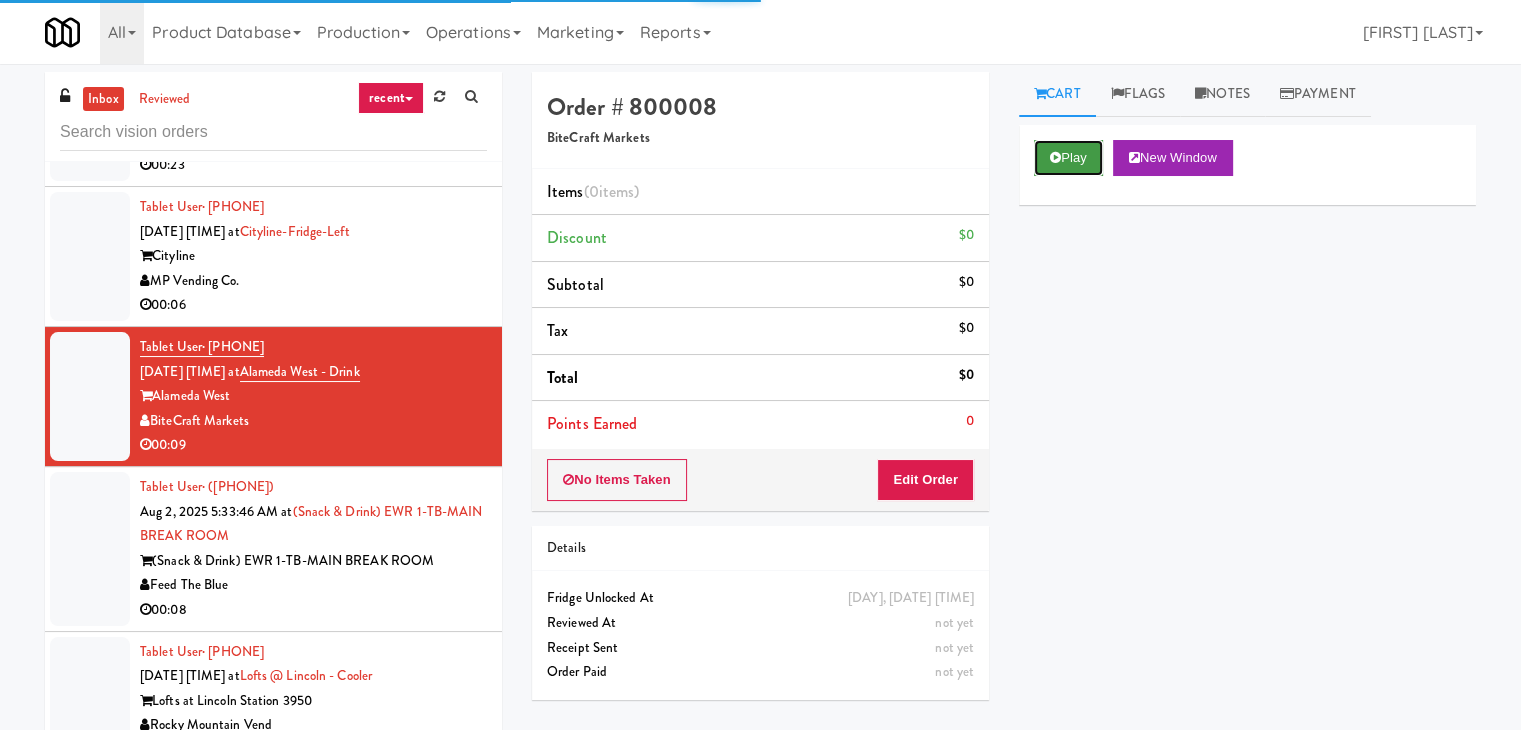 click on "Play" at bounding box center (1068, 158) 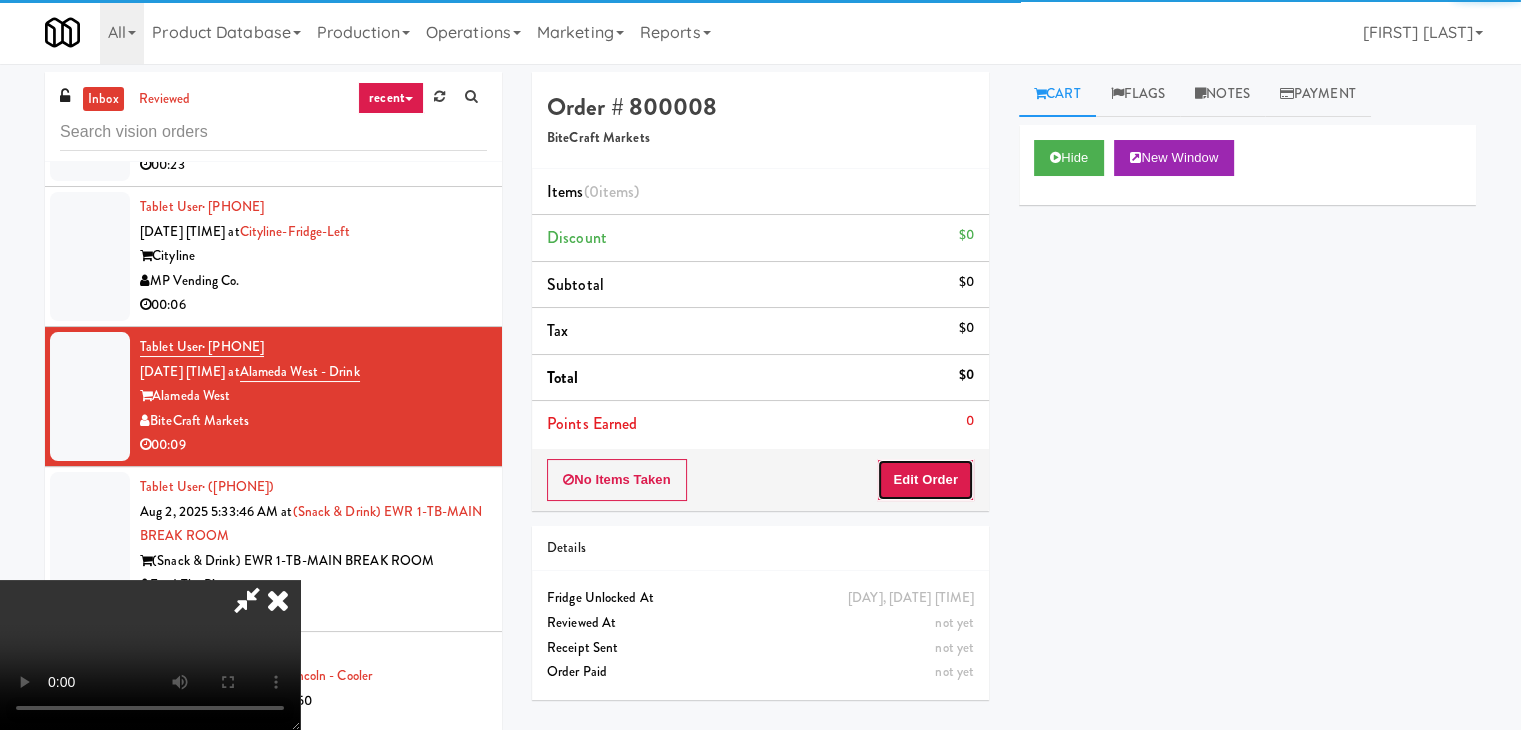 click on "Edit Order" at bounding box center (925, 480) 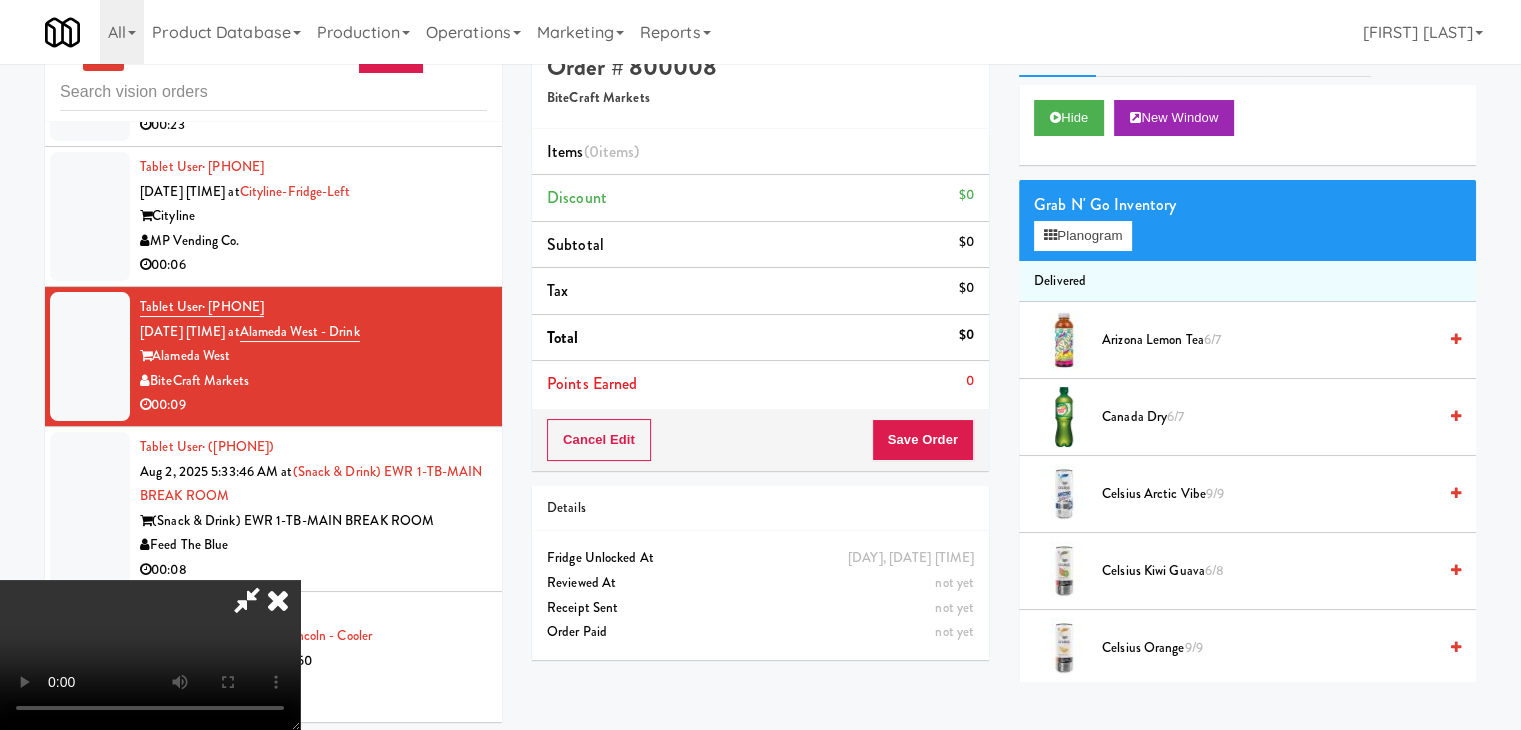 scroll, scrollTop: 64, scrollLeft: 0, axis: vertical 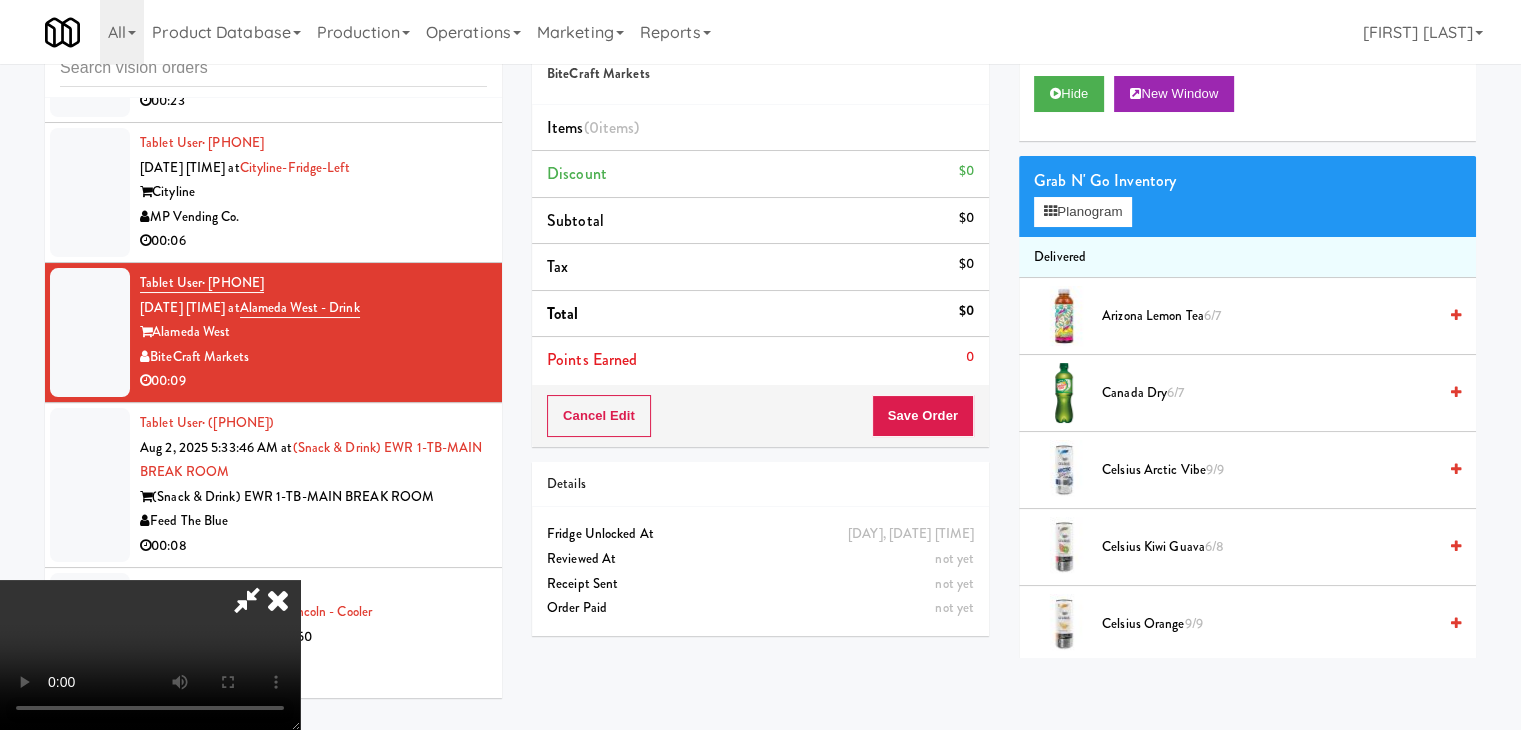 type 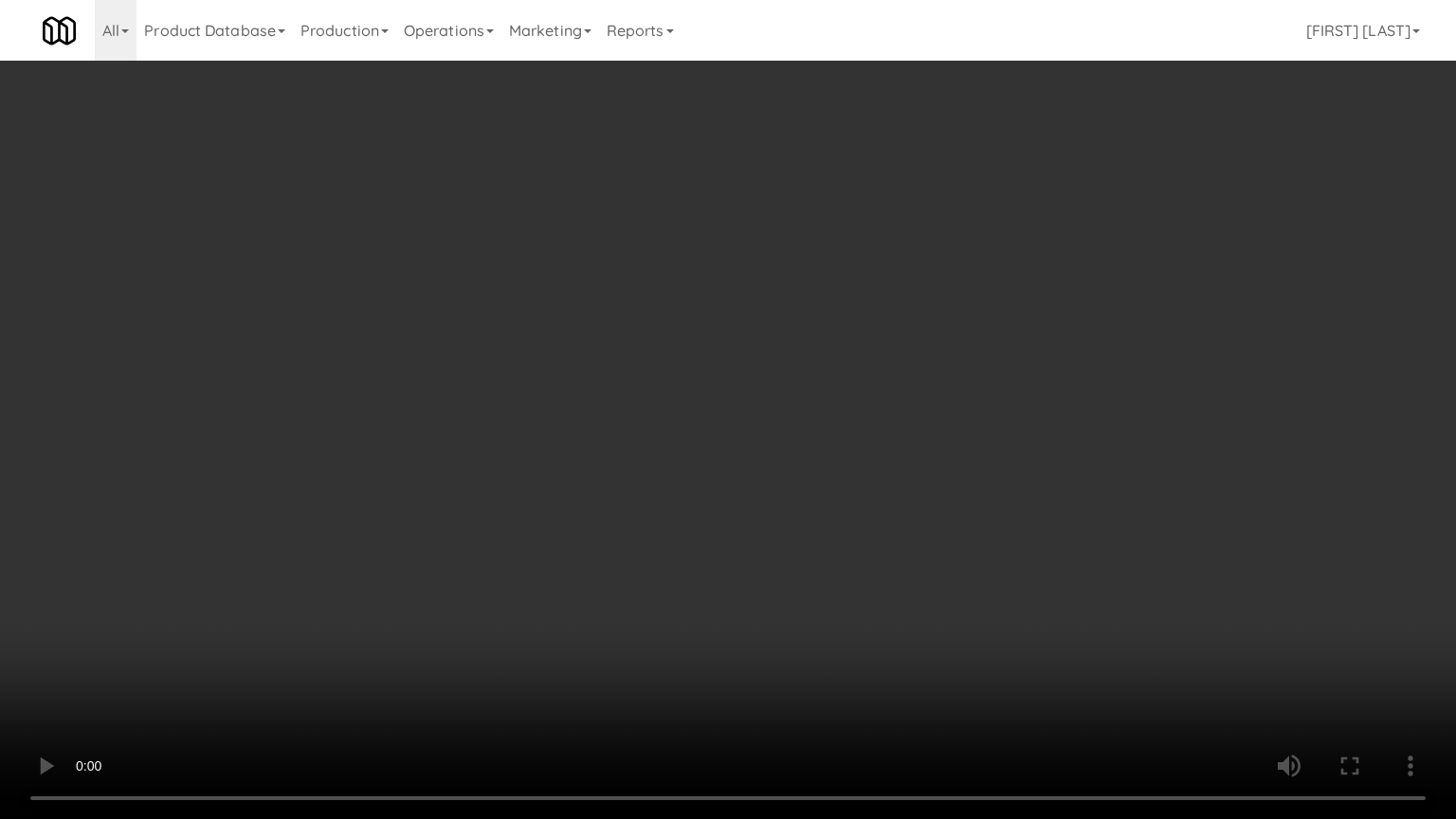 click at bounding box center [728, 410] 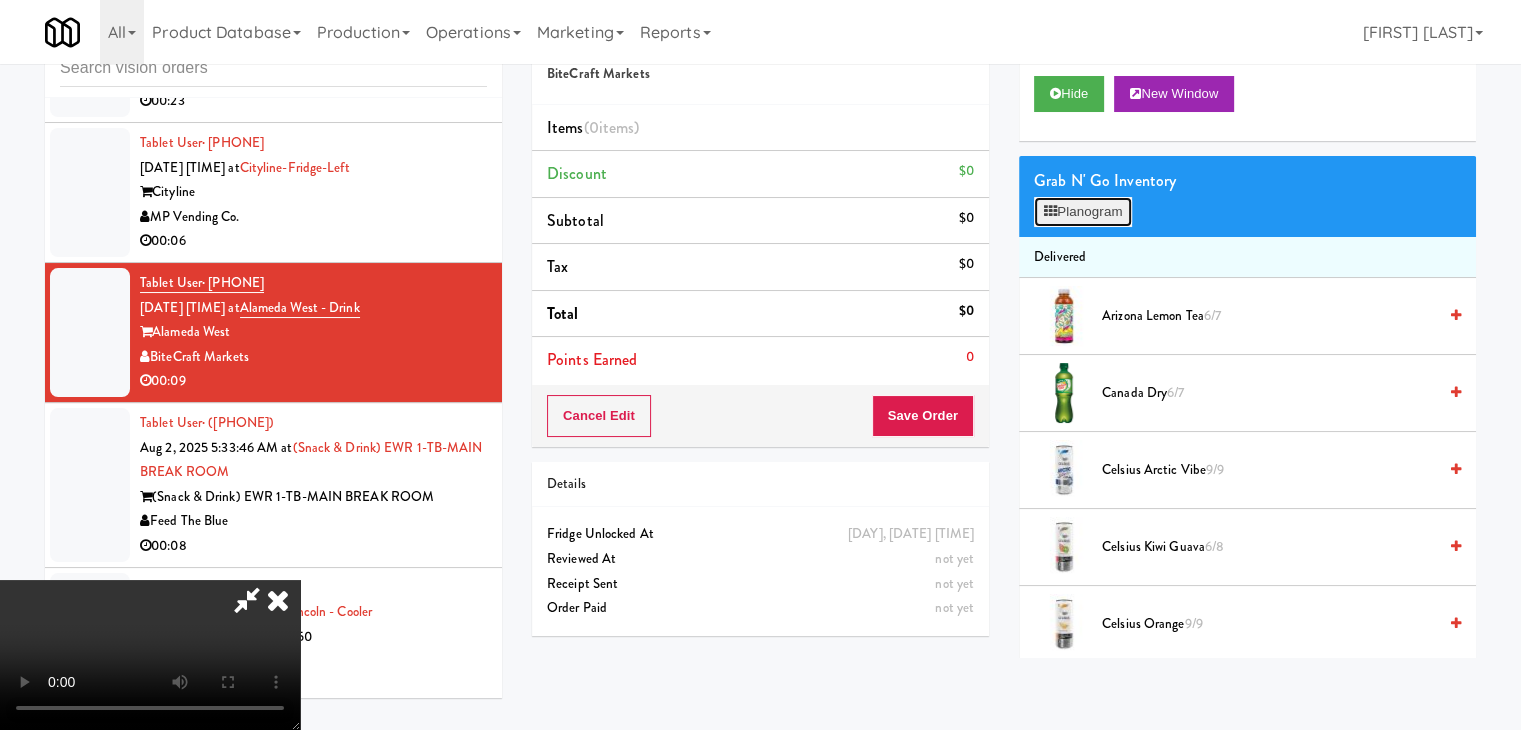 click on "Planogram" at bounding box center [1083, 212] 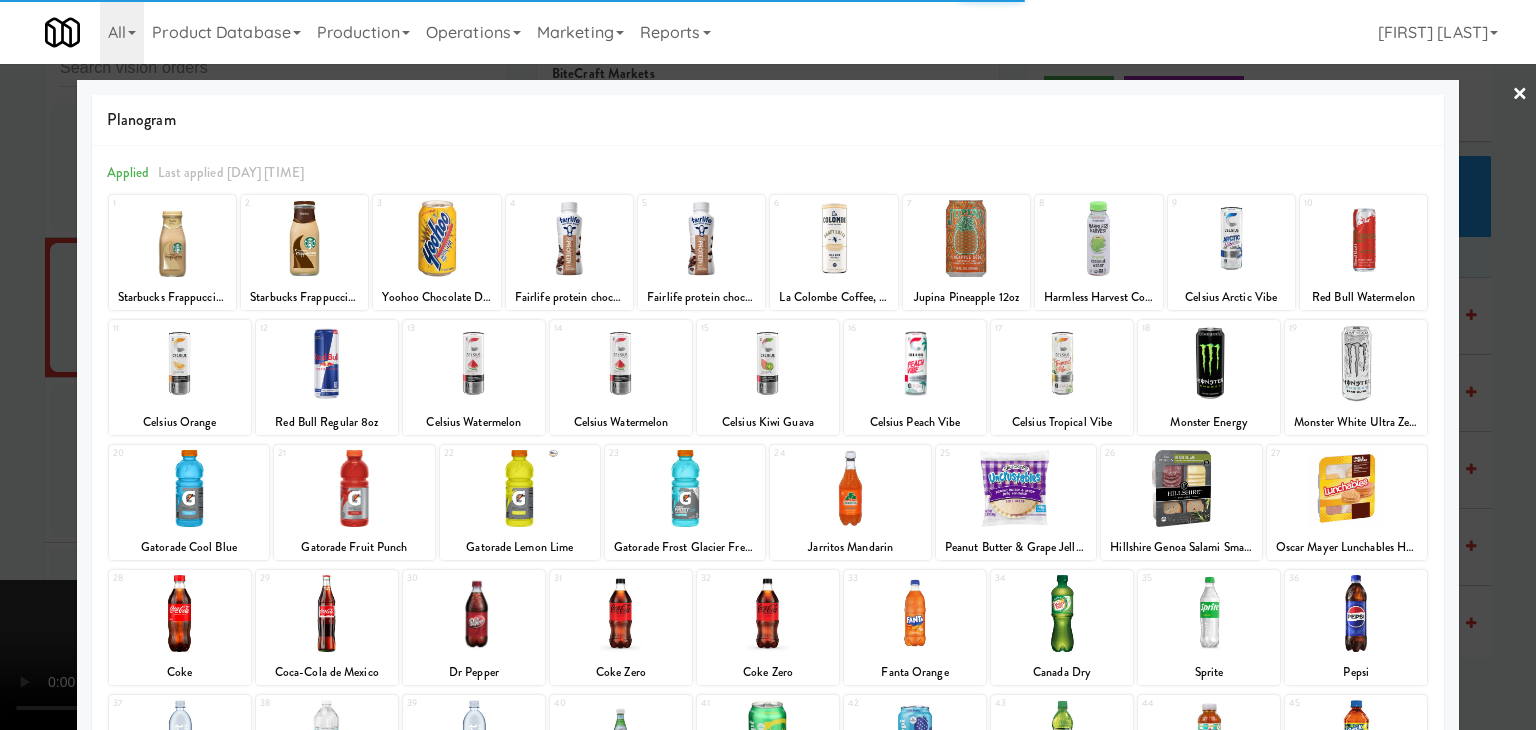 click at bounding box center [327, 363] 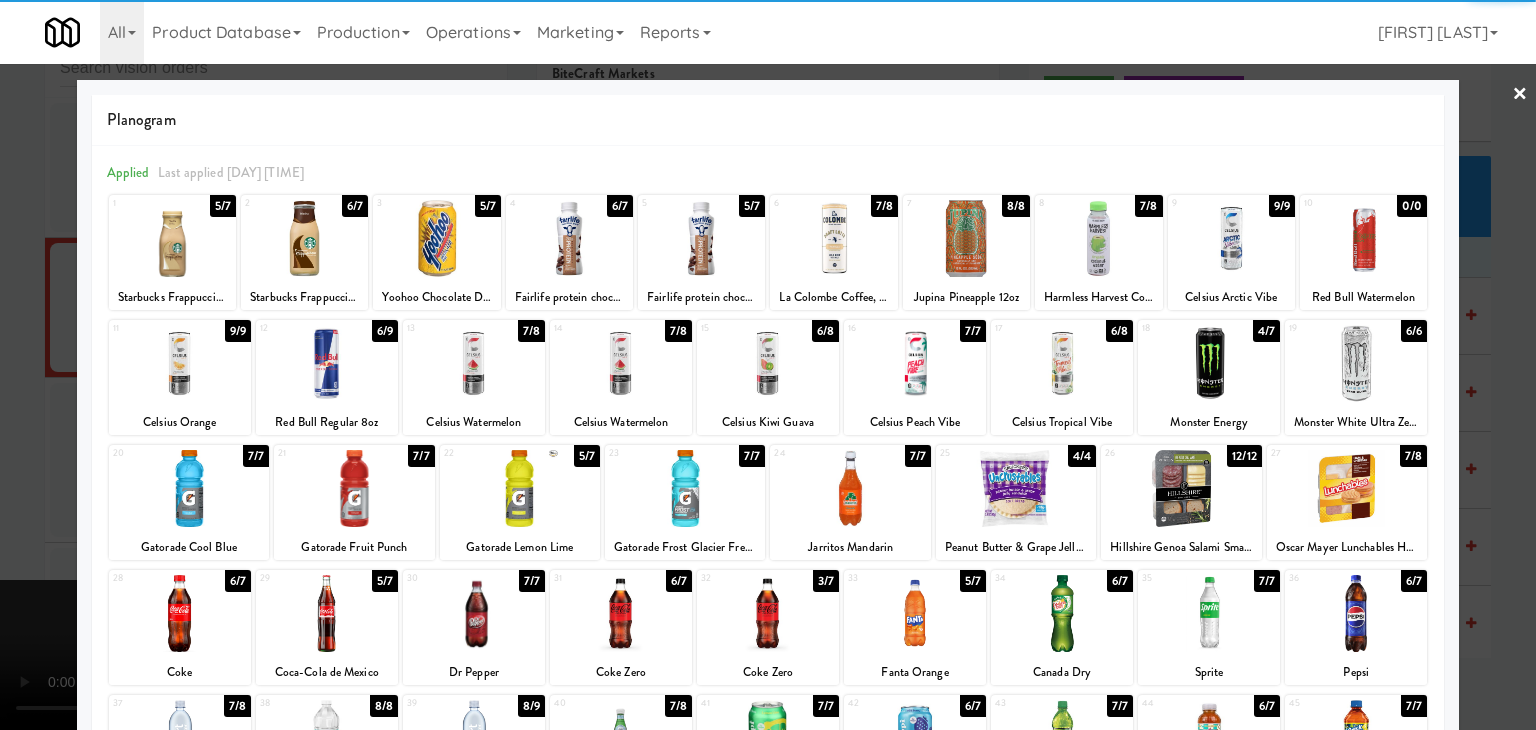 click at bounding box center (327, 363) 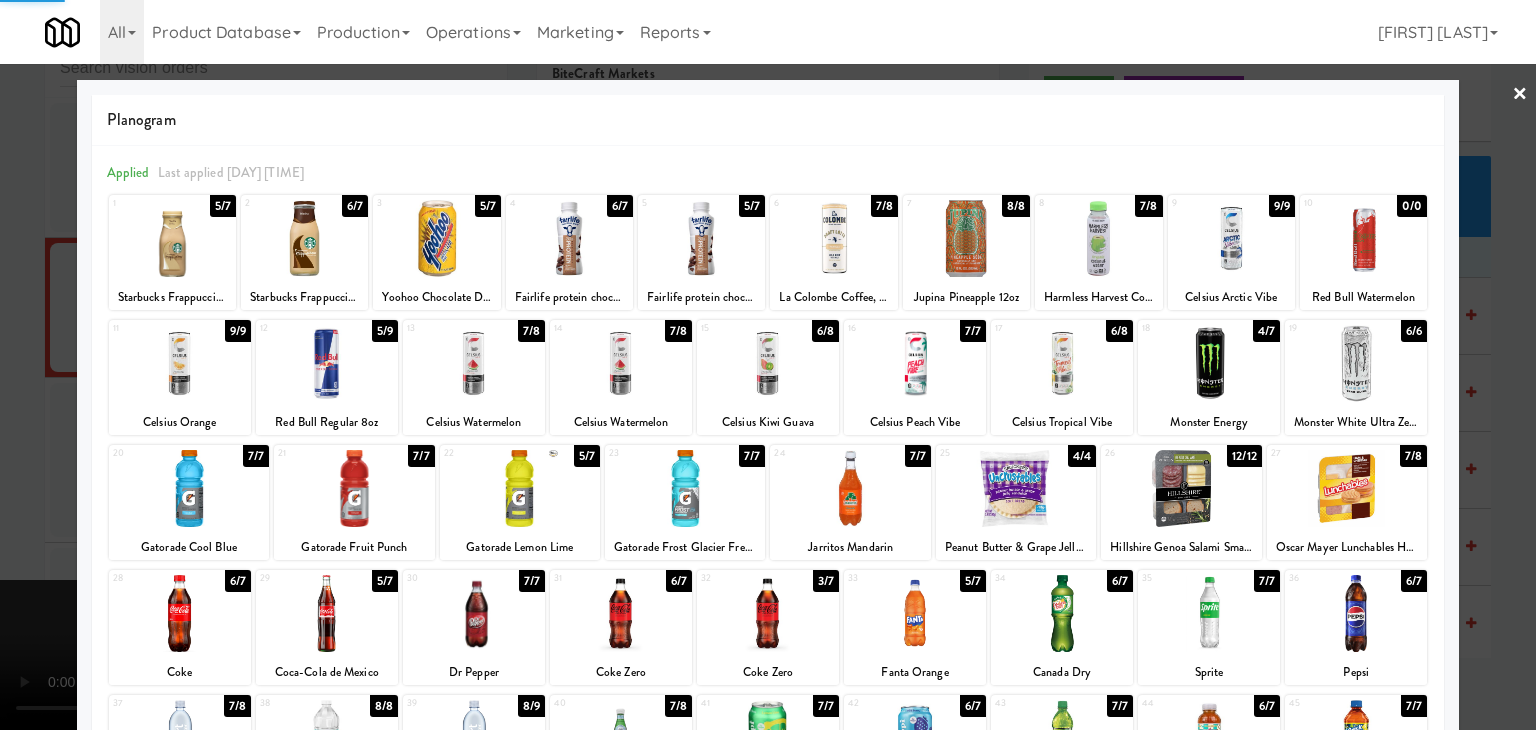 drag, startPoint x: 0, startPoint y: 434, endPoint x: 476, endPoint y: 416, distance: 476.3402 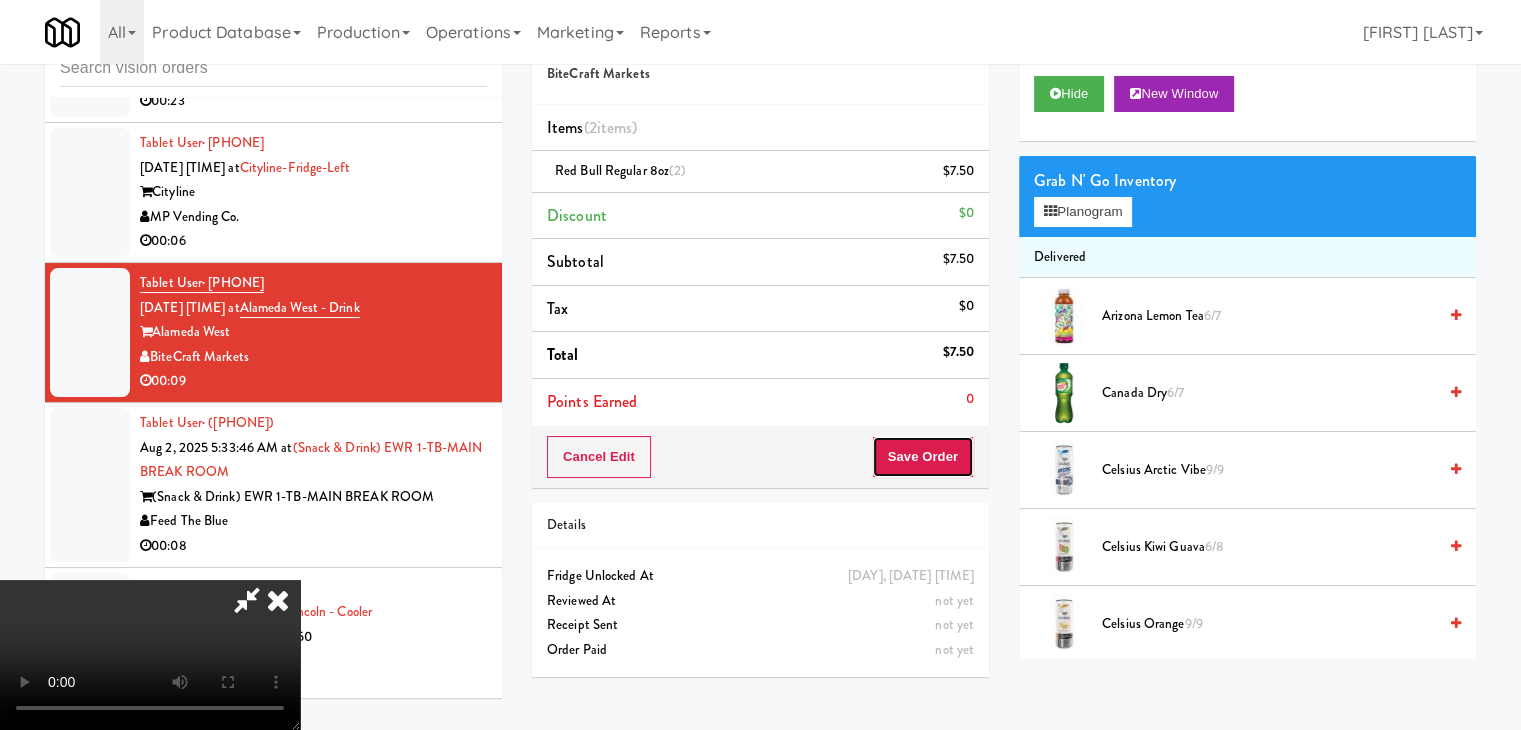 click on "Save Order" at bounding box center [923, 457] 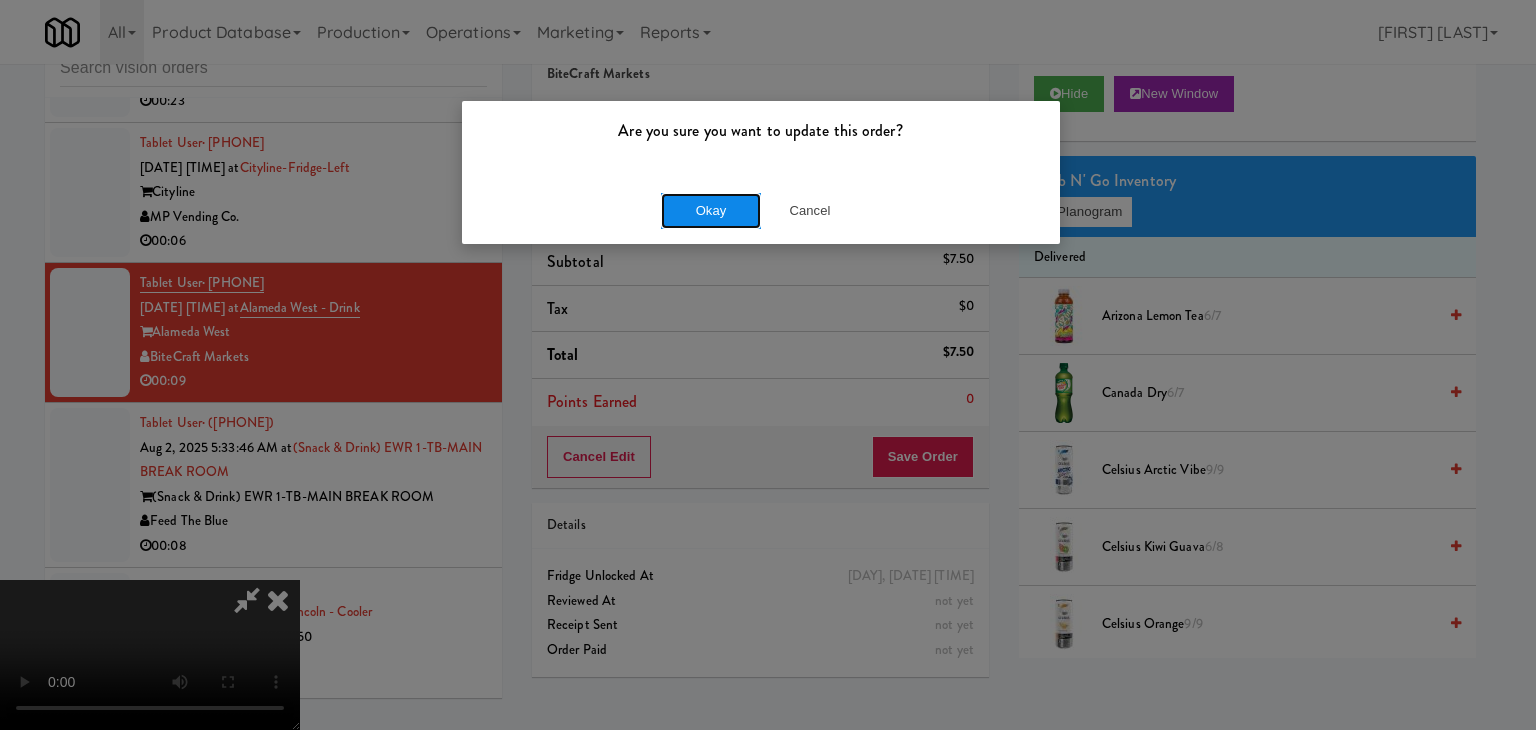 click on "Okay" at bounding box center [711, 211] 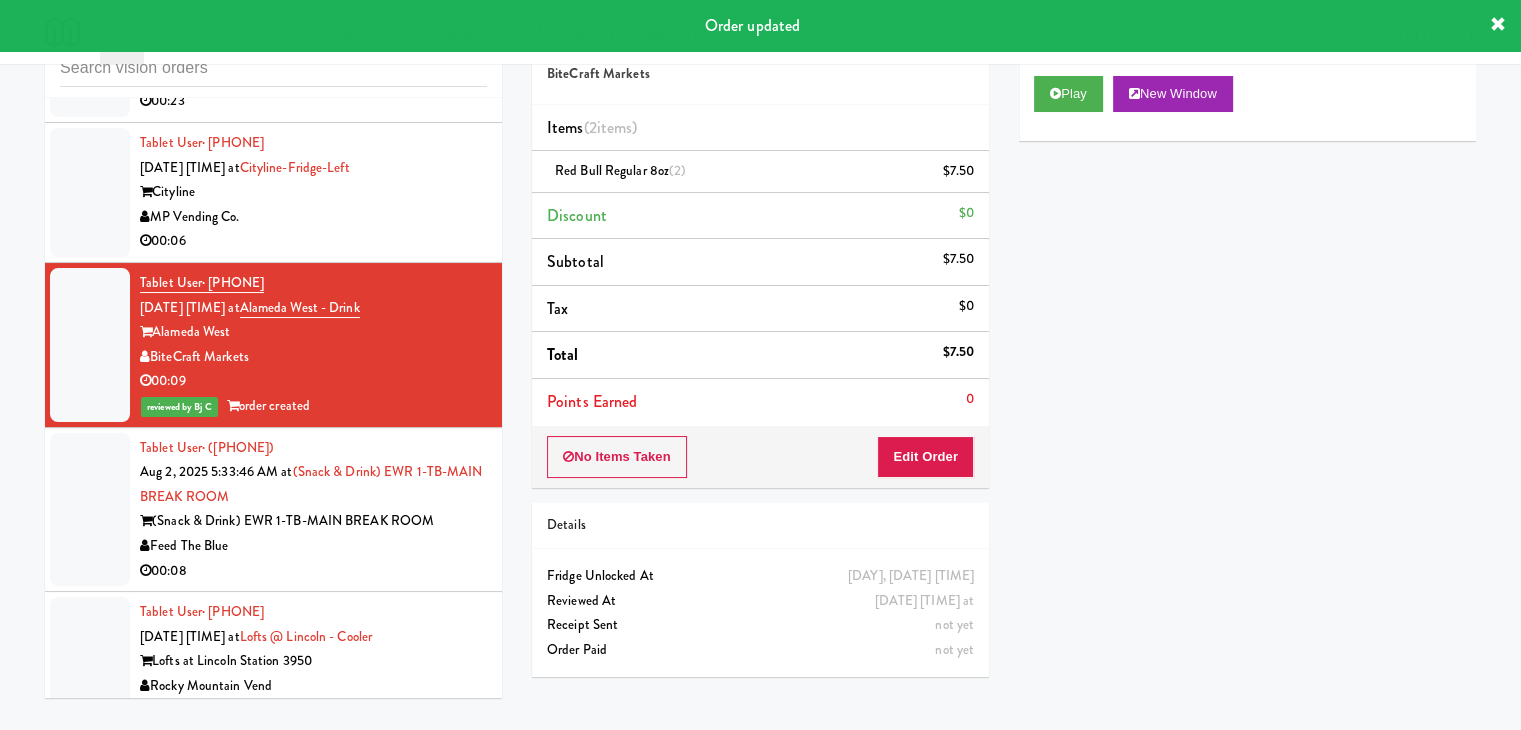 click on "00:08" at bounding box center (313, 571) 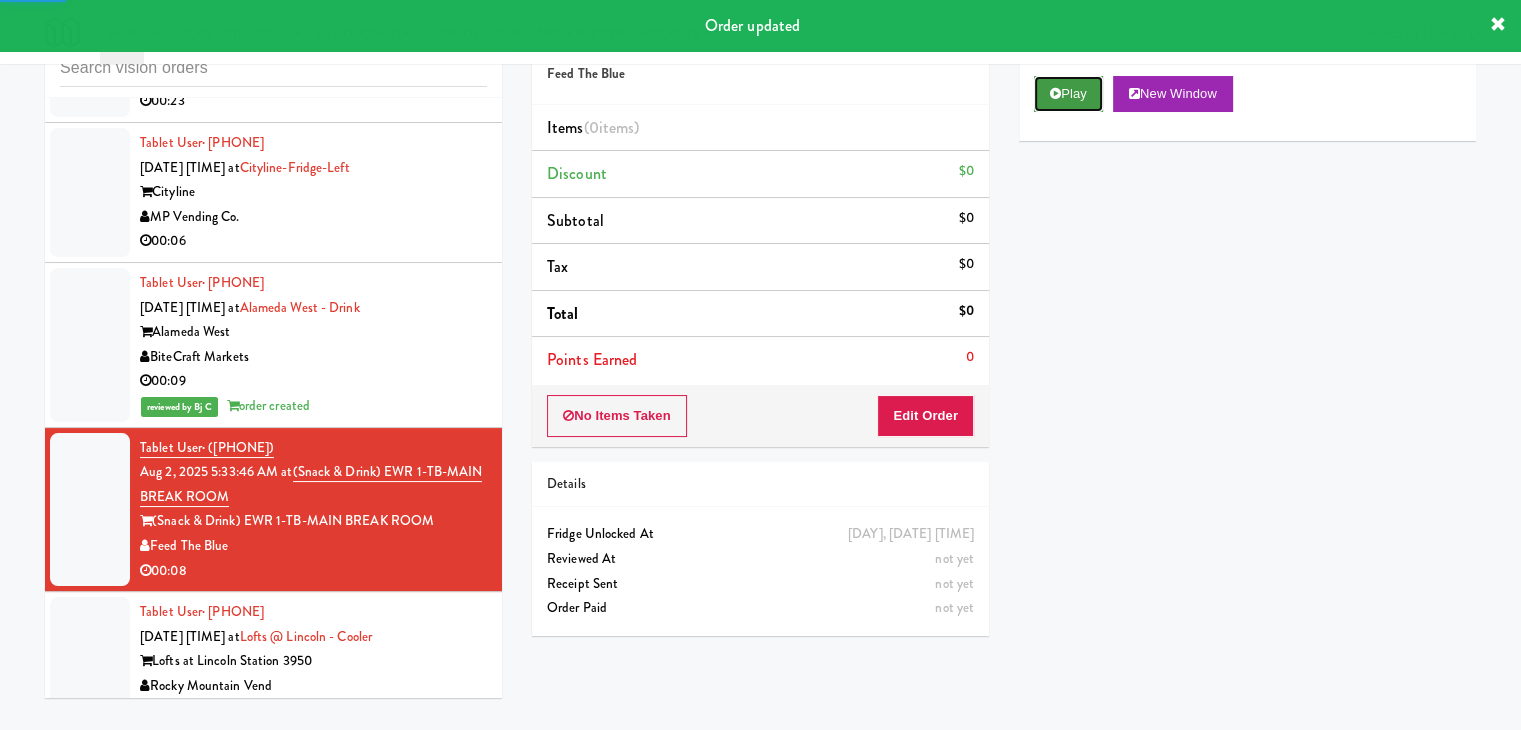 click on "Play" at bounding box center (1068, 94) 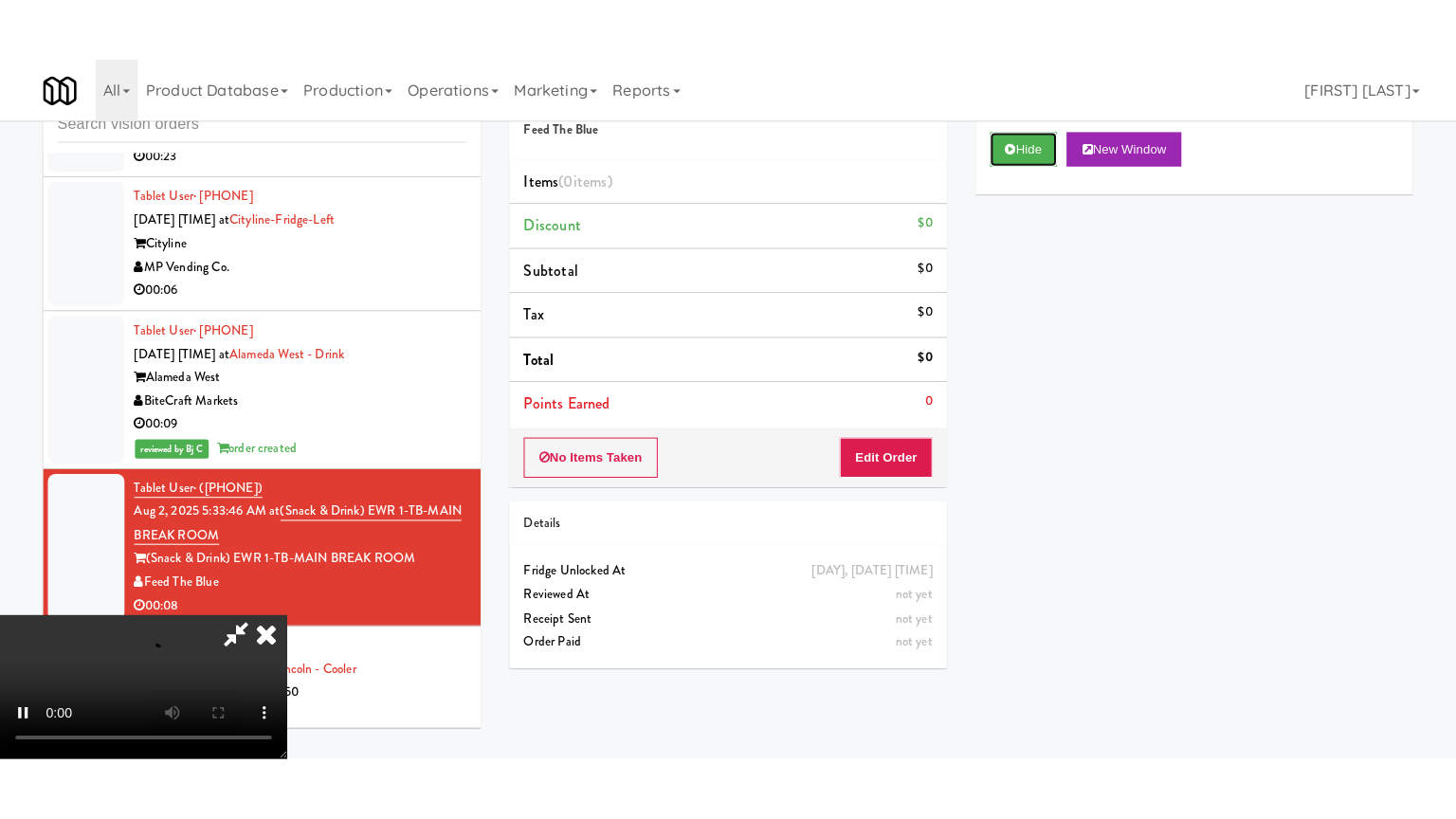 scroll, scrollTop: 266, scrollLeft: 0, axis: vertical 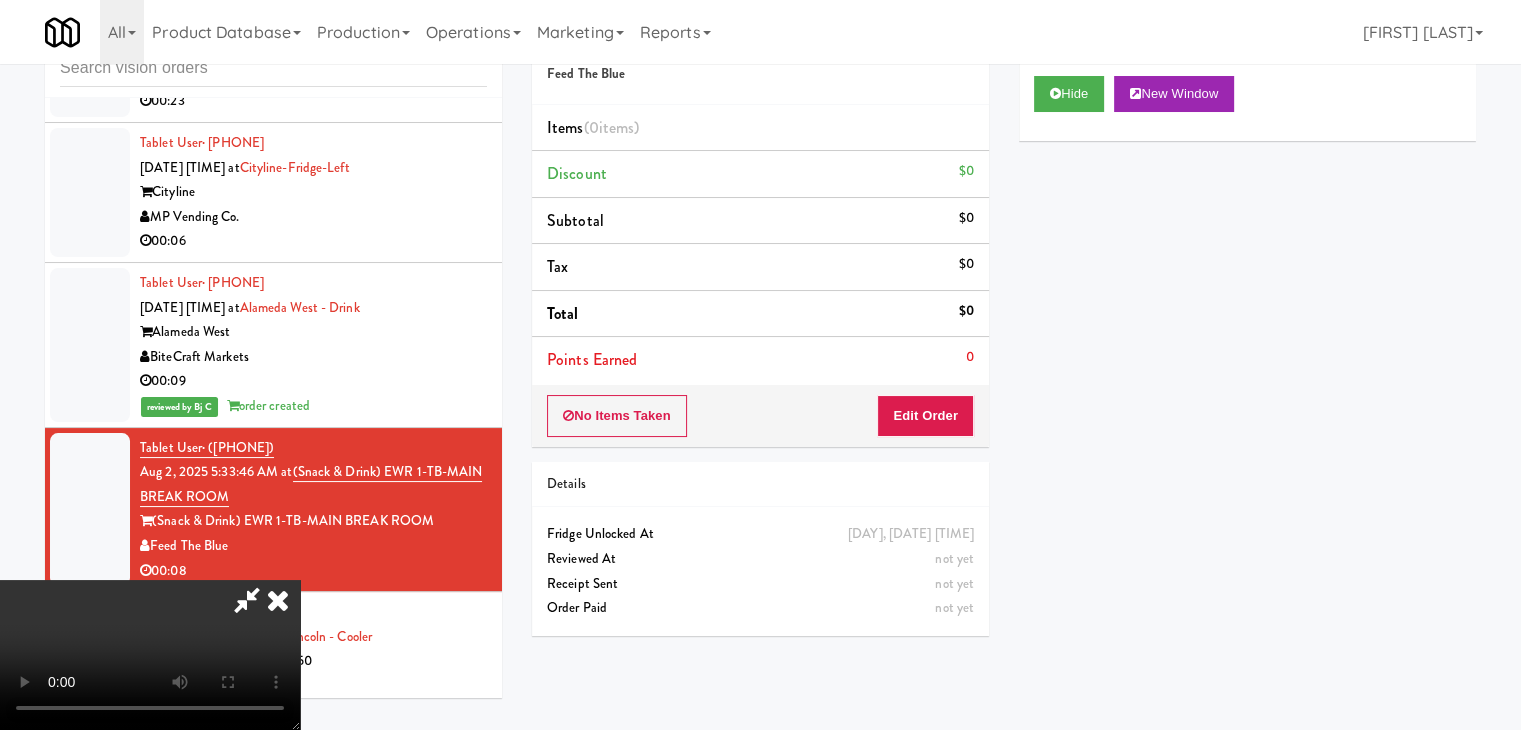 type 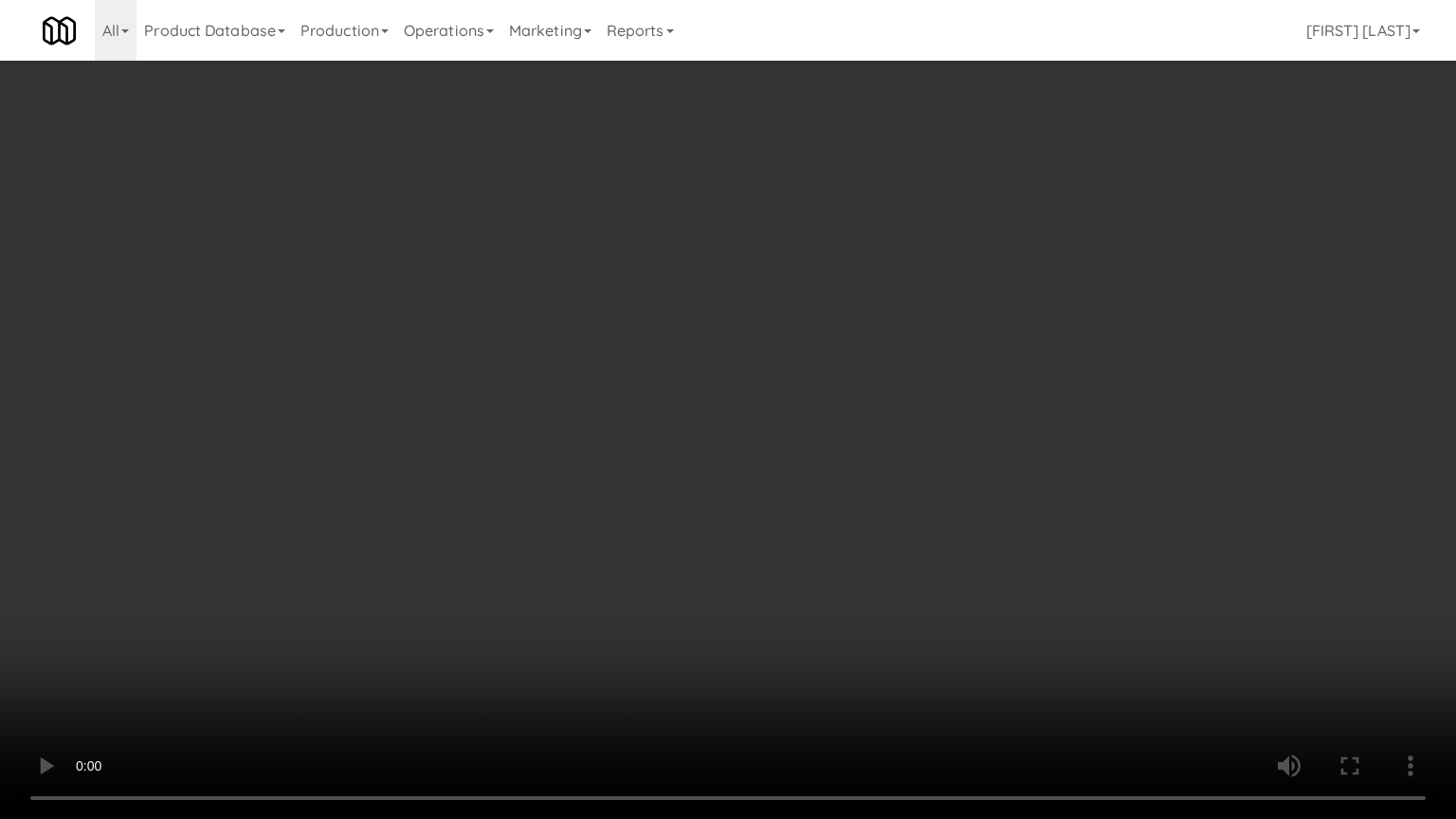 click at bounding box center (728, 410) 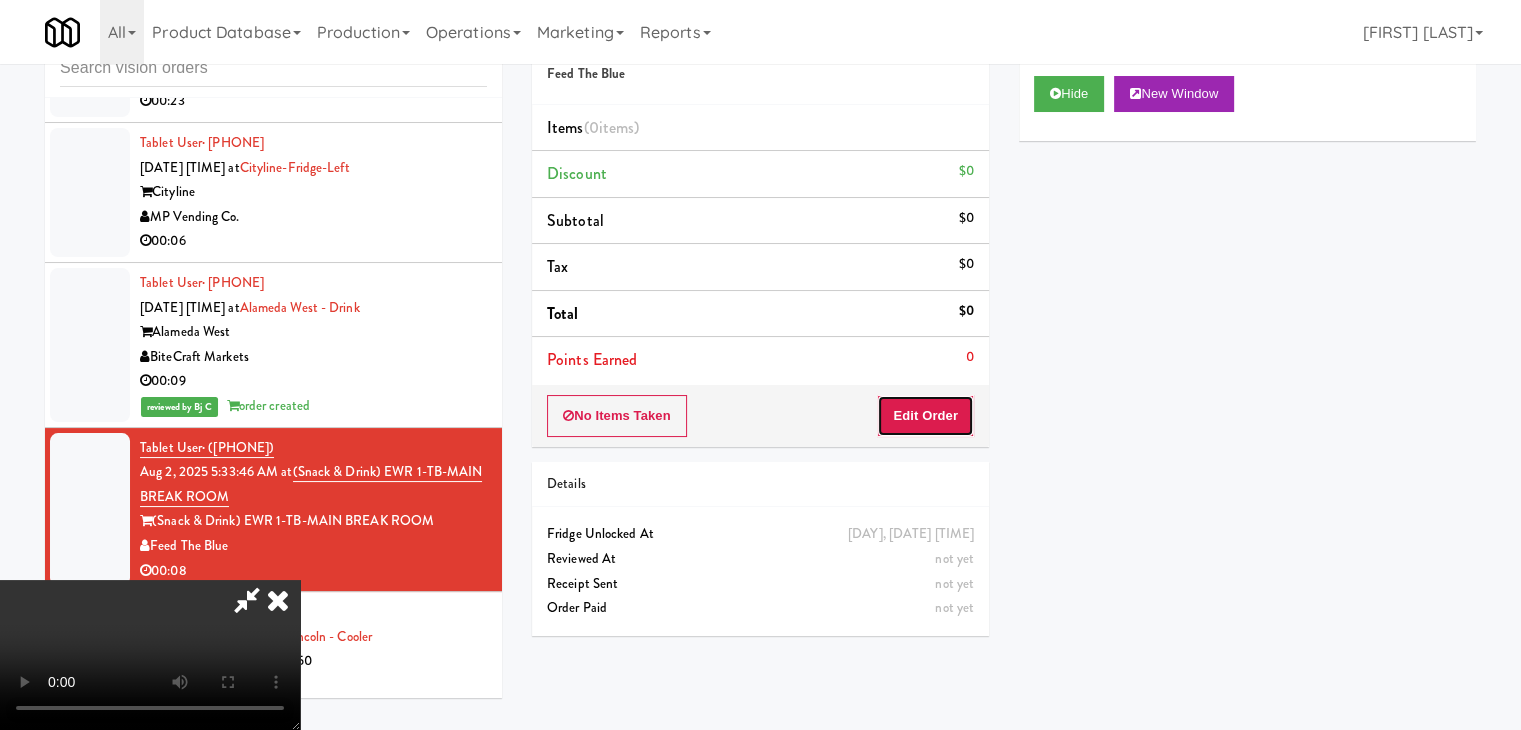 click on "Edit Order" at bounding box center [925, 416] 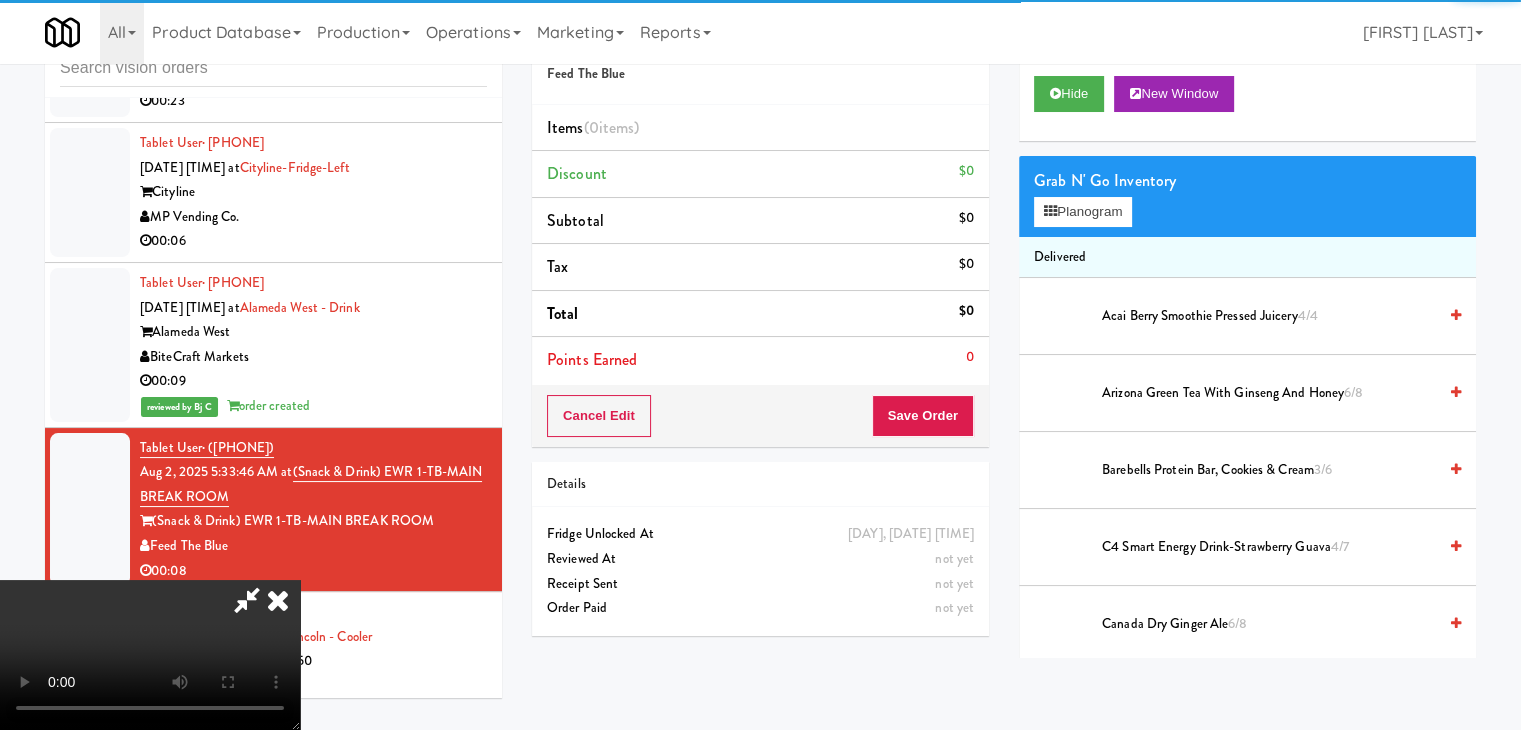 drag, startPoint x: 1130, startPoint y: 166, endPoint x: 1113, endPoint y: 194, distance: 32.75668 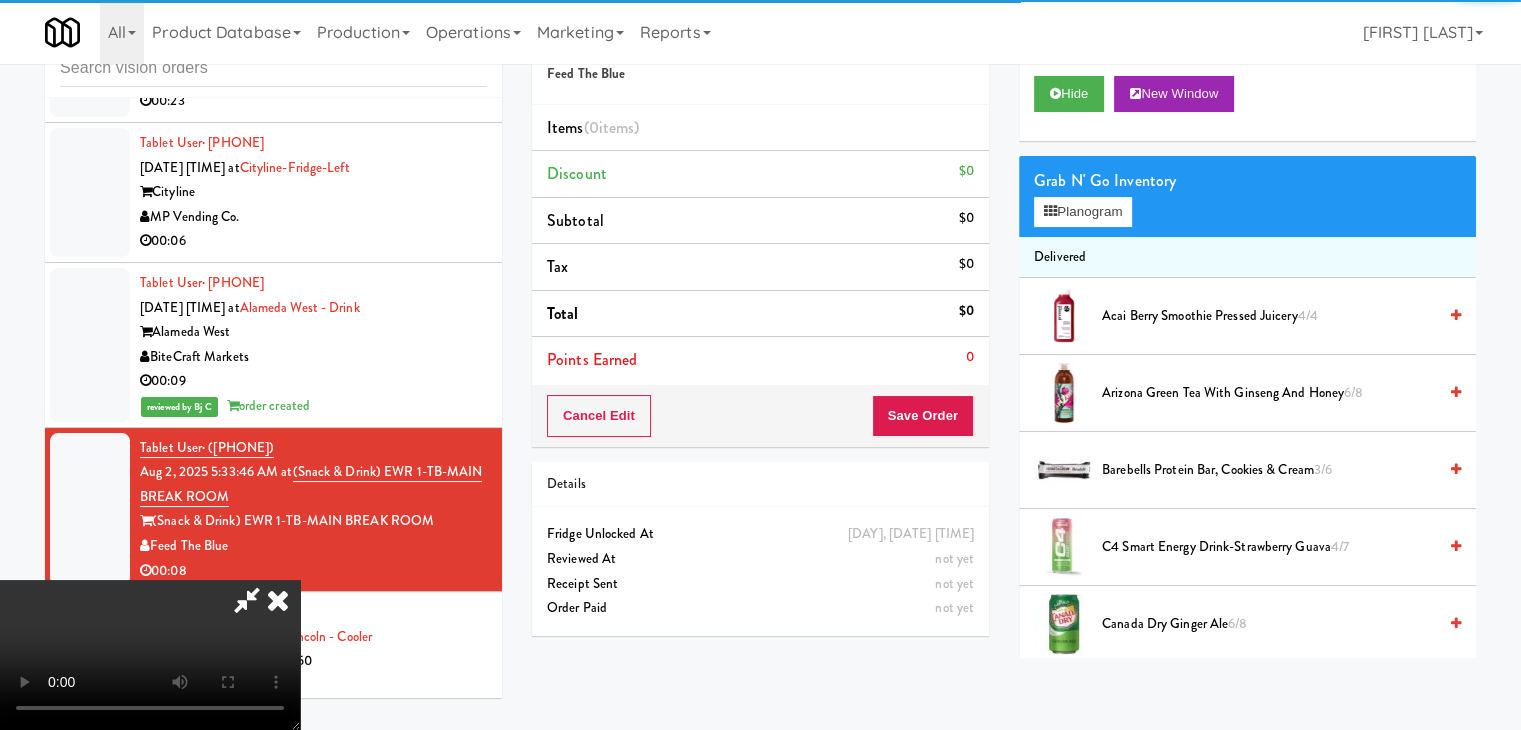 click on "Grab N' Go Inventory" at bounding box center (1247, 181) 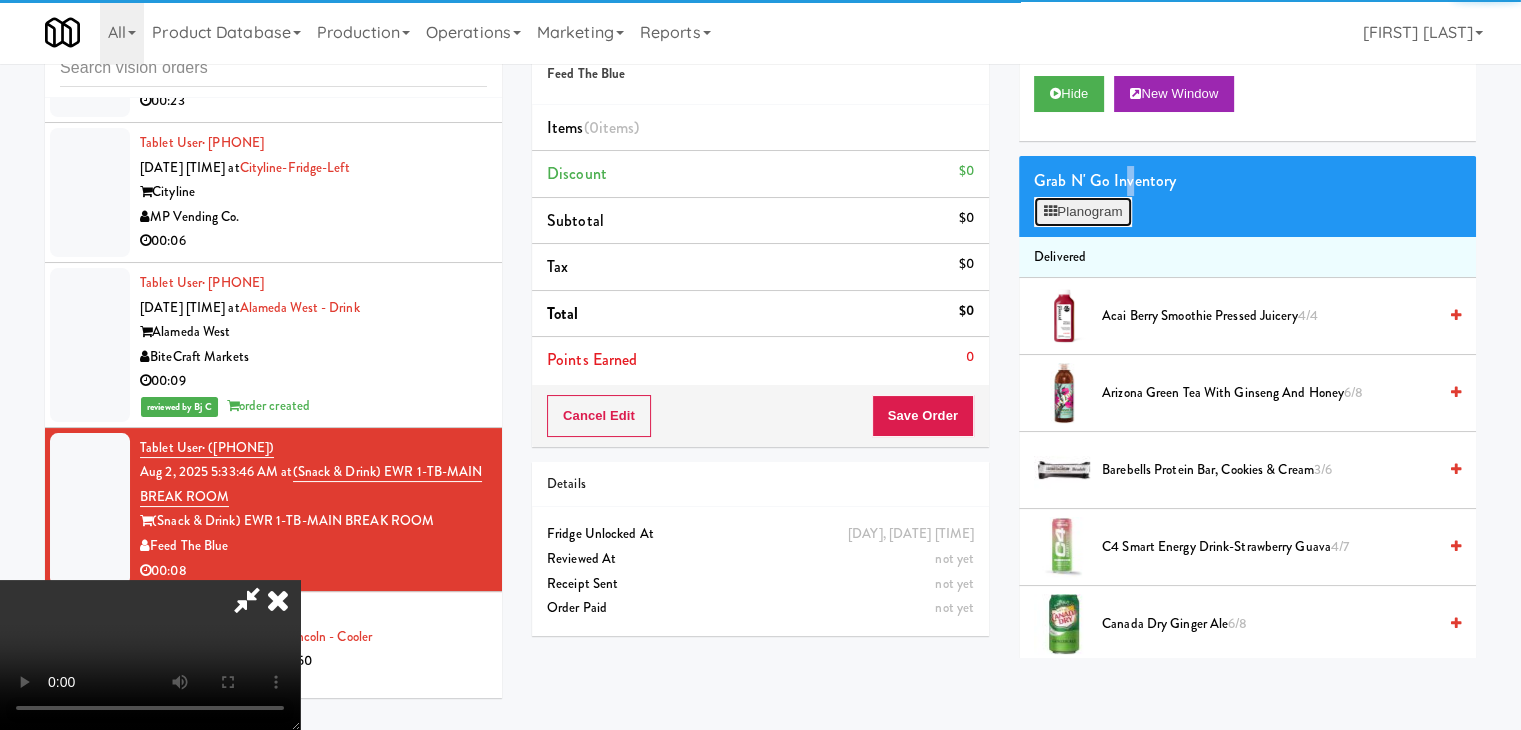 click on "Planogram" at bounding box center (1083, 212) 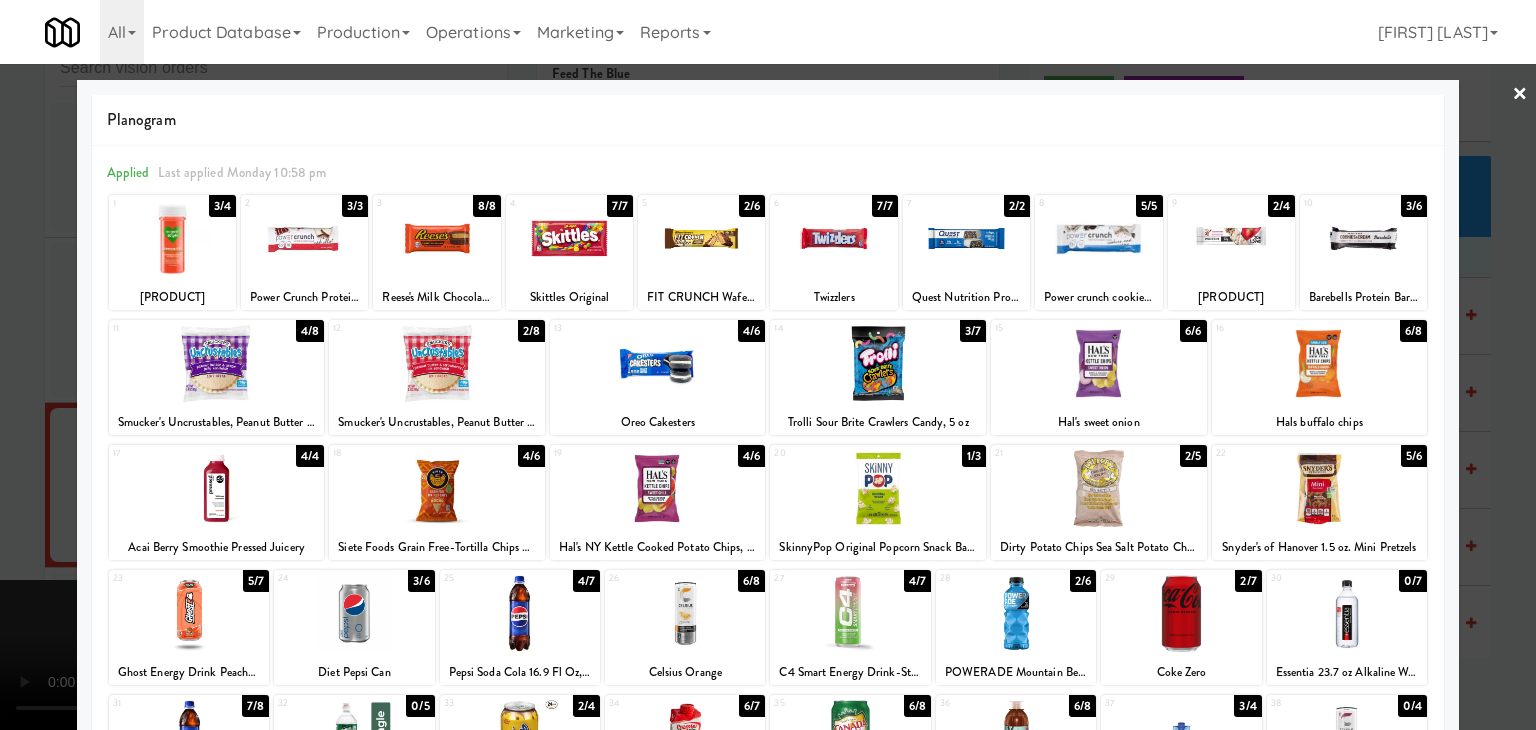 drag, startPoint x: 239, startPoint y: 483, endPoint x: 32, endPoint y: 484, distance: 207.00241 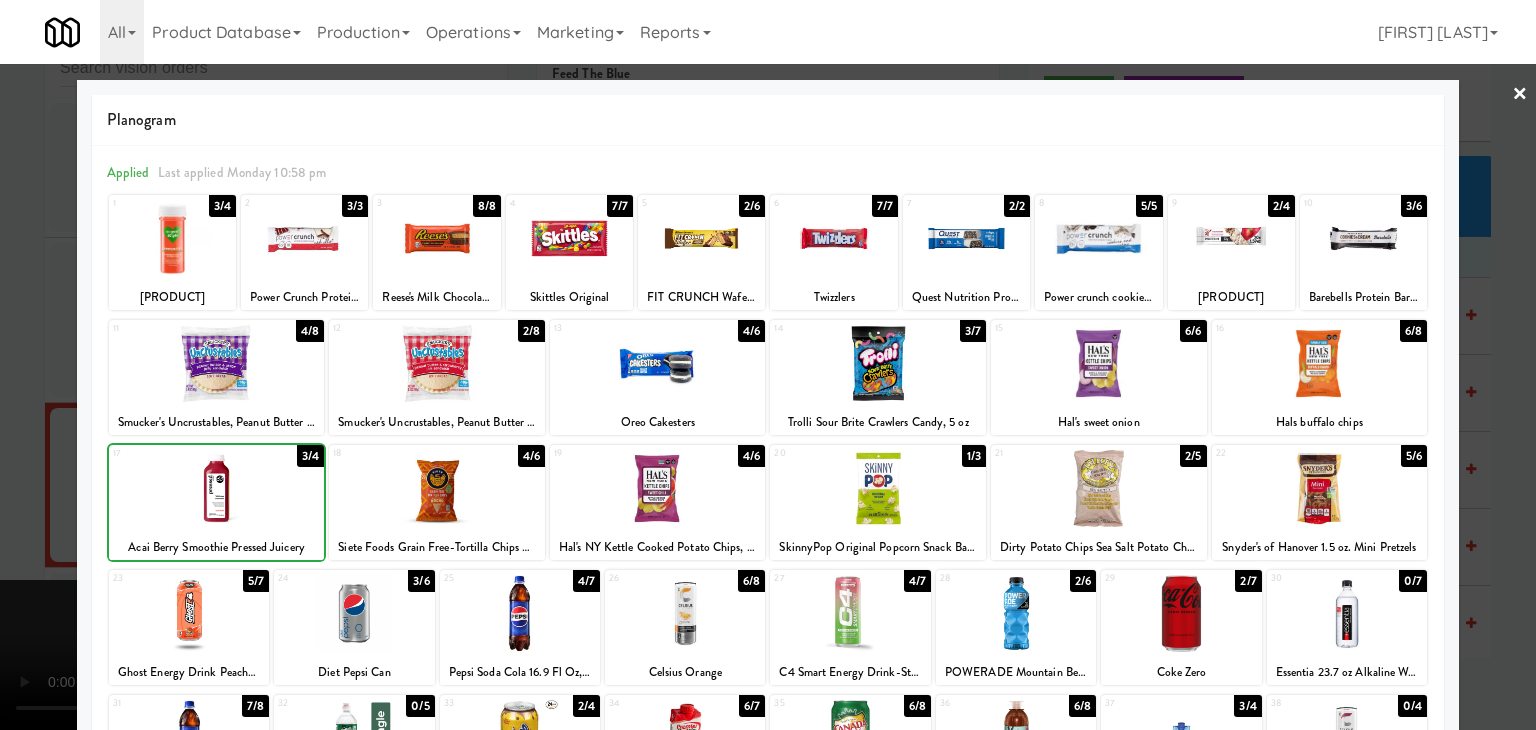 drag, startPoint x: 0, startPoint y: 486, endPoint x: 229, endPoint y: 481, distance: 229.05458 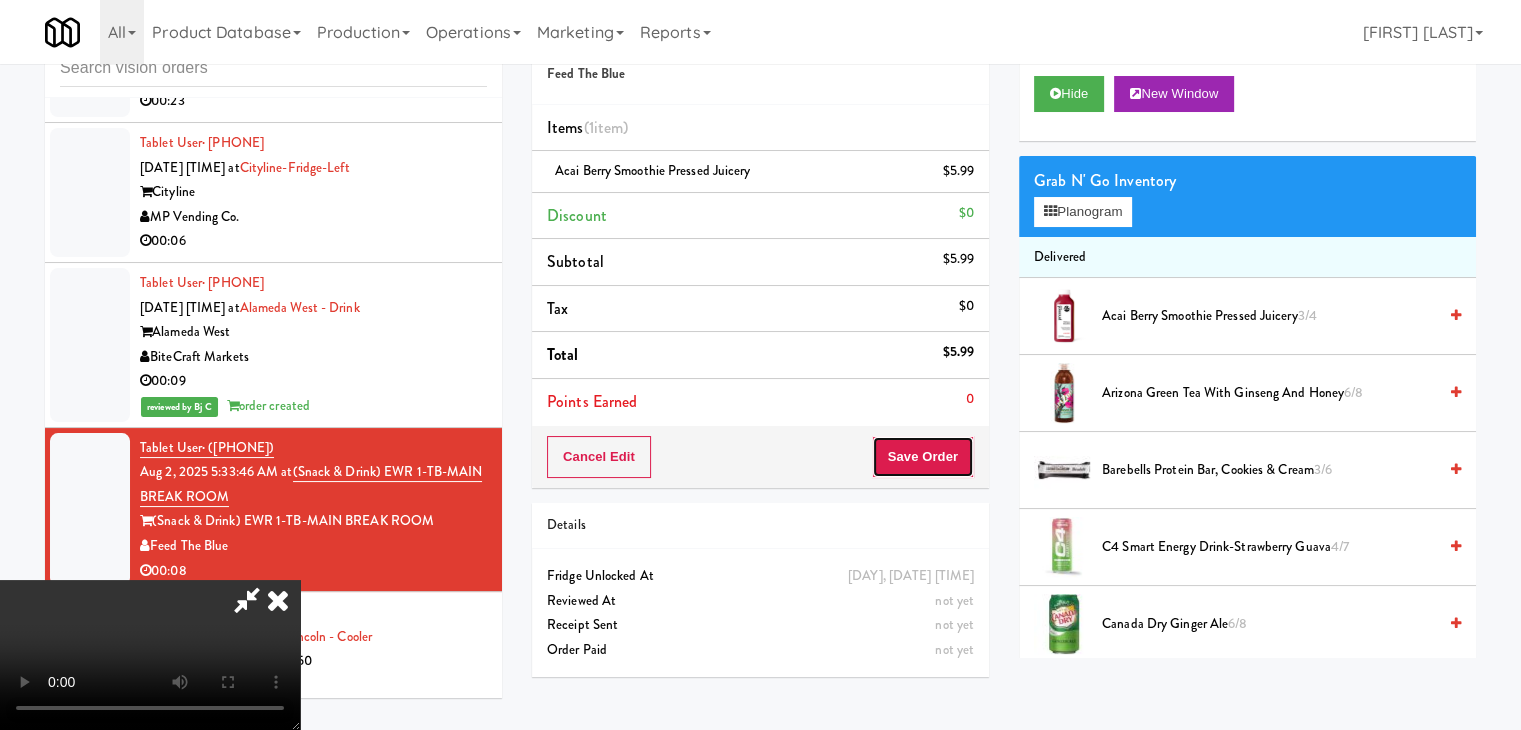 click on "Save Order" at bounding box center (923, 457) 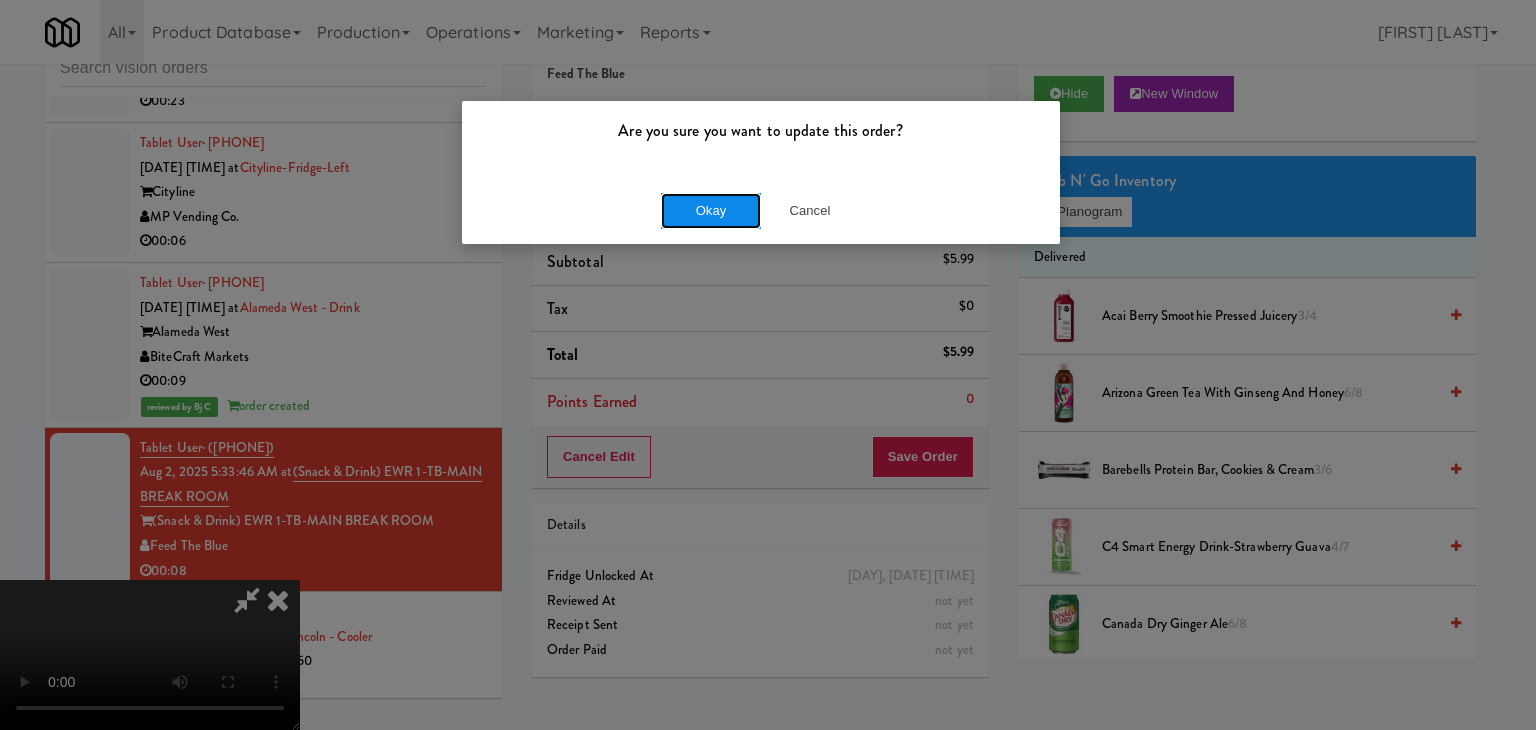 click on "Okay" at bounding box center (711, 211) 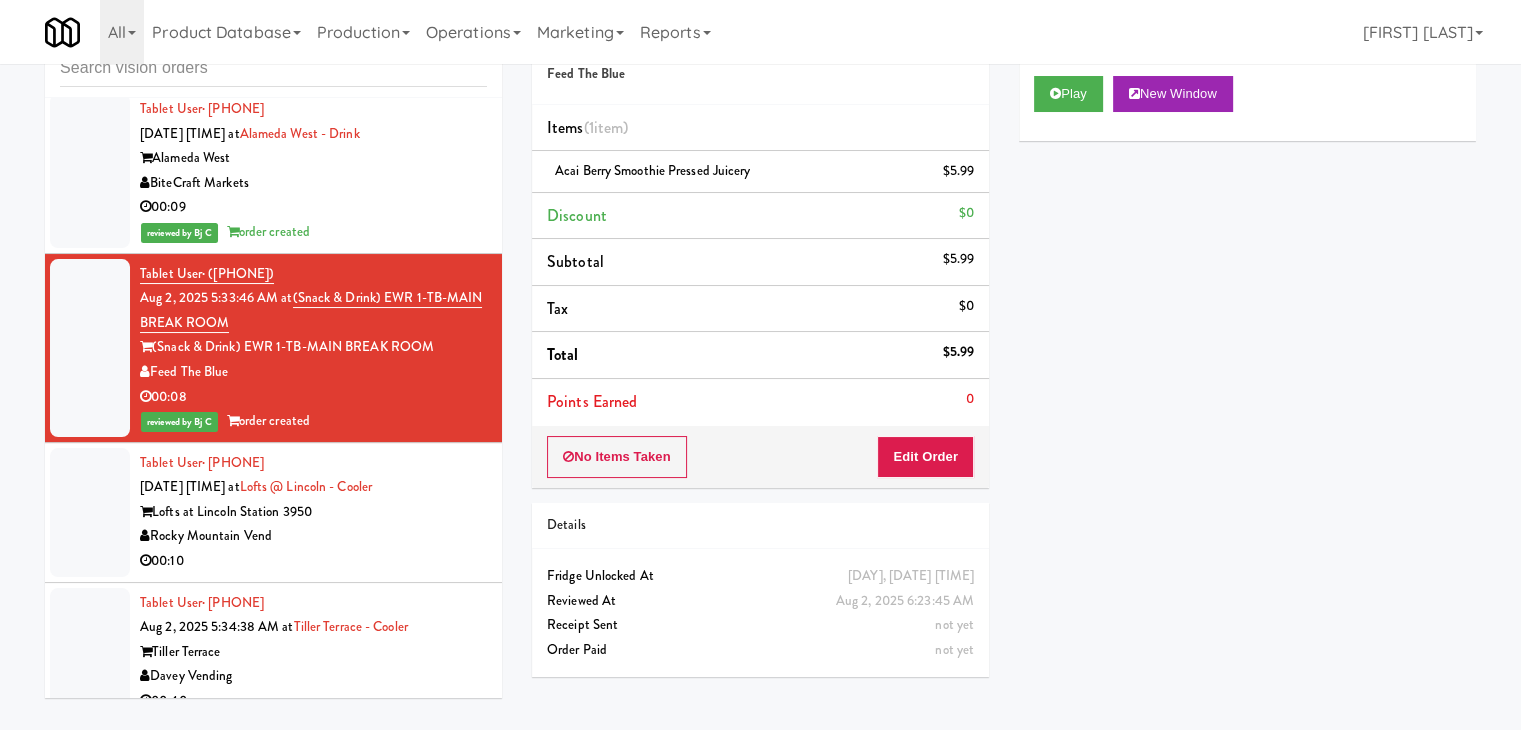 scroll, scrollTop: 14733, scrollLeft: 0, axis: vertical 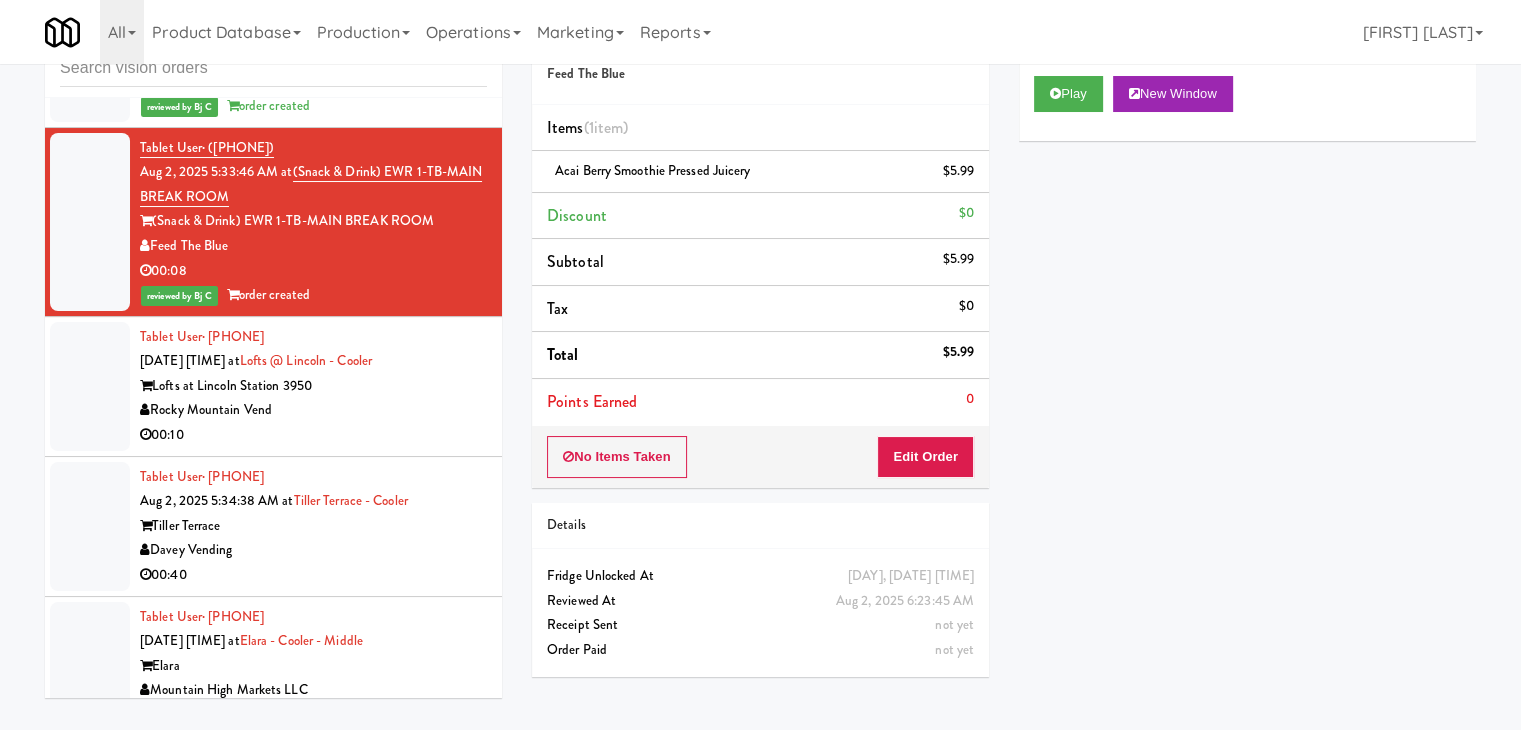 click on "Rocky Mountain Vend" at bounding box center (313, 410) 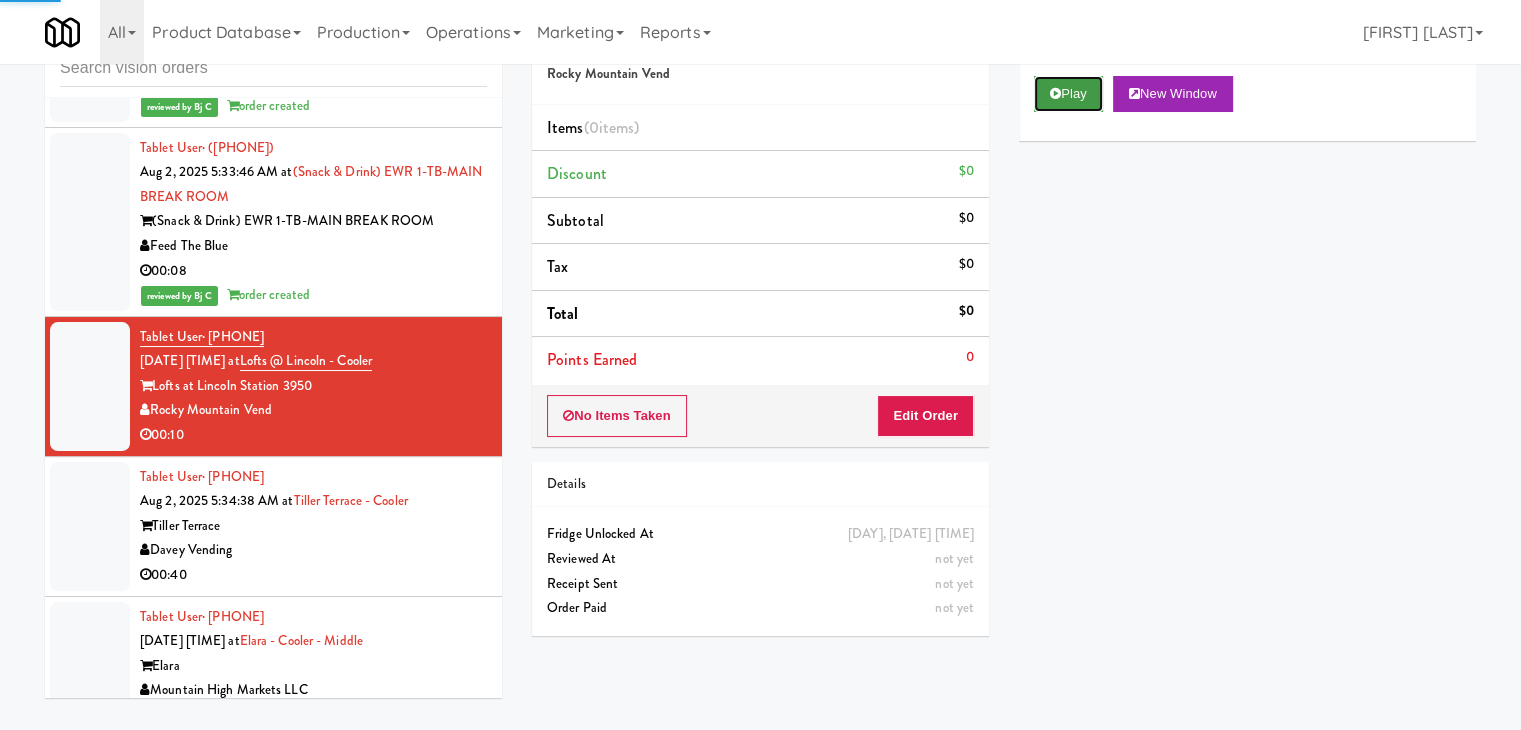 click on "Play" at bounding box center (1068, 94) 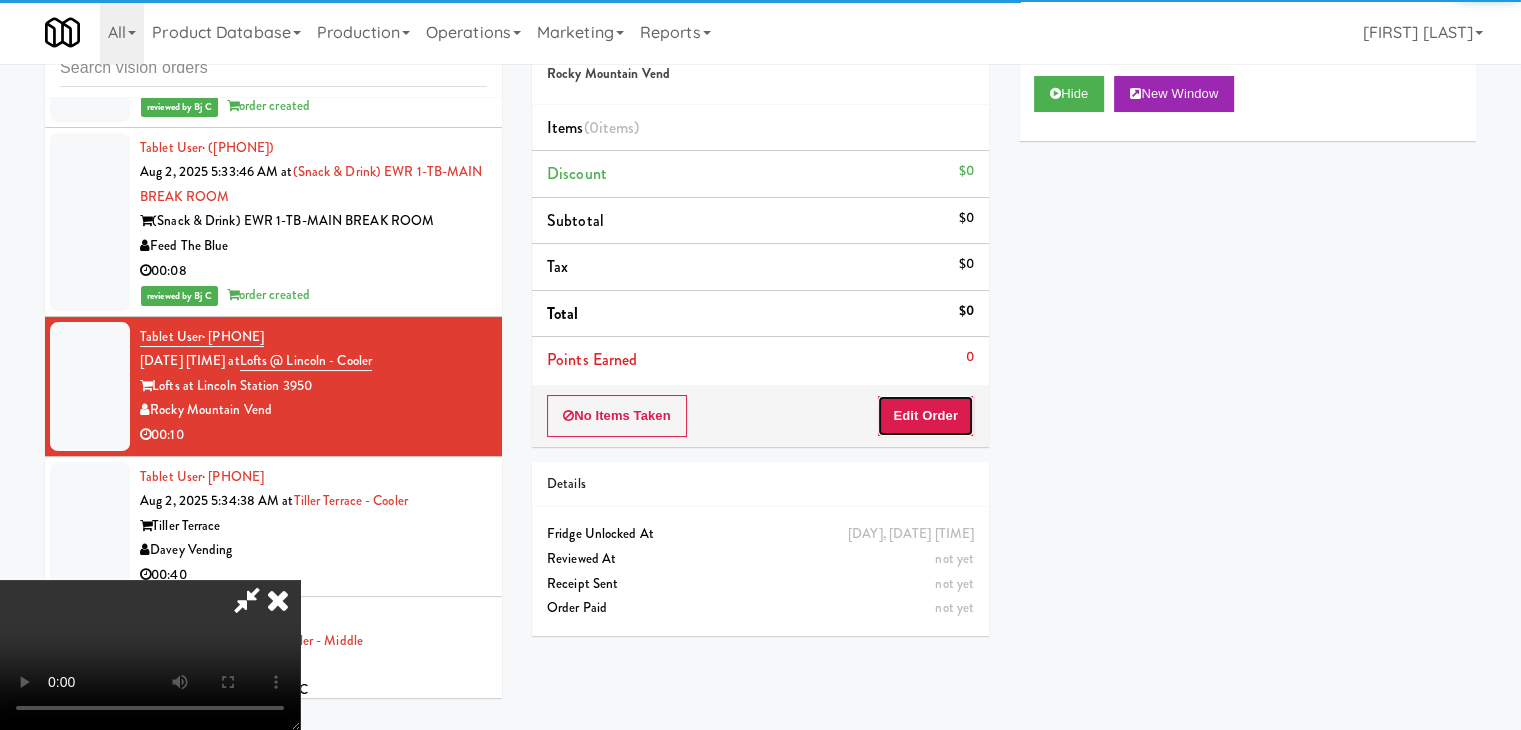 click on "Edit Order" at bounding box center [925, 416] 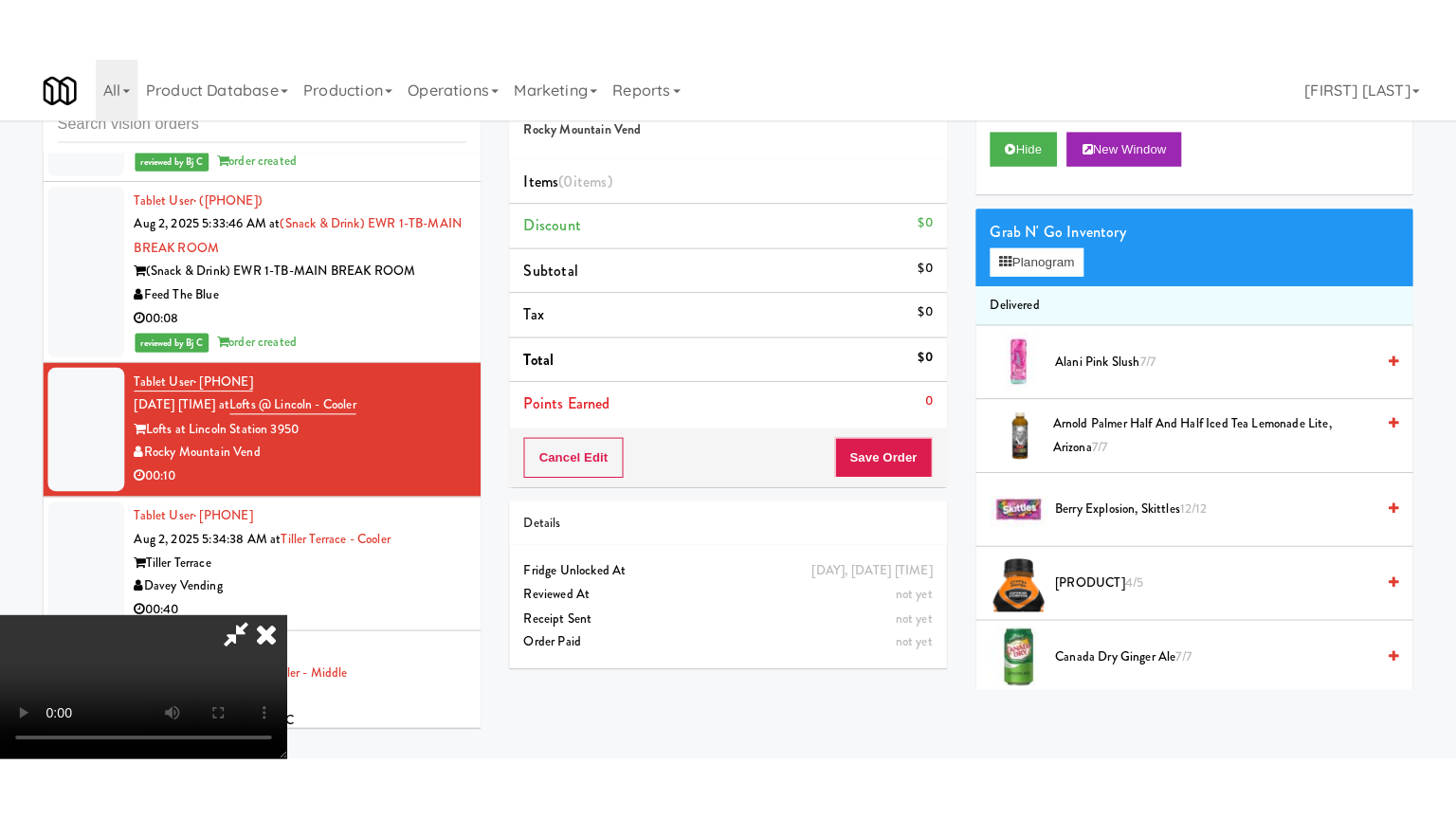 scroll, scrollTop: 266, scrollLeft: 0, axis: vertical 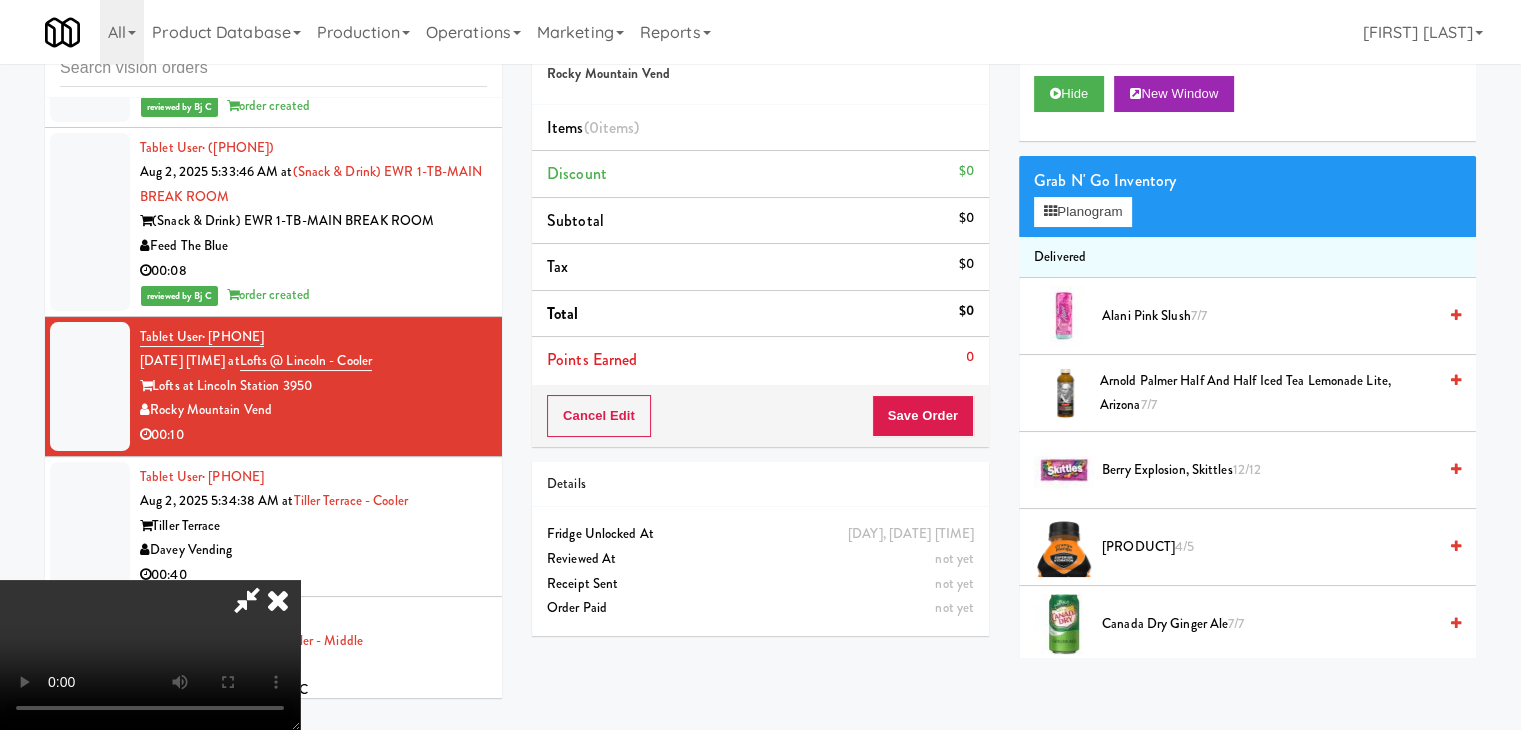 type 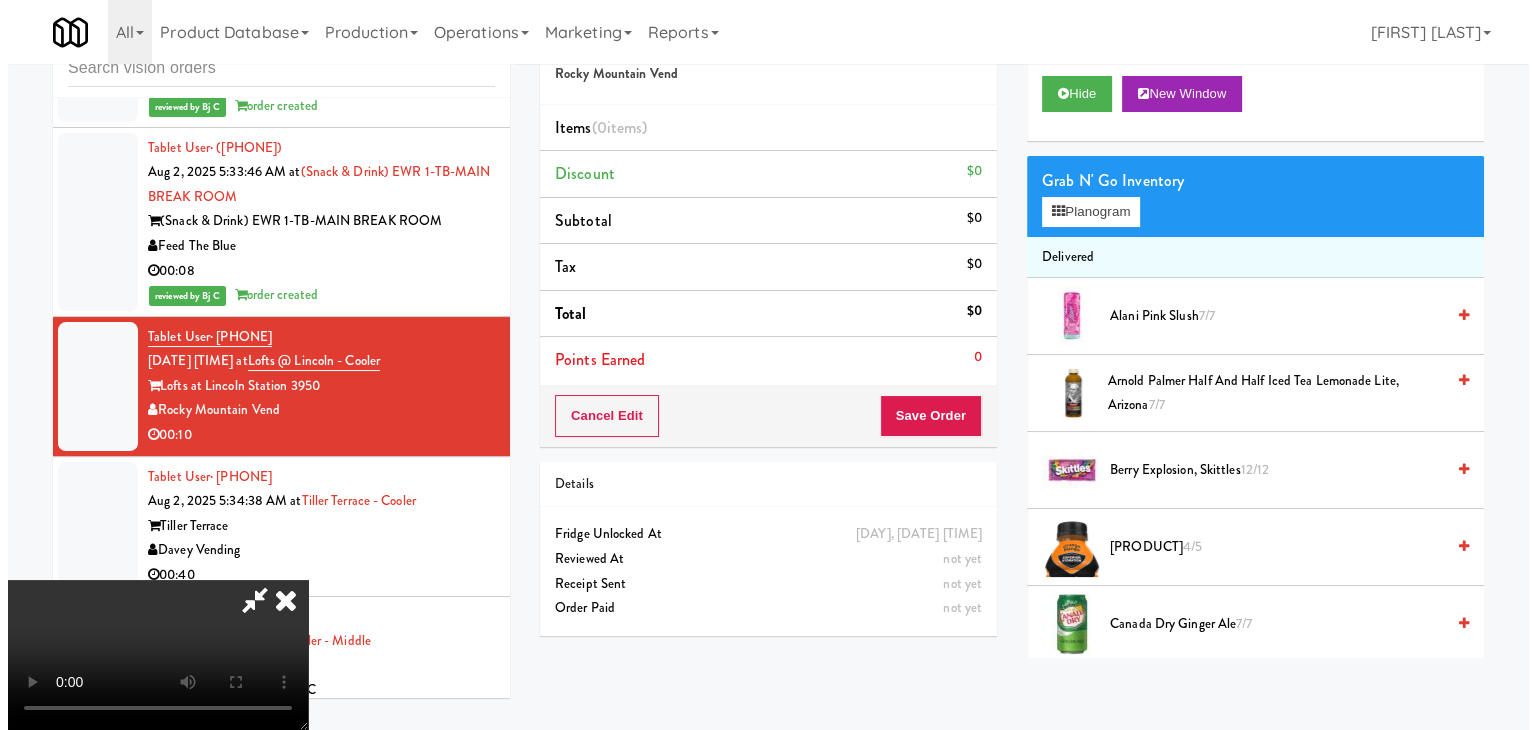 scroll, scrollTop: 0, scrollLeft: 0, axis: both 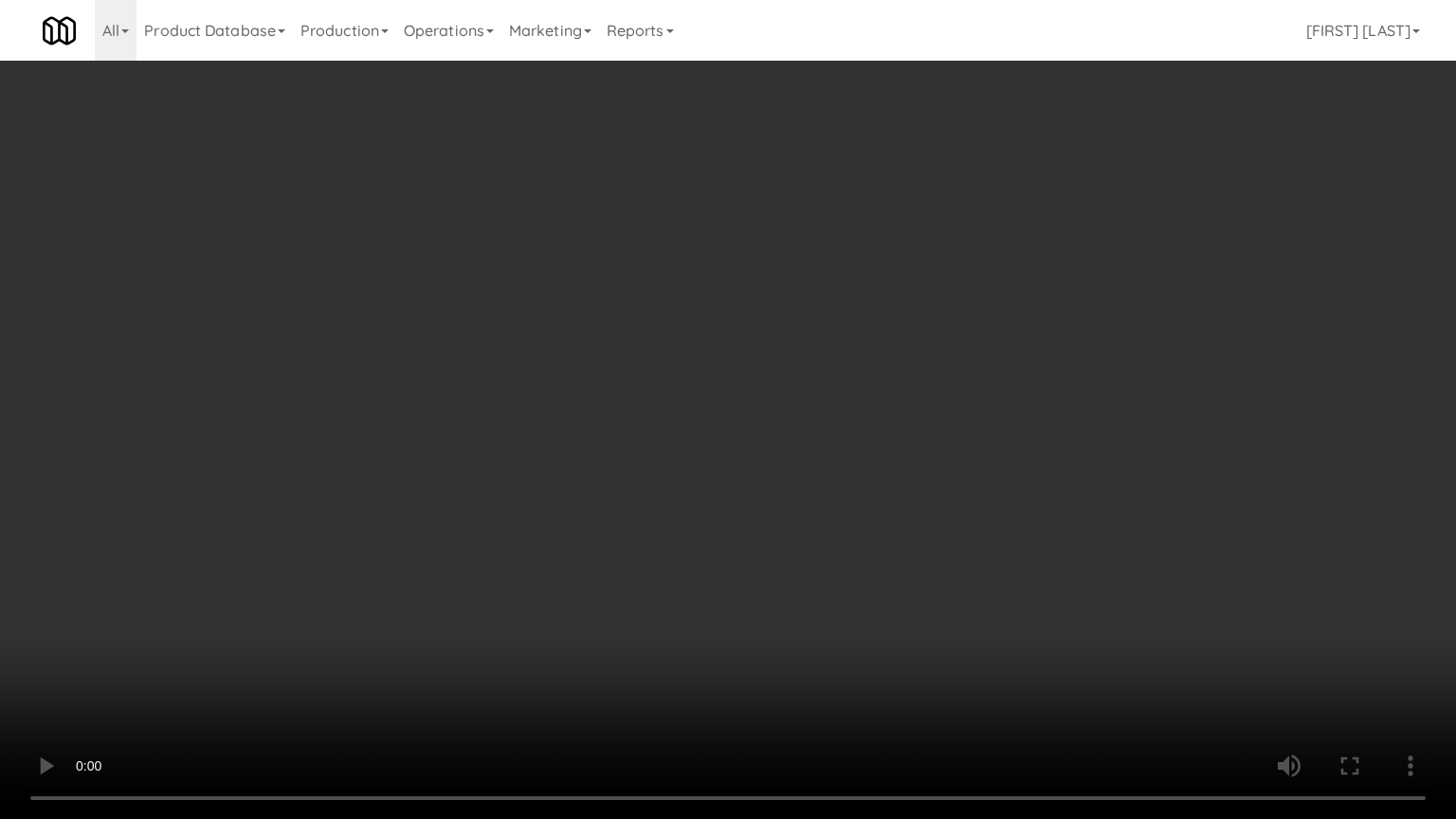 click at bounding box center [728, 410] 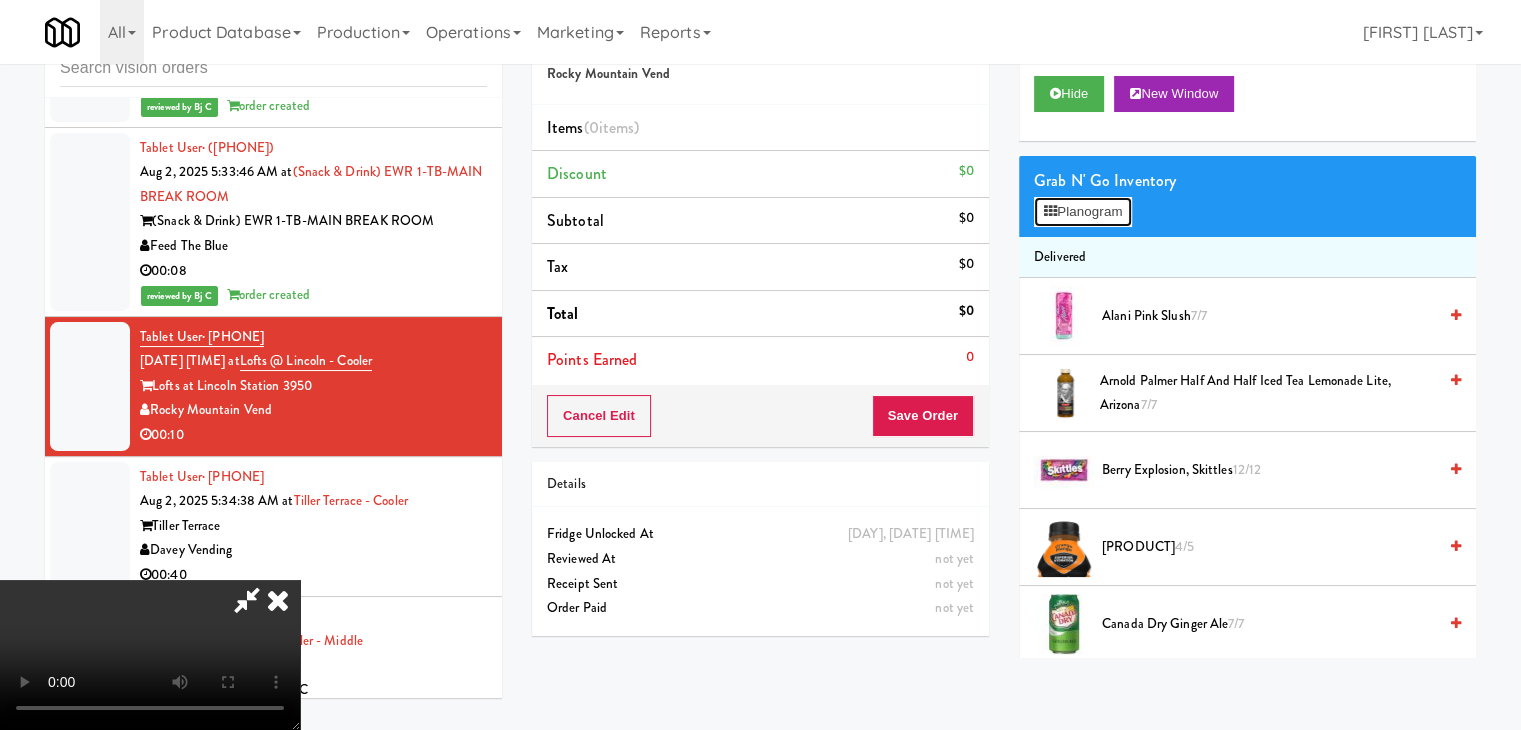 click on "Planogram" at bounding box center (1083, 212) 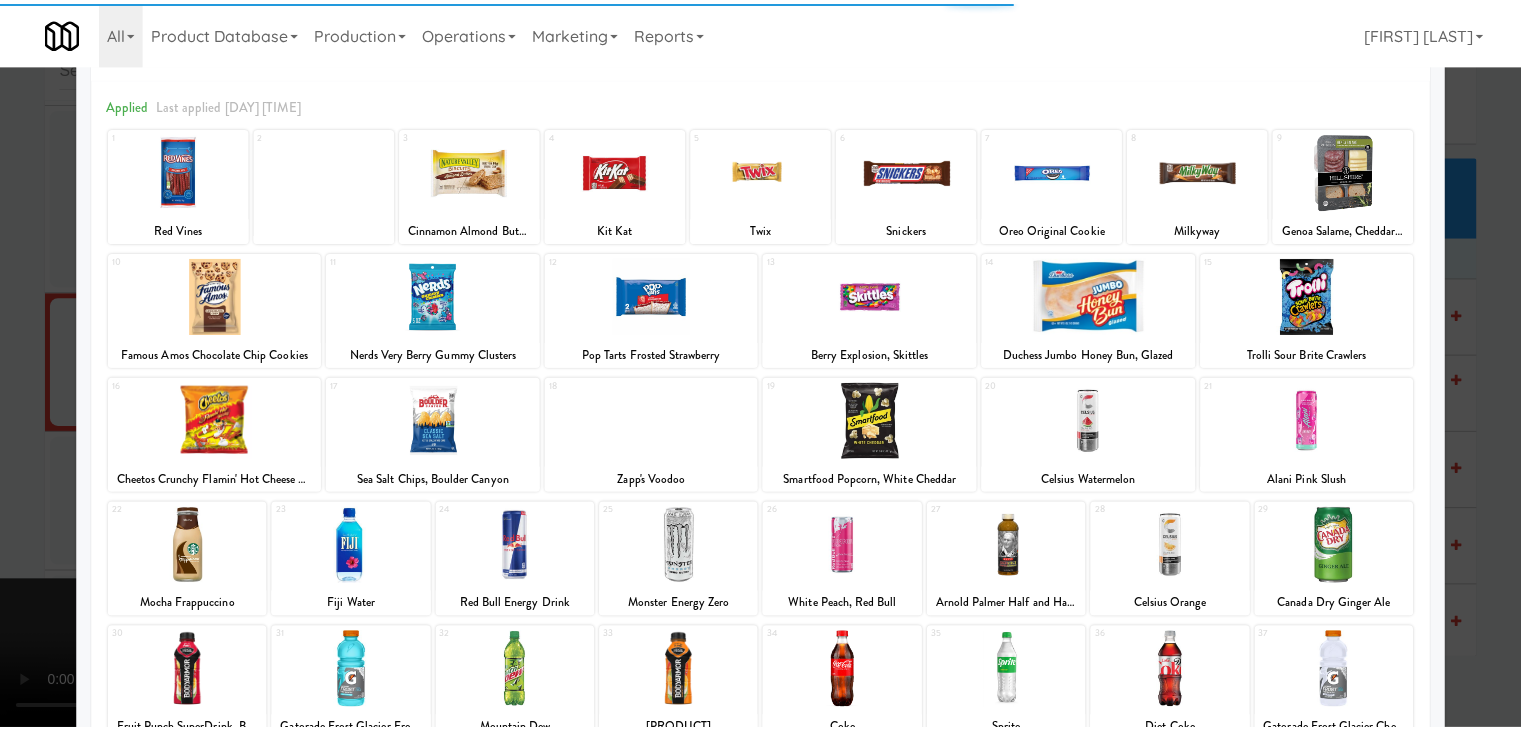scroll, scrollTop: 100, scrollLeft: 0, axis: vertical 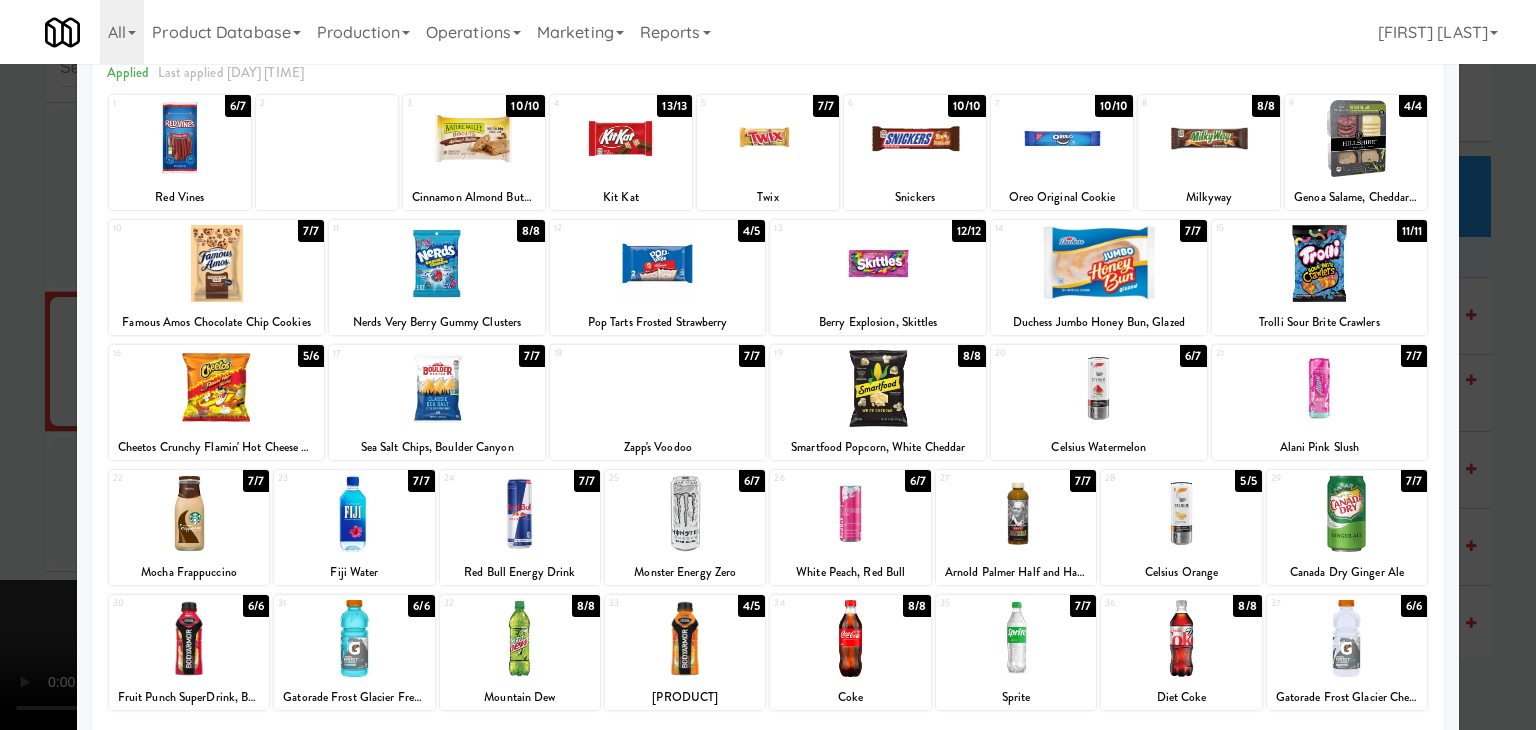 click at bounding box center (354, 513) 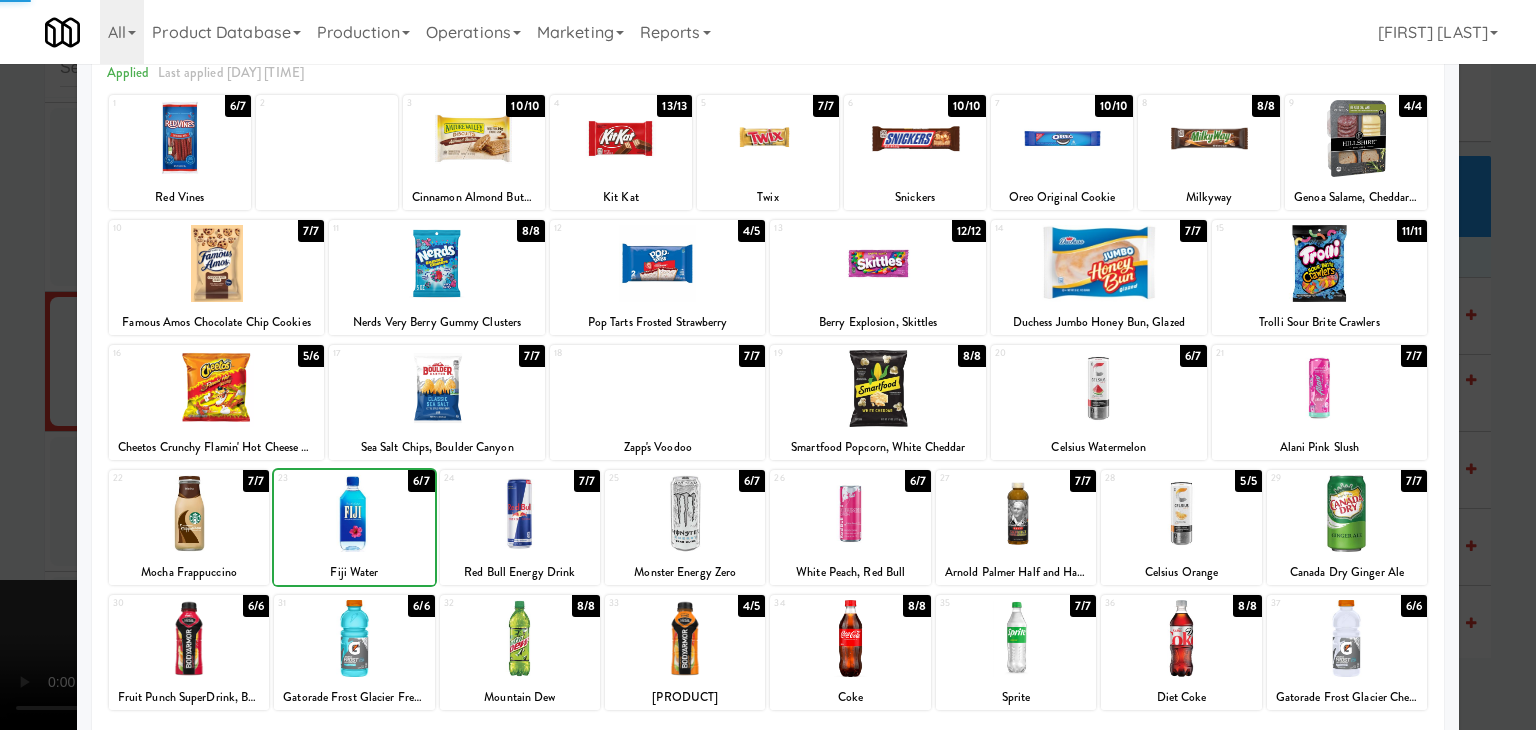 click at bounding box center (768, 365) 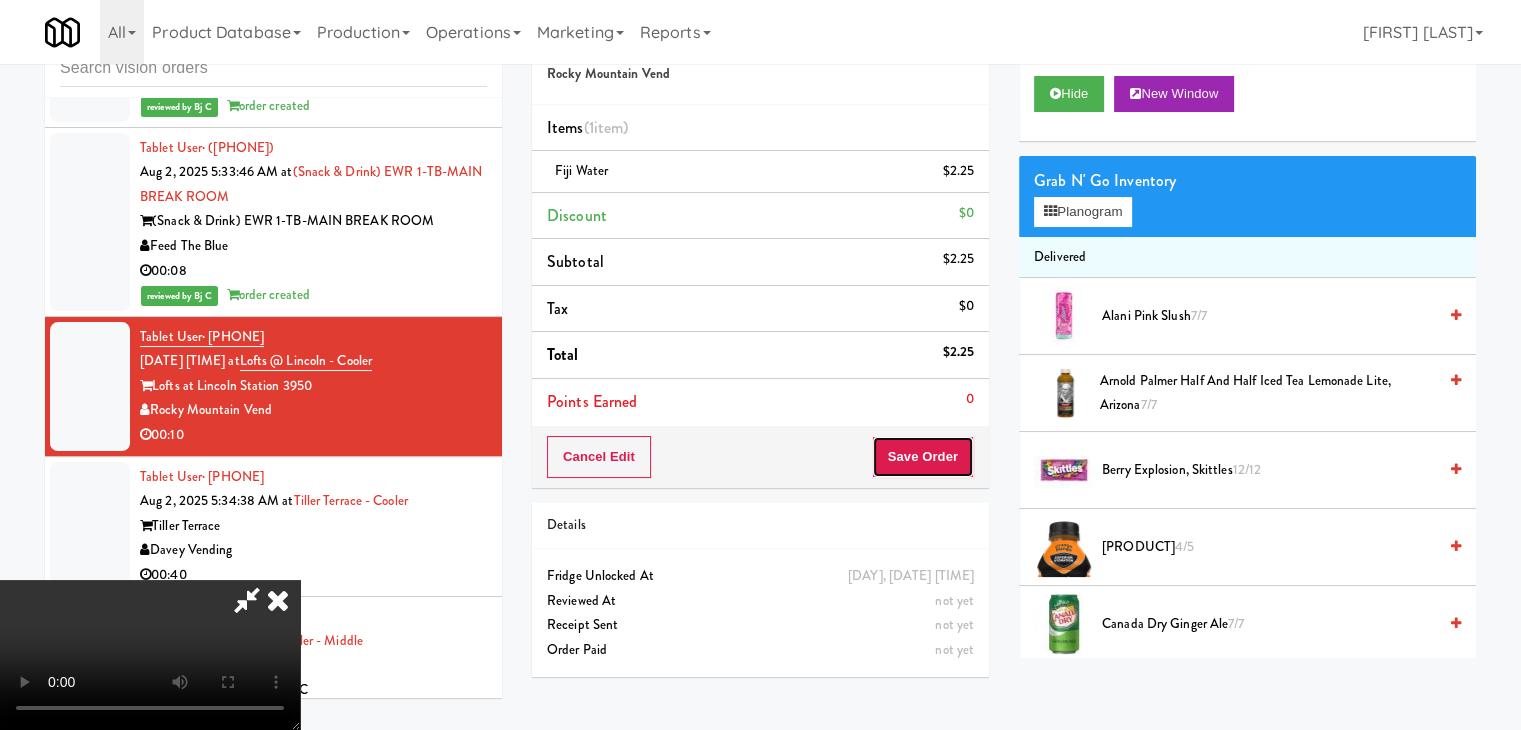 click on "Save Order" at bounding box center [923, 457] 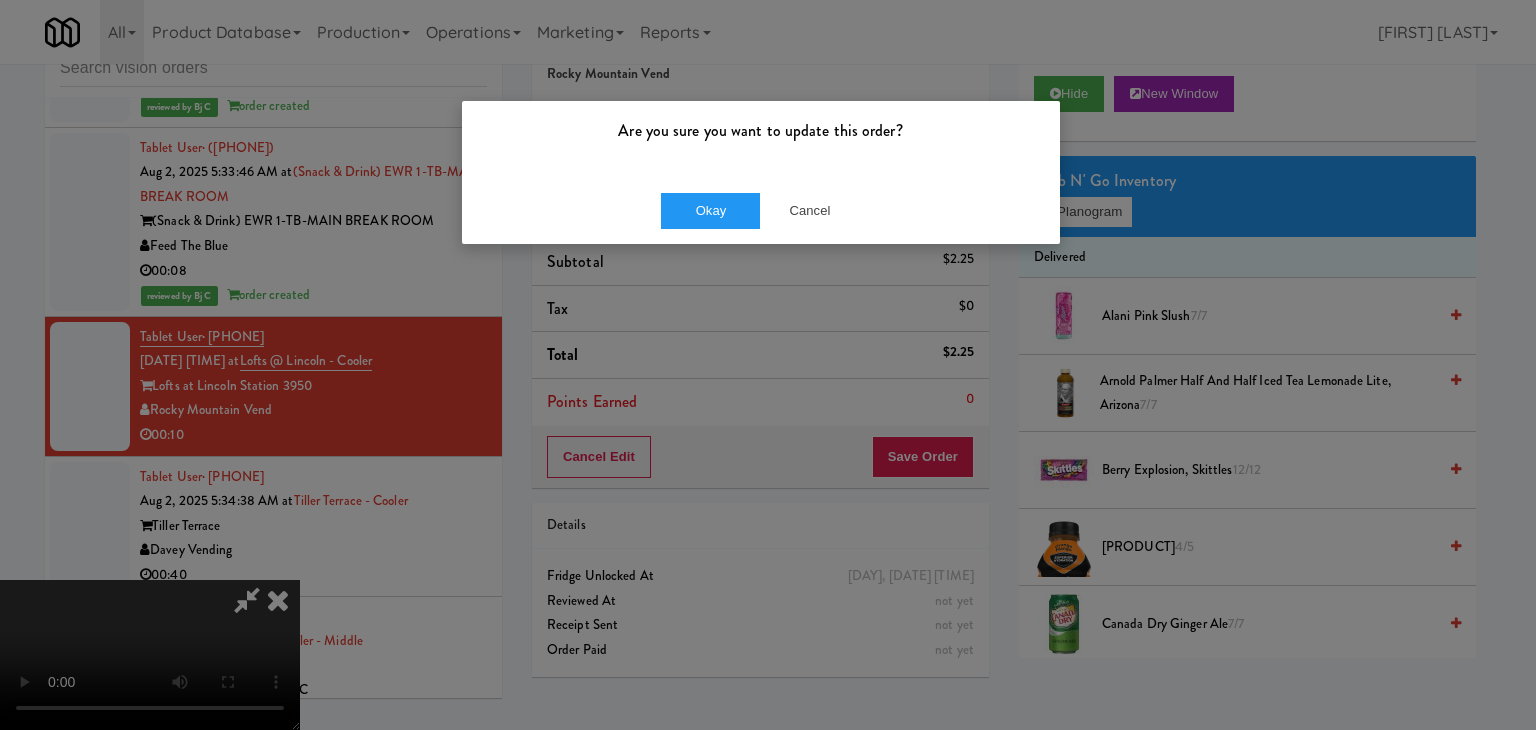 click on "Okay Cancel" at bounding box center [761, 210] 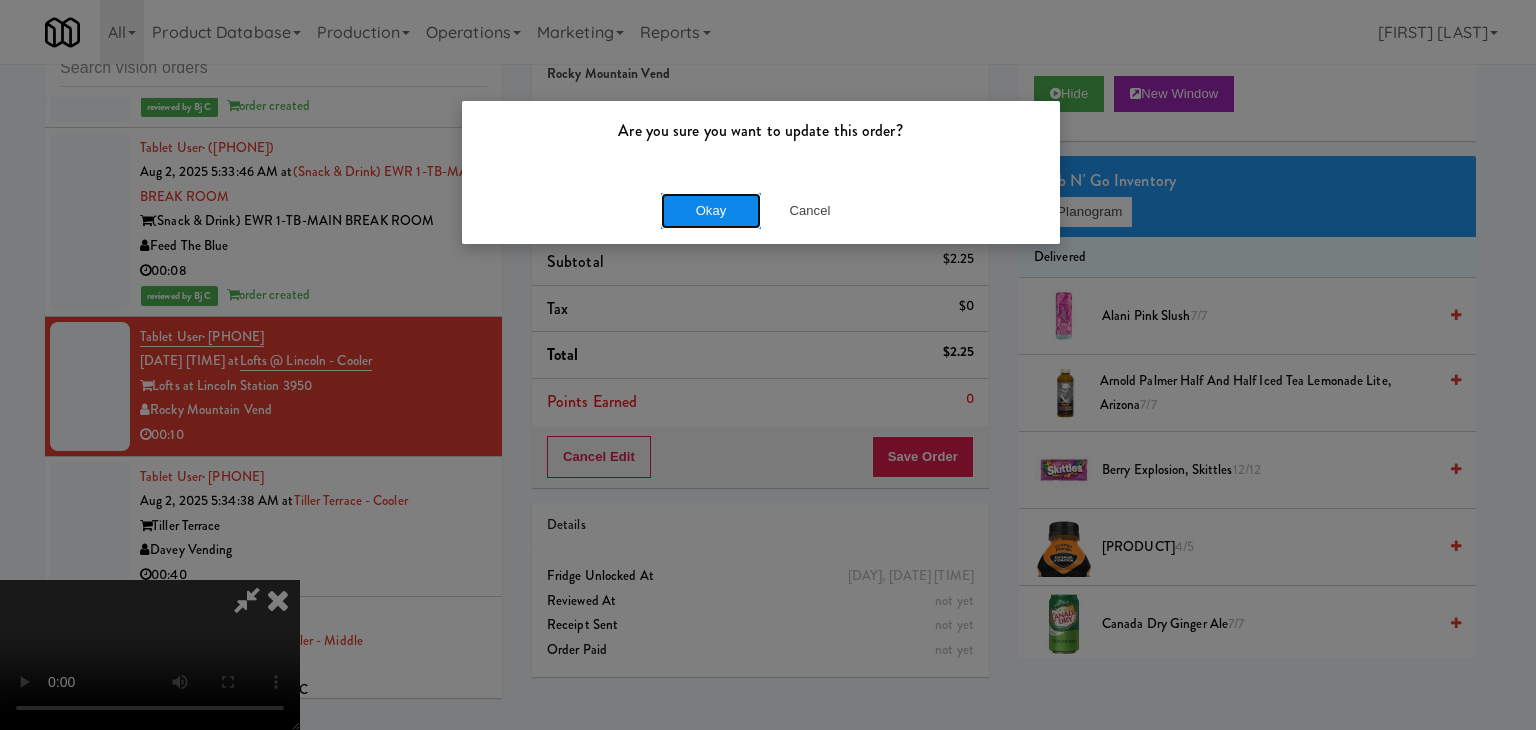 click on "Okay" at bounding box center [711, 211] 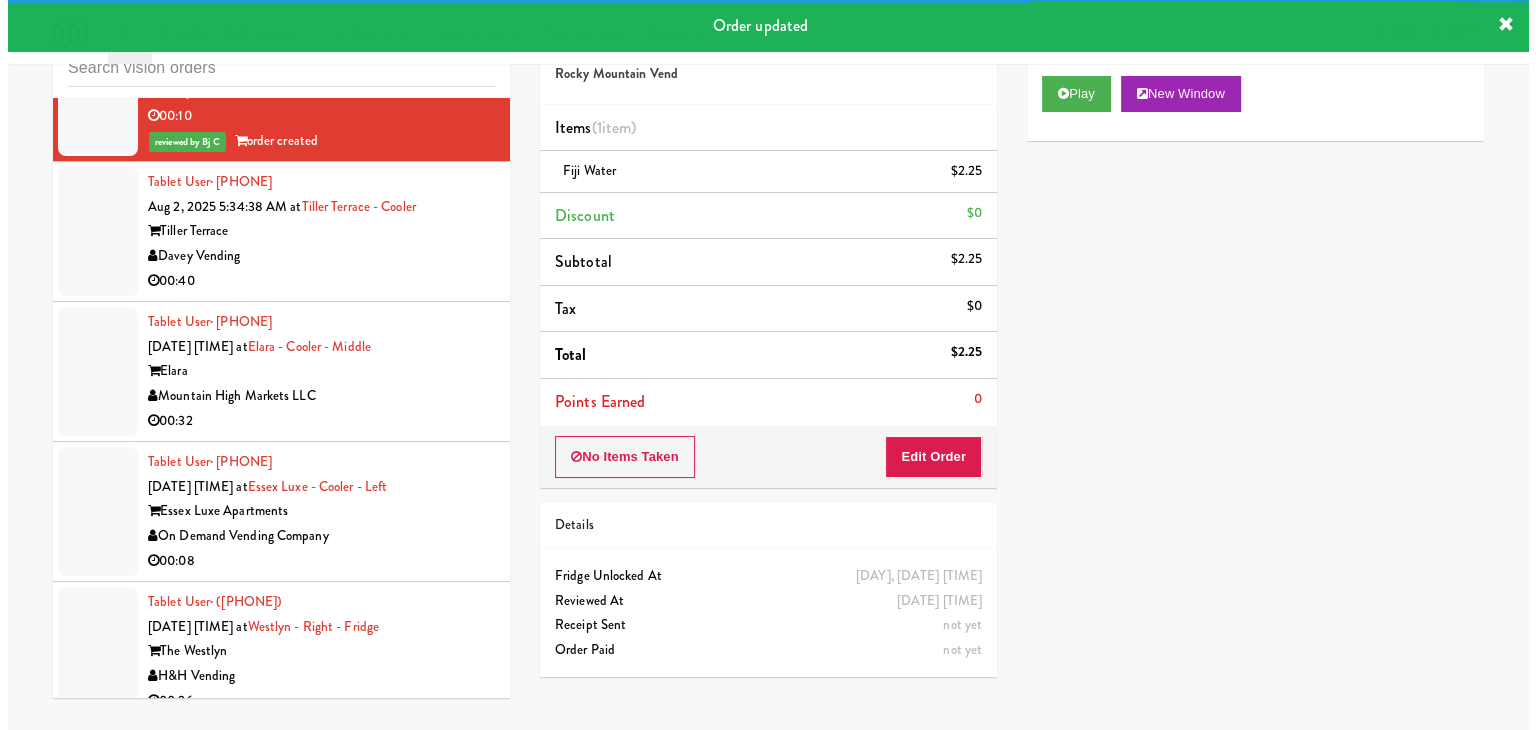 scroll, scrollTop: 15058, scrollLeft: 0, axis: vertical 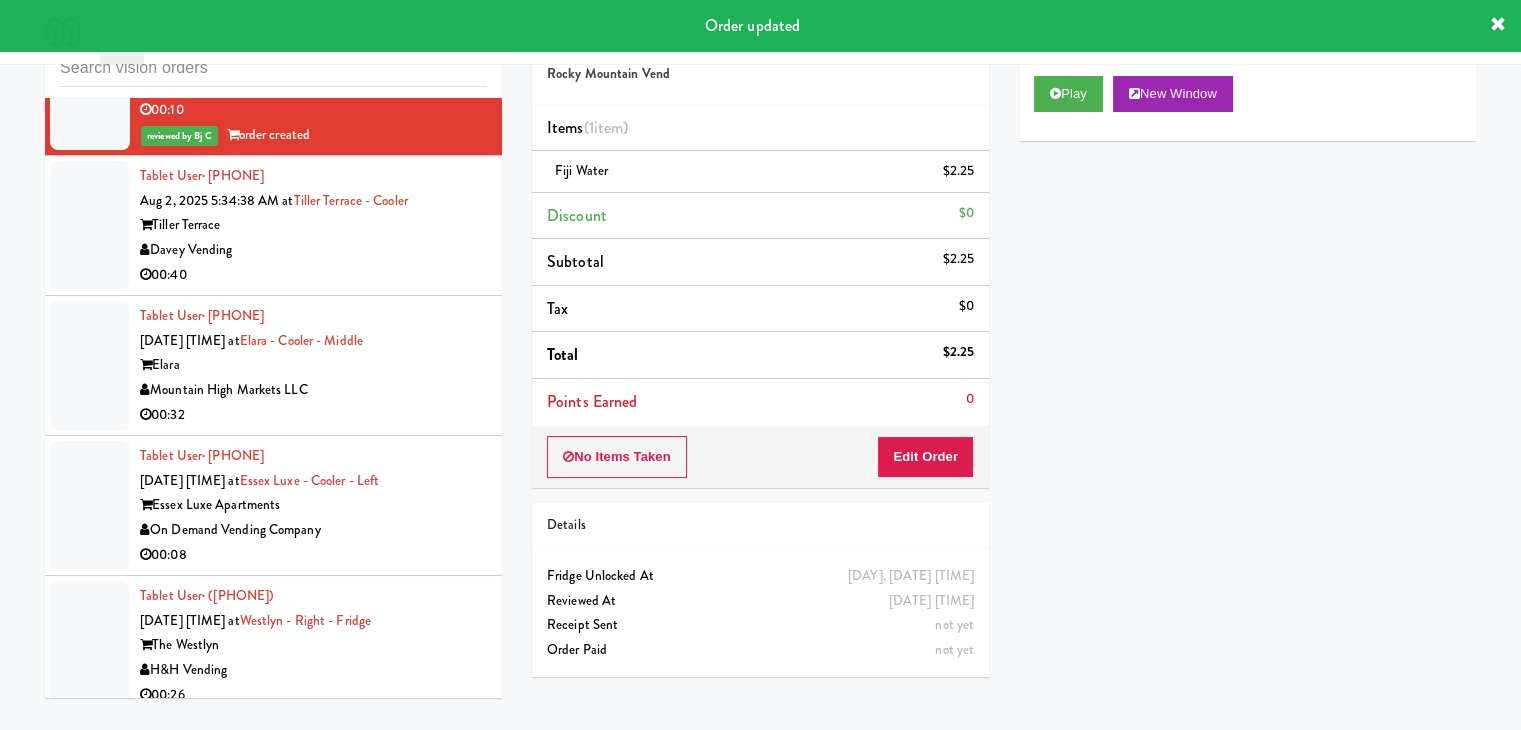 drag, startPoint x: 421, startPoint y: 186, endPoint x: 433, endPoint y: 191, distance: 13 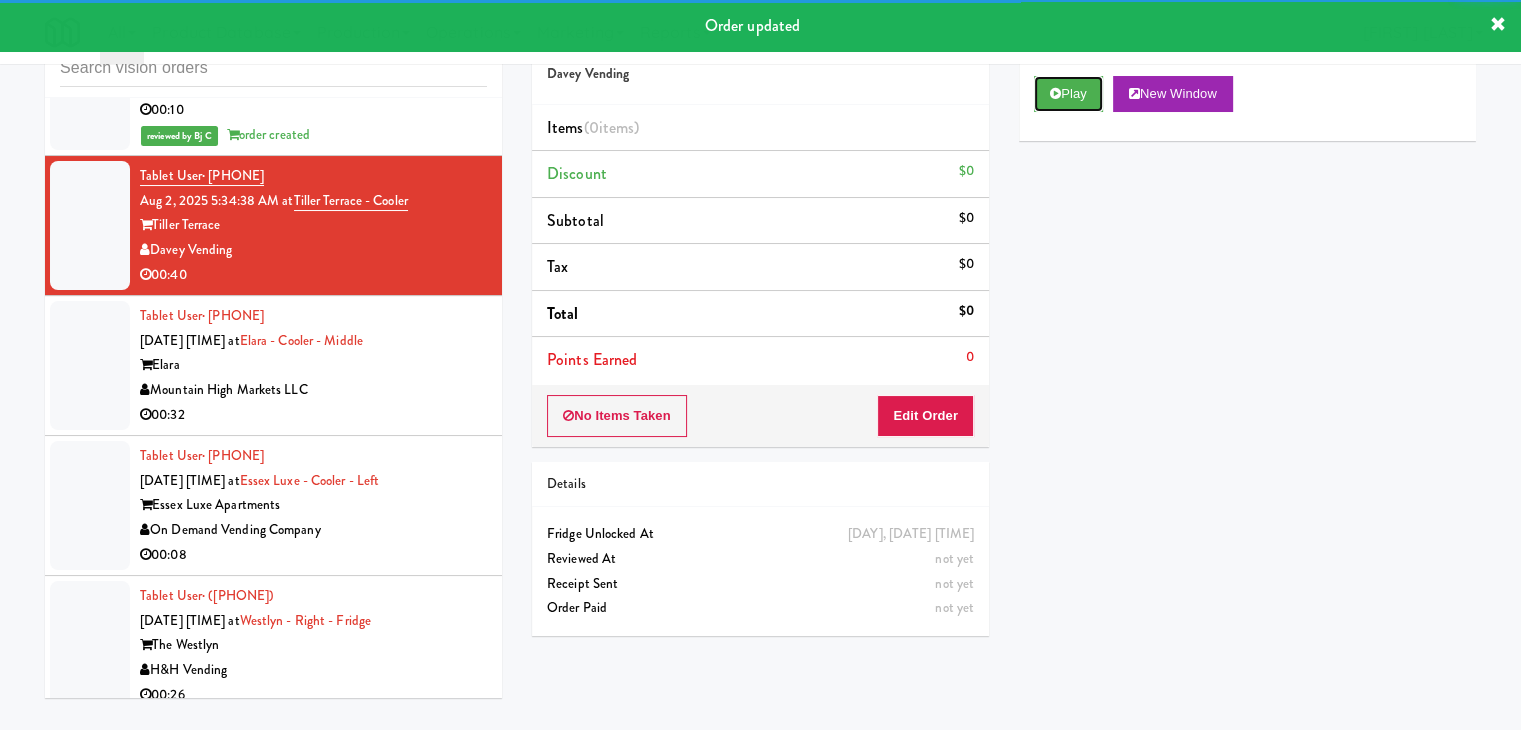 drag, startPoint x: 1080, startPoint y: 85, endPoint x: 1068, endPoint y: 113, distance: 30.463093 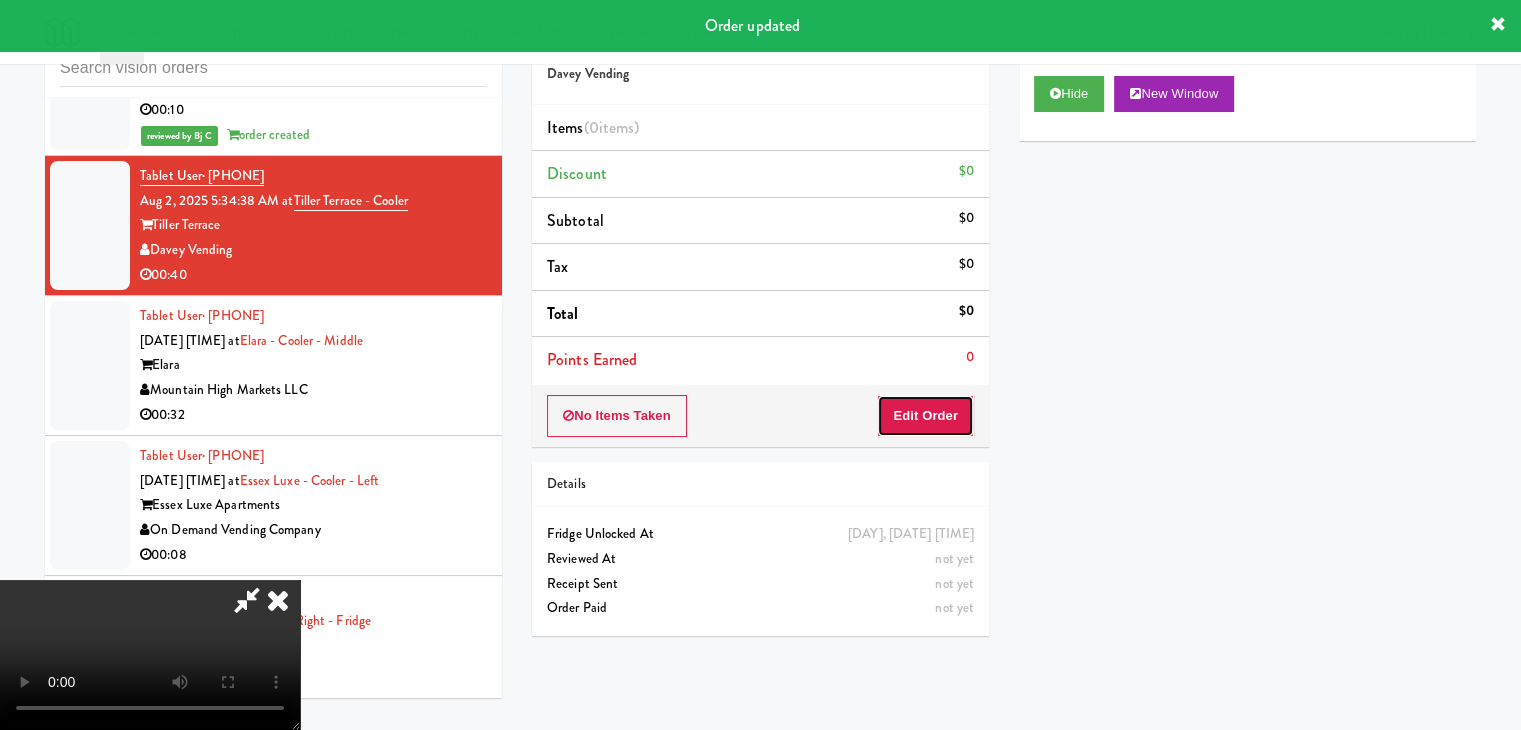 click on "Edit Order" at bounding box center [925, 416] 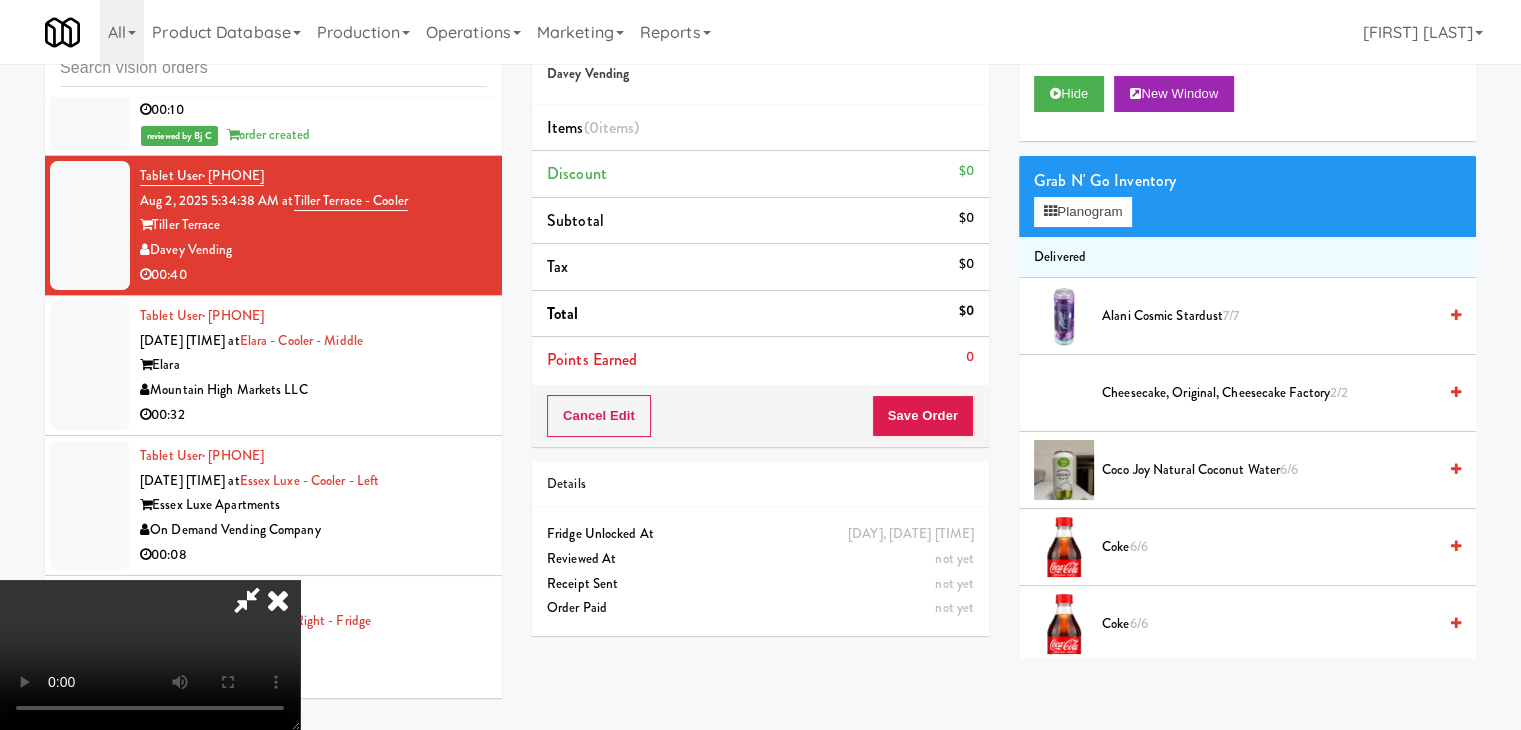 type 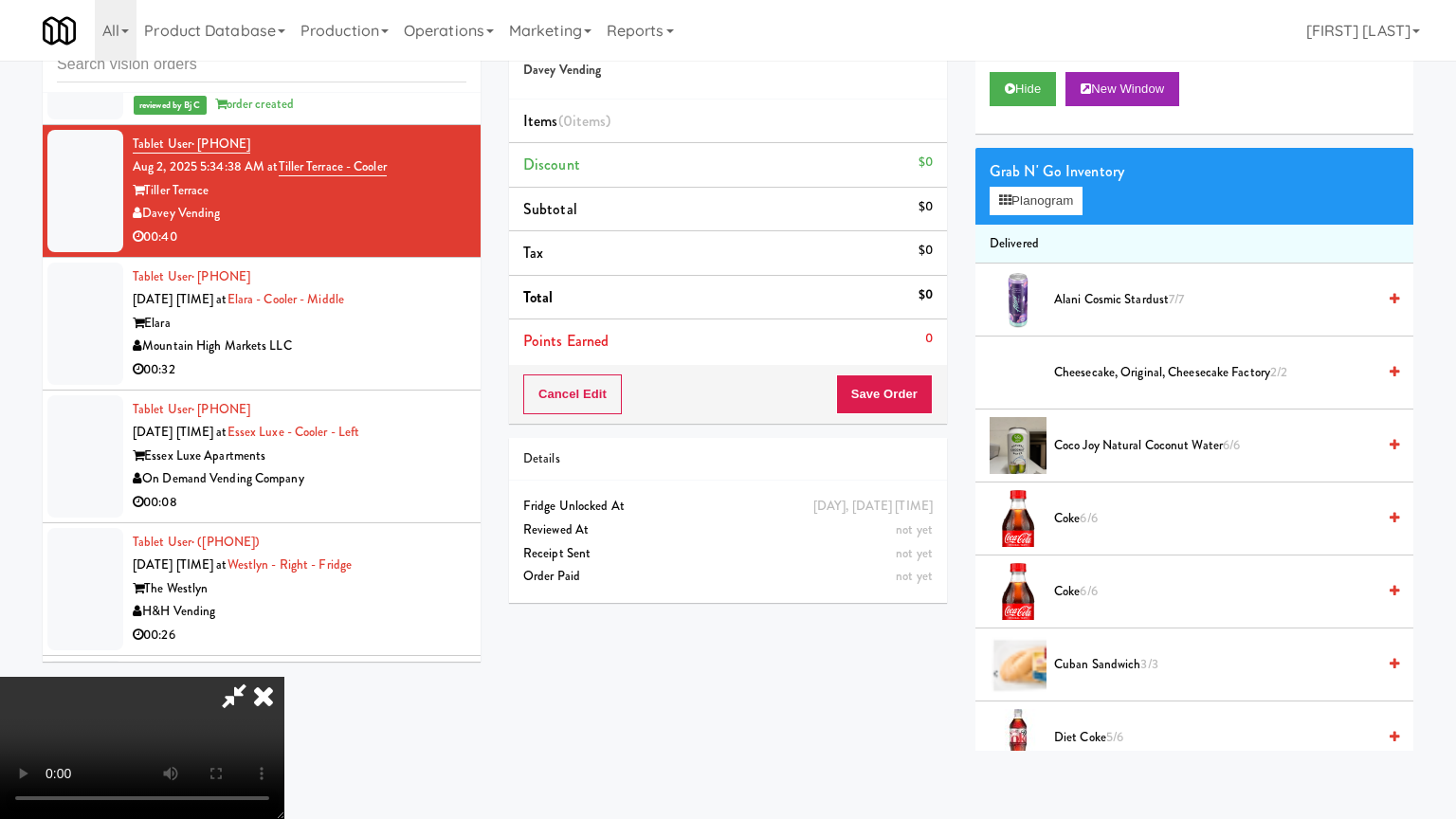 click at bounding box center [142, 748] 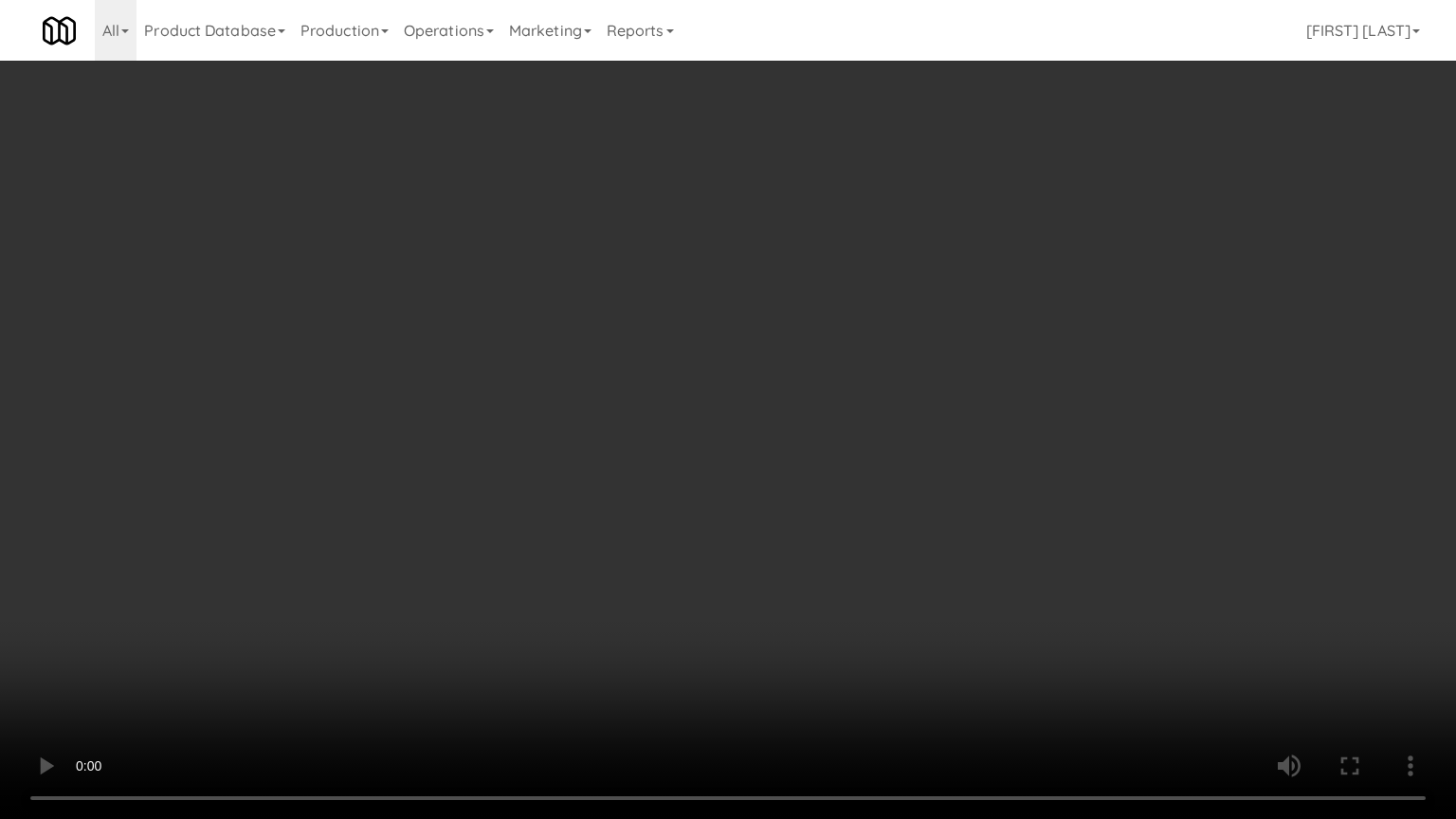 click at bounding box center [728, 410] 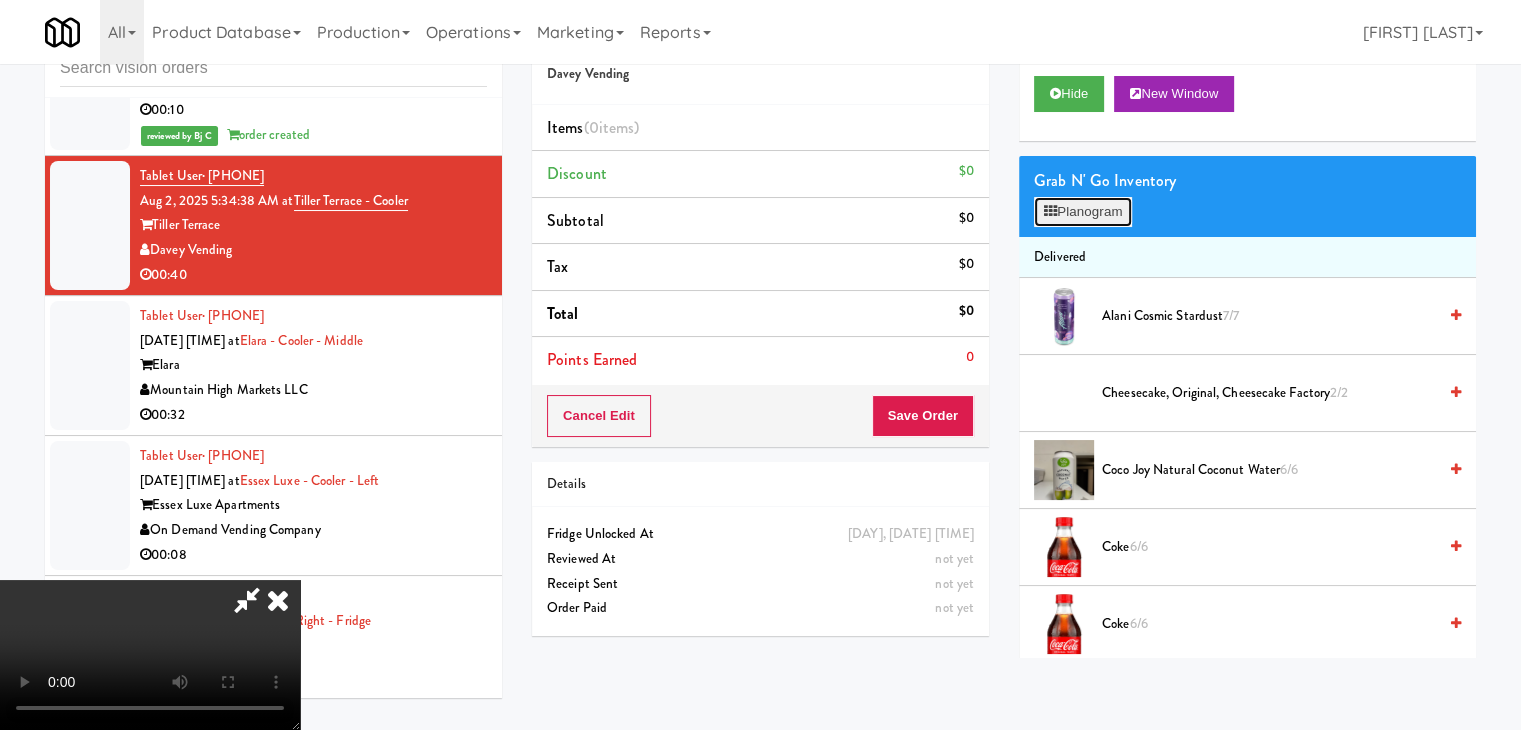 click on "Planogram" at bounding box center (1083, 212) 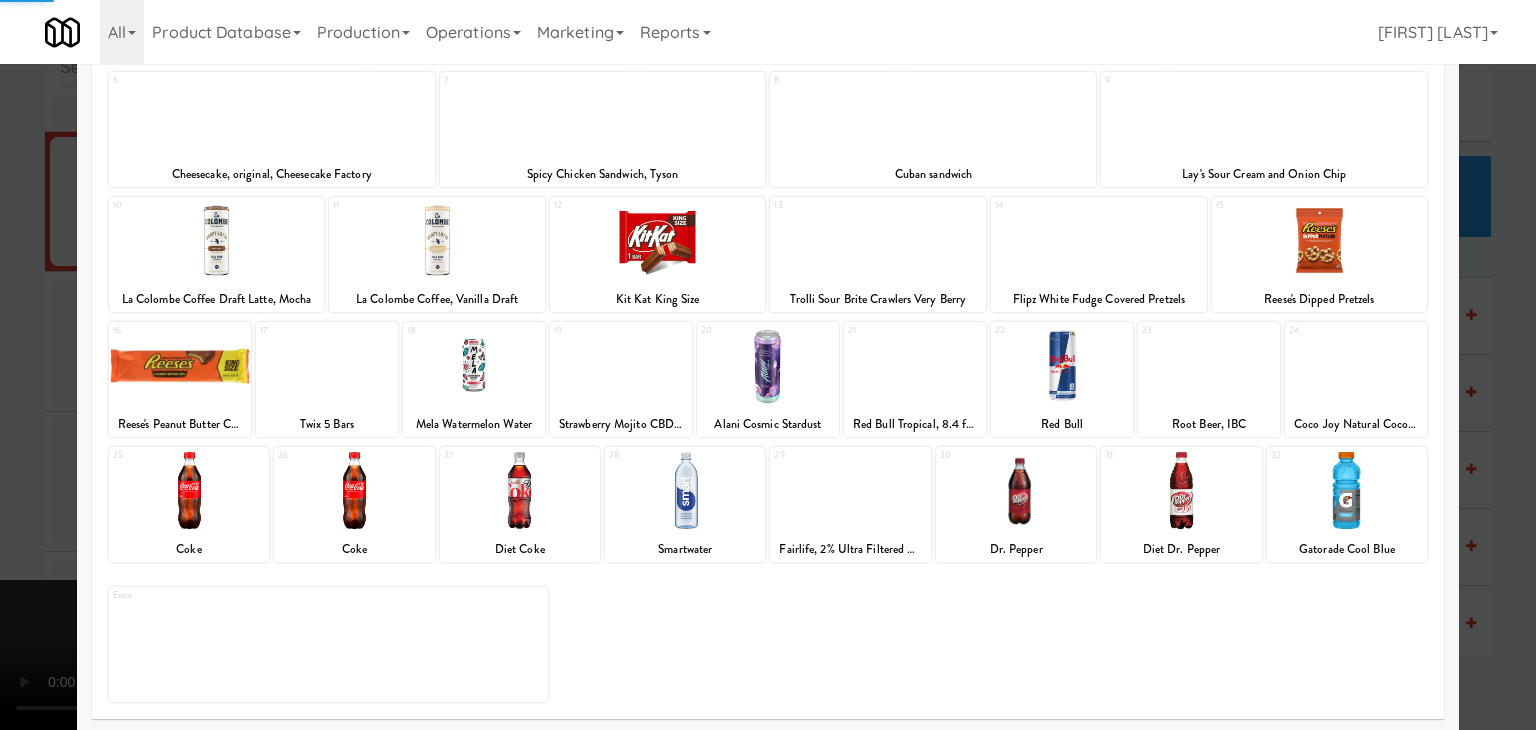 scroll, scrollTop: 252, scrollLeft: 0, axis: vertical 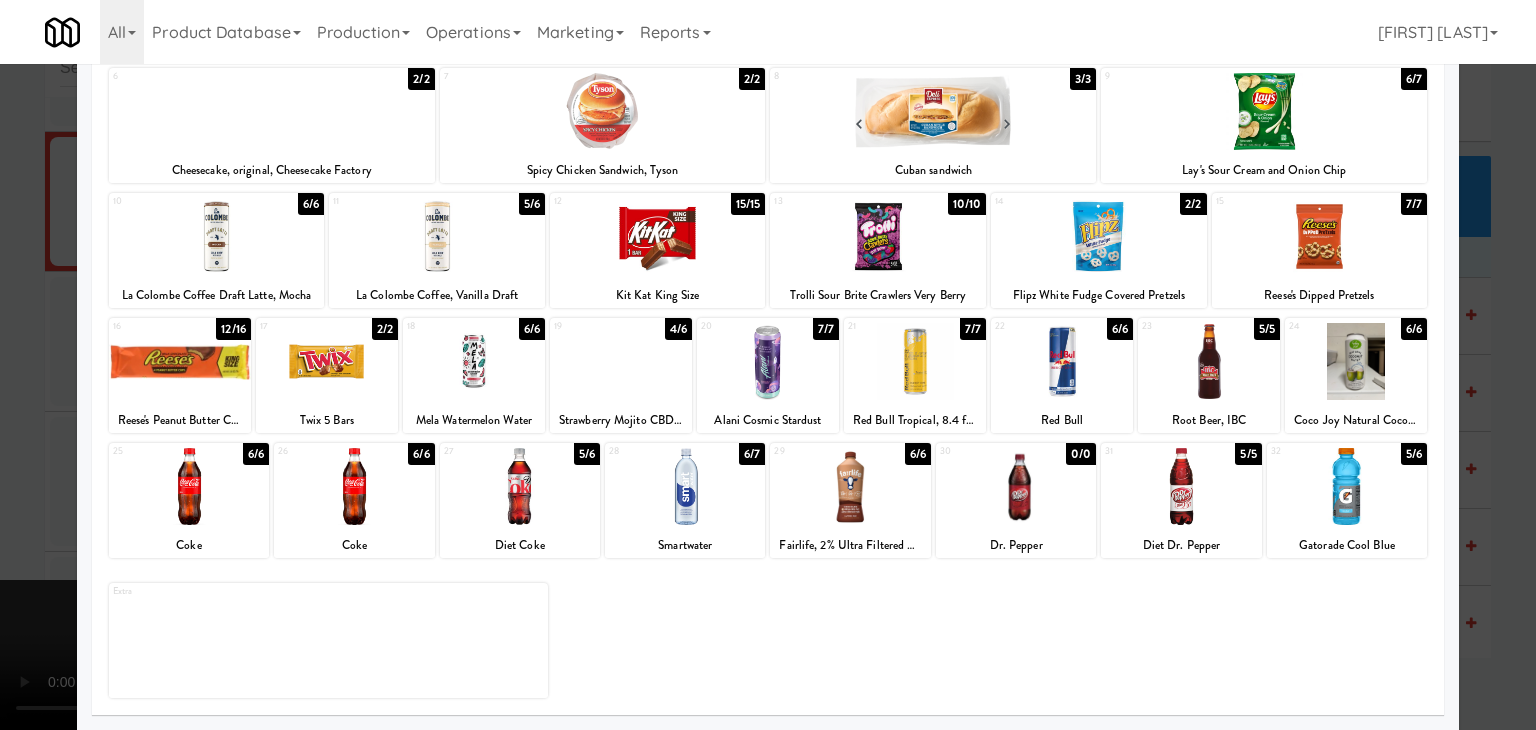 click at bounding box center [685, 486] 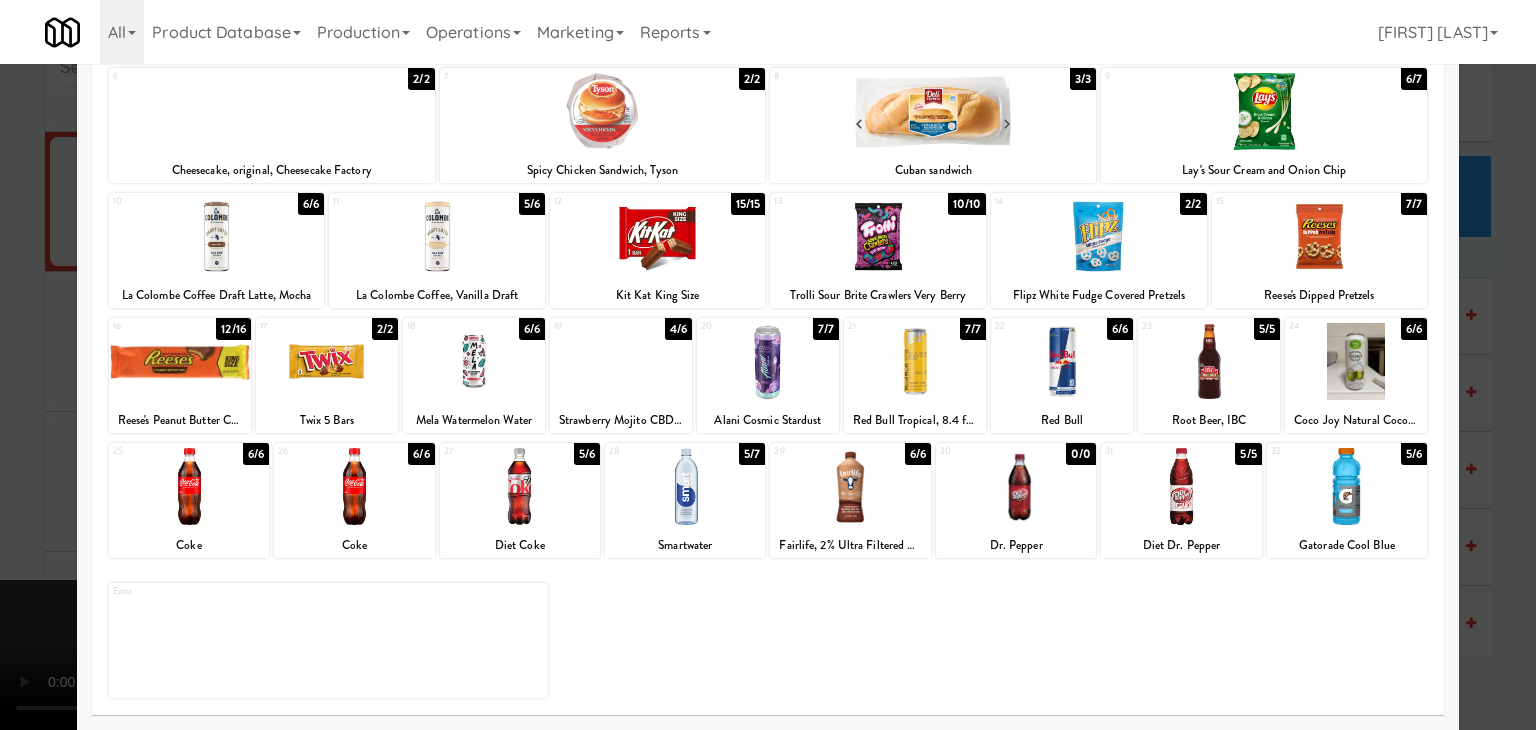 scroll, scrollTop: 102, scrollLeft: 0, axis: vertical 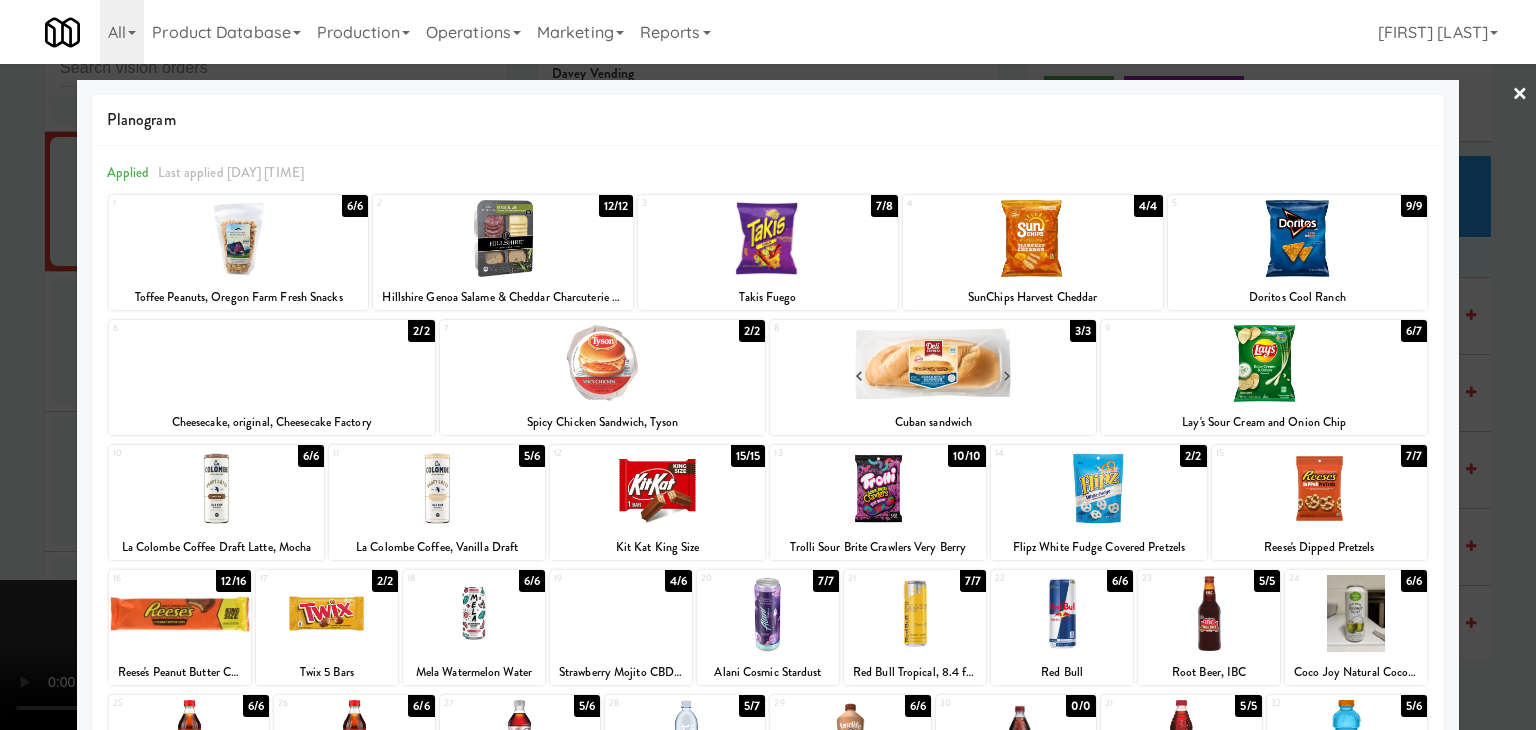 click at bounding box center (1264, 363) 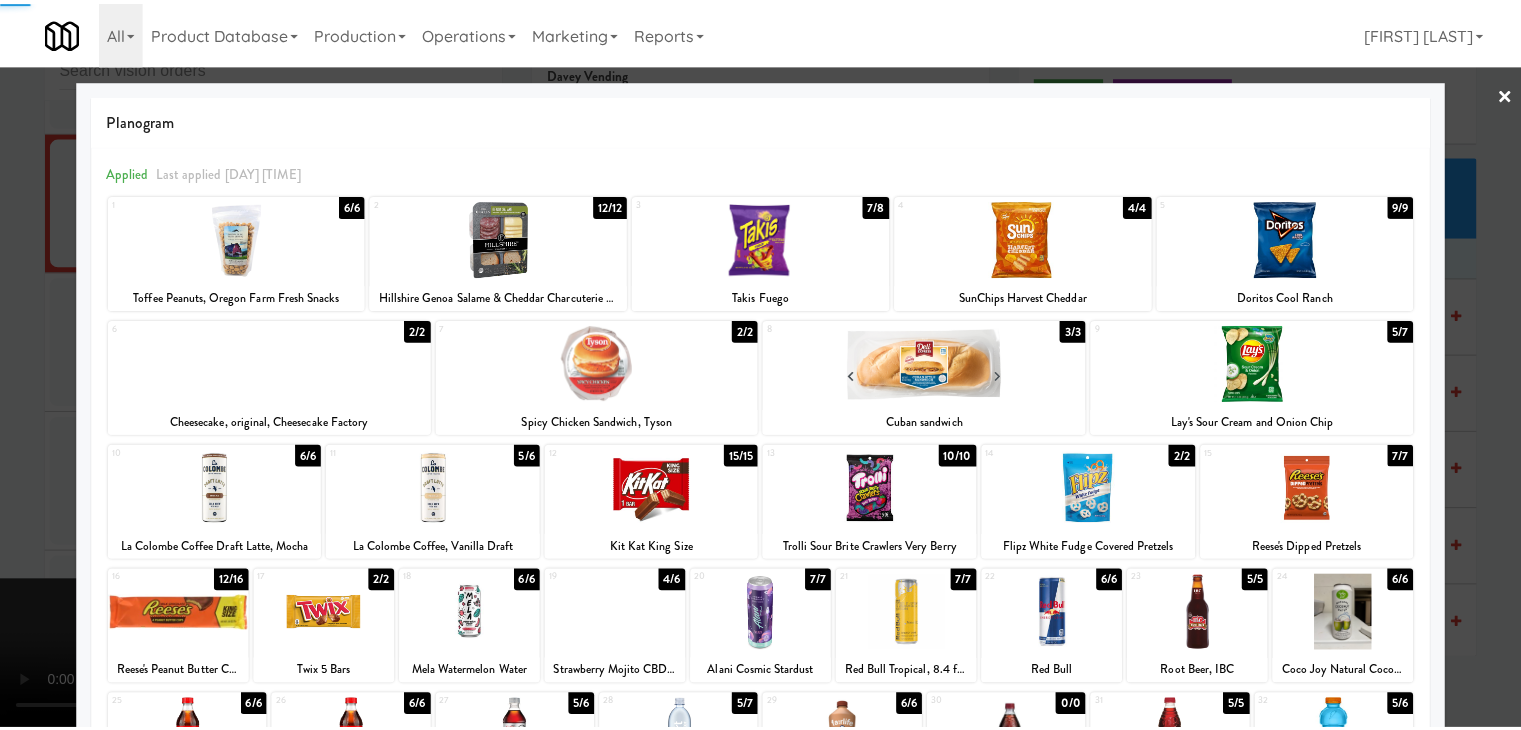 scroll, scrollTop: 0, scrollLeft: 0, axis: both 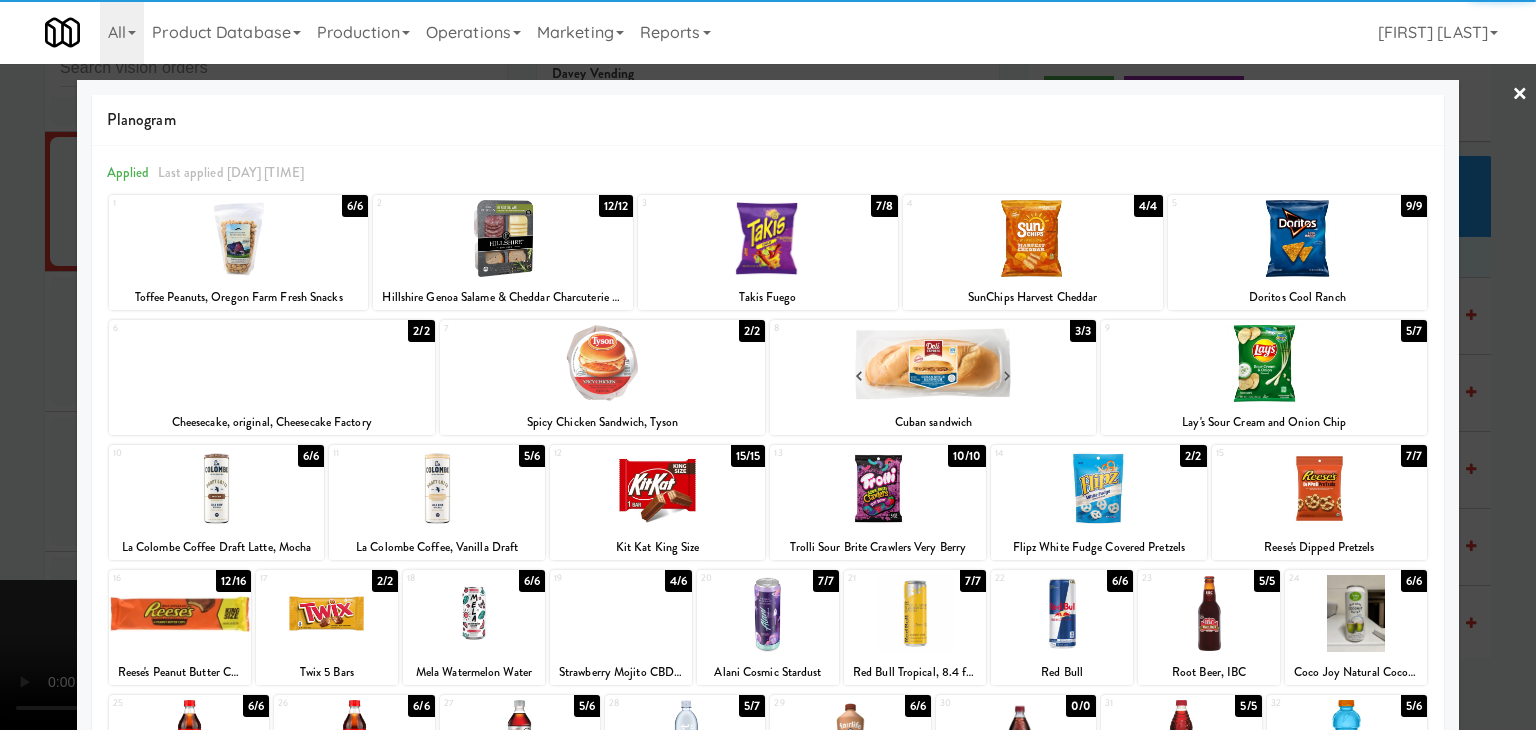 drag, startPoint x: 1508, startPoint y: 414, endPoint x: 1460, endPoint y: 428, distance: 50 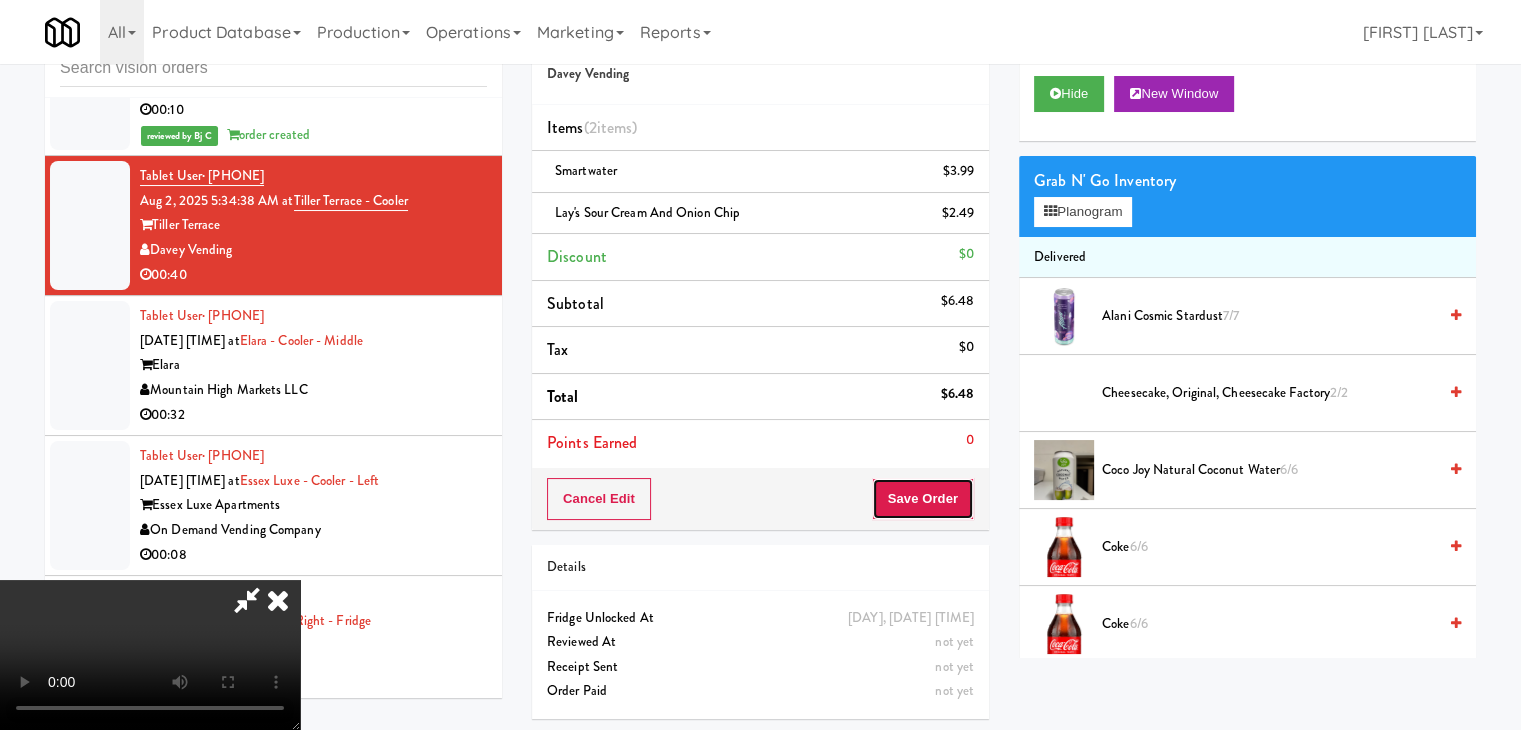 click on "Save Order" at bounding box center [923, 499] 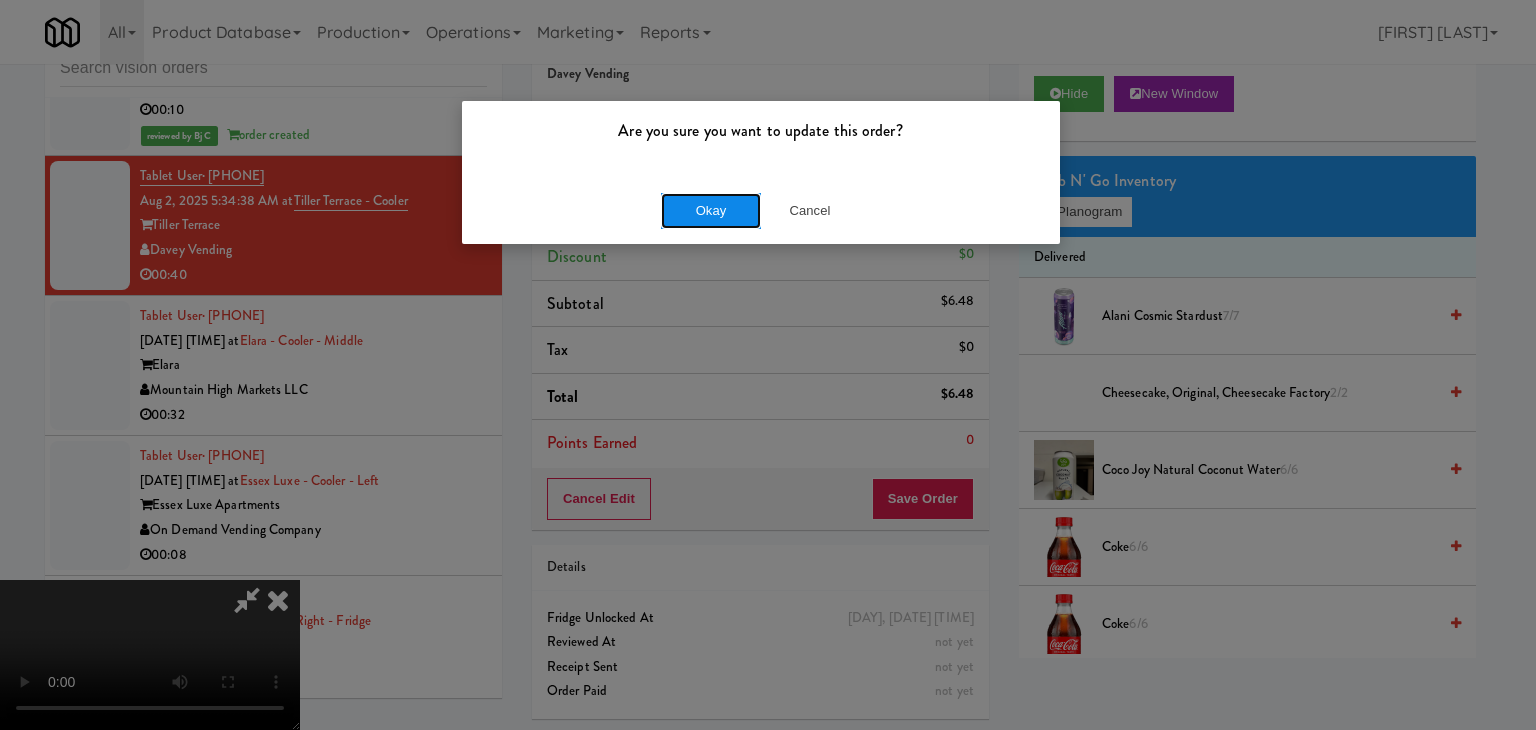 click on "Okay" at bounding box center [711, 211] 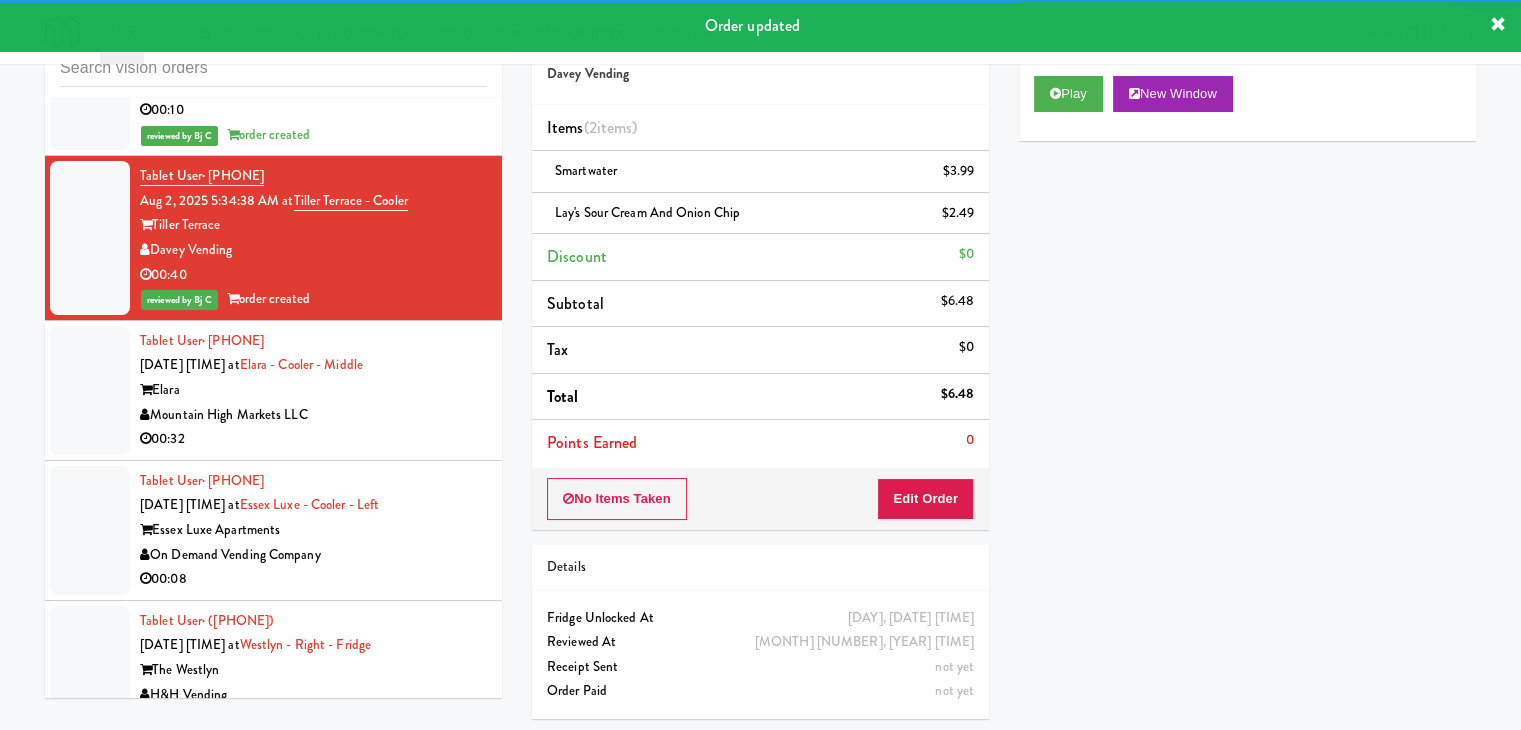 click on "00:32" at bounding box center [313, 439] 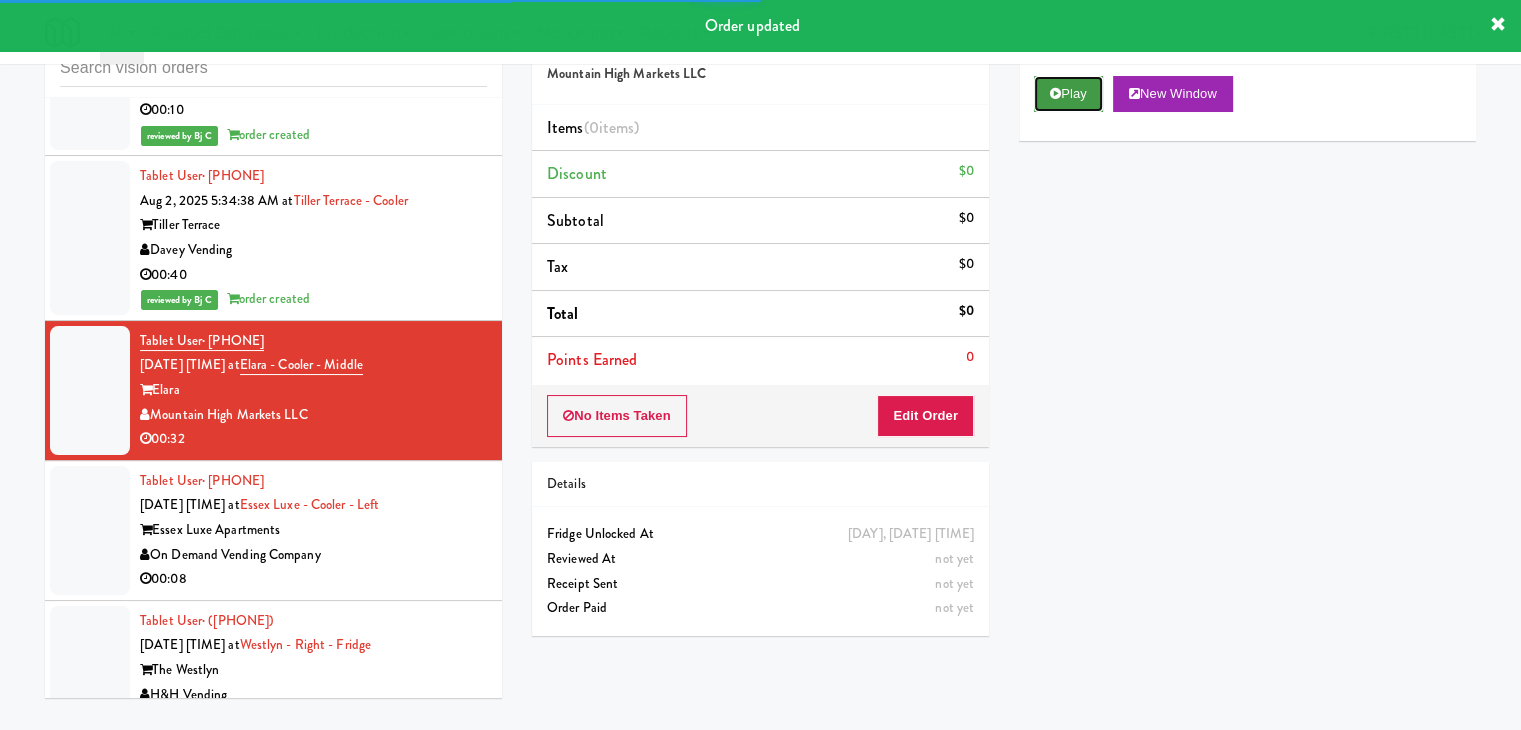 click on "Play" at bounding box center [1068, 94] 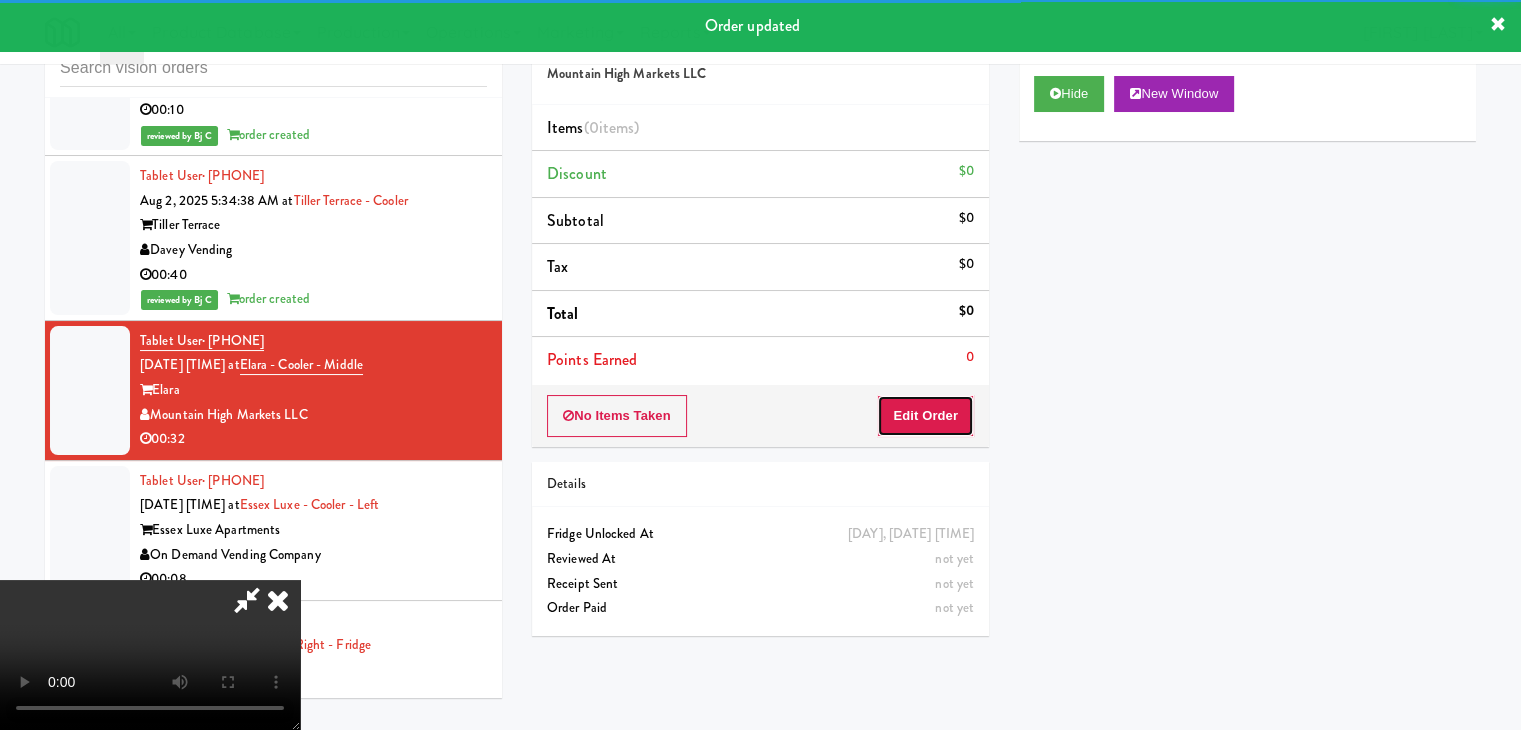 click on "Edit Order" at bounding box center (925, 416) 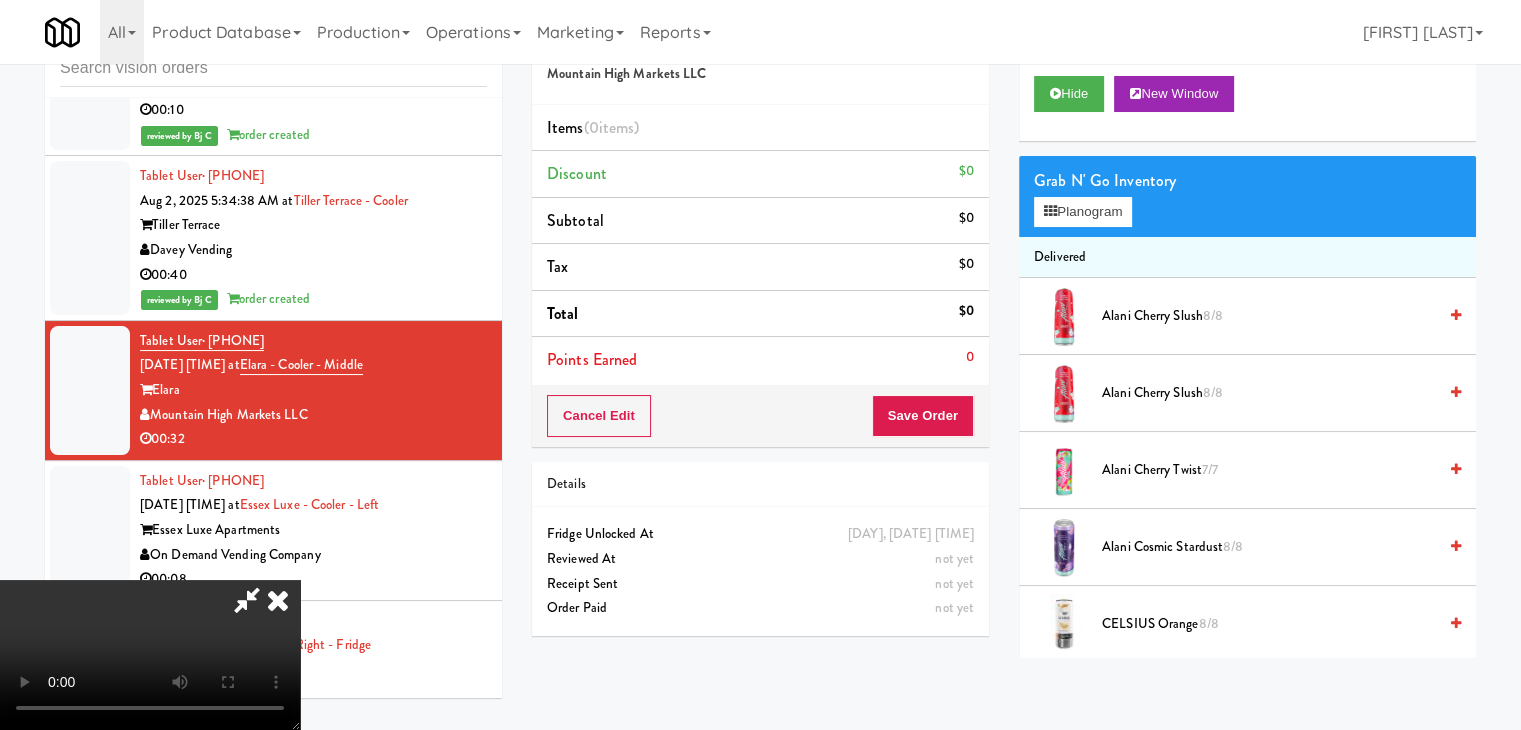 type 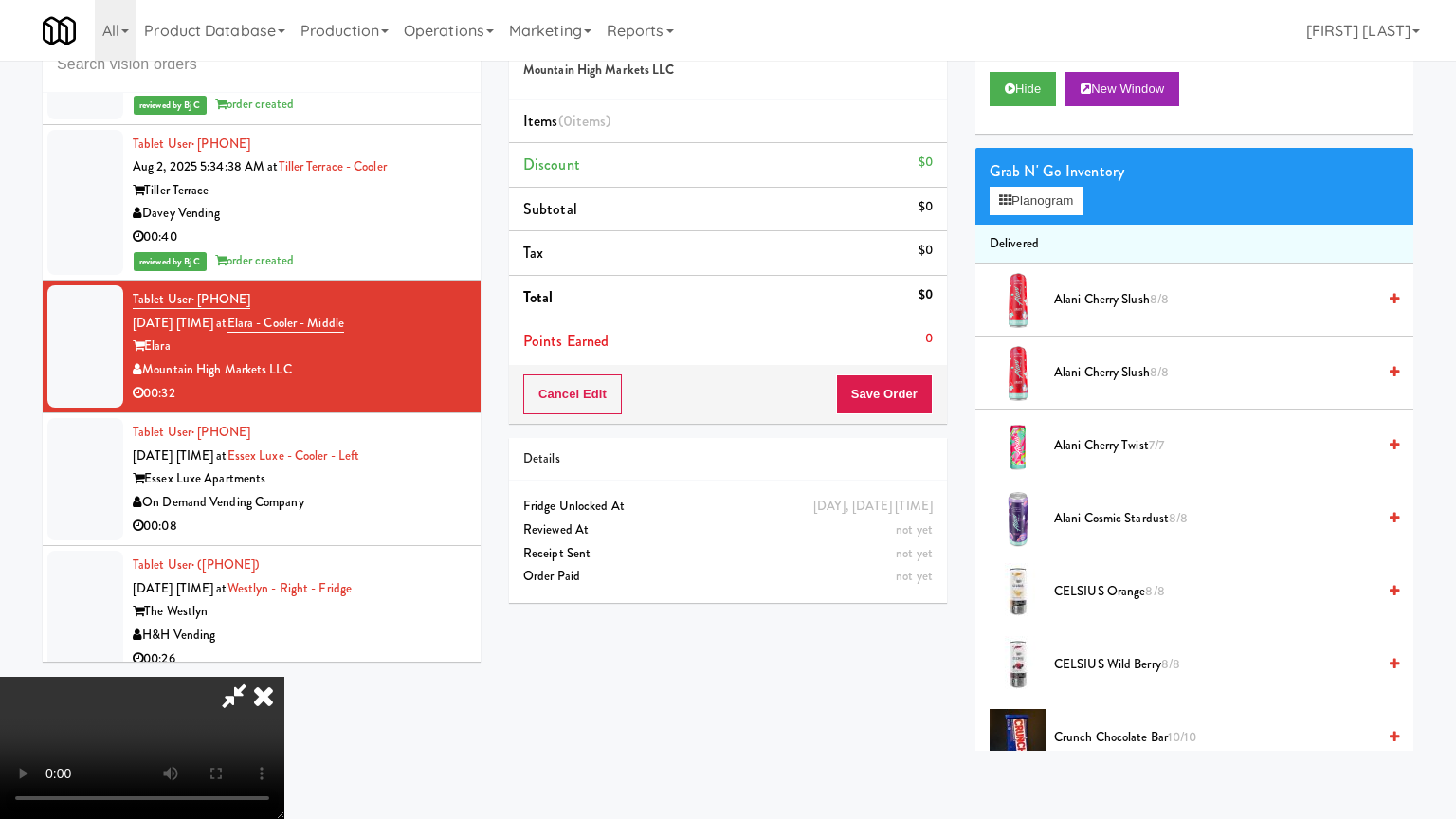 click at bounding box center [142, 748] 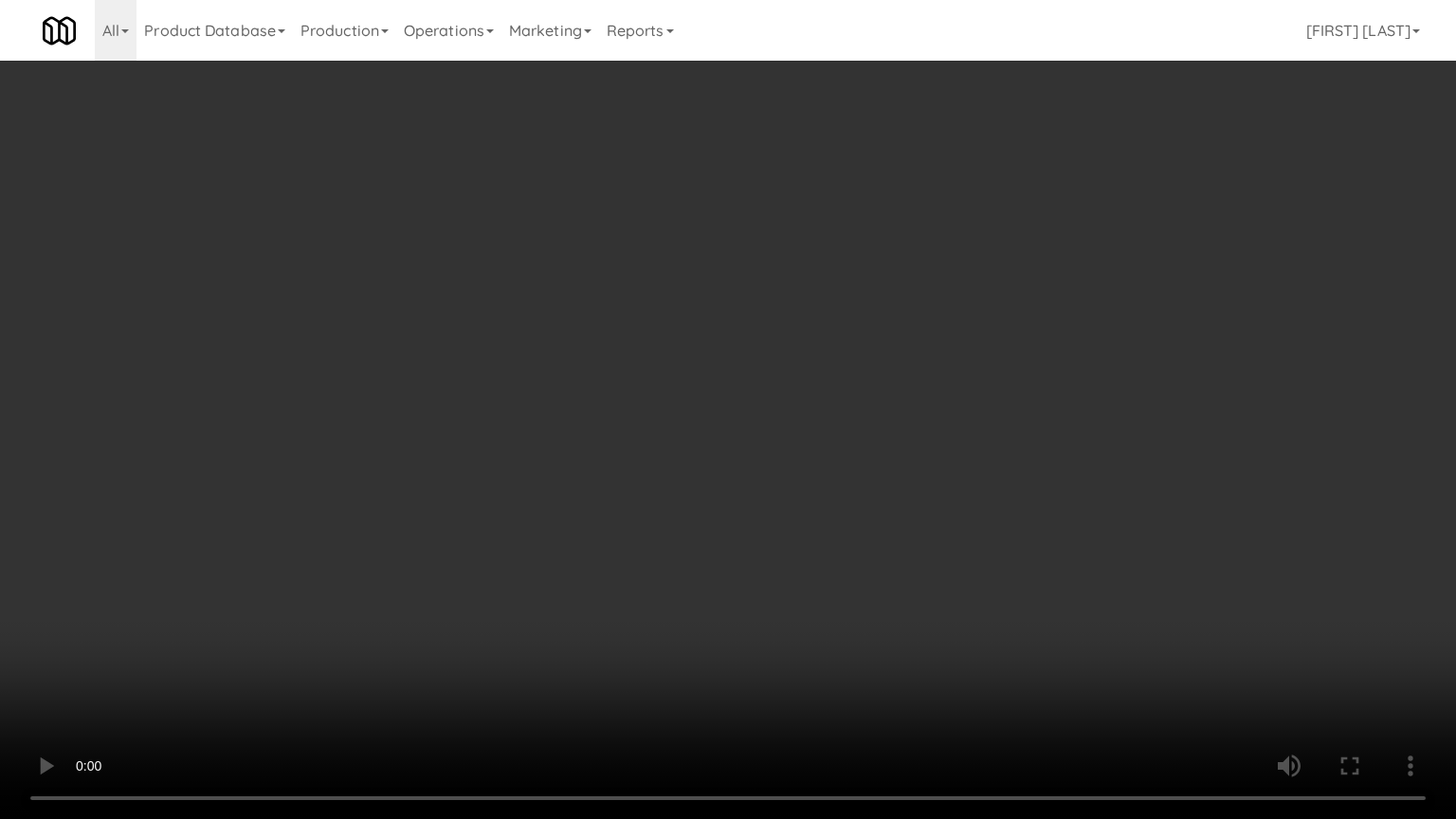 click at bounding box center [728, 410] 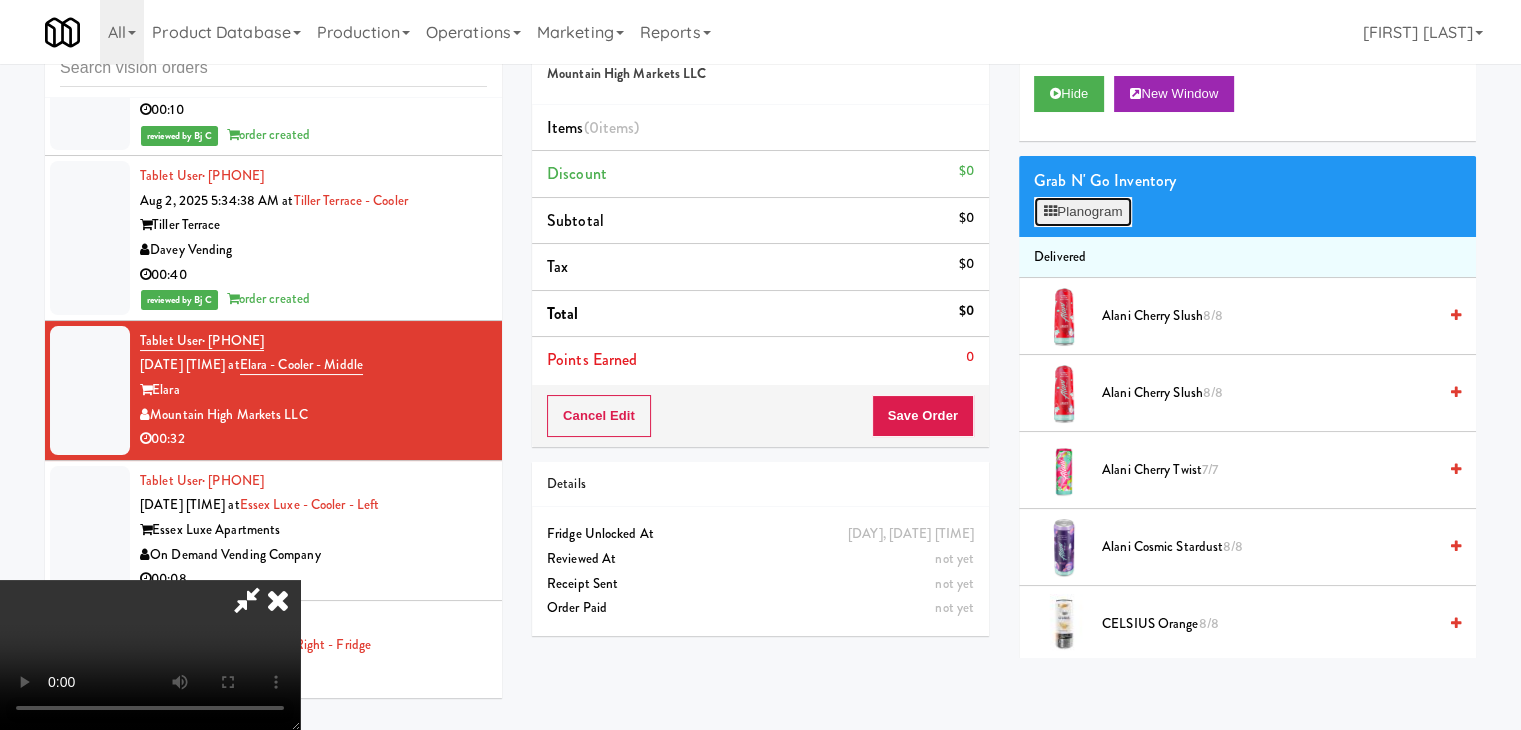 click on "Planogram" at bounding box center (1083, 212) 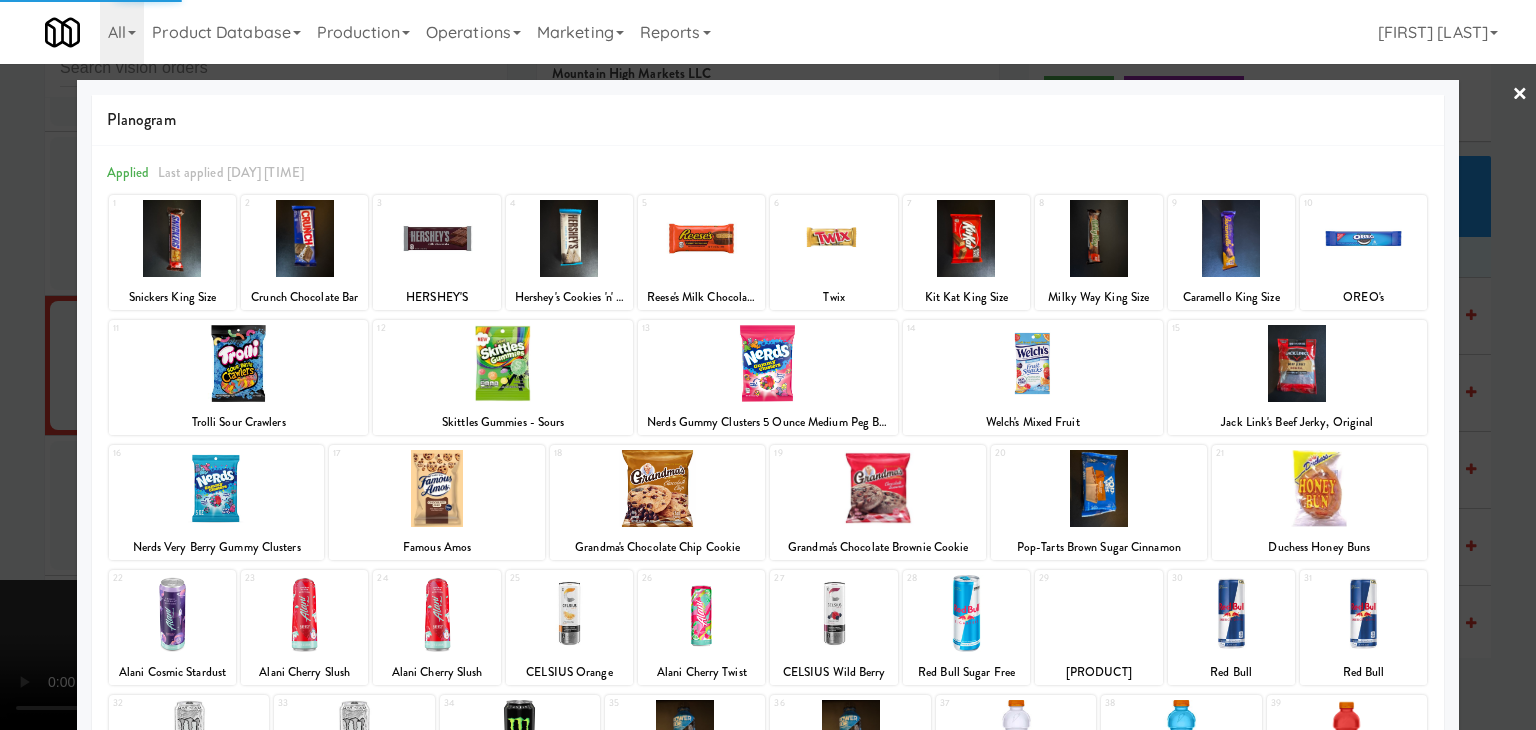 click at bounding box center (437, 488) 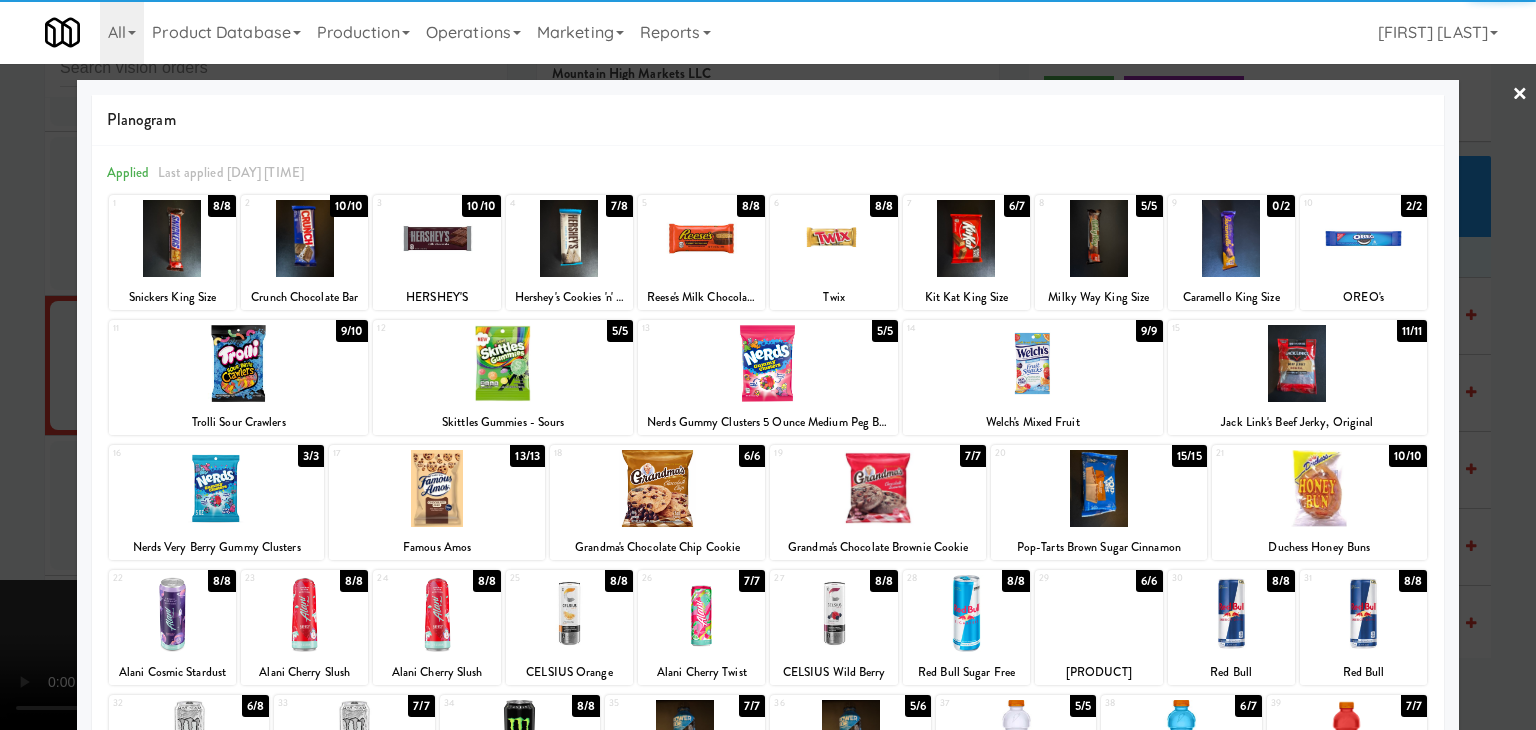 drag, startPoint x: 452, startPoint y: 483, endPoint x: 666, endPoint y: 461, distance: 215.12787 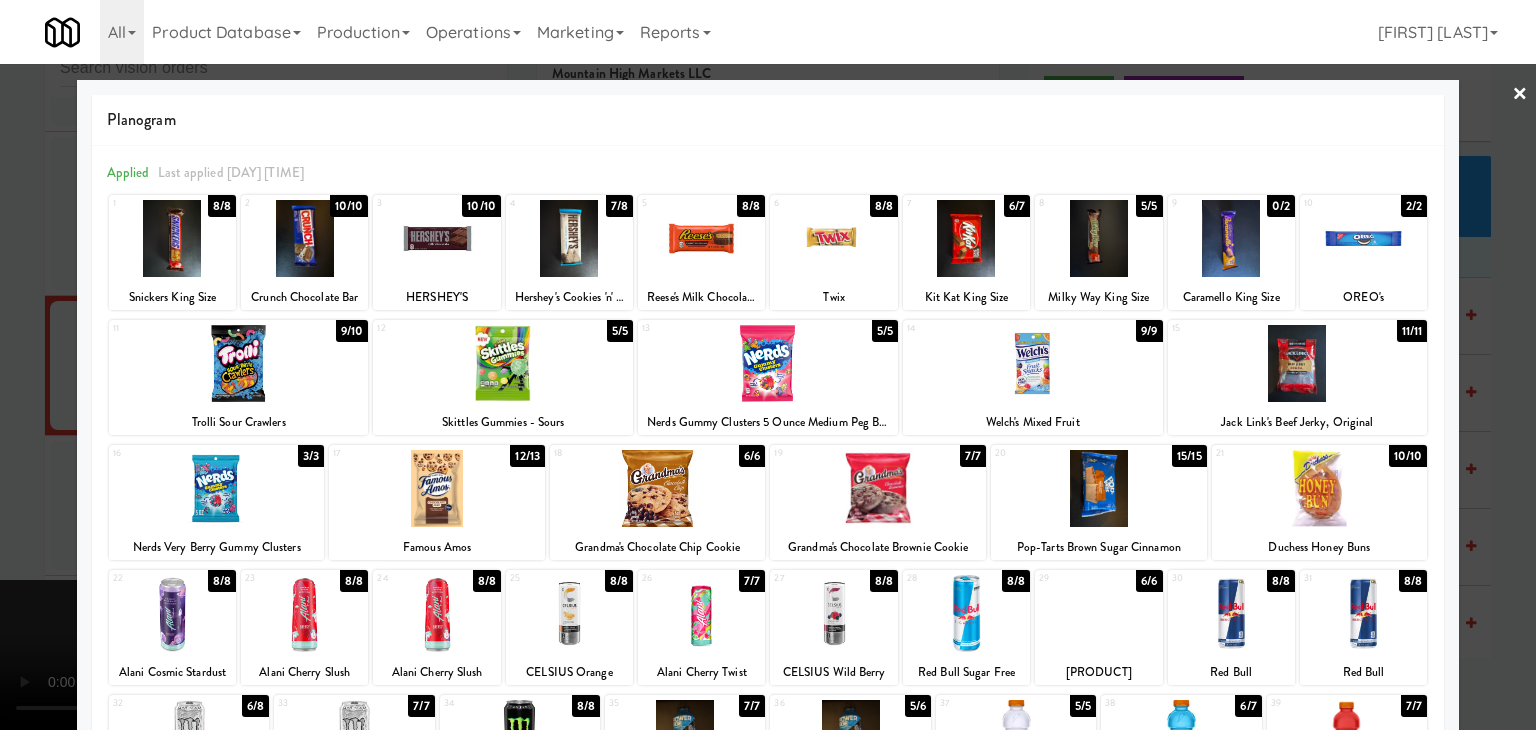 drag, startPoint x: 1335, startPoint y: 272, endPoint x: 1355, endPoint y: 274, distance: 20.09975 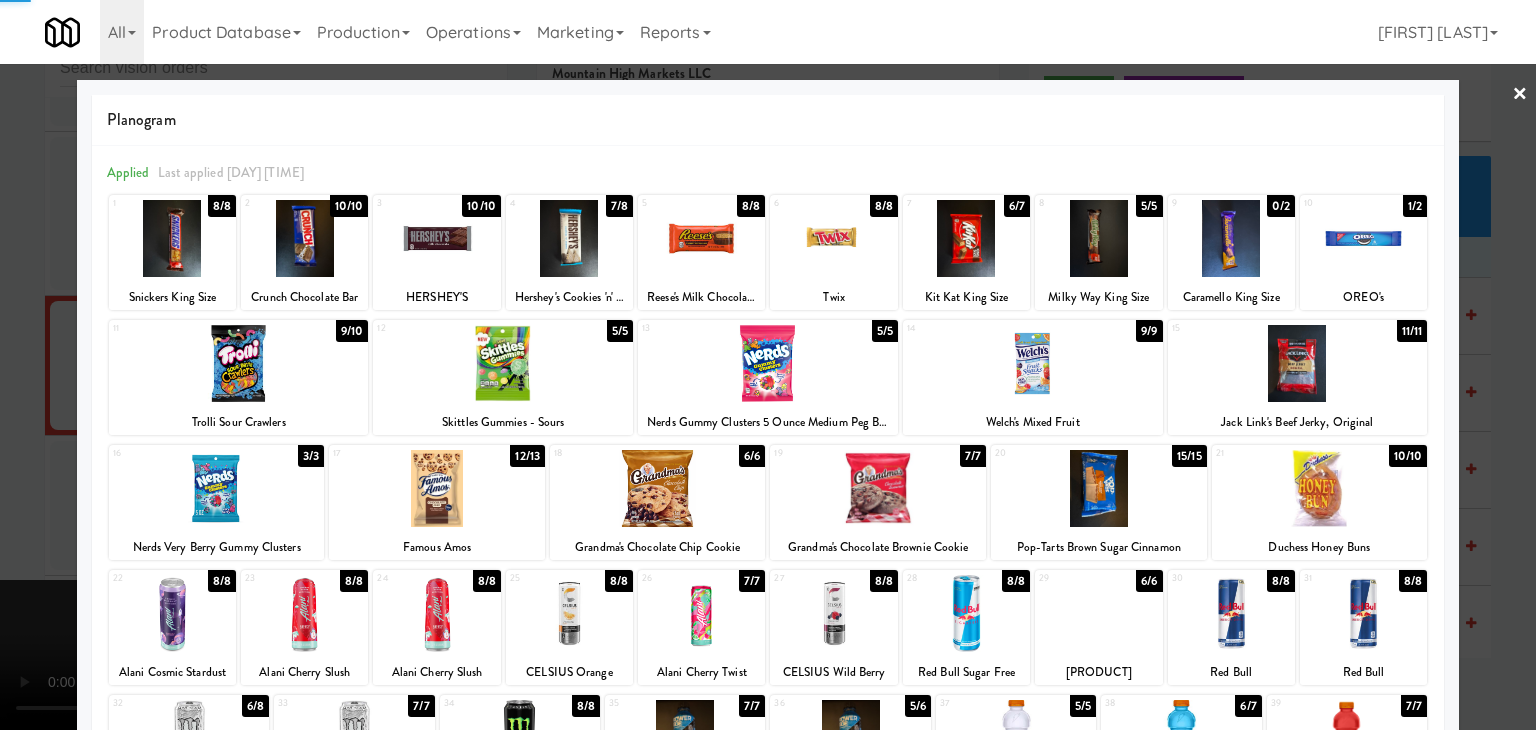 drag, startPoint x: 1495, startPoint y: 287, endPoint x: 1412, endPoint y: 341, distance: 99.0202 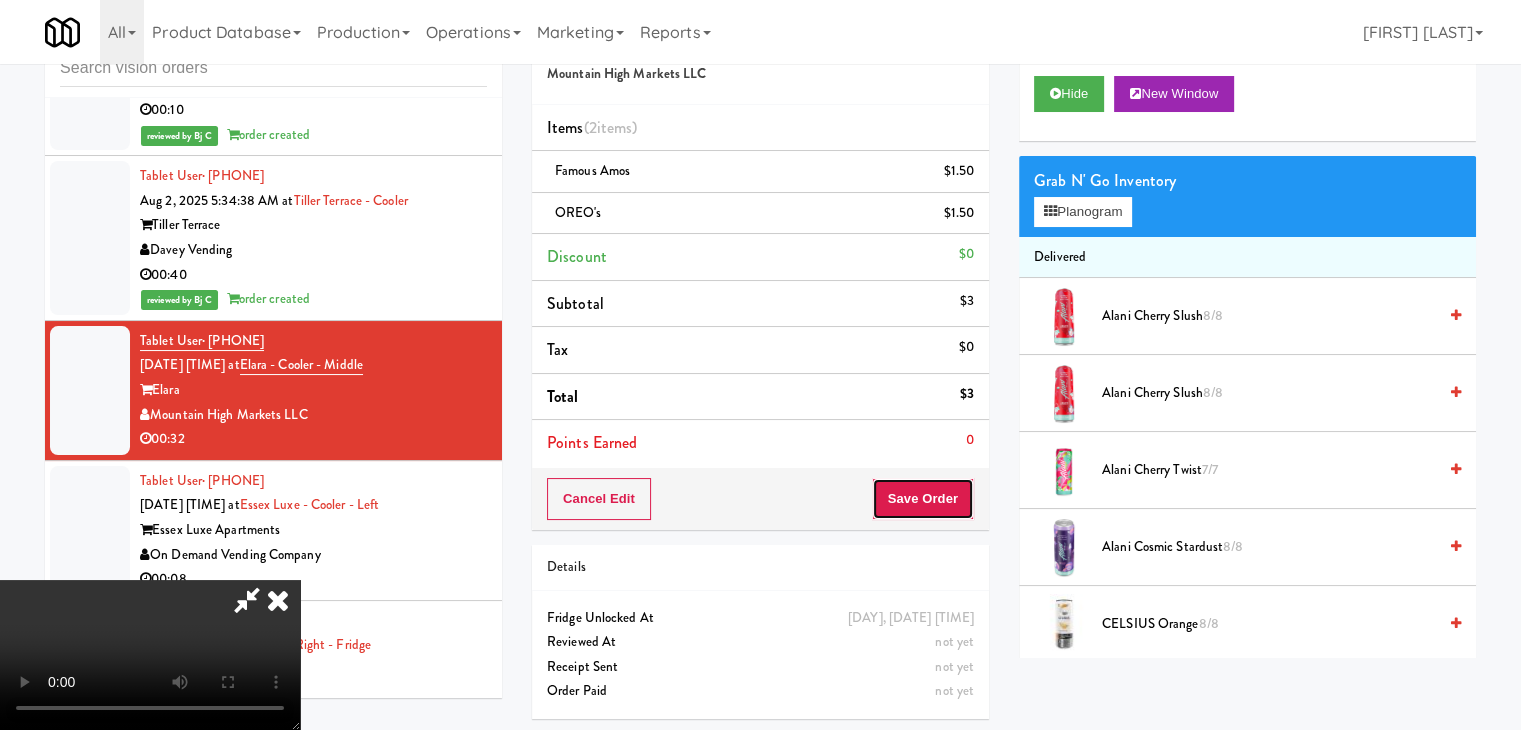 click on "Save Order" at bounding box center [923, 499] 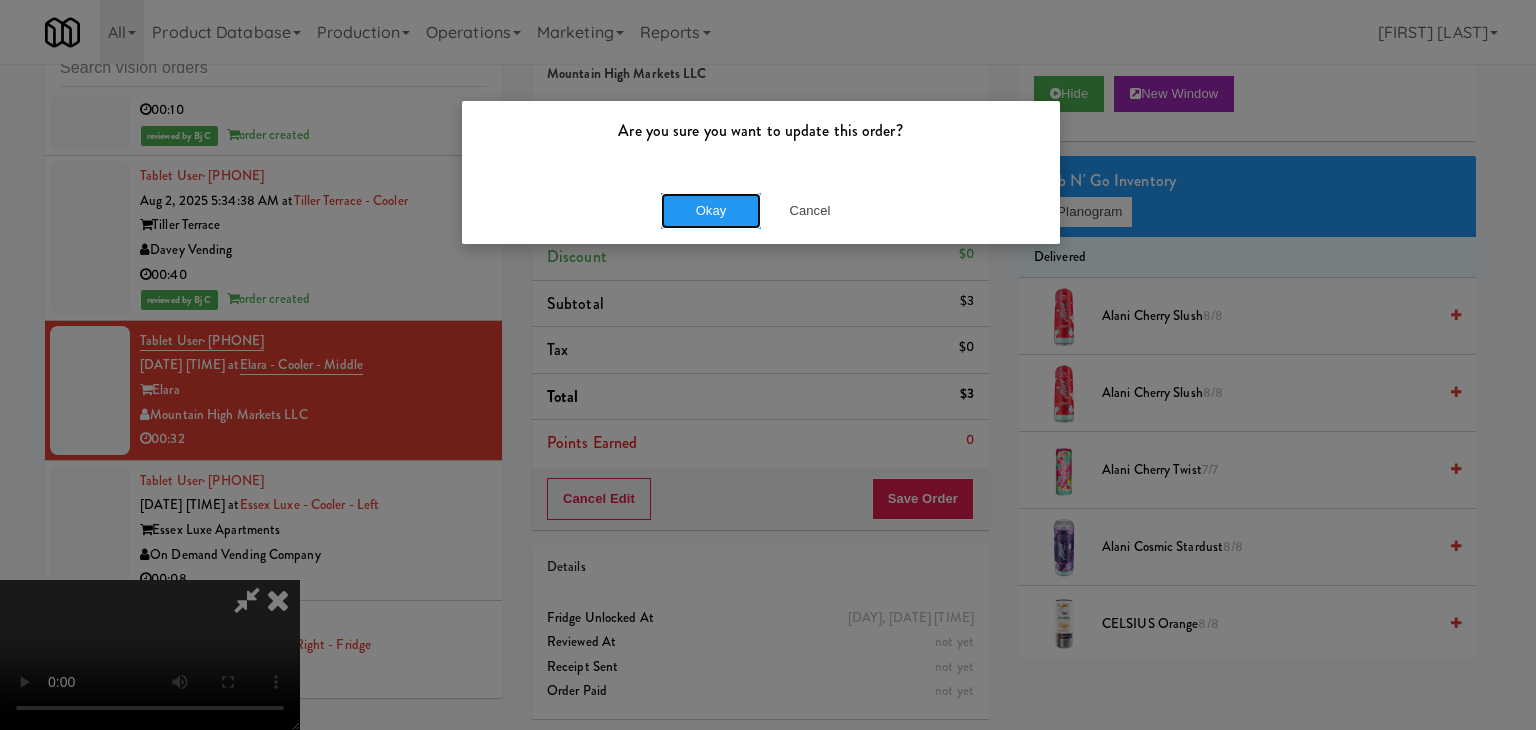 drag, startPoint x: 722, startPoint y: 212, endPoint x: 776, endPoint y: 319, distance: 119.85408 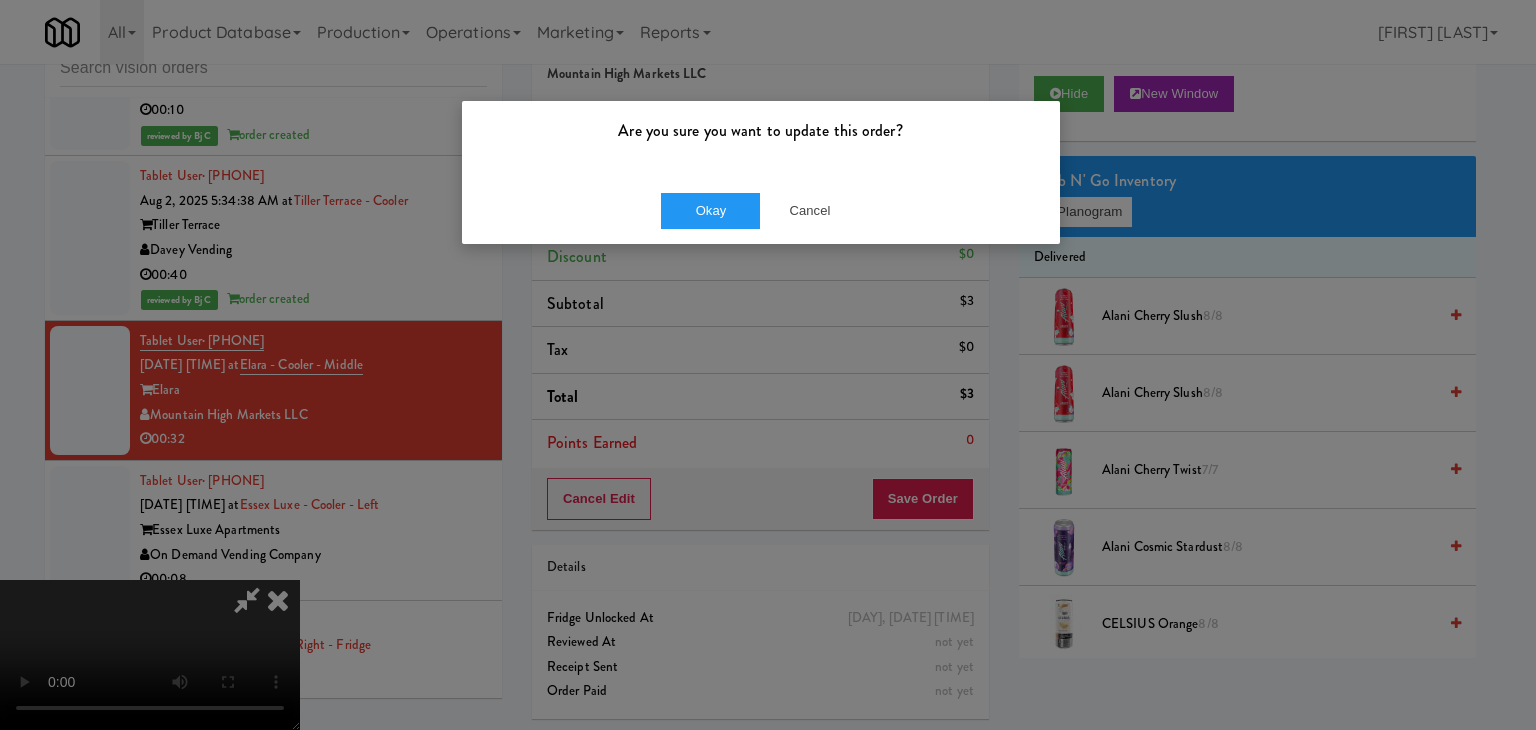 drag, startPoint x: 807, startPoint y: 319, endPoint x: 804, endPoint y: 294, distance: 25.179358 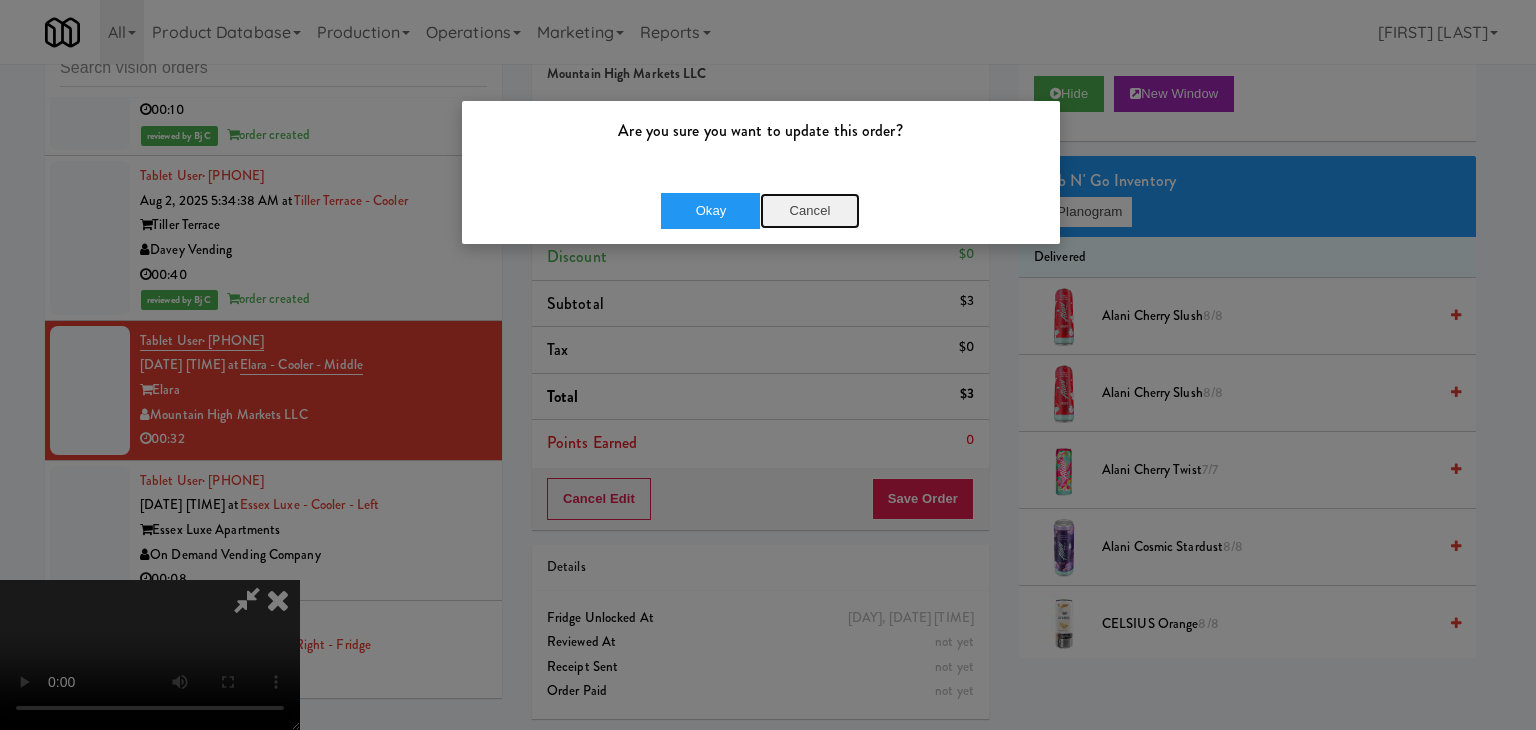 click on "Cancel" at bounding box center (810, 211) 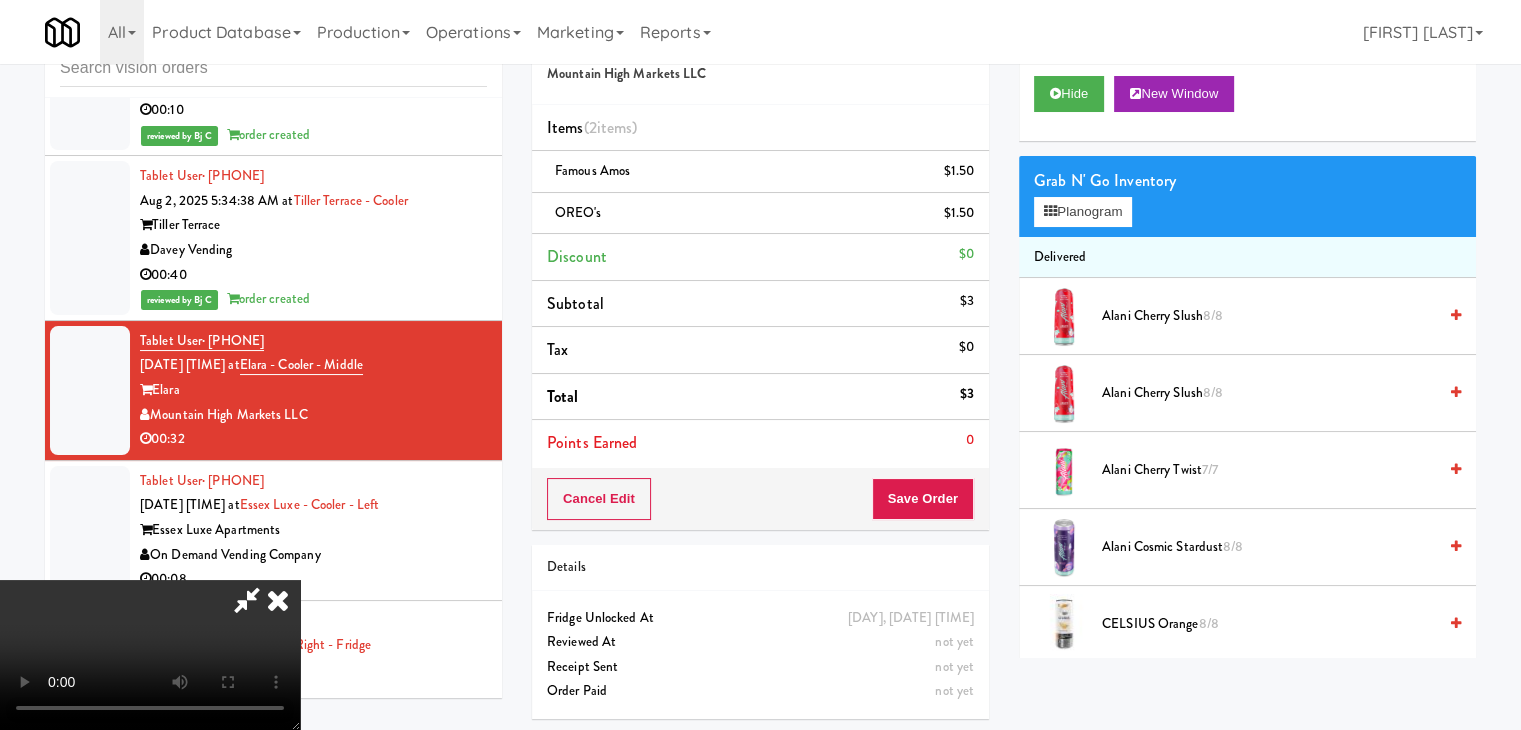 click at bounding box center [150, 655] 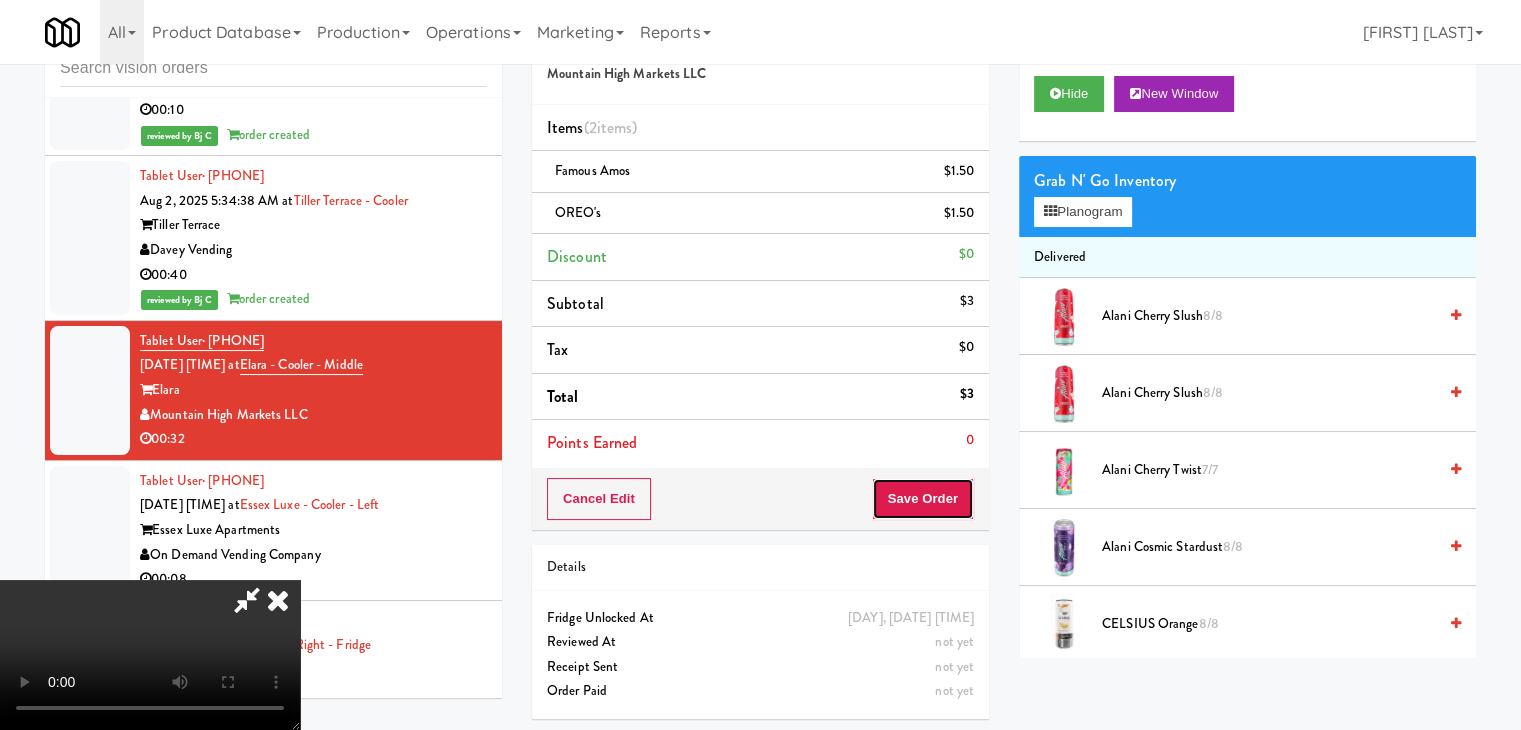 click on "Save Order" at bounding box center (923, 499) 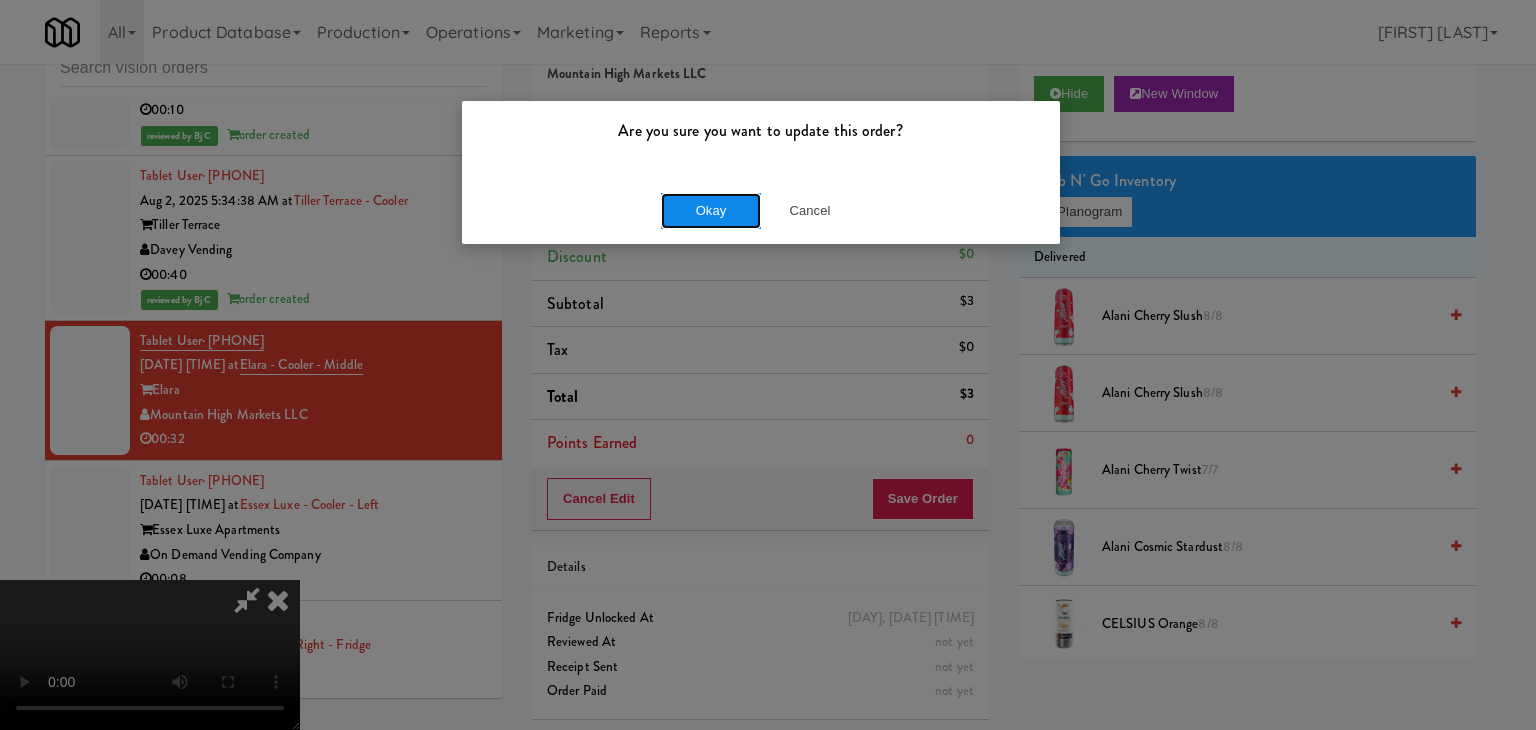 click on "Okay" at bounding box center [711, 211] 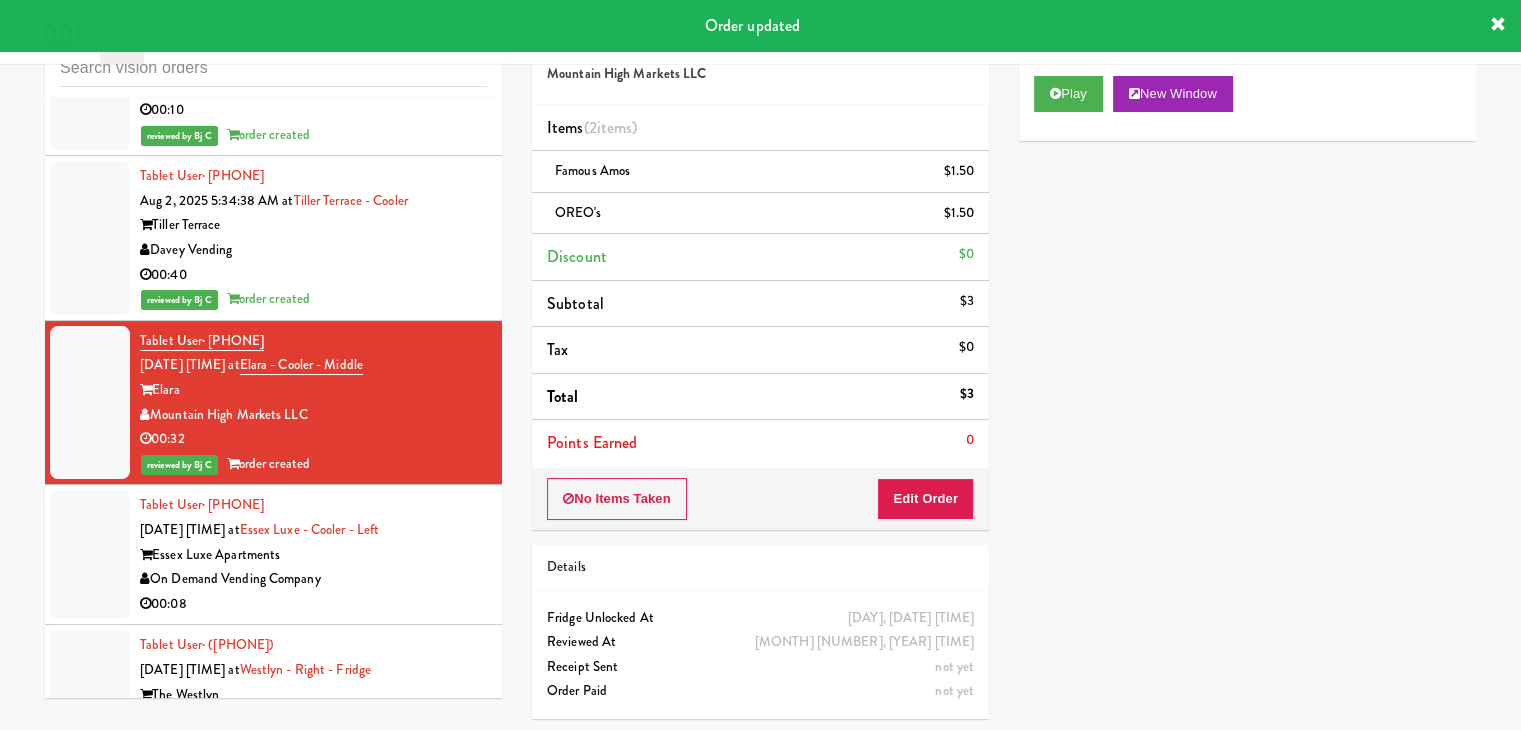 scroll, scrollTop: 66, scrollLeft: 0, axis: vertical 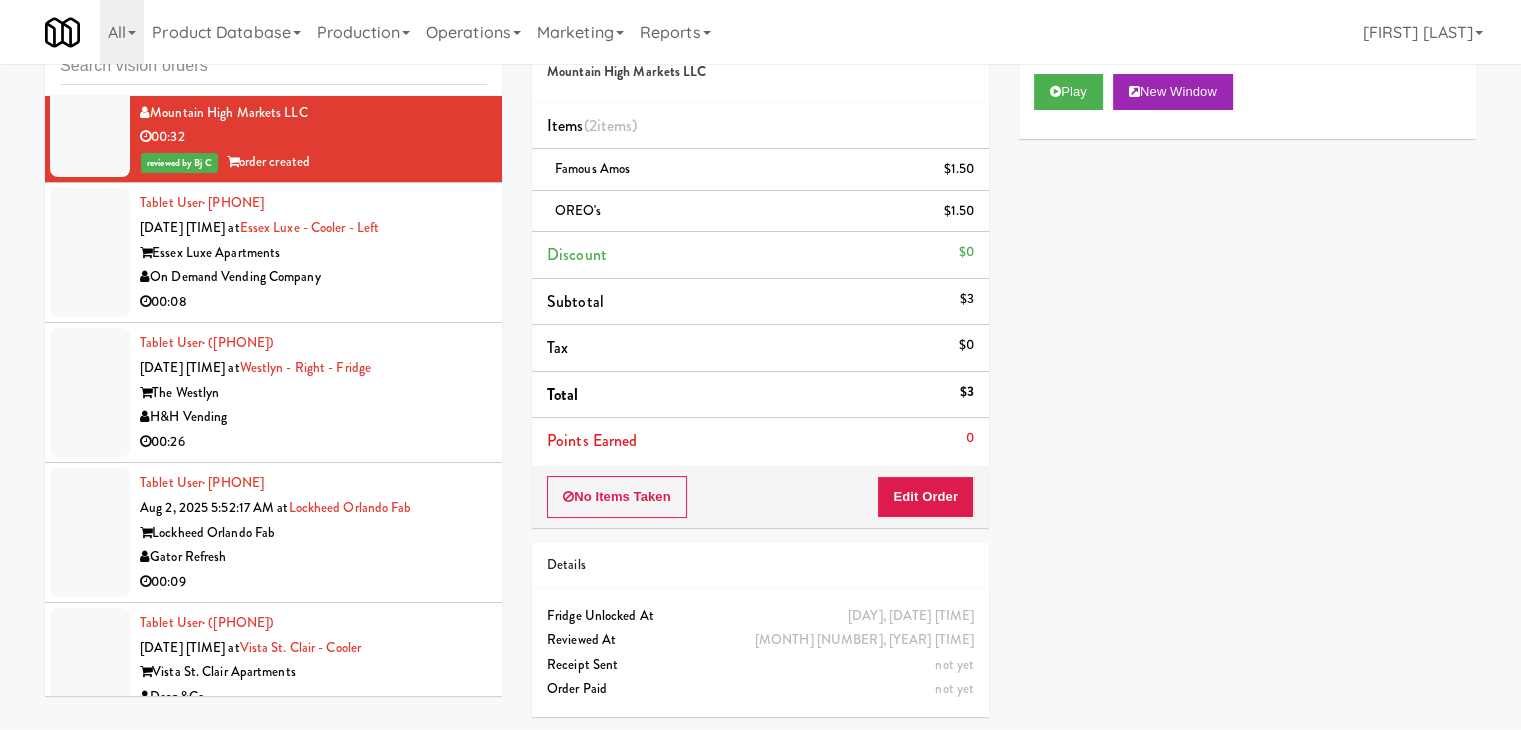click on "On Demand Vending Company" at bounding box center [313, 277] 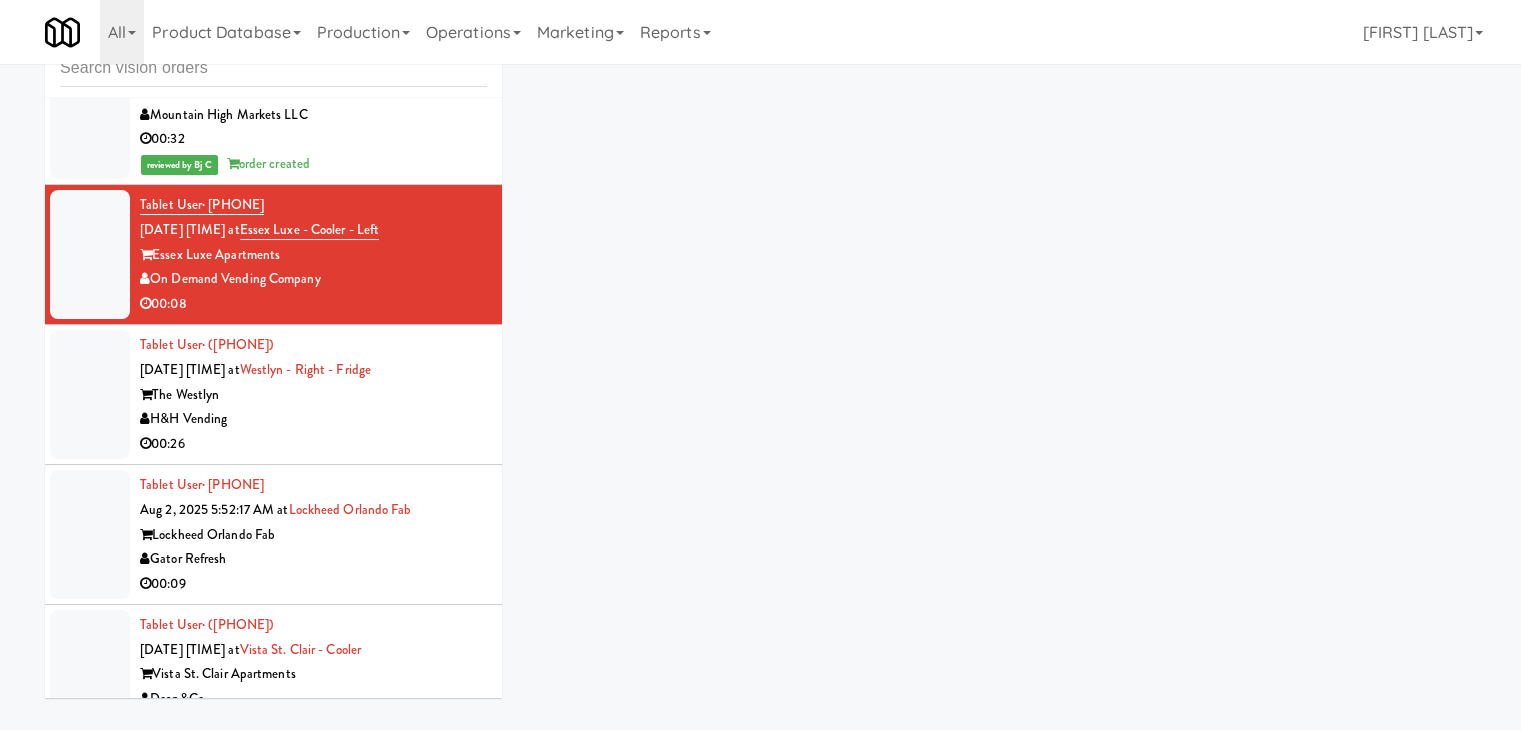 scroll, scrollTop: 64, scrollLeft: 0, axis: vertical 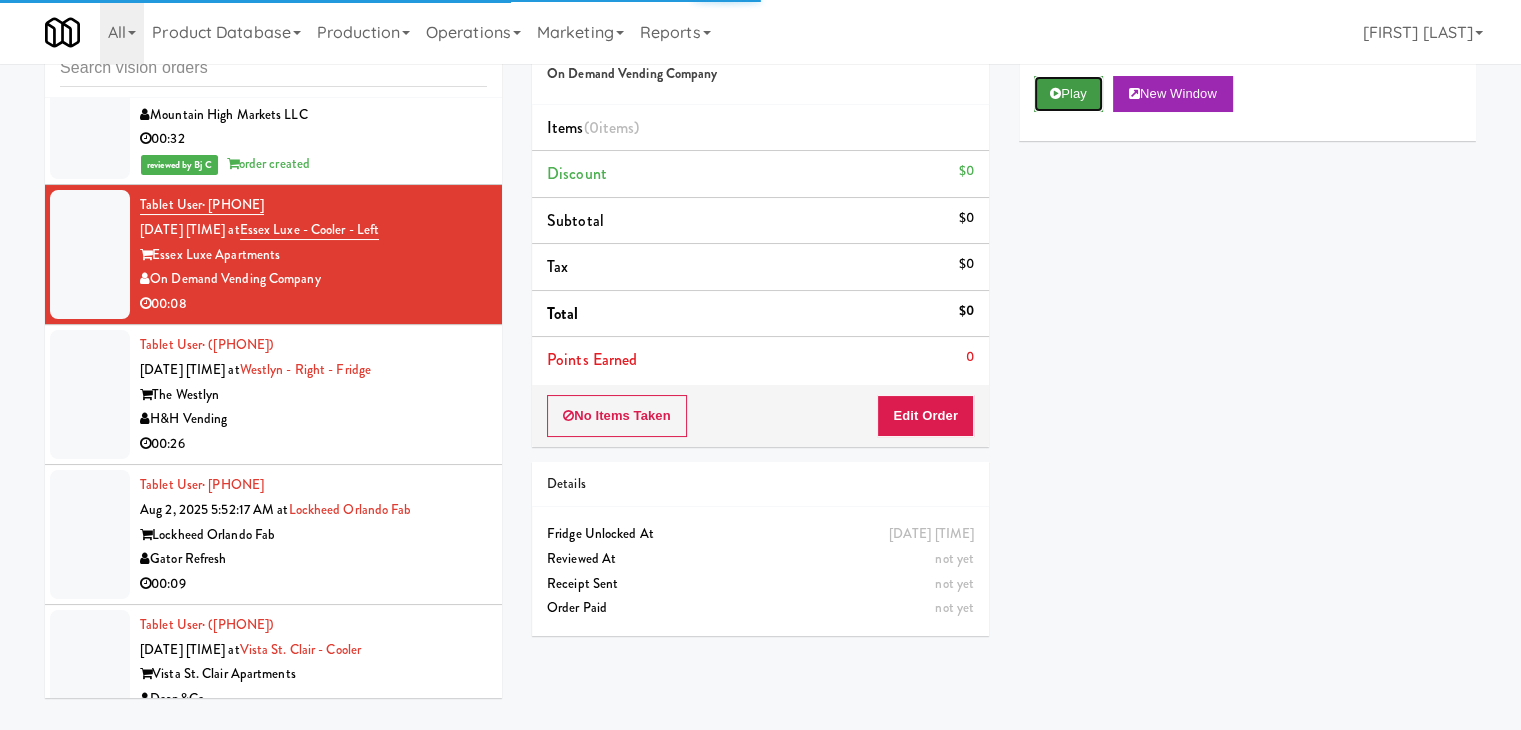 click on "Play" at bounding box center [1068, 94] 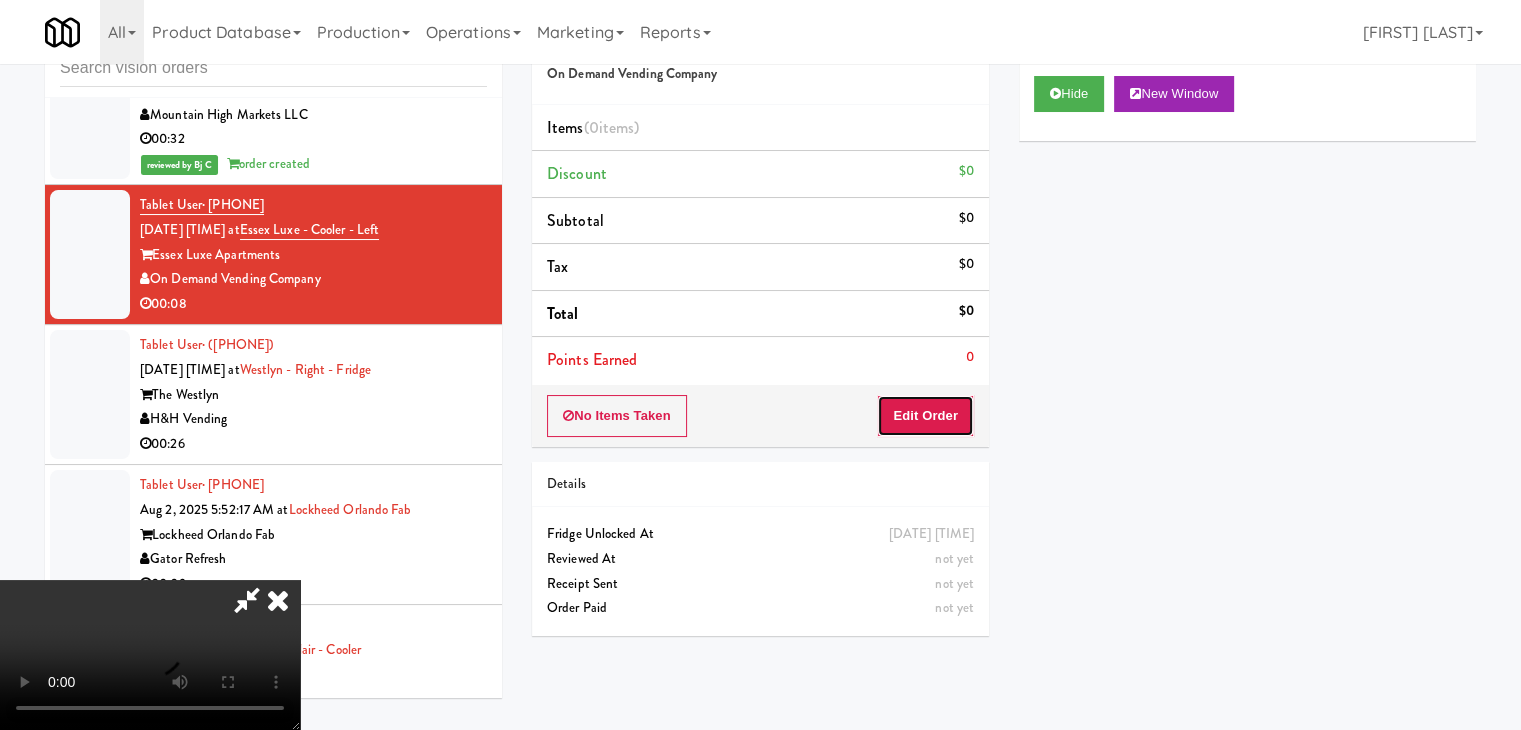 click on "Edit Order" at bounding box center [925, 416] 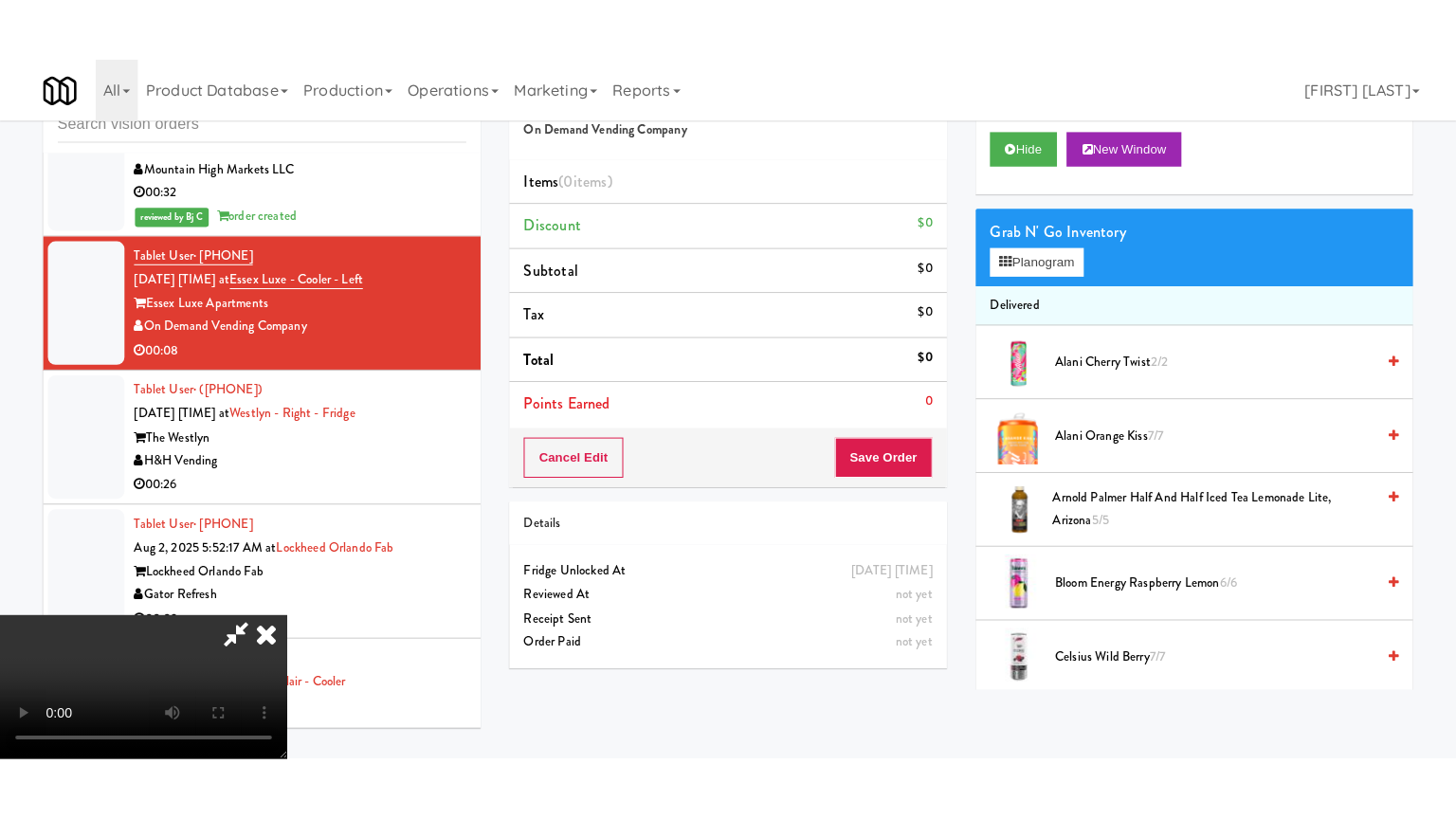 scroll, scrollTop: 266, scrollLeft: 0, axis: vertical 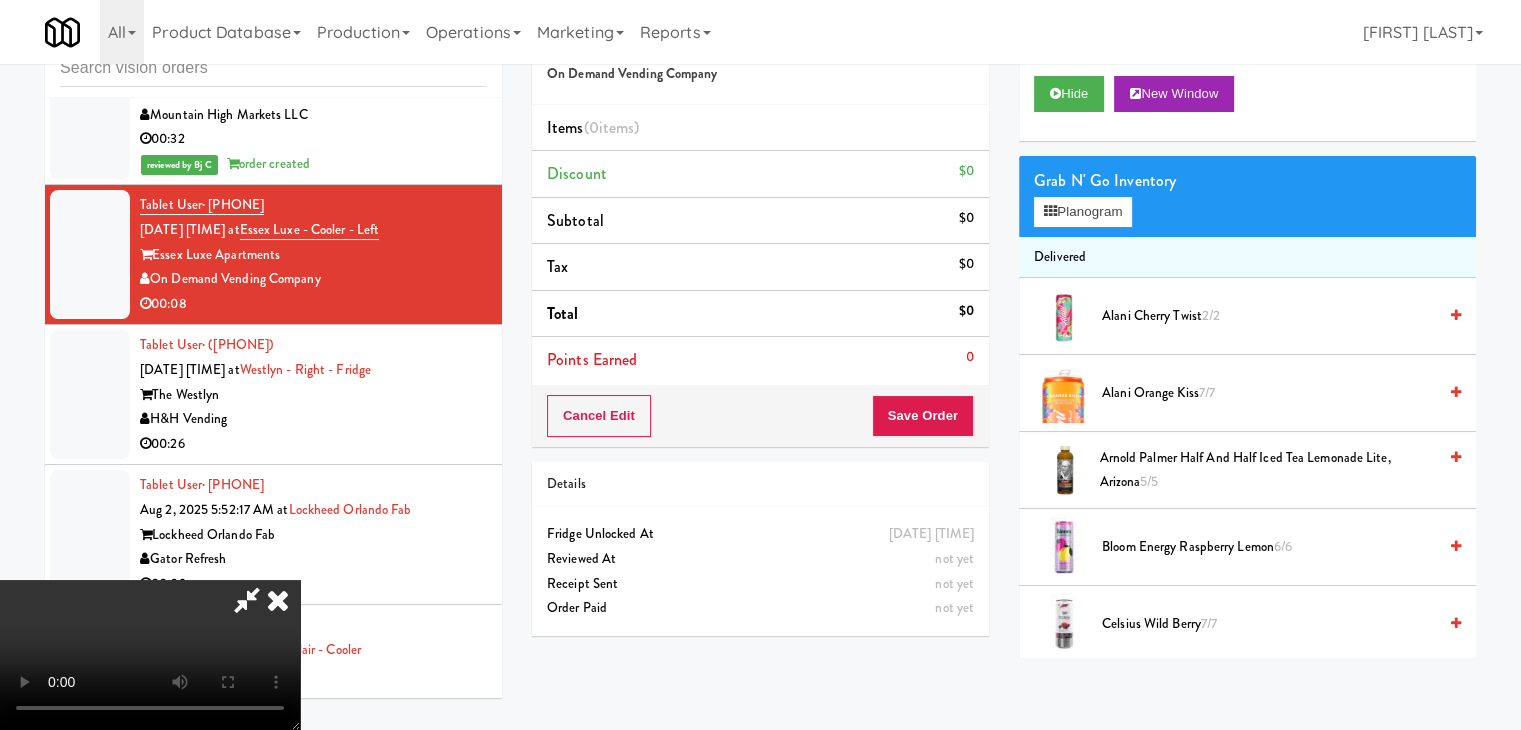 type 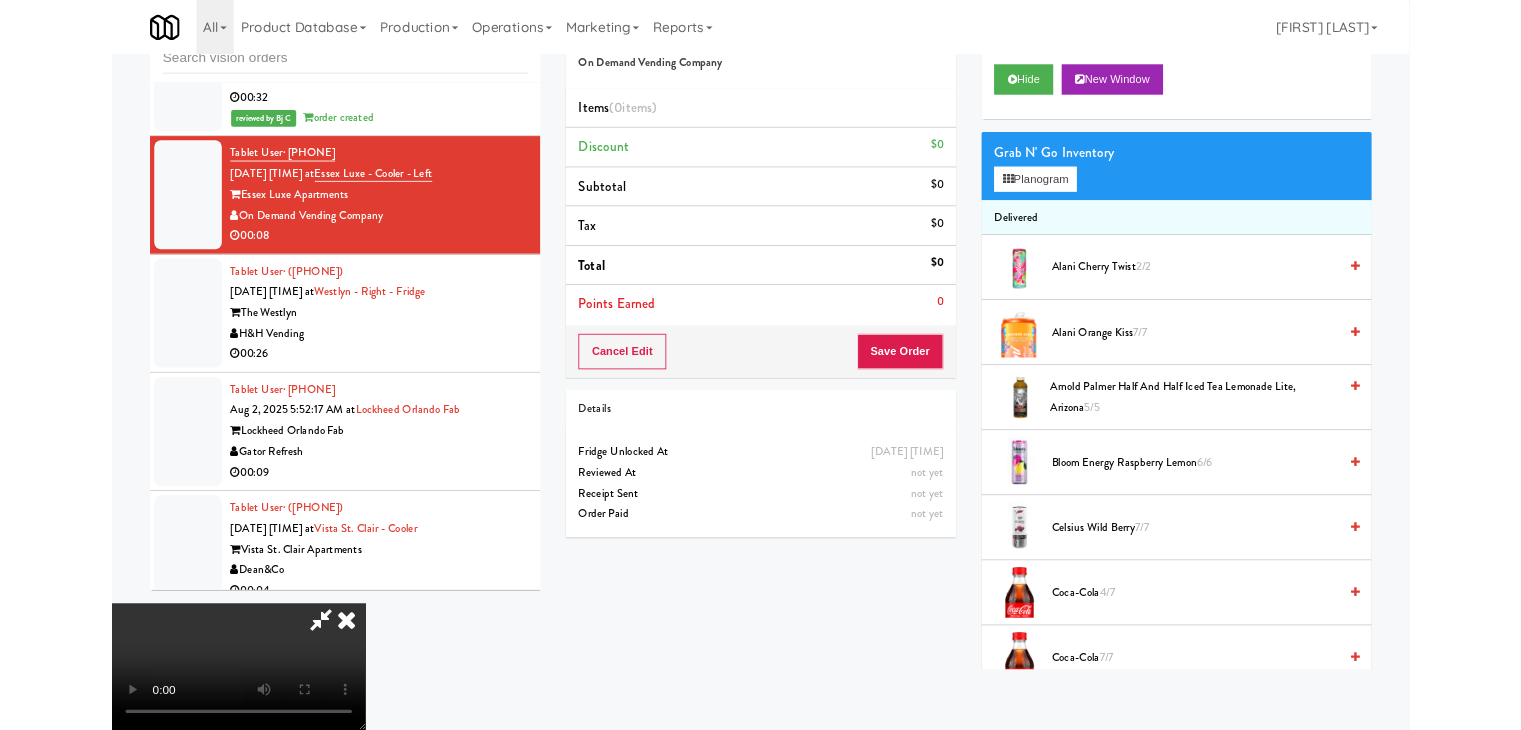 scroll, scrollTop: 0, scrollLeft: 0, axis: both 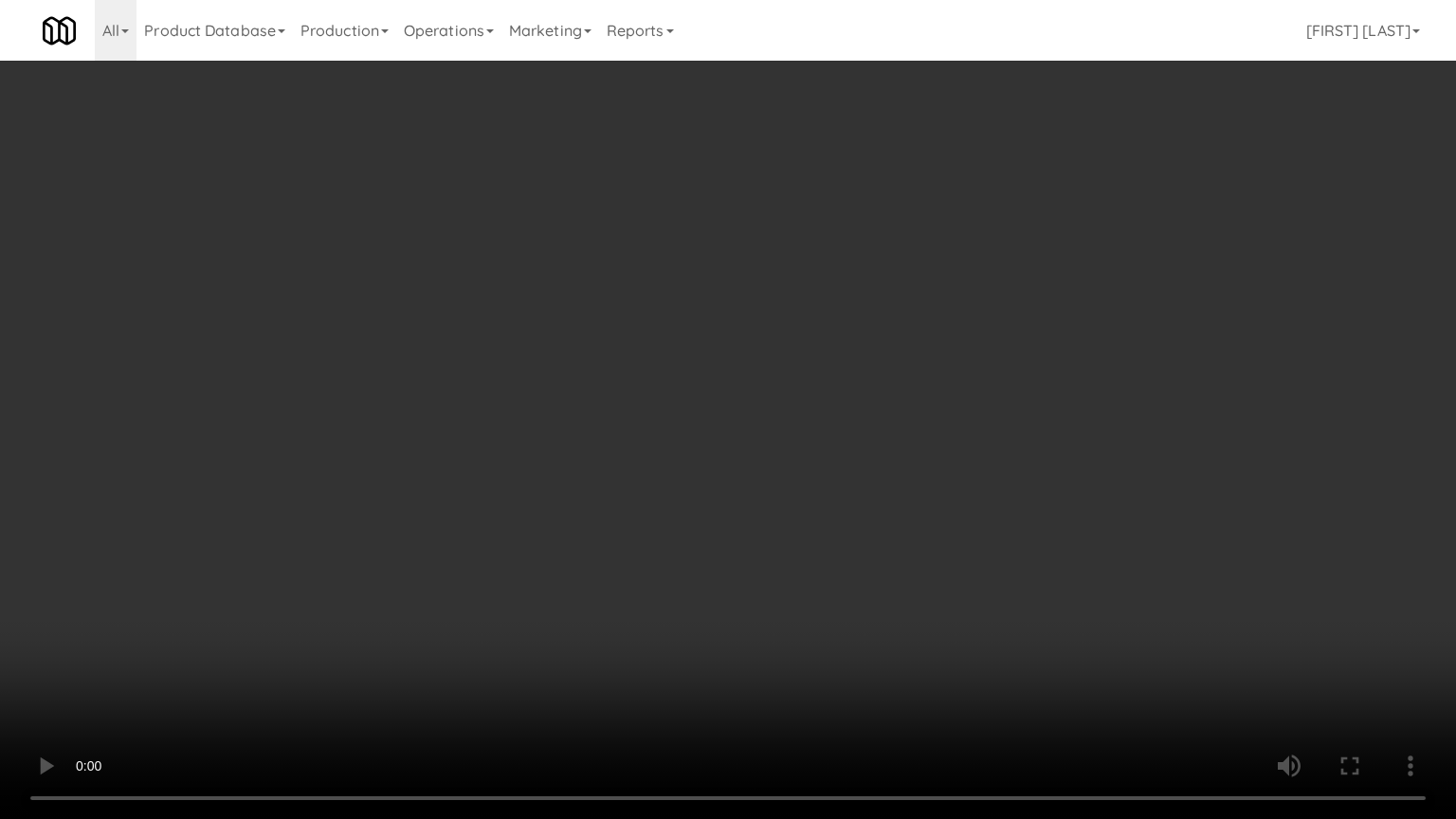 click at bounding box center [728, 410] 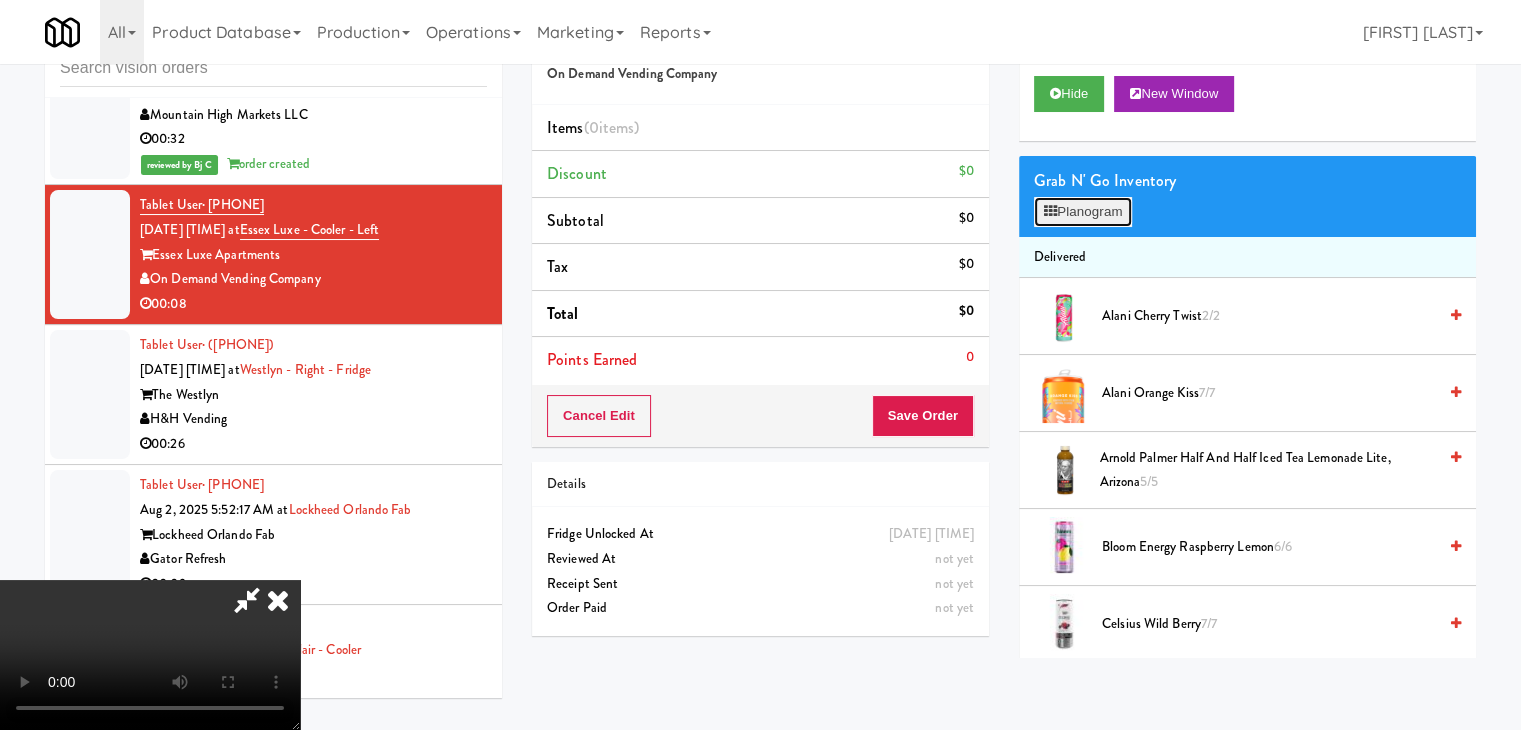 click on "Planogram" at bounding box center (1083, 212) 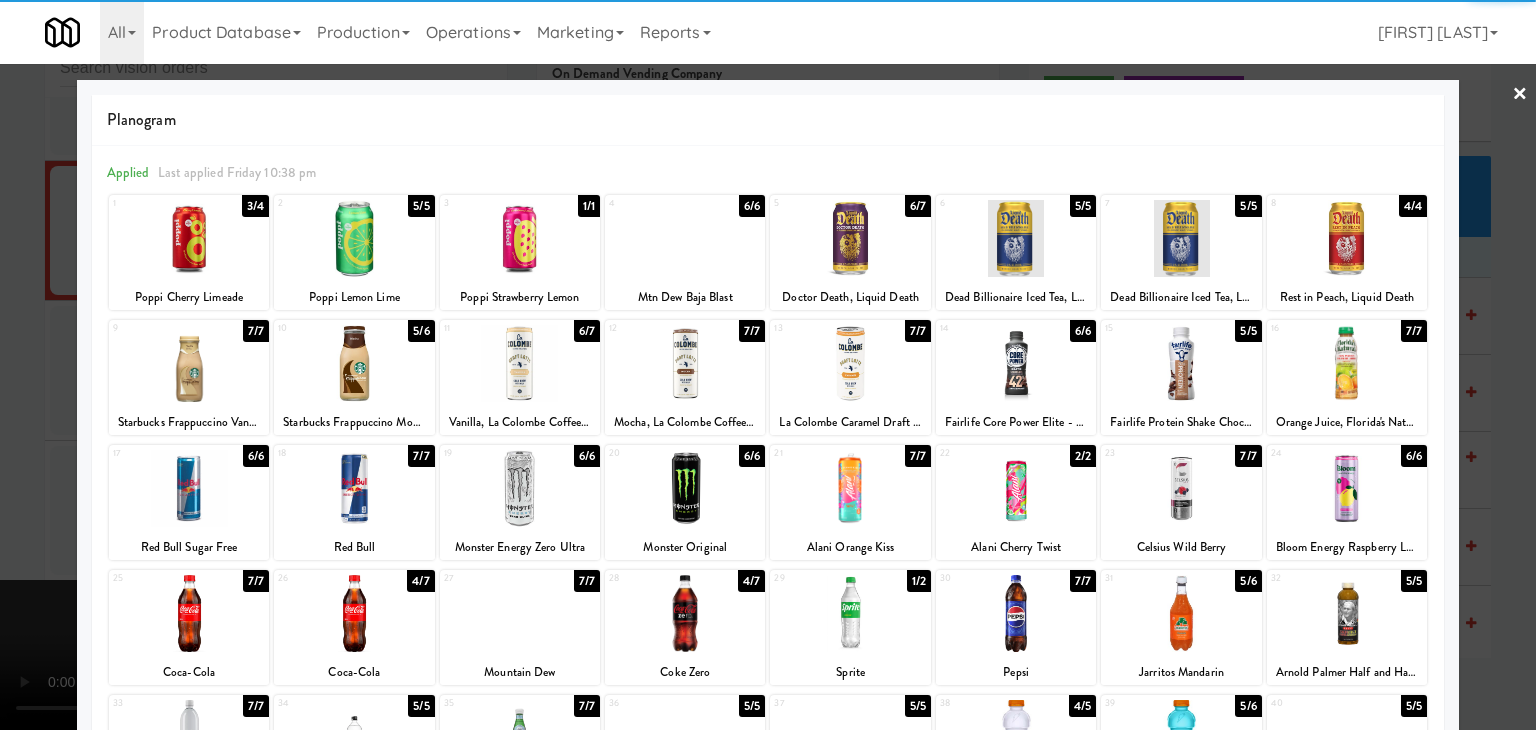 click at bounding box center (189, 363) 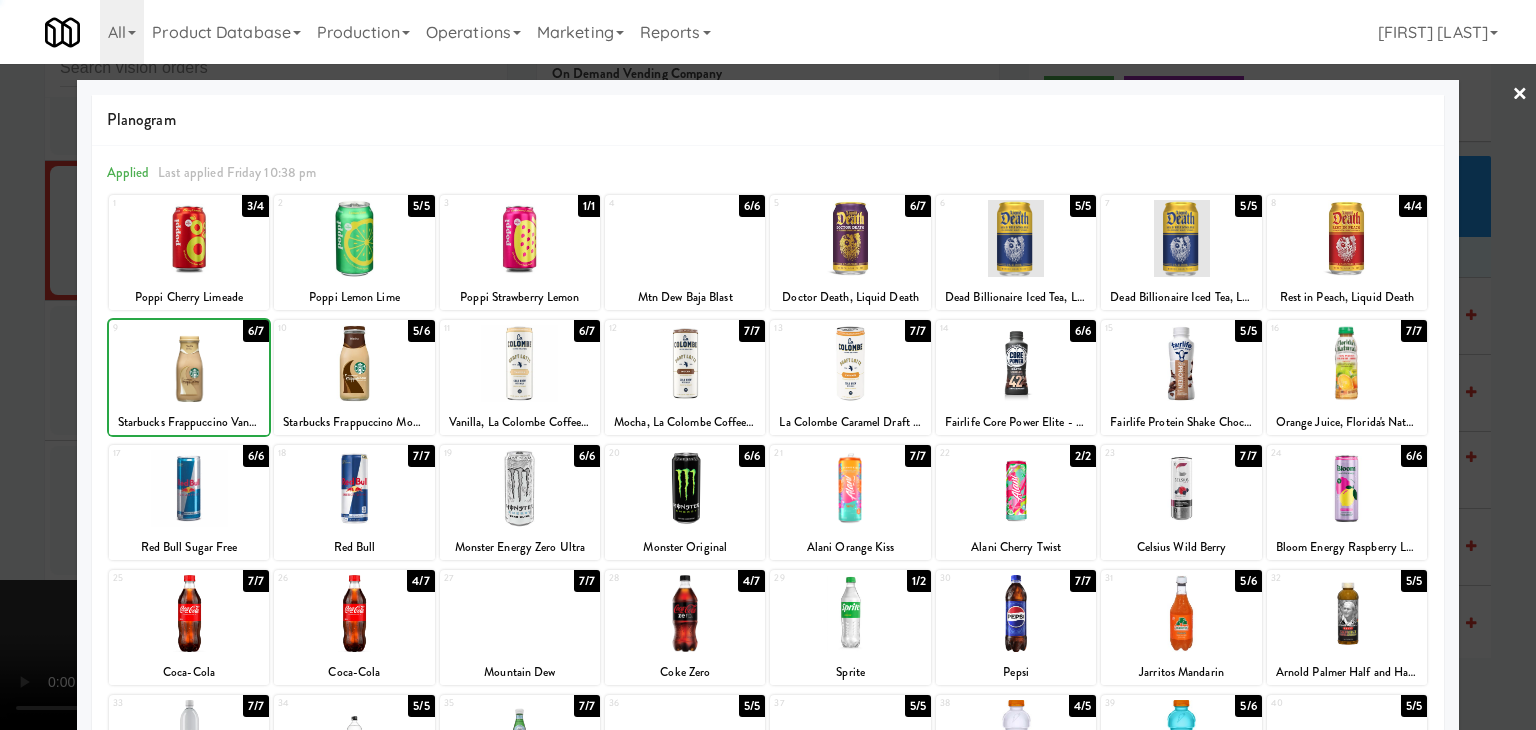 drag, startPoint x: 0, startPoint y: 423, endPoint x: 185, endPoint y: 425, distance: 185.0108 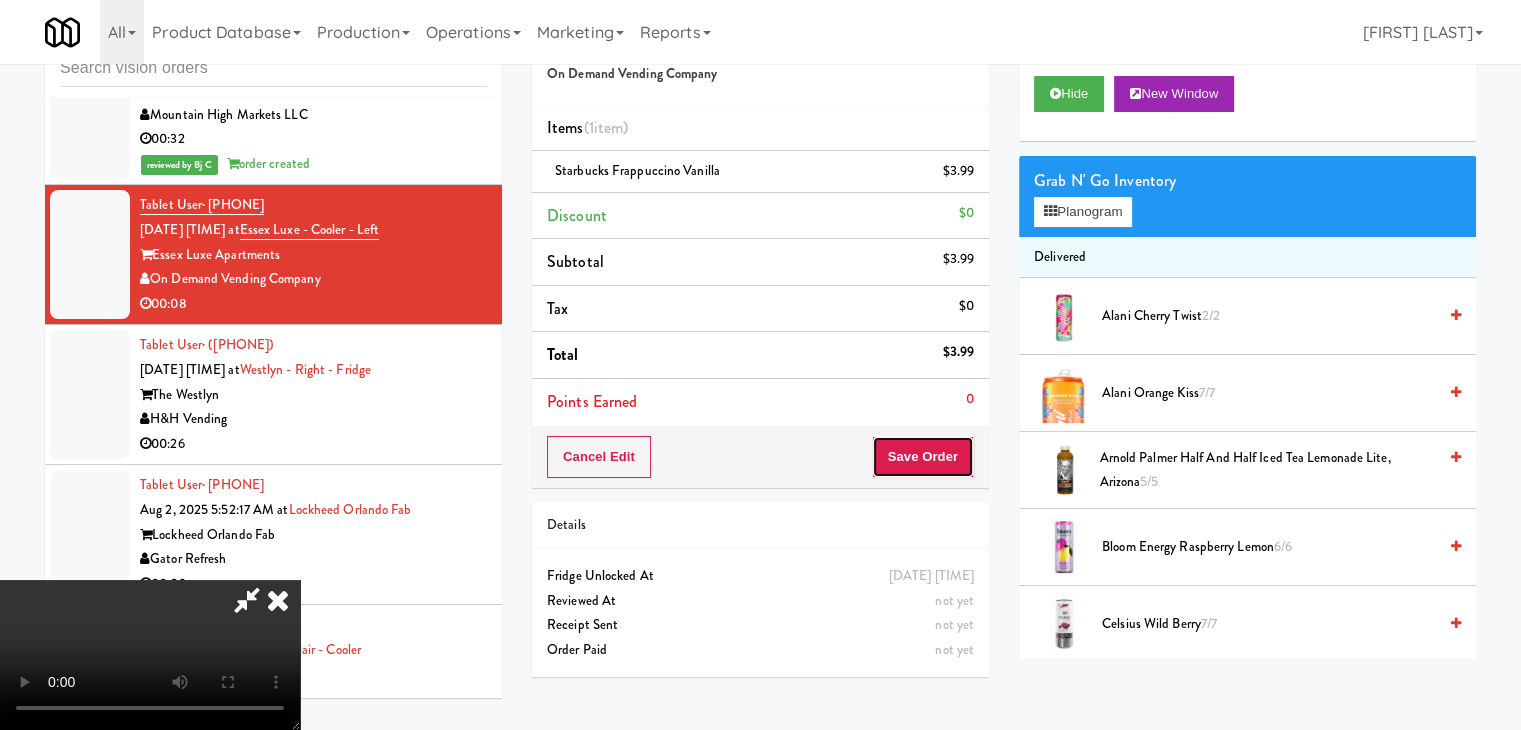 click on "Save Order" at bounding box center (923, 457) 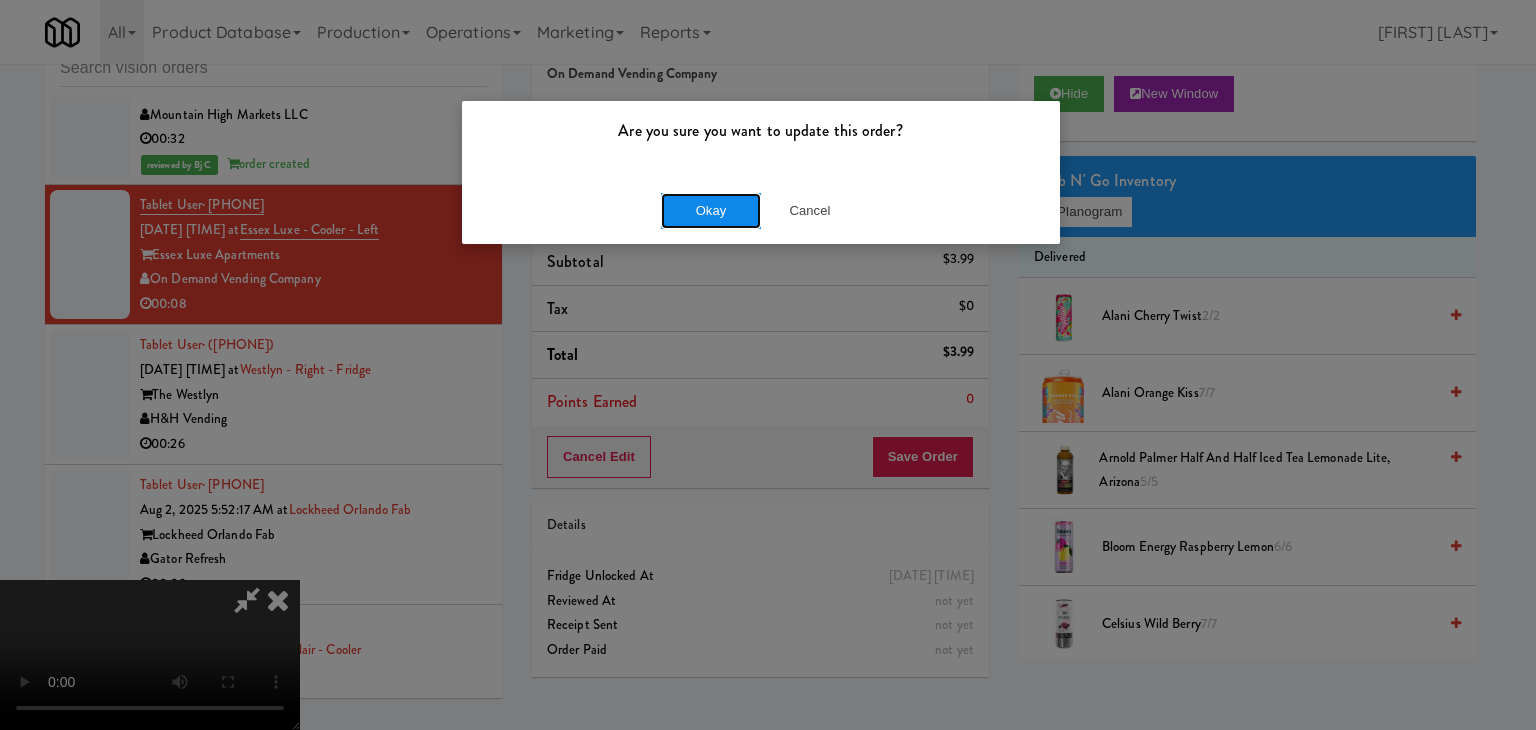 click on "Okay" at bounding box center [711, 211] 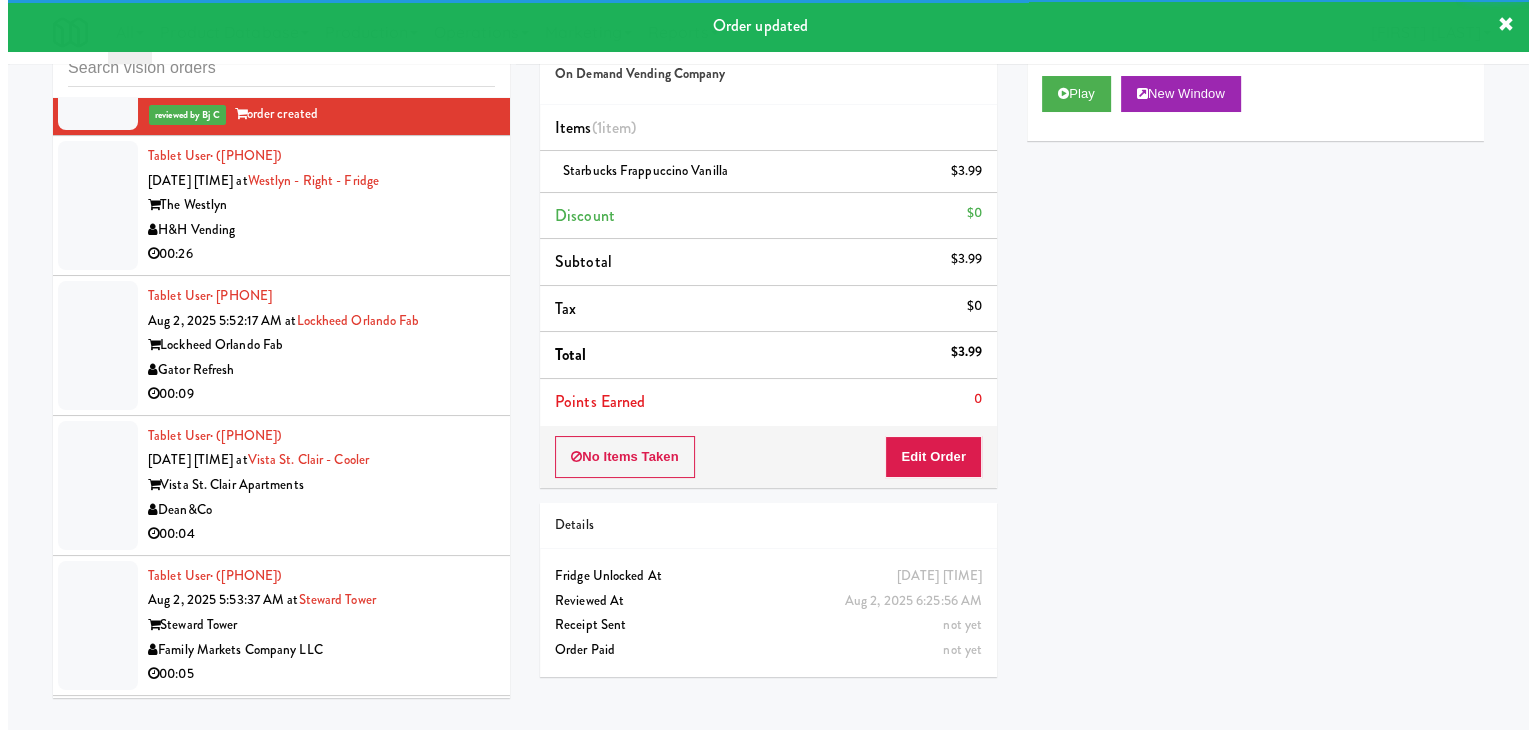 scroll, scrollTop: 15583, scrollLeft: 0, axis: vertical 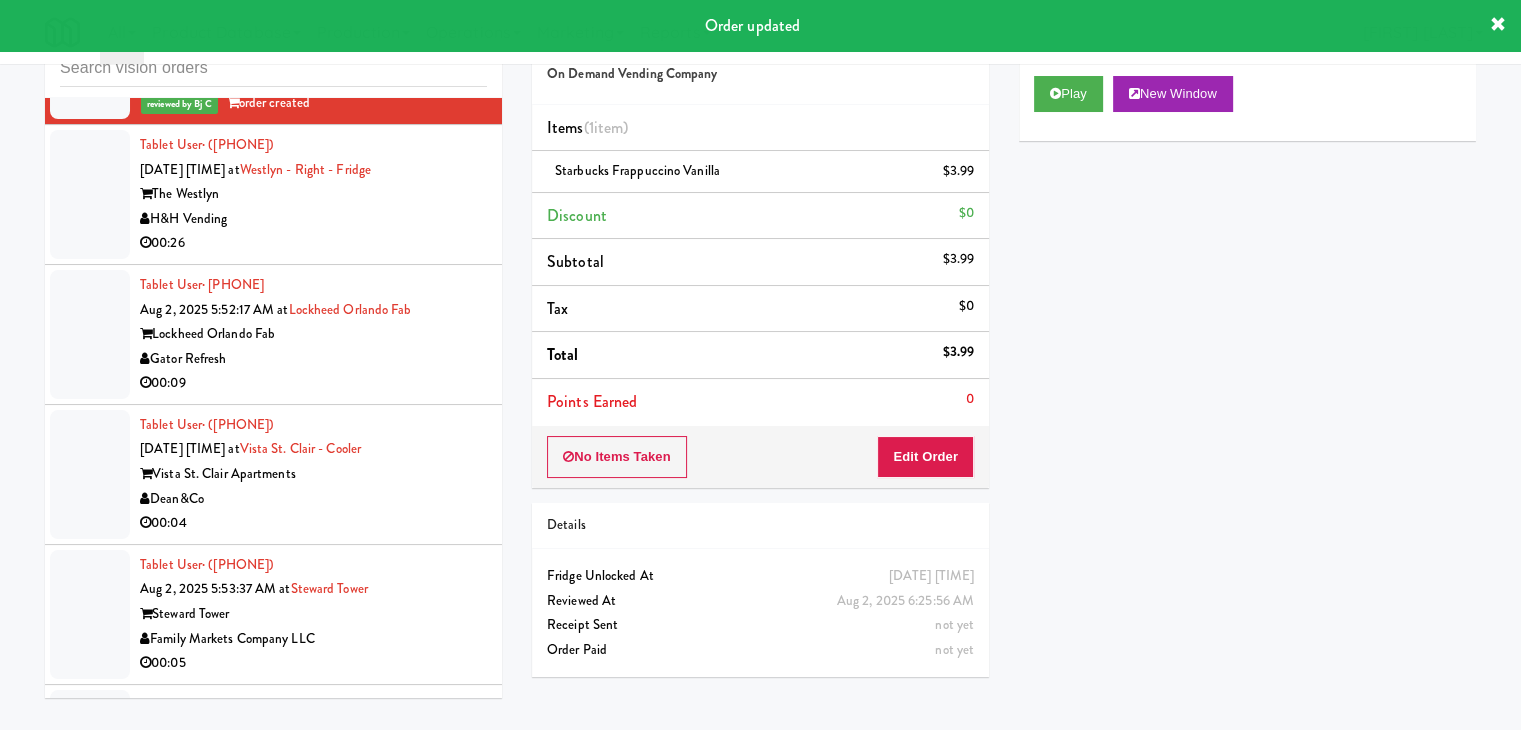 click on "00:26" at bounding box center (313, 243) 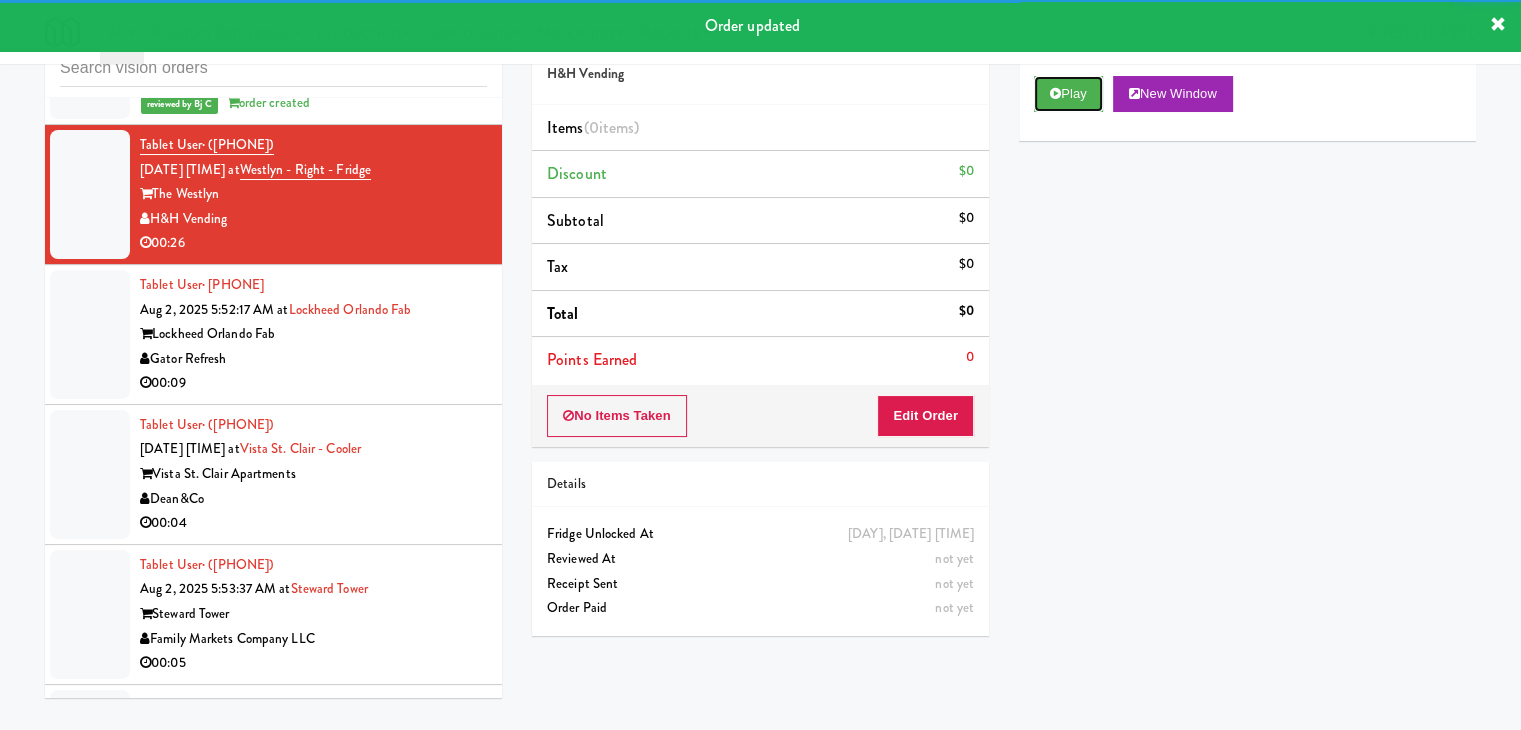 drag, startPoint x: 1077, startPoint y: 87, endPoint x: 992, endPoint y: 289, distance: 219.1552 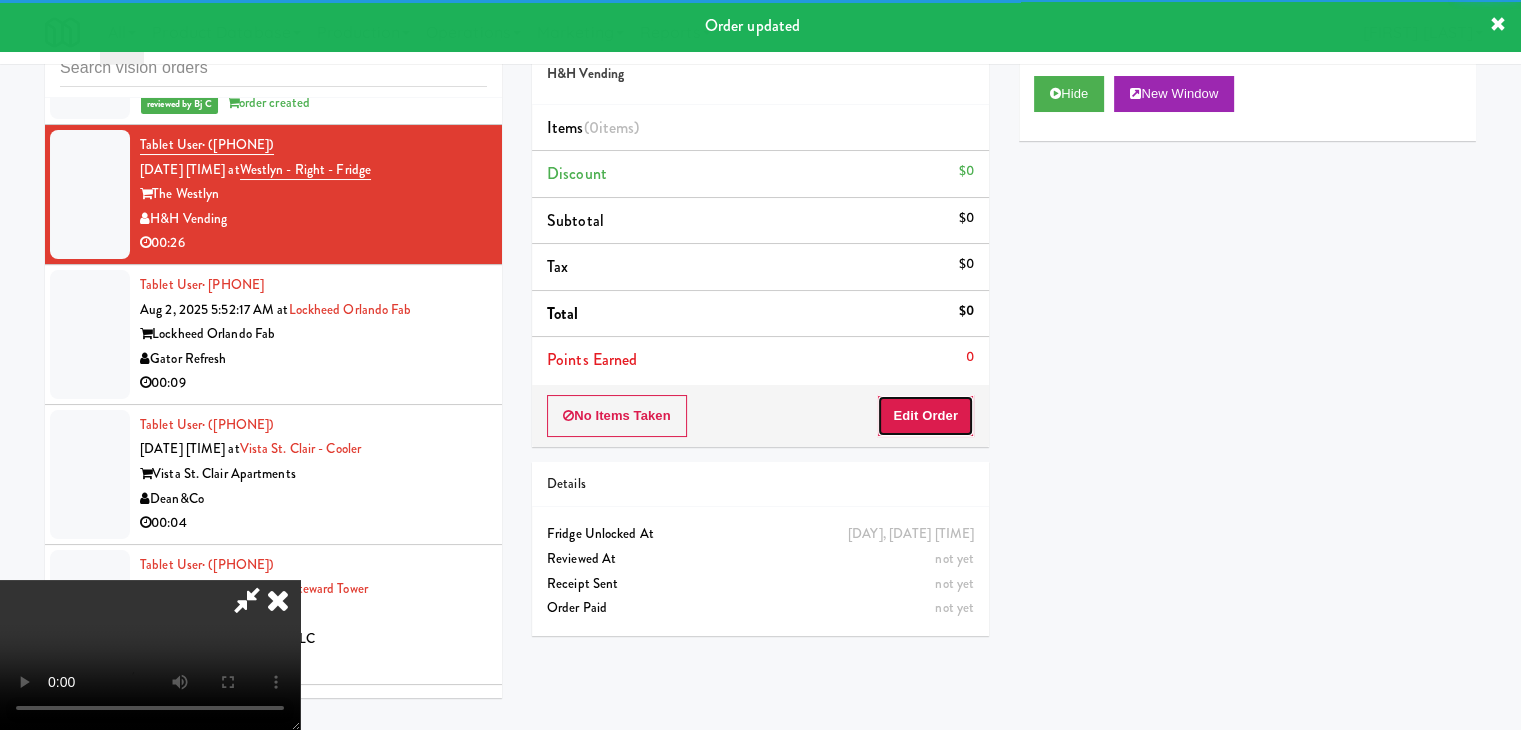 click on "Edit Order" at bounding box center (925, 416) 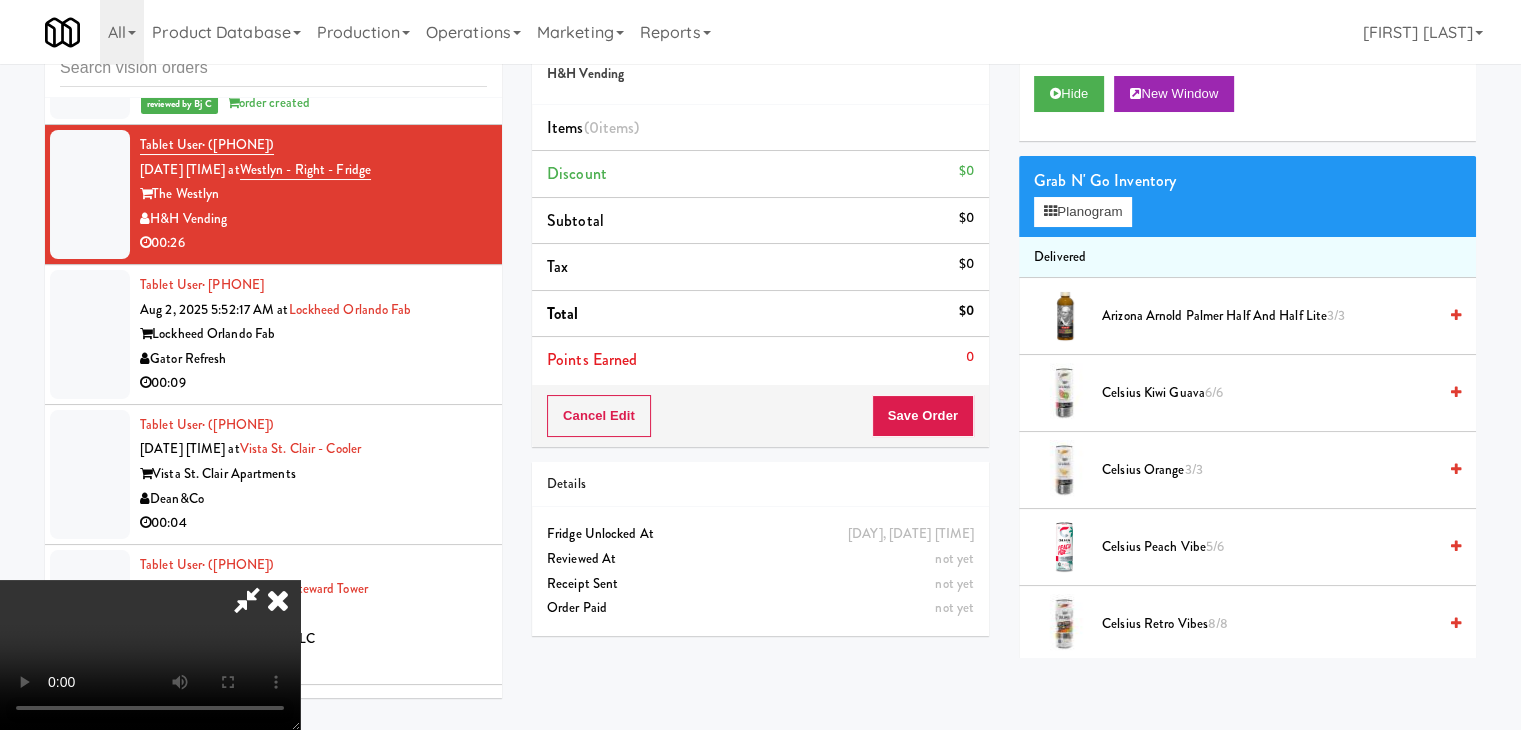 type 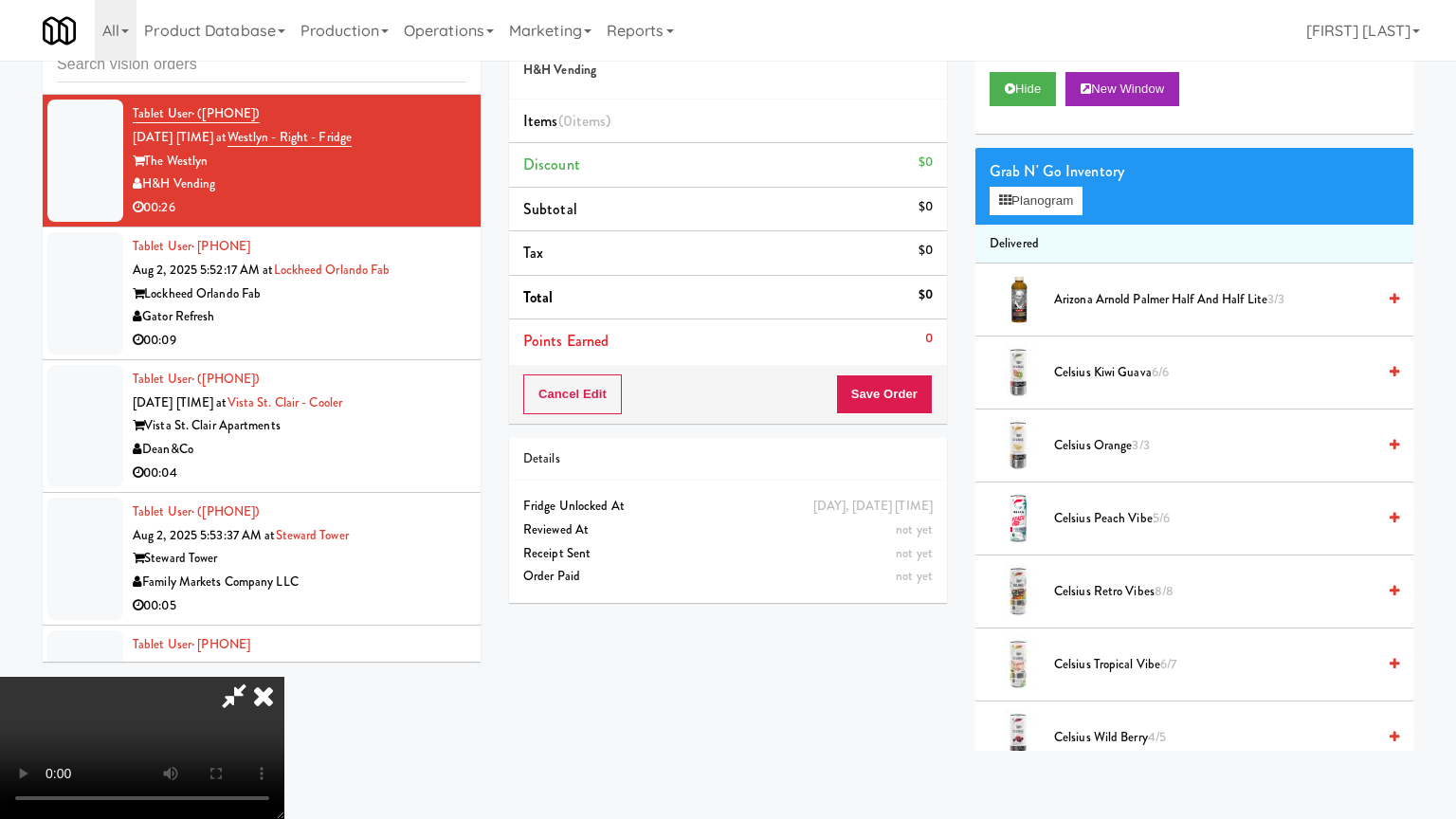 click at bounding box center (142, 748) 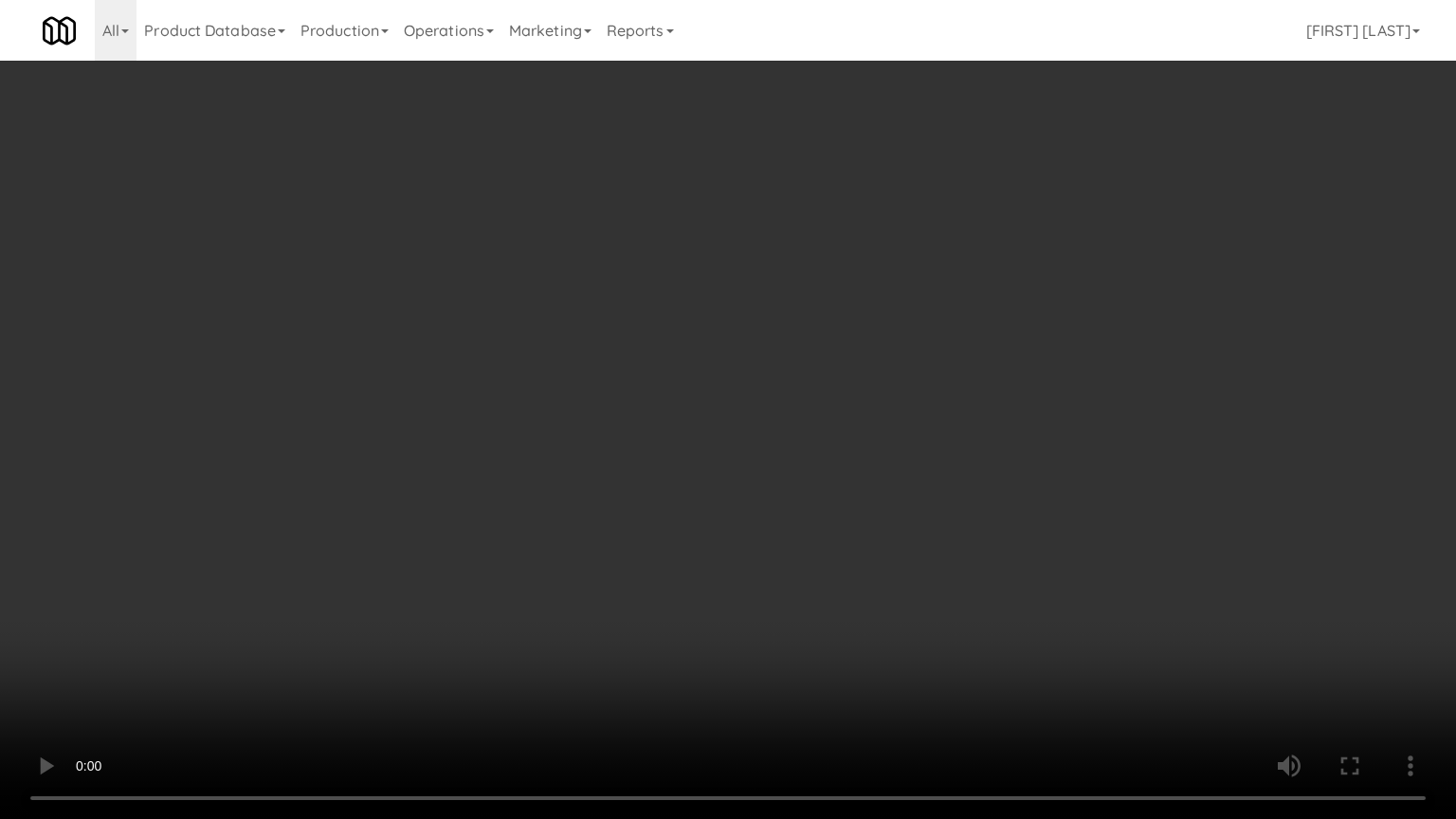 click at bounding box center [728, 410] 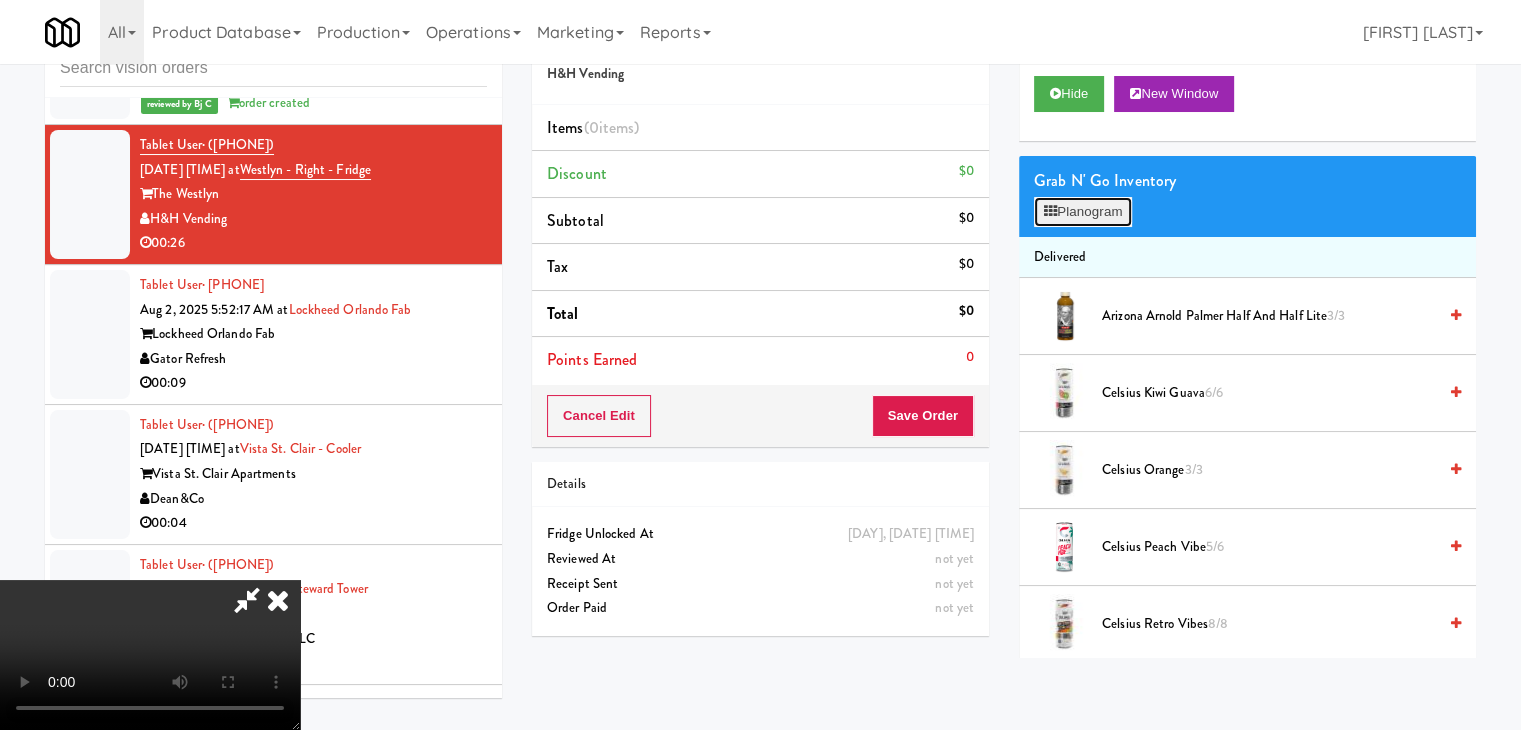 click on "Planogram" at bounding box center (1083, 212) 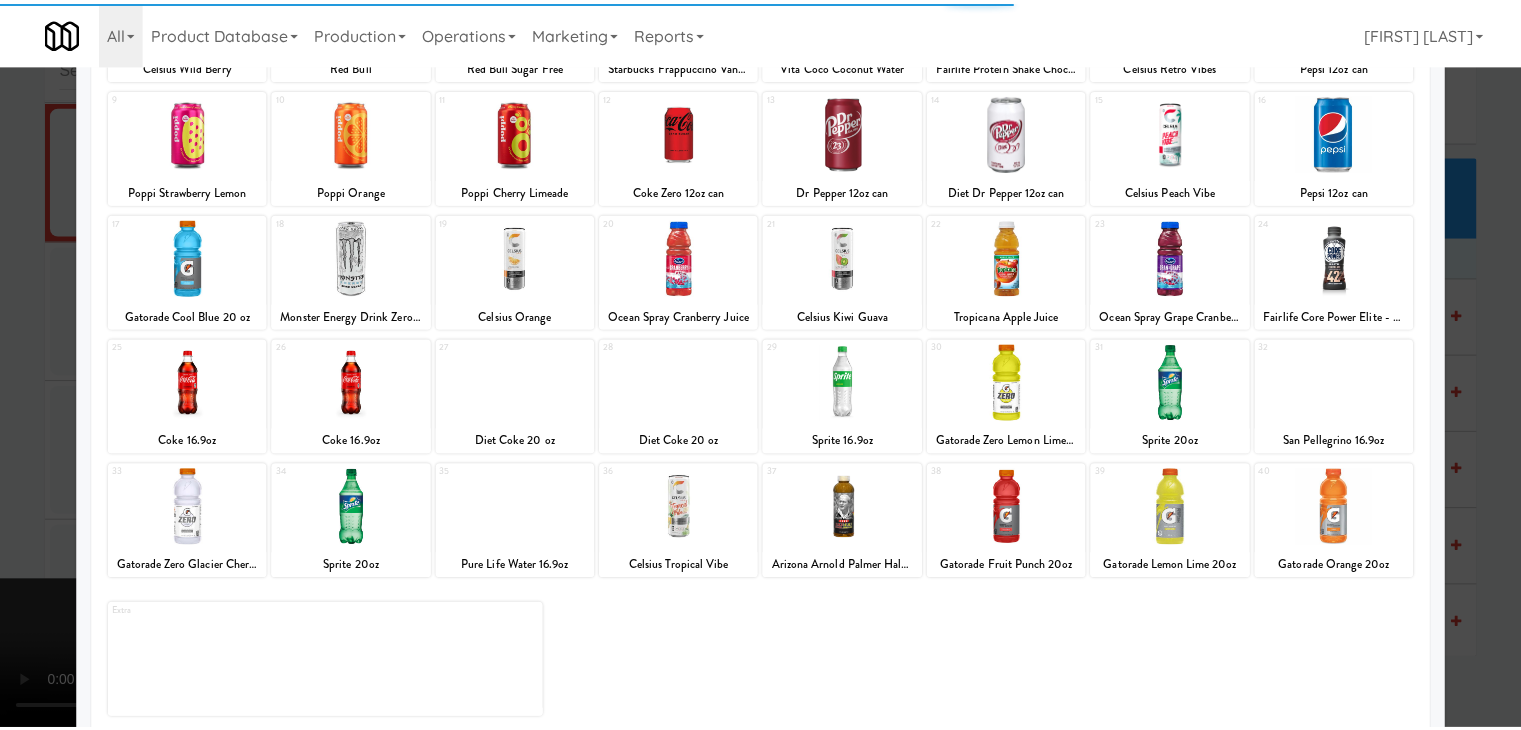 scroll, scrollTop: 252, scrollLeft: 0, axis: vertical 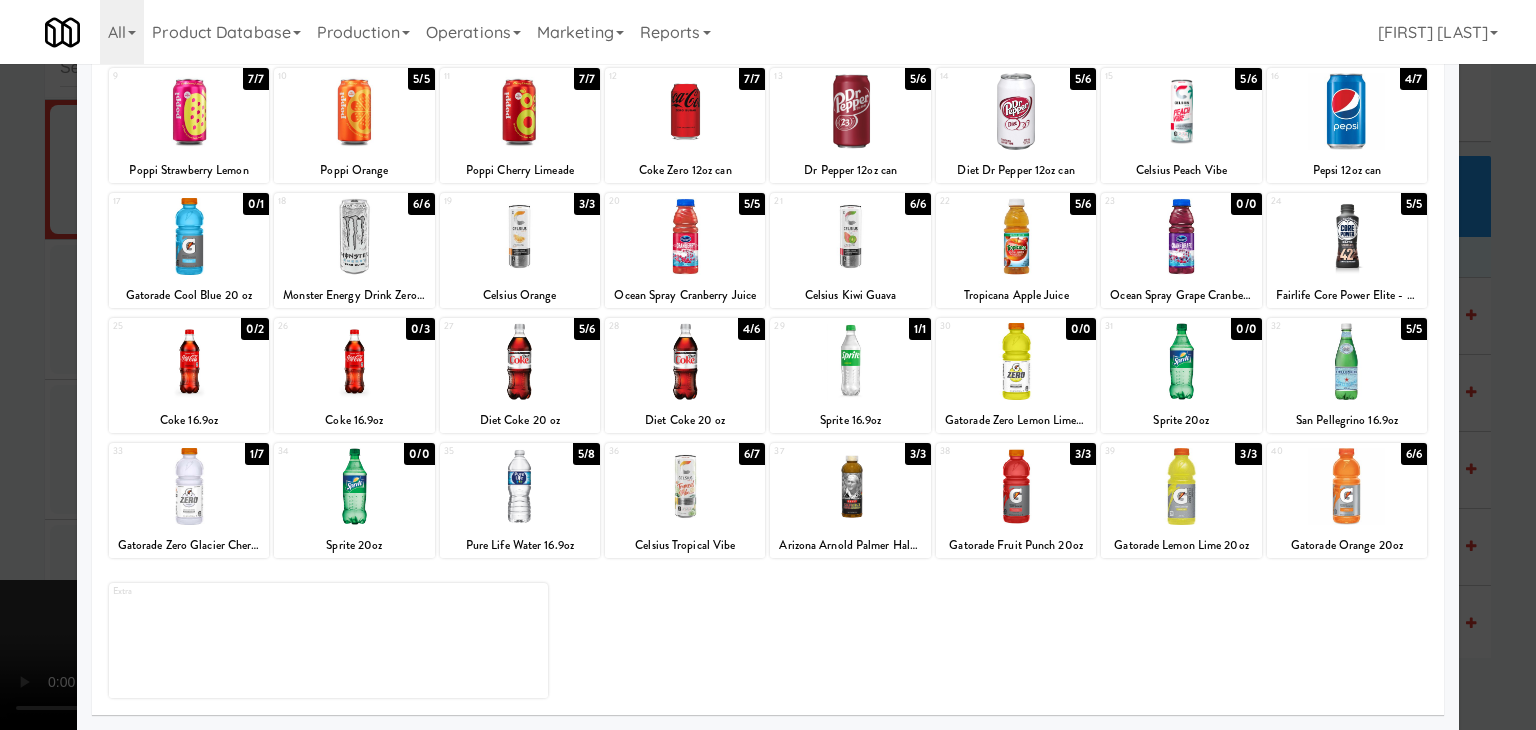 click at bounding box center (520, 486) 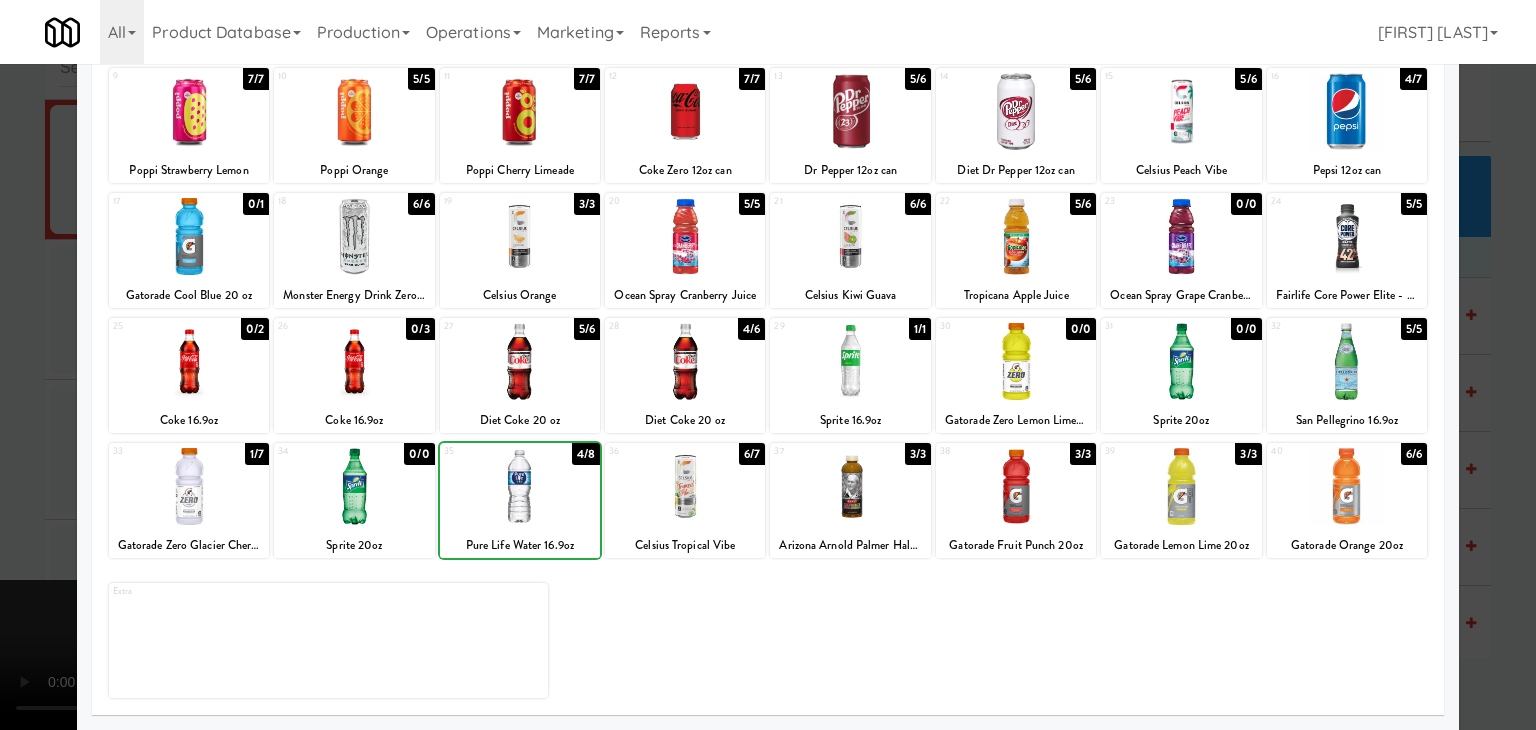 click at bounding box center [520, 486] 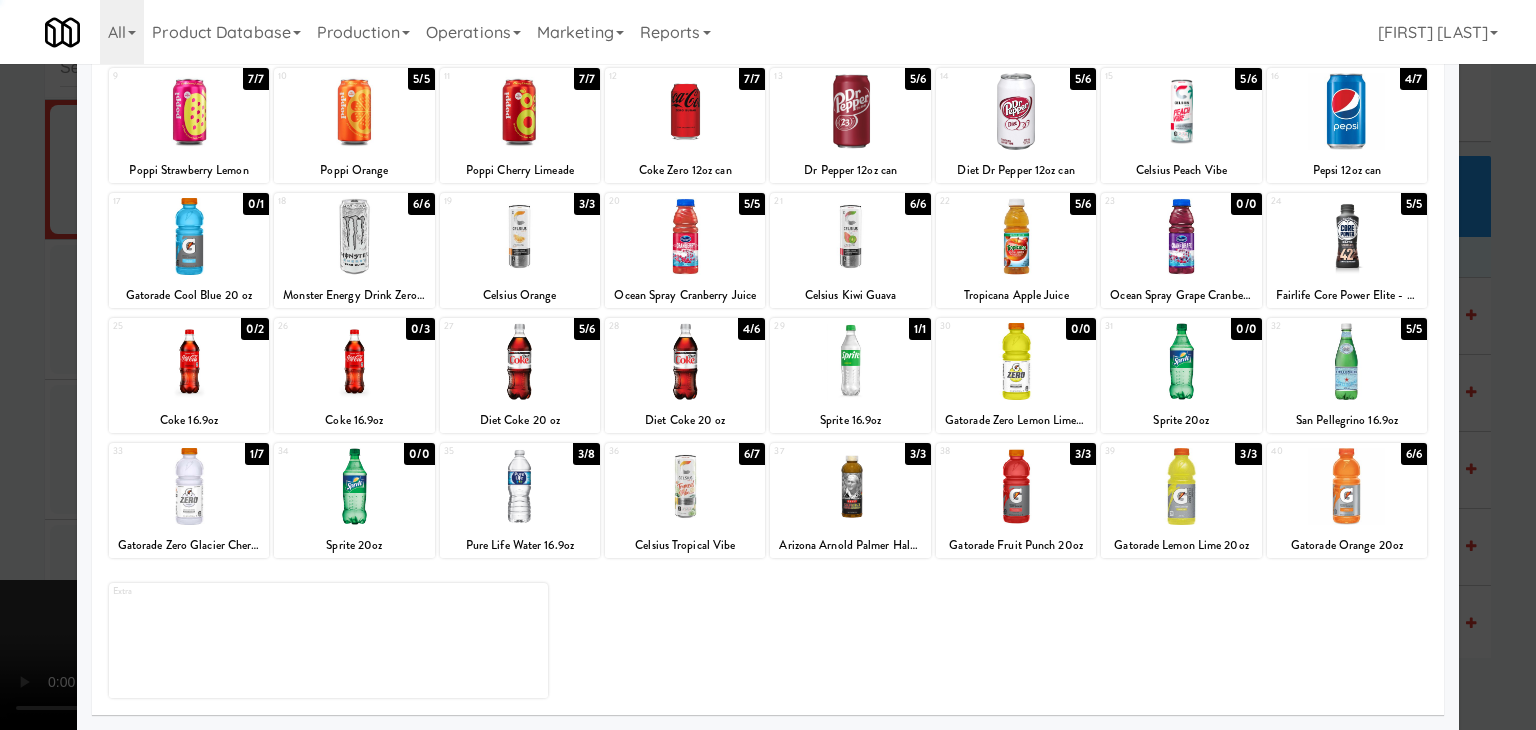 click at bounding box center [768, 365] 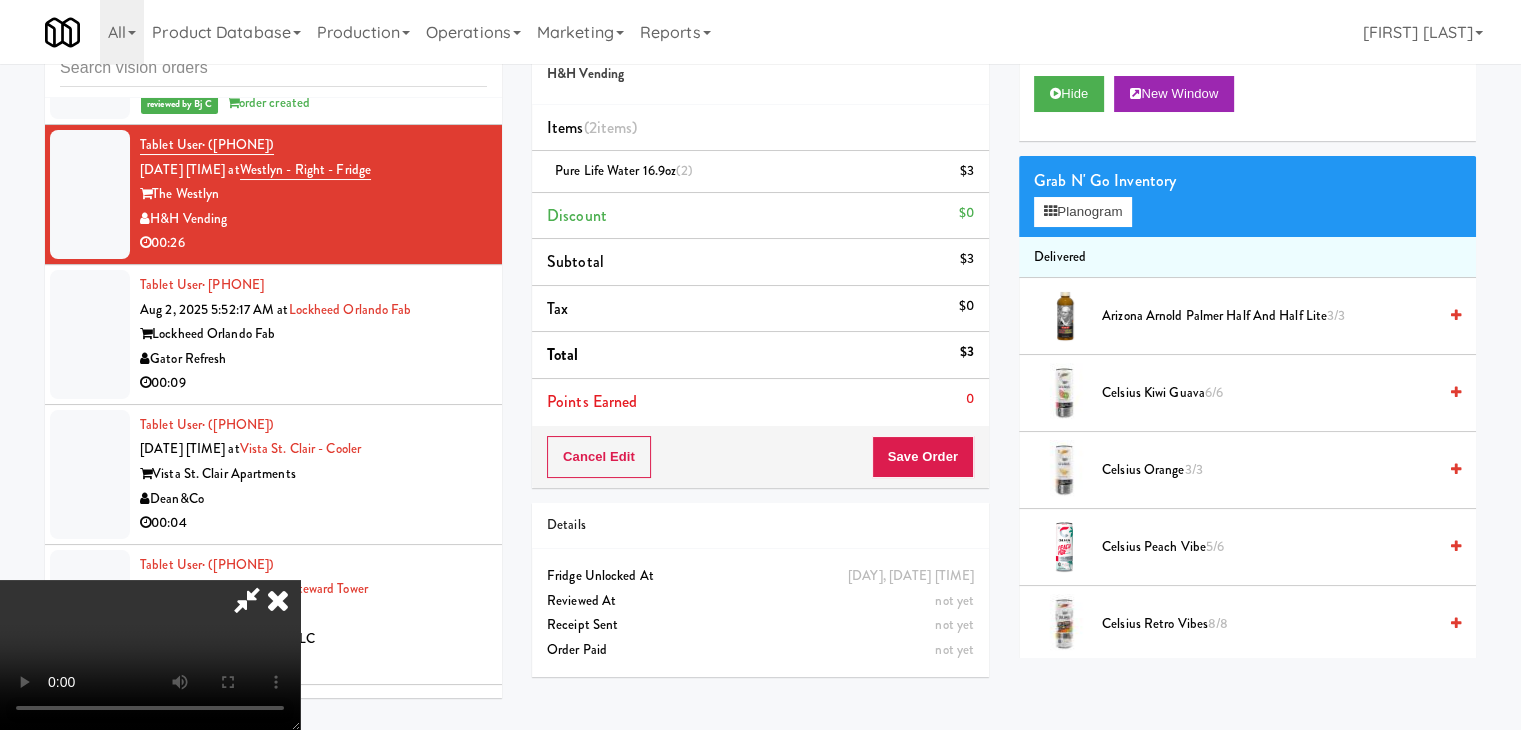 click on "Cancel Edit Save Order" at bounding box center [760, 457] 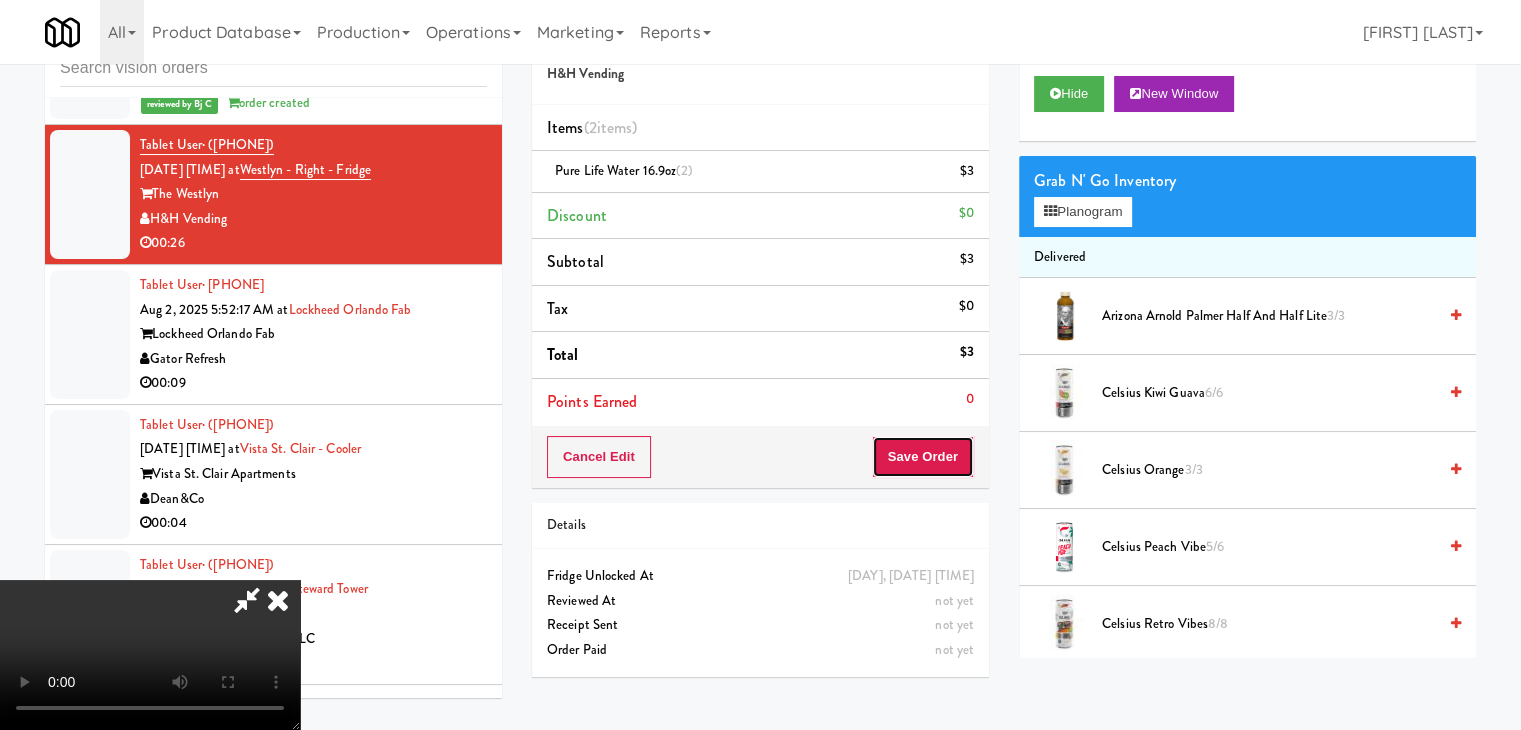 click on "Save Order" at bounding box center (923, 457) 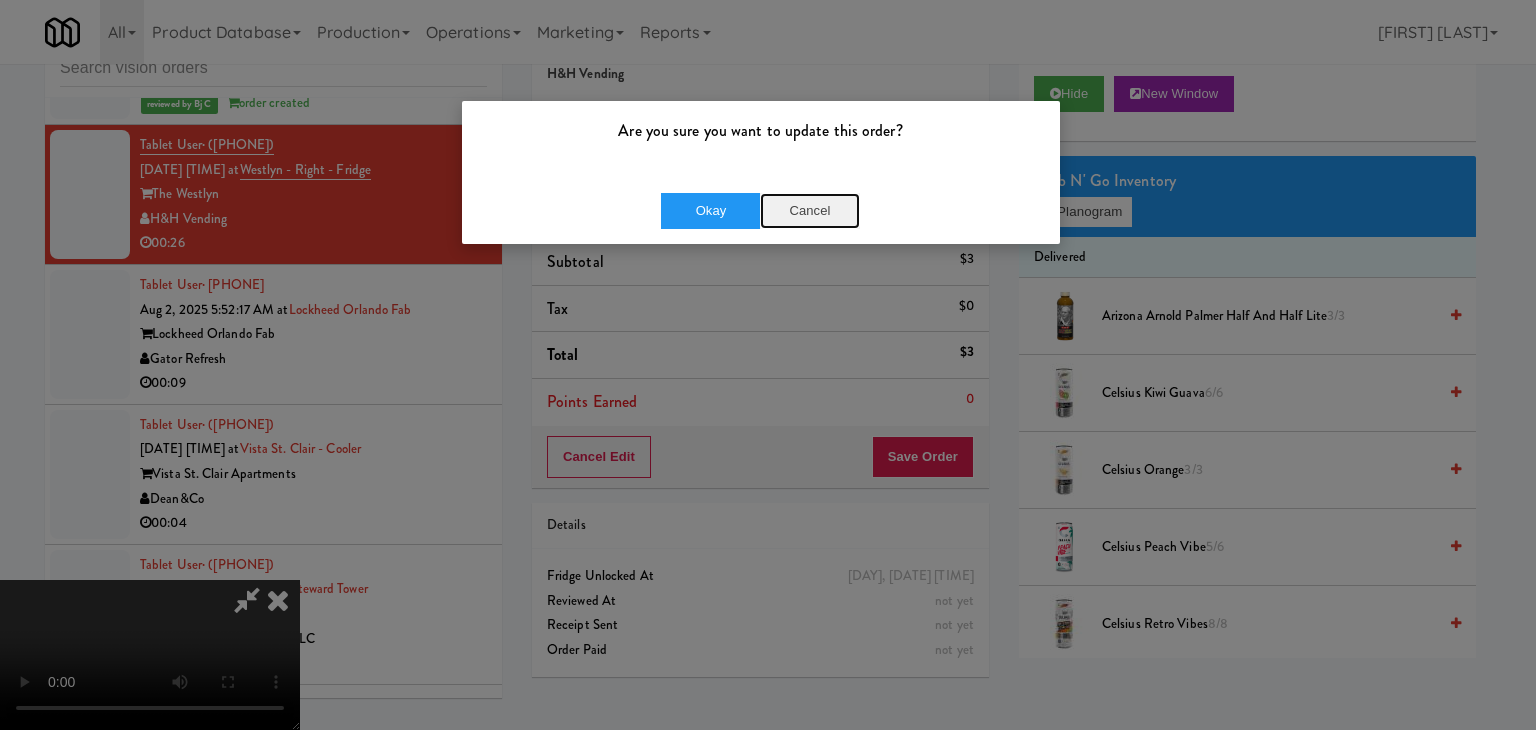 click on "Cancel" at bounding box center [810, 211] 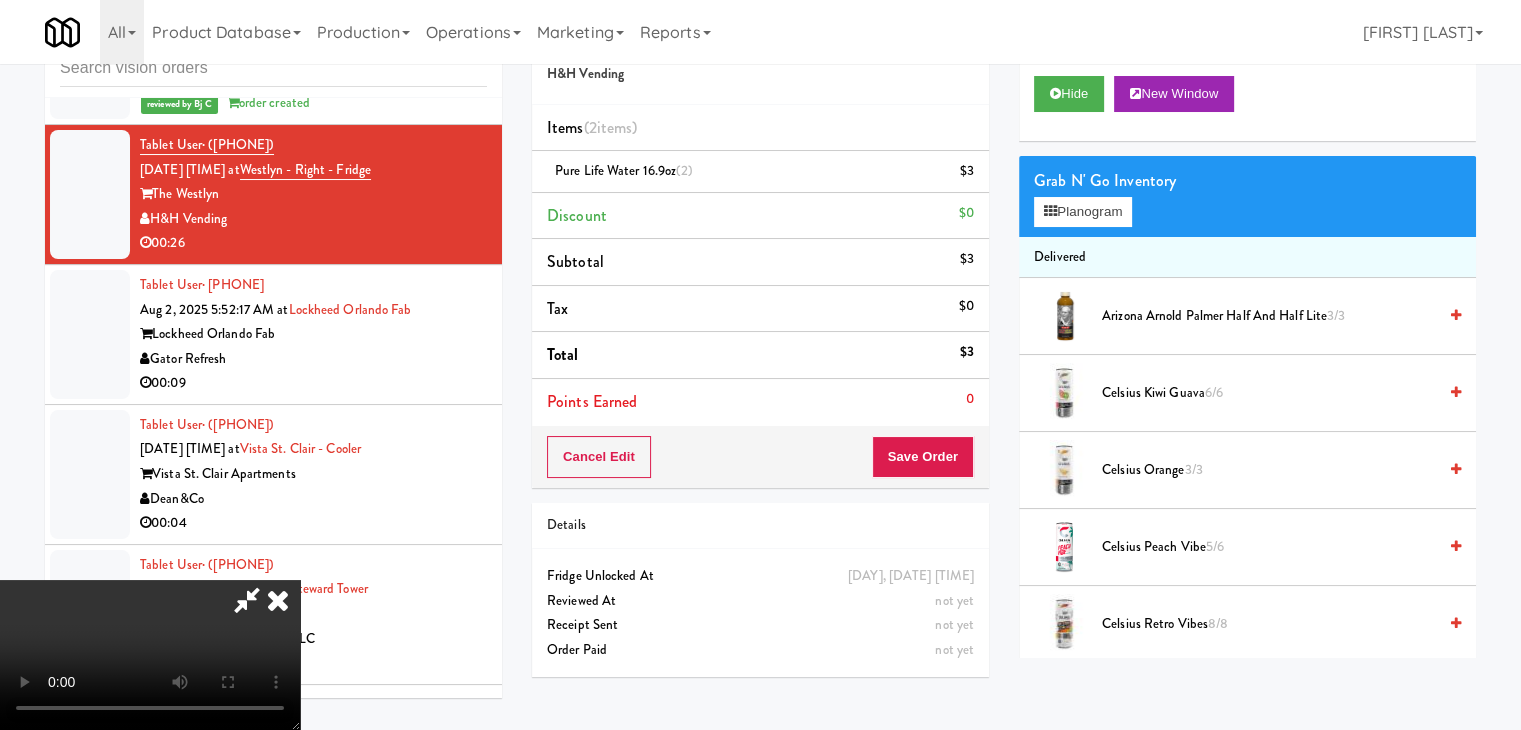 click at bounding box center (150, 655) 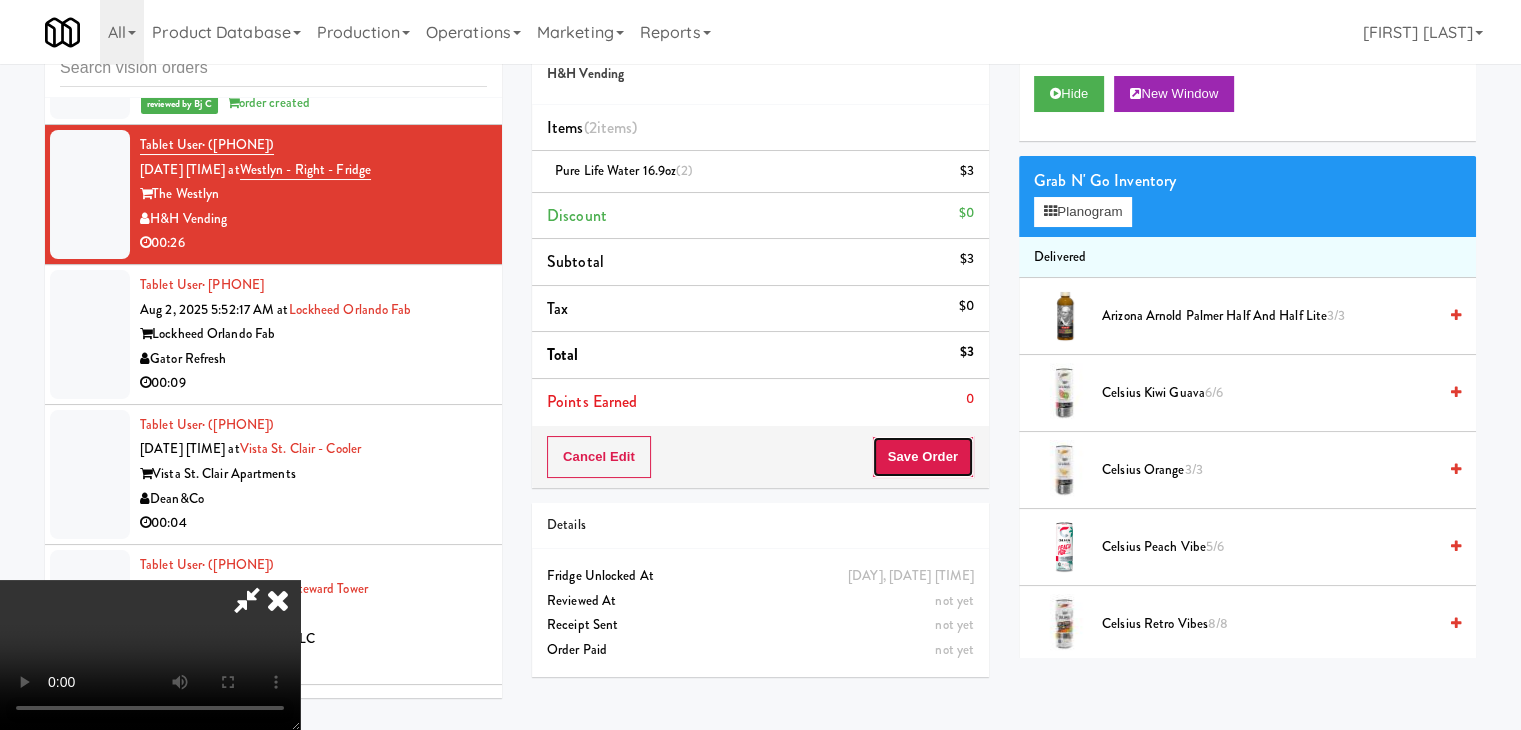 click on "Save Order" at bounding box center (923, 457) 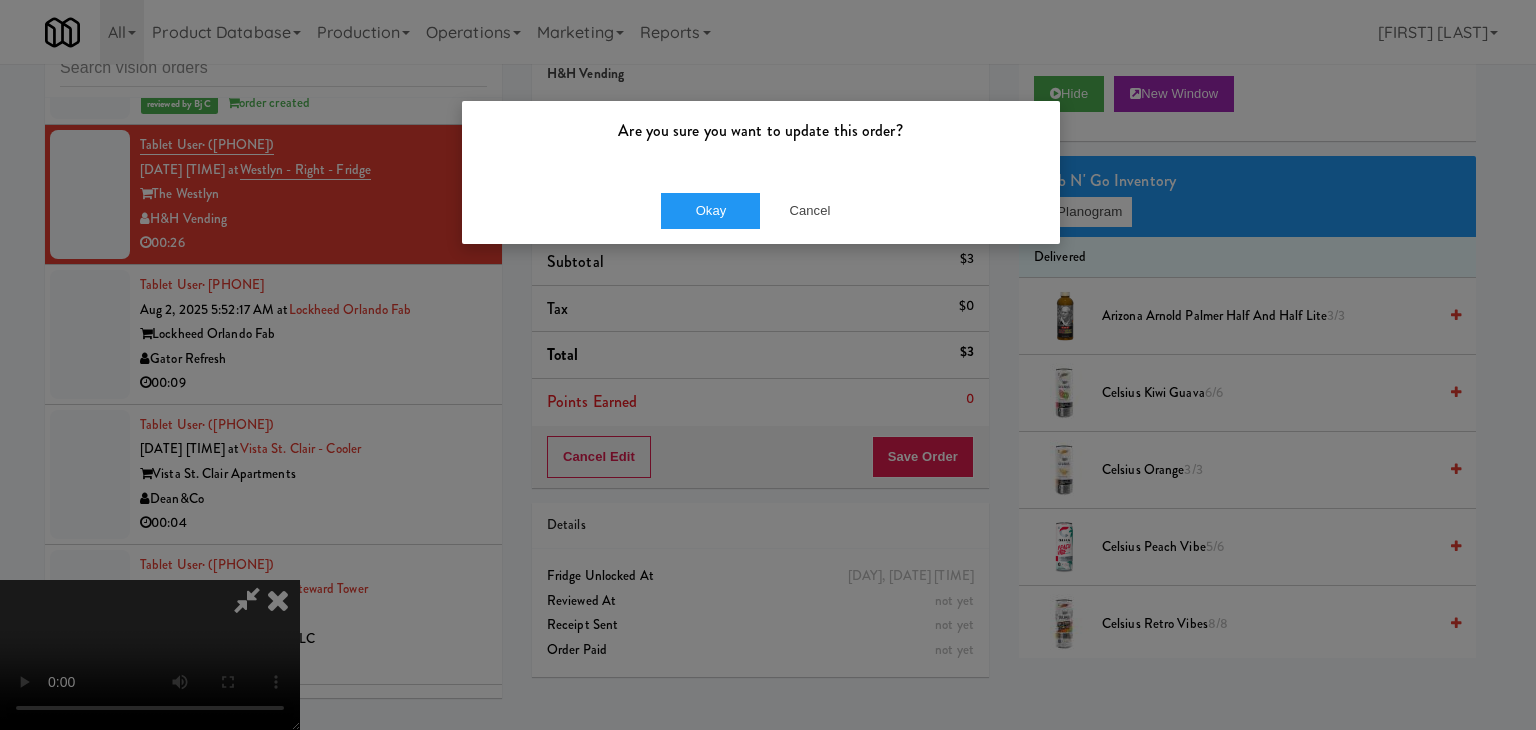 click on "Okay Cancel" at bounding box center (761, 210) 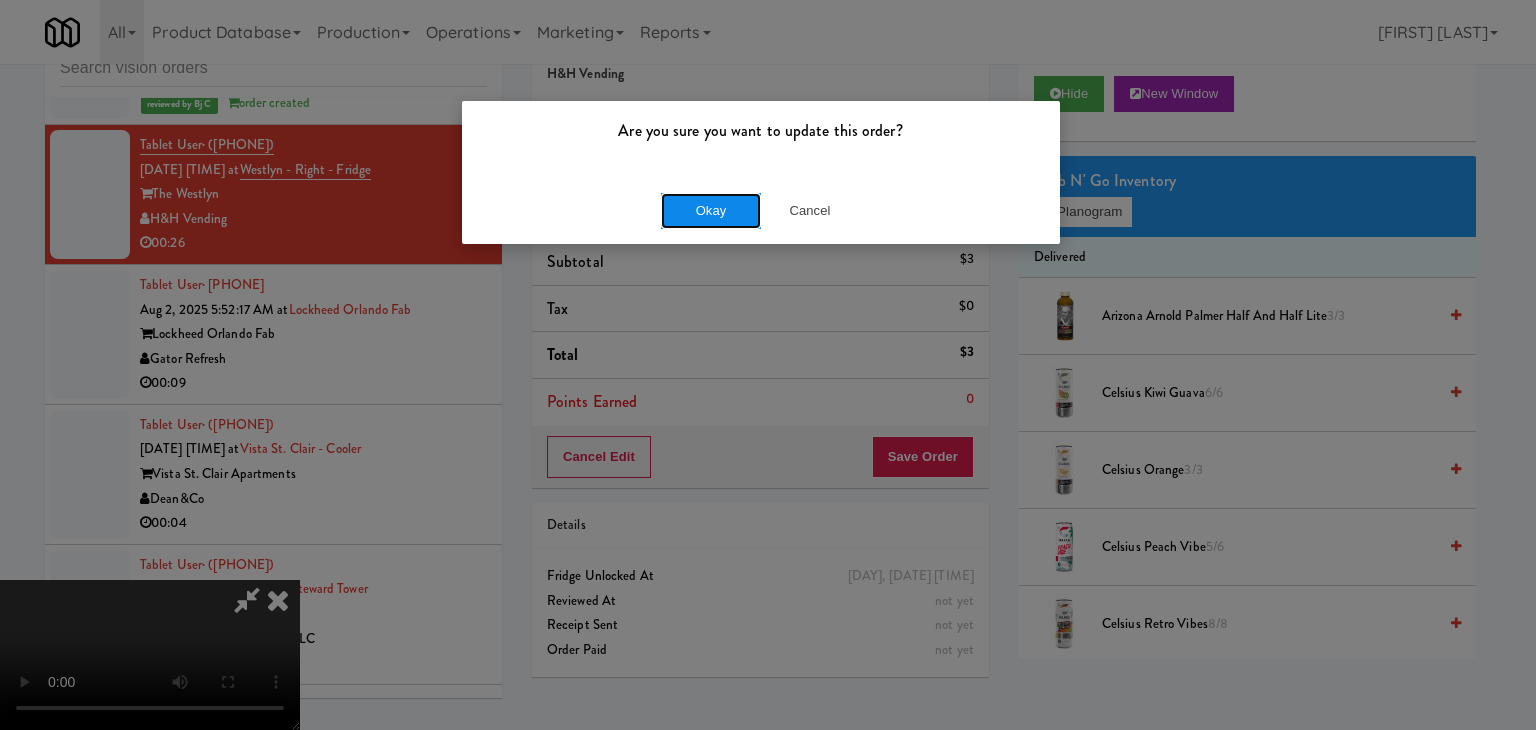 click on "Okay" at bounding box center [711, 211] 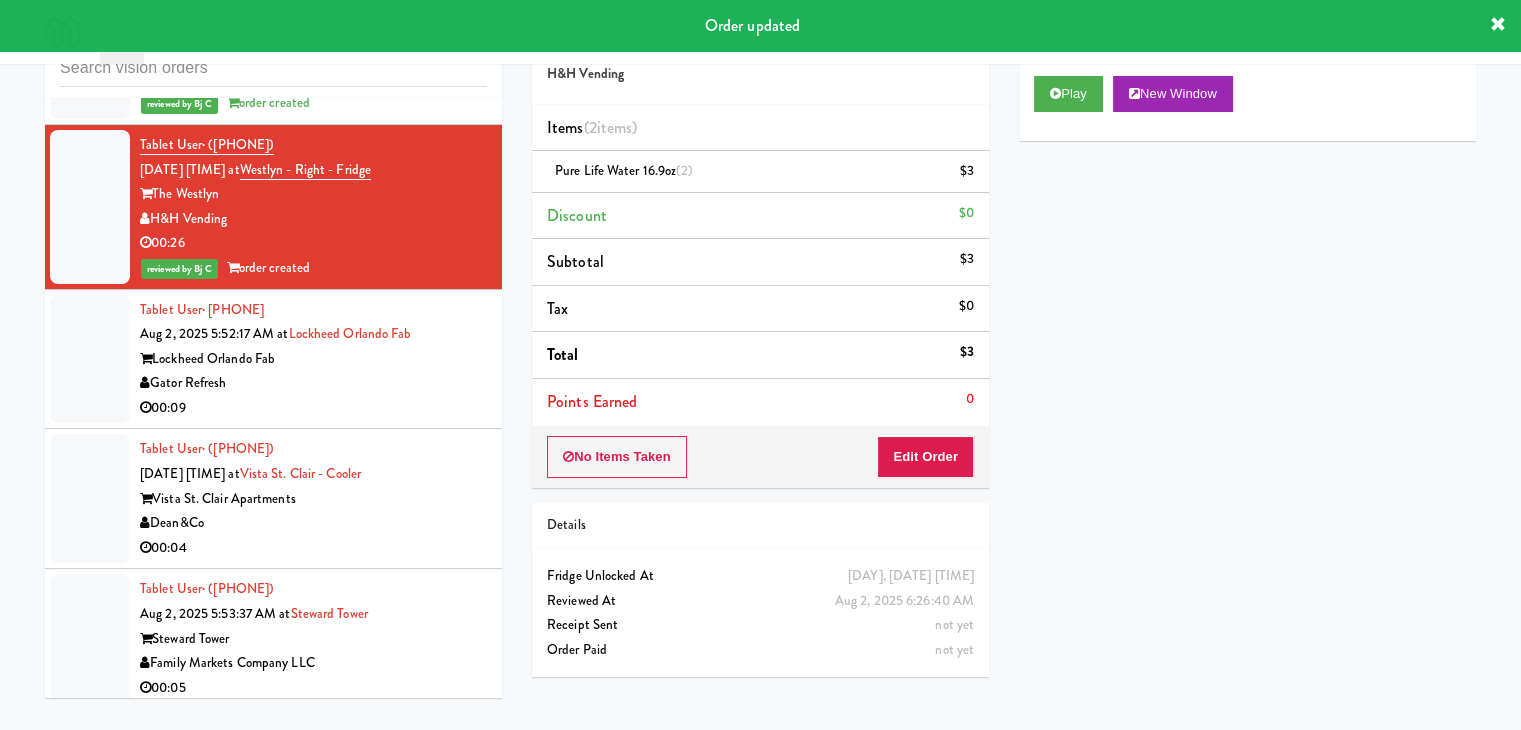 drag, startPoint x: 412, startPoint y: 305, endPoint x: 425, endPoint y: 311, distance: 14.3178215 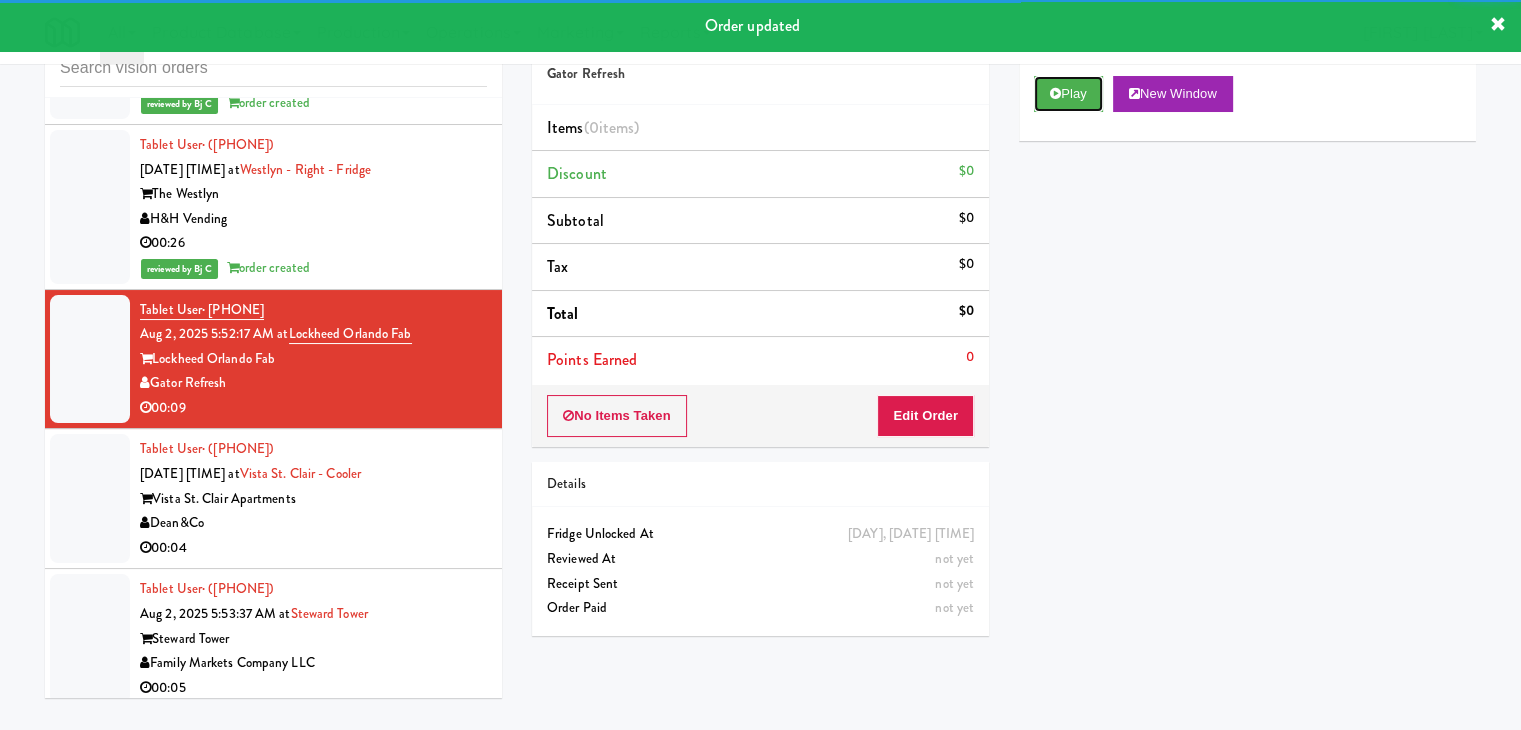 drag, startPoint x: 1064, startPoint y: 97, endPoint x: 1051, endPoint y: 117, distance: 23.853722 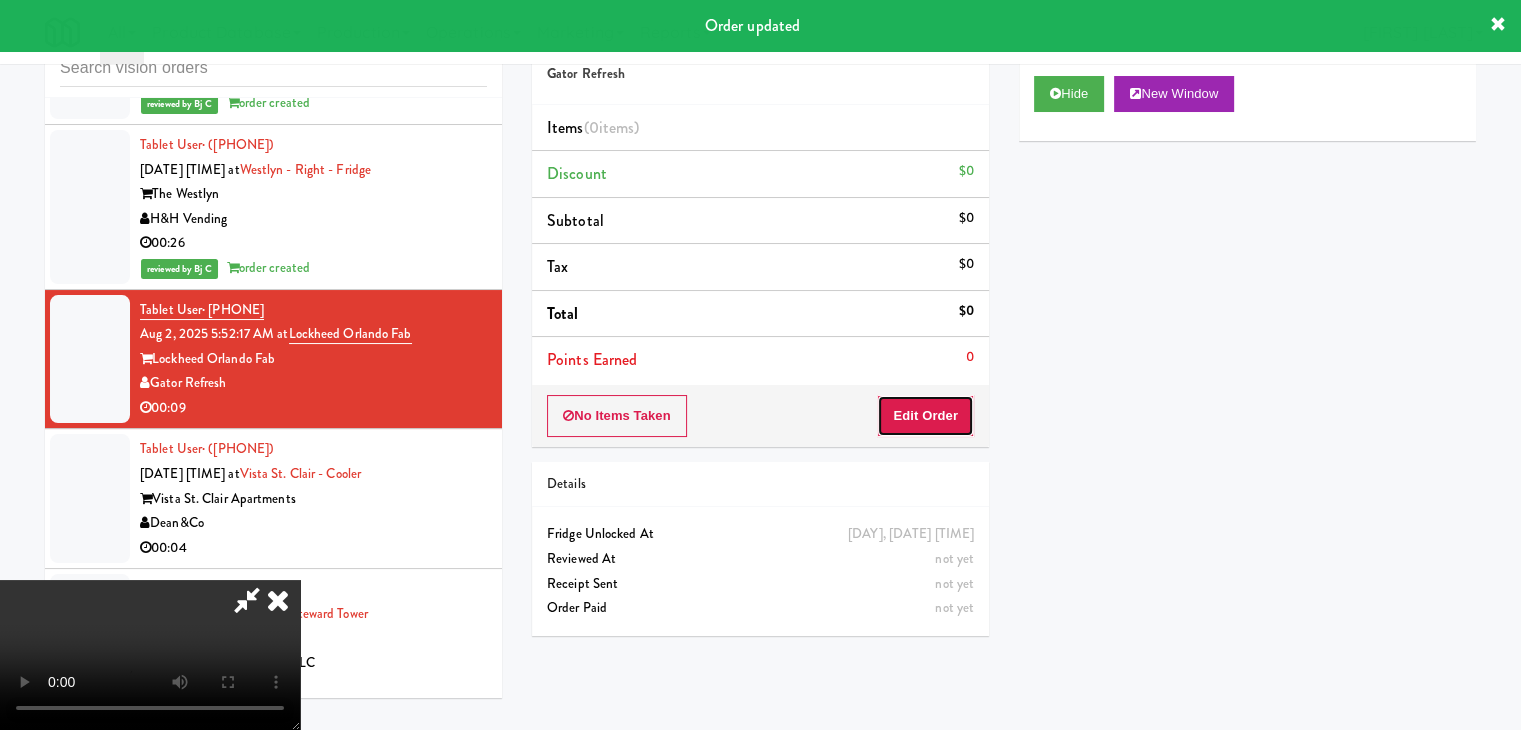 click on "Edit Order" at bounding box center [925, 416] 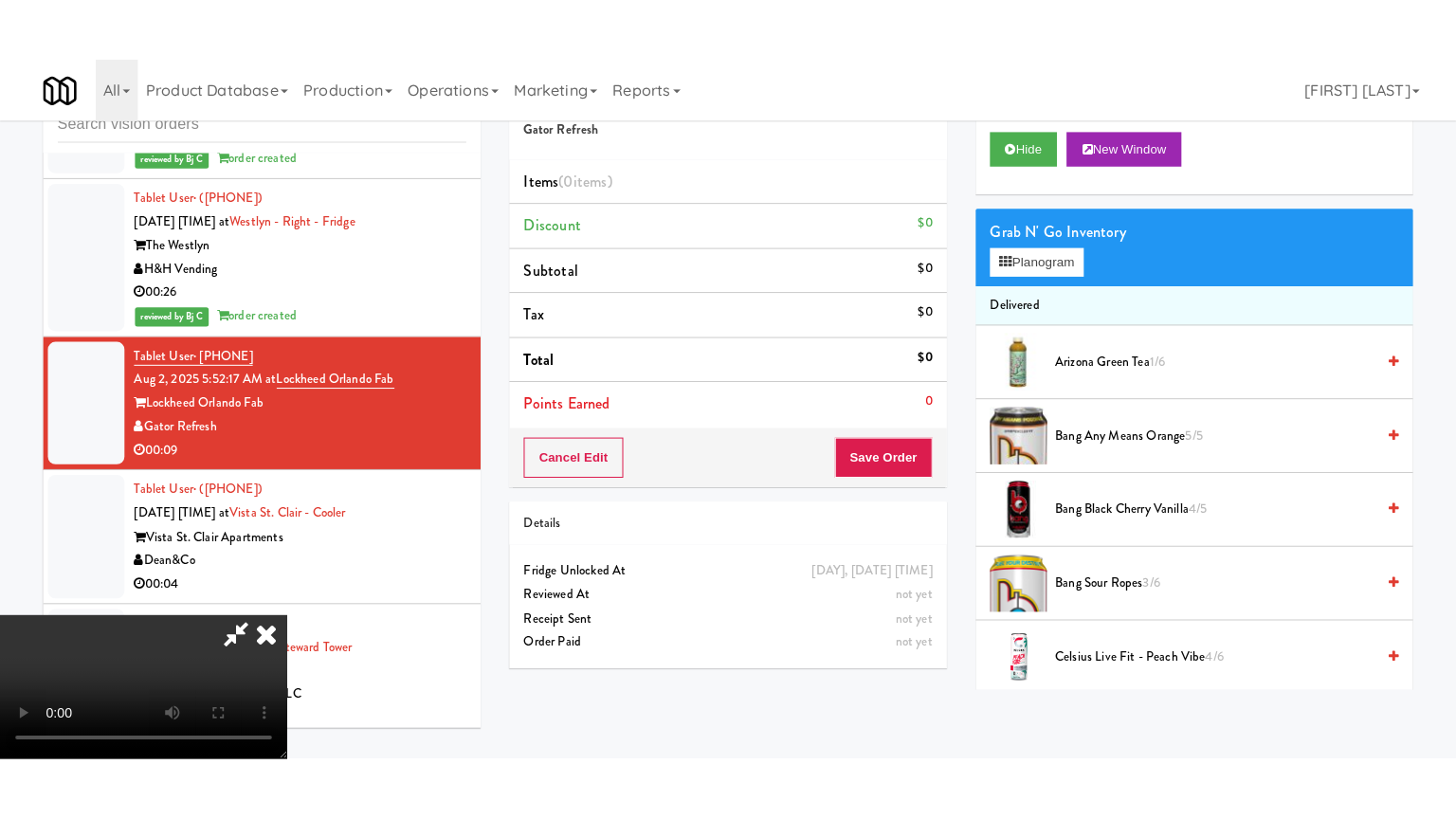 scroll, scrollTop: 266, scrollLeft: 0, axis: vertical 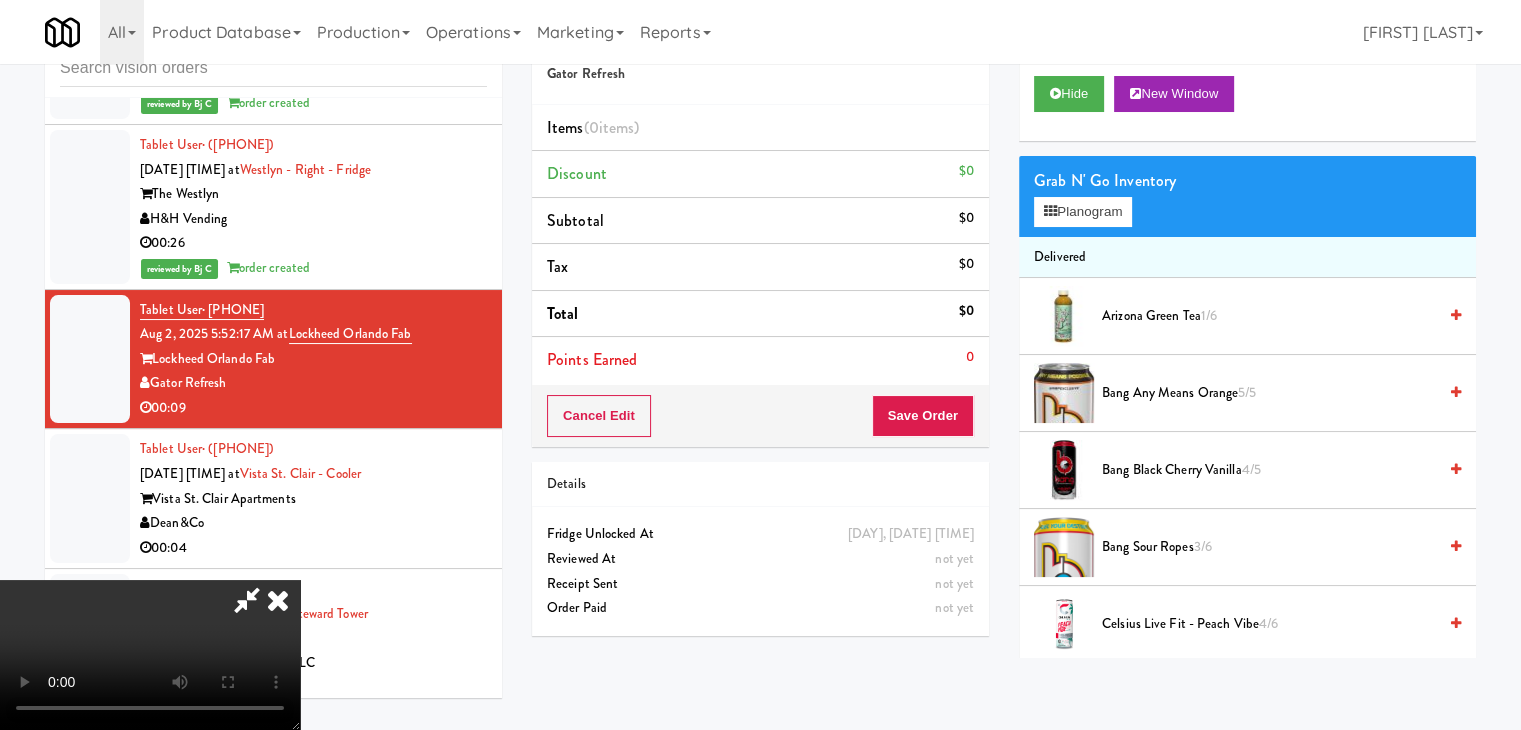 type 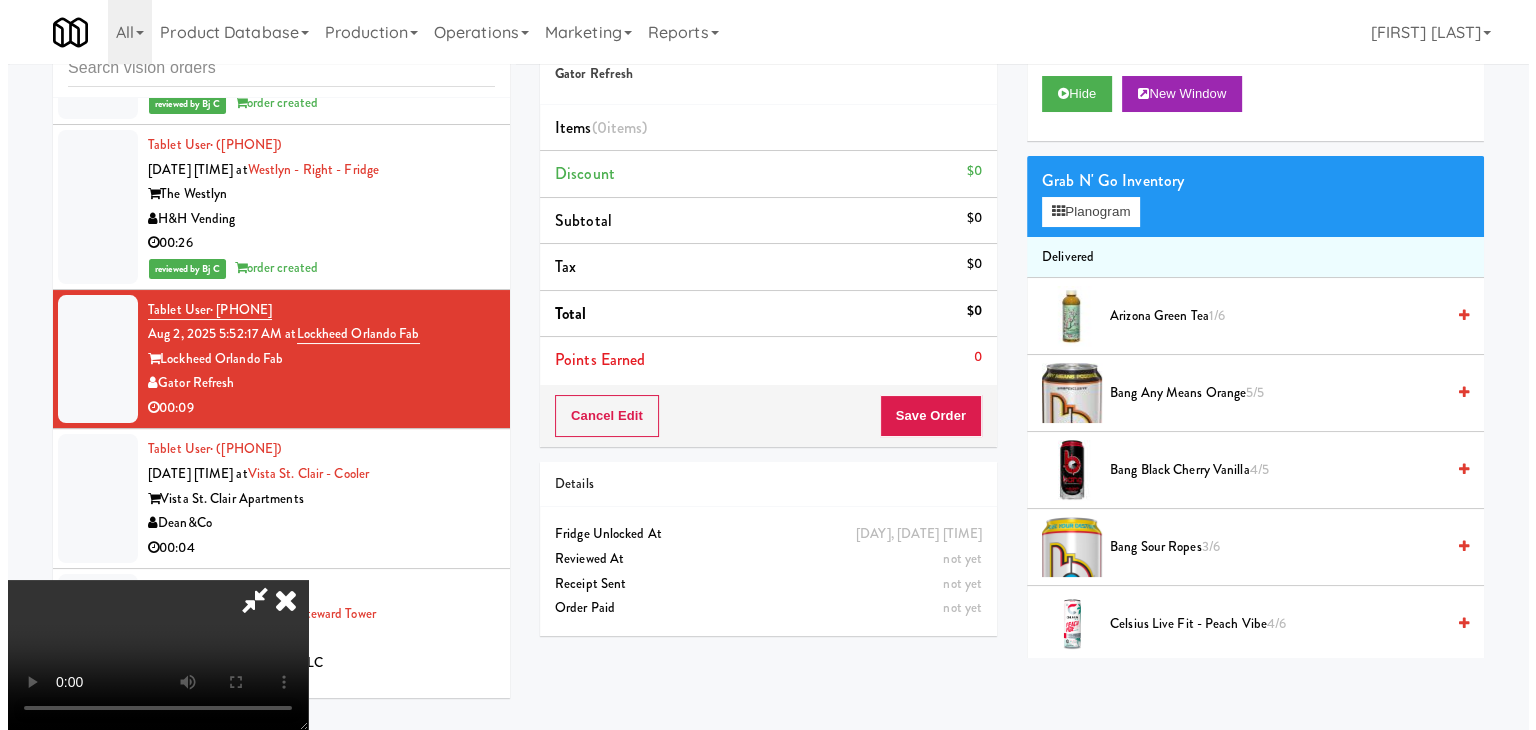 scroll, scrollTop: 0, scrollLeft: 0, axis: both 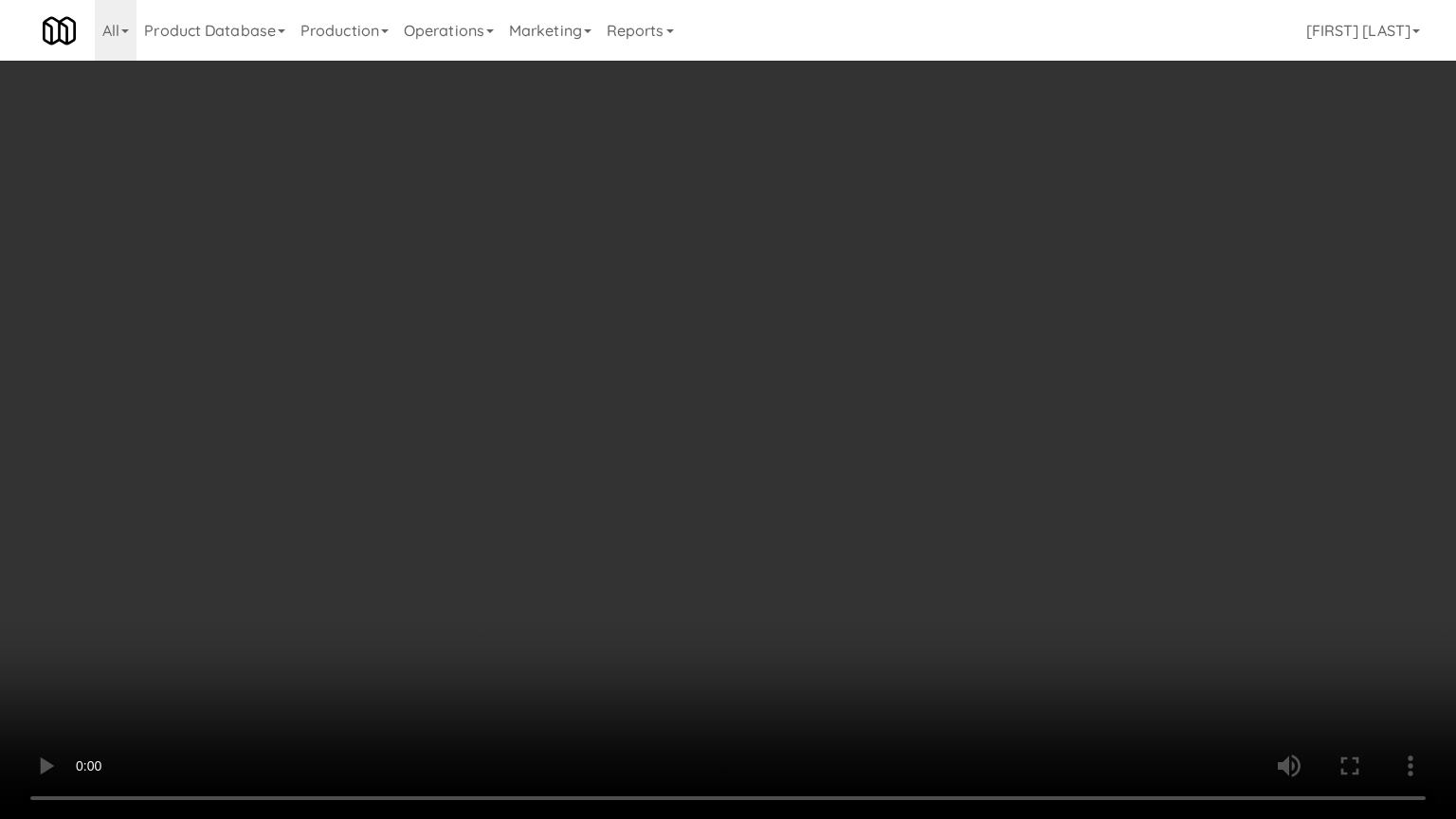 click at bounding box center [728, 410] 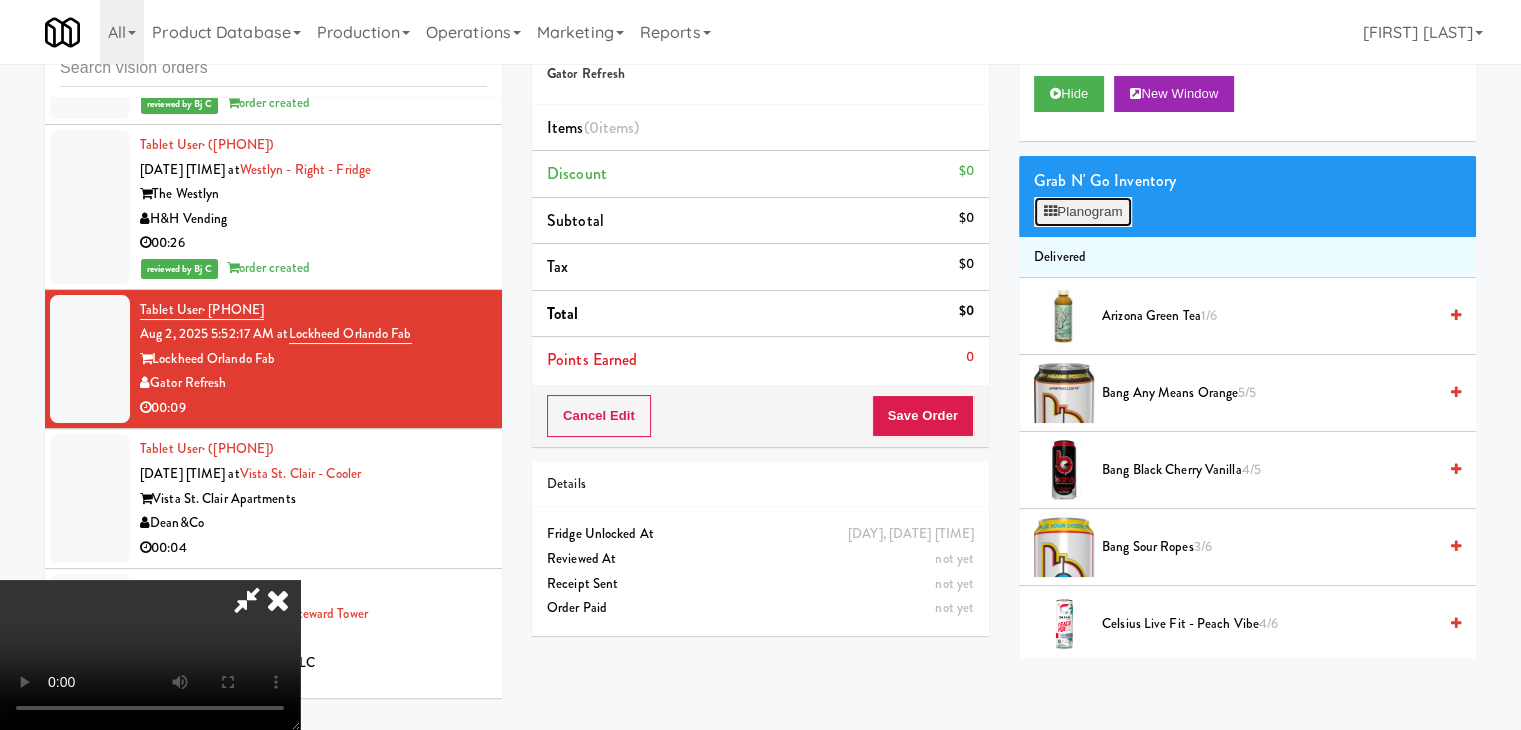 click on "Planogram" at bounding box center [1083, 212] 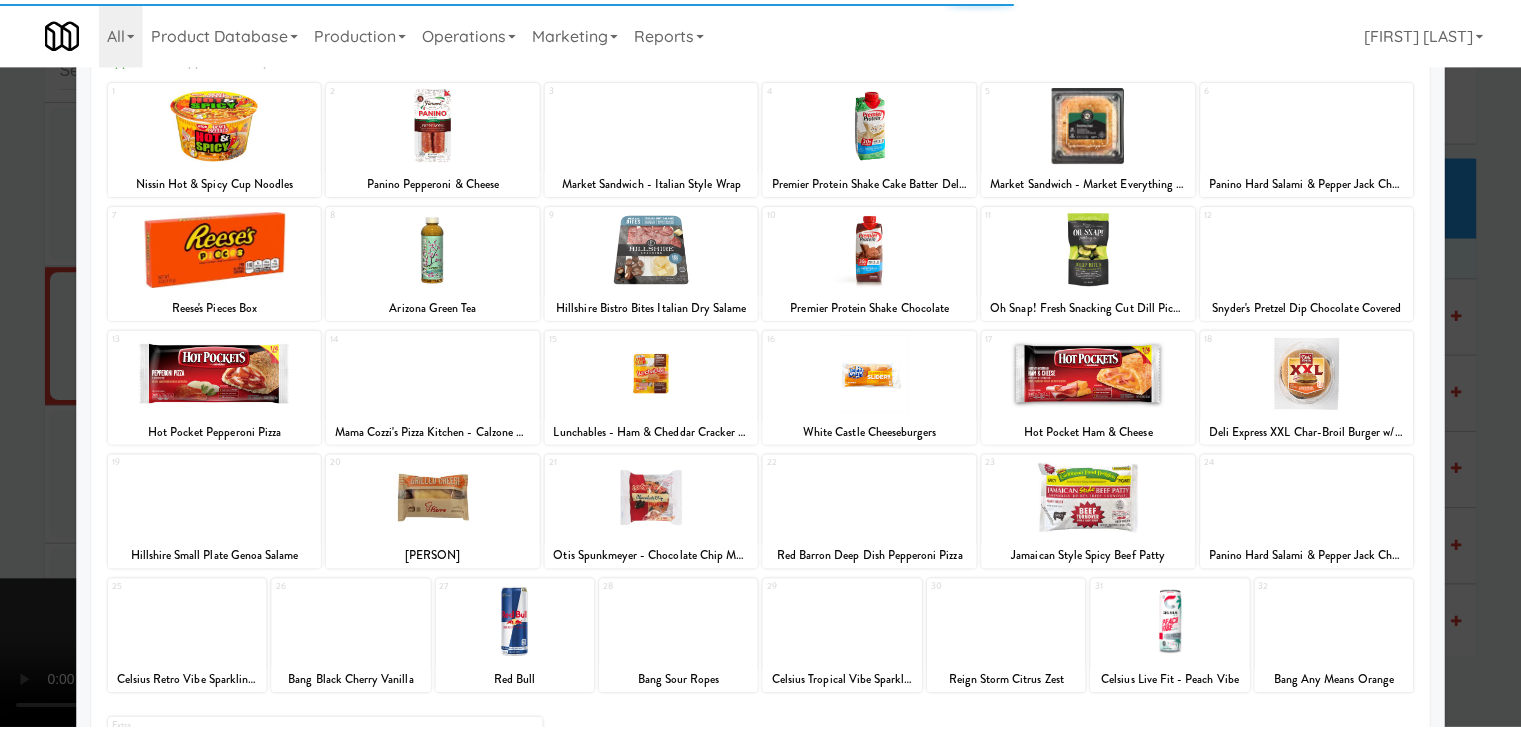 scroll, scrollTop: 252, scrollLeft: 0, axis: vertical 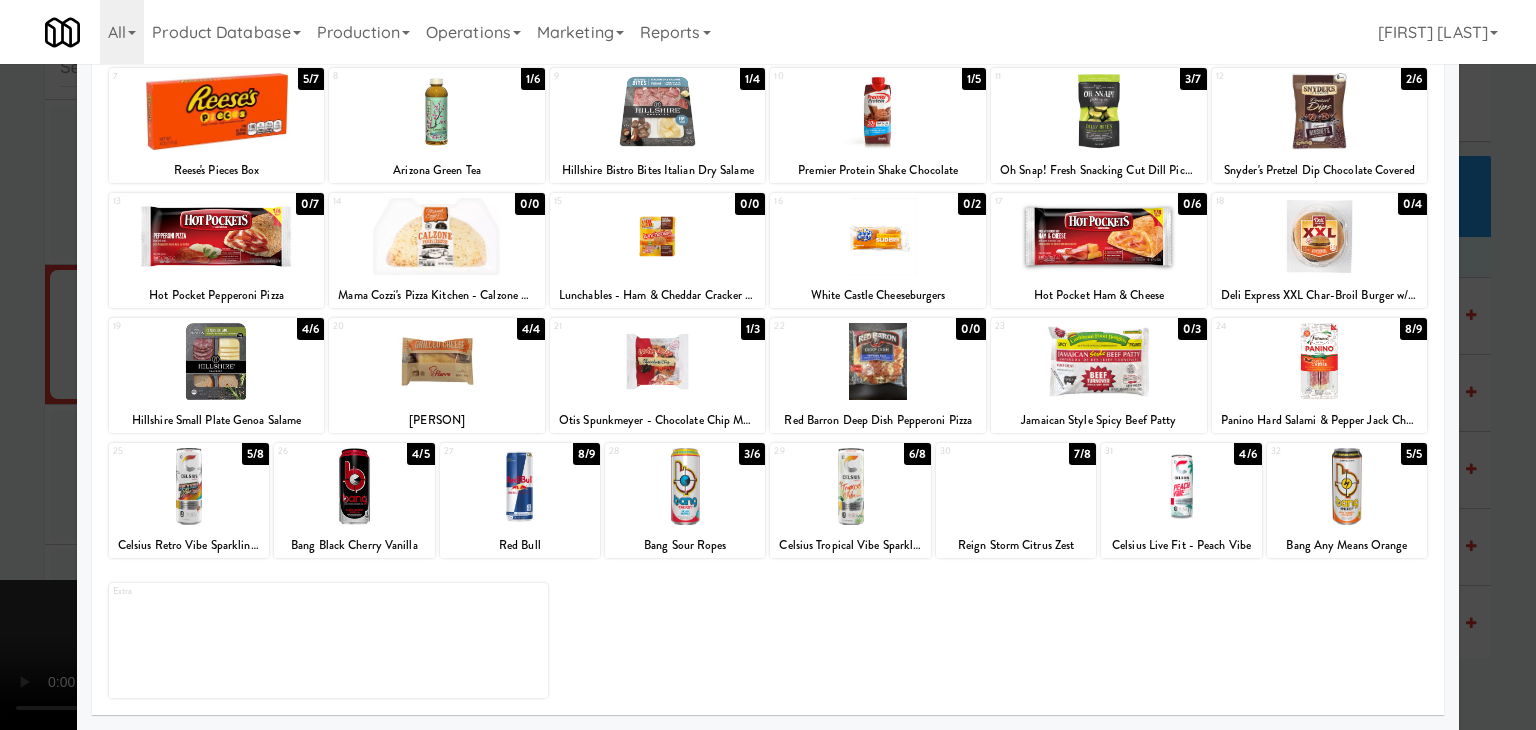 click at bounding box center (189, 486) 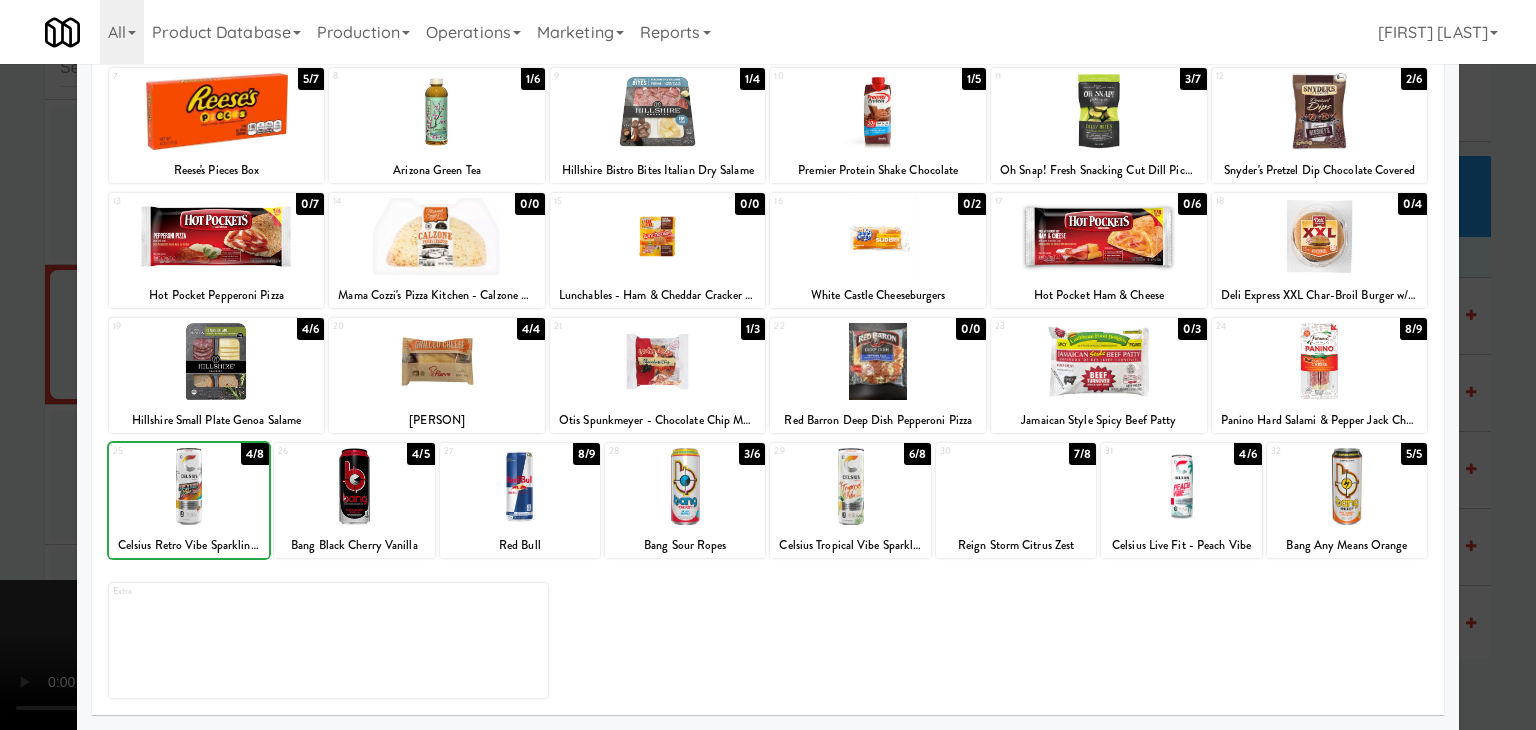 drag, startPoint x: 0, startPoint y: 489, endPoint x: 232, endPoint y: 482, distance: 232.10558 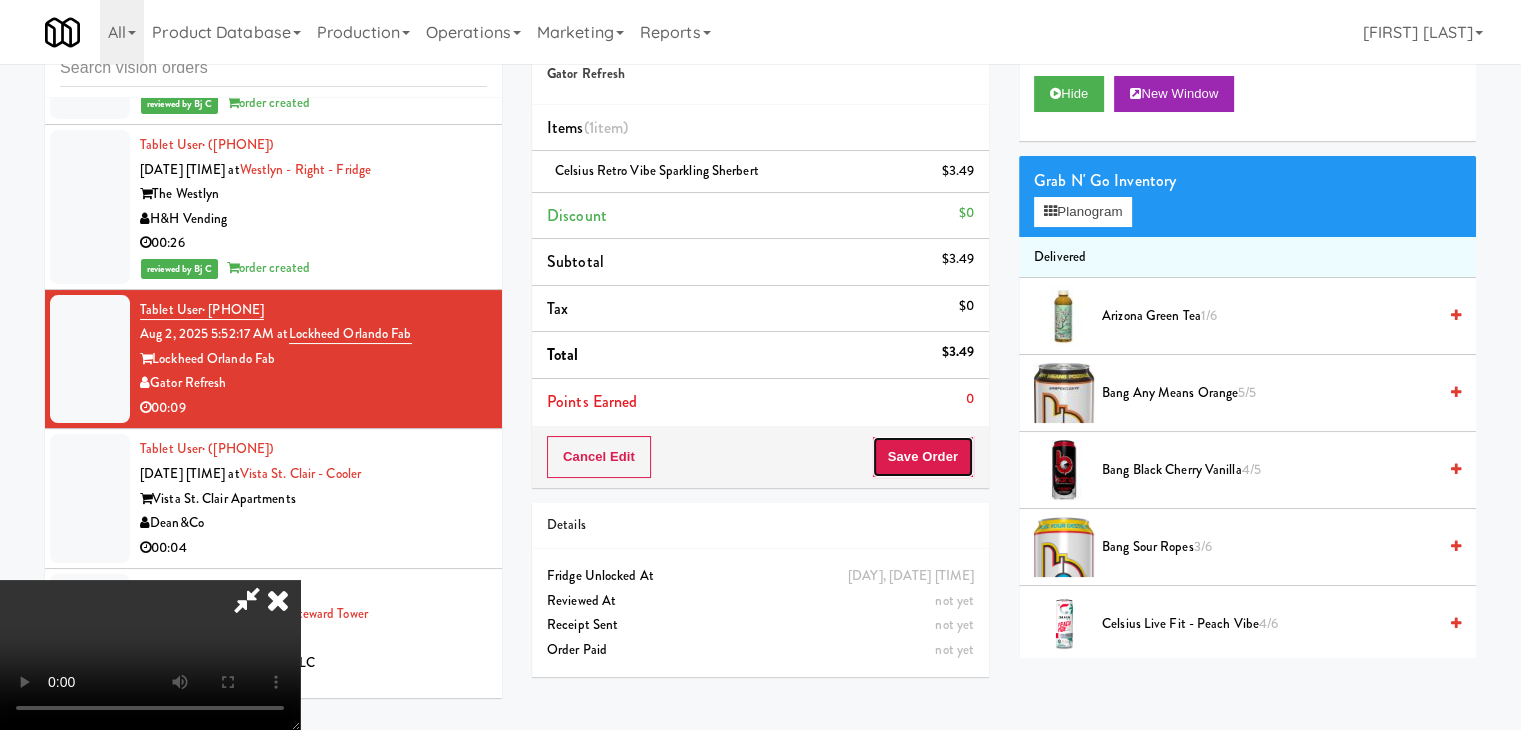 click on "Save Order" at bounding box center (923, 457) 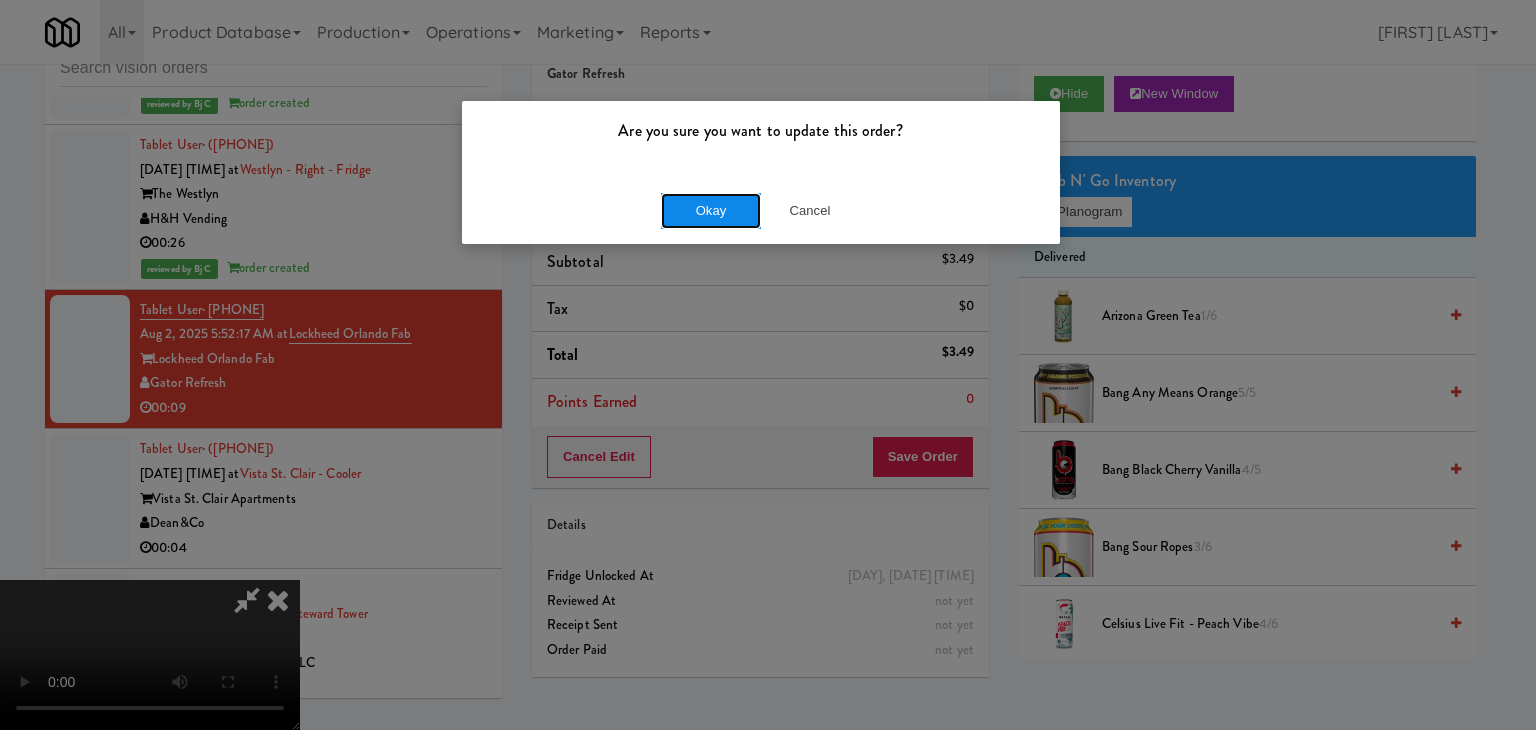 click on "Okay" at bounding box center (711, 211) 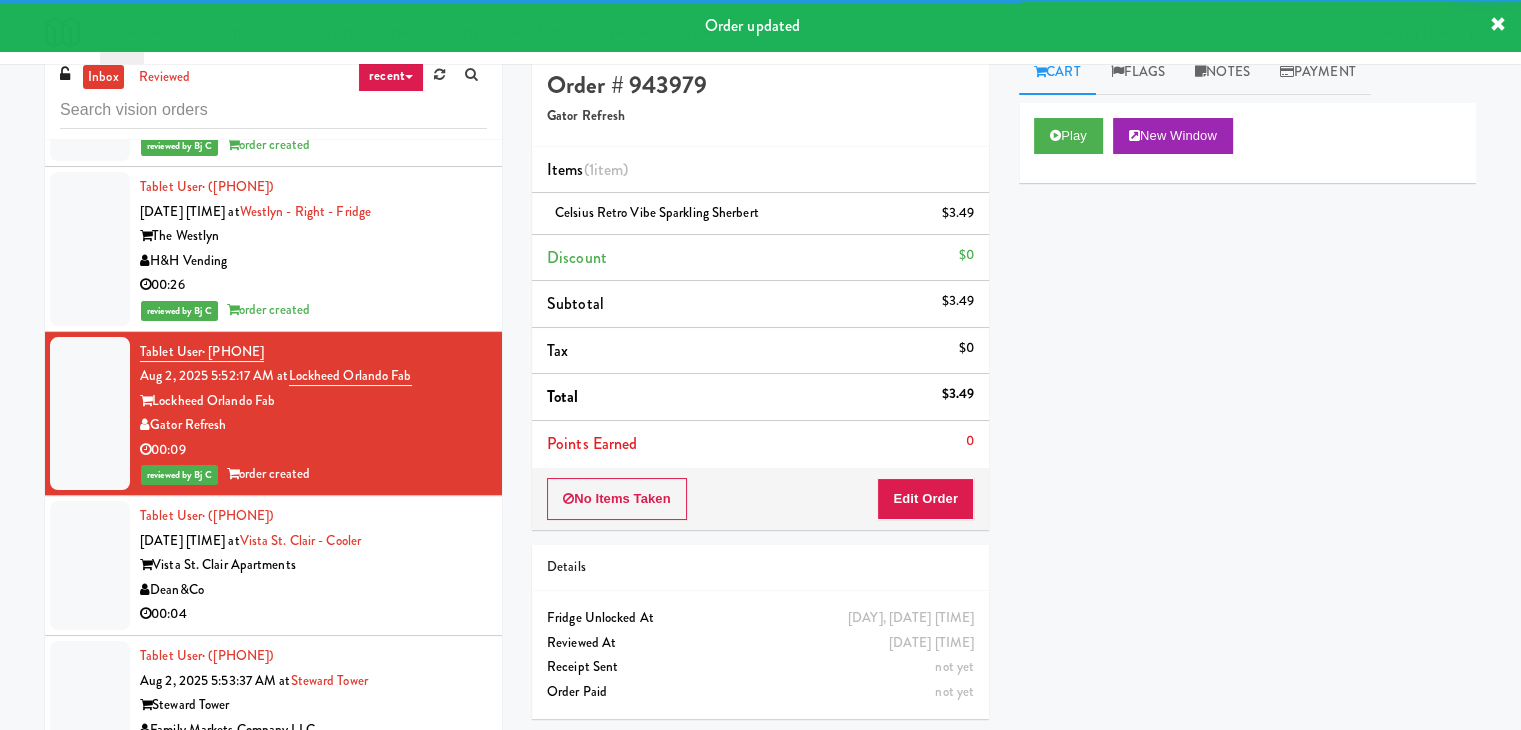scroll, scrollTop: 0, scrollLeft: 0, axis: both 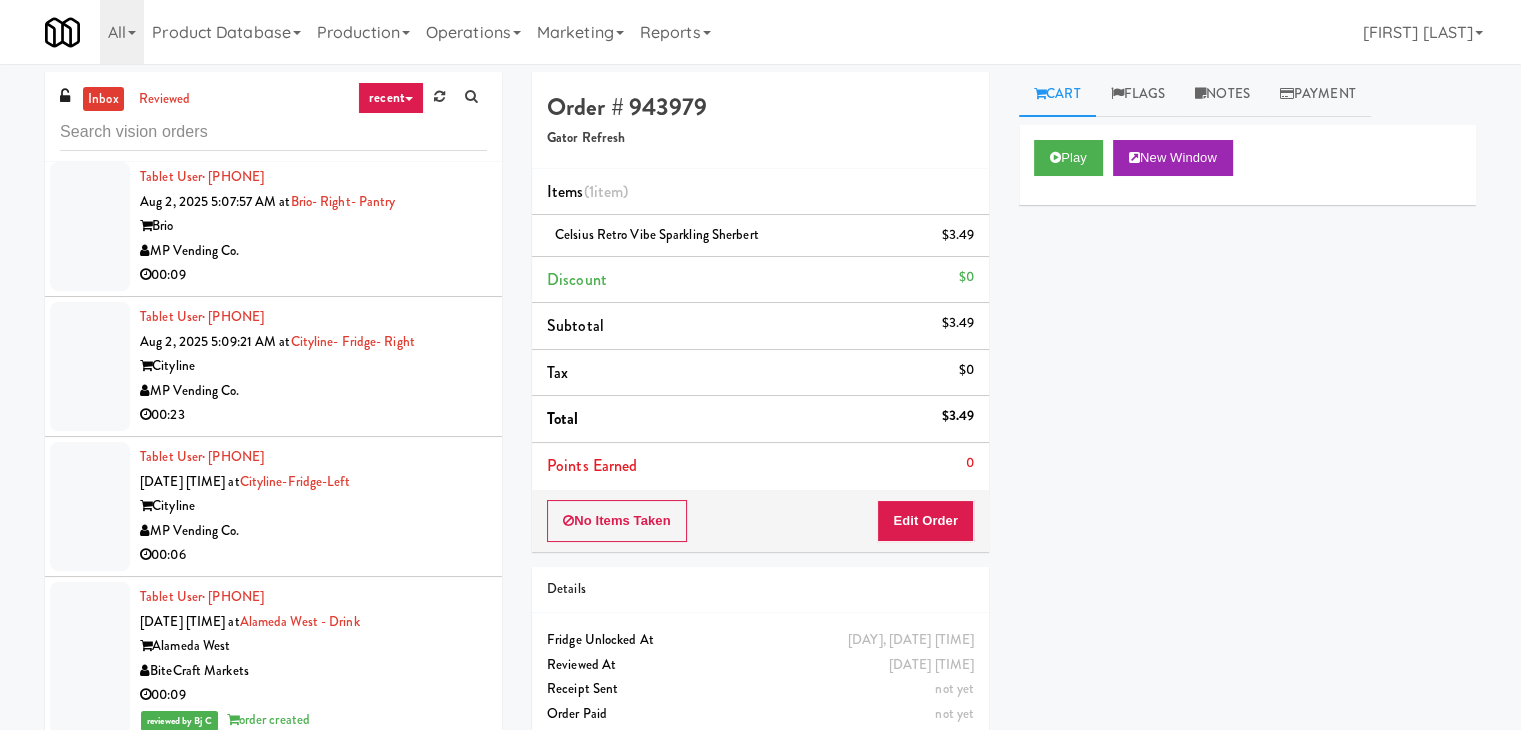 drag, startPoint x: 352, startPoint y: 473, endPoint x: 564, endPoint y: 402, distance: 223.57326 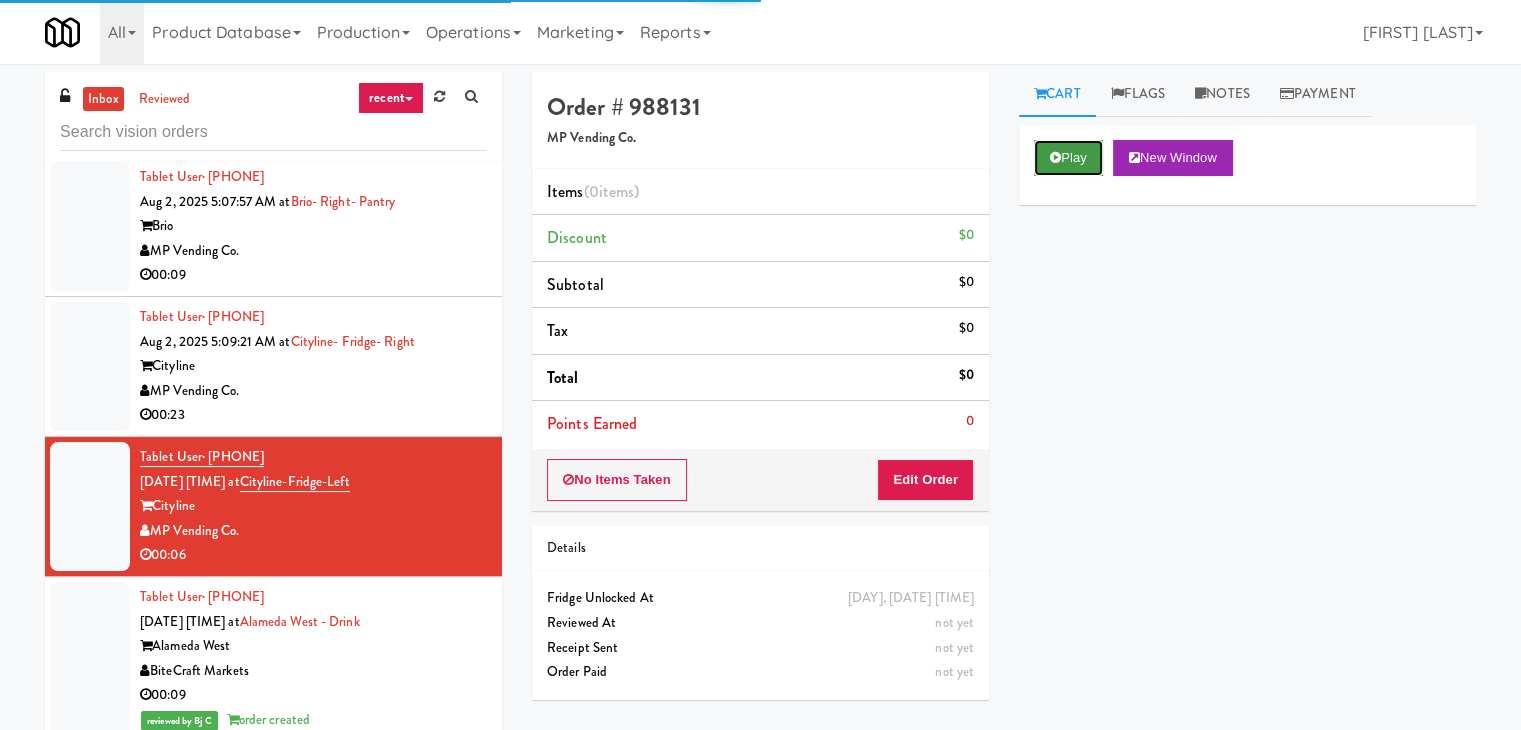 click on "Play" at bounding box center (1068, 158) 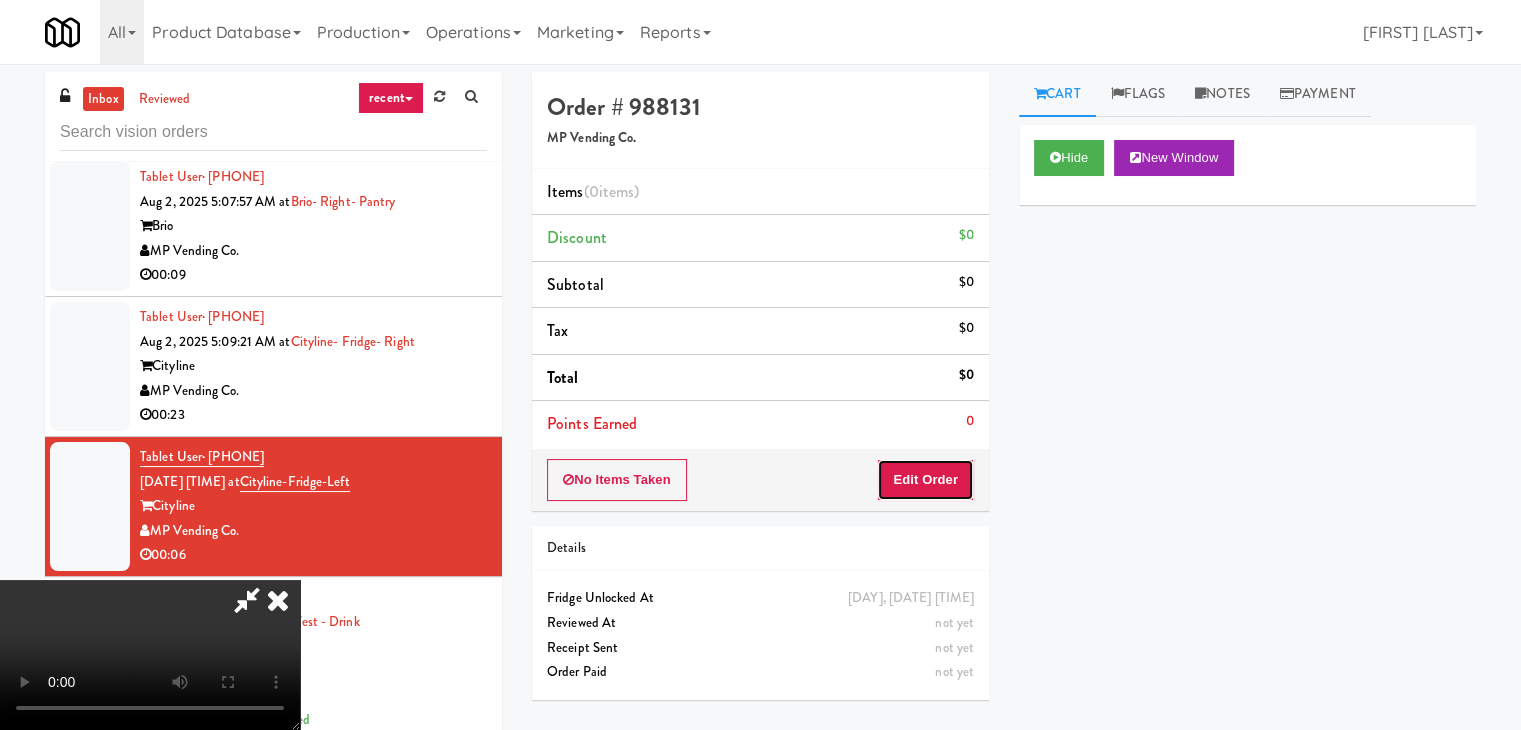click on "Edit Order" at bounding box center [925, 480] 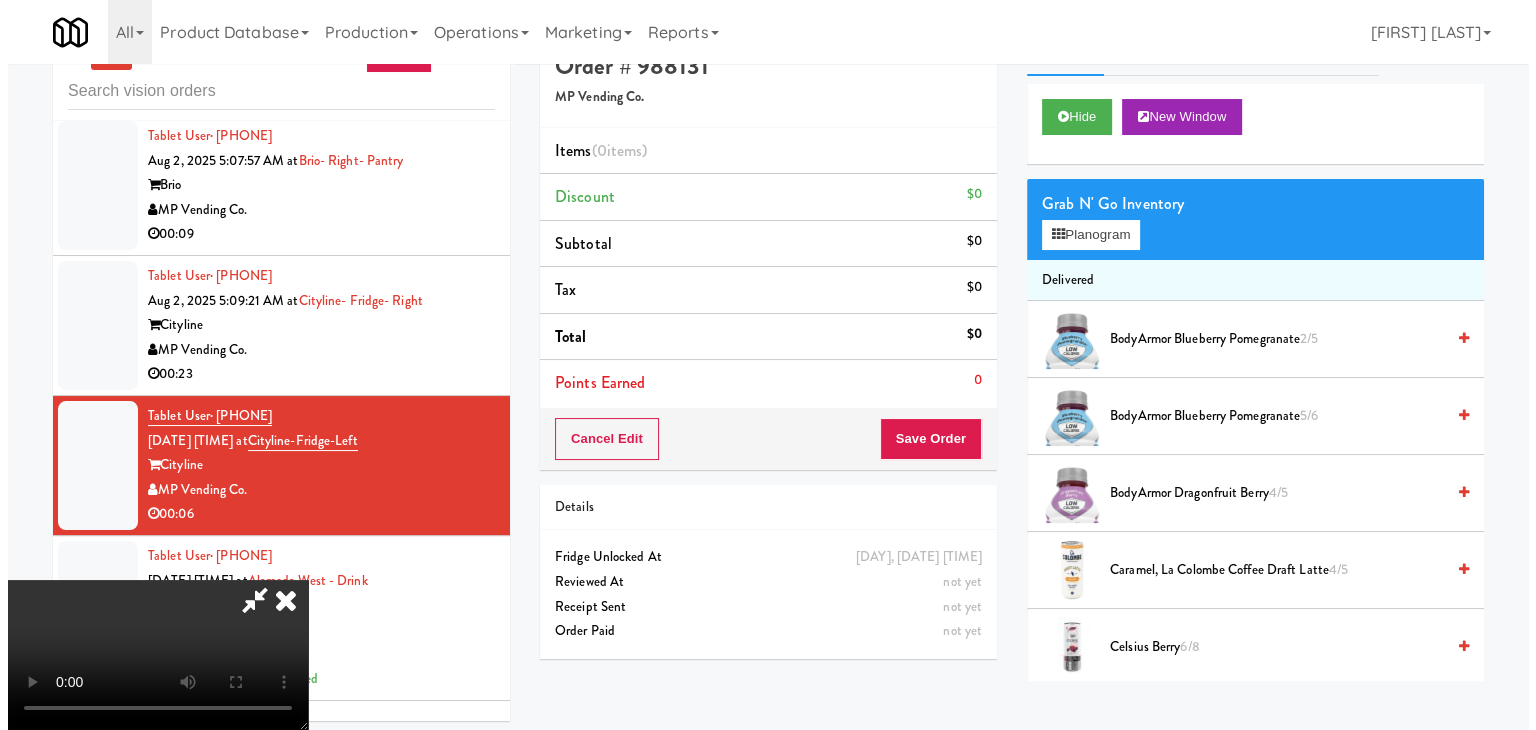 scroll, scrollTop: 64, scrollLeft: 0, axis: vertical 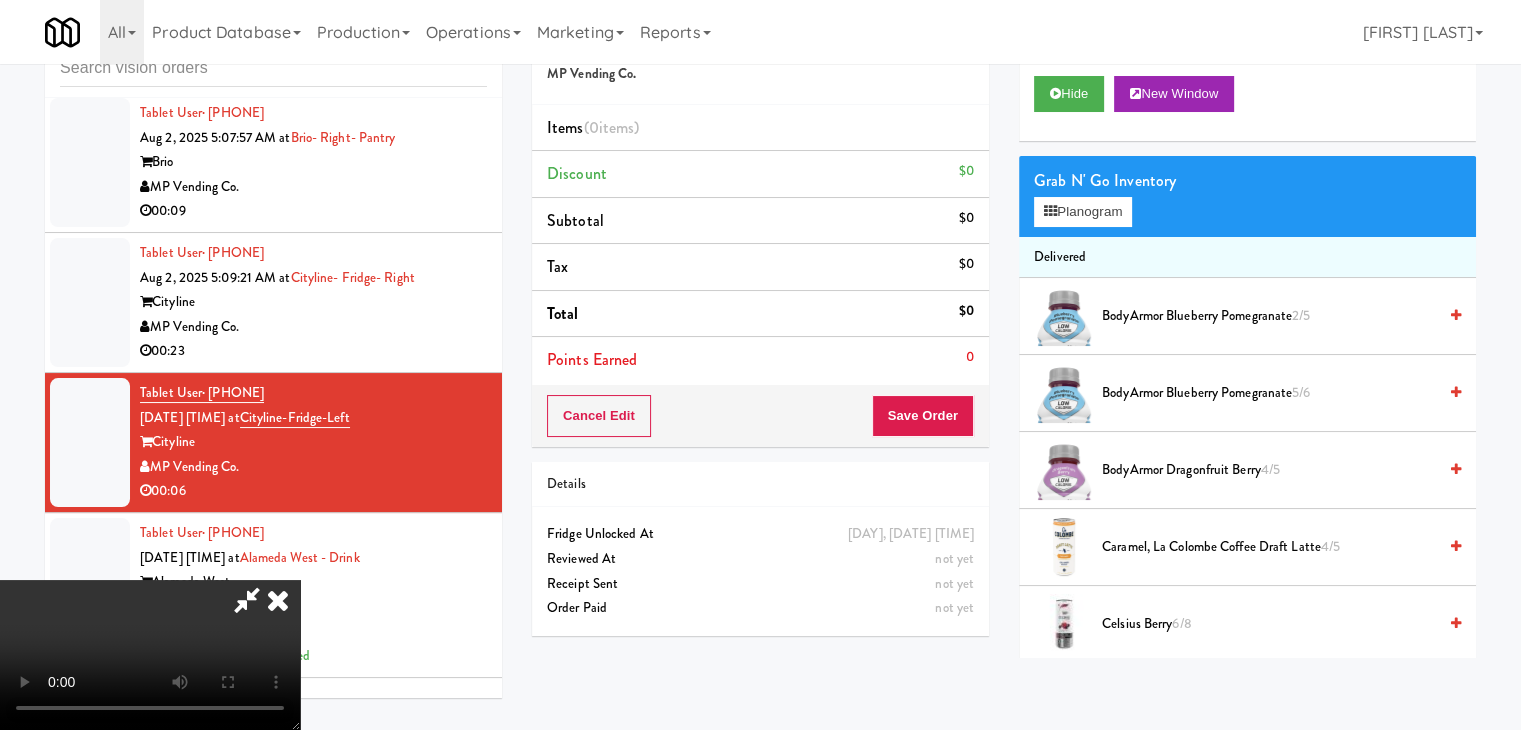 type 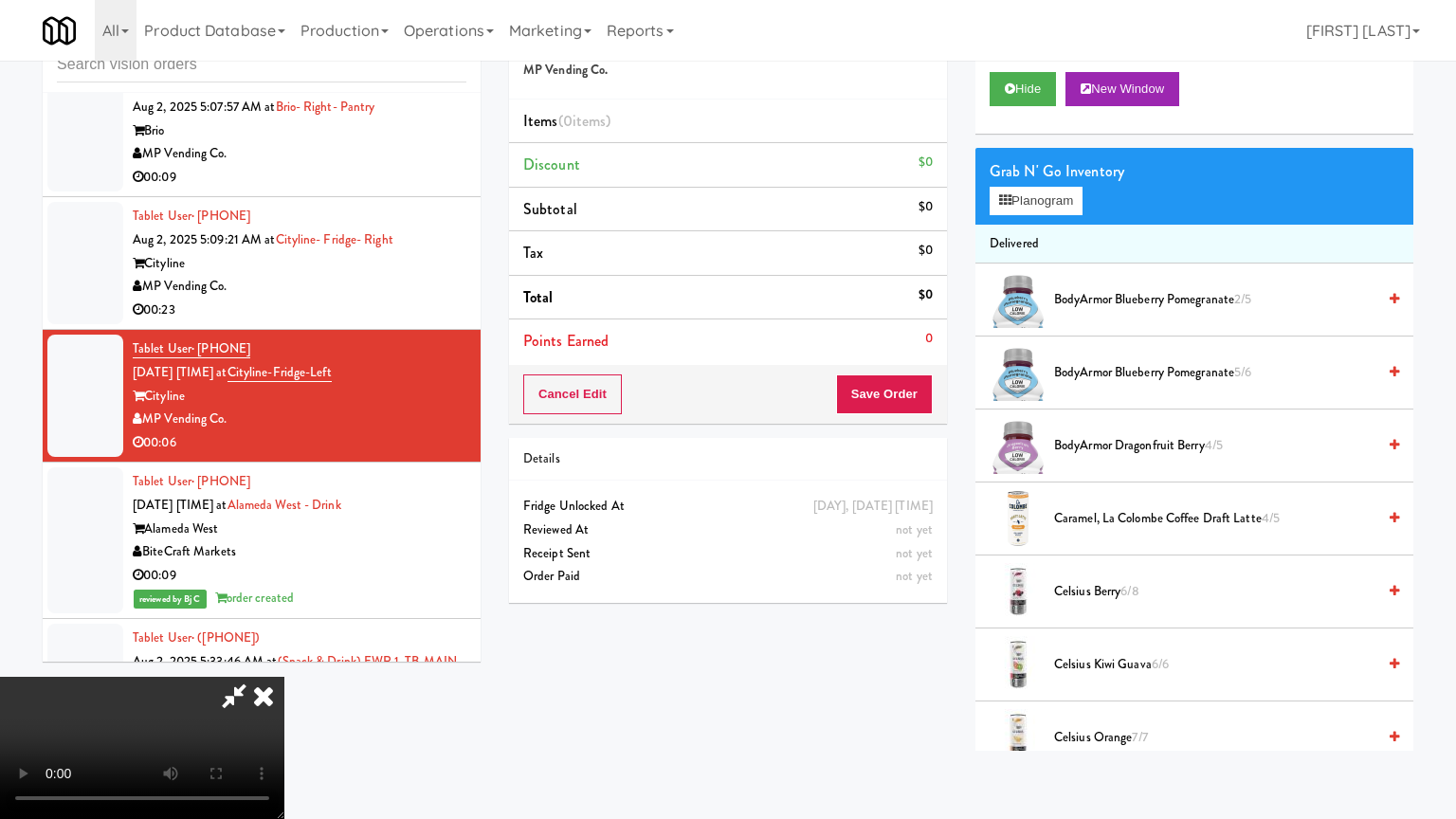 click at bounding box center (142, 748) 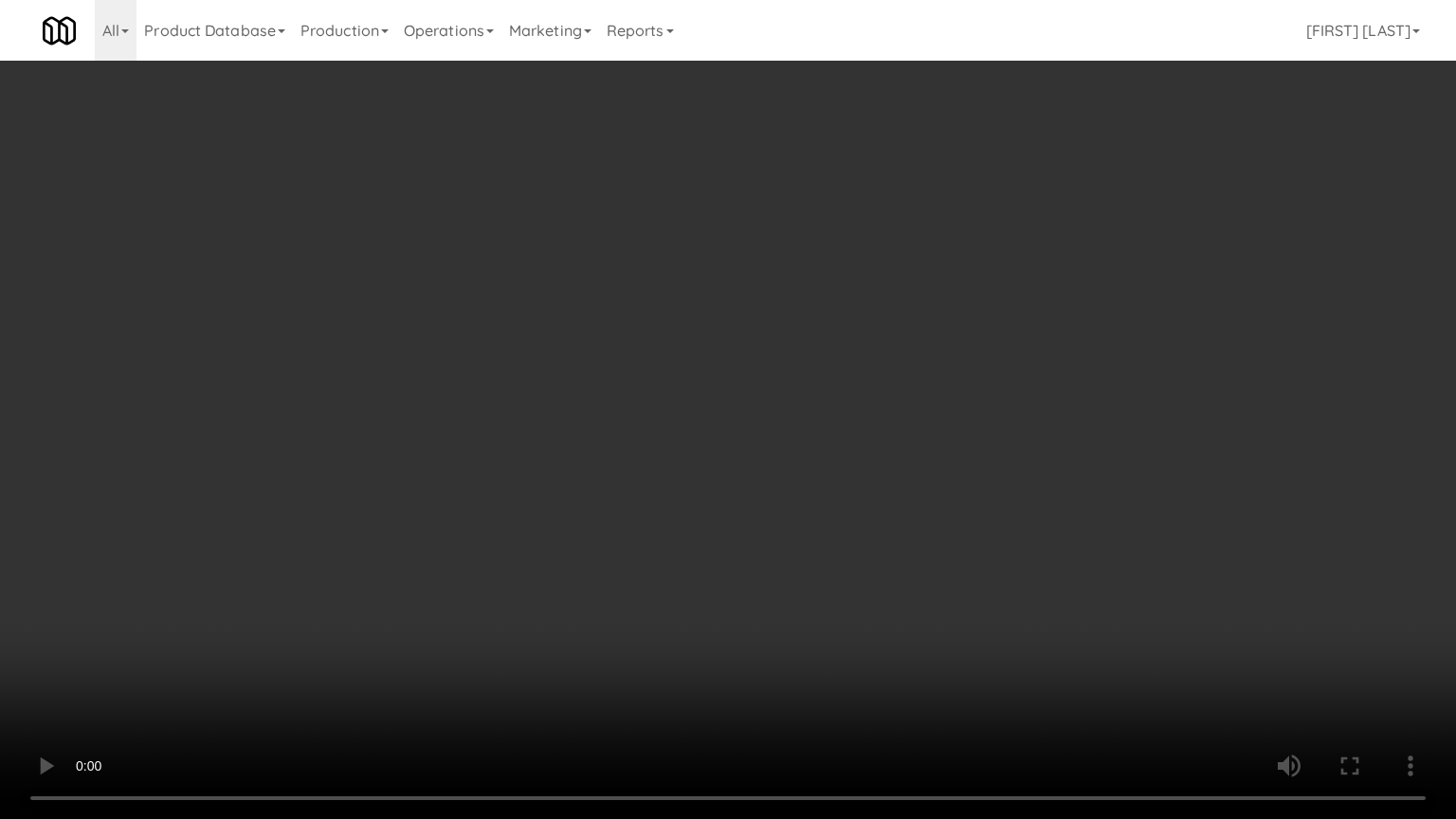 click at bounding box center (728, 410) 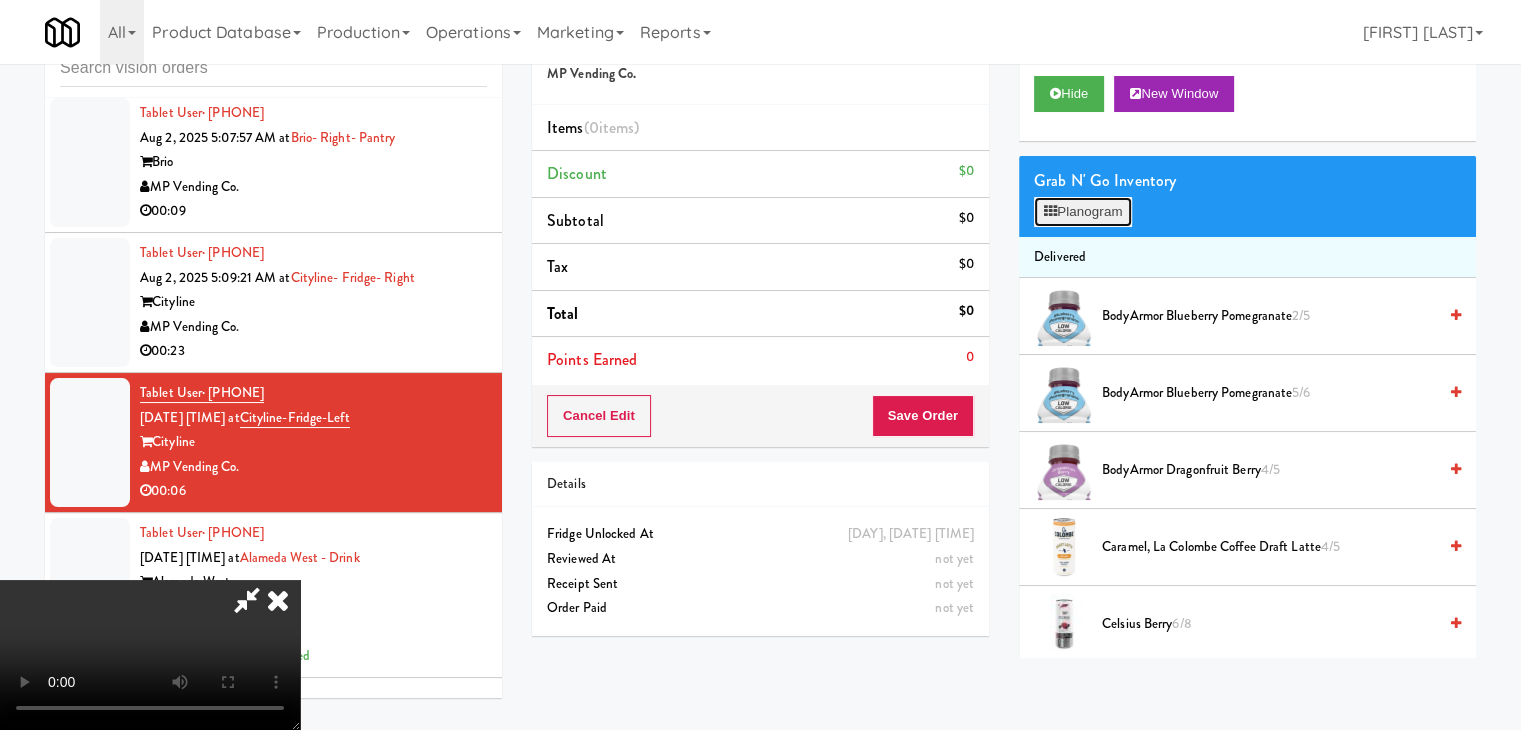 click on "Planogram" at bounding box center [1083, 212] 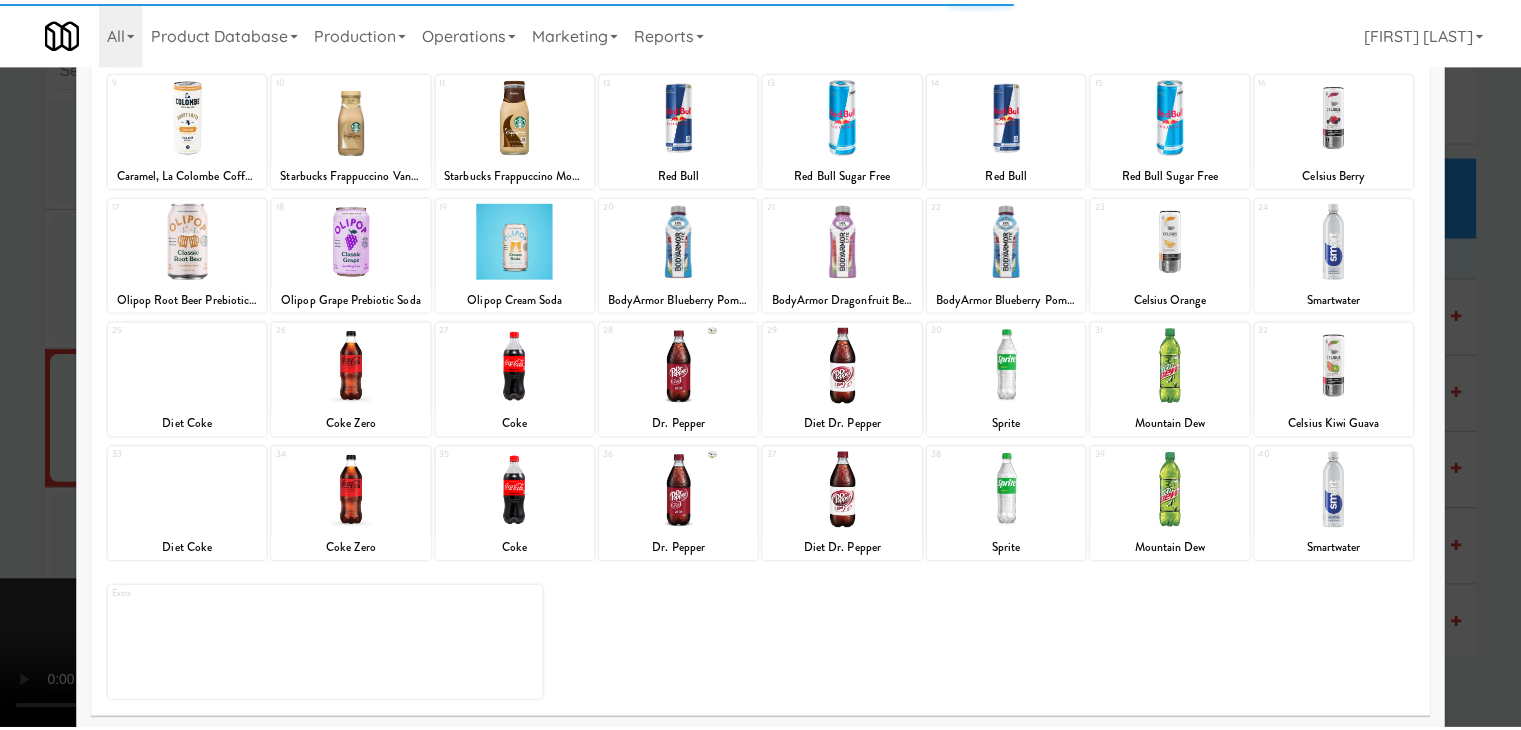 scroll, scrollTop: 252, scrollLeft: 0, axis: vertical 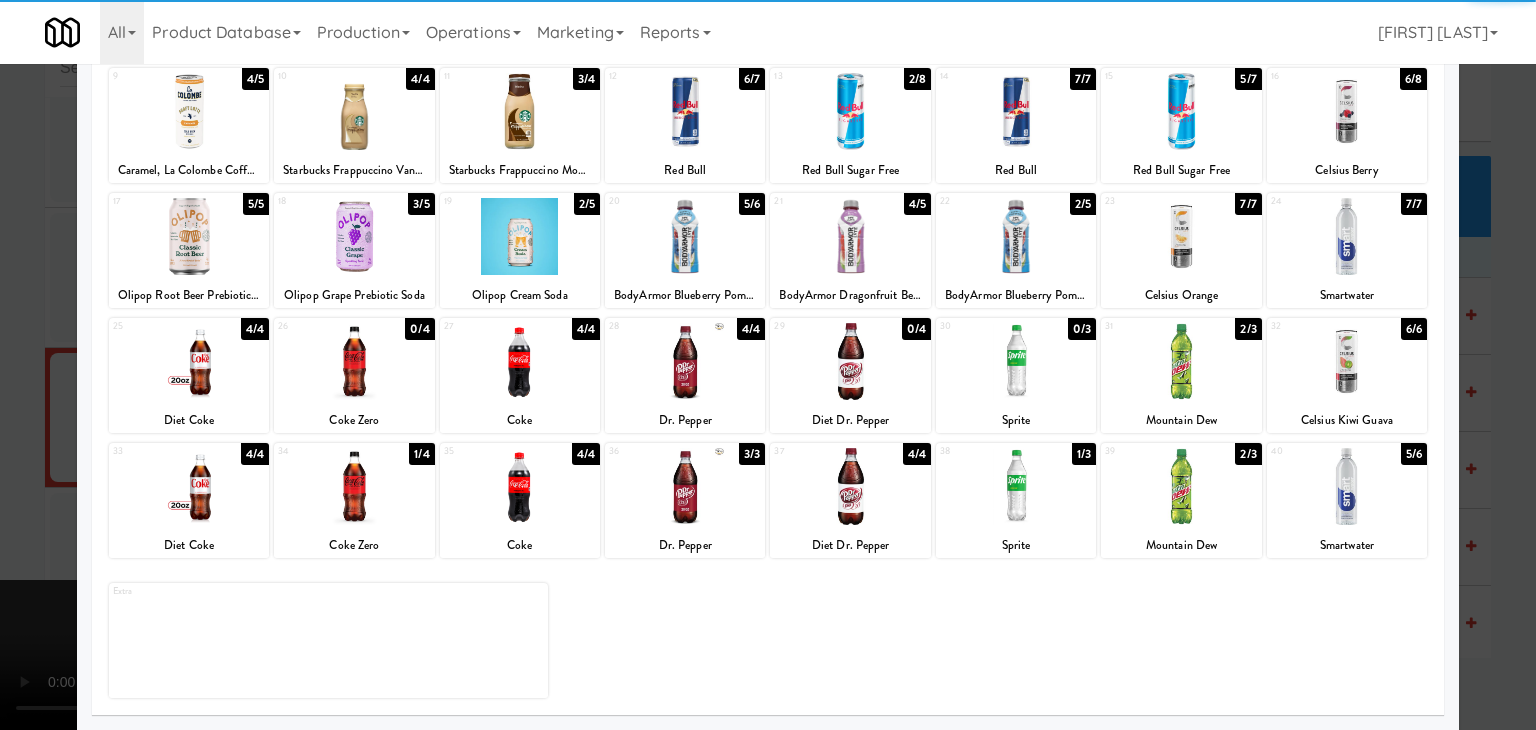 click at bounding box center (1016, 486) 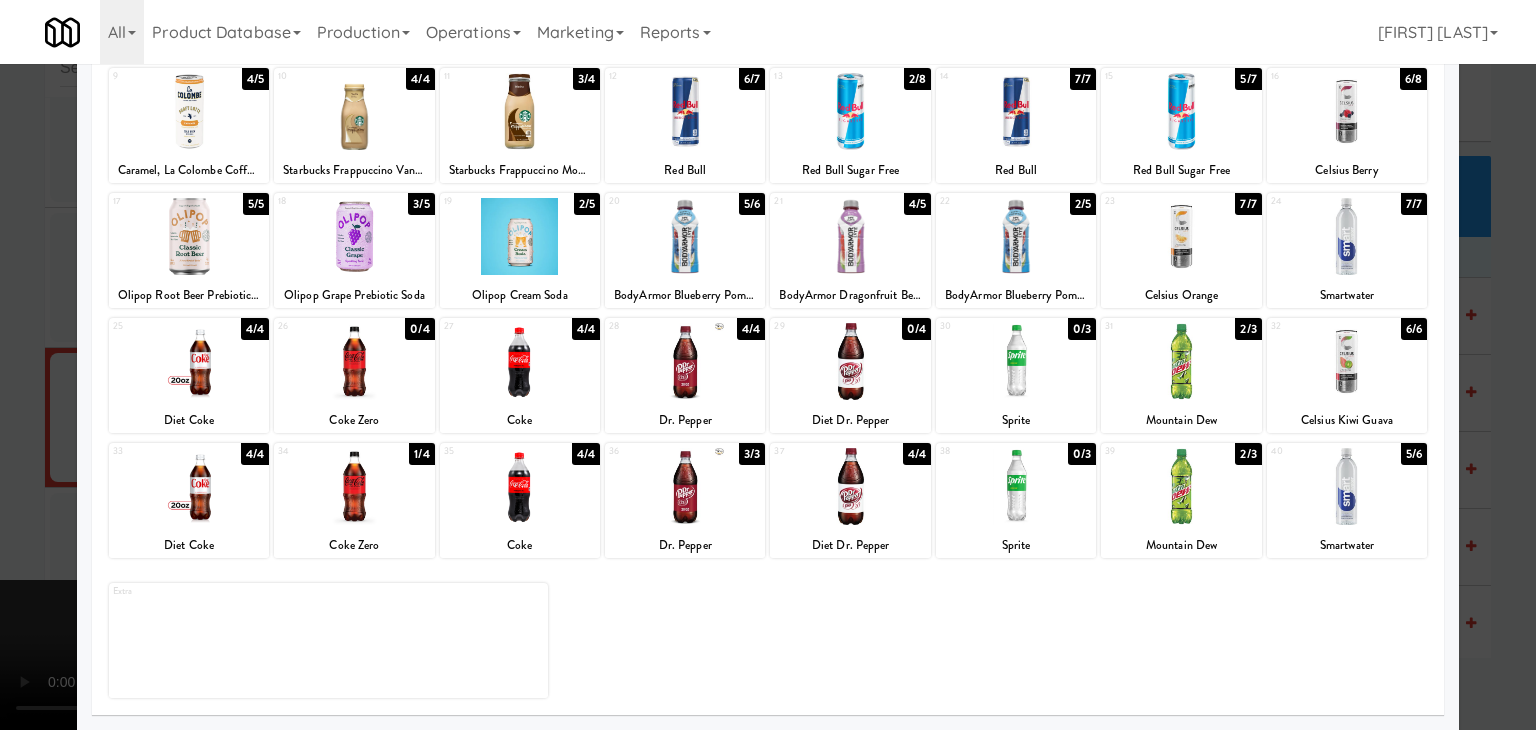 drag, startPoint x: 0, startPoint y: 510, endPoint x: 261, endPoint y: 494, distance: 261.48996 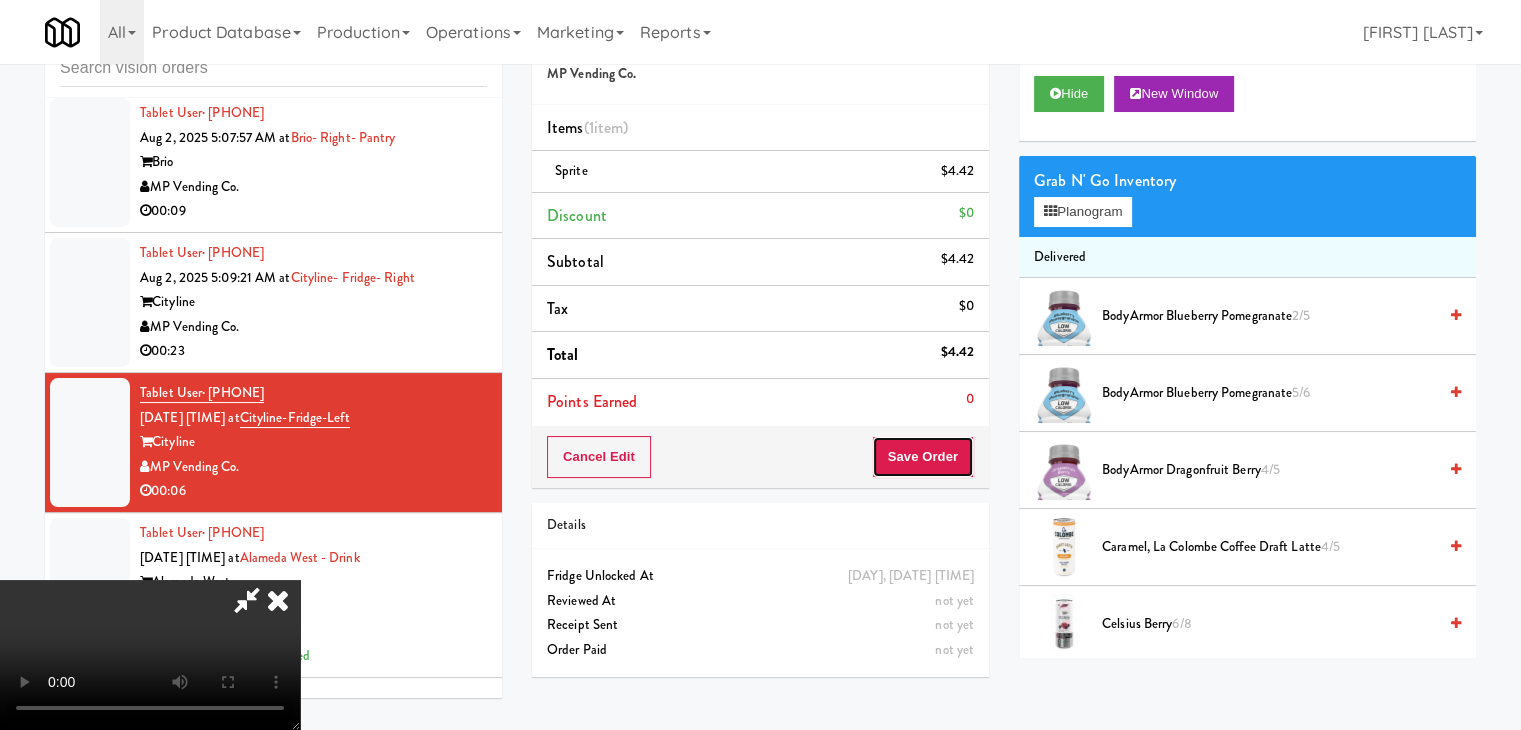 click on "Save Order" at bounding box center [923, 457] 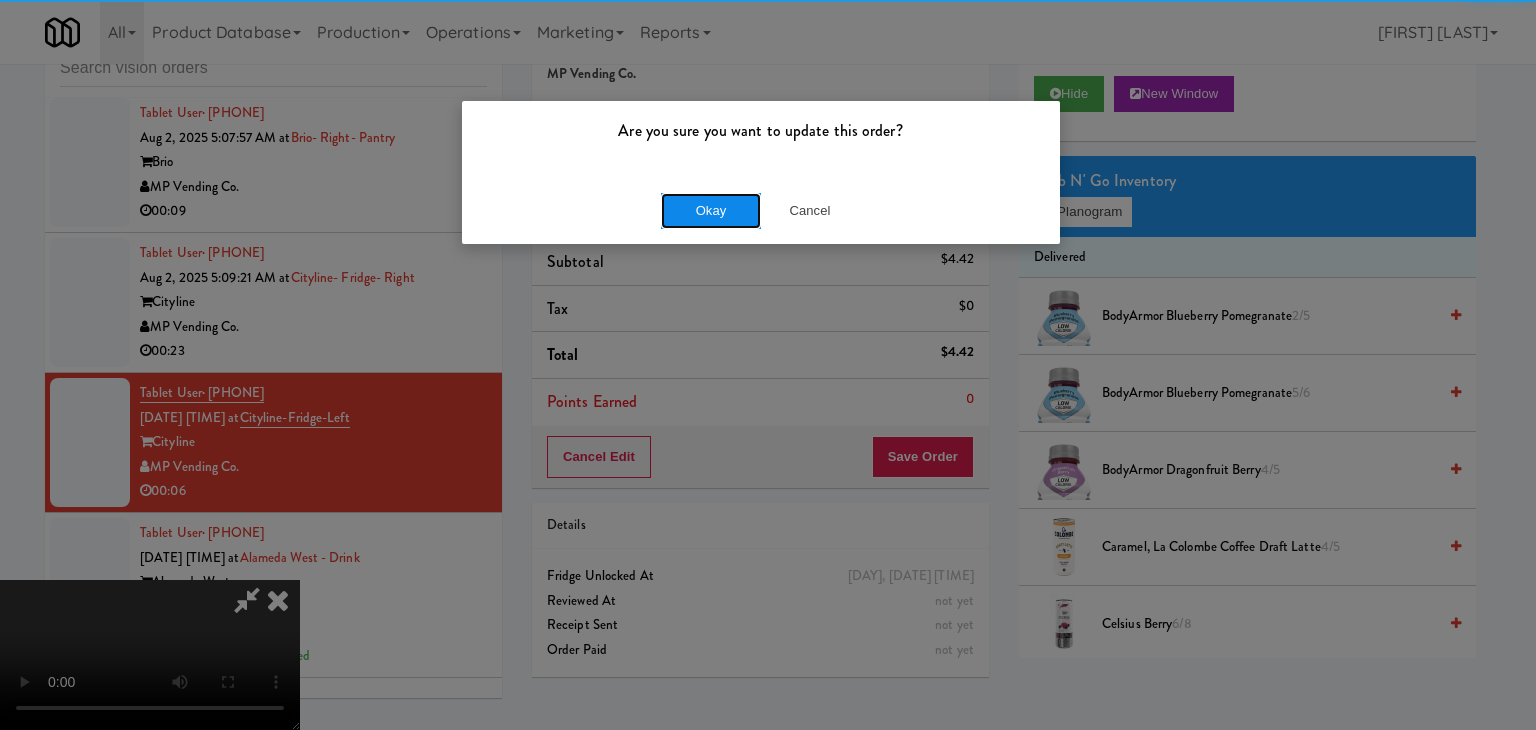 click on "Okay" at bounding box center [711, 211] 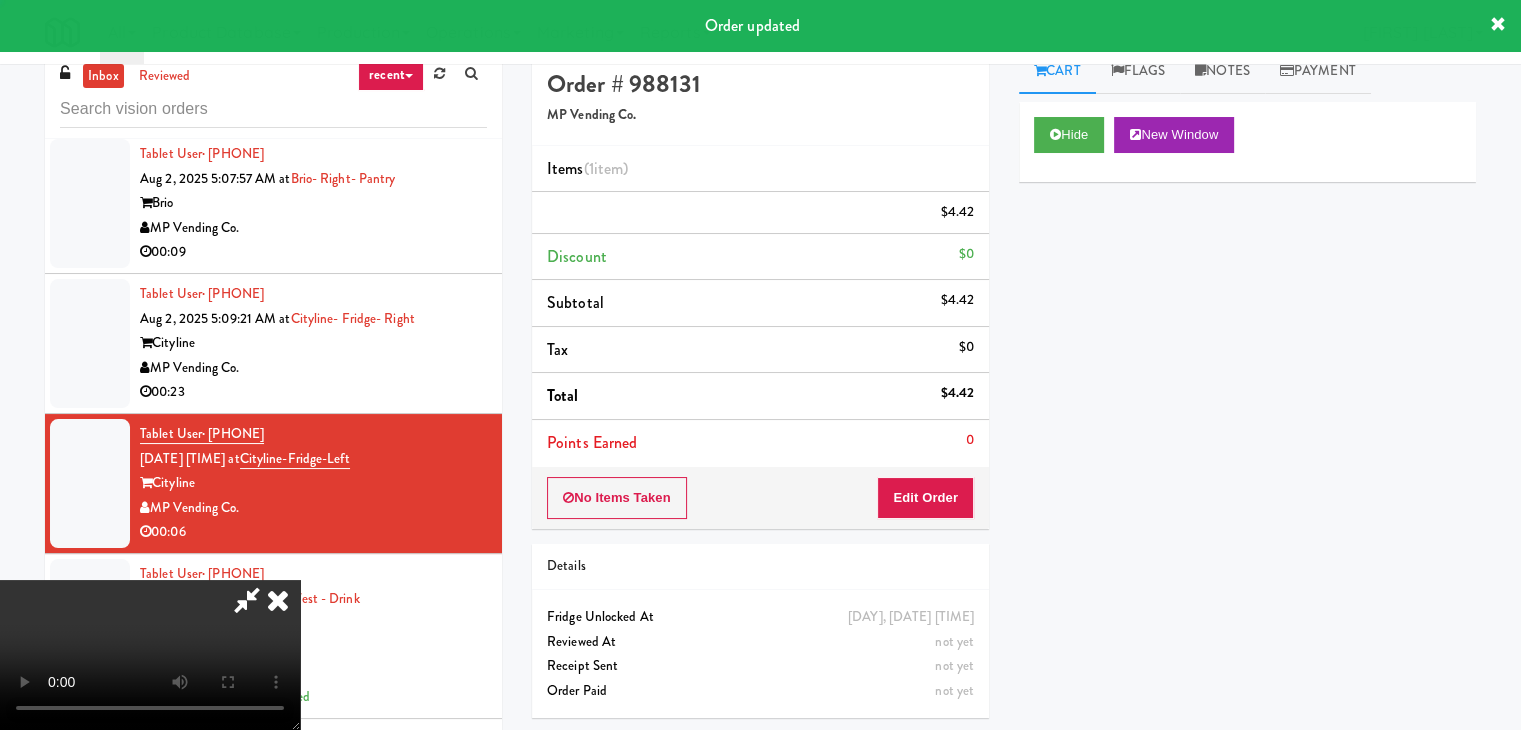 scroll, scrollTop: 0, scrollLeft: 0, axis: both 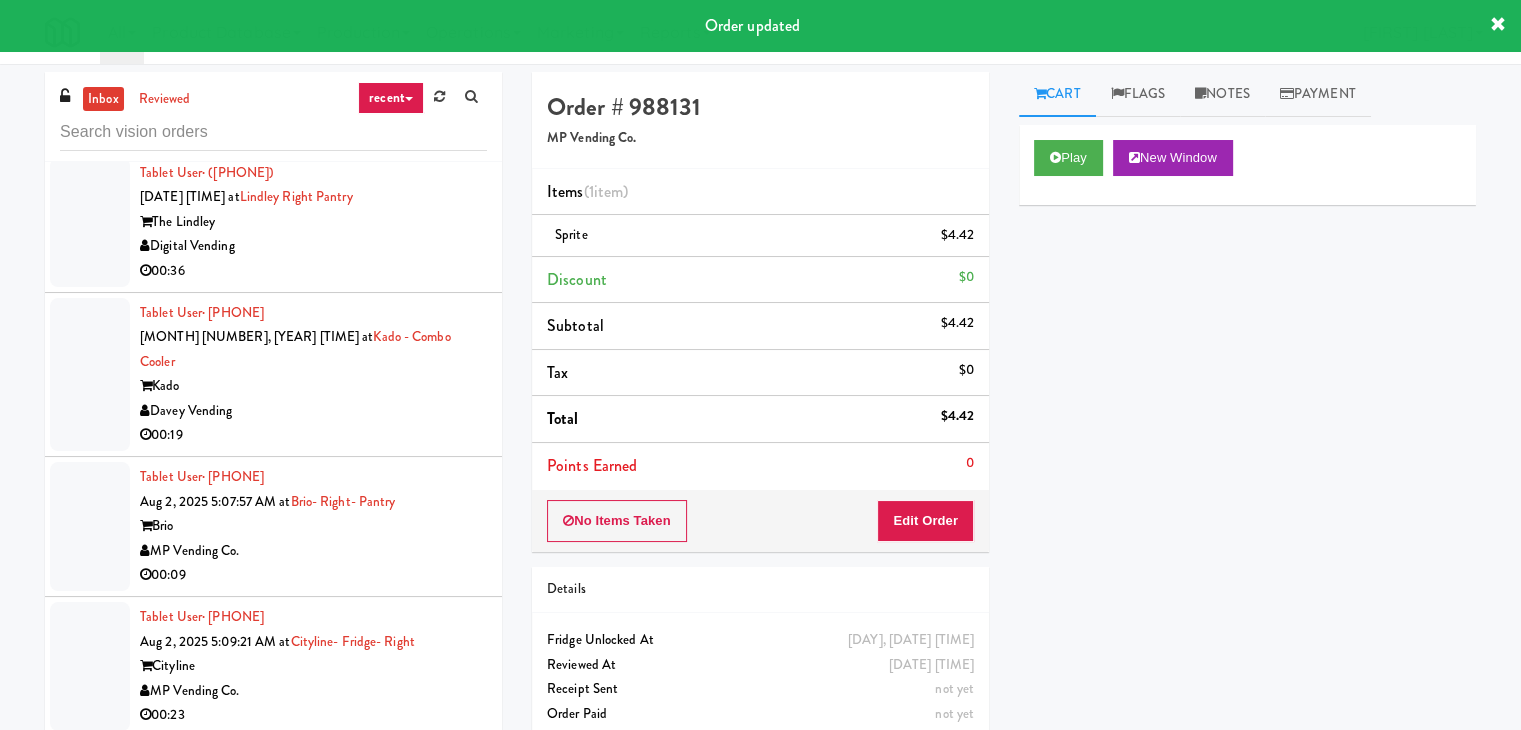 click on "Tablet User  · (206) 460-2496 Aug 2, 2025 5:09:21 AM at  Cityline- Fridge- Right  Cityline  MP Vending Co.  00:23" at bounding box center [313, 666] 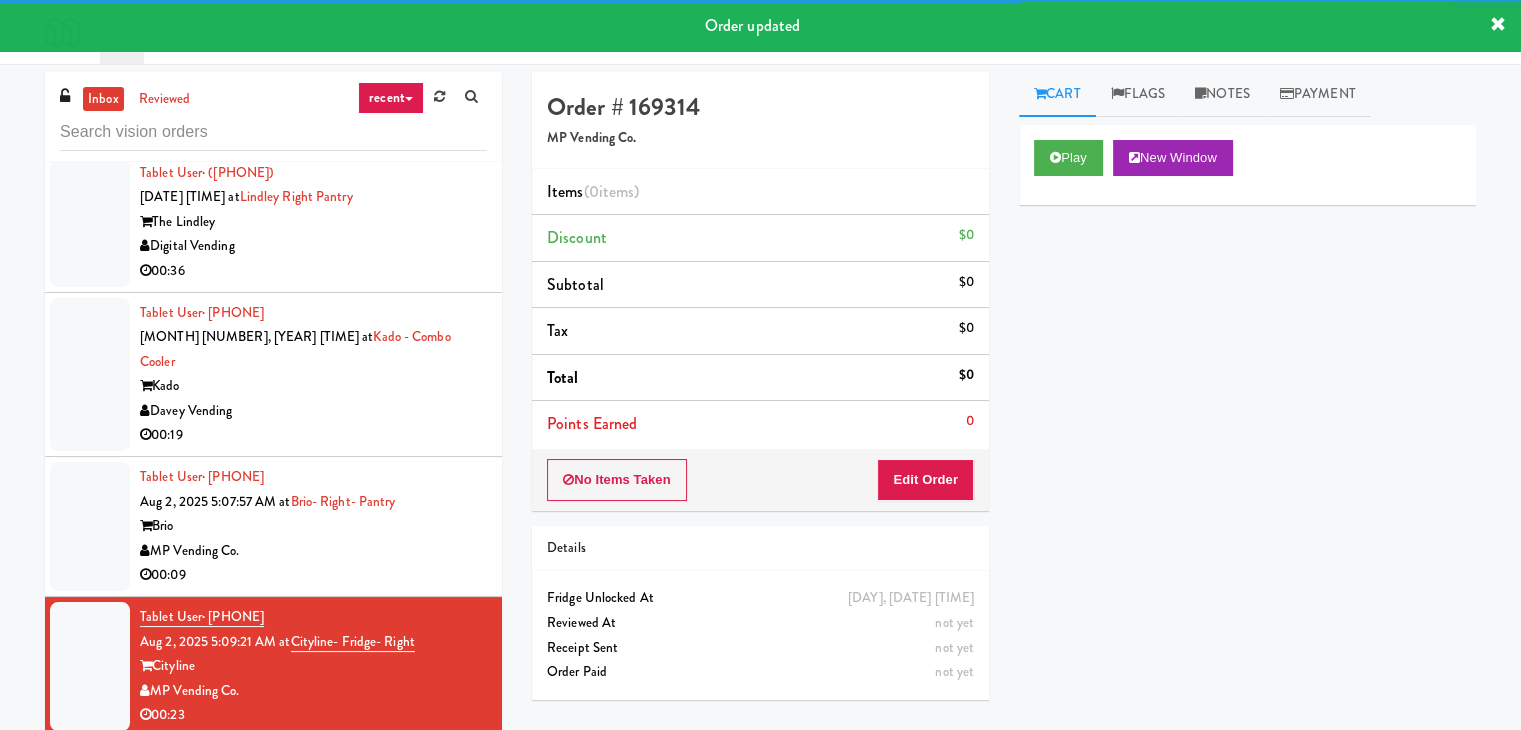 click on "Play  New Window" at bounding box center (1247, 165) 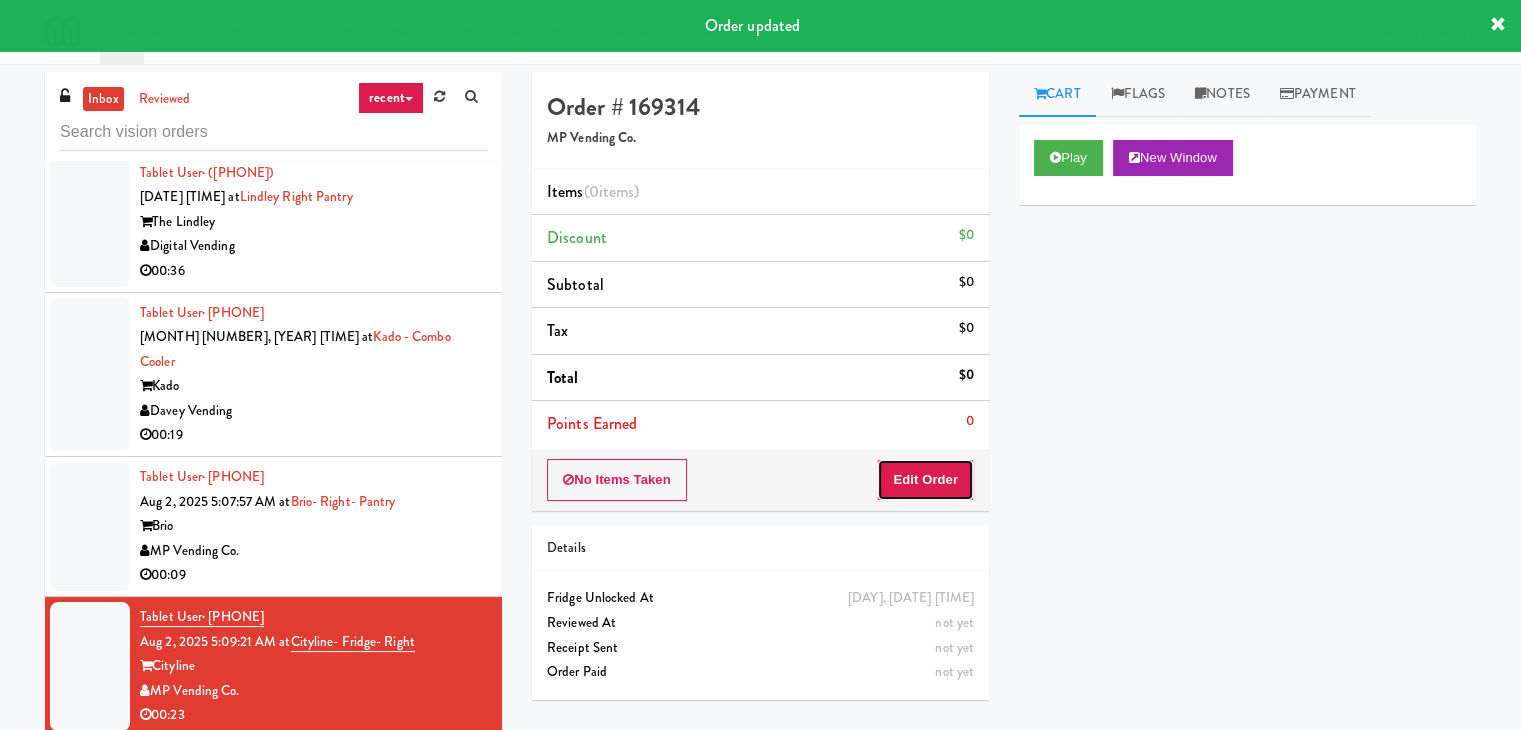 click on "Edit Order" at bounding box center [925, 480] 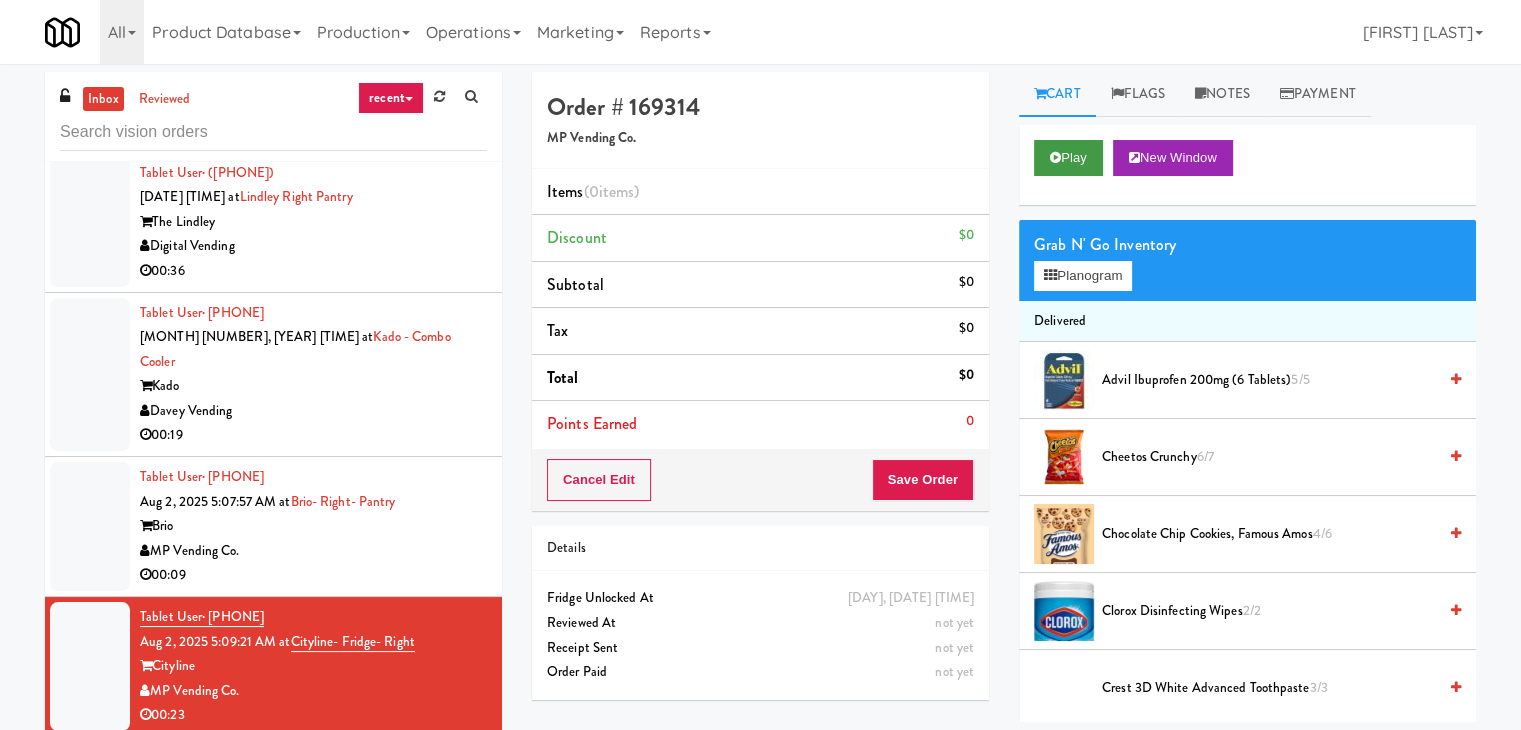 drag, startPoint x: 1045, startPoint y: 137, endPoint x: 1056, endPoint y: 145, distance: 13.601471 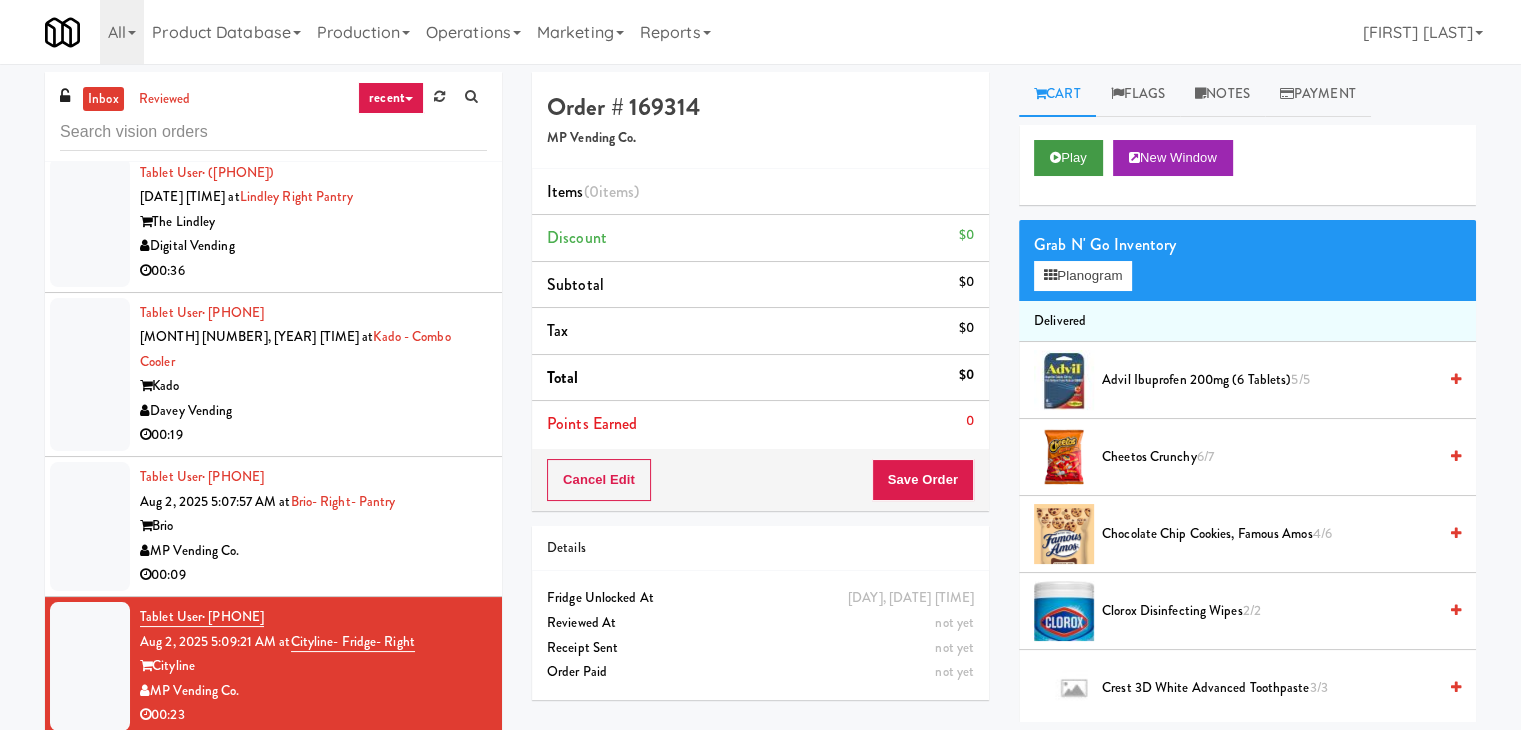 click on "Play  New Window" at bounding box center [1247, 165] 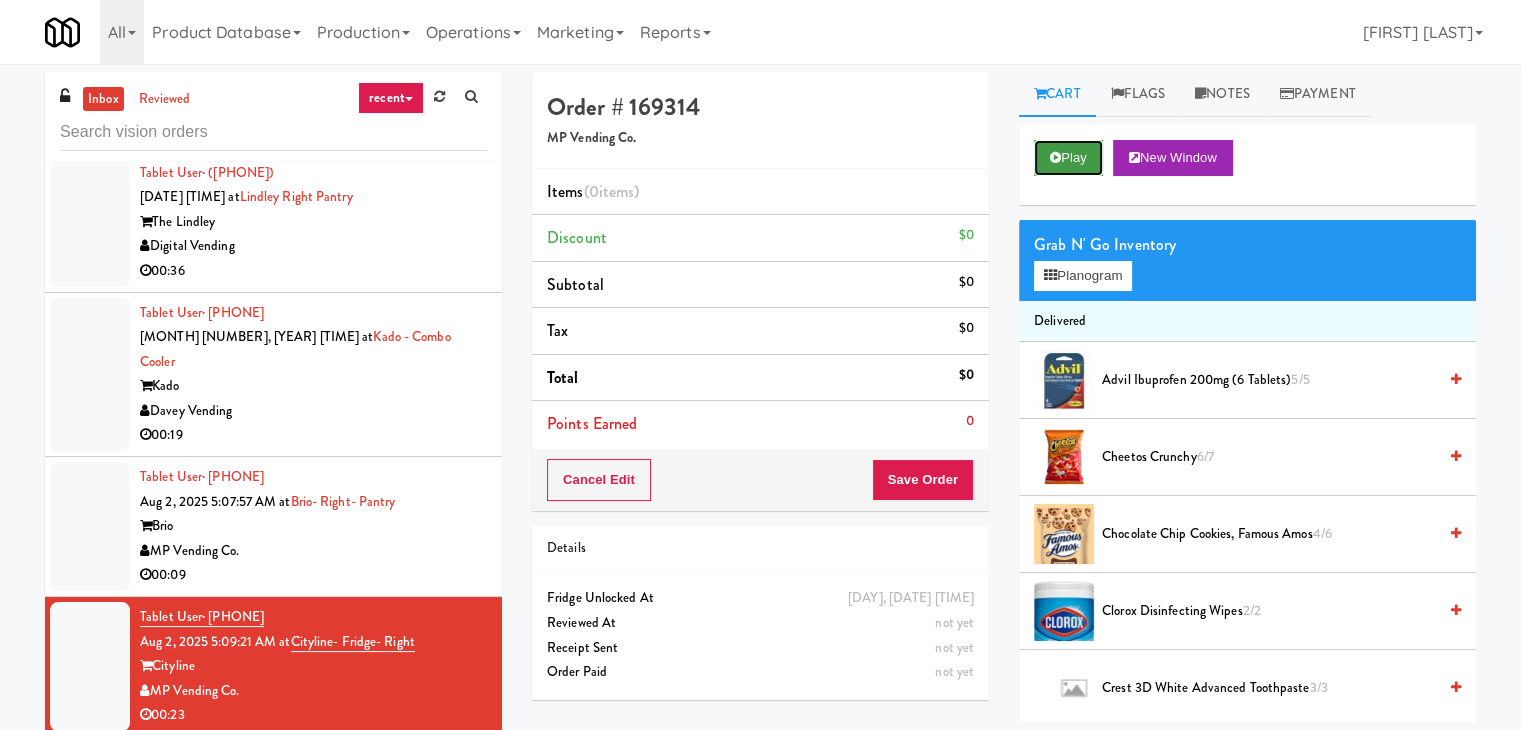 click on "Play" at bounding box center (1068, 158) 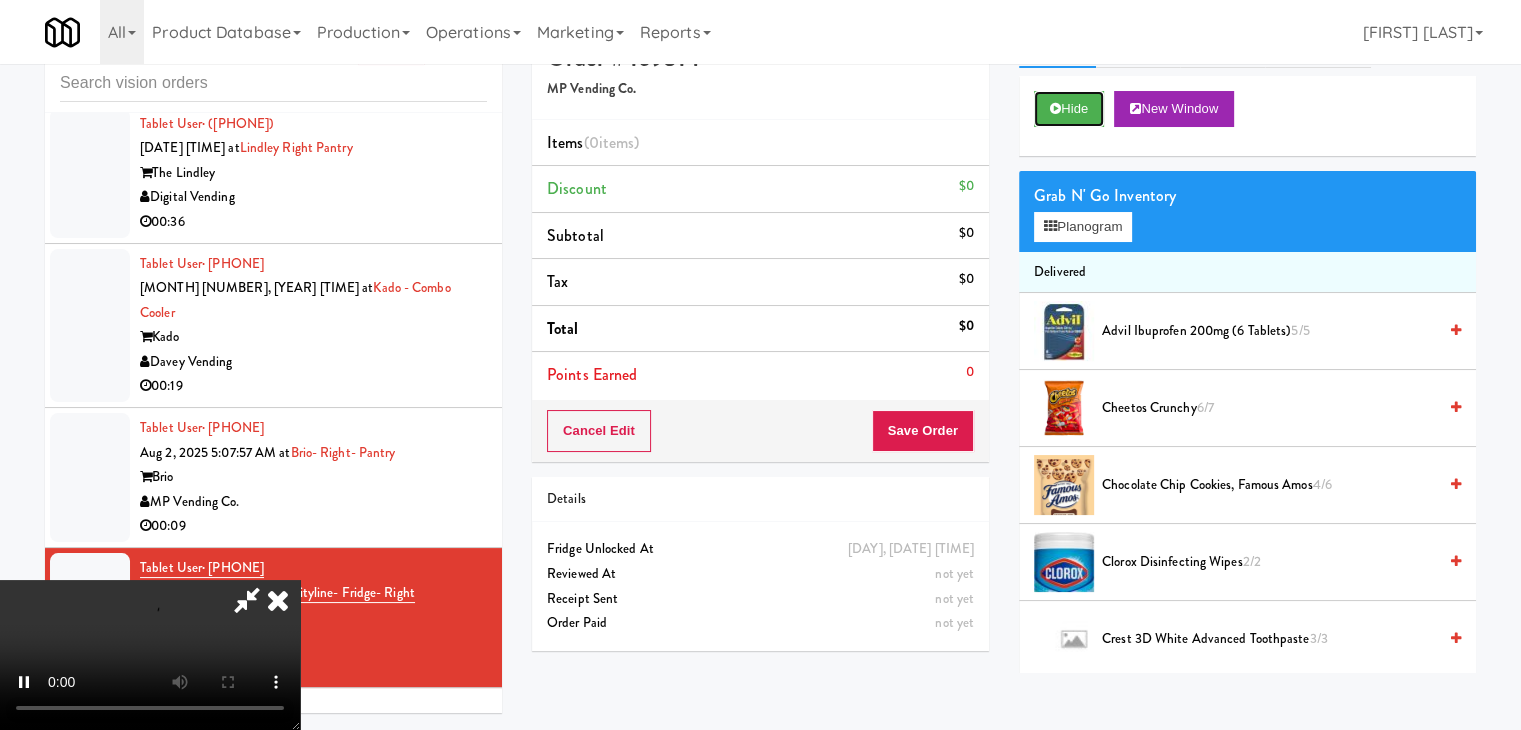 scroll, scrollTop: 64, scrollLeft: 0, axis: vertical 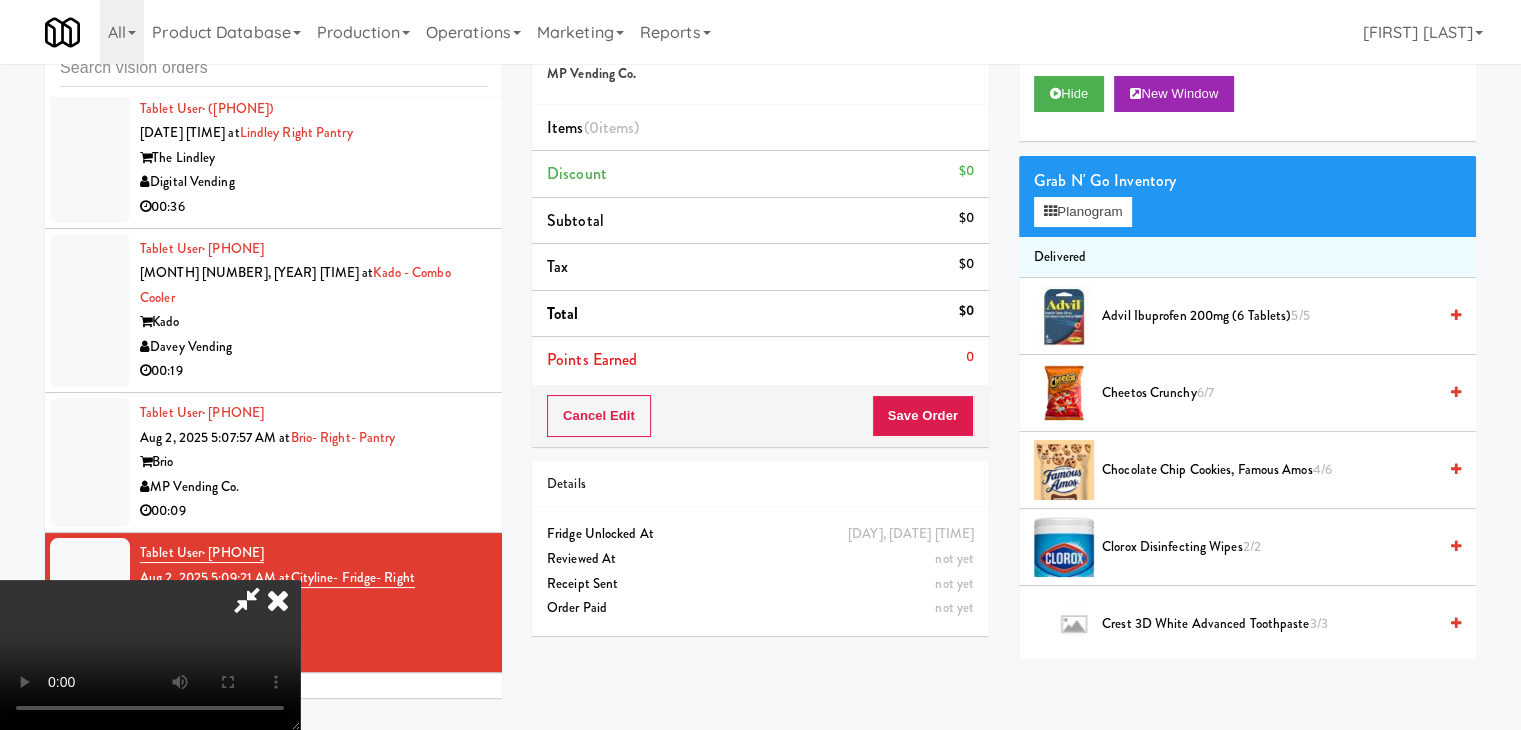 type 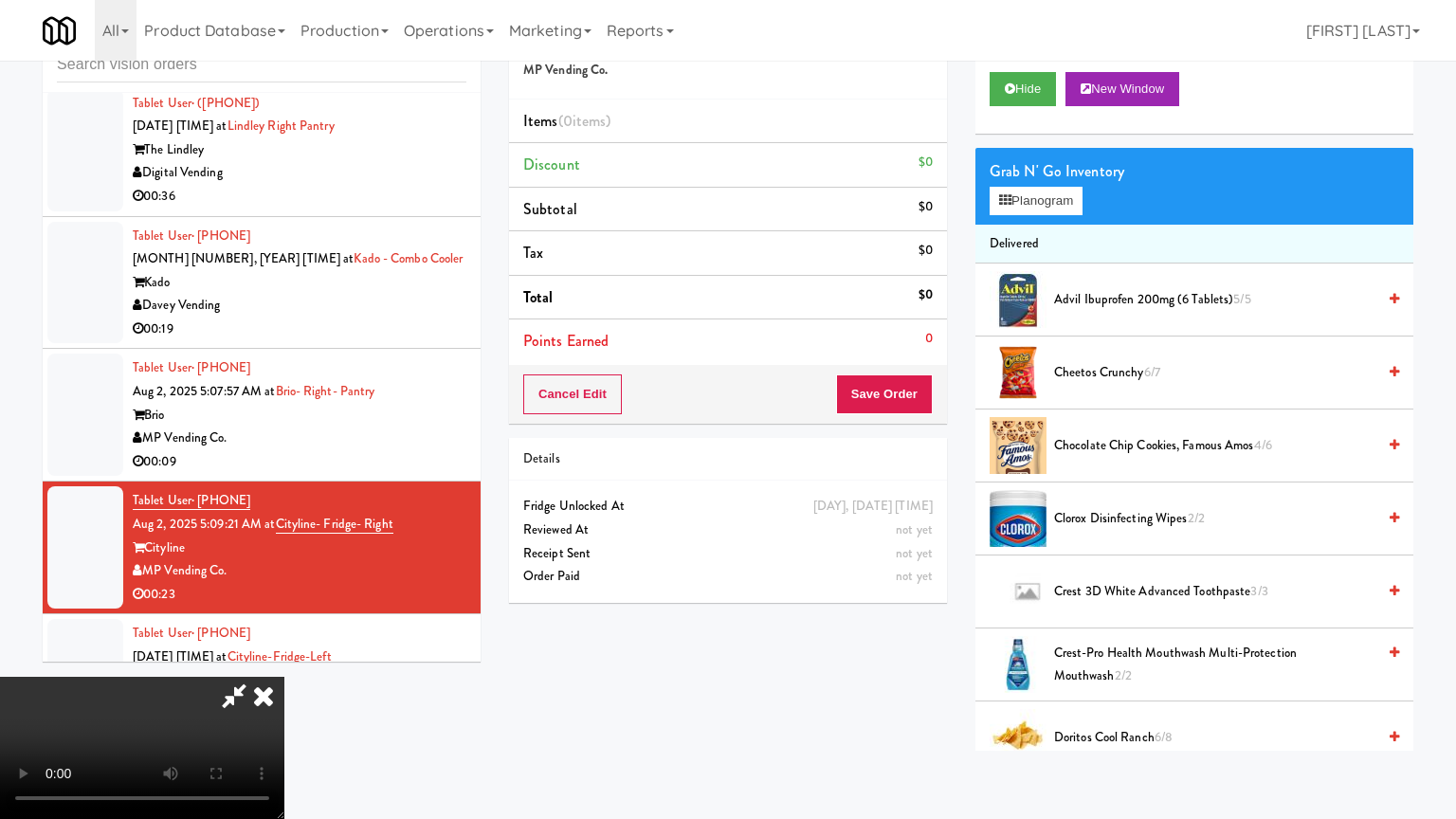 click at bounding box center [142, 748] 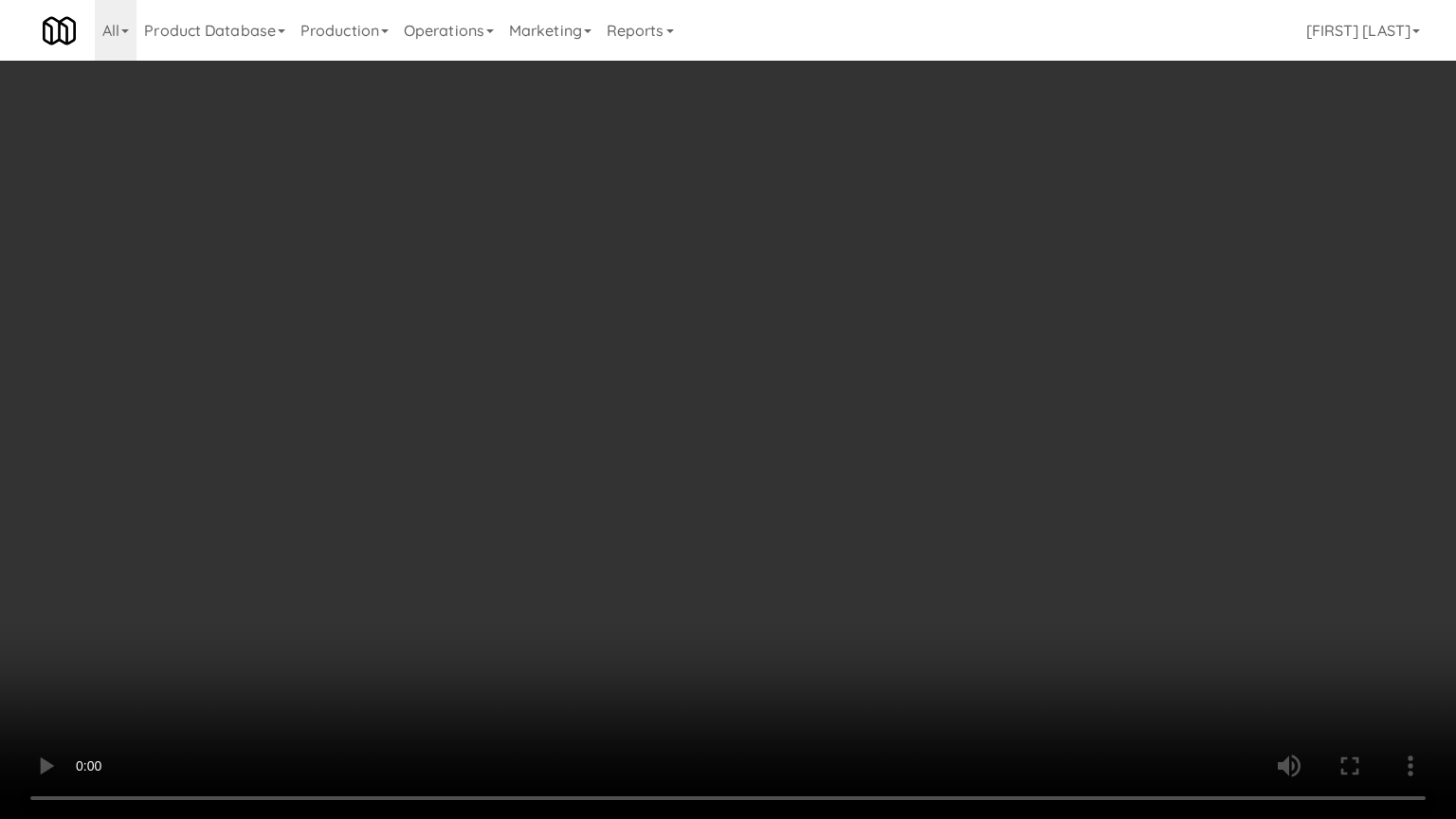 click at bounding box center (728, 410) 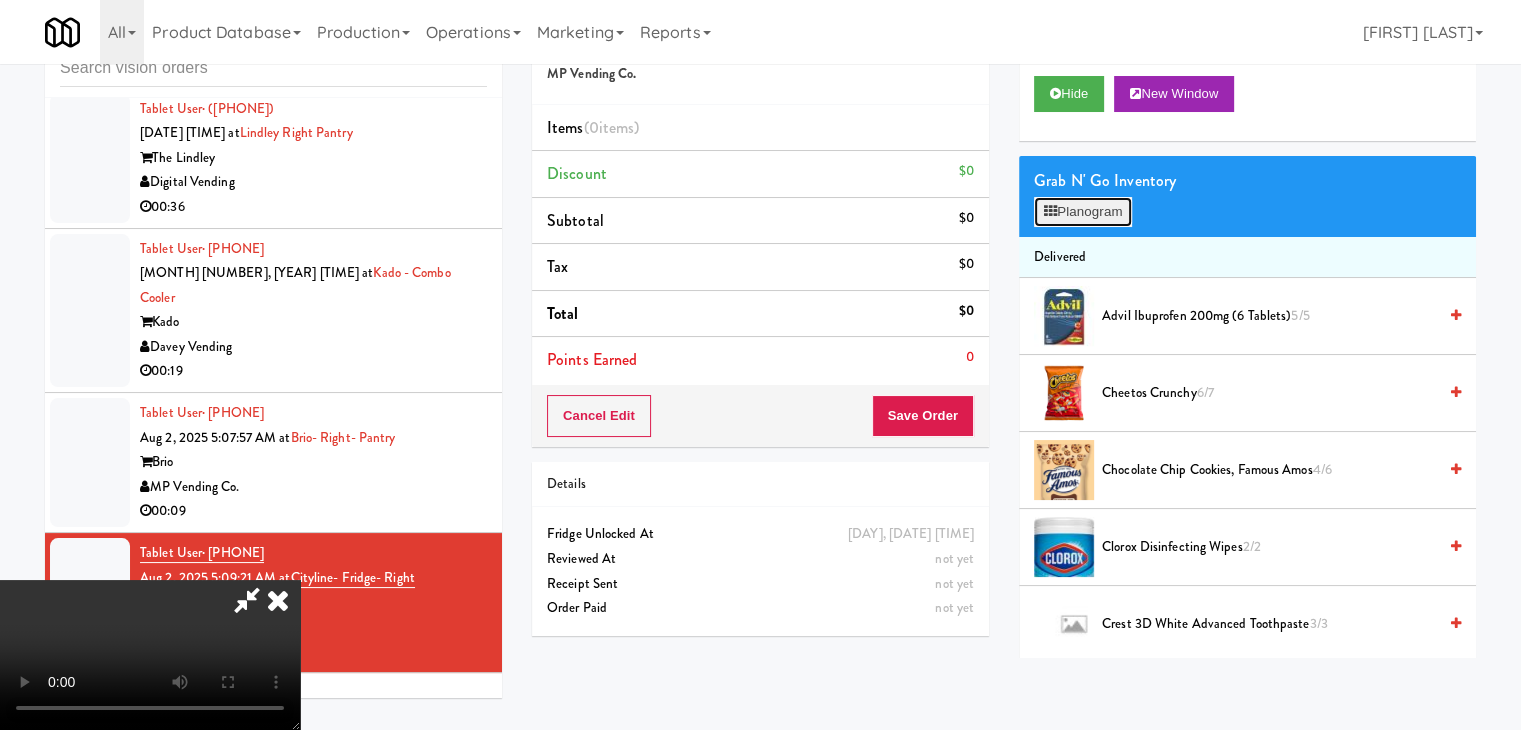 click on "Planogram" at bounding box center (1083, 212) 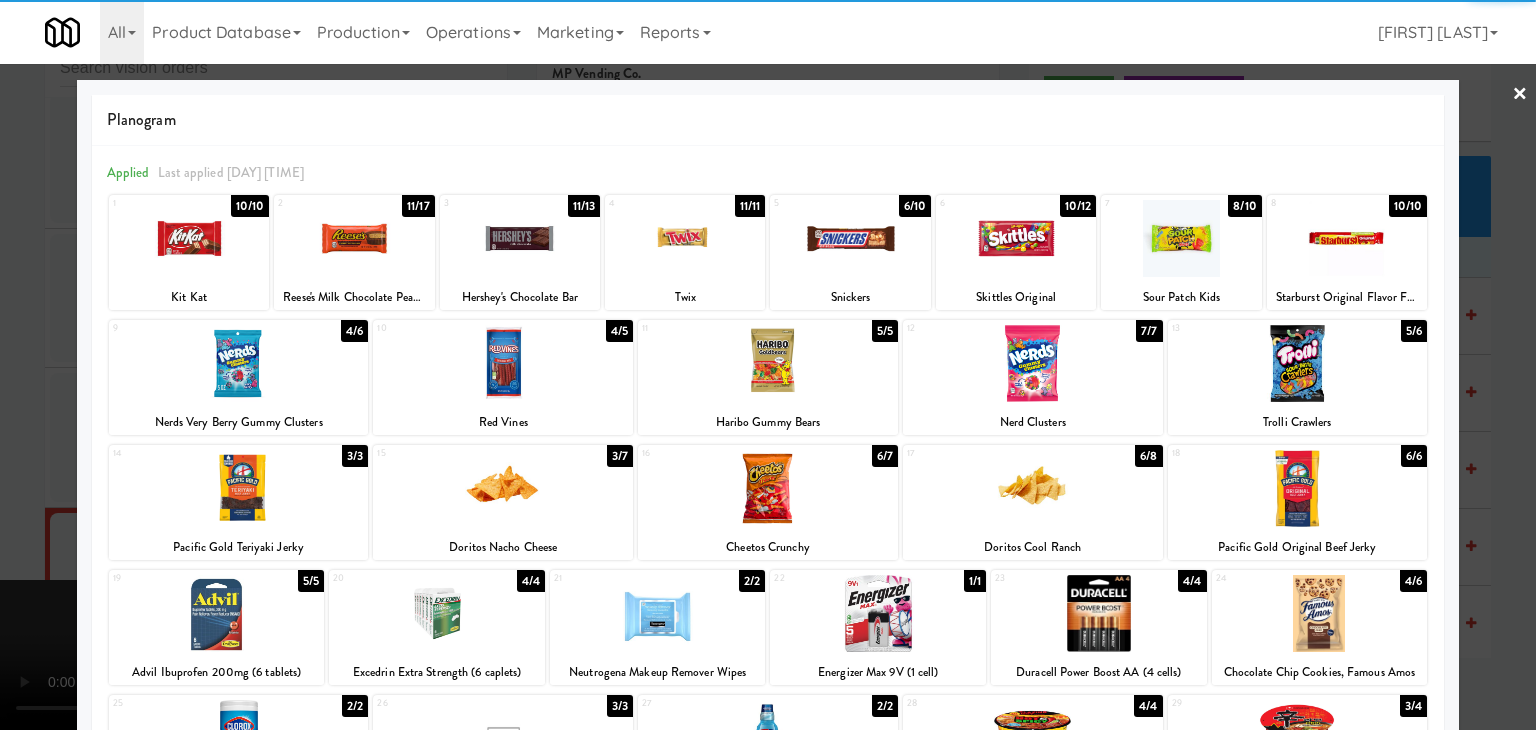 click at bounding box center (1298, 363) 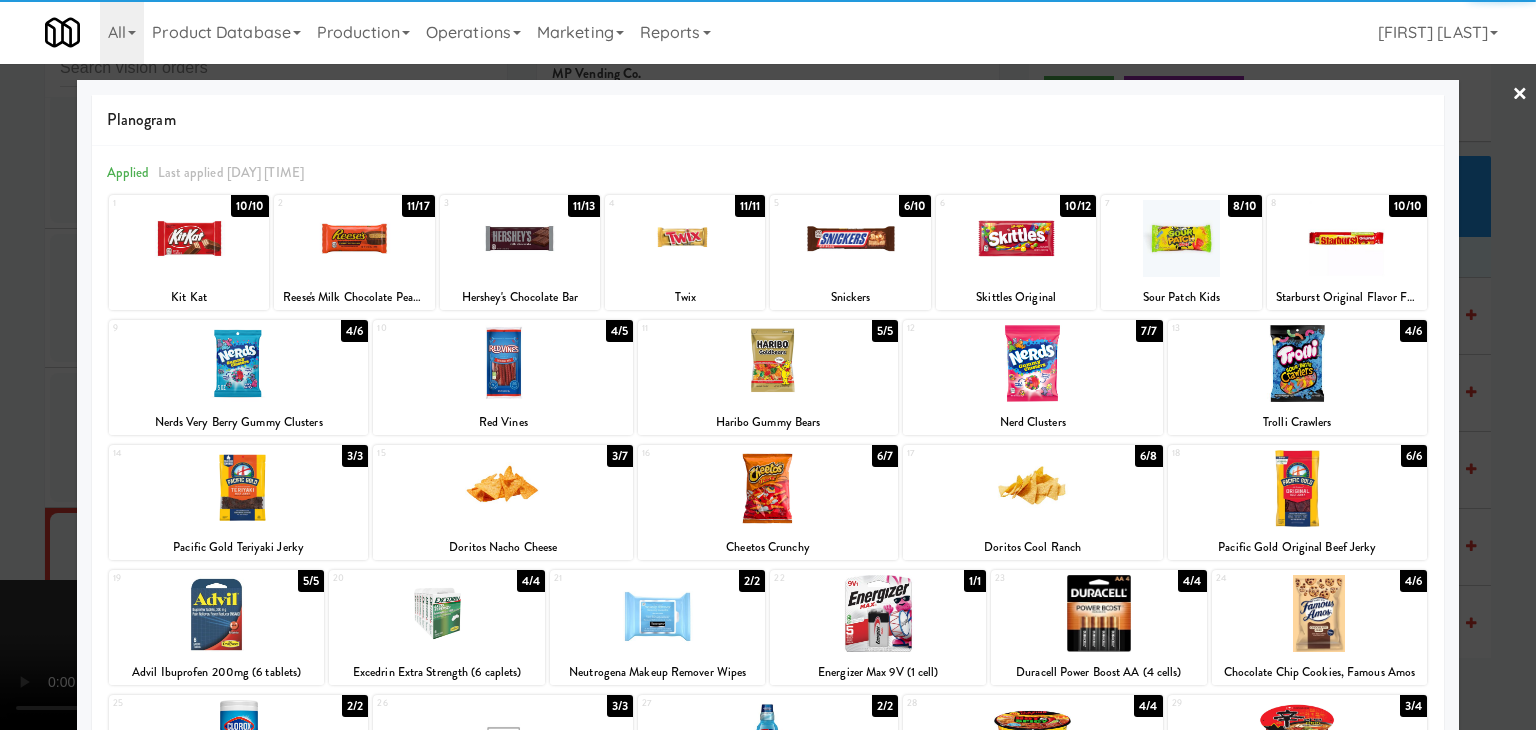 click at bounding box center [1033, 488] 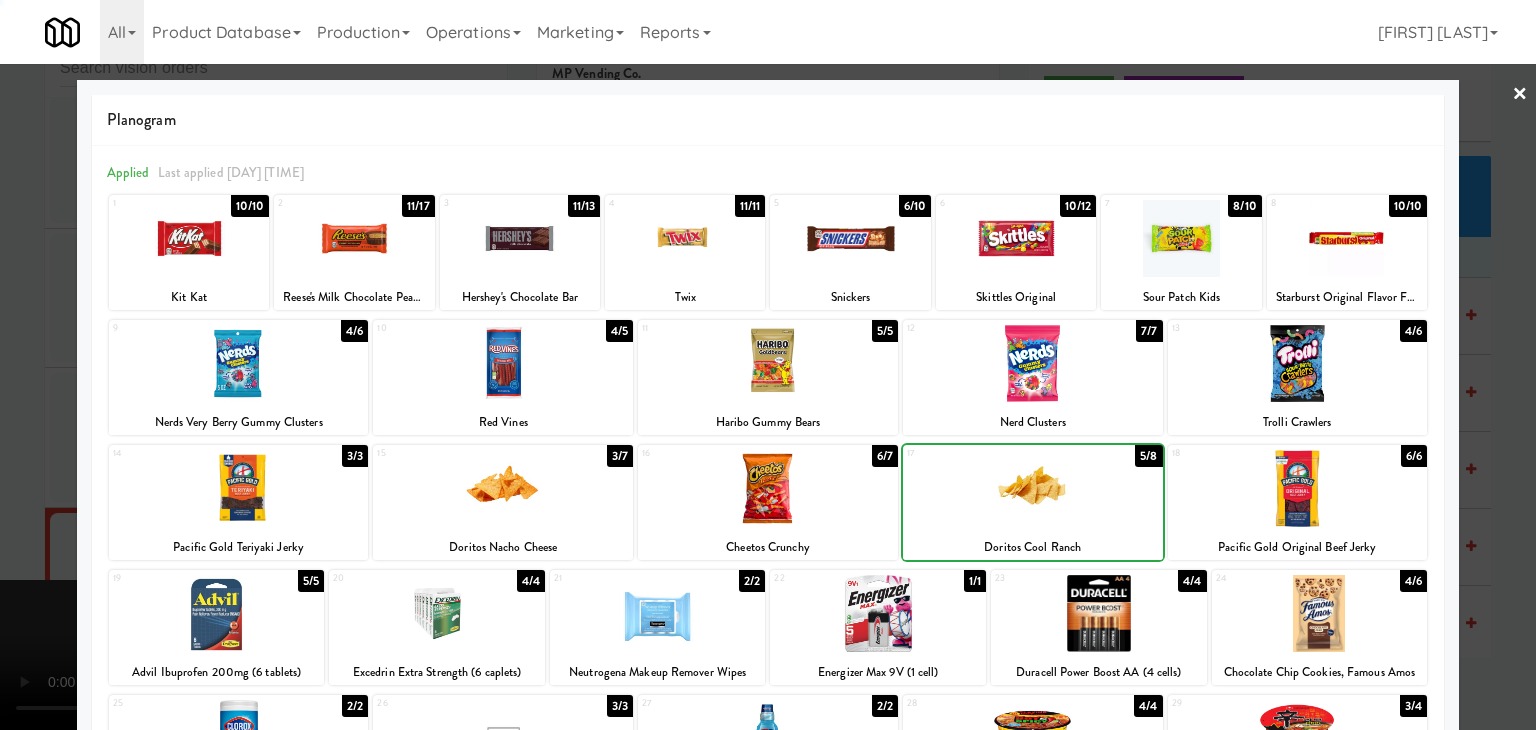 drag, startPoint x: 0, startPoint y: 546, endPoint x: 132, endPoint y: 541, distance: 132.09467 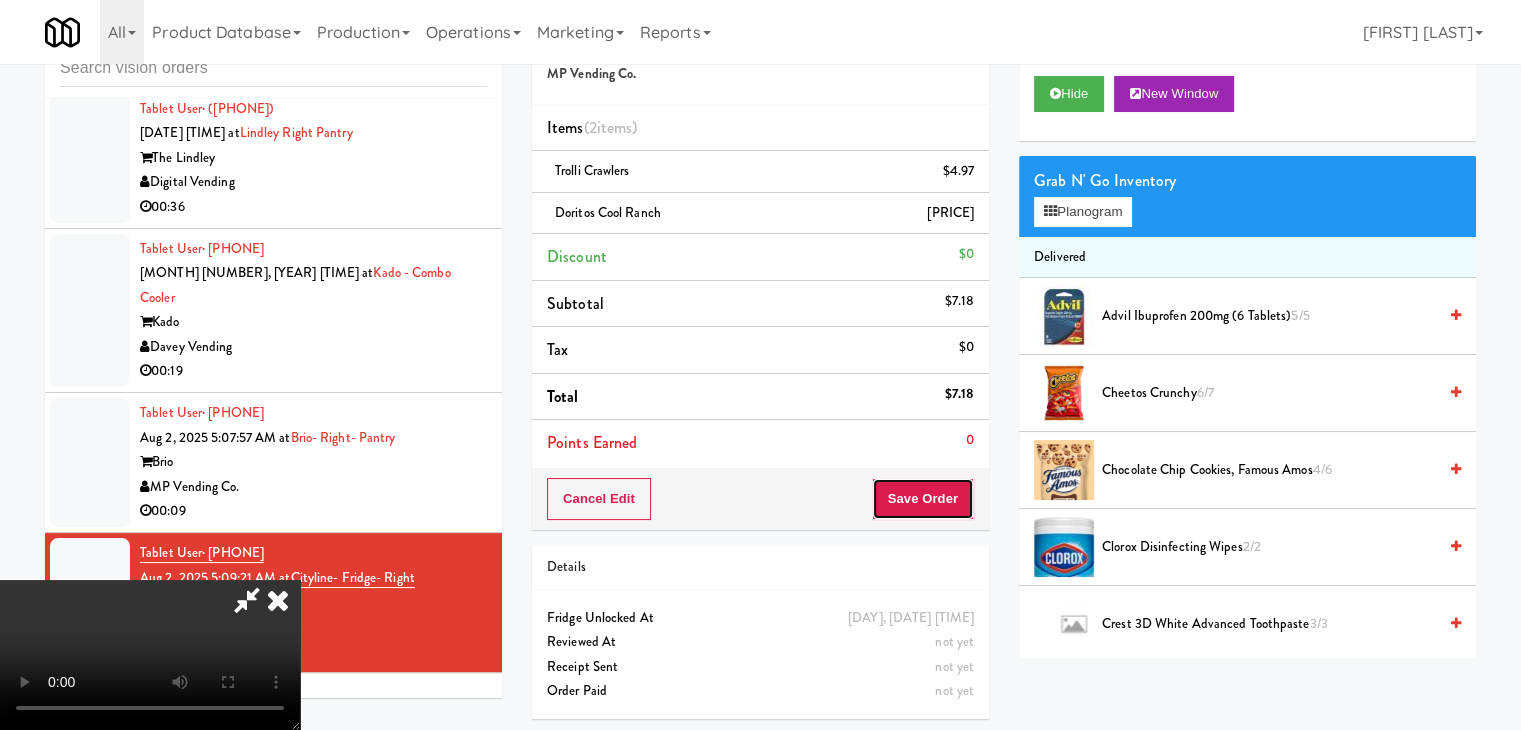 click on "Save Order" at bounding box center [923, 499] 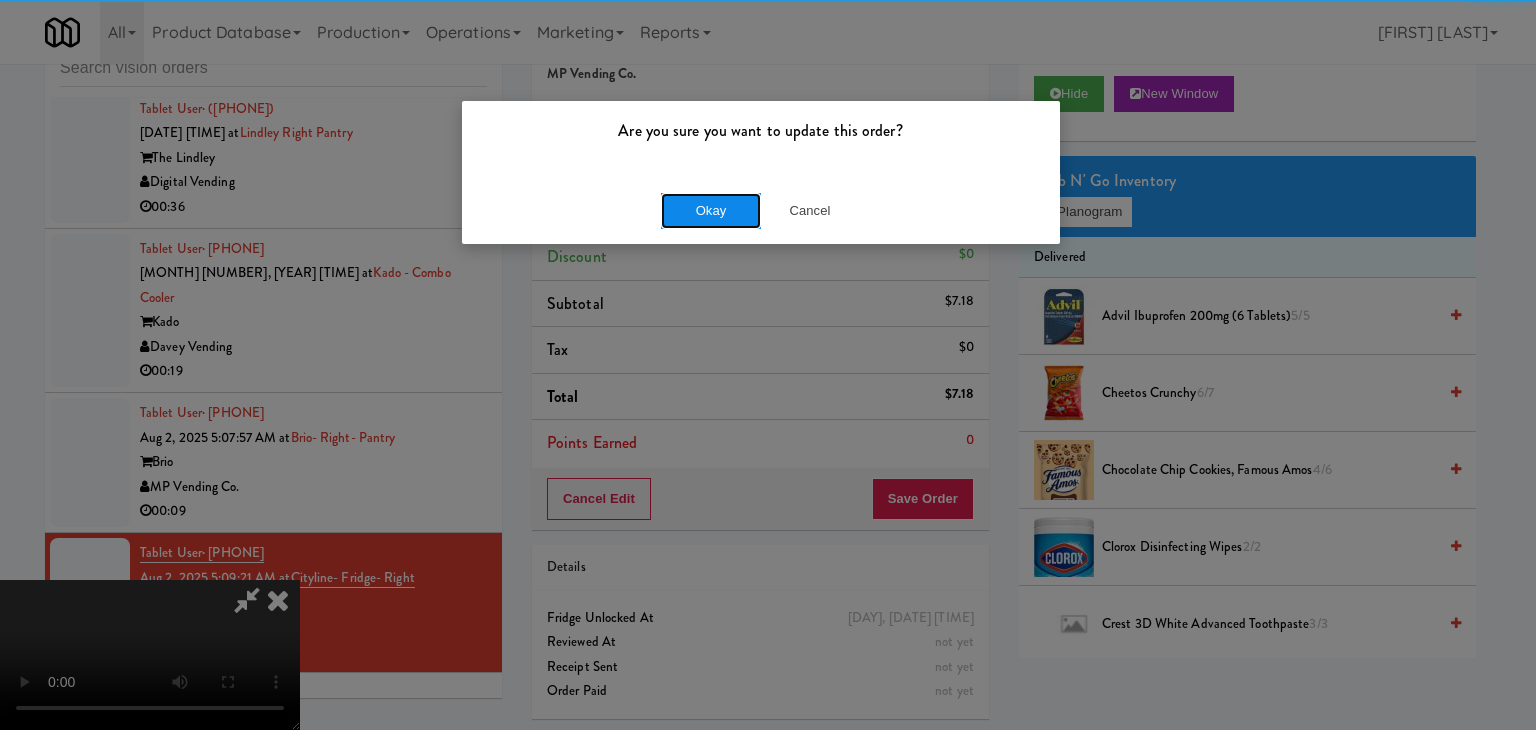 click on "Okay" at bounding box center [711, 211] 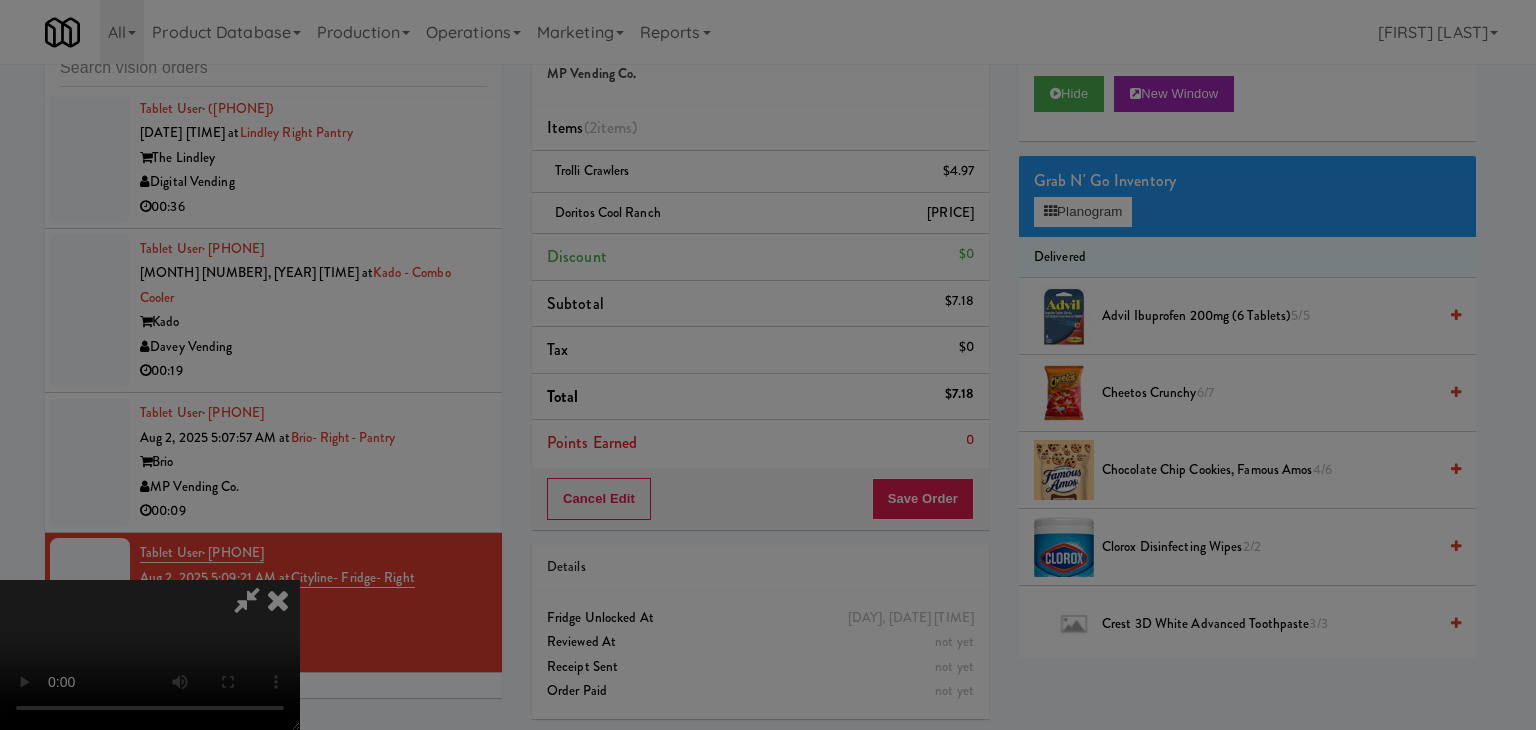 click on "Are you sure you want to update this order? Okay Cancel Okay Are you sure you want to update this order? Select date:
previous
2025-Aug
next
Su Mo Tu We Th Fr Sa
27 28 29 30 31 1 2
3 4 5 6 7 8 9
10 11 12 13 14 15 16
17 18 19 20 21 22 23
24 25 26 27 28 29 30
31 1 2 3 4 5 6
Okay Cancel Toggle navigation All   901 Smrt Mrkt https://classic.micromart.com/vision-orders/839366?operator_id=142   9518002 Canada https://classic.micromart.com/vision-orders/839366?operator_id=259   AA Vending https://classic.micromart.com/vision-orders/839366?operator_id=374   Abrom Vending https://classic.micromart.com/vision-orders/839366?operator_id=294   Access Amenities   Ace Plus Vending" at bounding box center [768, 365] 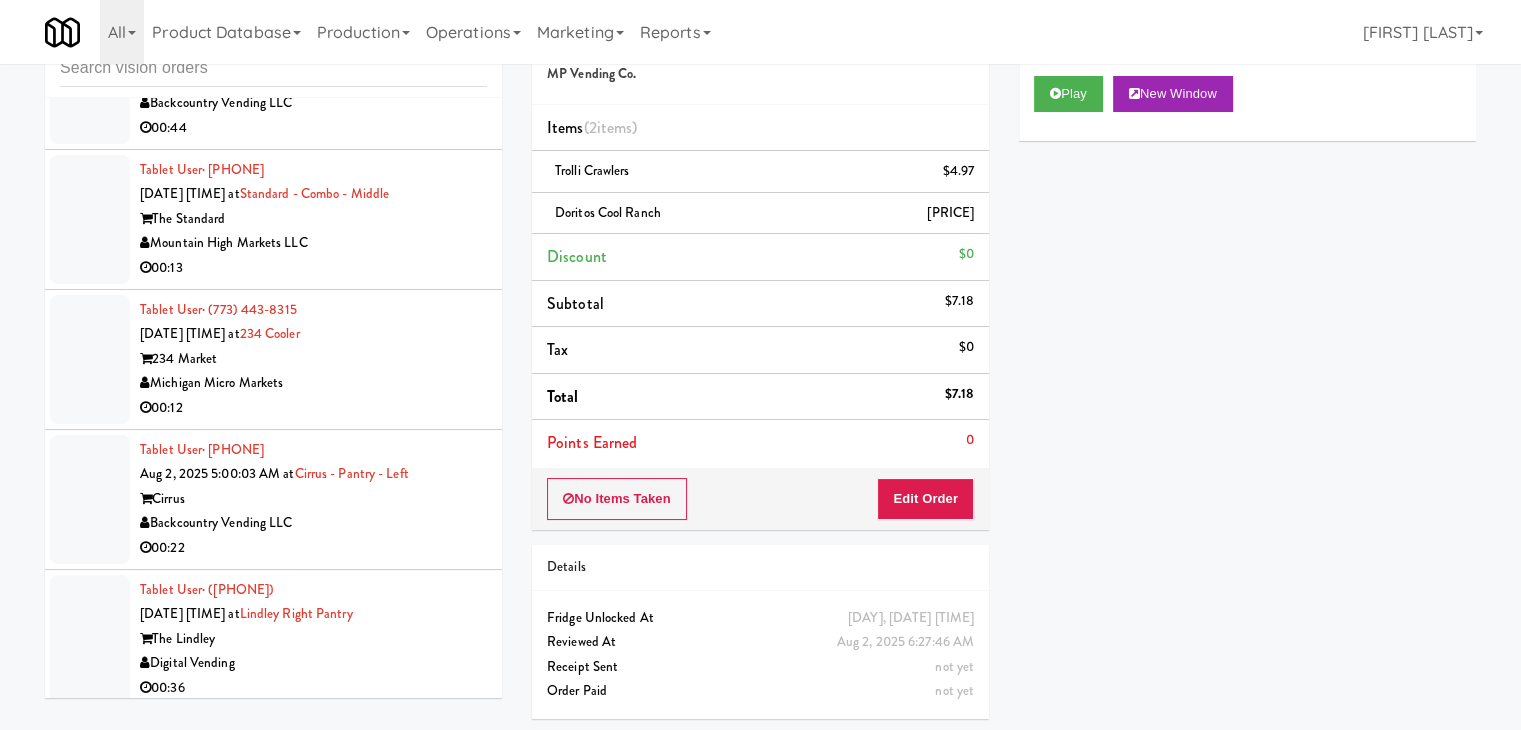 scroll, scrollTop: 13283, scrollLeft: 0, axis: vertical 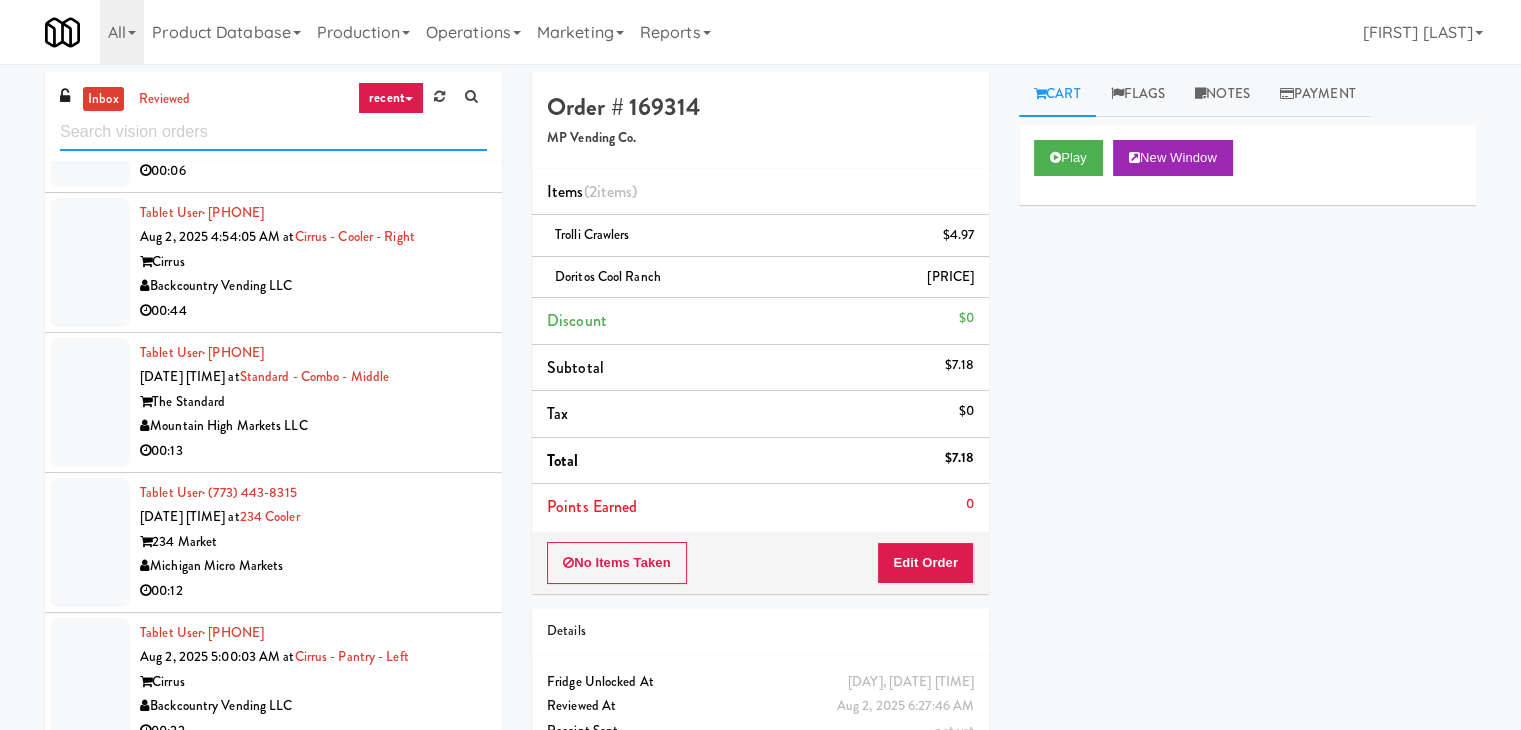 click at bounding box center [273, 132] 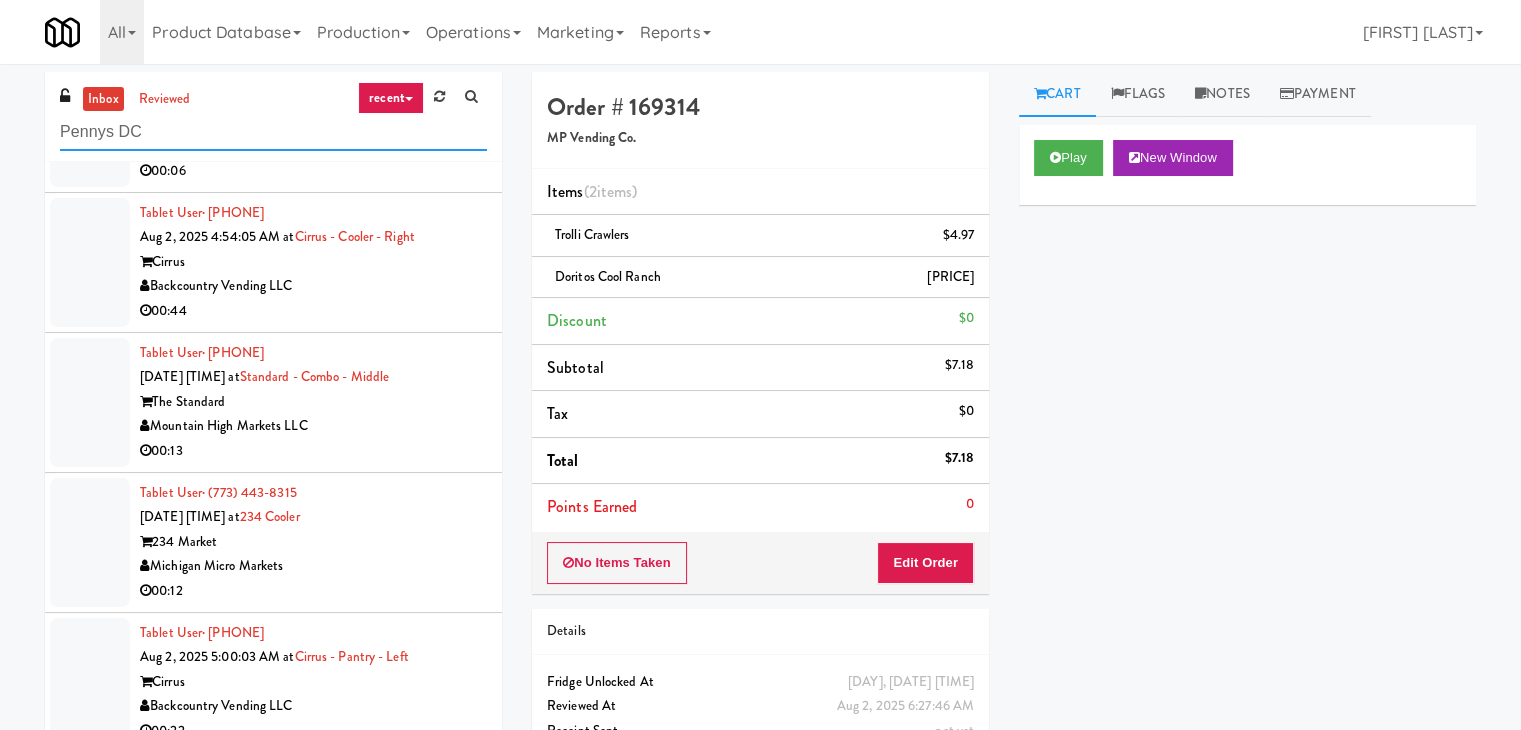 scroll, scrollTop: 0, scrollLeft: 0, axis: both 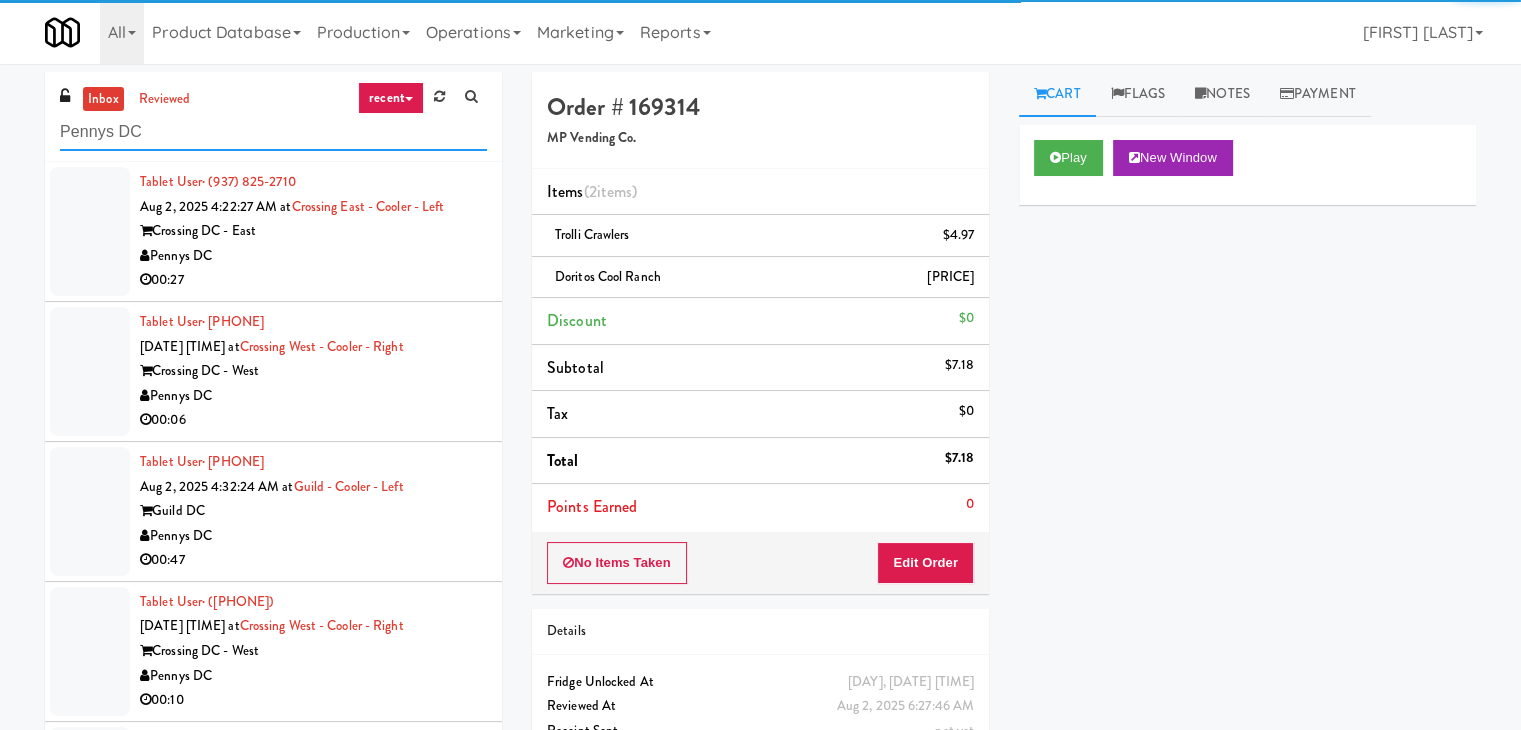 type on "Pennys DC" 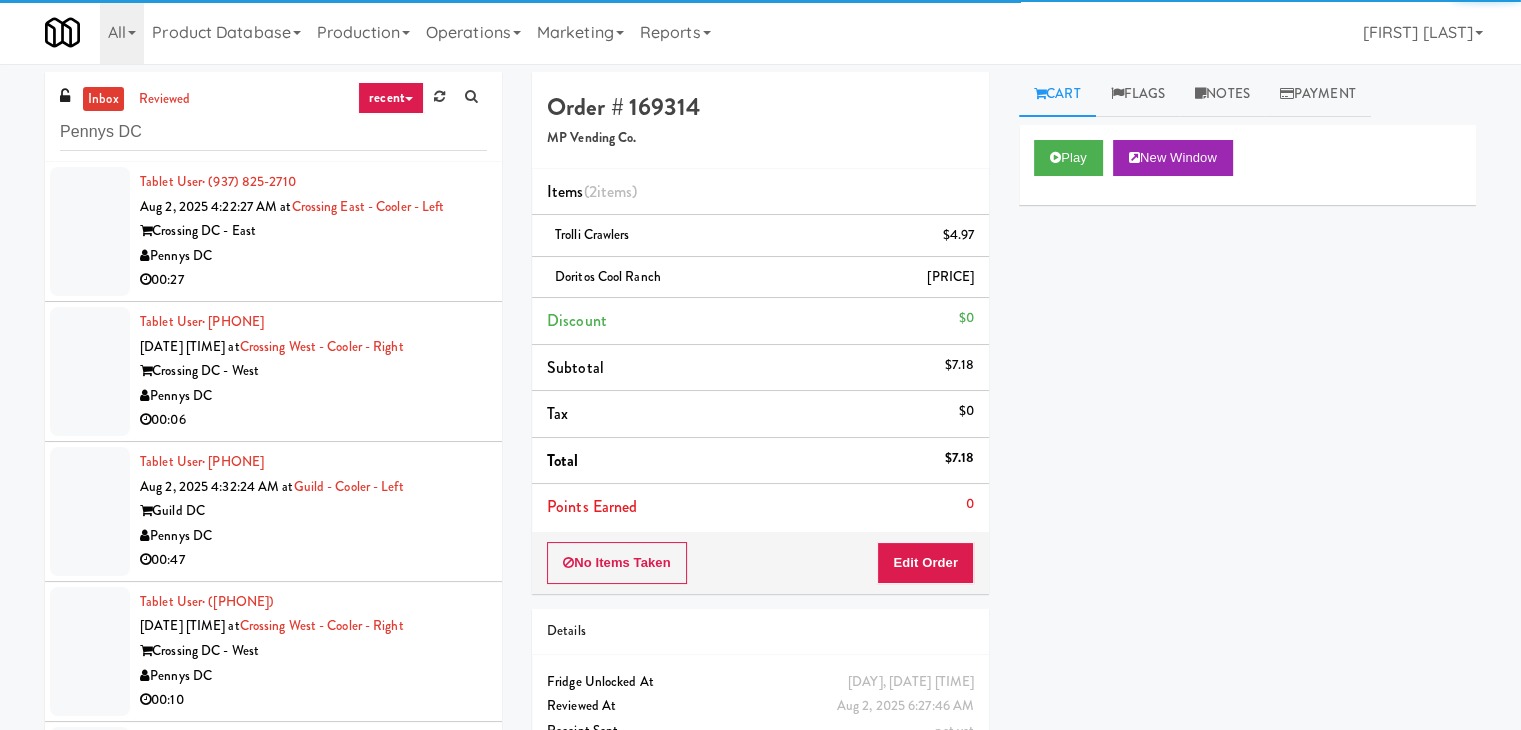 click on "Pennys DC" at bounding box center [313, 256] 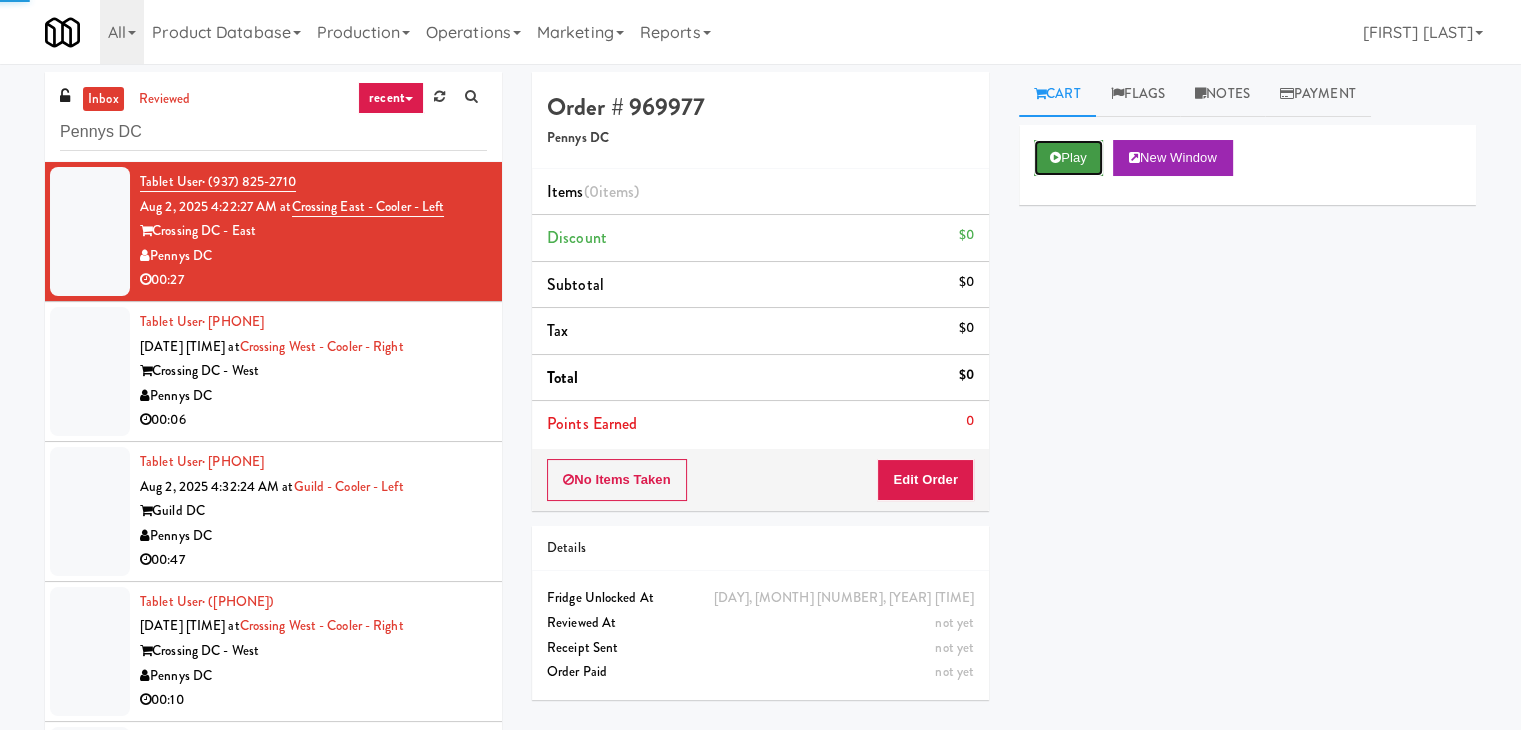 click on "Play" at bounding box center [1068, 158] 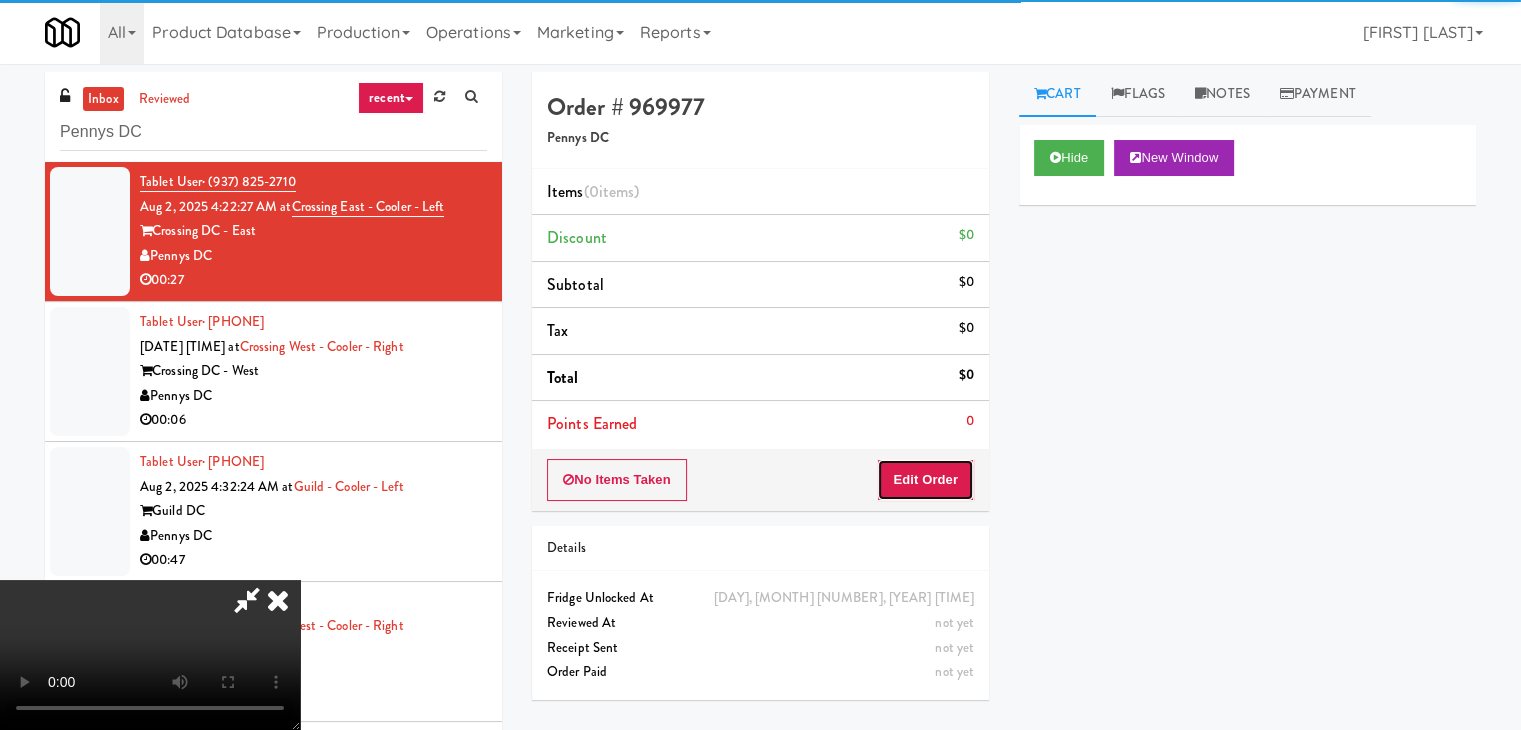click on "Edit Order" at bounding box center [925, 480] 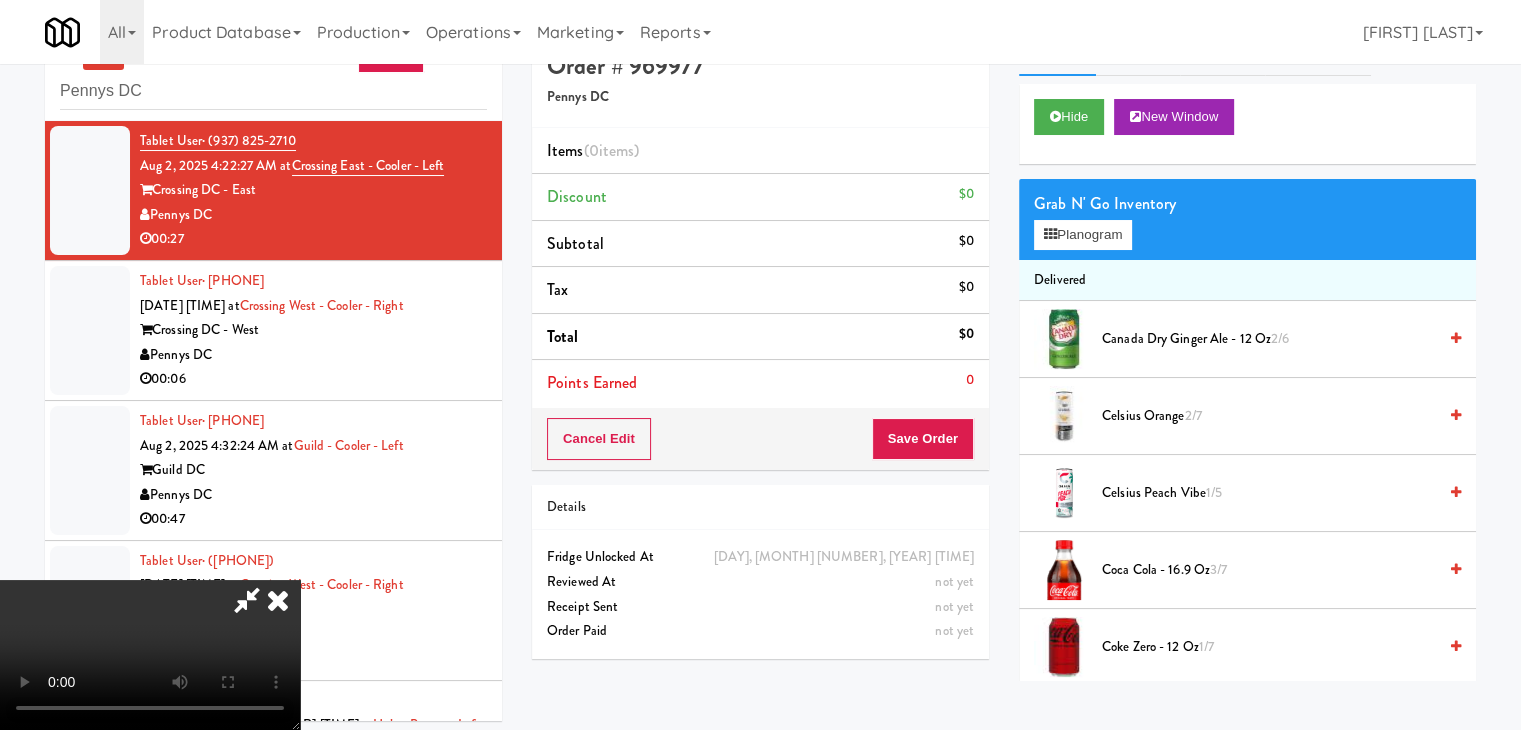 scroll, scrollTop: 64, scrollLeft: 0, axis: vertical 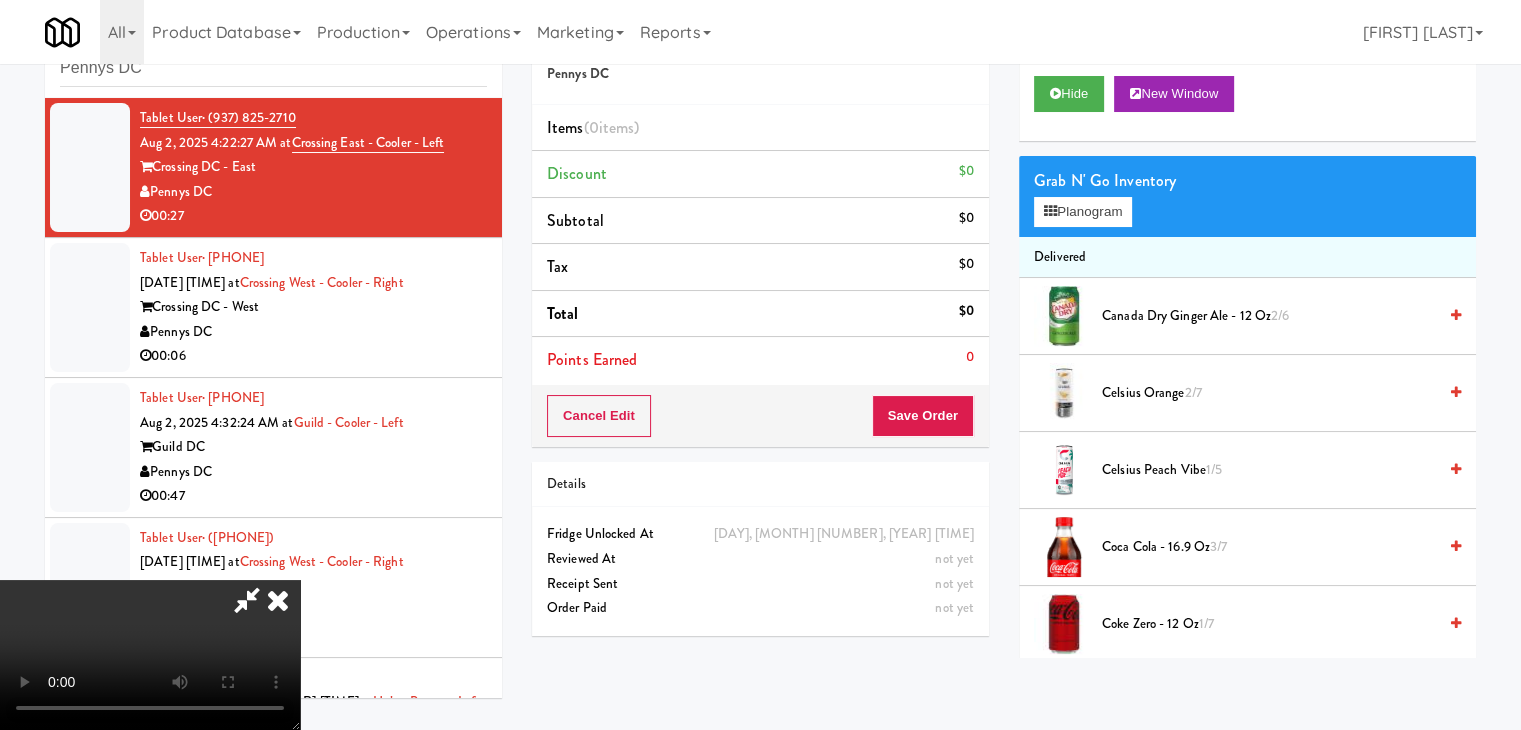 type 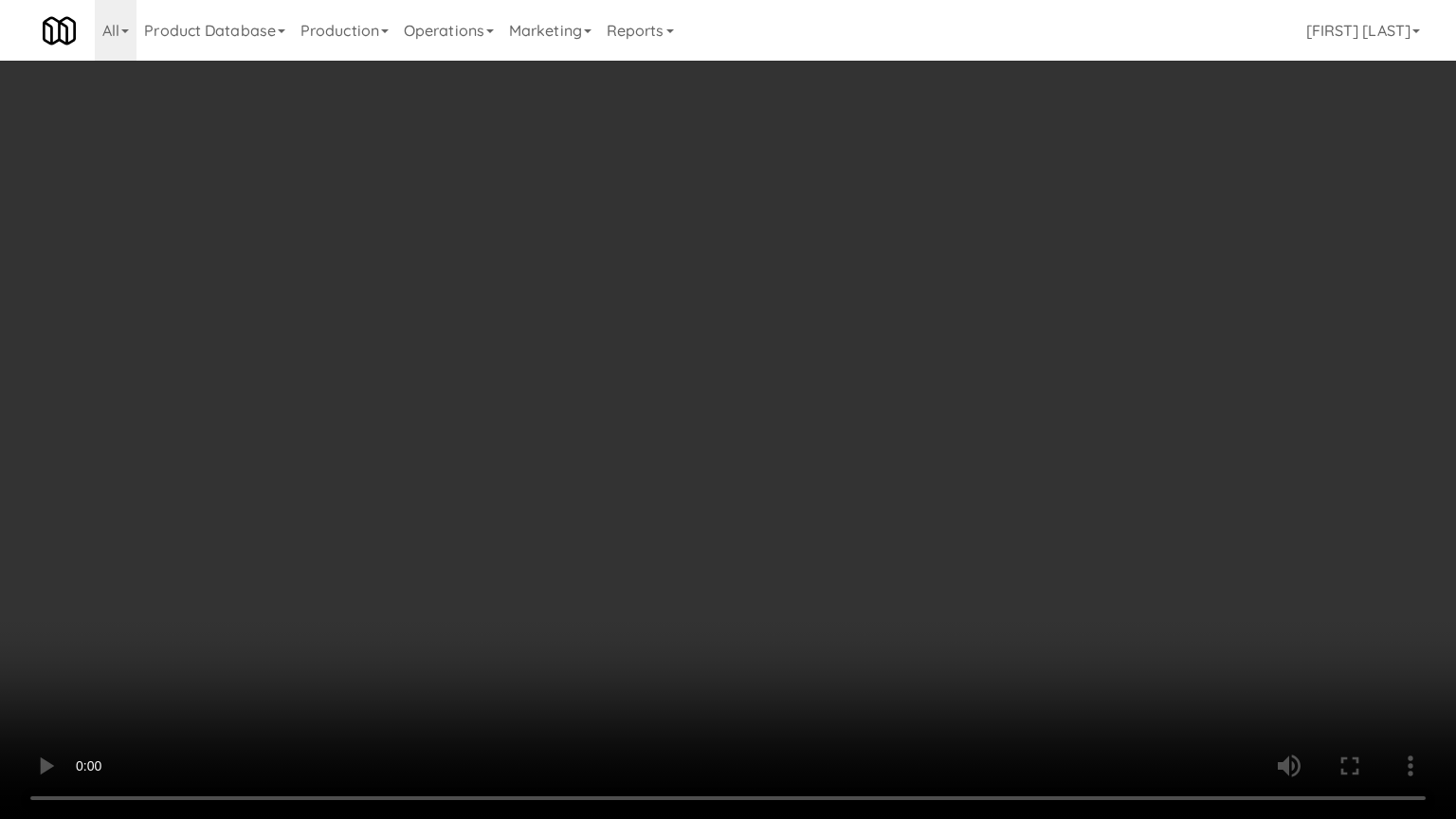 click at bounding box center [728, 410] 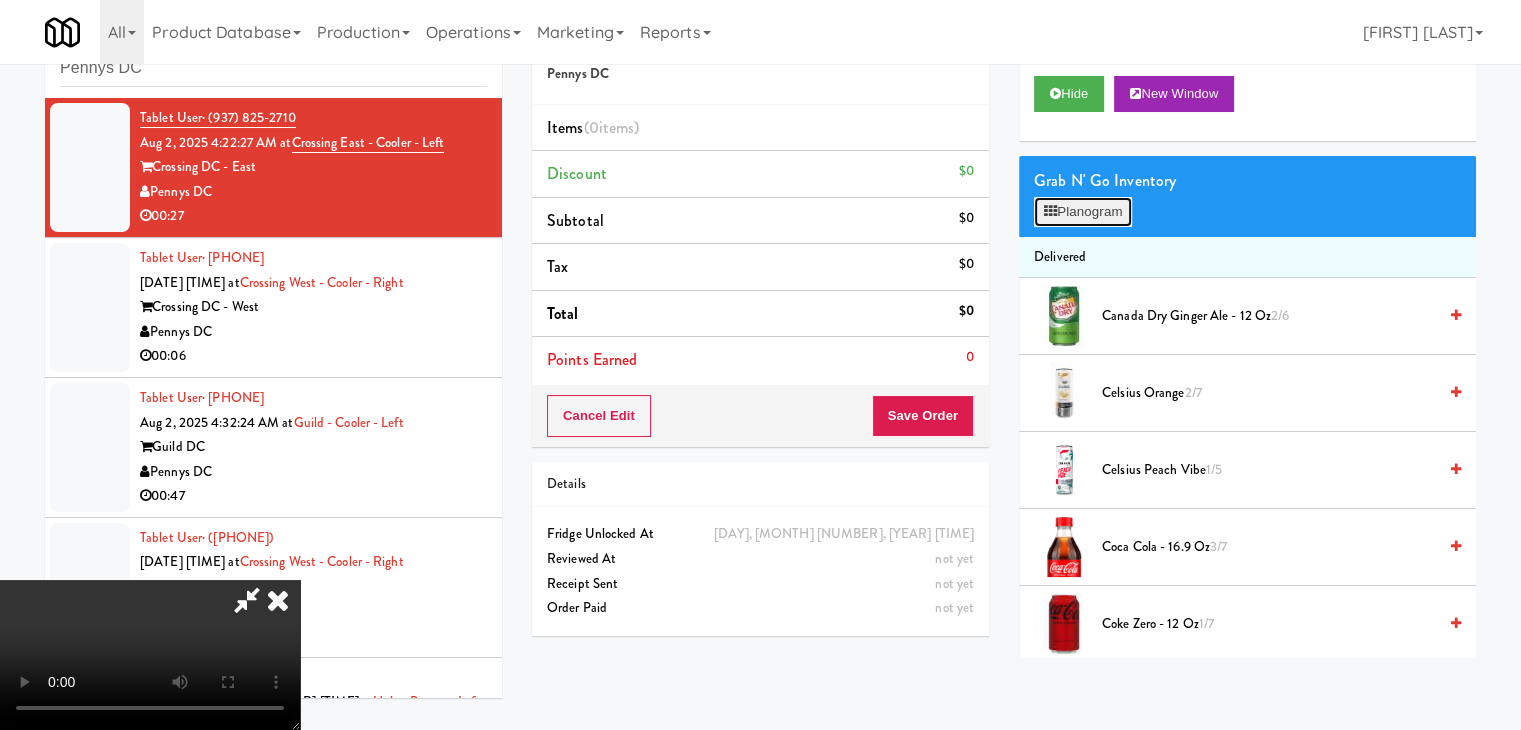 click on "Planogram" at bounding box center (1083, 212) 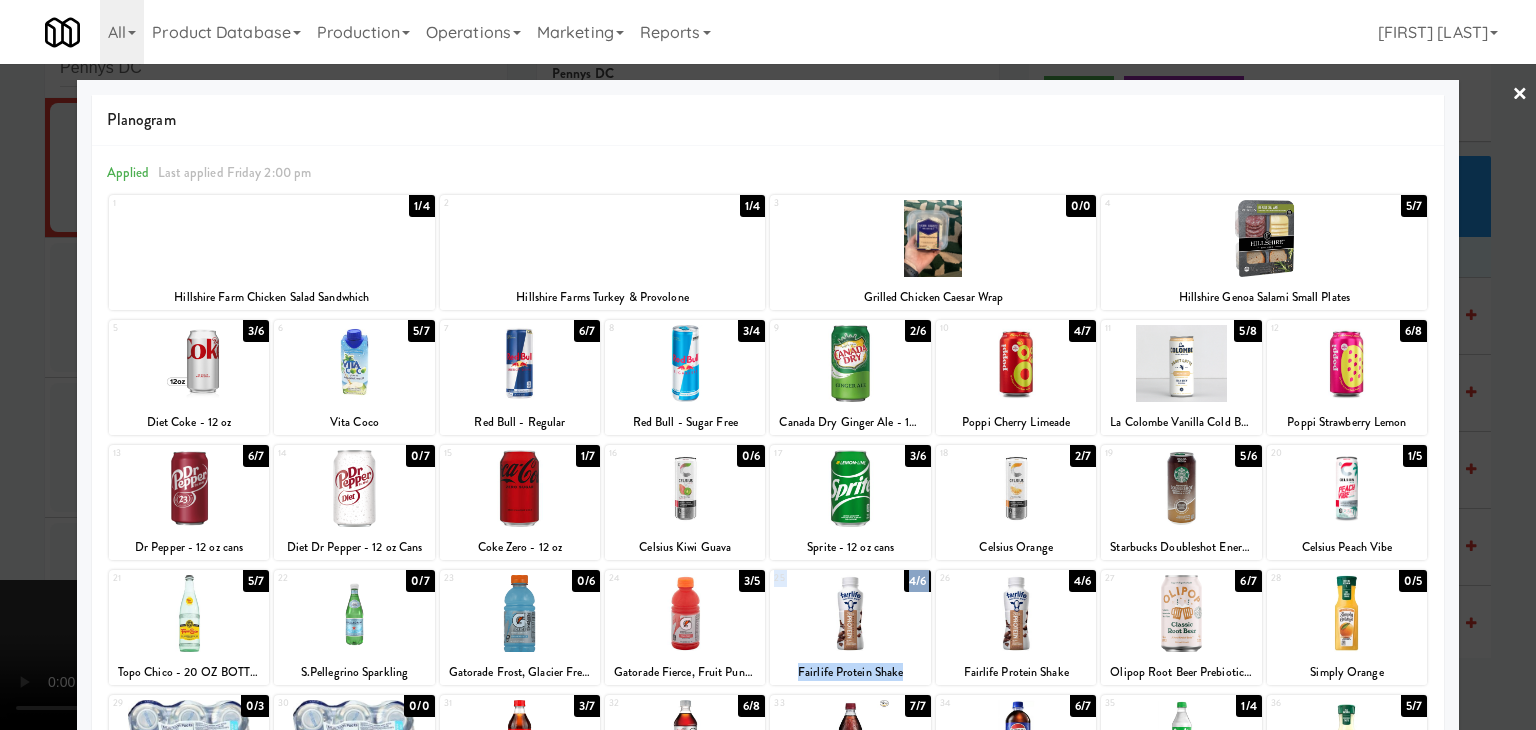 drag, startPoint x: 972, startPoint y: 620, endPoint x: 815, endPoint y: 614, distance: 157.11461 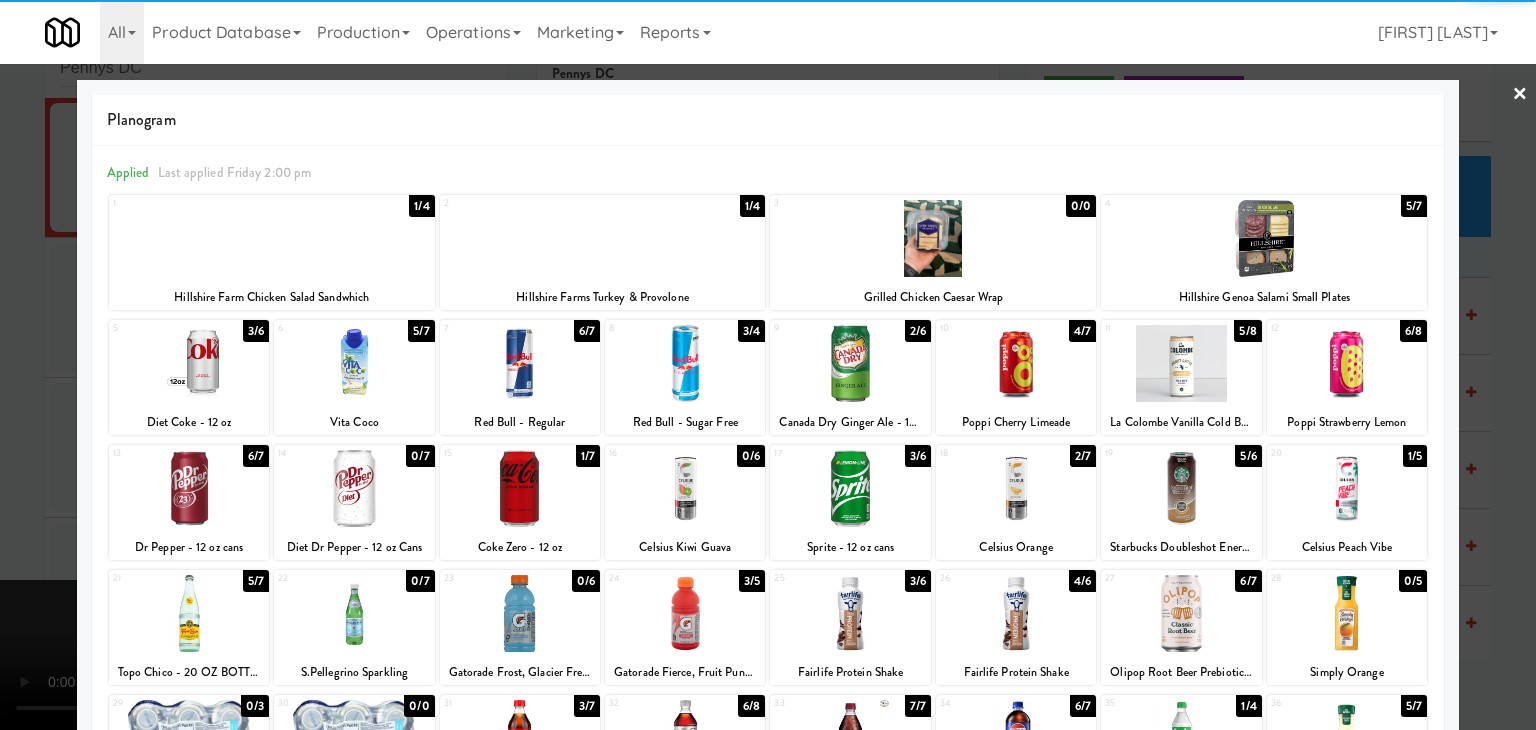 click at bounding box center (189, 363) 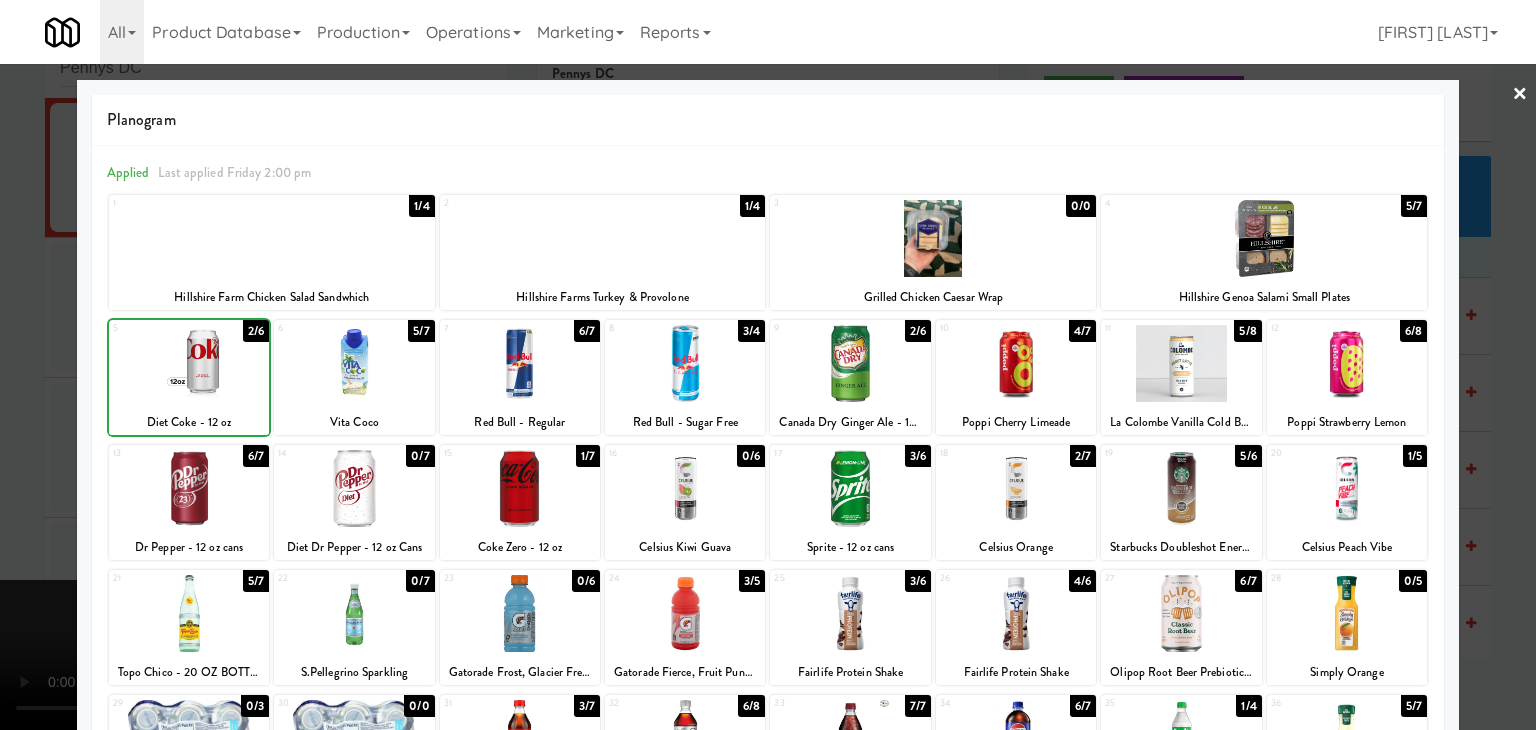 click at bounding box center (189, 363) 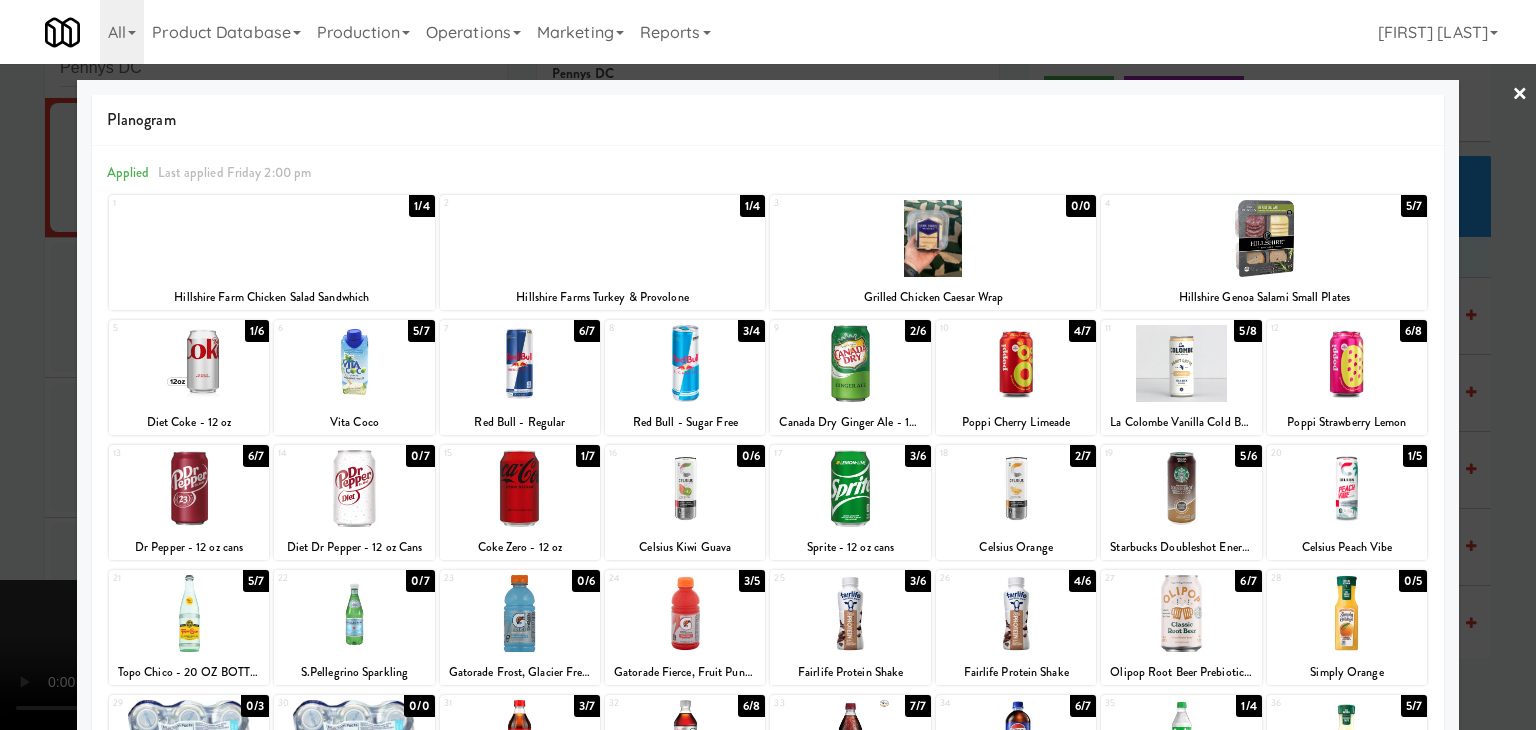 drag, startPoint x: 233, startPoint y: 373, endPoint x: 0, endPoint y: 411, distance: 236.07838 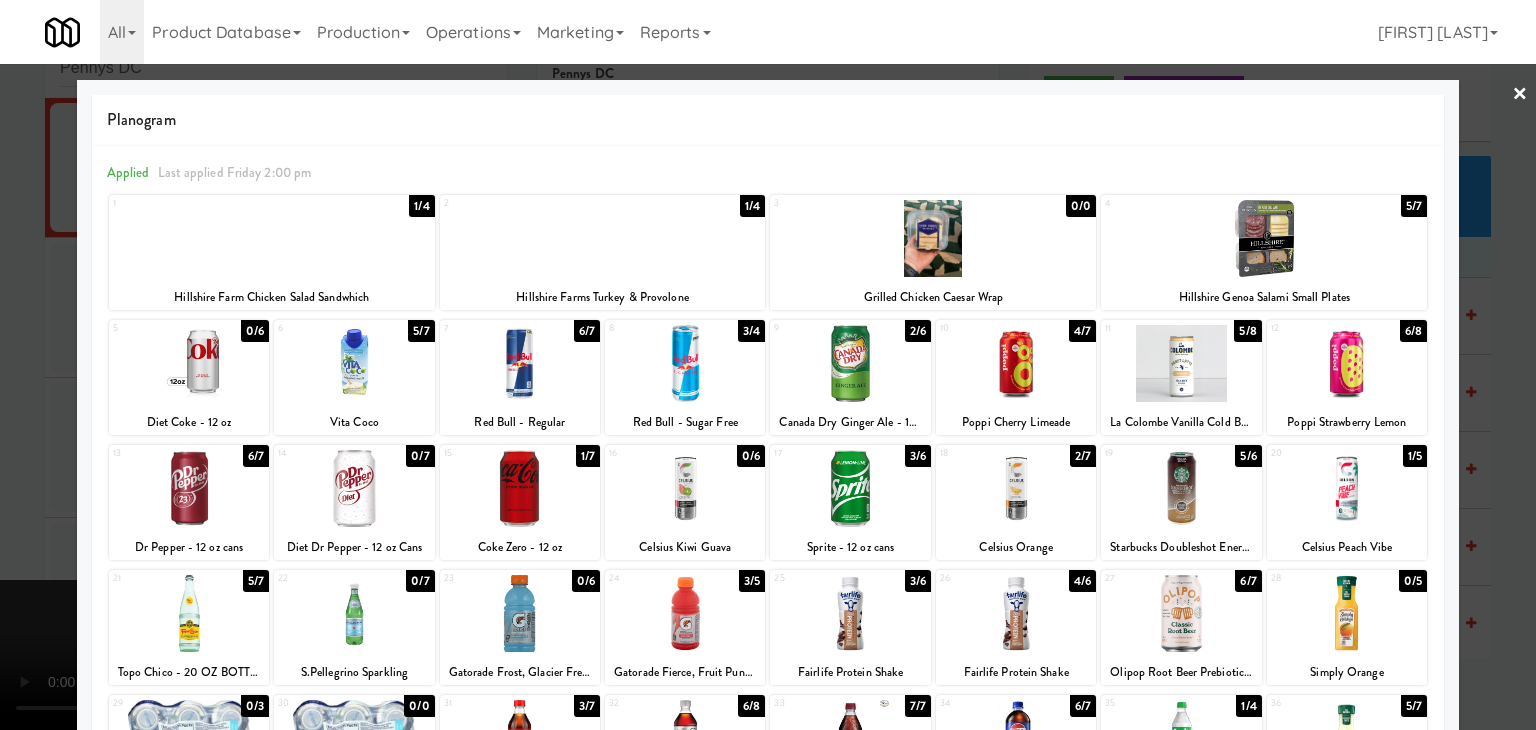 drag, startPoint x: 0, startPoint y: 415, endPoint x: 64, endPoint y: 423, distance: 64.49806 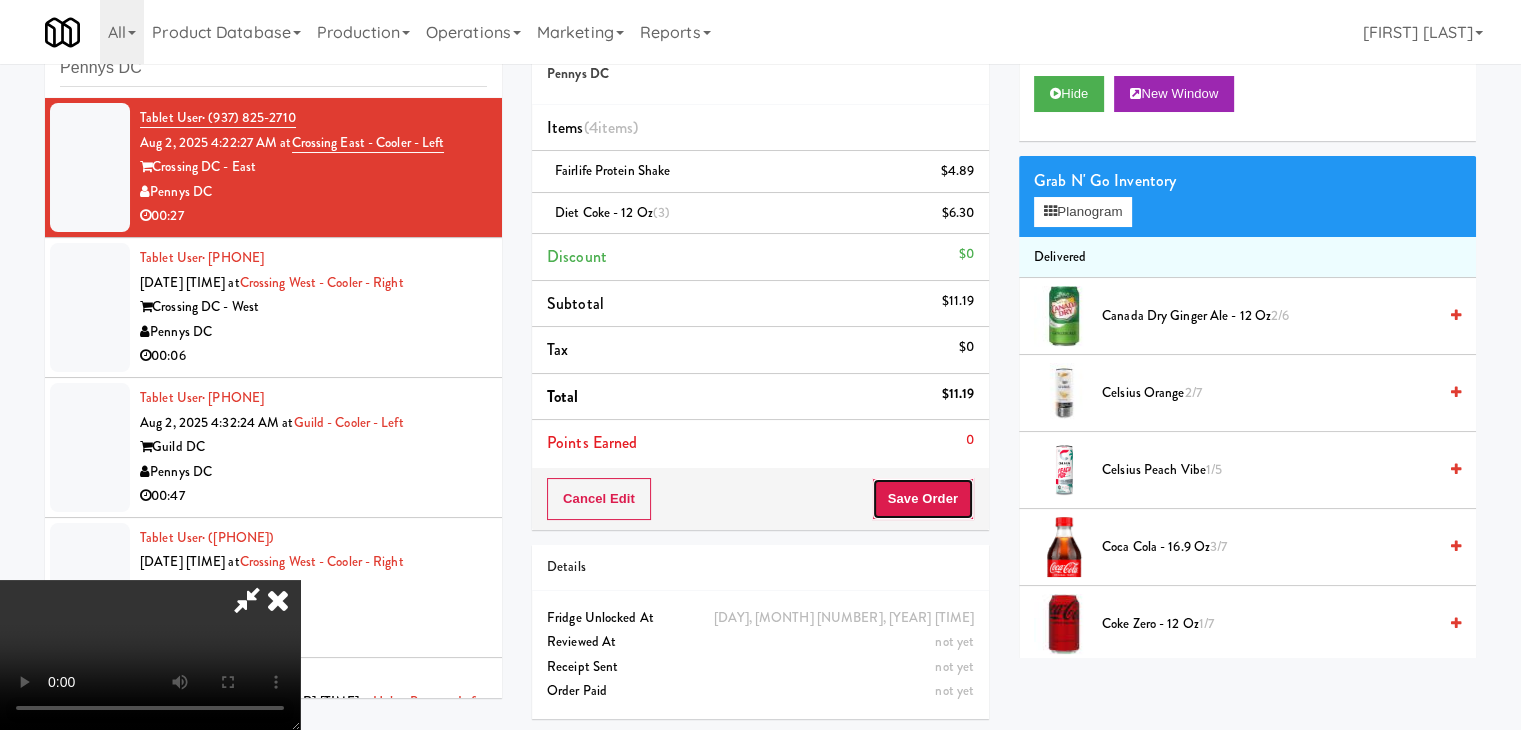 click on "Save Order" at bounding box center [923, 499] 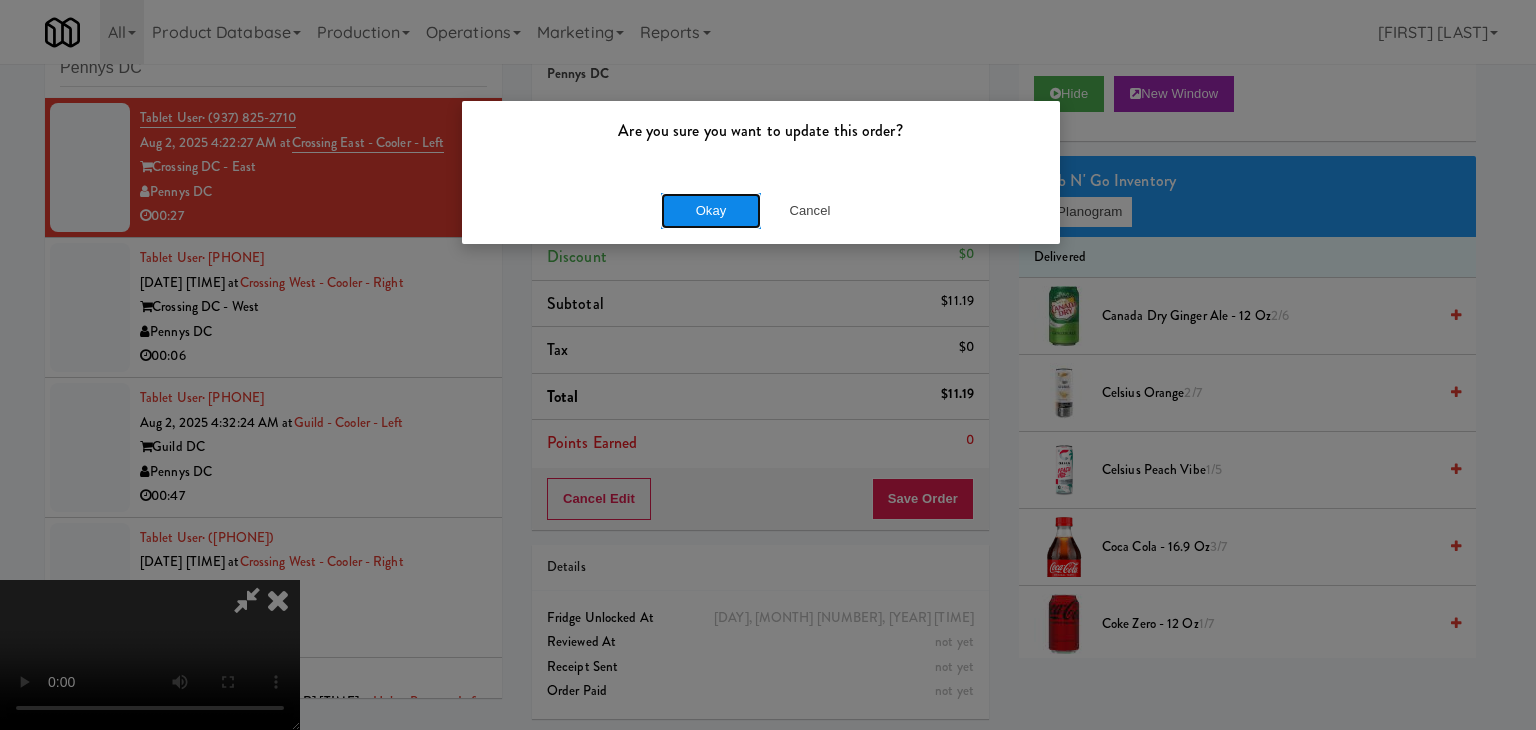 click on "Okay" at bounding box center (711, 211) 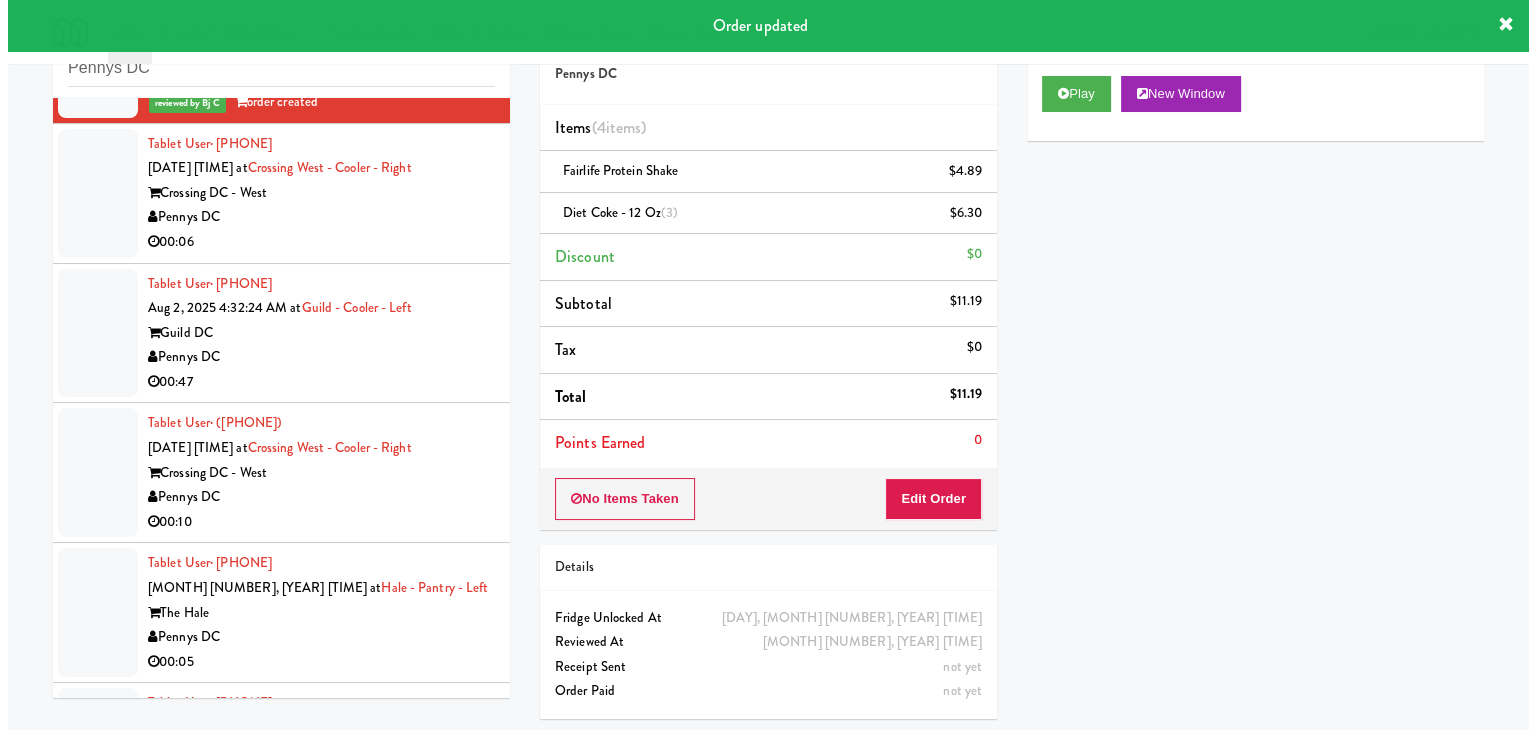 scroll, scrollTop: 102, scrollLeft: 0, axis: vertical 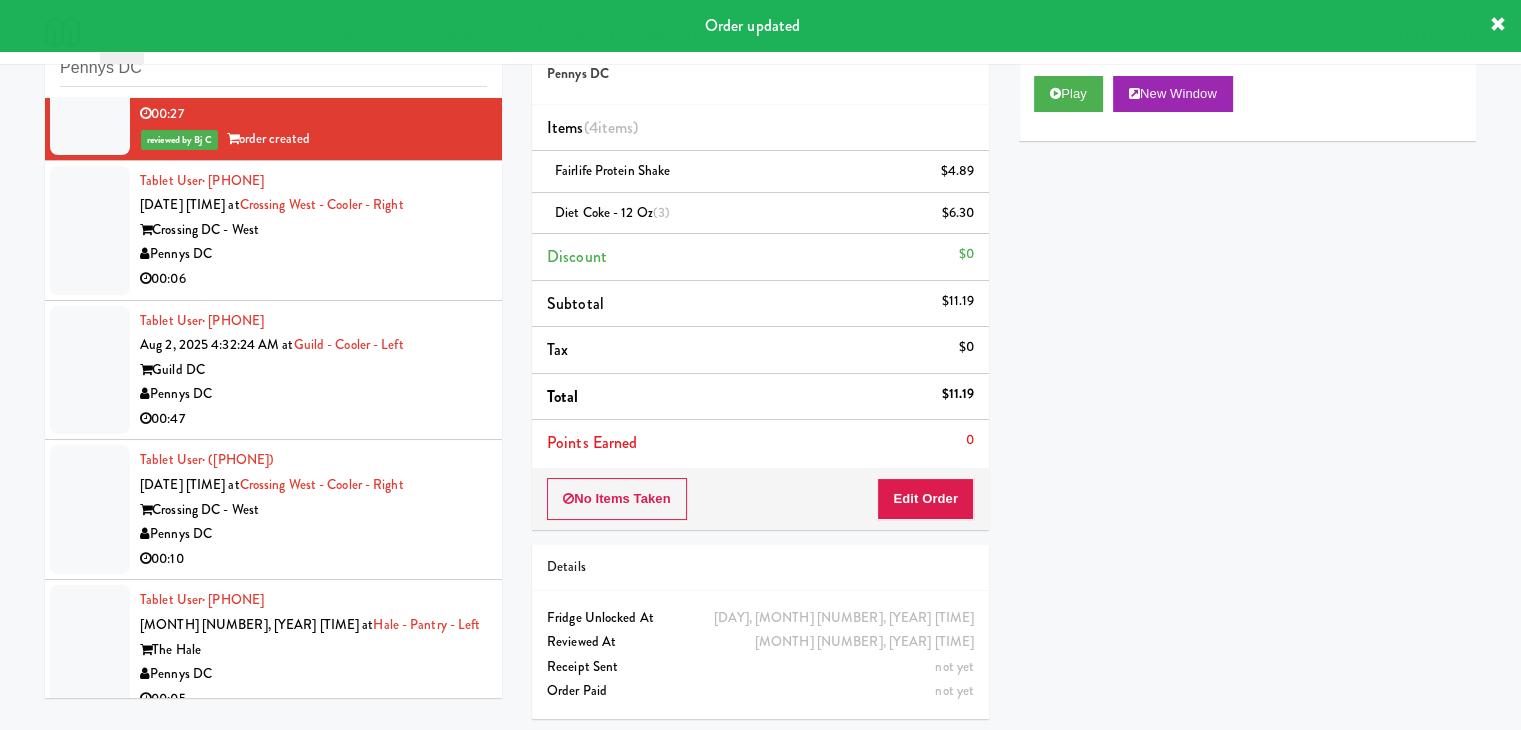 click on "Pennys DC" at bounding box center (313, 254) 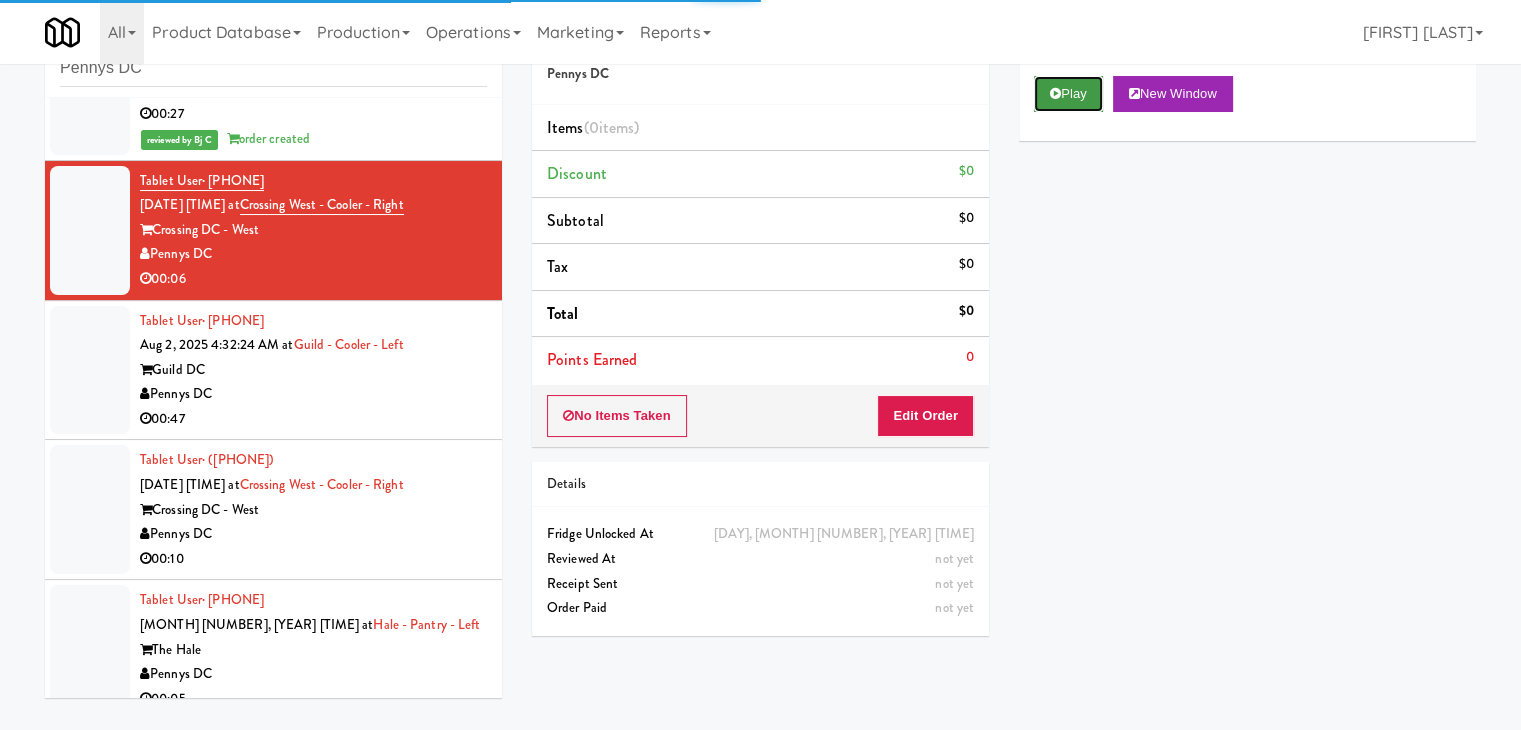drag, startPoint x: 1071, startPoint y: 91, endPoint x: 1004, endPoint y: 245, distance: 167.94344 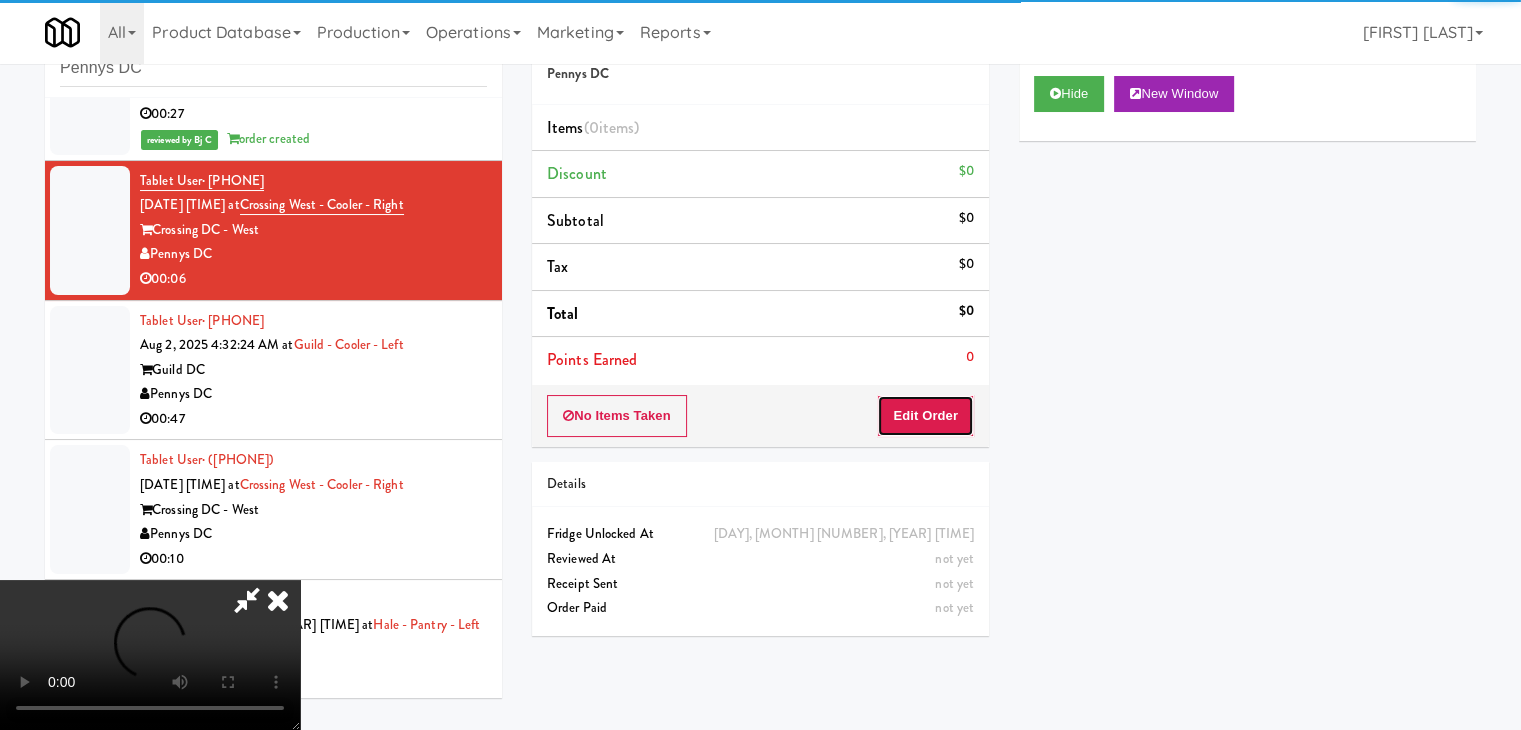 click on "Edit Order" at bounding box center (925, 416) 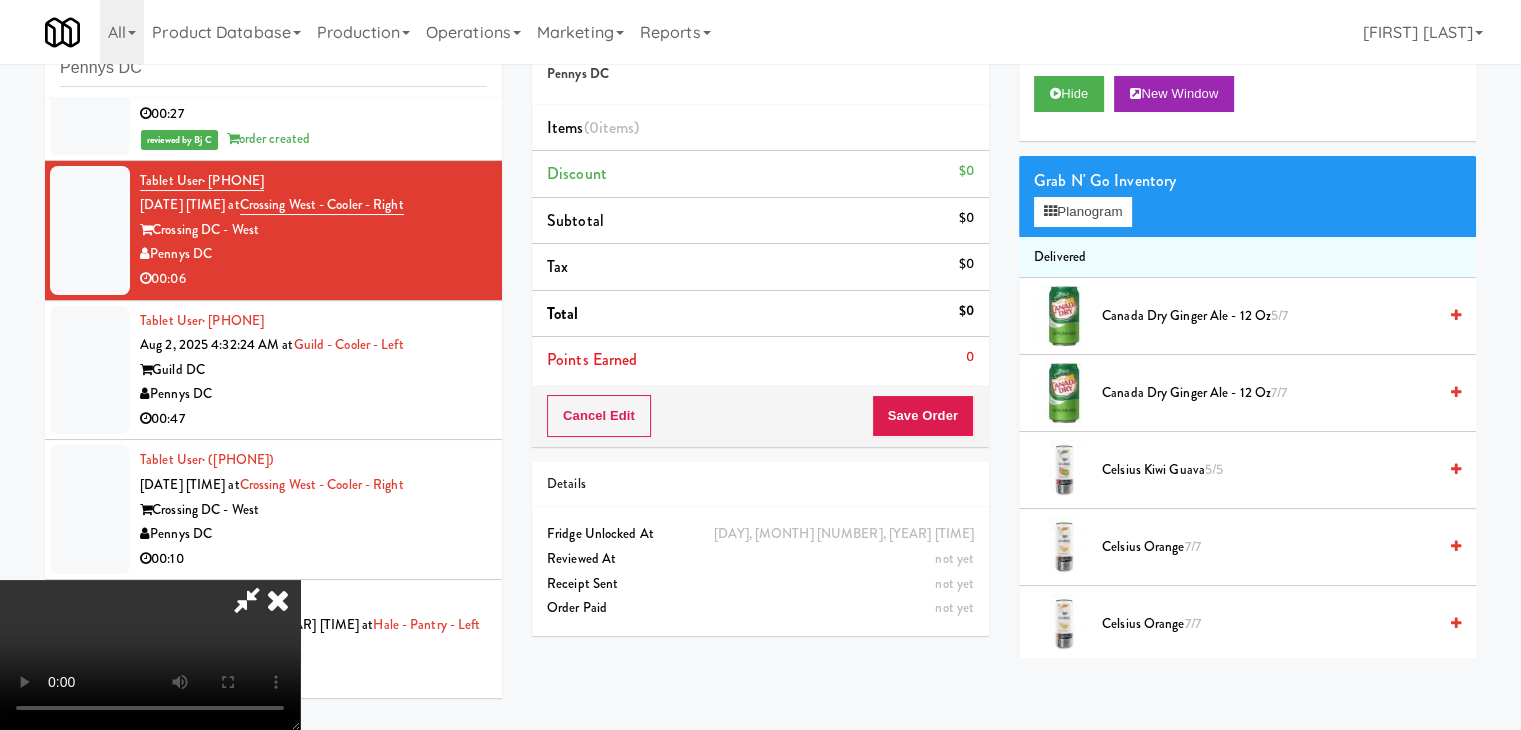 type 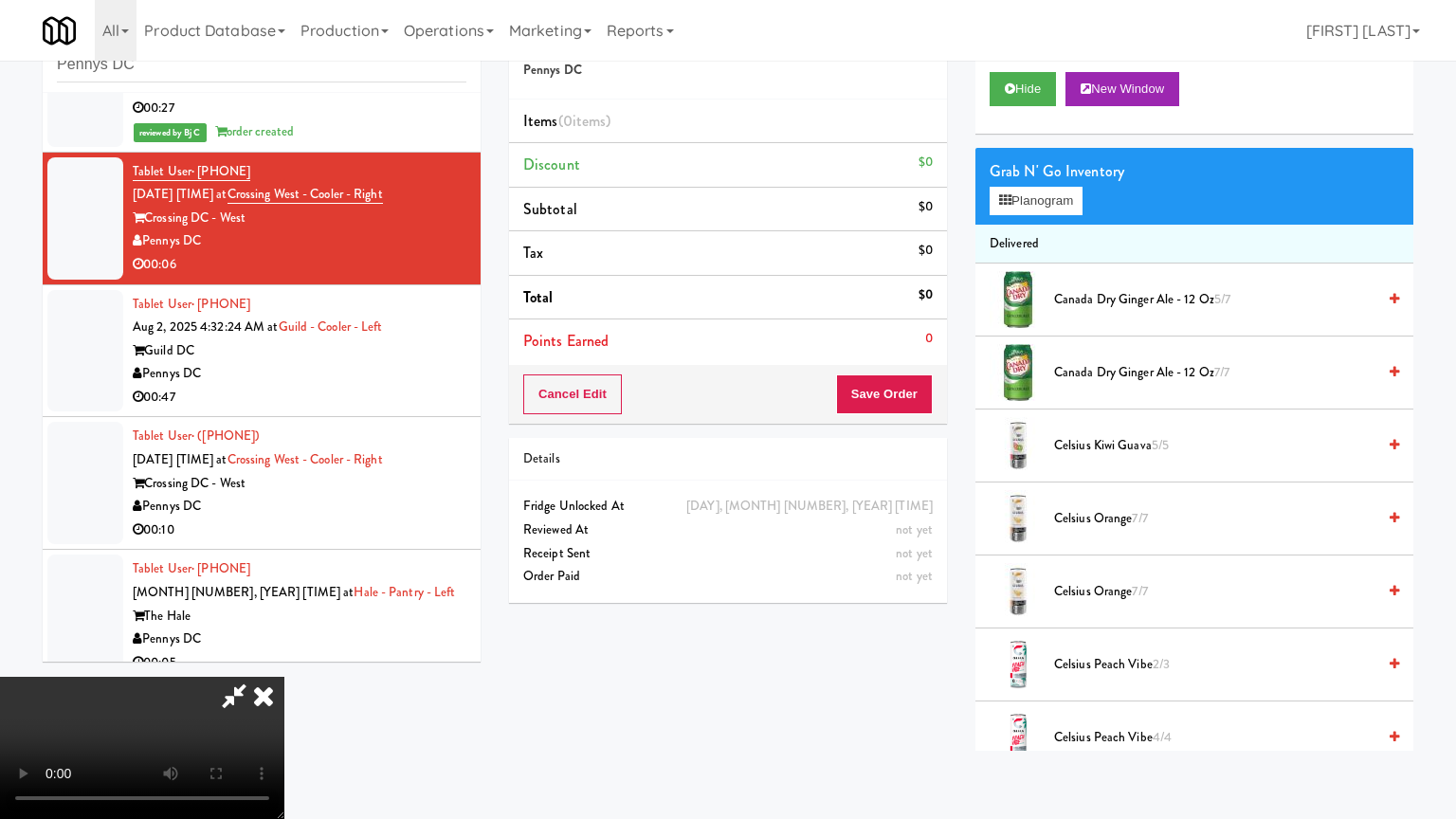 click at bounding box center [142, 748] 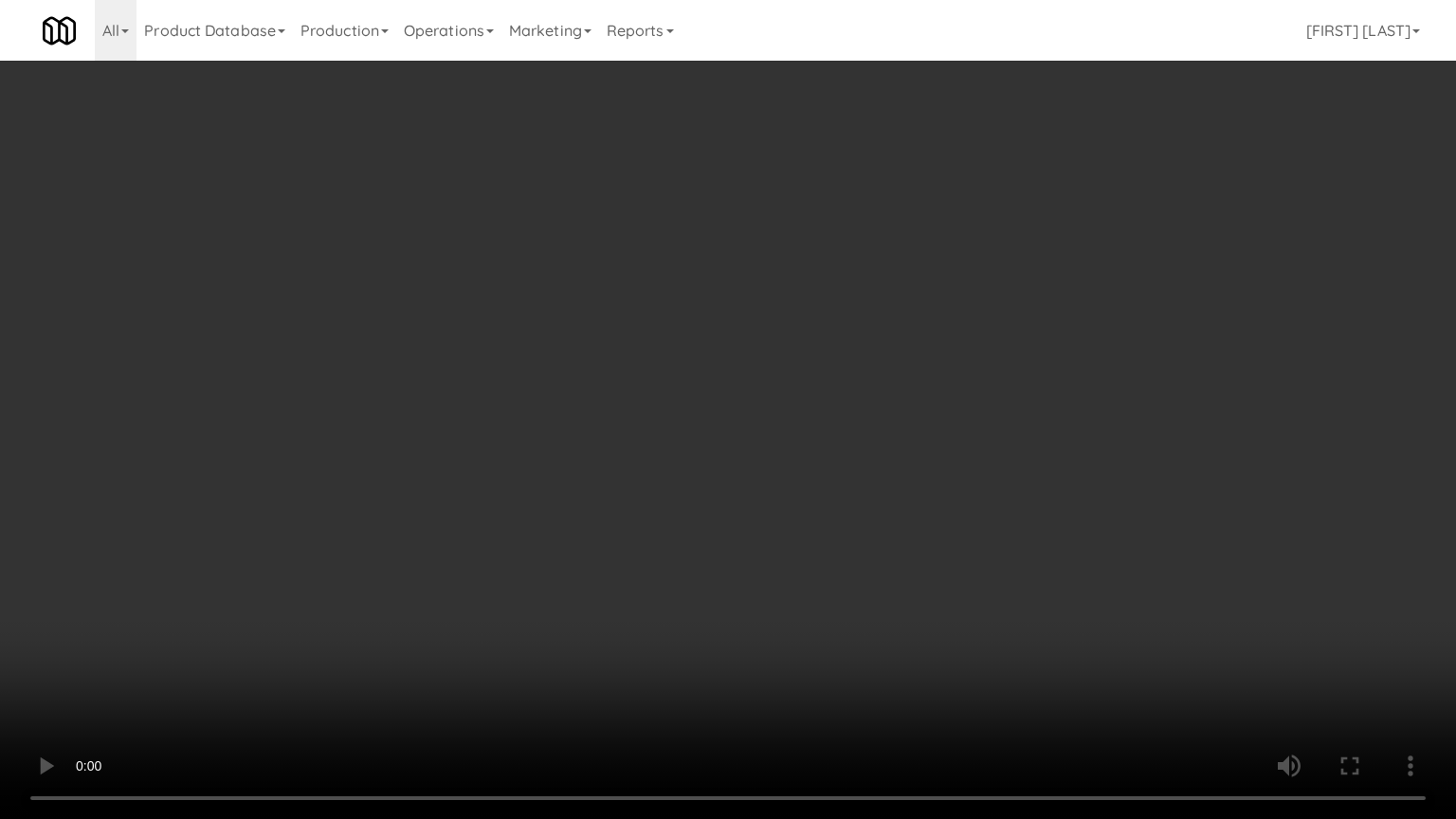 click at bounding box center (728, 410) 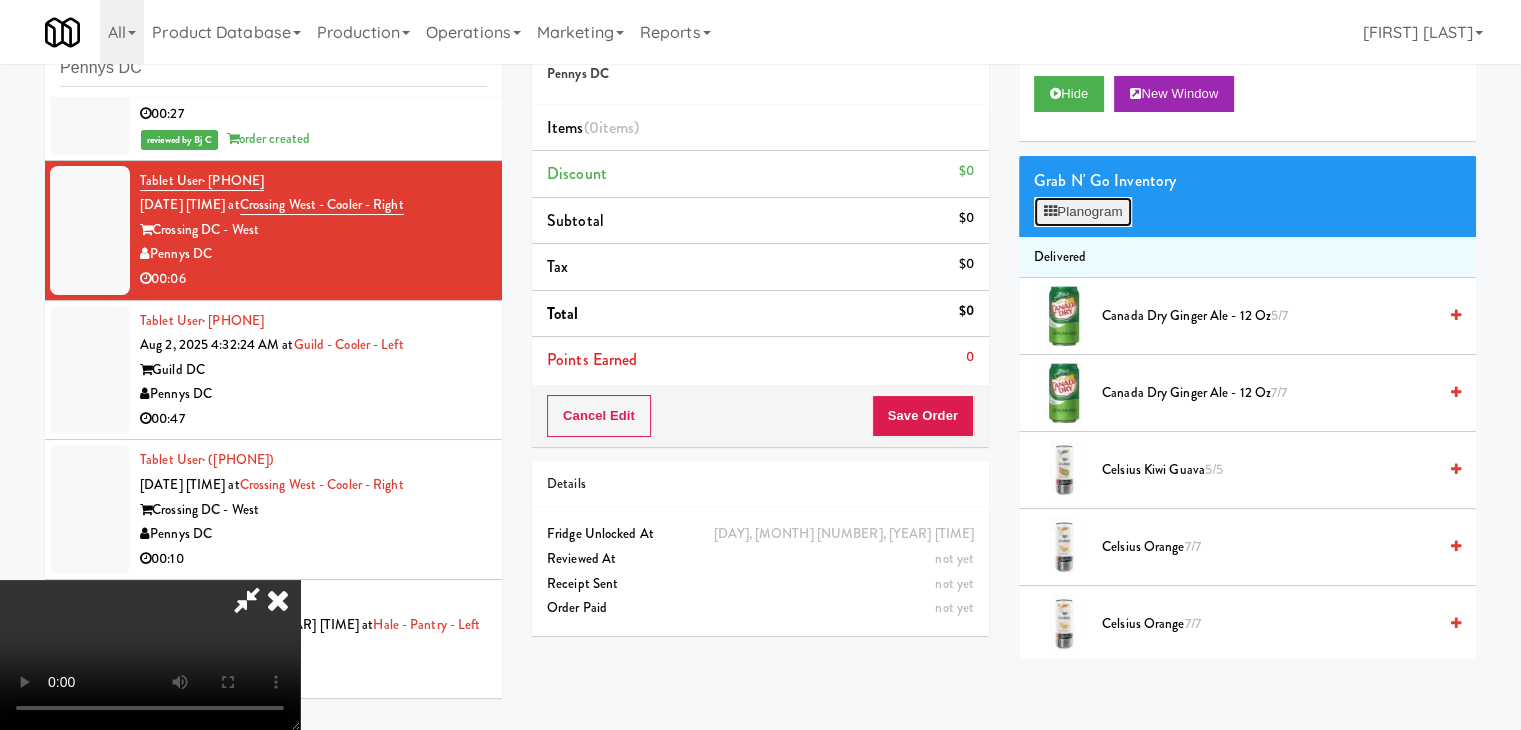 click on "Planogram" at bounding box center (1083, 212) 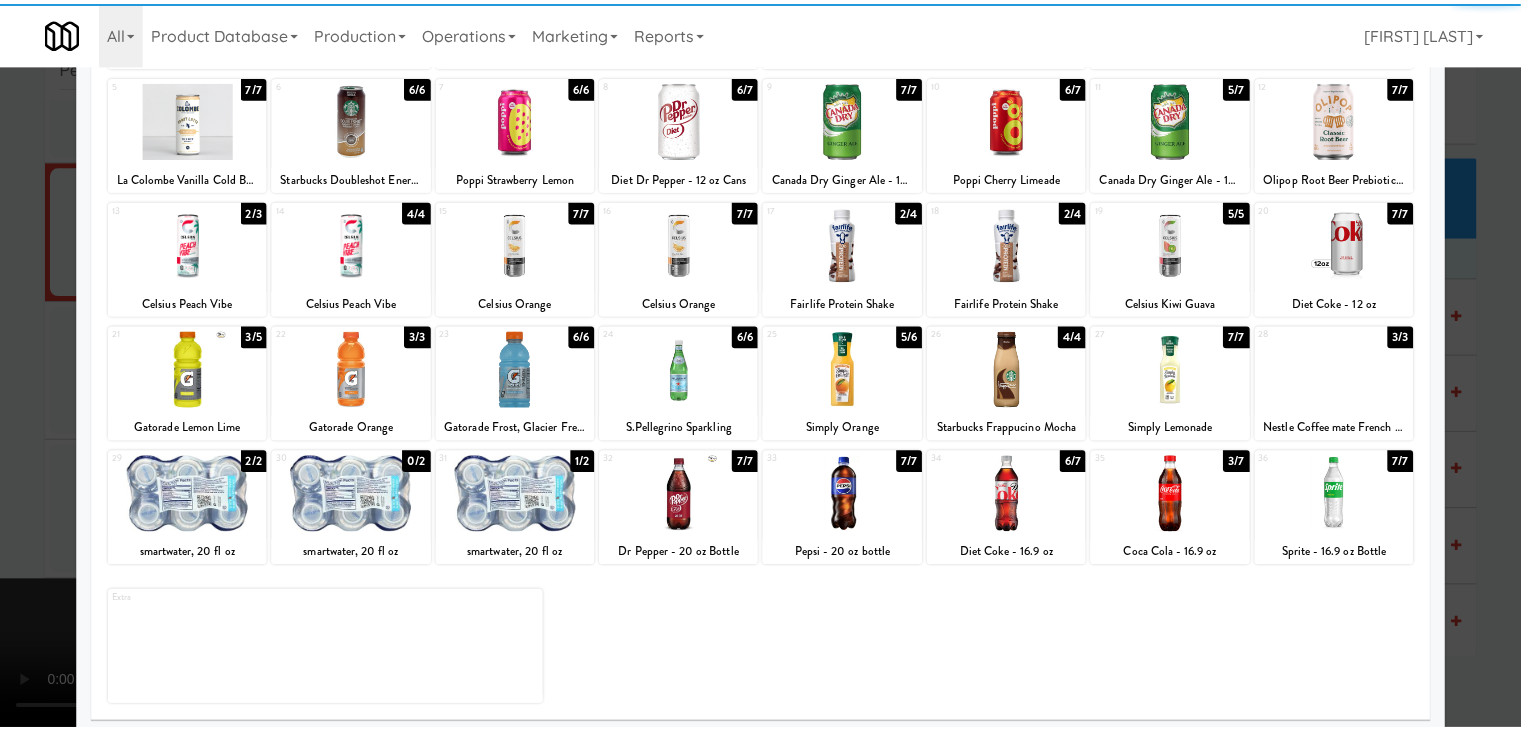 scroll, scrollTop: 252, scrollLeft: 0, axis: vertical 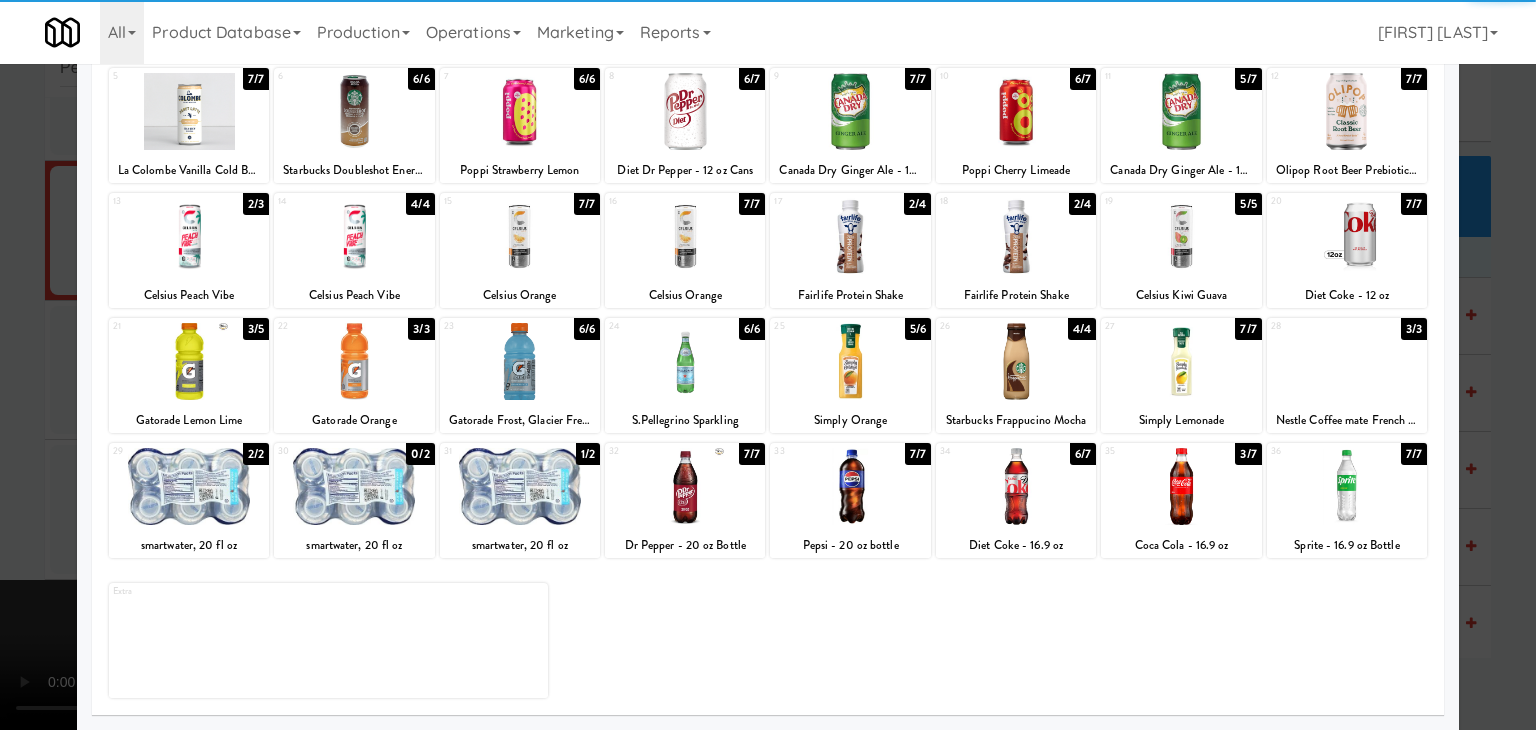 click at bounding box center [189, 361] 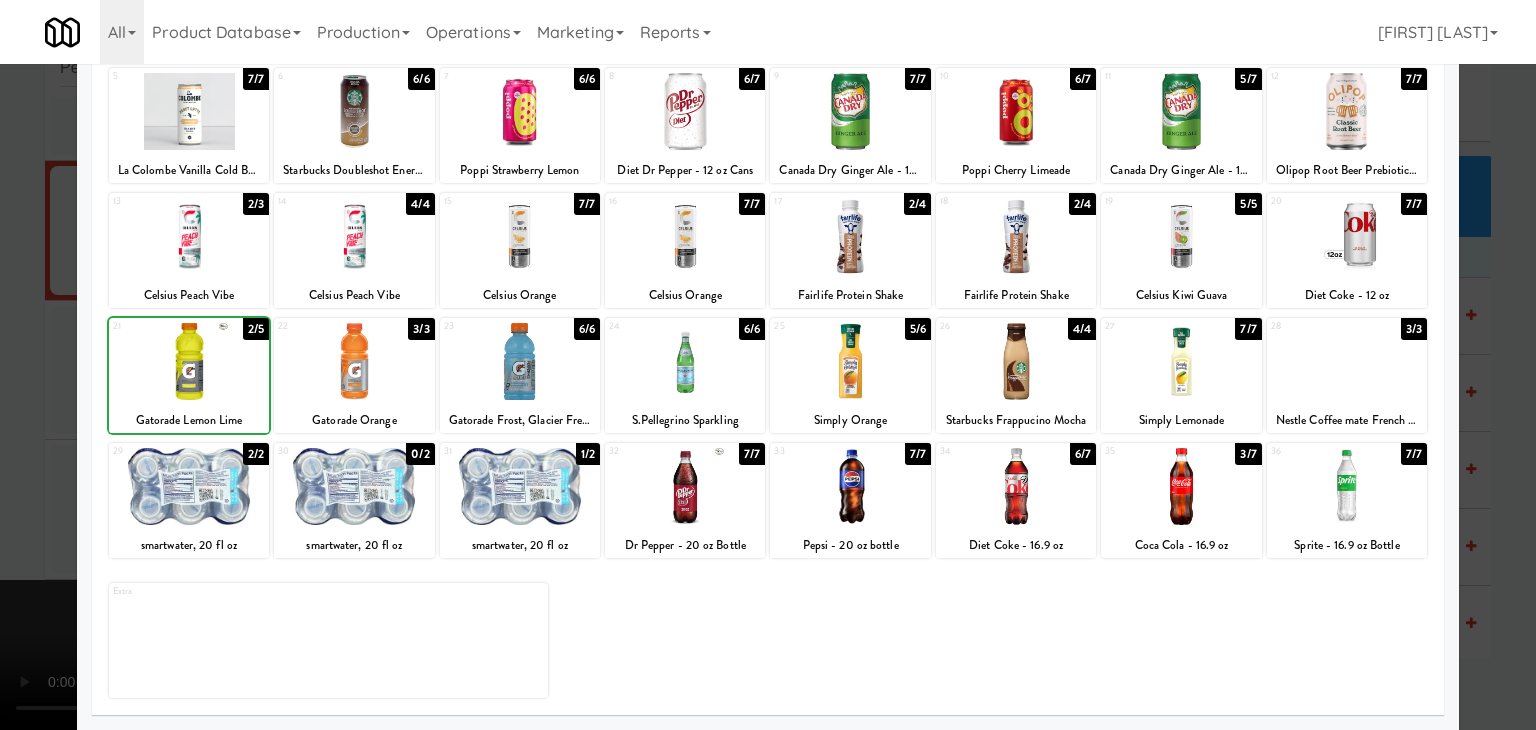 click at bounding box center [520, 361] 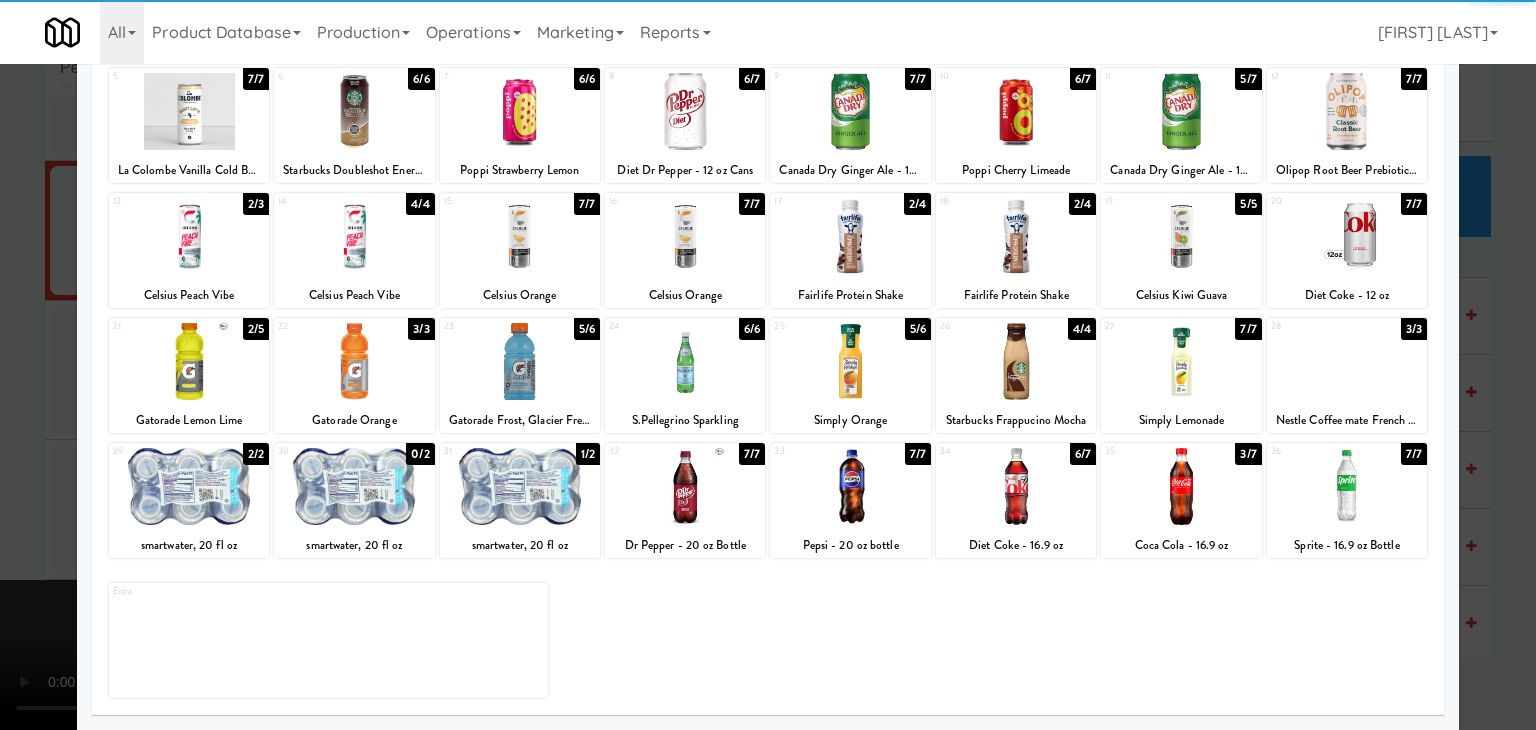 click at bounding box center (768, 365) 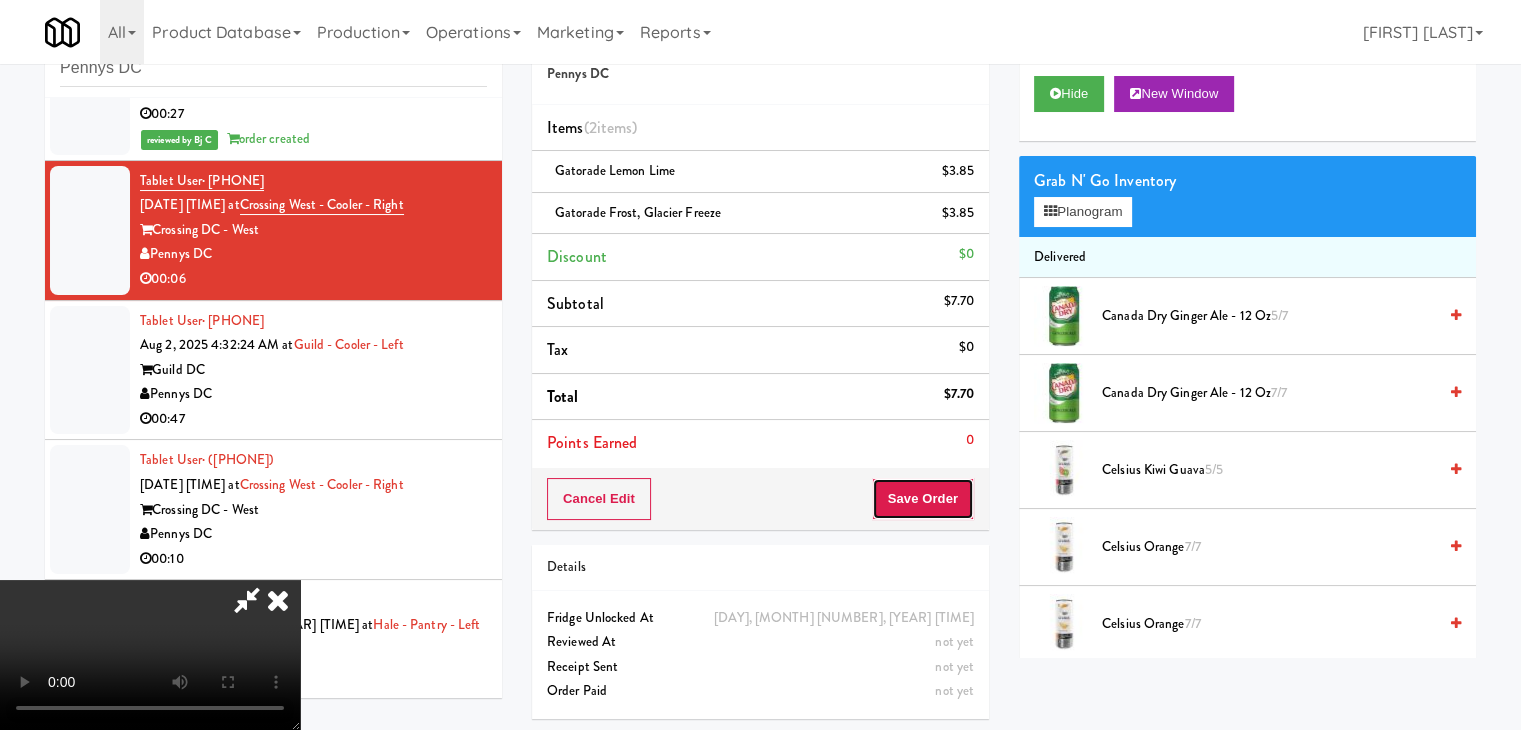 click on "Save Order" at bounding box center [923, 499] 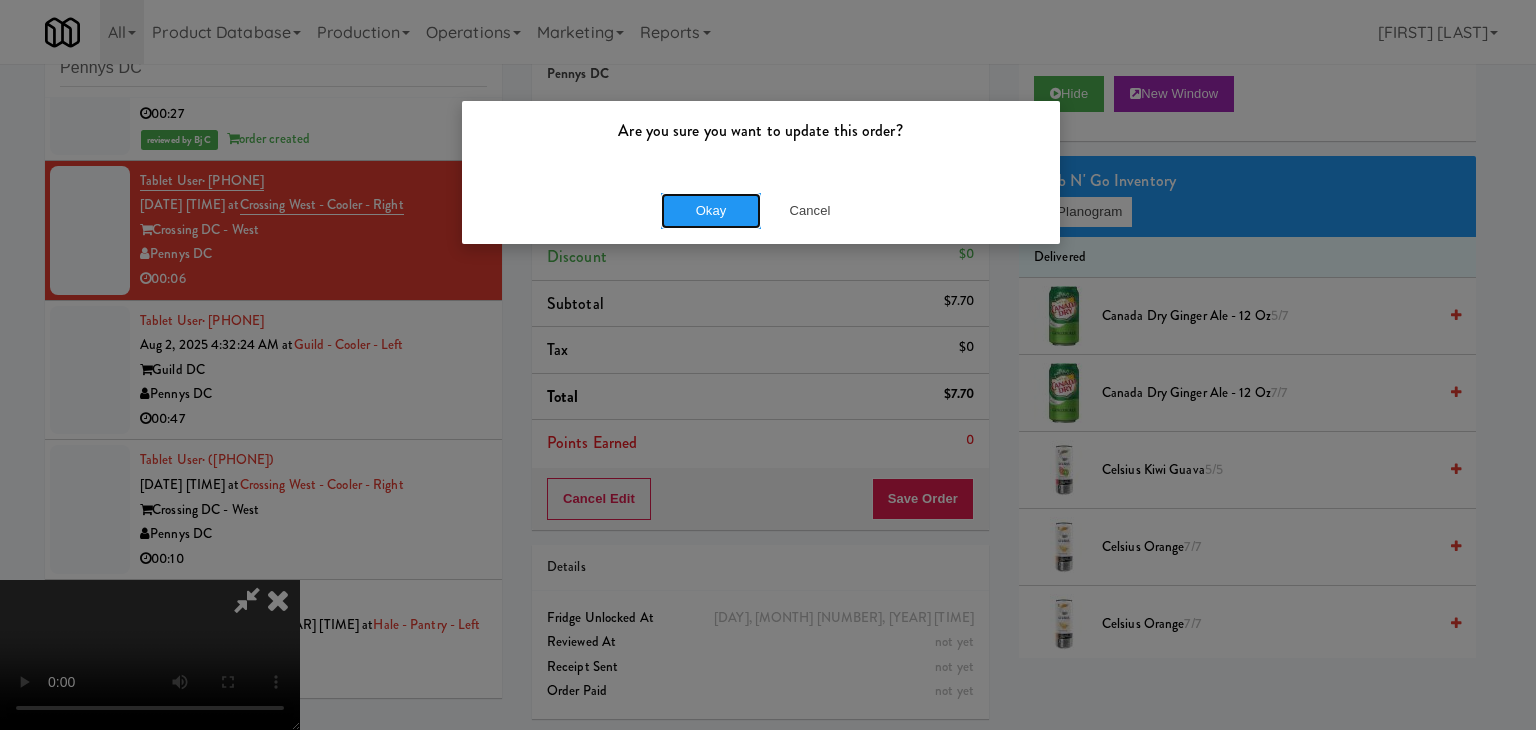 drag, startPoint x: 728, startPoint y: 218, endPoint x: 701, endPoint y: 222, distance: 27.294687 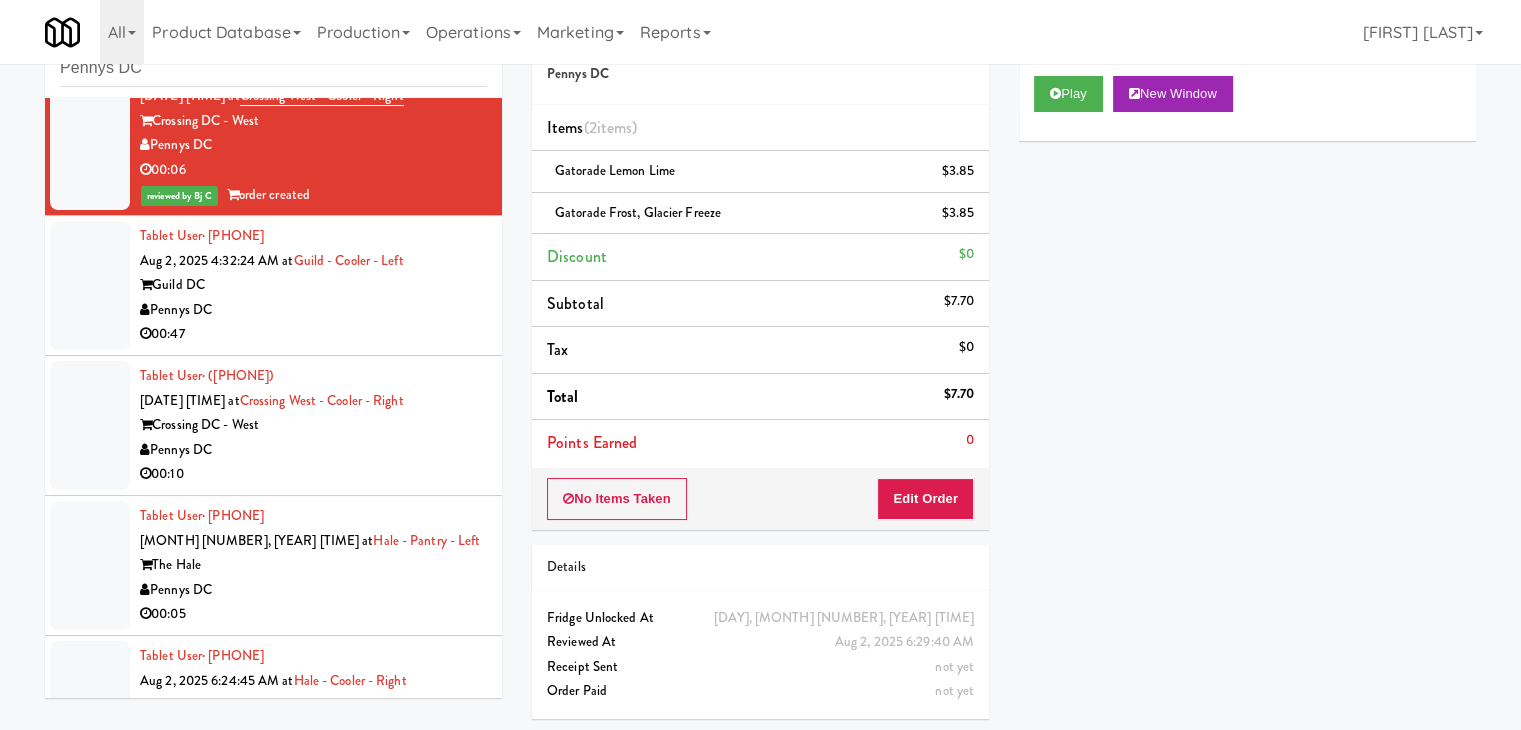 scroll, scrollTop: 202, scrollLeft: 0, axis: vertical 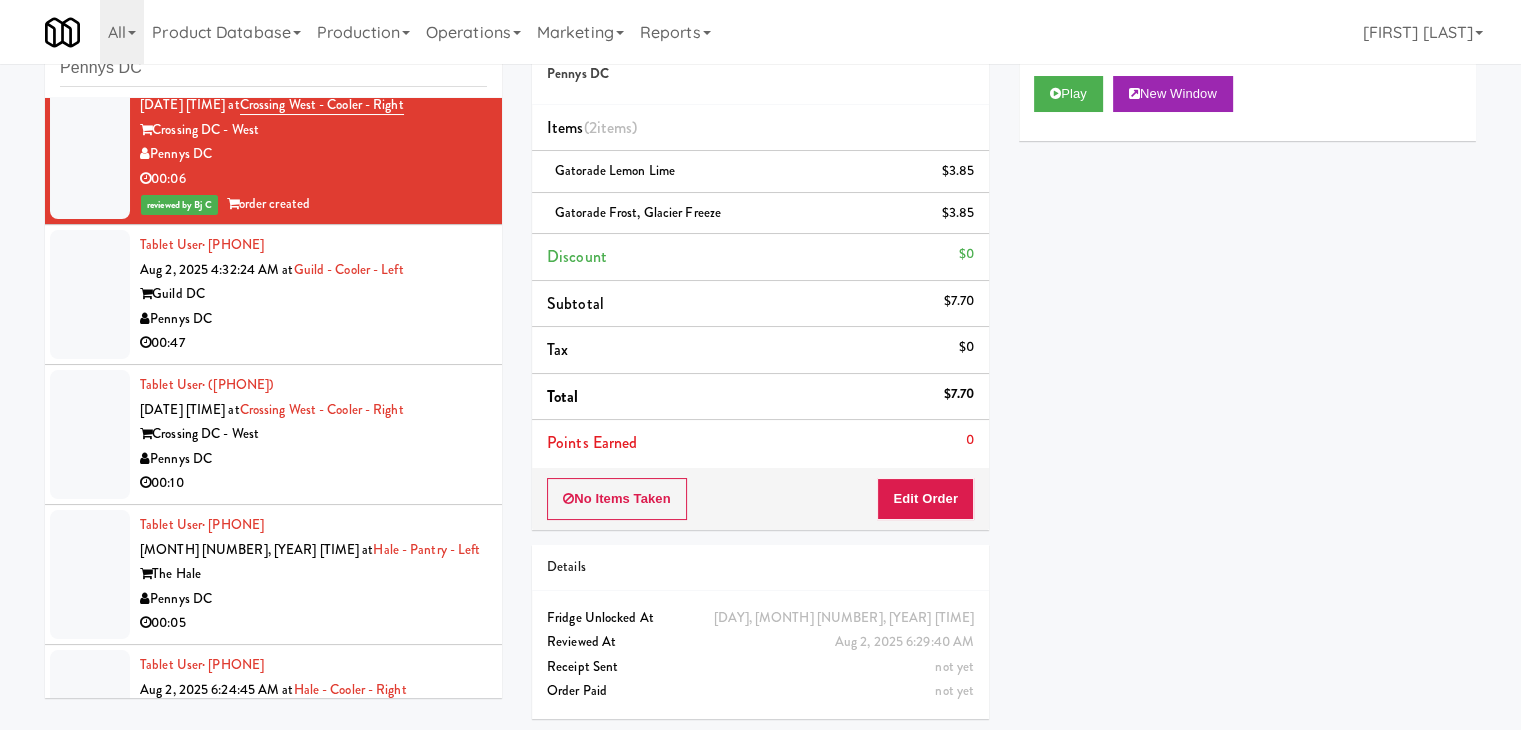 click on "Guild DC" at bounding box center (313, 294) 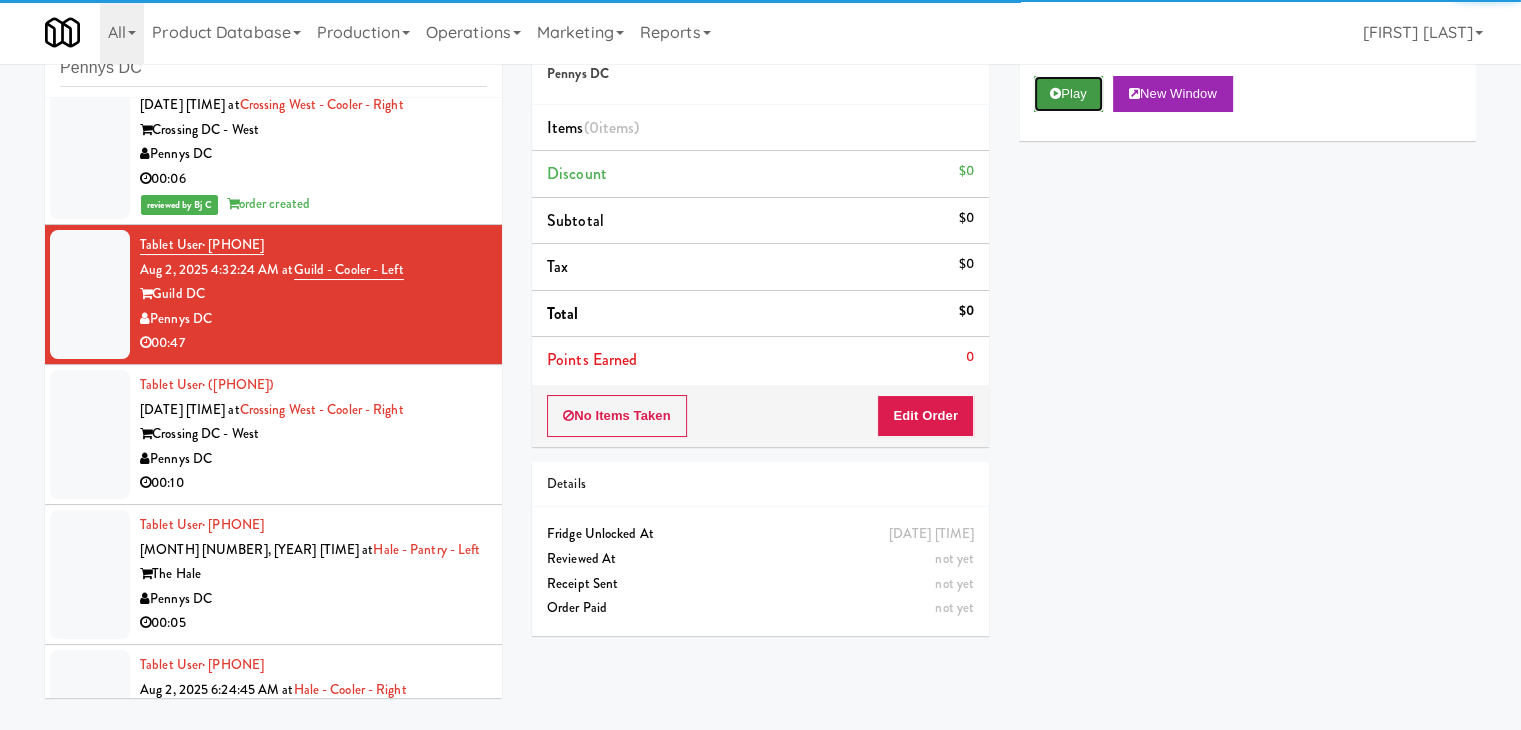 click on "Play" at bounding box center (1068, 94) 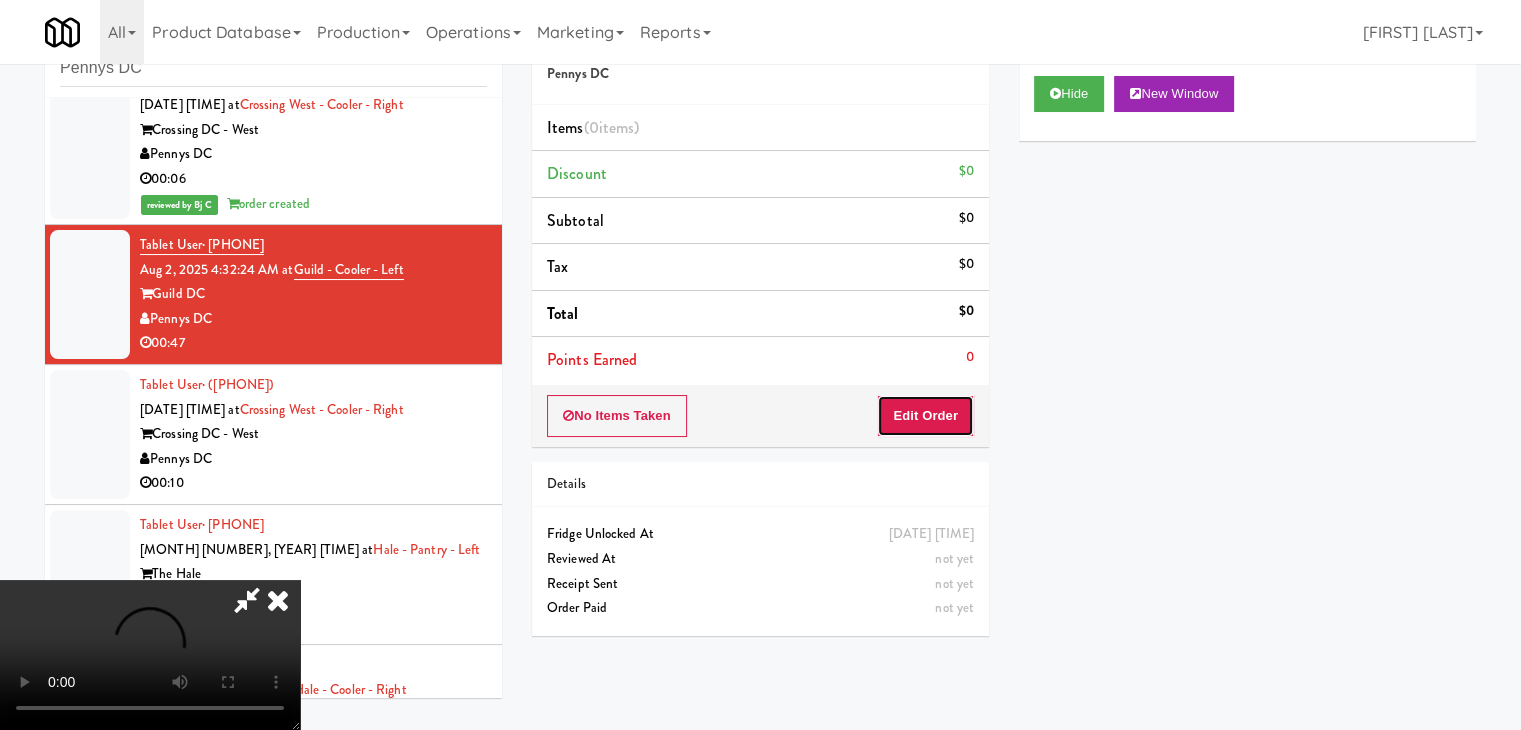click on "Edit Order" at bounding box center (925, 416) 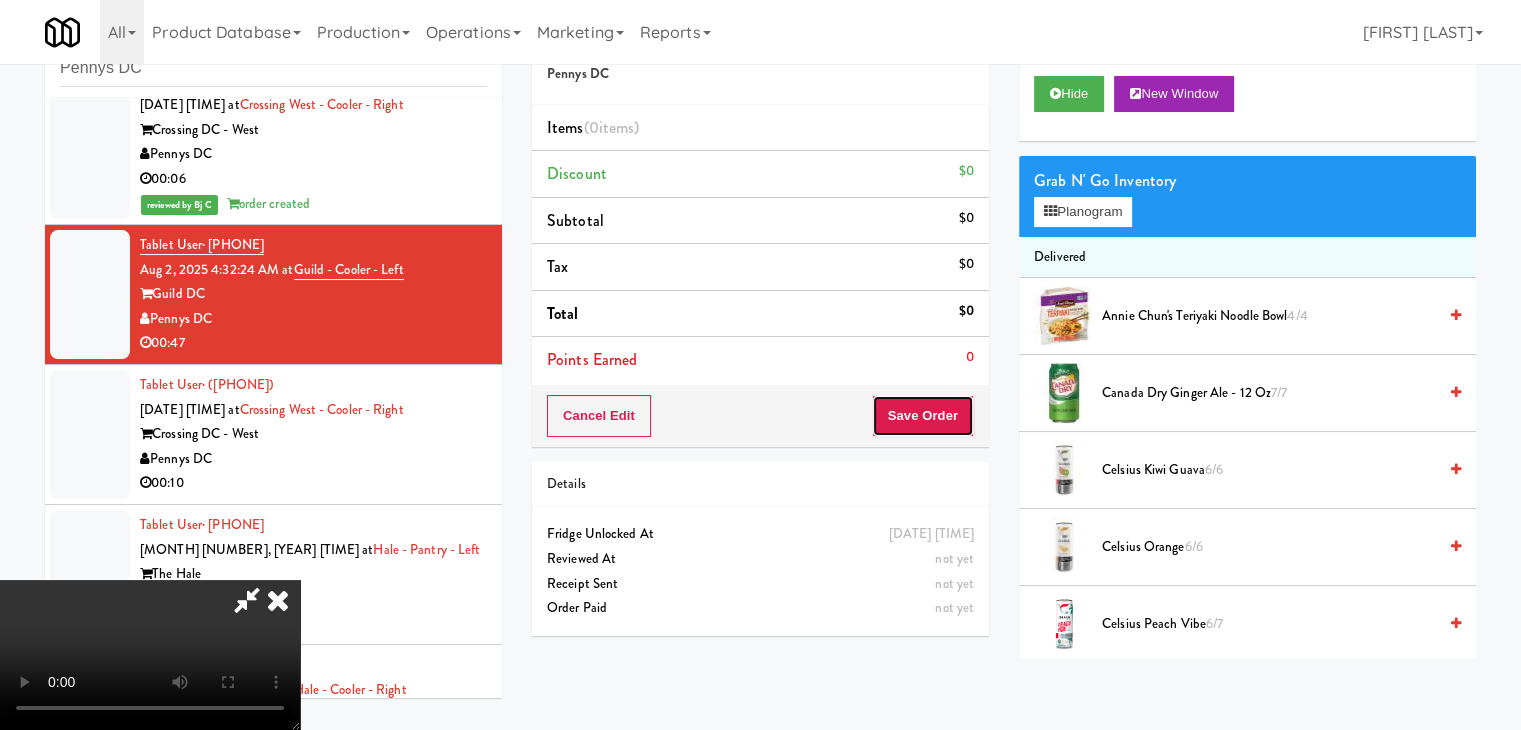 click on "Save Order" at bounding box center (923, 416) 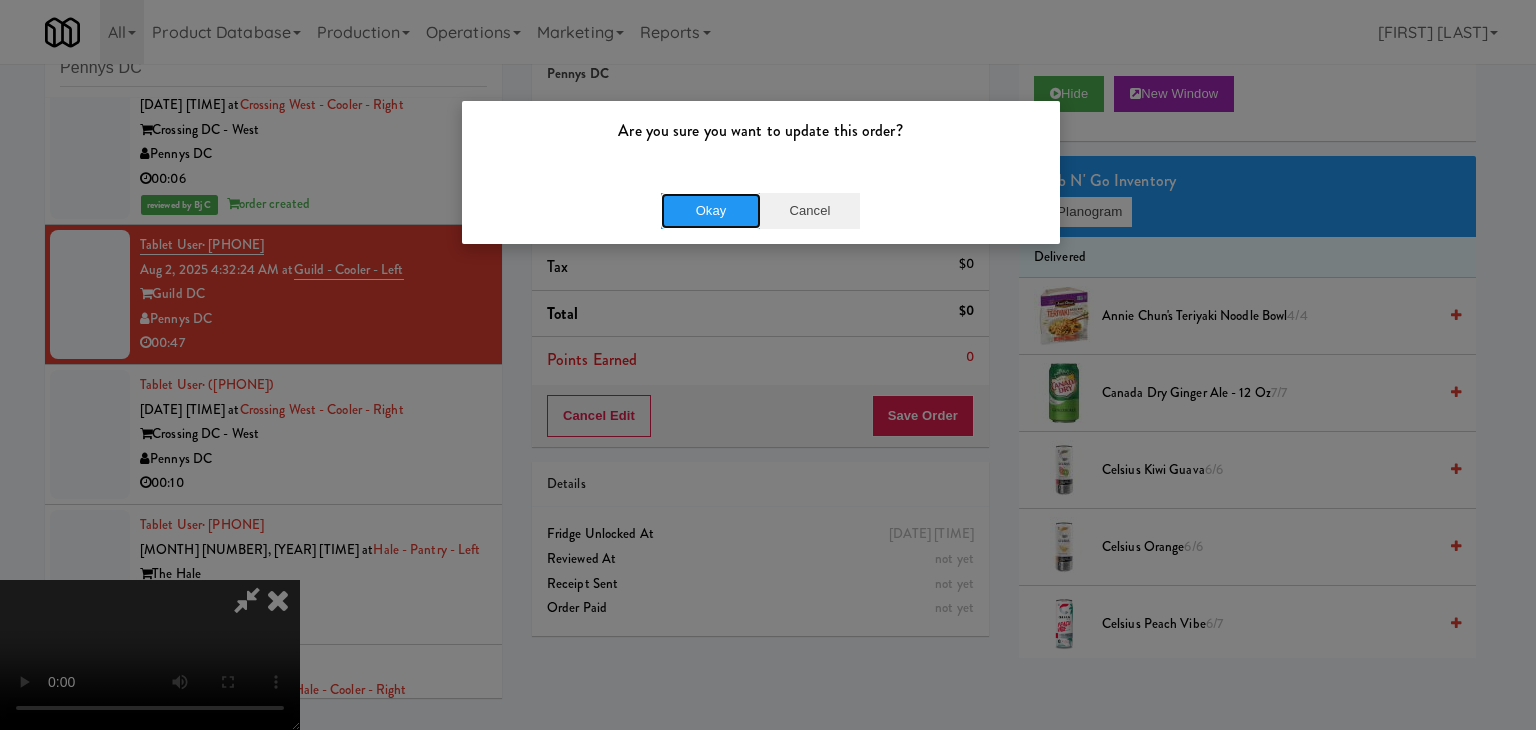 drag, startPoint x: 722, startPoint y: 204, endPoint x: 805, endPoint y: 218, distance: 84.17244 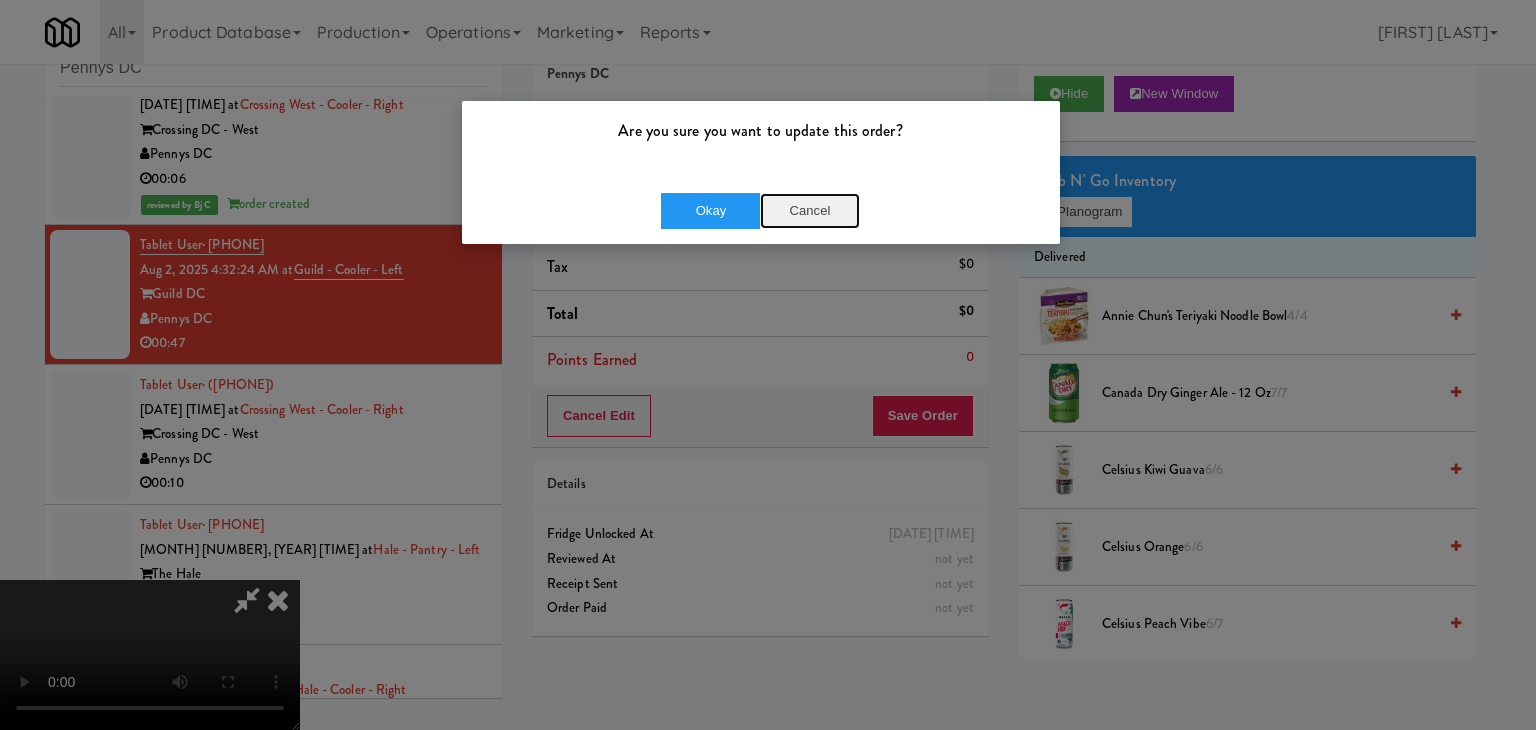 click on "Cancel" at bounding box center (810, 211) 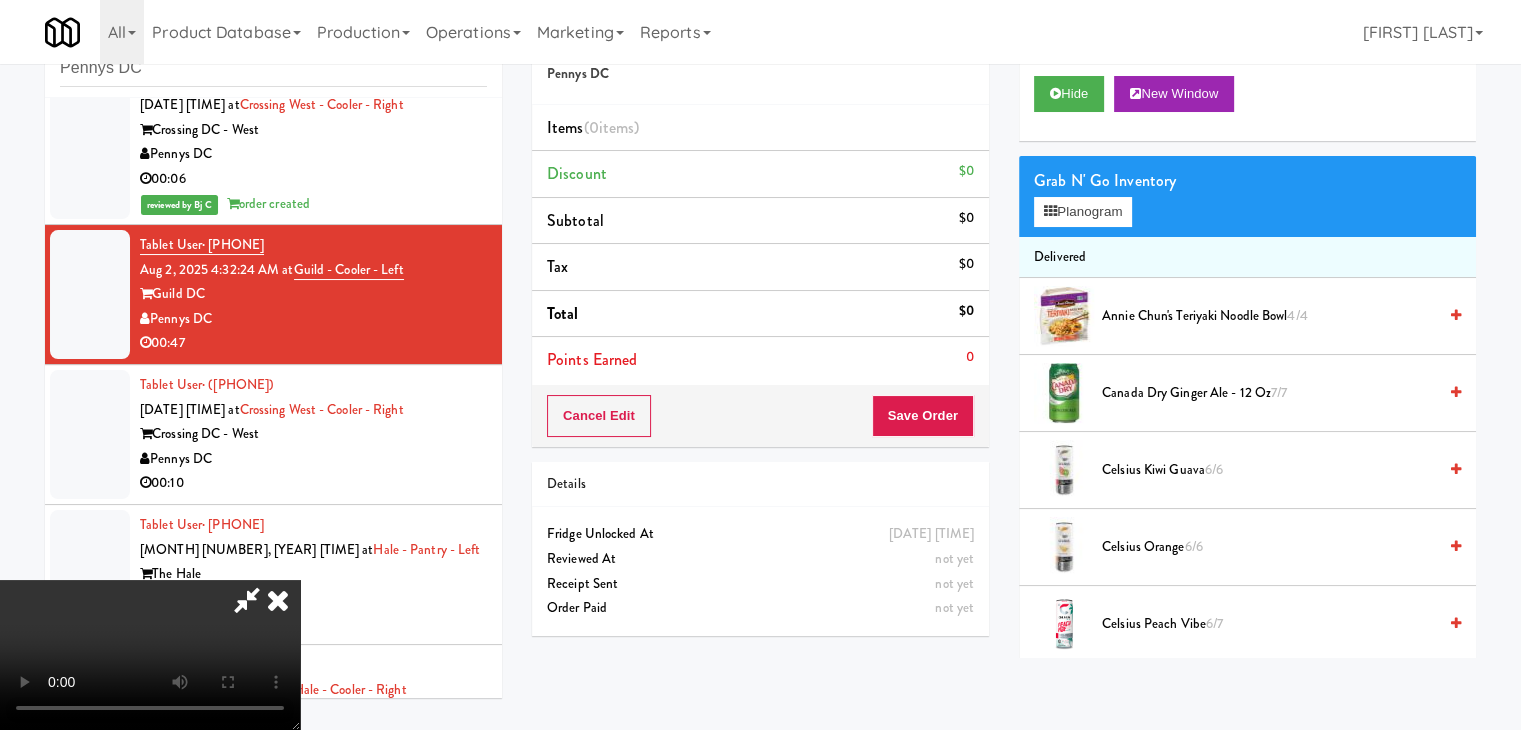click at bounding box center (150, 655) 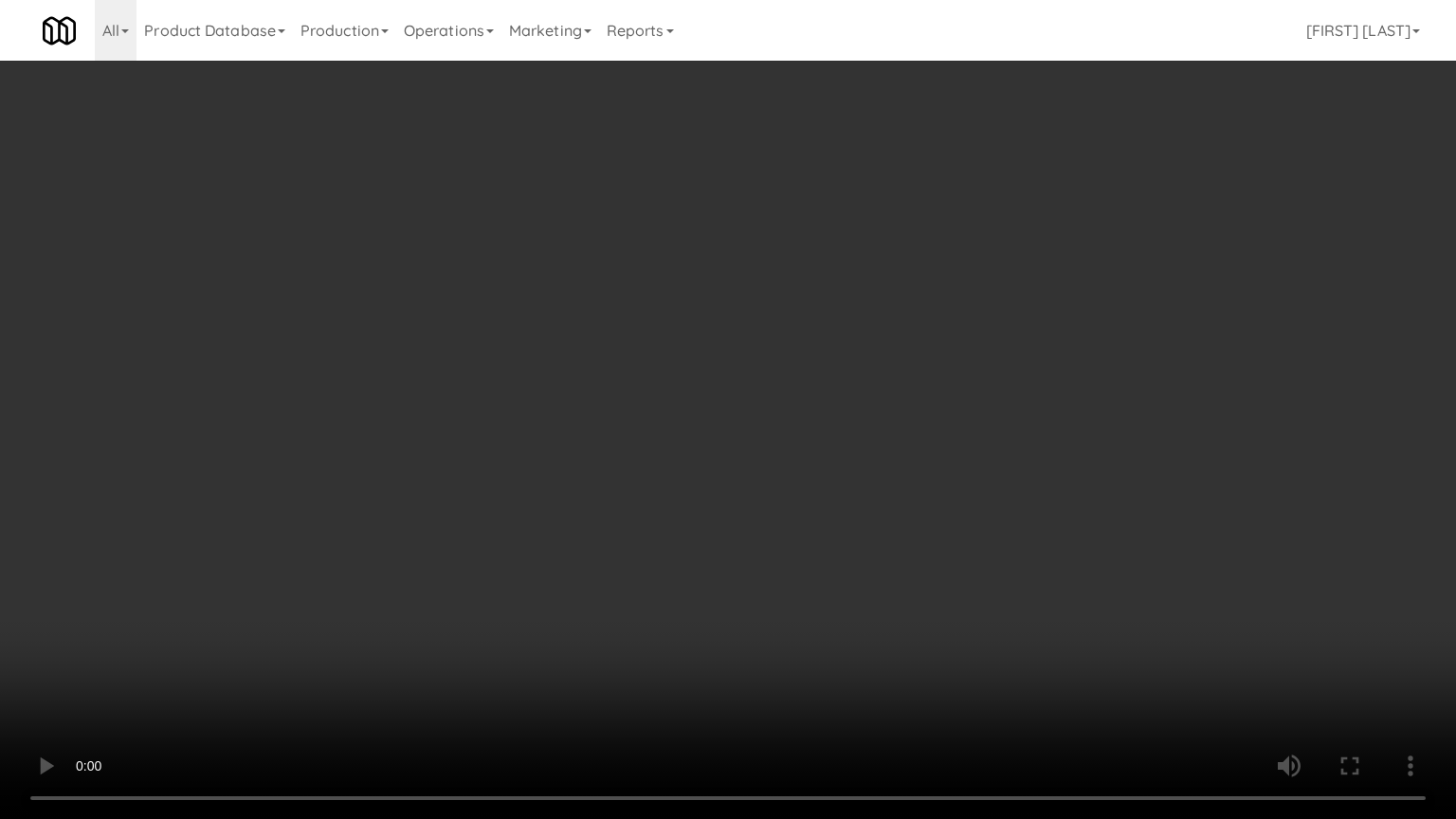 type 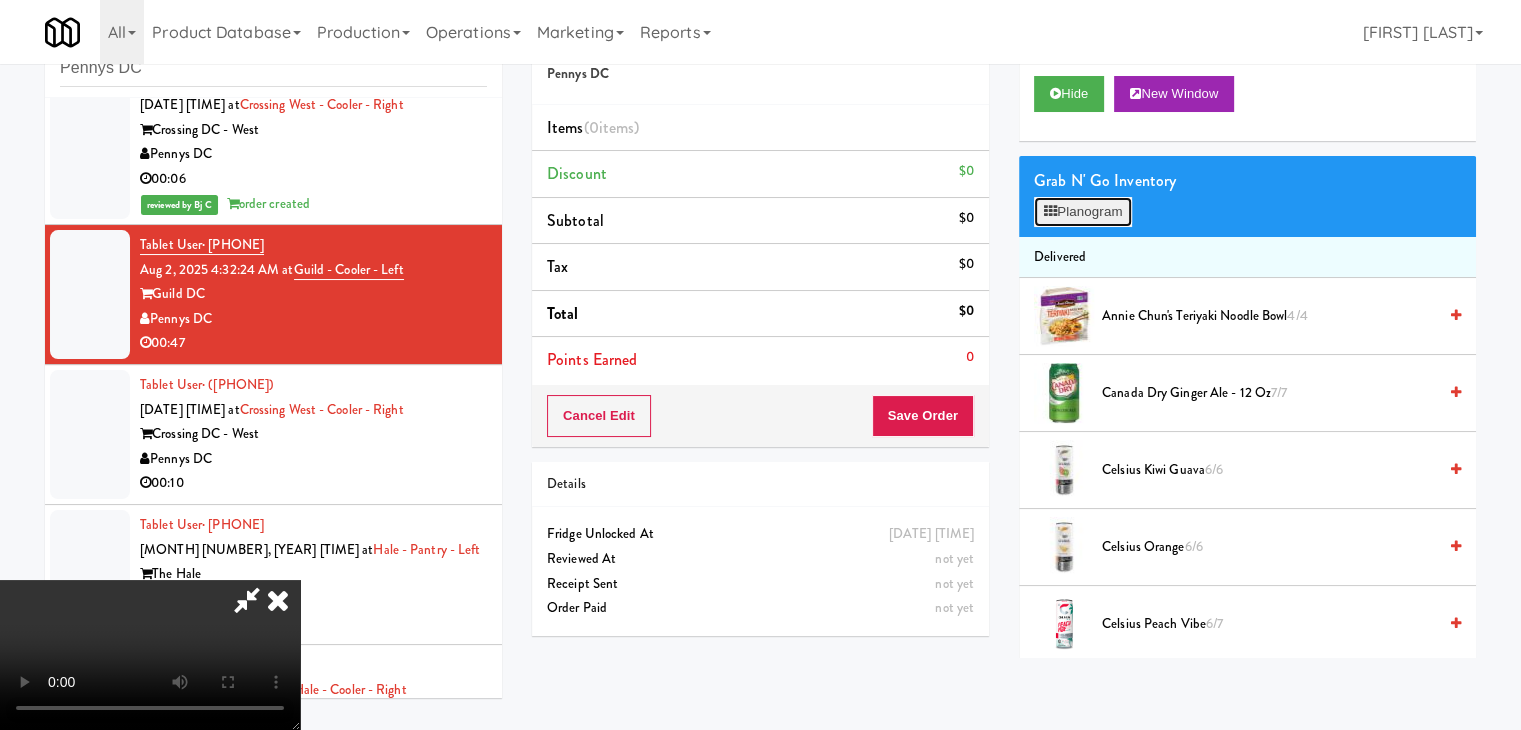 click on "Planogram" at bounding box center (1083, 212) 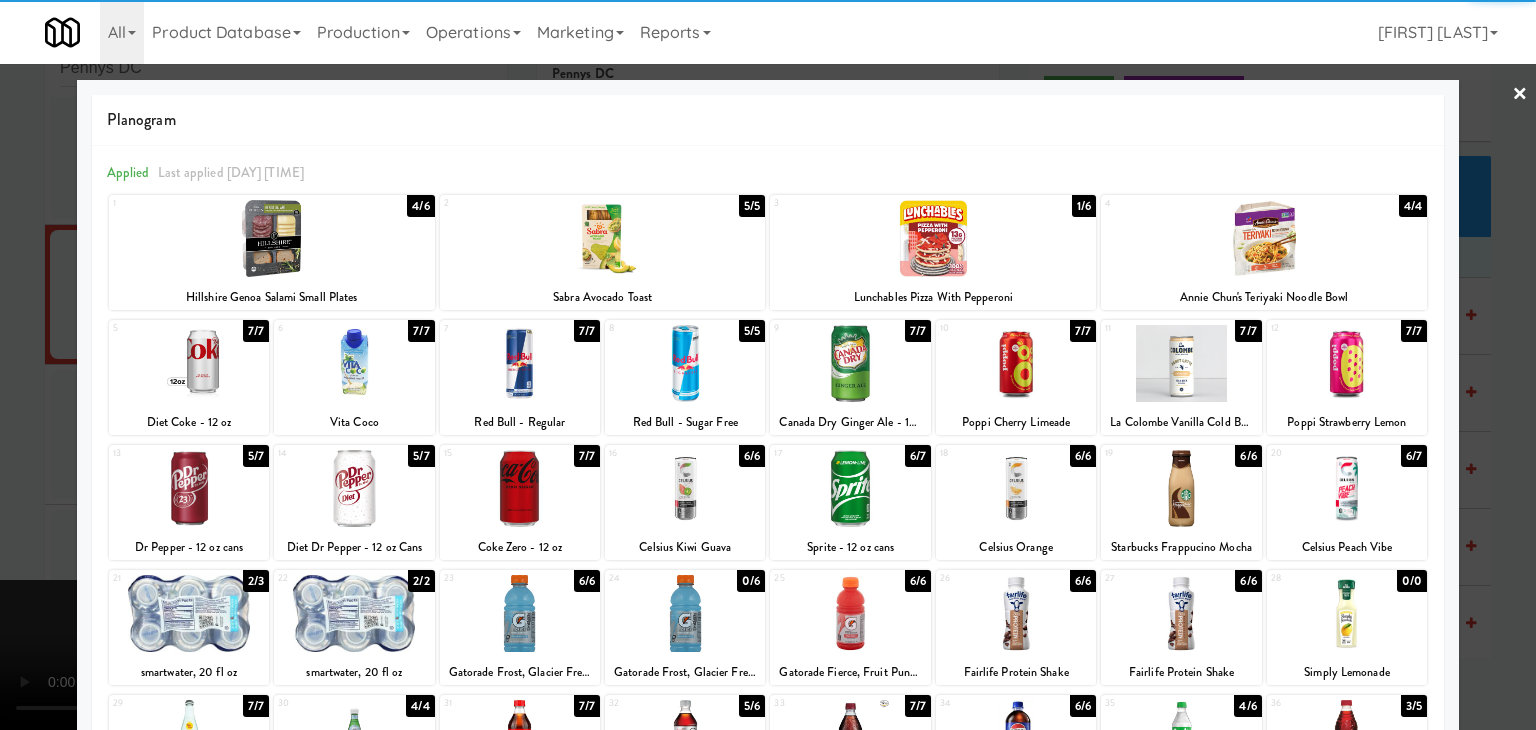 click at bounding box center (850, 613) 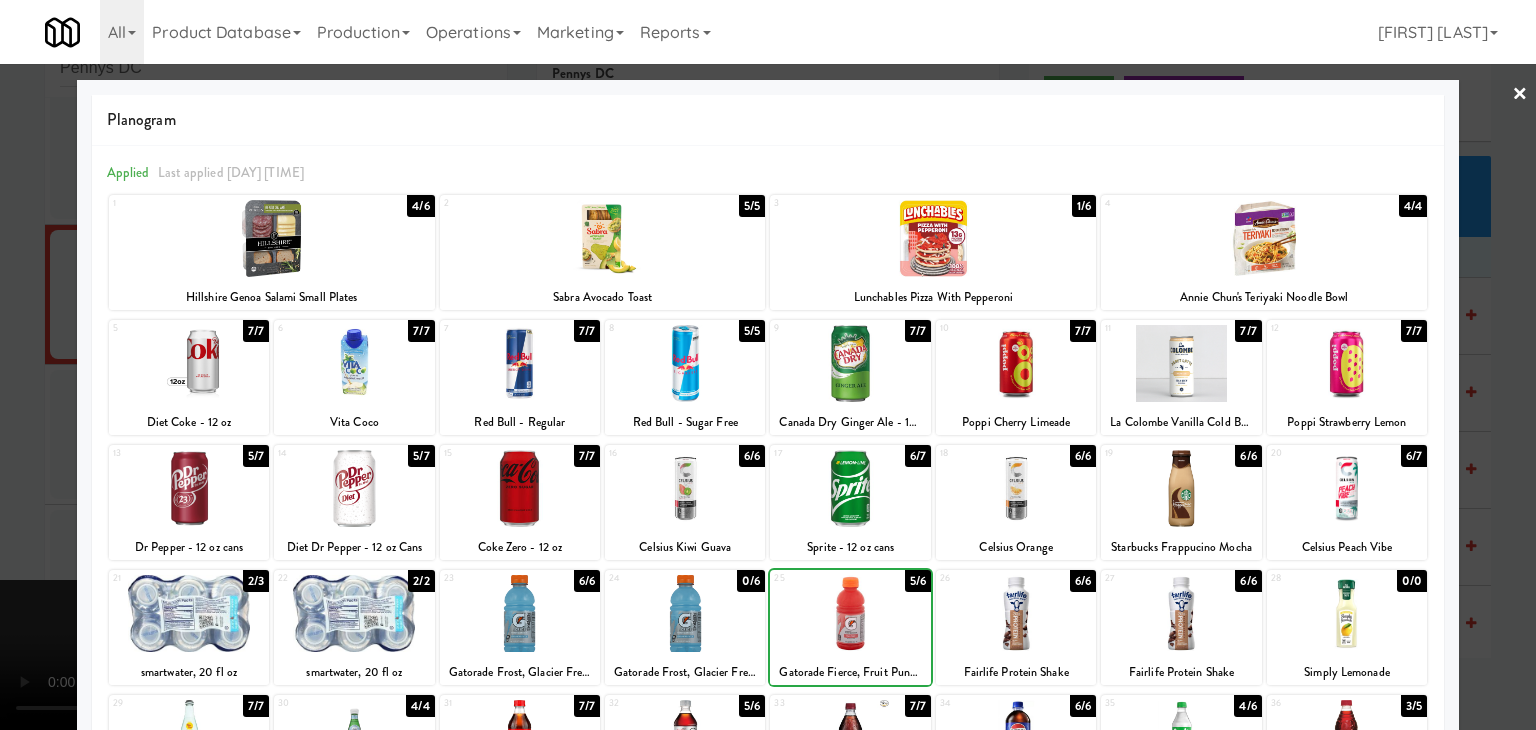 click at bounding box center (685, 613) 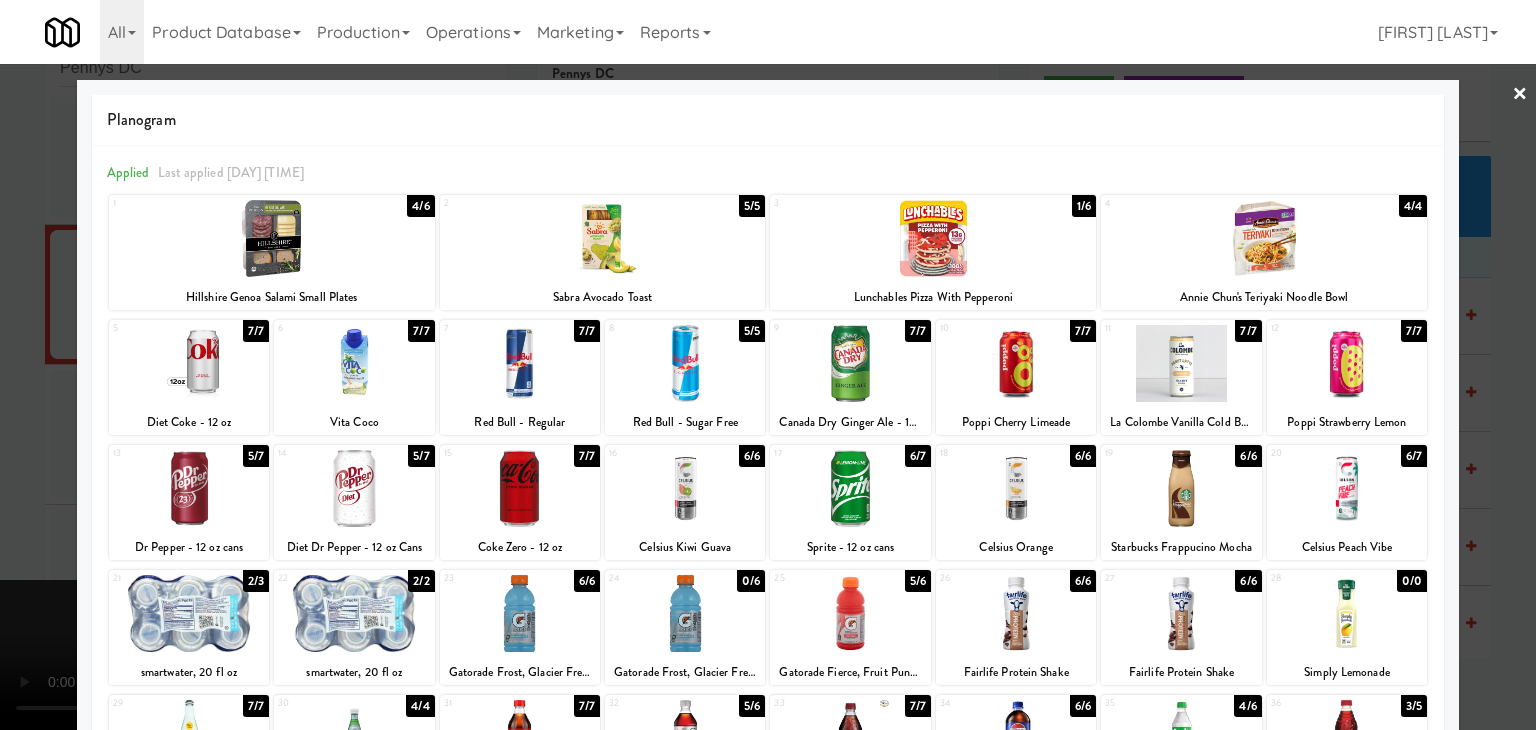 click at bounding box center [1181, 488] 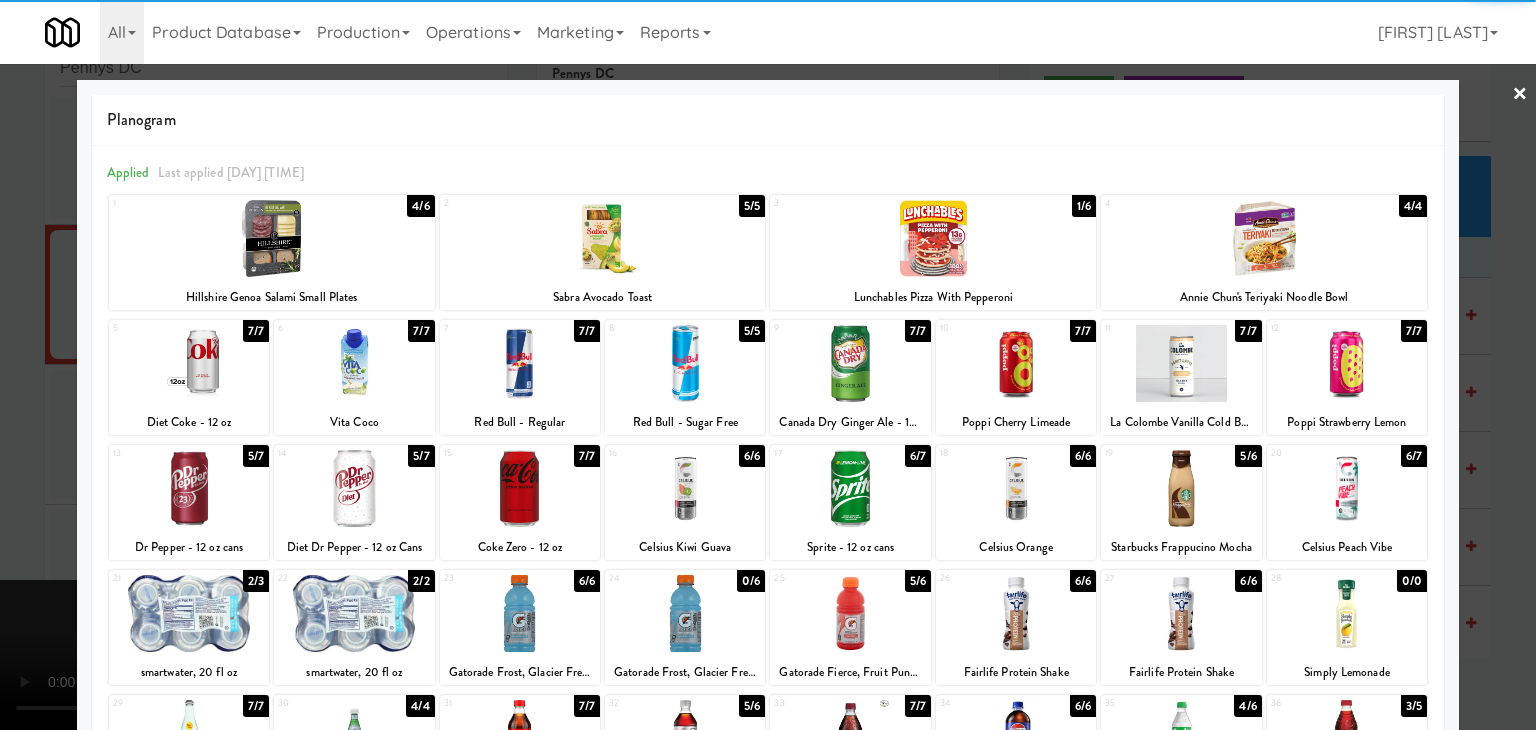 drag, startPoint x: 0, startPoint y: 619, endPoint x: 296, endPoint y: 581, distance: 298.42923 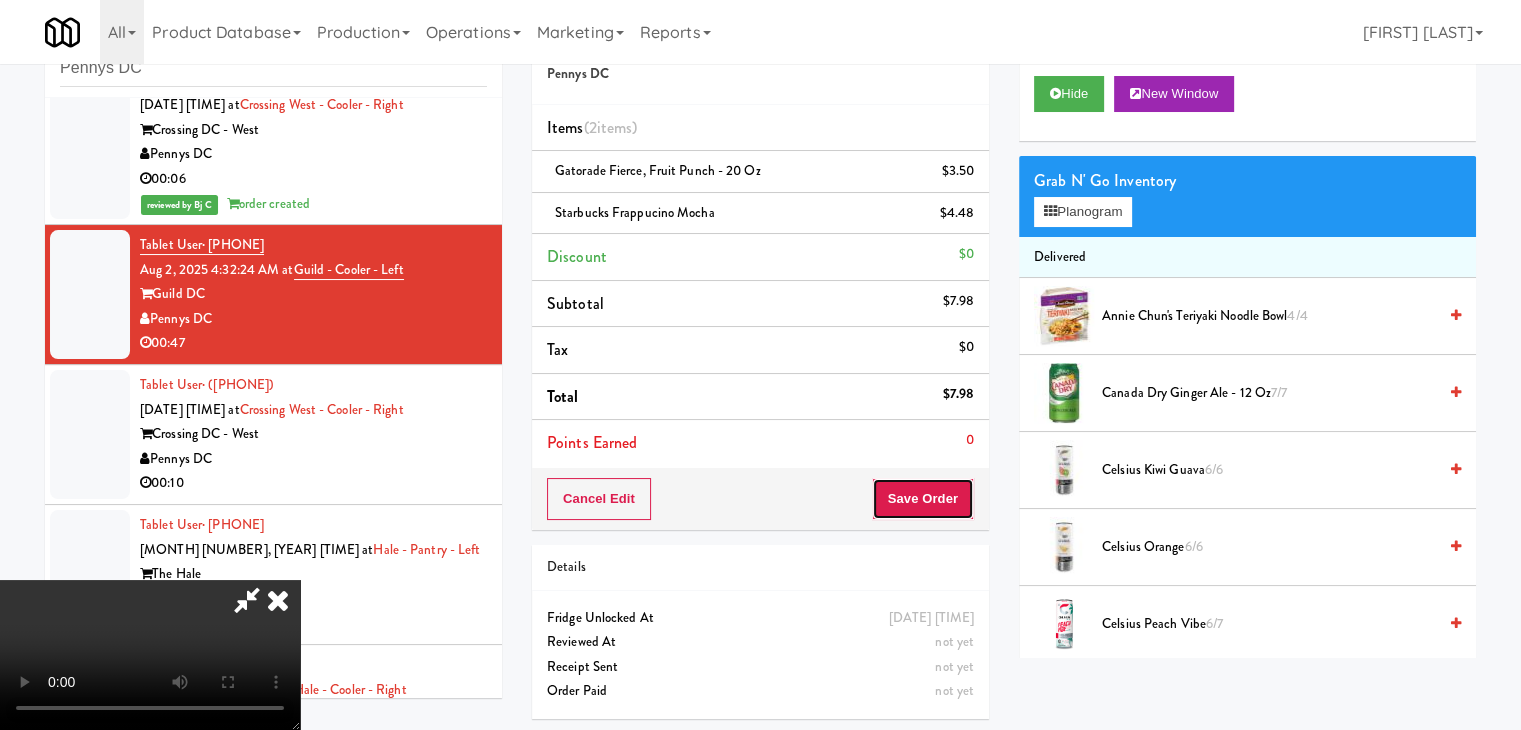 click on "Save Order" at bounding box center [923, 499] 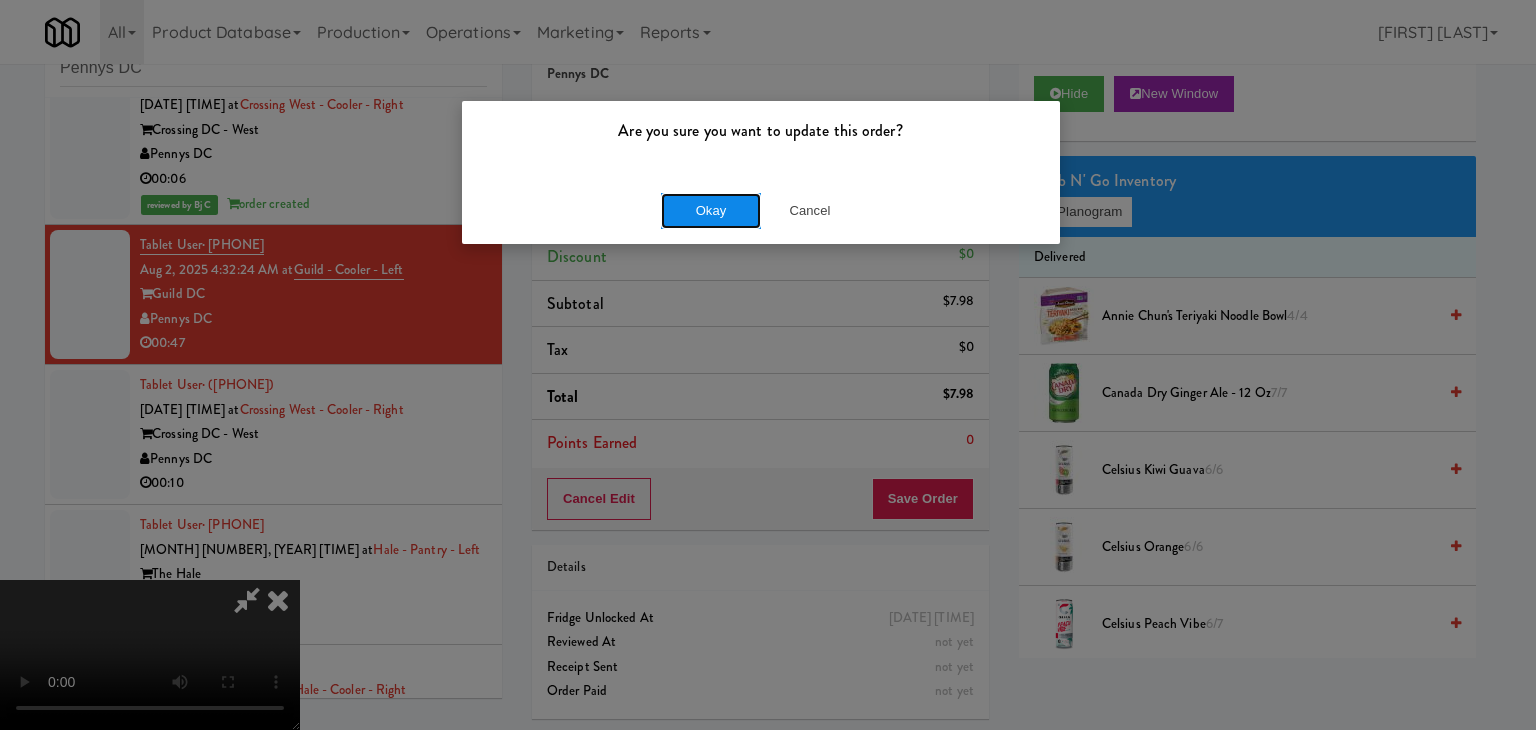 click on "Okay" at bounding box center [711, 211] 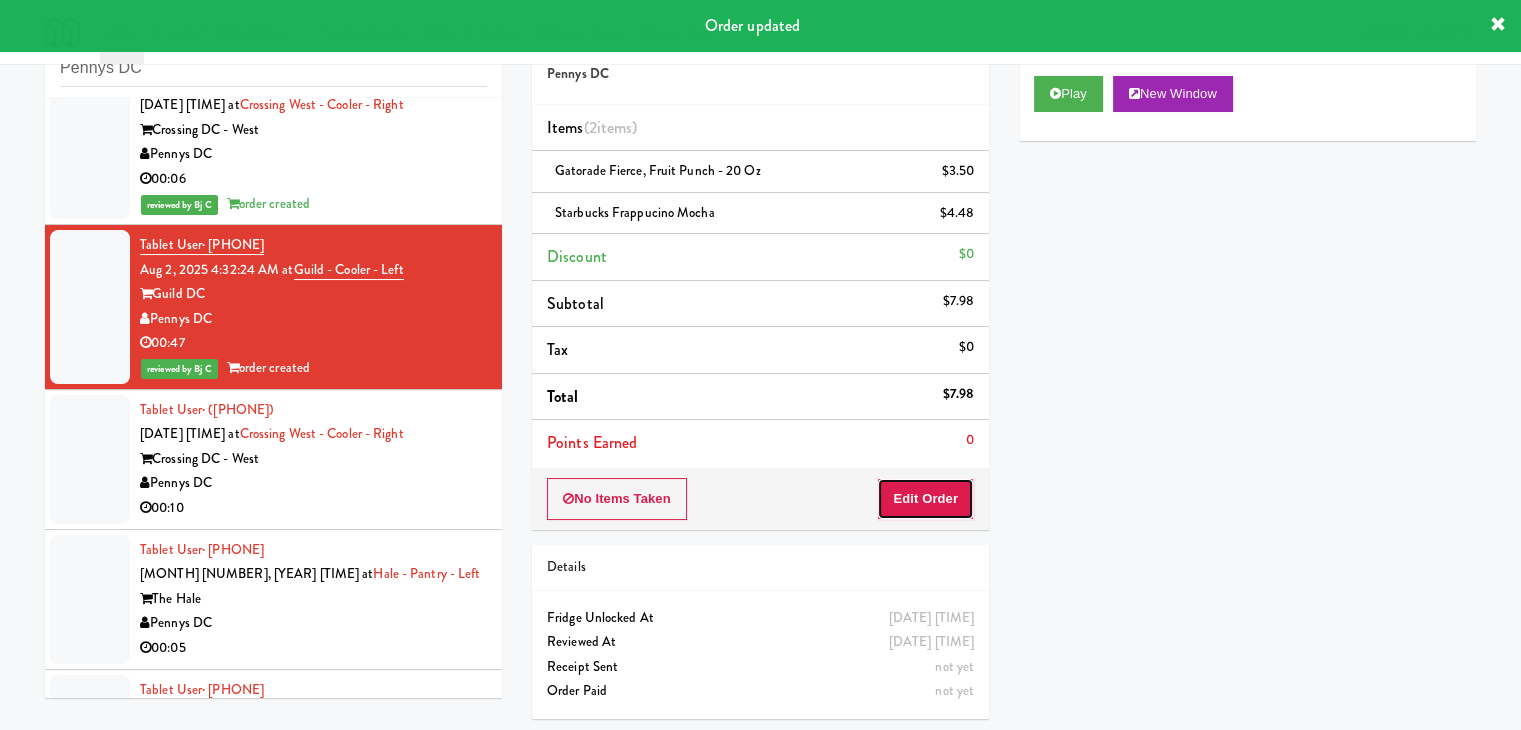 click on "Edit Order" at bounding box center [925, 499] 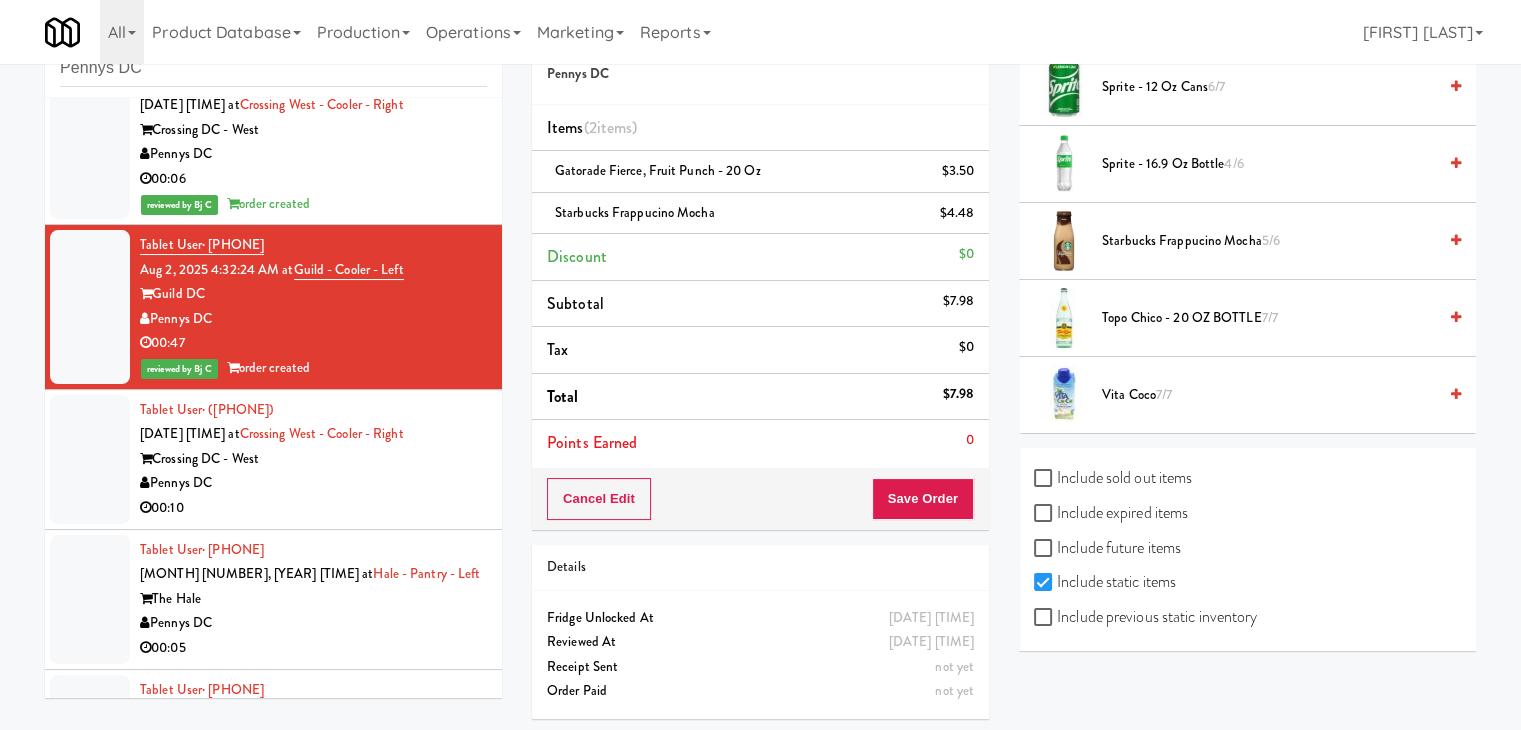 click on "Include previous static inventory" at bounding box center [1145, 617] 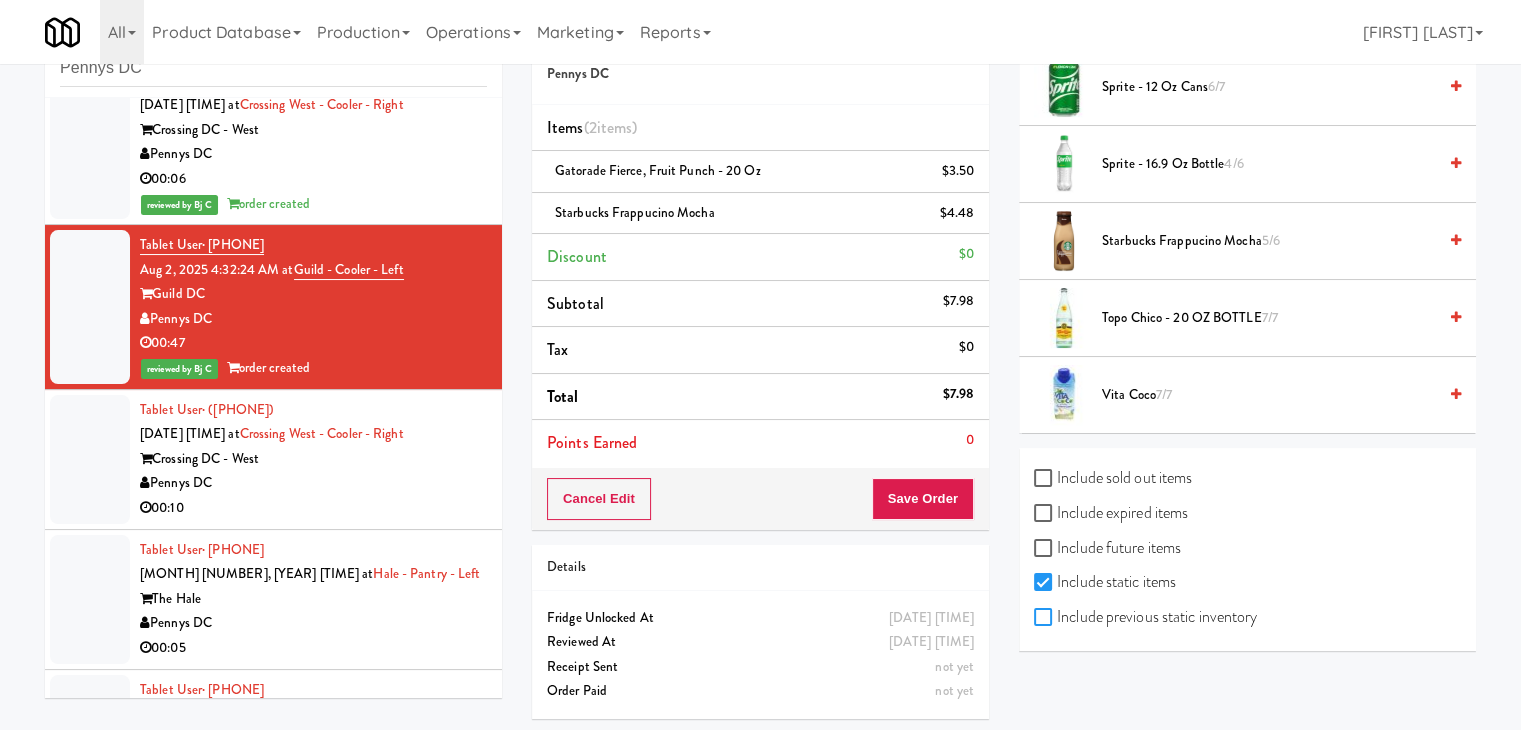 click on "Include previous static inventory" at bounding box center [1045, 618] 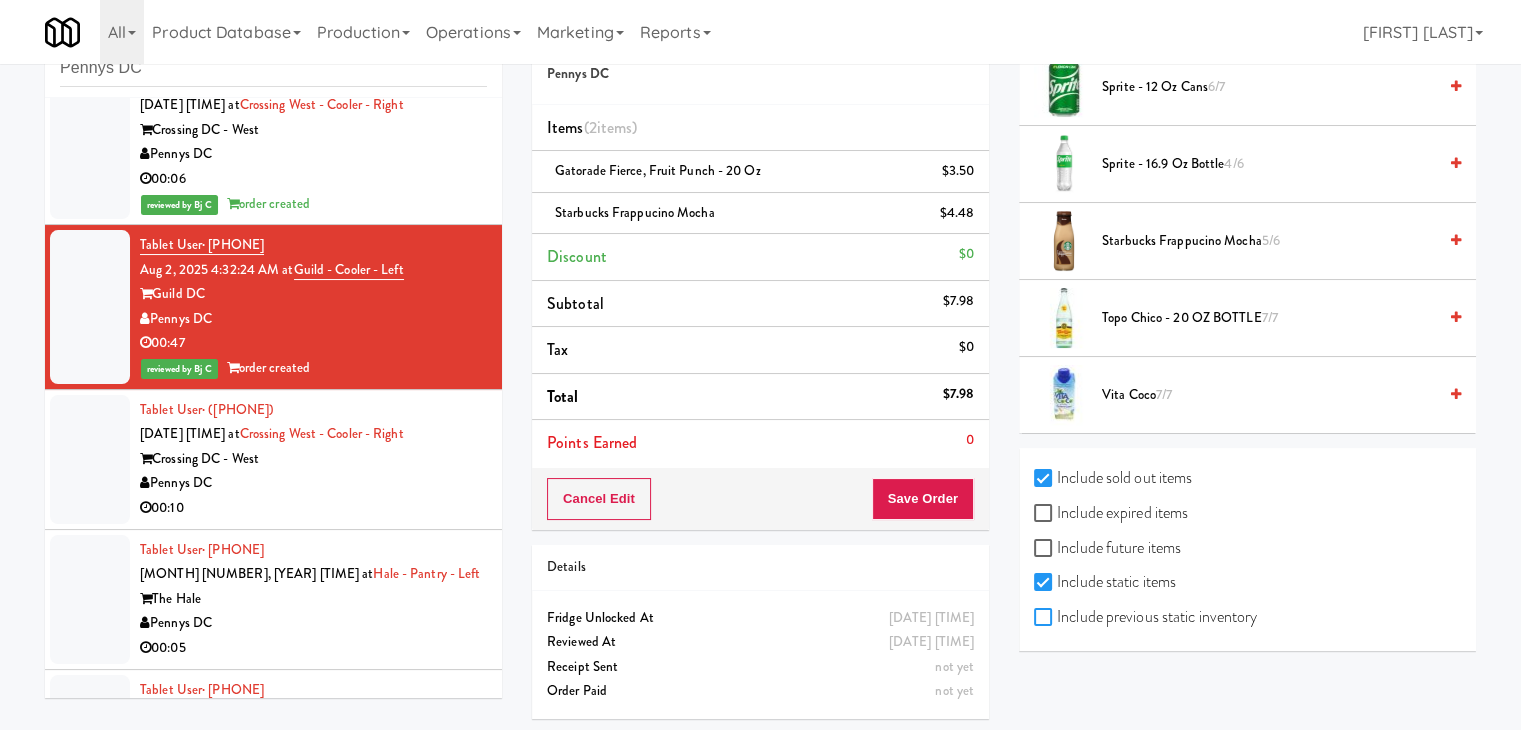 checkbox on "true" 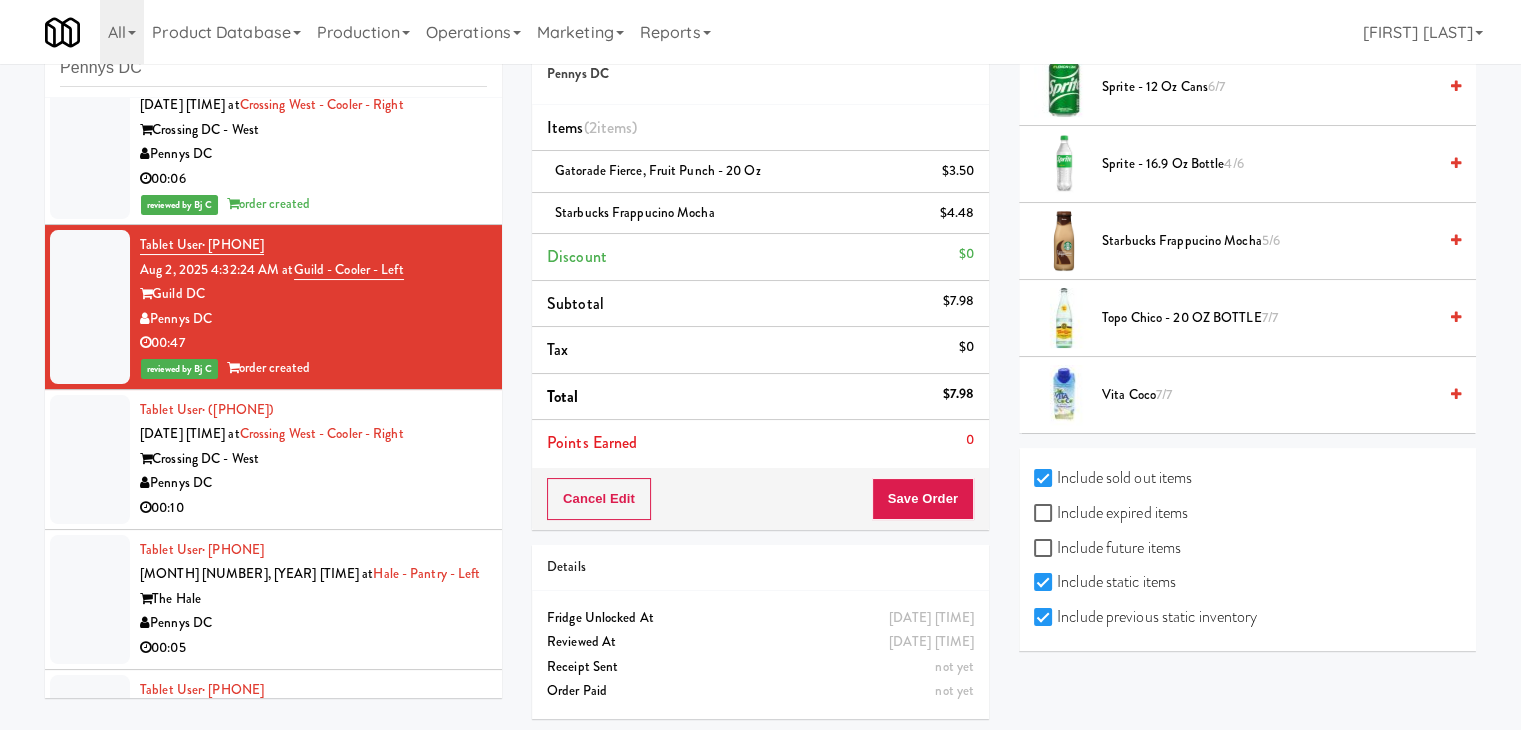 checkbox on "true" 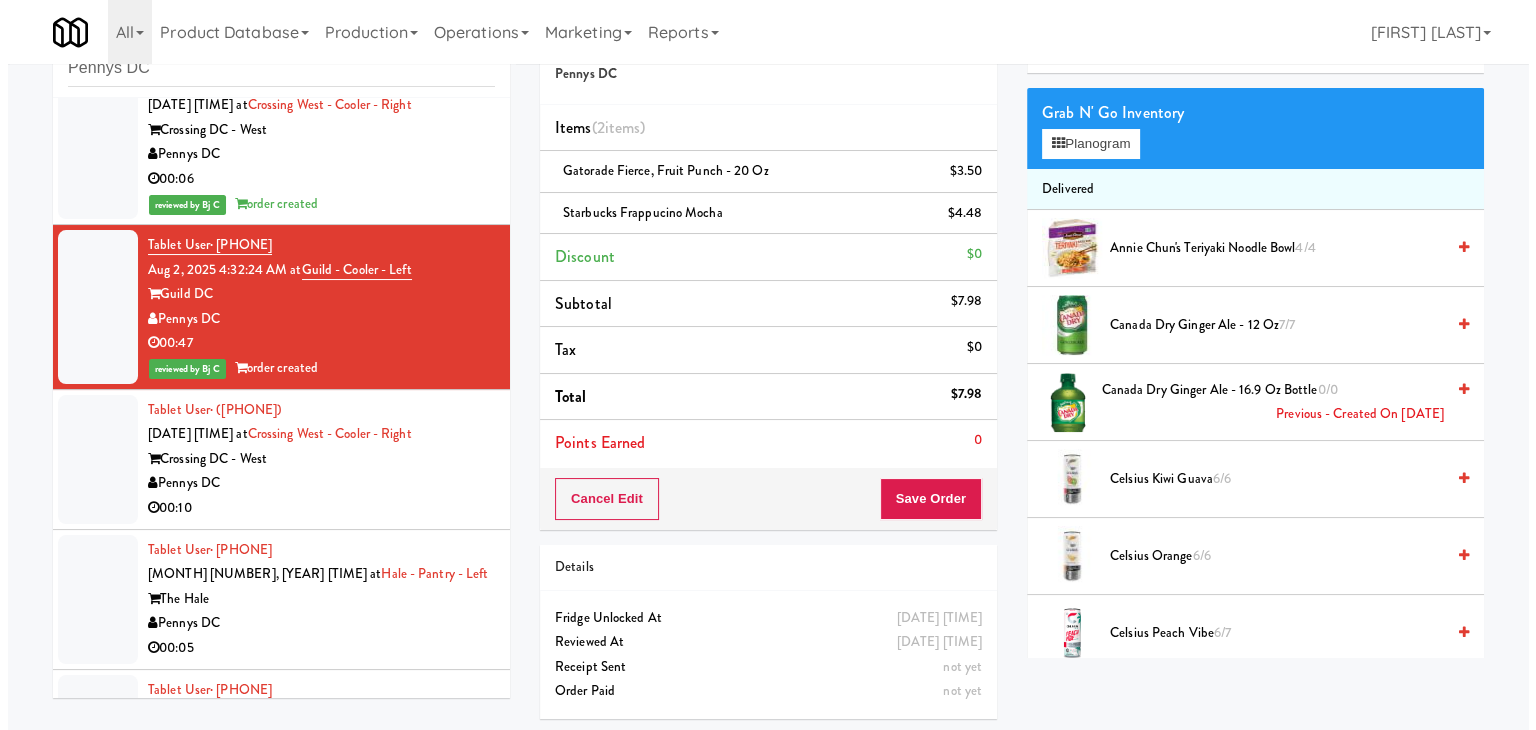 scroll, scrollTop: 0, scrollLeft: 0, axis: both 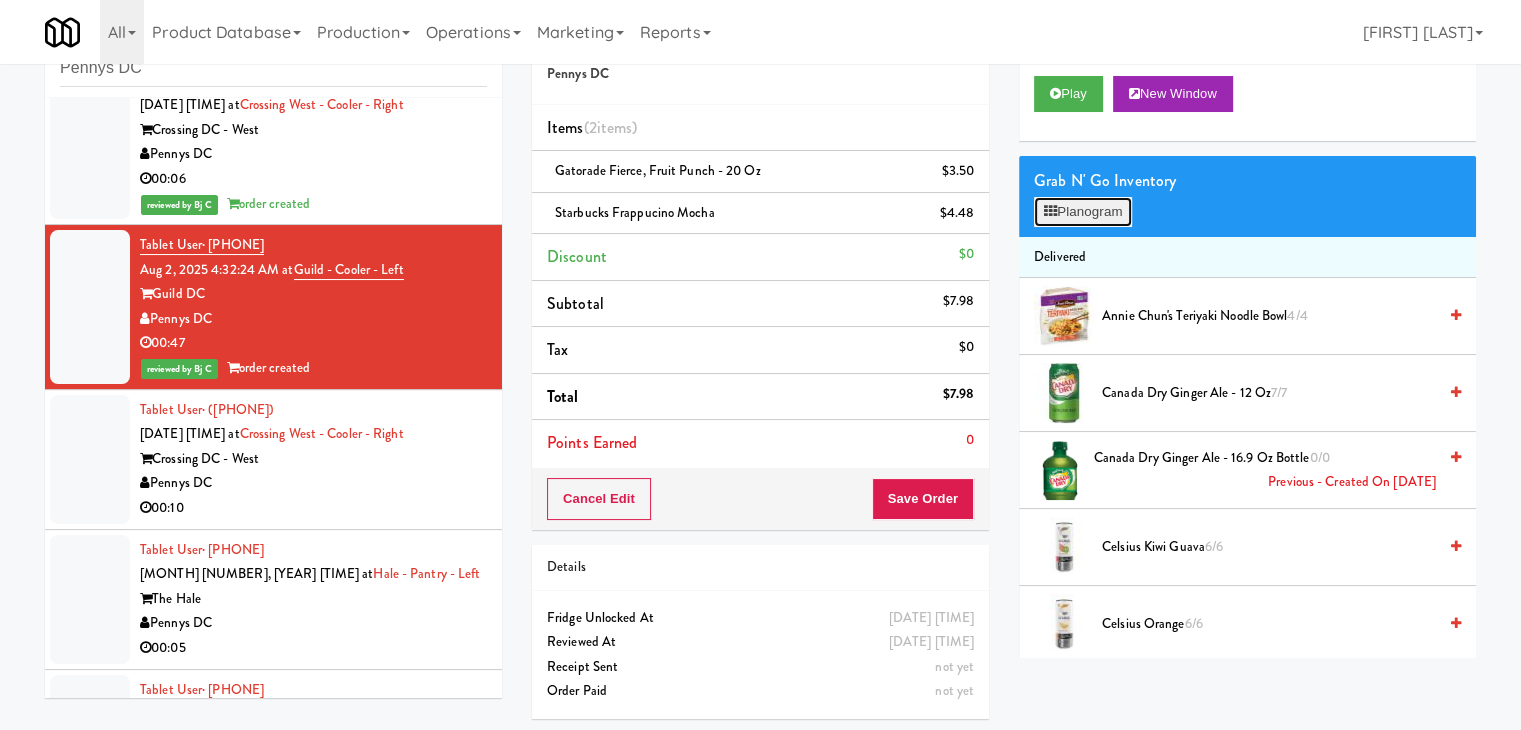 click on "Planogram" at bounding box center [1083, 212] 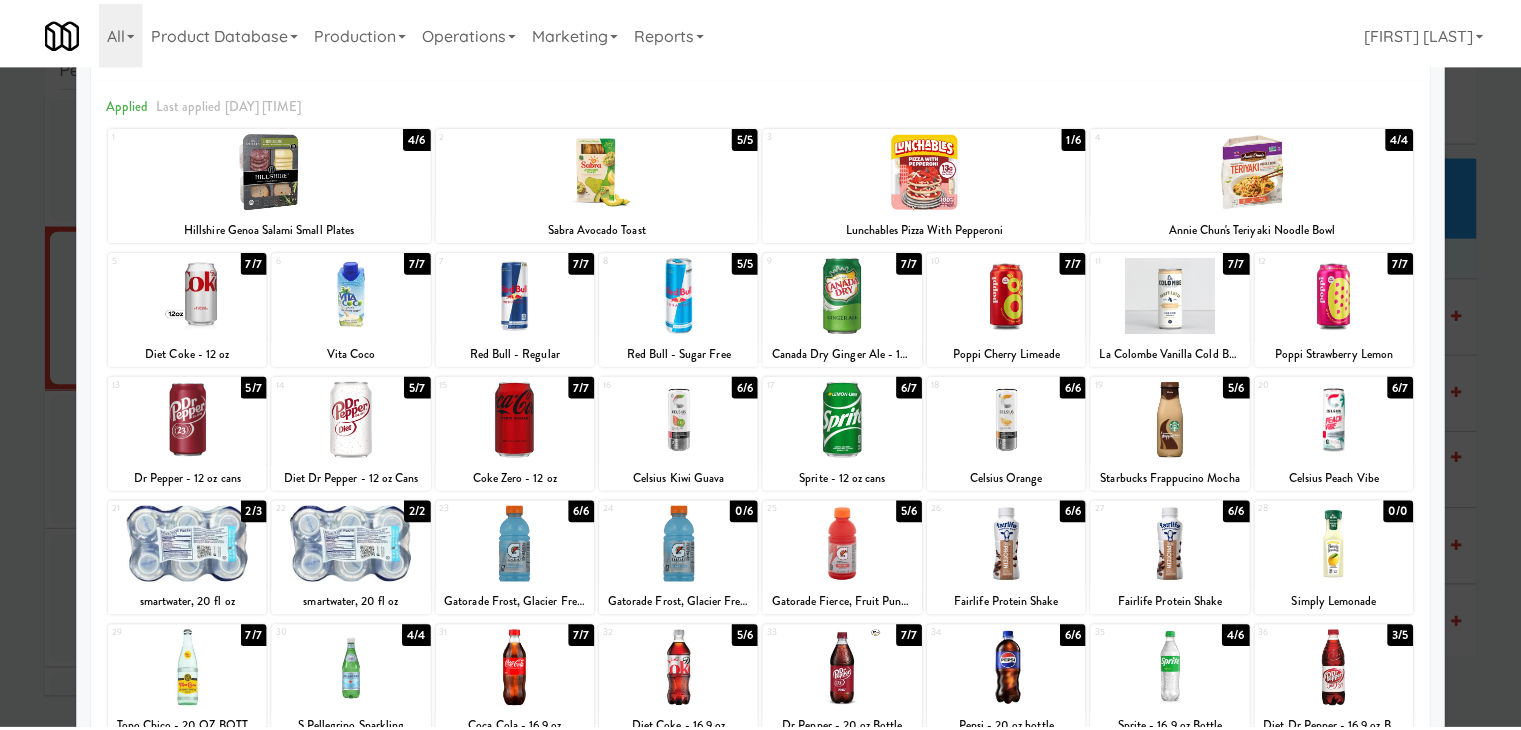 scroll, scrollTop: 100, scrollLeft: 0, axis: vertical 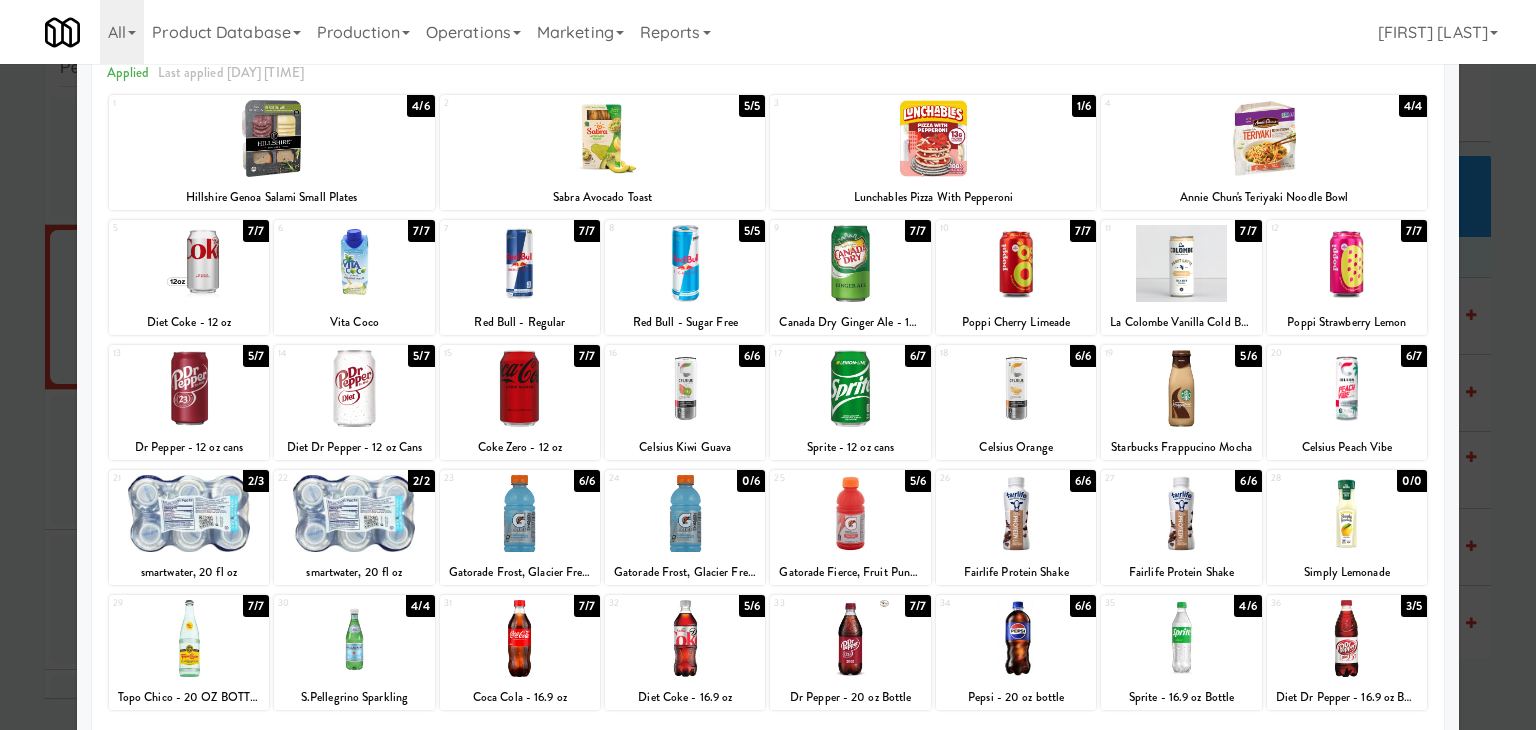 drag, startPoint x: 702, startPoint y: 507, endPoint x: 439, endPoint y: 529, distance: 263.91855 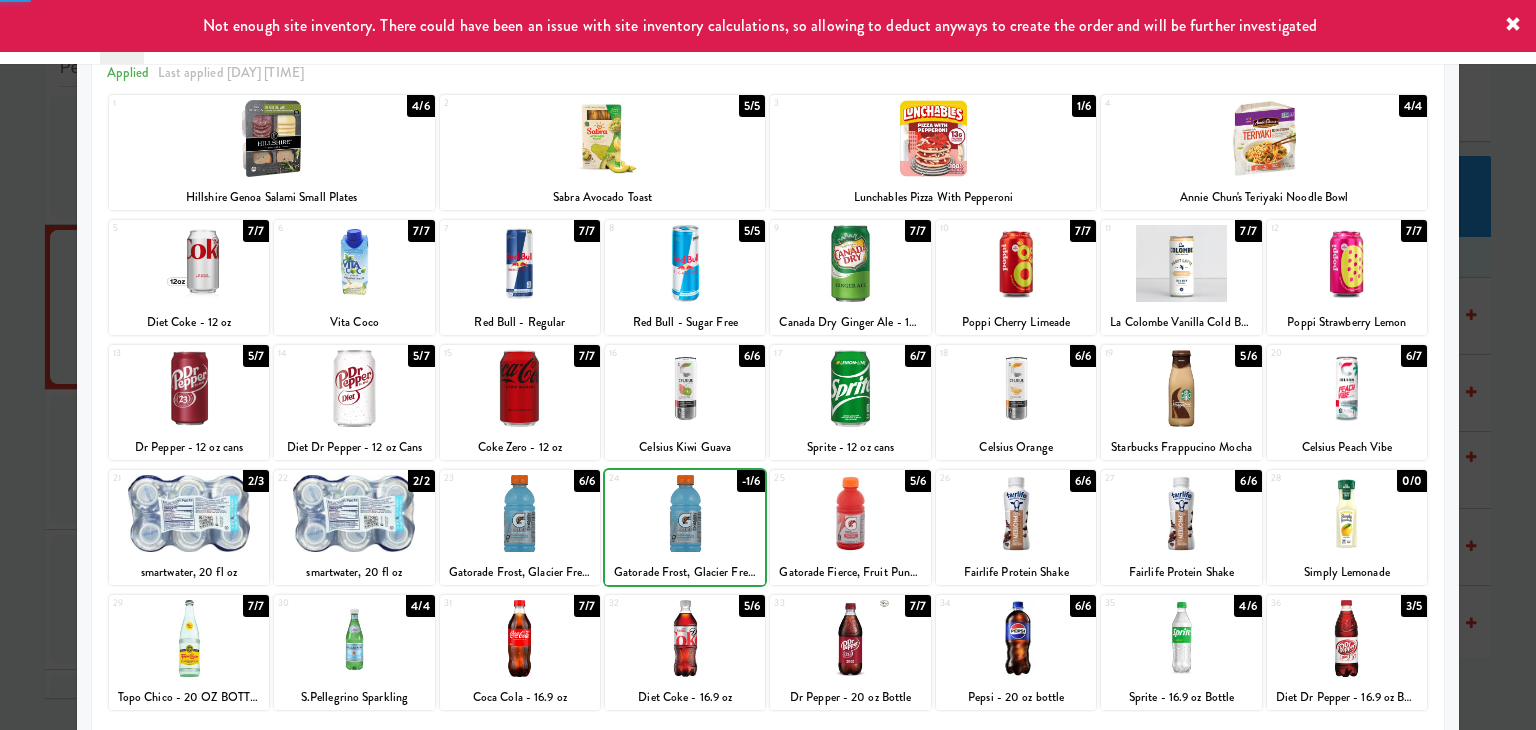 drag, startPoint x: 0, startPoint y: 530, endPoint x: 297, endPoint y: 507, distance: 297.88925 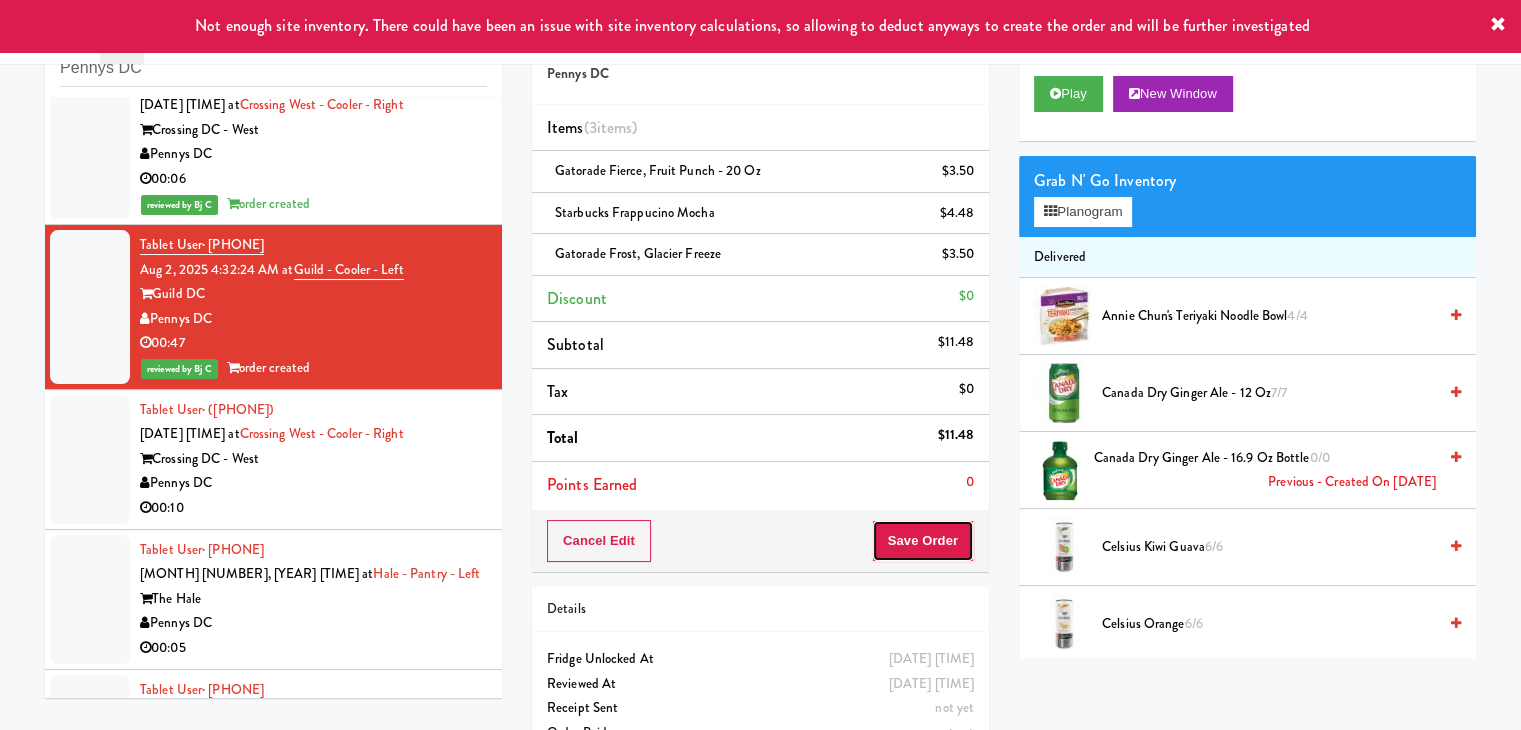 click on "Save Order" at bounding box center [923, 541] 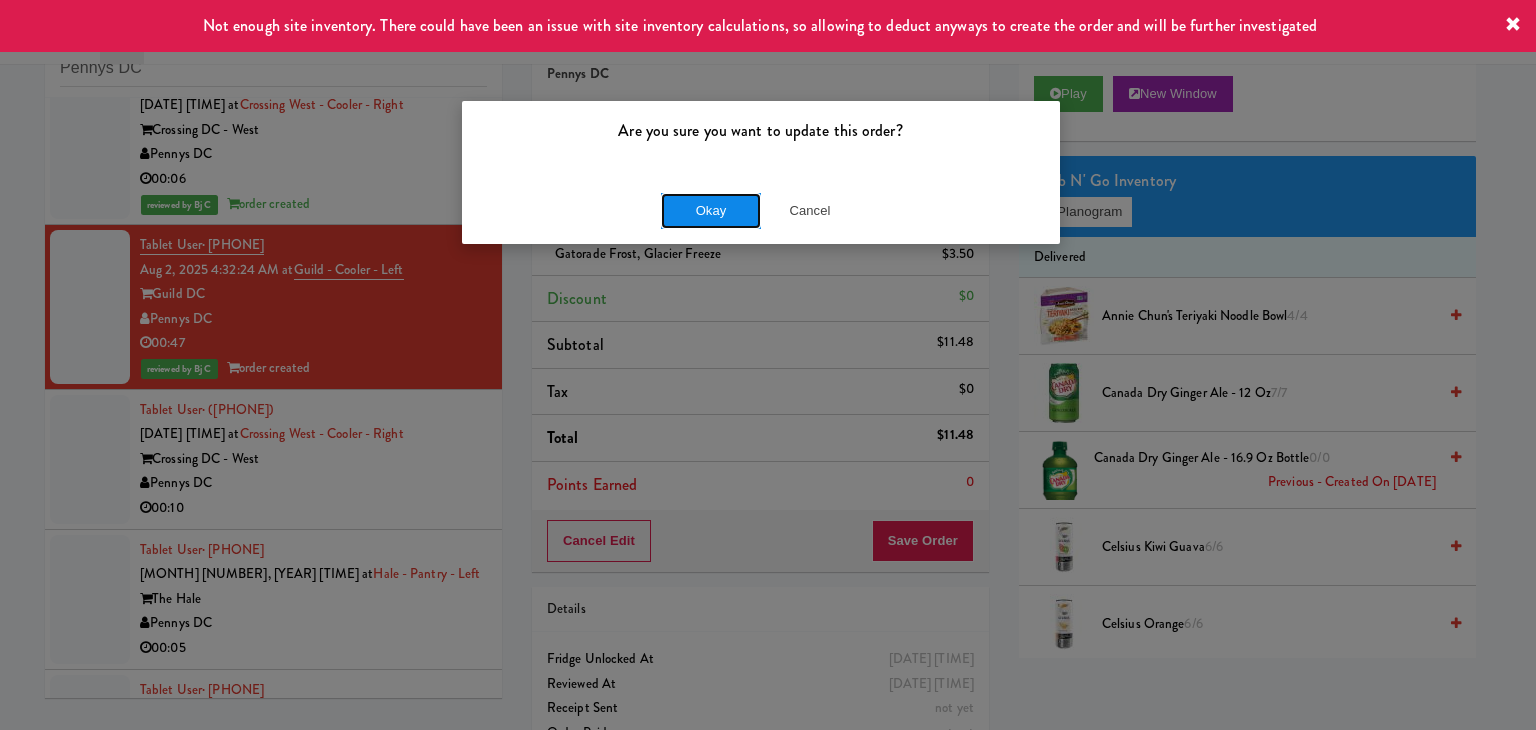 click on "Okay" at bounding box center [711, 211] 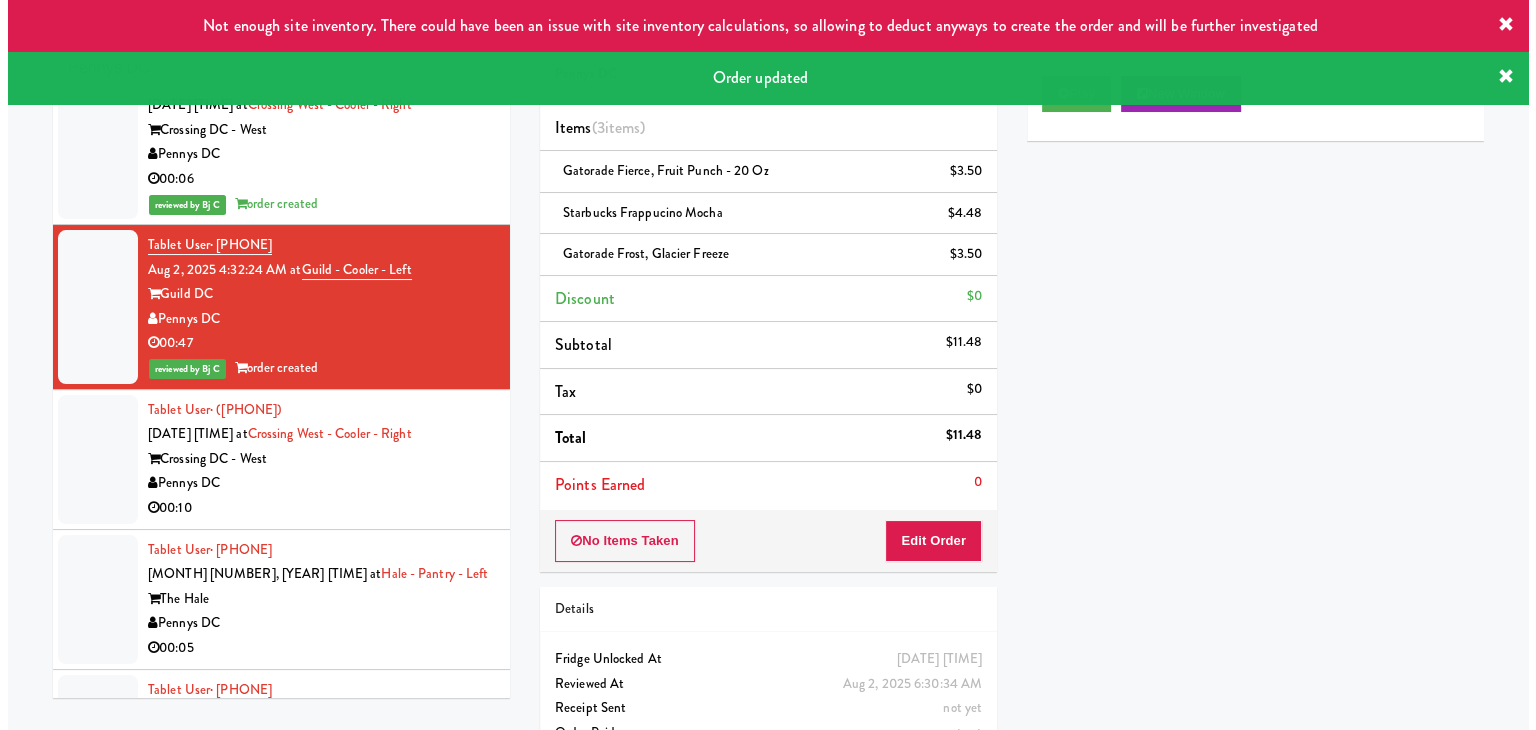 scroll, scrollTop: 302, scrollLeft: 0, axis: vertical 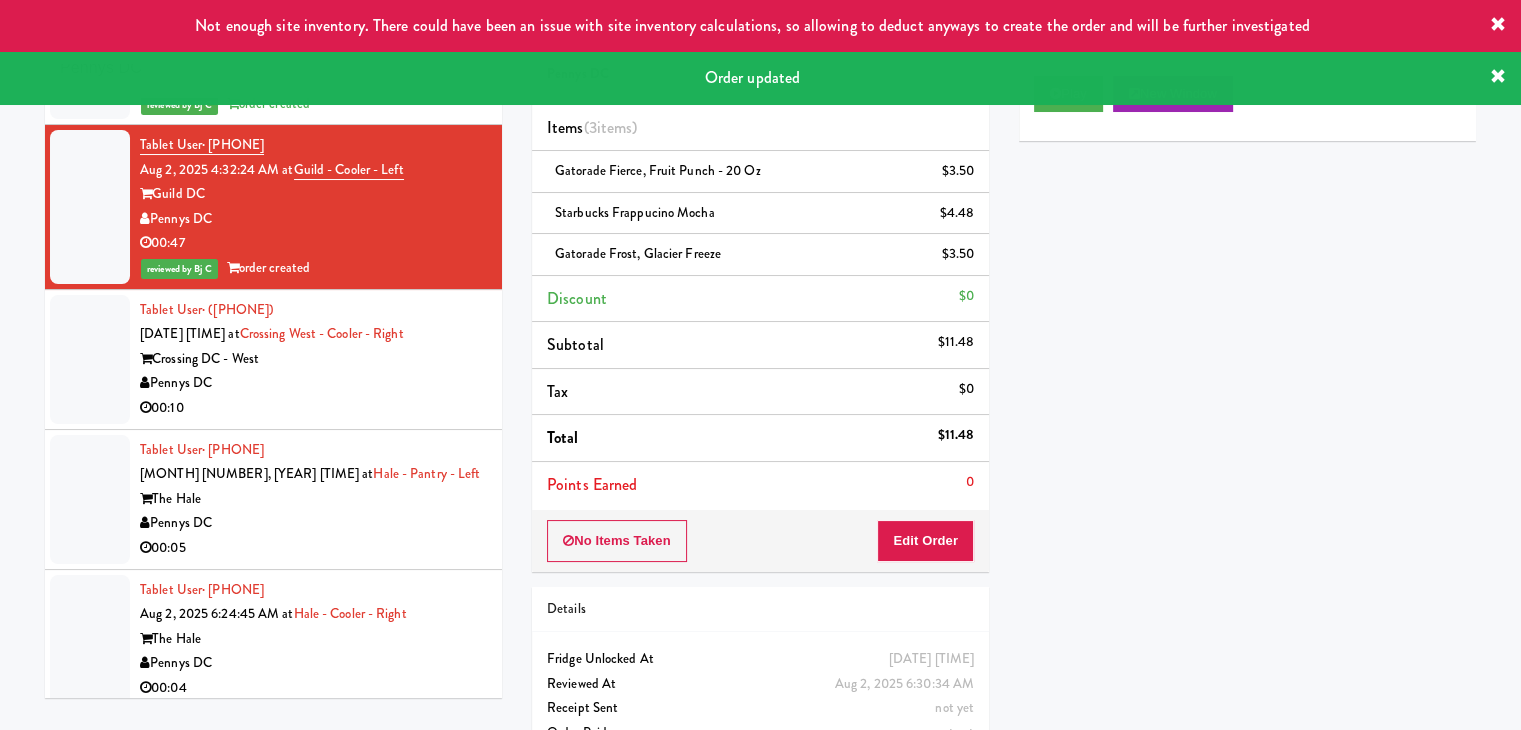 click on "Pennys DC" at bounding box center [313, 383] 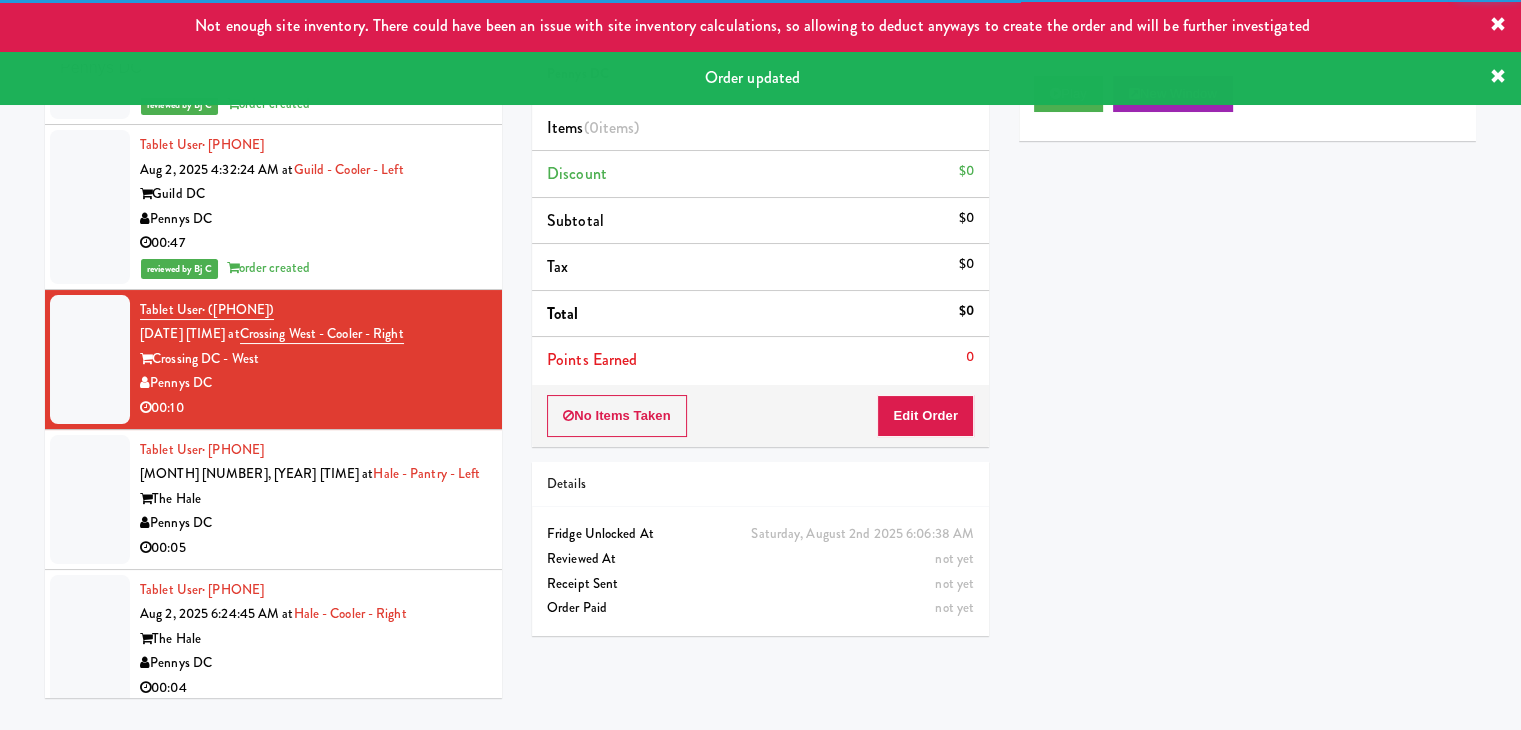 click on "Order updated" at bounding box center (760, 78) 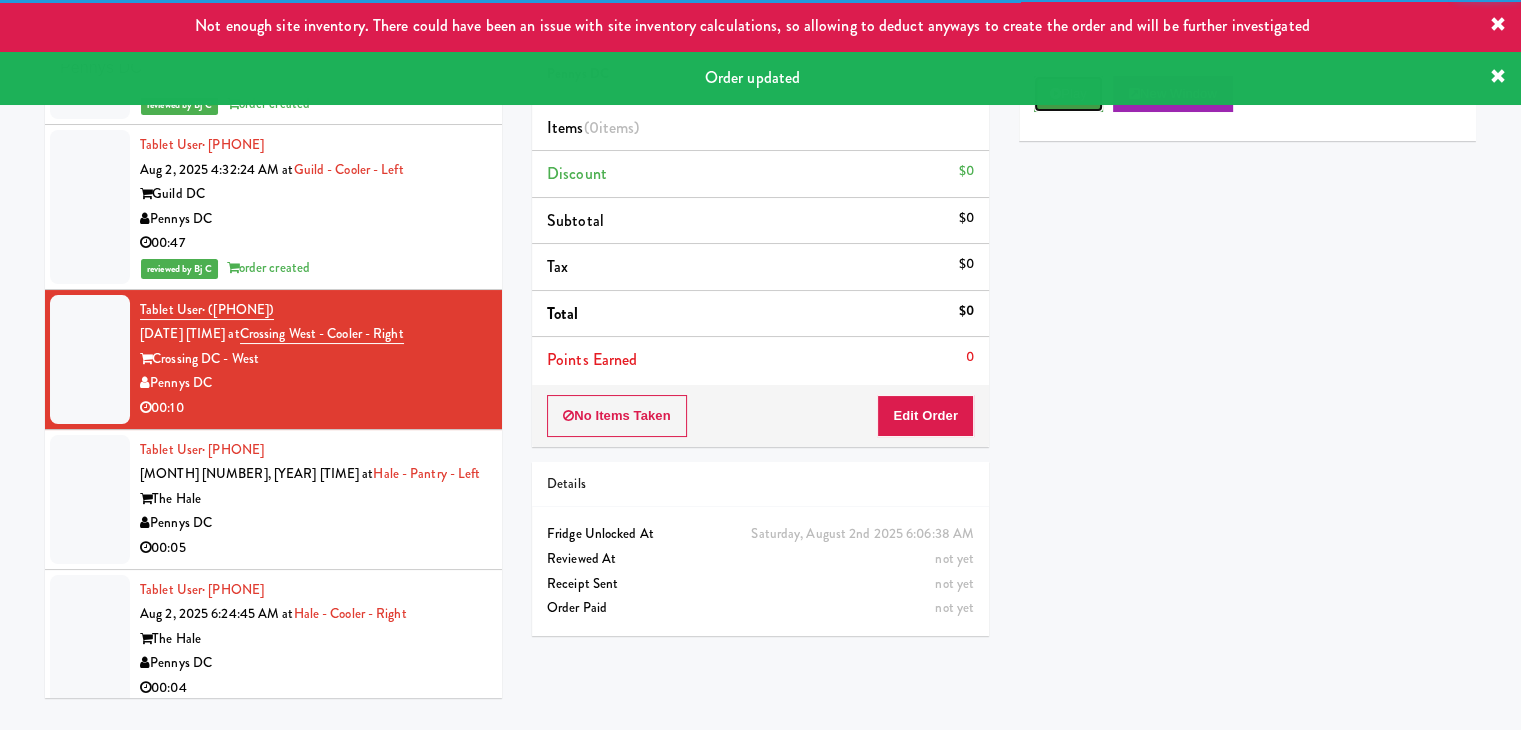 click on "Play" at bounding box center (1068, 94) 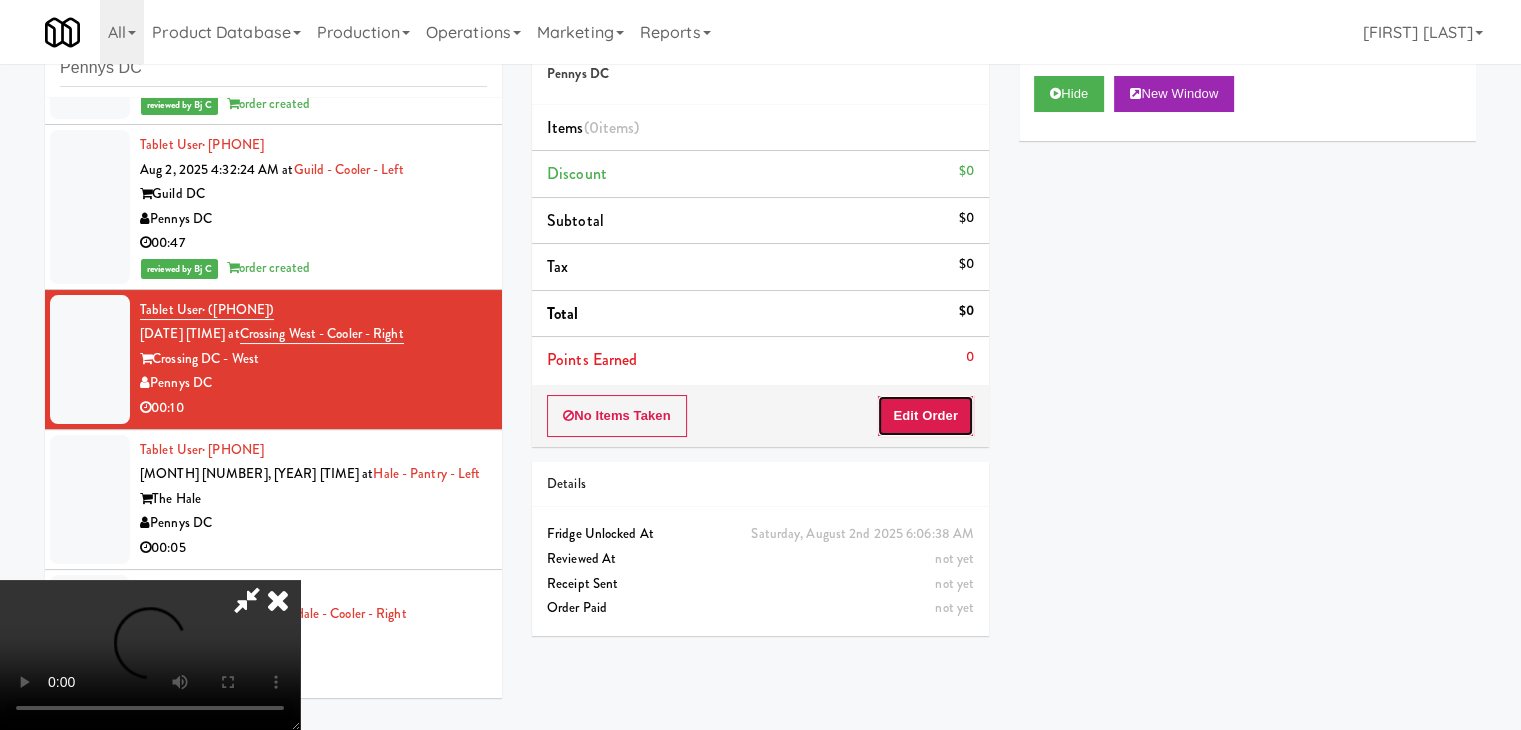 click on "Edit Order" at bounding box center (925, 416) 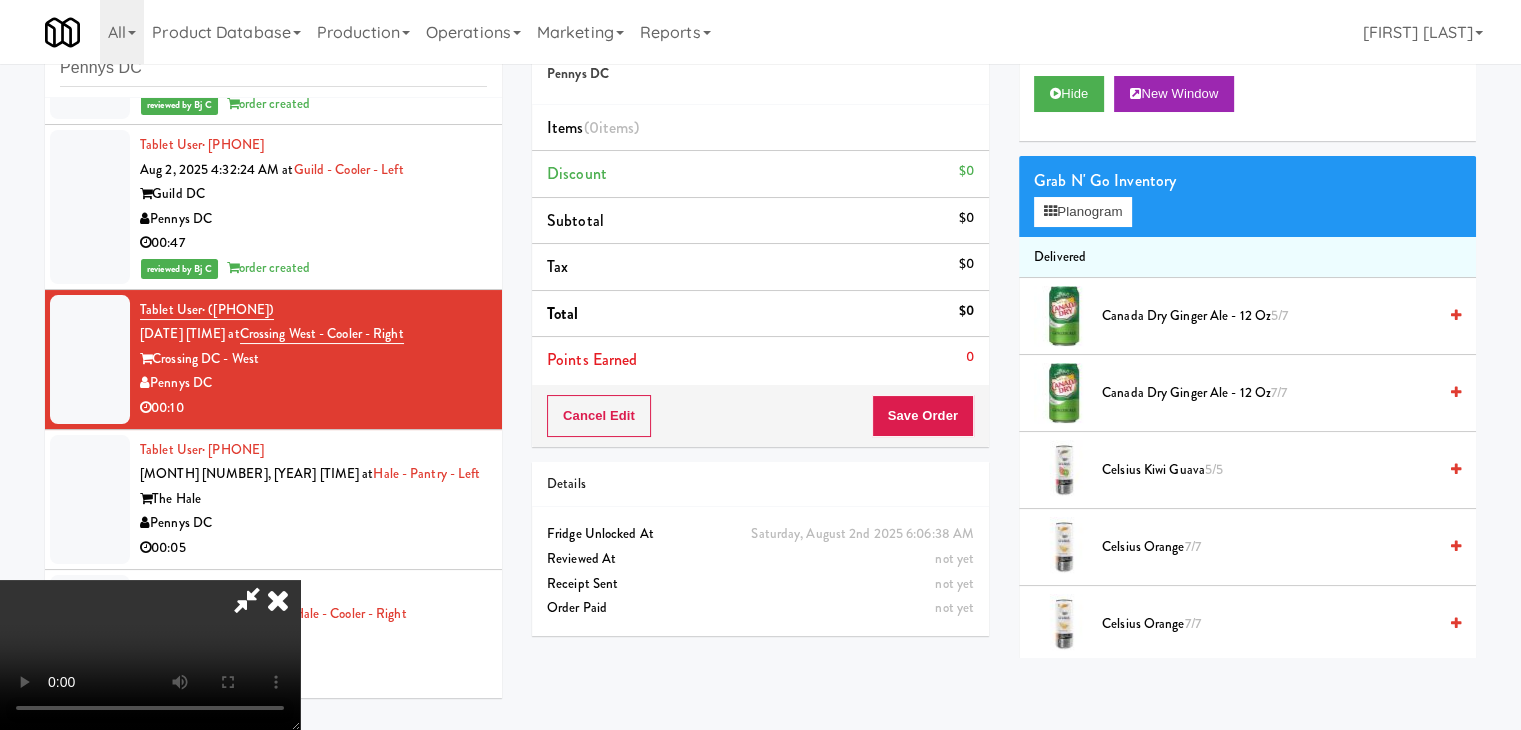 type 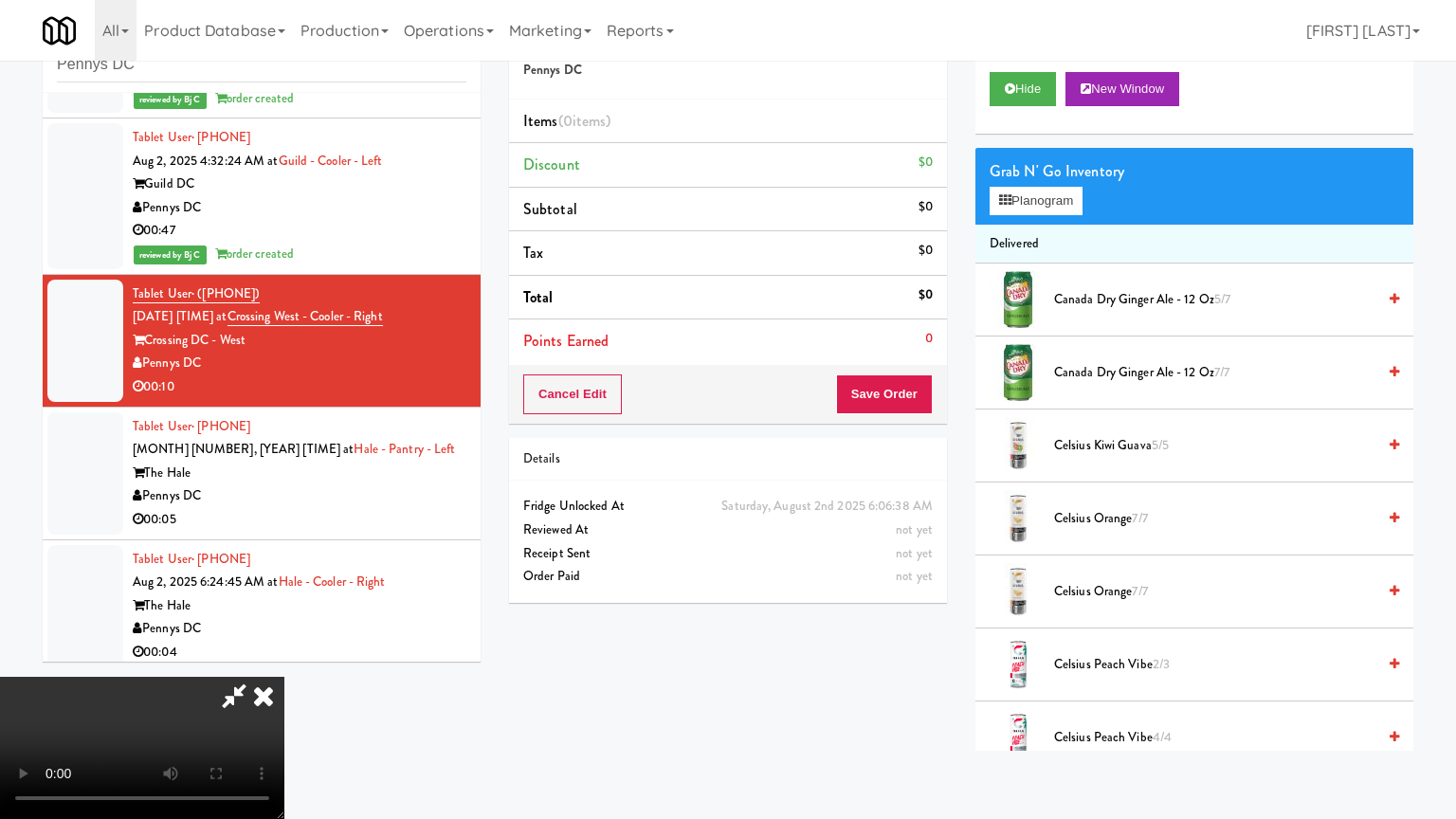 click at bounding box center (142, 748) 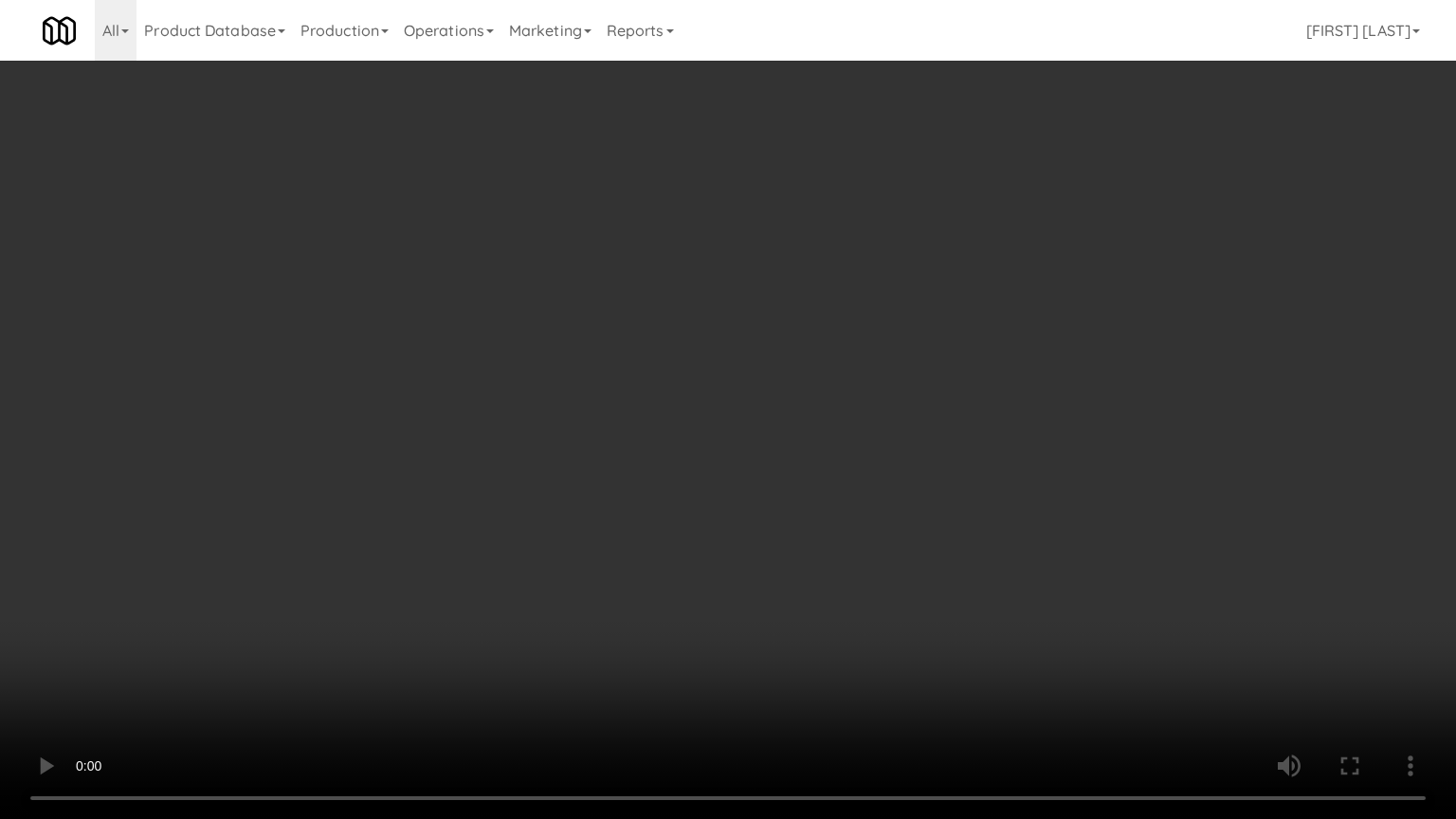 click at bounding box center [728, 410] 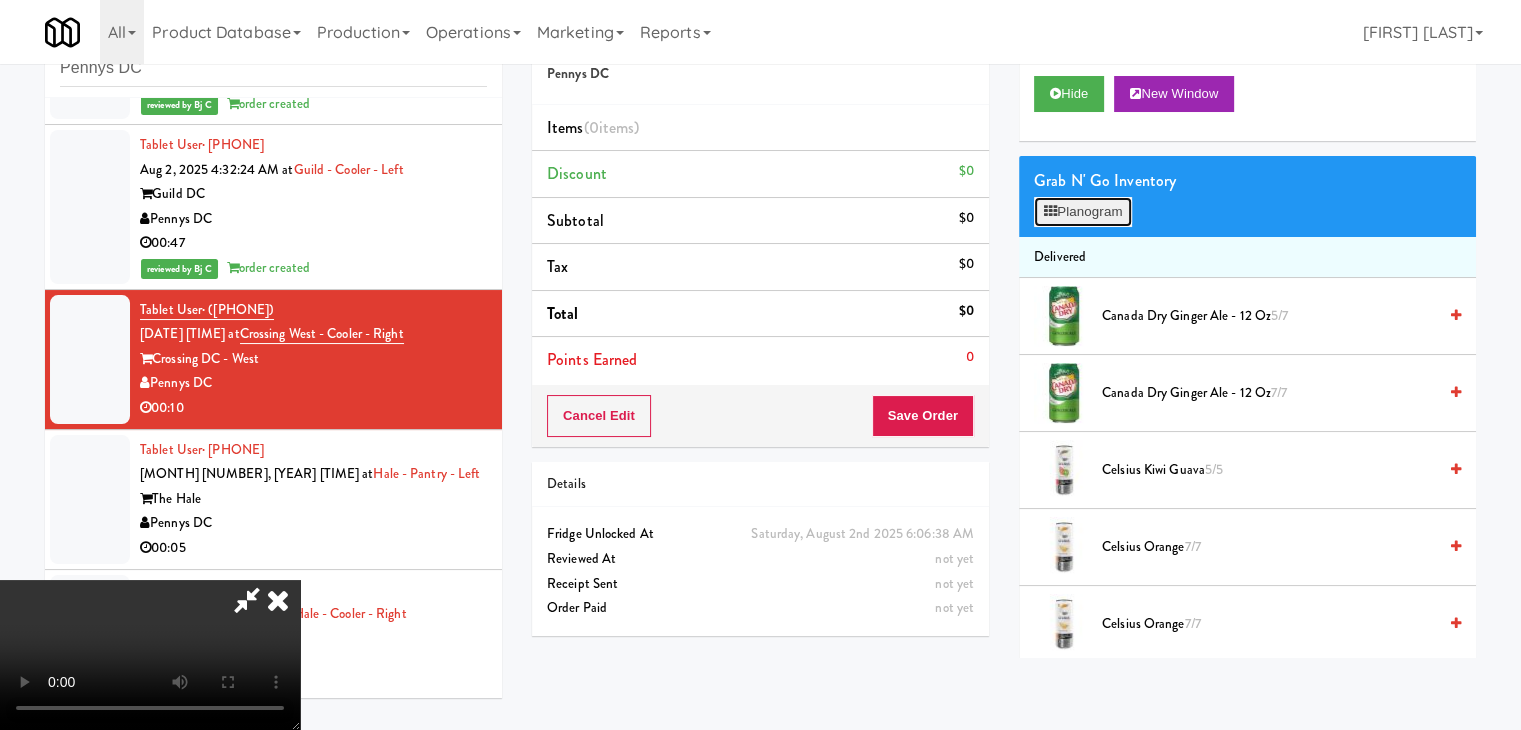 click on "Planogram" at bounding box center [1083, 212] 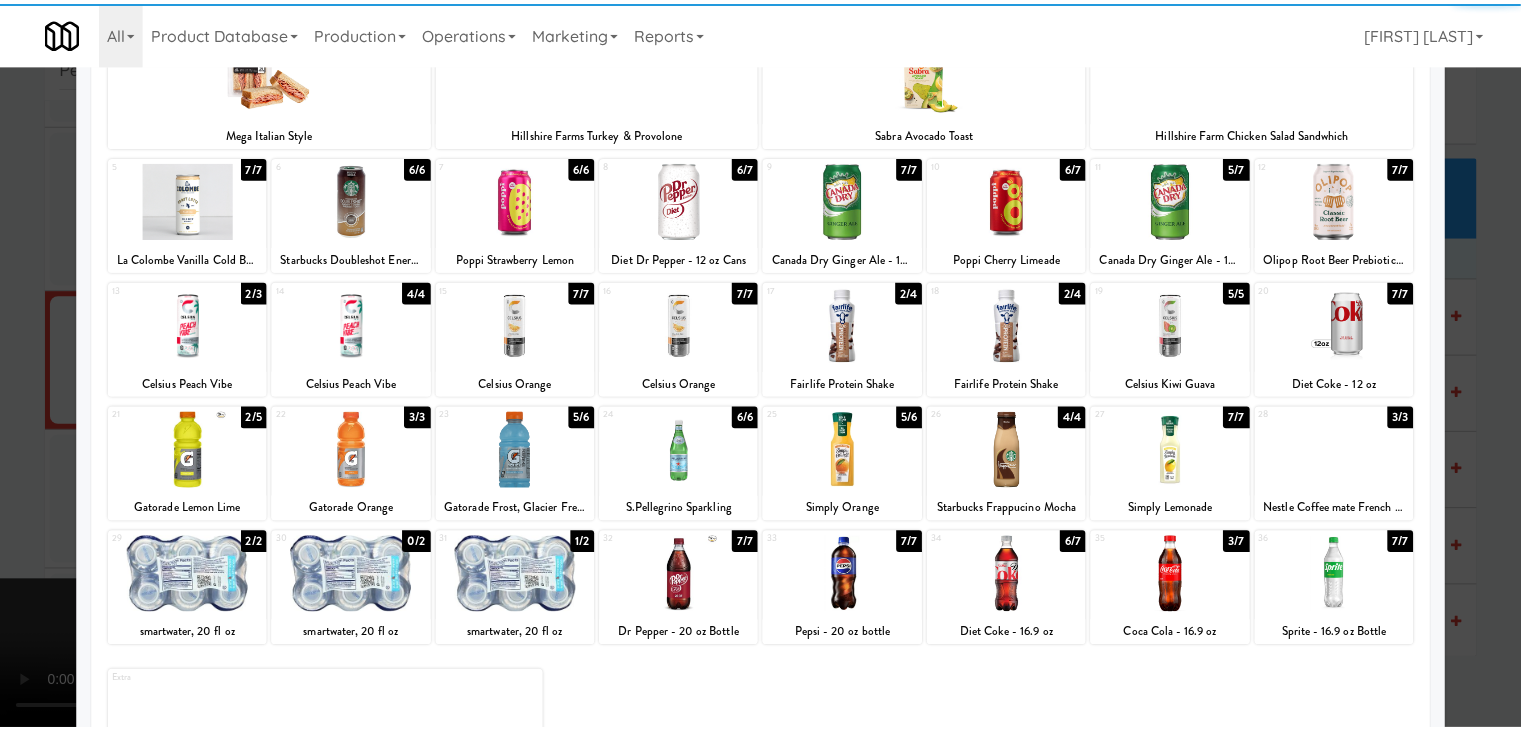 scroll, scrollTop: 200, scrollLeft: 0, axis: vertical 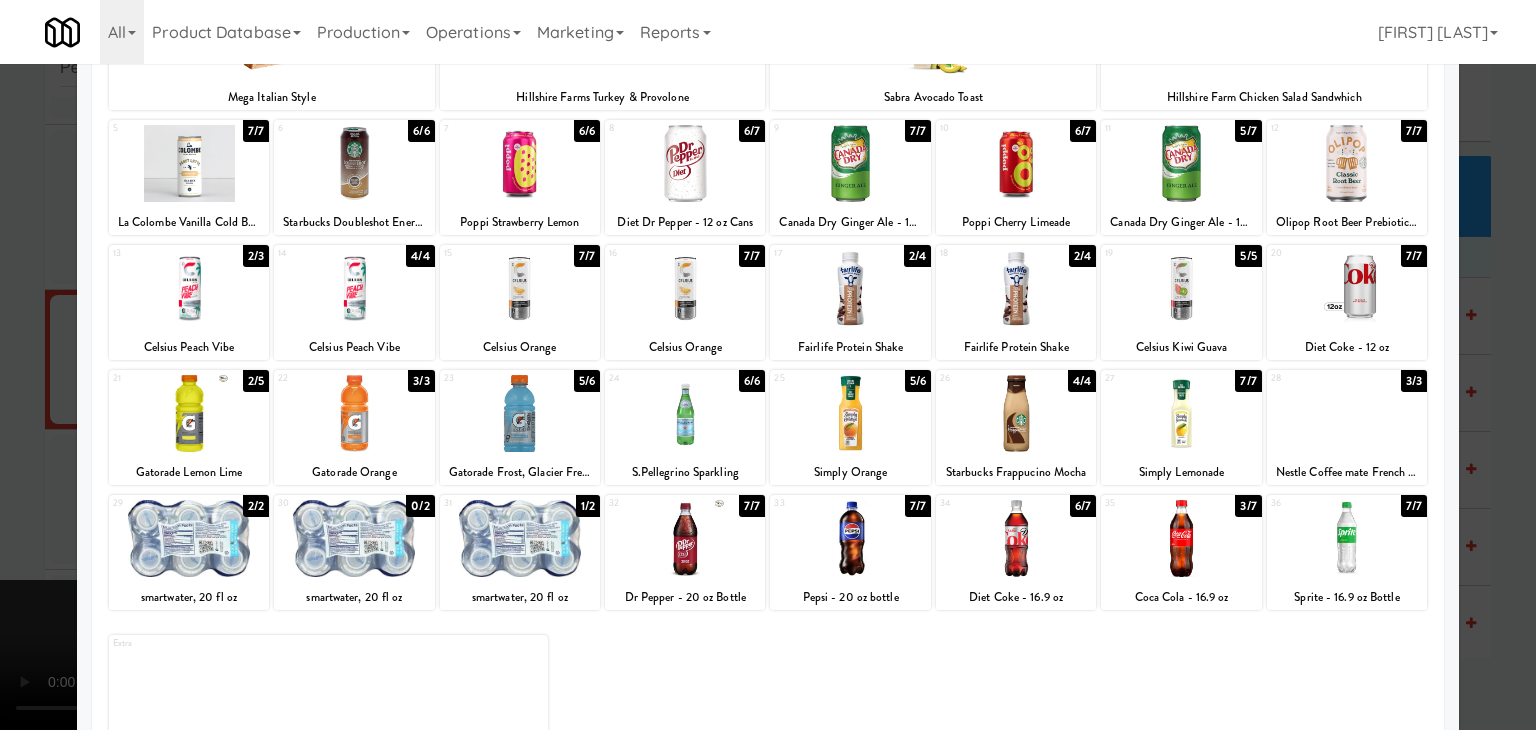 click on "Celsius Kiwi Guava" at bounding box center (1181, 347) 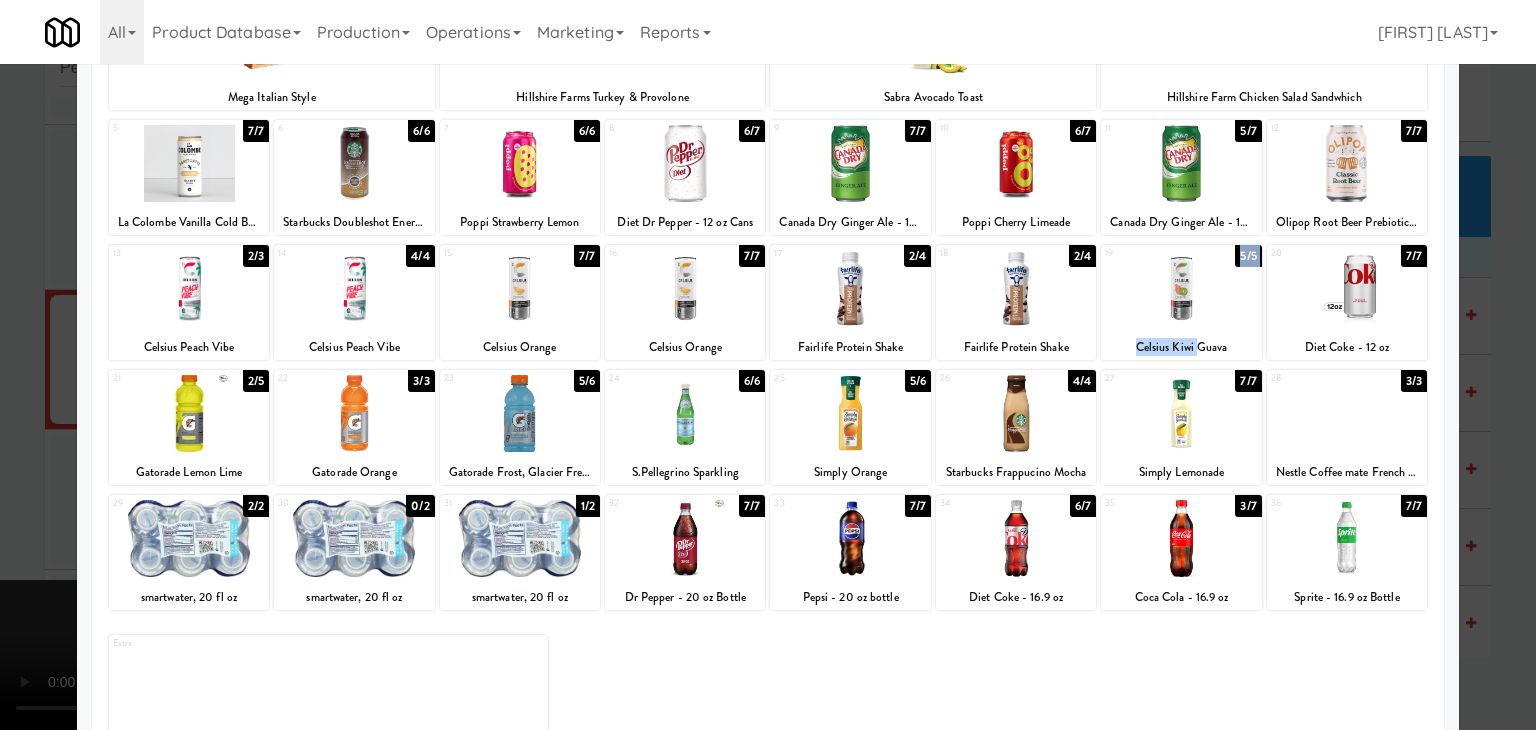 click on "19 5/5 Celsius Kiwi Guava" at bounding box center (1181, 302) 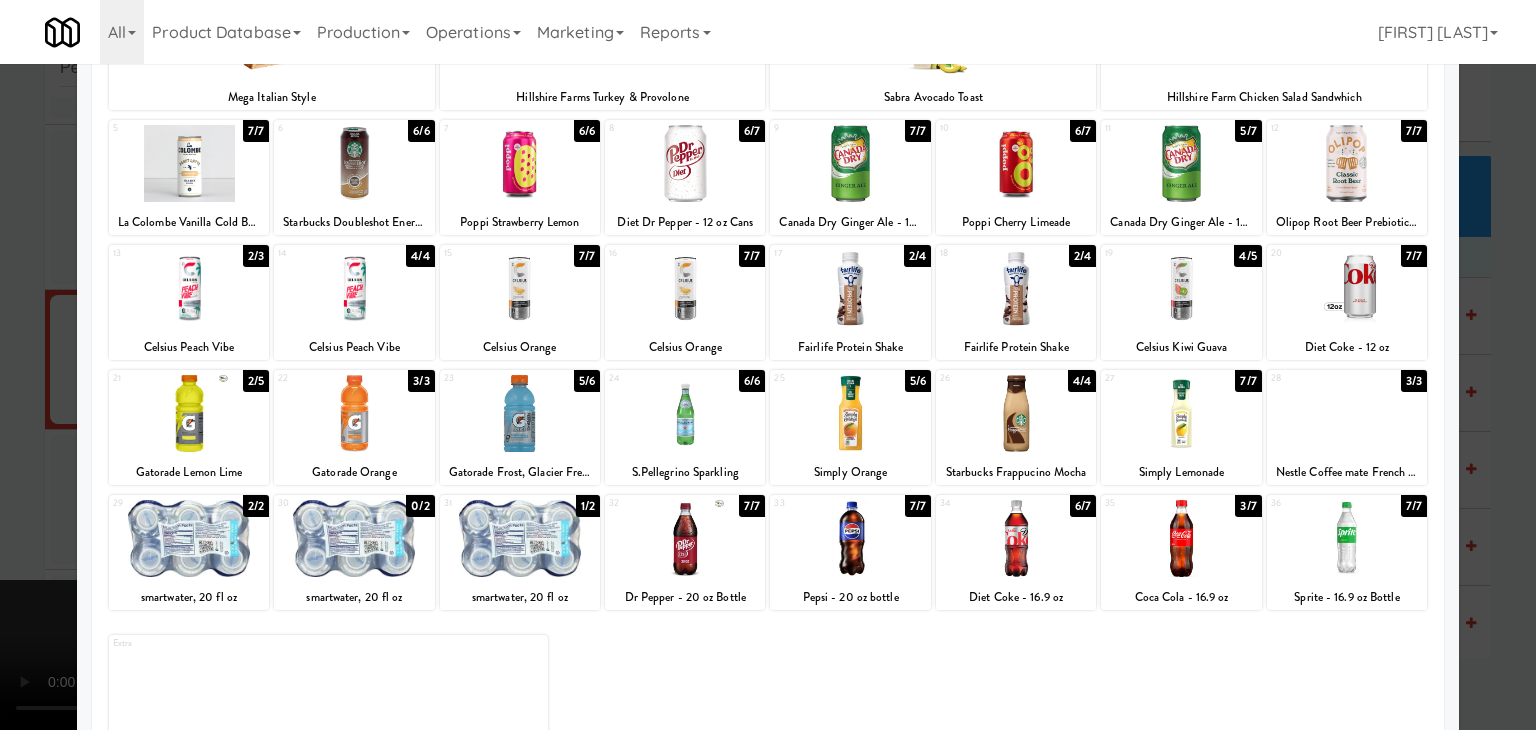click at bounding box center [354, 538] 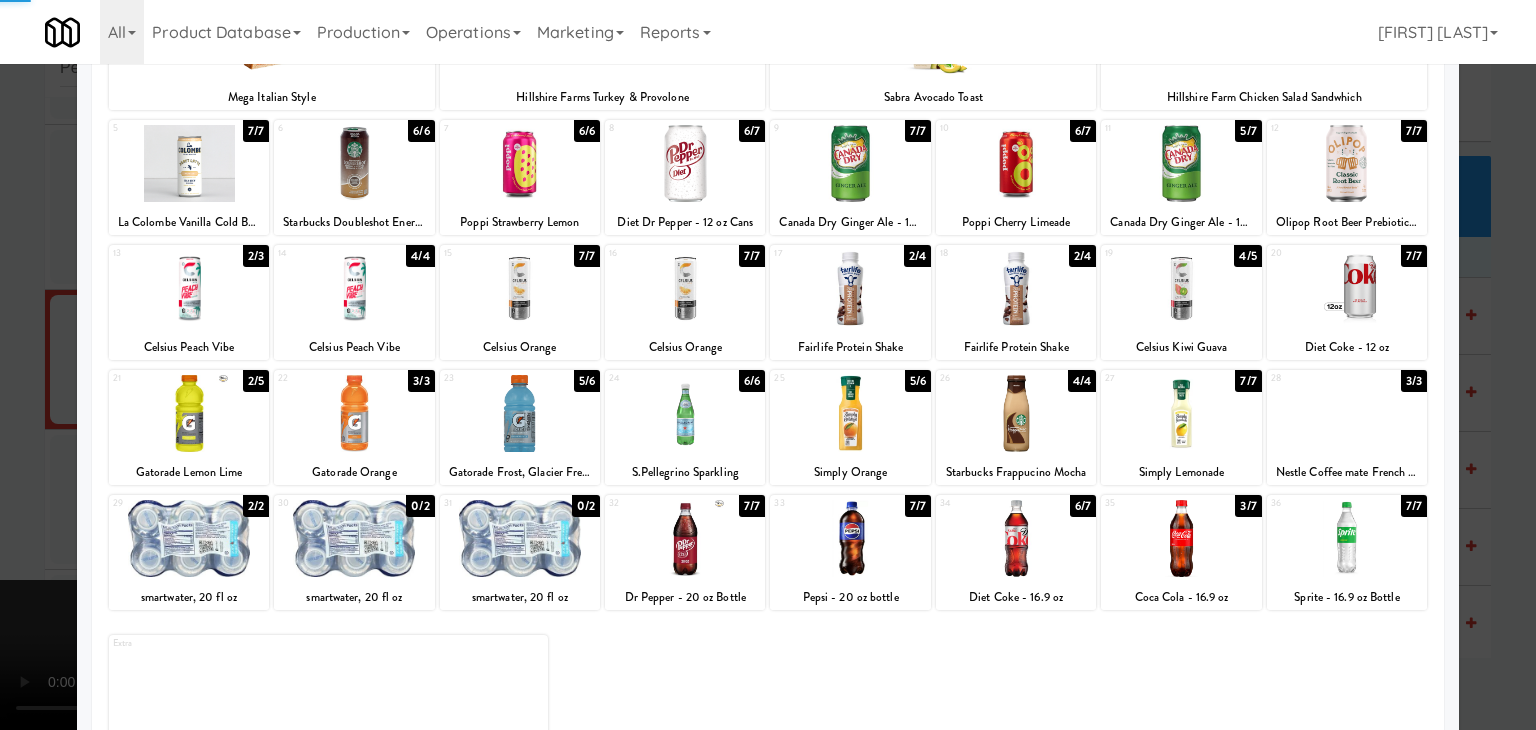 drag, startPoint x: 0, startPoint y: 565, endPoint x: 326, endPoint y: 557, distance: 326.09814 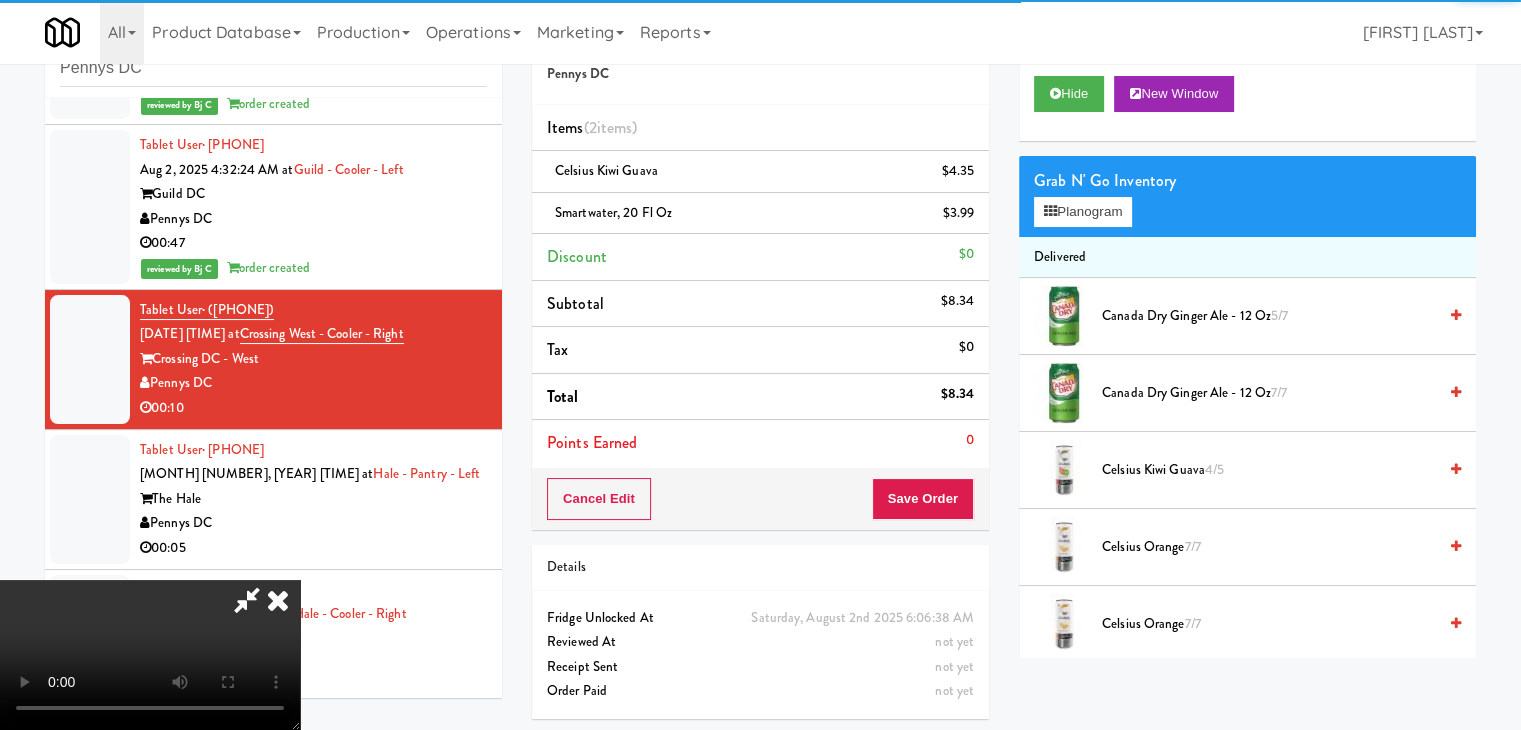 scroll, scrollTop: 66, scrollLeft: 0, axis: vertical 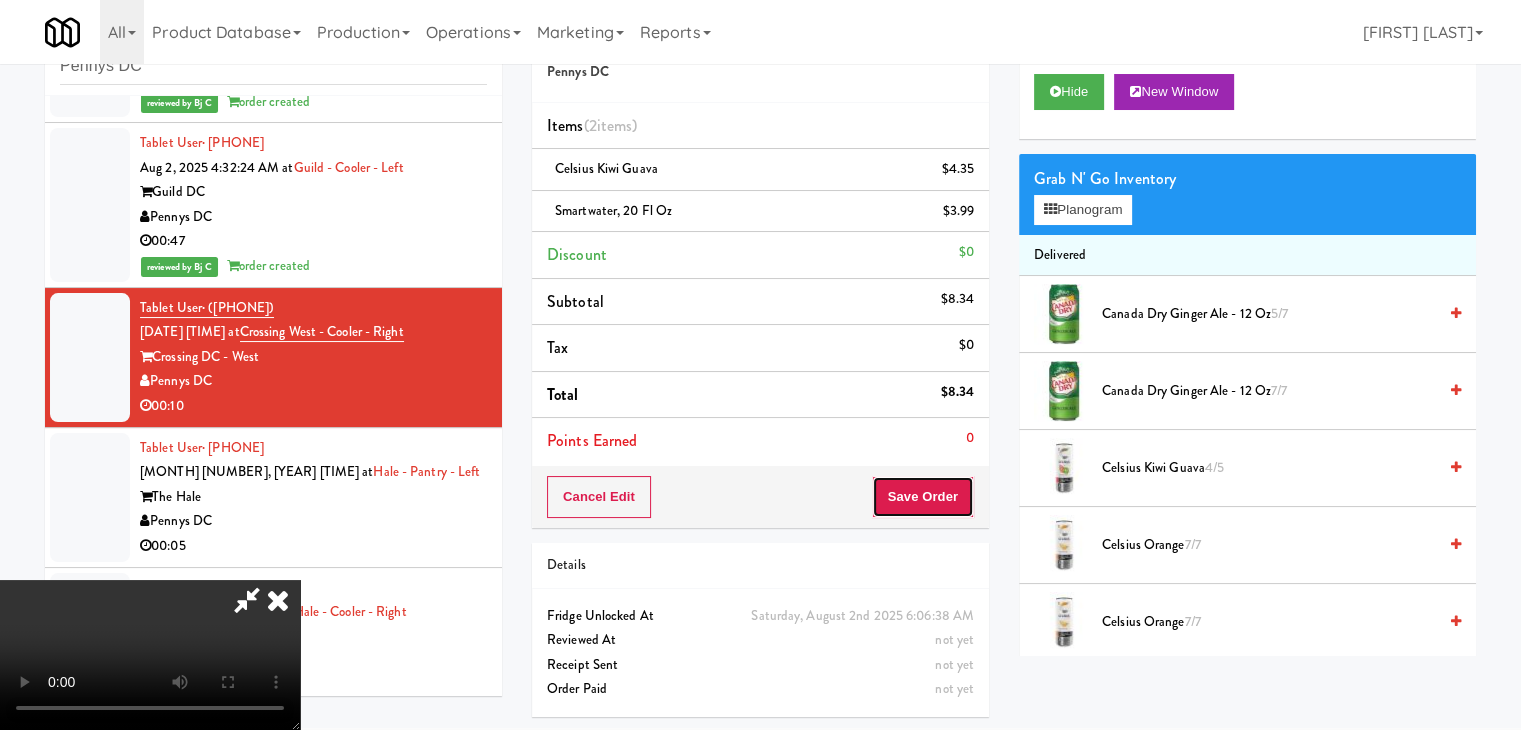 click on "Save Order" at bounding box center [923, 497] 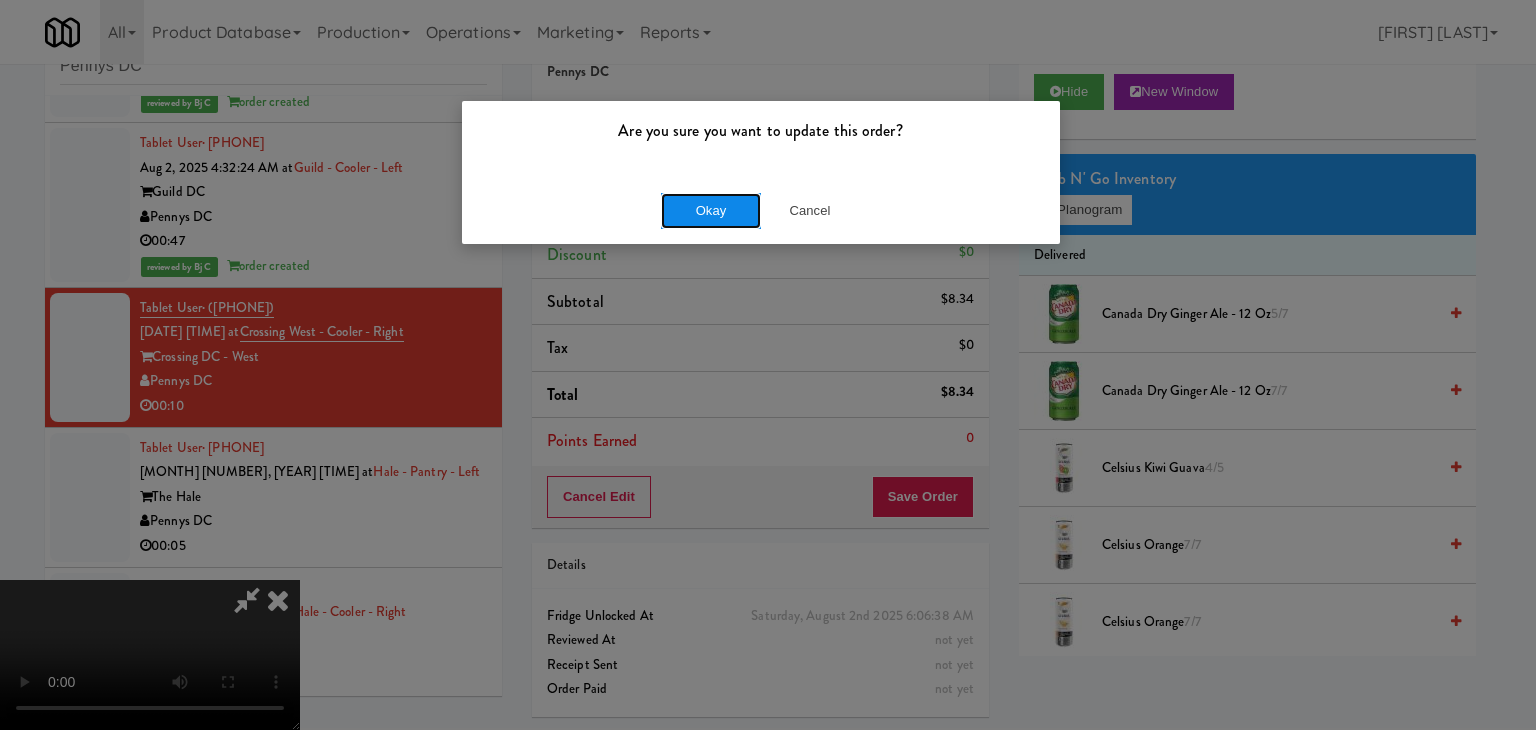 click on "Okay" at bounding box center (711, 211) 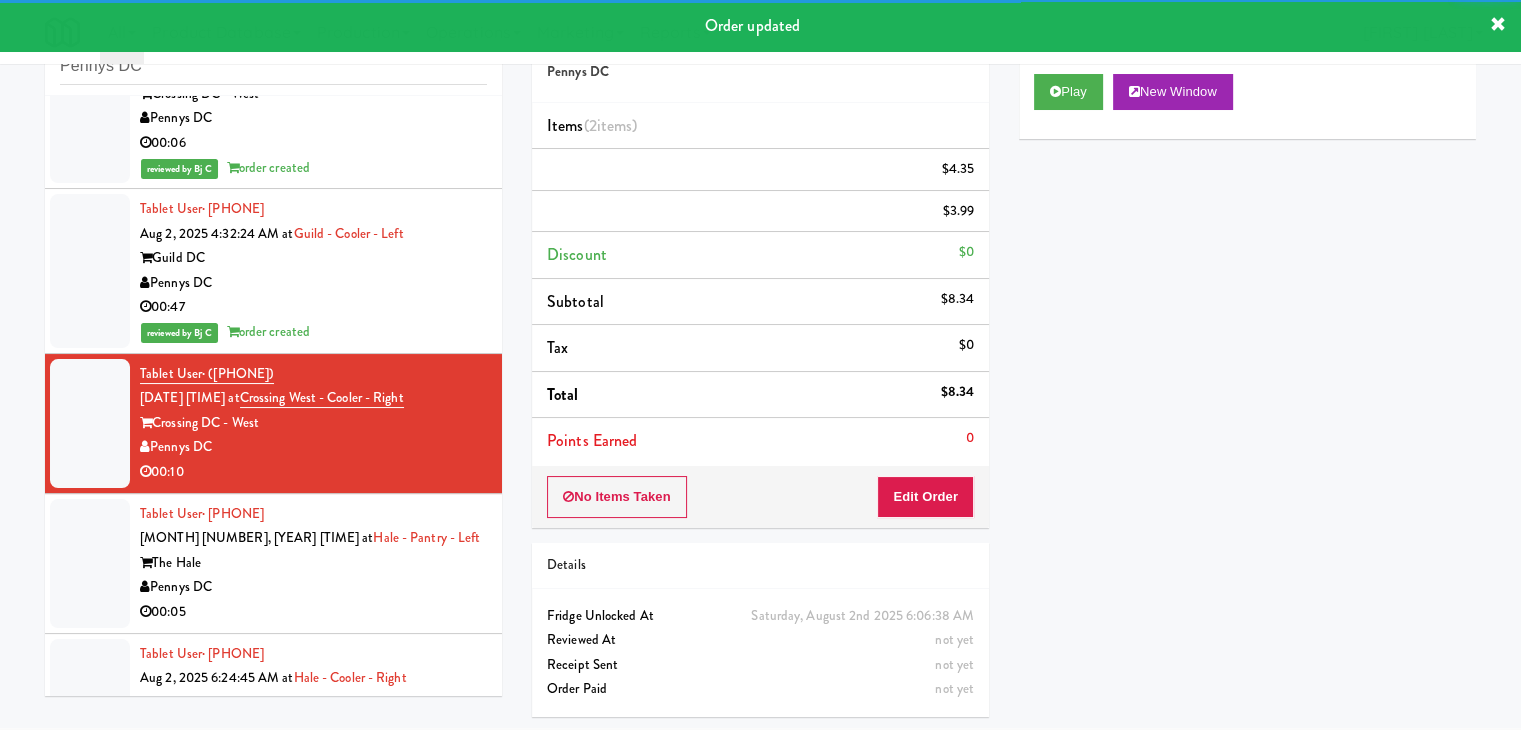 scroll, scrollTop: 202, scrollLeft: 0, axis: vertical 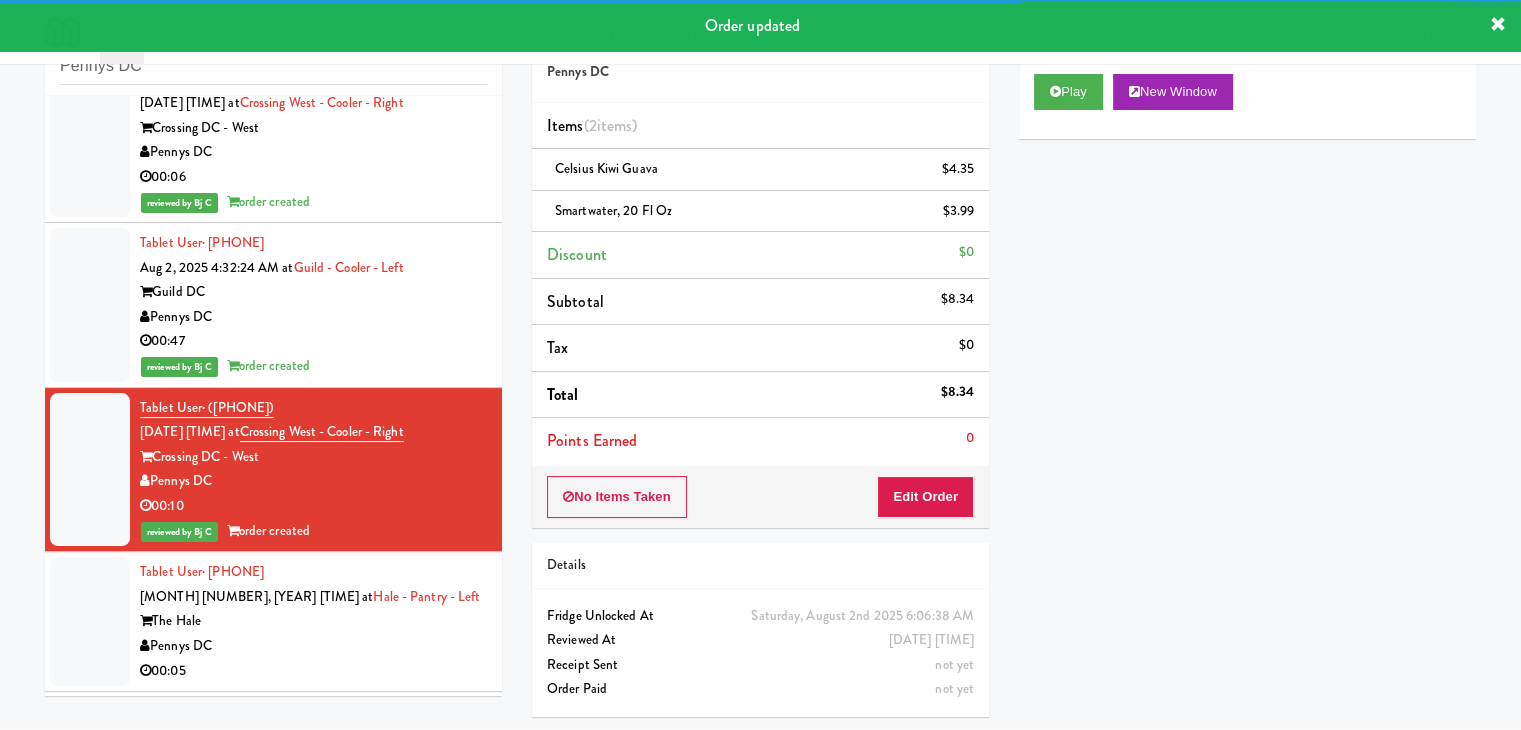 click on "00:47" at bounding box center (313, 341) 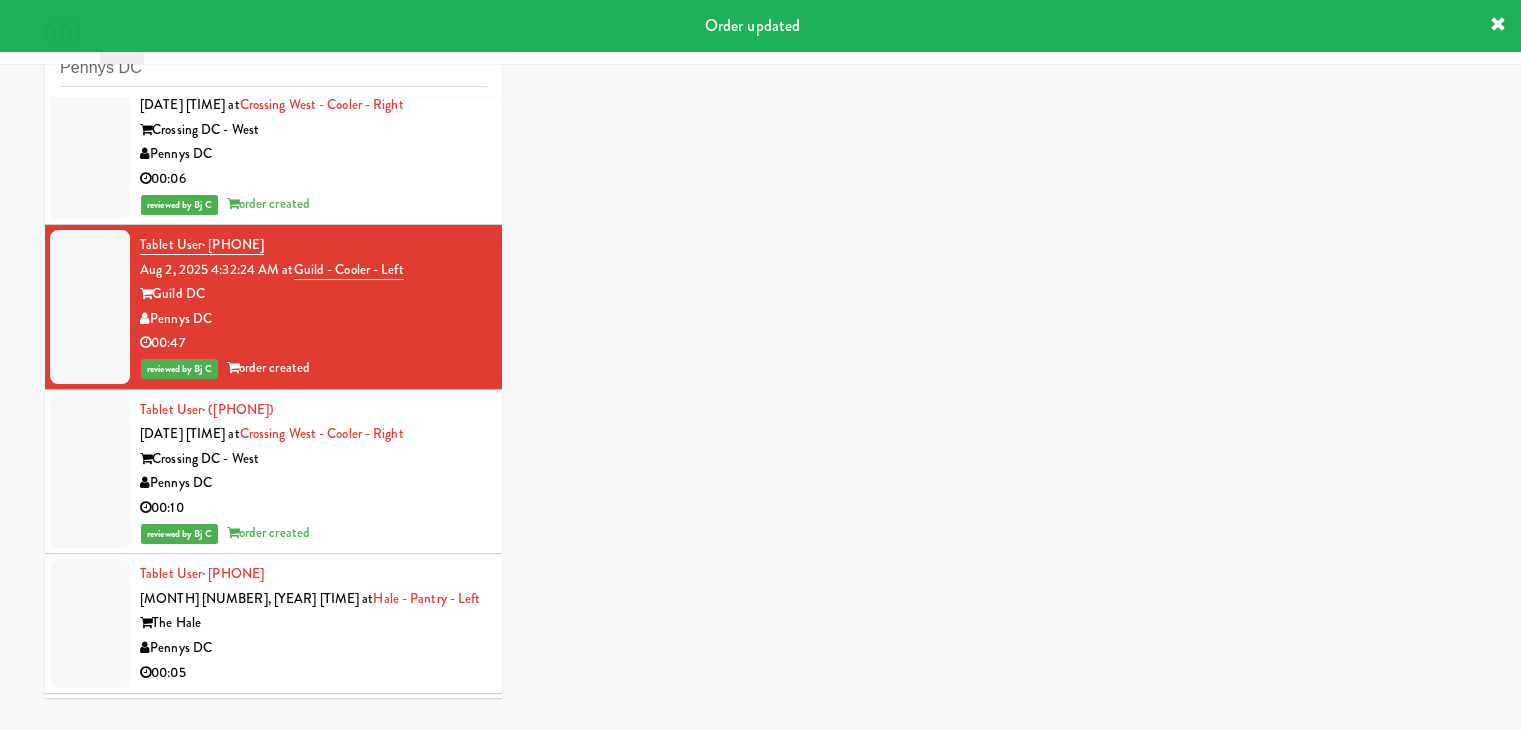 scroll, scrollTop: 66, scrollLeft: 0, axis: vertical 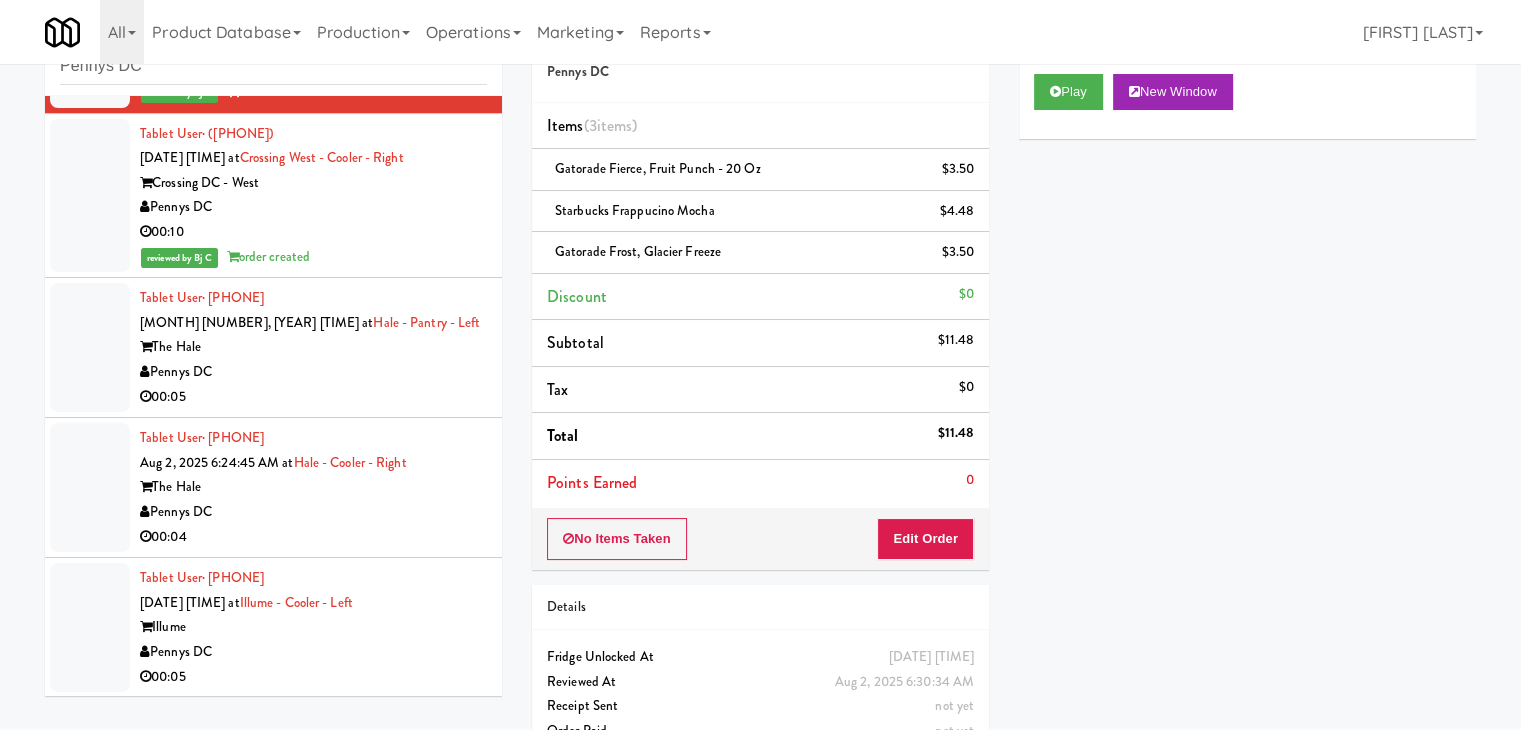 drag, startPoint x: 354, startPoint y: 381, endPoint x: 361, endPoint y: 397, distance: 17.464249 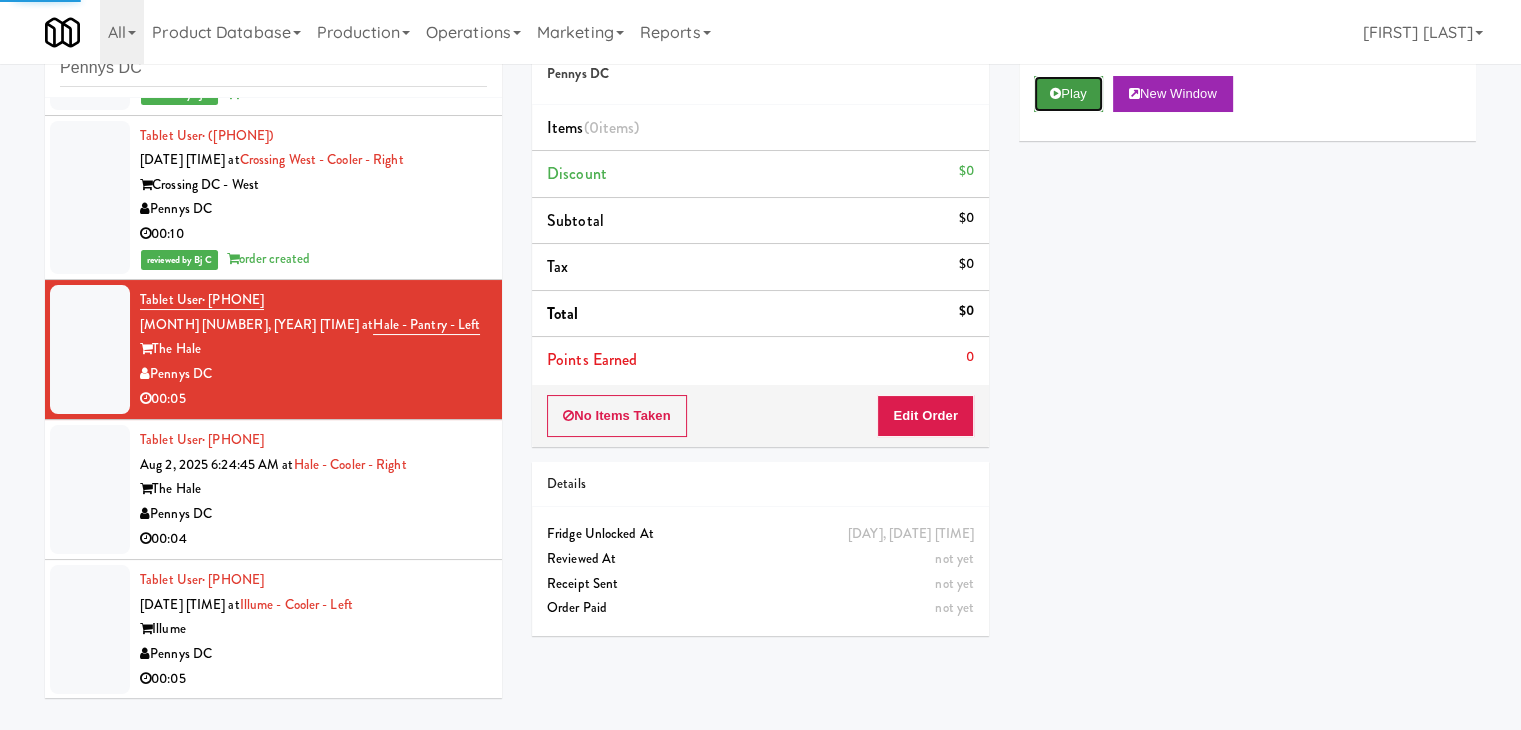 click on "Play" at bounding box center [1068, 94] 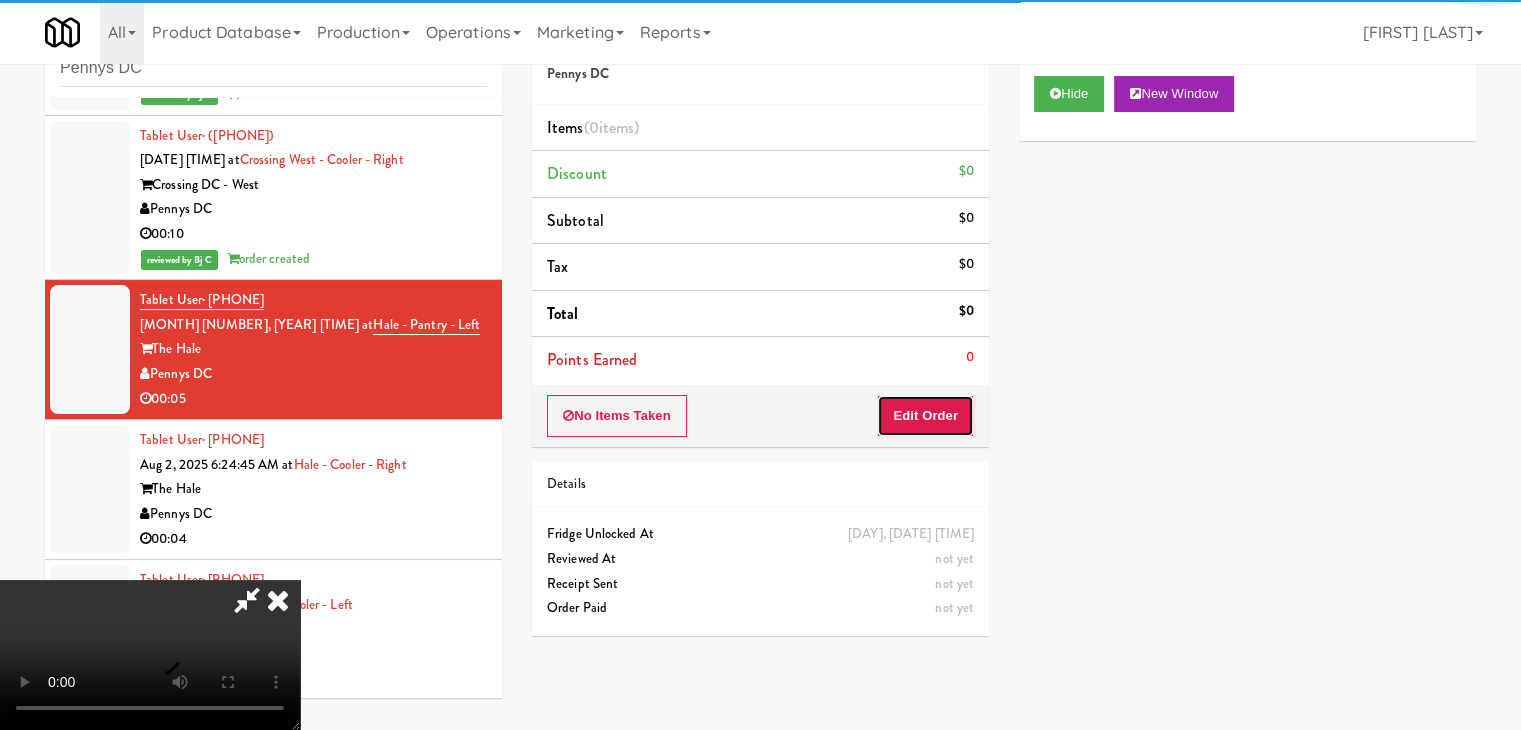 click on "Edit Order" at bounding box center (925, 416) 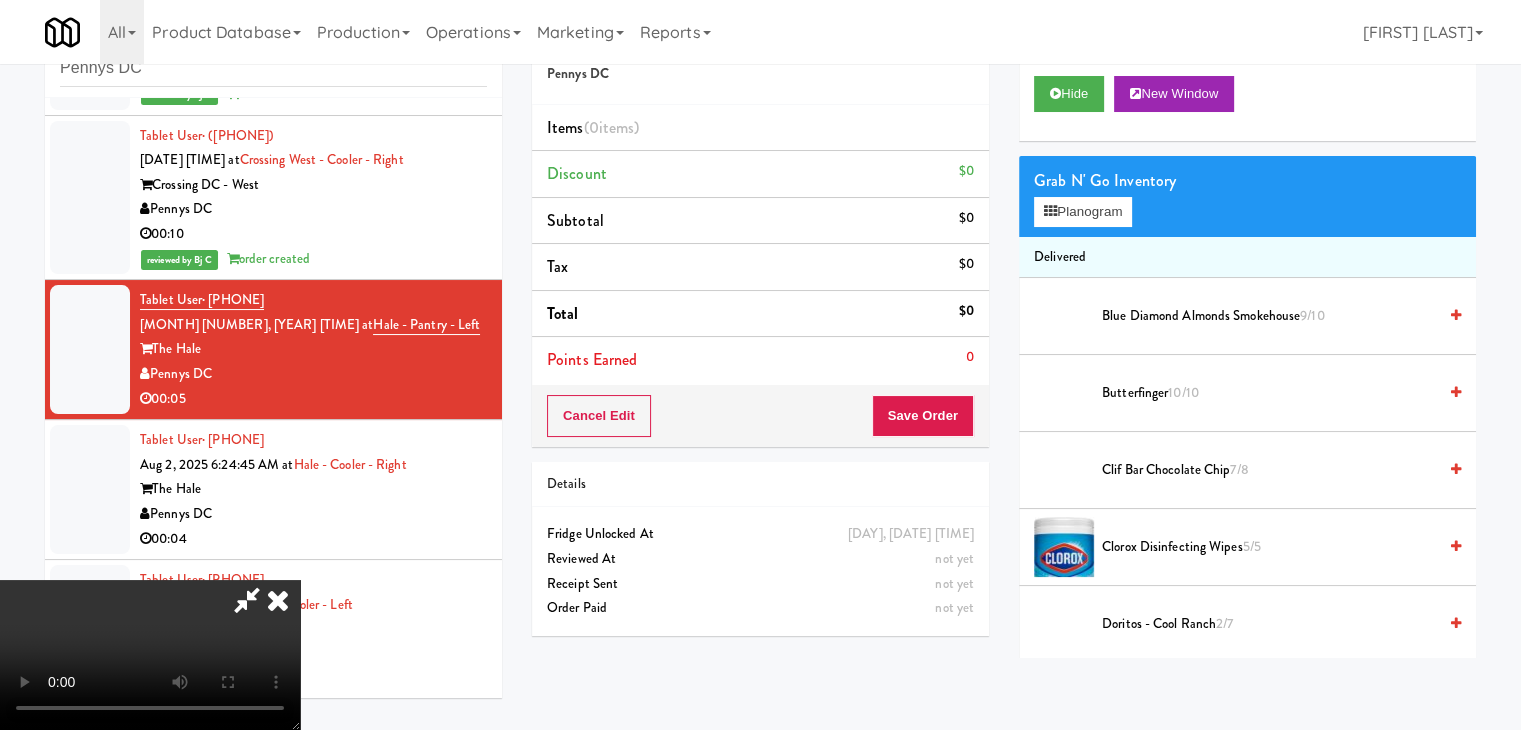 type 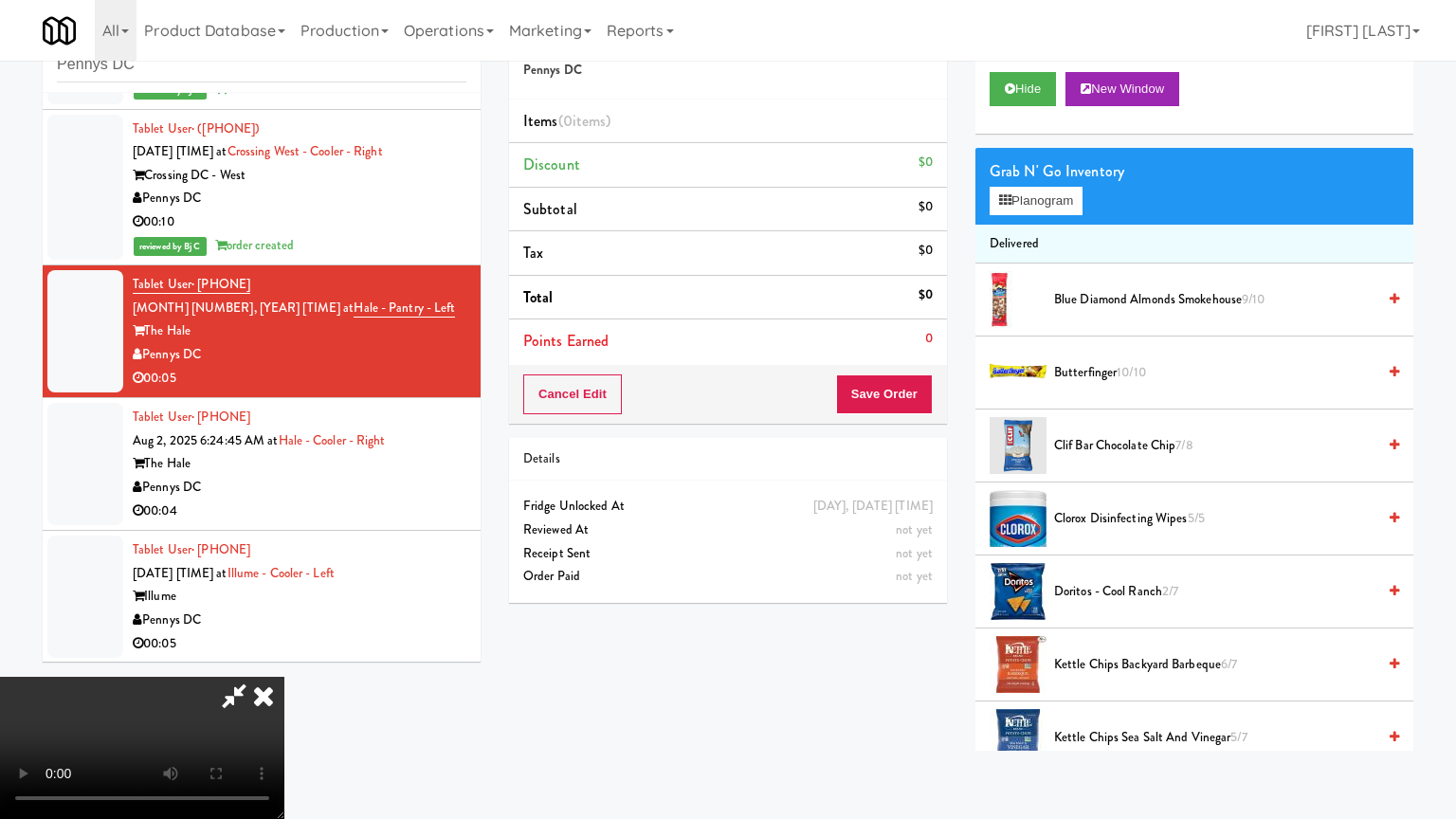 click at bounding box center [142, 748] 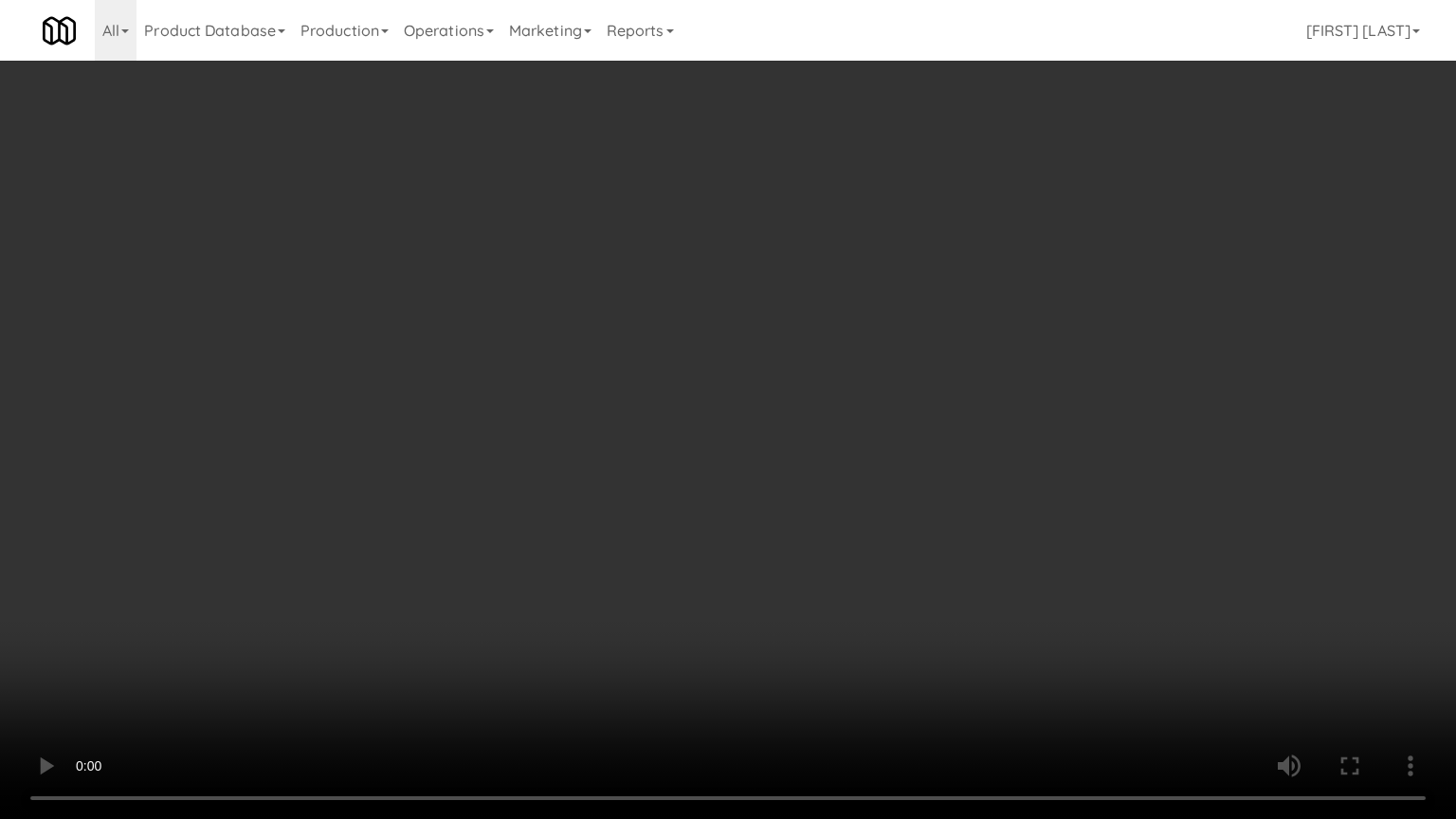 click at bounding box center (728, 410) 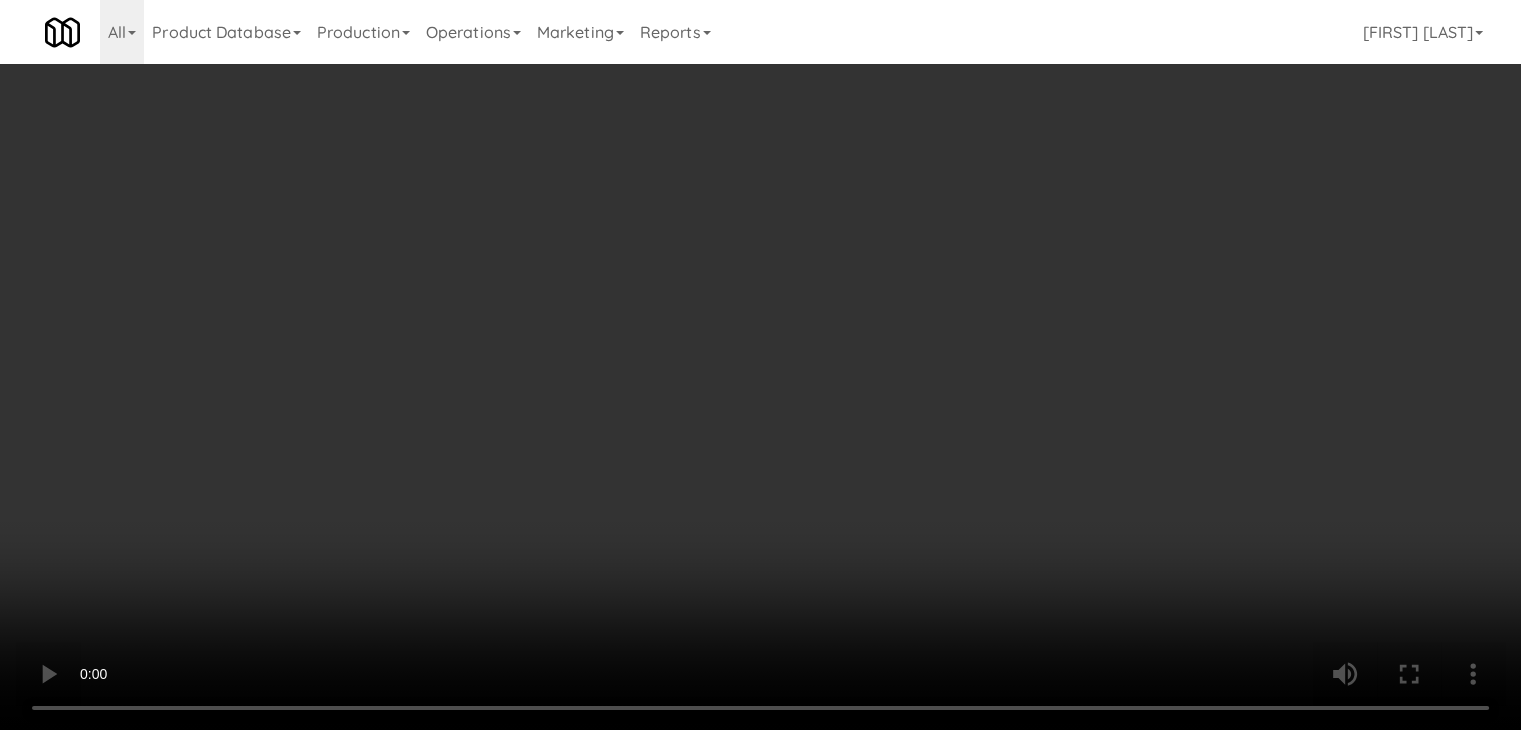 click on "Planogram" at bounding box center (1083, 212) 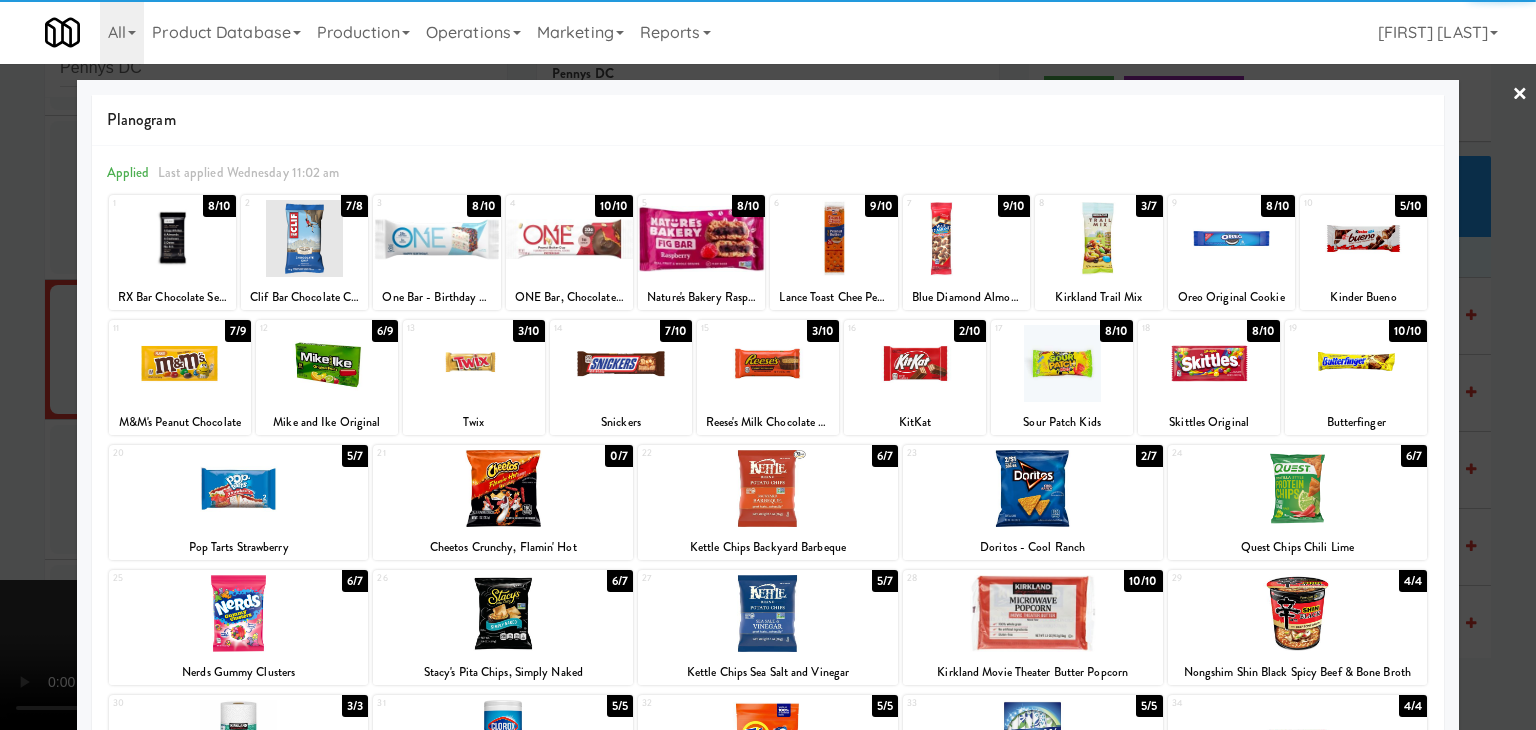 click at bounding box center (304, 238) 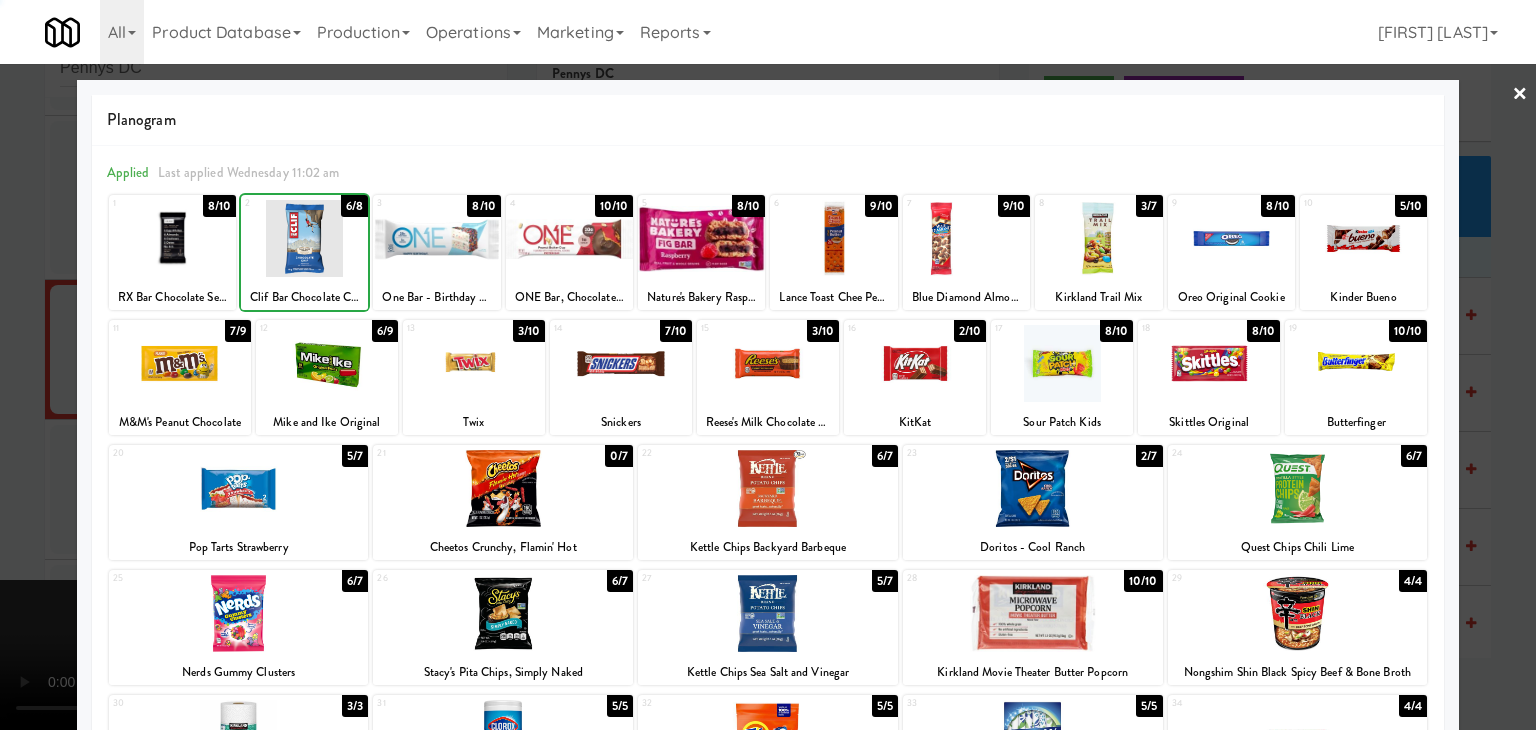 click at bounding box center (768, 365) 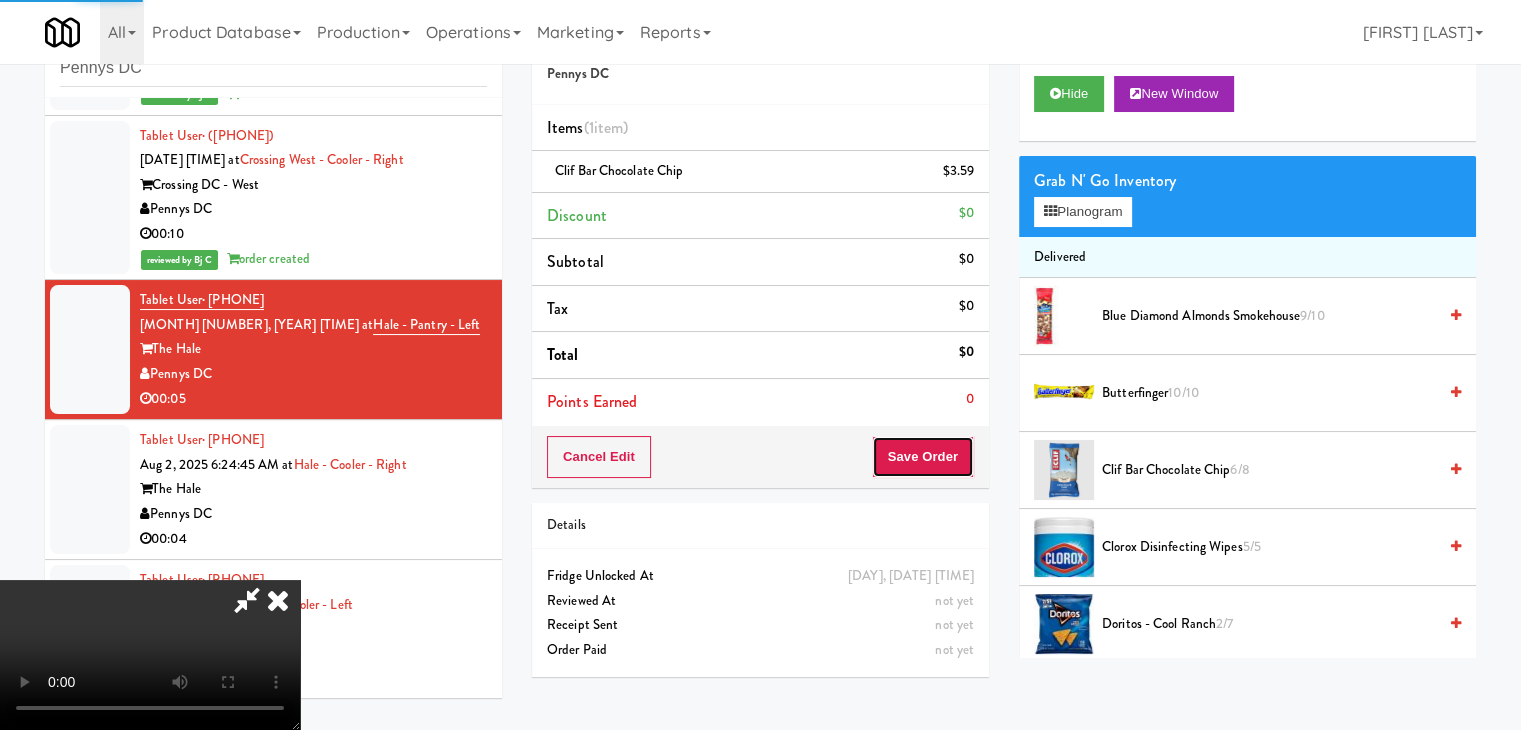 click on "Save Order" at bounding box center [923, 457] 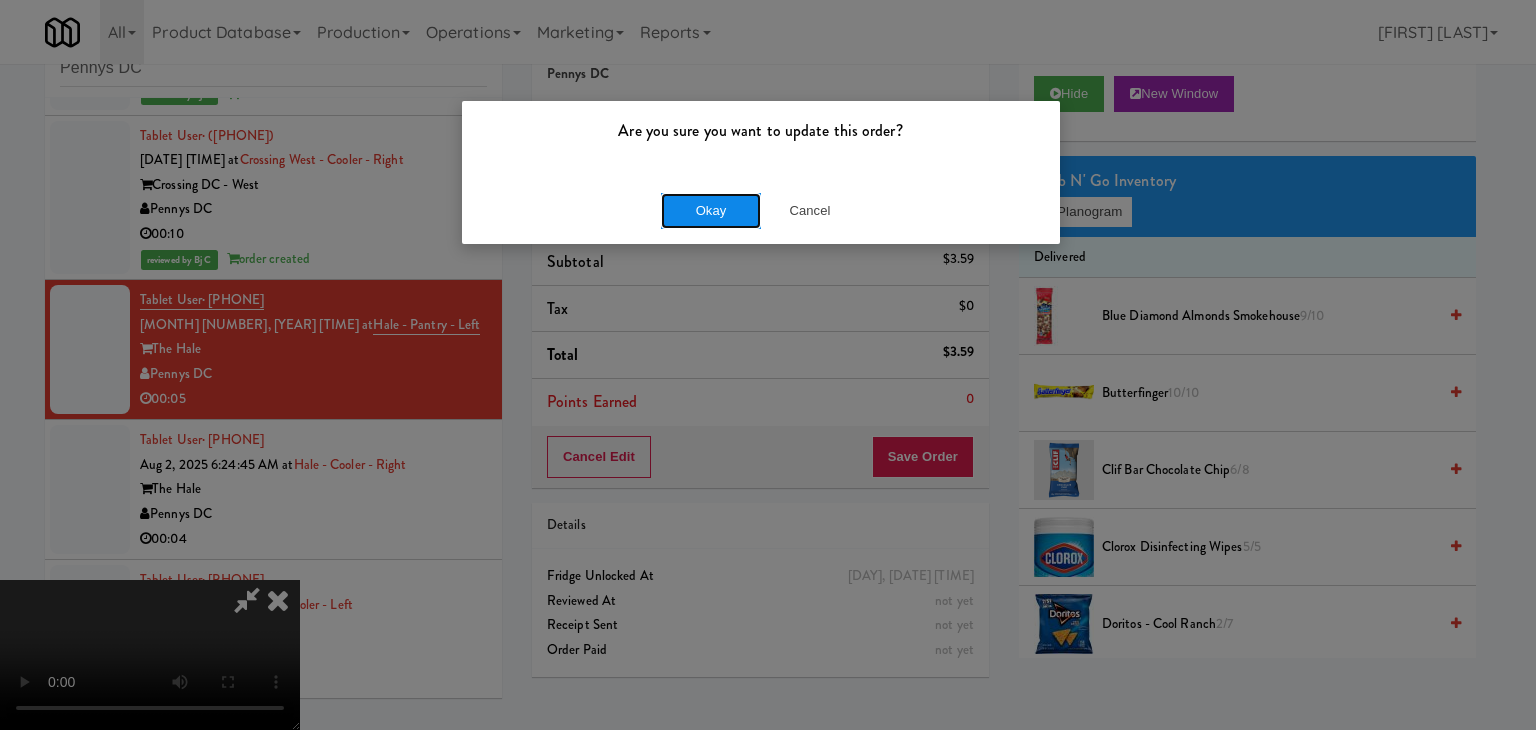 click on "Okay" at bounding box center [711, 211] 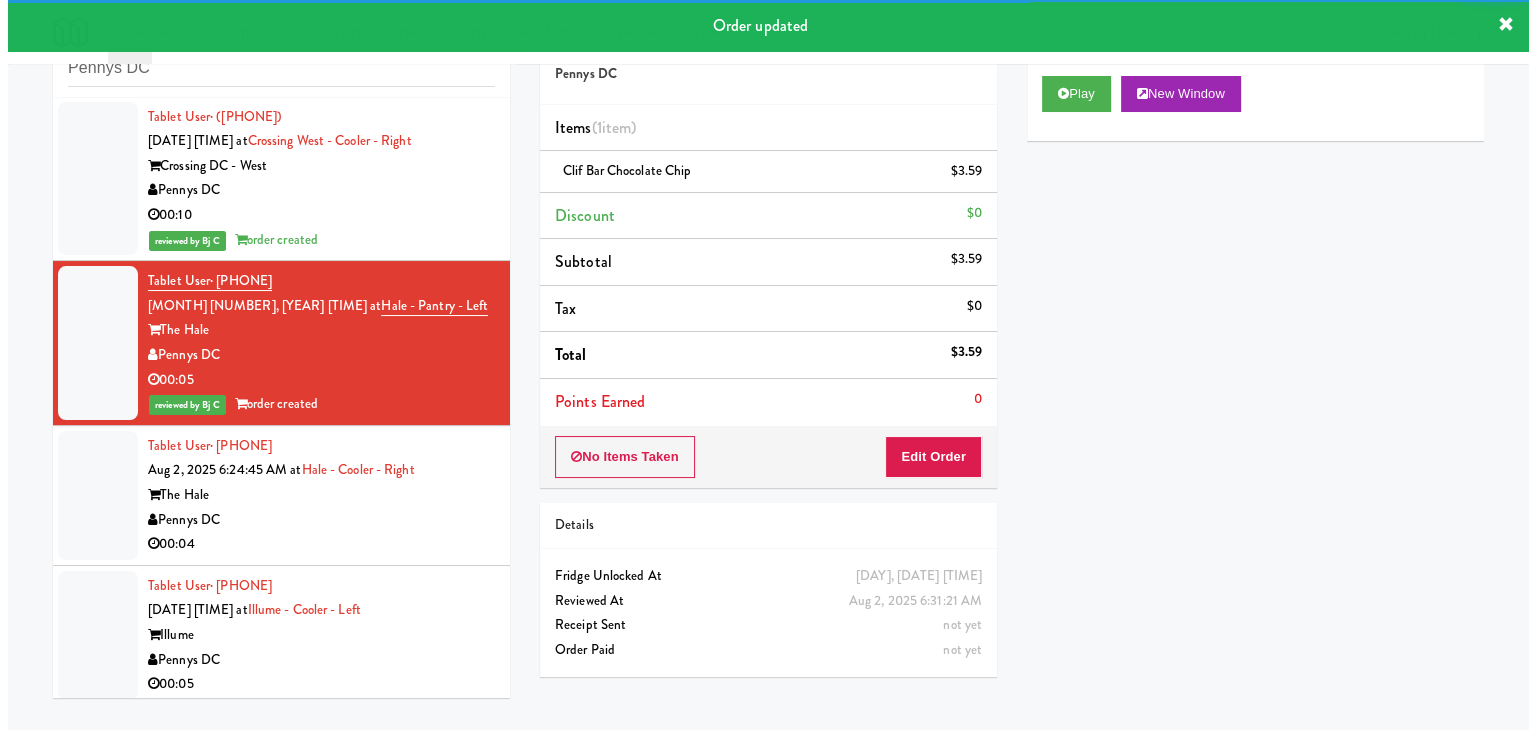 scroll, scrollTop: 500, scrollLeft: 0, axis: vertical 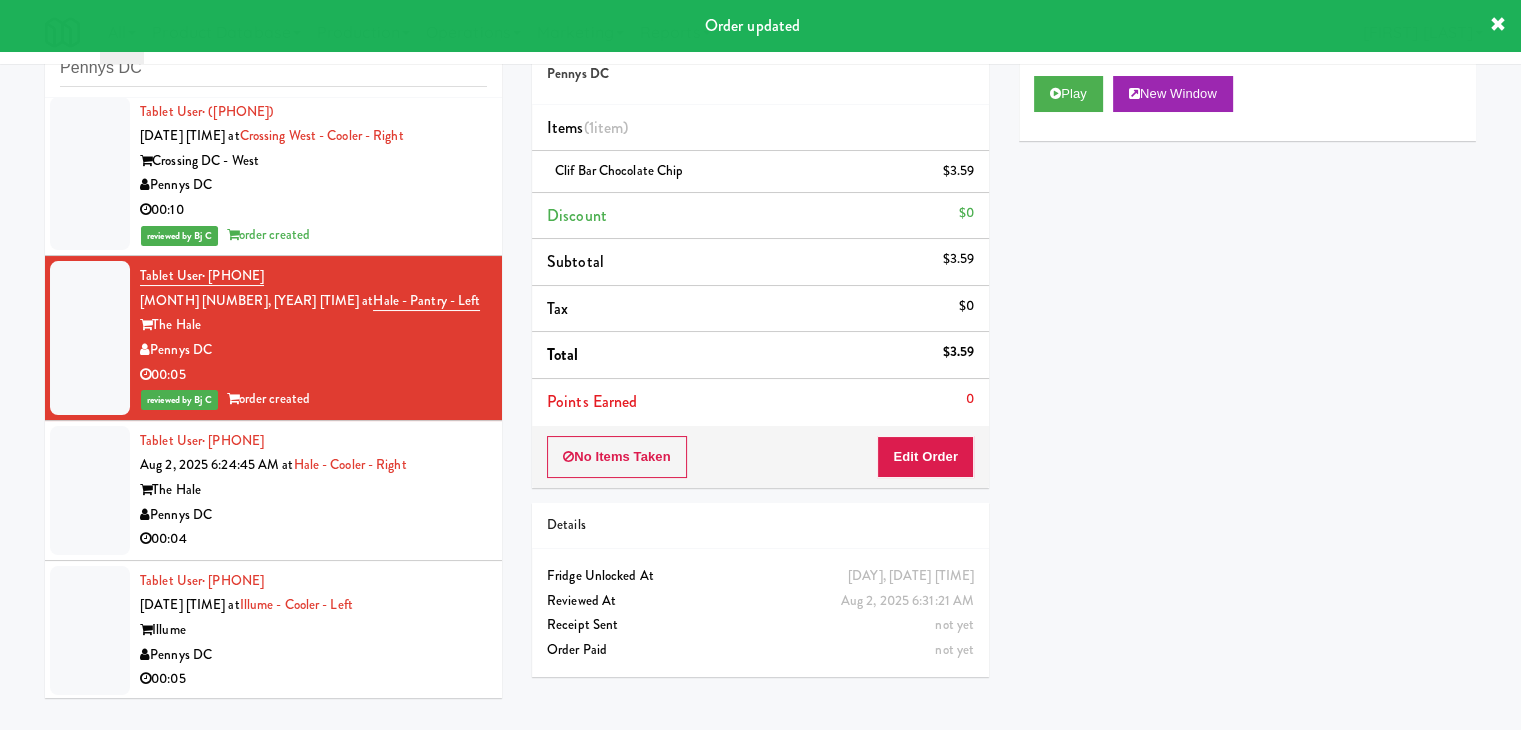 click on "00:04" at bounding box center [313, 539] 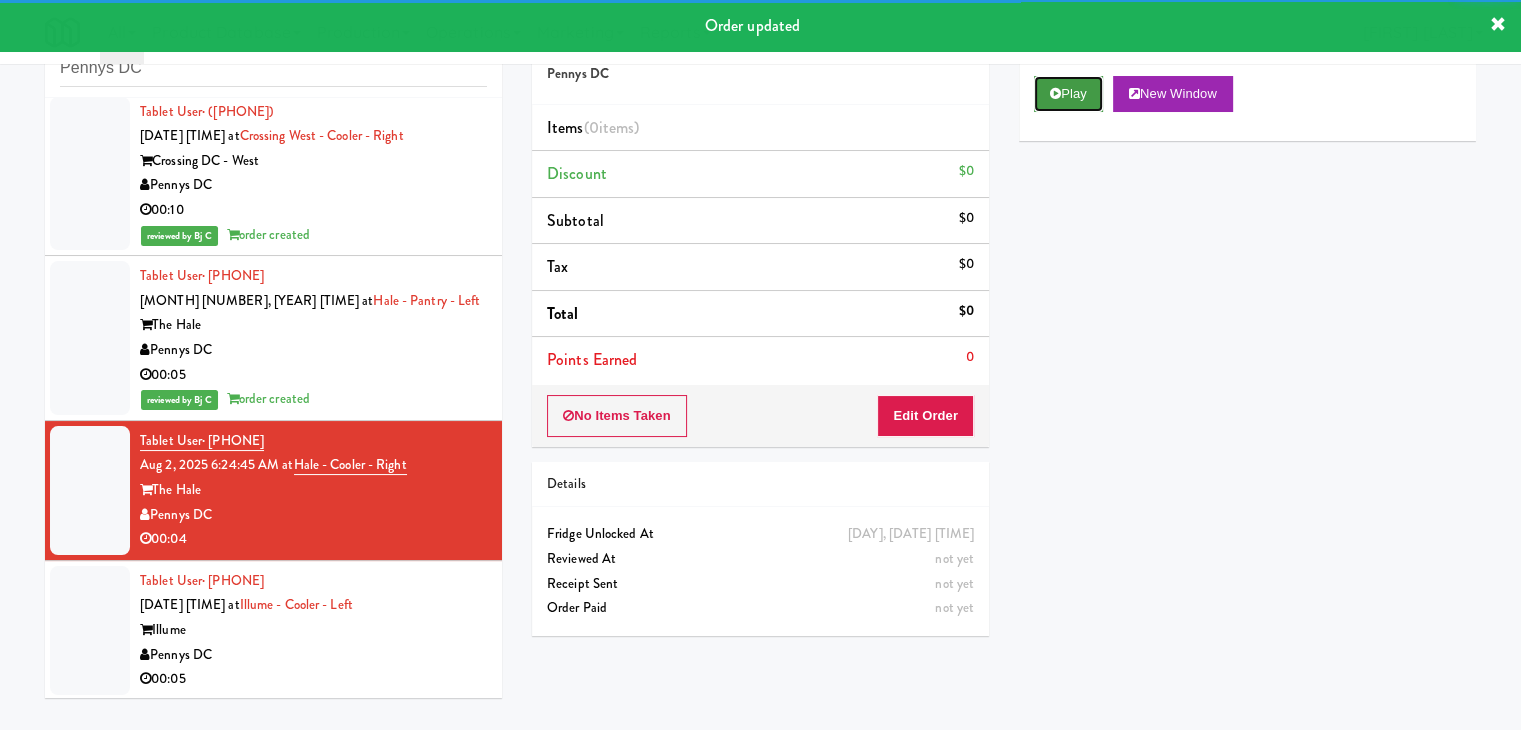 drag, startPoint x: 1072, startPoint y: 101, endPoint x: 1029, endPoint y: 180, distance: 89.94443 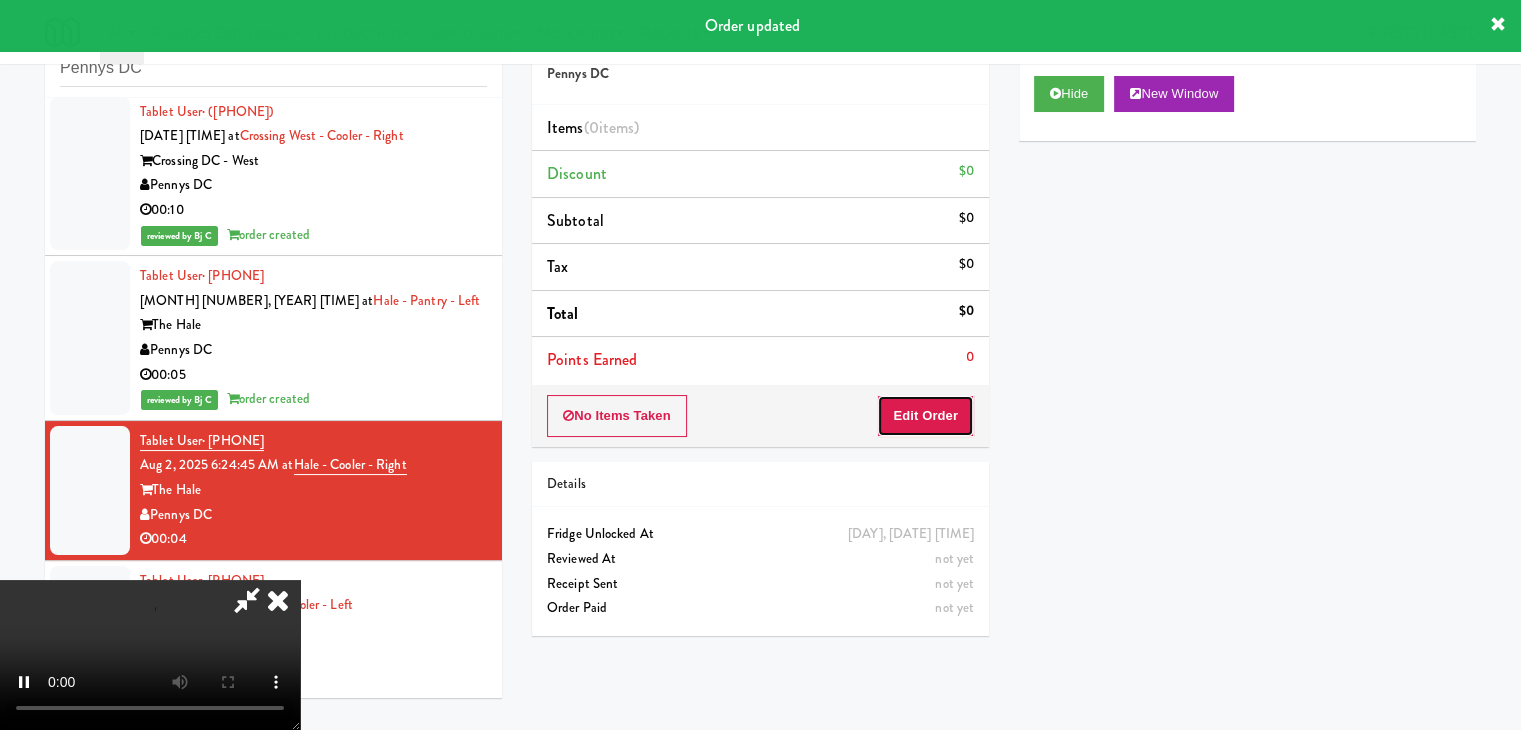click on "Edit Order" at bounding box center [925, 416] 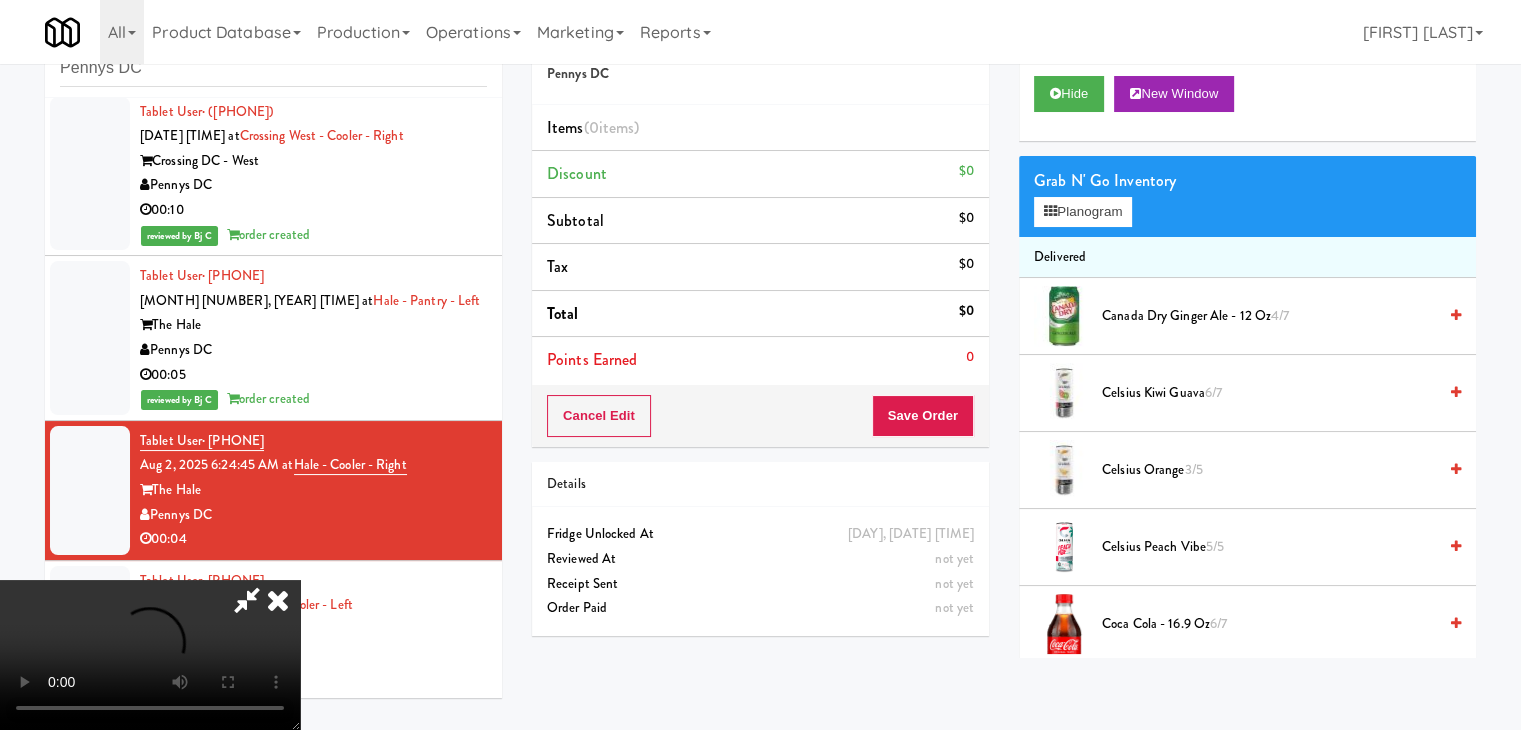 type 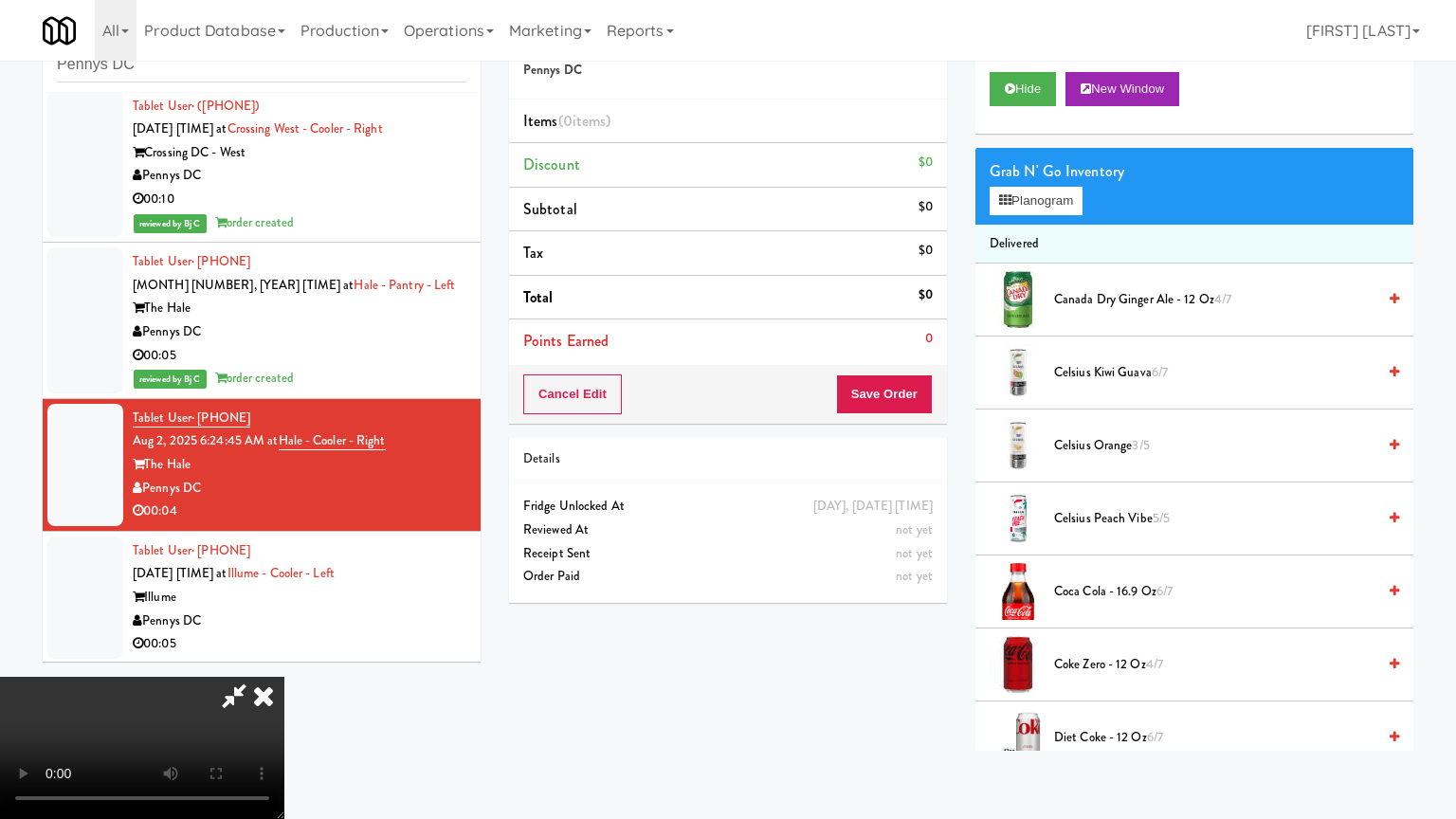 click at bounding box center [142, 748] 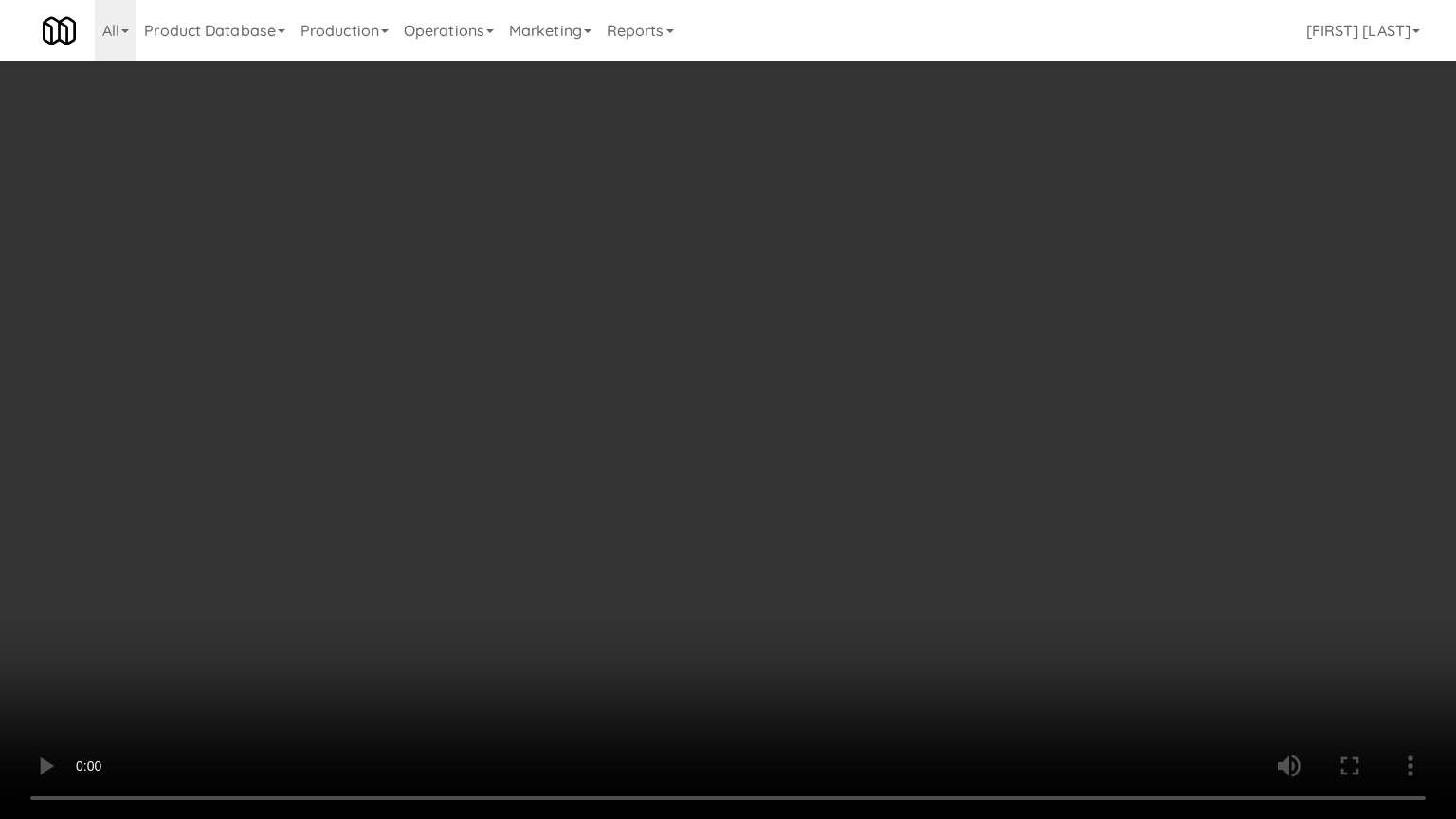 click at bounding box center [728, 410] 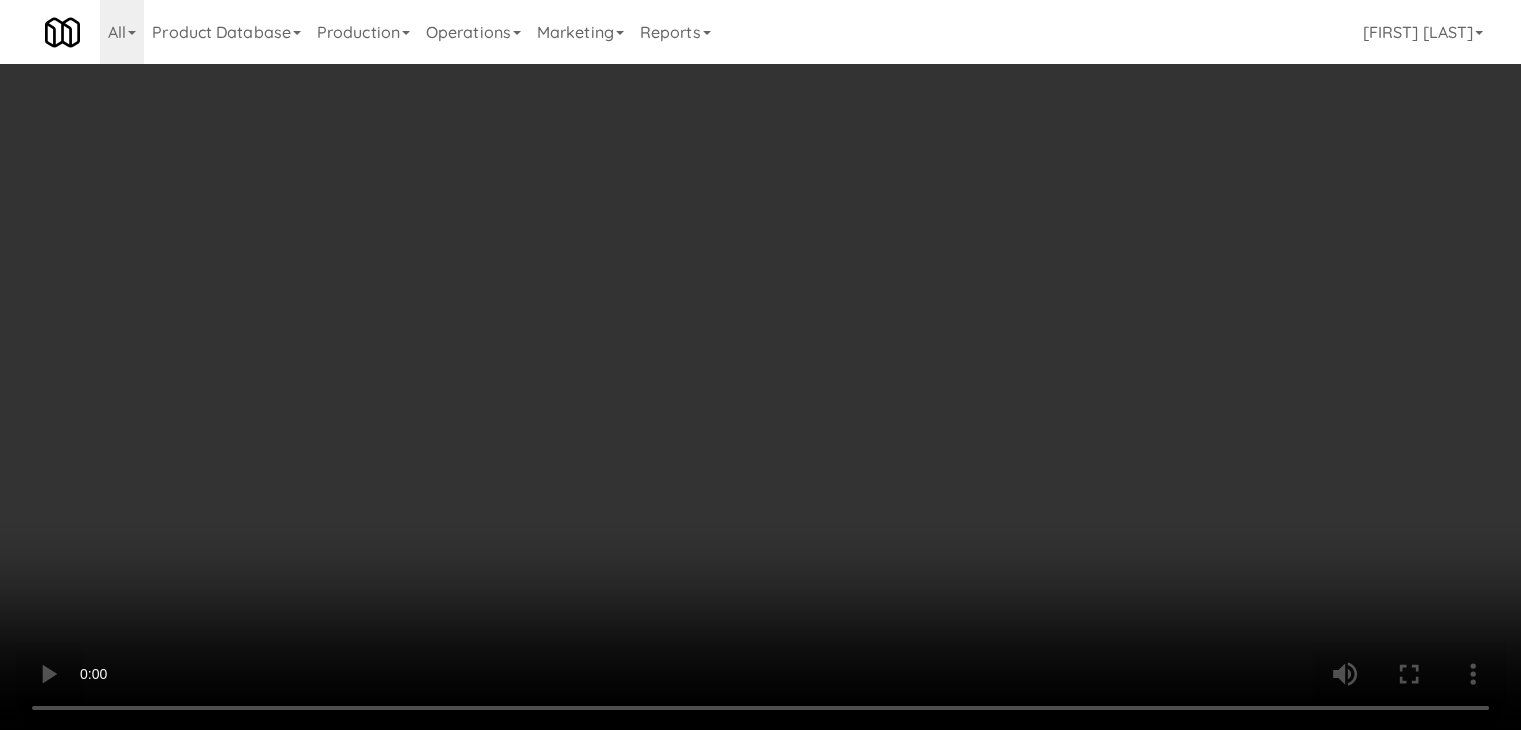 click on "Planogram" at bounding box center (1083, 212) 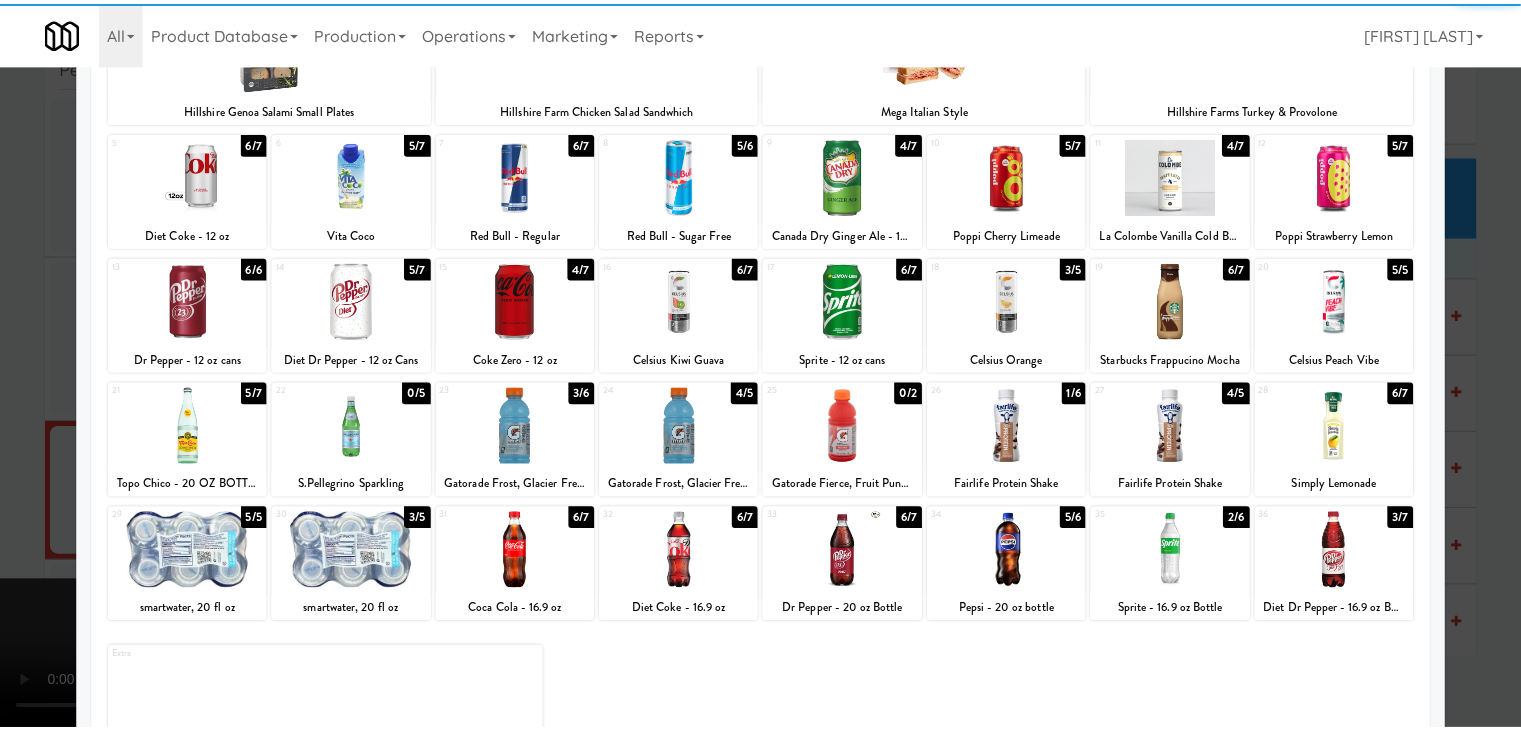 scroll, scrollTop: 200, scrollLeft: 0, axis: vertical 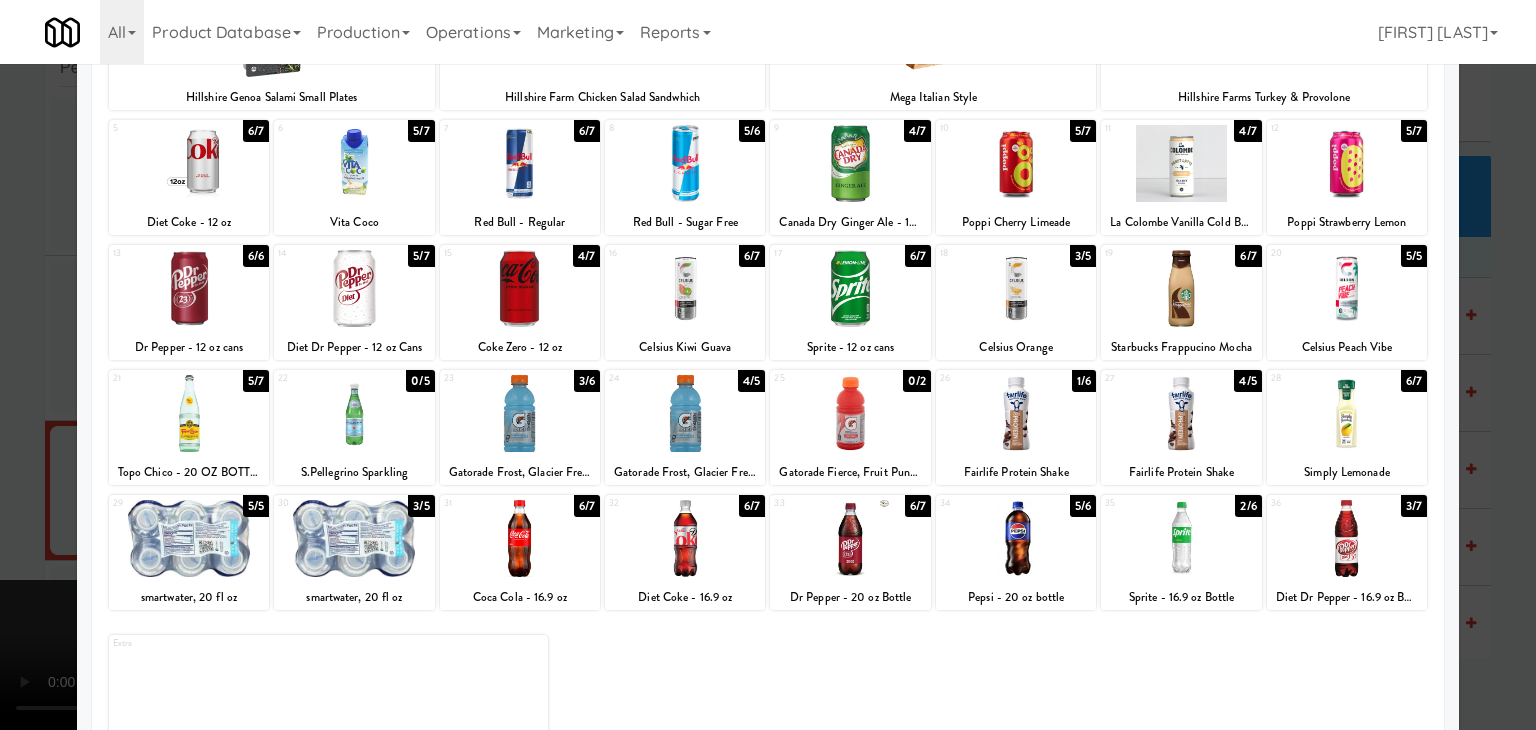 drag, startPoint x: 1348, startPoint y: 306, endPoint x: 1373, endPoint y: 306, distance: 25 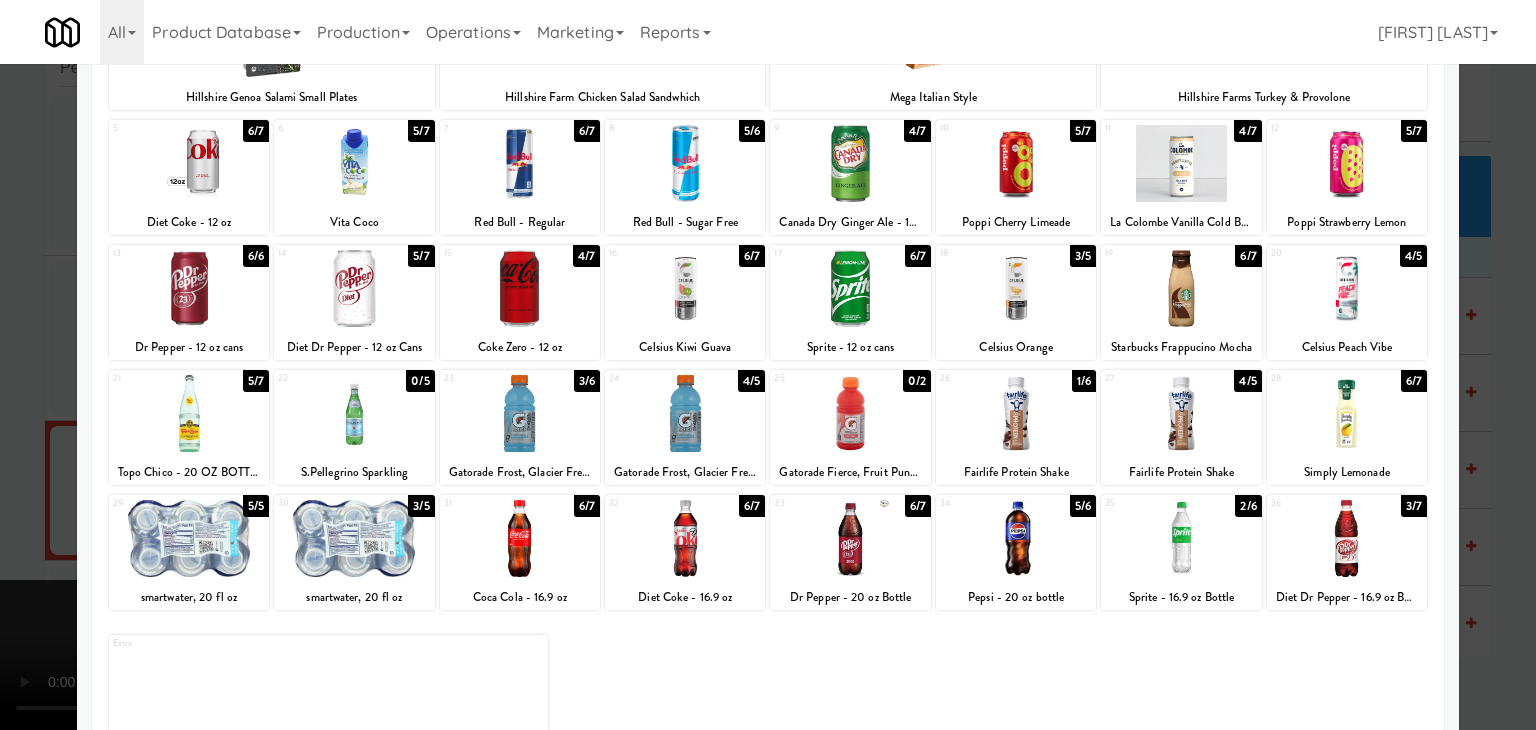 drag, startPoint x: 1480, startPoint y: 320, endPoint x: 1221, endPoint y: 377, distance: 265.19803 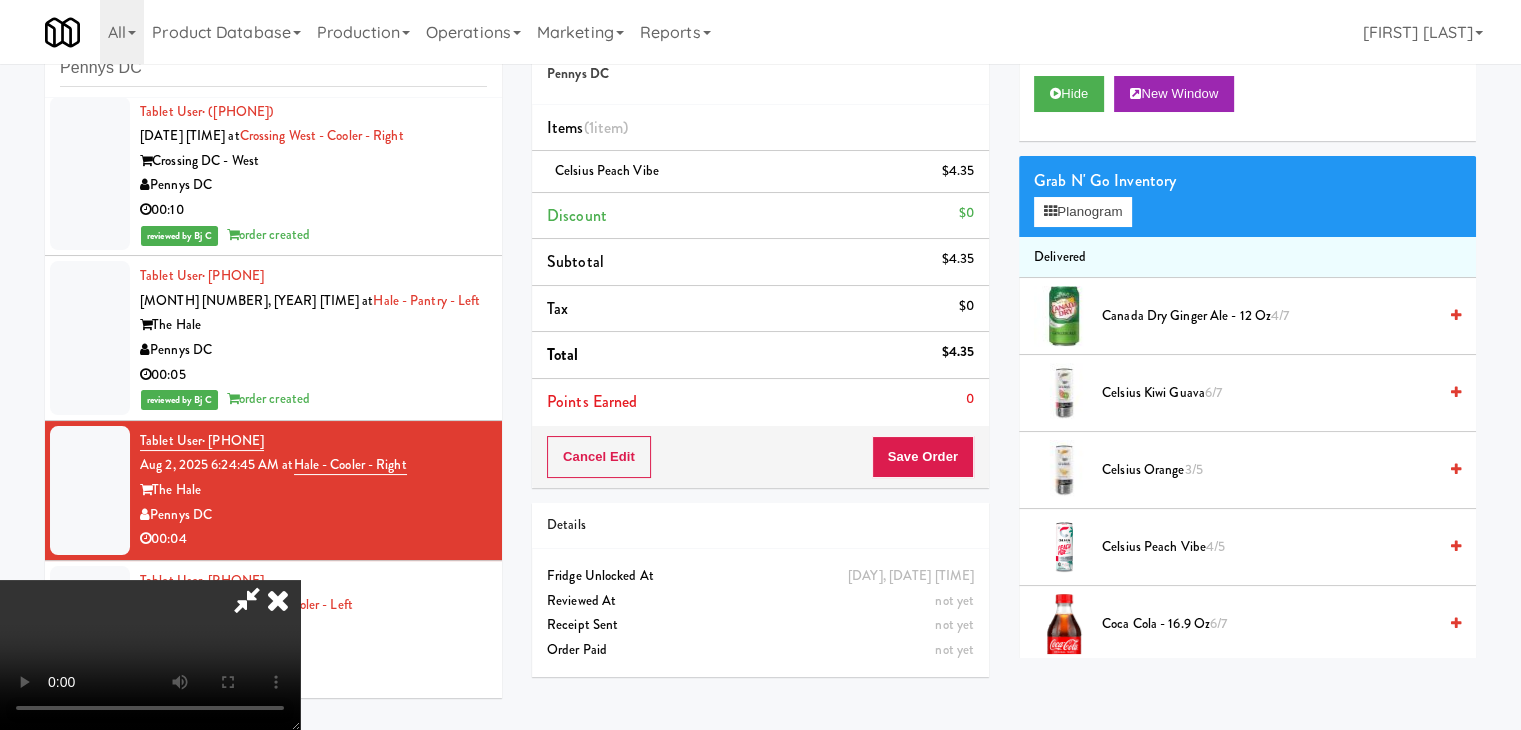 click at bounding box center [150, 655] 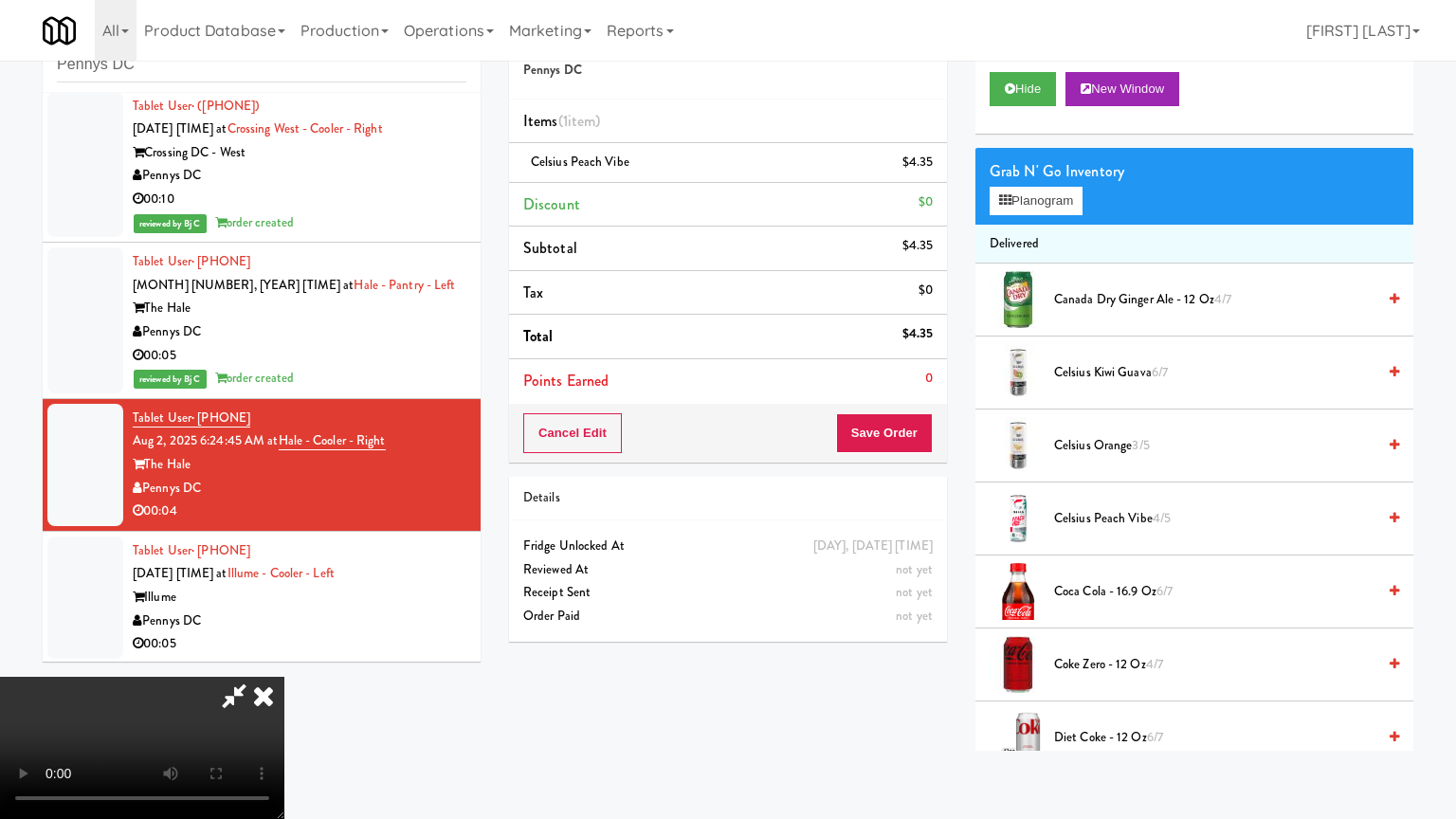 click at bounding box center [142, 748] 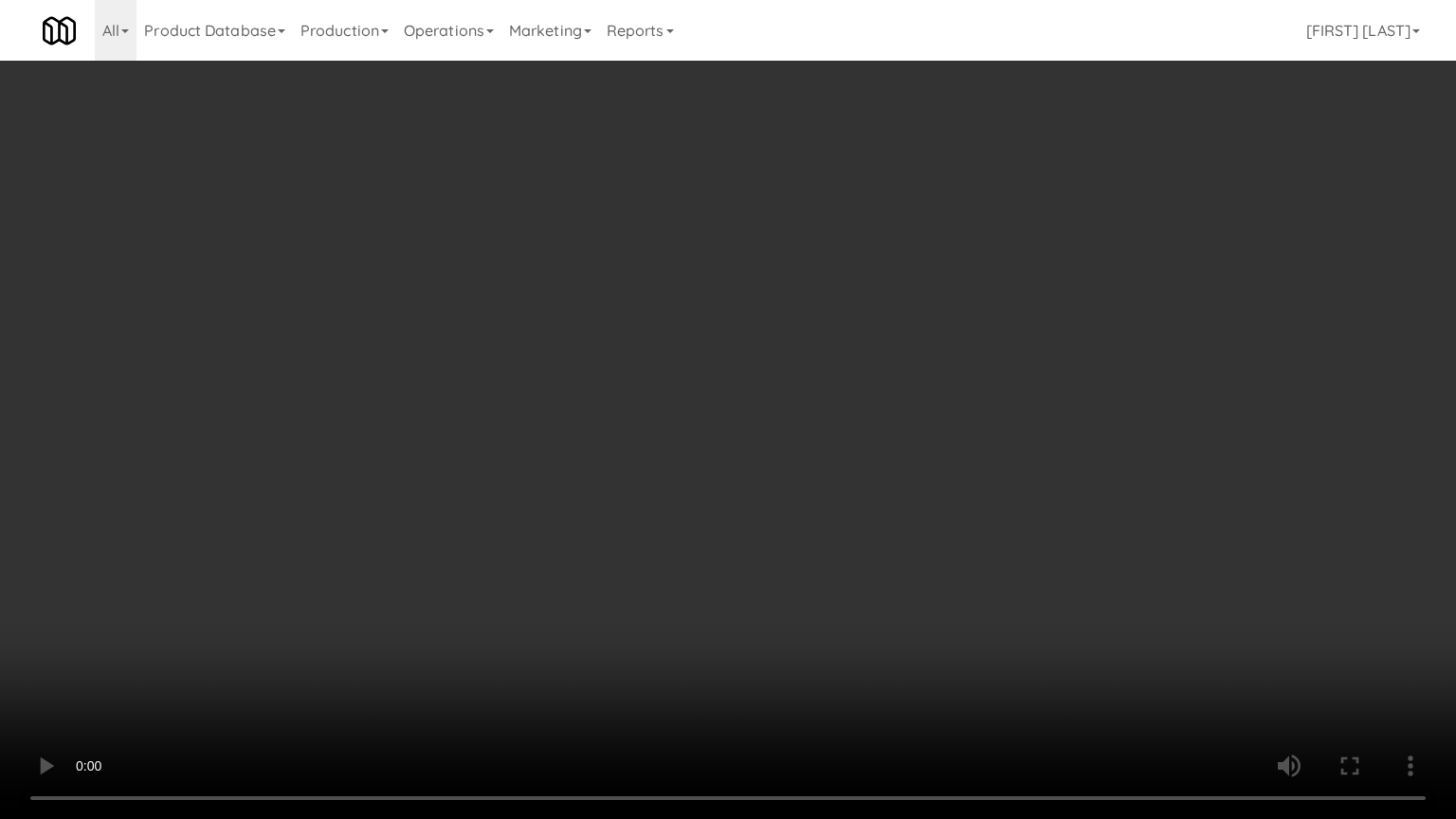 click at bounding box center [728, 410] 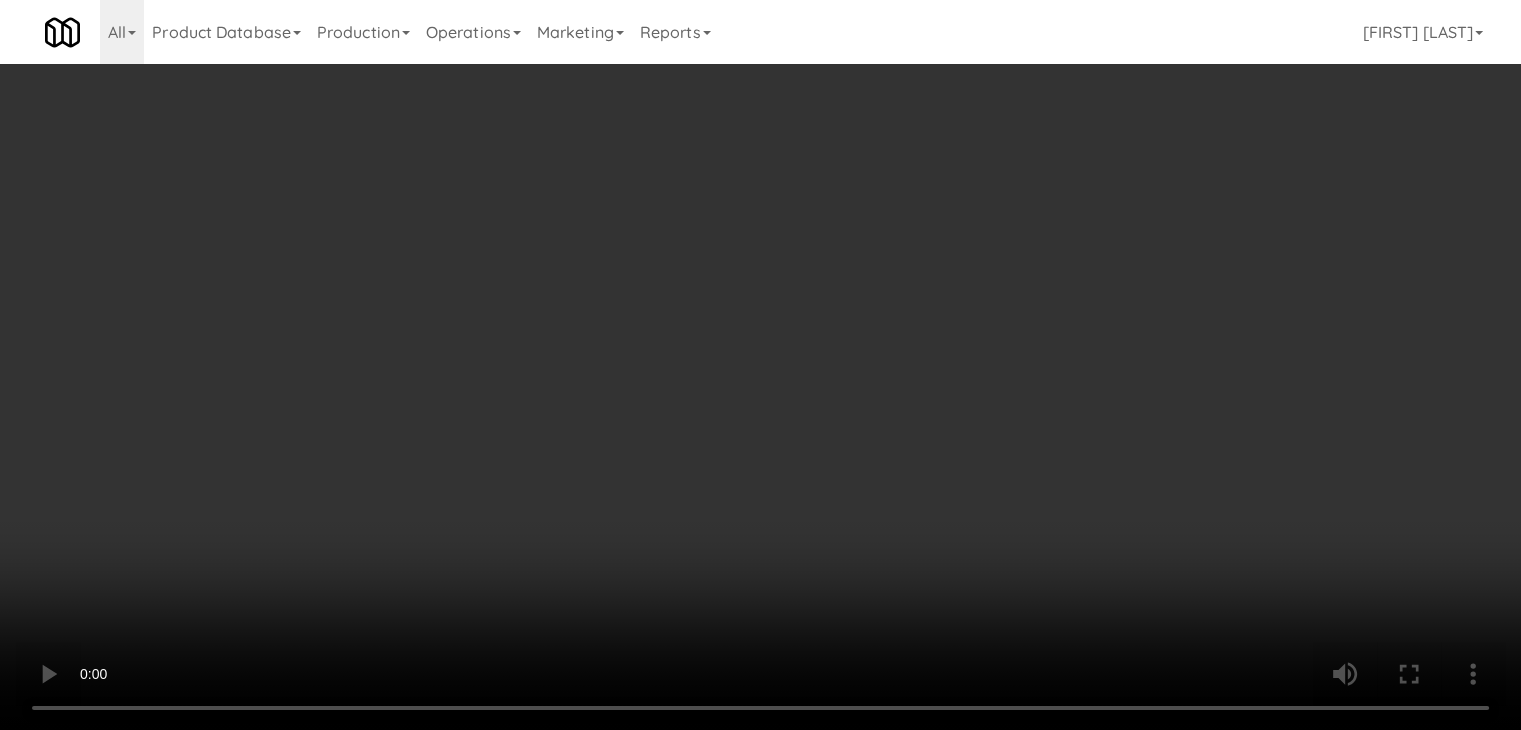 click on "Cancel Edit Save Order" at bounding box center (760, 457) 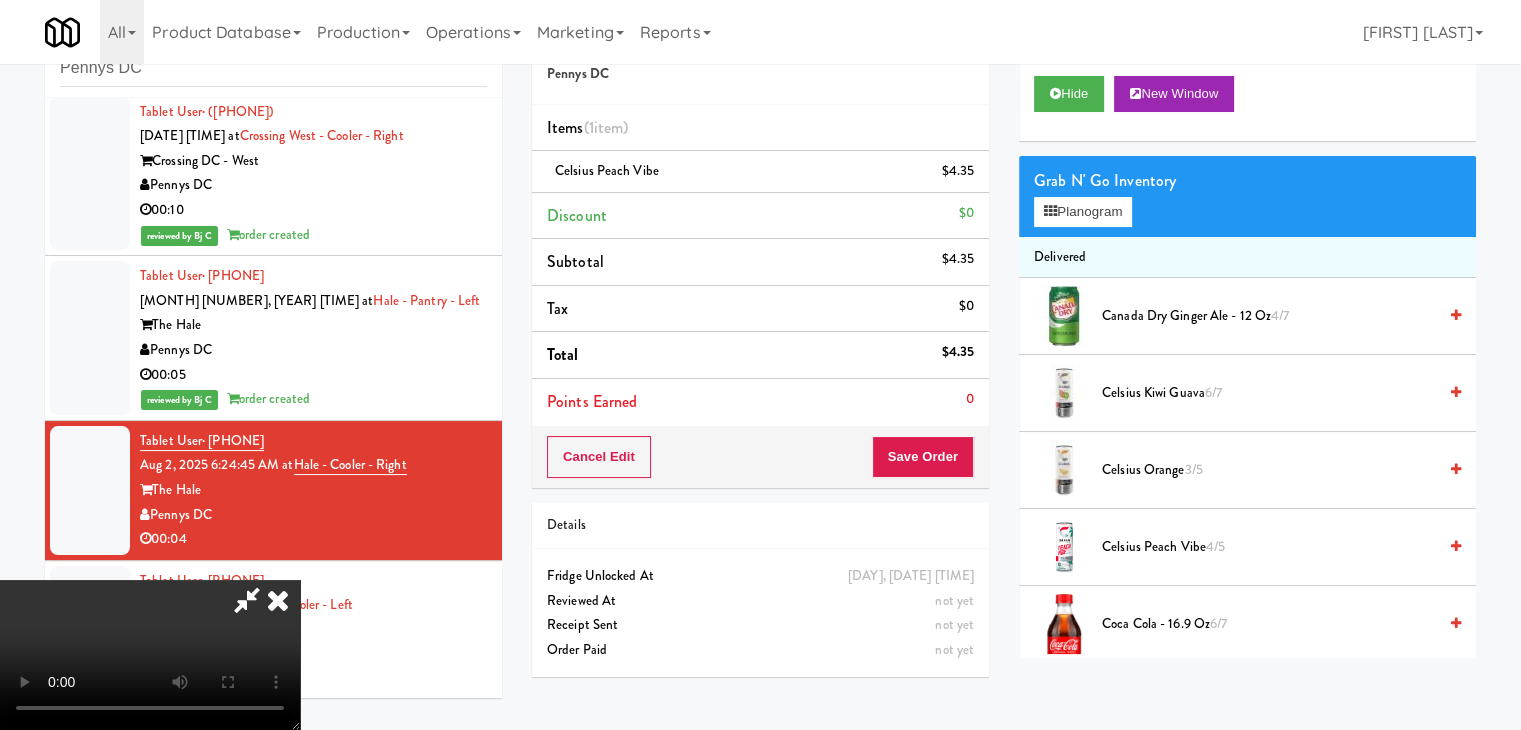 drag, startPoint x: 922, startPoint y: 409, endPoint x: 944, endPoint y: 434, distance: 33.30165 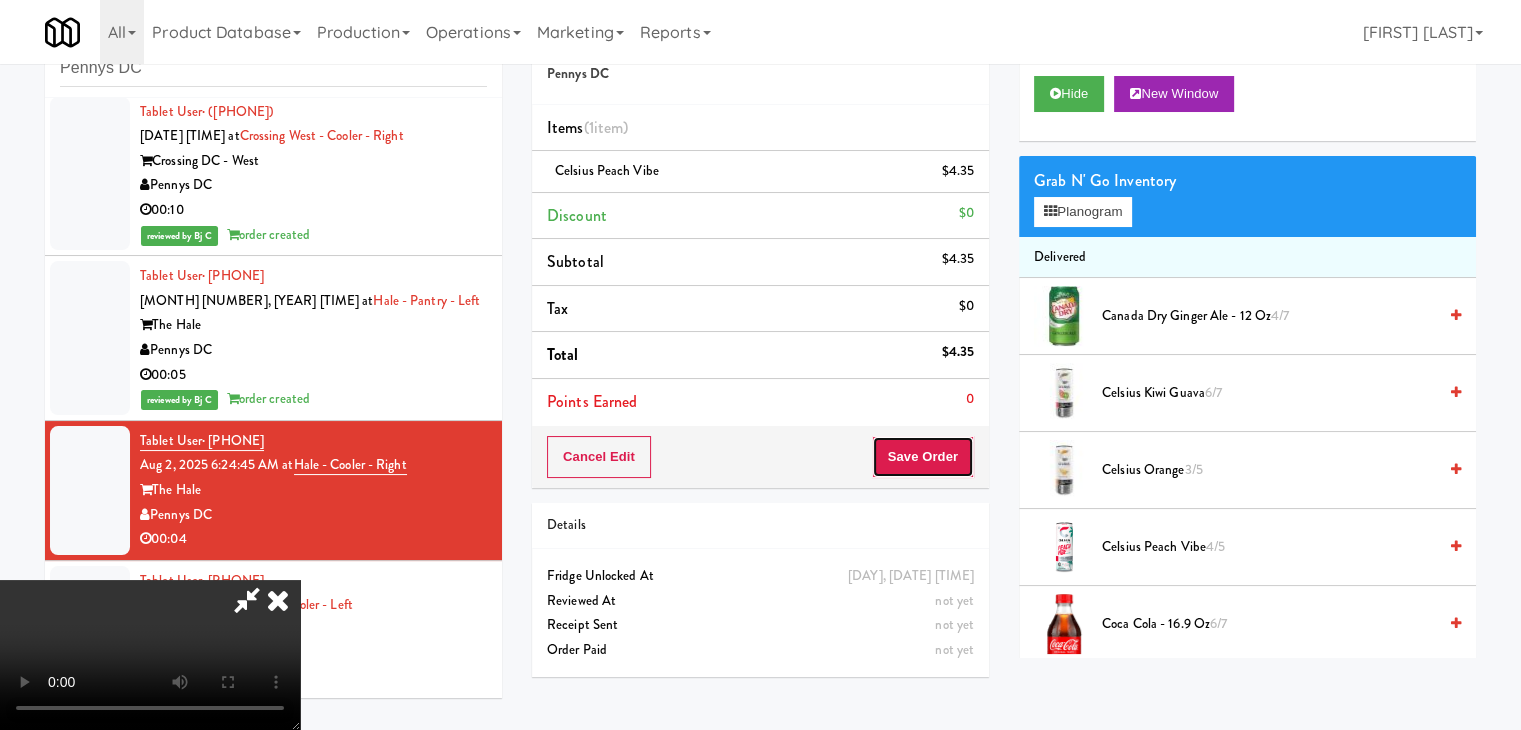 click on "Save Order" at bounding box center (923, 457) 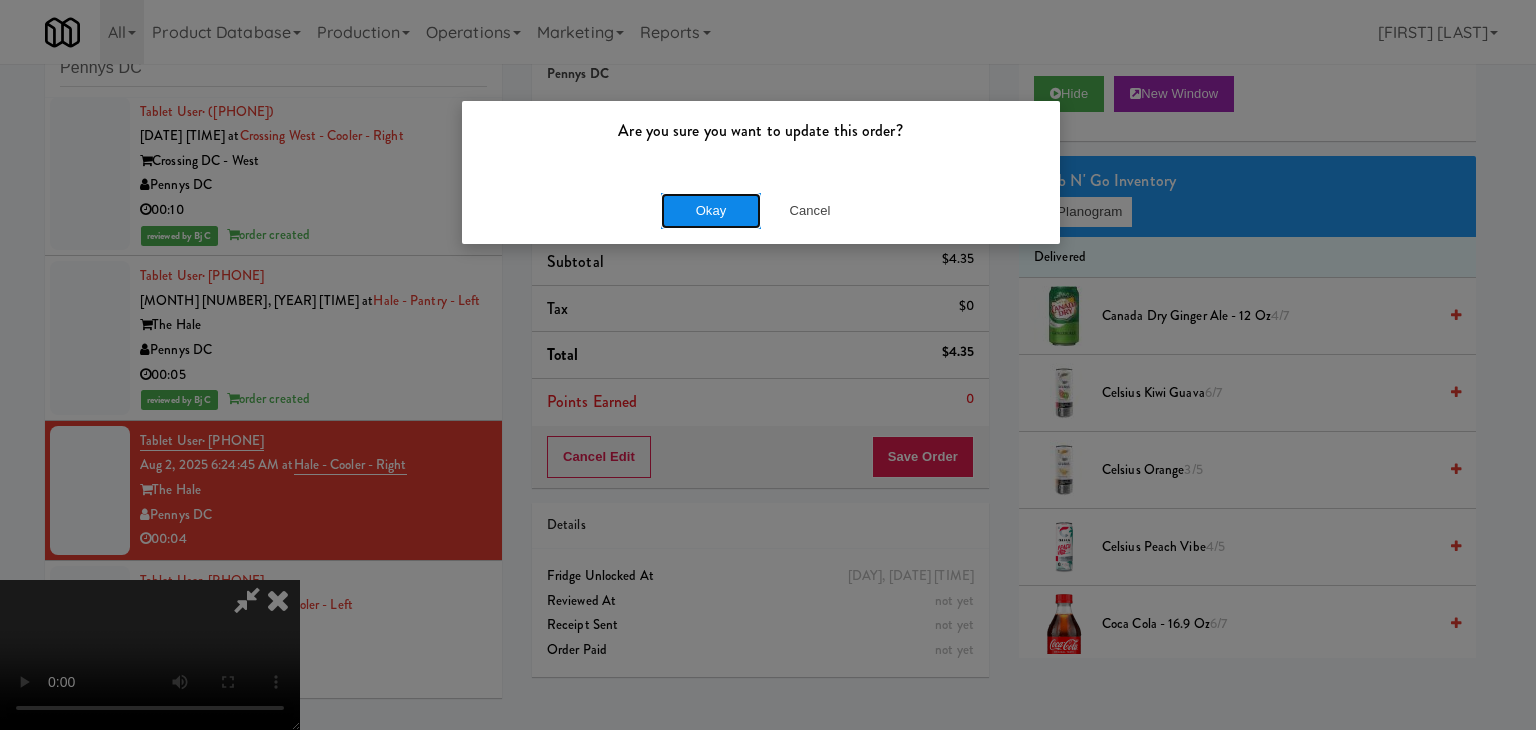 click on "Okay" at bounding box center [711, 211] 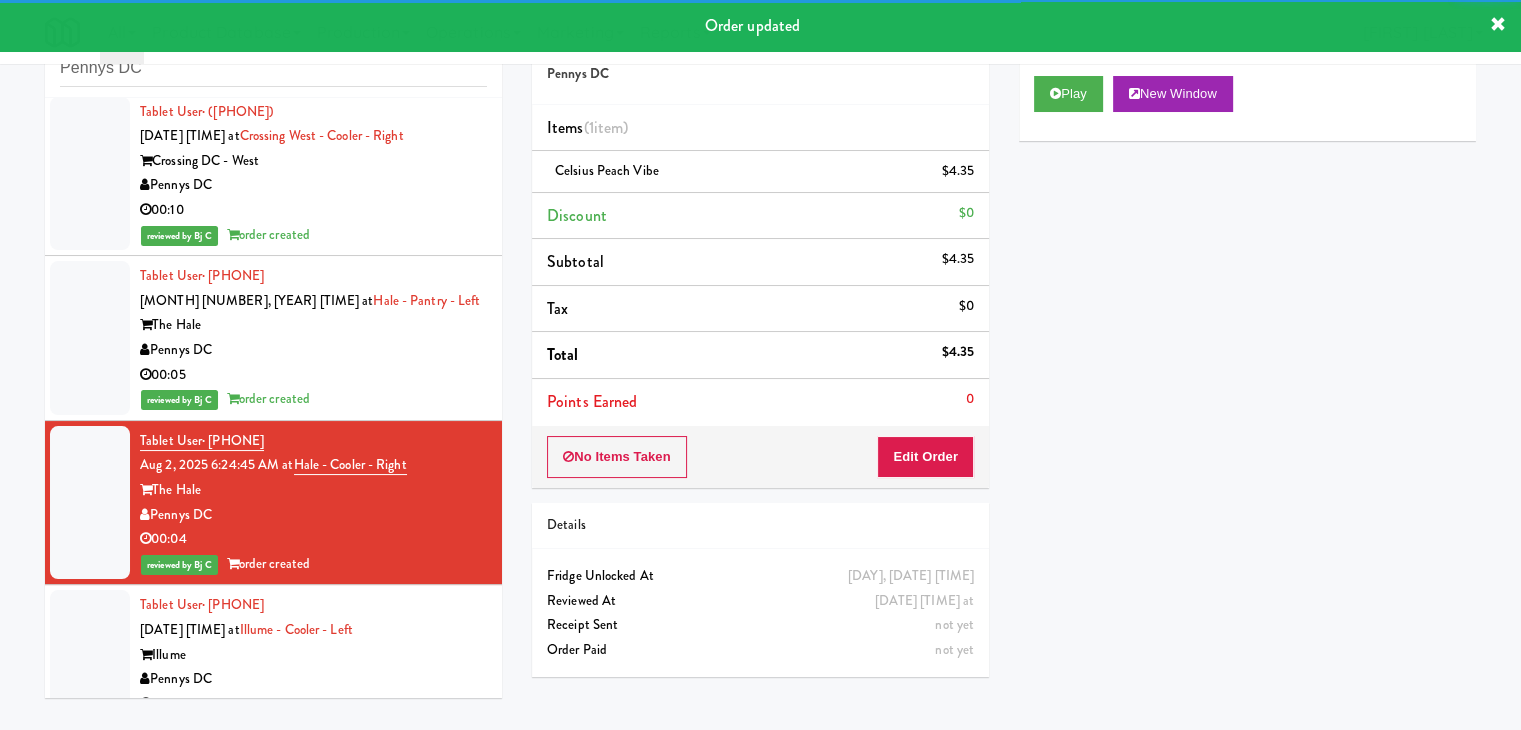scroll, scrollTop: 525, scrollLeft: 0, axis: vertical 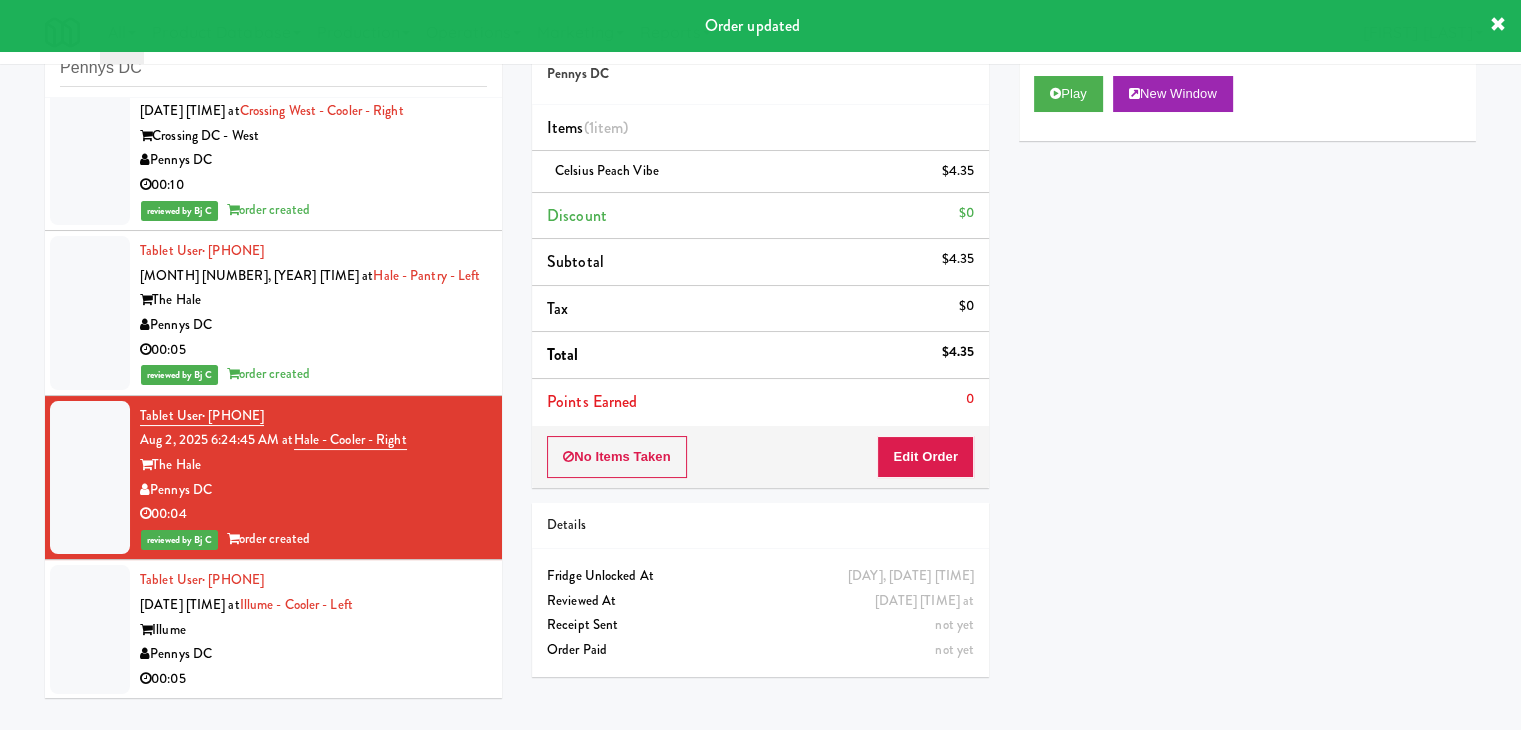 click on "Pennys DC" at bounding box center (313, 654) 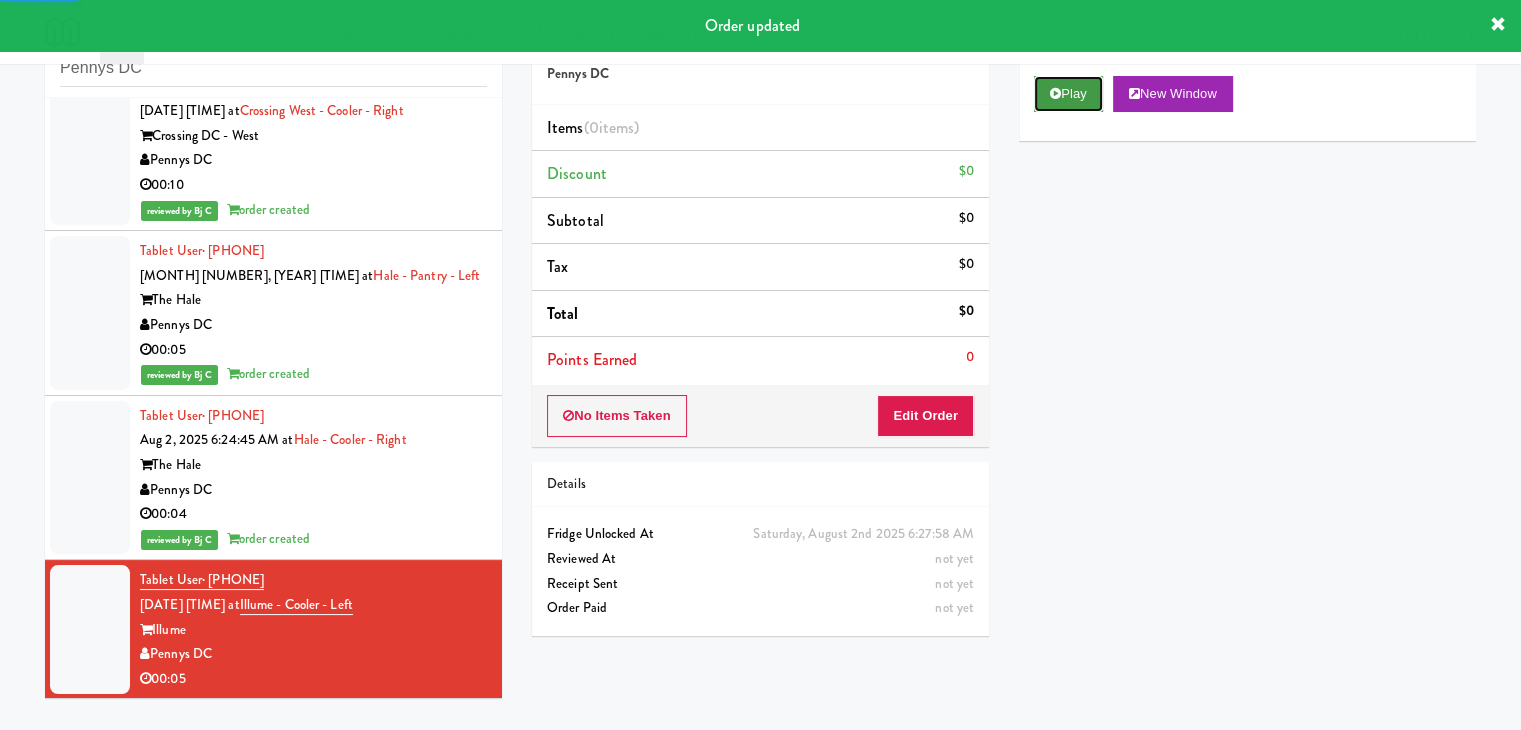 click on "Play" at bounding box center [1068, 94] 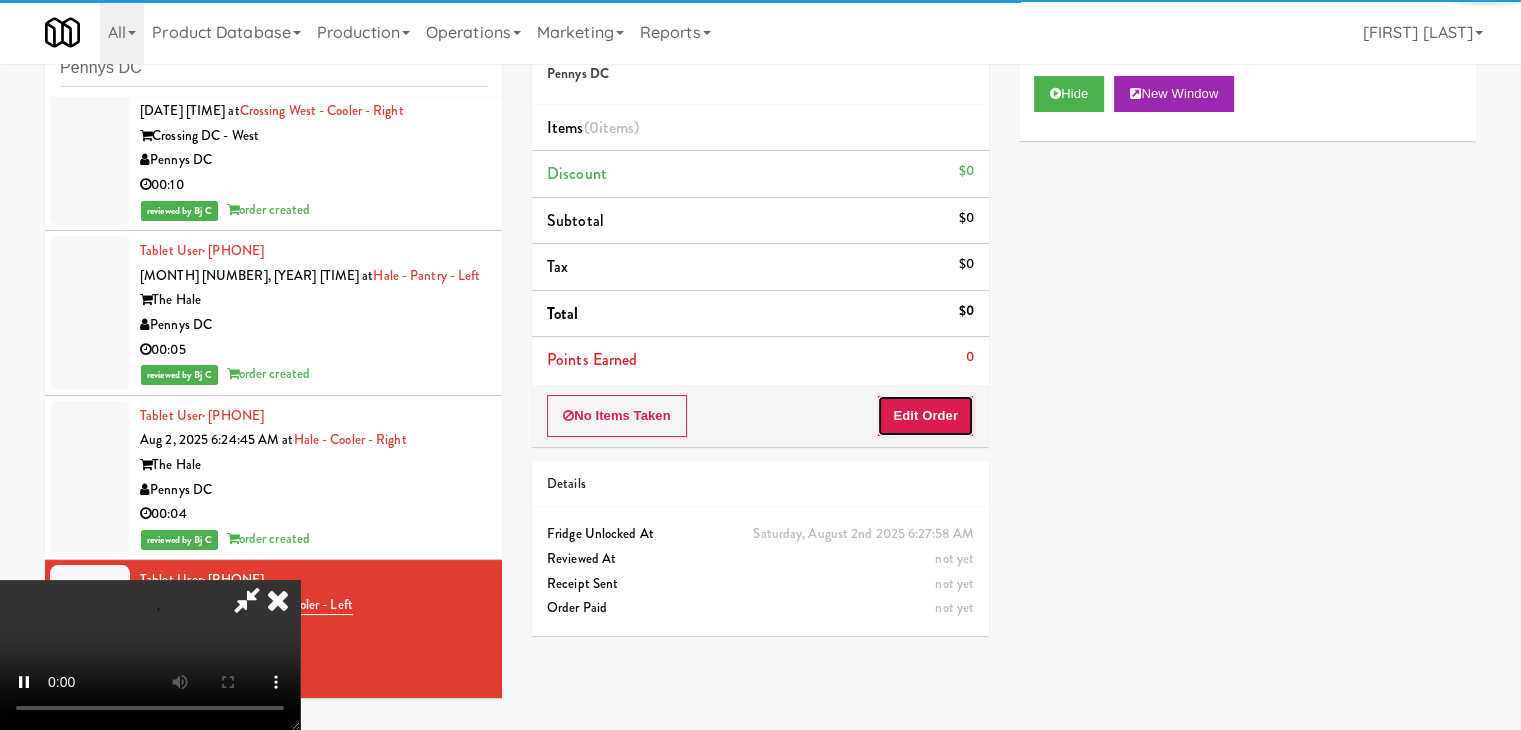 click on "Edit Order" at bounding box center (925, 416) 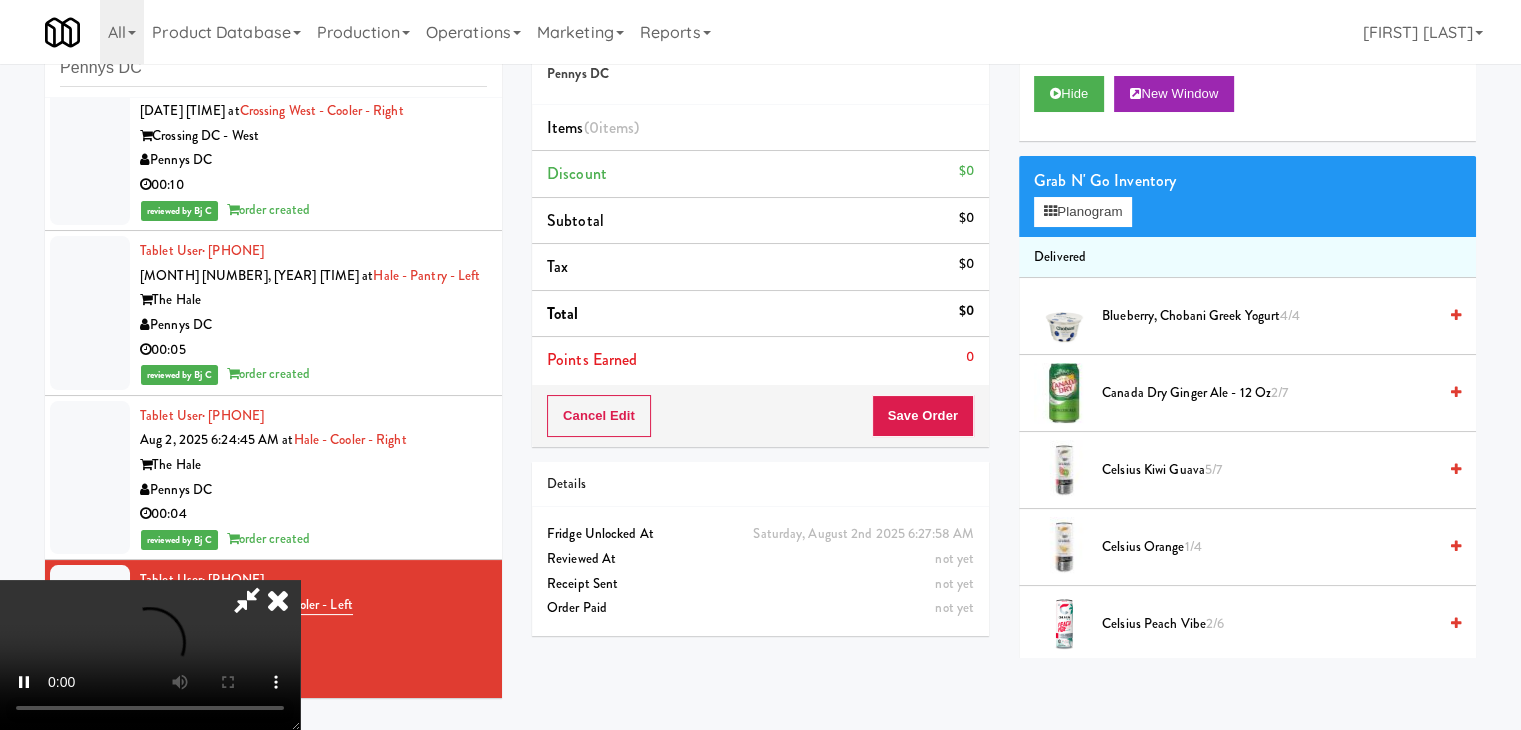 type 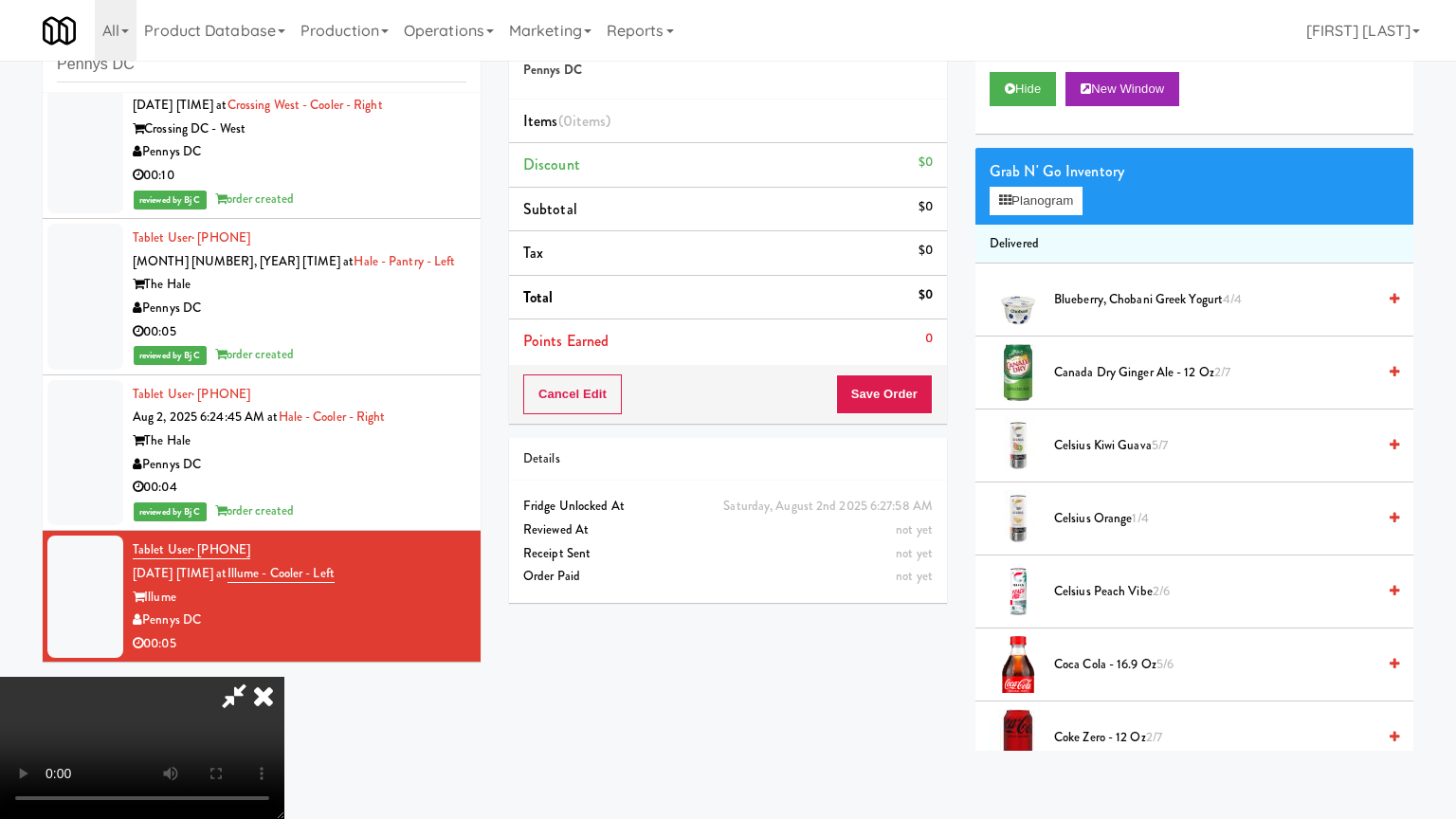 click at bounding box center (142, 748) 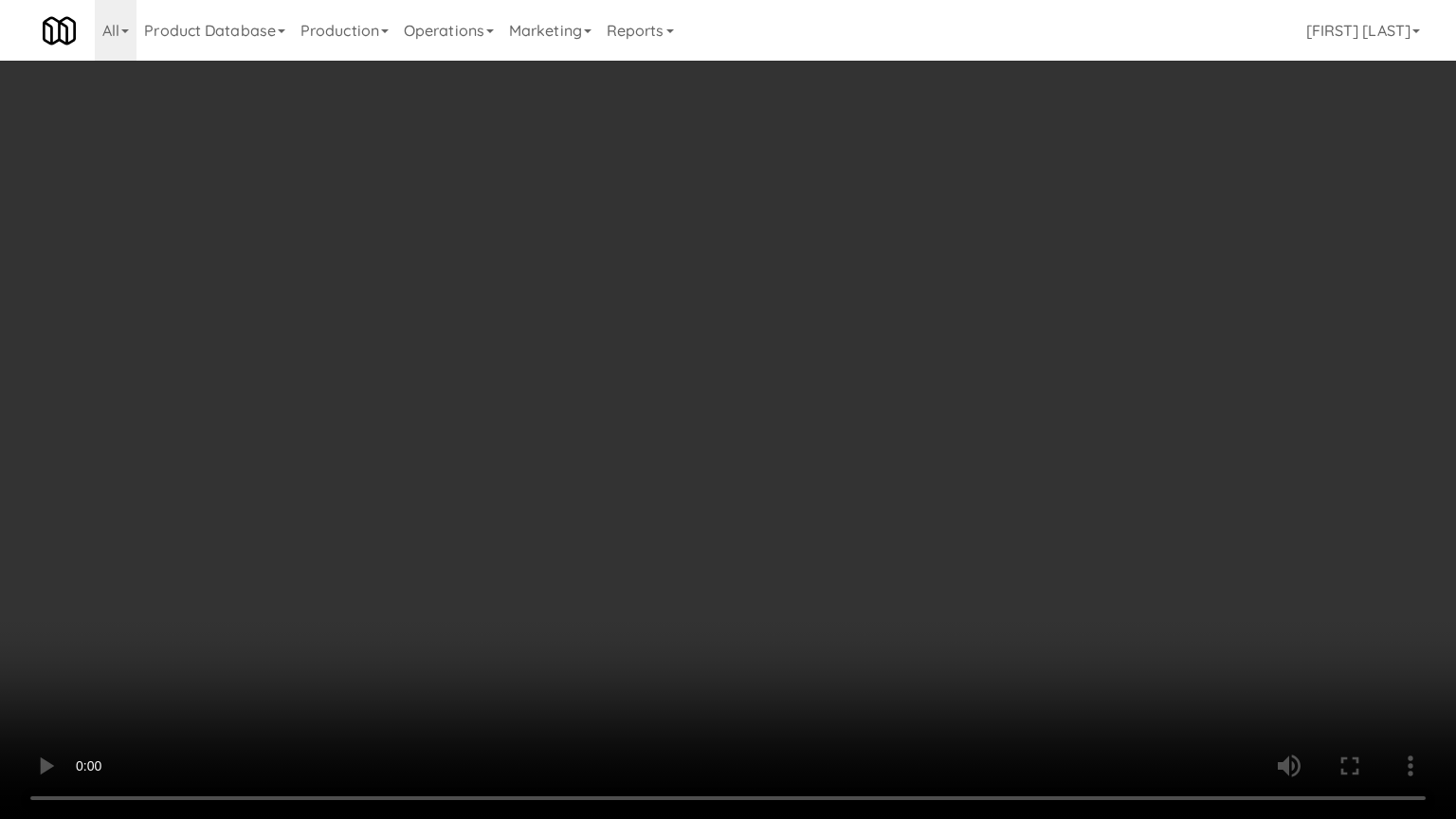 click at bounding box center [728, 410] 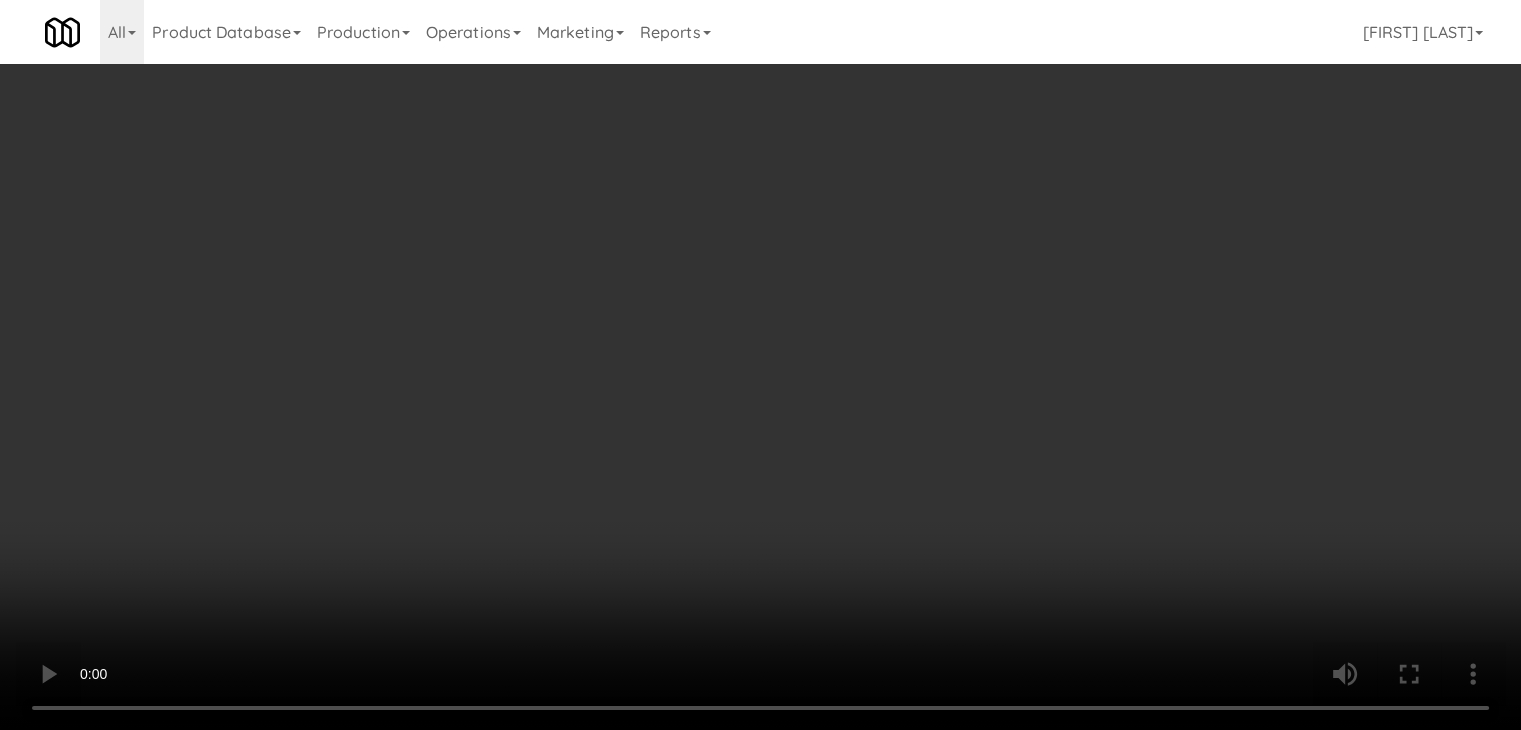 click on "Planogram" at bounding box center (1083, 212) 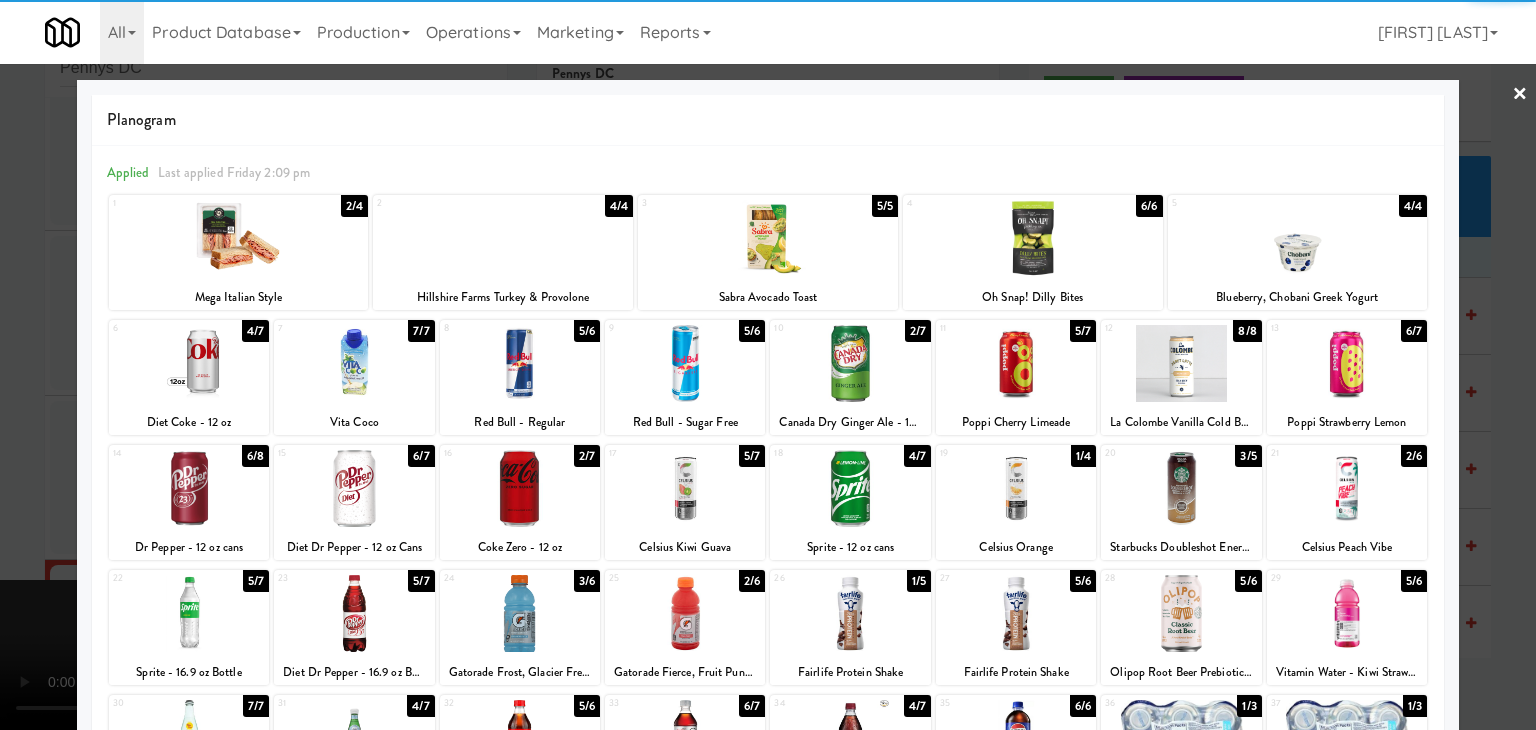 drag, startPoint x: 1167, startPoint y: 485, endPoint x: 1071, endPoint y: 493, distance: 96.332756 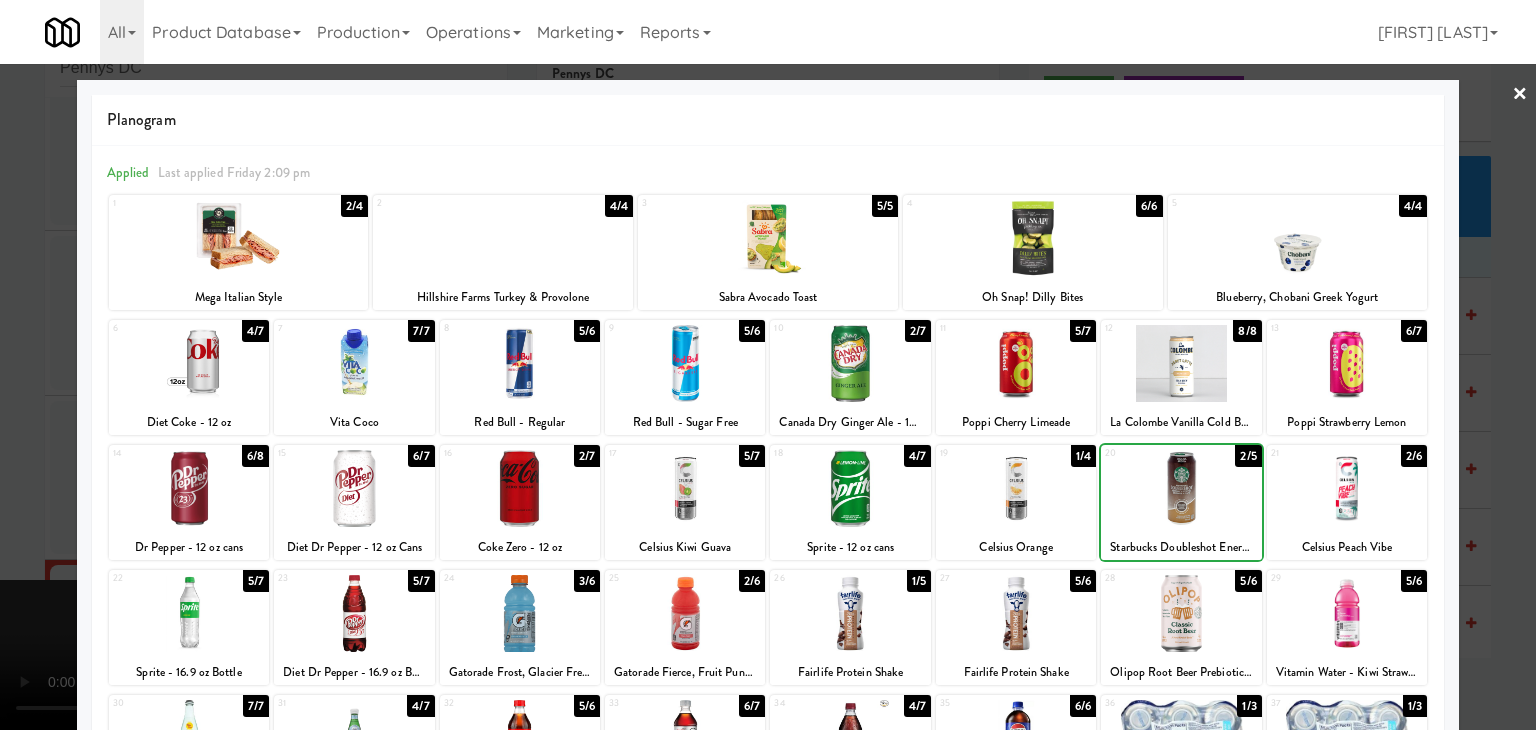 click at bounding box center (1016, 488) 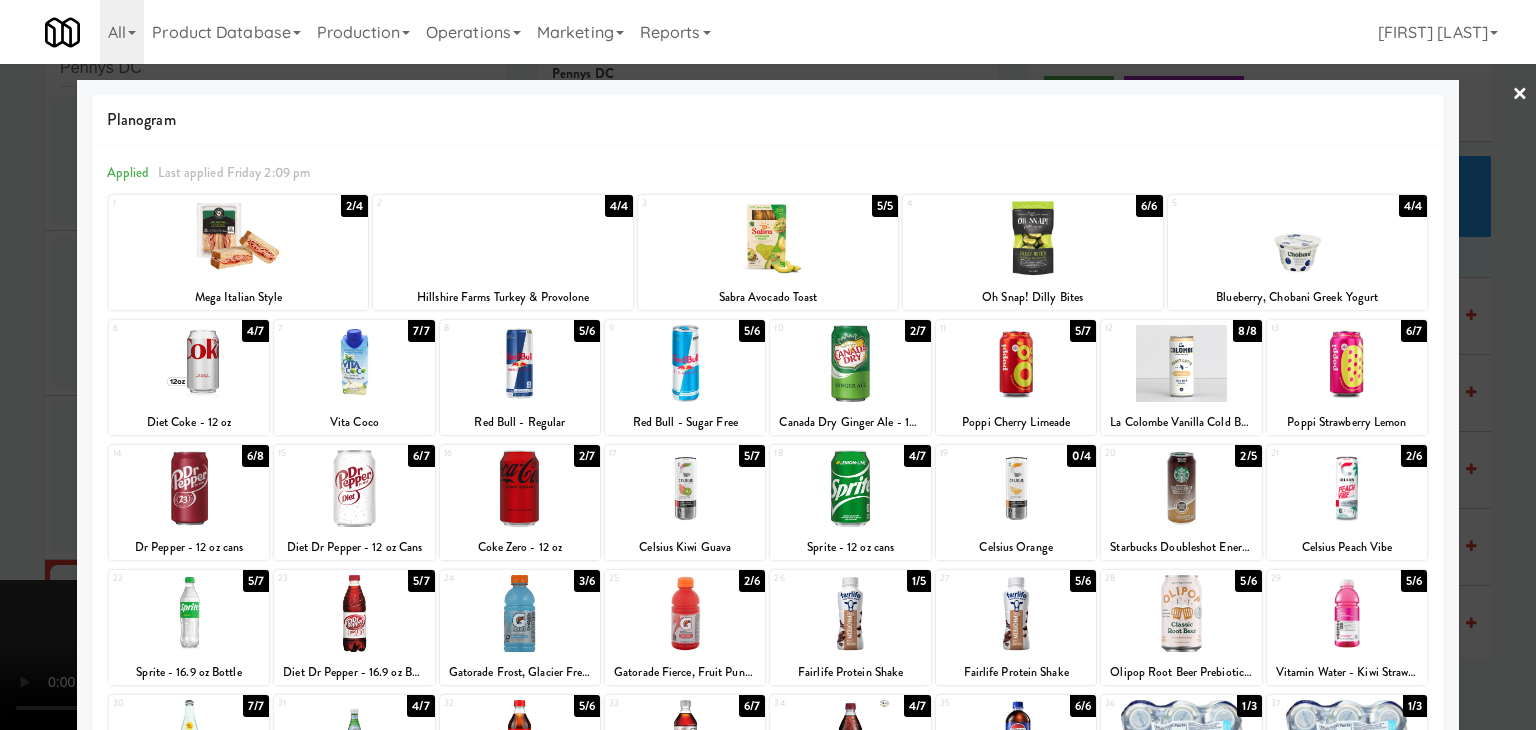 drag, startPoint x: 0, startPoint y: 514, endPoint x: 262, endPoint y: 518, distance: 262.03052 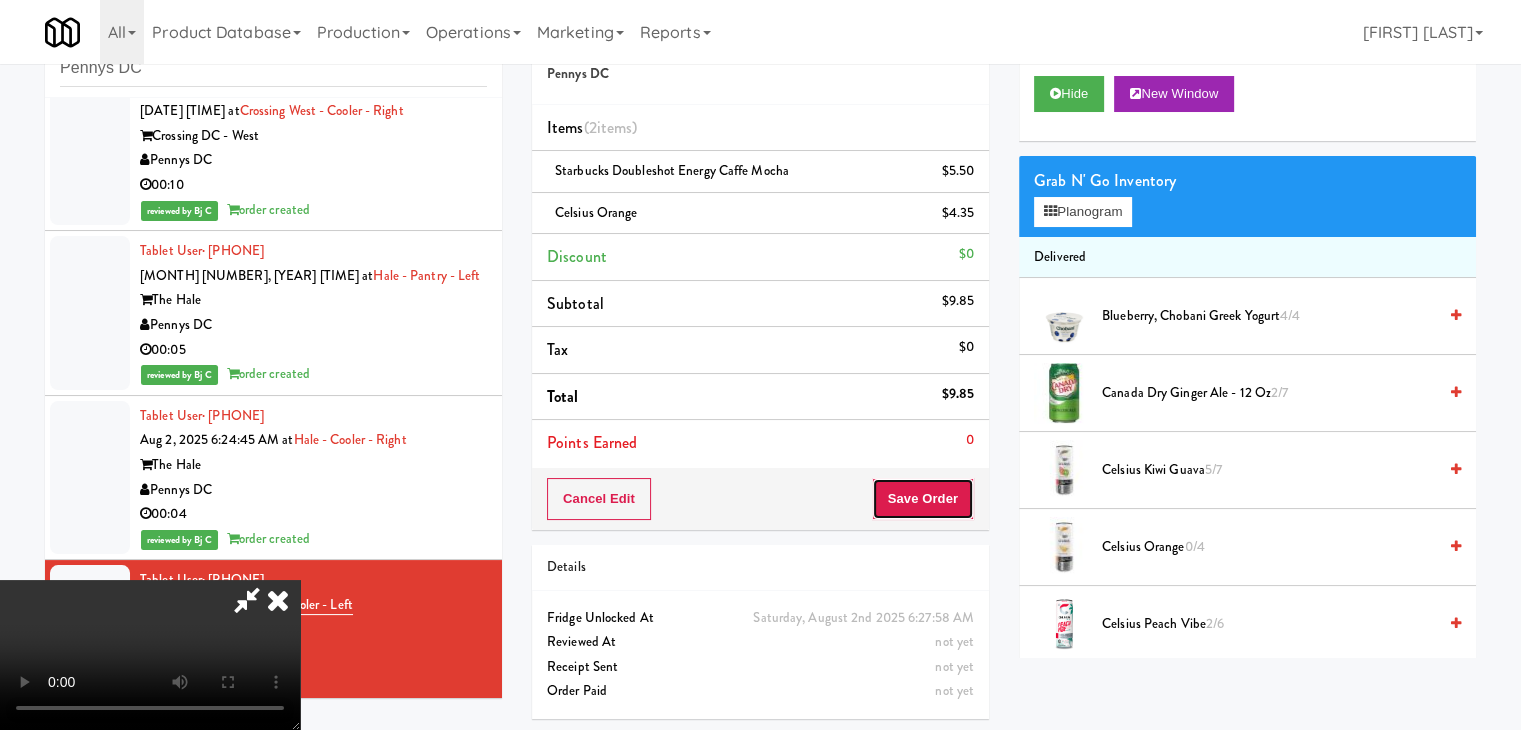 click on "Save Order" at bounding box center (923, 499) 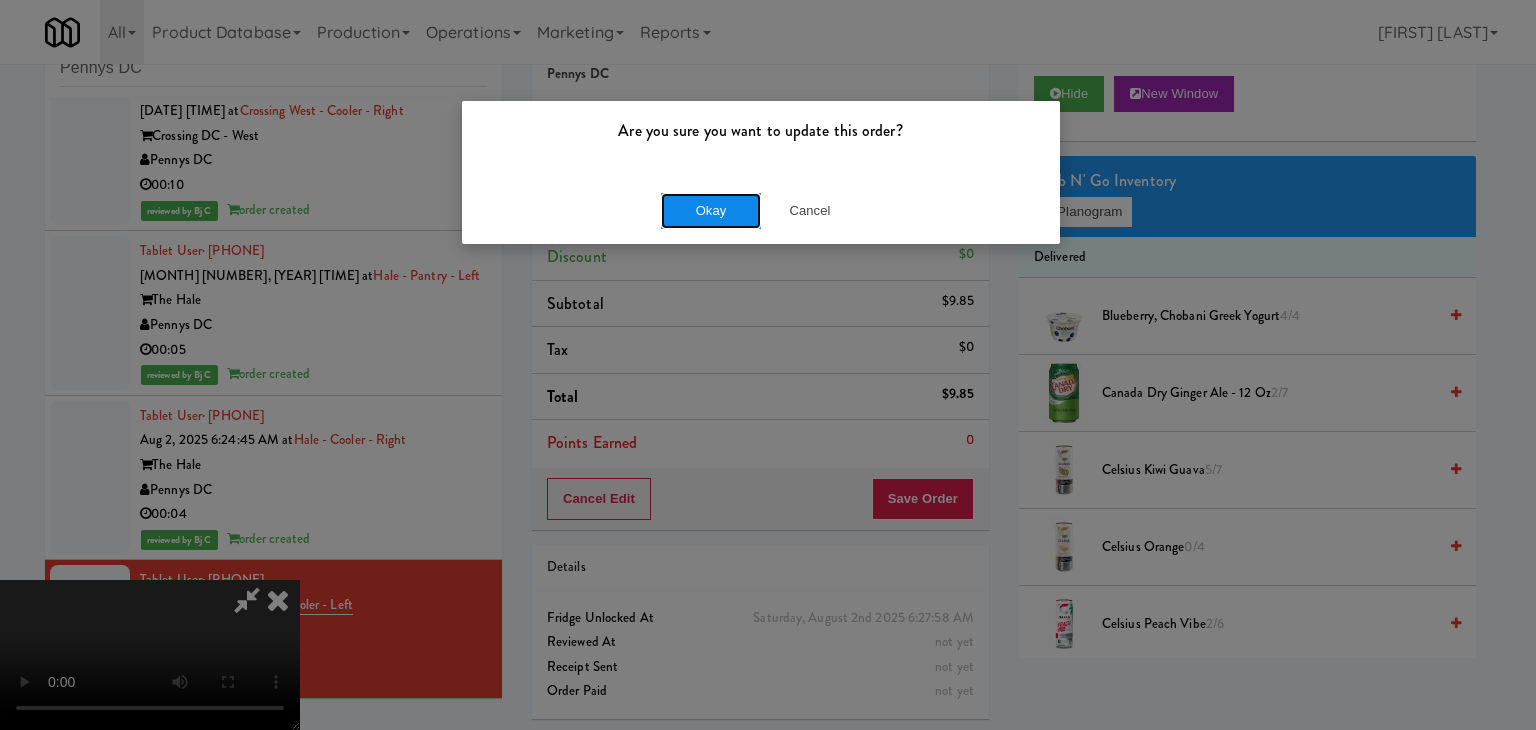 click on "Okay" at bounding box center [711, 211] 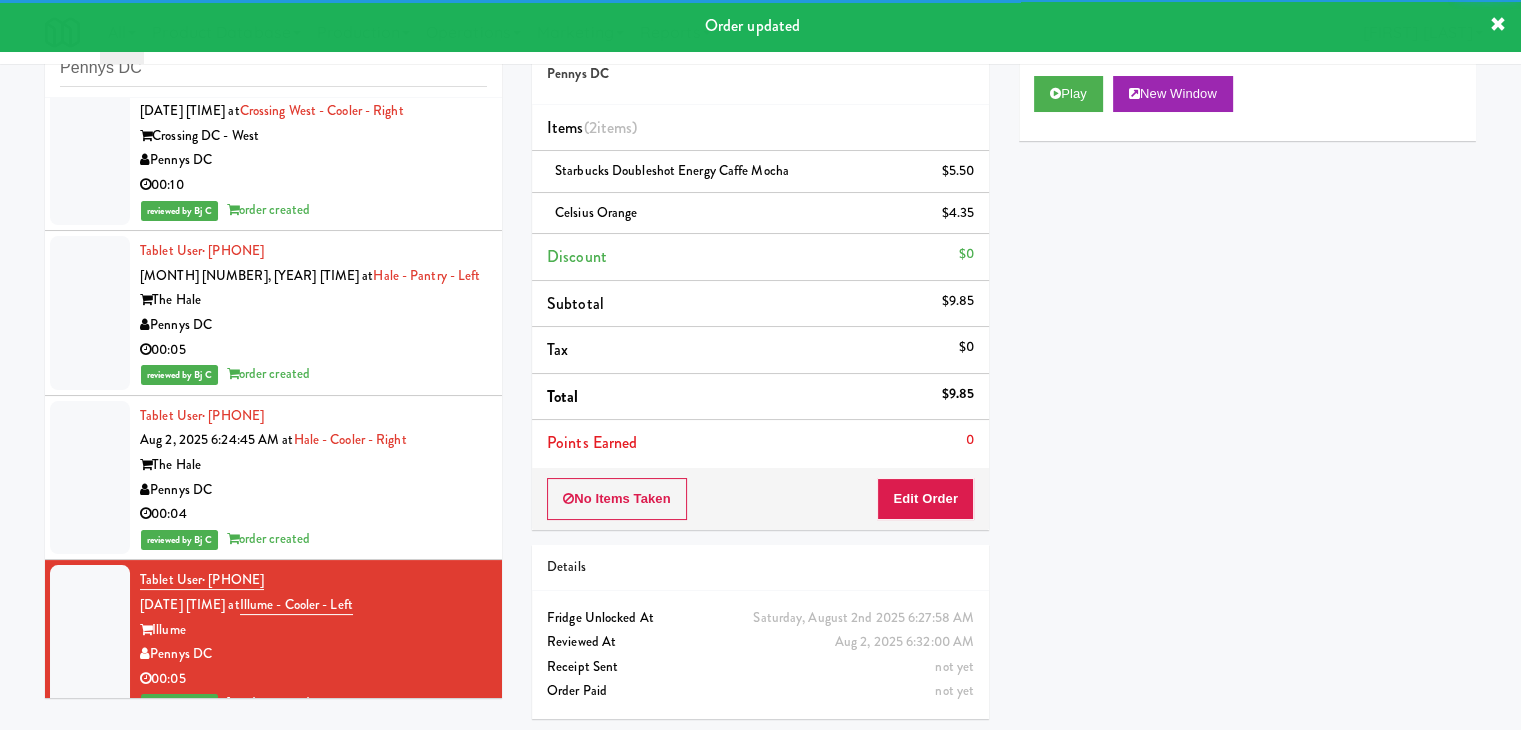 scroll, scrollTop: 66, scrollLeft: 0, axis: vertical 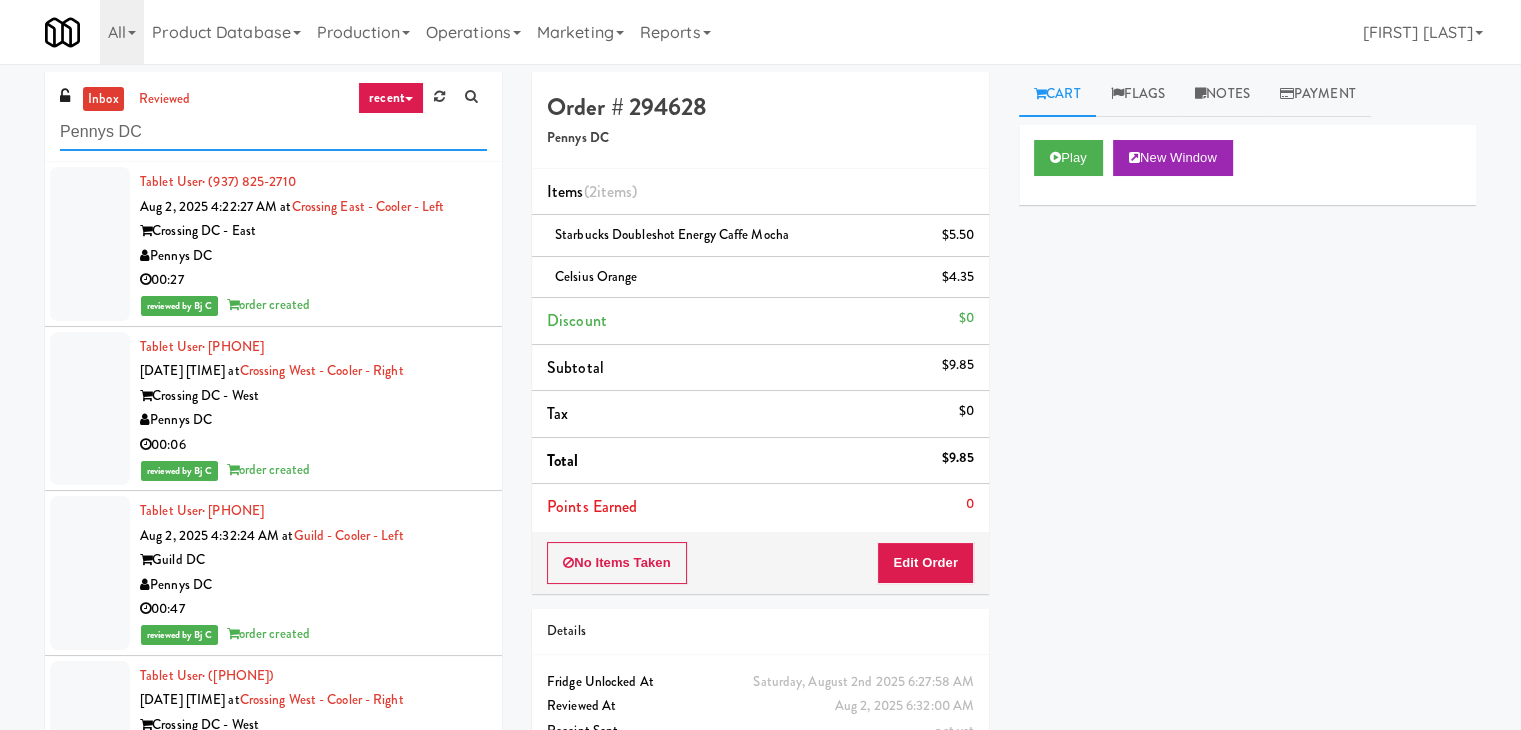 click on "inbox reviewed recent    all     unclear take     inventory issue     suspicious     failed     recent   Pennys DC Tablet User  · (937) 825-2710 Aug 2, 2025 4:22:27 AM at  Crossing East - Cooler - Left   Crossing DC - East  Pennys DC  00:27 reviewed by Bj C  order created     Tablet User  · (301) 639-0308 Aug 2, 2025 4:22:28 AM at  Crossing West - Cooler - Right  Crossing DC - West  Pennys DC  00:06 reviewed by Bj C  order created     Tablet User  · (202) 805-6995 Aug 2, 2025 4:32:24 AM at  Guild - Cooler - Left  Guild DC  Pennys DC  00:47 reviewed by Bj C  order created     Tablet User  · (214) 289-3028 Aug 2, 2025 6:06:38 AM at  Crossing West - Cooler - Right  Crossing DC - West  Pennys DC  00:10 reviewed by Bj C  order created     Tablet User  · (650) 504-9962 Aug 2, 2025 6:24:13 AM at  Hale - Pantry - Left  The Hale  Pennys DC  00:05 reviewed by Bj C  order created     Tablet User  · (650) 504-9962 Aug 2, 2025 6:24:45 AM at  Hale - Cooler - Right  The Hale  Pennys DC  00:04      Illume" at bounding box center [760, 435] 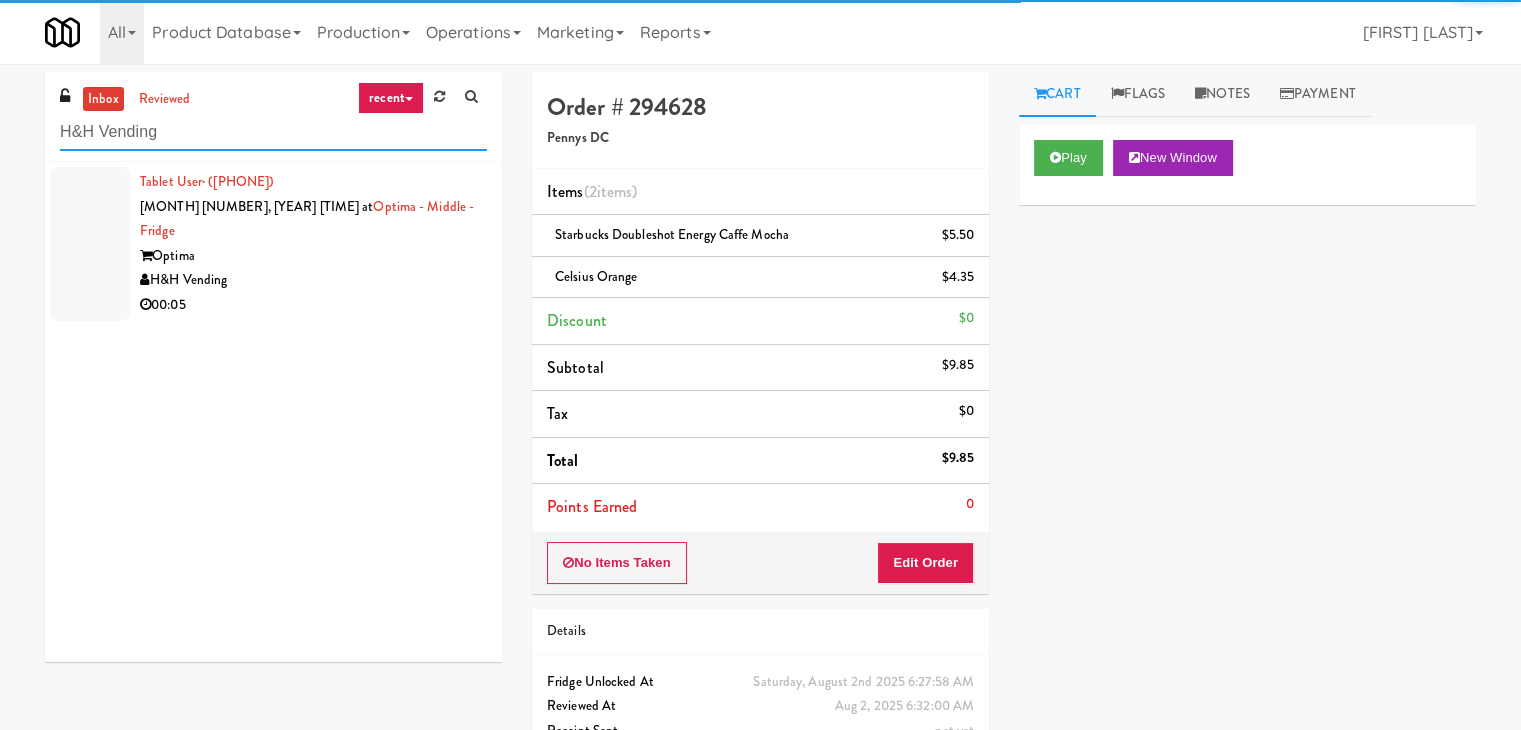 type on "H&H Vending" 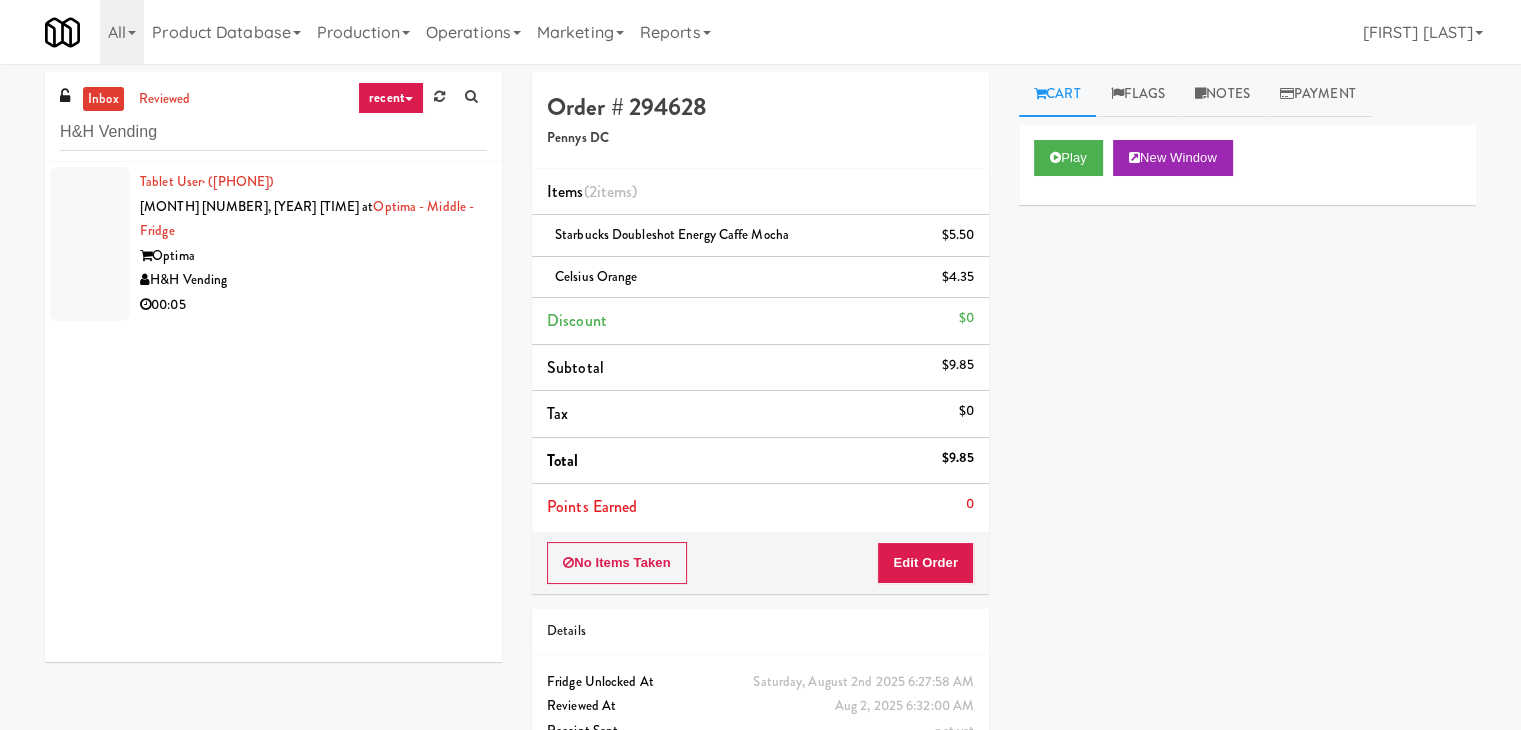 click on "H&H Vending" at bounding box center (313, 280) 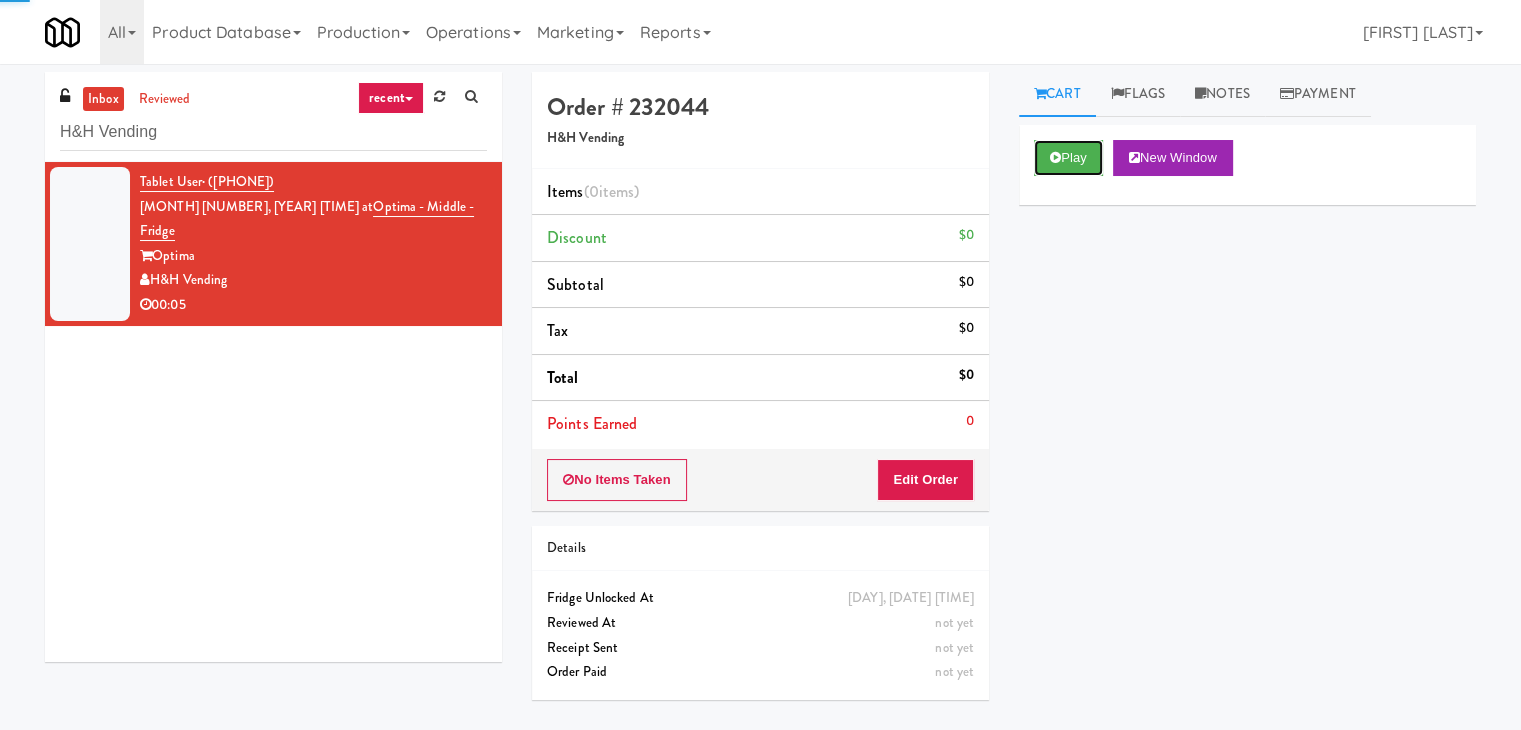 drag, startPoint x: 1088, startPoint y: 142, endPoint x: 1068, endPoint y: 207, distance: 68.007355 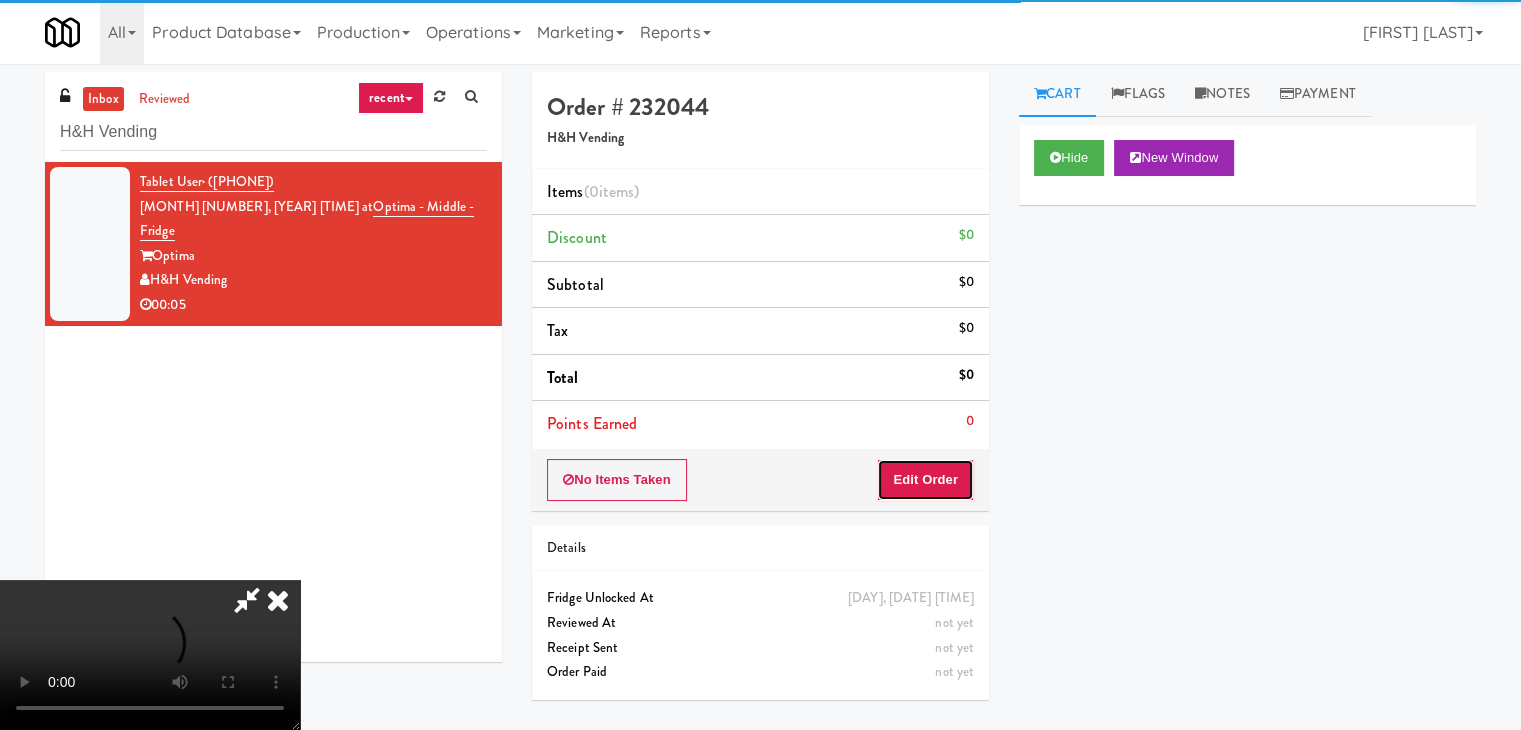click on "Edit Order" at bounding box center [925, 480] 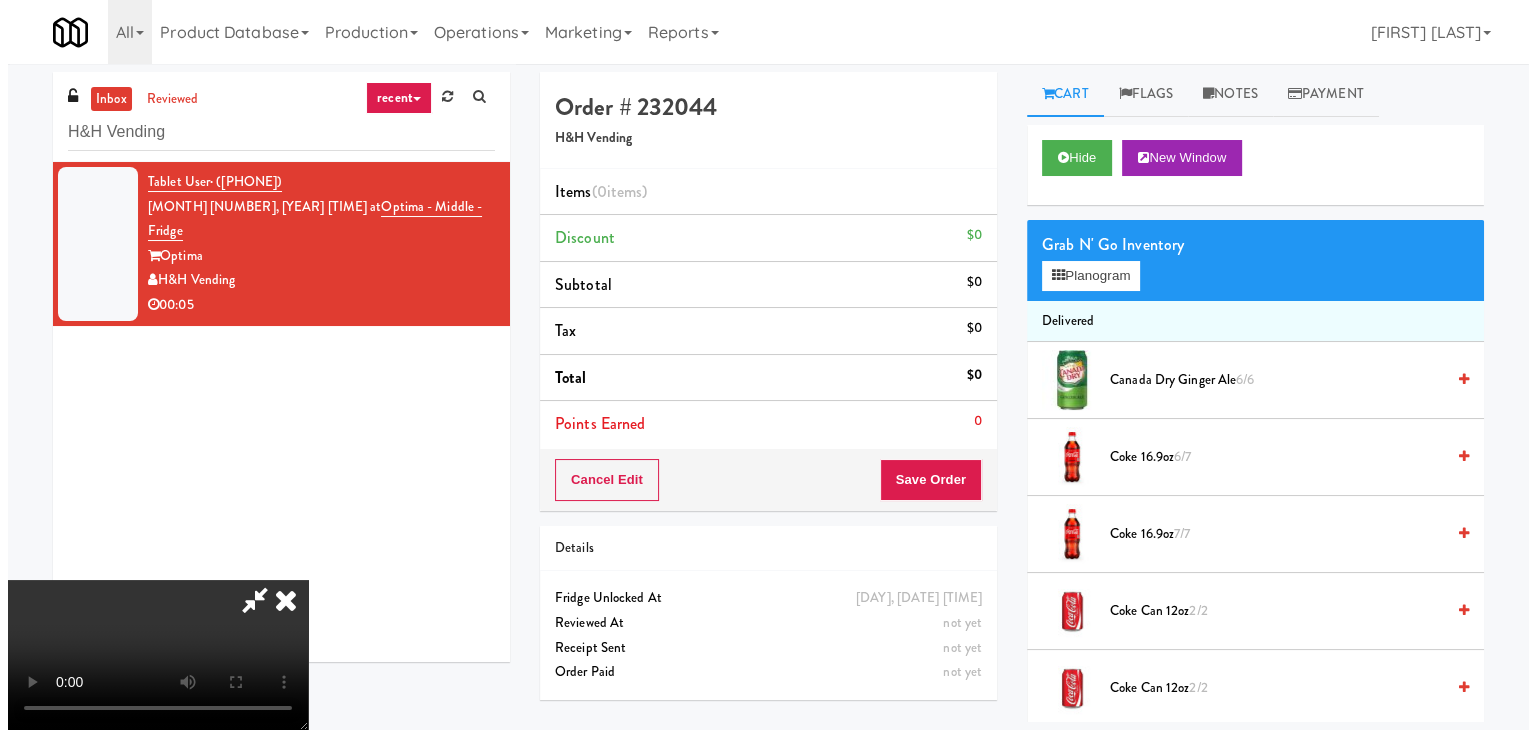 scroll, scrollTop: 64, scrollLeft: 0, axis: vertical 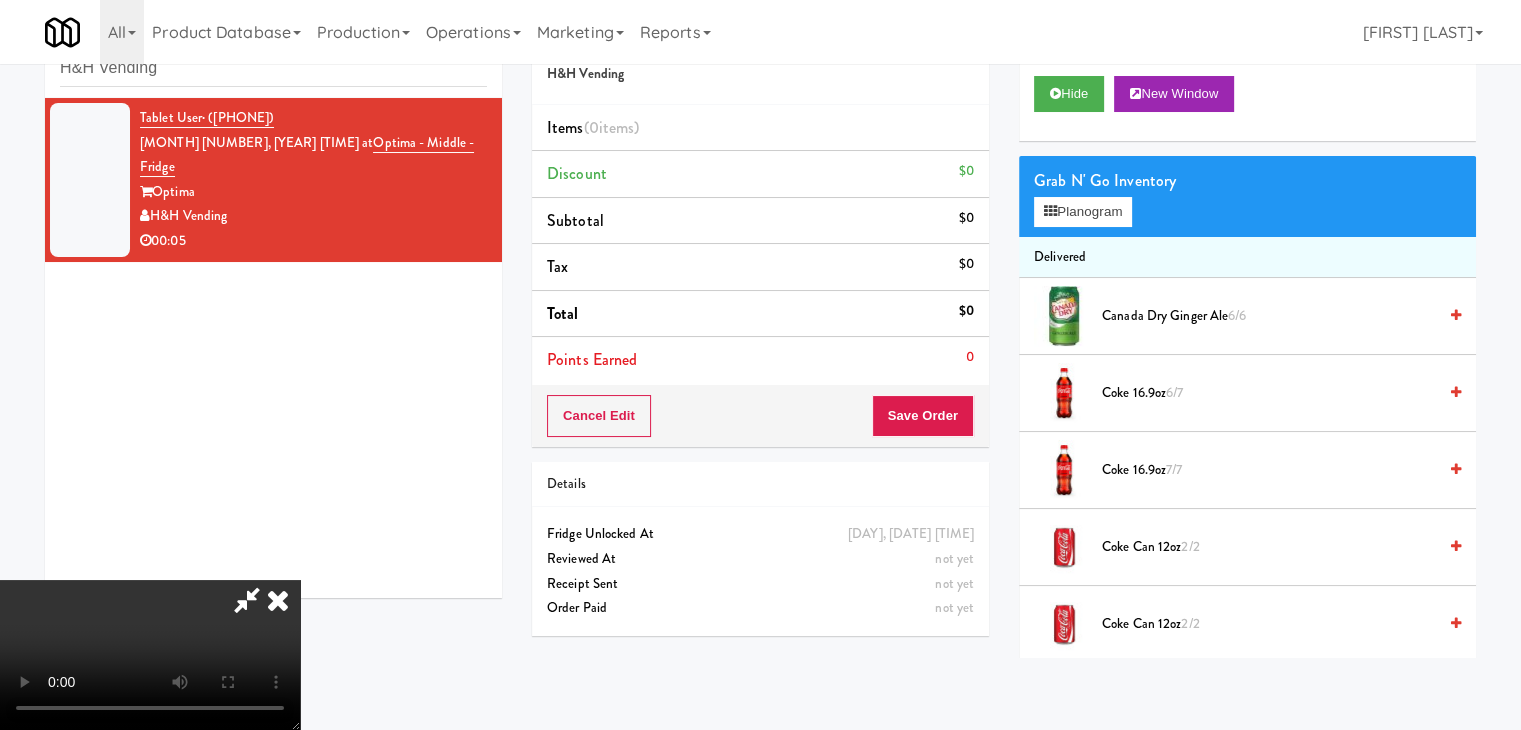 type 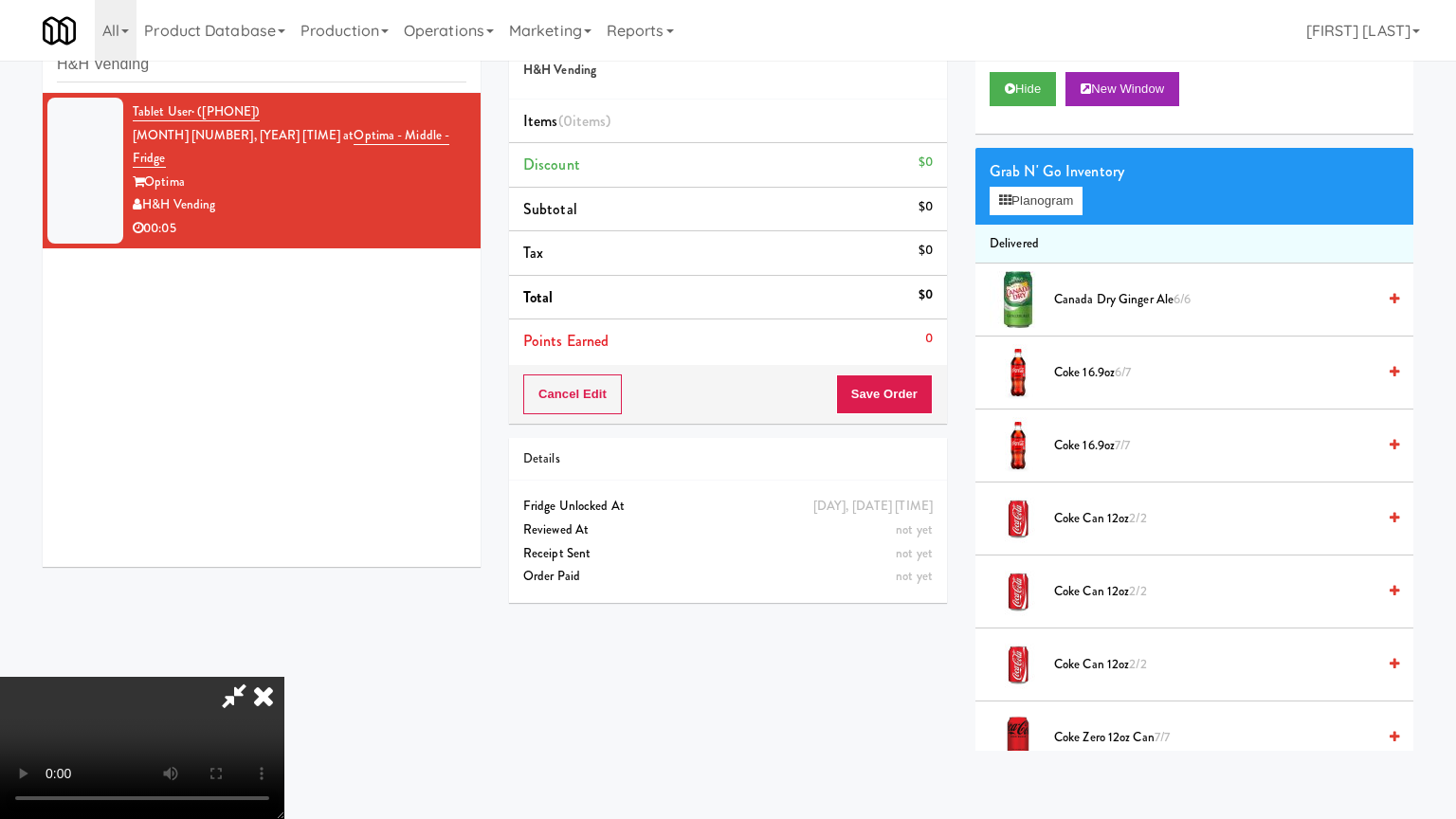 click at bounding box center [142, 748] 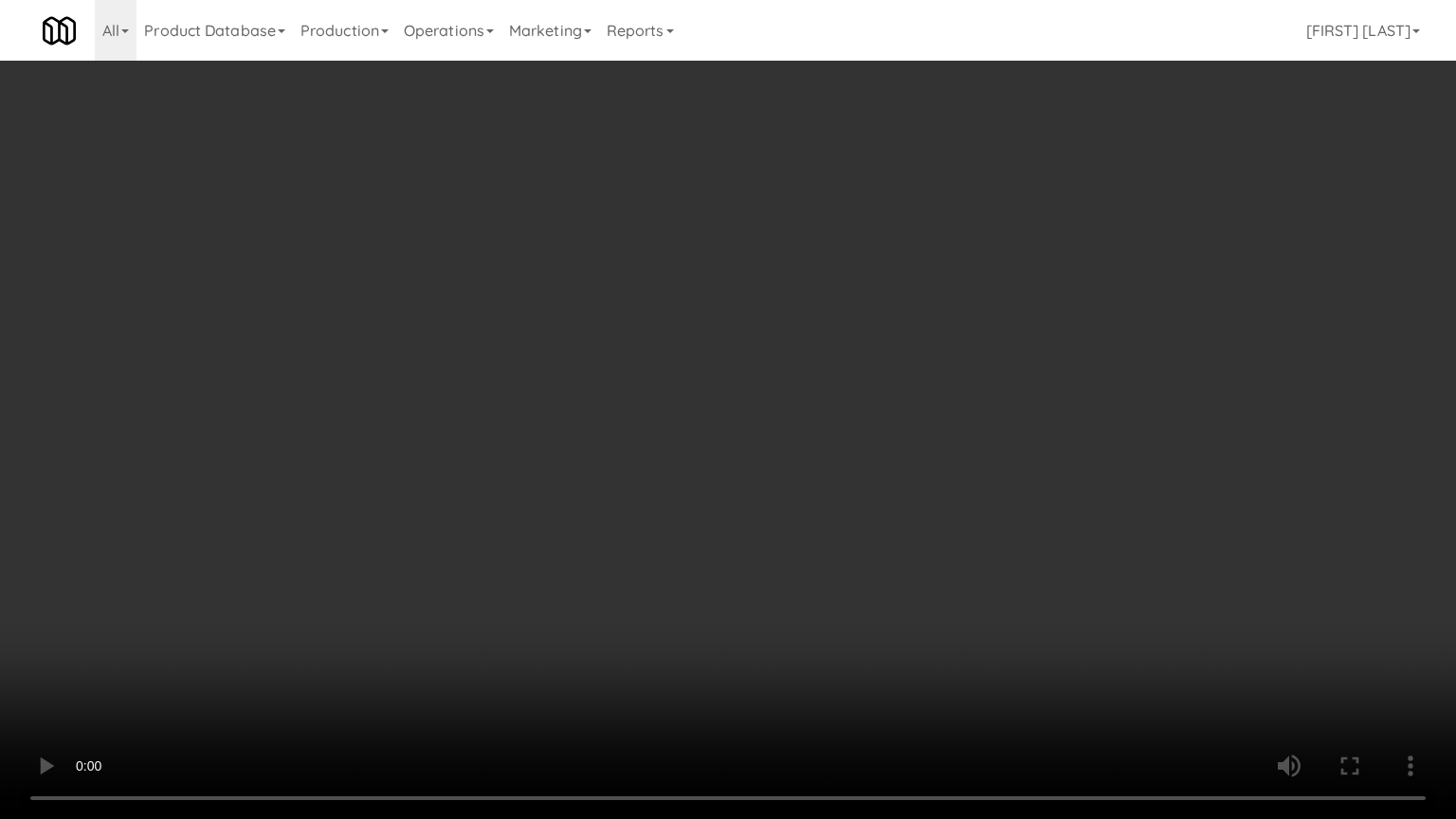 drag, startPoint x: 838, startPoint y: 544, endPoint x: 846, endPoint y: 428, distance: 116.27553 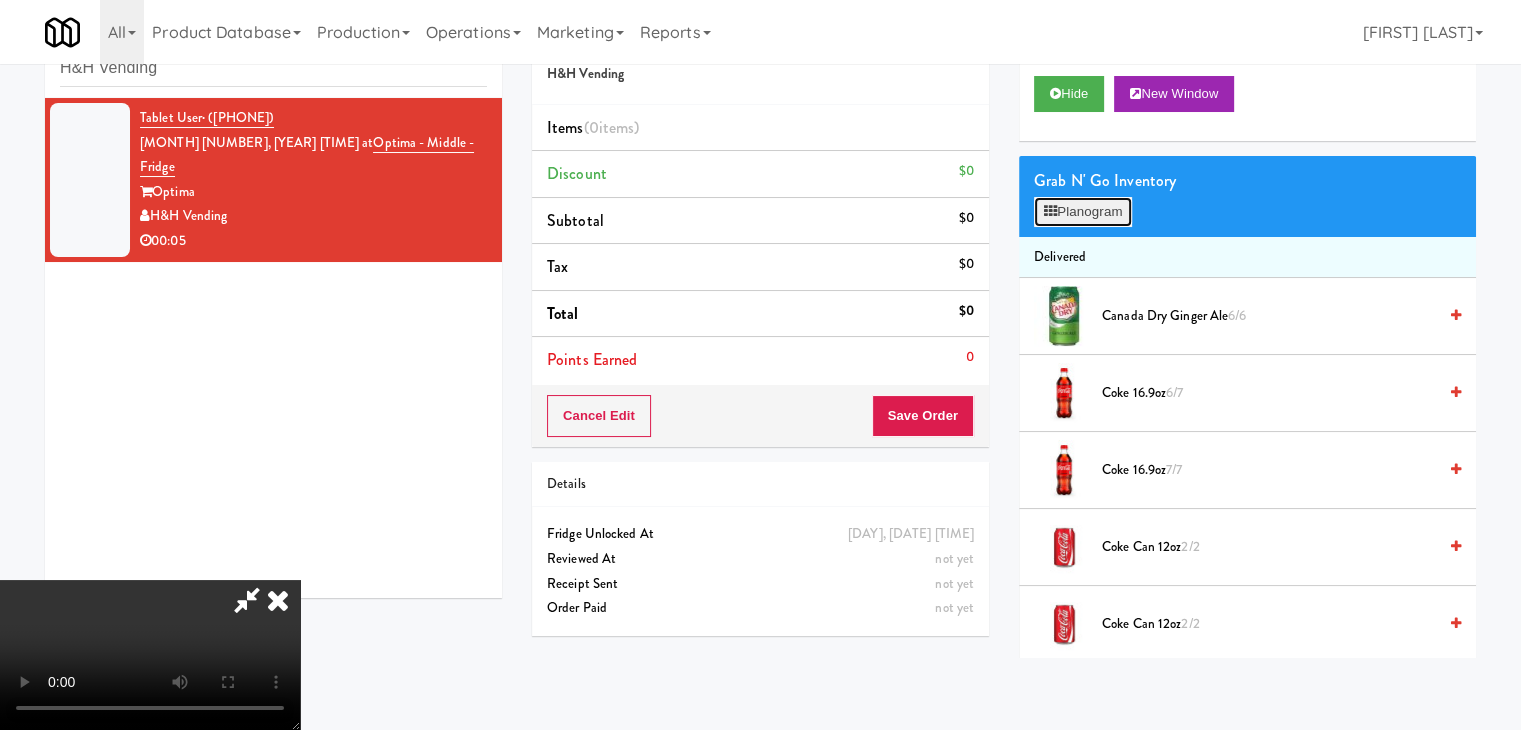click on "Planogram" at bounding box center [1083, 212] 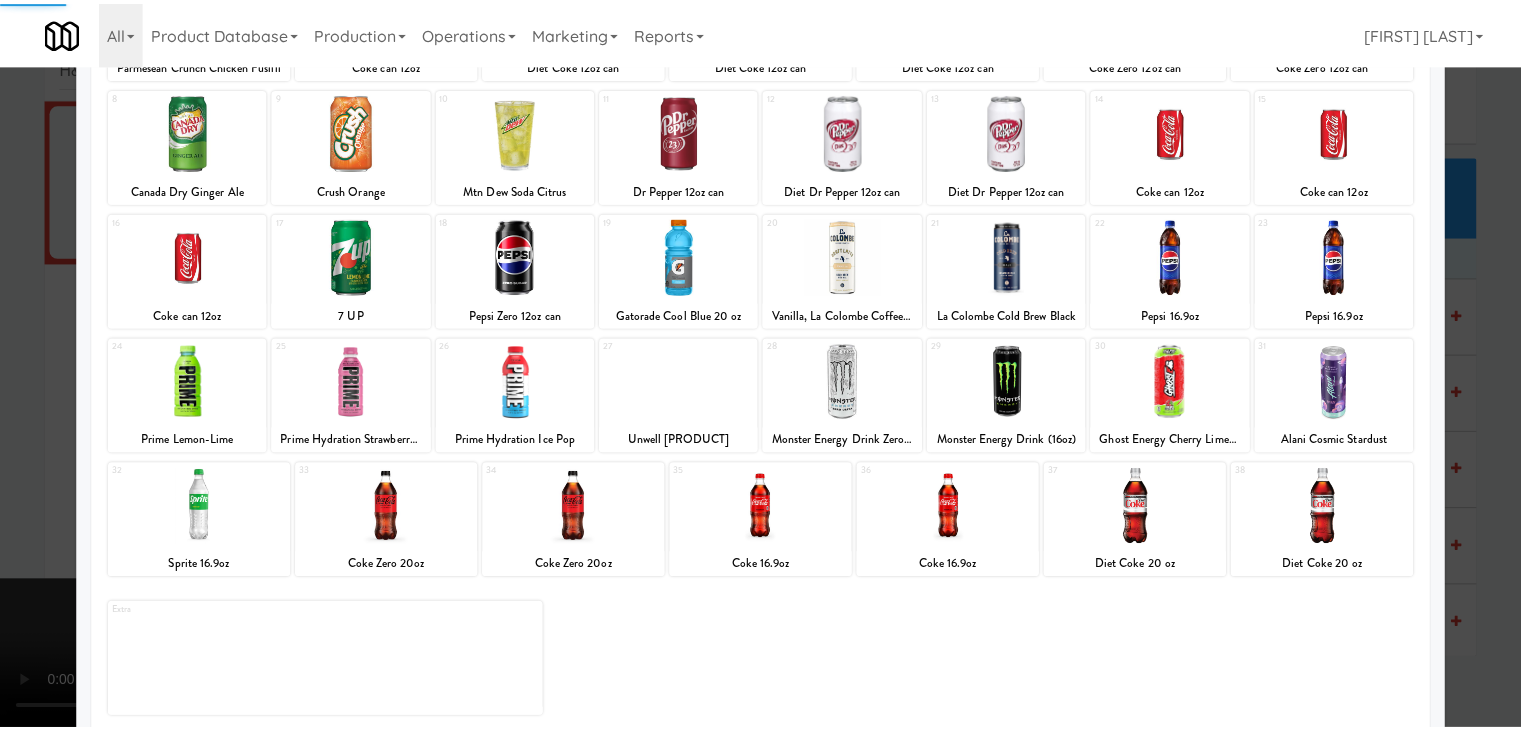 scroll, scrollTop: 252, scrollLeft: 0, axis: vertical 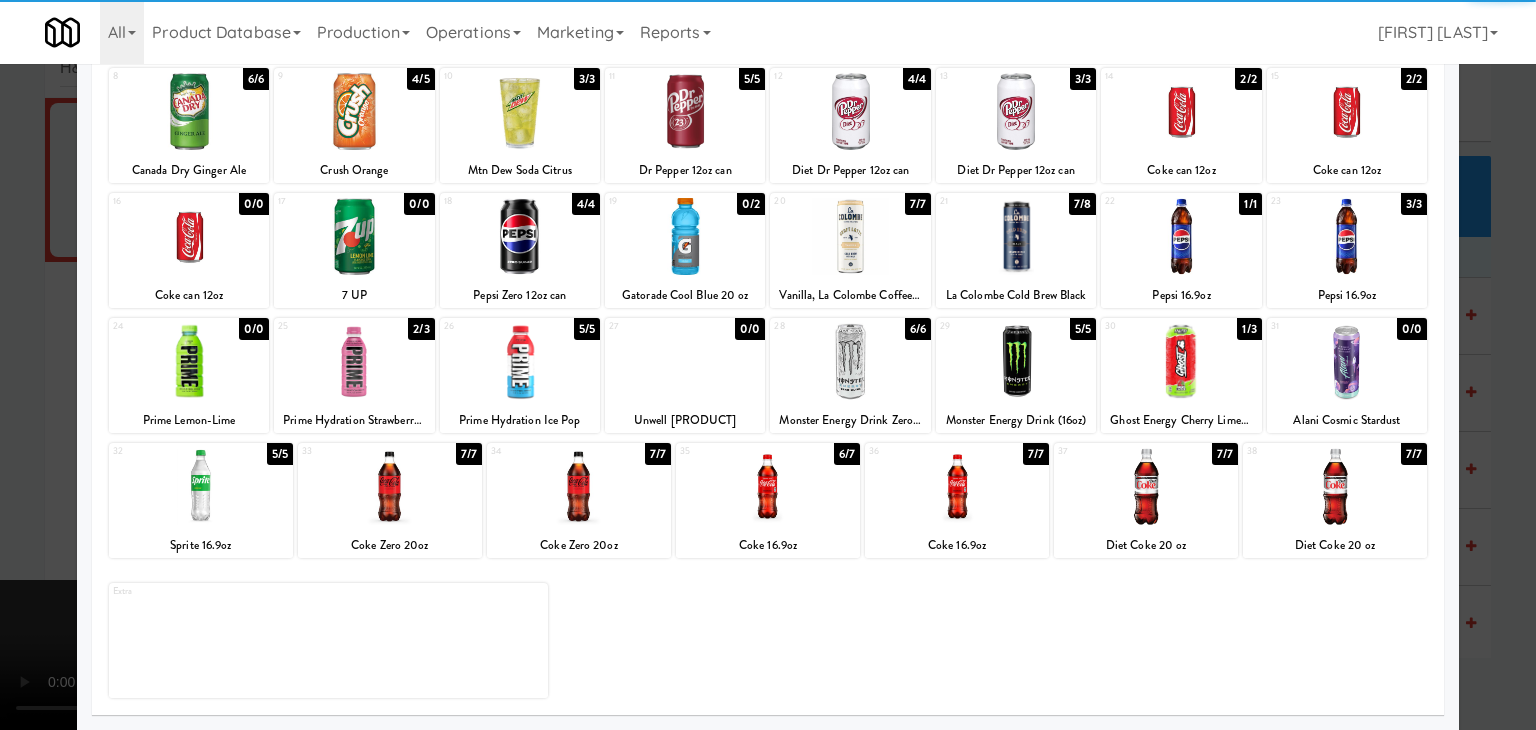 click at bounding box center (768, 486) 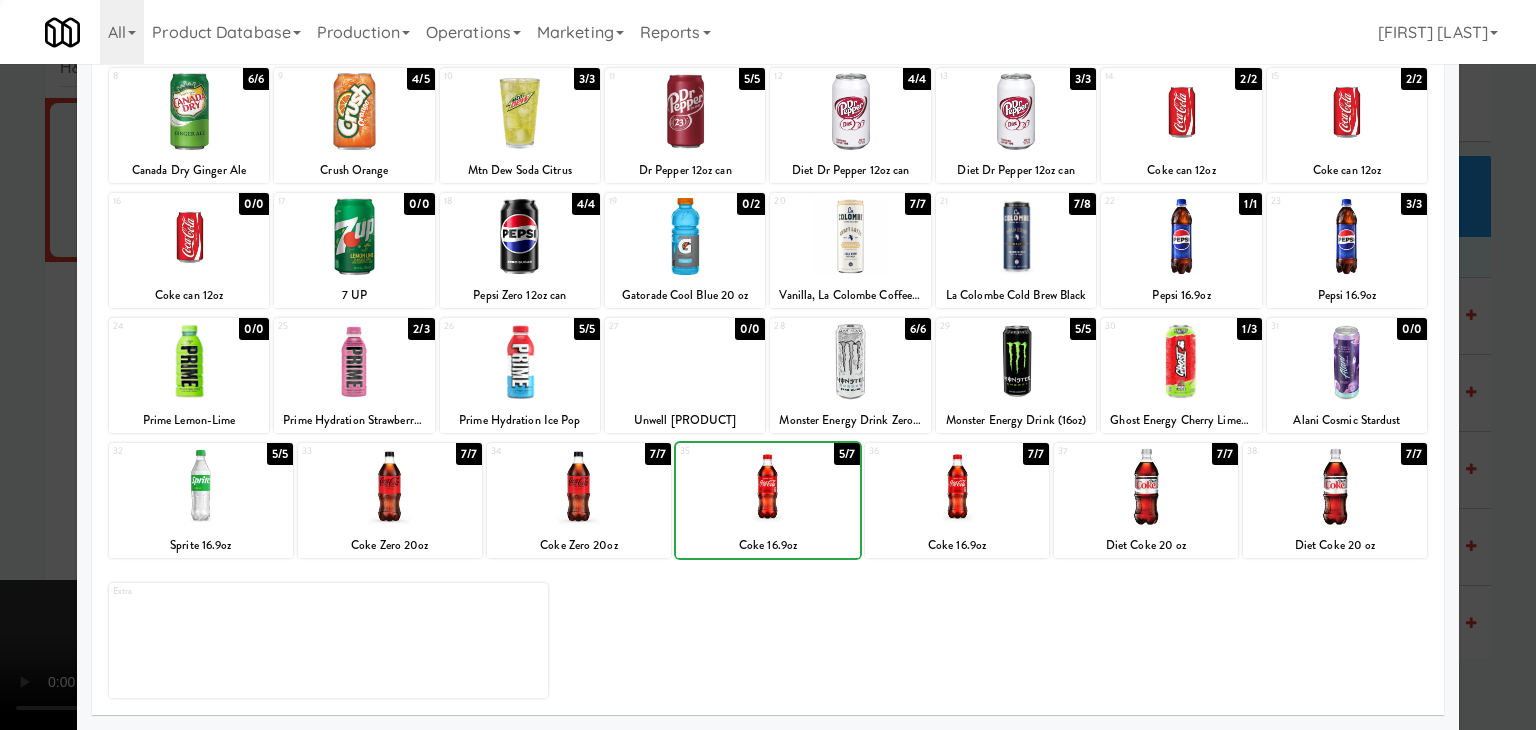 drag, startPoint x: 0, startPoint y: 520, endPoint x: 47, endPoint y: 517, distance: 47.095646 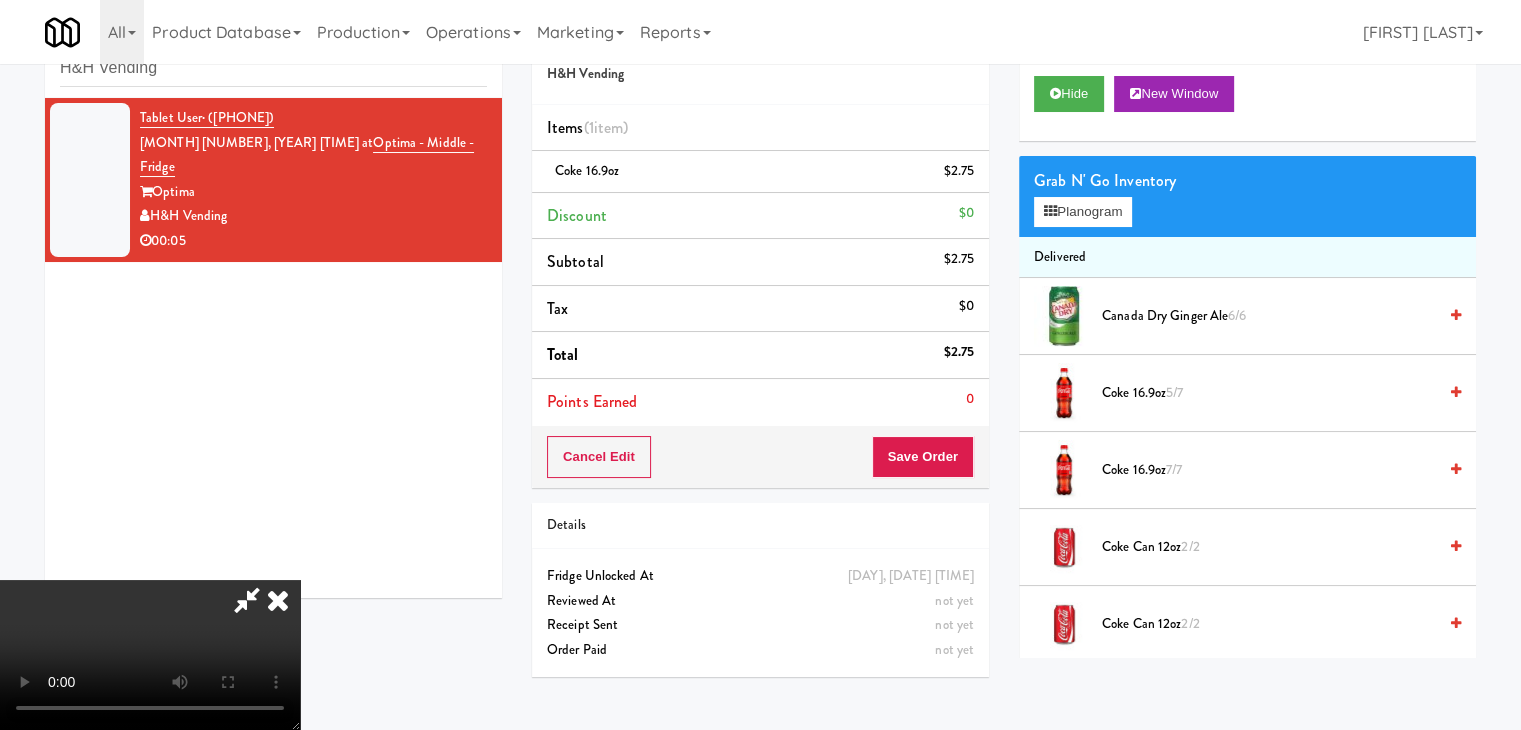 drag, startPoint x: 973, startPoint y: 457, endPoint x: 955, endPoint y: 455, distance: 18.110771 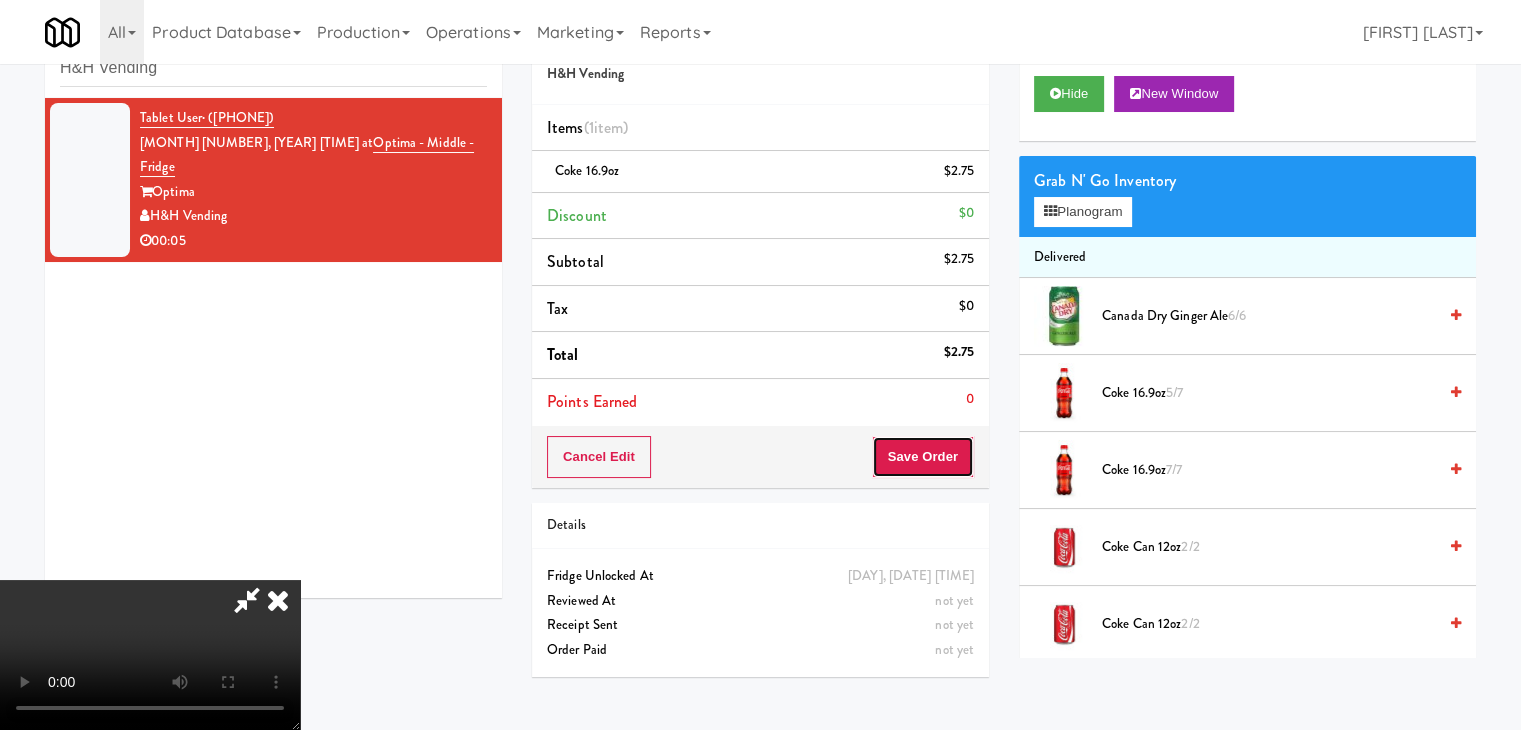 click on "Save Order" at bounding box center [923, 457] 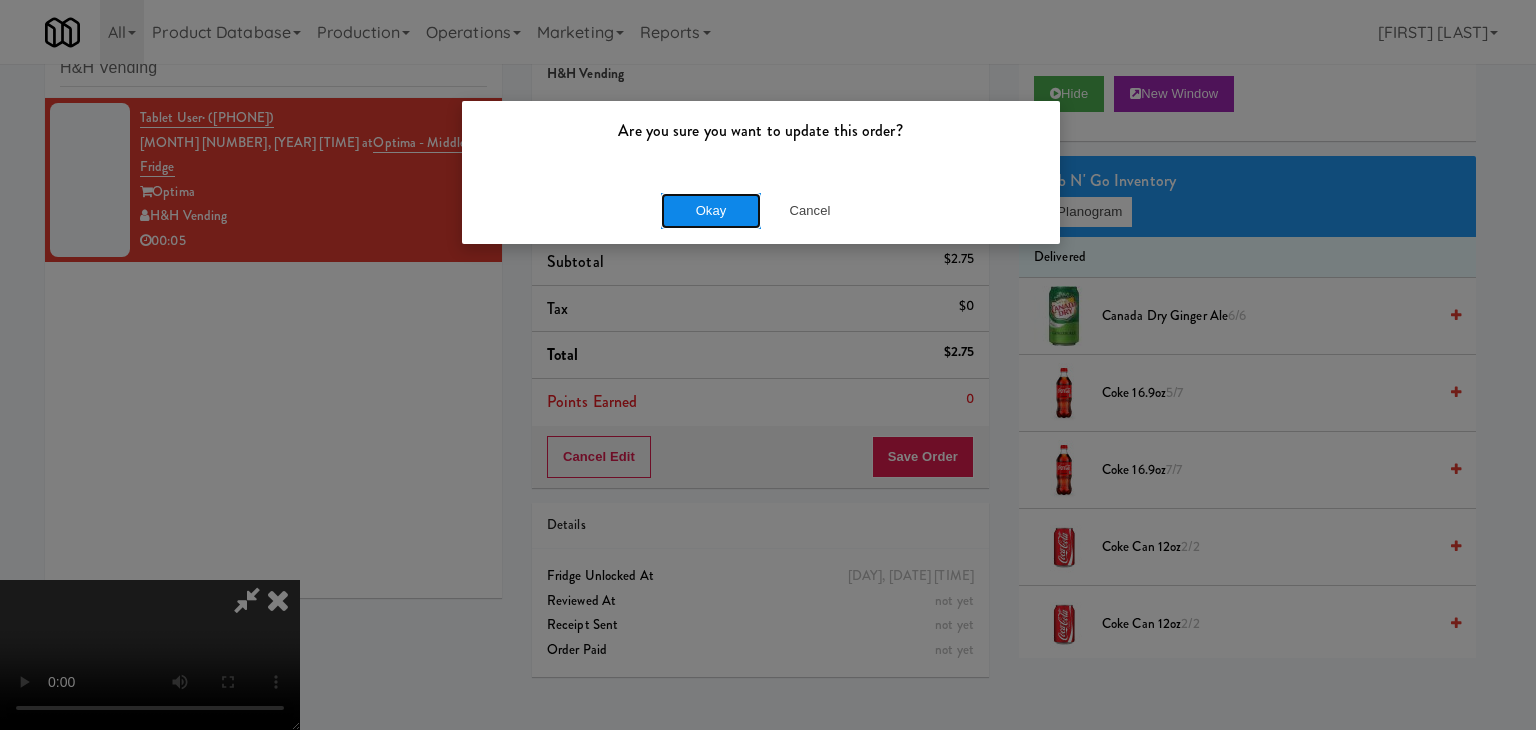 click on "Okay" at bounding box center (711, 211) 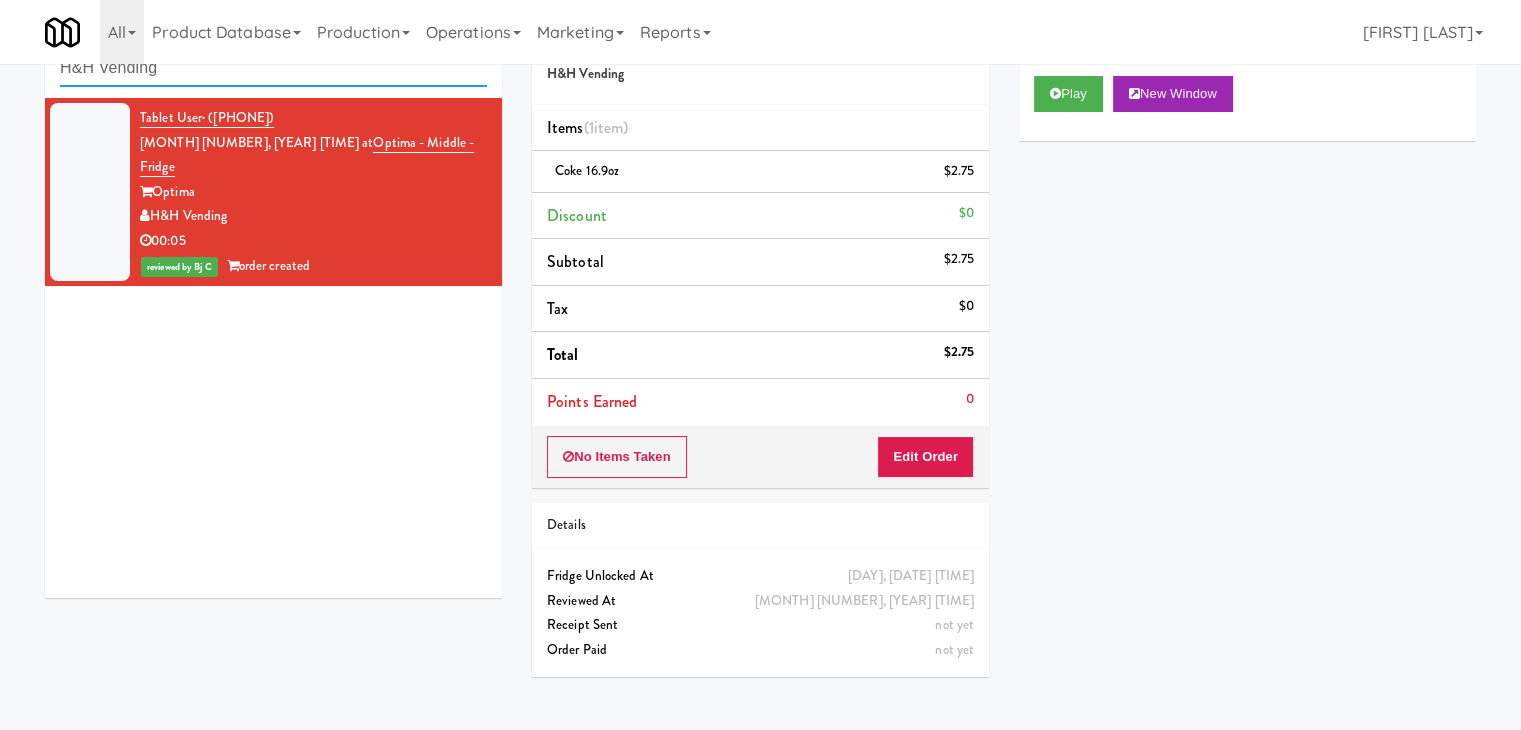 paste on "Cordray" 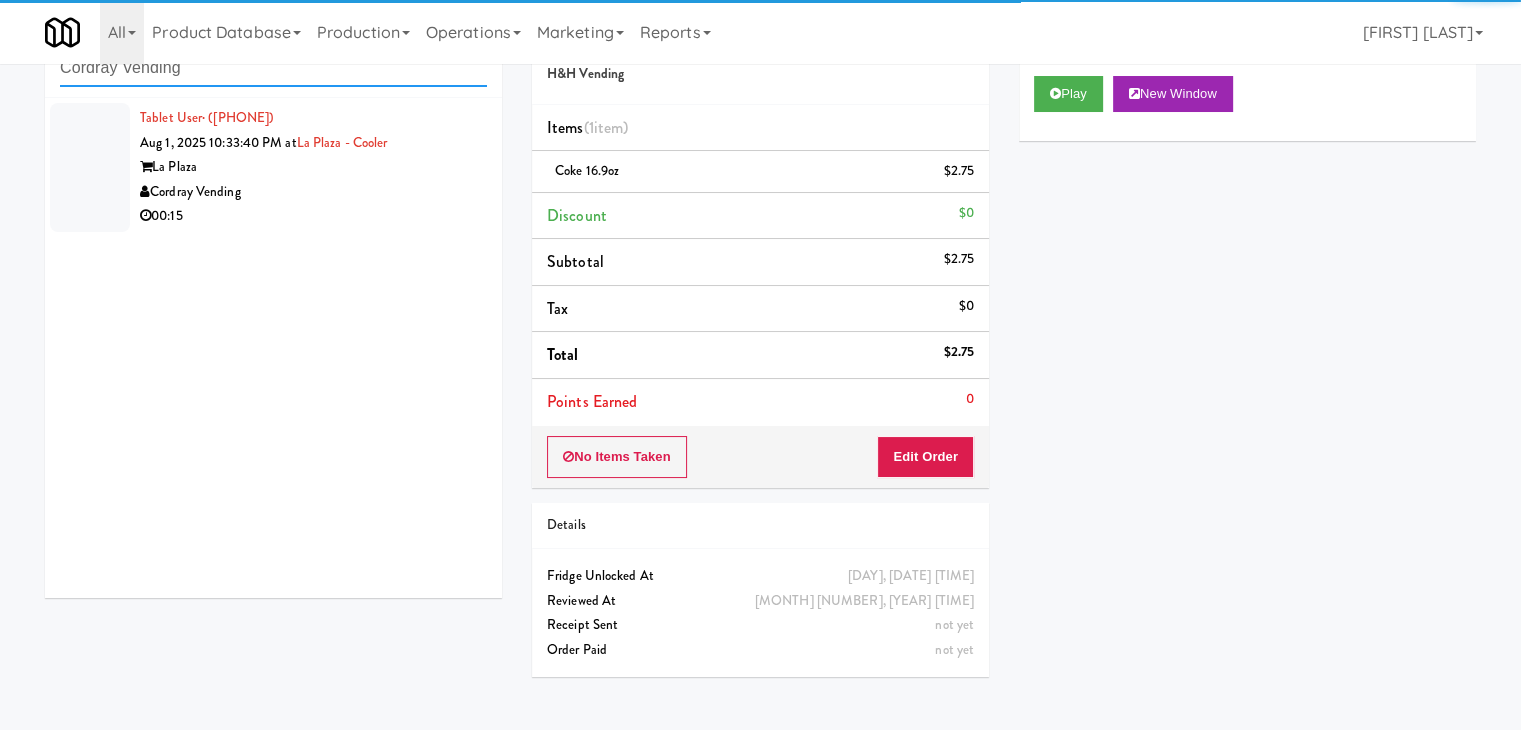 type on "Cordray Vending" 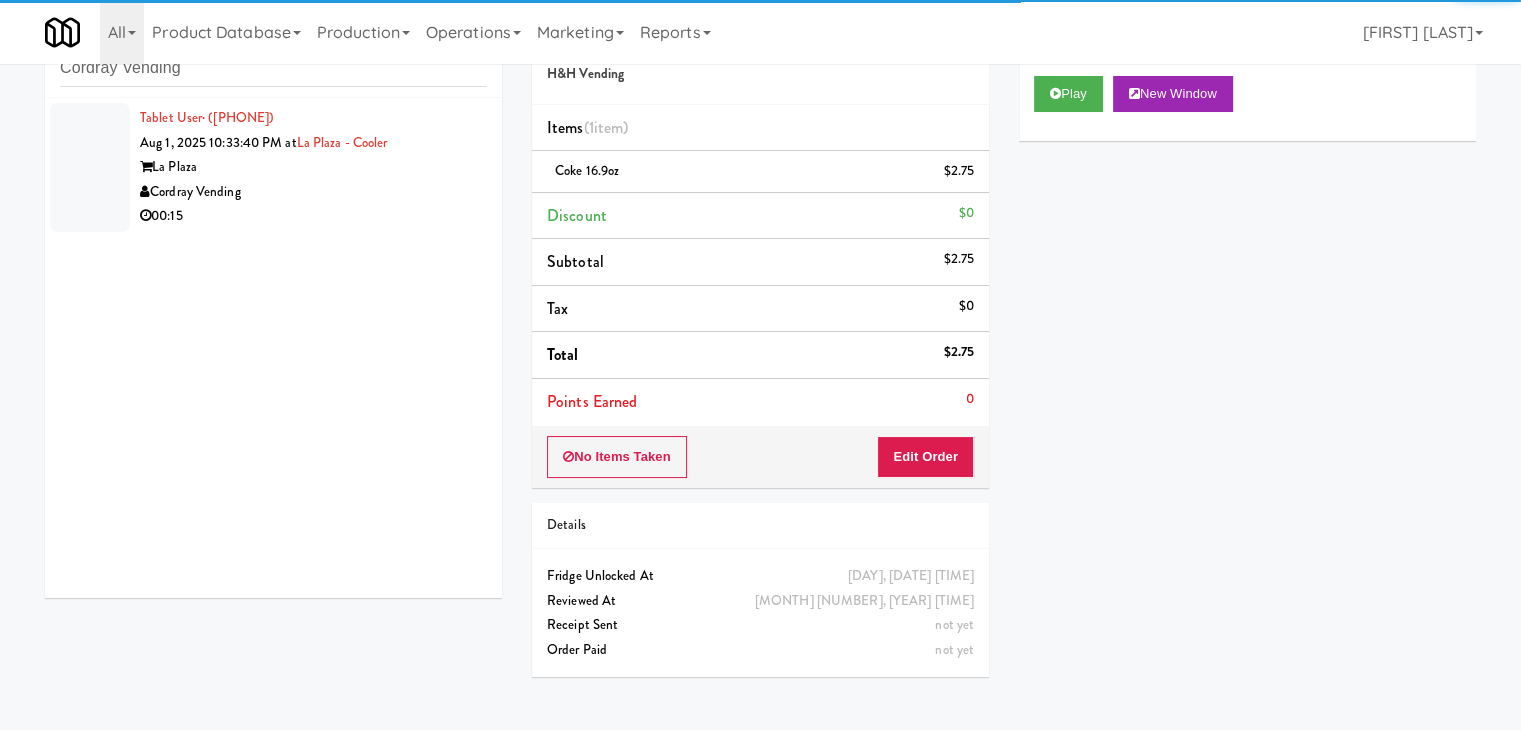 click on "00:15" at bounding box center (313, 216) 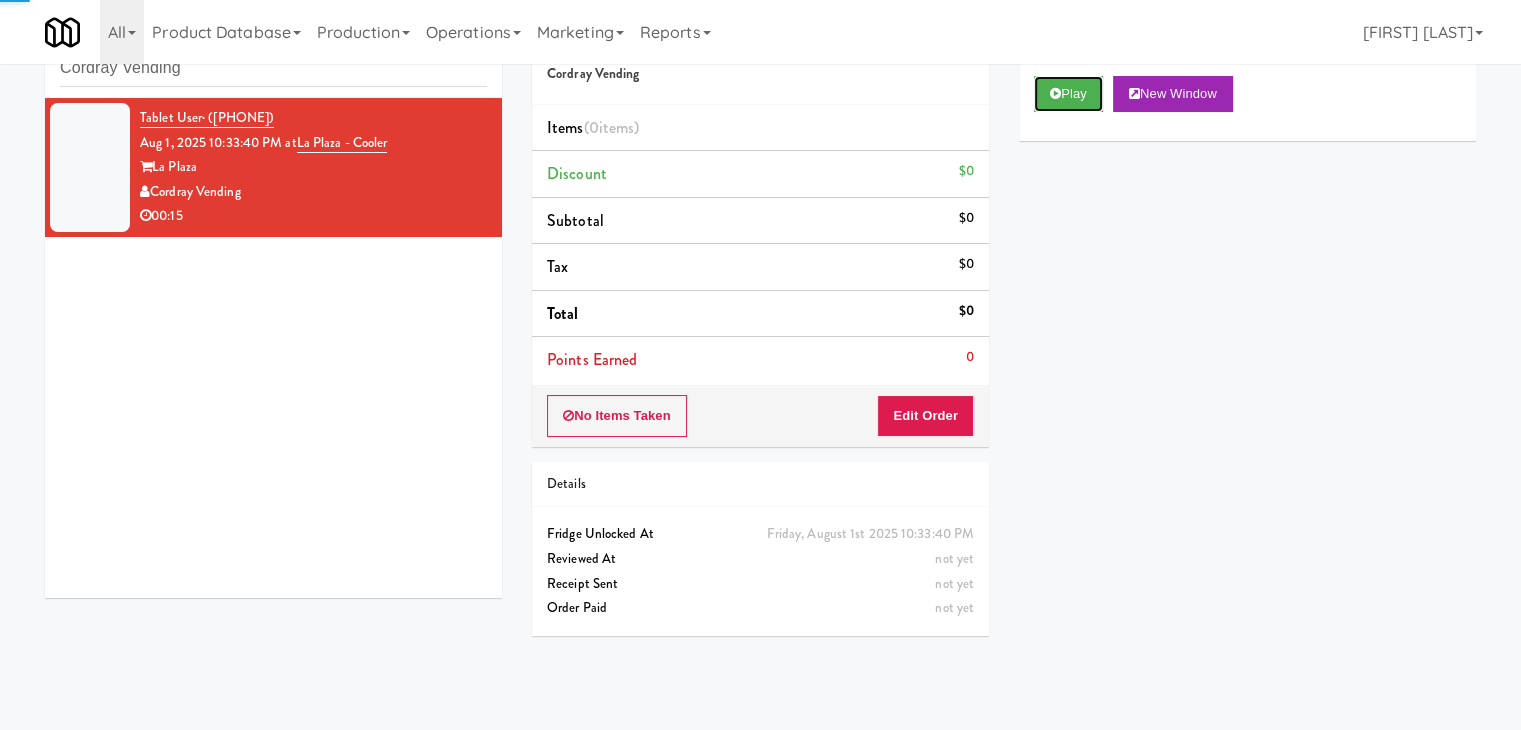 drag, startPoint x: 1060, startPoint y: 87, endPoint x: 1028, endPoint y: 210, distance: 127.09445 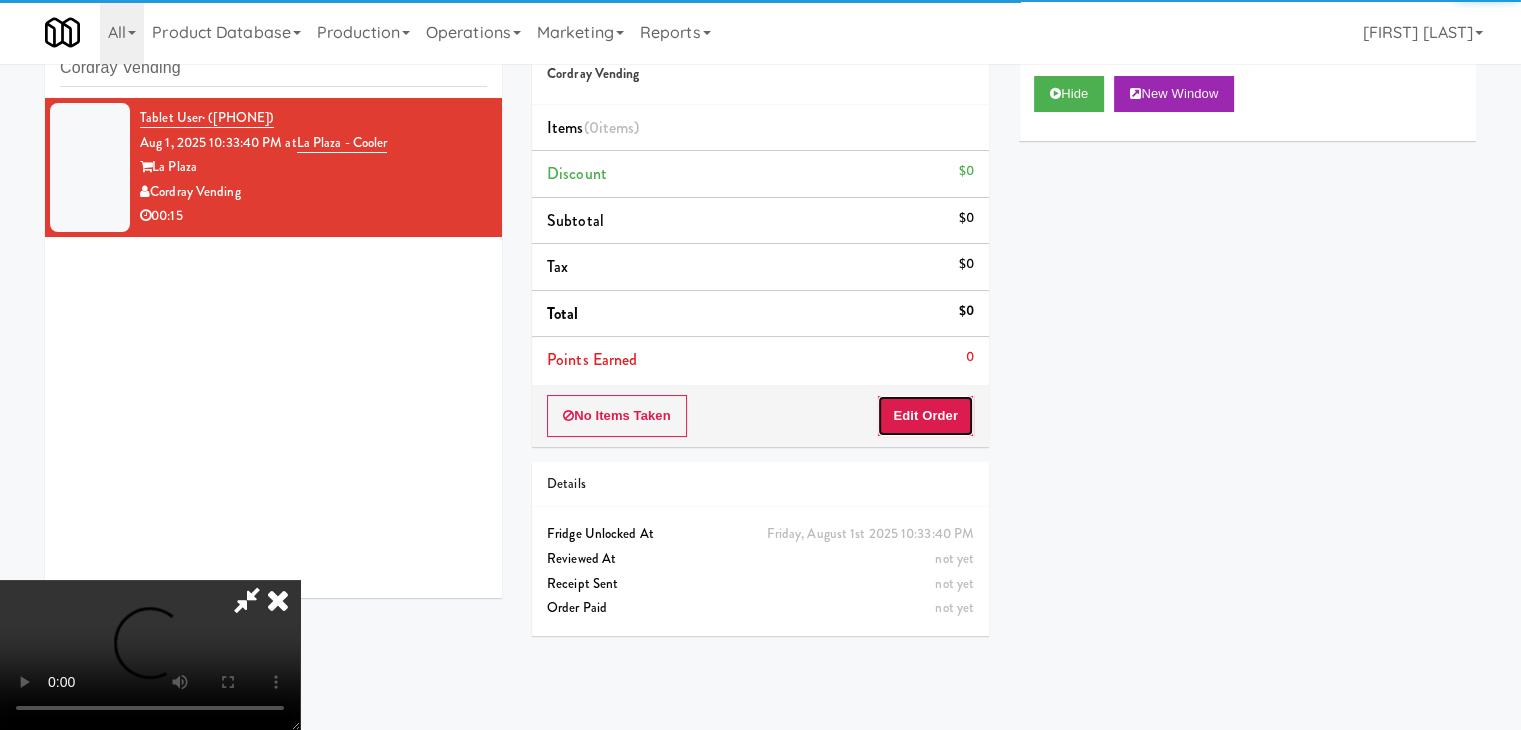 click on "Edit Order" at bounding box center [925, 416] 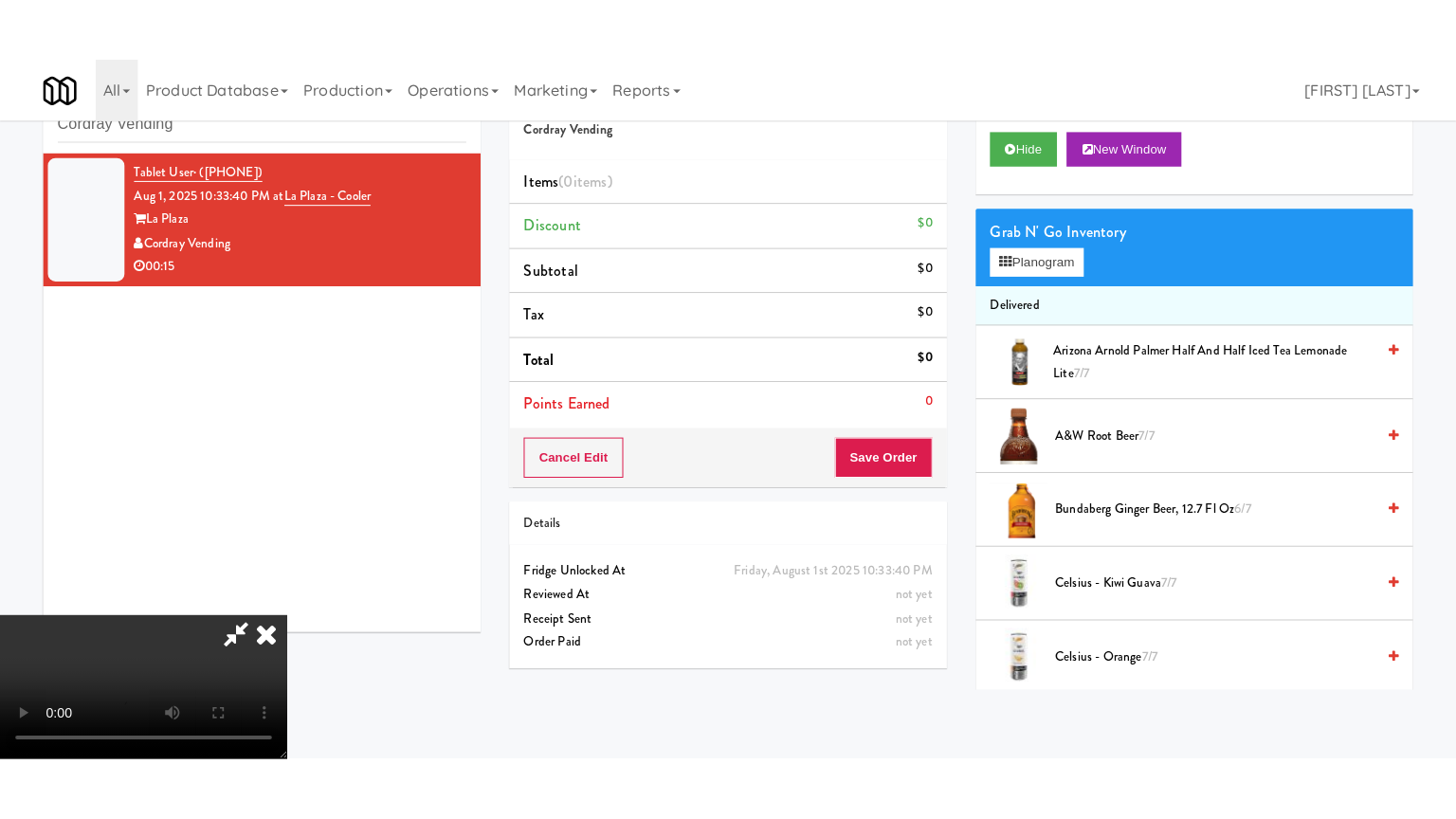 scroll, scrollTop: 266, scrollLeft: 0, axis: vertical 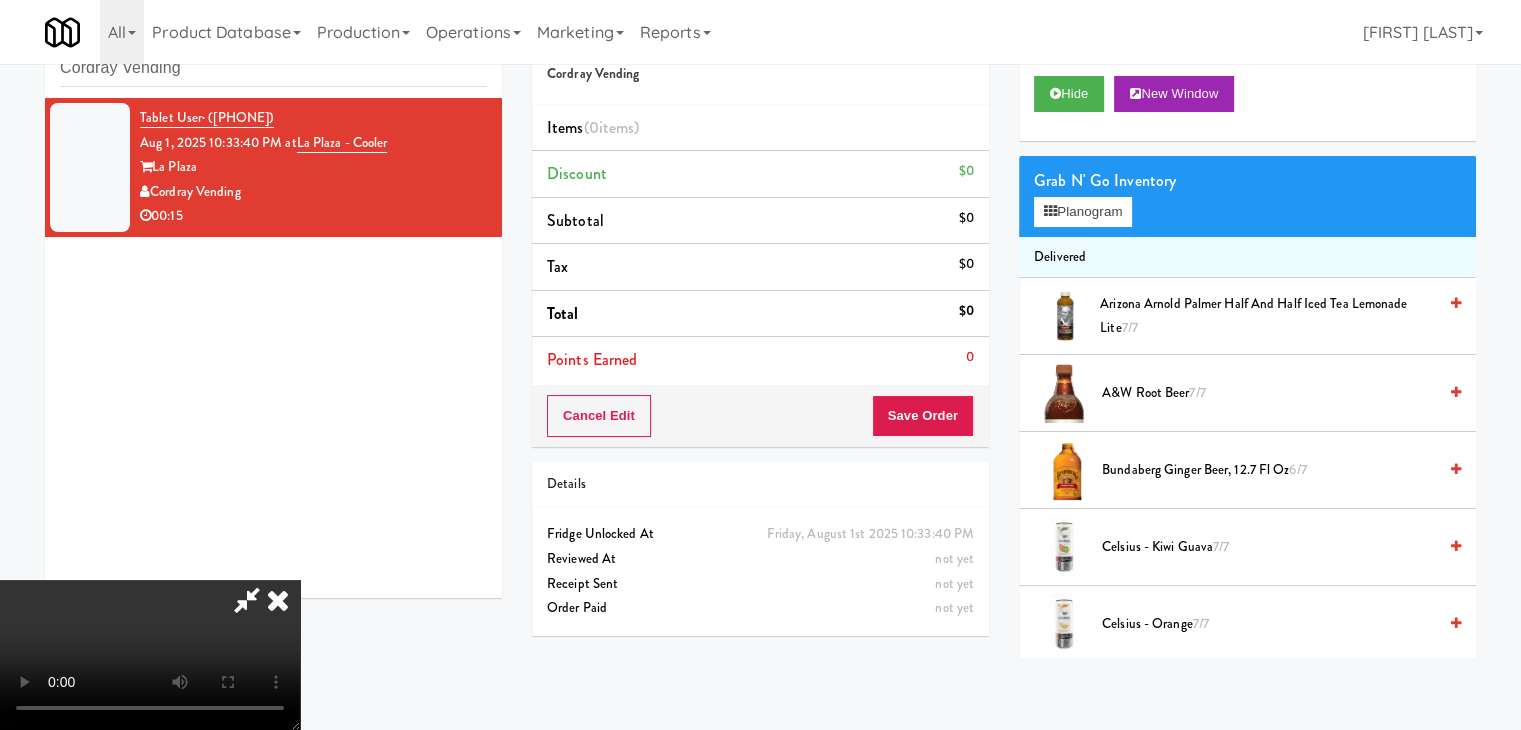 type 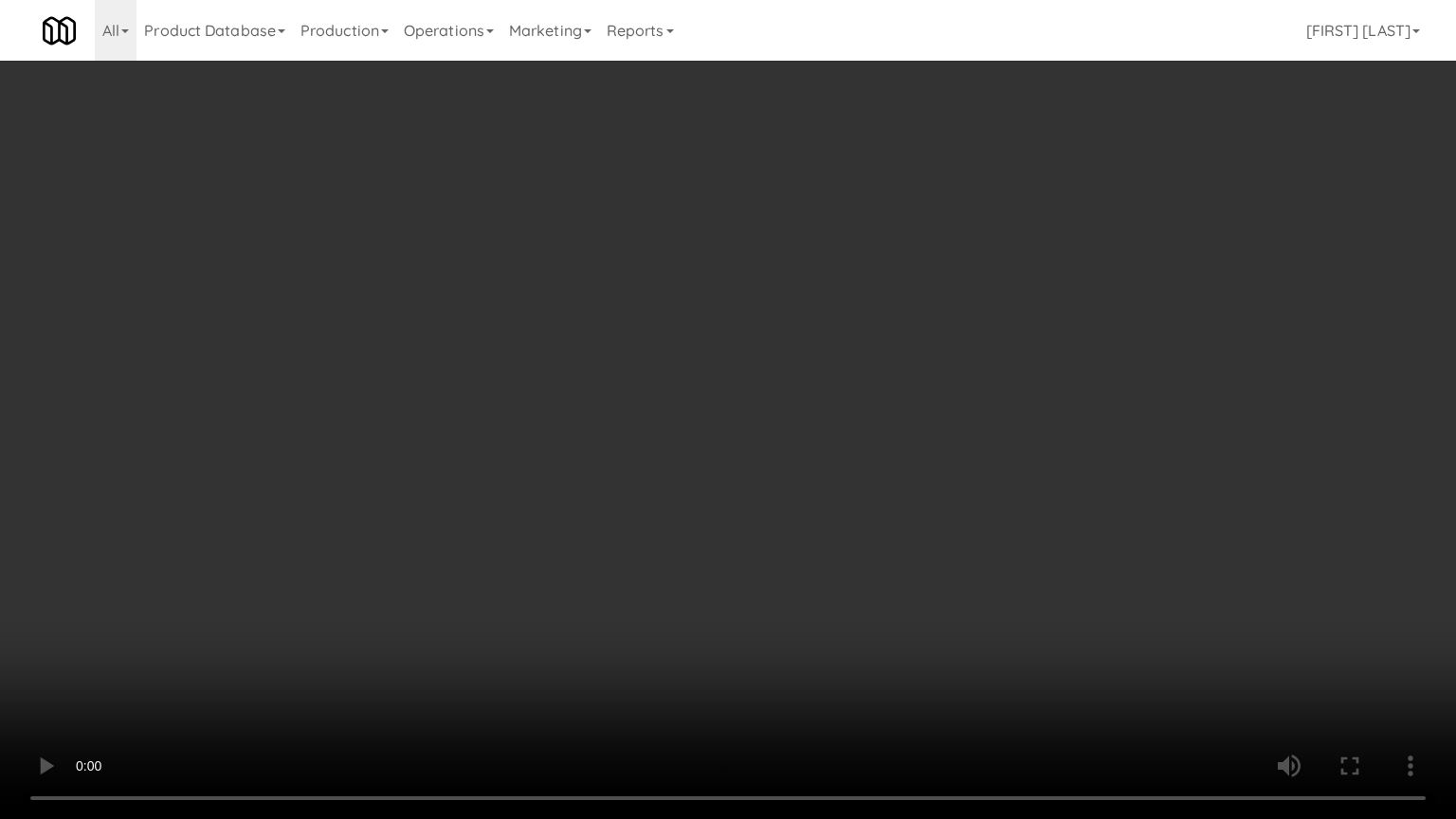 click at bounding box center [728, 410] 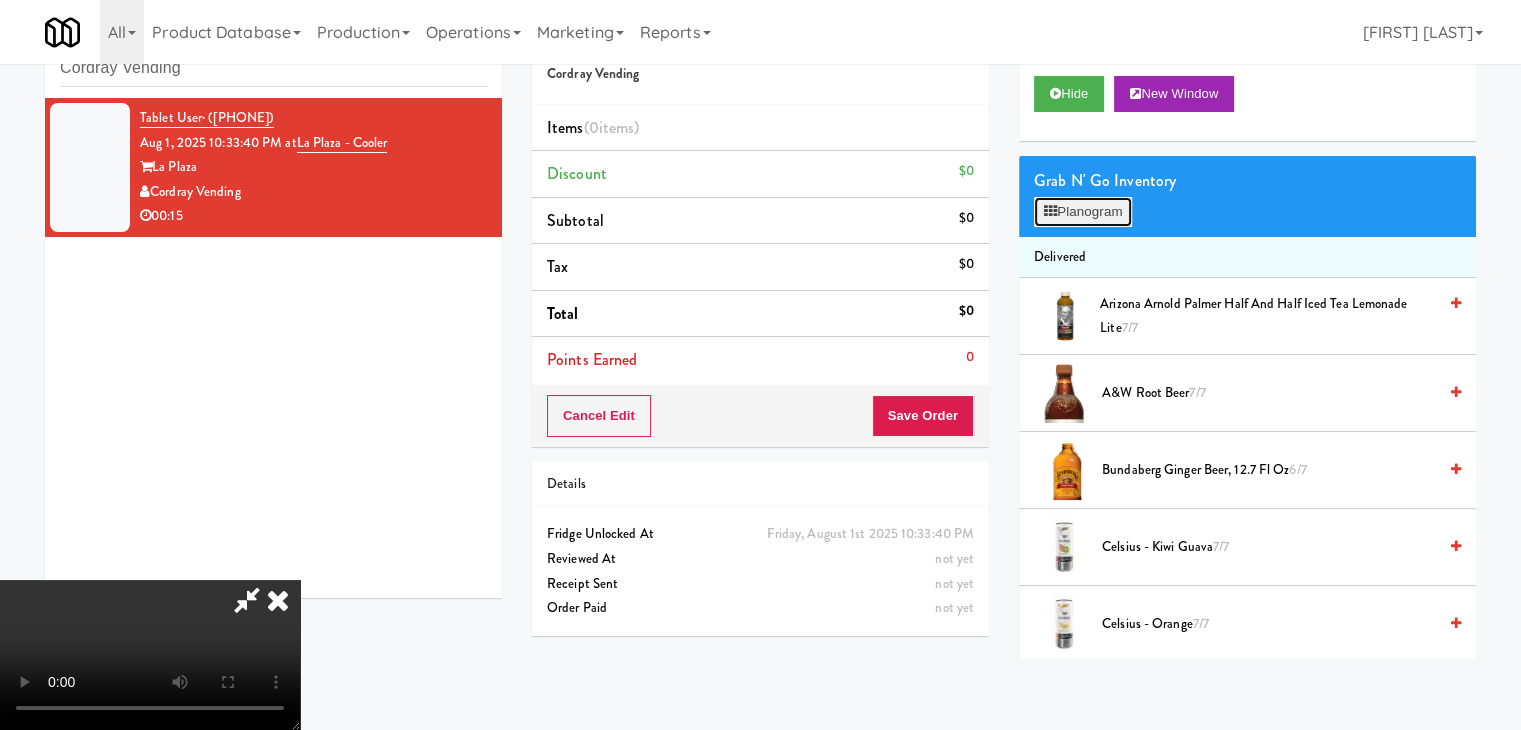 click on "Planogram" at bounding box center (1083, 212) 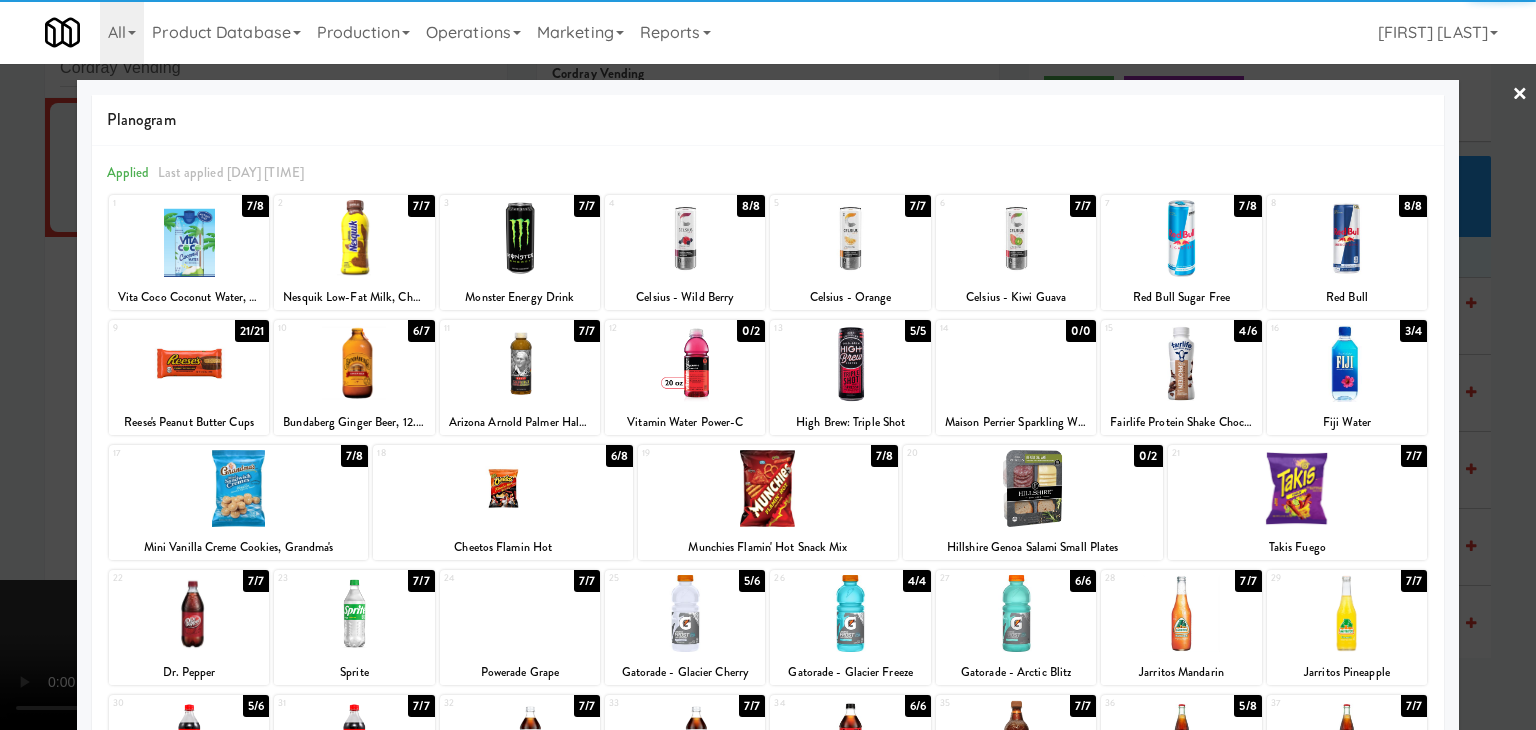 click at bounding box center (520, 363) 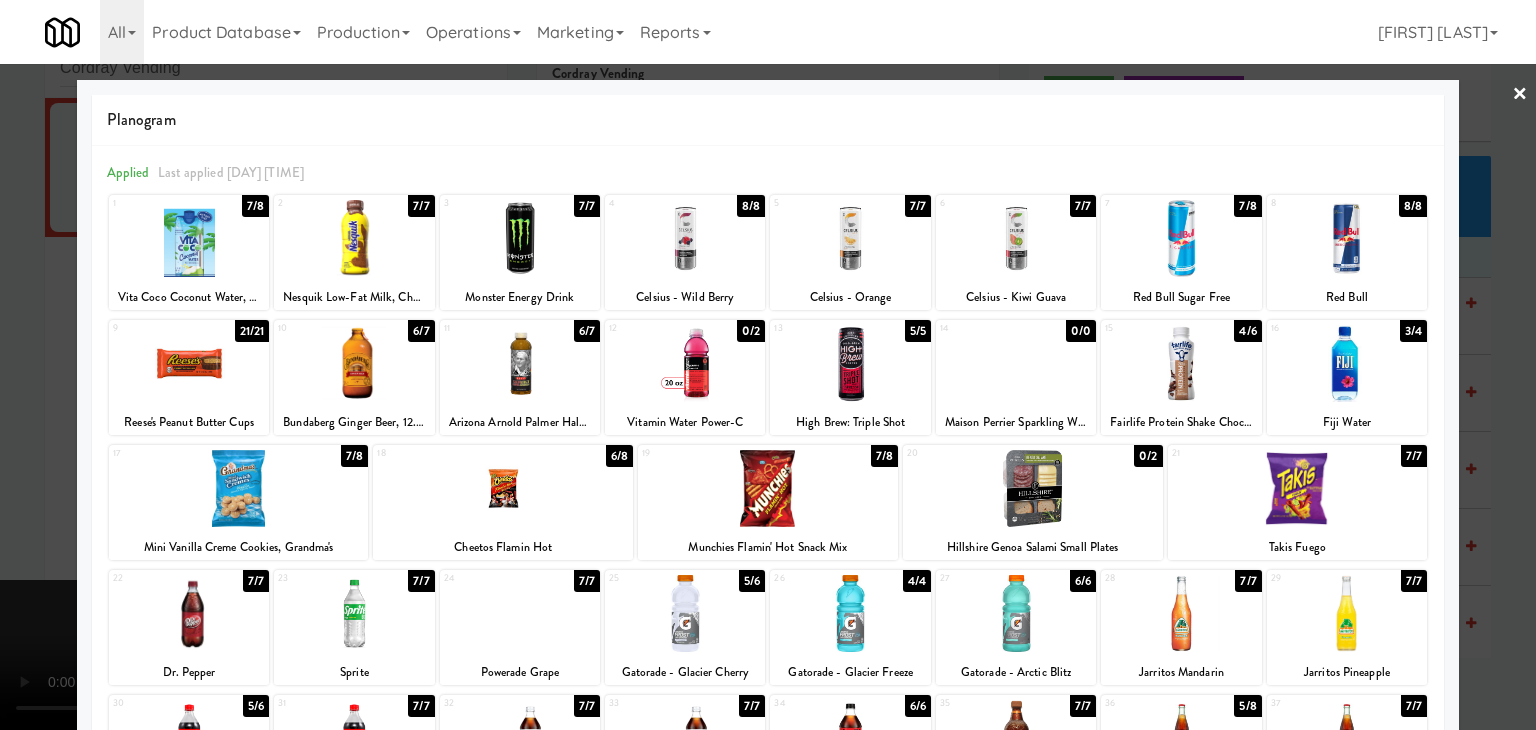 click at bounding box center [850, 363] 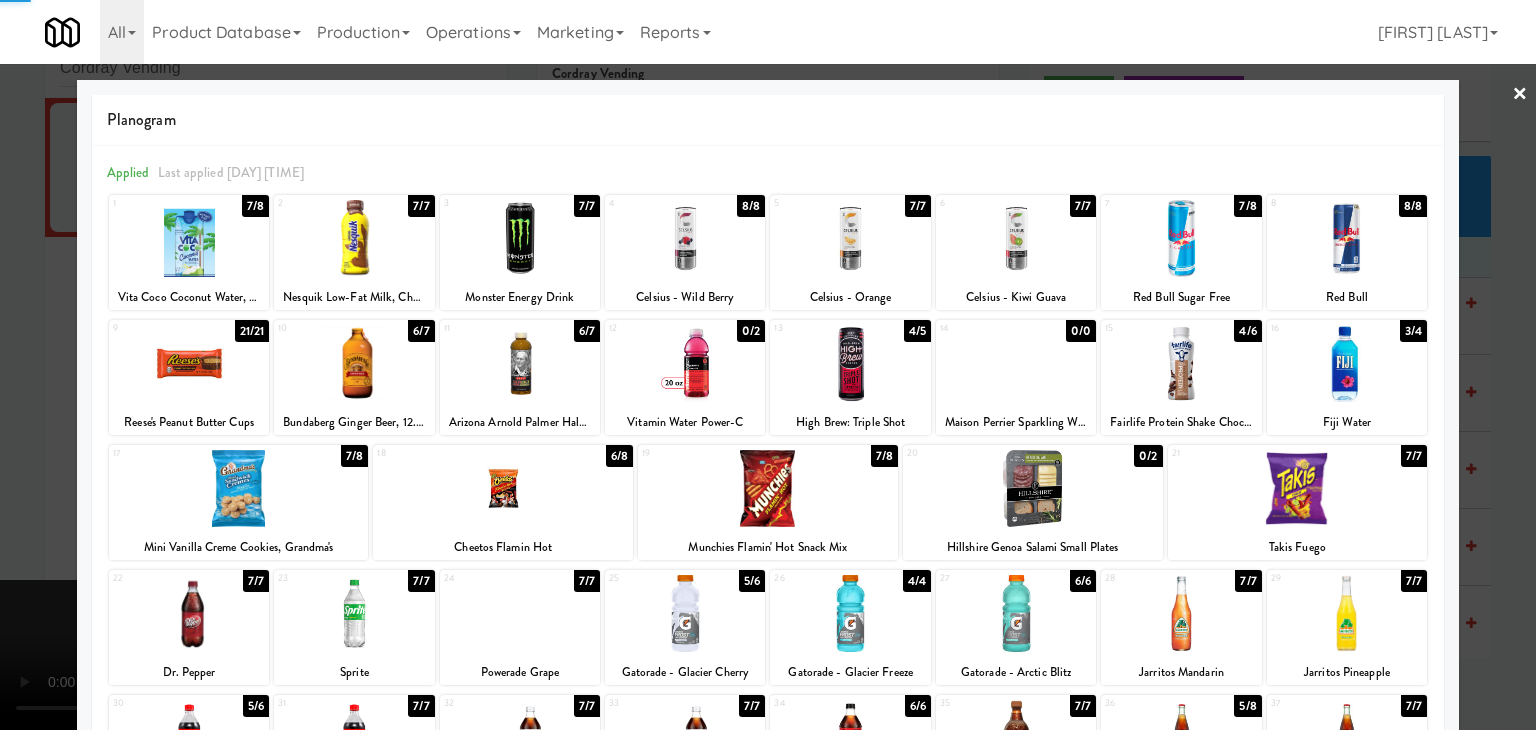 drag, startPoint x: 0, startPoint y: 494, endPoint x: 302, endPoint y: 480, distance: 302.32434 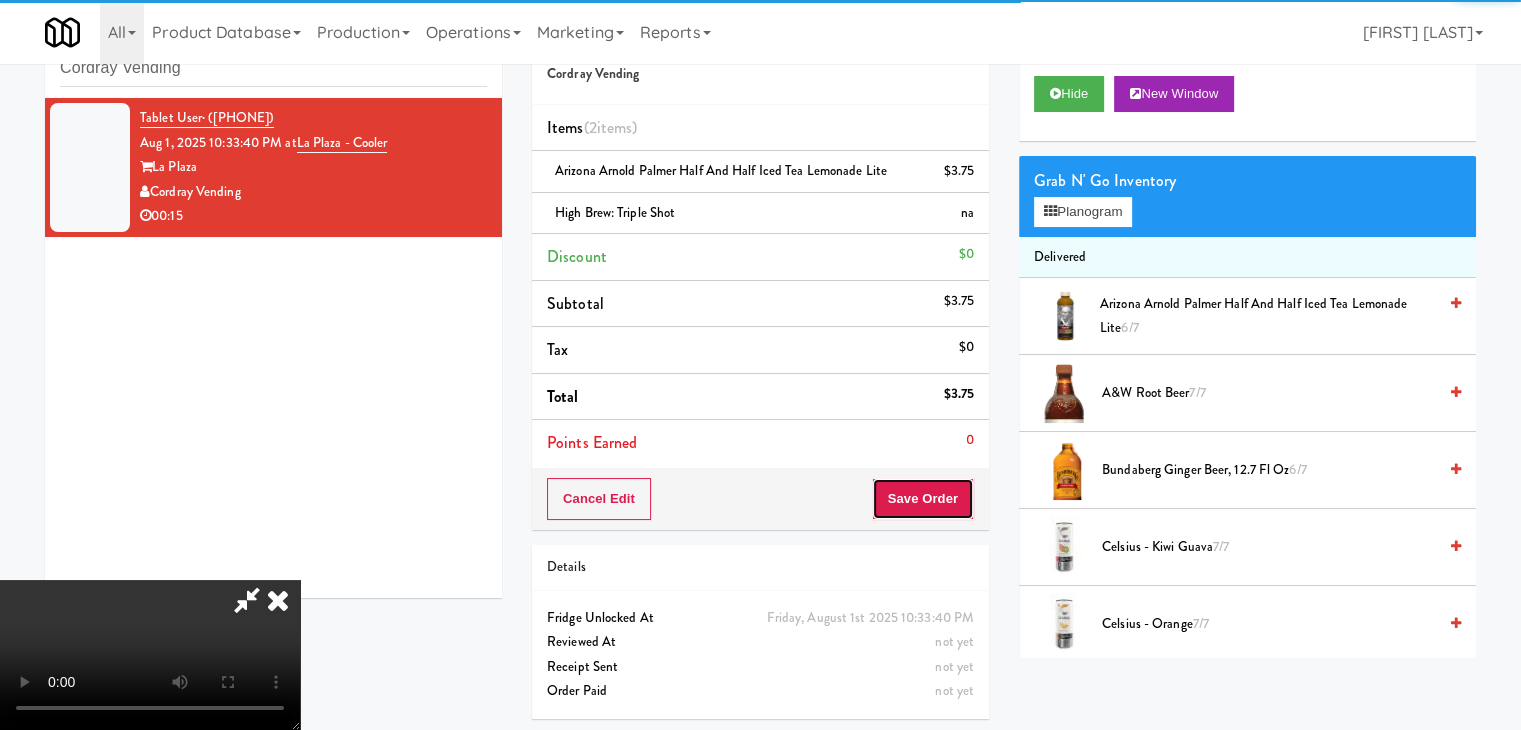 click on "Save Order" at bounding box center [923, 499] 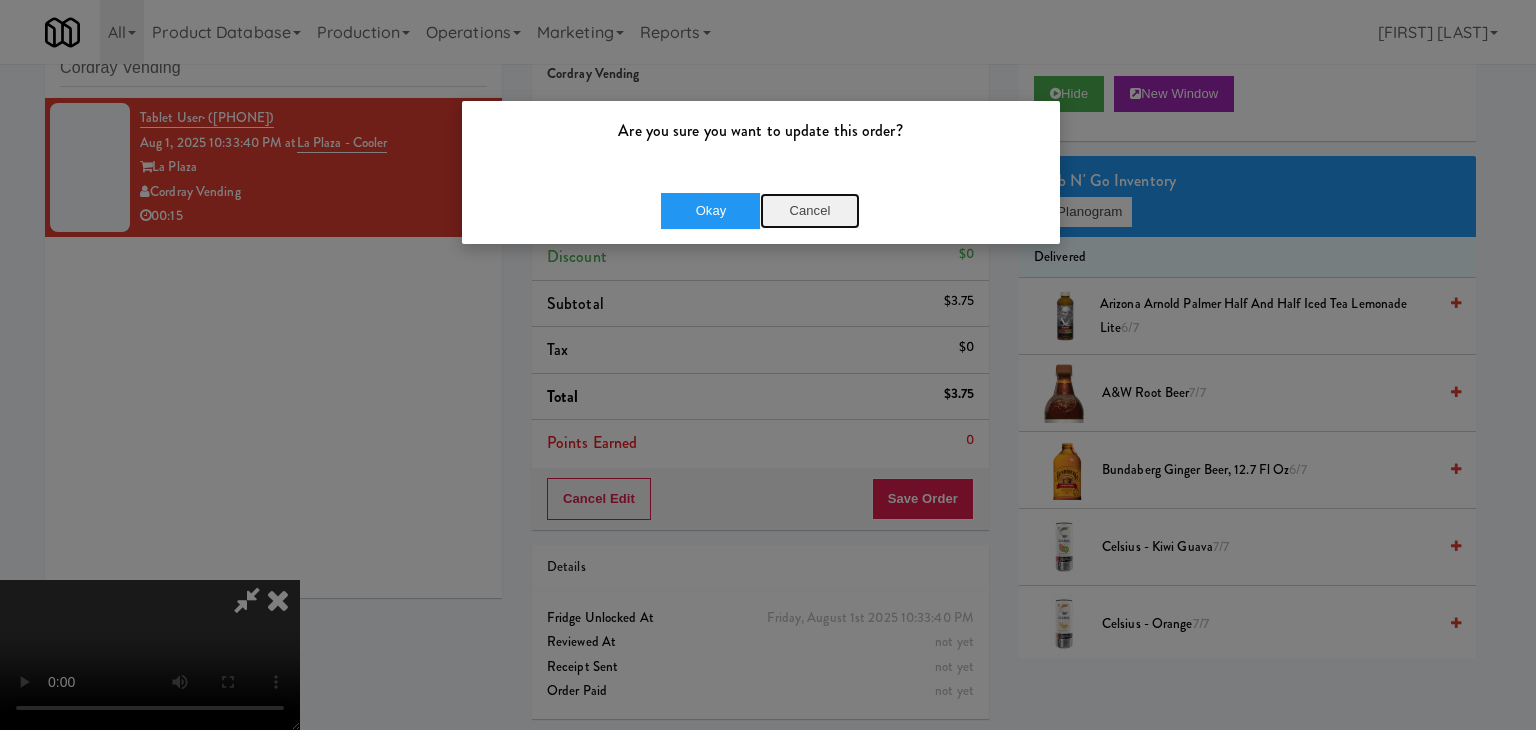 click on "Cancel" at bounding box center [810, 211] 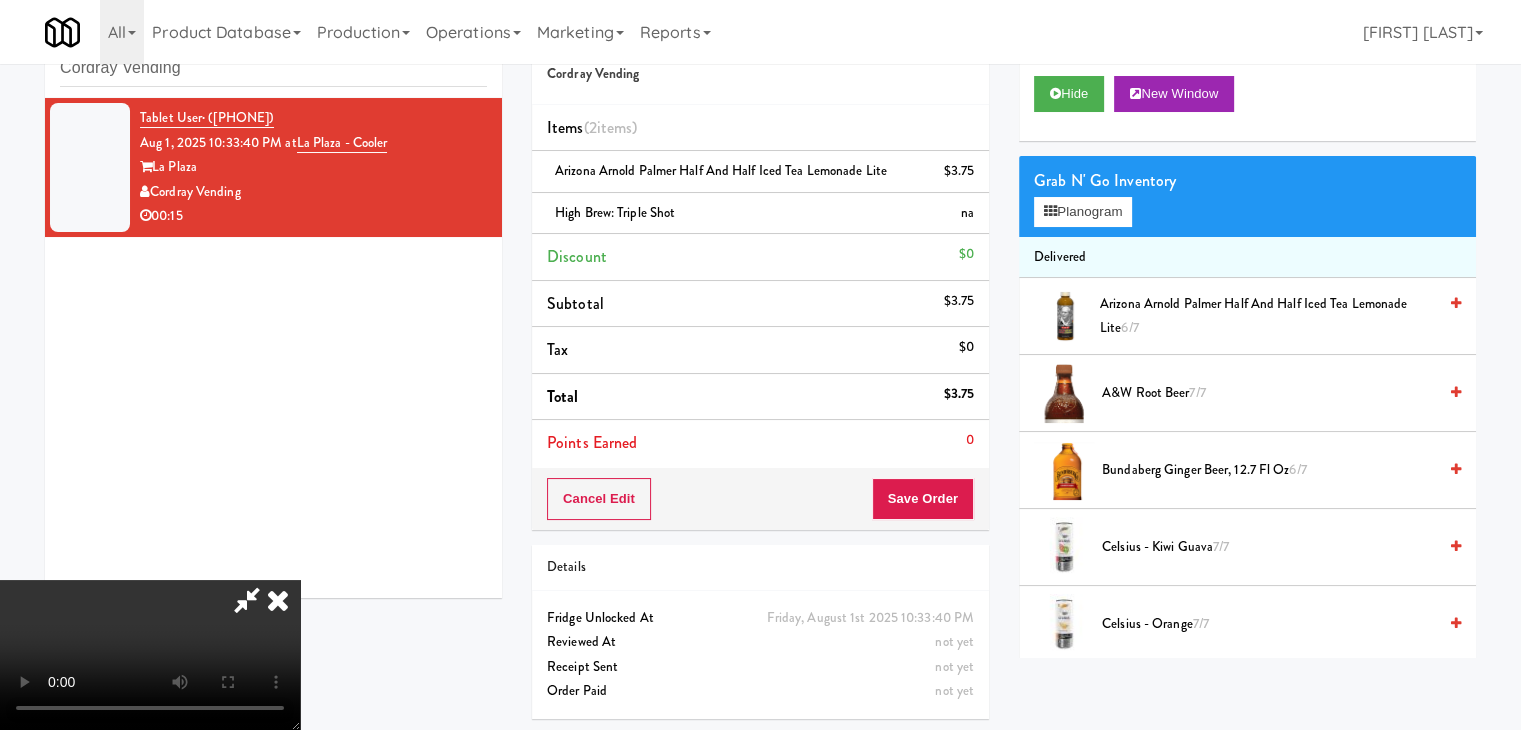 click at bounding box center (278, 600) 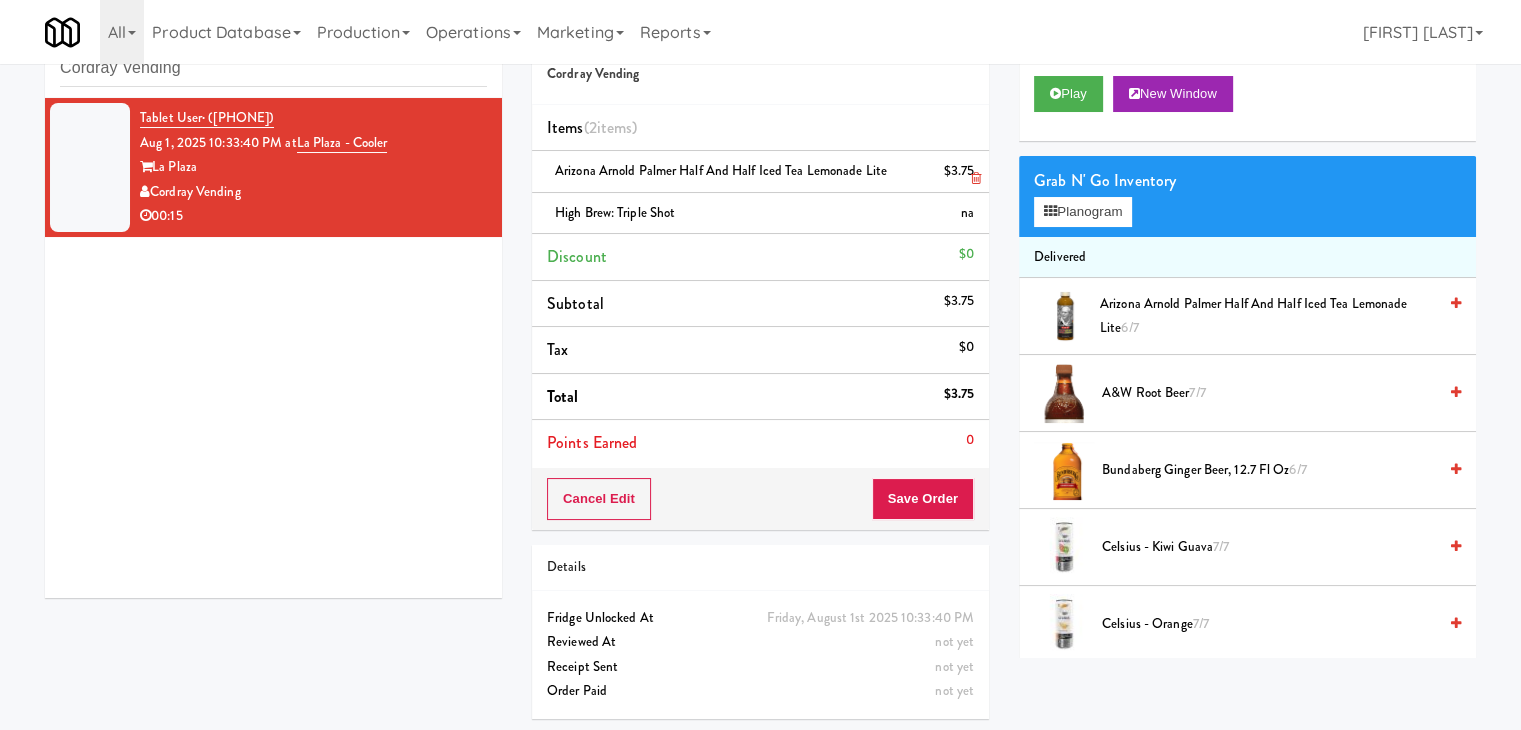 click at bounding box center [972, 179] 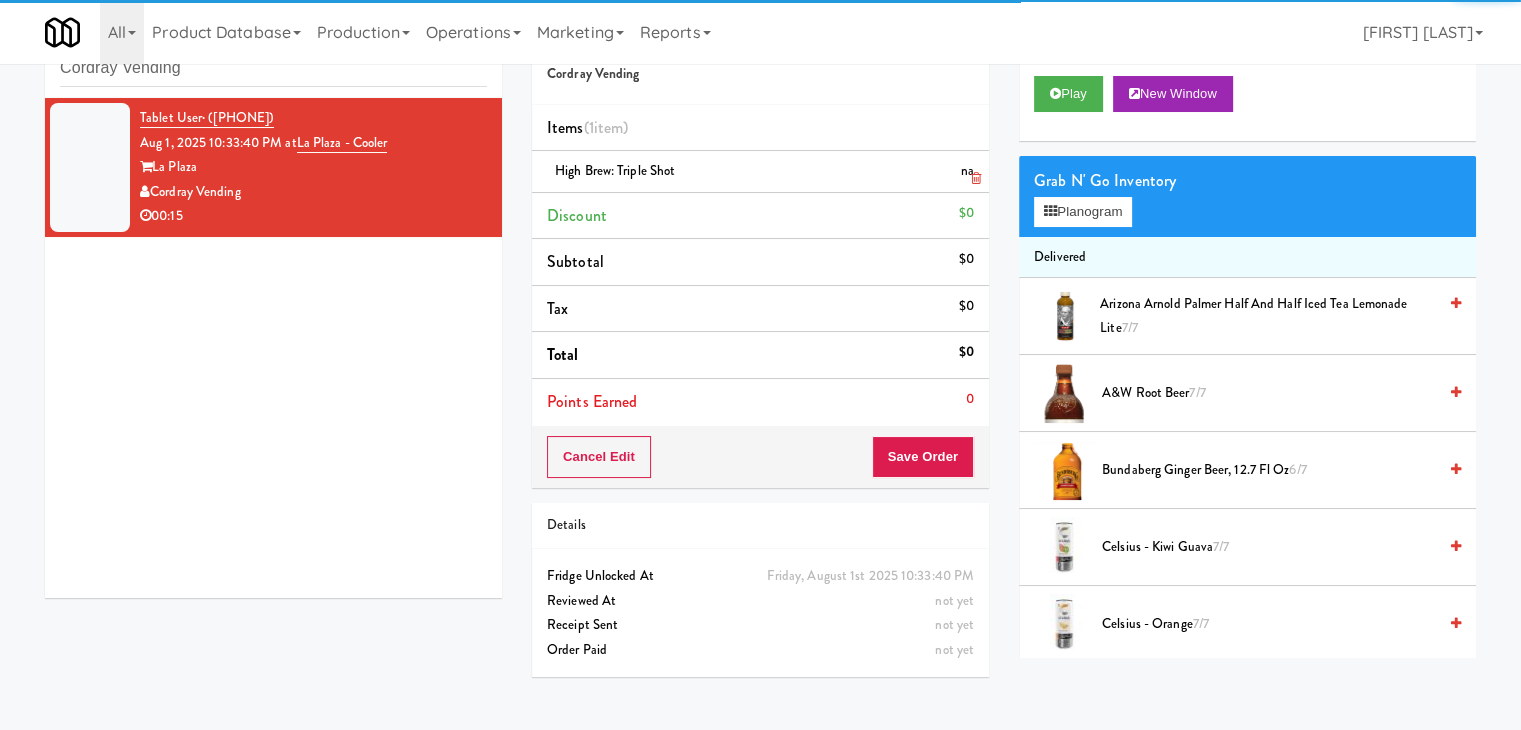 click at bounding box center [976, 178] 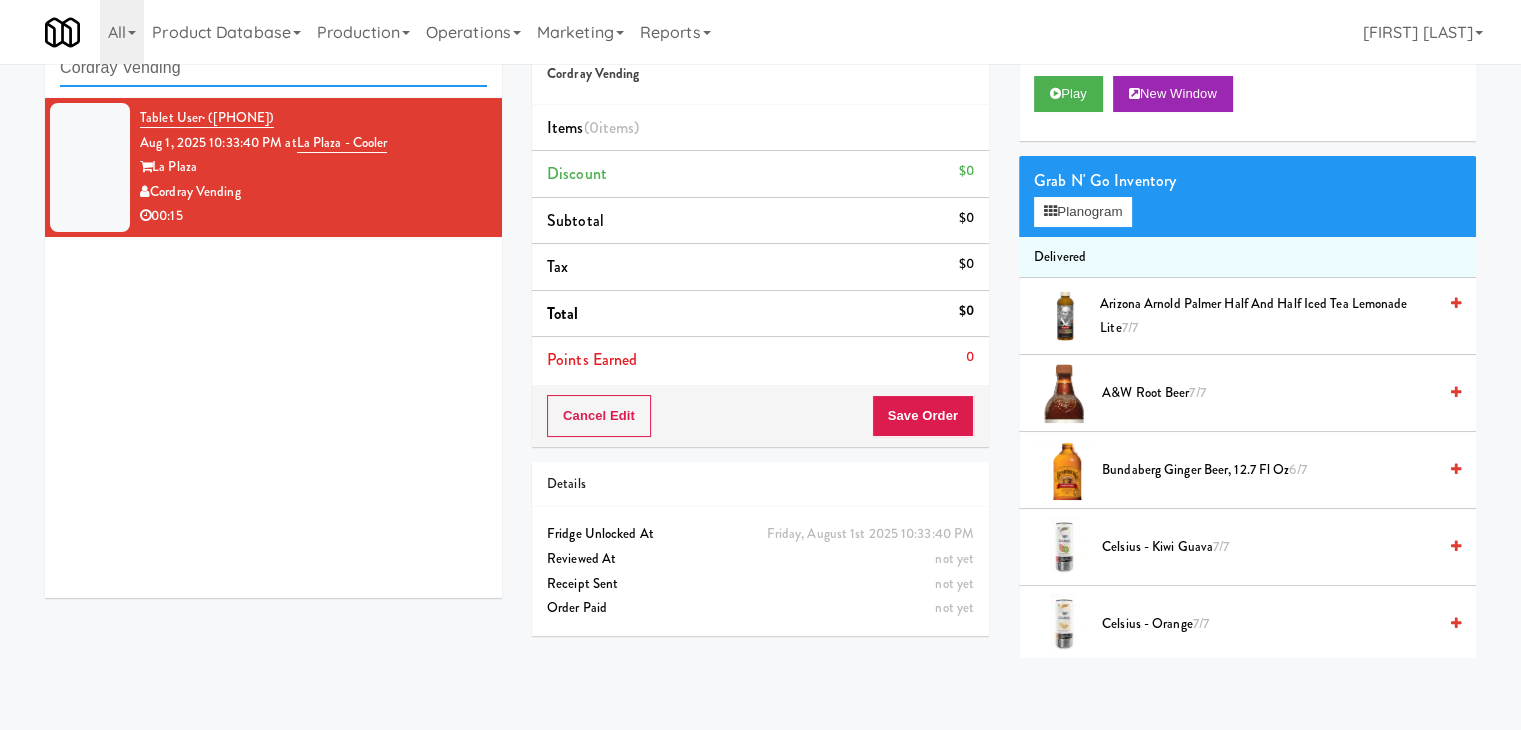 drag, startPoint x: 198, startPoint y: 74, endPoint x: 65, endPoint y: 76, distance: 133.01503 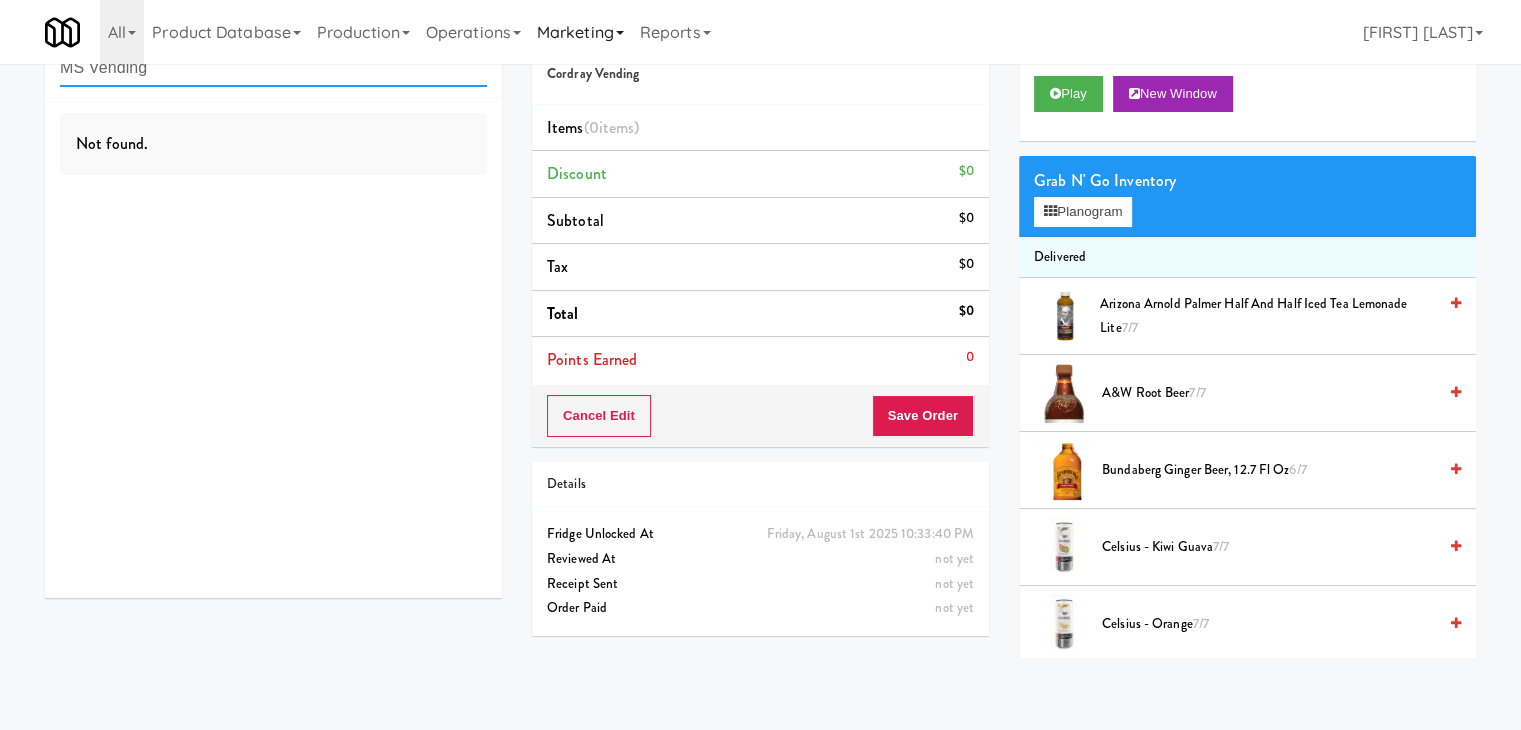 type on "MS Vending" 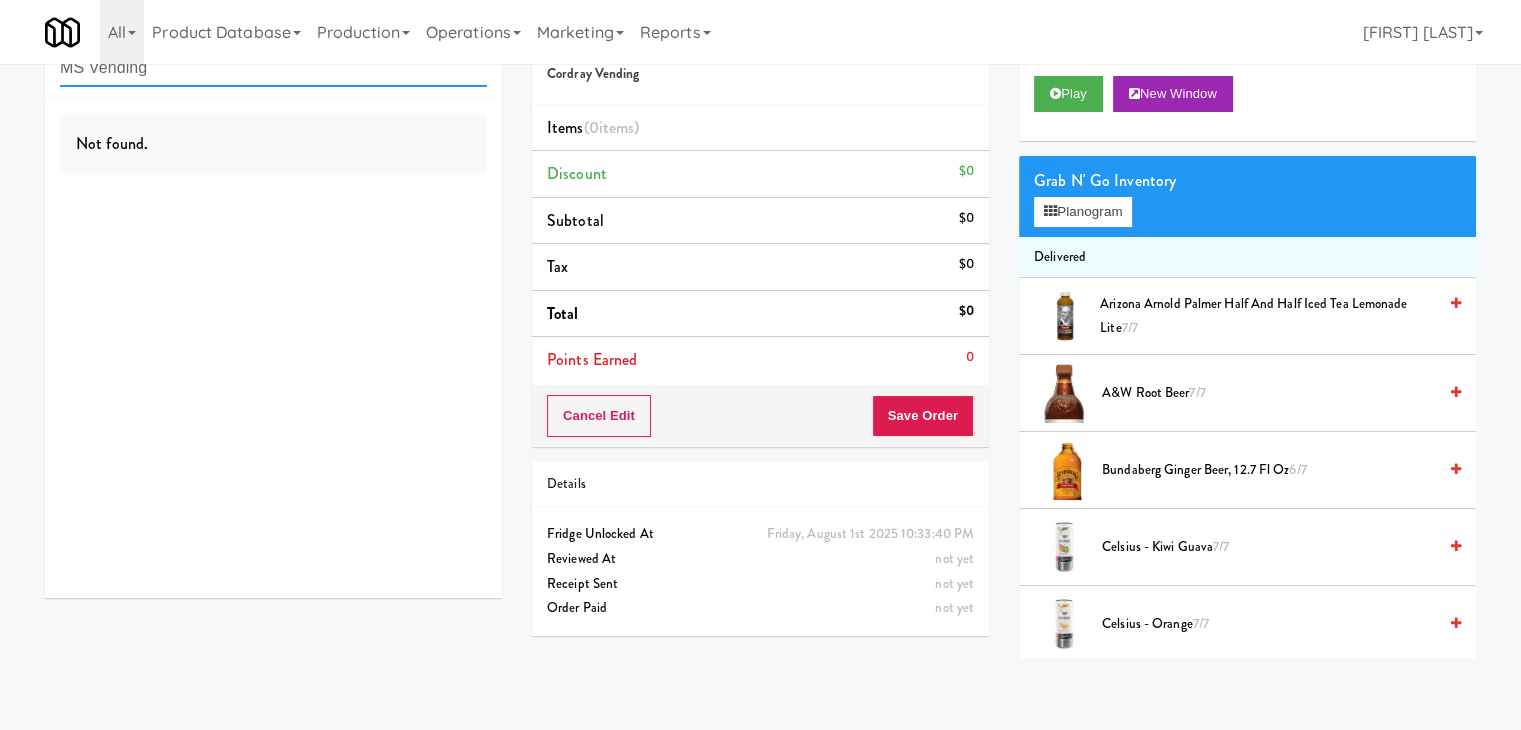 scroll, scrollTop: 0, scrollLeft: 0, axis: both 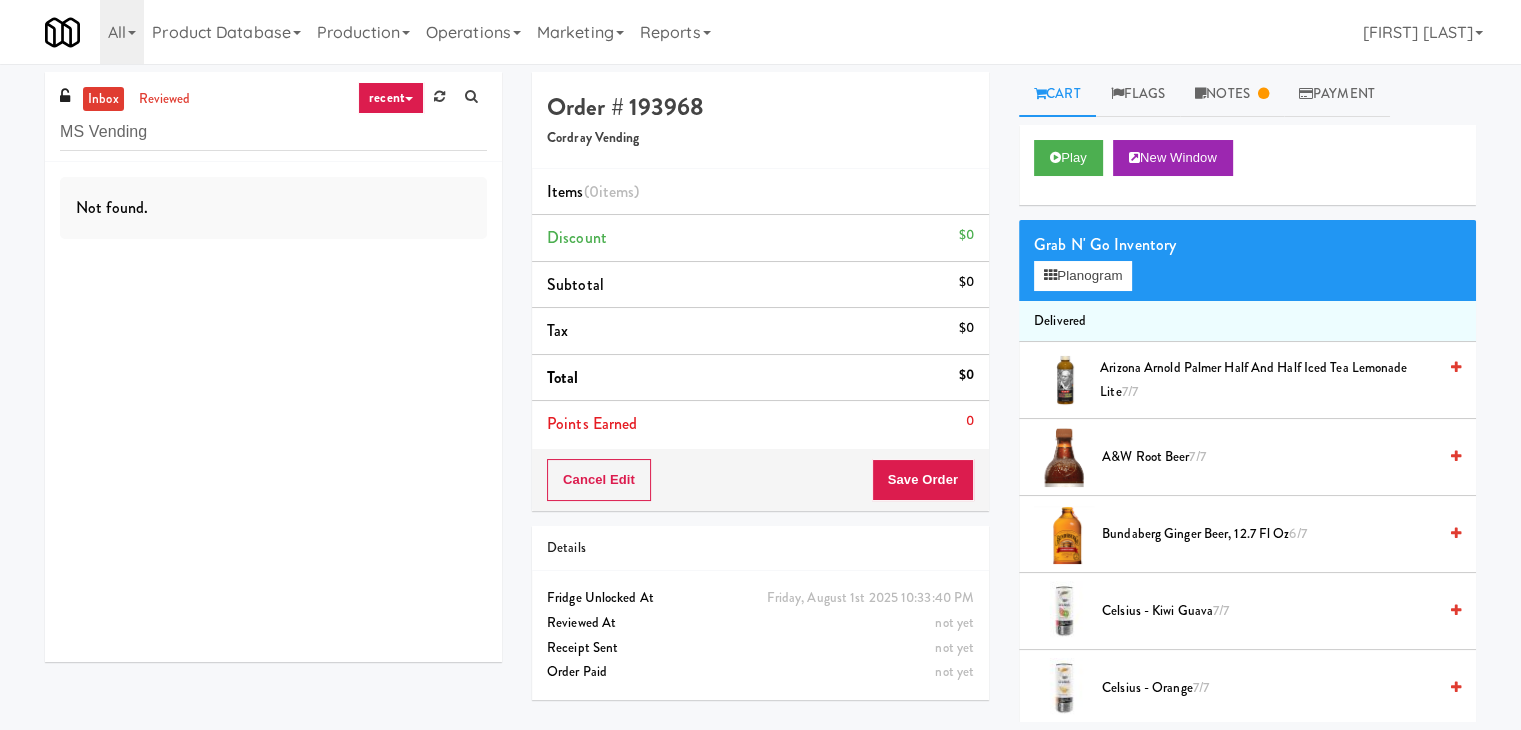 click on "recent" at bounding box center (391, 98) 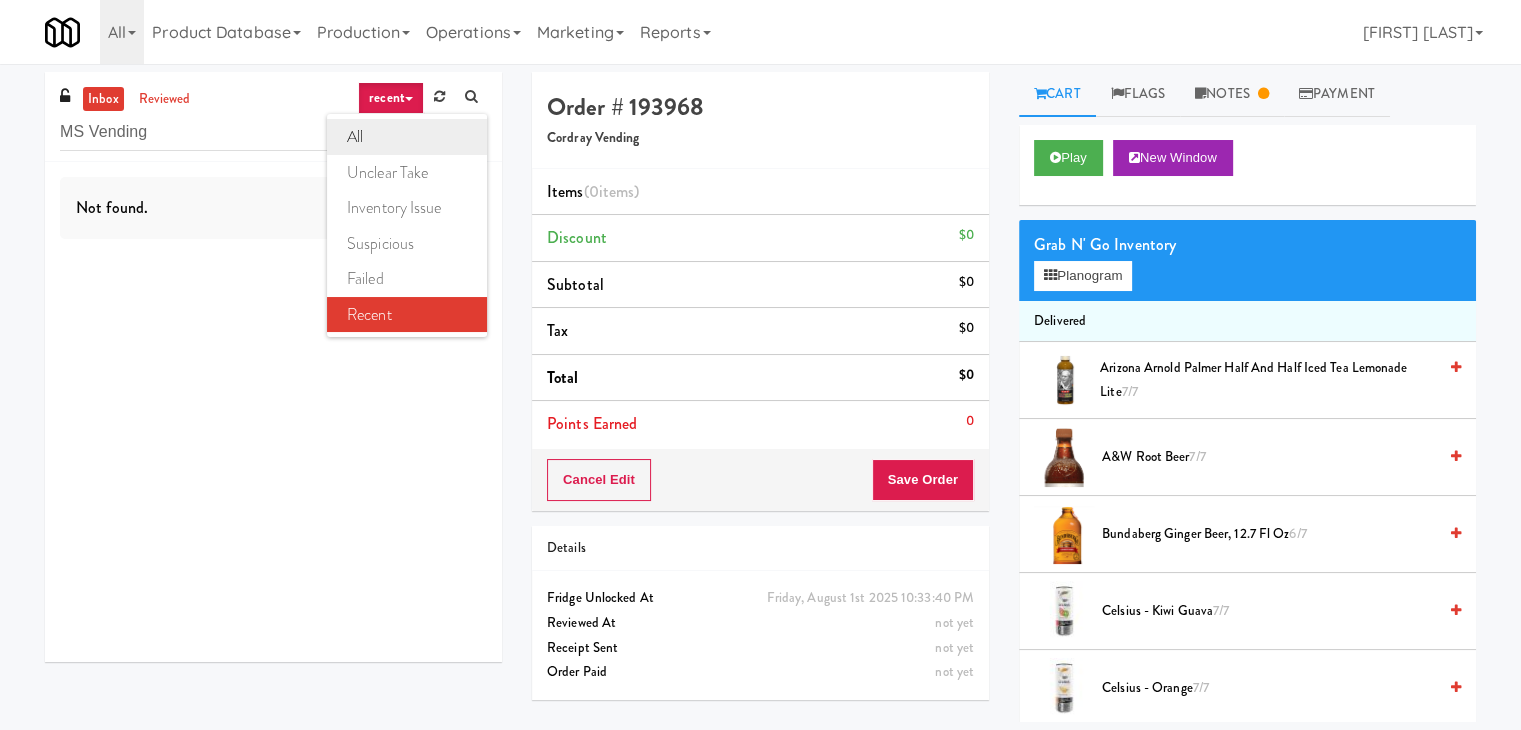 click on "all" at bounding box center [407, 137] 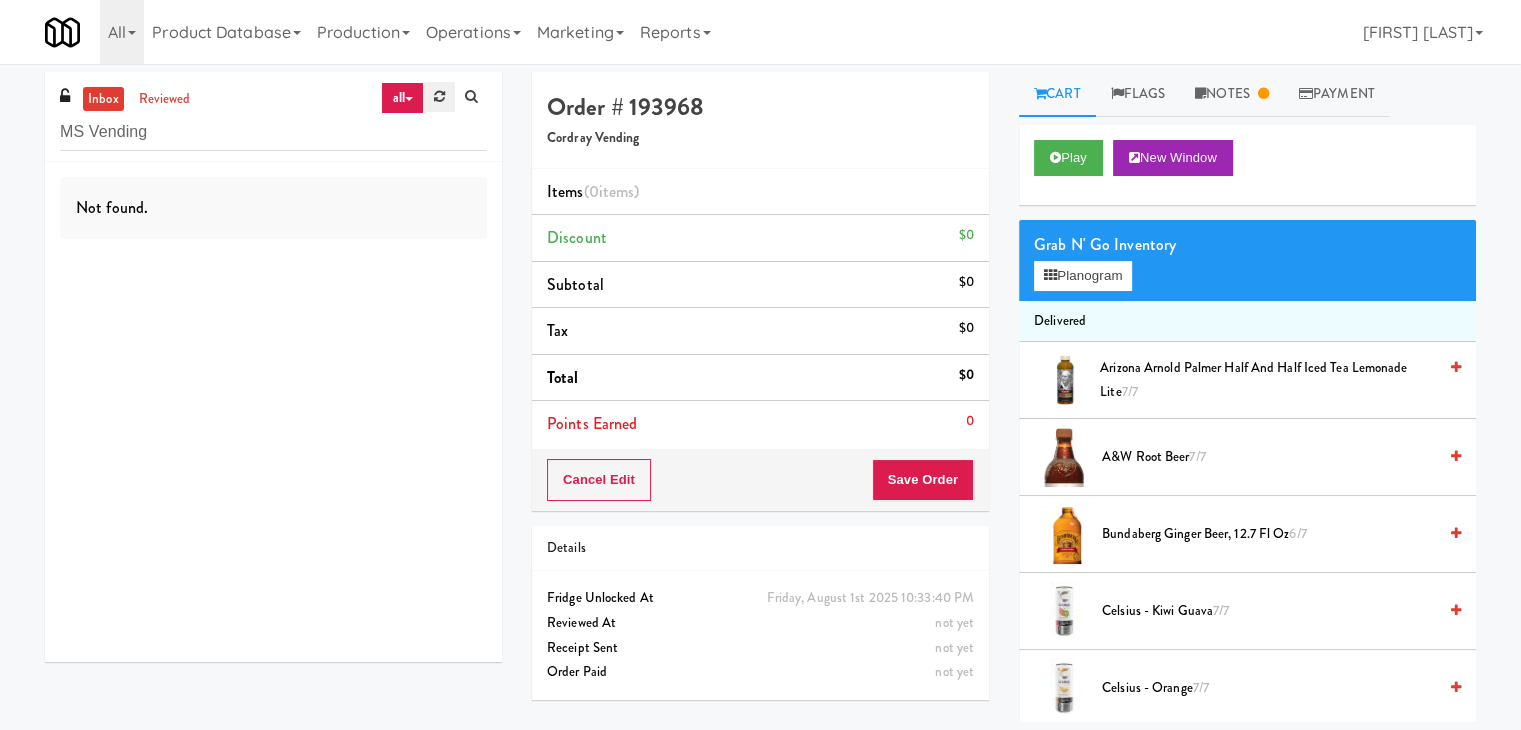 click at bounding box center [439, 96] 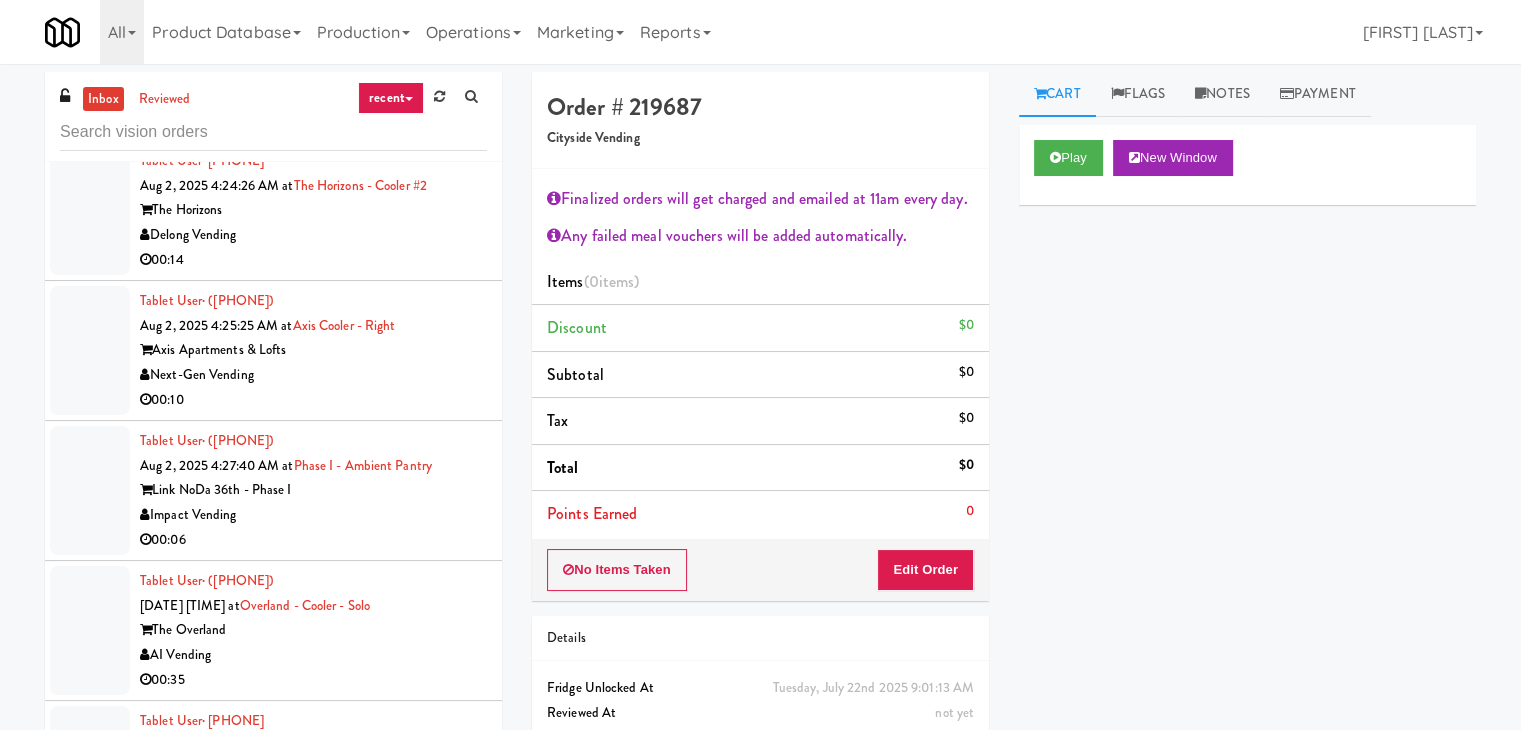 scroll, scrollTop: 9744, scrollLeft: 0, axis: vertical 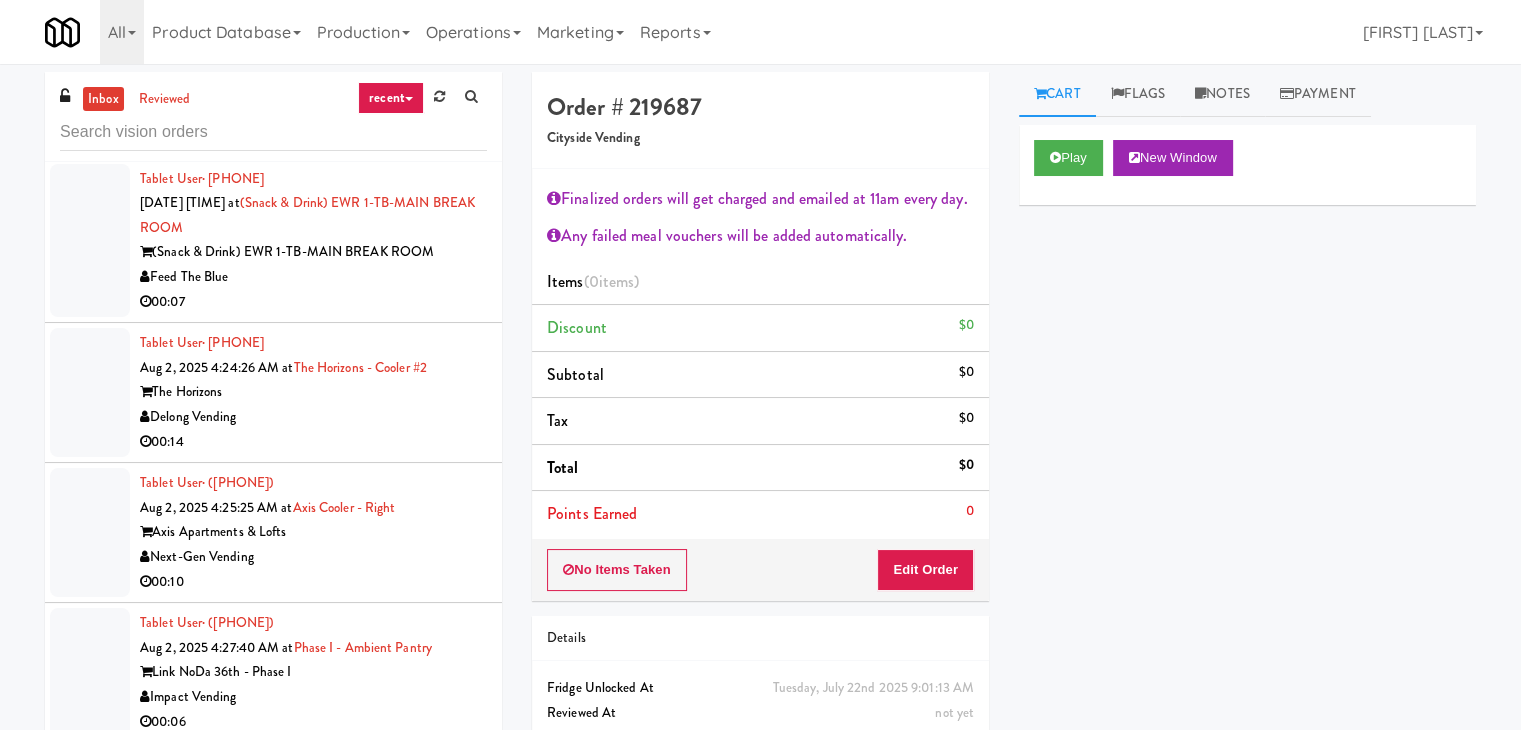 click on "00:07" at bounding box center (313, 302) 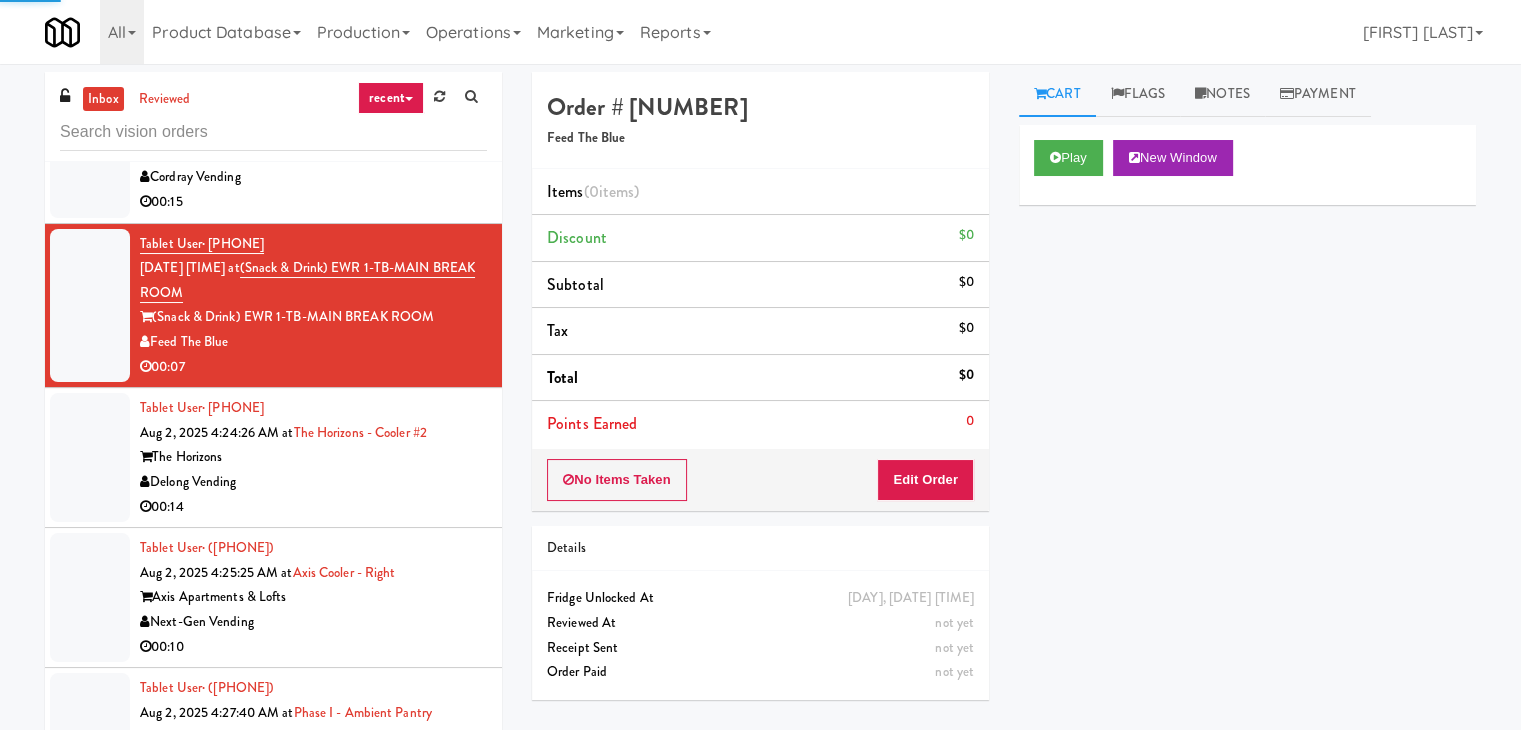 scroll, scrollTop: 9644, scrollLeft: 0, axis: vertical 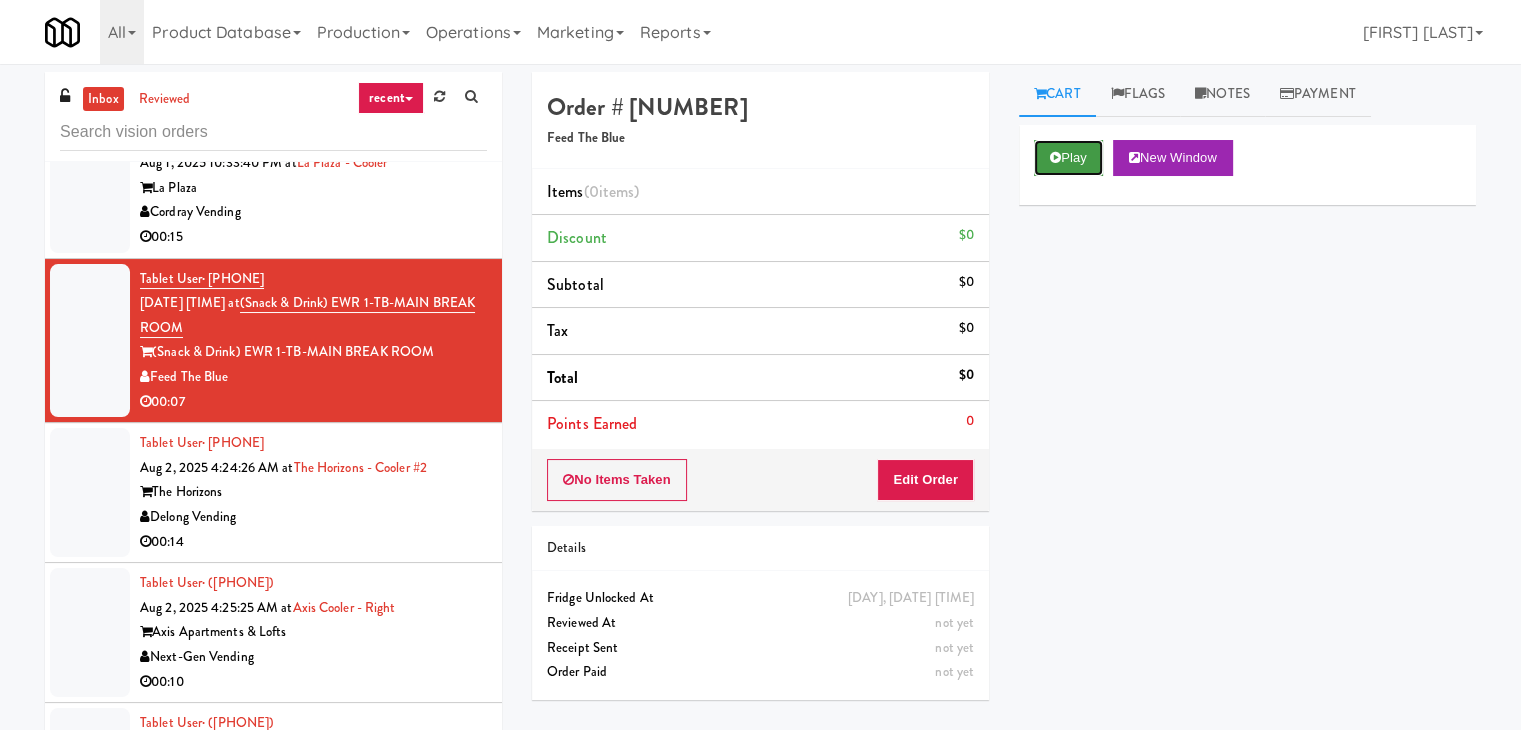 click on "Play" at bounding box center (1068, 158) 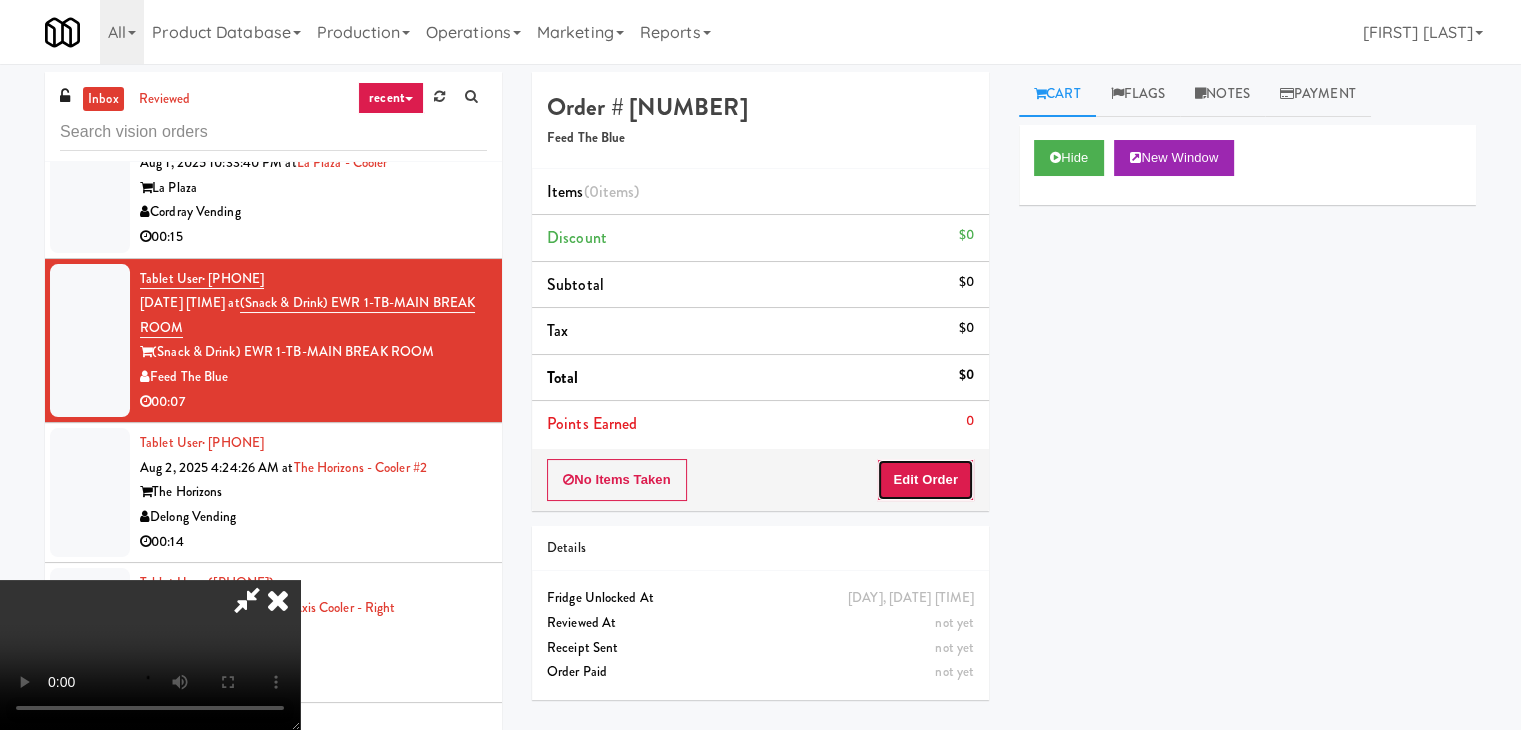 click on "Edit Order" at bounding box center (925, 480) 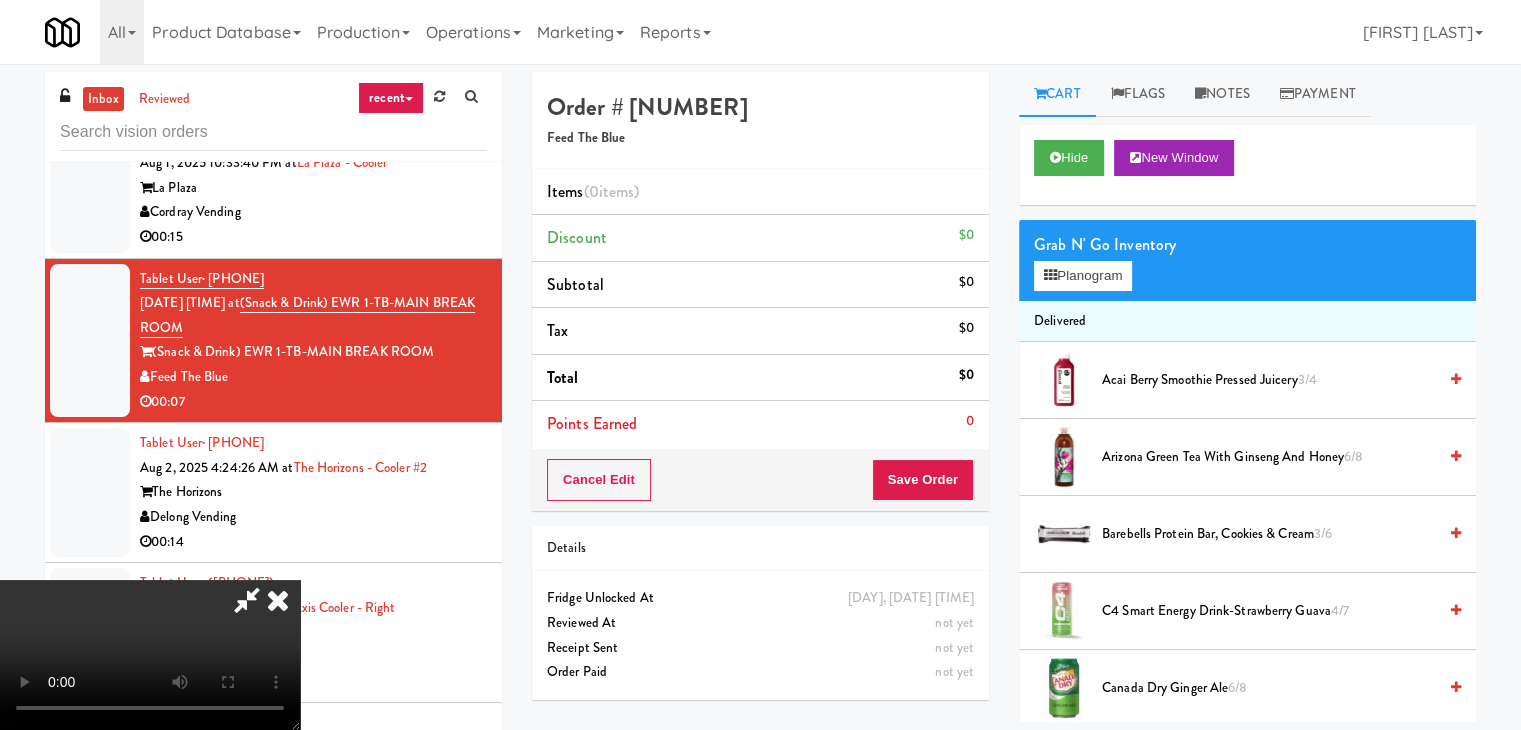 scroll, scrollTop: 281, scrollLeft: 0, axis: vertical 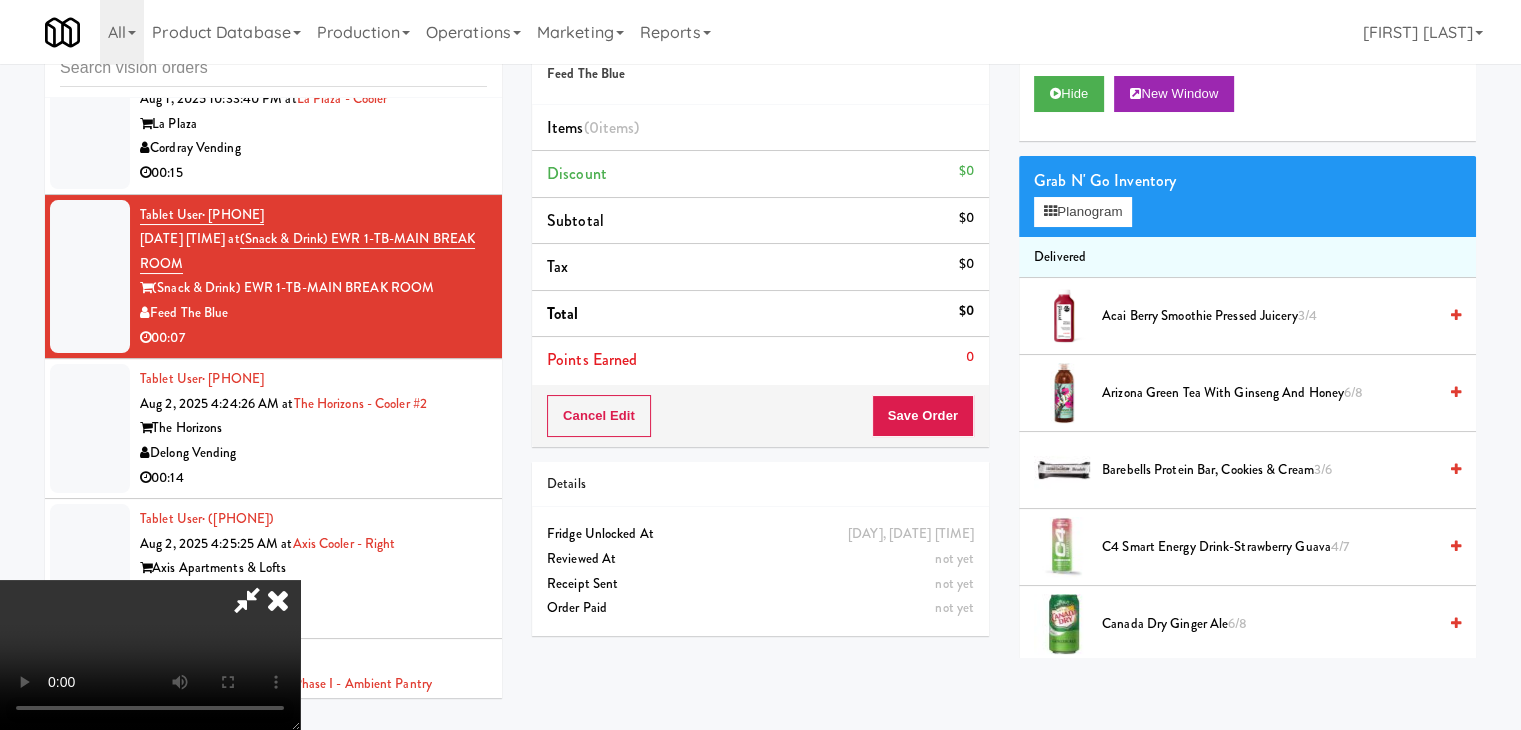 type 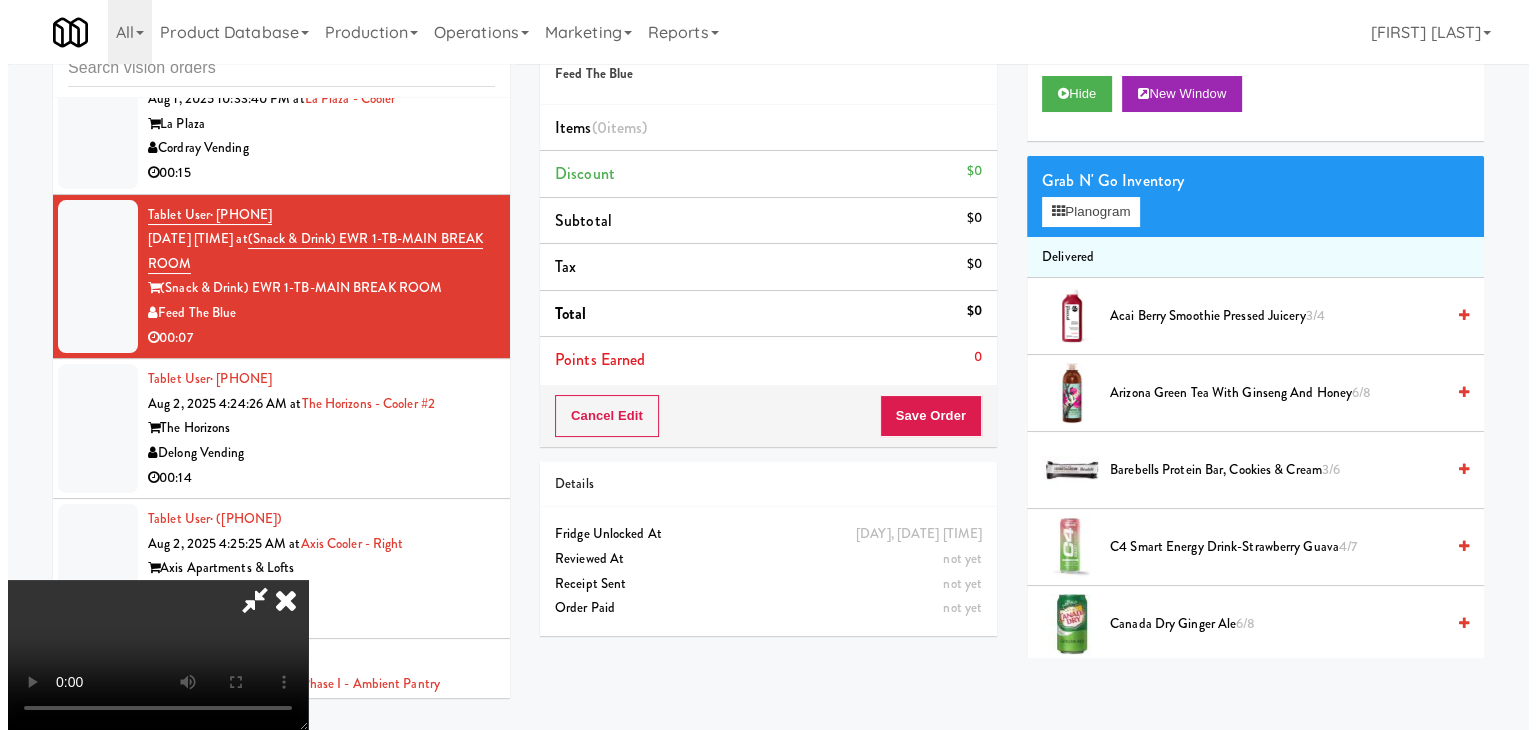 scroll, scrollTop: 0, scrollLeft: 0, axis: both 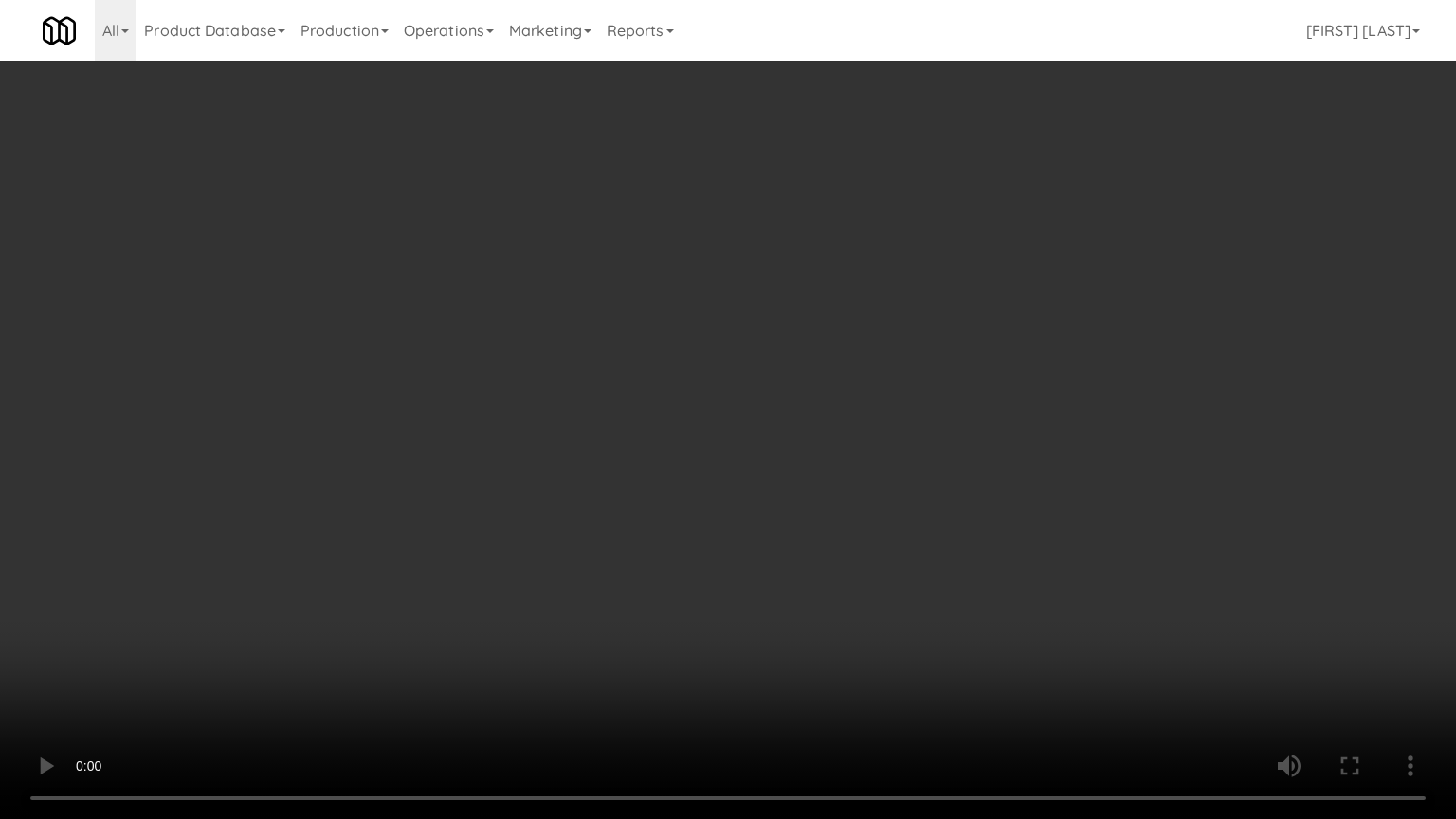click at bounding box center (728, 410) 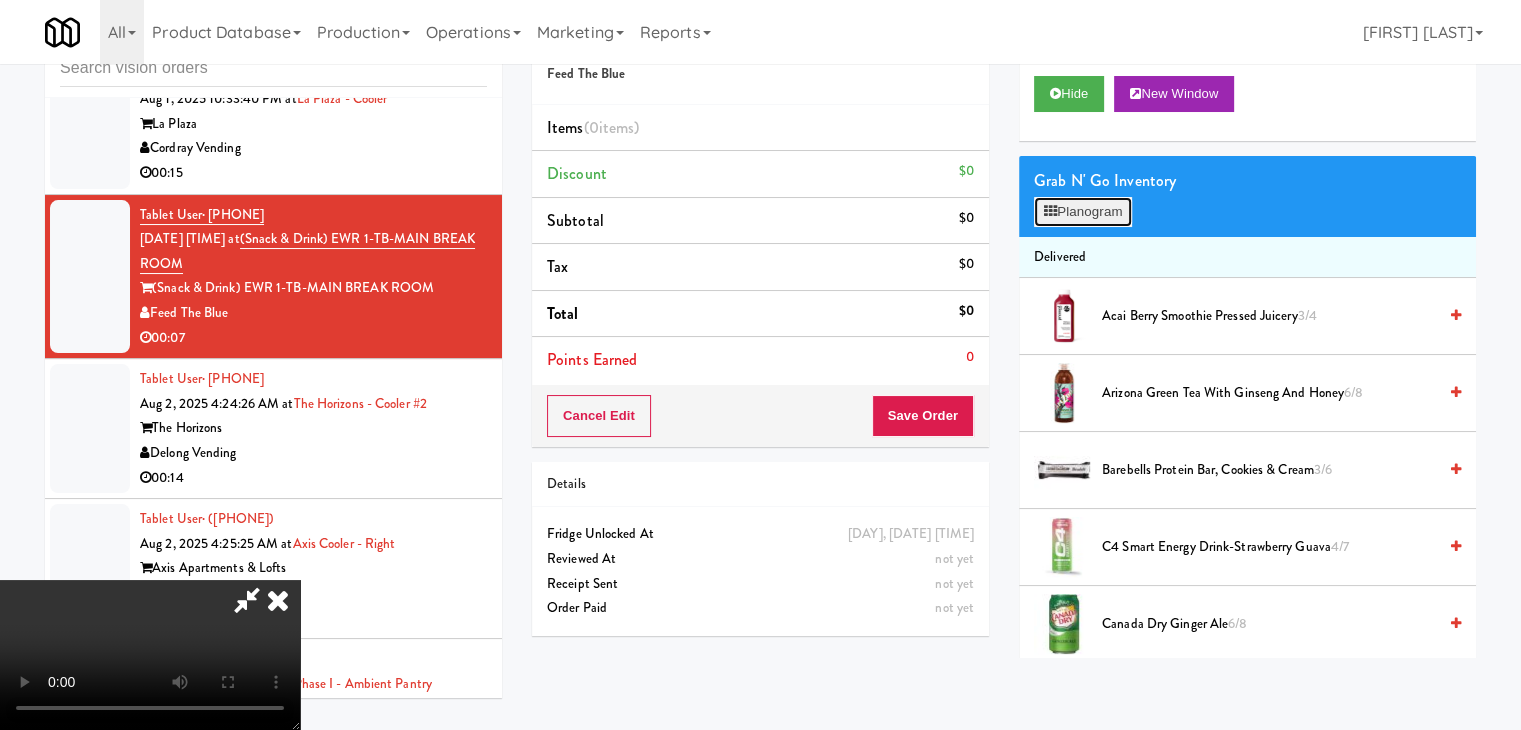 click on "Planogram" at bounding box center [1083, 212] 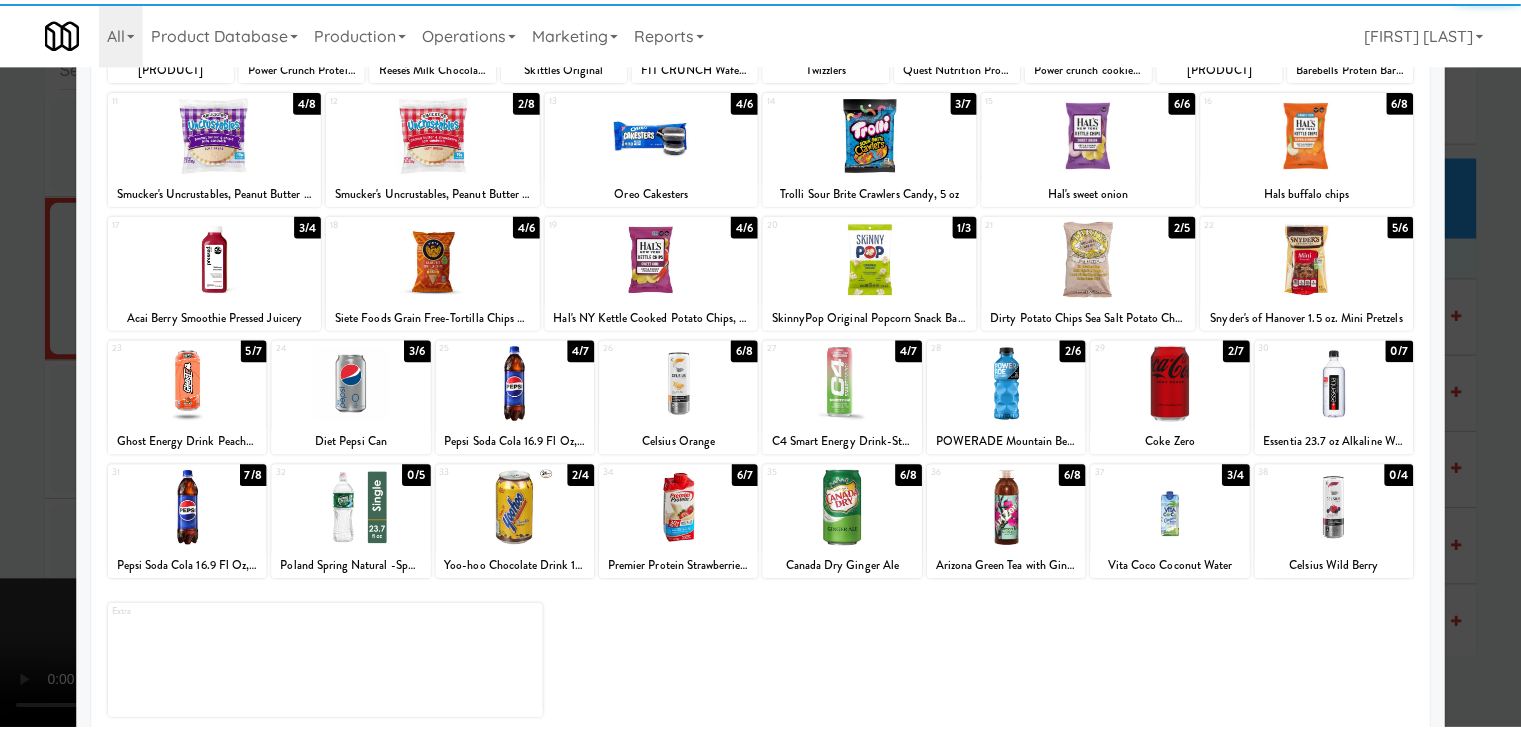 scroll, scrollTop: 252, scrollLeft: 0, axis: vertical 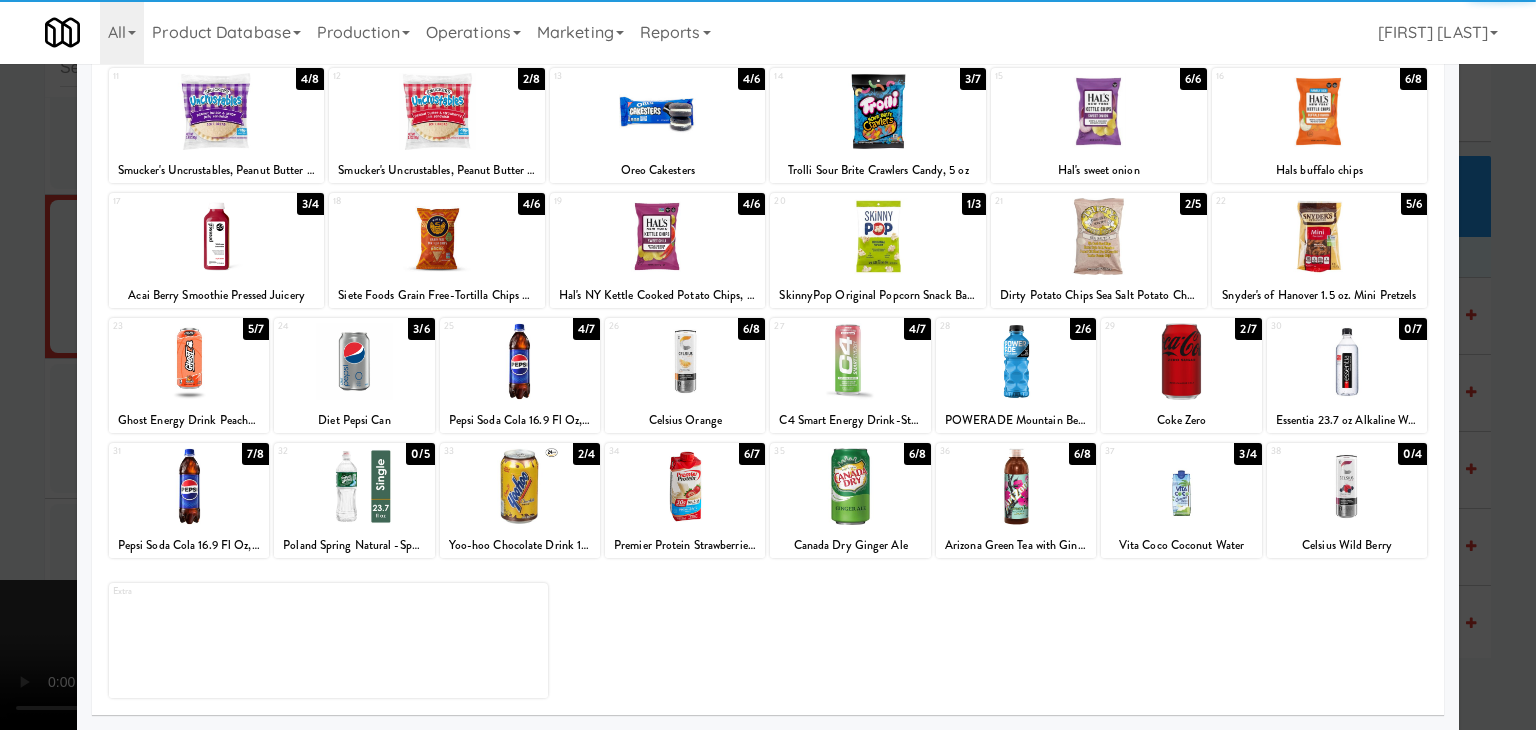click at bounding box center (685, 486) 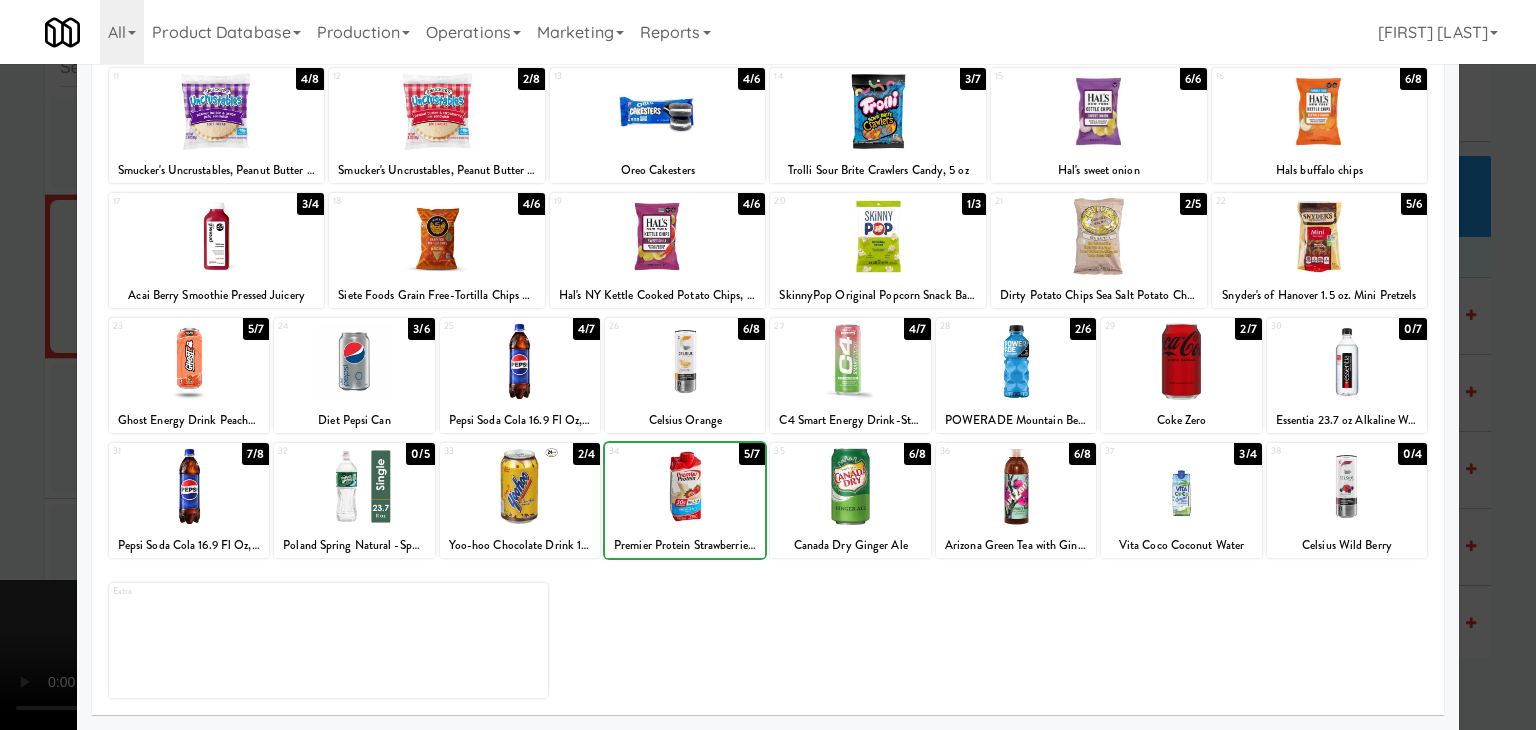 click at bounding box center (685, 486) 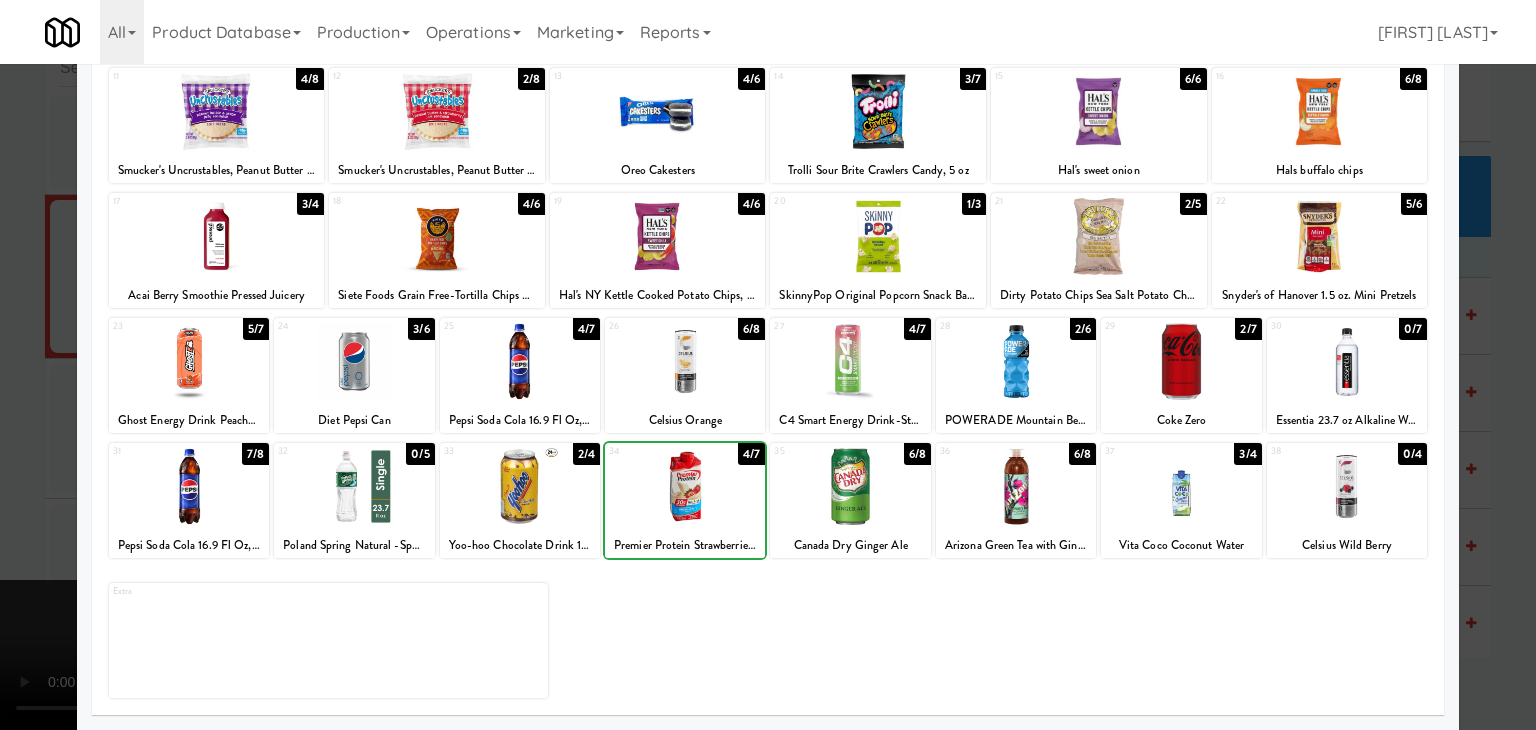 drag, startPoint x: 0, startPoint y: 515, endPoint x: 312, endPoint y: 489, distance: 313.08145 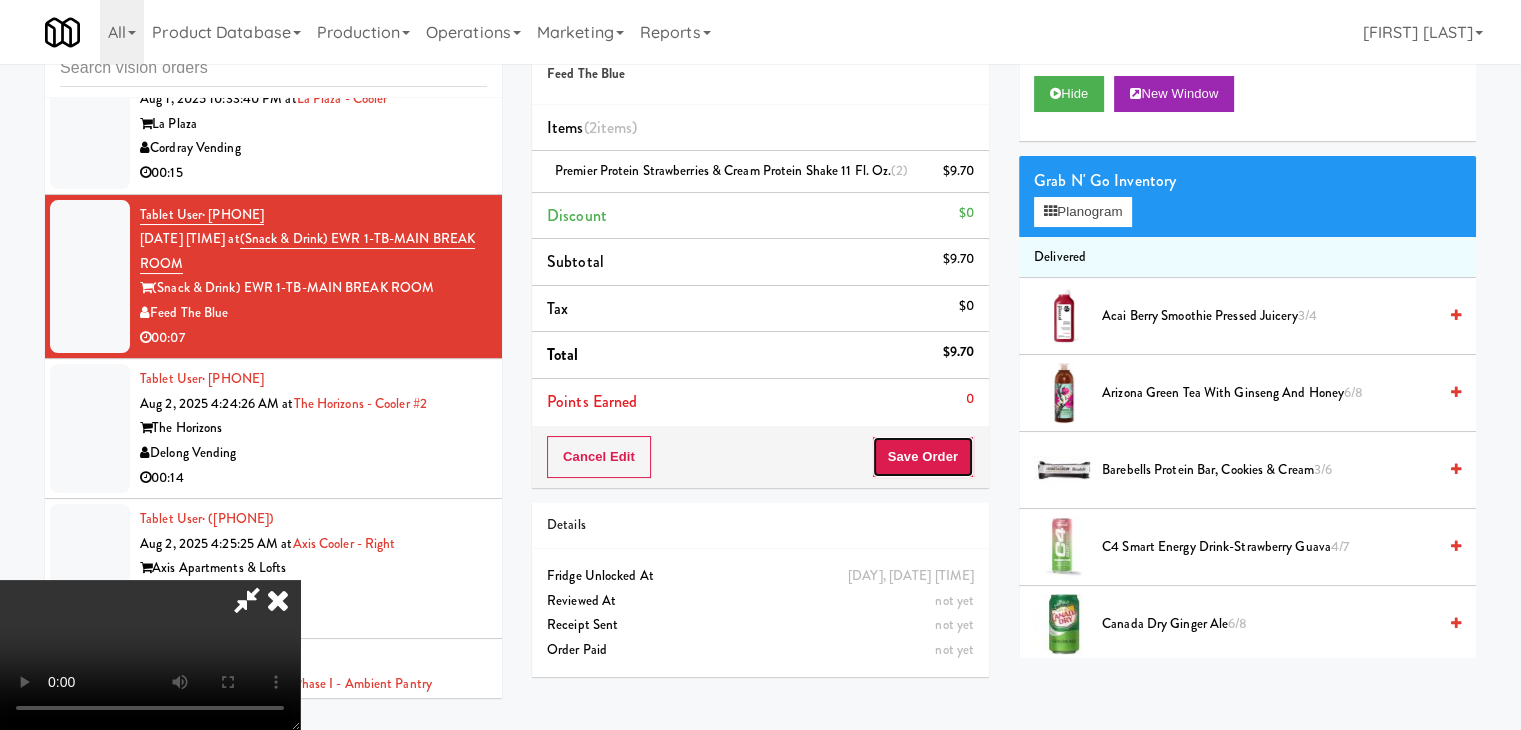 click on "Save Order" at bounding box center (923, 457) 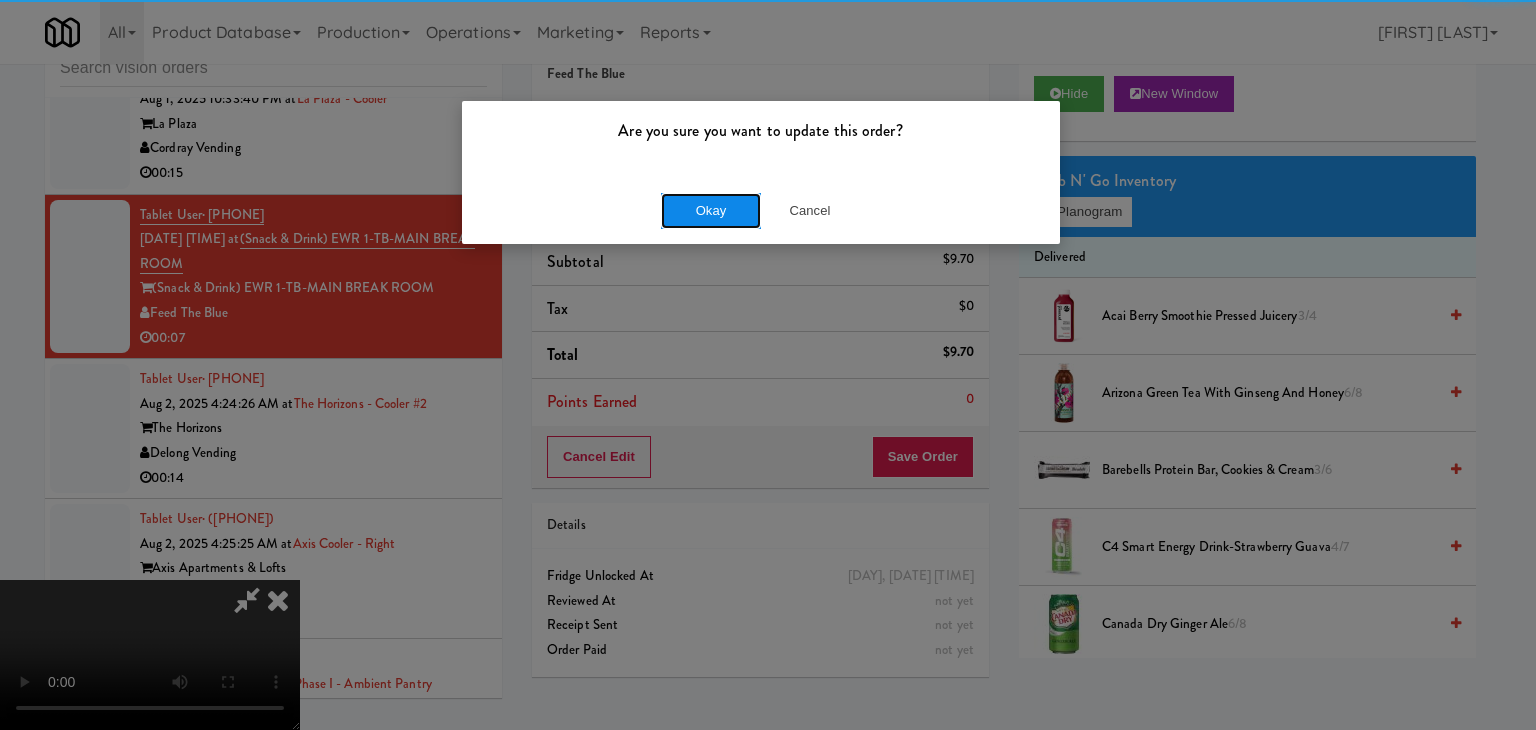 click on "Okay" at bounding box center (711, 211) 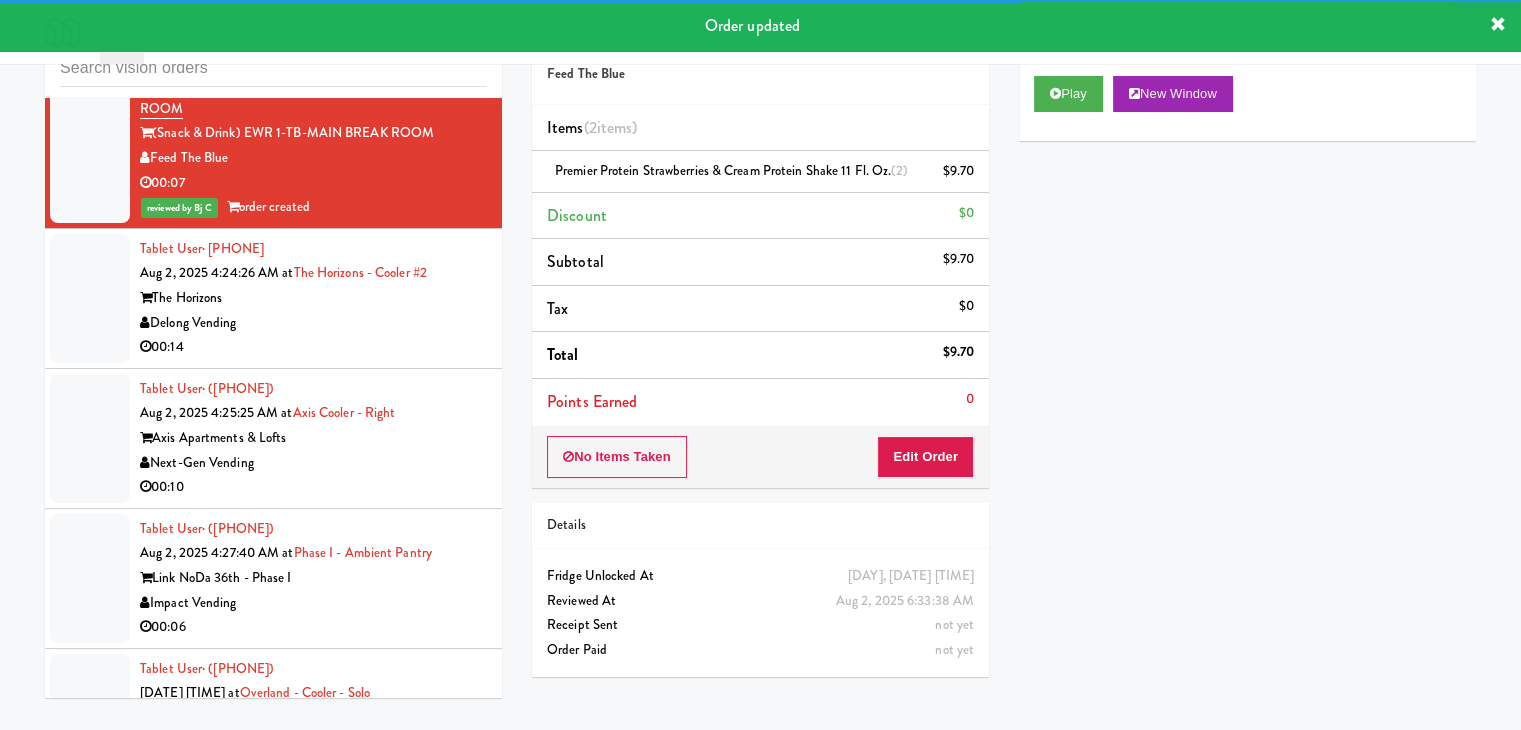 scroll, scrollTop: 9844, scrollLeft: 0, axis: vertical 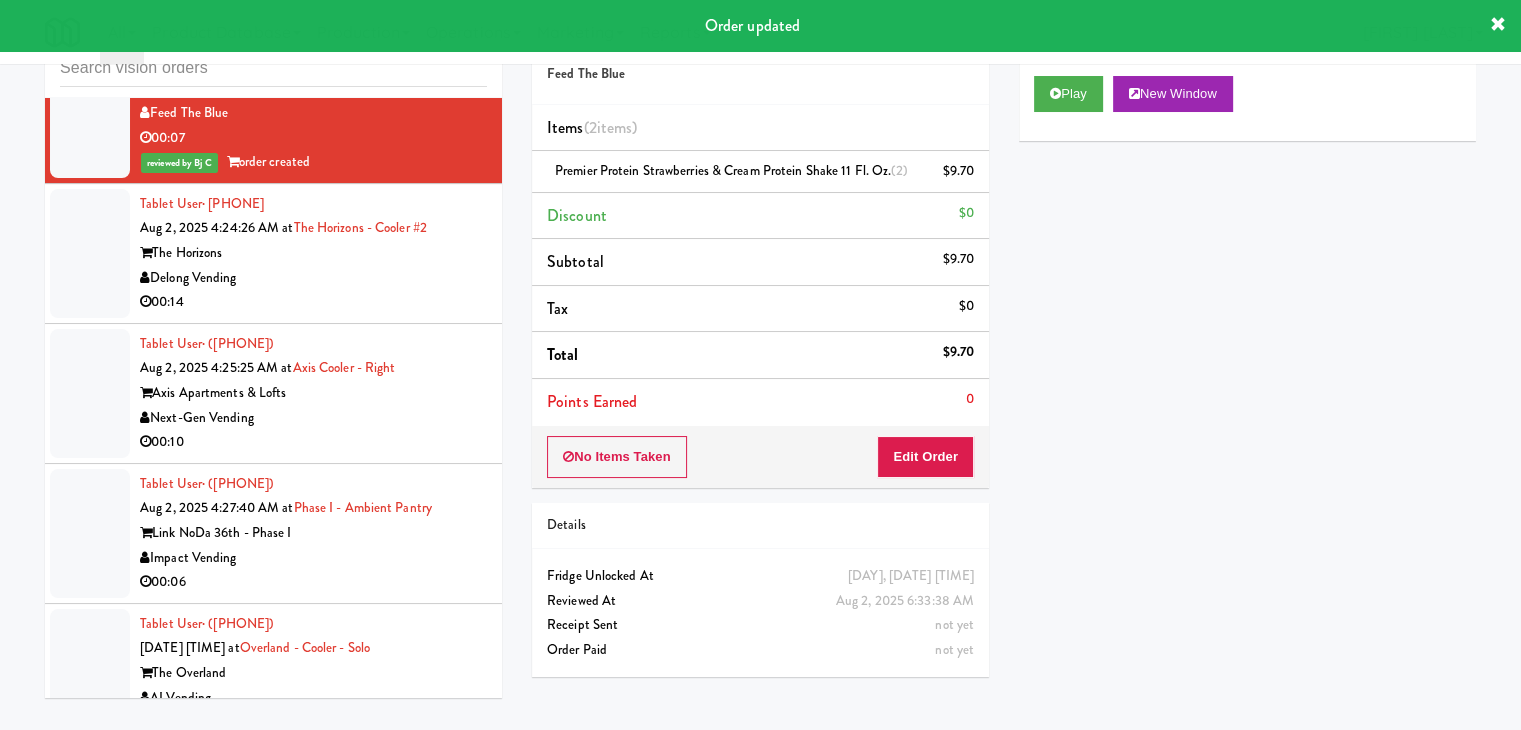 drag, startPoint x: 406, startPoint y: 270, endPoint x: 403, endPoint y: 280, distance: 10.440307 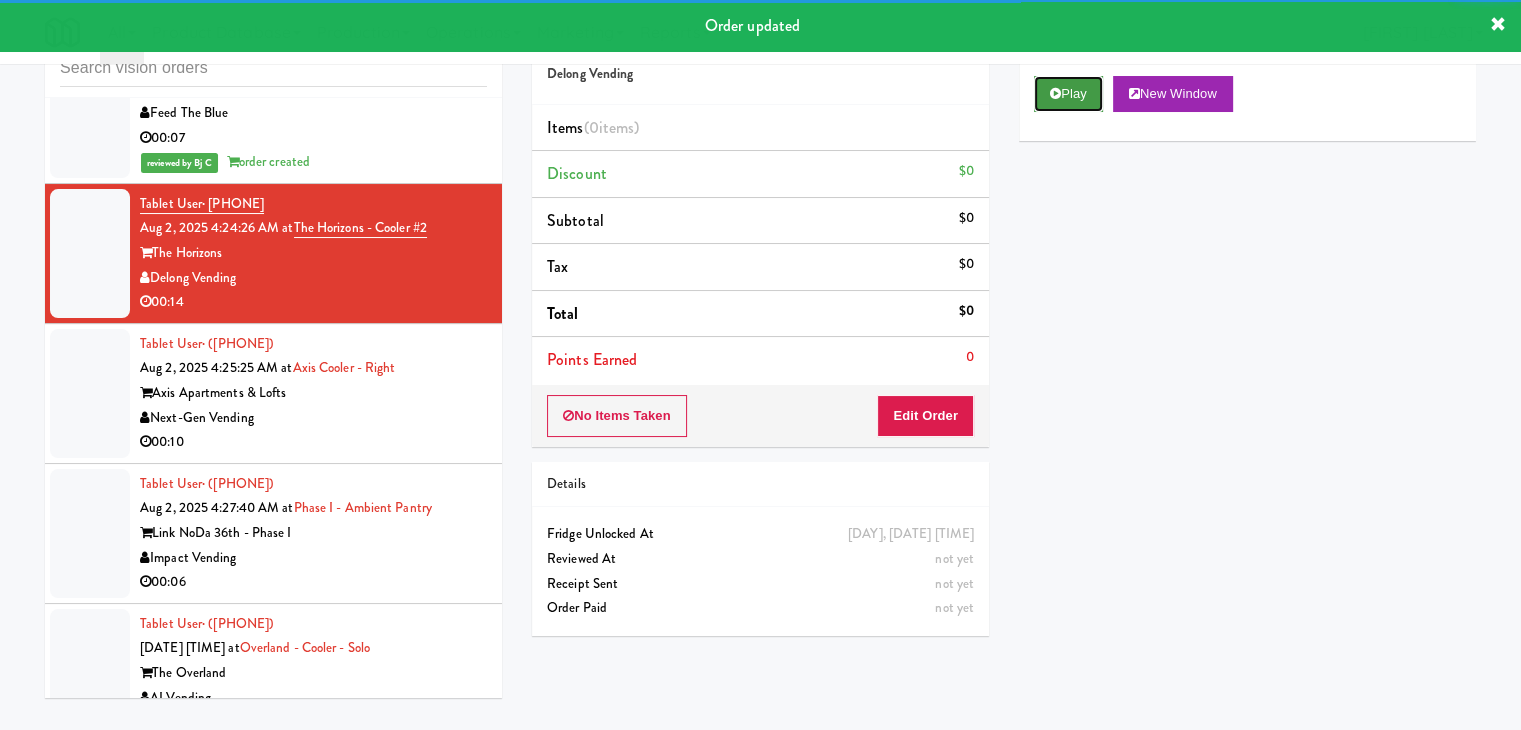 click on "Play" at bounding box center (1068, 94) 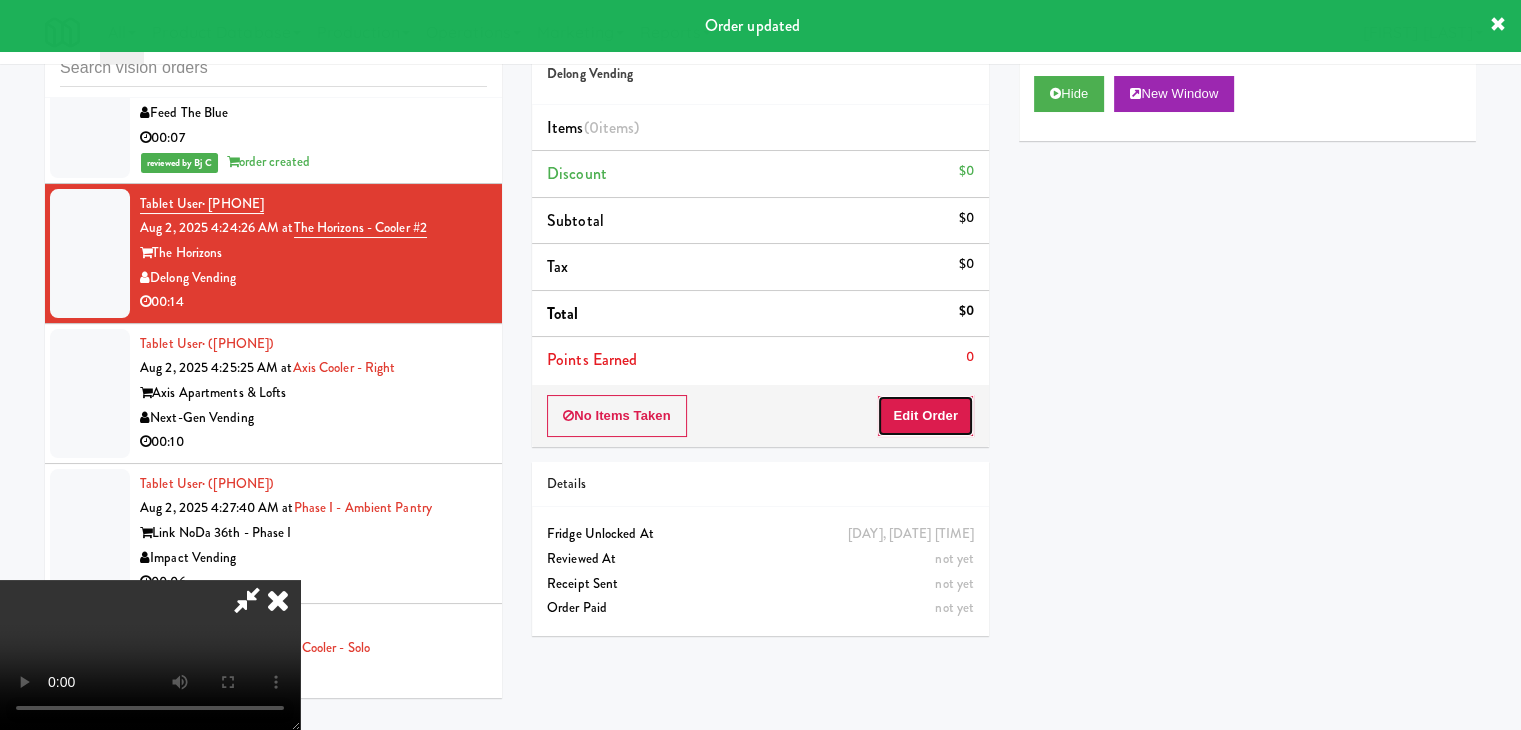 click on "Edit Order" at bounding box center [925, 416] 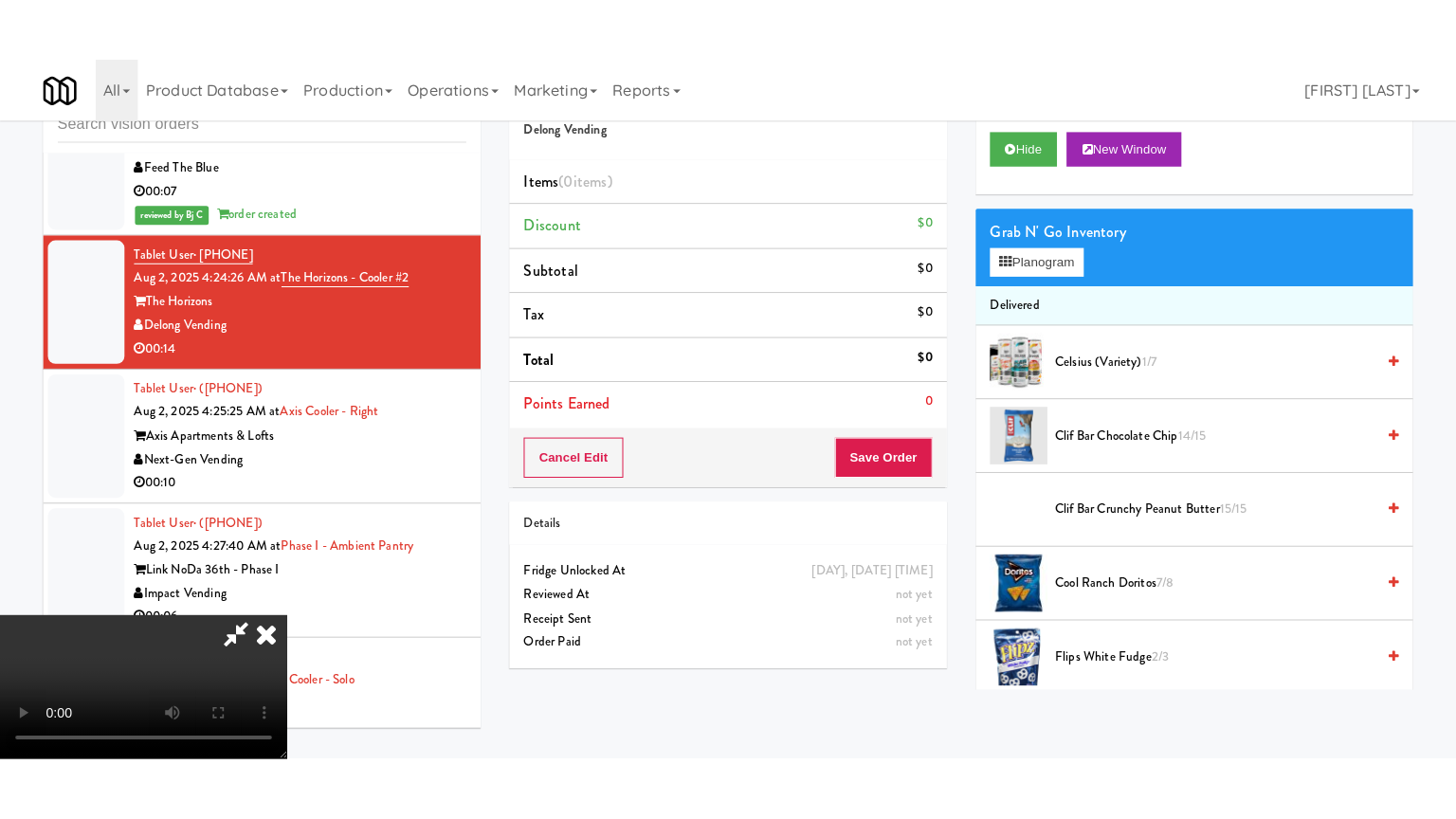 scroll, scrollTop: 266, scrollLeft: 0, axis: vertical 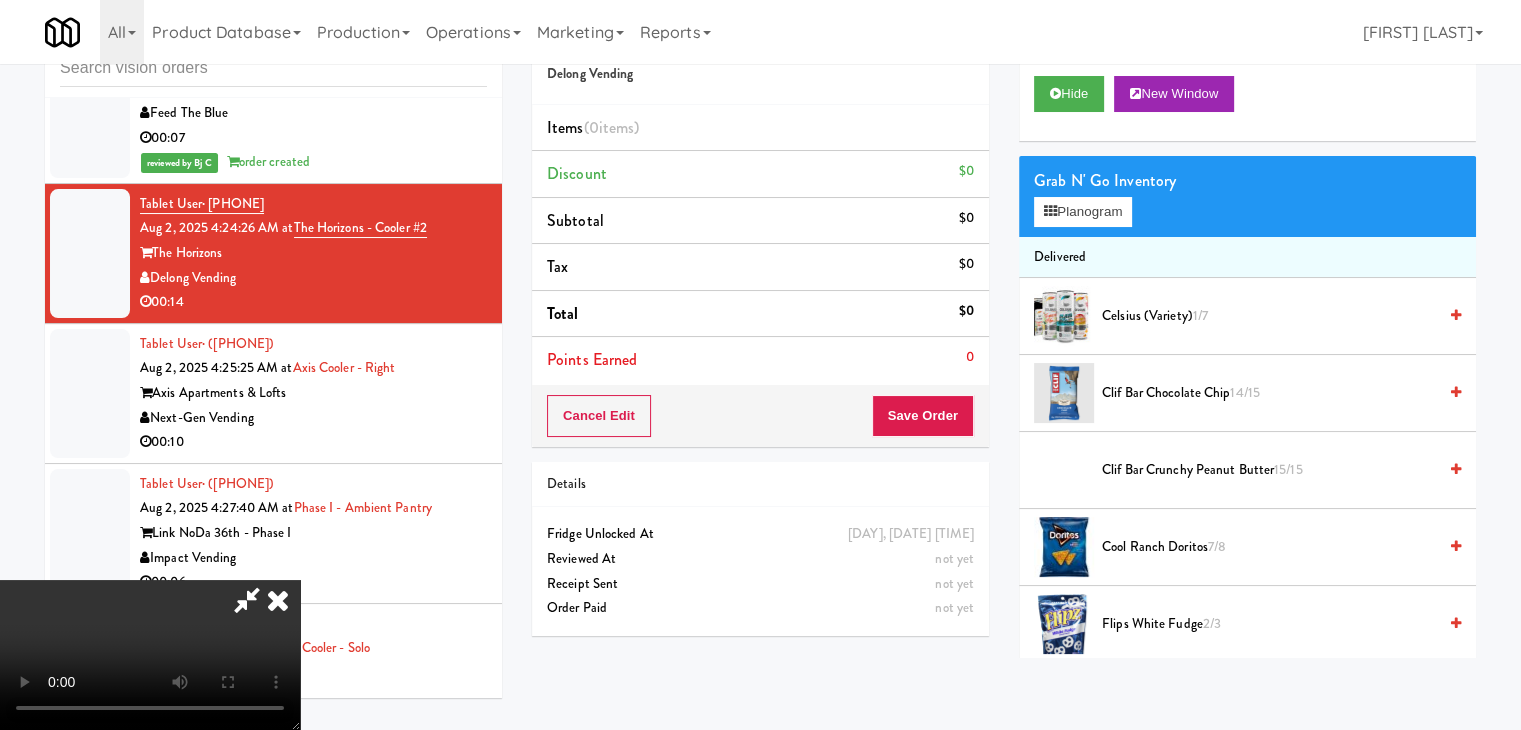 type 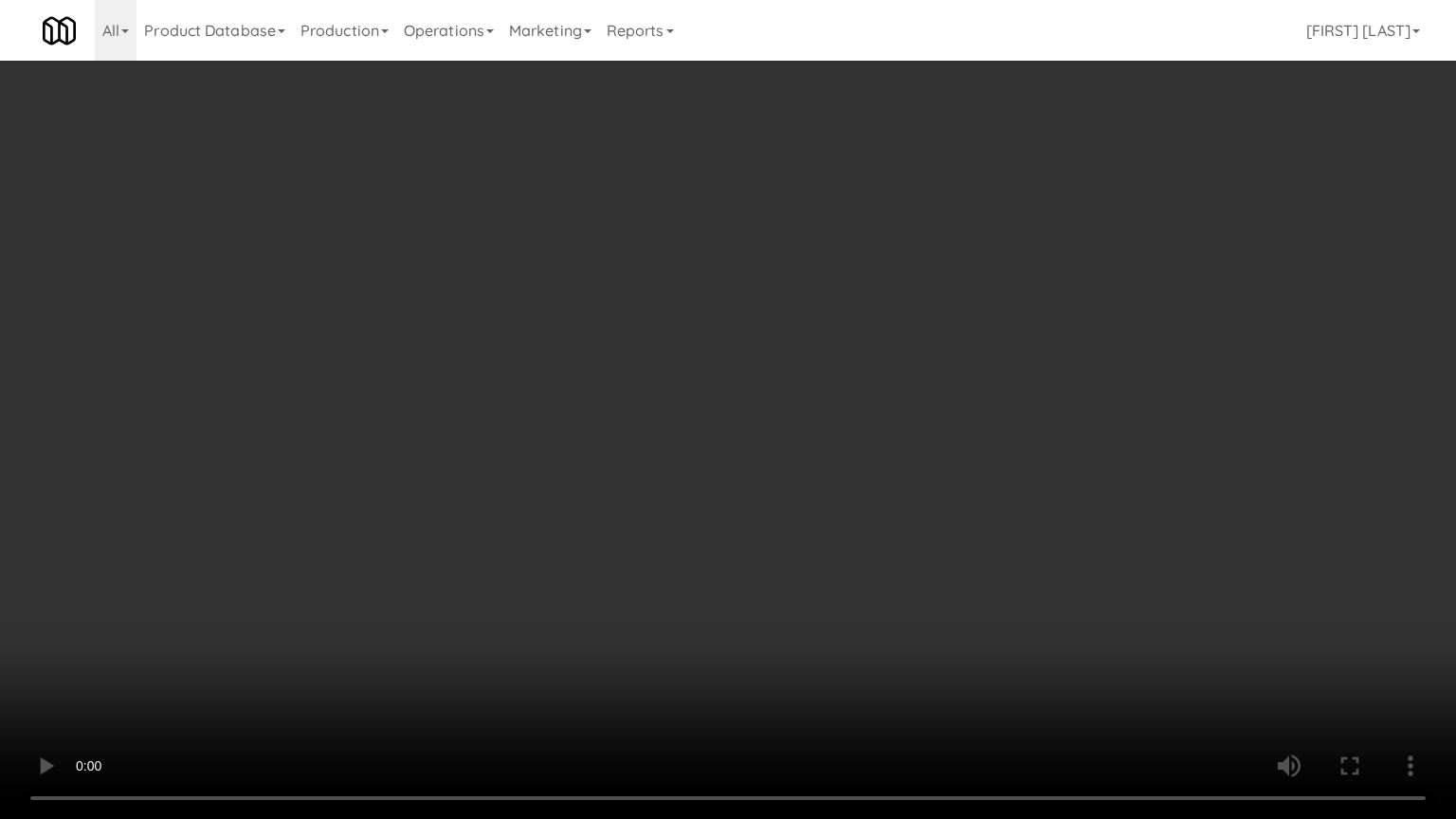click at bounding box center (728, 410) 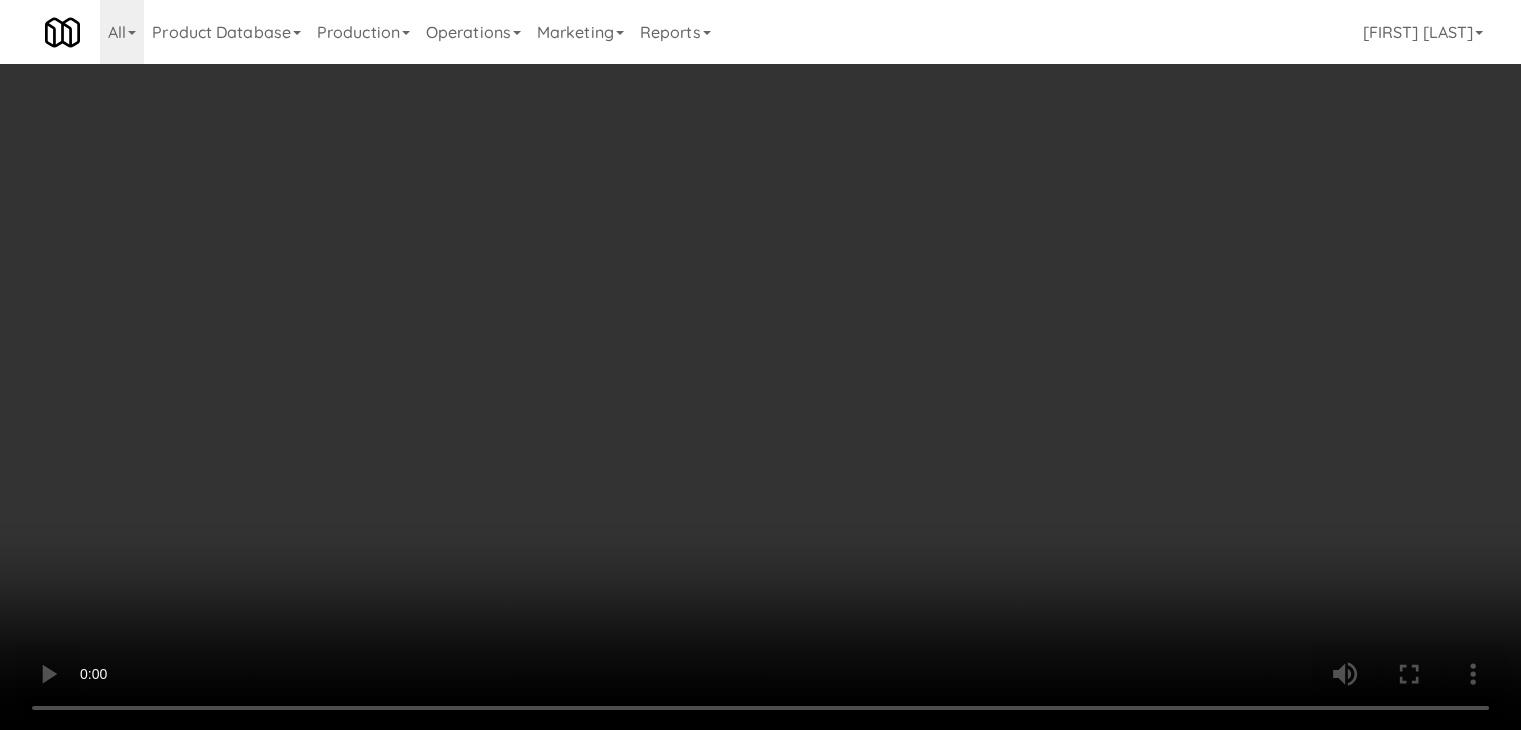 click at bounding box center (760, 365) 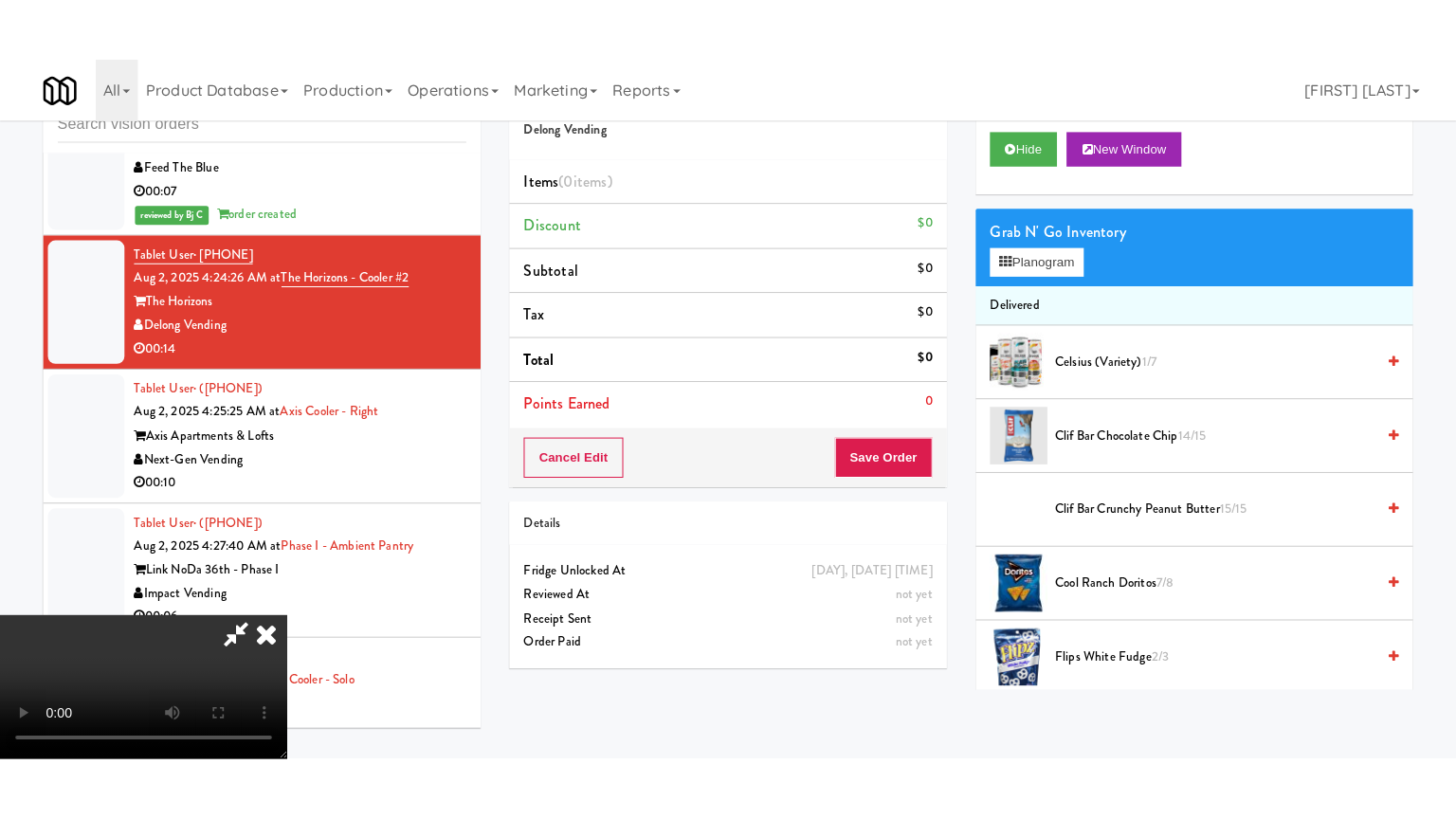 scroll, scrollTop: 266, scrollLeft: 0, axis: vertical 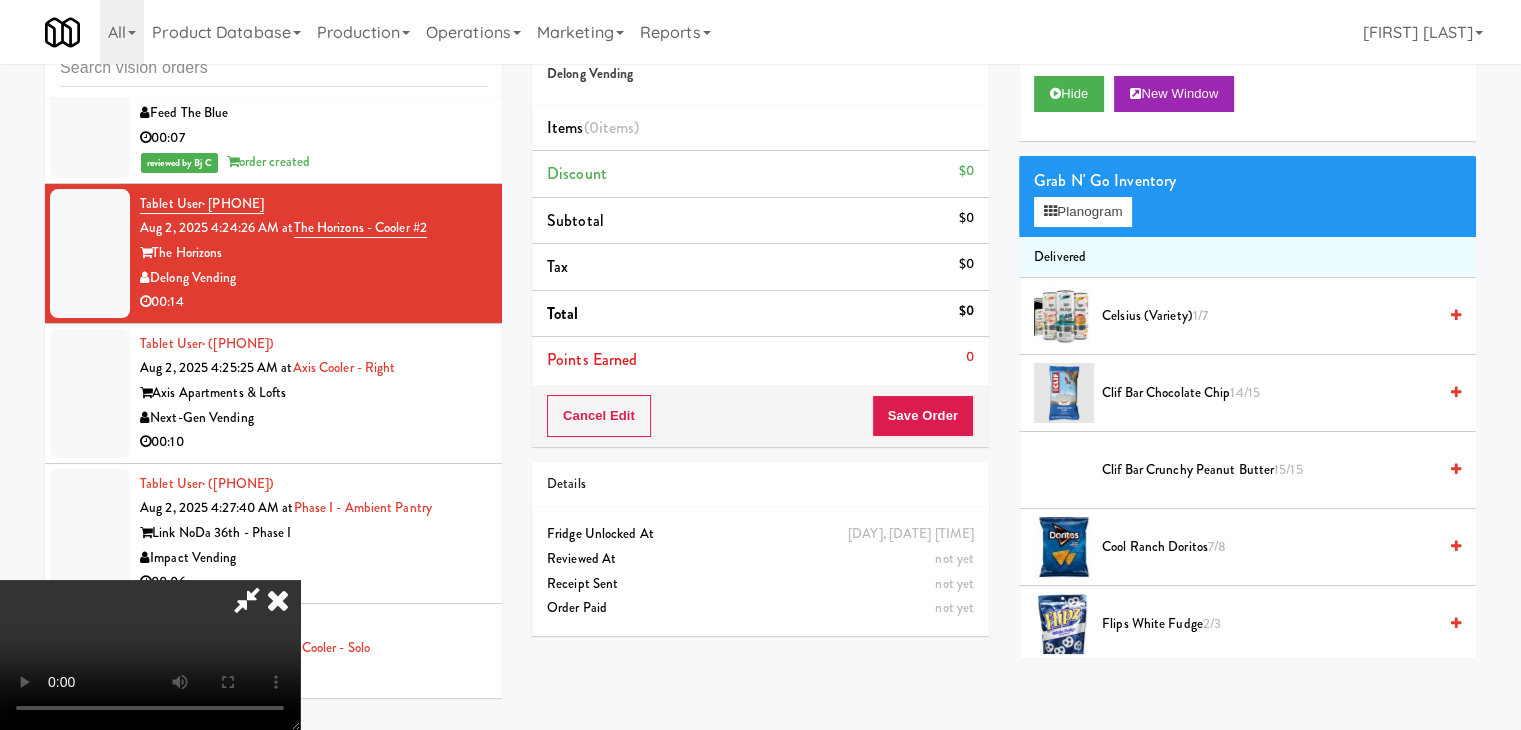 click at bounding box center [150, 655] 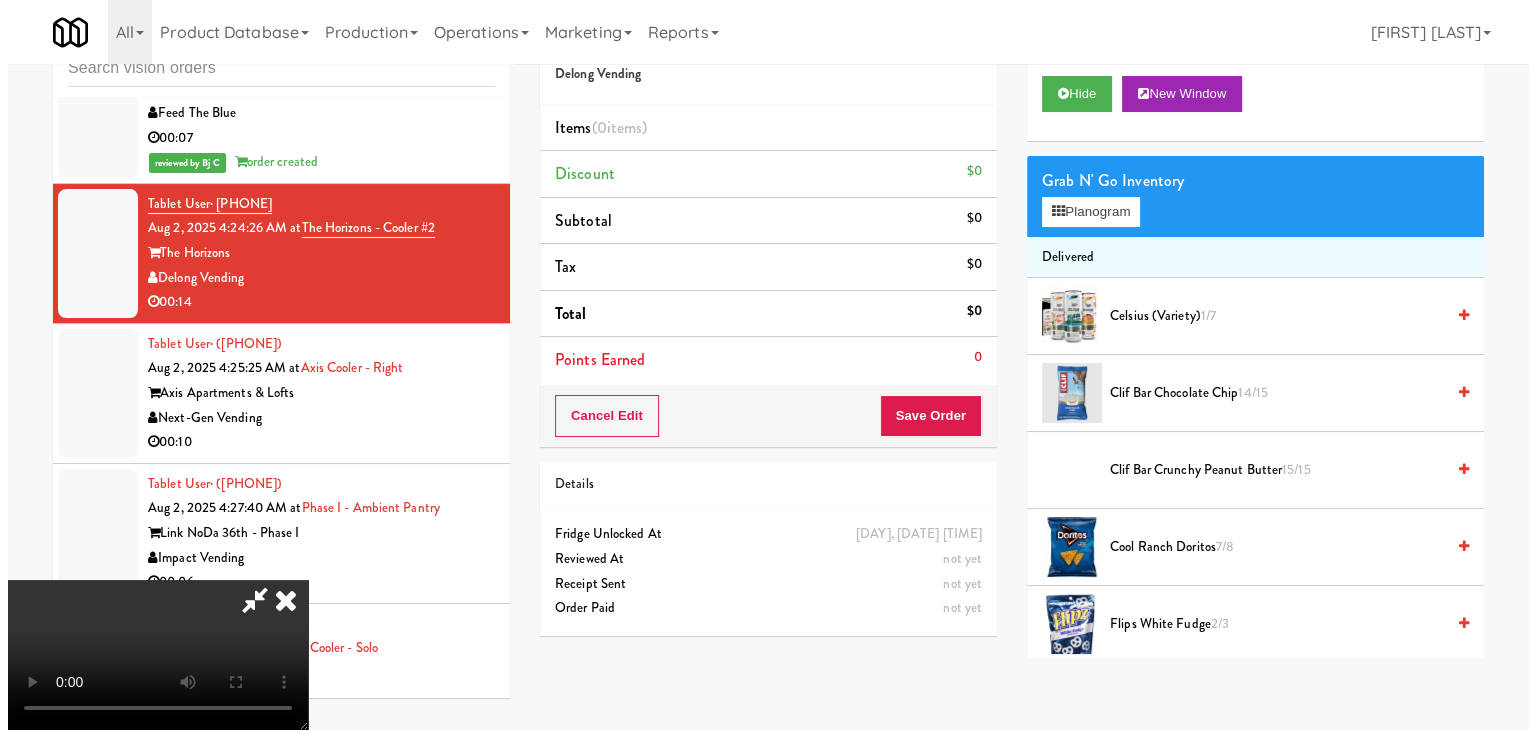 scroll, scrollTop: 0, scrollLeft: 0, axis: both 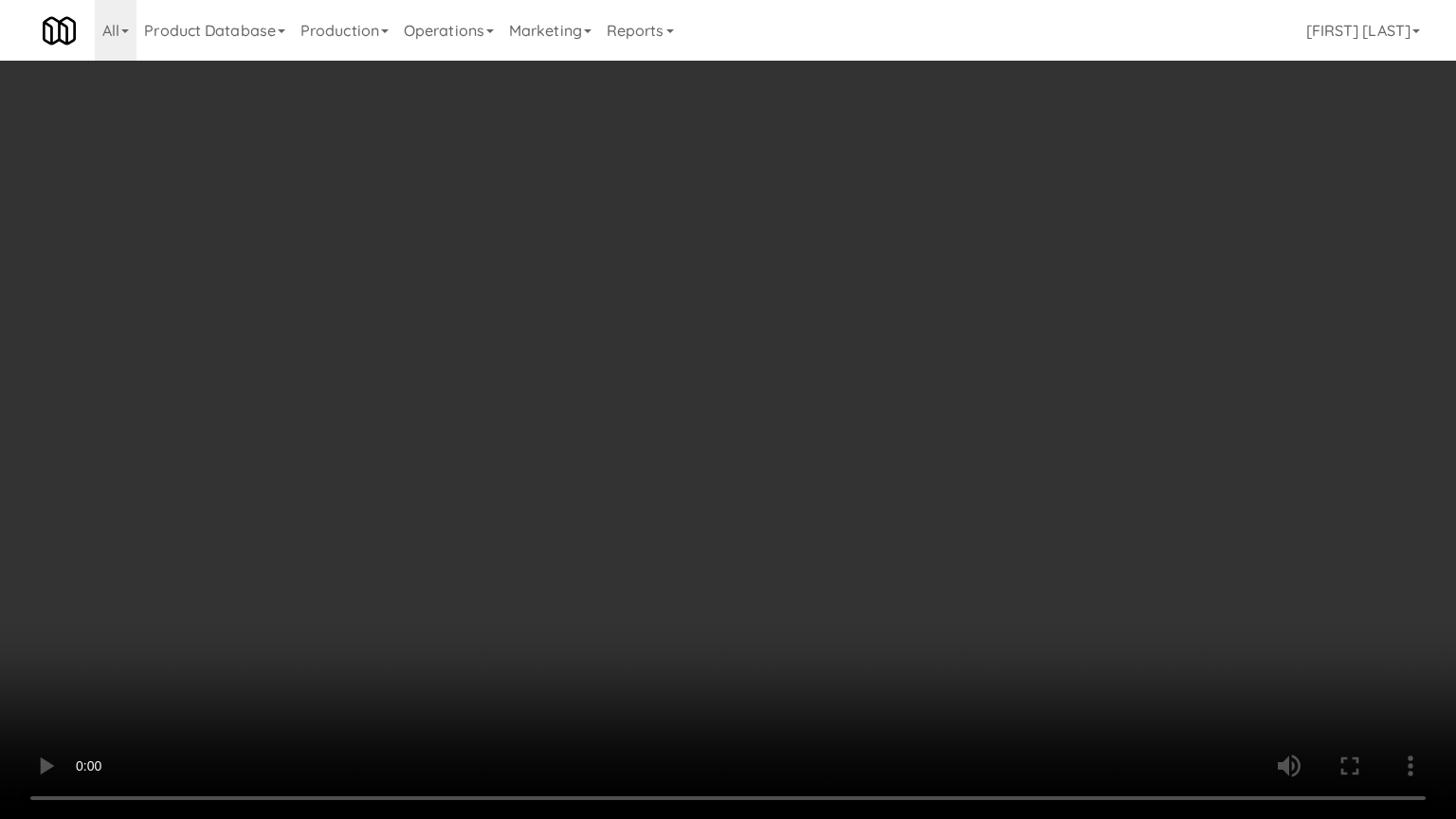 click at bounding box center [728, 410] 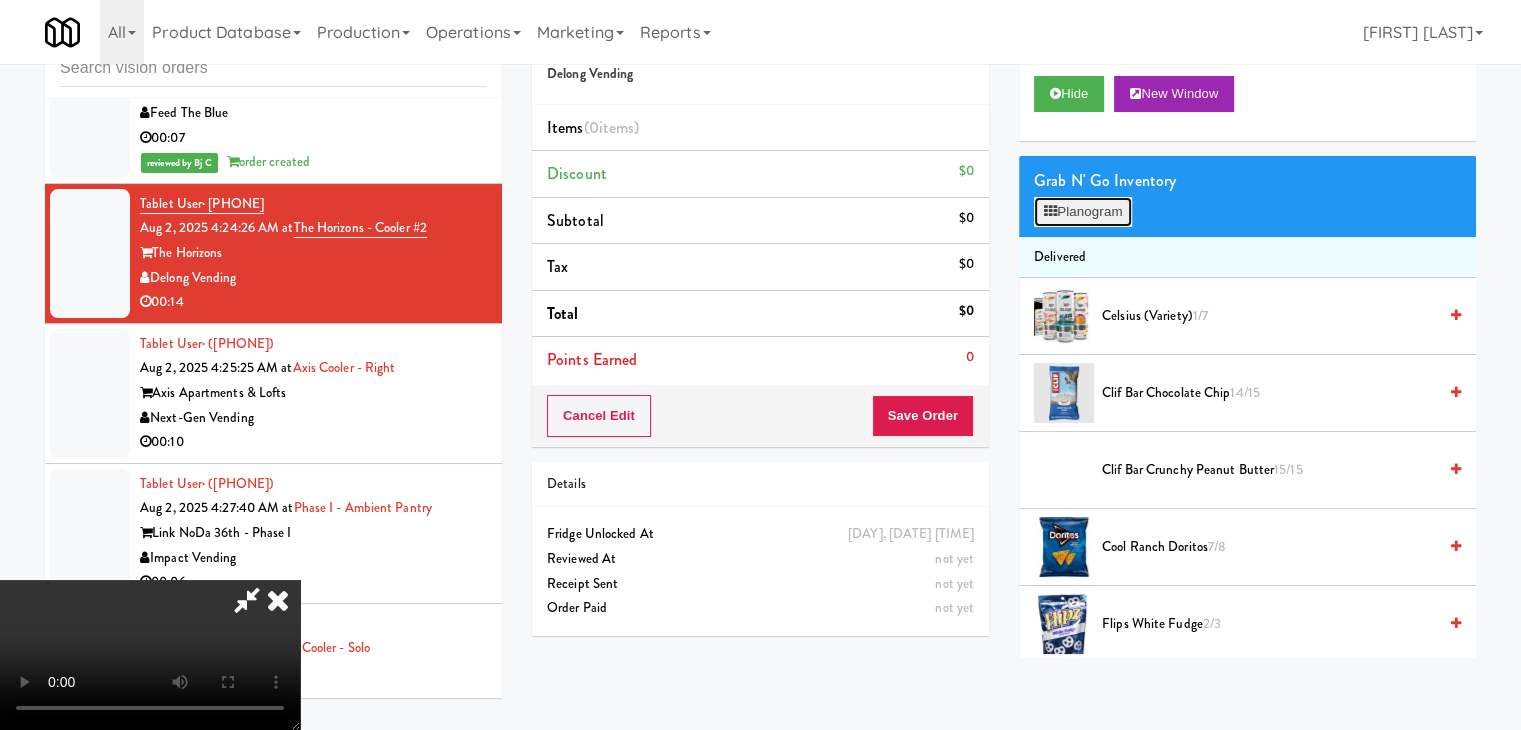 click on "Planogram" at bounding box center (1083, 212) 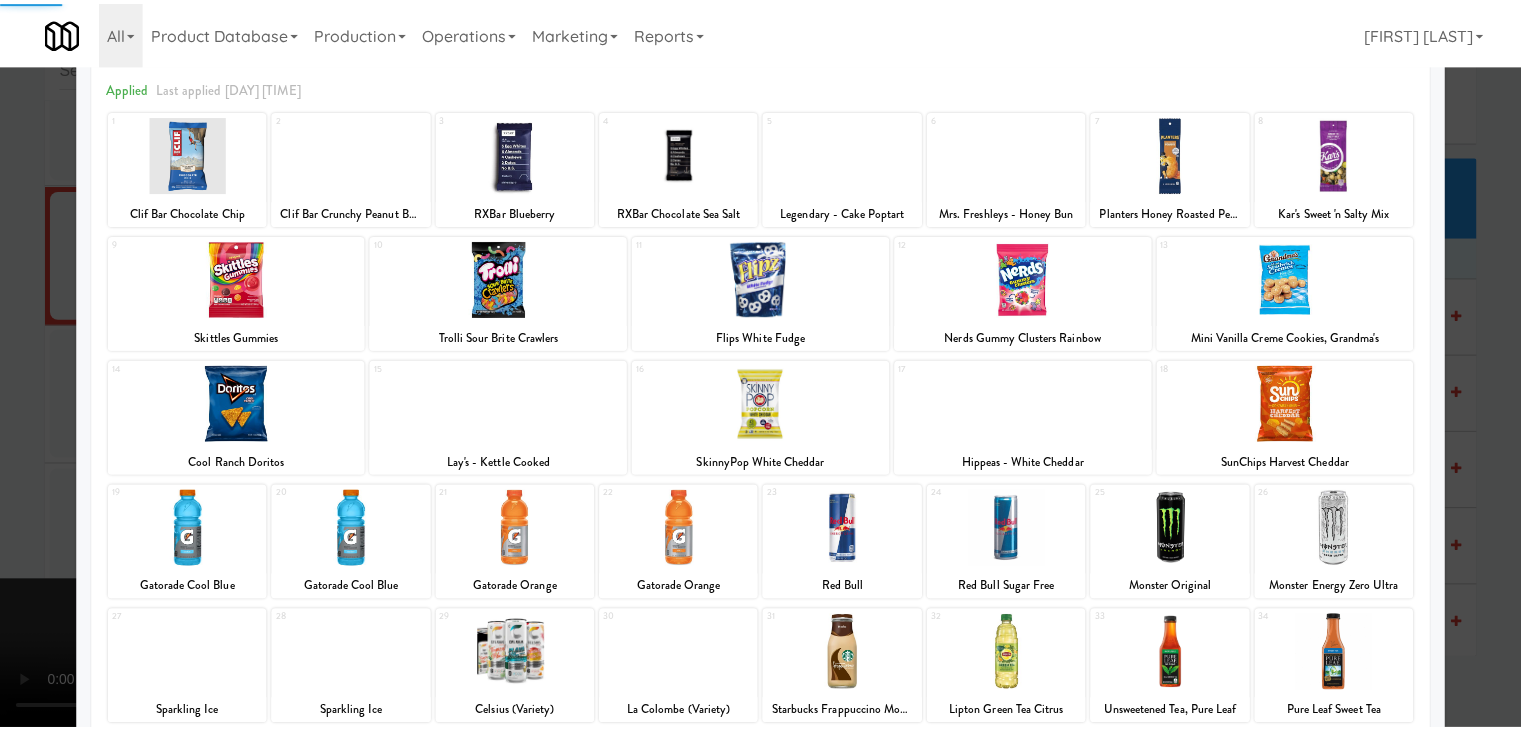 scroll, scrollTop: 200, scrollLeft: 0, axis: vertical 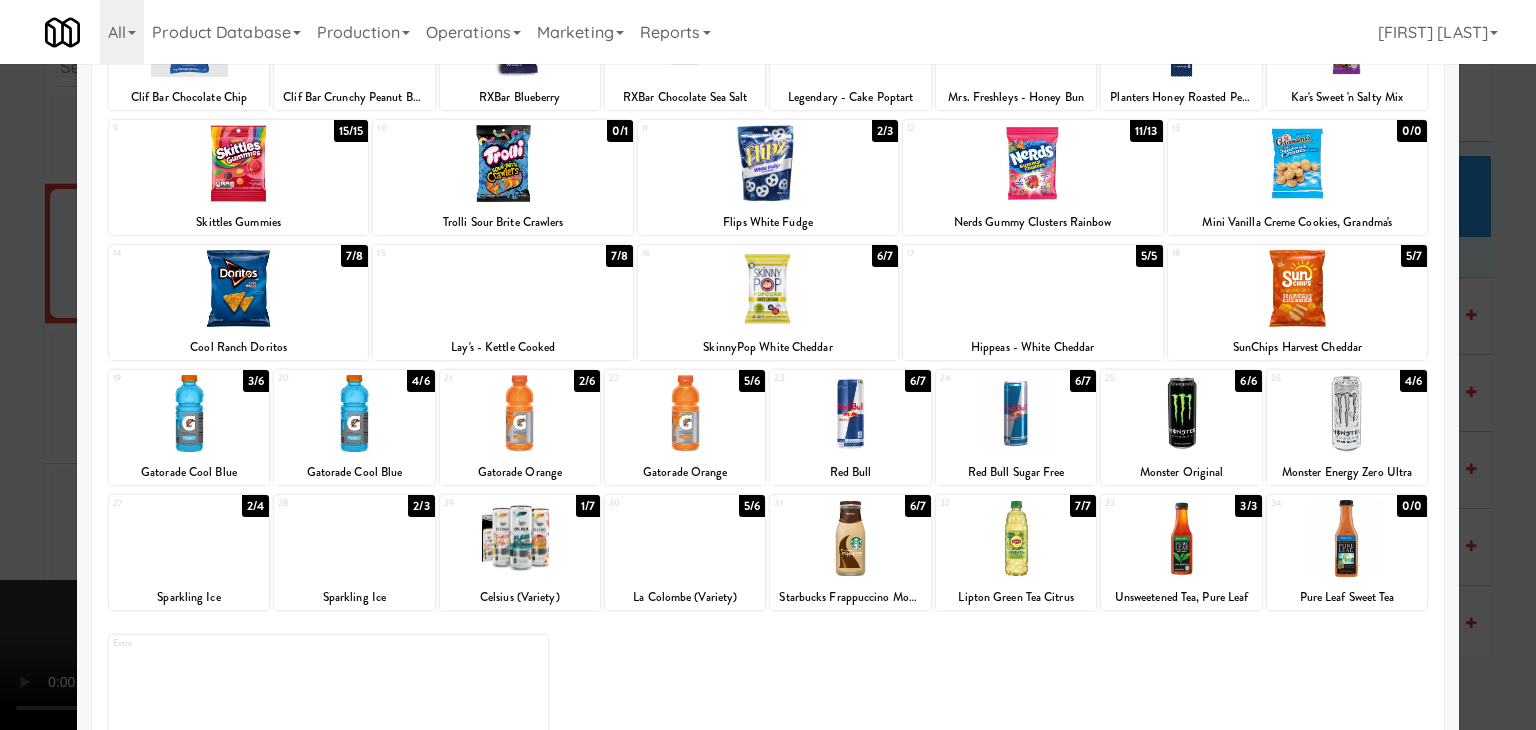 click at bounding box center [685, 538] 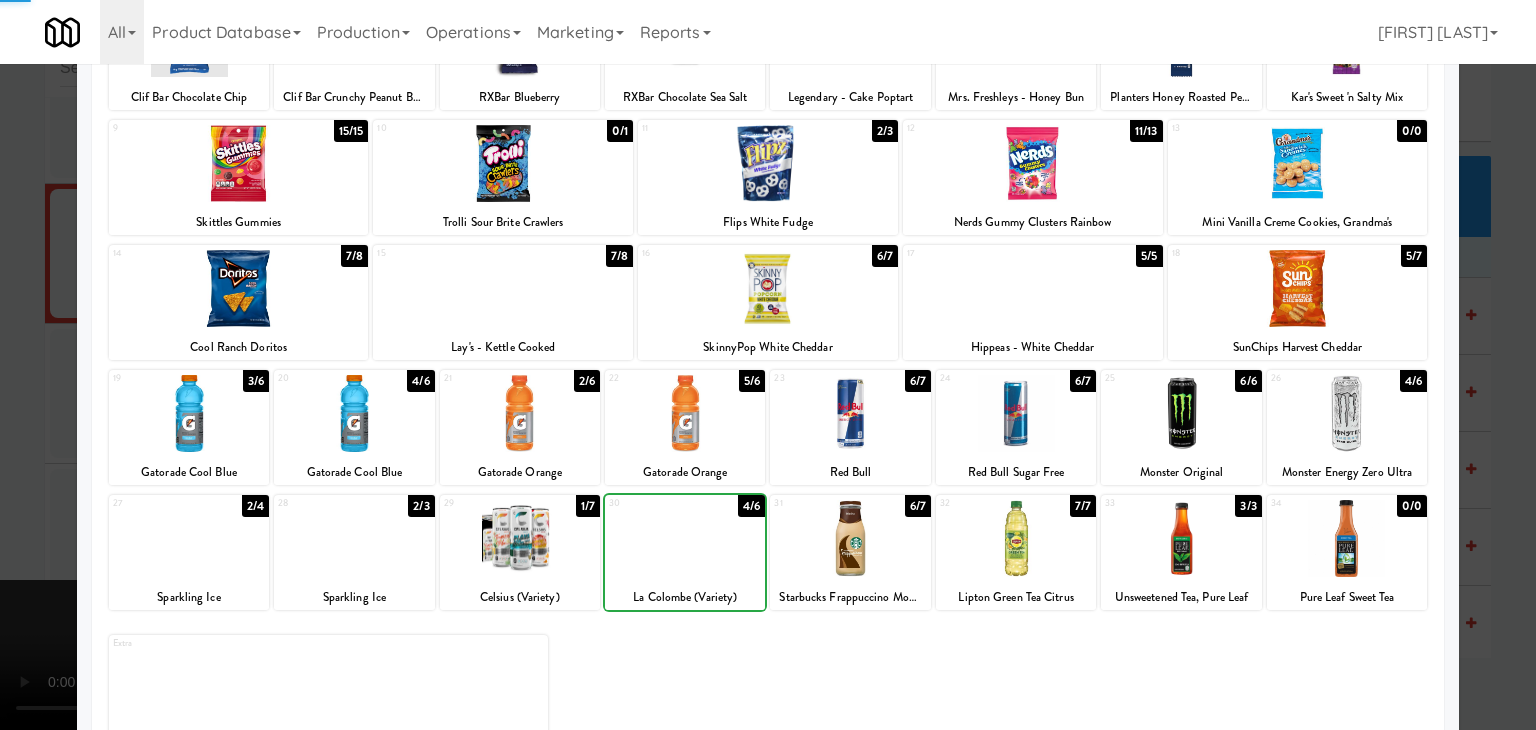 drag, startPoint x: 0, startPoint y: 551, endPoint x: 365, endPoint y: 499, distance: 368.68552 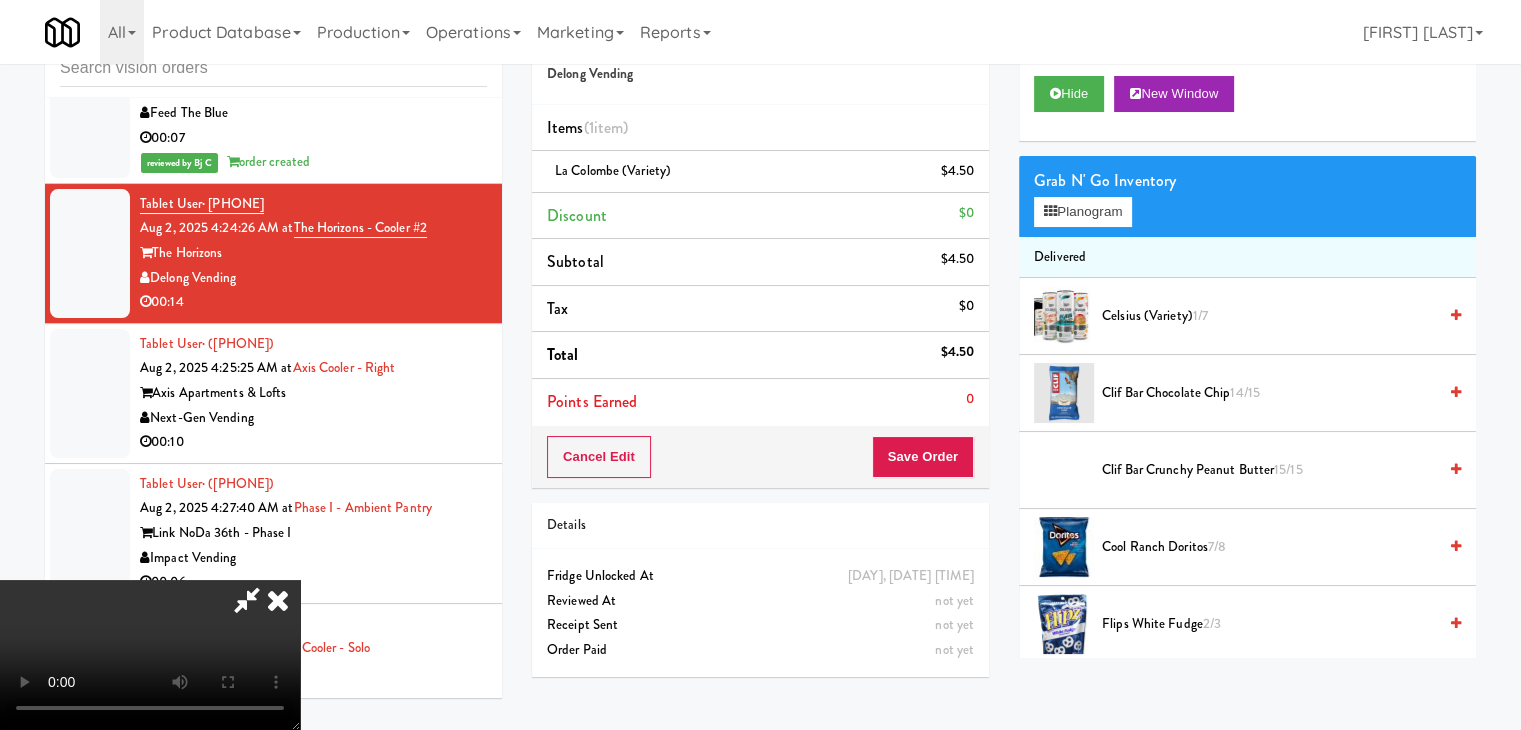 scroll, scrollTop: 281, scrollLeft: 0, axis: vertical 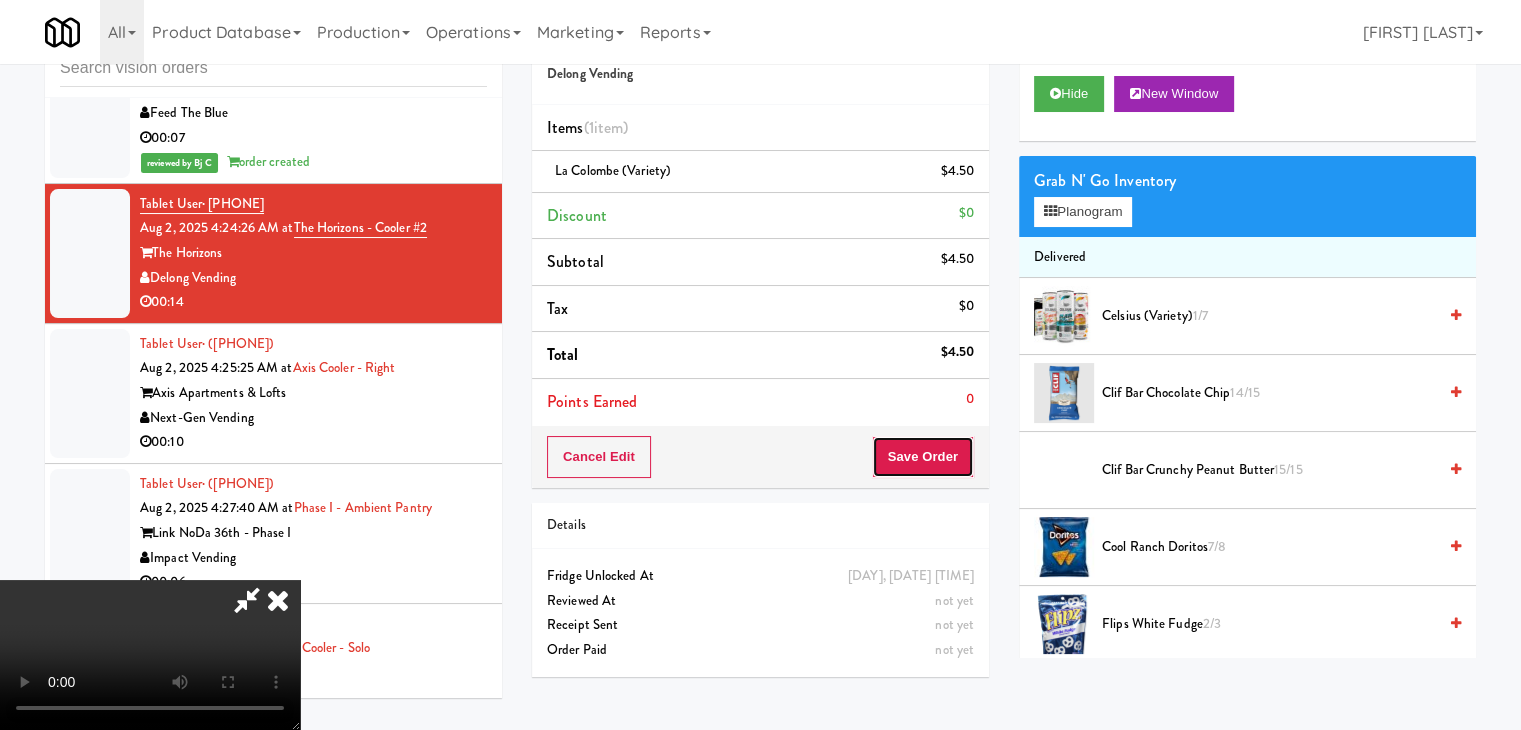 click on "Save Order" at bounding box center (923, 457) 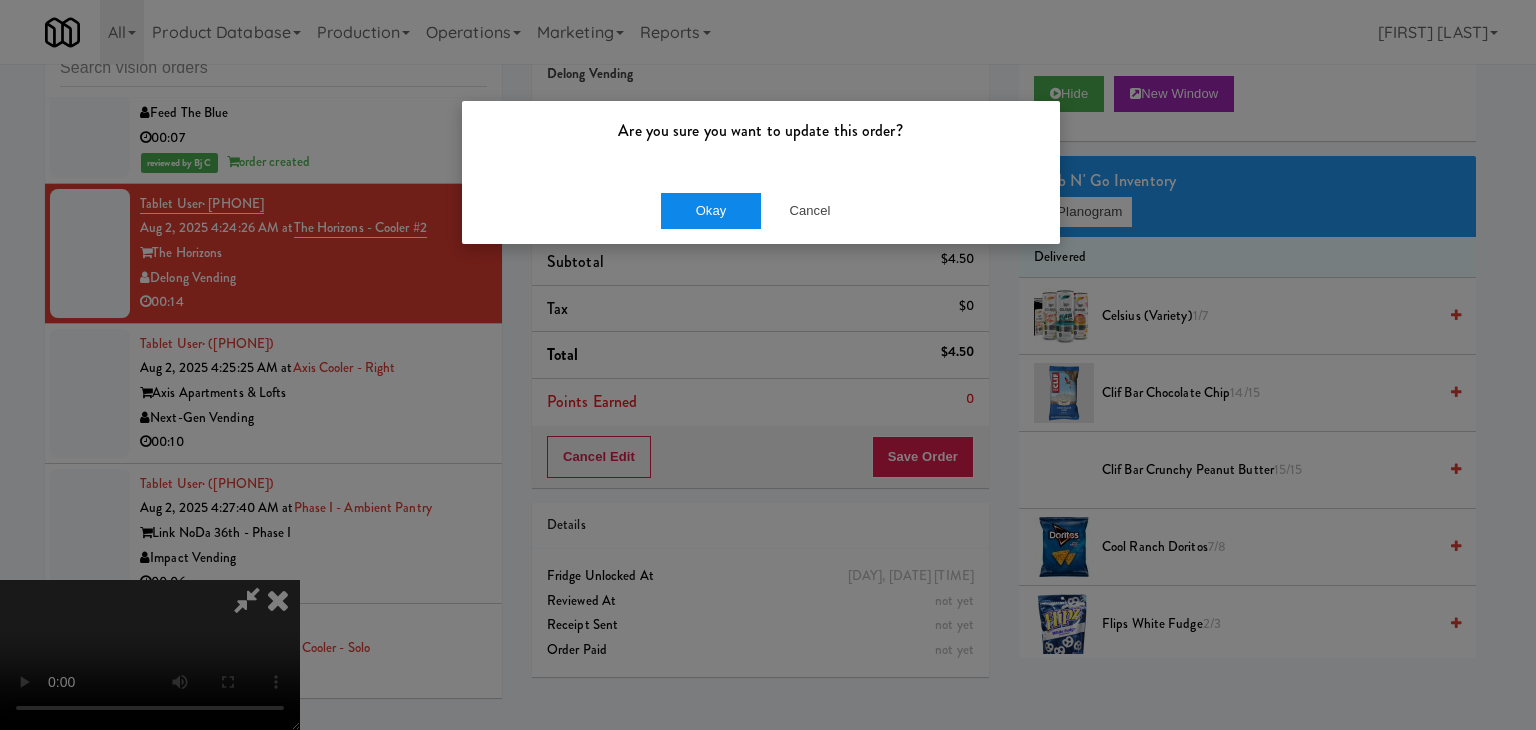 drag, startPoint x: 704, startPoint y: 176, endPoint x: 710, endPoint y: 202, distance: 26.683329 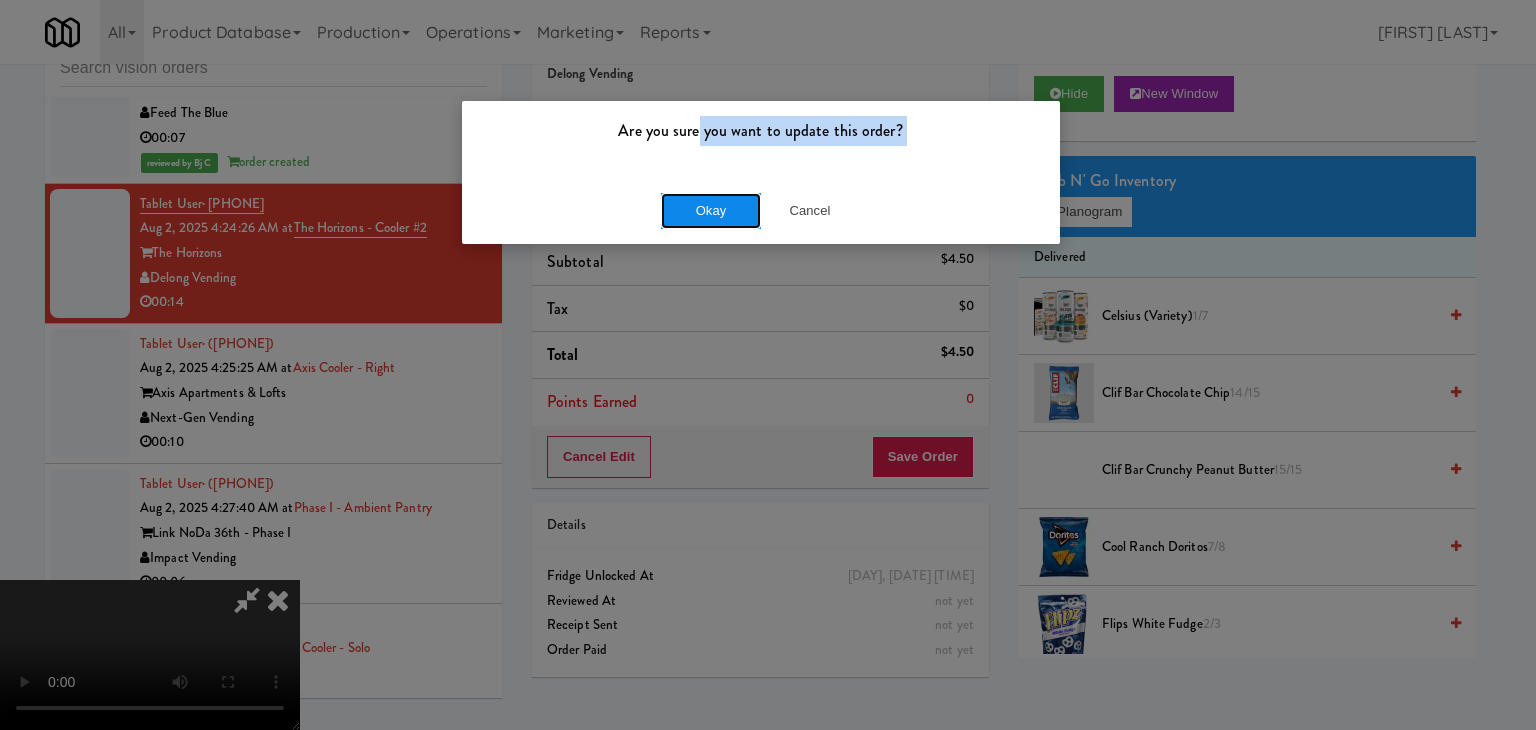 click on "Okay" at bounding box center [711, 211] 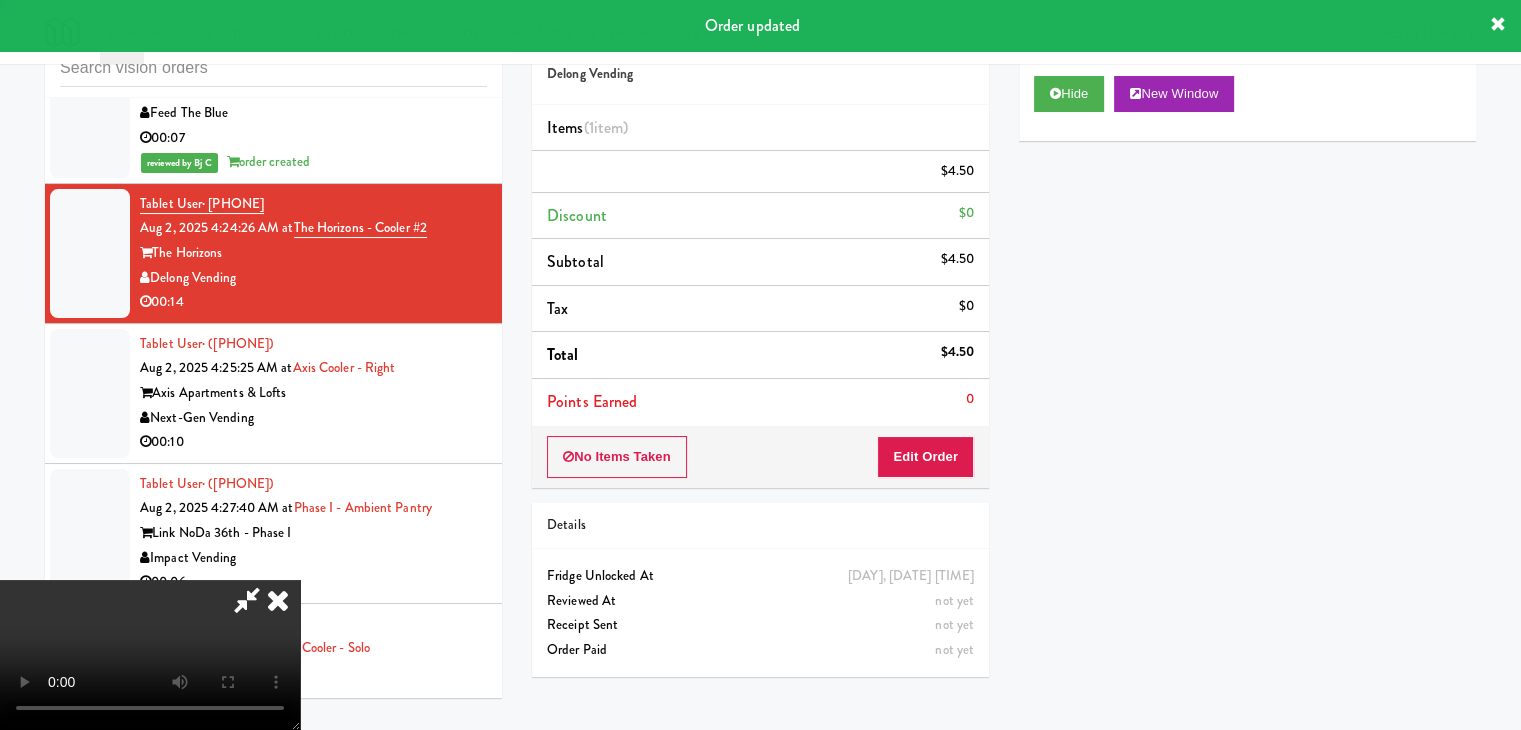 scroll, scrollTop: 0, scrollLeft: 0, axis: both 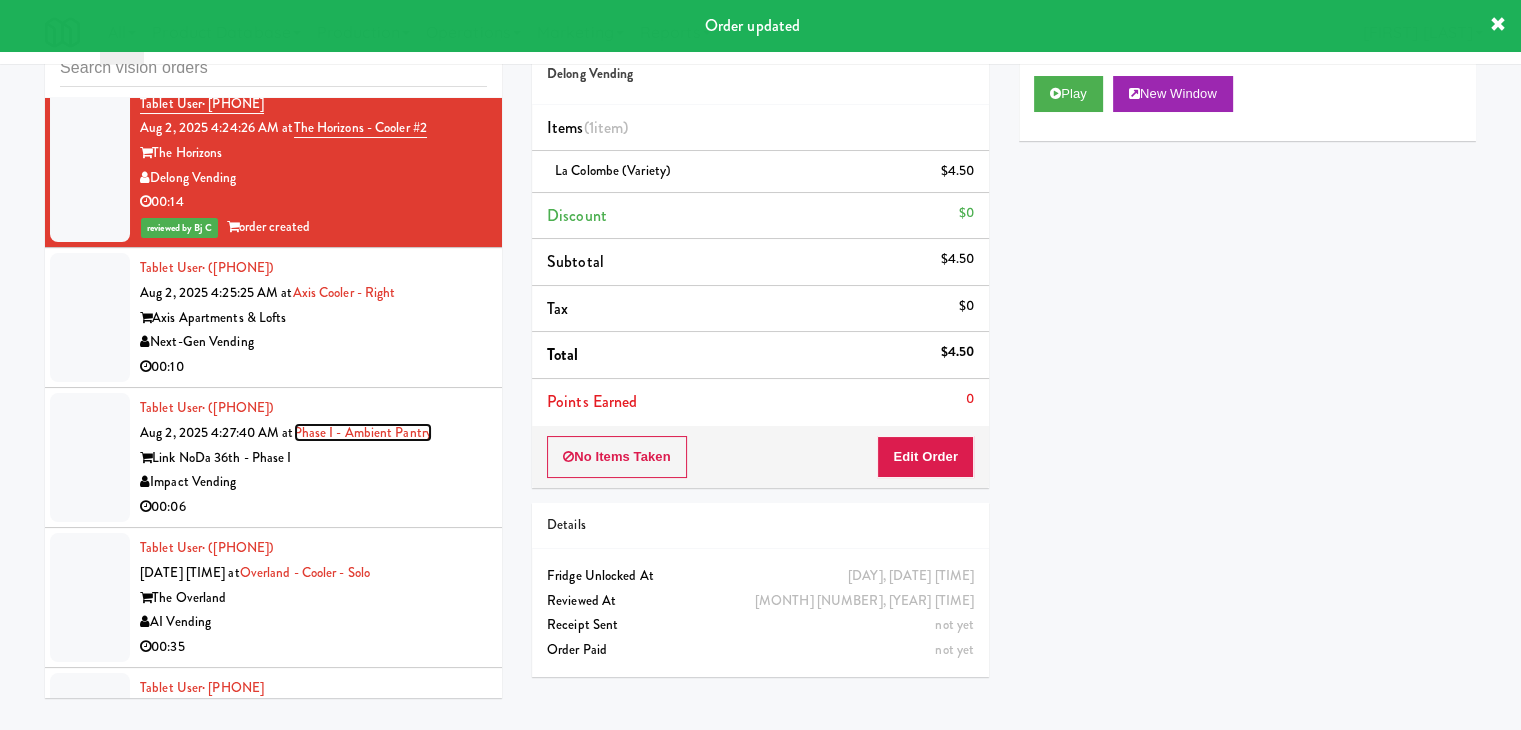 click on "Phase I - Ambient Pantry" at bounding box center (363, 432) 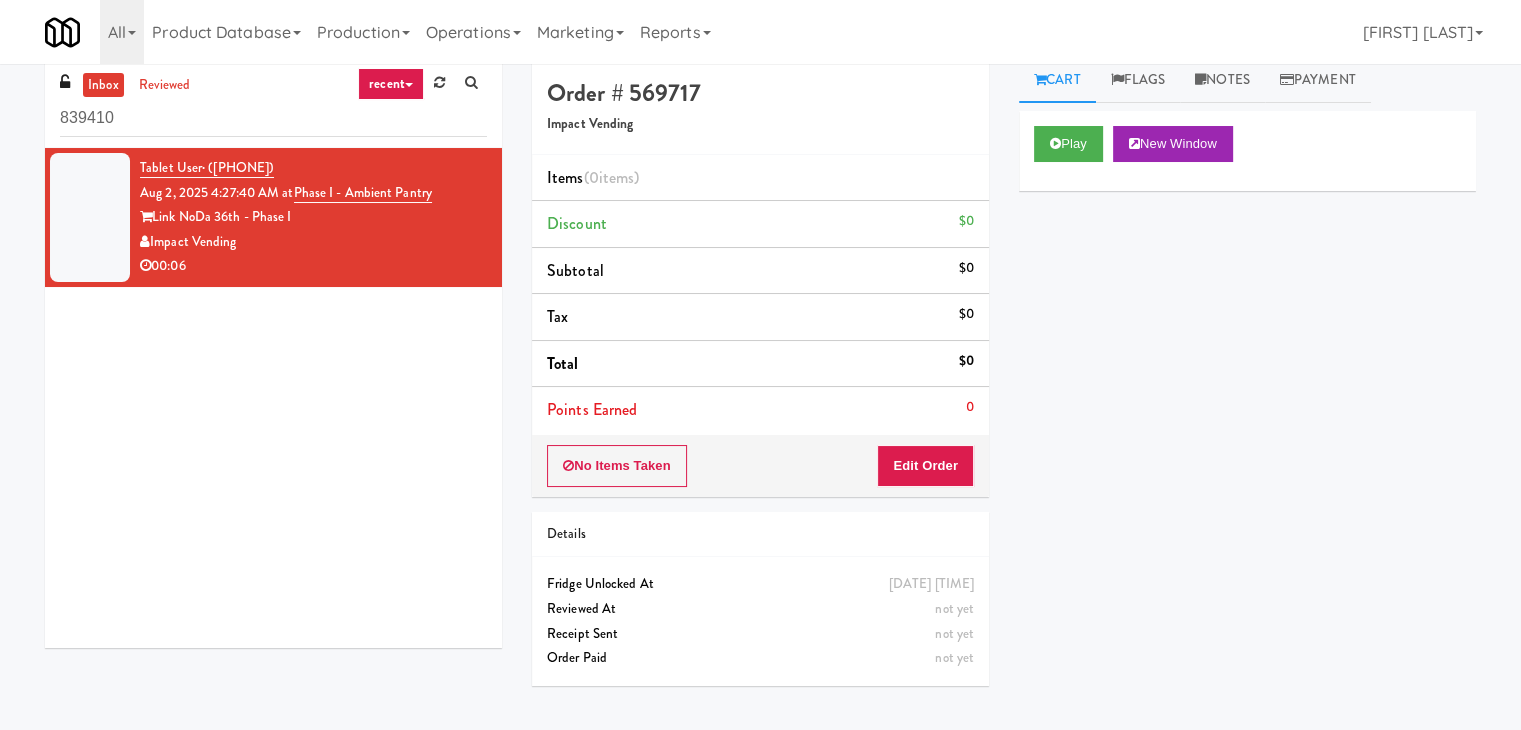 scroll, scrollTop: 0, scrollLeft: 0, axis: both 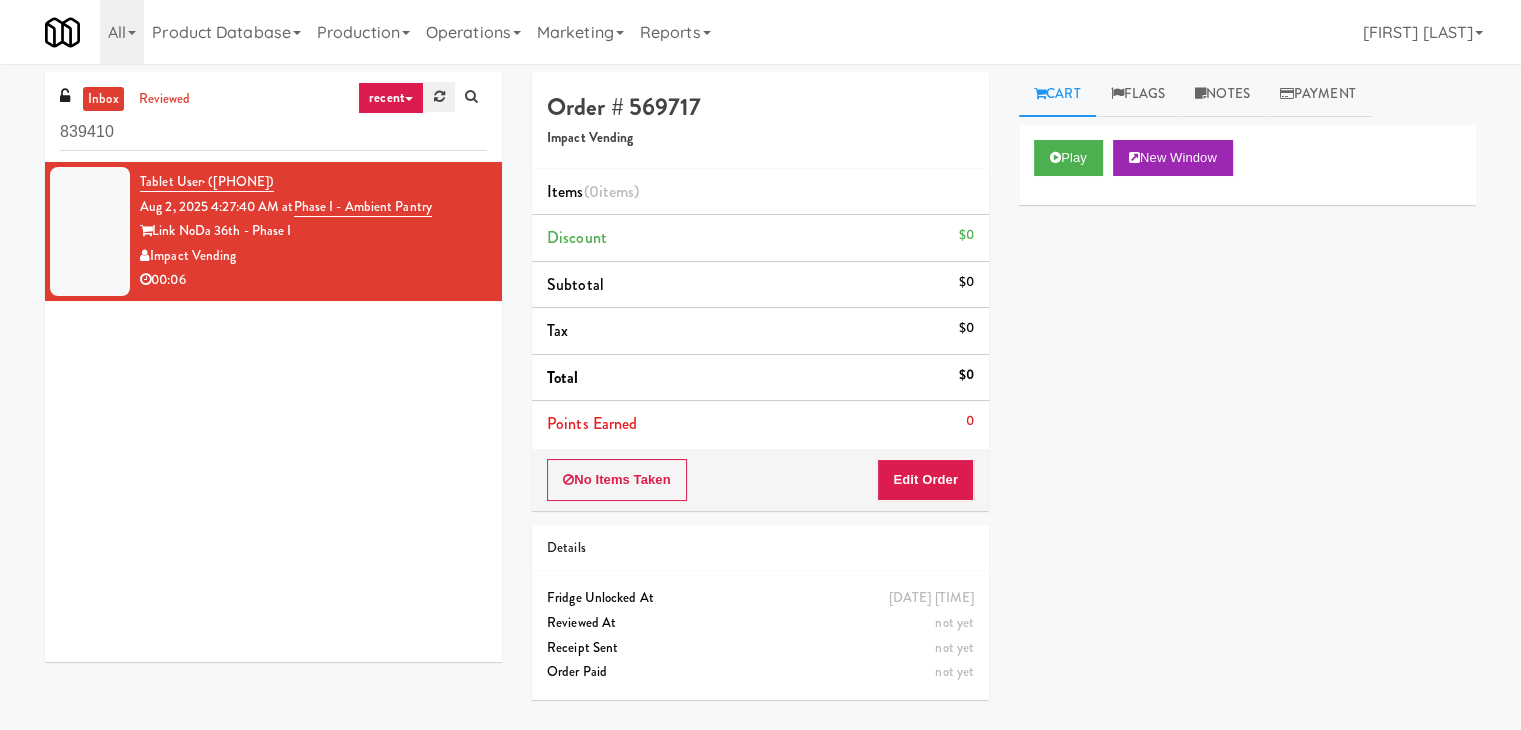 click at bounding box center (439, 97) 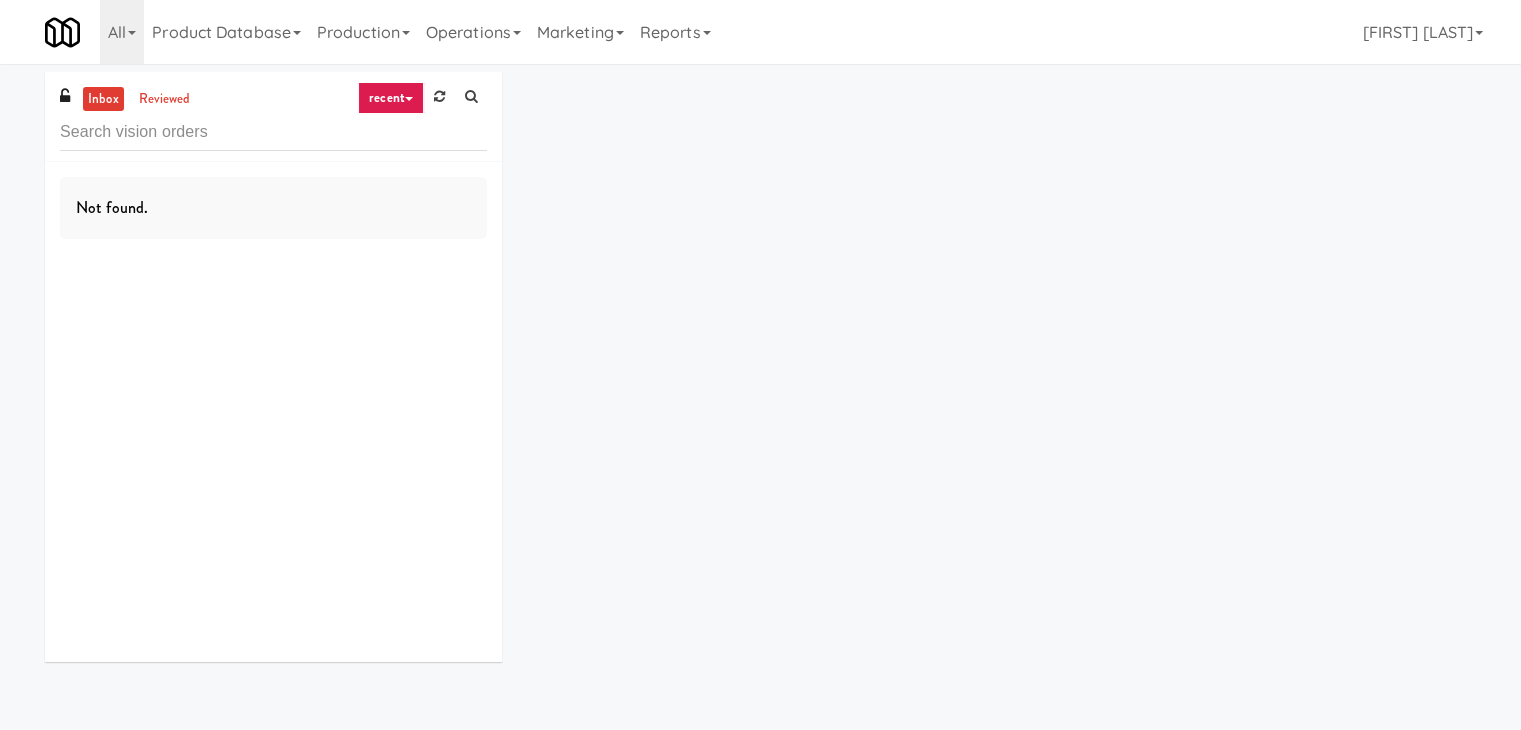 click on "recent" at bounding box center (391, 98) 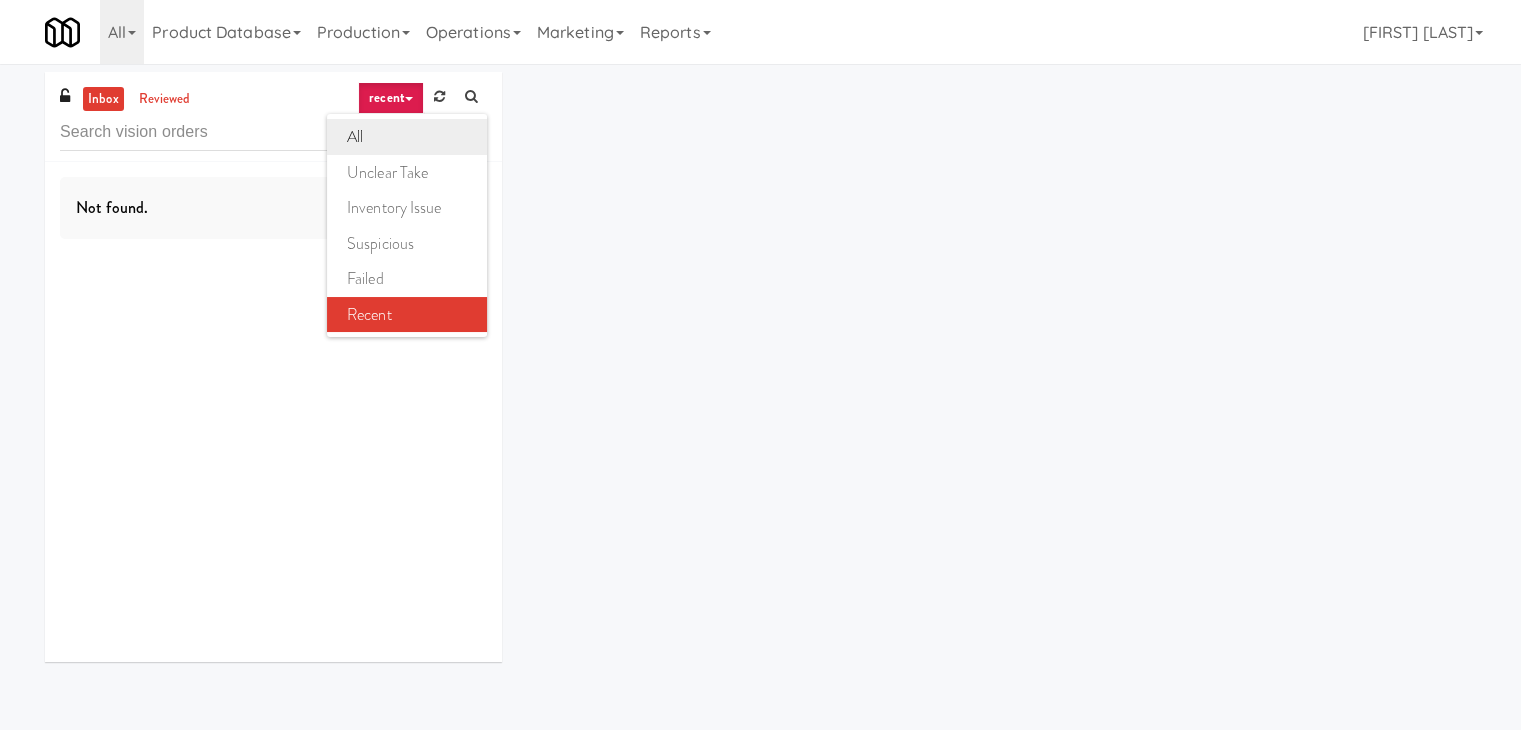 click on "all" at bounding box center (407, 137) 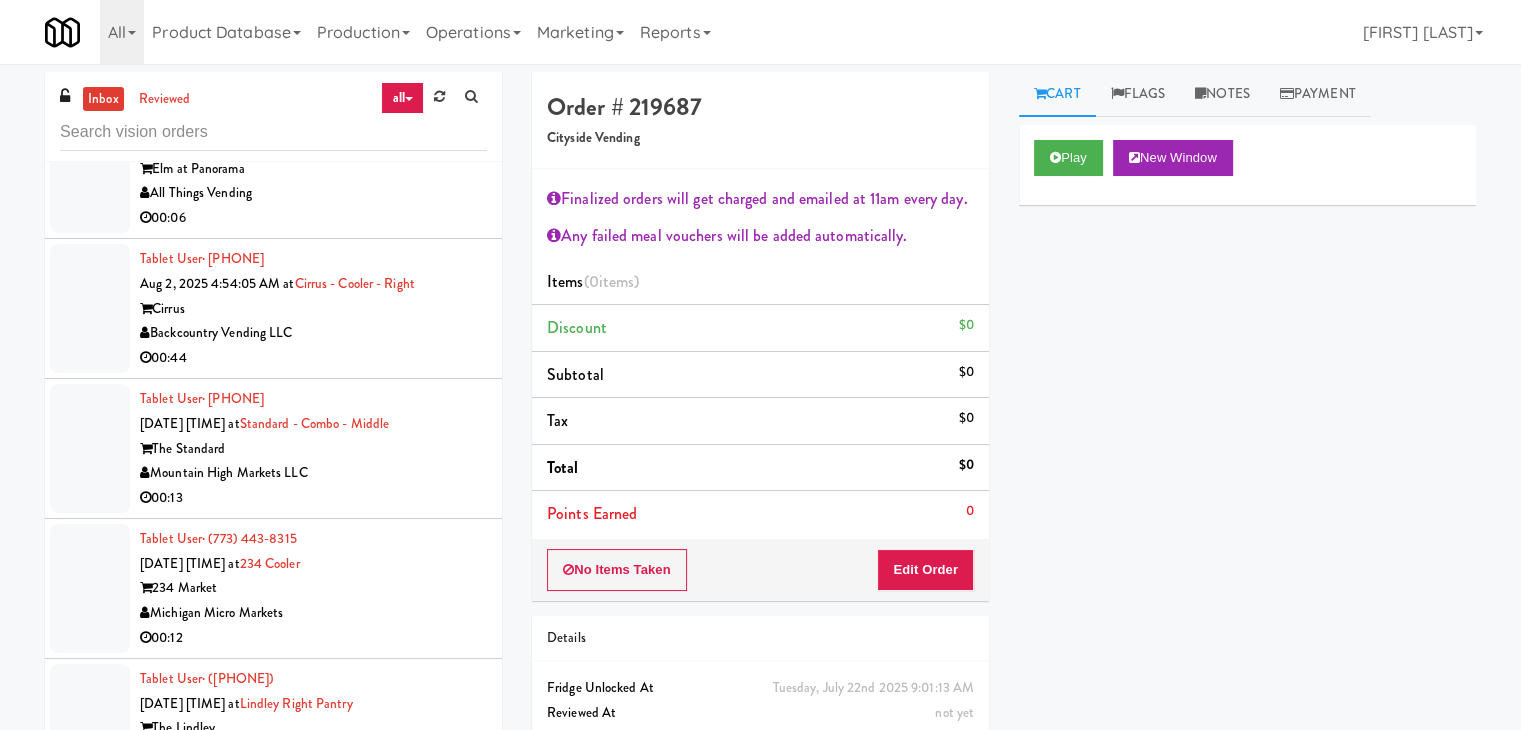 scroll, scrollTop: 13933, scrollLeft: 0, axis: vertical 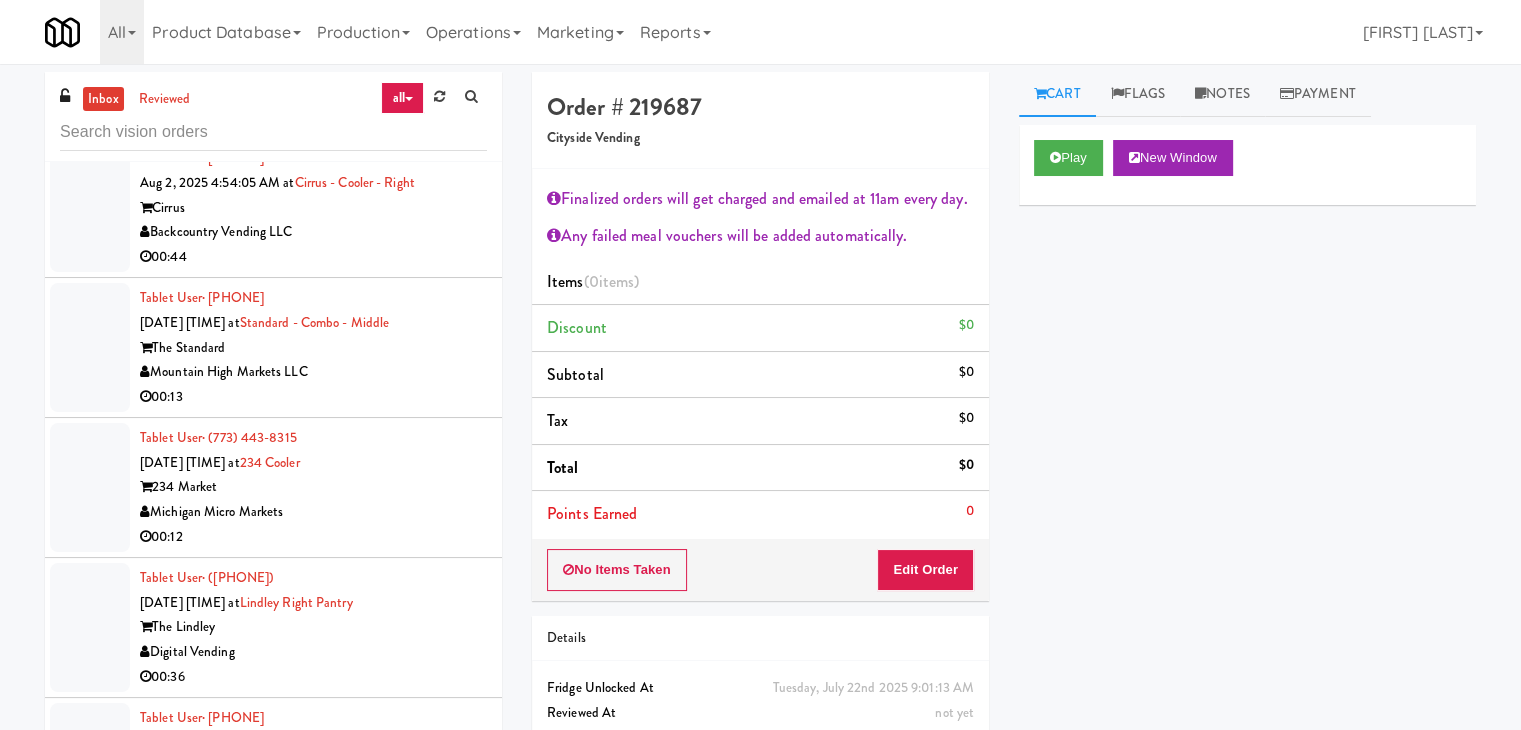 click on "00:13" at bounding box center (313, 397) 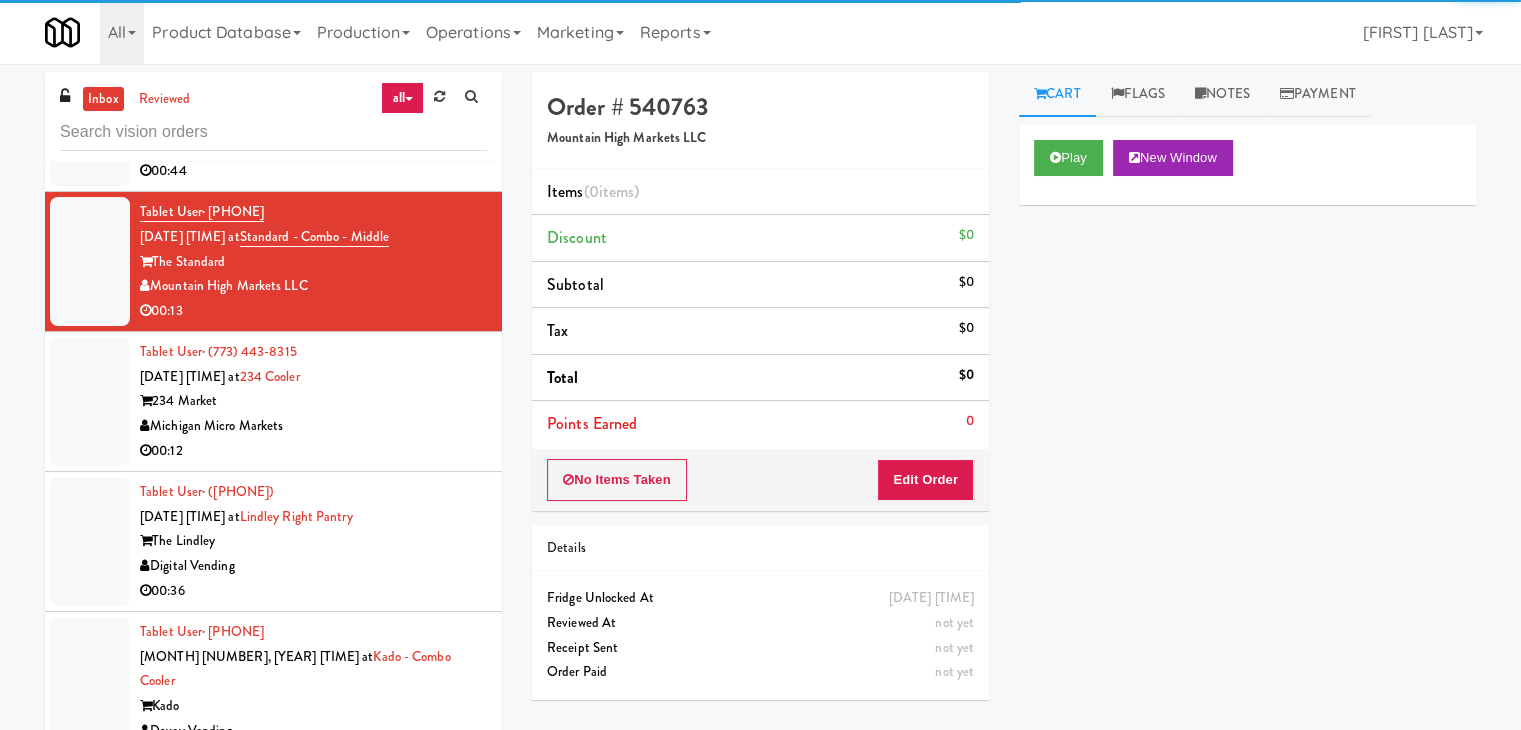 scroll, scrollTop: 14233, scrollLeft: 0, axis: vertical 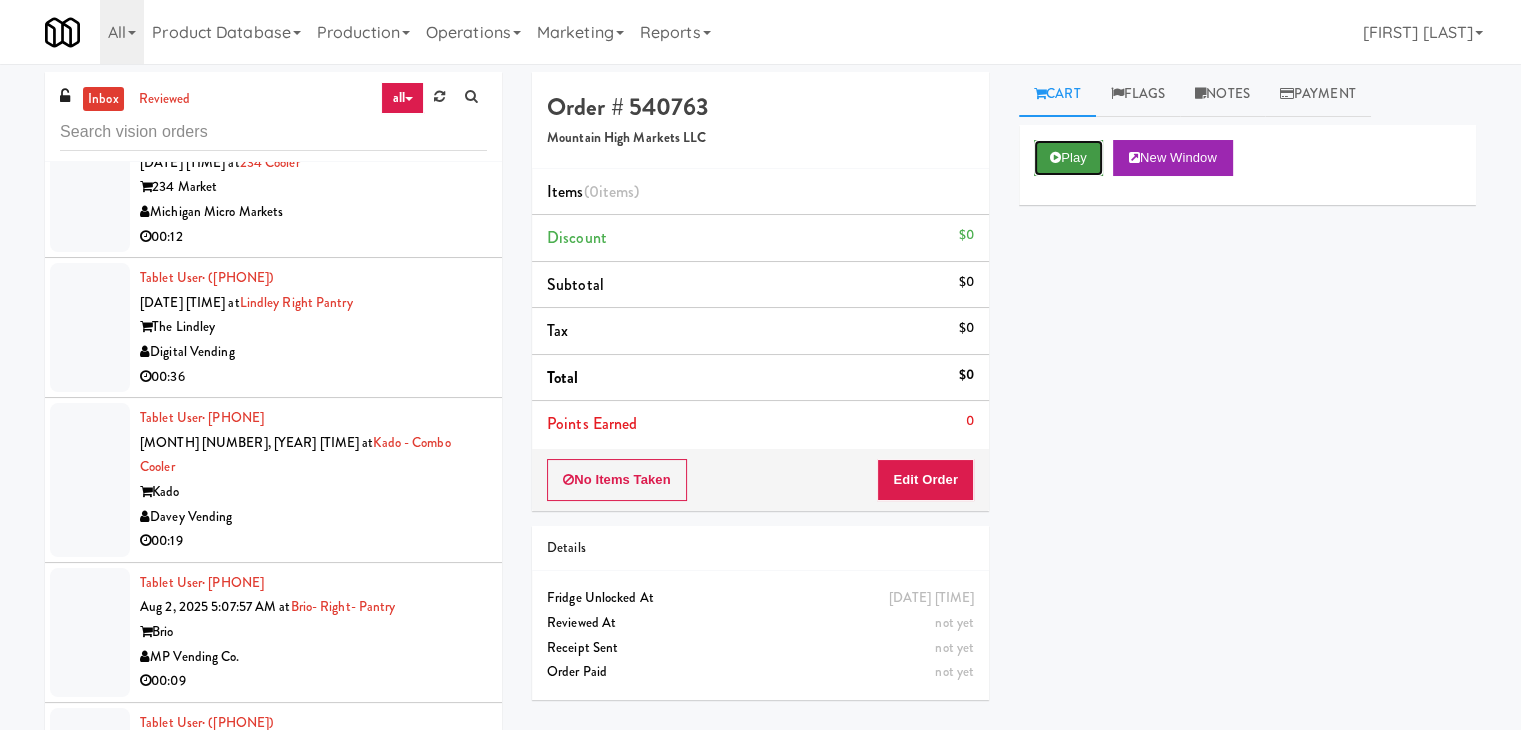 click on "Play" at bounding box center (1068, 158) 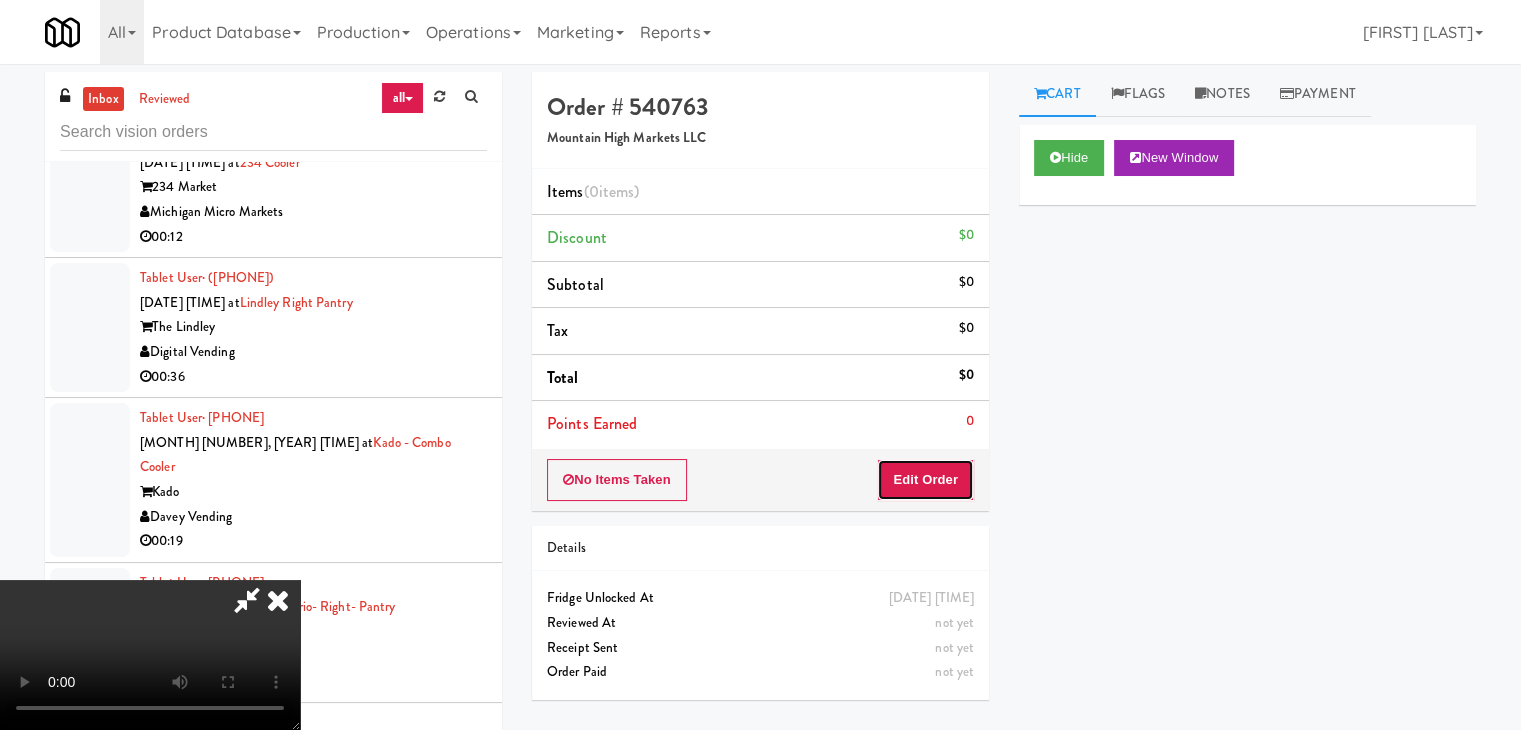 click on "Edit Order" at bounding box center (925, 480) 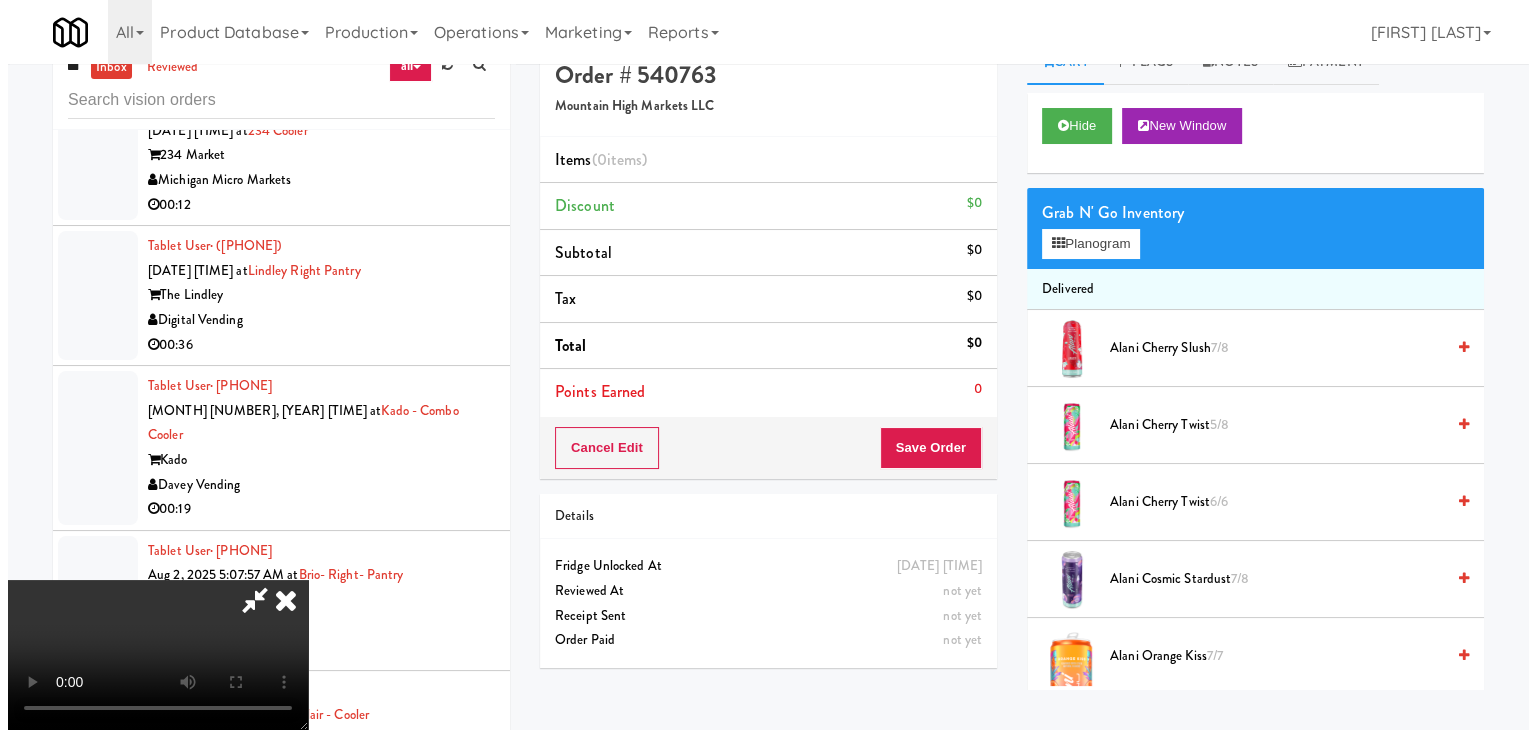 scroll, scrollTop: 64, scrollLeft: 0, axis: vertical 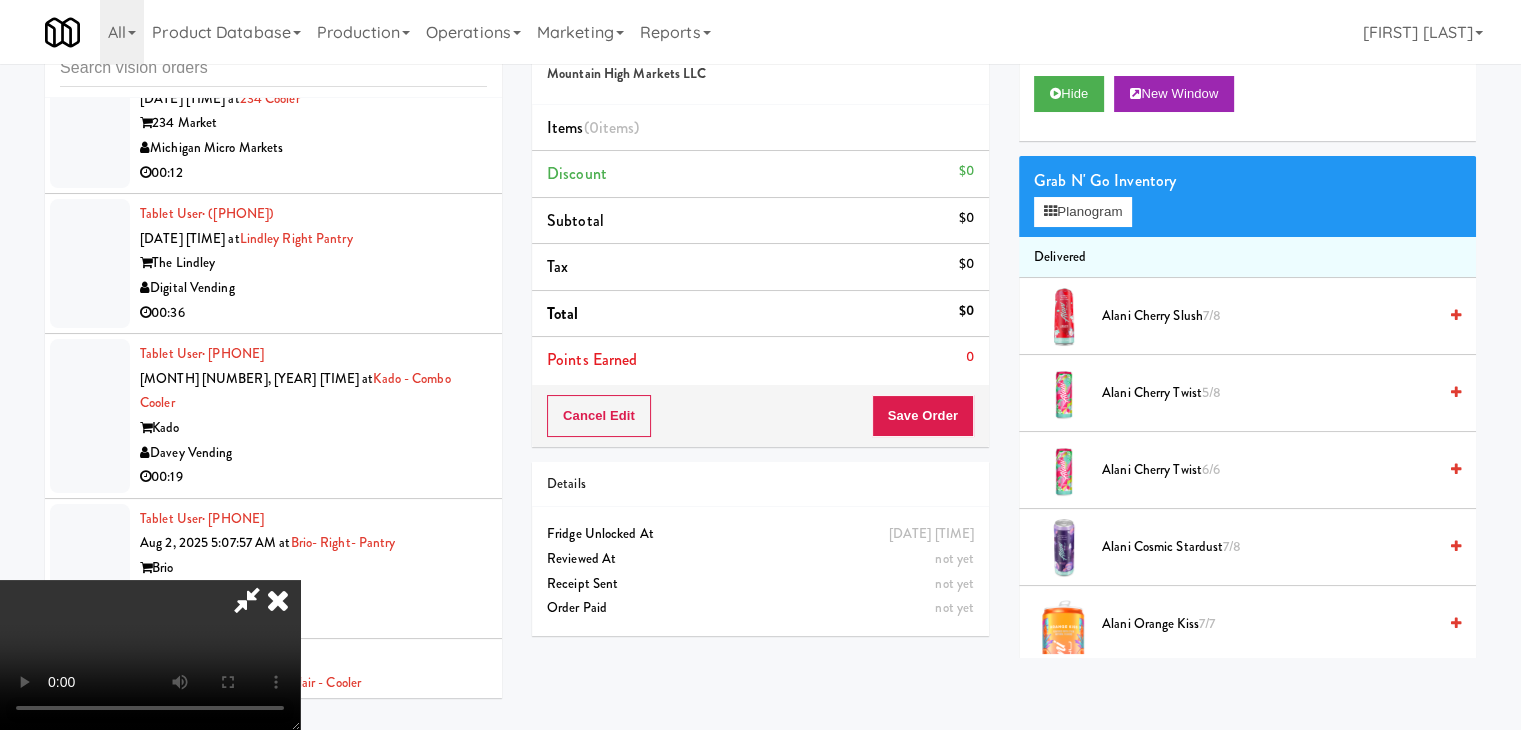 type 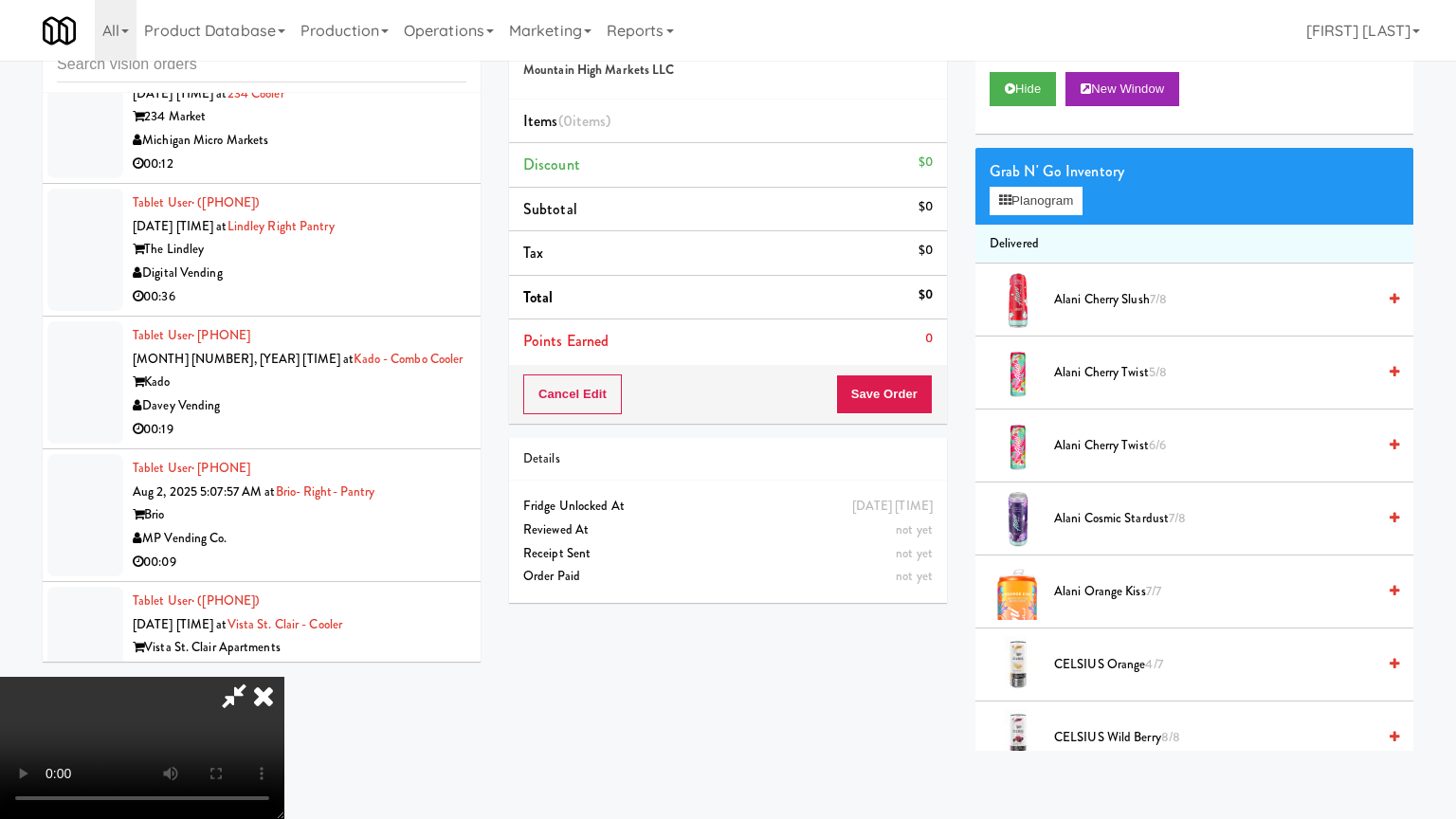 click at bounding box center [142, 748] 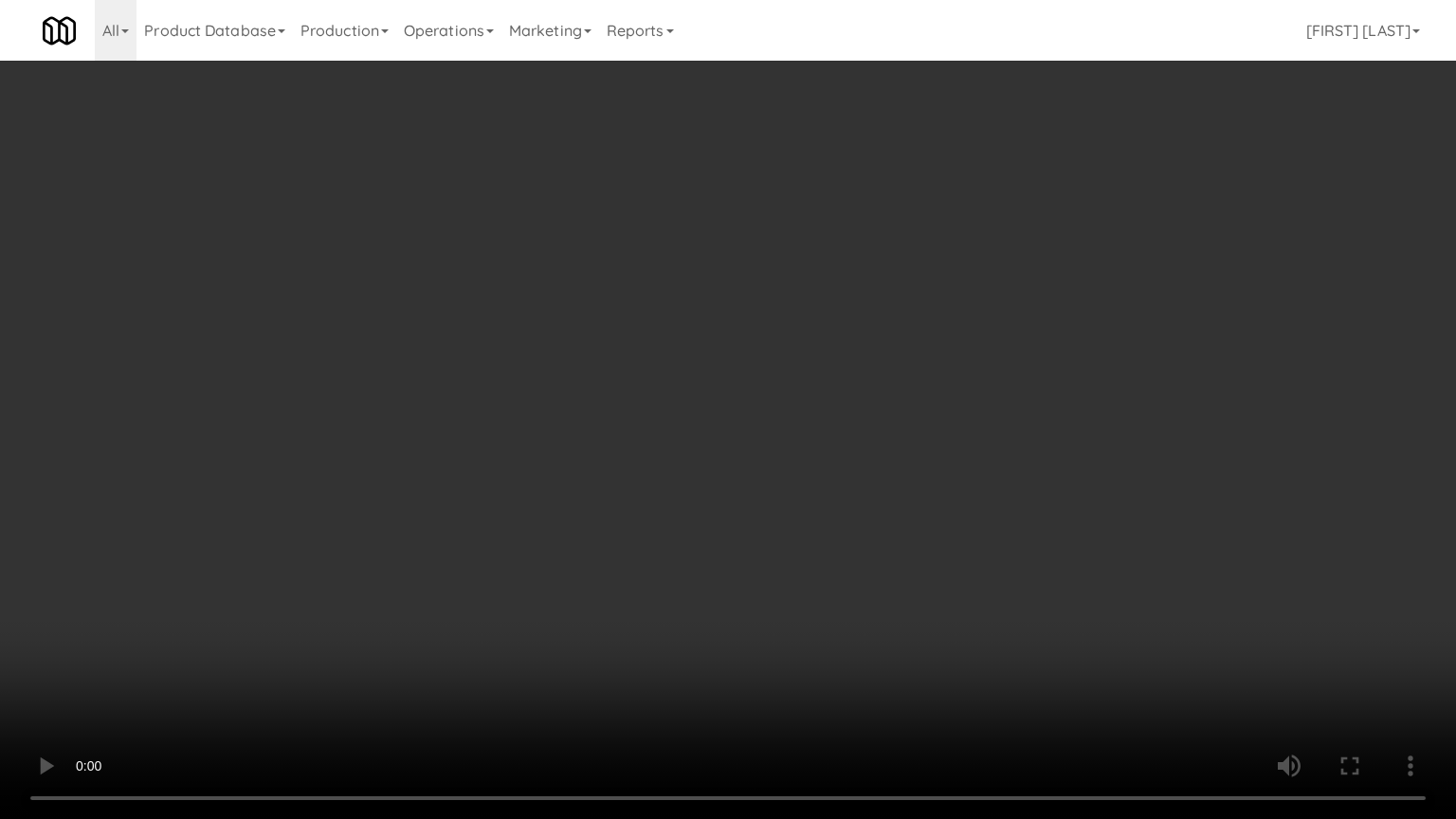 click at bounding box center (728, 410) 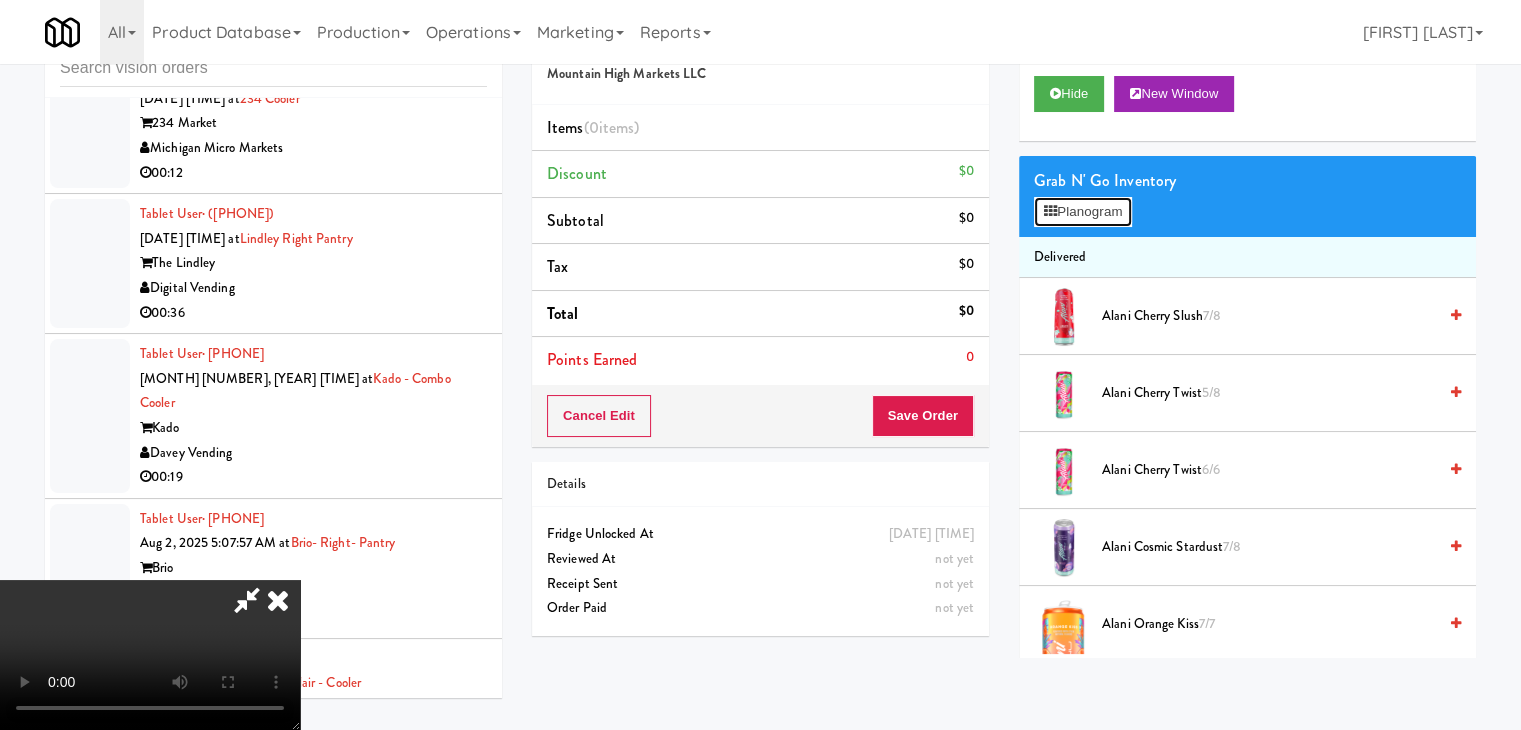 drag, startPoint x: 1102, startPoint y: 213, endPoint x: 1099, endPoint y: 223, distance: 10.440307 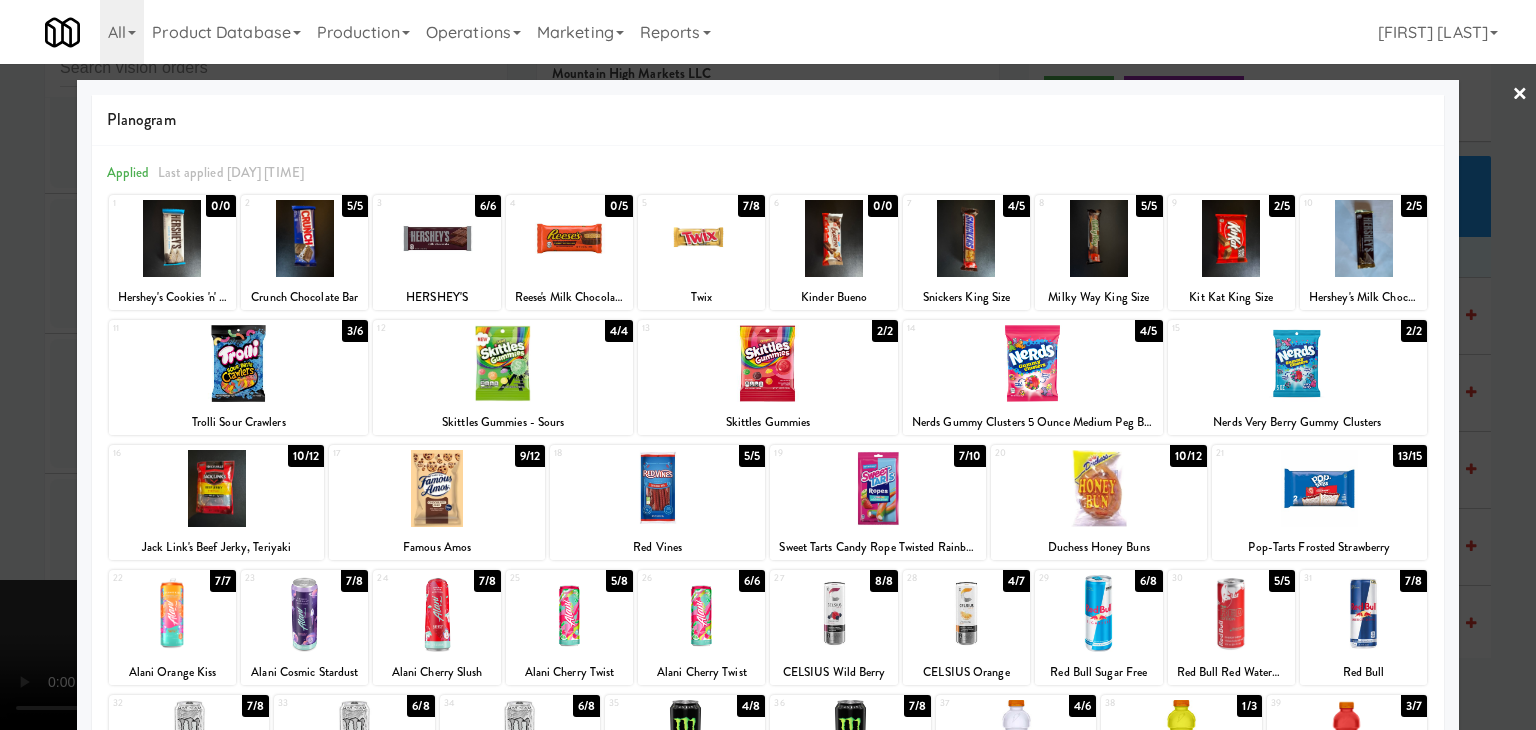 click at bounding box center (1363, 238) 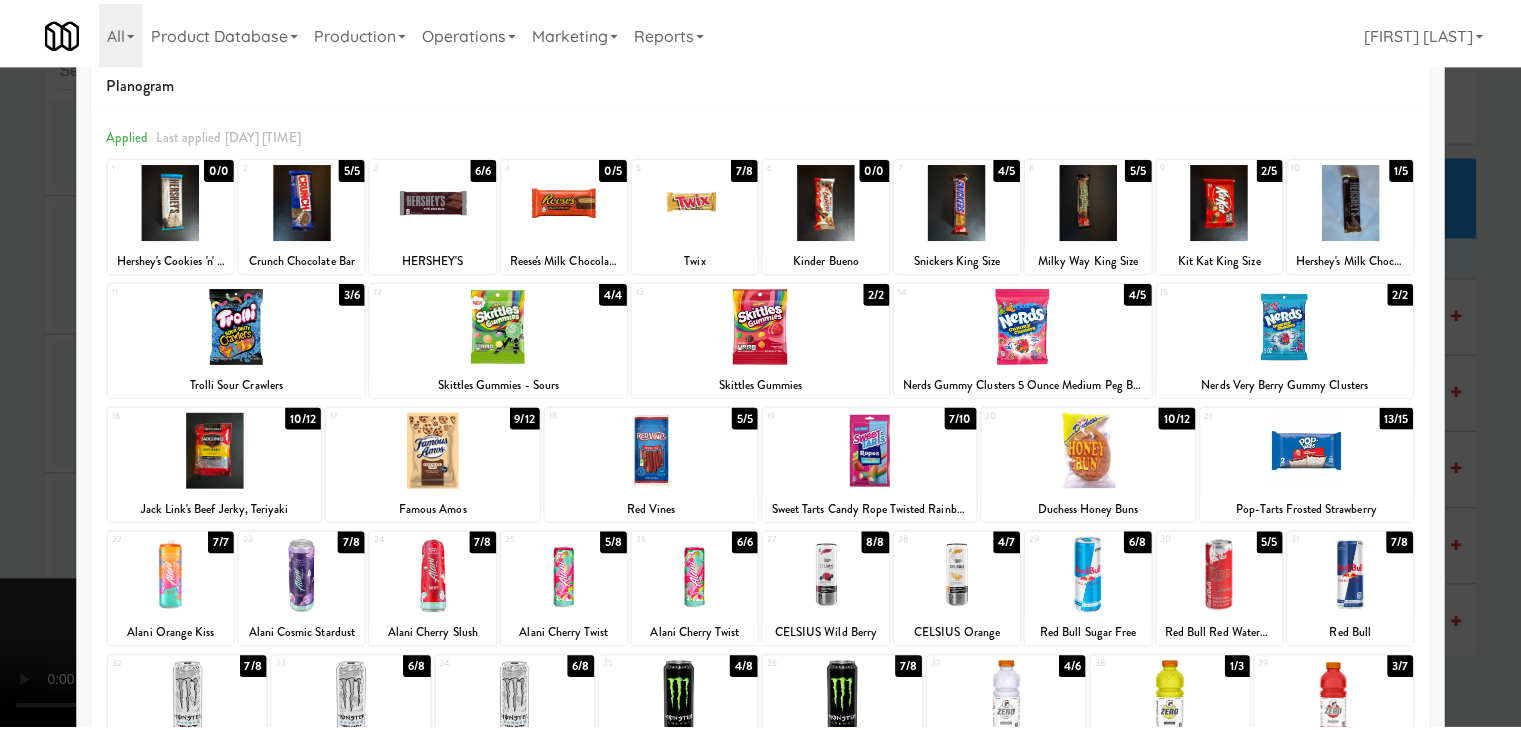 scroll, scrollTop: 100, scrollLeft: 0, axis: vertical 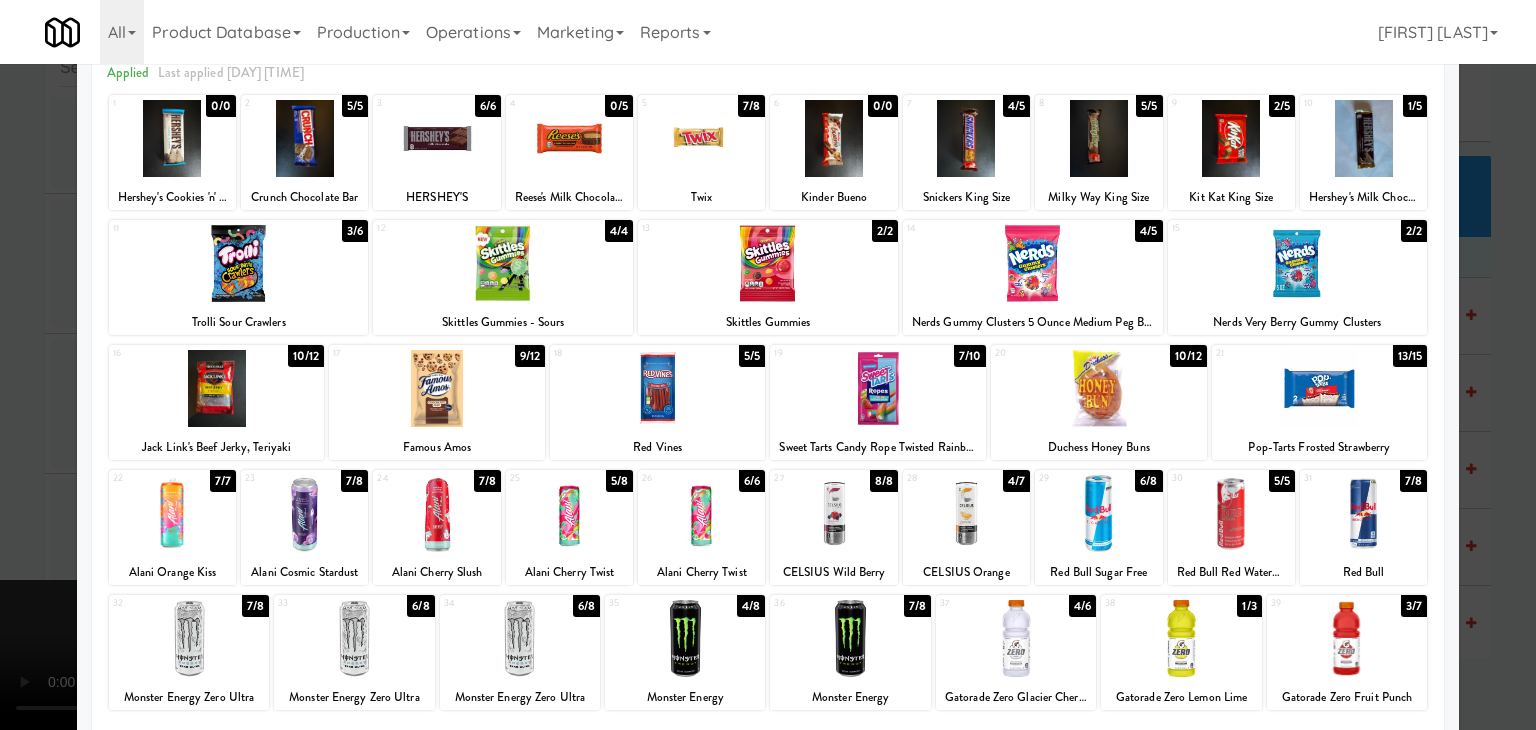drag, startPoint x: 455, startPoint y: 367, endPoint x: 400, endPoint y: 373, distance: 55.326305 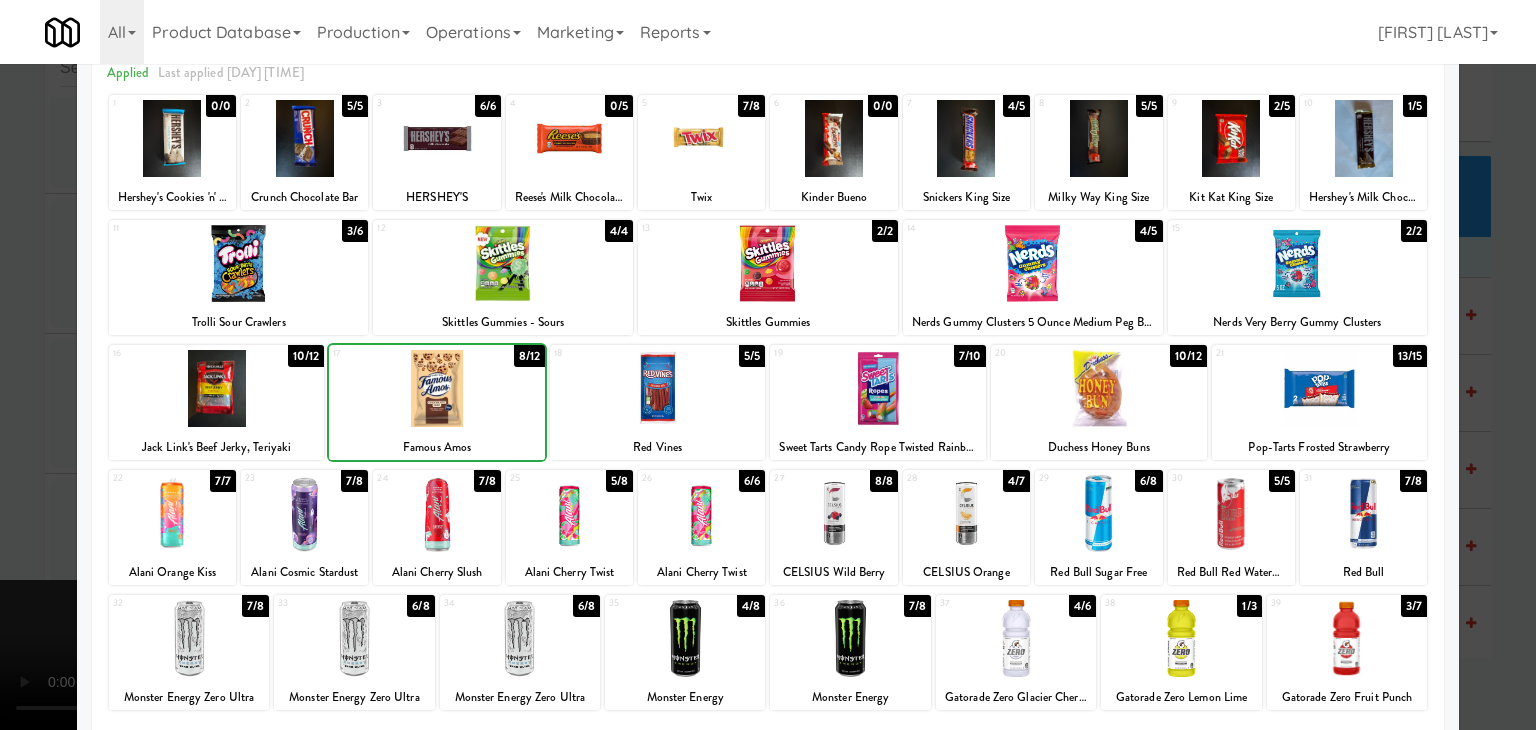 drag, startPoint x: 0, startPoint y: 377, endPoint x: 265, endPoint y: 378, distance: 265.0019 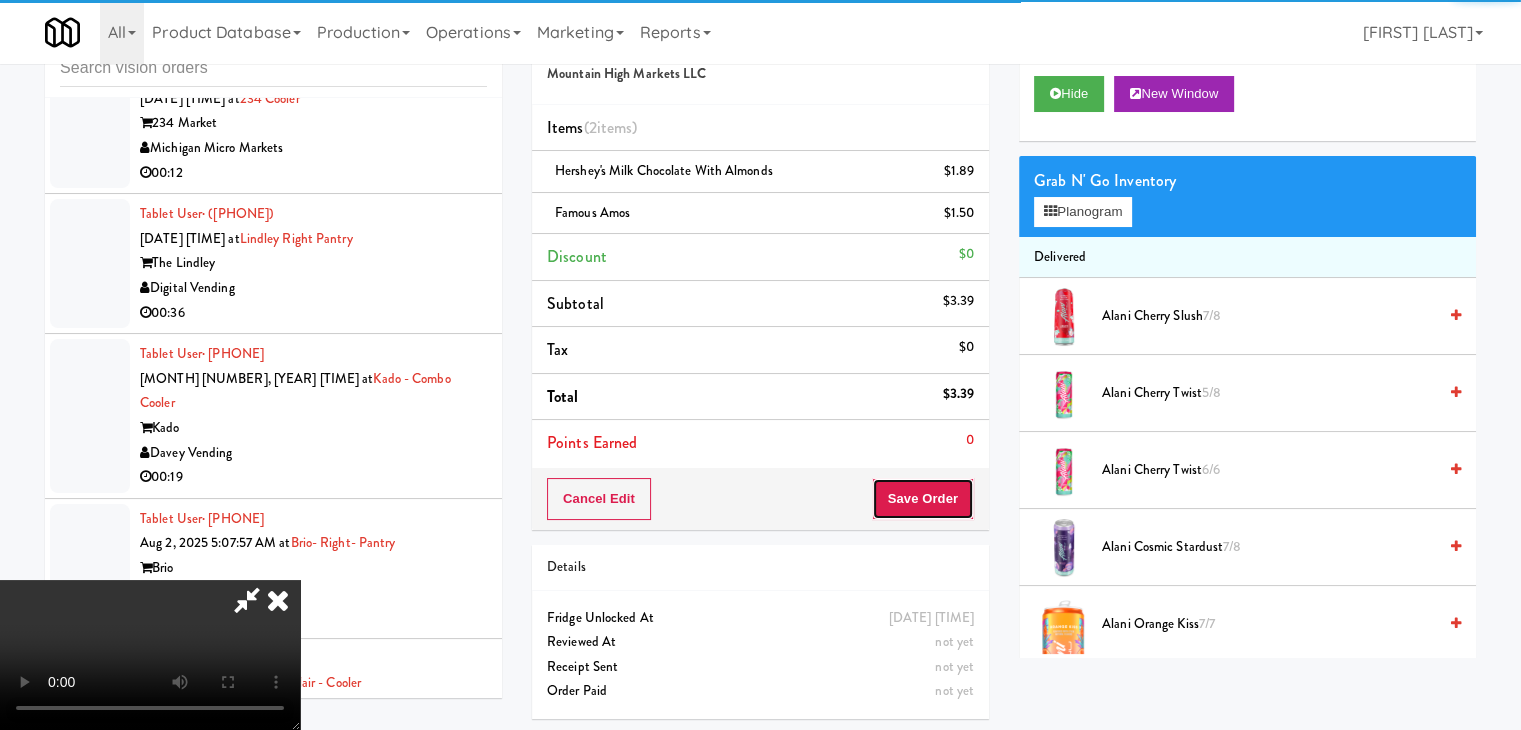 click on "Save Order" at bounding box center [923, 499] 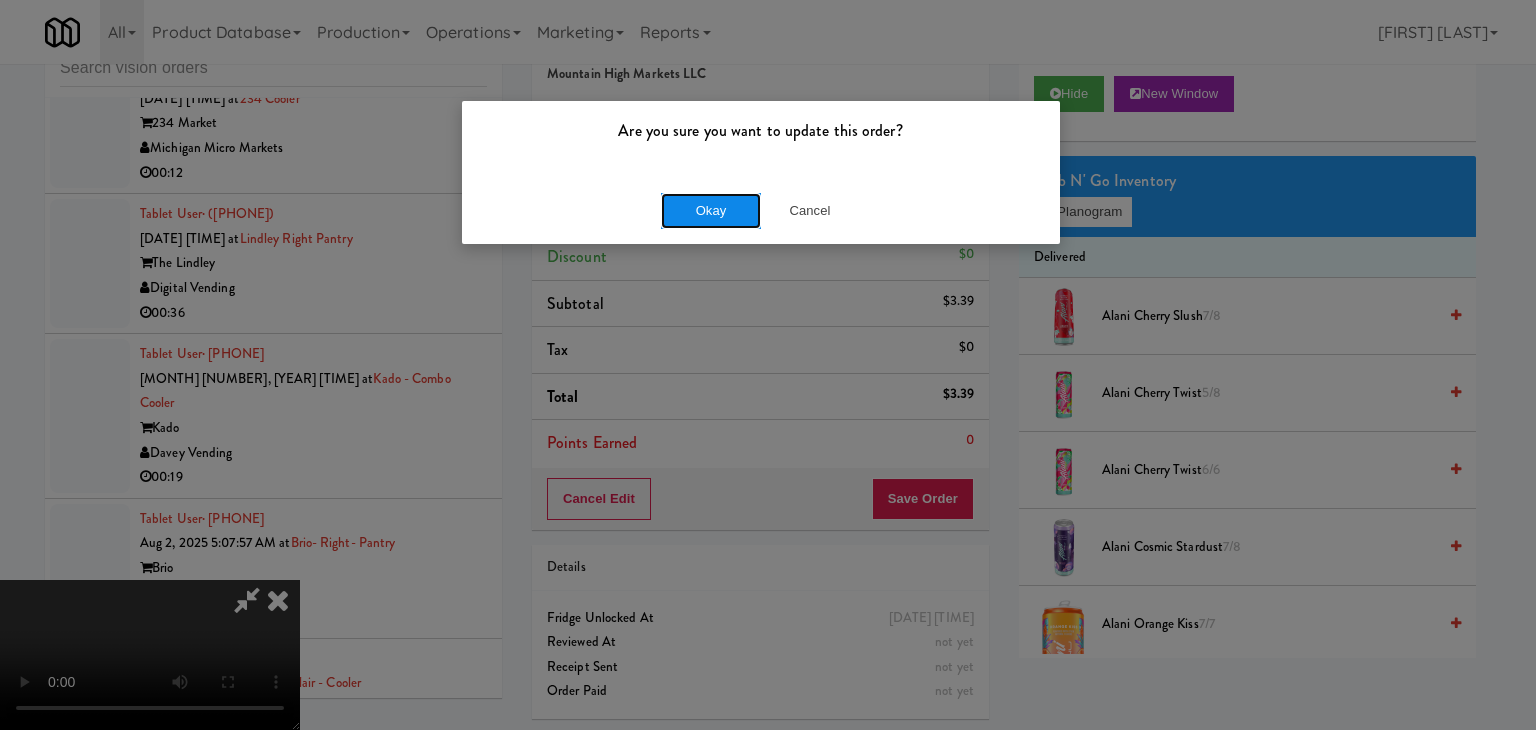 click on "Okay" at bounding box center [711, 211] 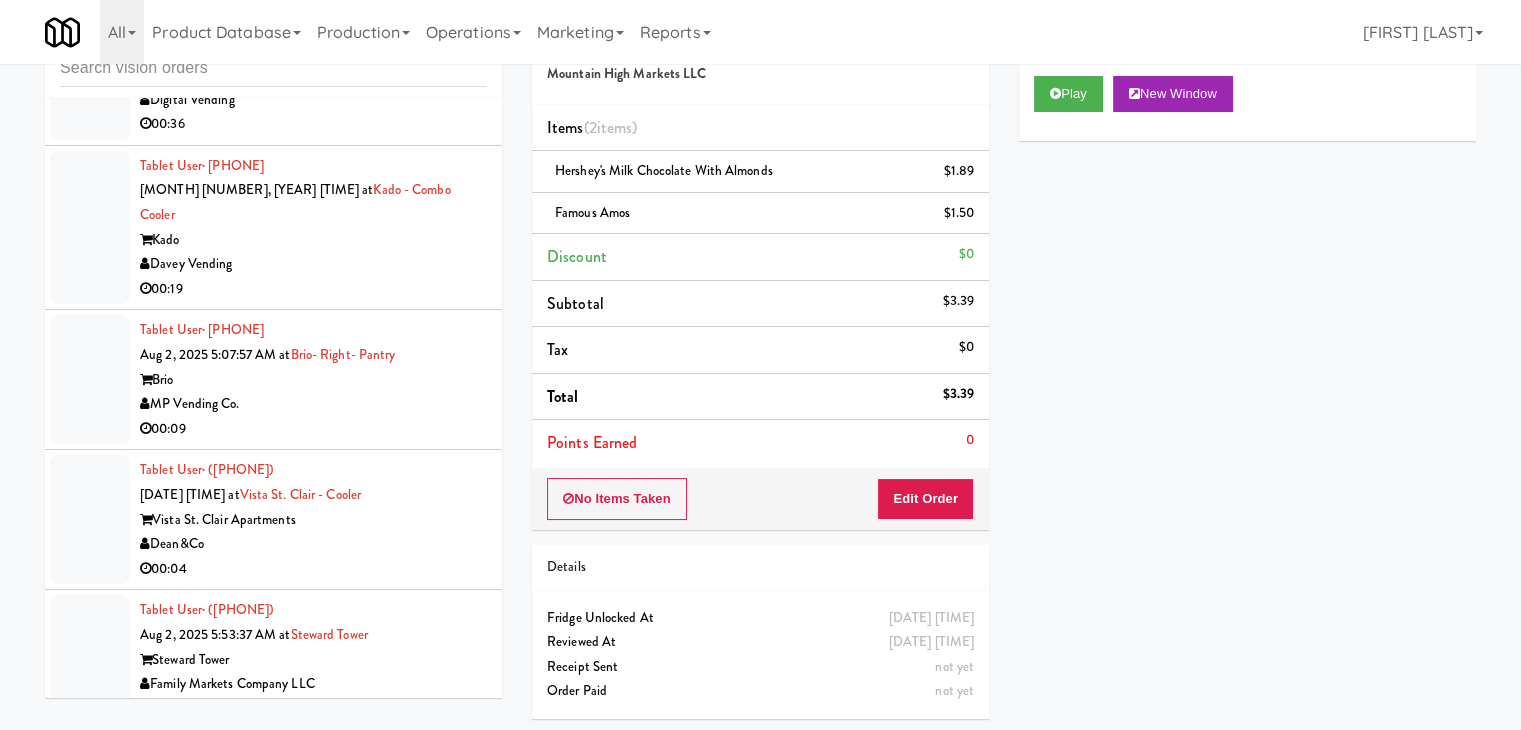 scroll, scrollTop: 14458, scrollLeft: 0, axis: vertical 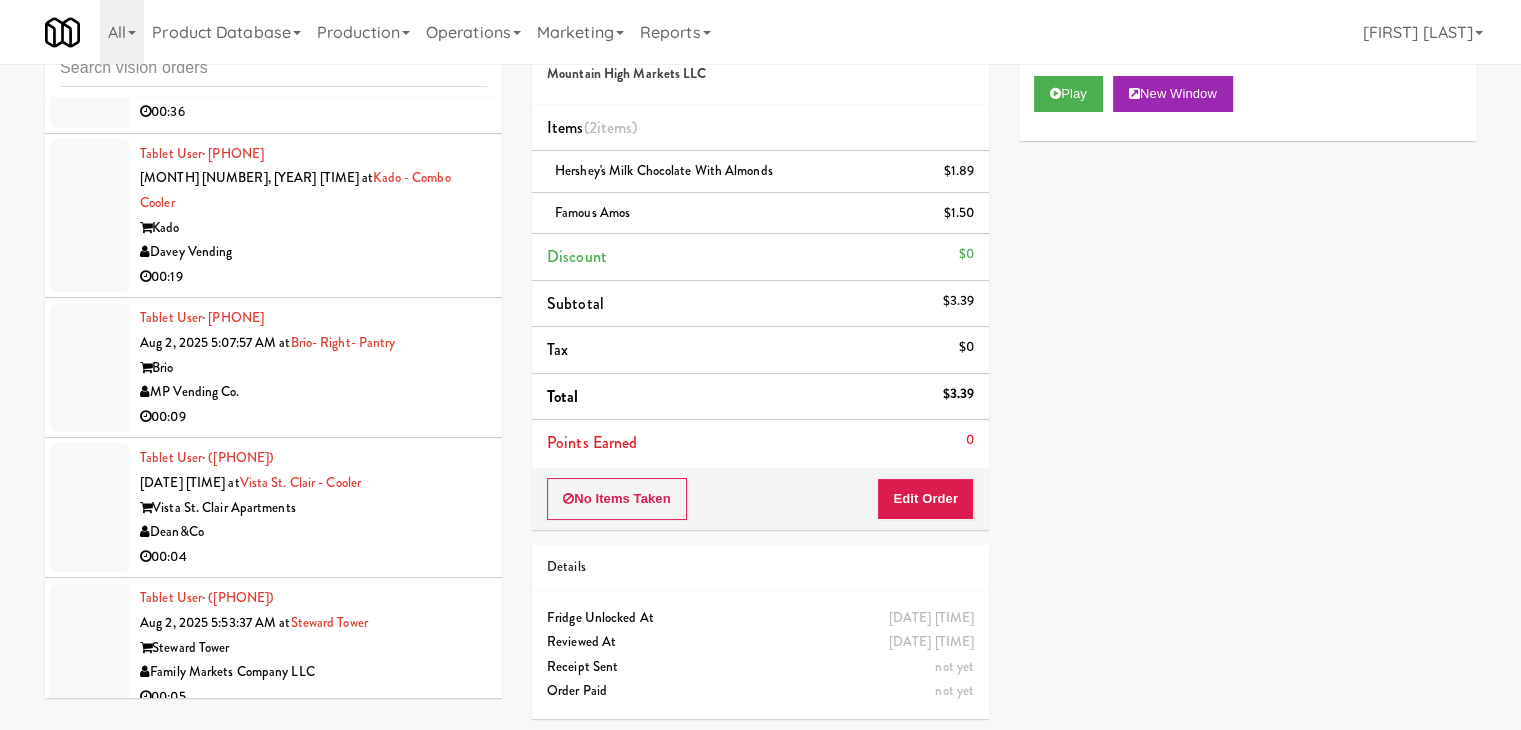 click on "00:09" at bounding box center [313, 417] 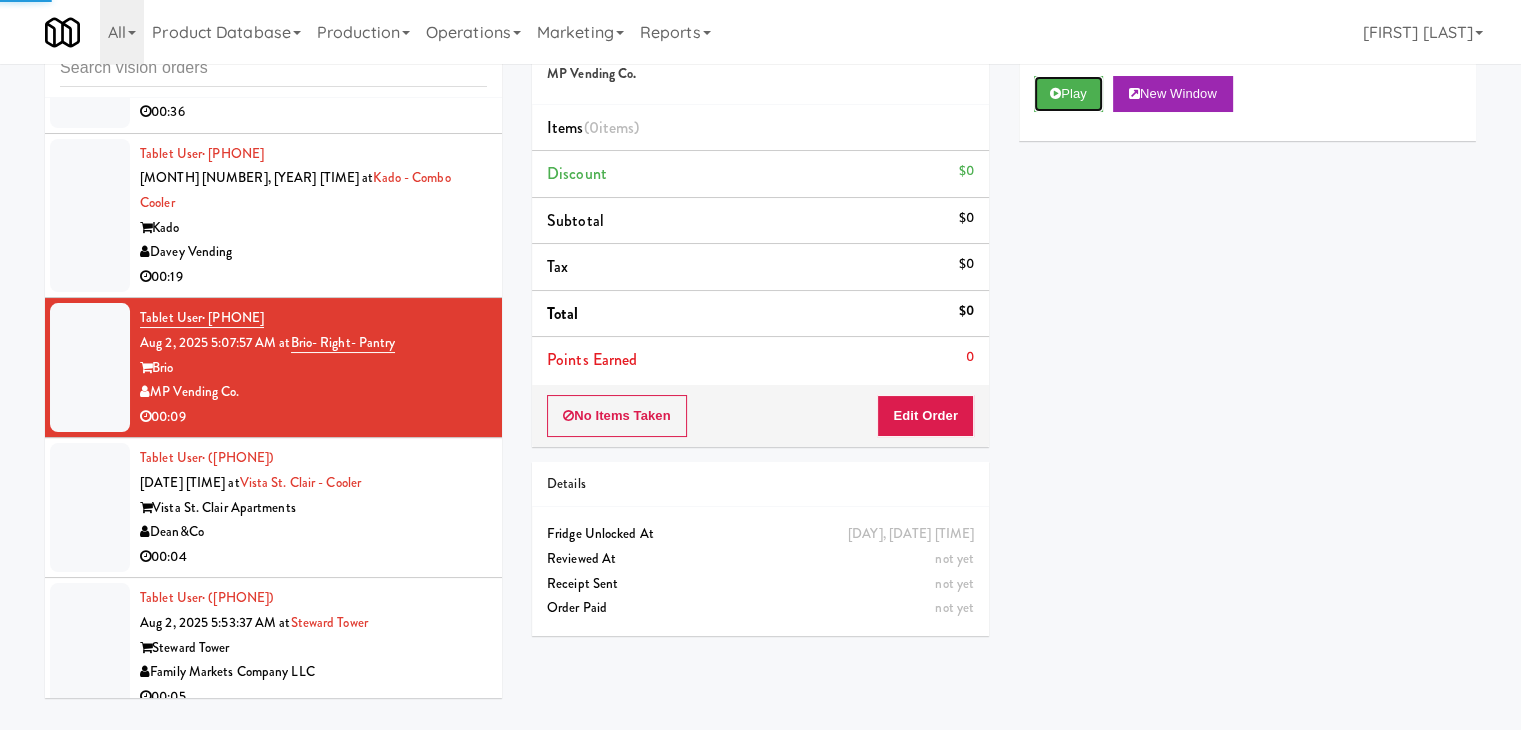 drag, startPoint x: 1067, startPoint y: 93, endPoint x: 992, endPoint y: 294, distance: 214.53671 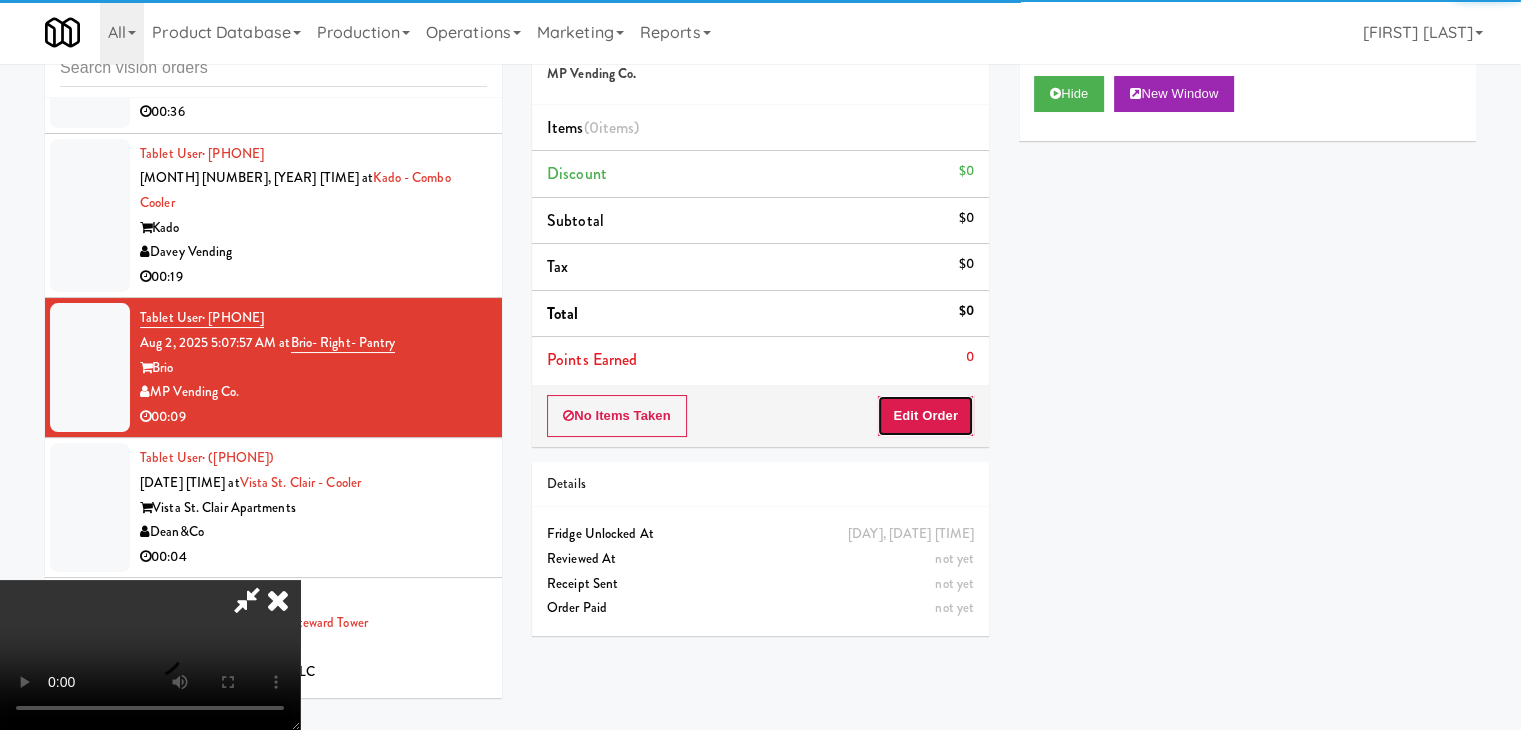 click on "Edit Order" at bounding box center (925, 416) 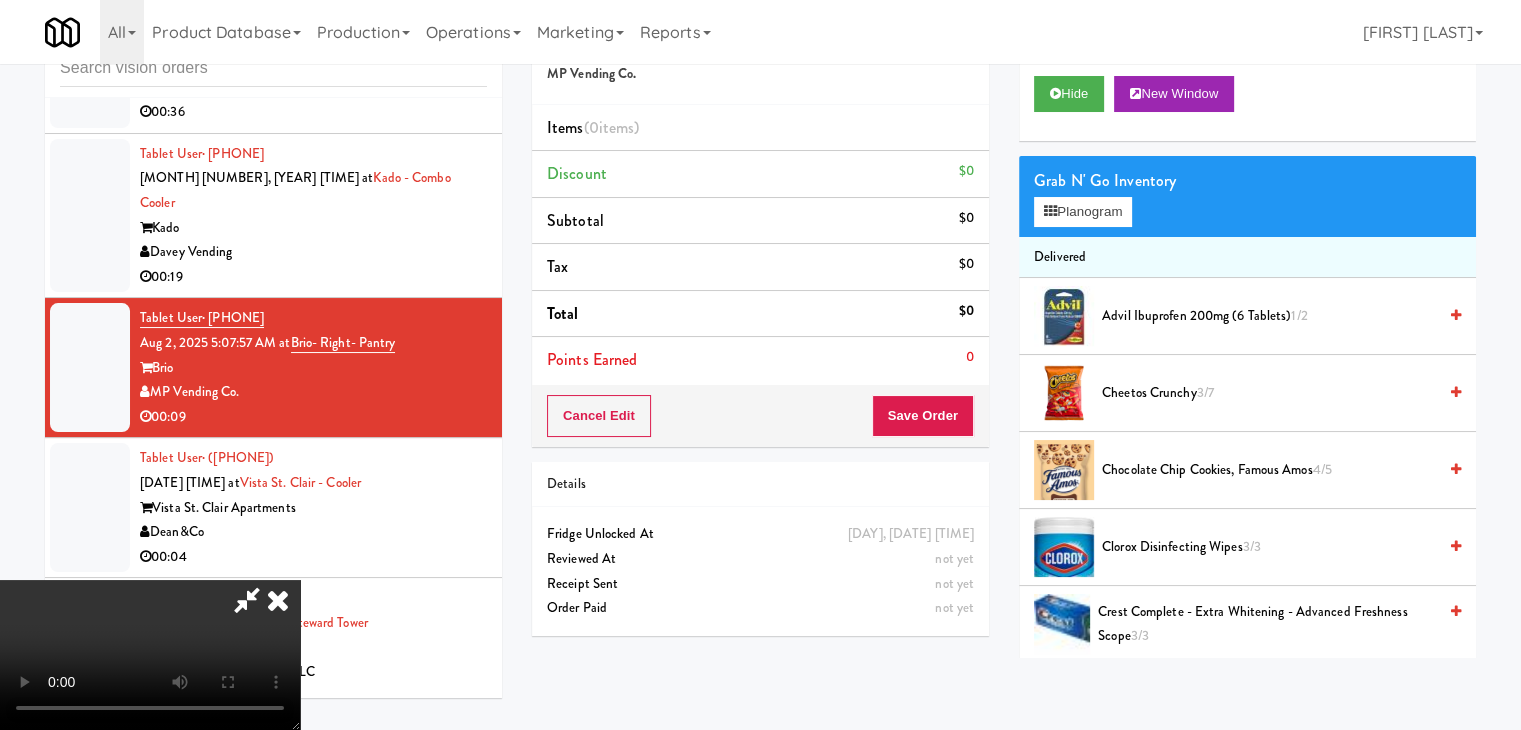 type 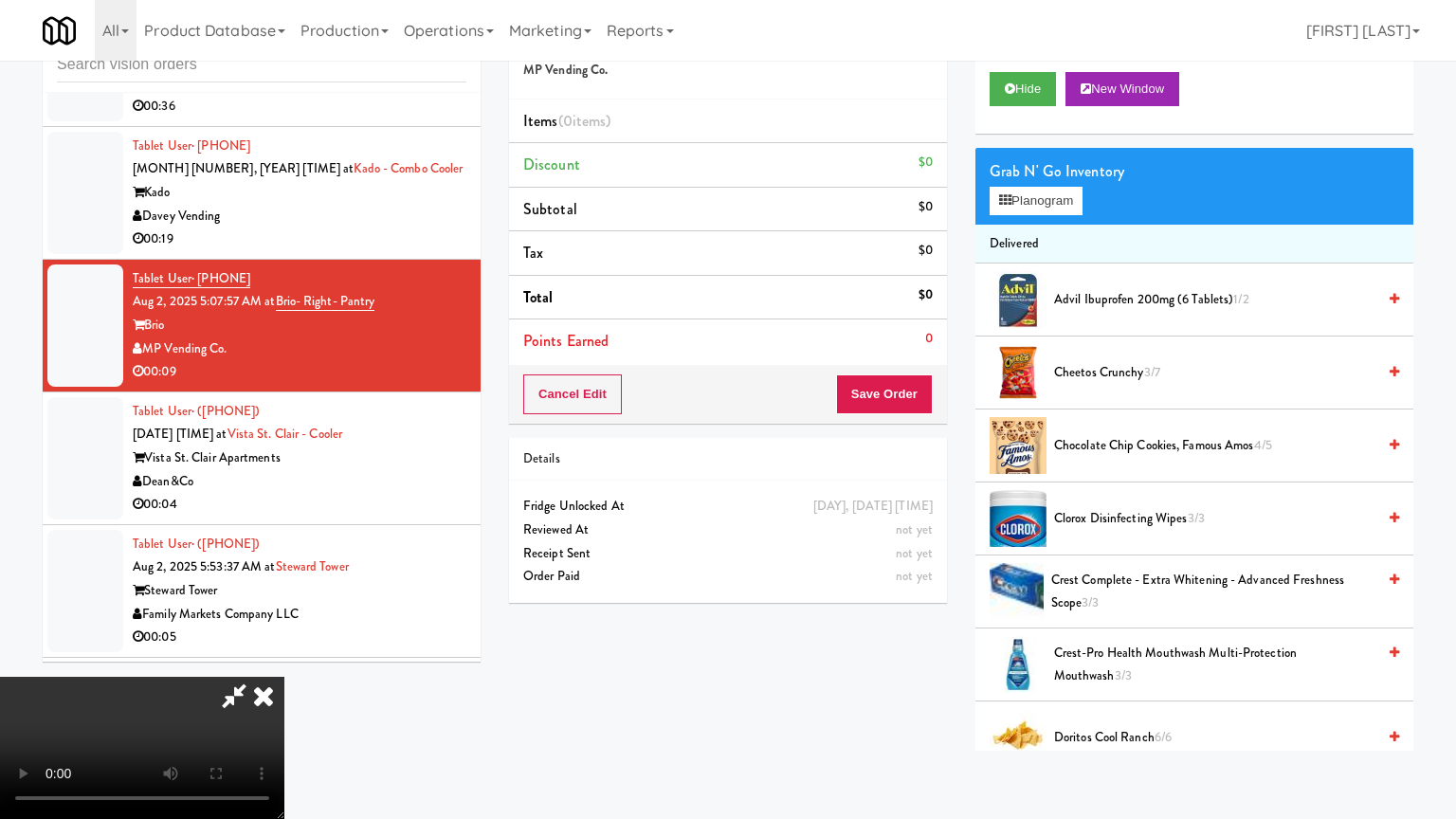 click at bounding box center [142, 748] 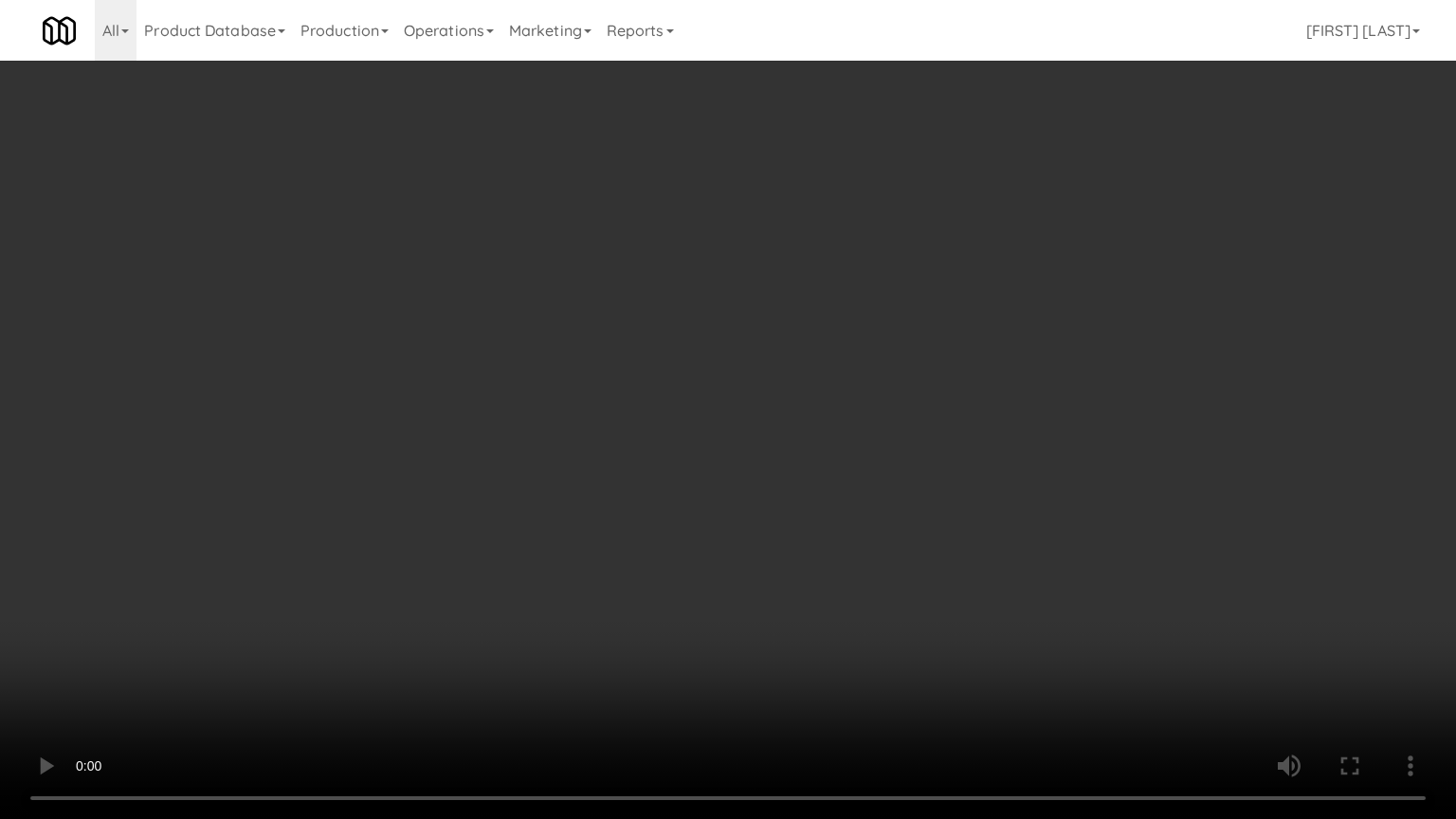 drag, startPoint x: 1051, startPoint y: 328, endPoint x: 1050, endPoint y: 247, distance: 81.00617 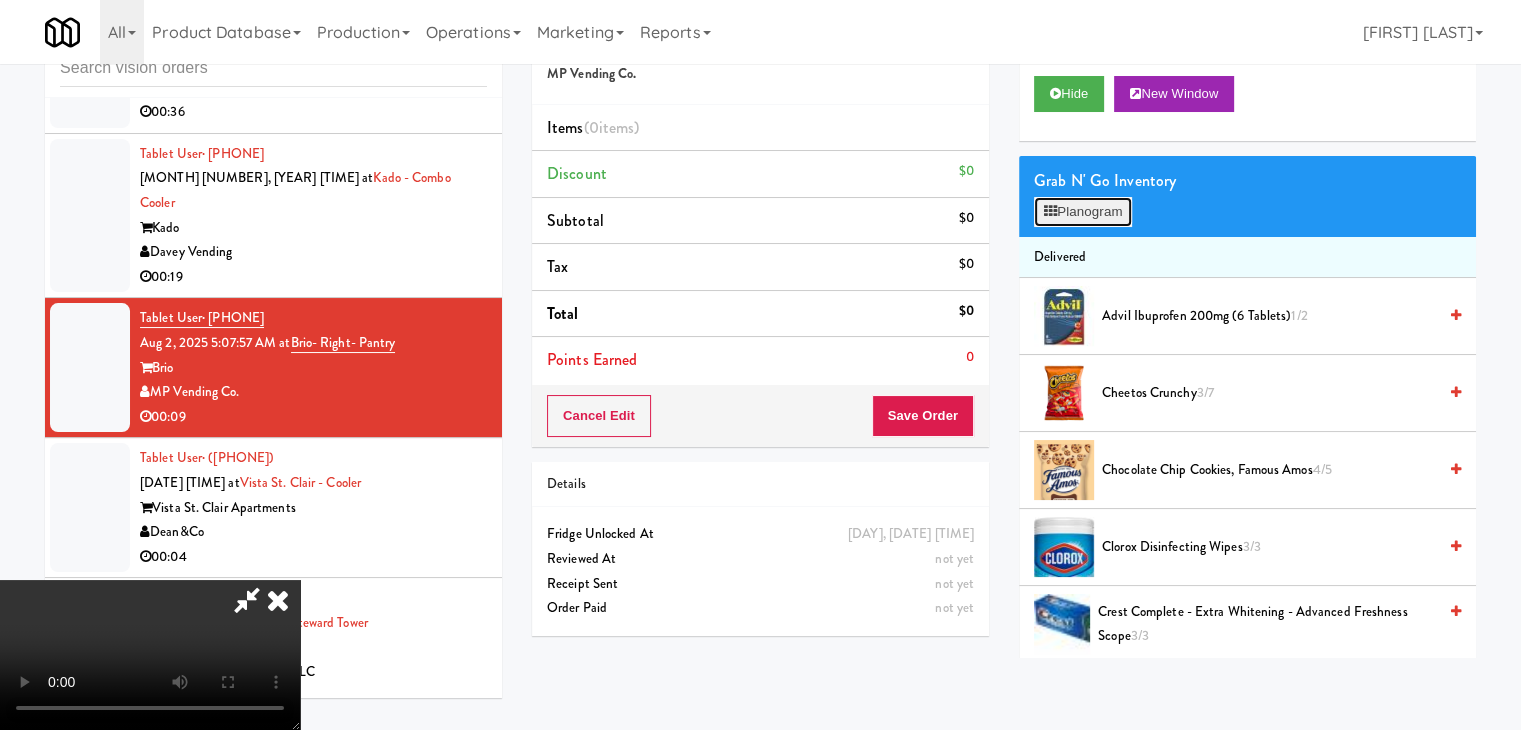 click on "Planogram" at bounding box center [1083, 212] 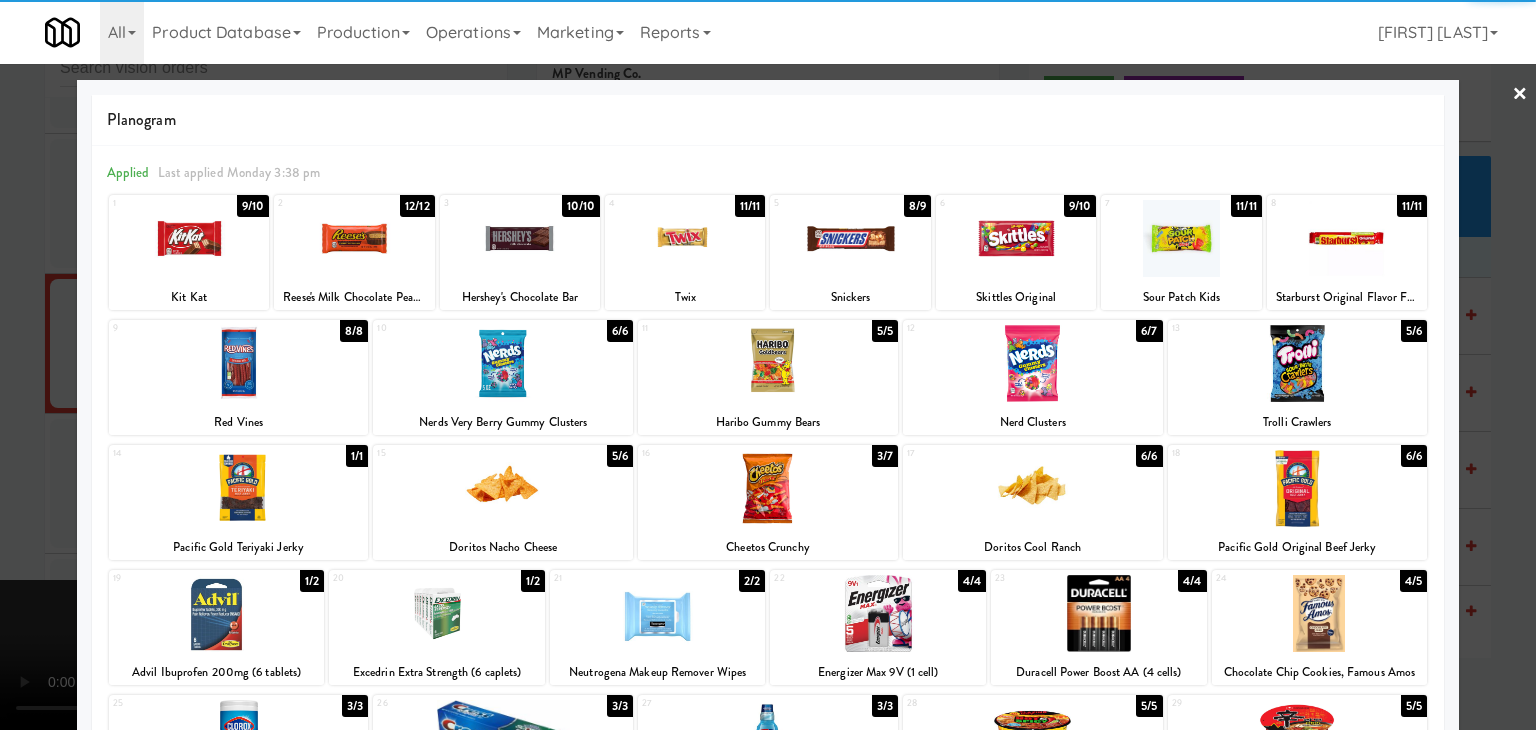 click at bounding box center [1033, 488] 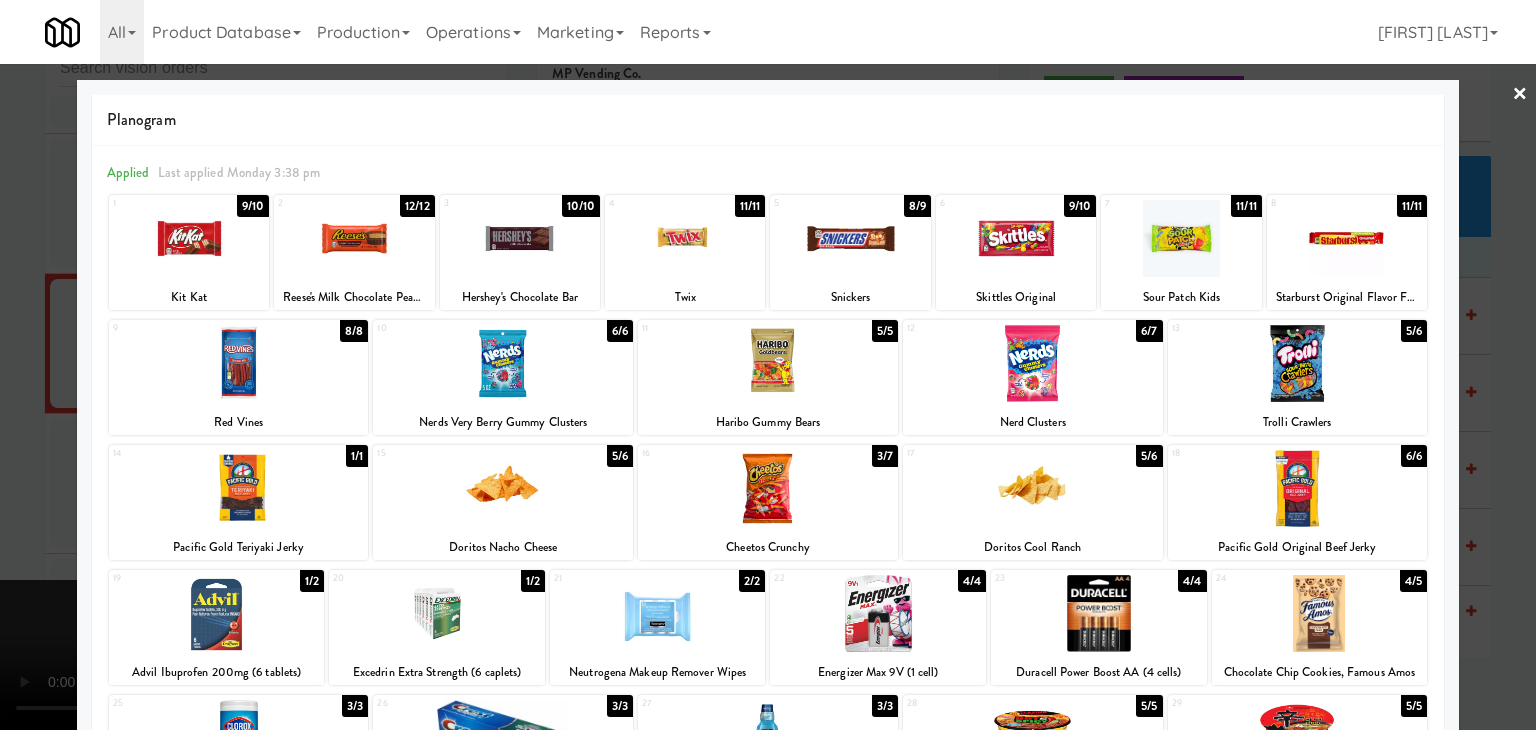 drag, startPoint x: 0, startPoint y: 471, endPoint x: 230, endPoint y: 445, distance: 231.4649 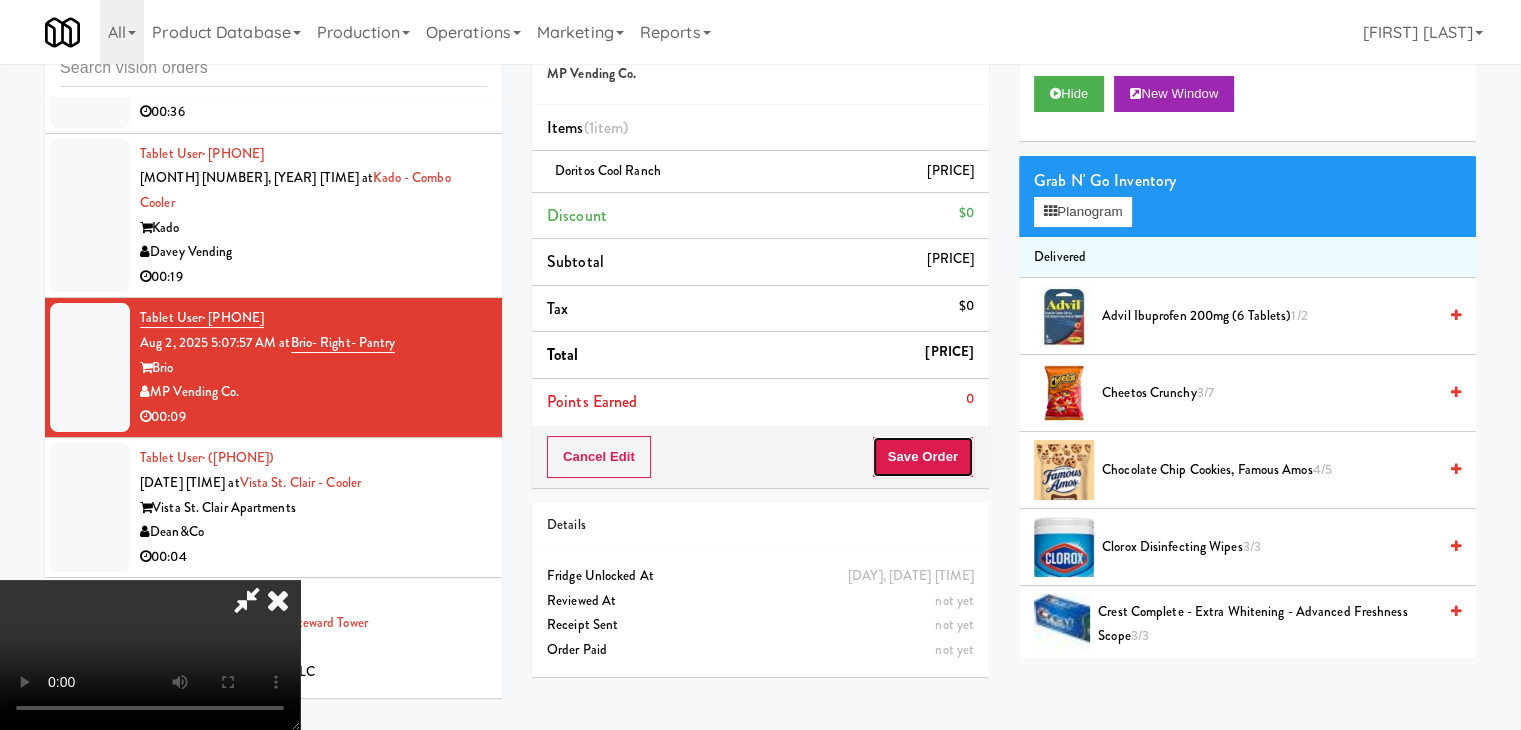 click on "Save Order" at bounding box center (923, 457) 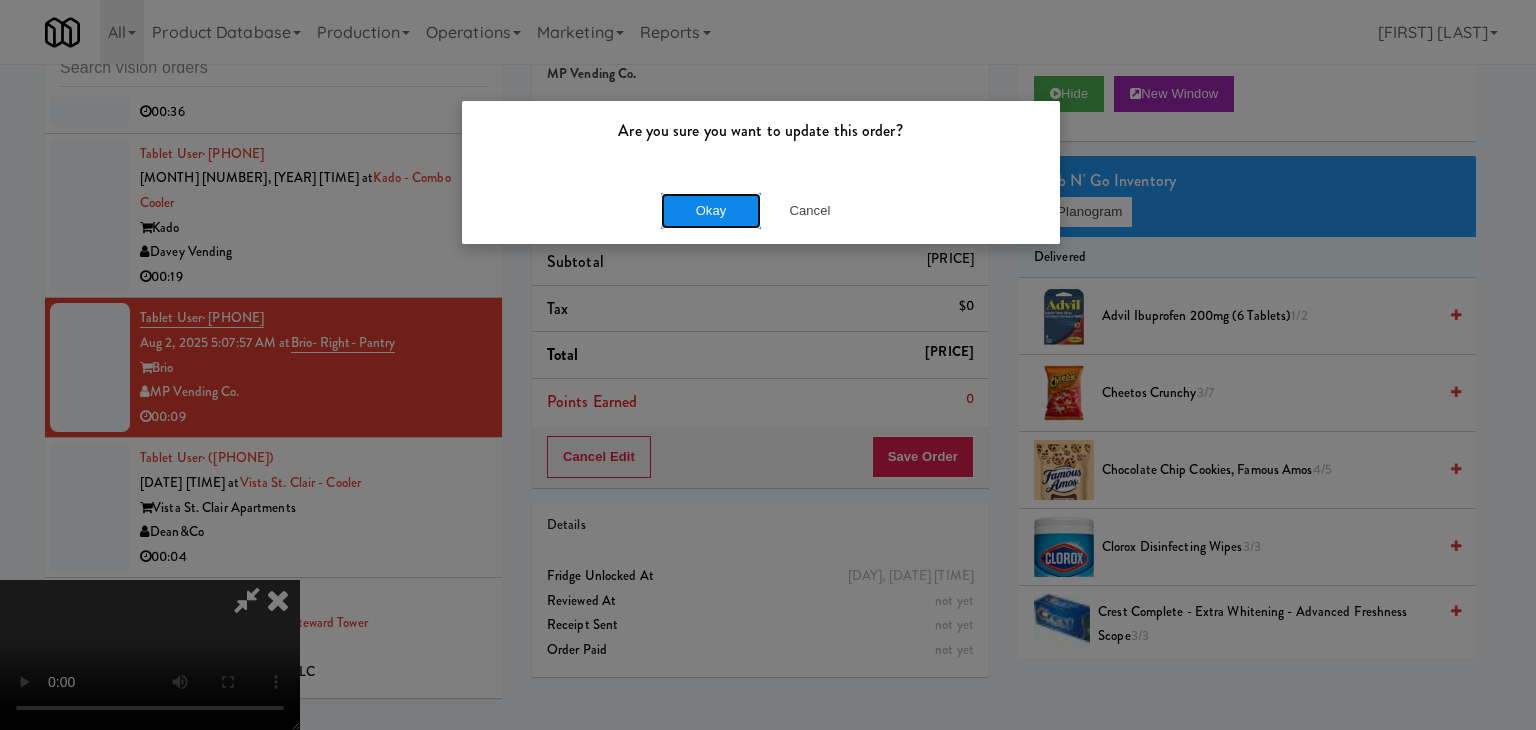 click on "Okay" at bounding box center (711, 211) 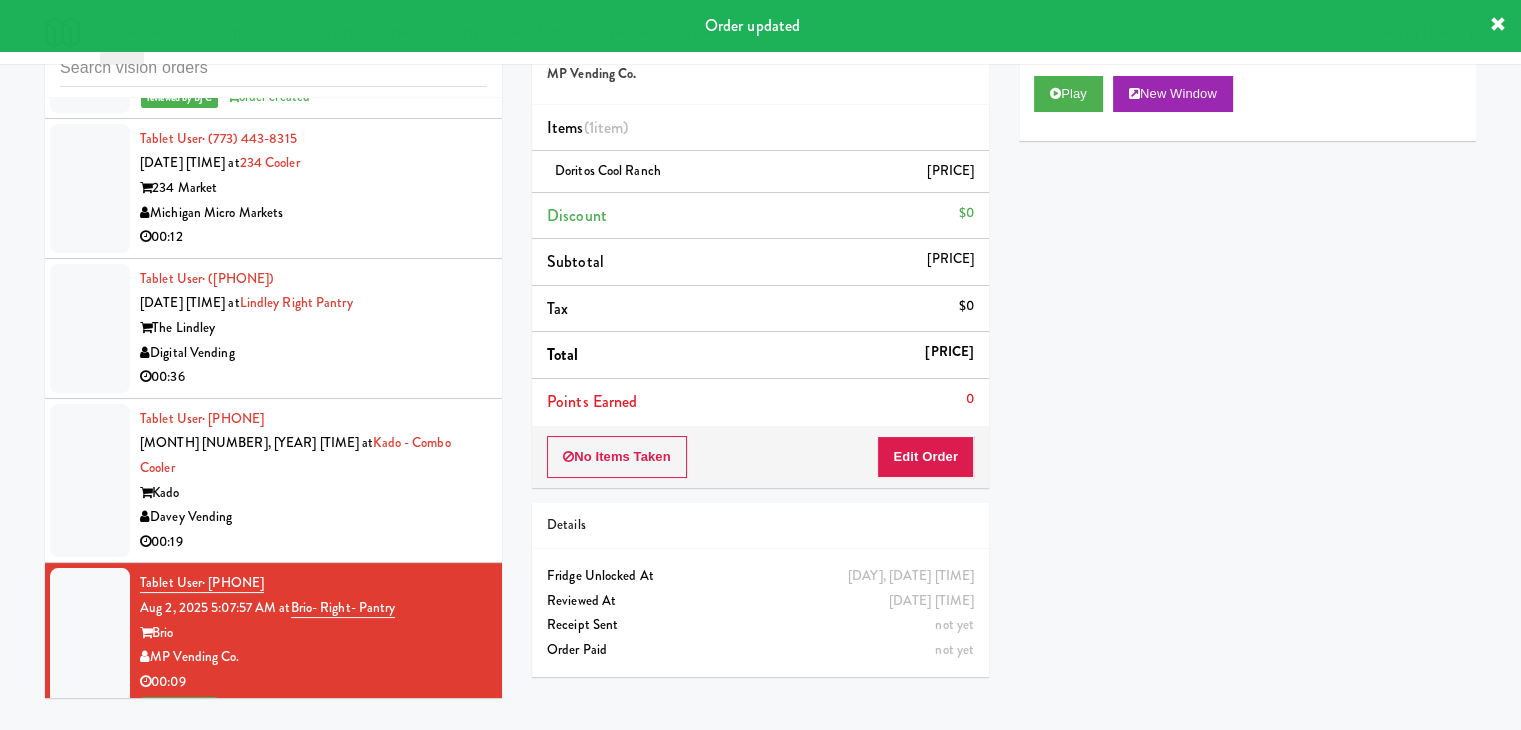 scroll, scrollTop: 14158, scrollLeft: 0, axis: vertical 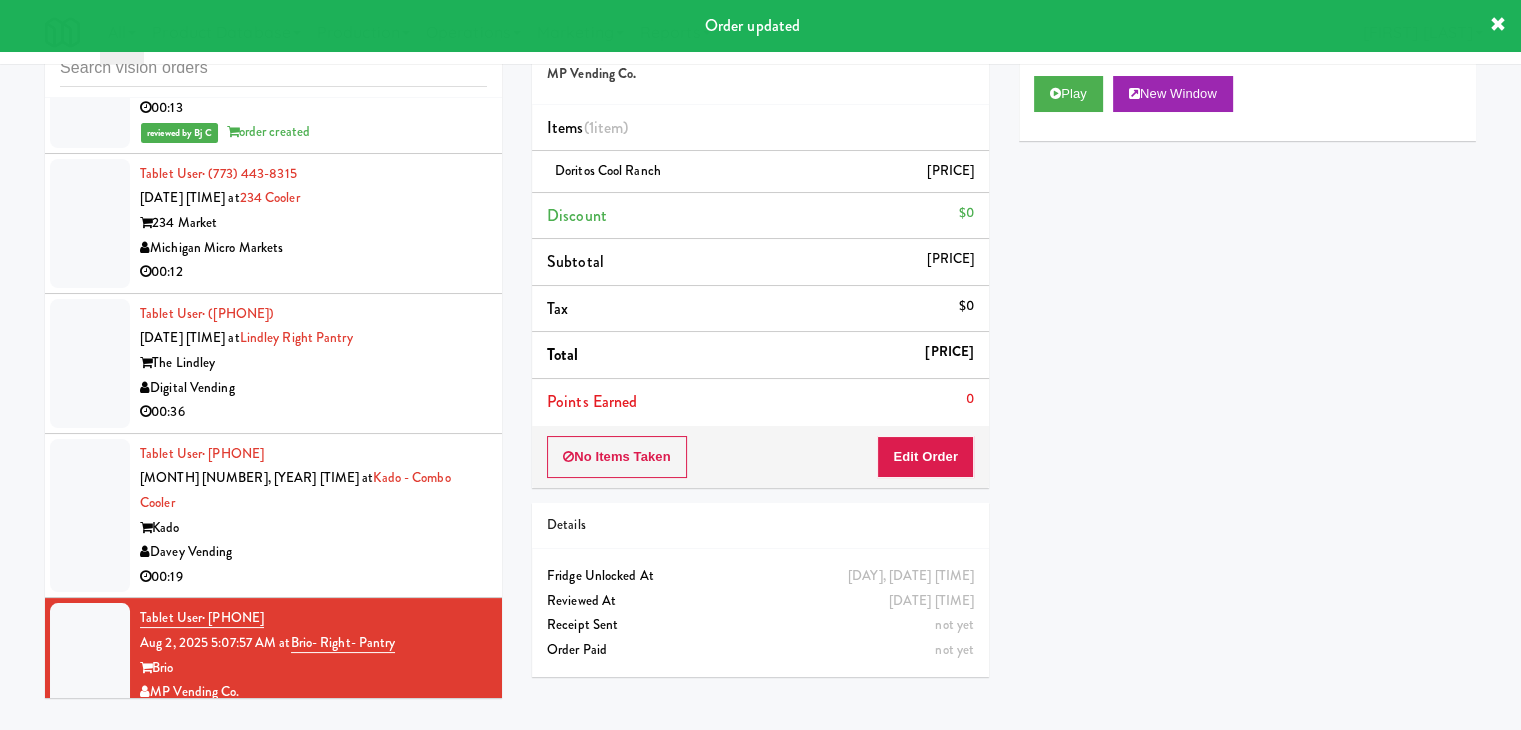 click on "Michigan Micro Markets" at bounding box center (313, 248) 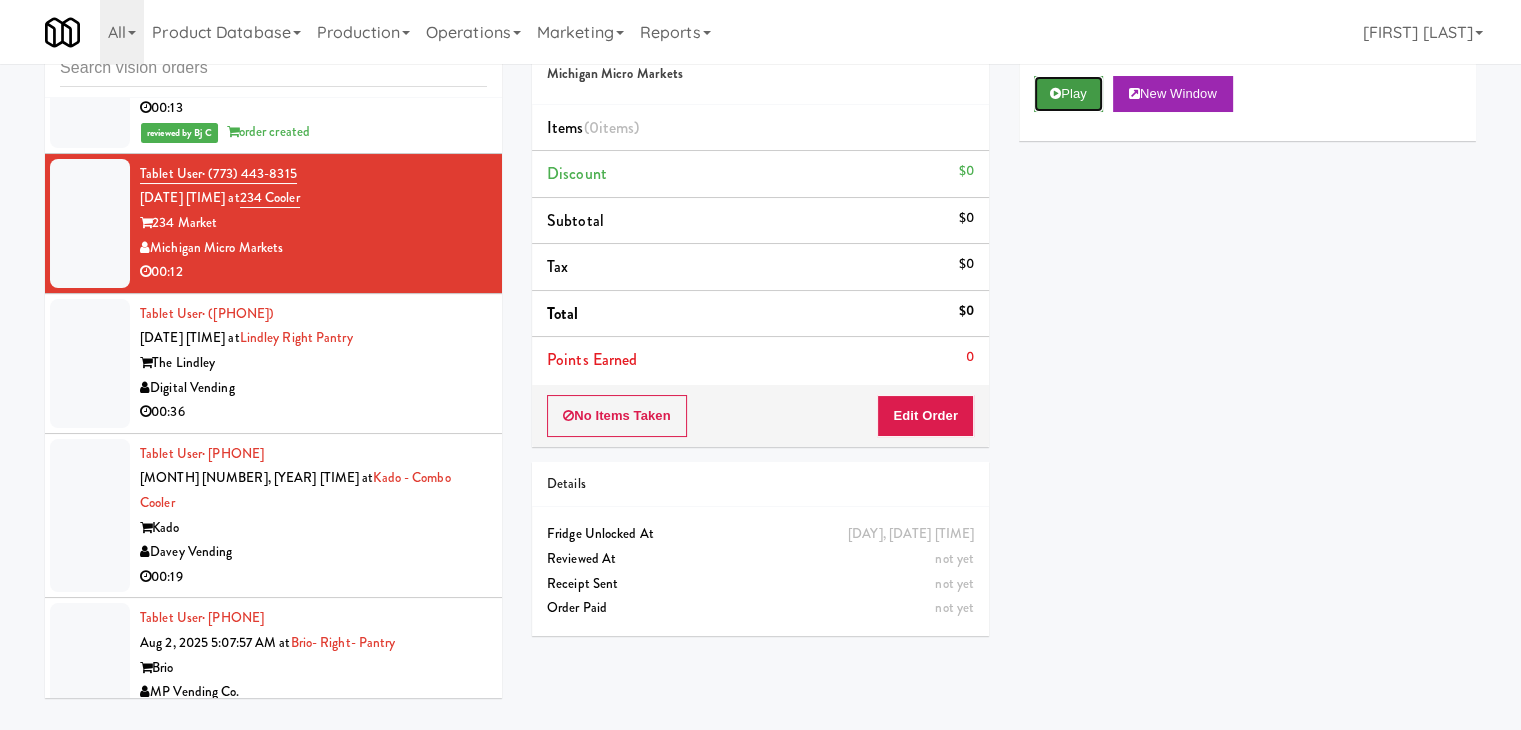 click at bounding box center [1055, 93] 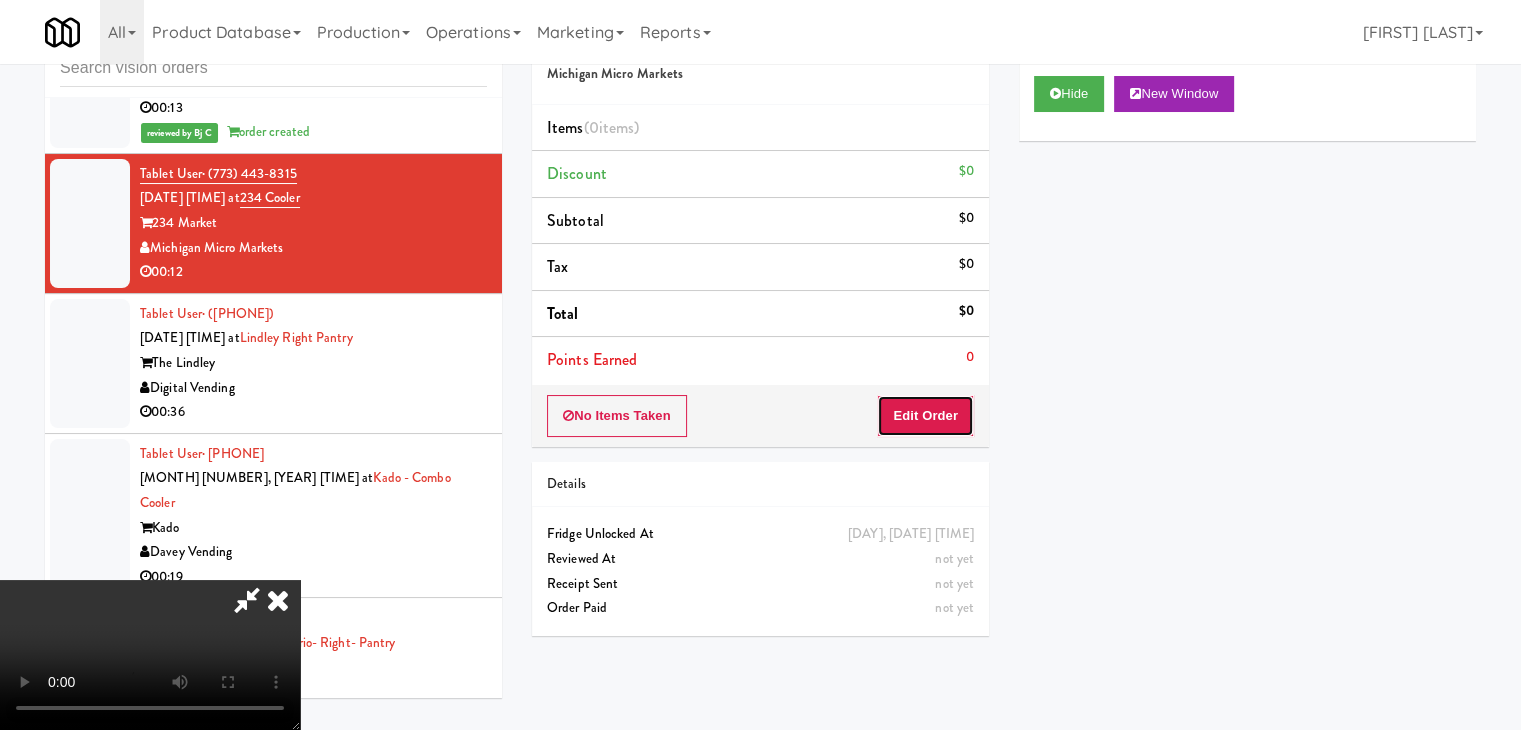 click on "Edit Order" at bounding box center [925, 416] 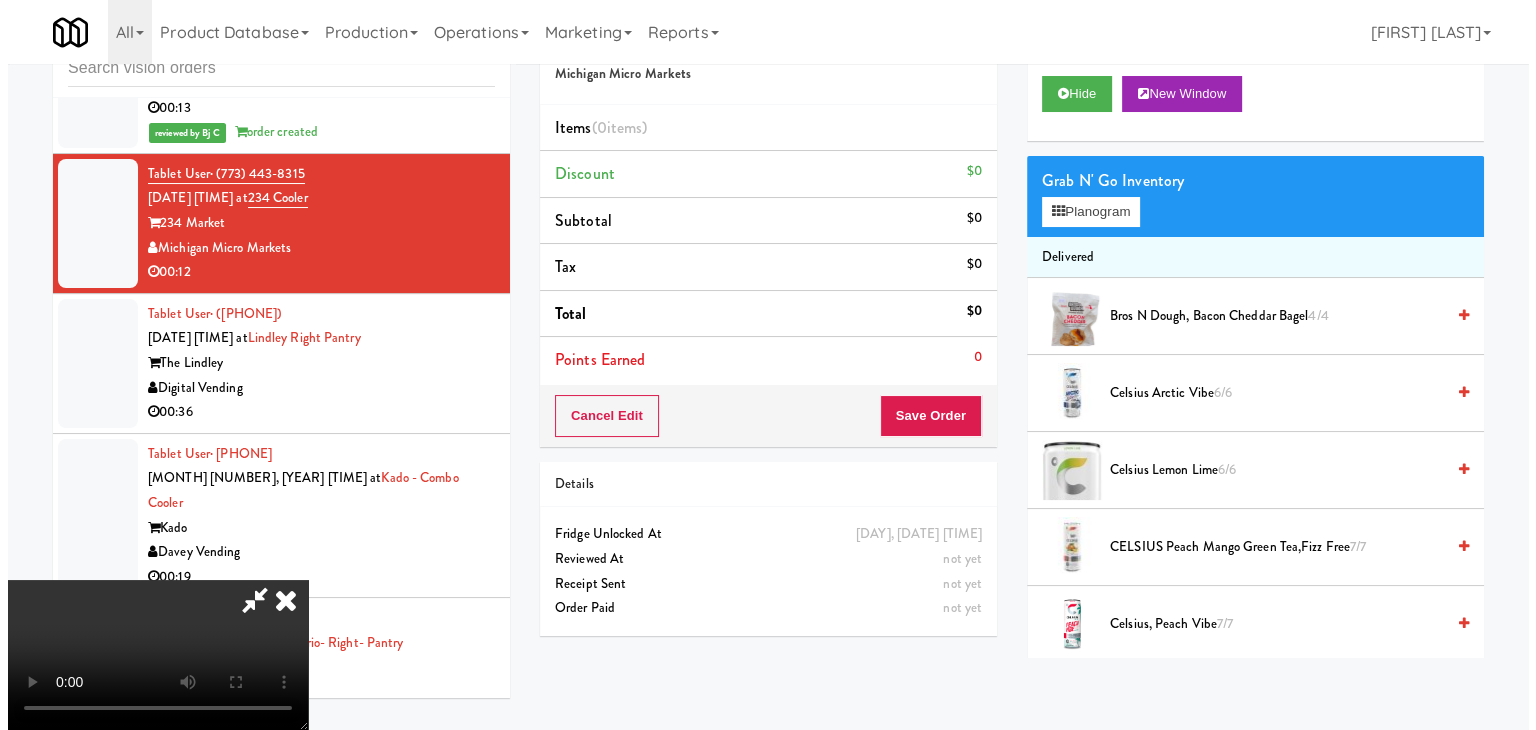 scroll, scrollTop: 281, scrollLeft: 0, axis: vertical 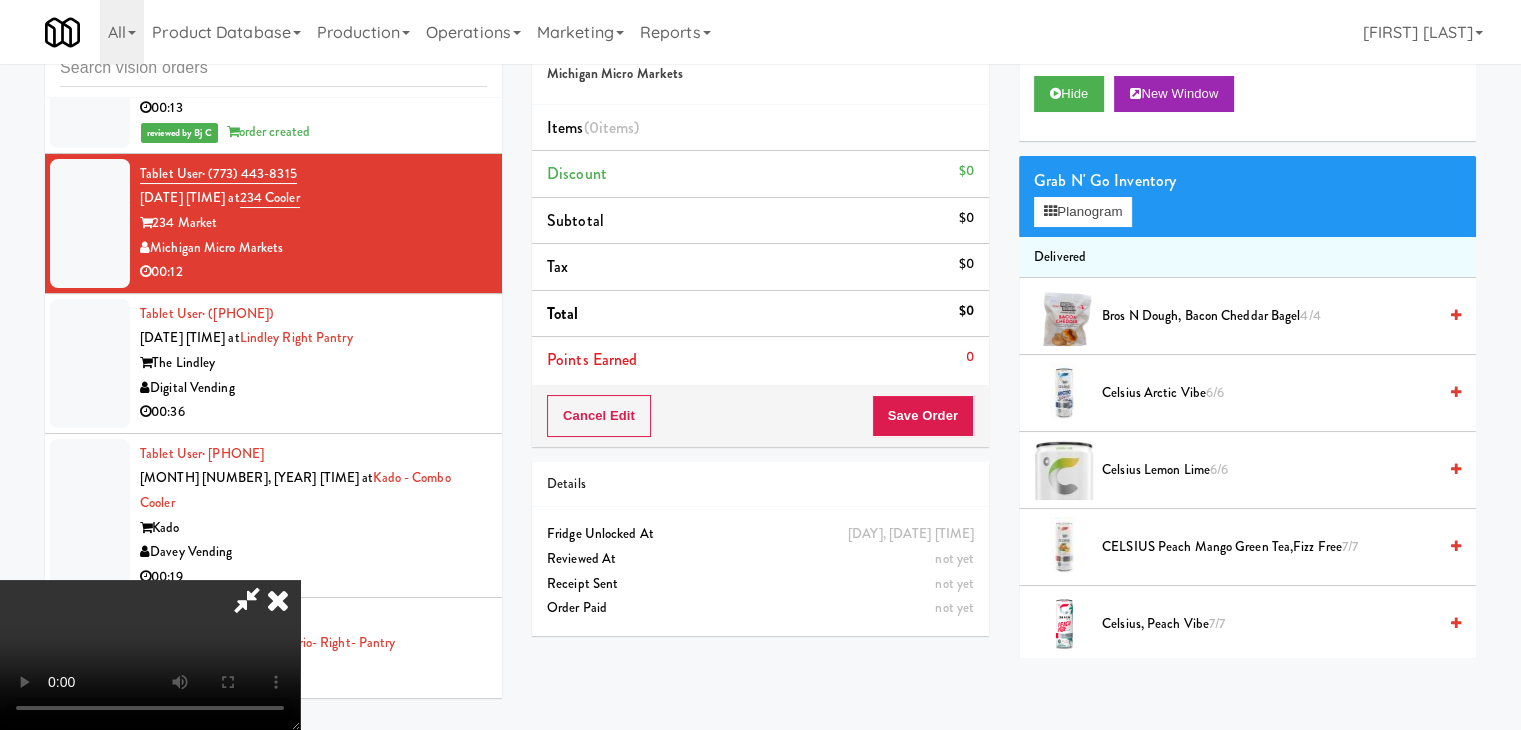 type 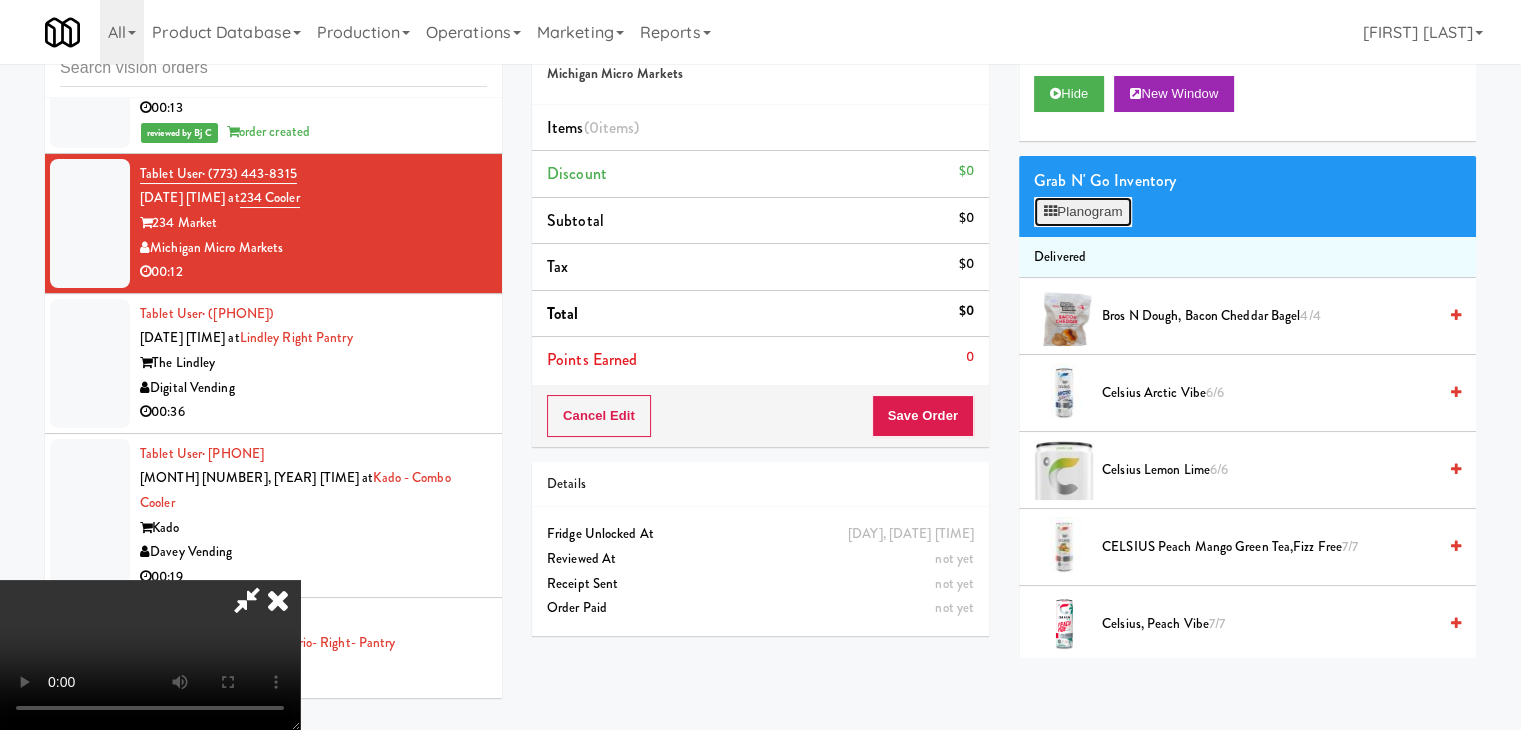 click on "Planogram" at bounding box center (1083, 212) 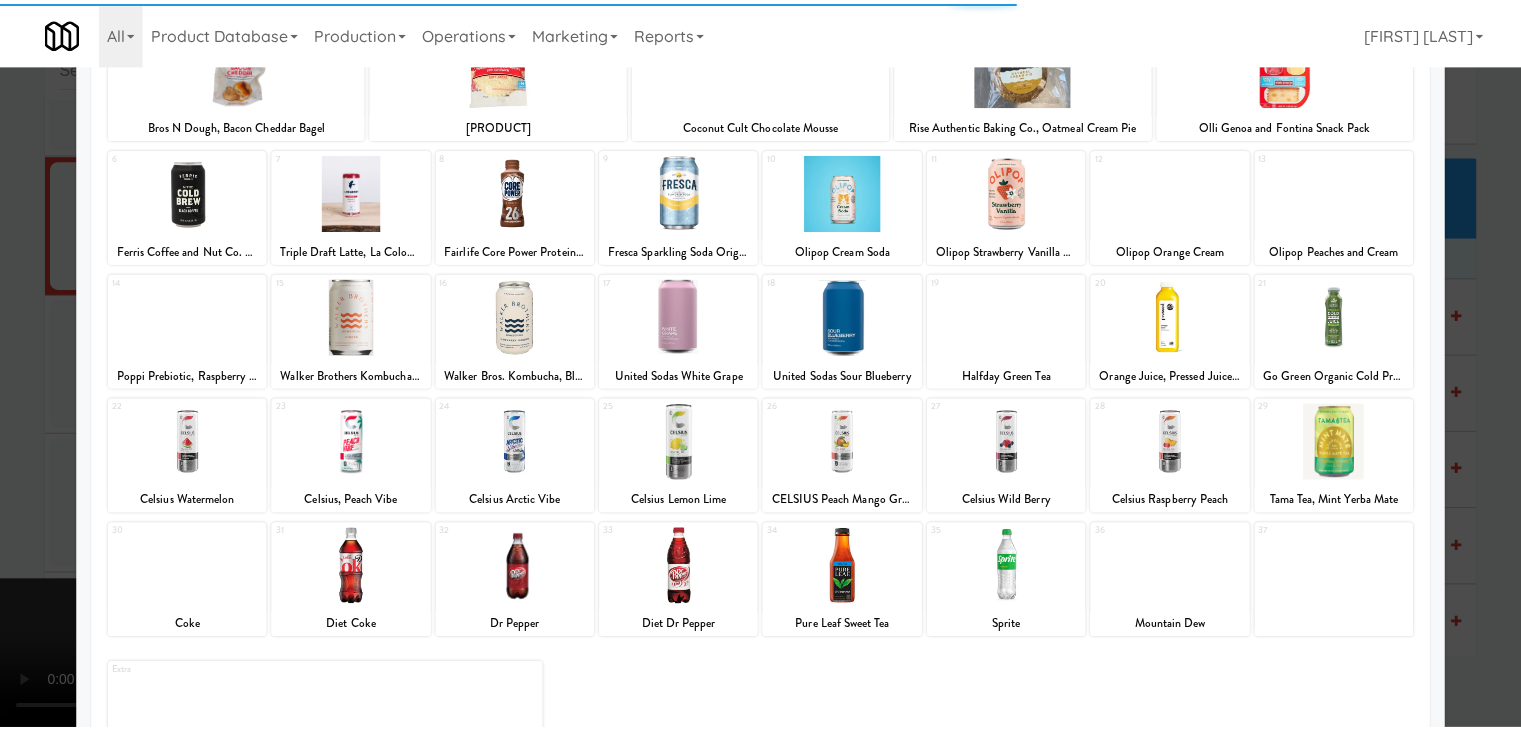 scroll, scrollTop: 200, scrollLeft: 0, axis: vertical 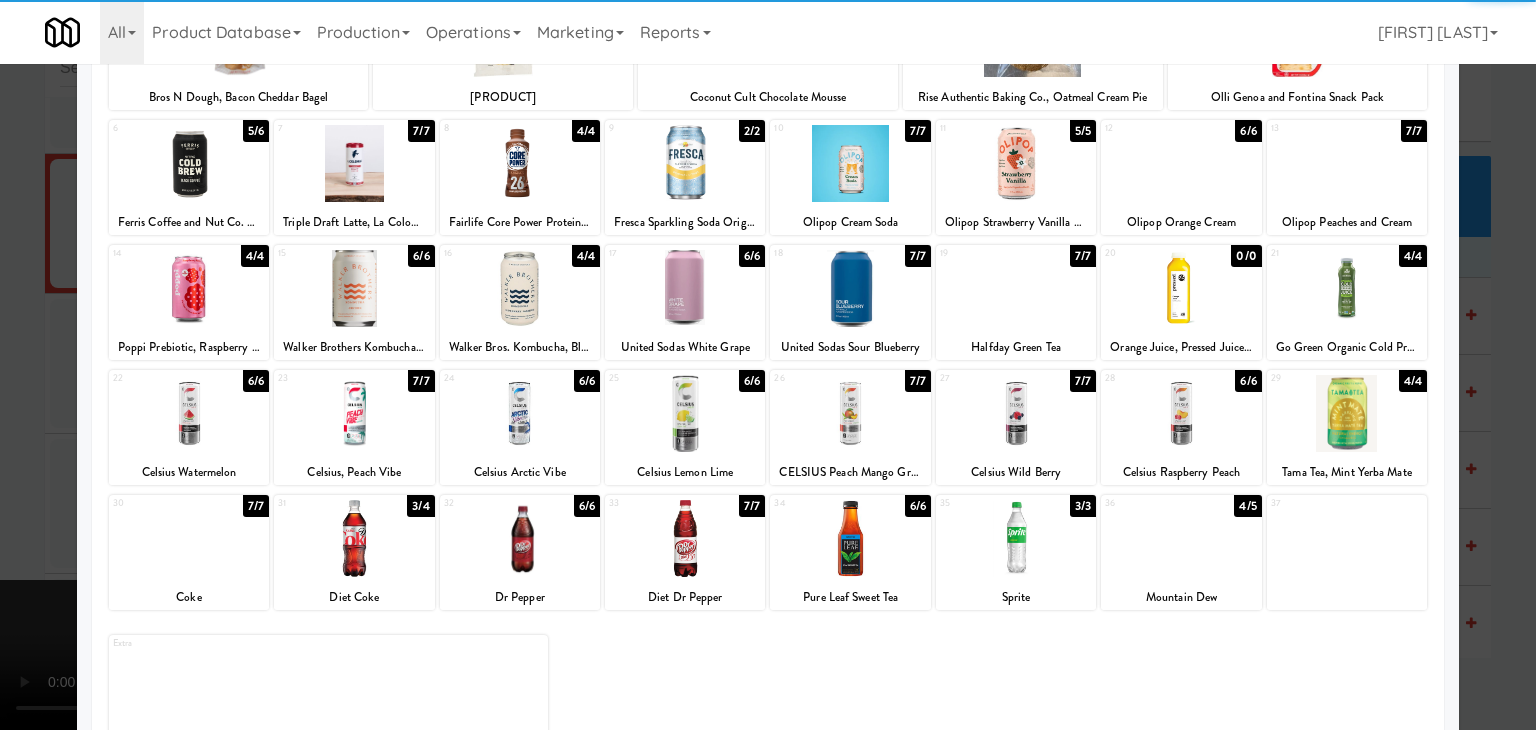 click at bounding box center [520, 413] 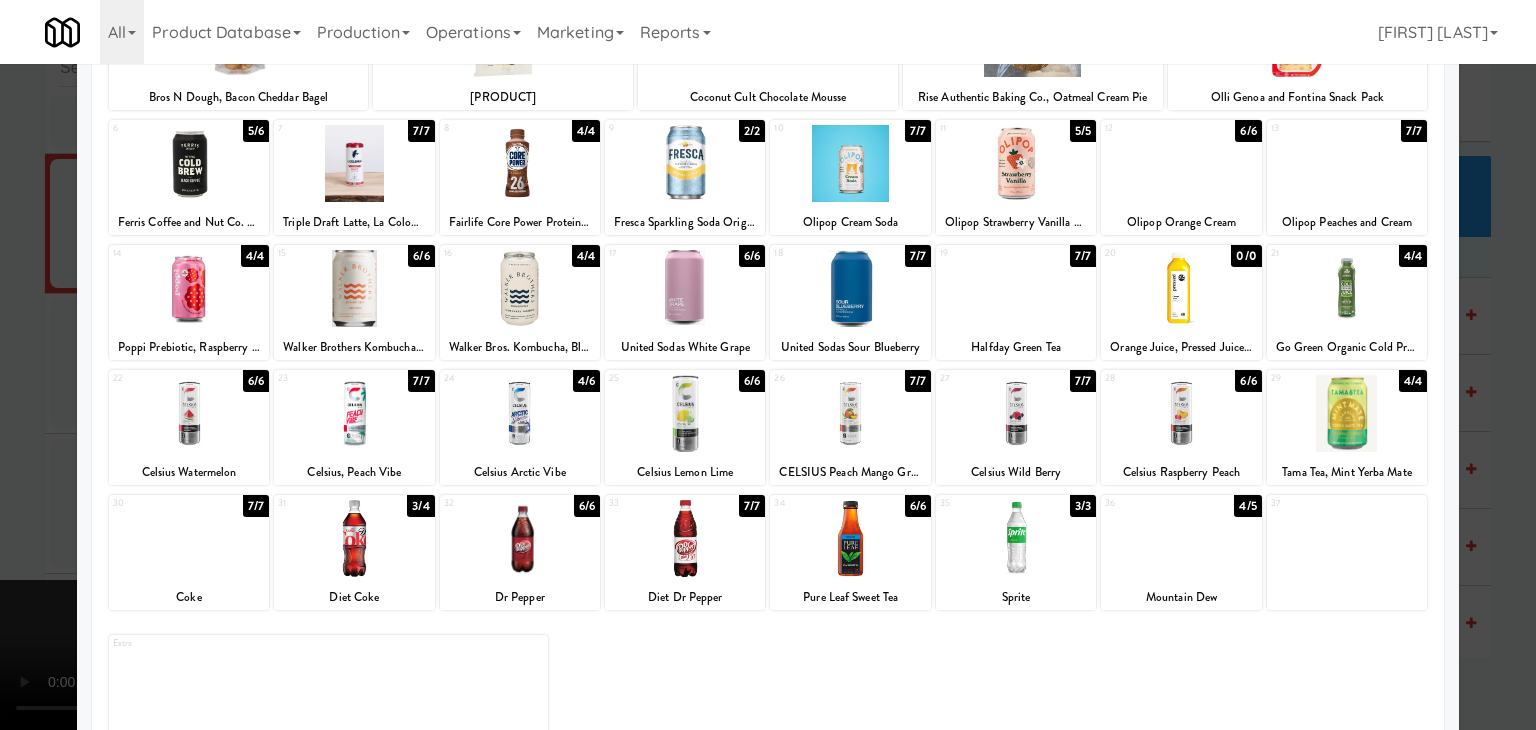 drag, startPoint x: 0, startPoint y: 419, endPoint x: 235, endPoint y: 419, distance: 235 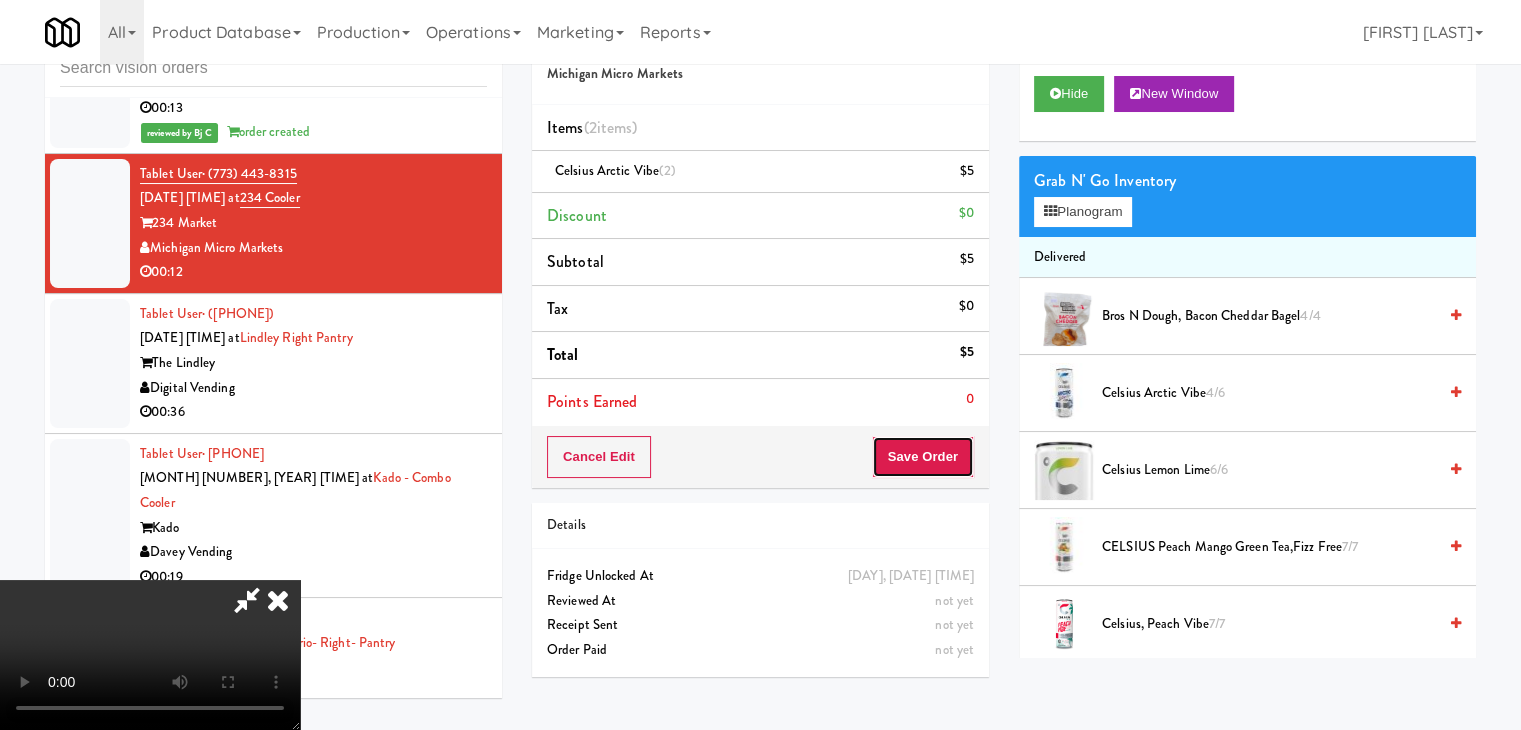 click on "Save Order" at bounding box center (923, 457) 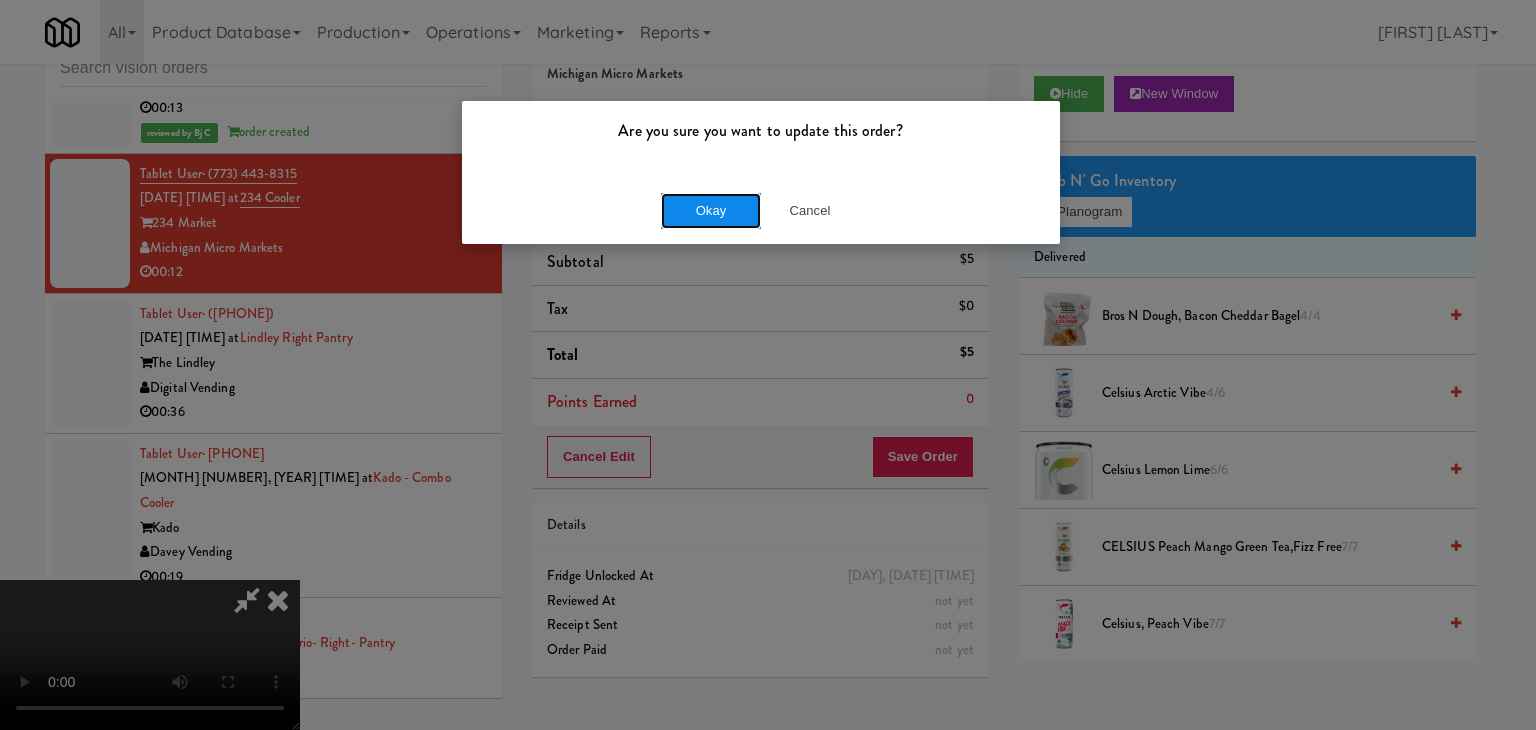 click on "Okay" at bounding box center [711, 211] 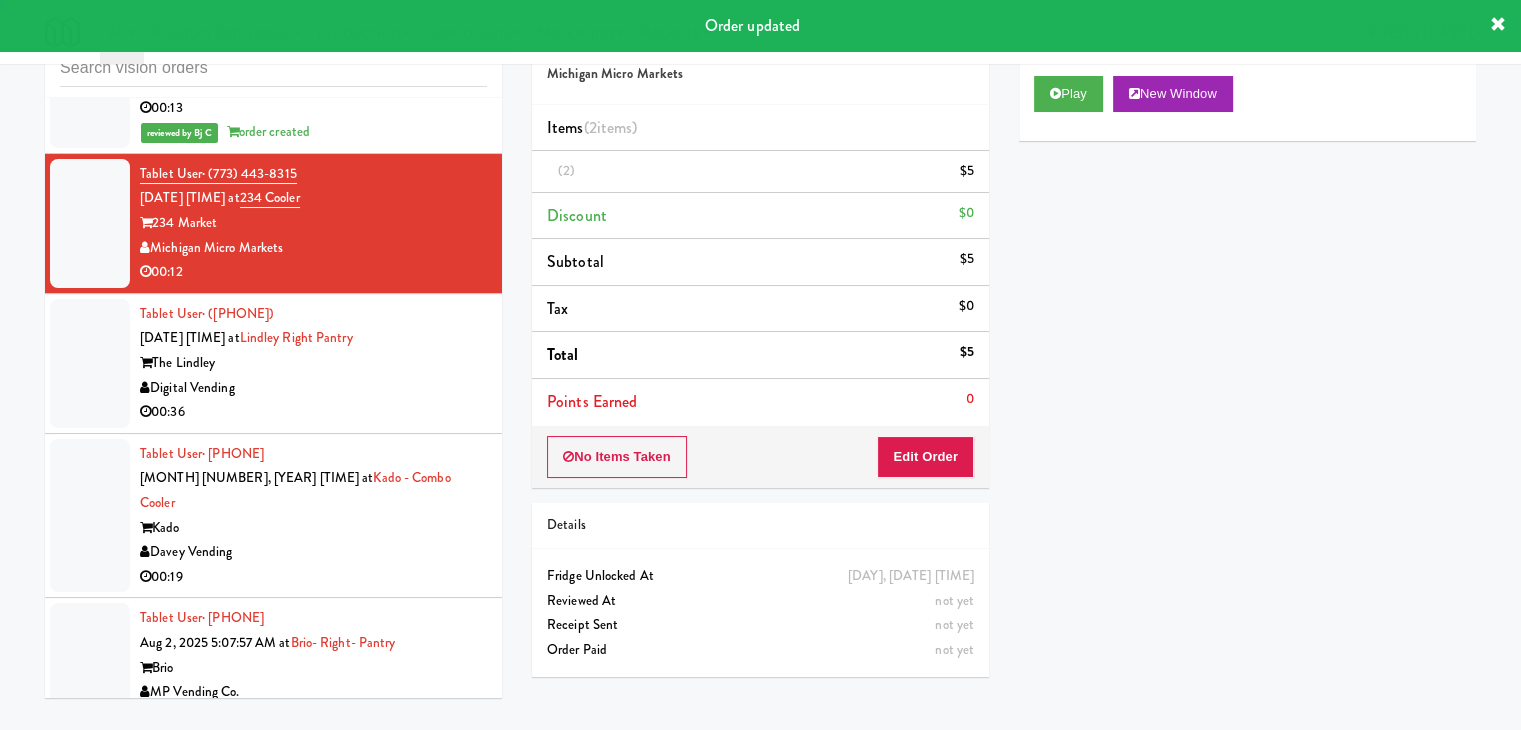 scroll, scrollTop: 0, scrollLeft: 0, axis: both 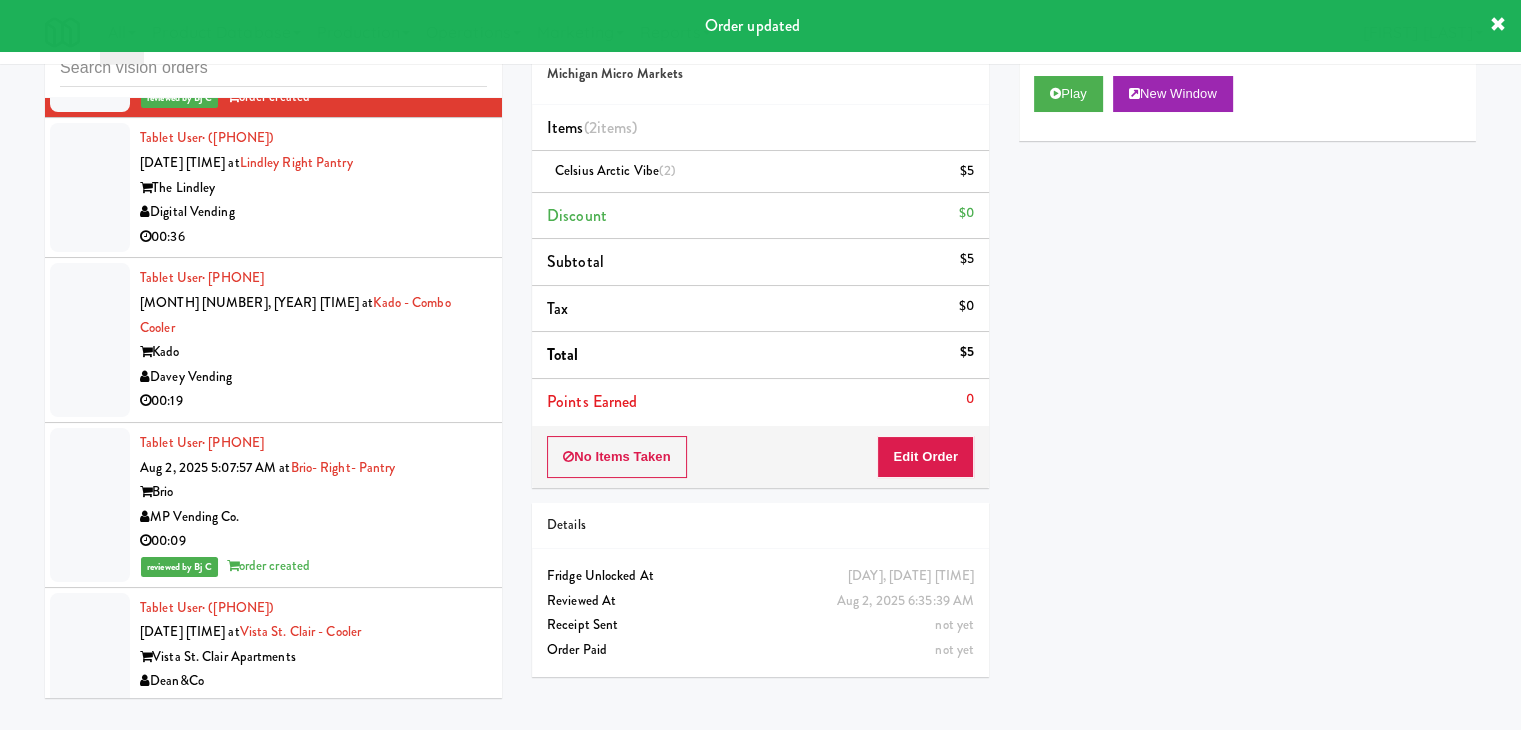 click on "00:36" at bounding box center (313, 237) 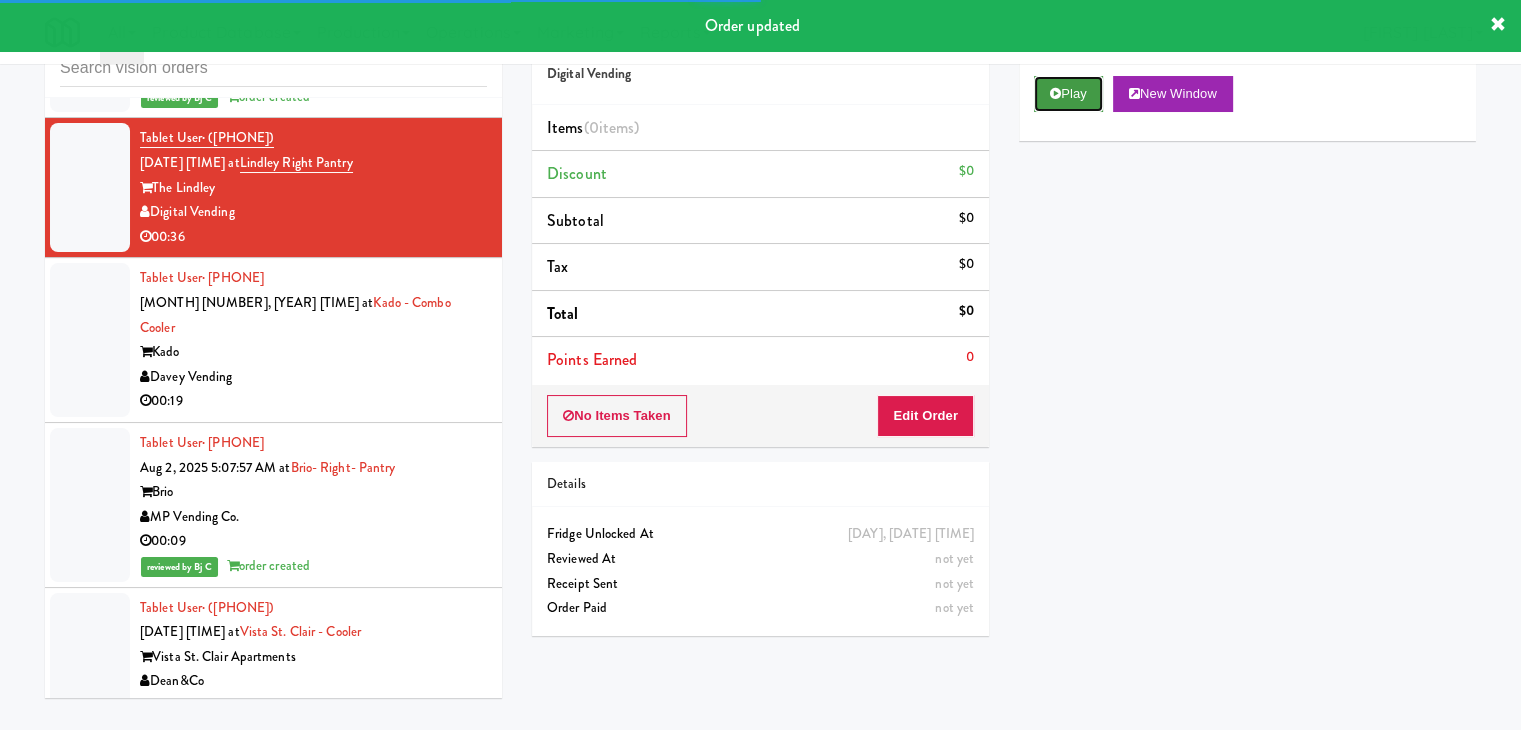 click on "Play" at bounding box center (1068, 94) 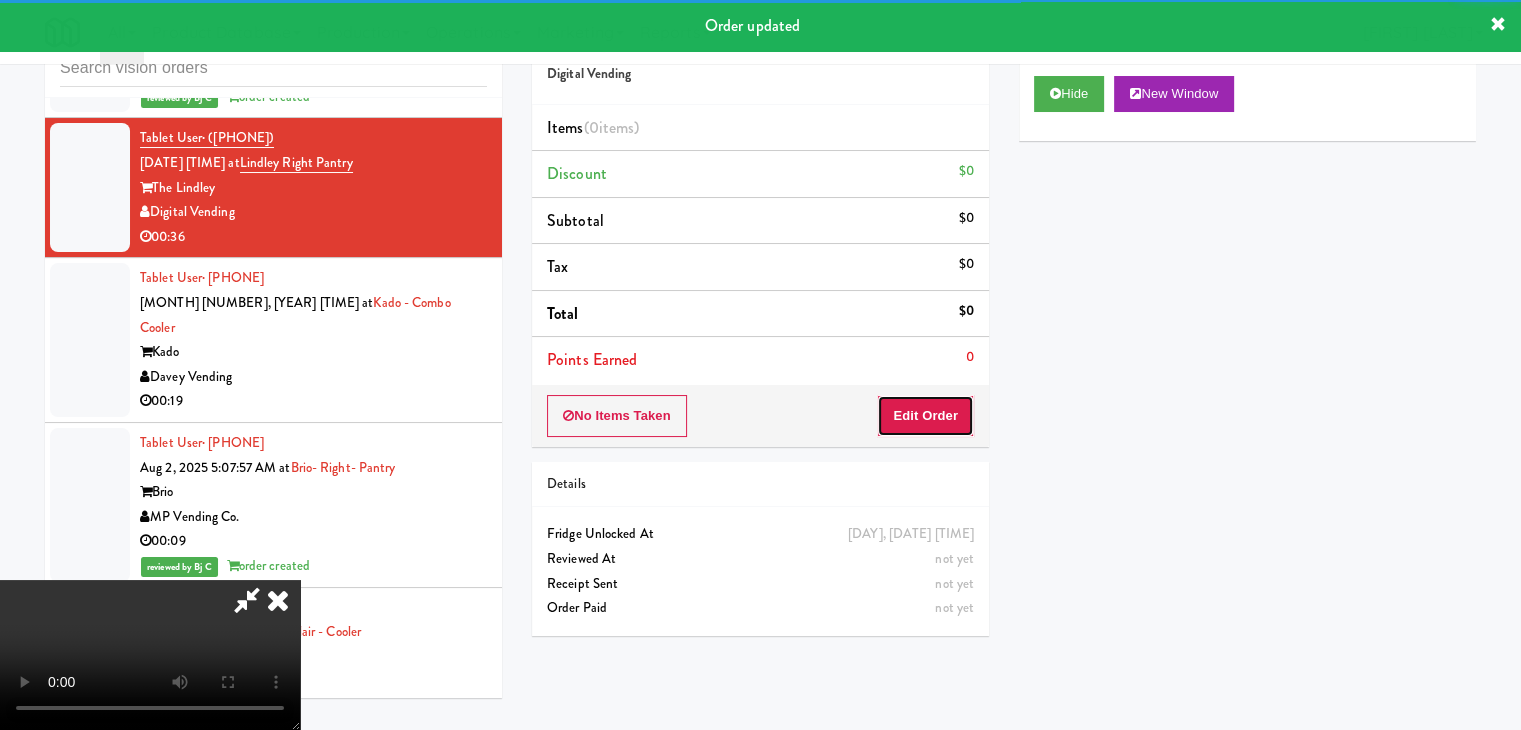 click on "Edit Order" at bounding box center (925, 416) 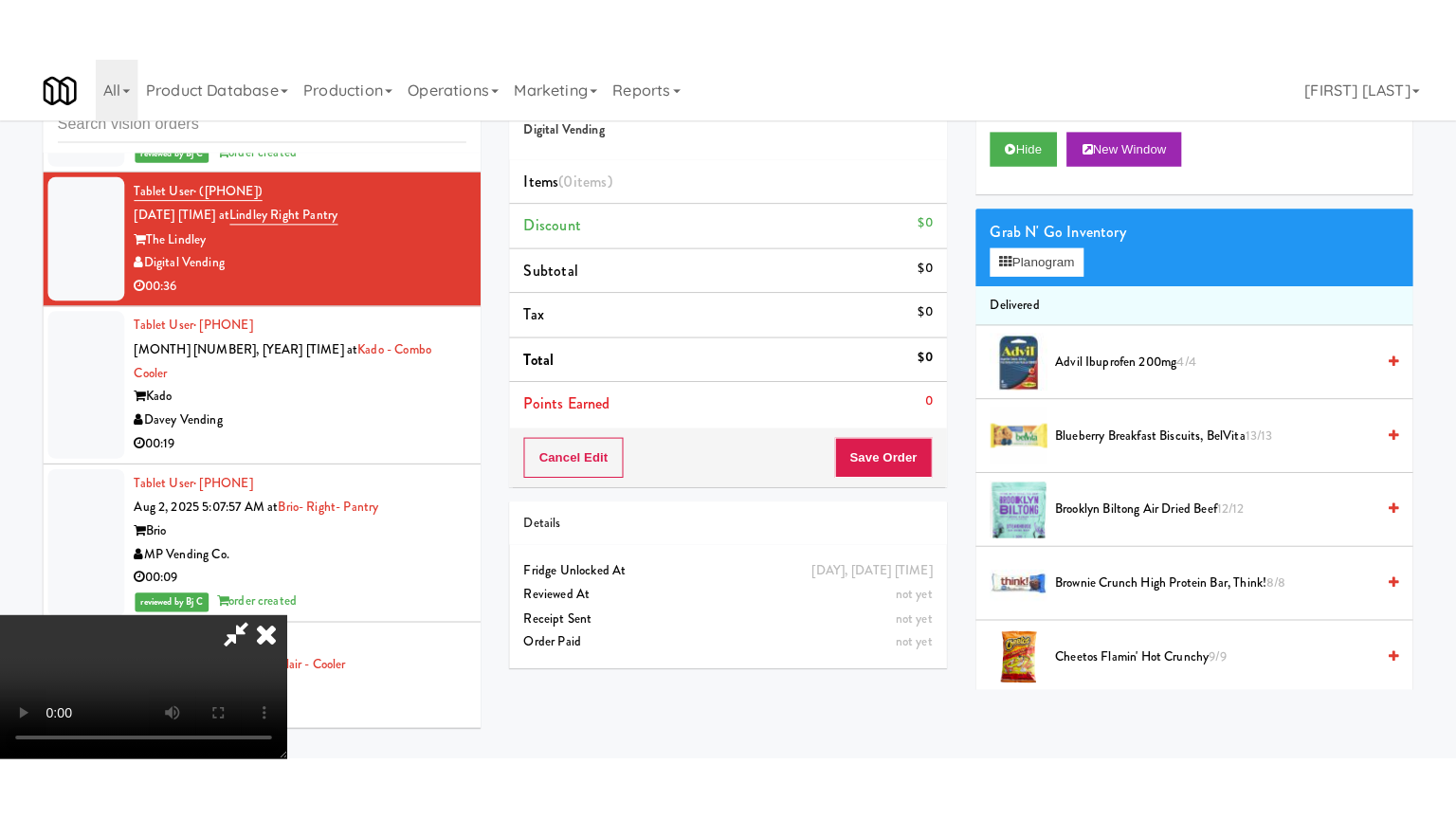 scroll, scrollTop: 266, scrollLeft: 0, axis: vertical 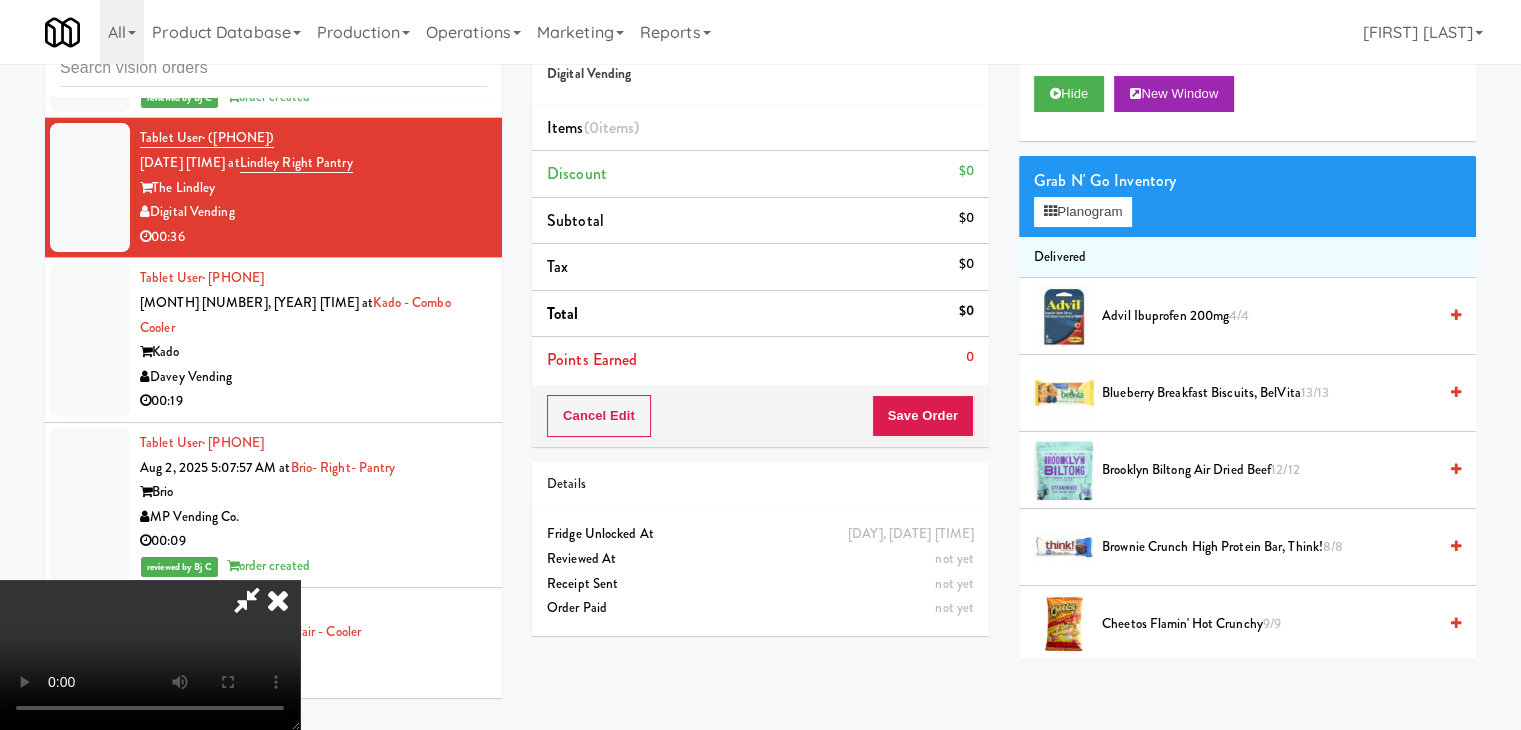 type 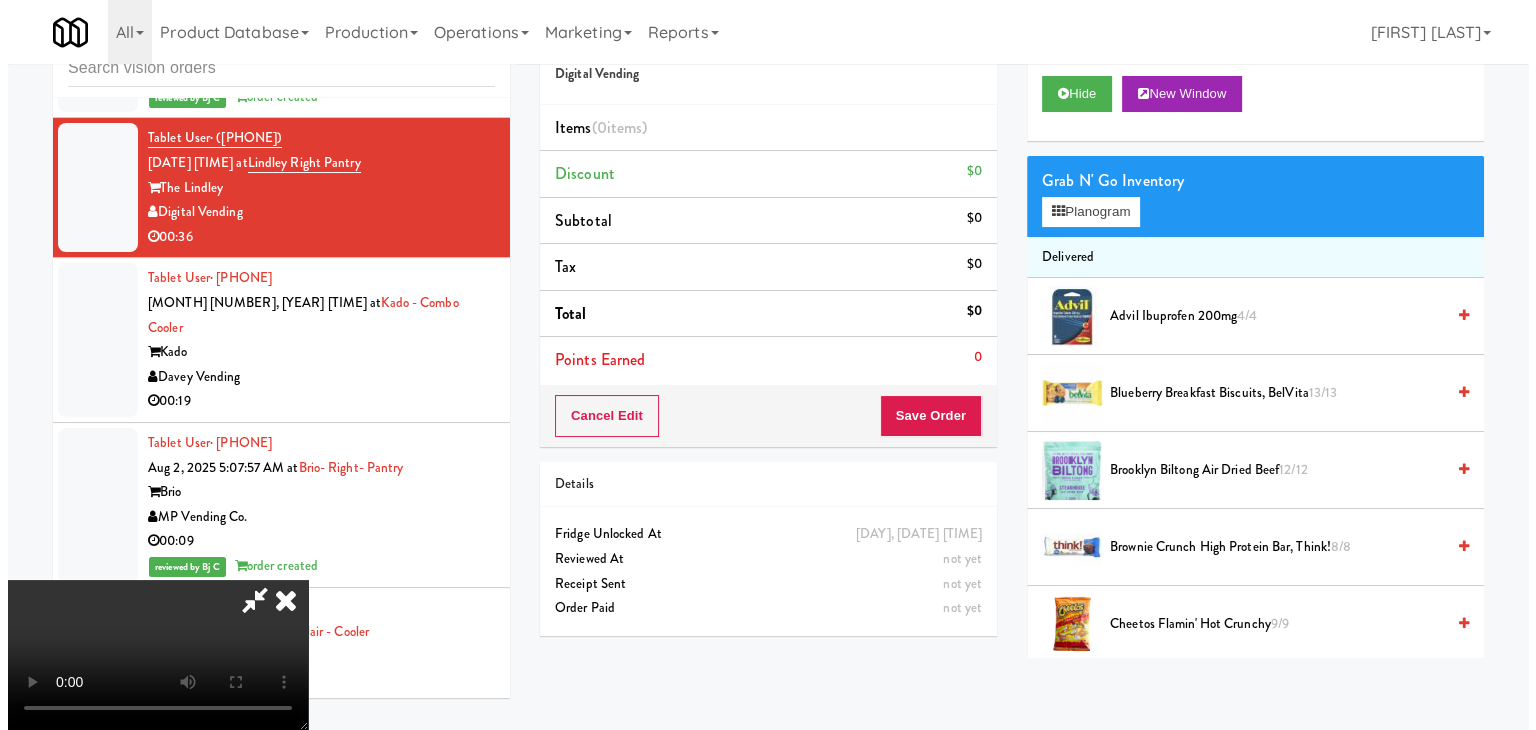 scroll, scrollTop: 0, scrollLeft: 0, axis: both 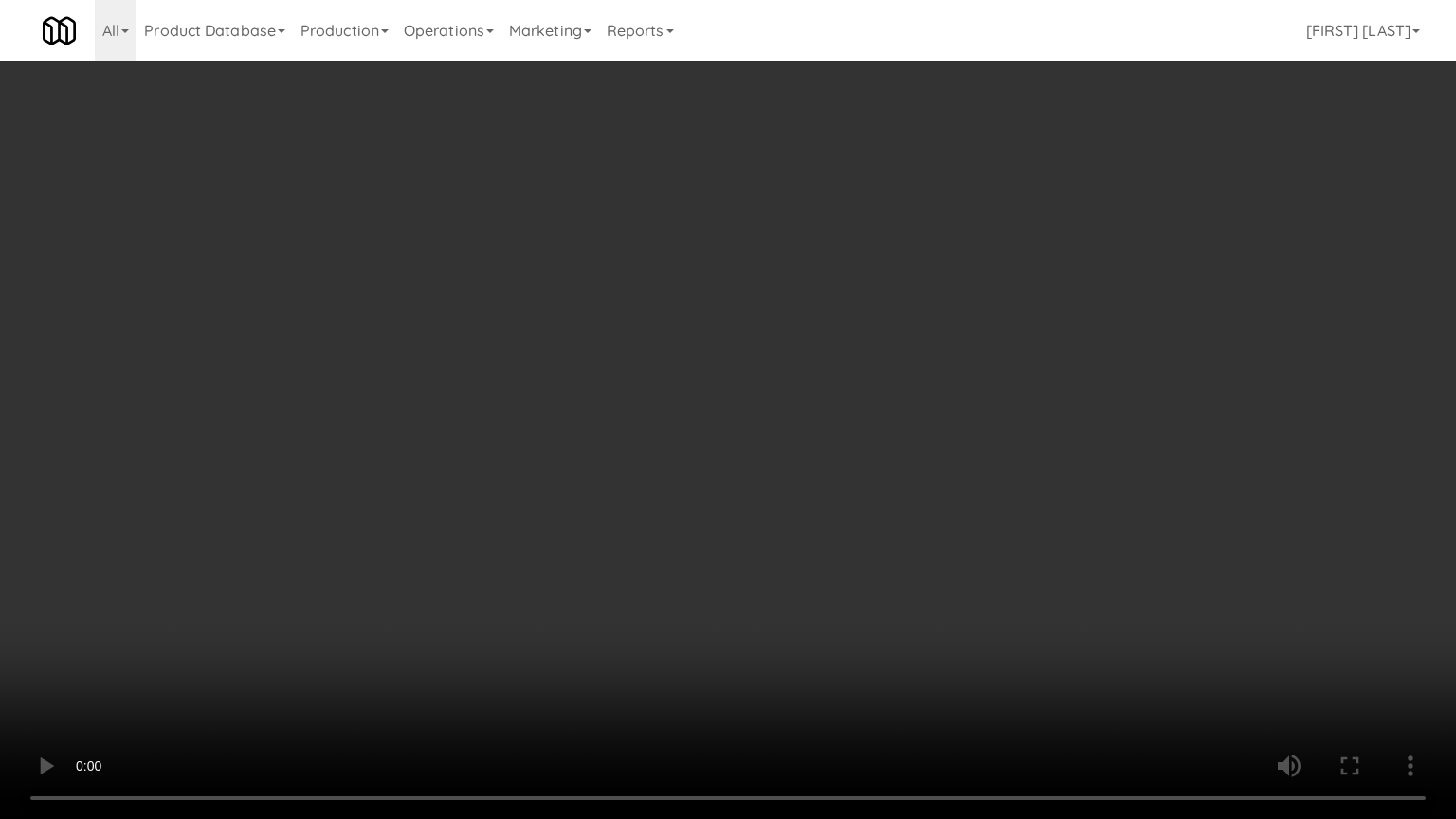 click at bounding box center [728, 410] 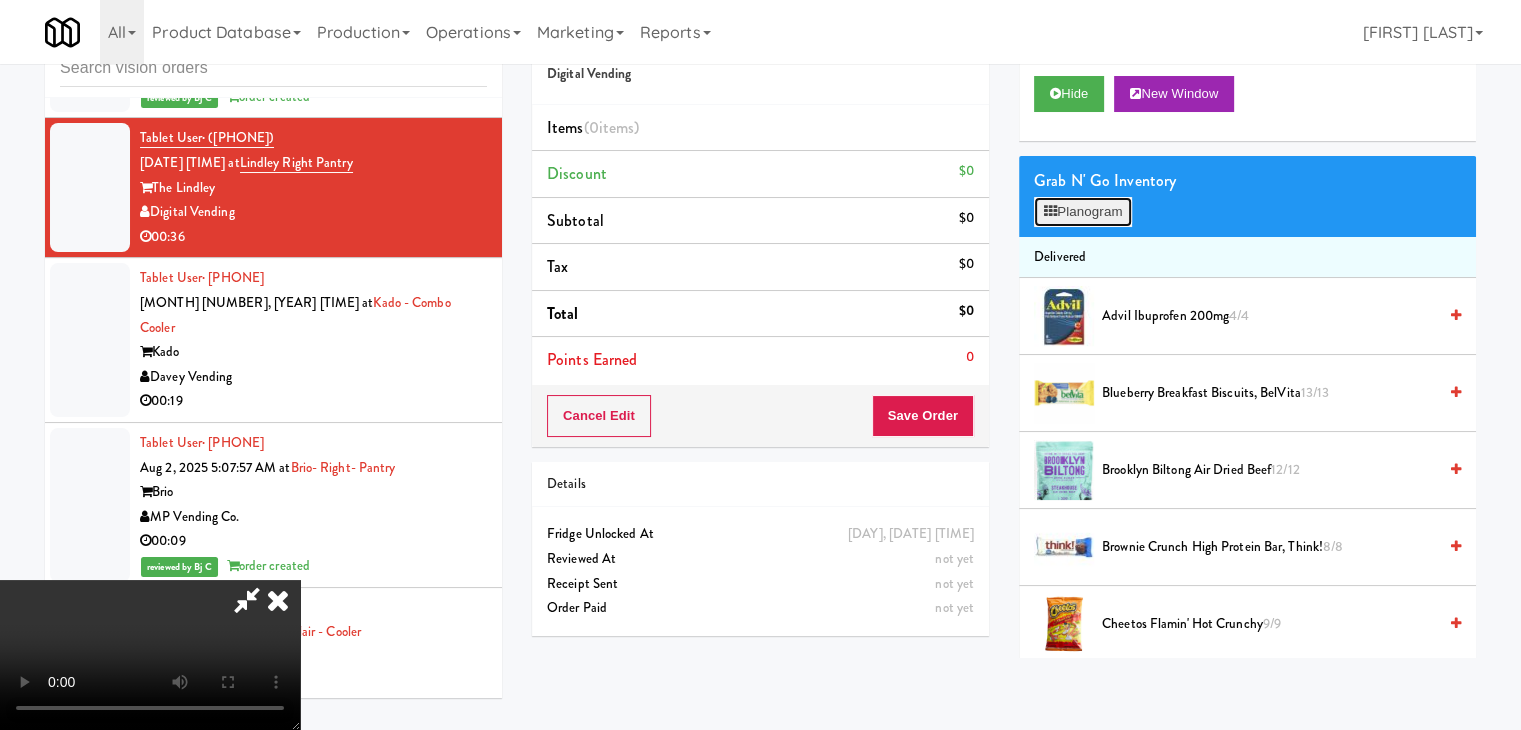 click on "Planogram" at bounding box center (1083, 212) 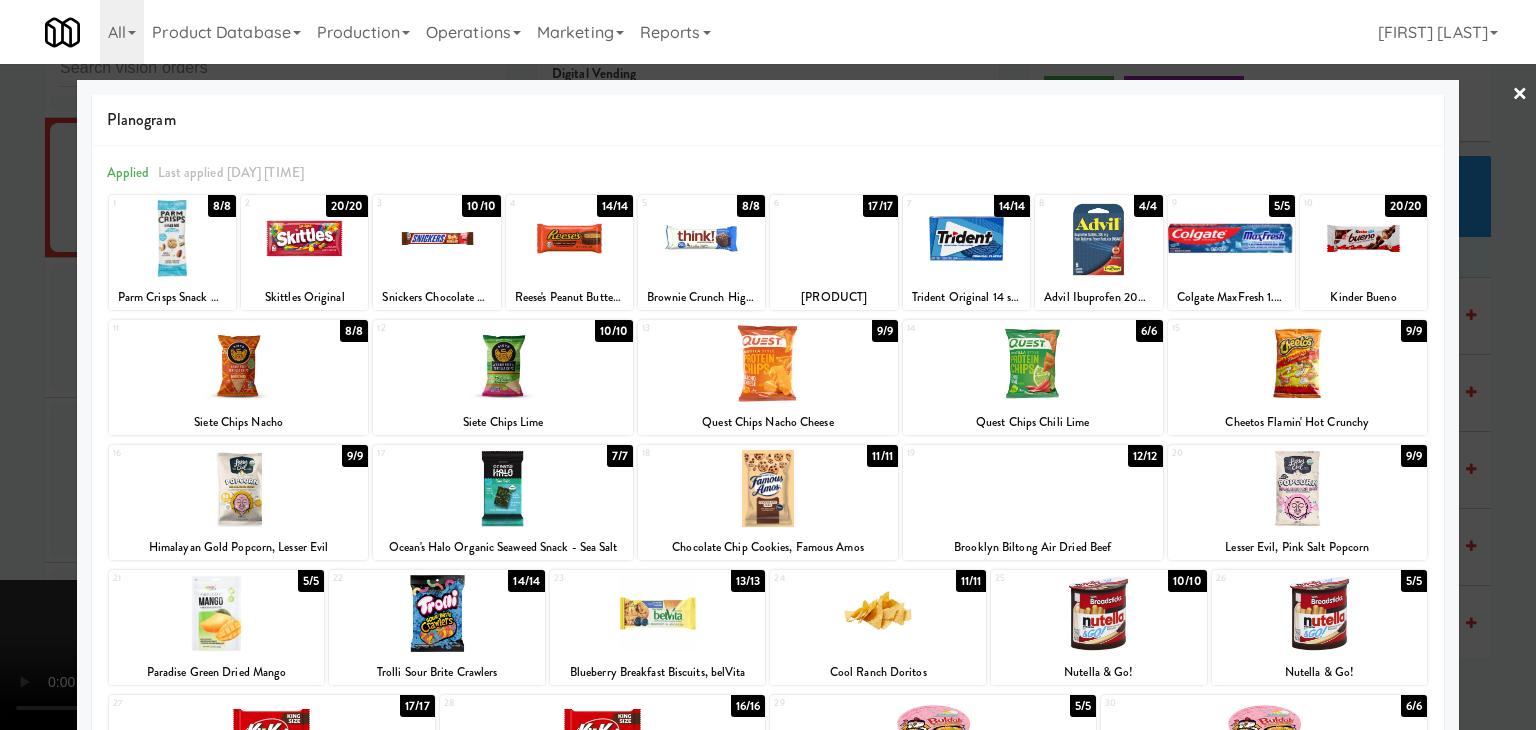click at bounding box center [239, 488] 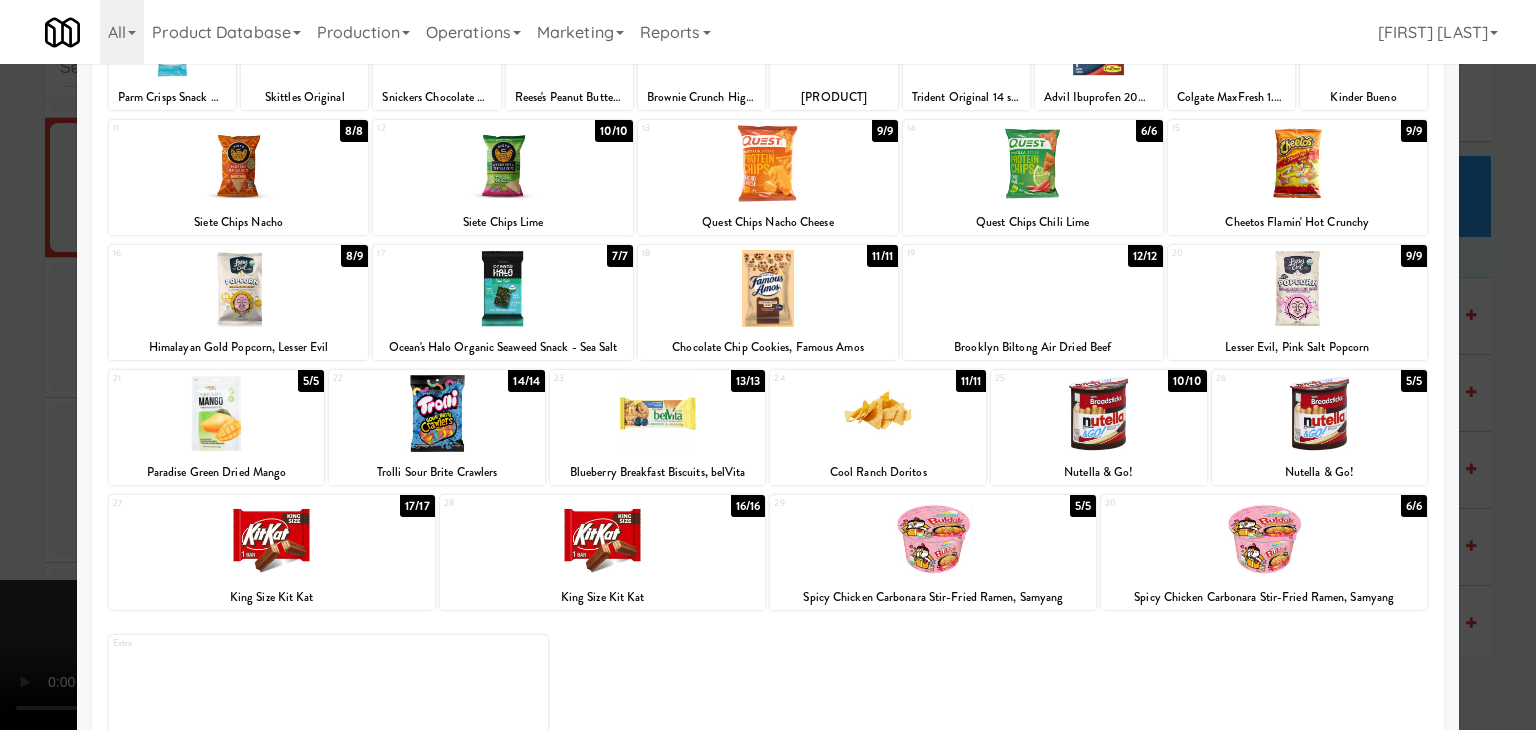 scroll, scrollTop: 0, scrollLeft: 0, axis: both 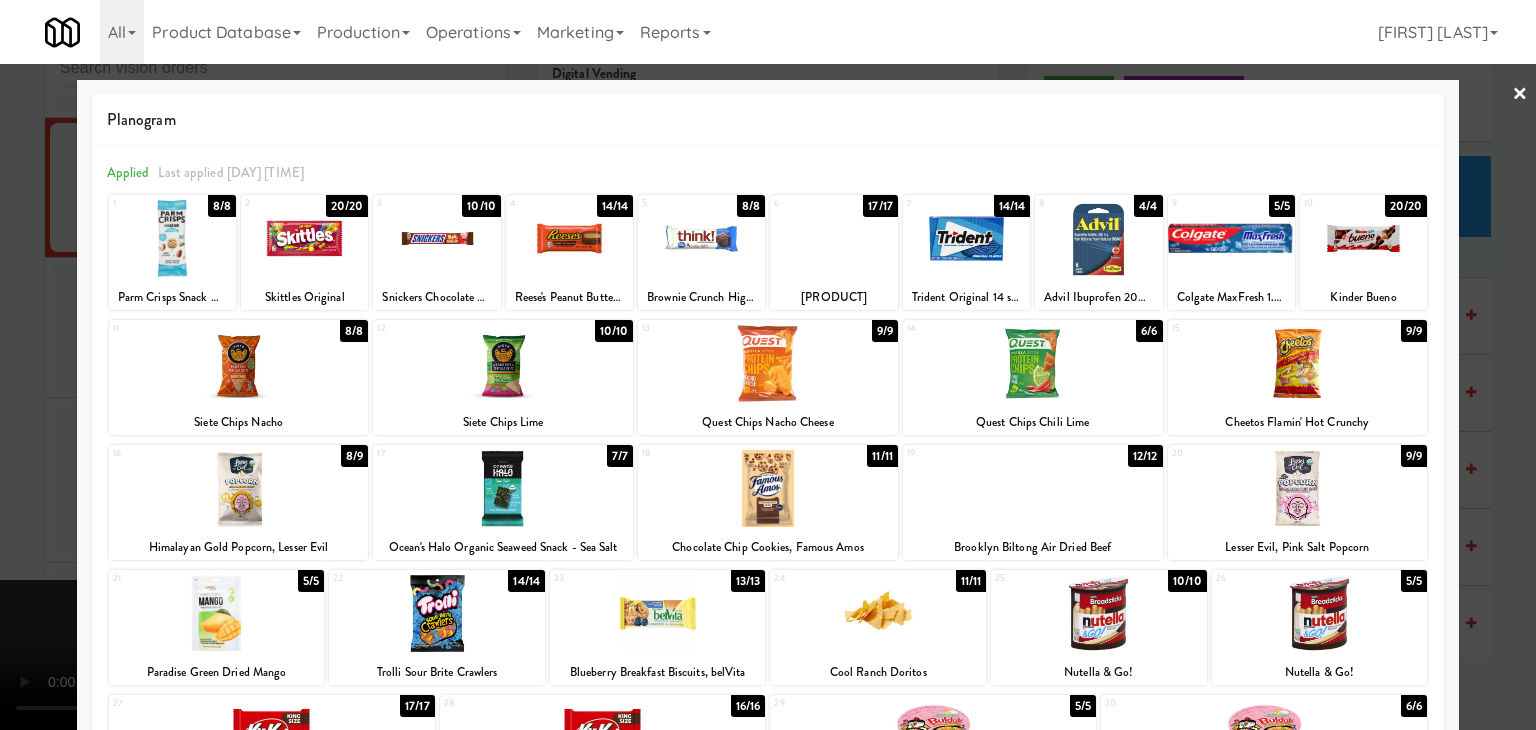 click at bounding box center [1033, 488] 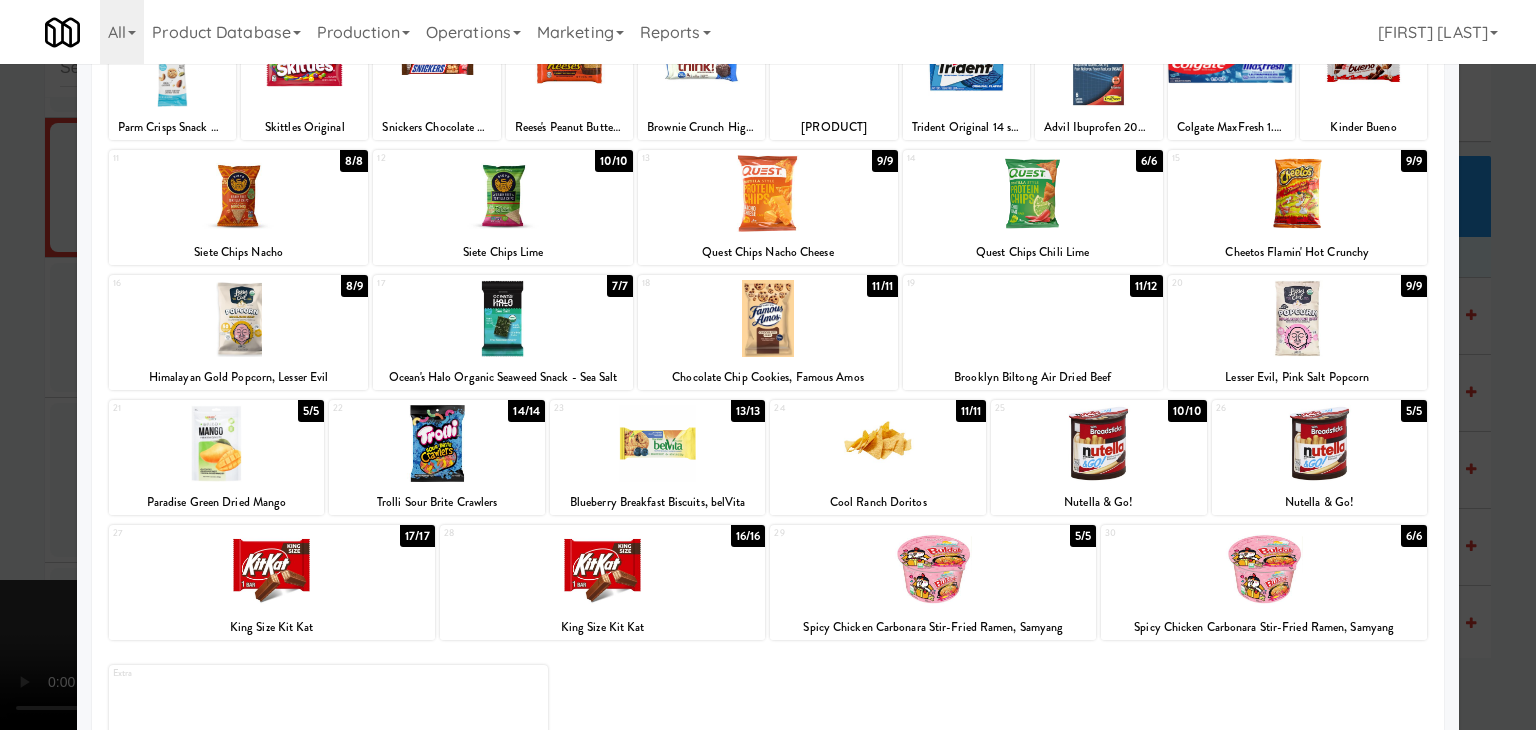 scroll, scrollTop: 200, scrollLeft: 0, axis: vertical 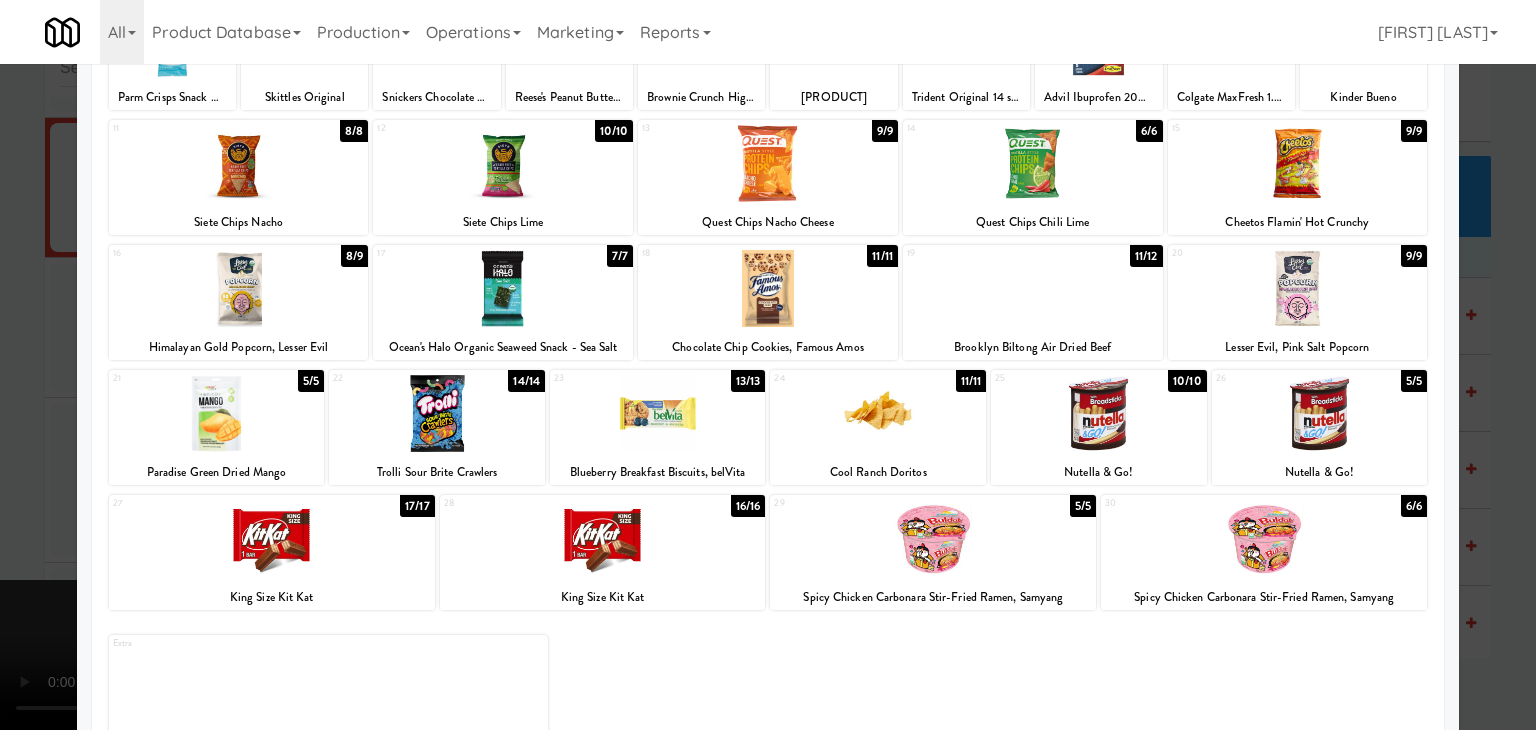 click at bounding box center [1264, 538] 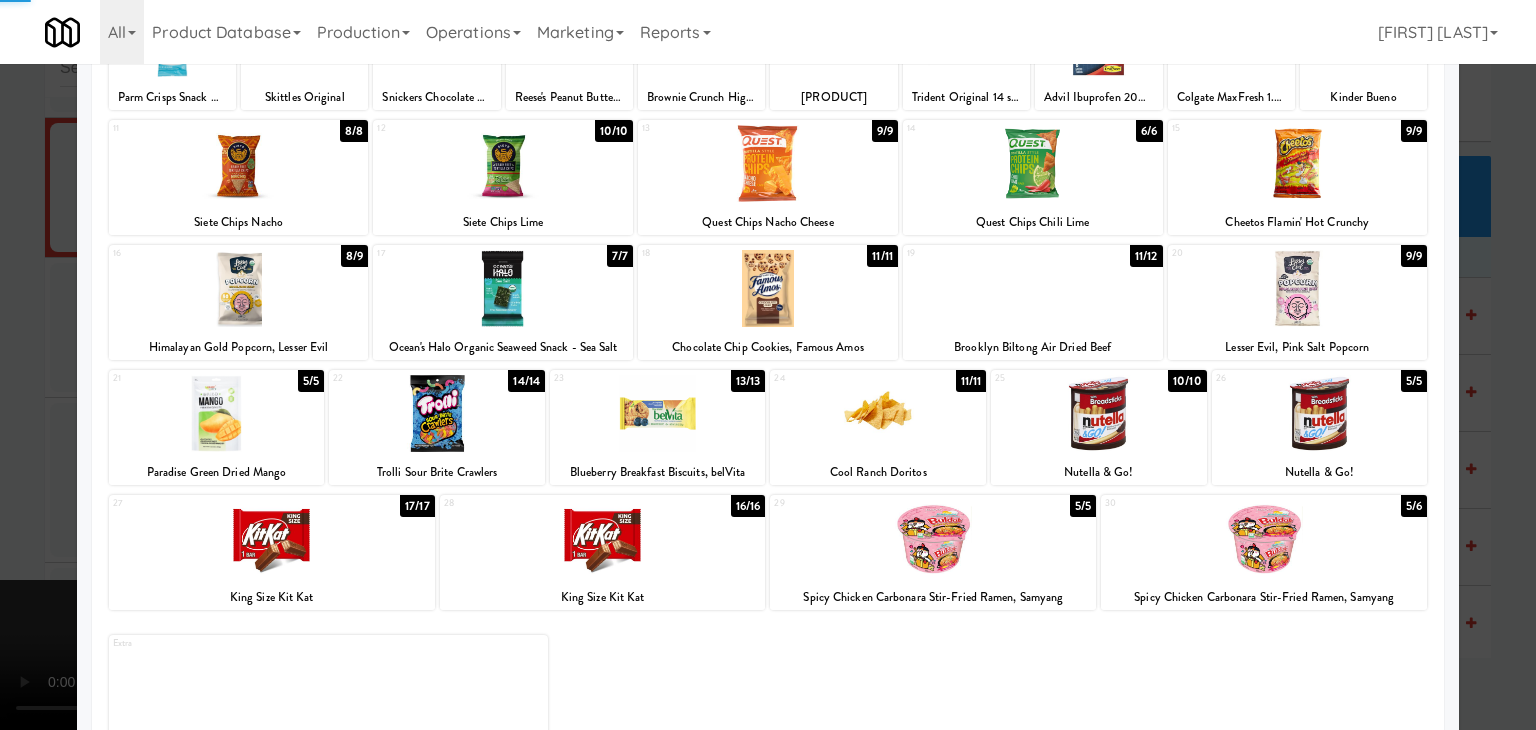 click at bounding box center [768, 365] 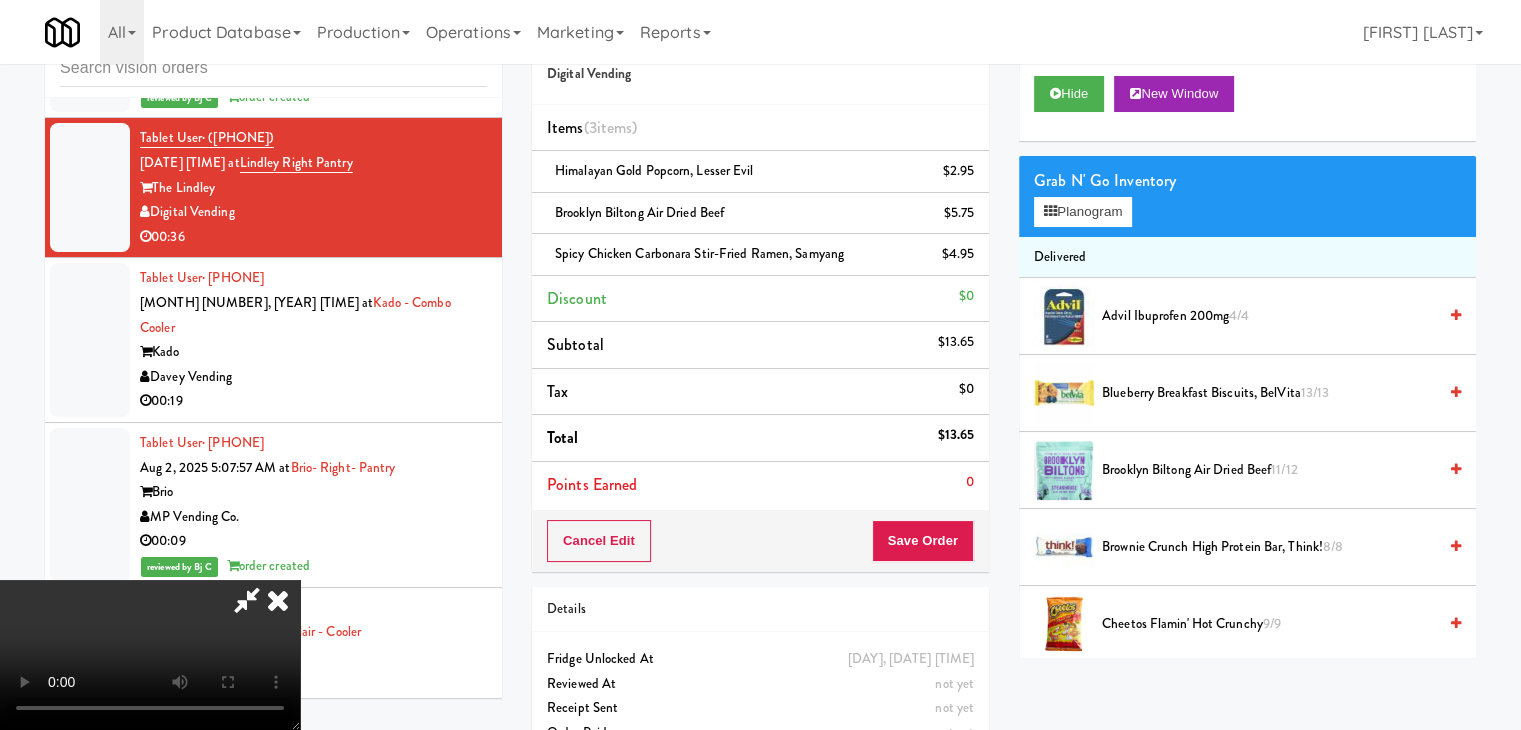 click at bounding box center (150, 655) 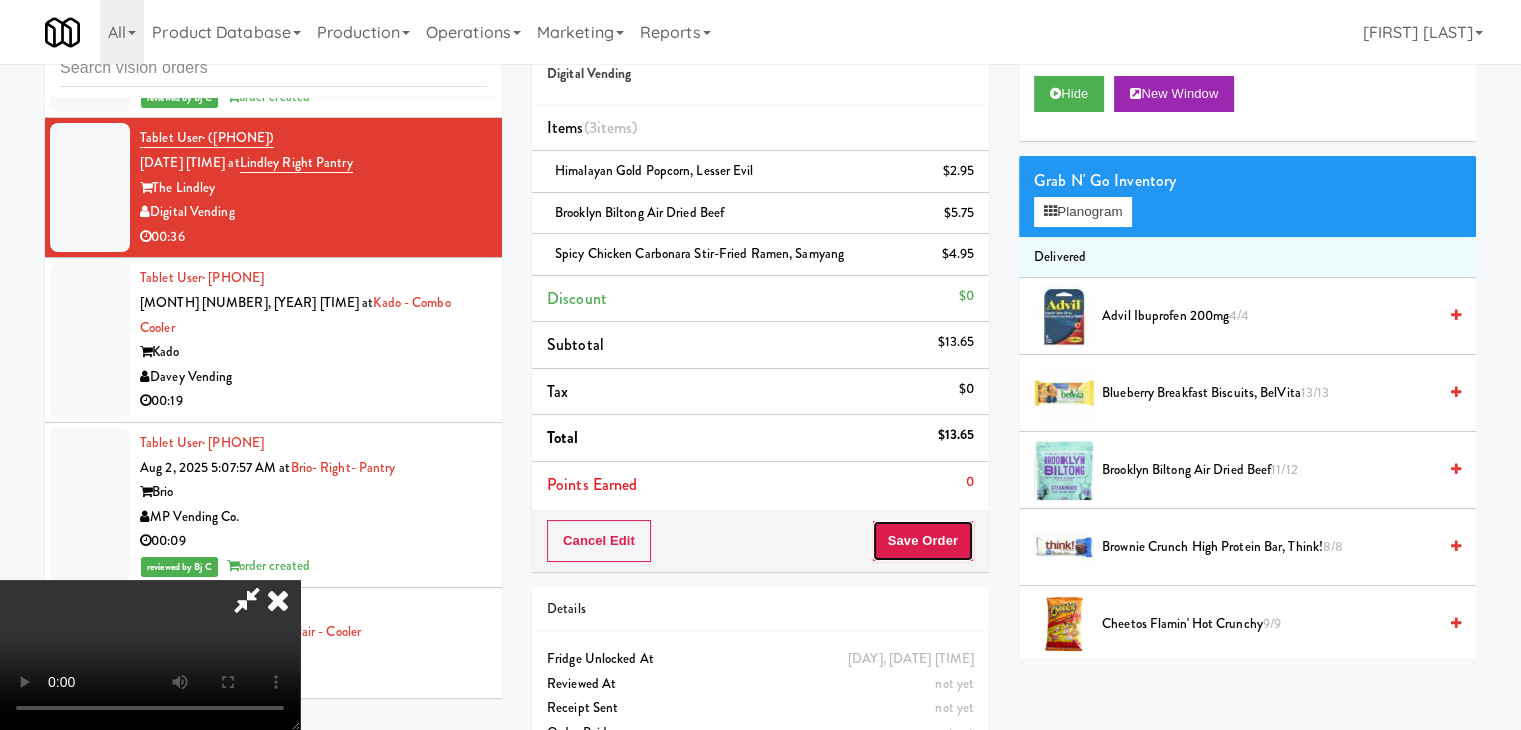 click on "Save Order" at bounding box center (923, 541) 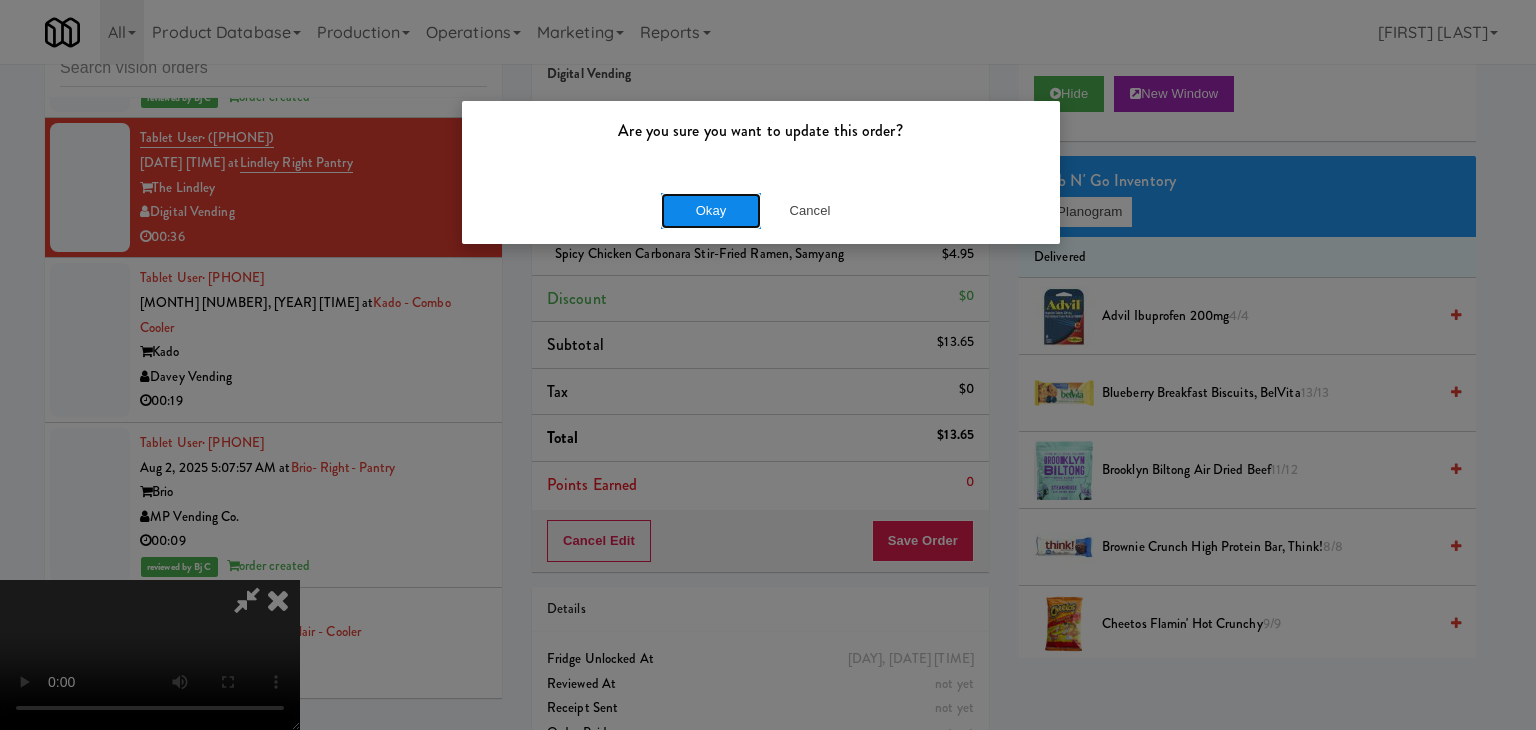 click on "Okay" at bounding box center [711, 211] 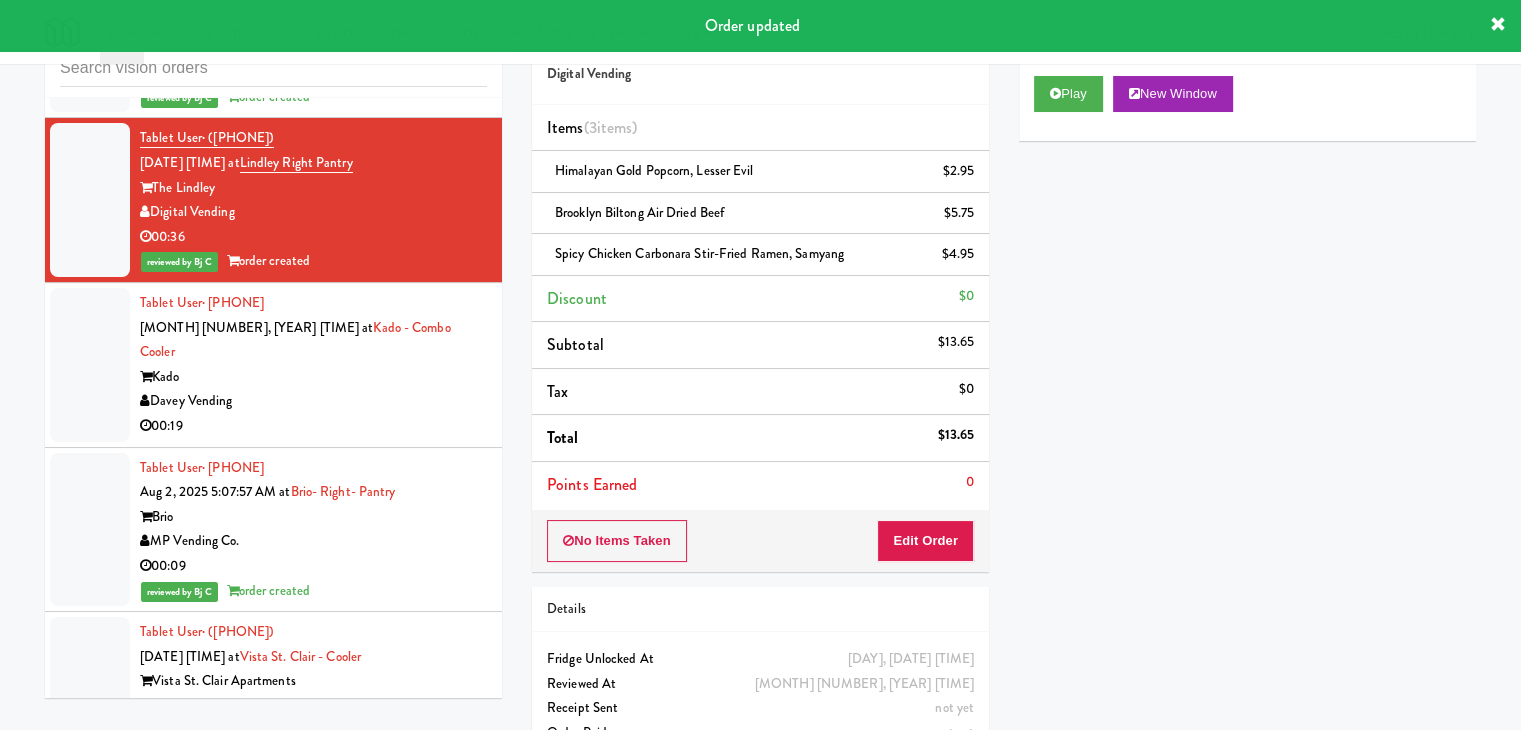 drag, startPoint x: 364, startPoint y: 380, endPoint x: 379, endPoint y: 389, distance: 17.492855 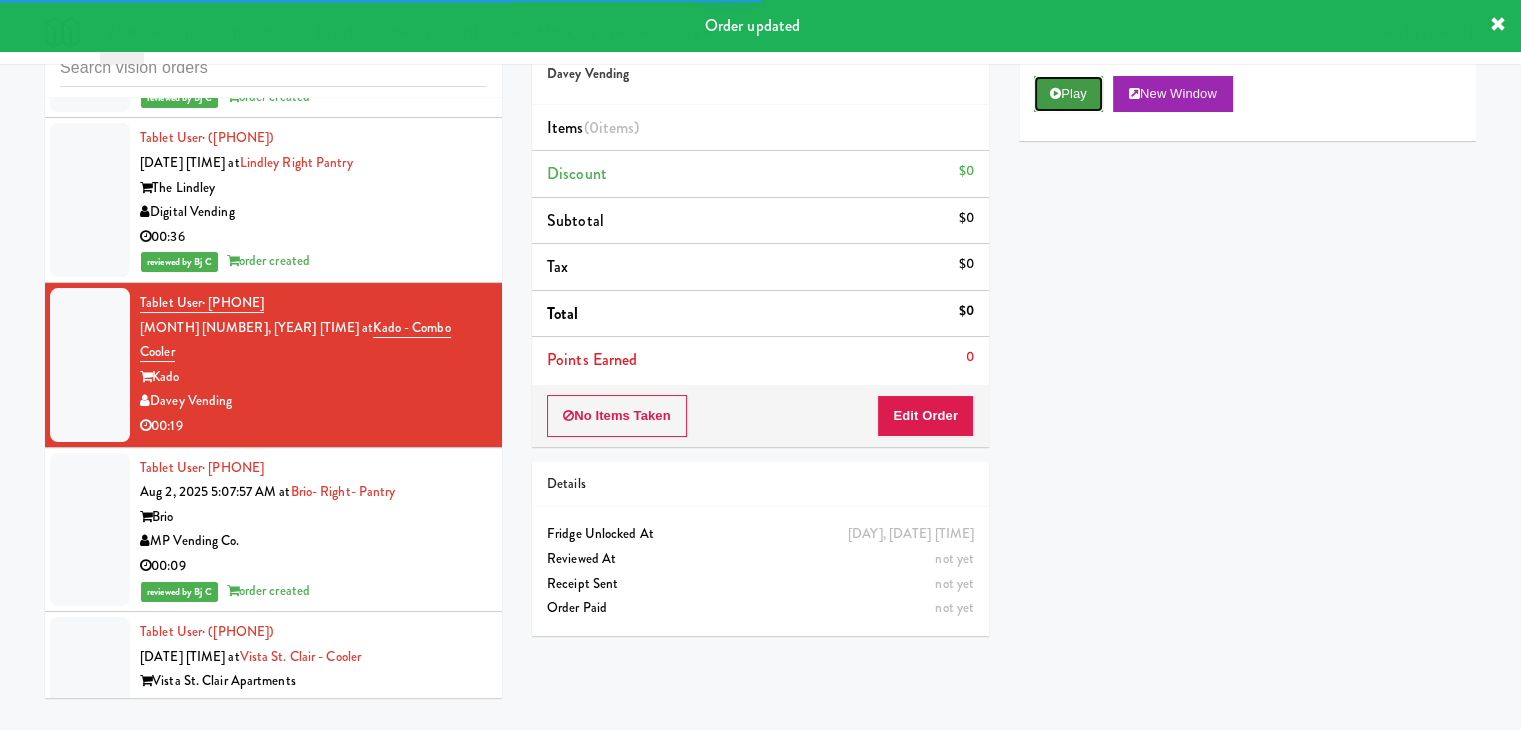 click on "Play" at bounding box center [1068, 94] 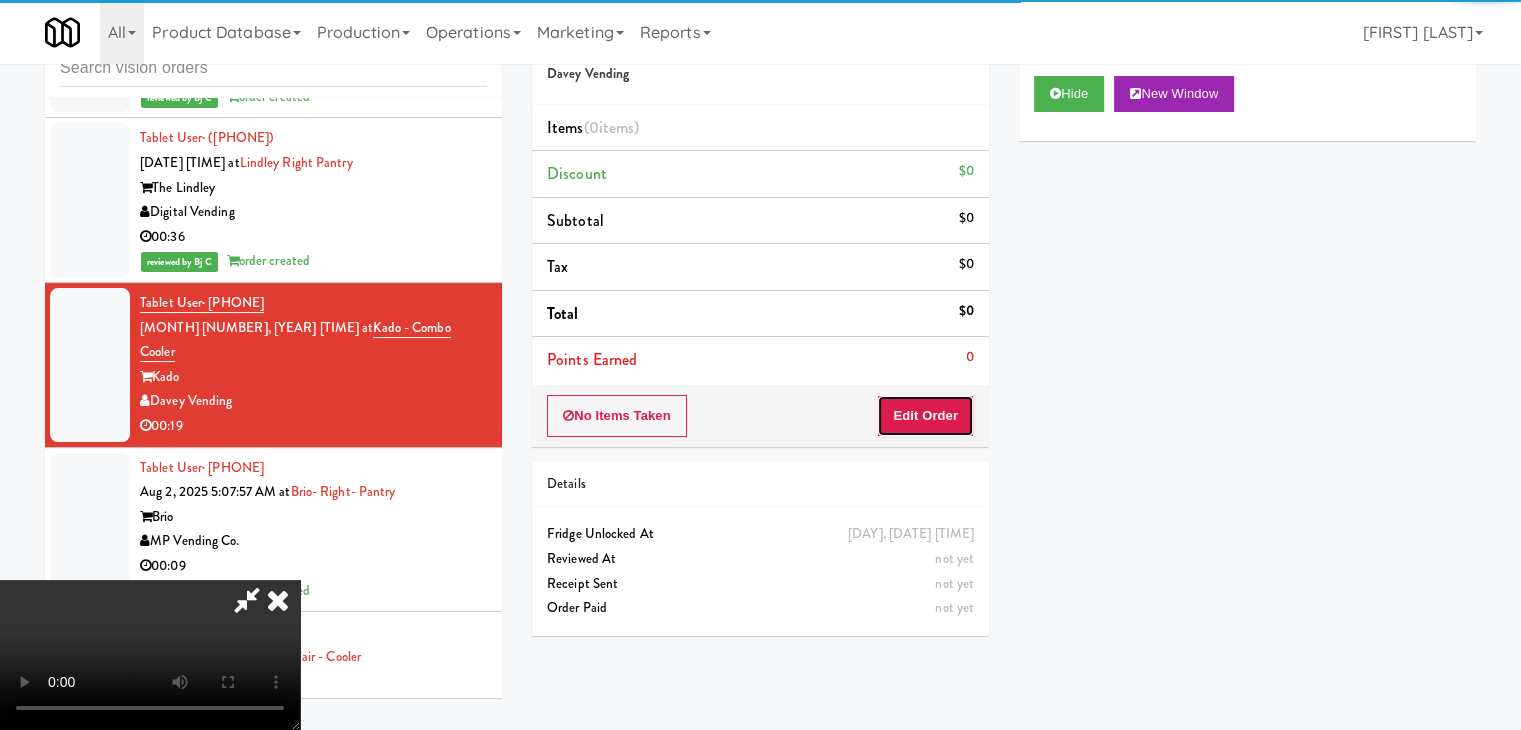 click on "Edit Order" at bounding box center (925, 416) 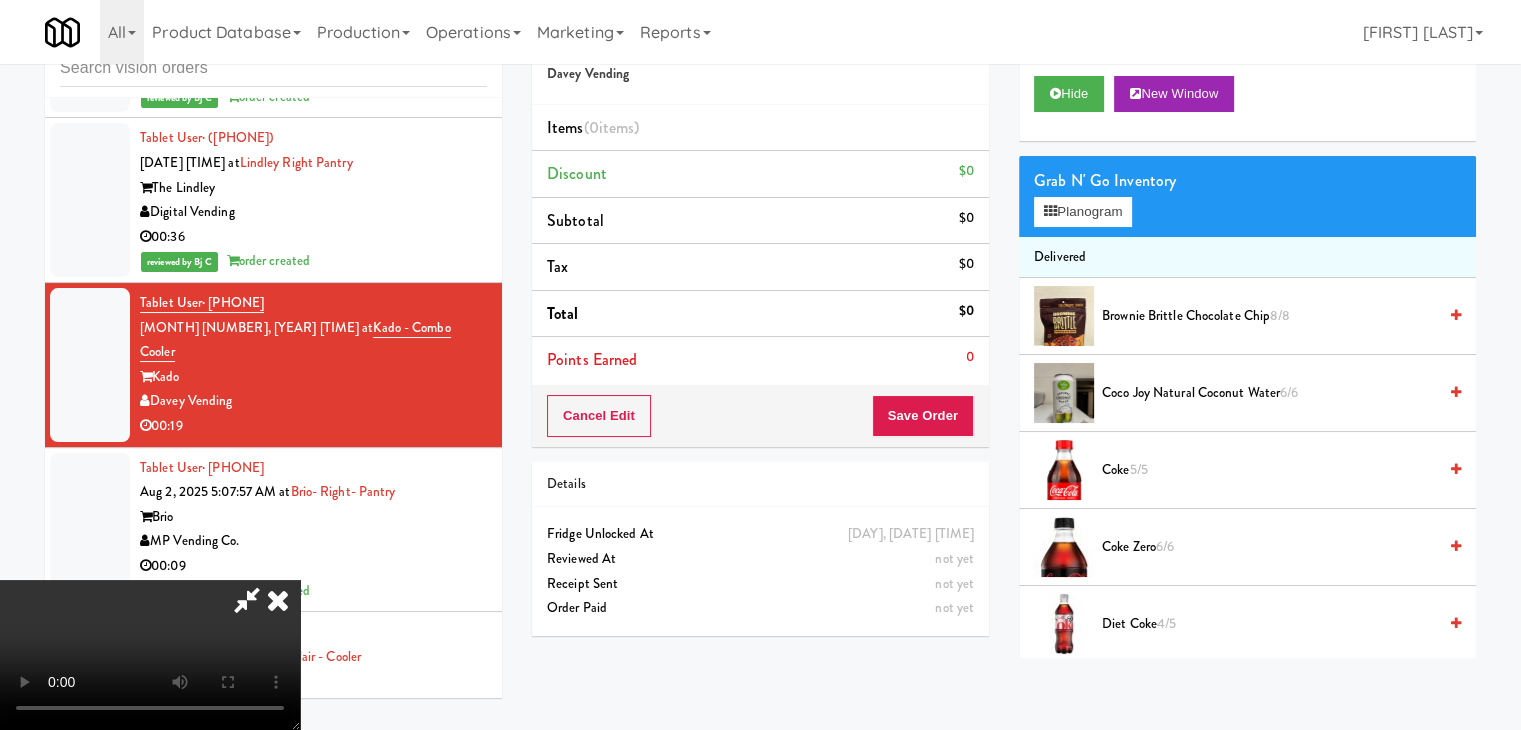 type 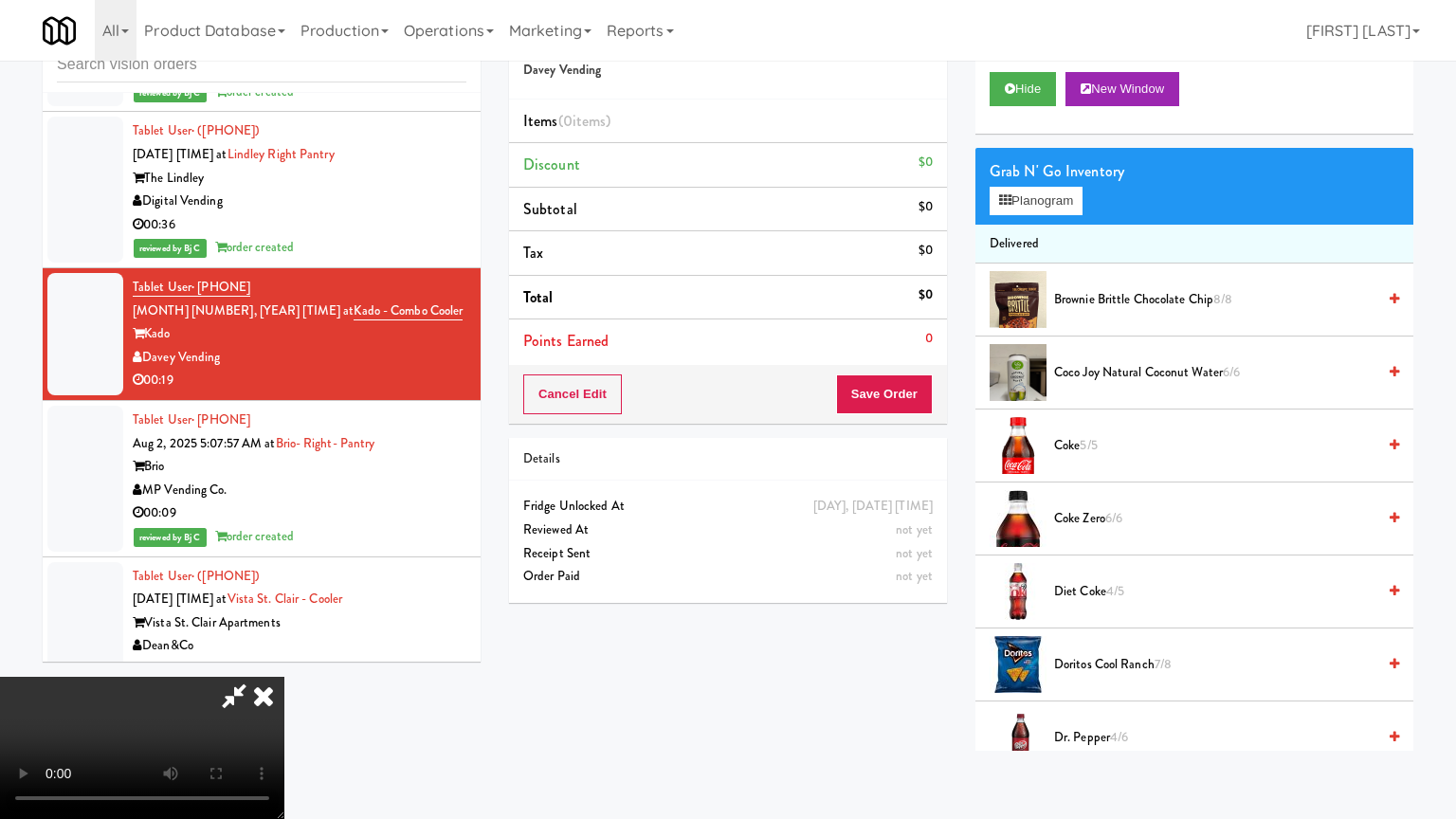 click at bounding box center [142, 748] 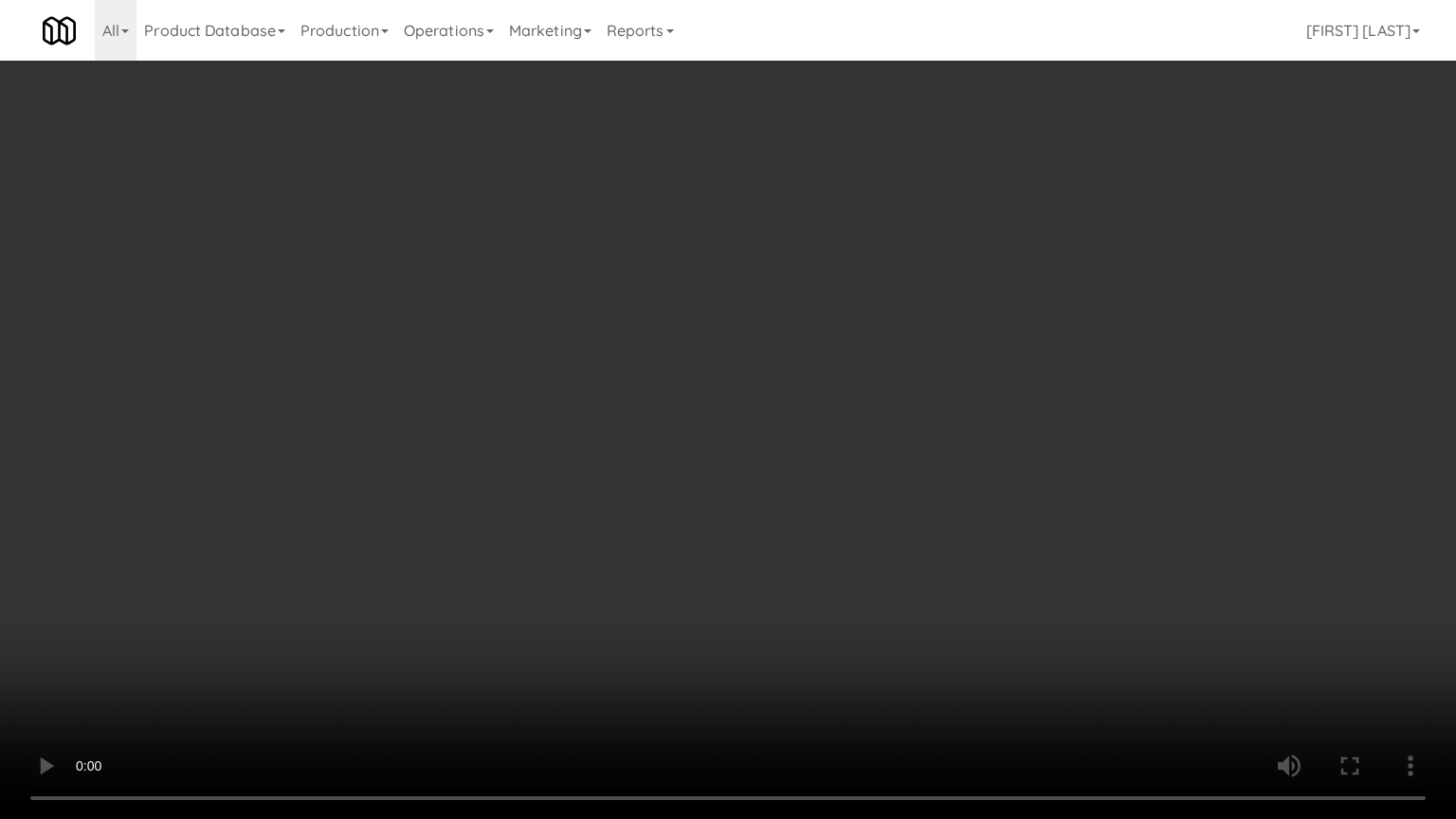click at bounding box center [728, 410] 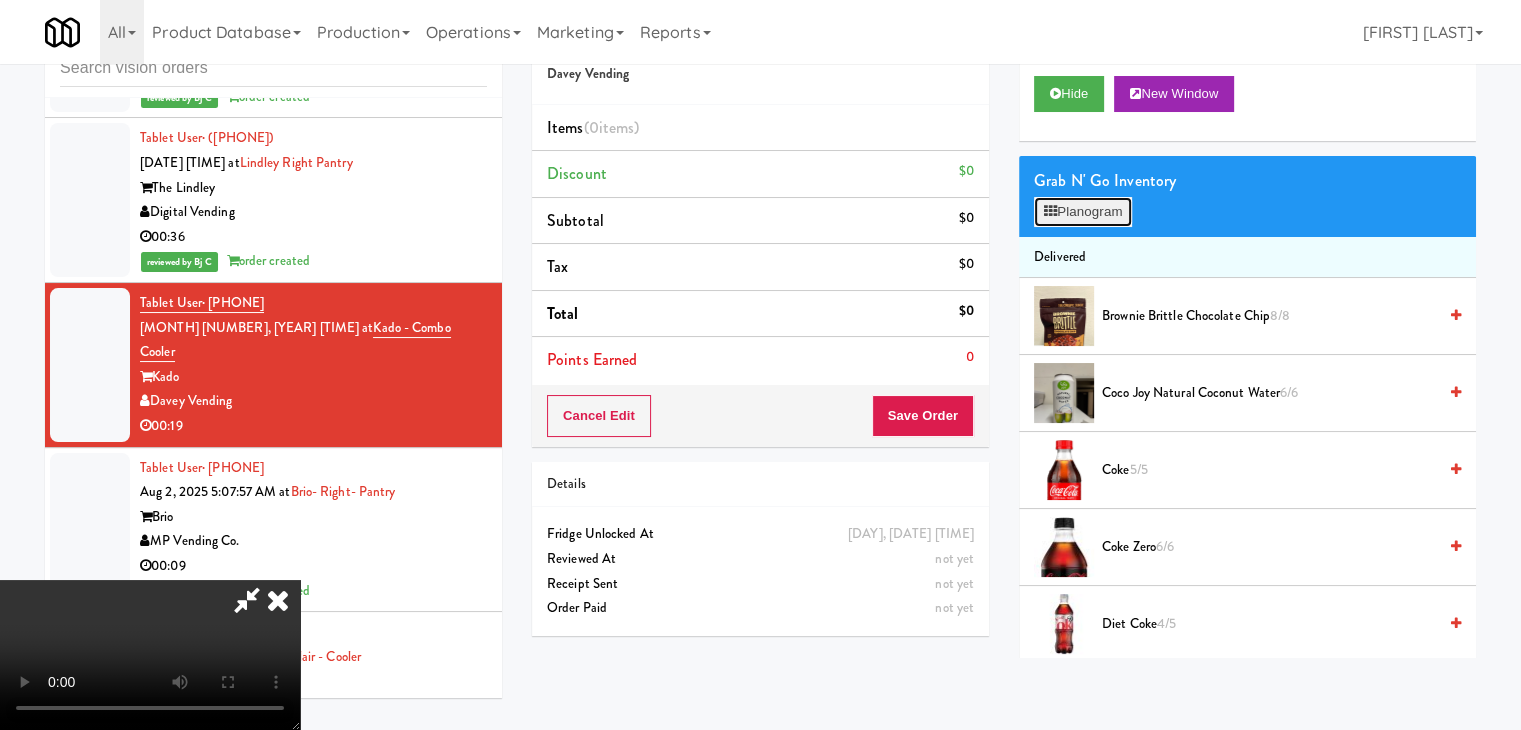 click on "Planogram" at bounding box center (1083, 212) 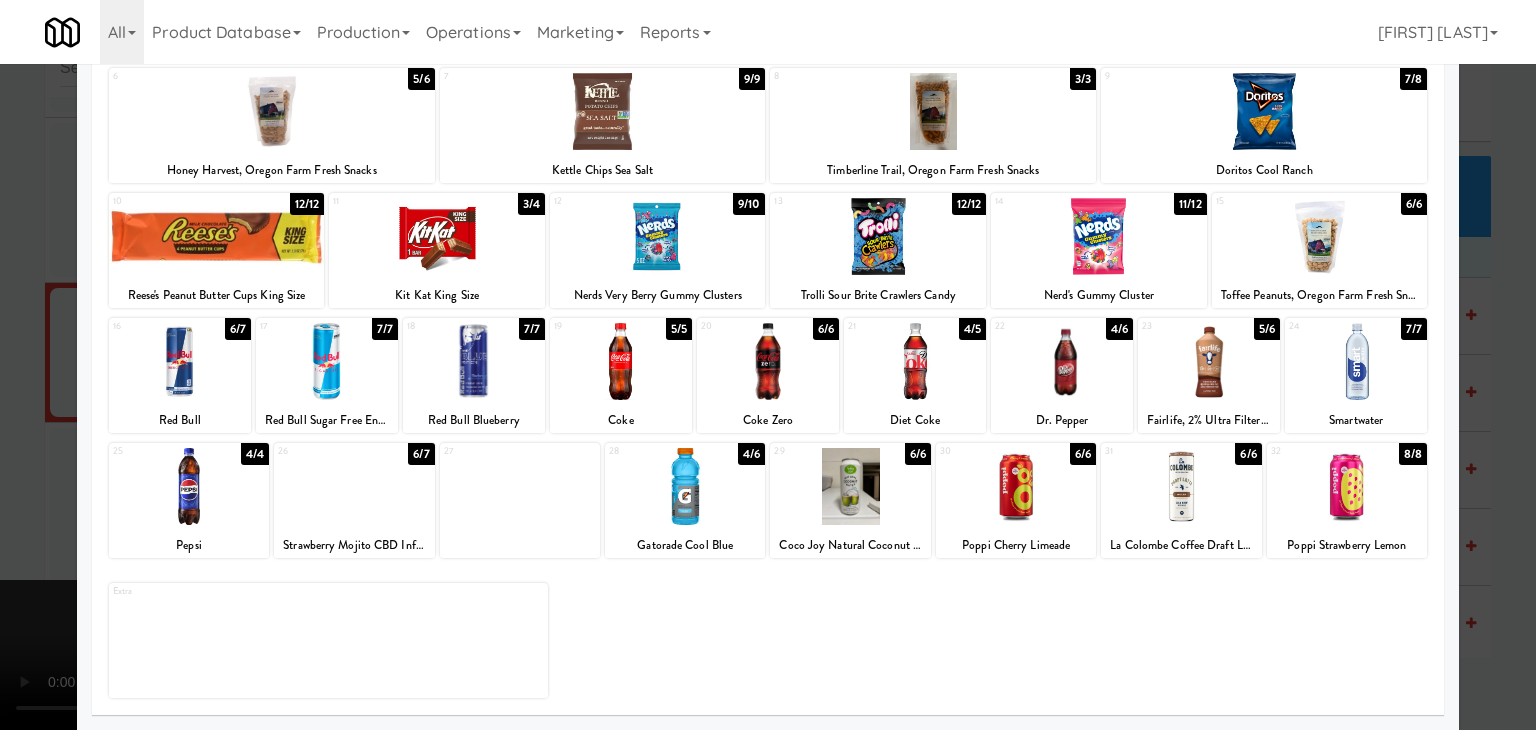 click at bounding box center [685, 486] 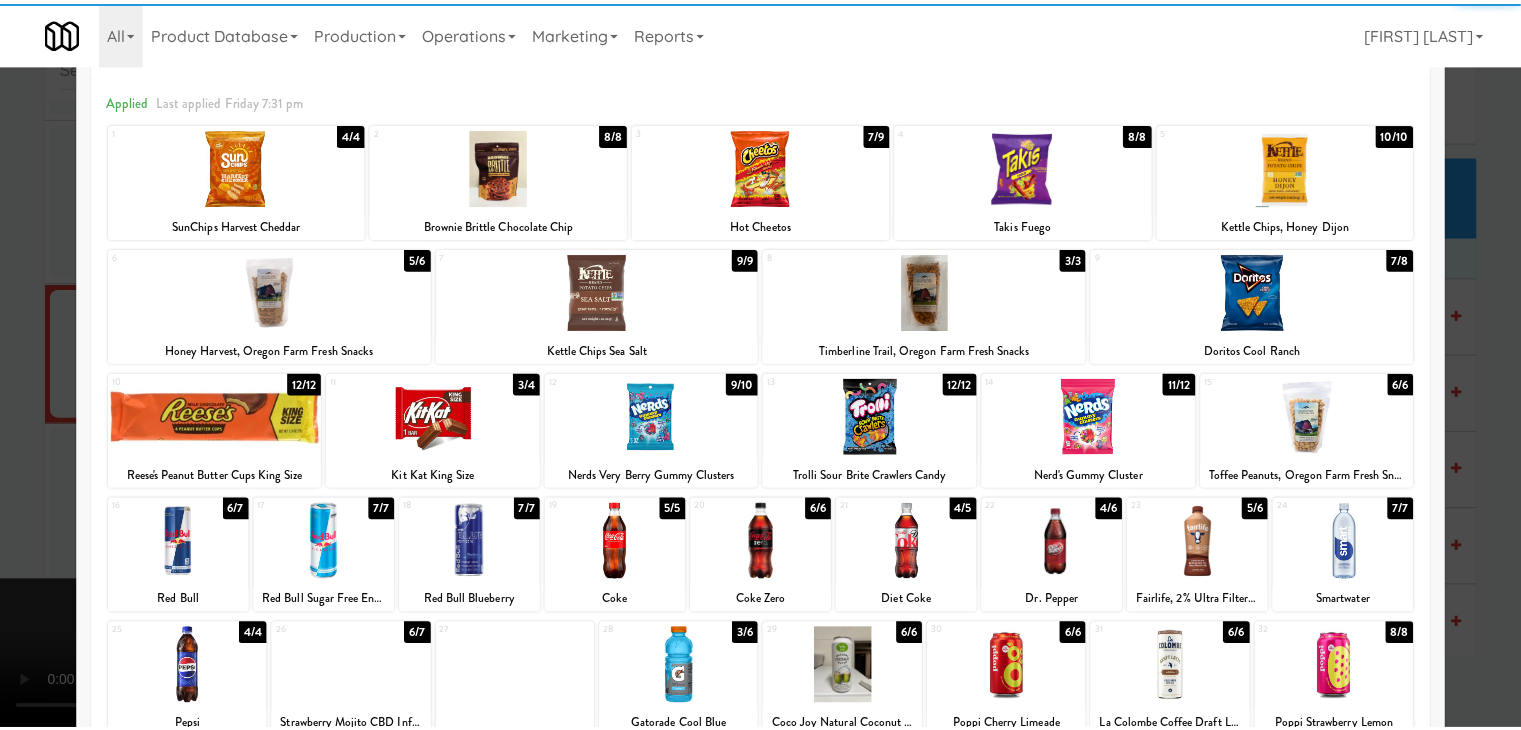 scroll, scrollTop: 0, scrollLeft: 0, axis: both 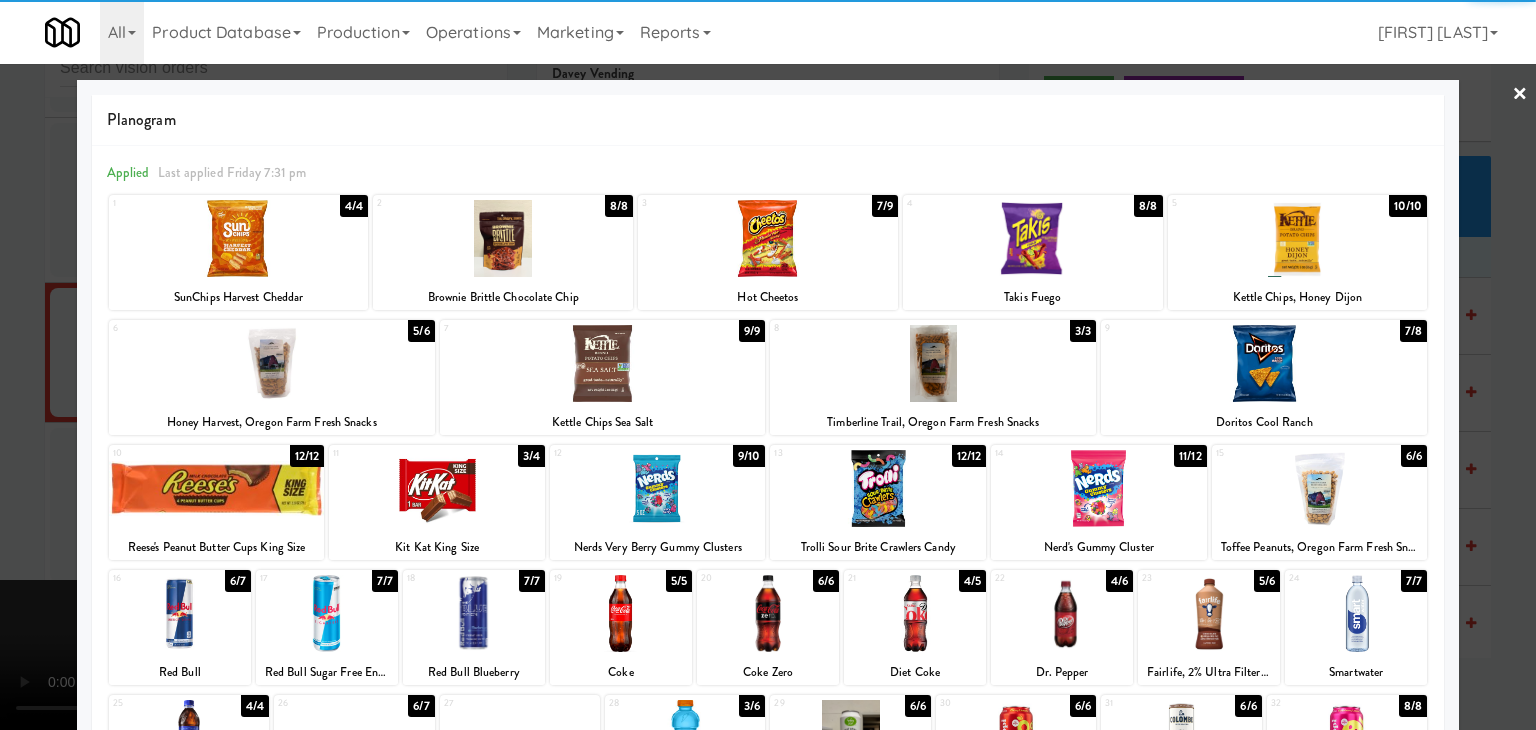 drag, startPoint x: 728, startPoint y: 268, endPoint x: 554, endPoint y: 340, distance: 188.30826 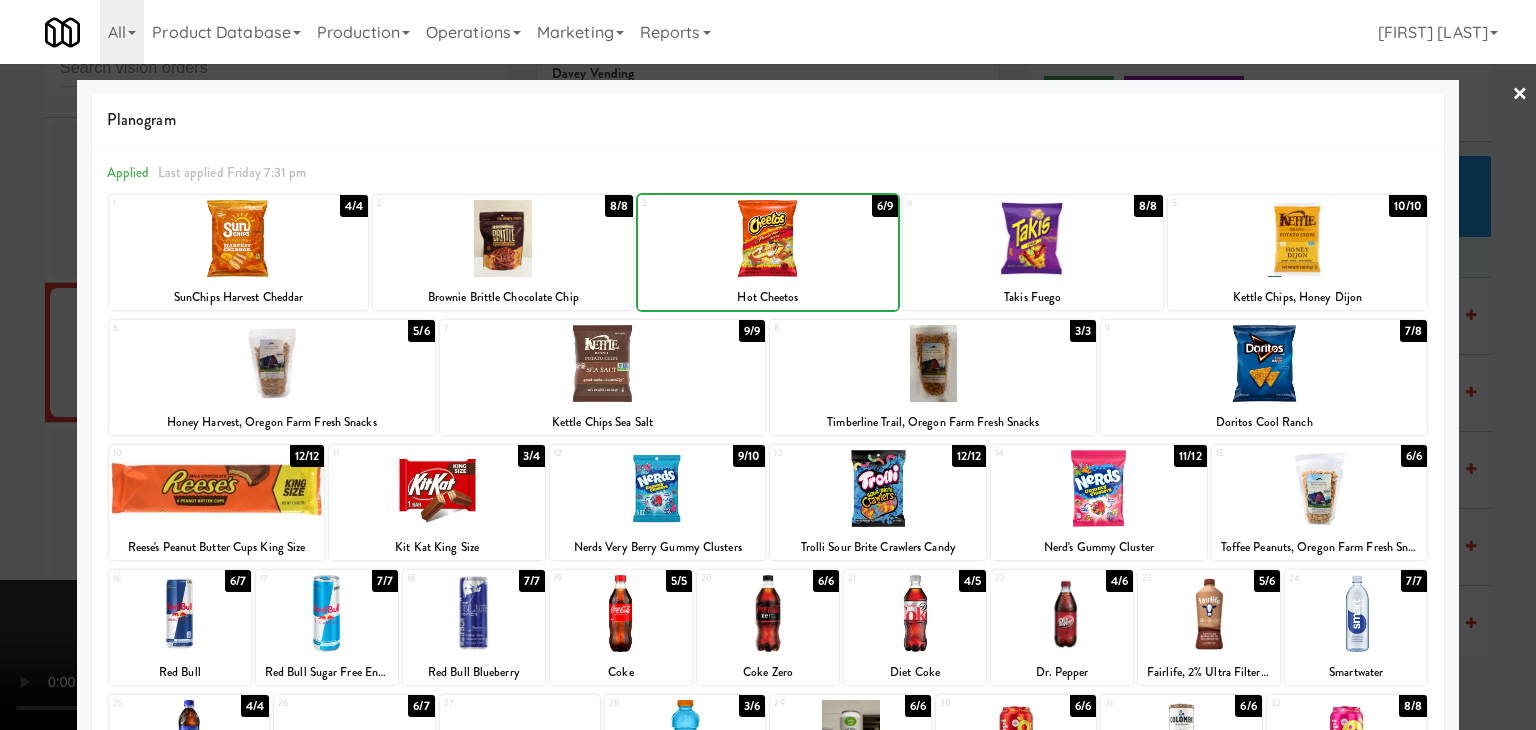 drag, startPoint x: 0, startPoint y: 572, endPoint x: 285, endPoint y: 561, distance: 285.2122 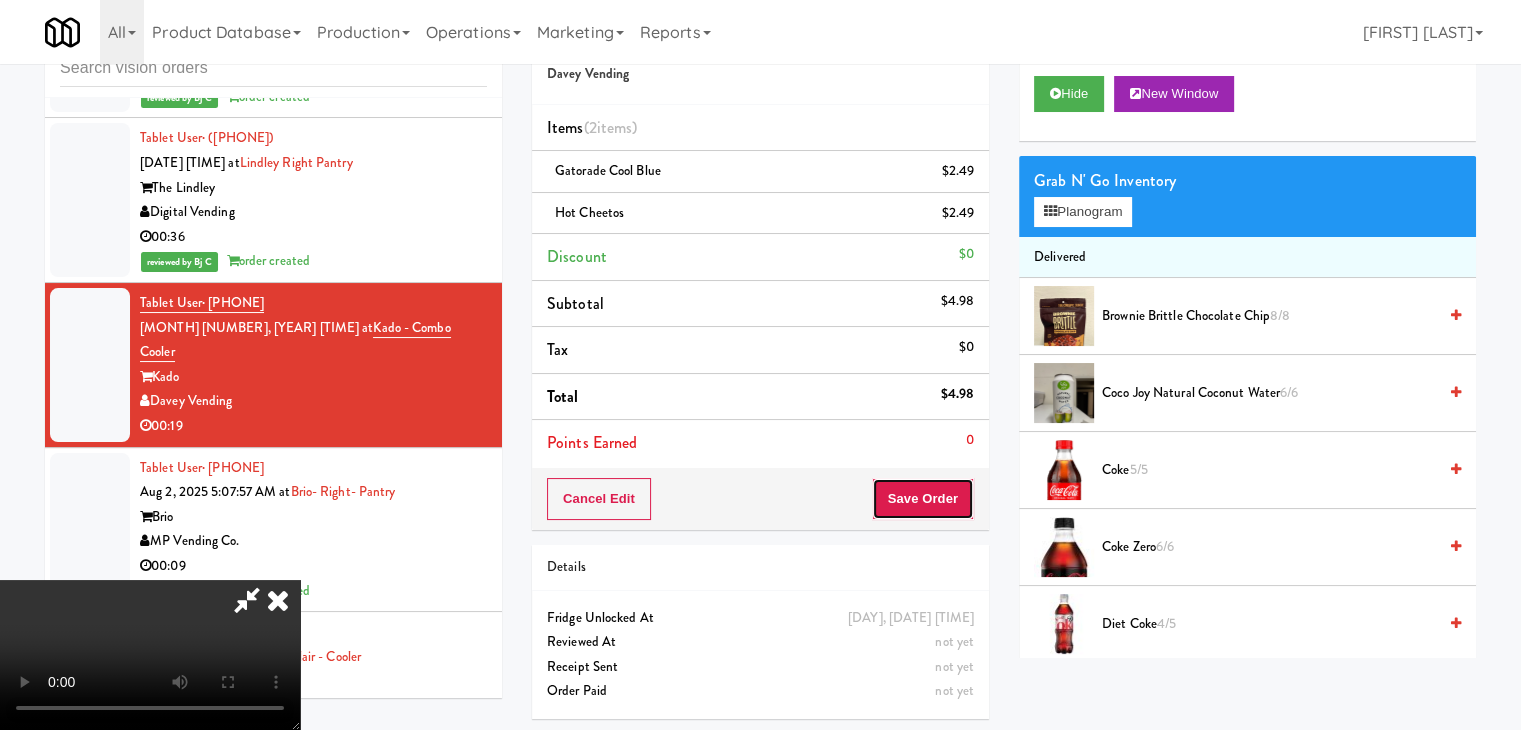 click on "Save Order" at bounding box center [923, 499] 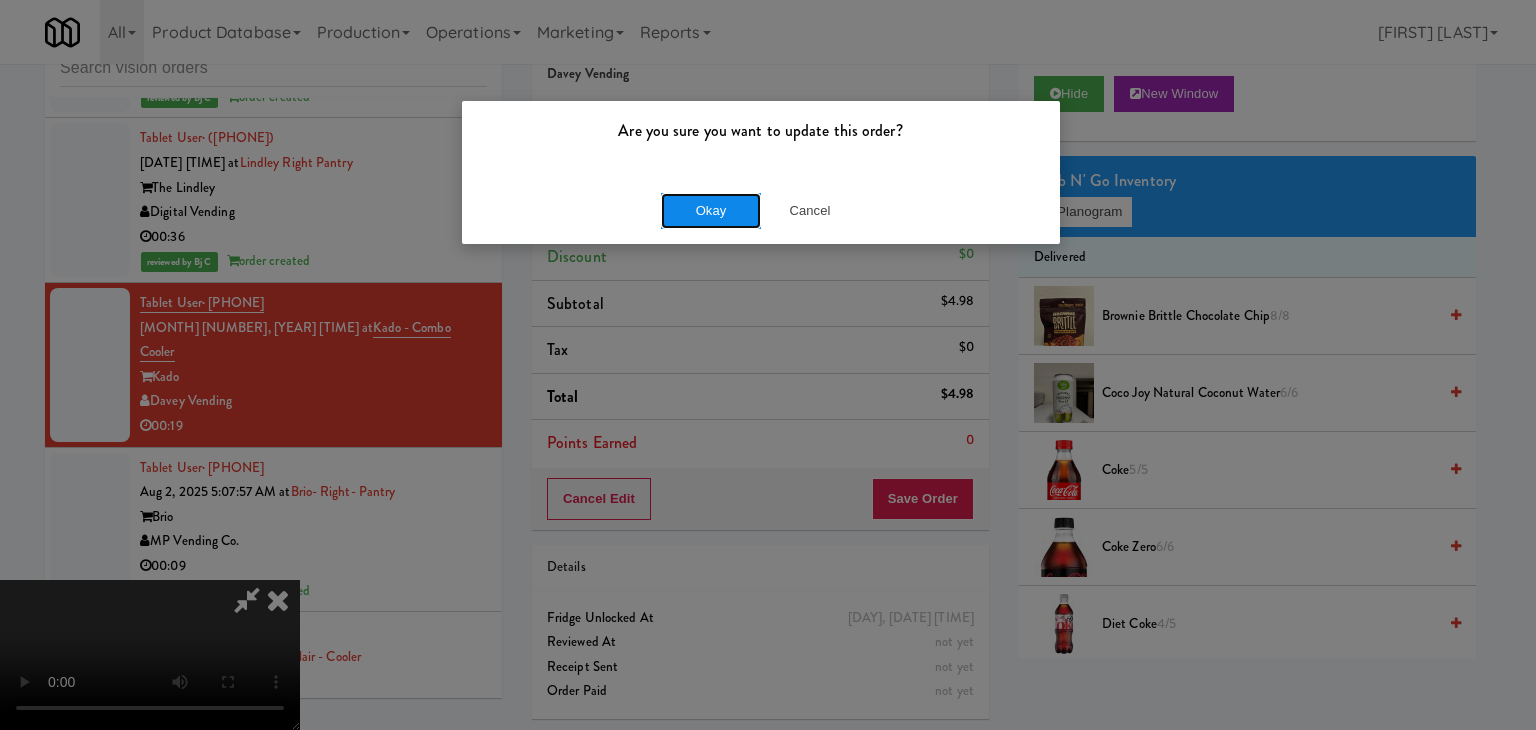 click on "Okay" at bounding box center [711, 211] 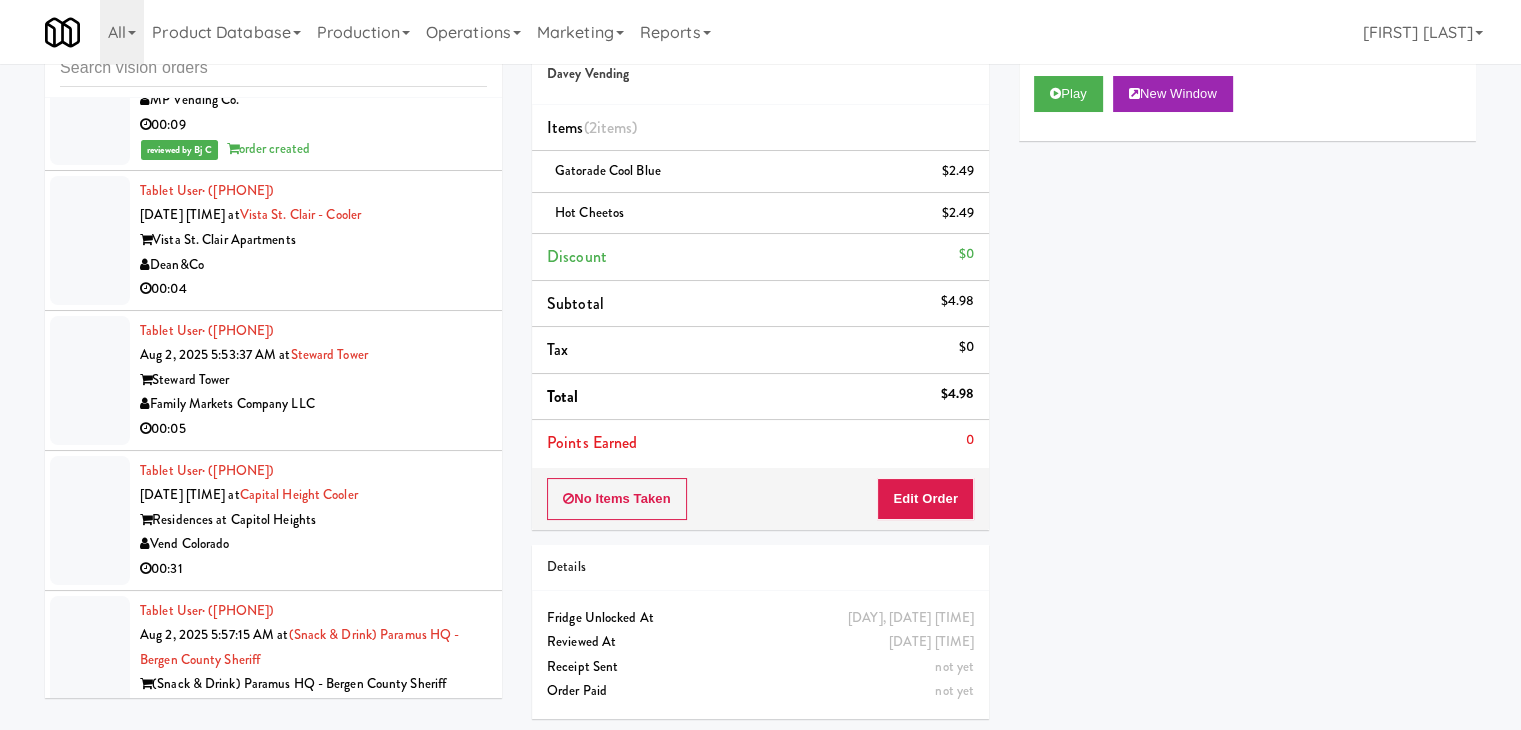 scroll, scrollTop: 14858, scrollLeft: 0, axis: vertical 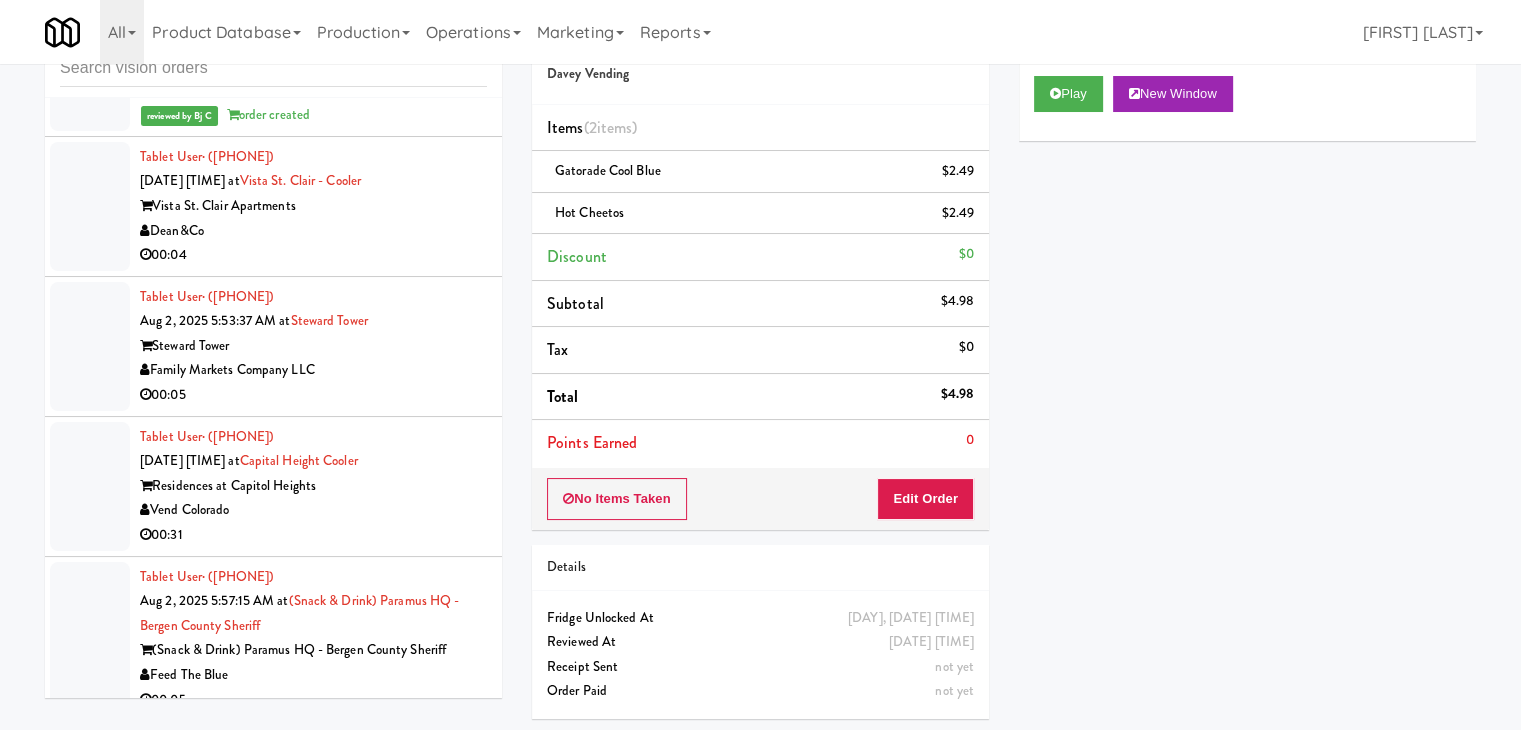 drag, startPoint x: 387, startPoint y: 215, endPoint x: 396, endPoint y: 224, distance: 12.727922 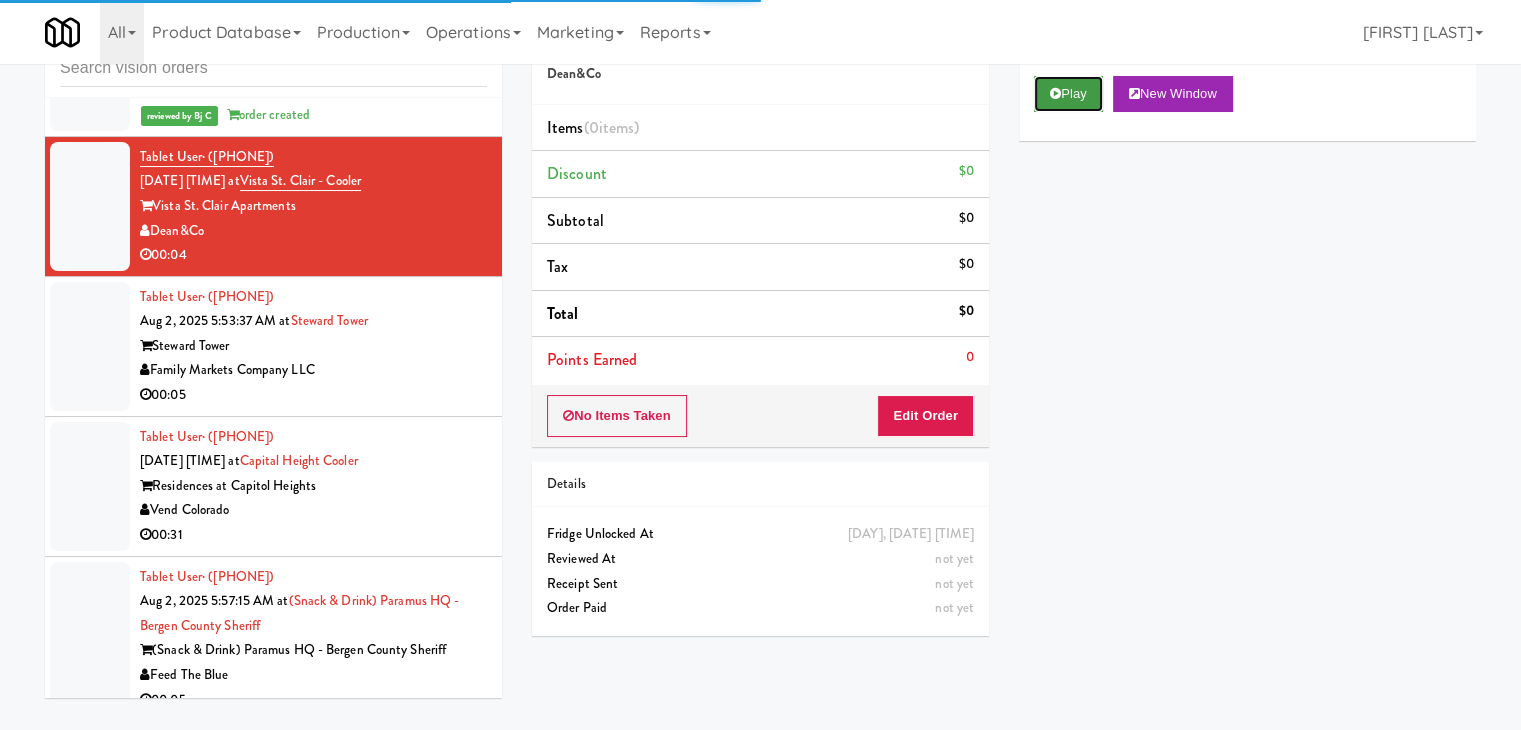 click on "Play" at bounding box center [1068, 94] 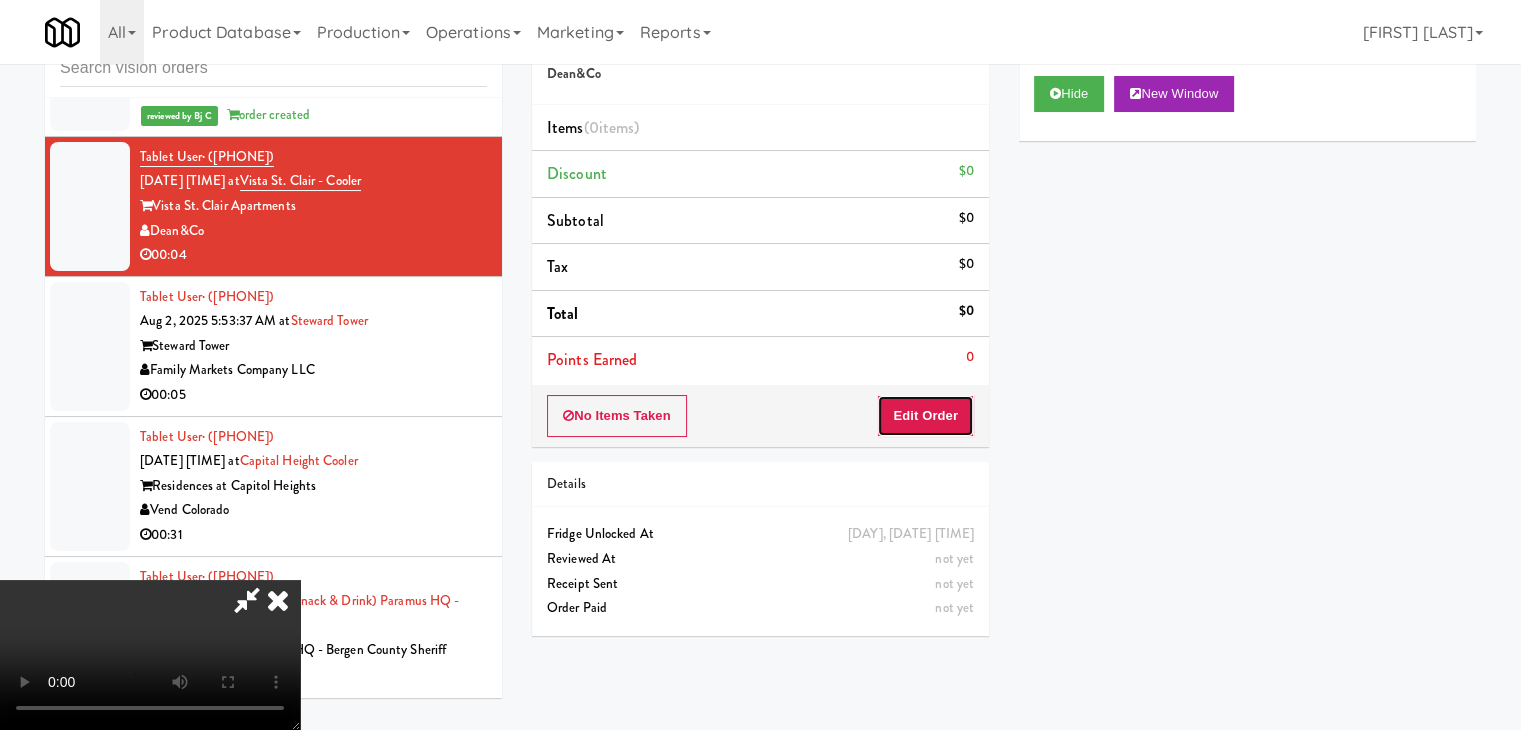 click on "Edit Order" at bounding box center (925, 416) 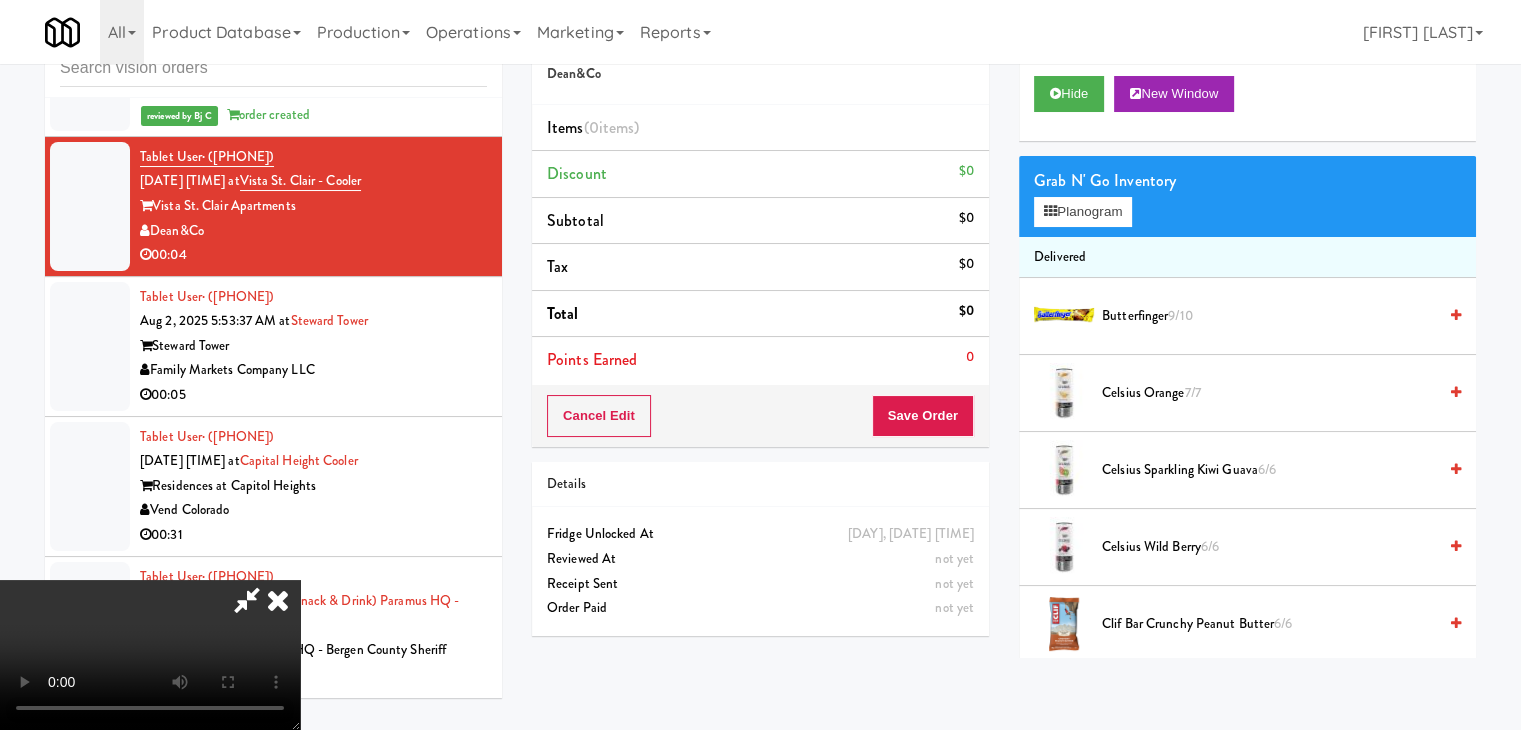 type 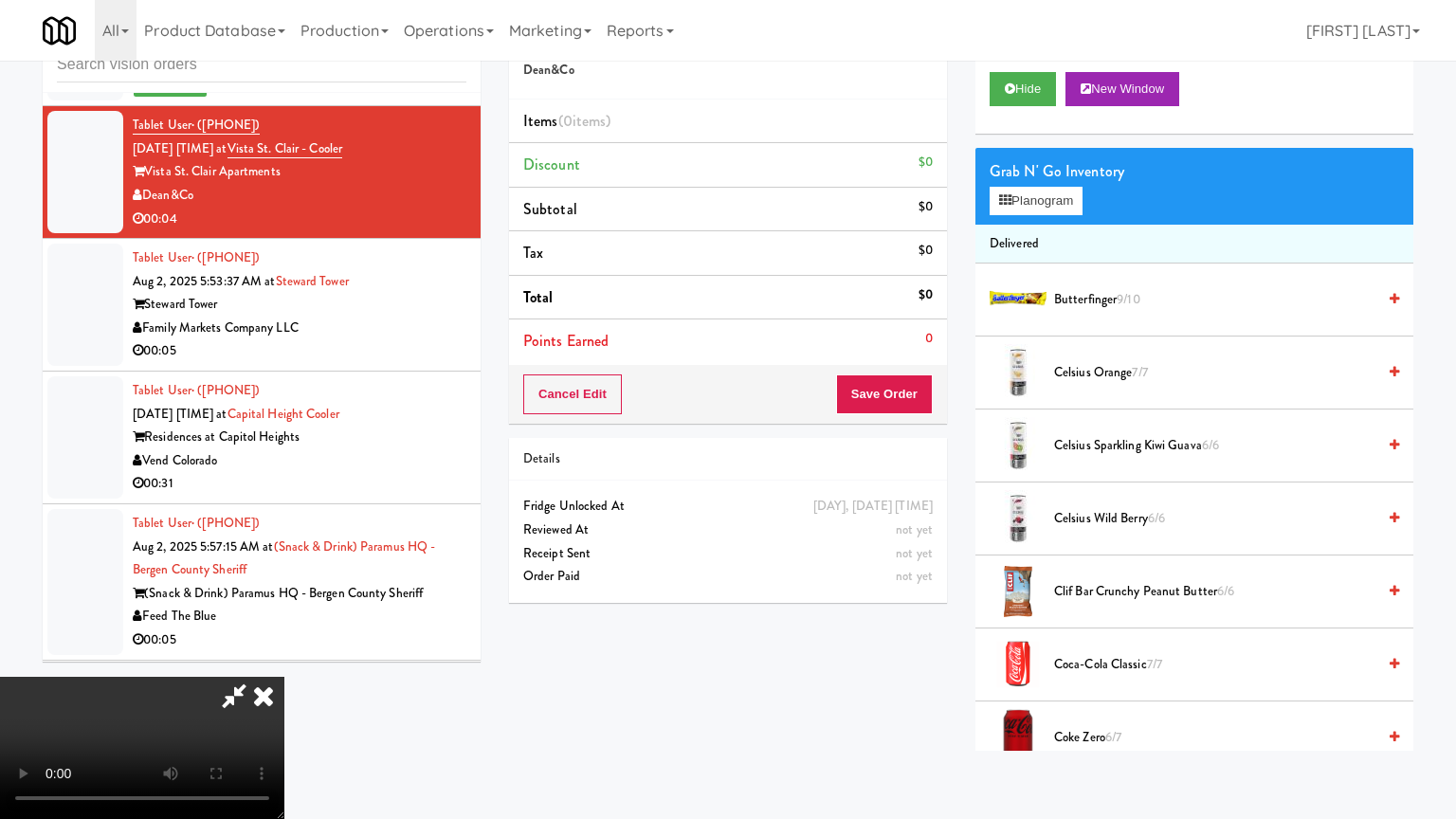 click at bounding box center (142, 748) 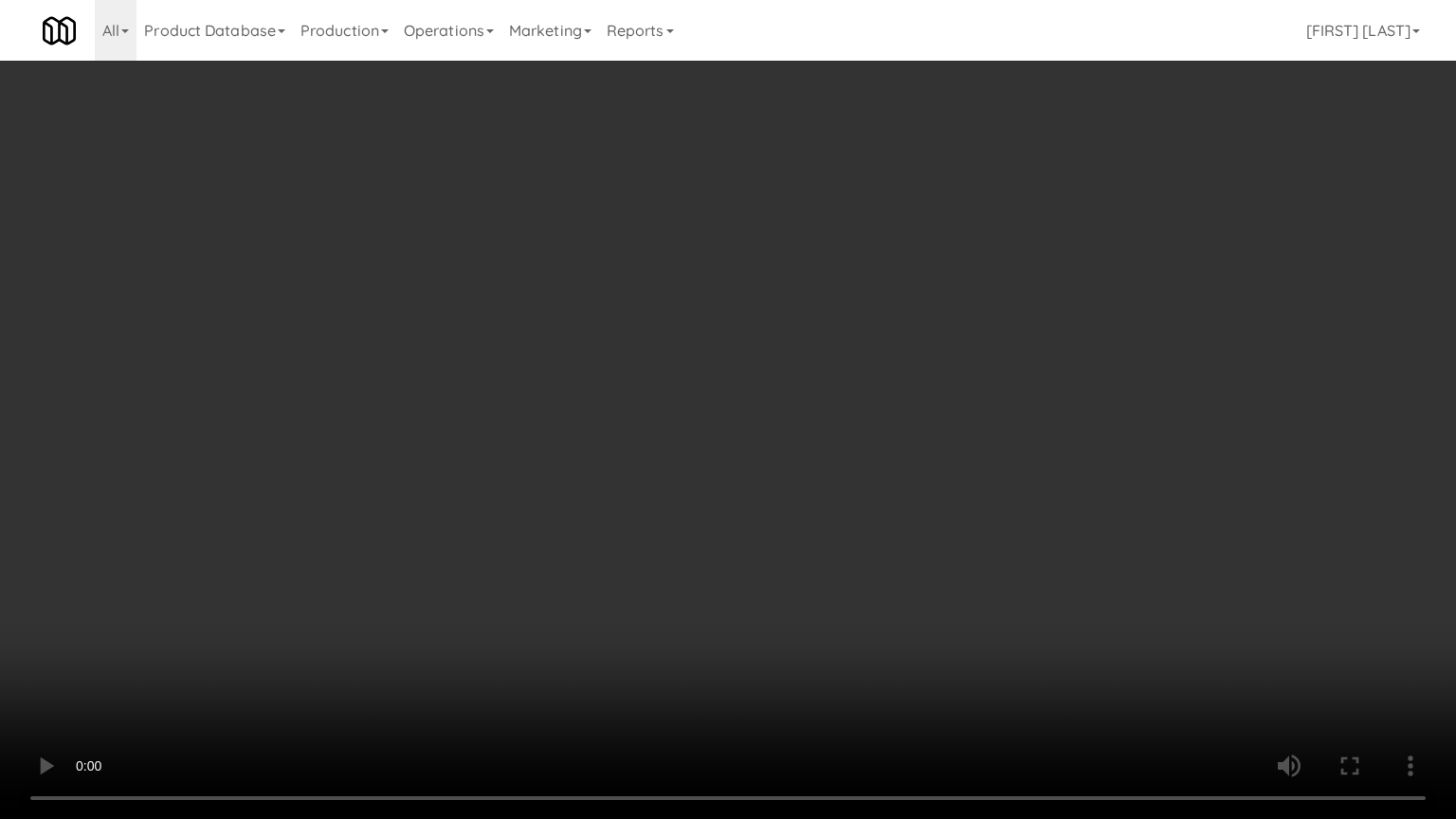 click at bounding box center (728, 410) 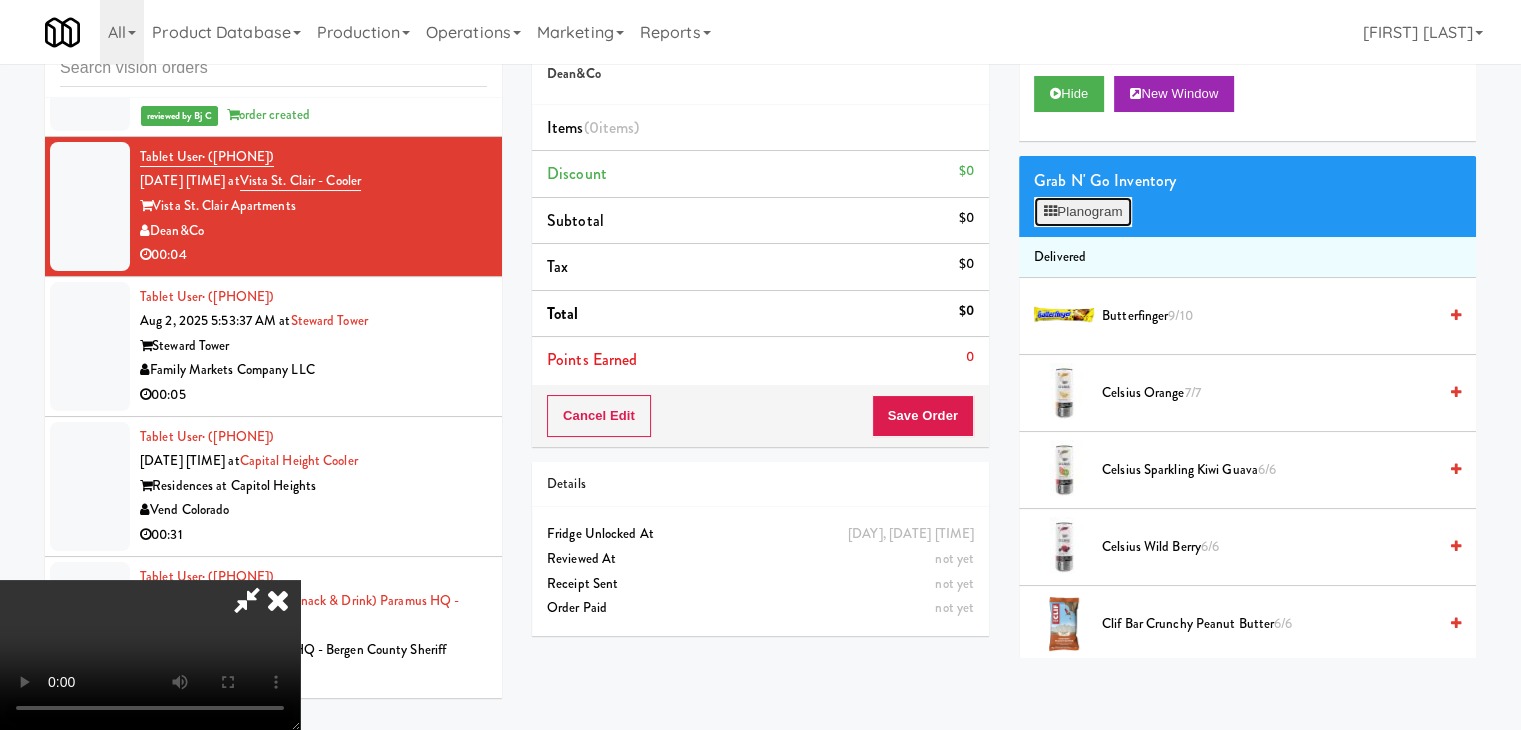click on "Planogram" at bounding box center (1083, 212) 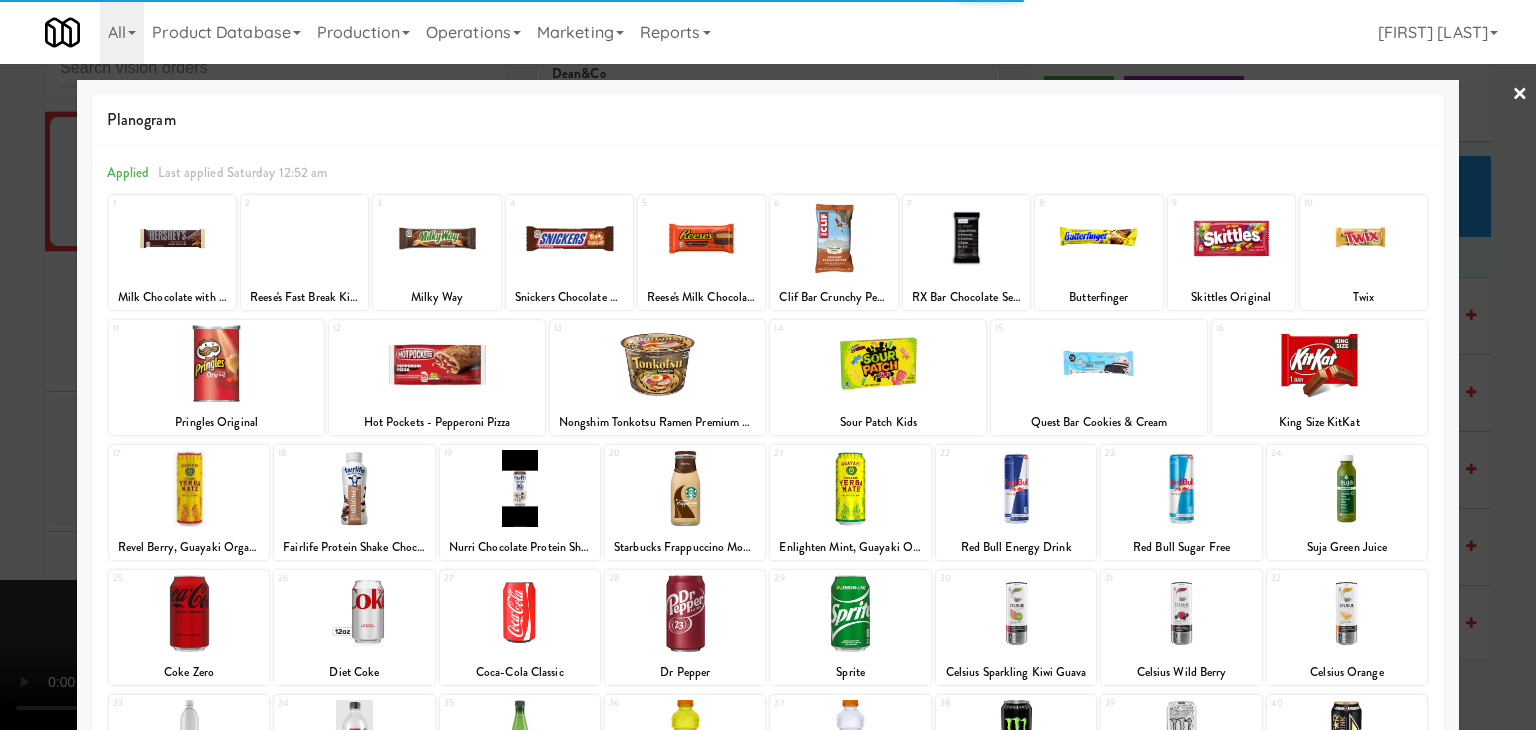 drag, startPoint x: 224, startPoint y: 365, endPoint x: 207, endPoint y: 375, distance: 19.723083 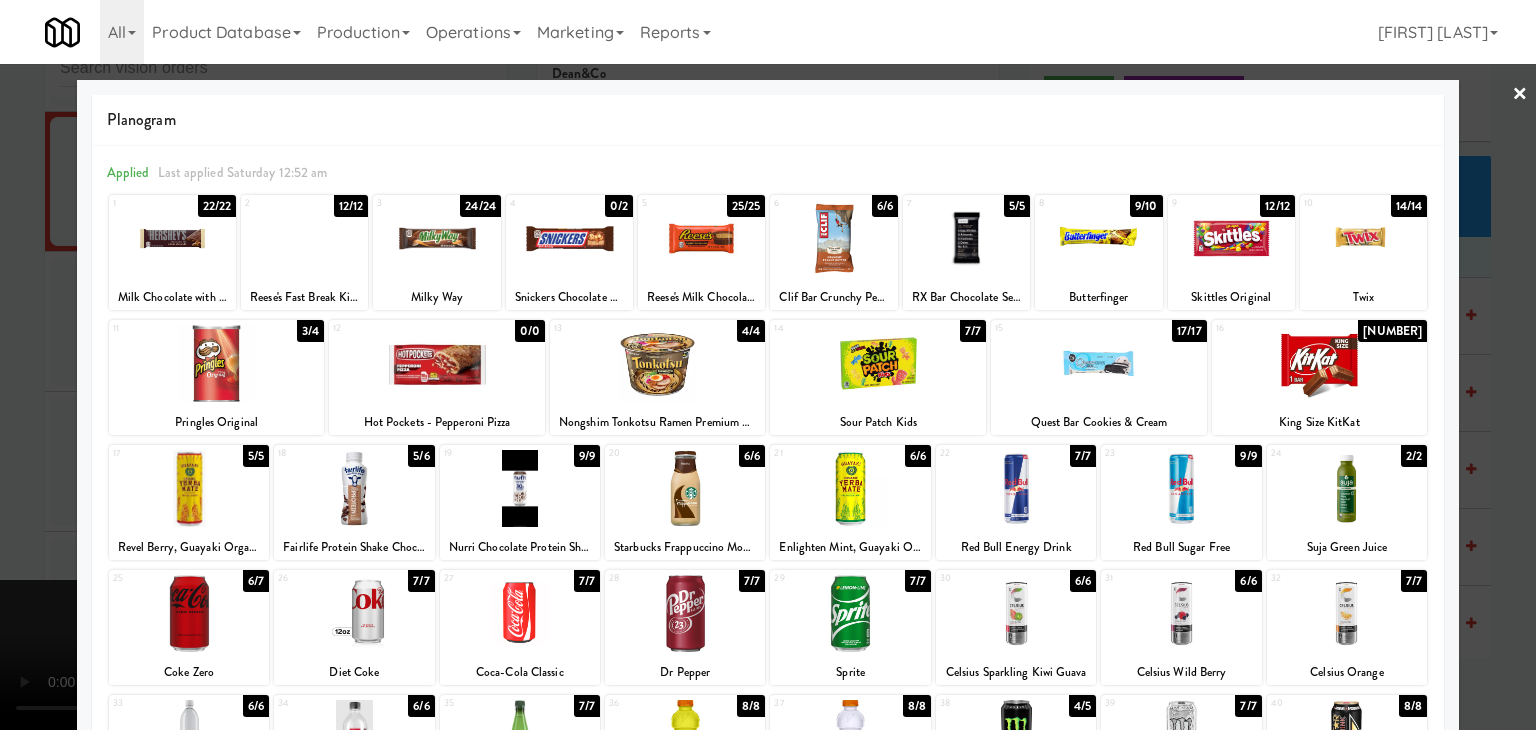 drag, startPoint x: 0, startPoint y: 429, endPoint x: 272, endPoint y: 432, distance: 272.01654 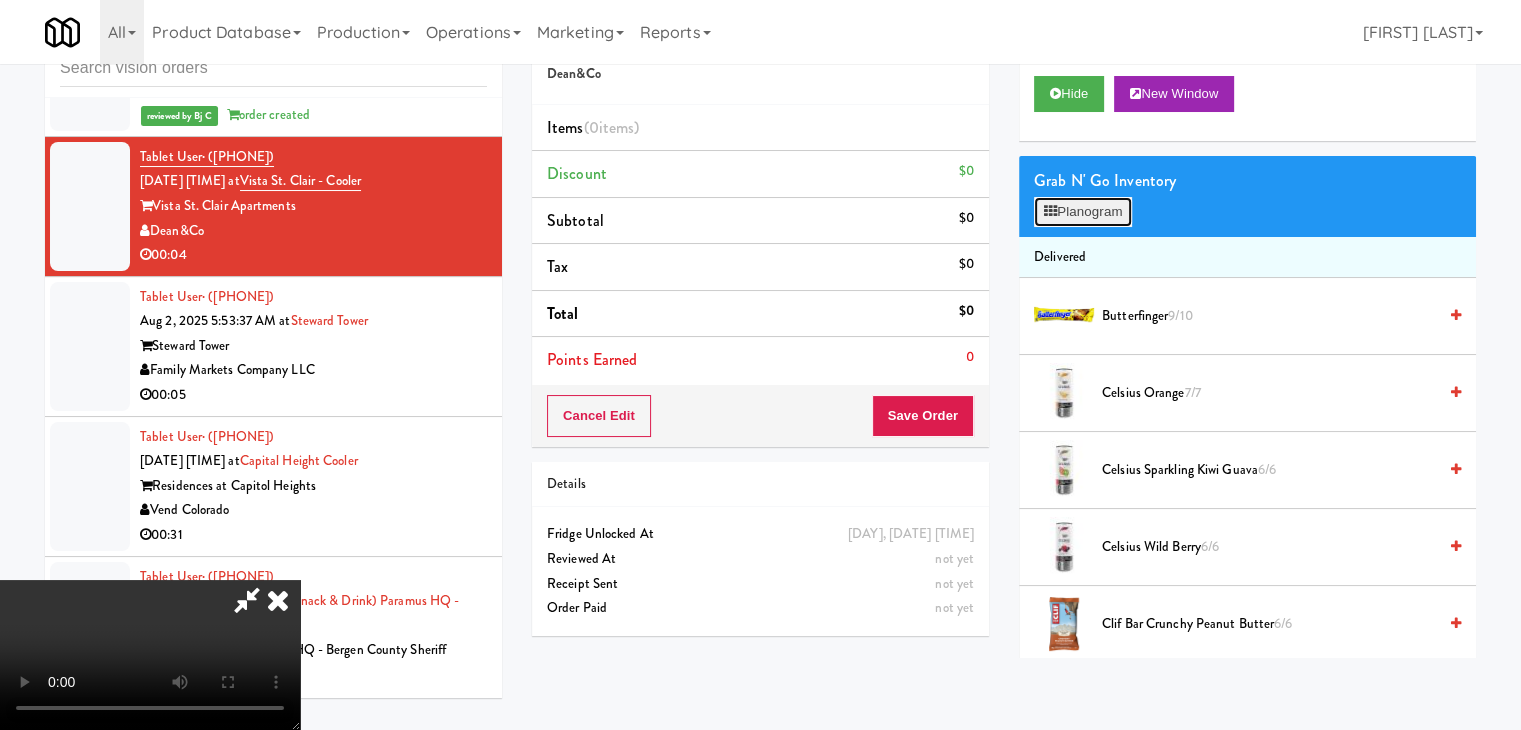 click on "Planogram" at bounding box center [1083, 212] 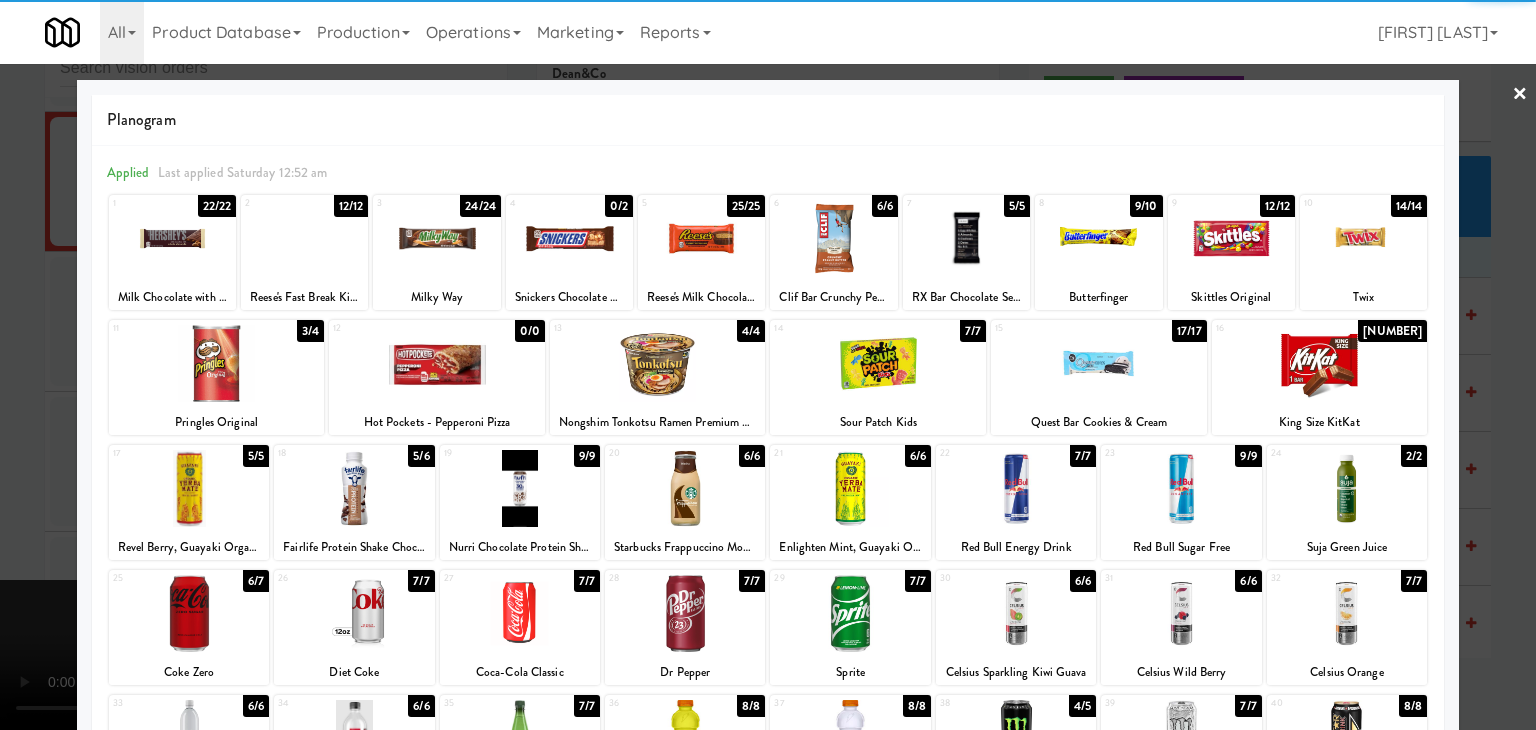 click at bounding box center (217, 363) 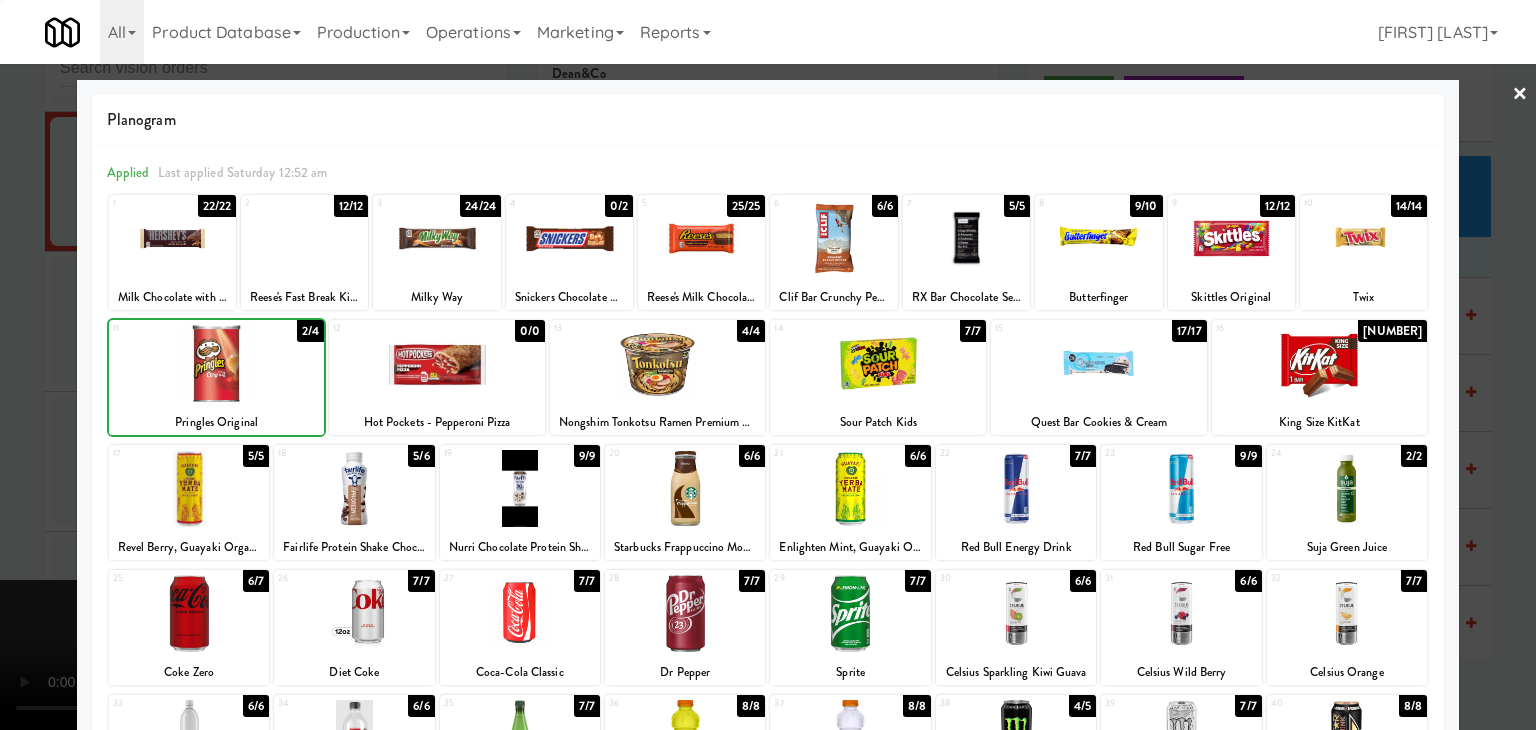 click at bounding box center (768, 365) 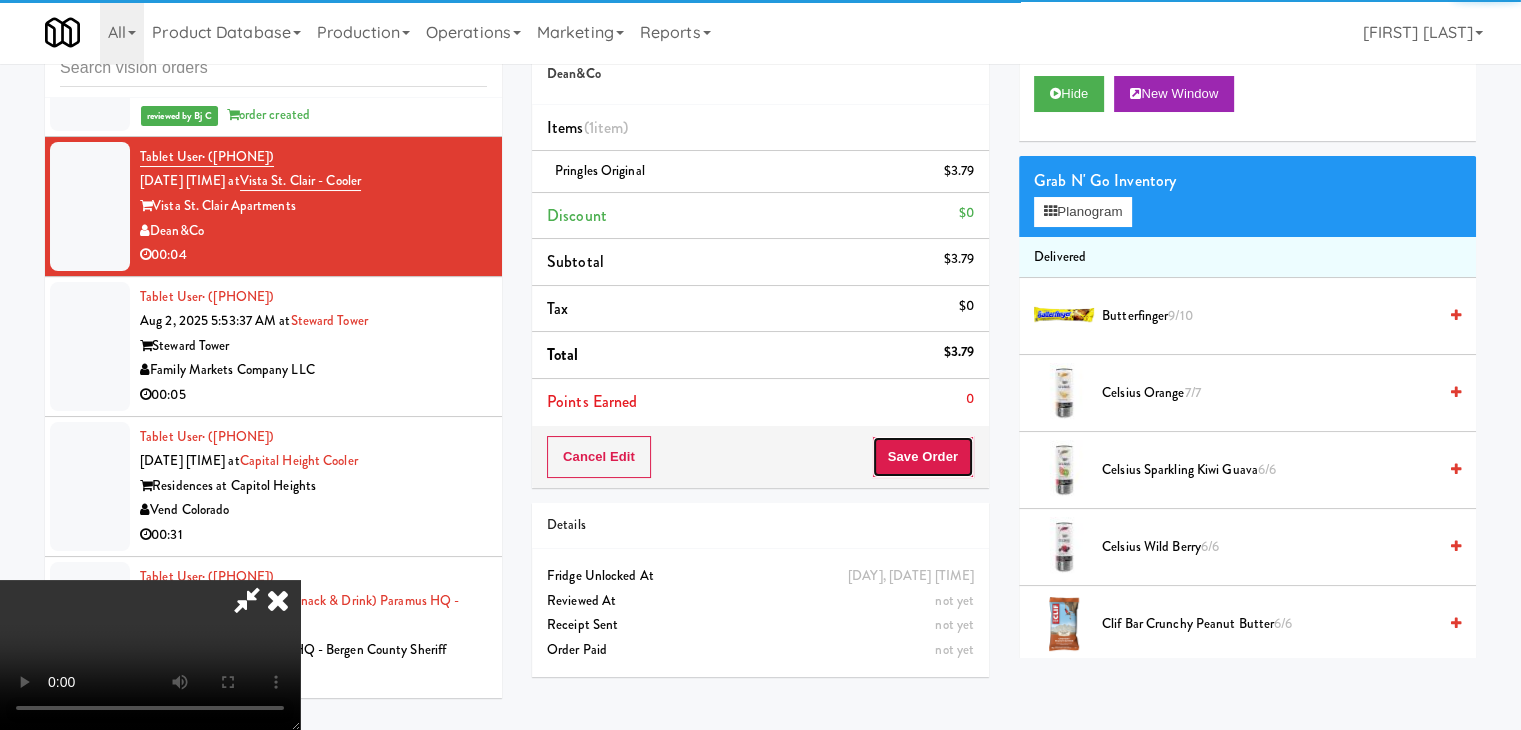 drag, startPoint x: 957, startPoint y: 458, endPoint x: 933, endPoint y: 462, distance: 24.33105 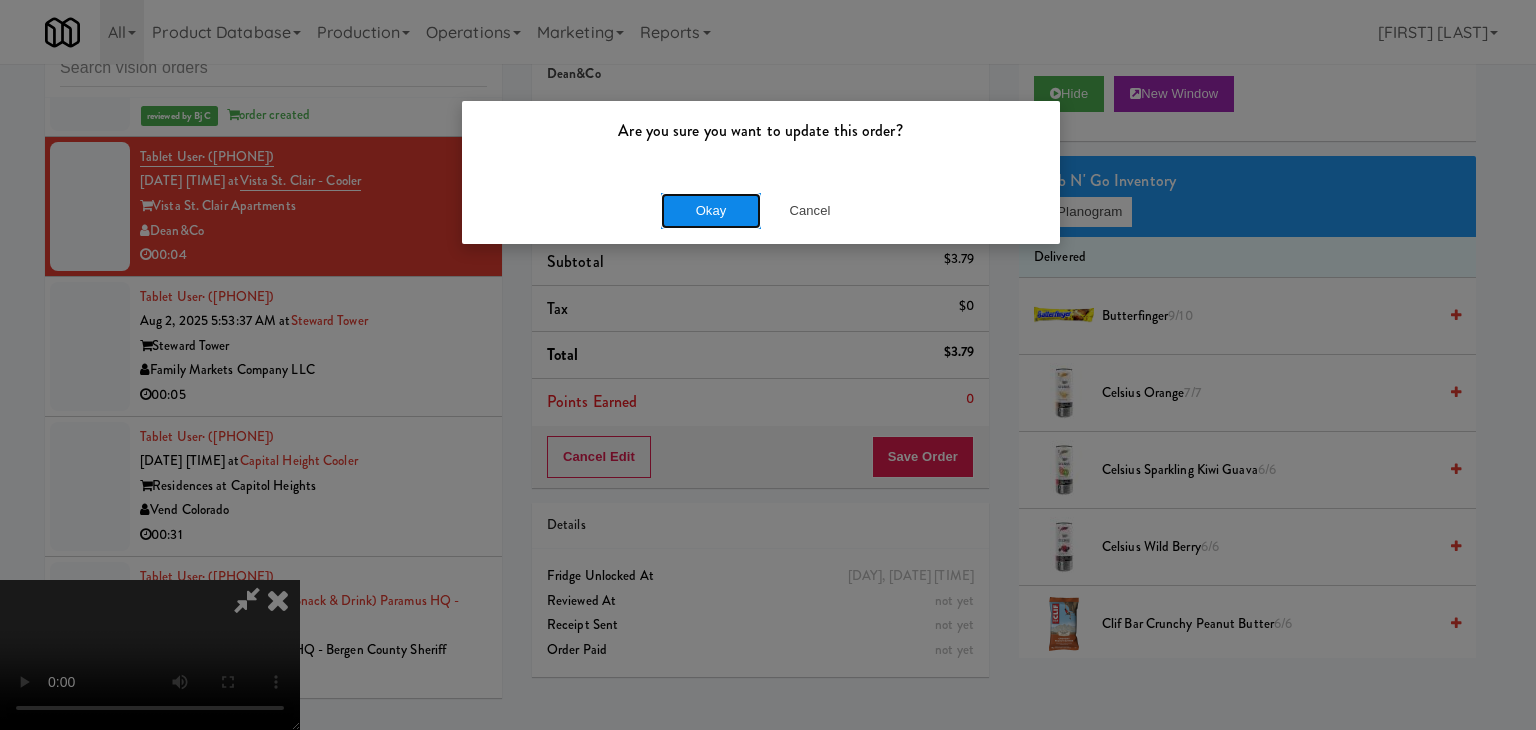 click on "Okay" at bounding box center (711, 211) 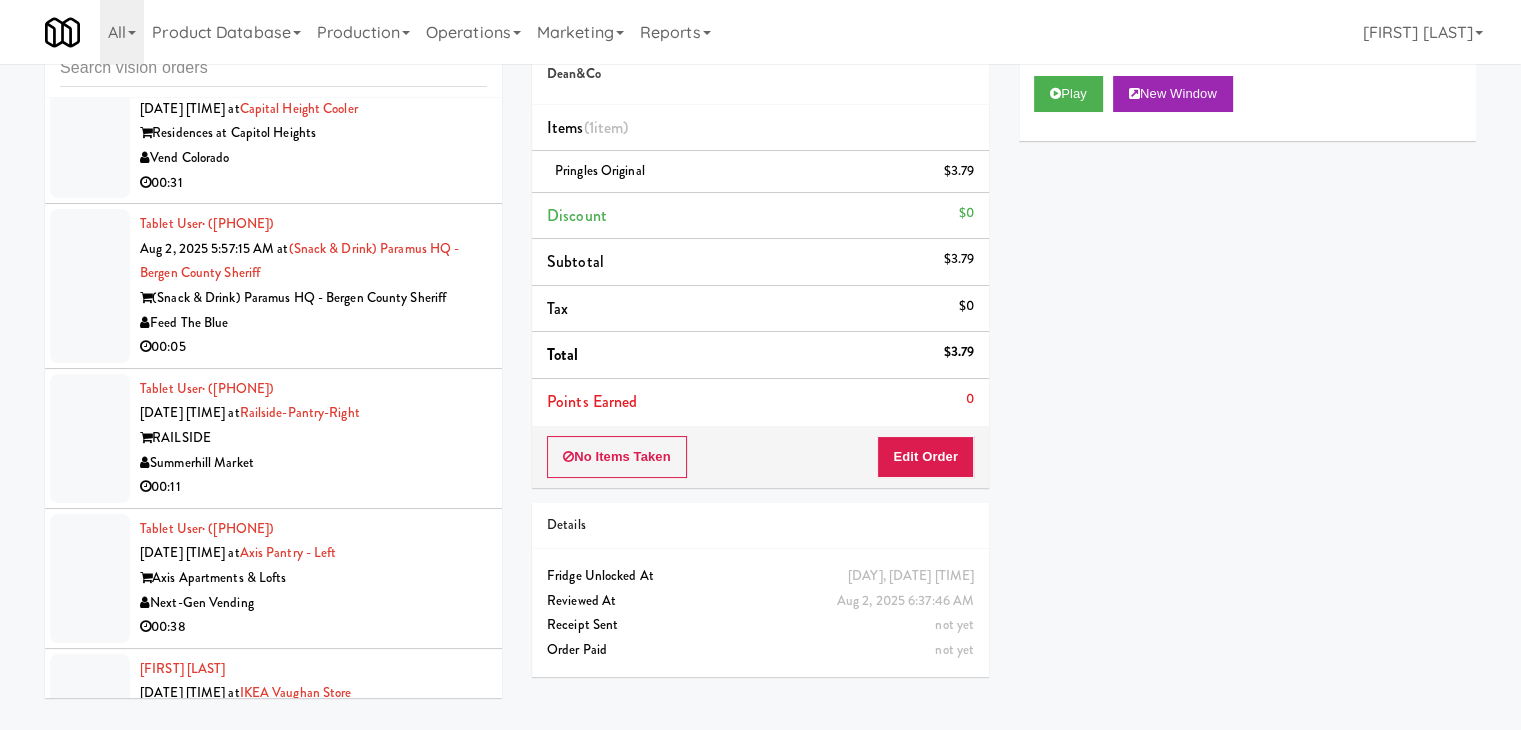 scroll, scrollTop: 15258, scrollLeft: 0, axis: vertical 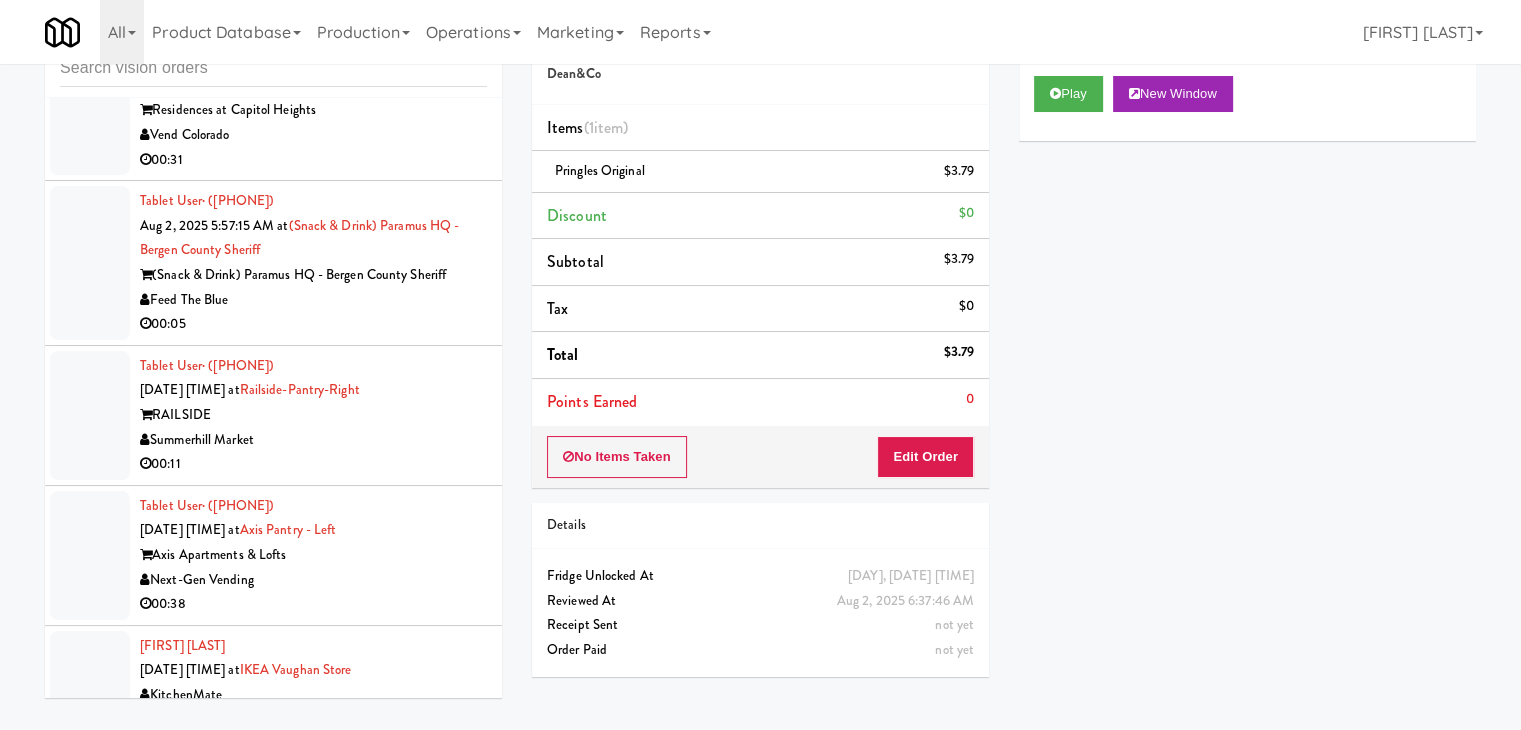 click on "Summerhill Market" at bounding box center [313, 440] 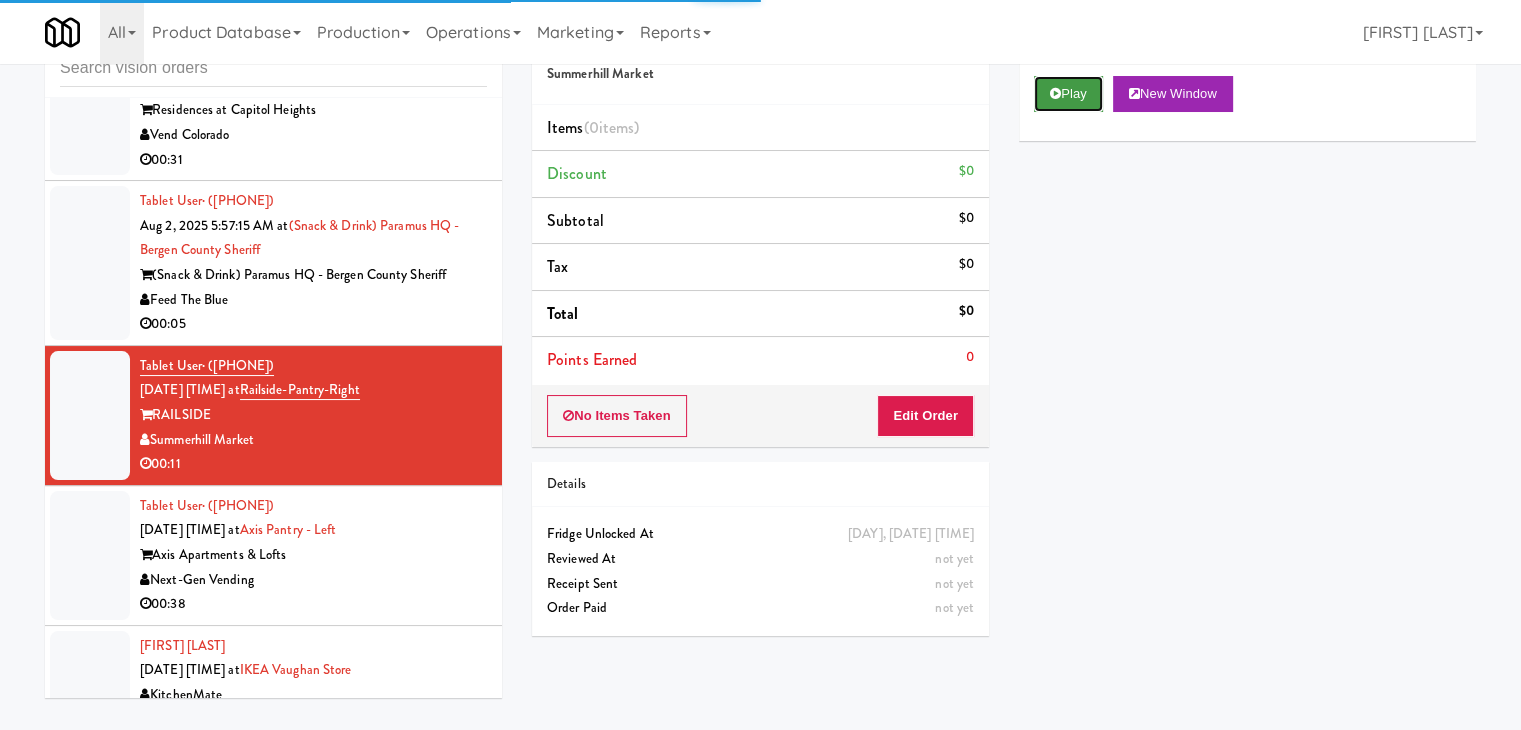 drag, startPoint x: 1072, startPoint y: 94, endPoint x: 1003, endPoint y: 280, distance: 198.38599 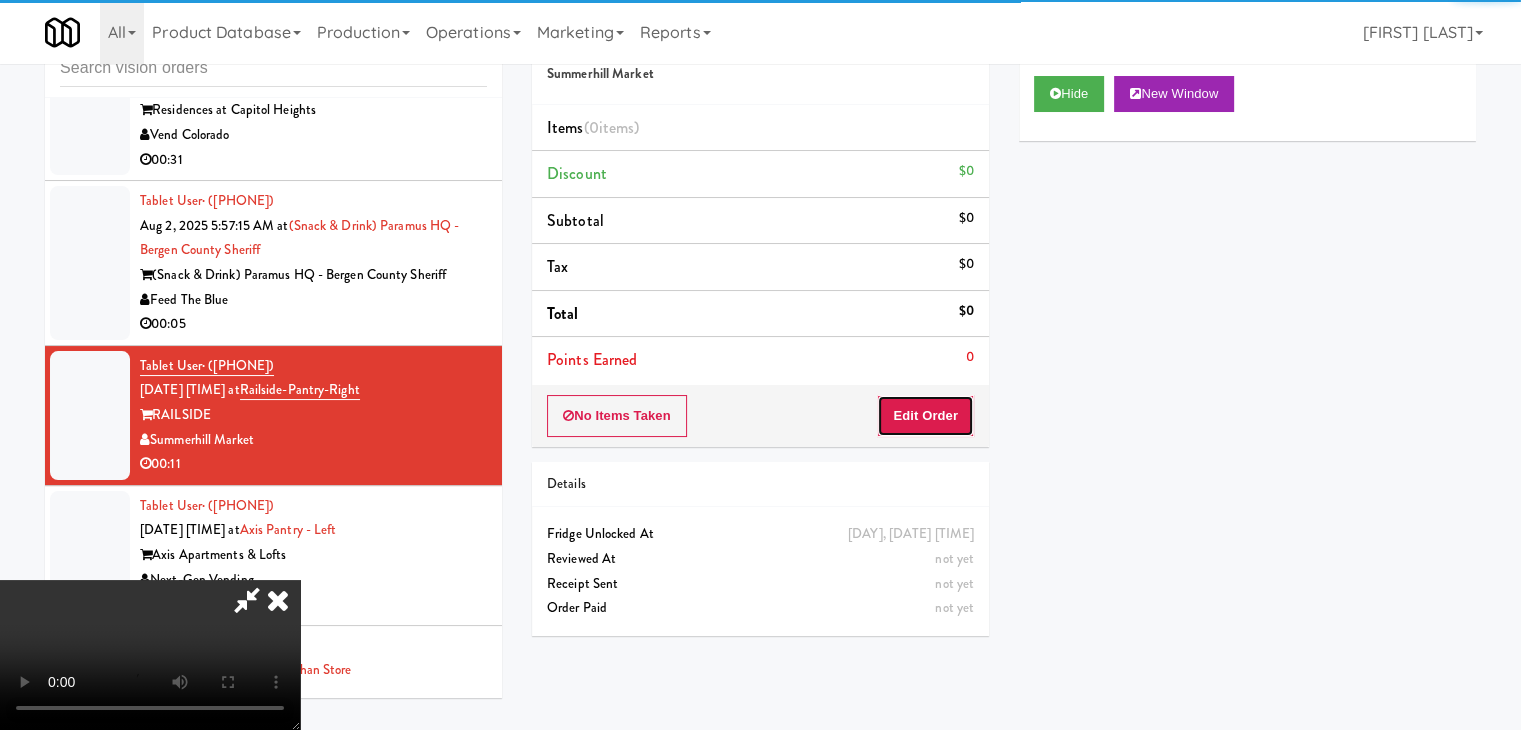 click on "Edit Order" at bounding box center (925, 416) 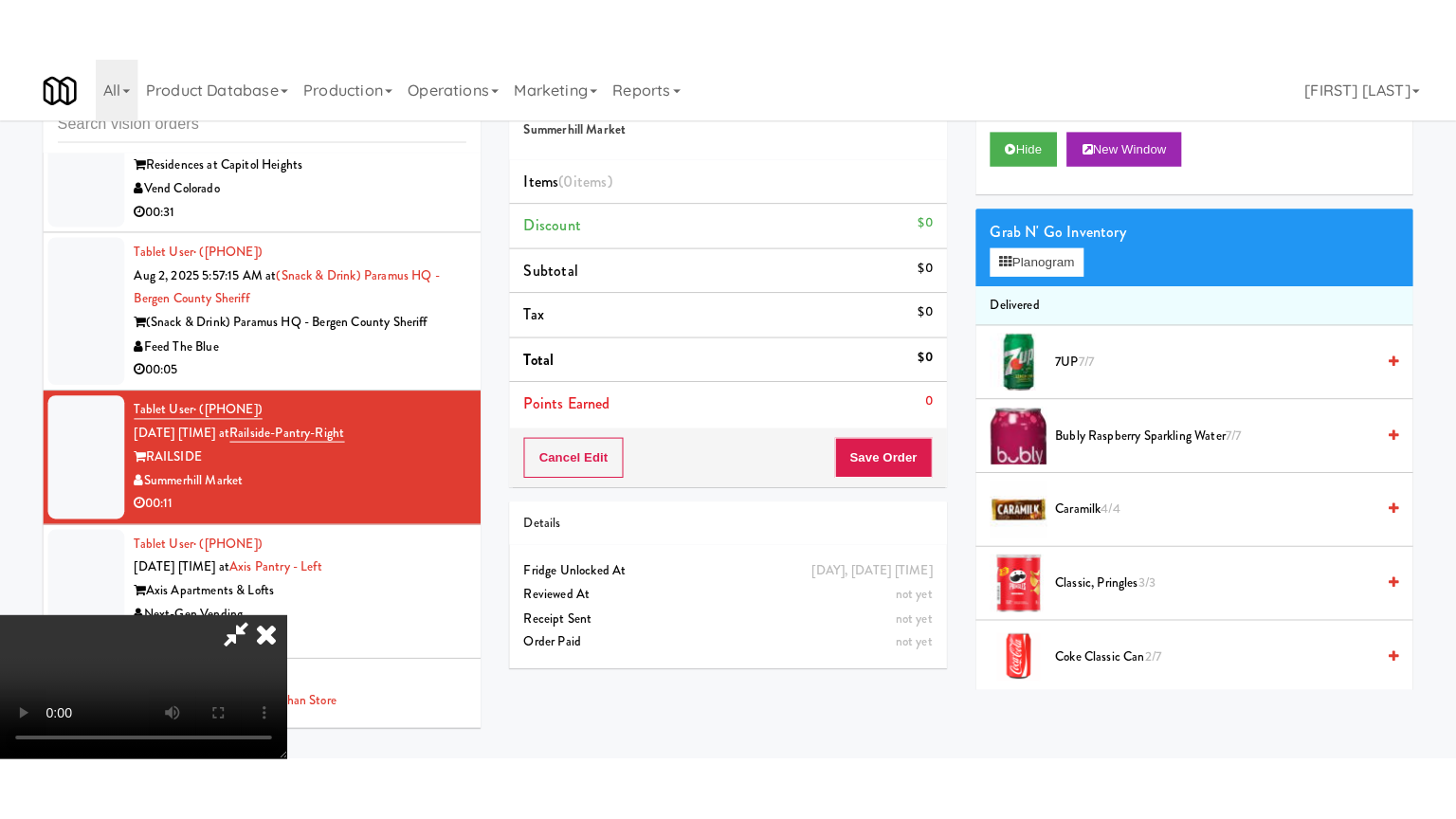 scroll, scrollTop: 266, scrollLeft: 0, axis: vertical 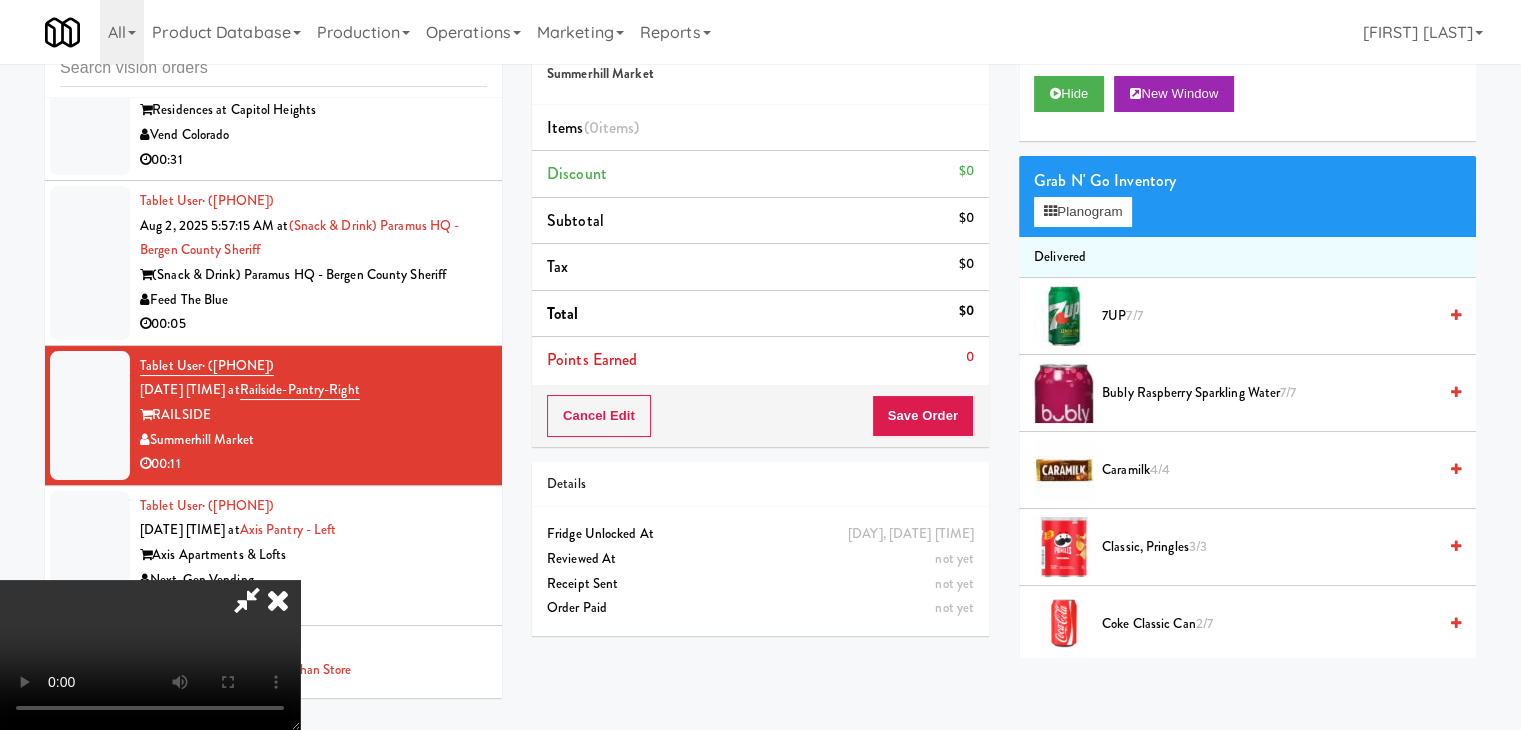 type 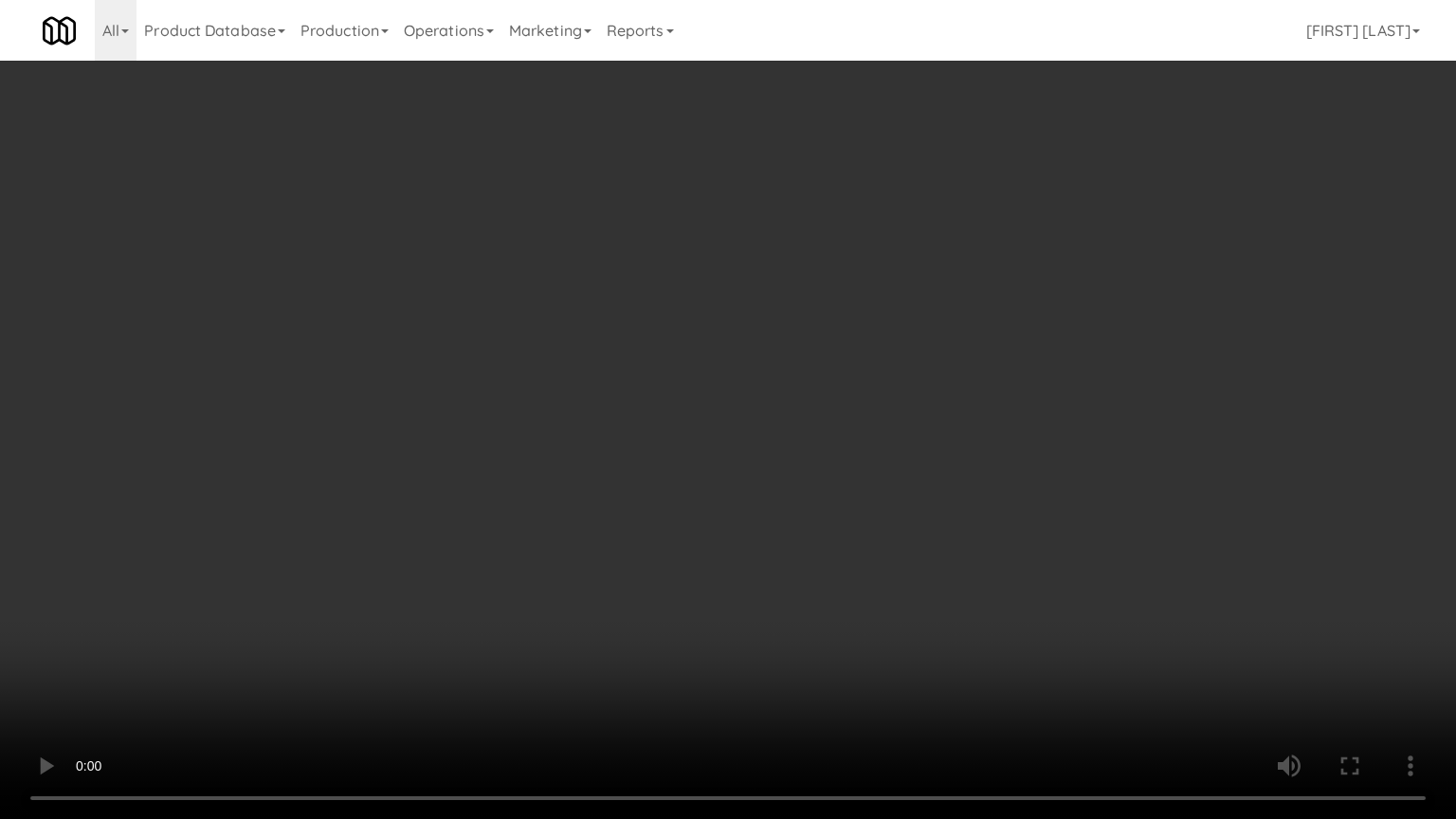 click at bounding box center [728, 410] 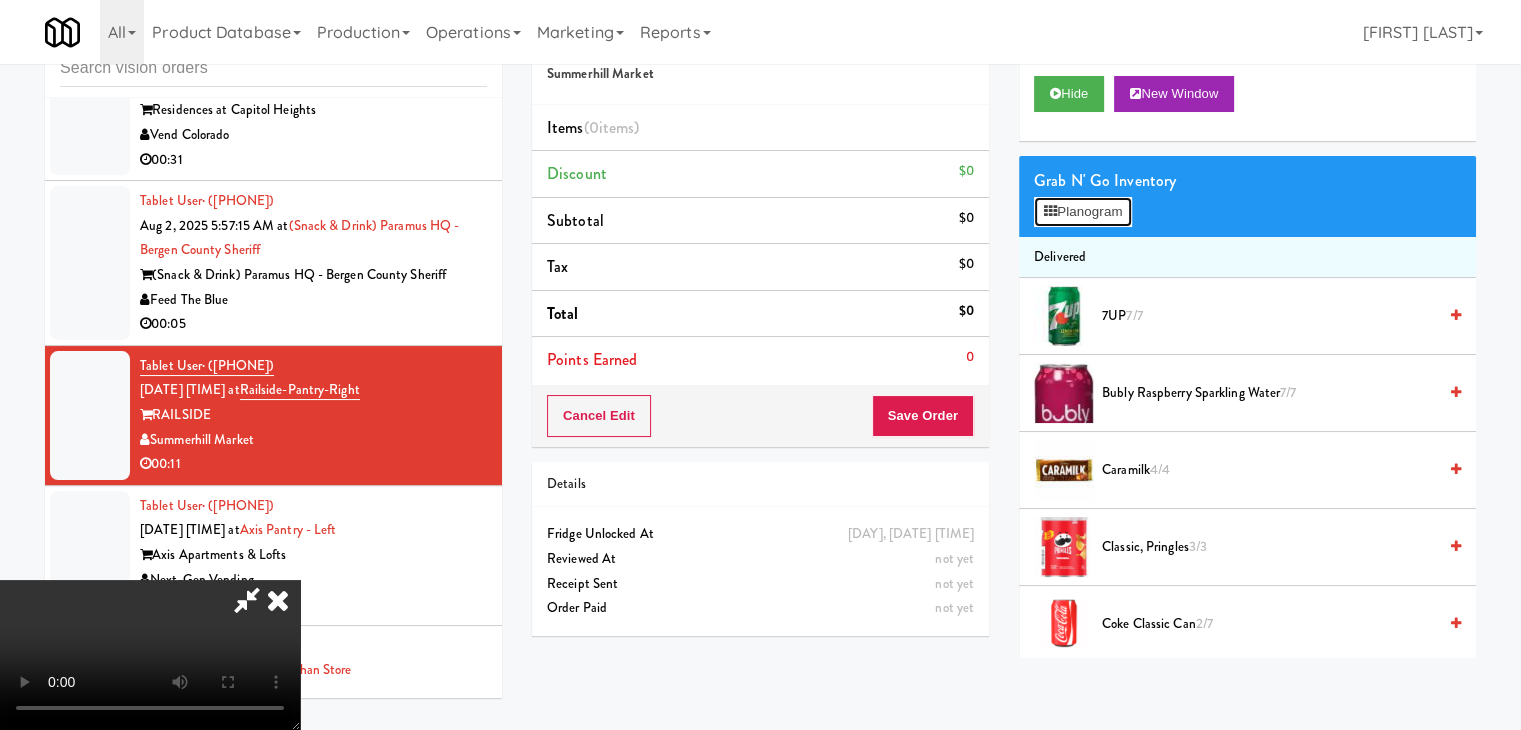 click on "Planogram" at bounding box center (1083, 212) 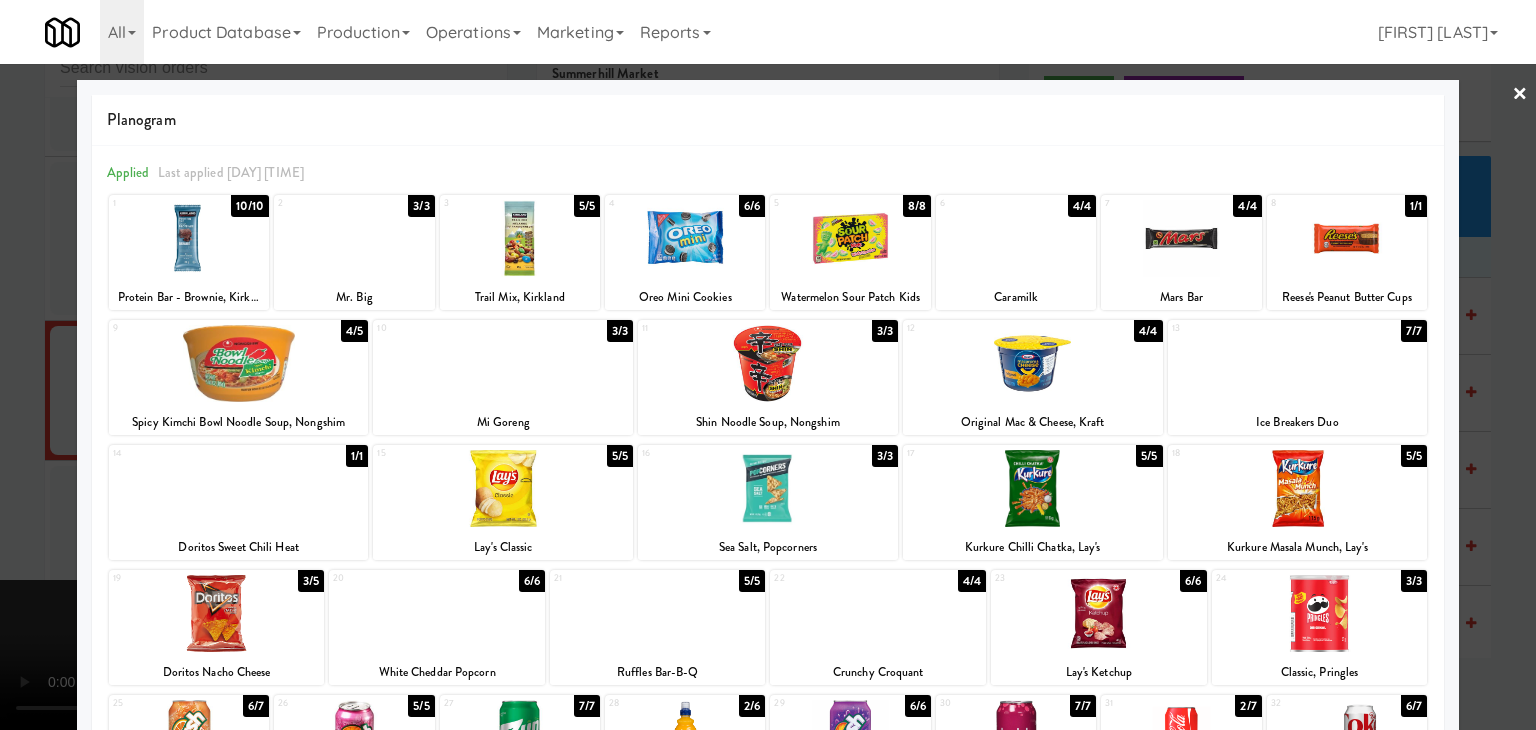 click at bounding box center (520, 238) 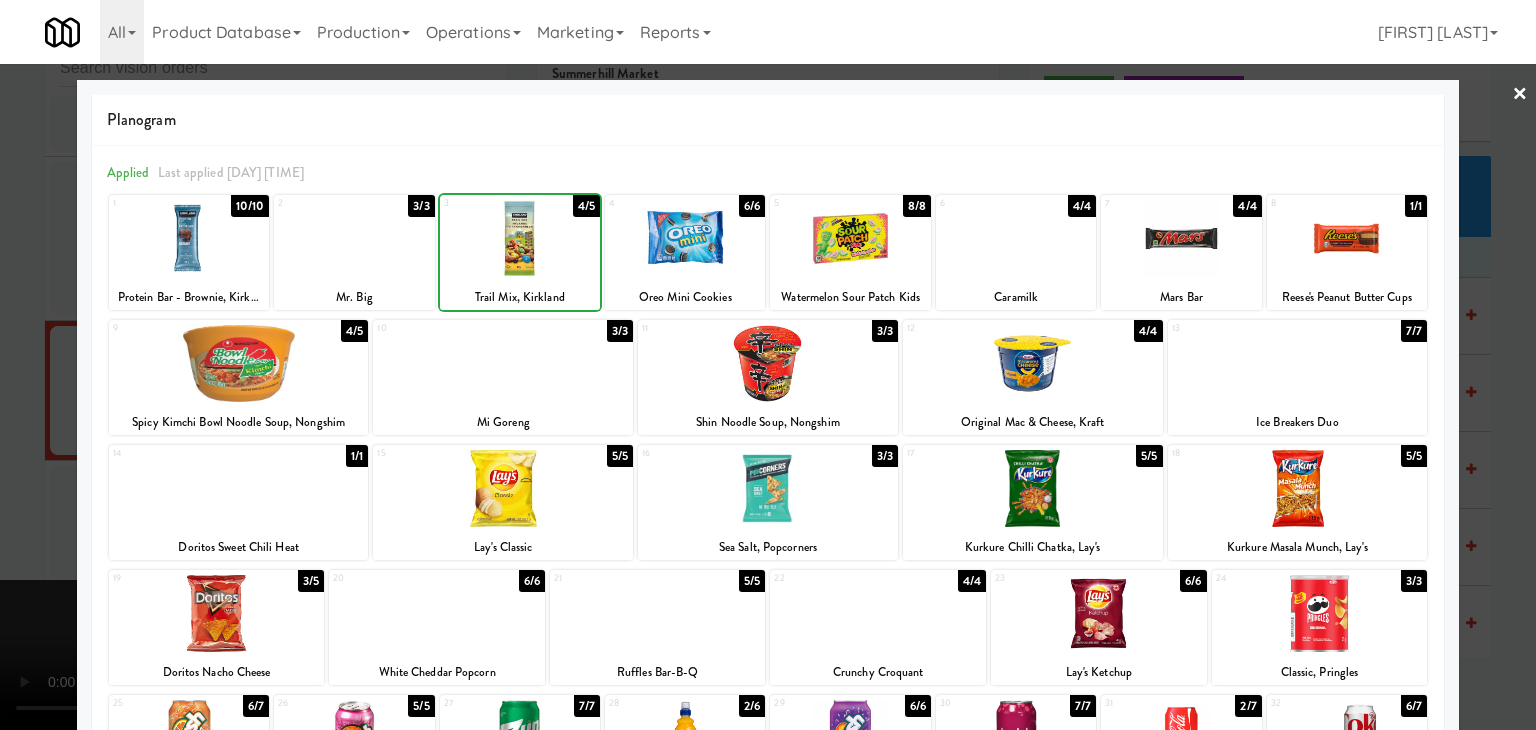 click at bounding box center (685, 238) 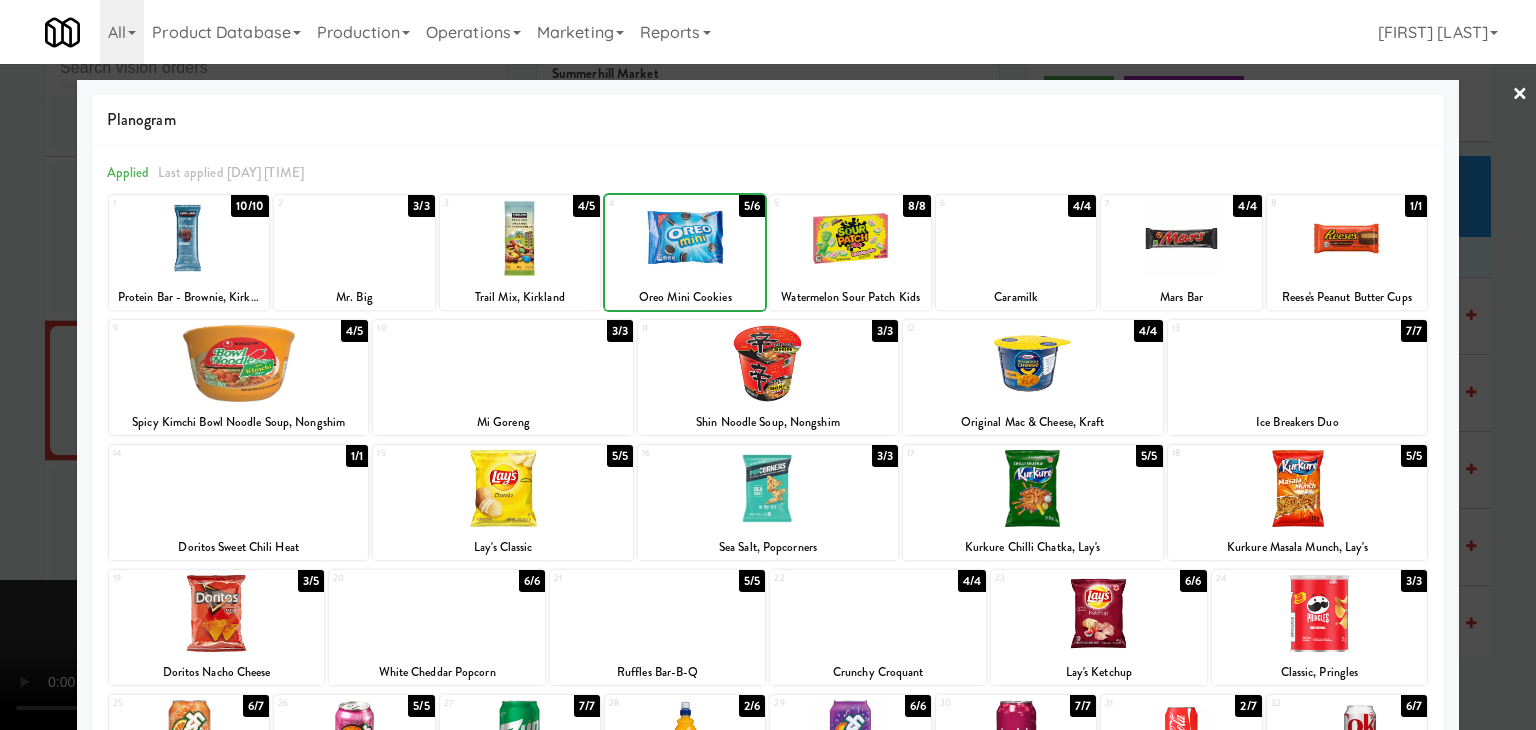 drag, startPoint x: 0, startPoint y: 417, endPoint x: 122, endPoint y: 433, distance: 123.04471 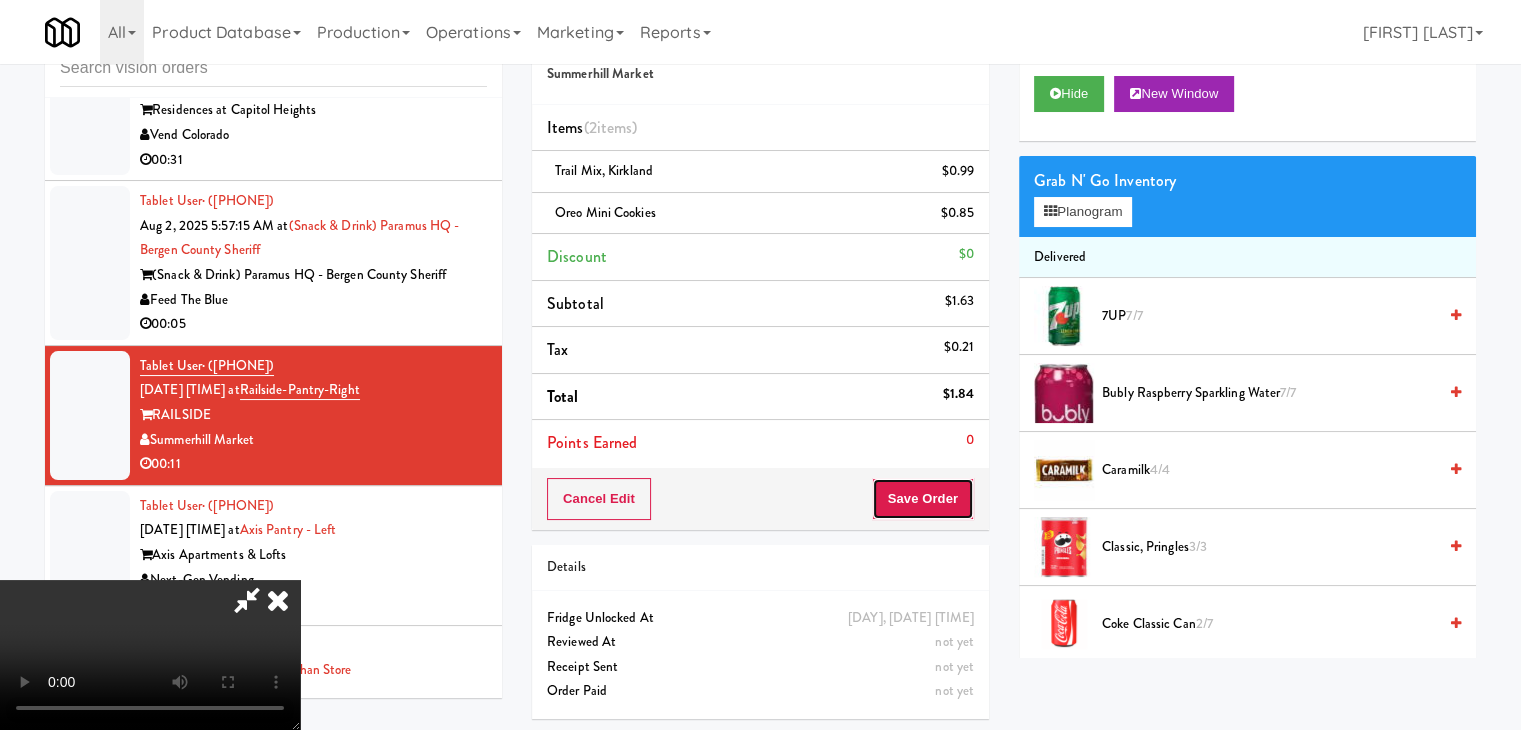 click on "Save Order" at bounding box center (923, 499) 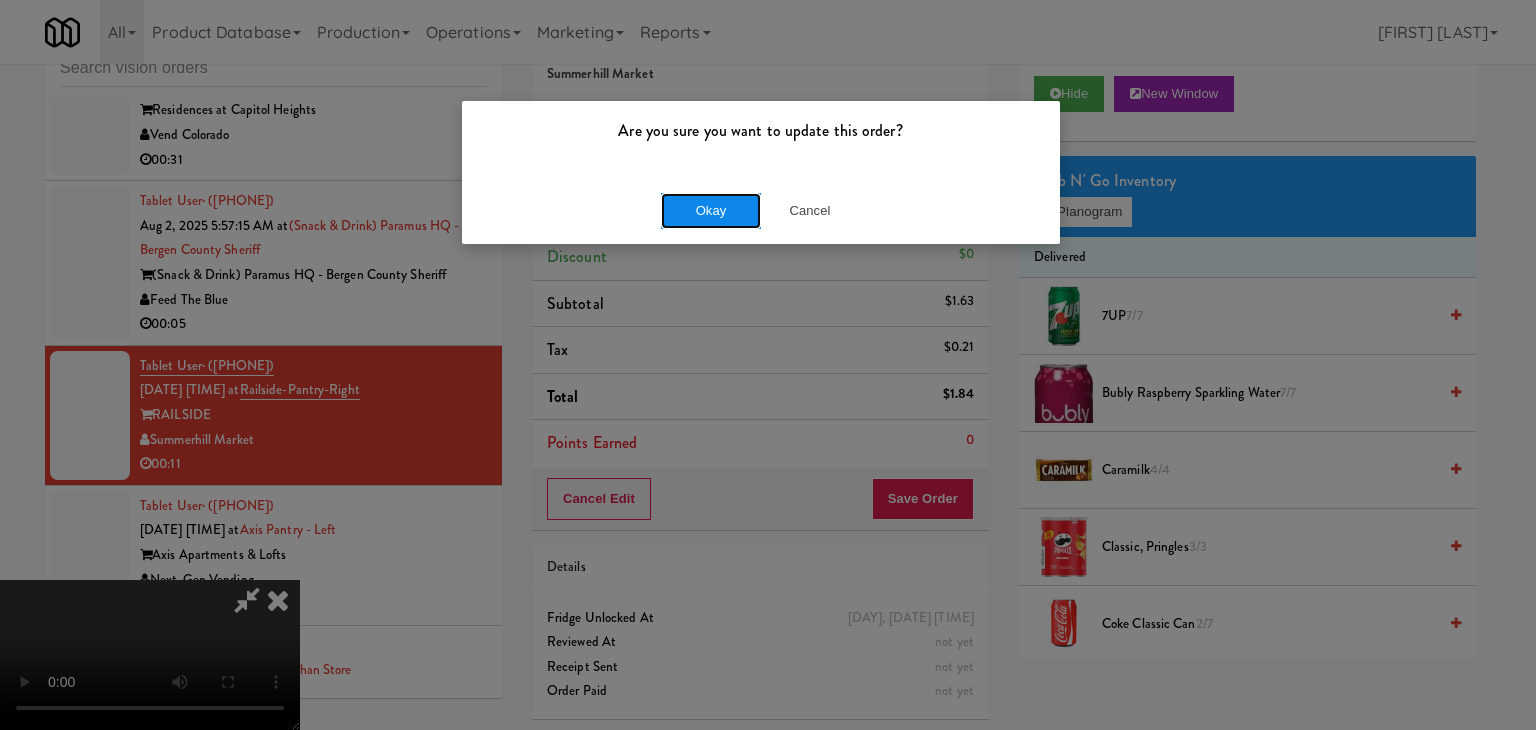click on "Okay" at bounding box center (711, 211) 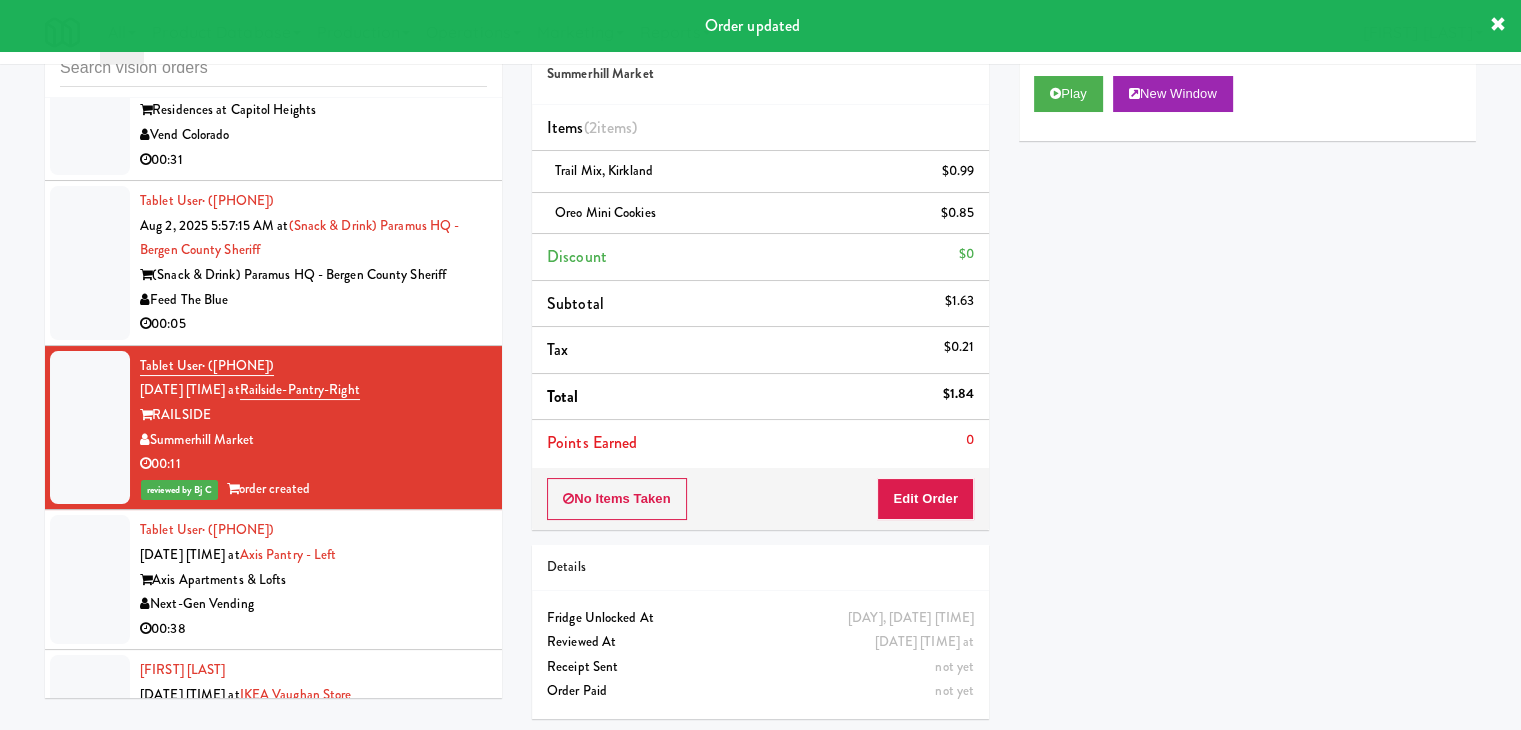 scroll, scrollTop: 14958, scrollLeft: 0, axis: vertical 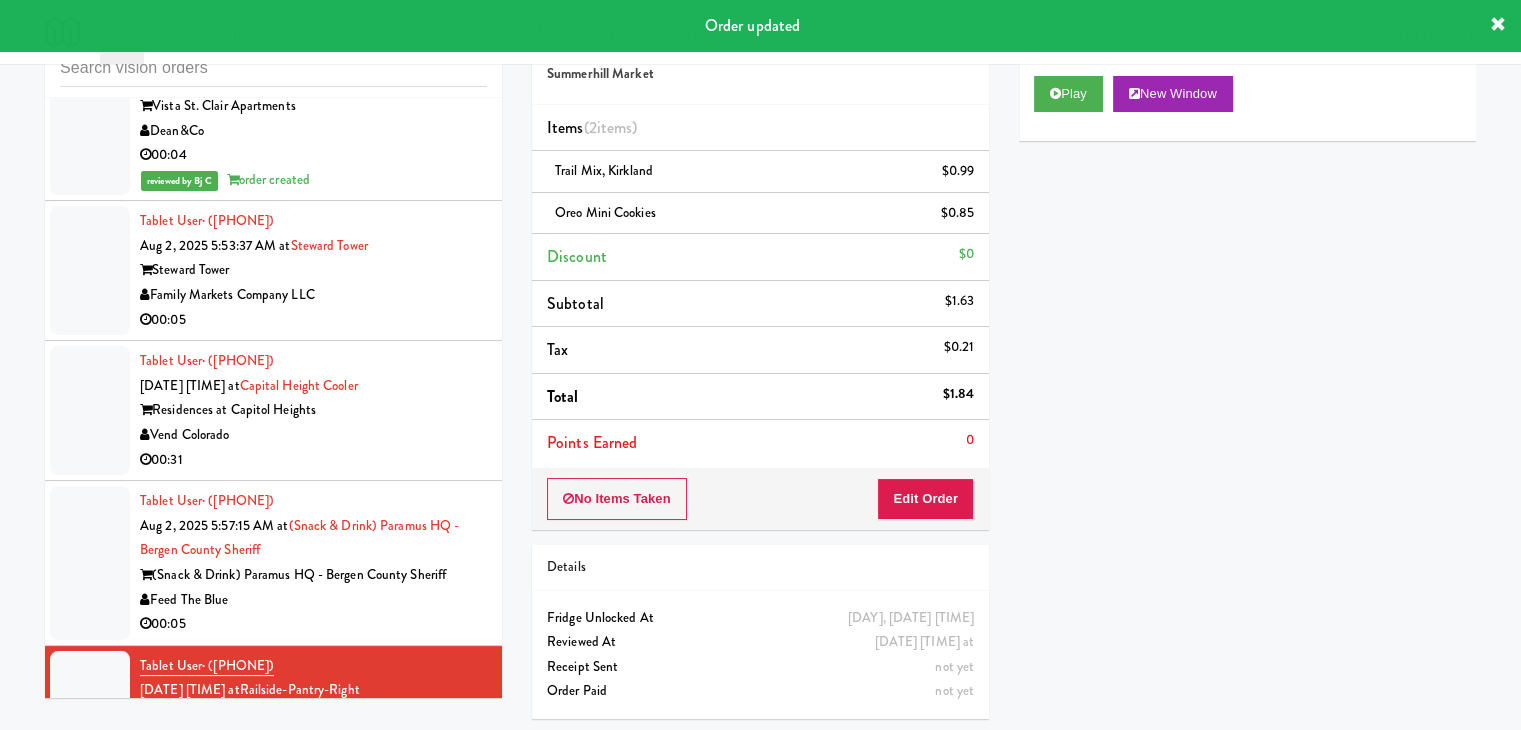 drag, startPoint x: 389, startPoint y: 263, endPoint x: 392, endPoint y: 273, distance: 10.440307 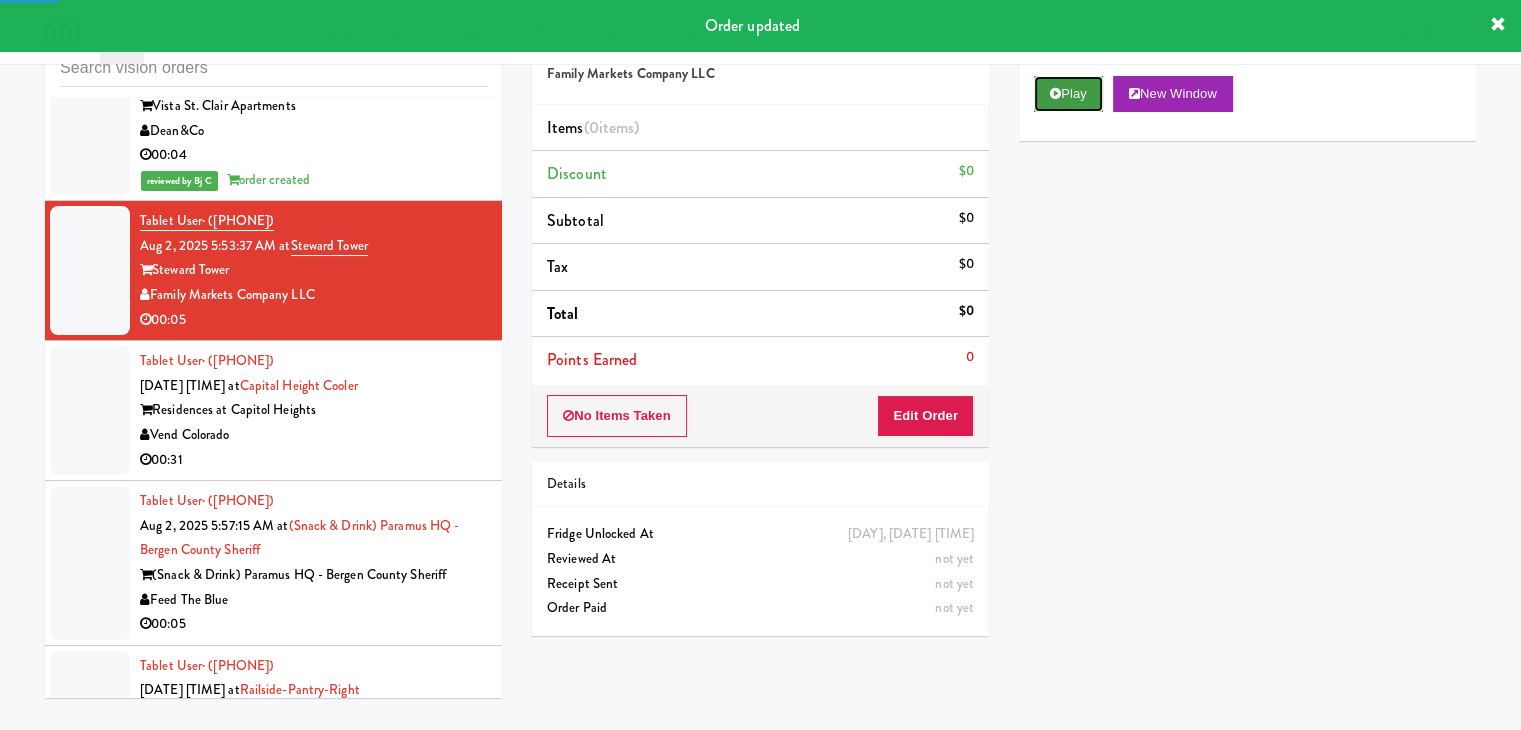 click on "Play" at bounding box center (1068, 94) 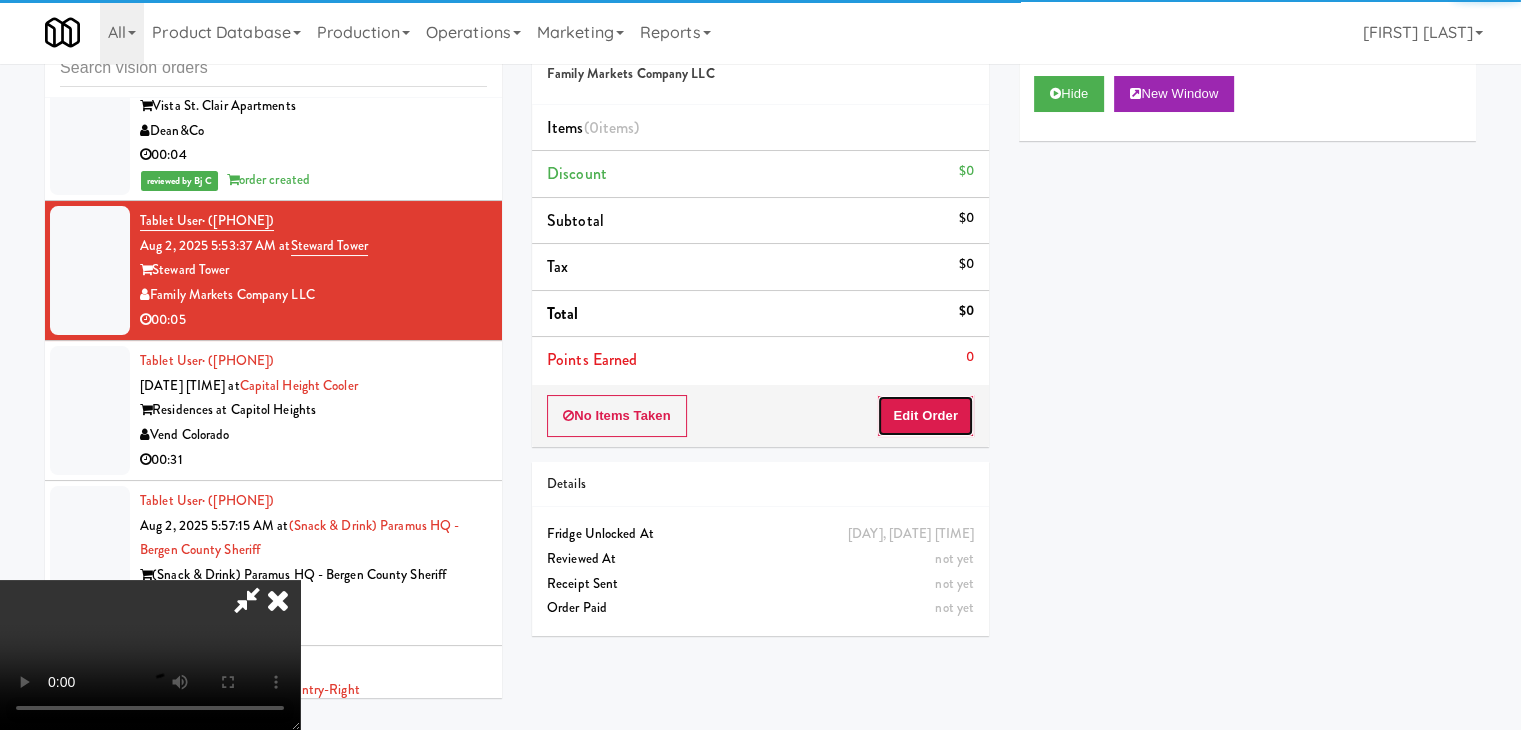 click on "Edit Order" at bounding box center [925, 416] 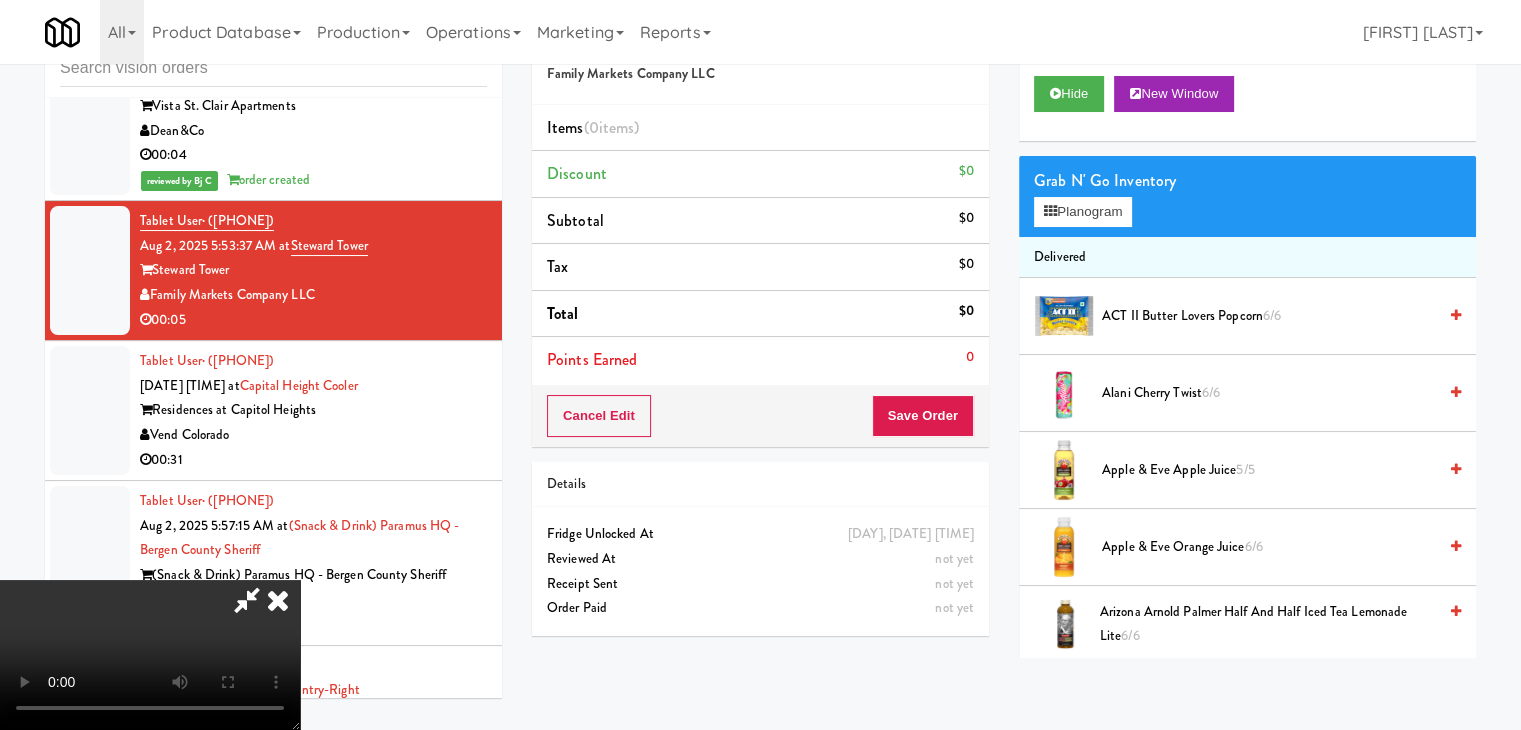 type 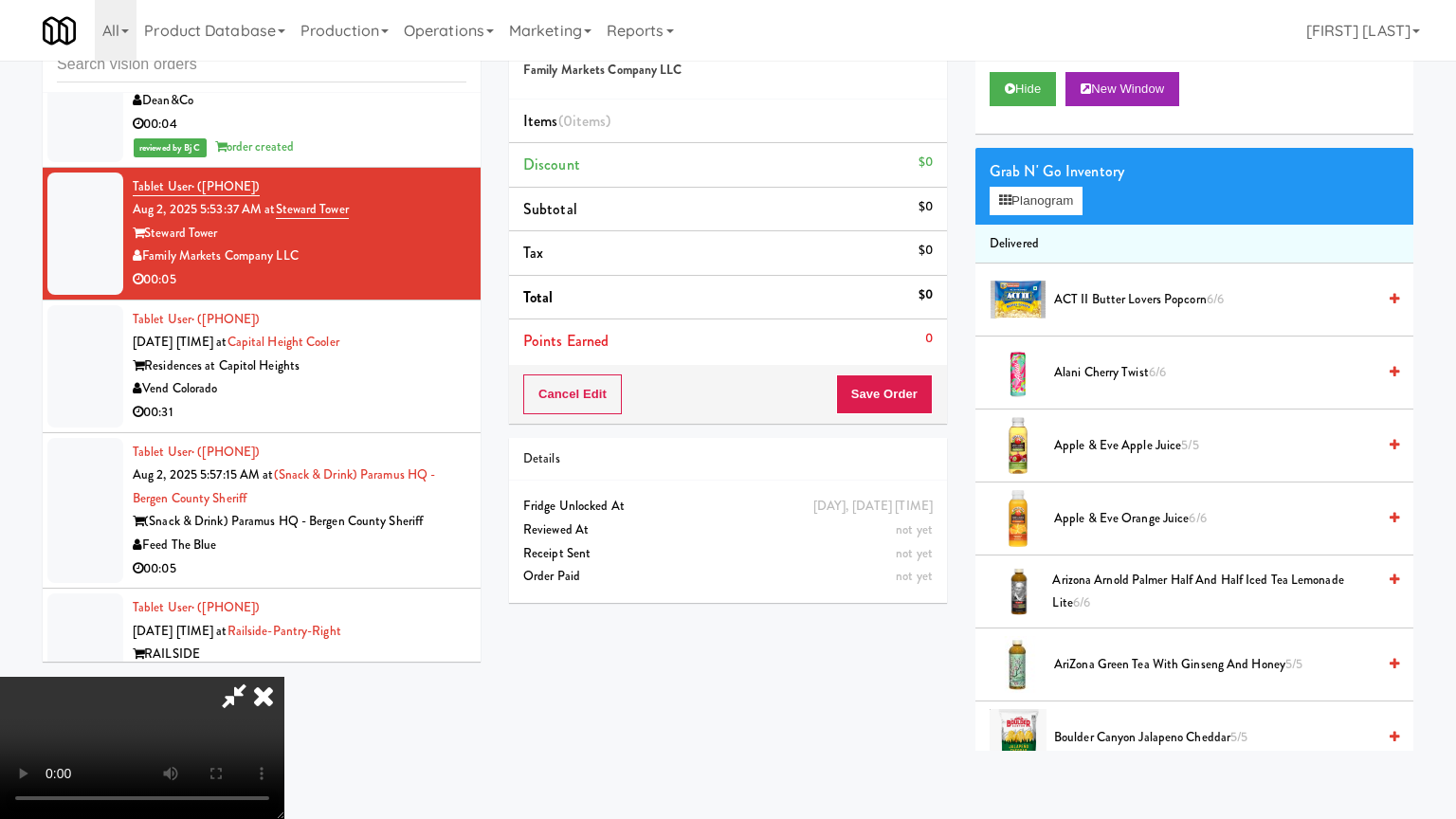 click at bounding box center [142, 748] 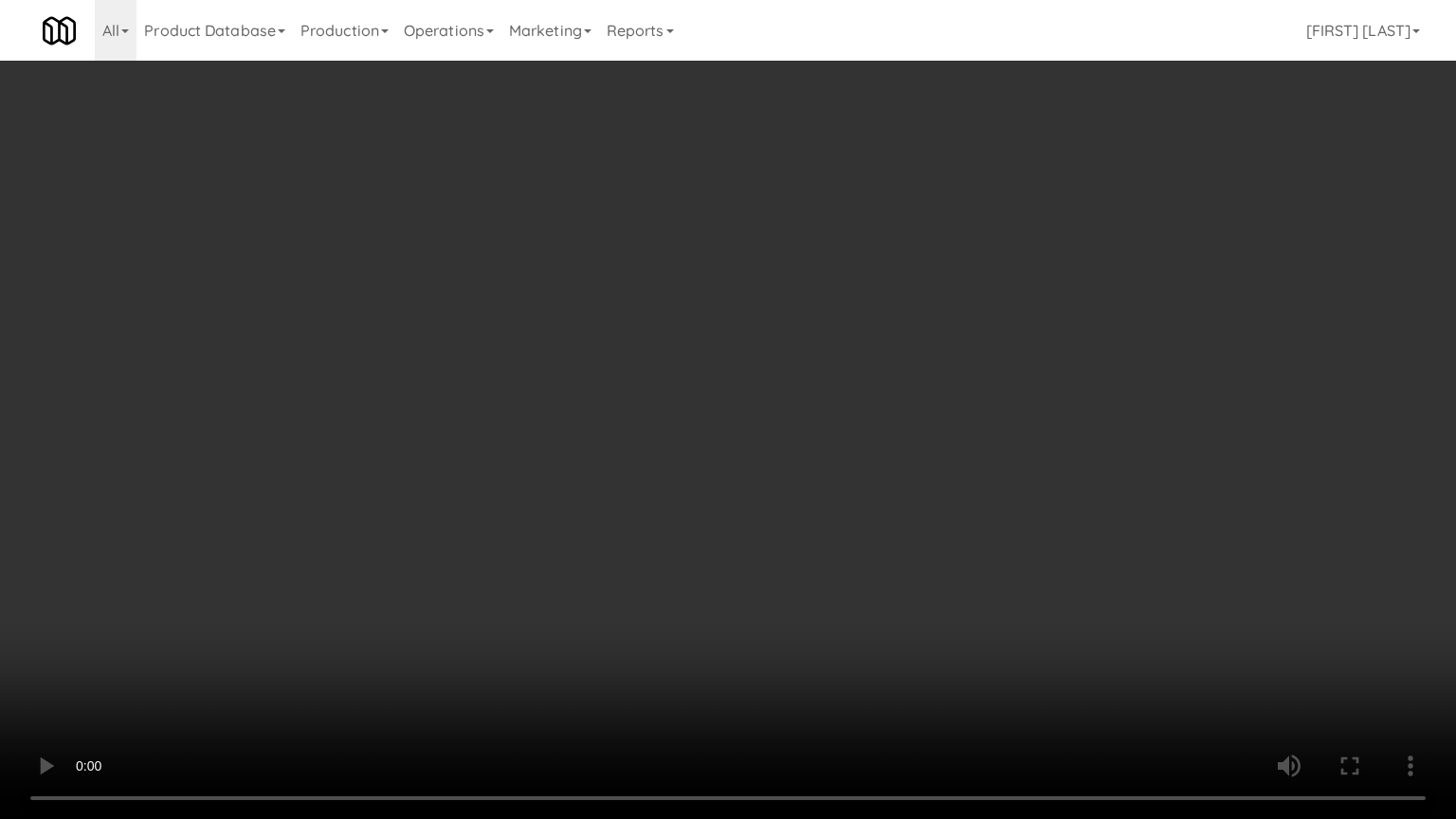click at bounding box center (728, 410) 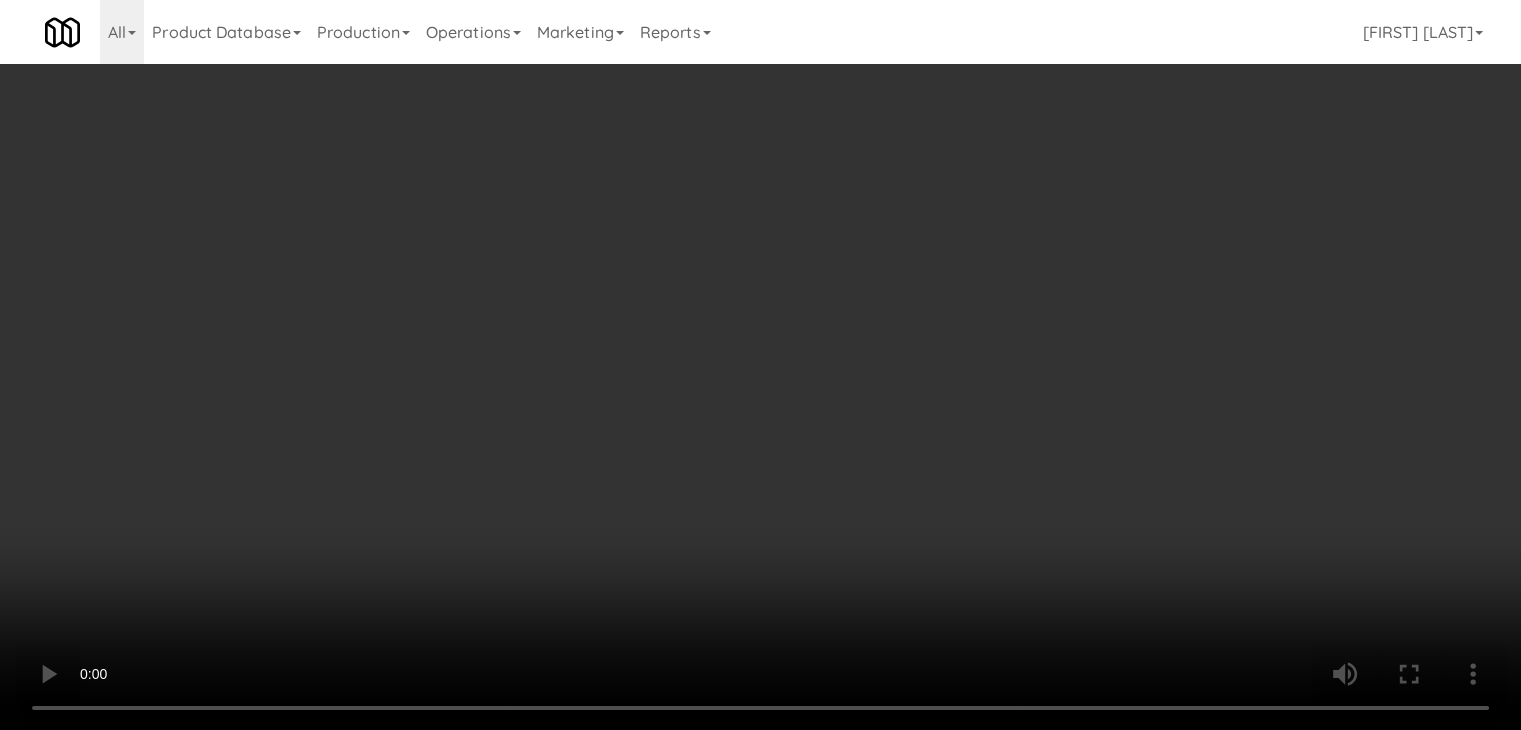 click on "Grab N' Go Inventory  Planogram" at bounding box center [1247, 196] 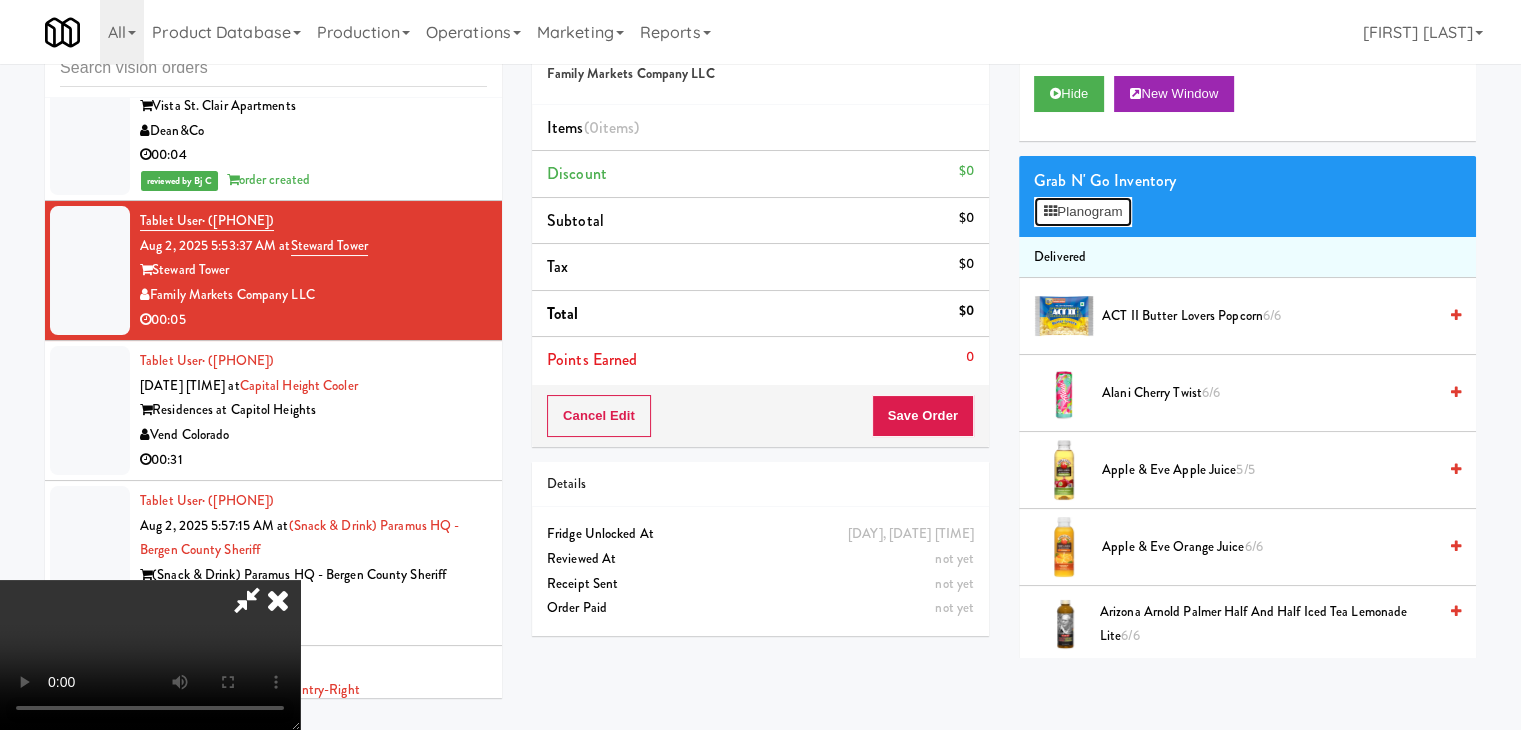click on "Planogram" at bounding box center (1083, 212) 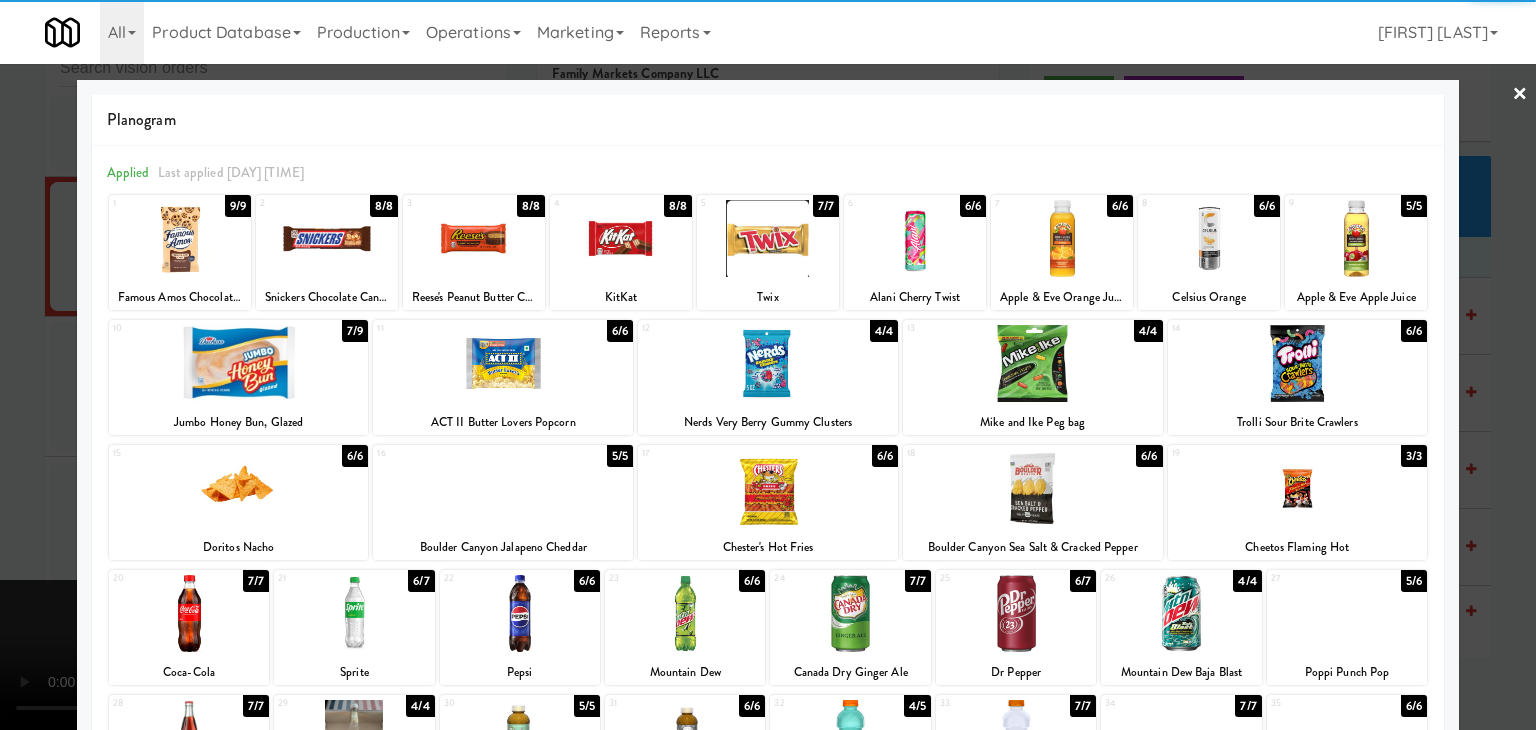 click at bounding box center [180, 238] 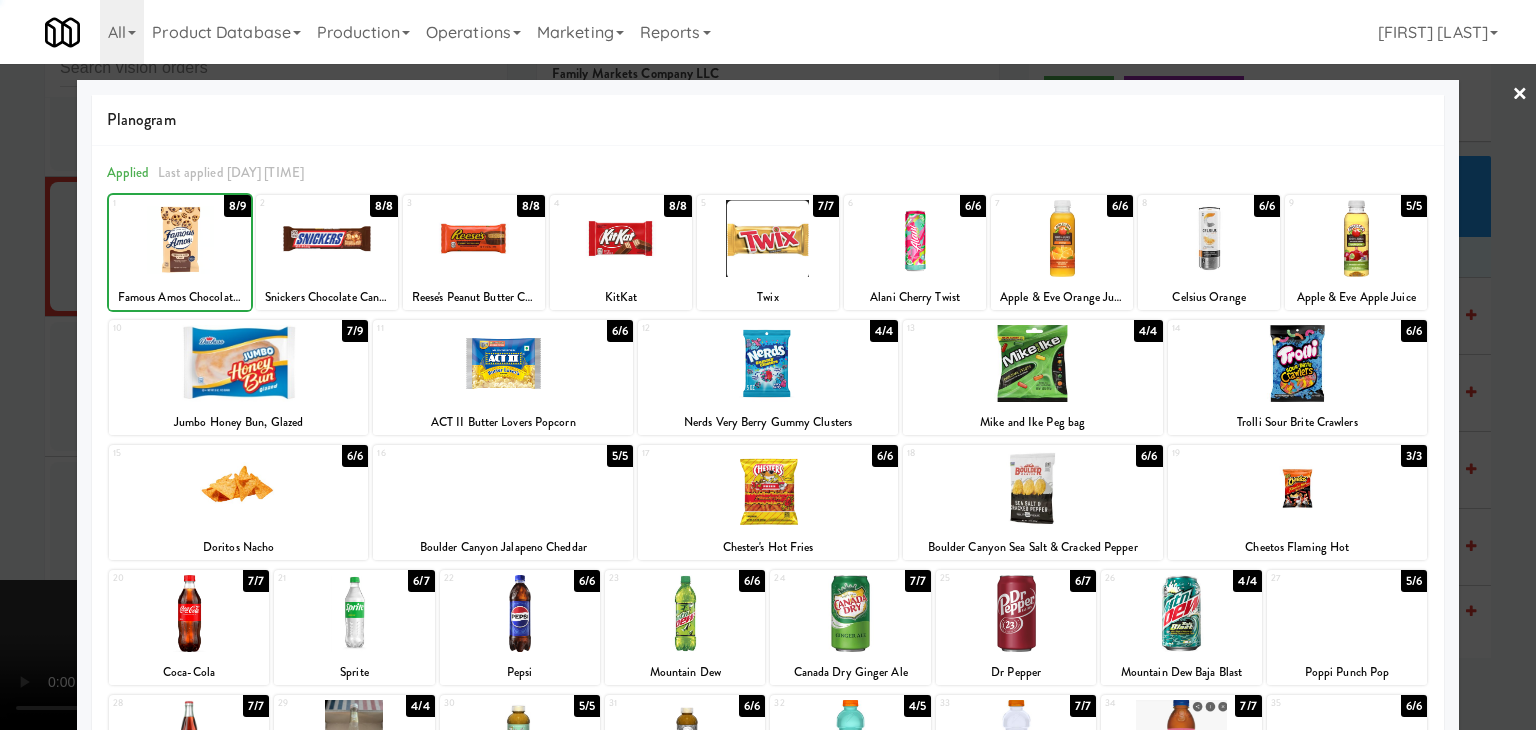 drag, startPoint x: 24, startPoint y: 317, endPoint x: 182, endPoint y: 345, distance: 160.46184 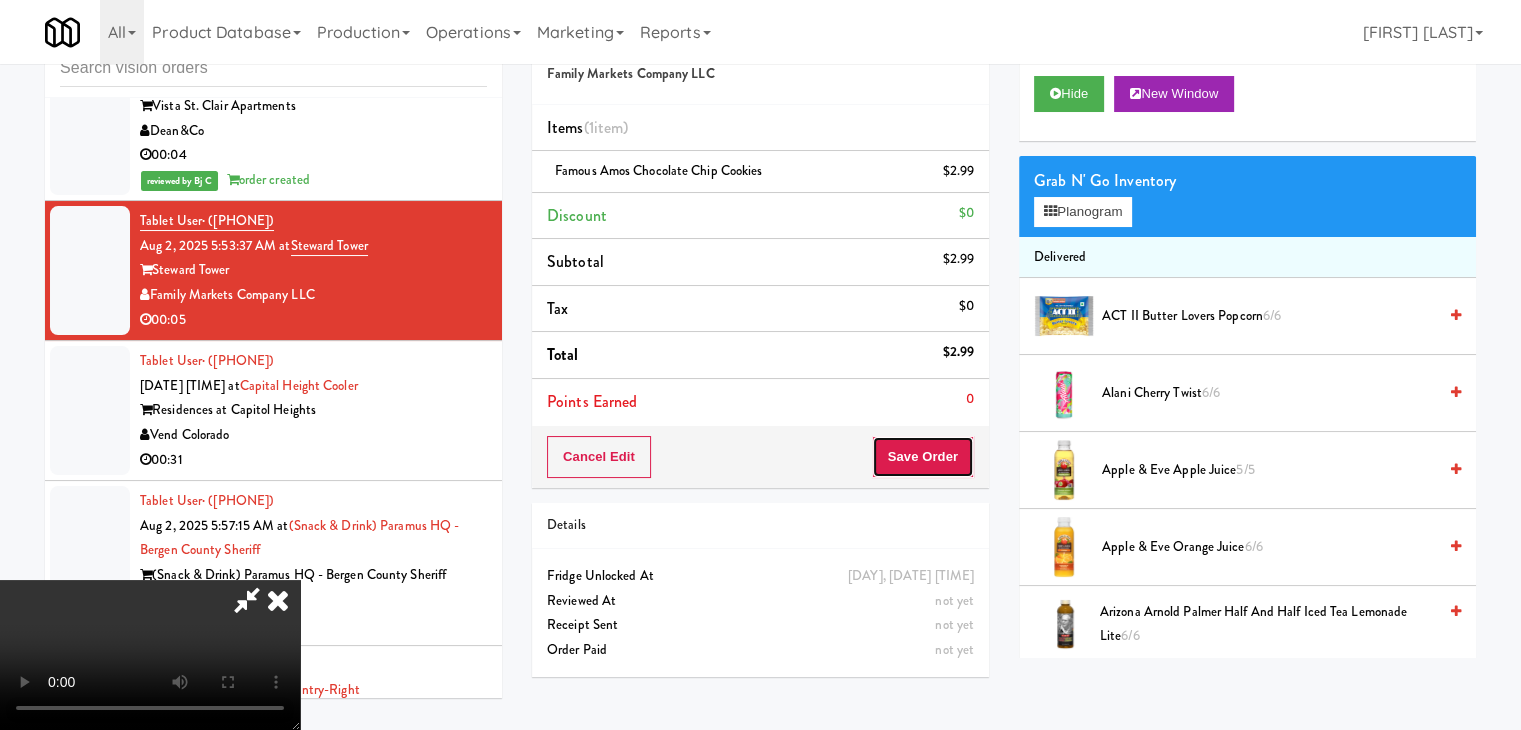 click on "Save Order" at bounding box center [923, 457] 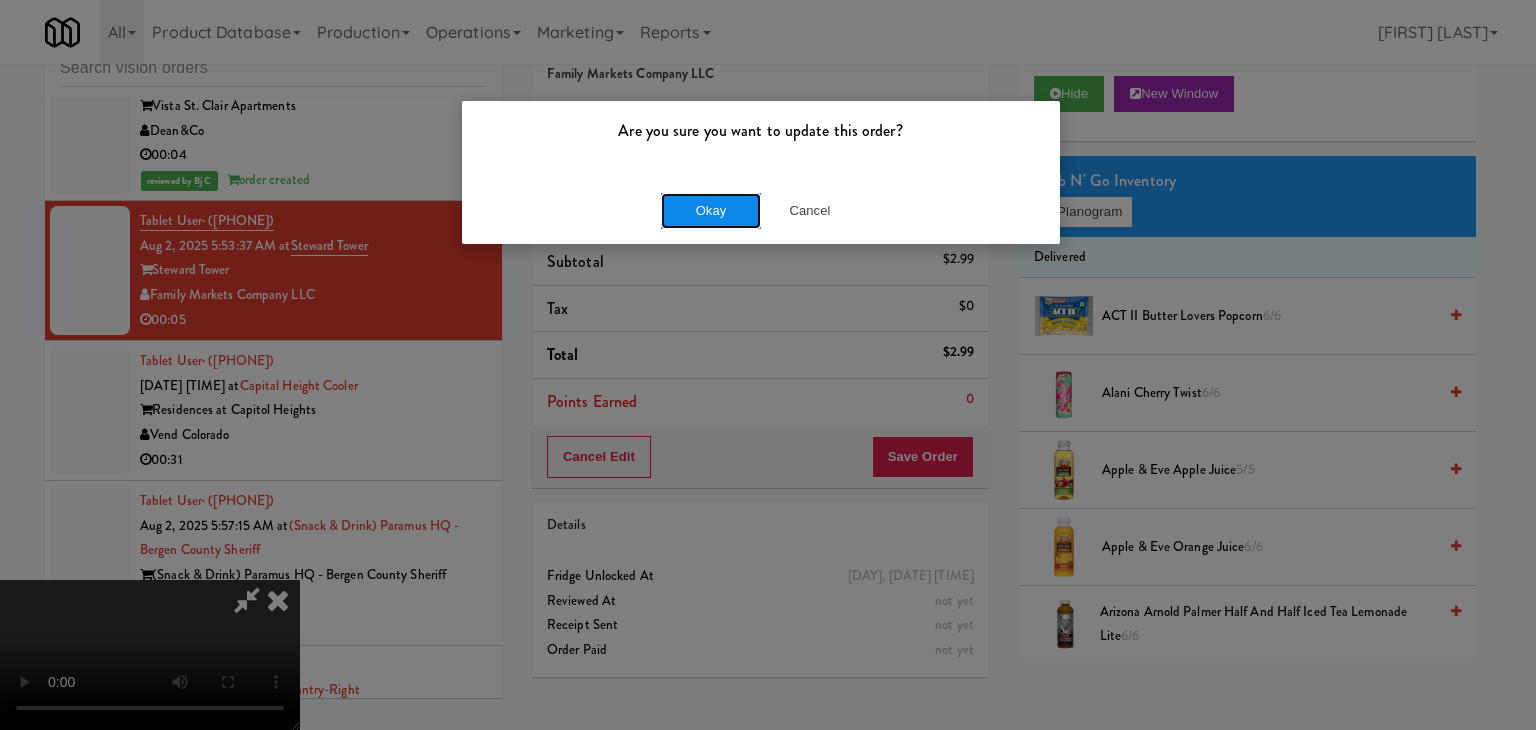 click on "Okay" at bounding box center (711, 211) 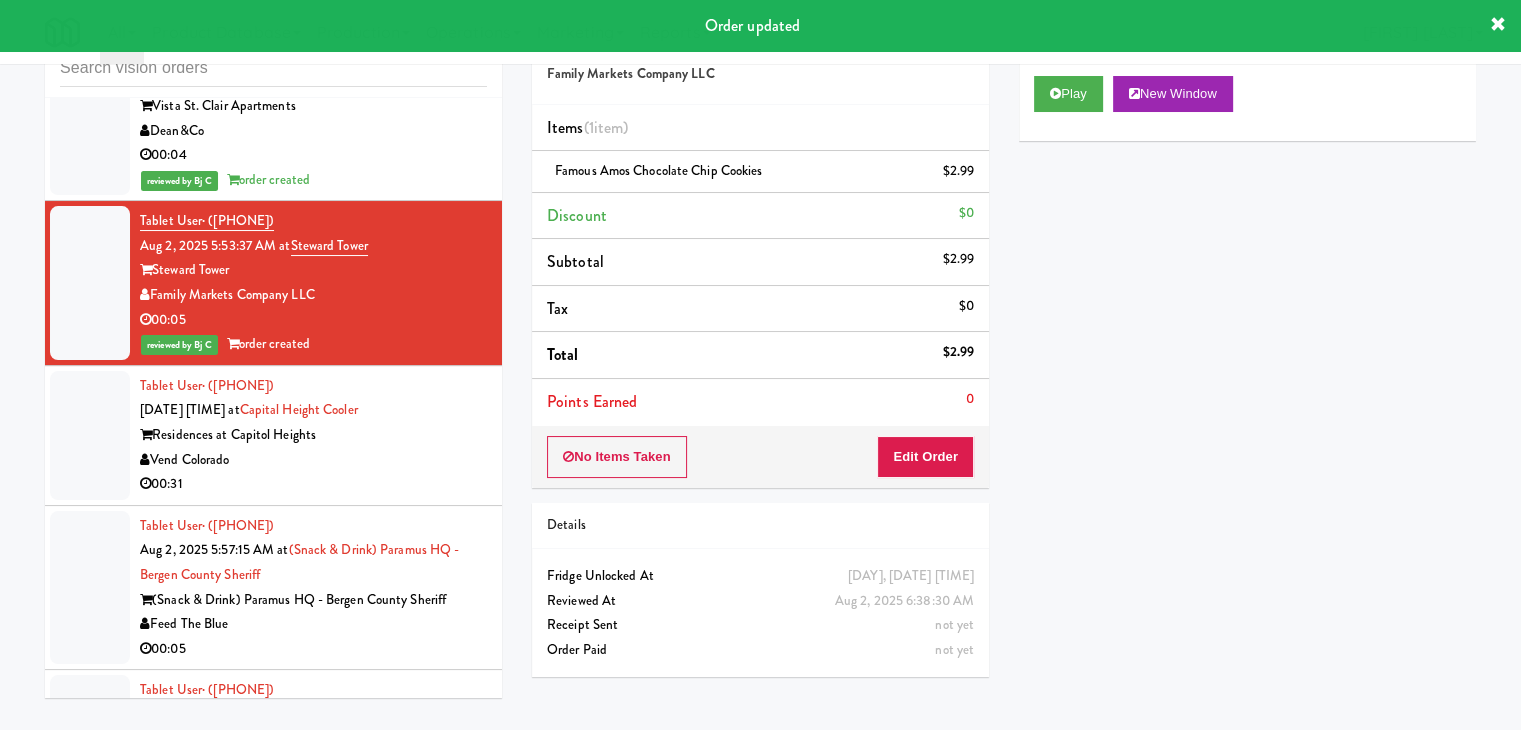 click on "00:31" at bounding box center [313, 484] 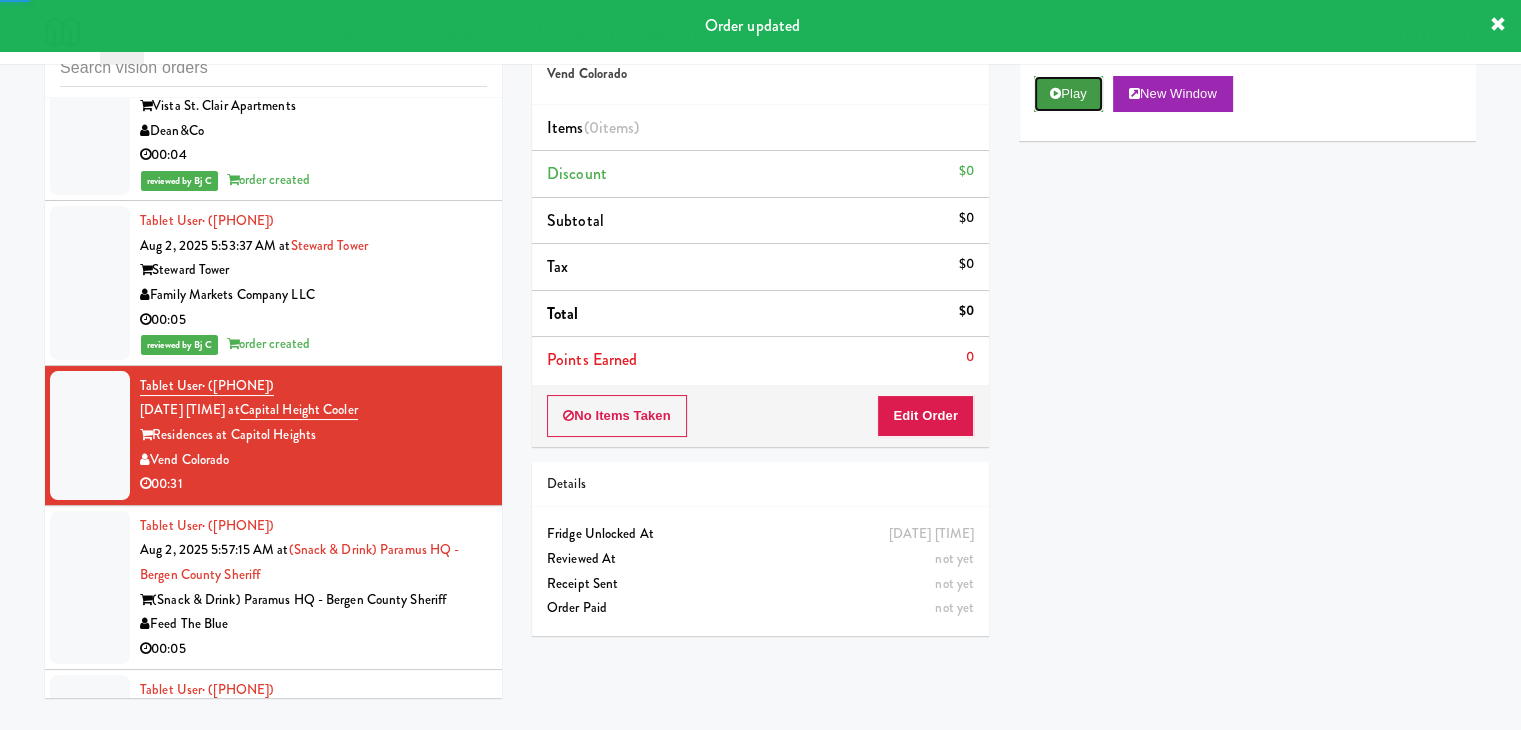click on "Play" at bounding box center (1068, 94) 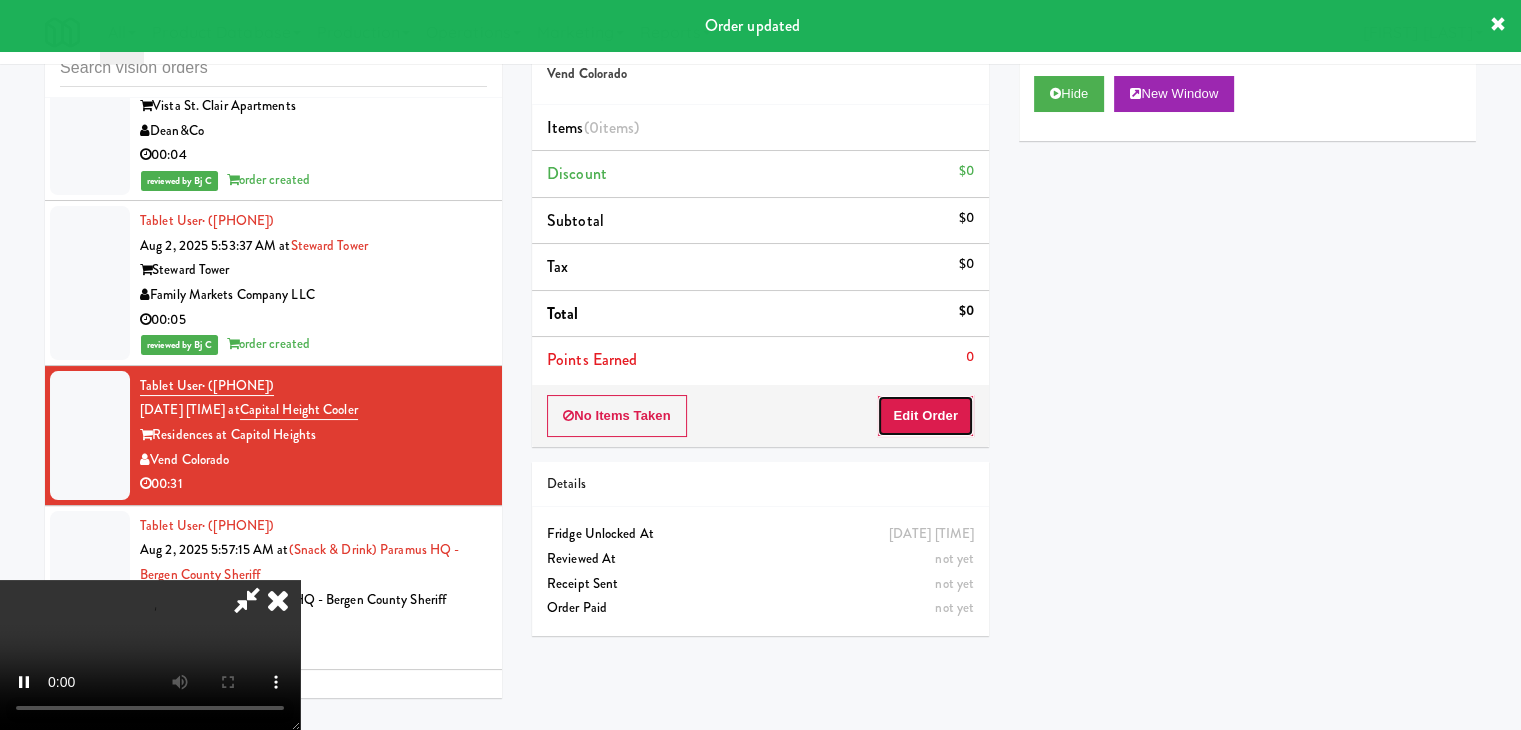 click on "Edit Order" at bounding box center (925, 416) 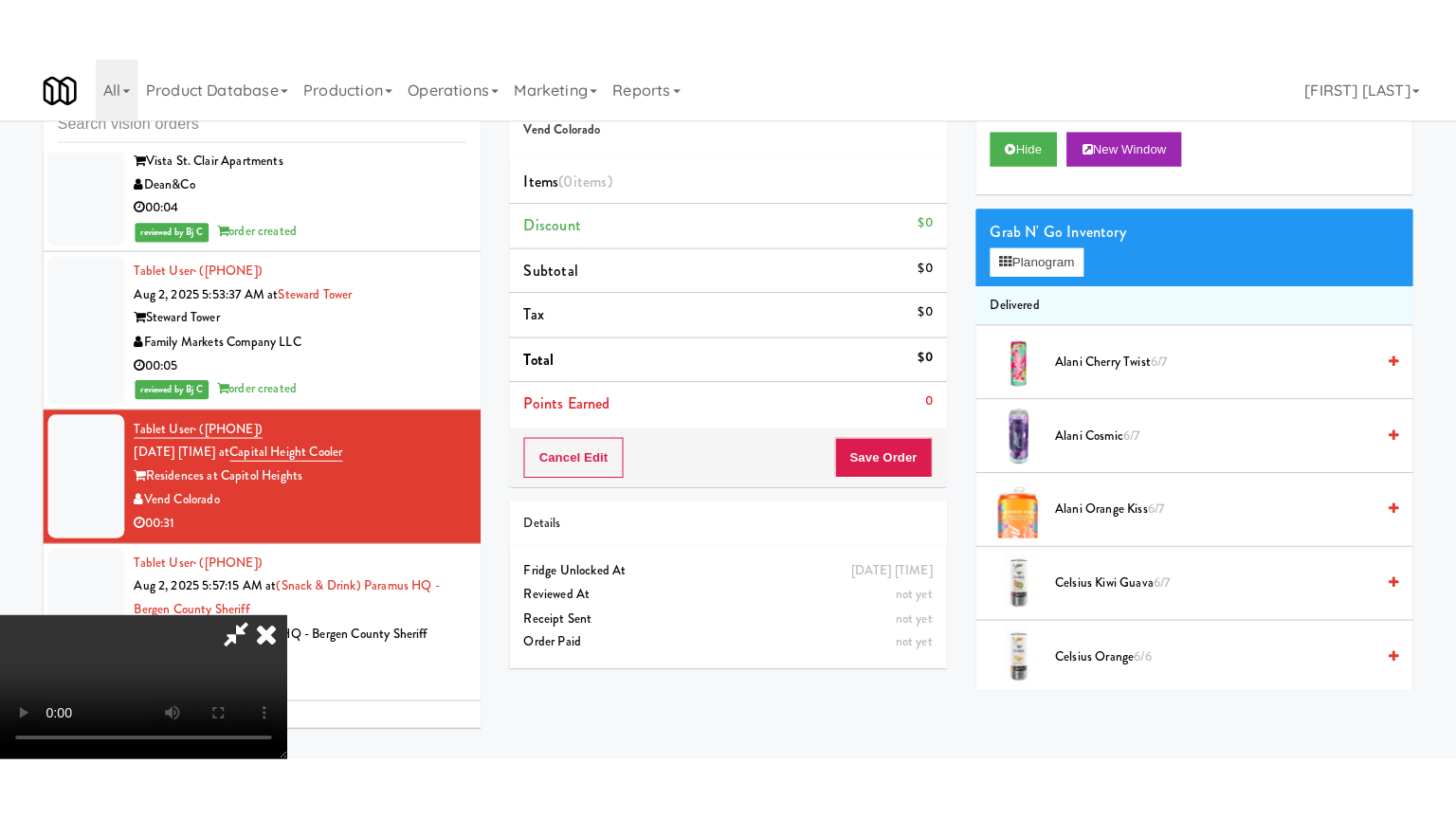 scroll, scrollTop: 266, scrollLeft: 0, axis: vertical 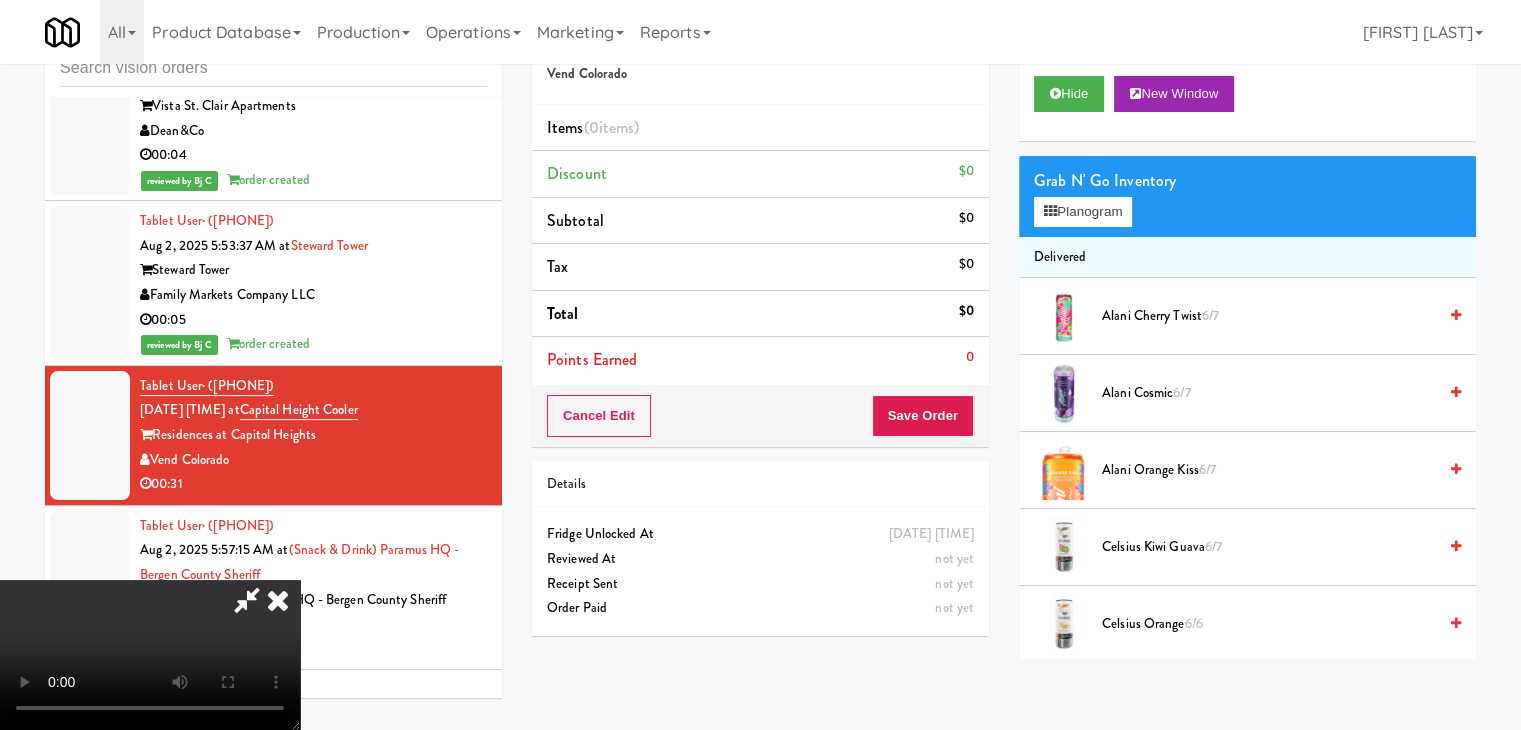 type 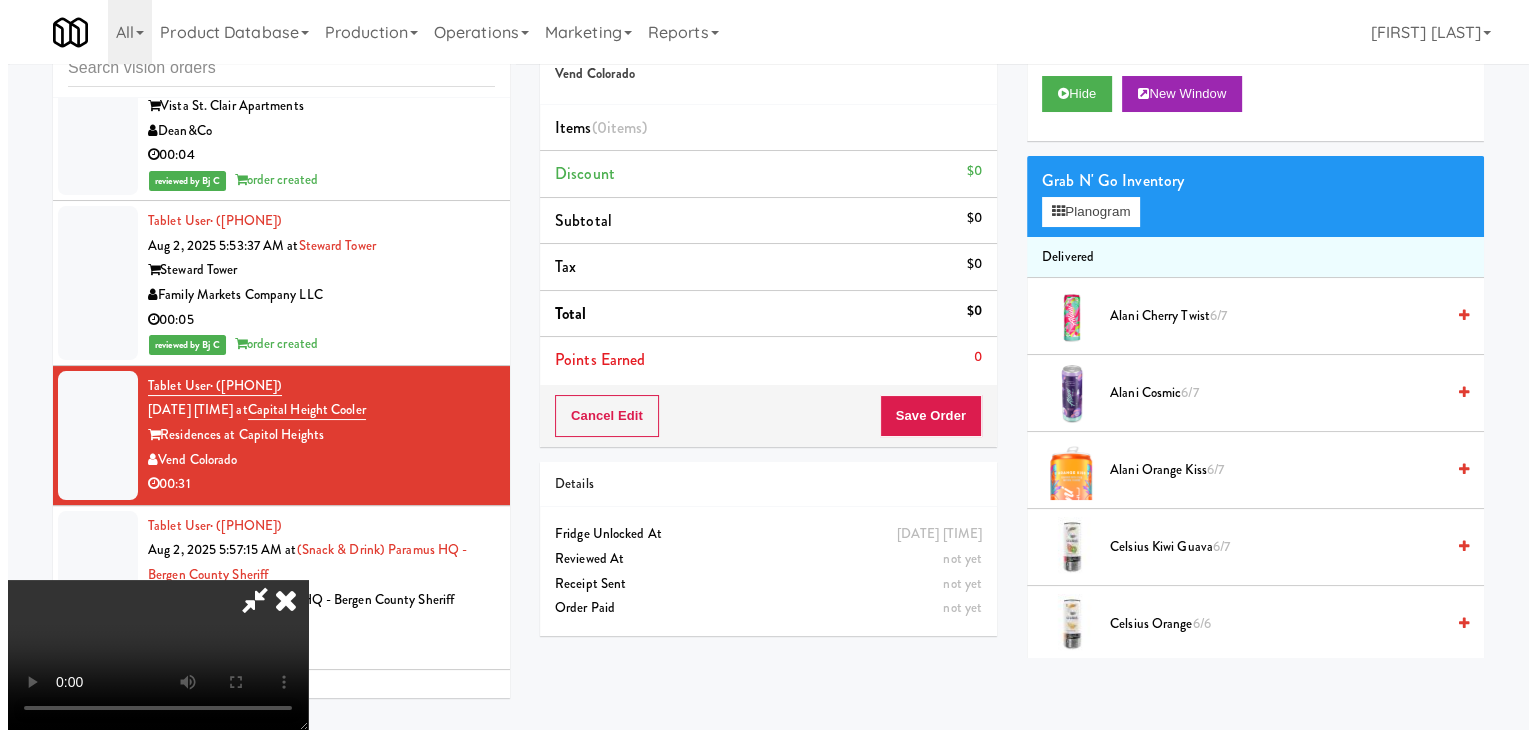 scroll, scrollTop: 0, scrollLeft: 0, axis: both 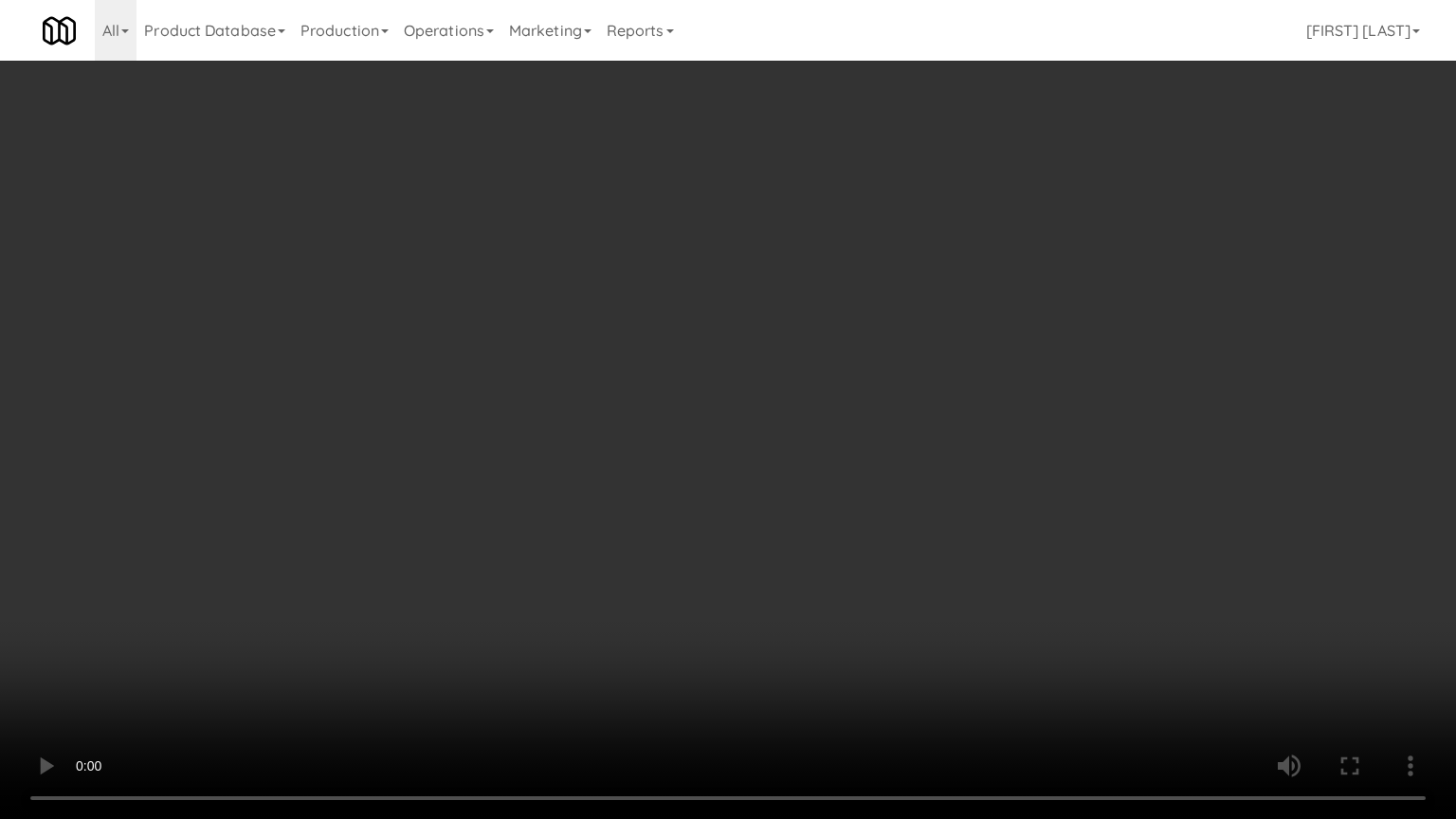 click at bounding box center (728, 410) 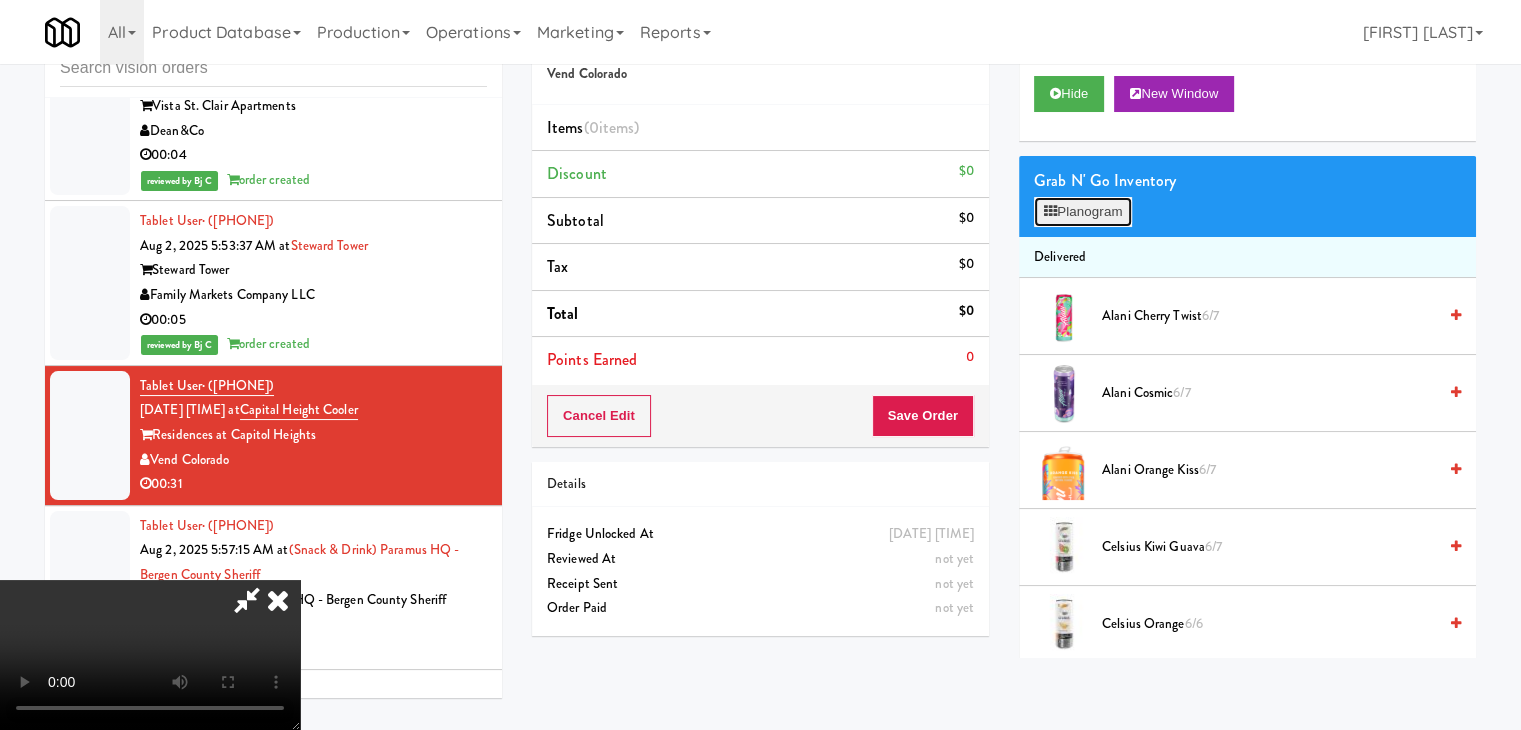 click on "Planogram" at bounding box center [1083, 212] 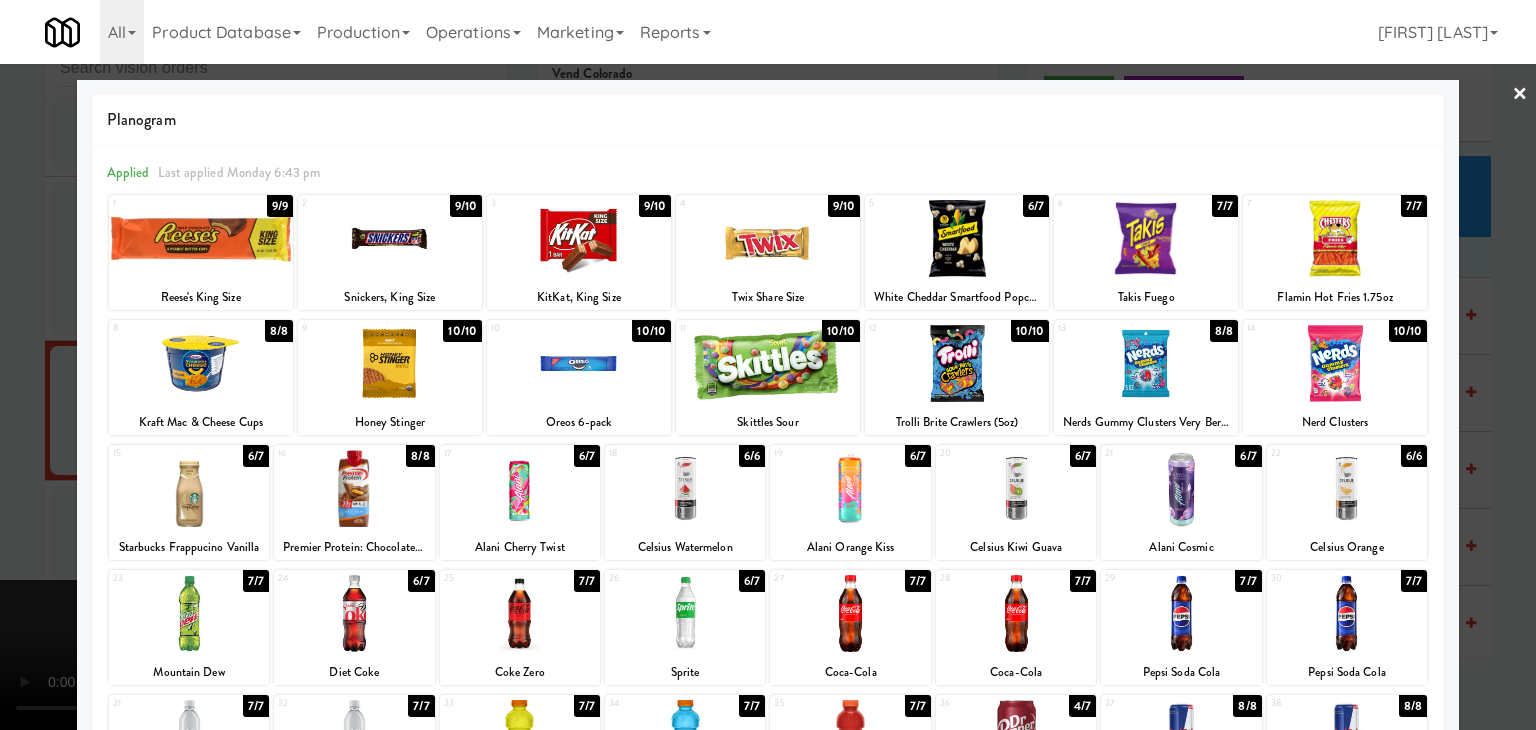 click at bounding box center [390, 238] 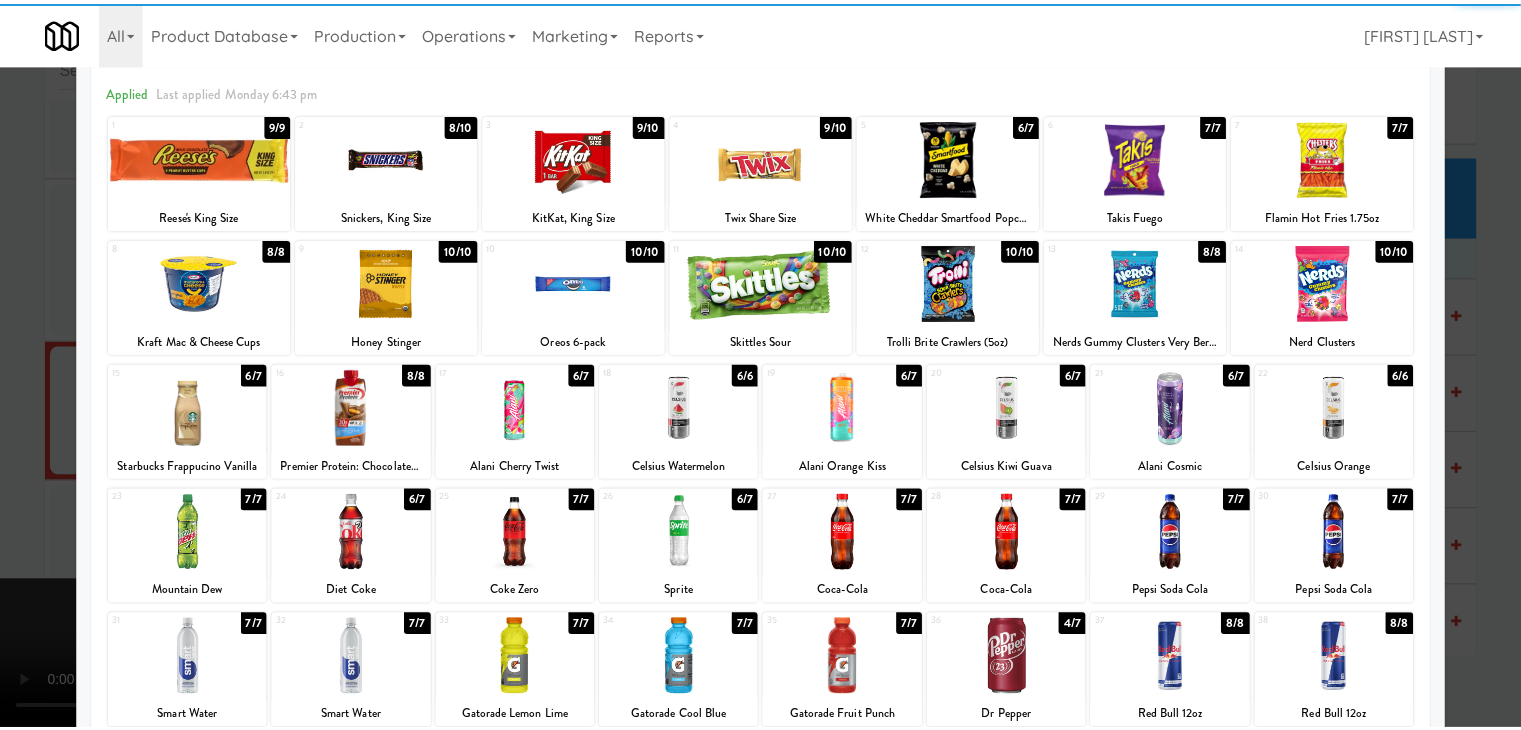 scroll, scrollTop: 200, scrollLeft: 0, axis: vertical 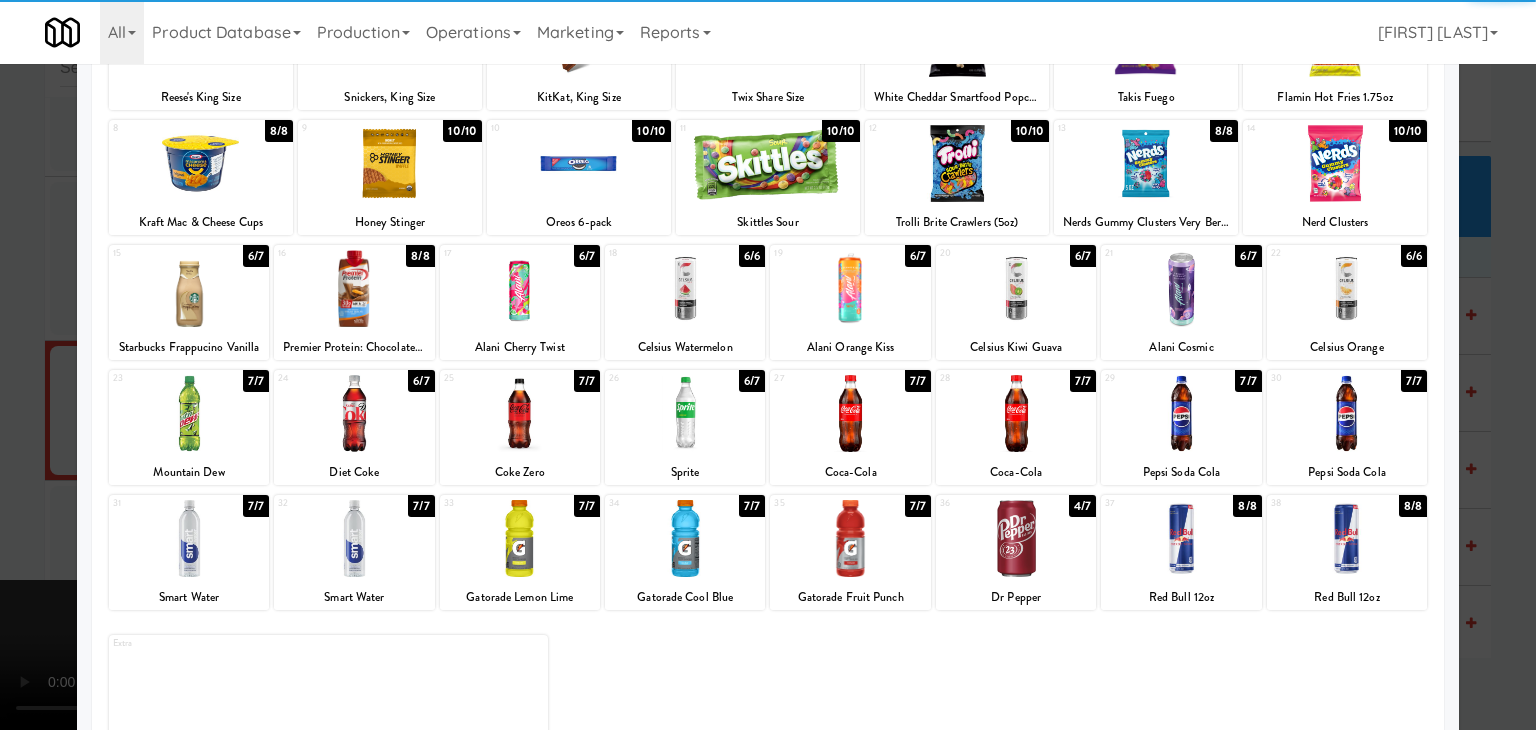 click at bounding box center (1181, 413) 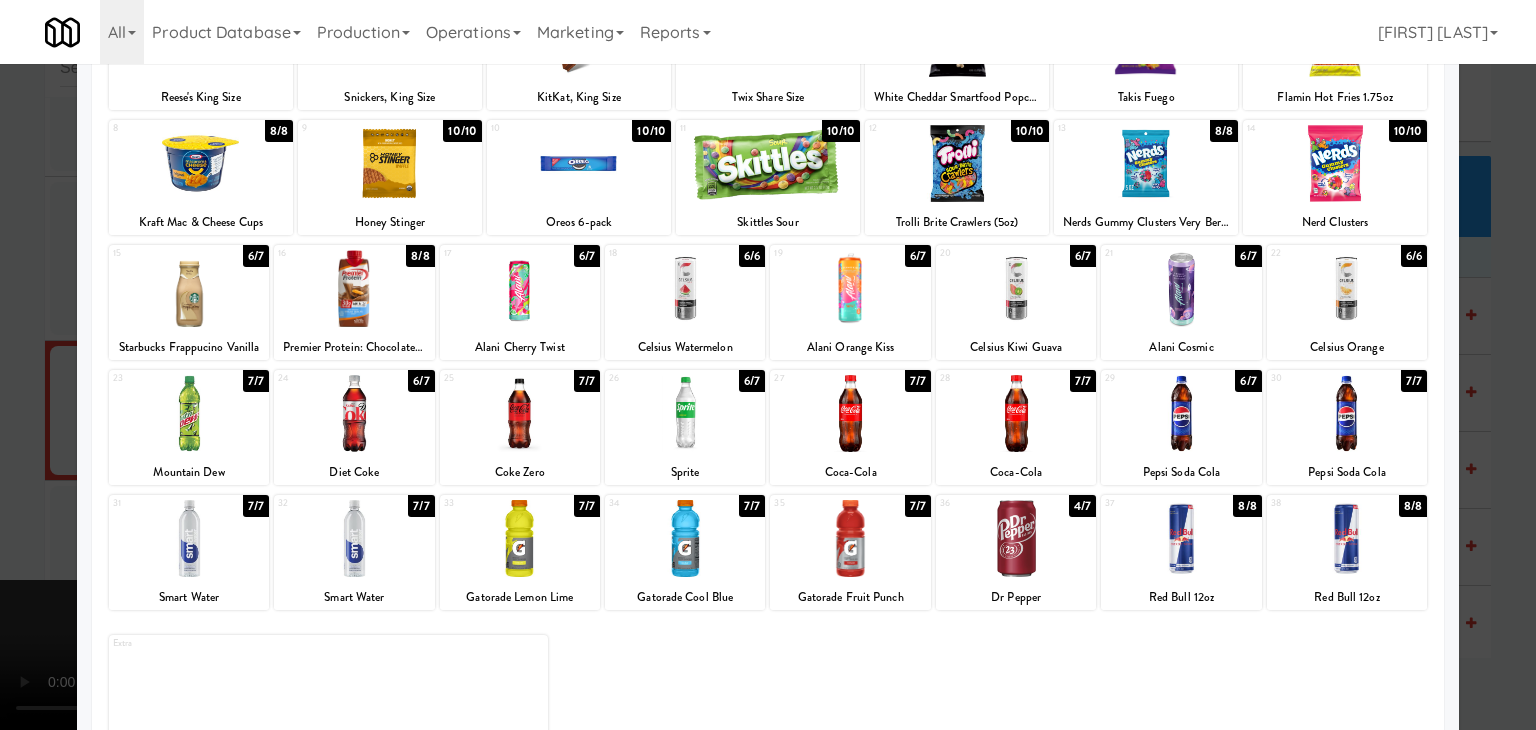 click at bounding box center [768, 365] 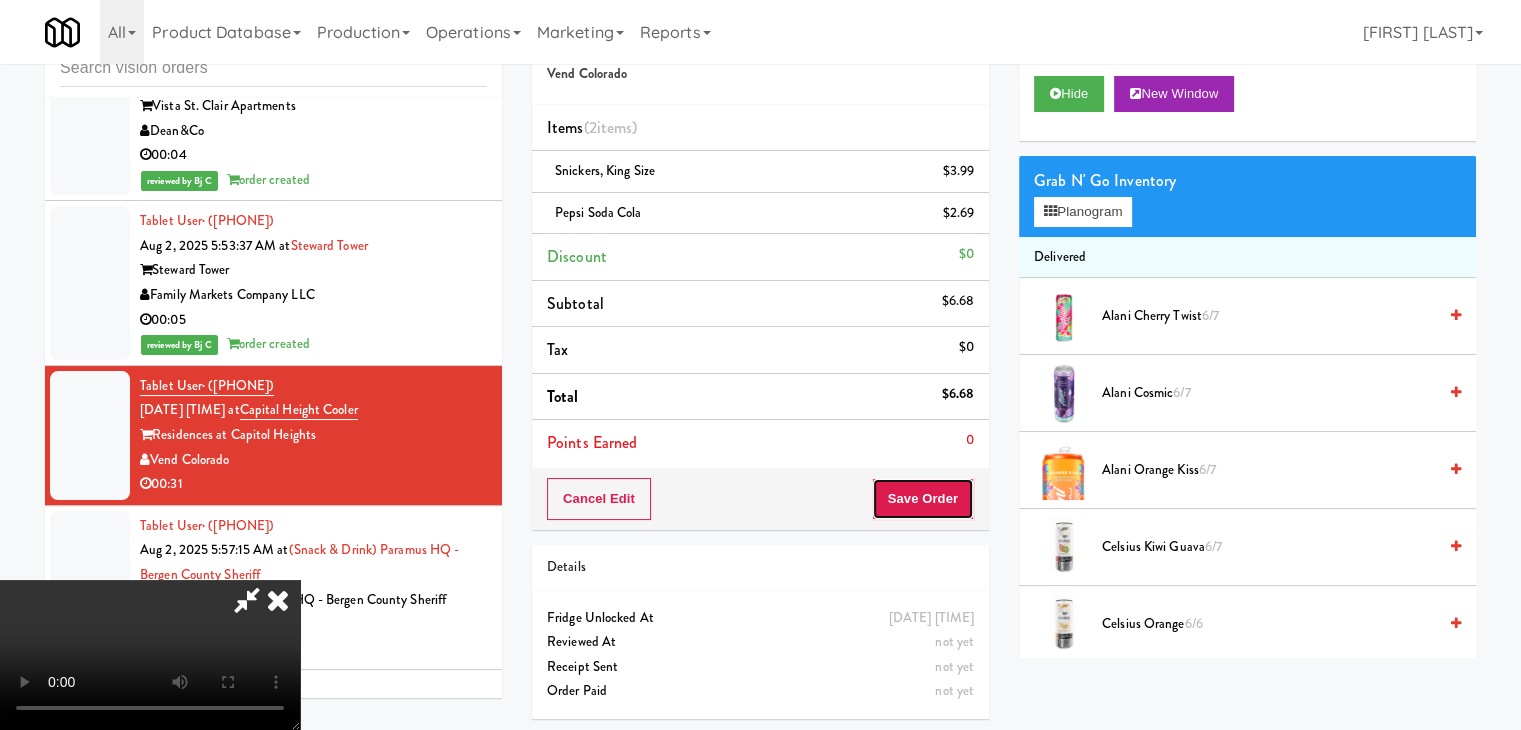 click on "Save Order" at bounding box center (923, 499) 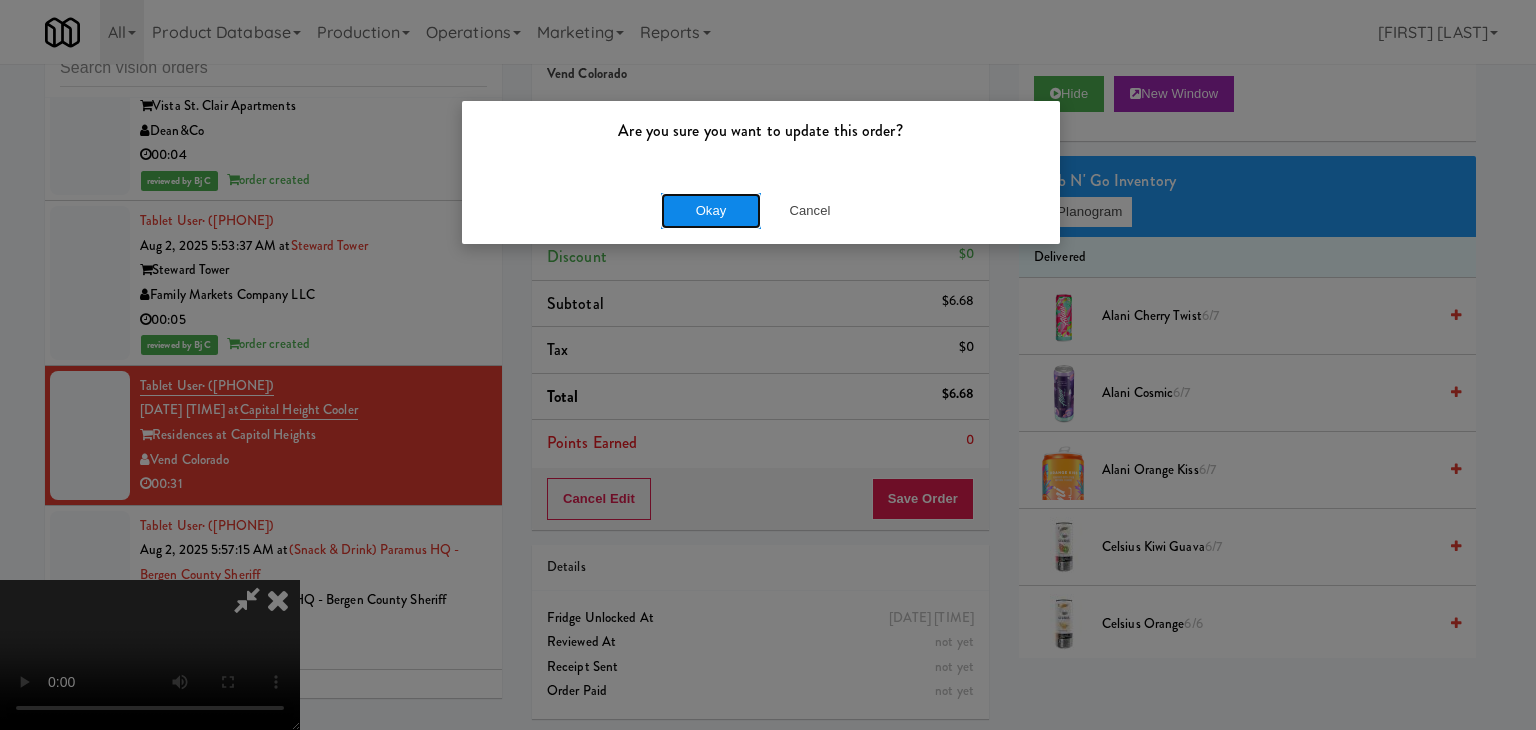 click on "Okay" at bounding box center [711, 211] 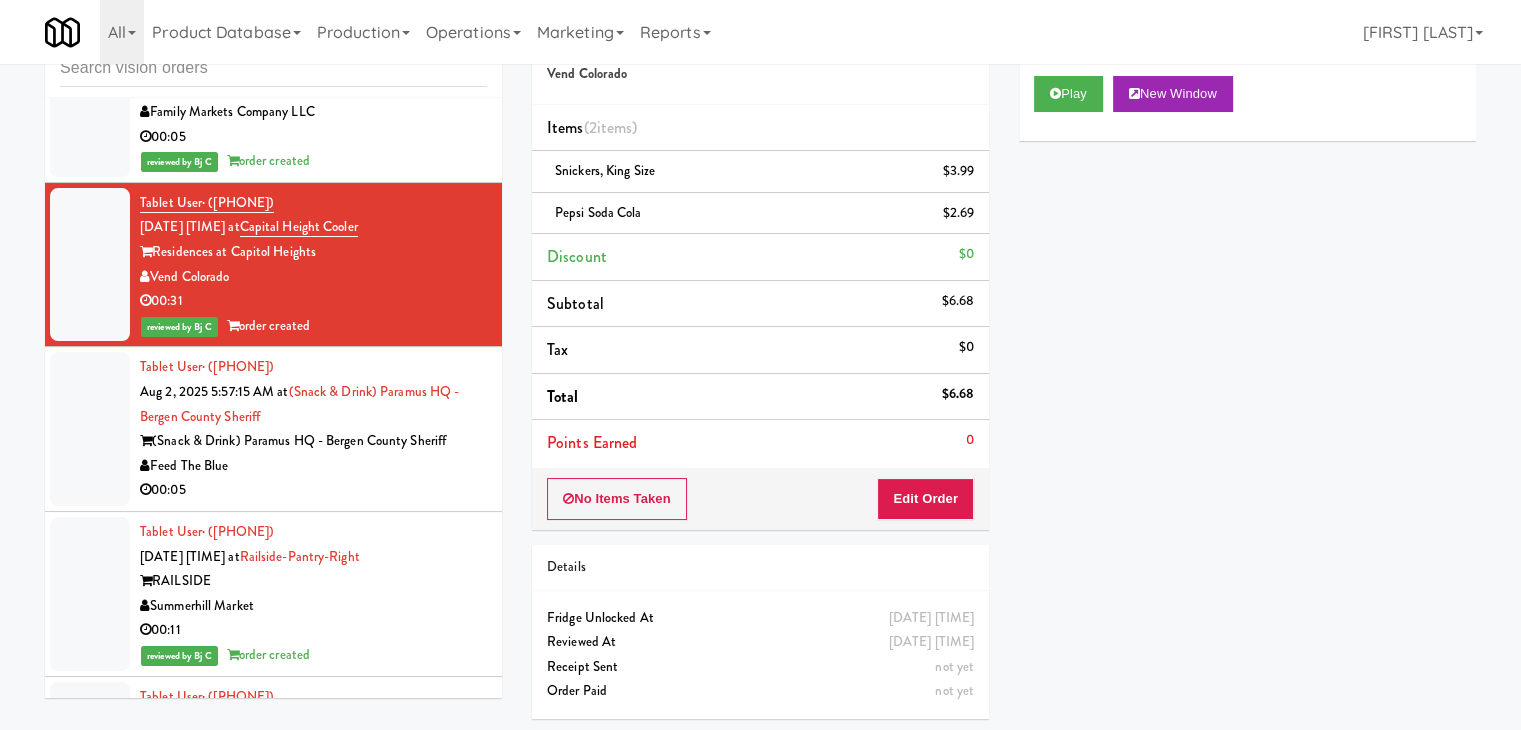 scroll, scrollTop: 15158, scrollLeft: 0, axis: vertical 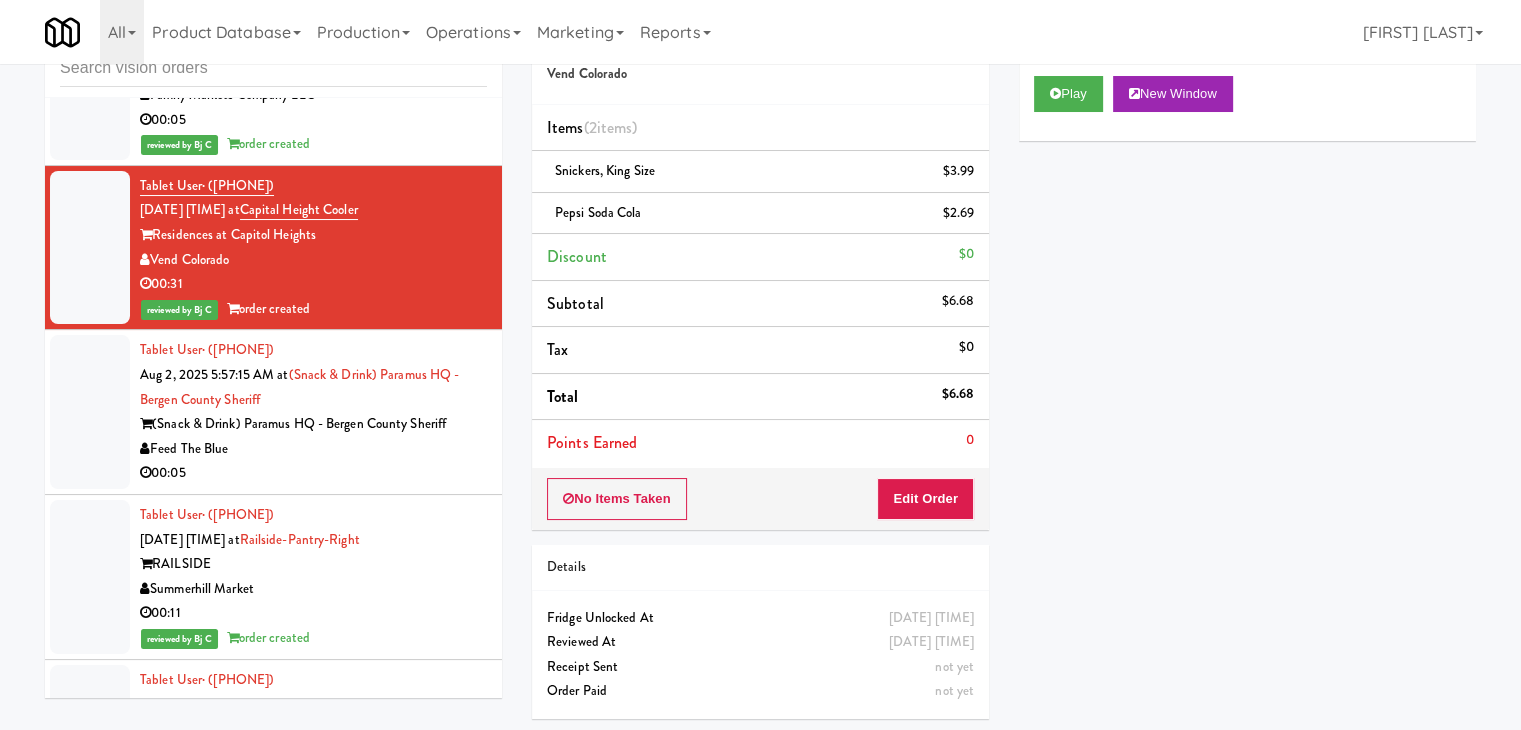click on "00:05" at bounding box center [313, 473] 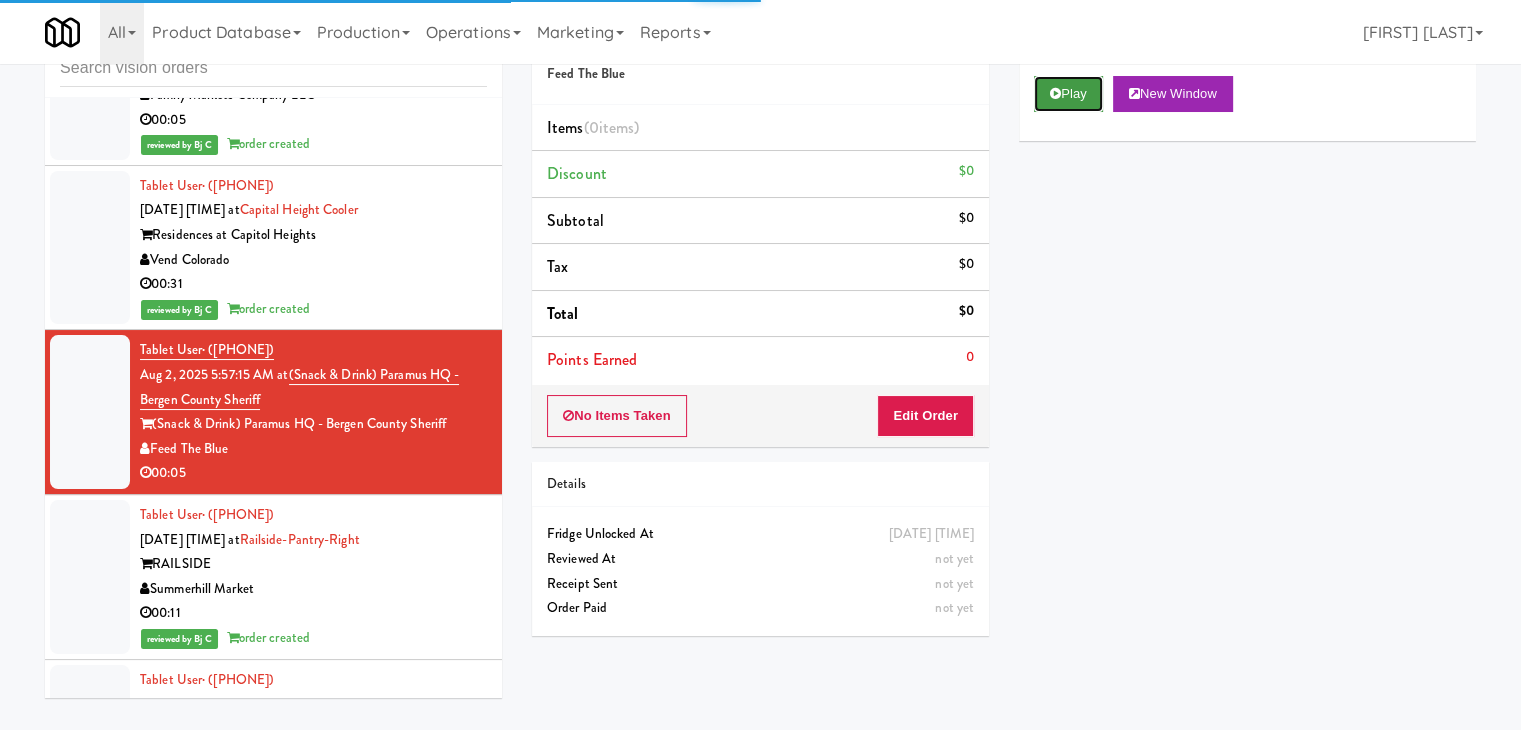 click on "Play" at bounding box center [1068, 94] 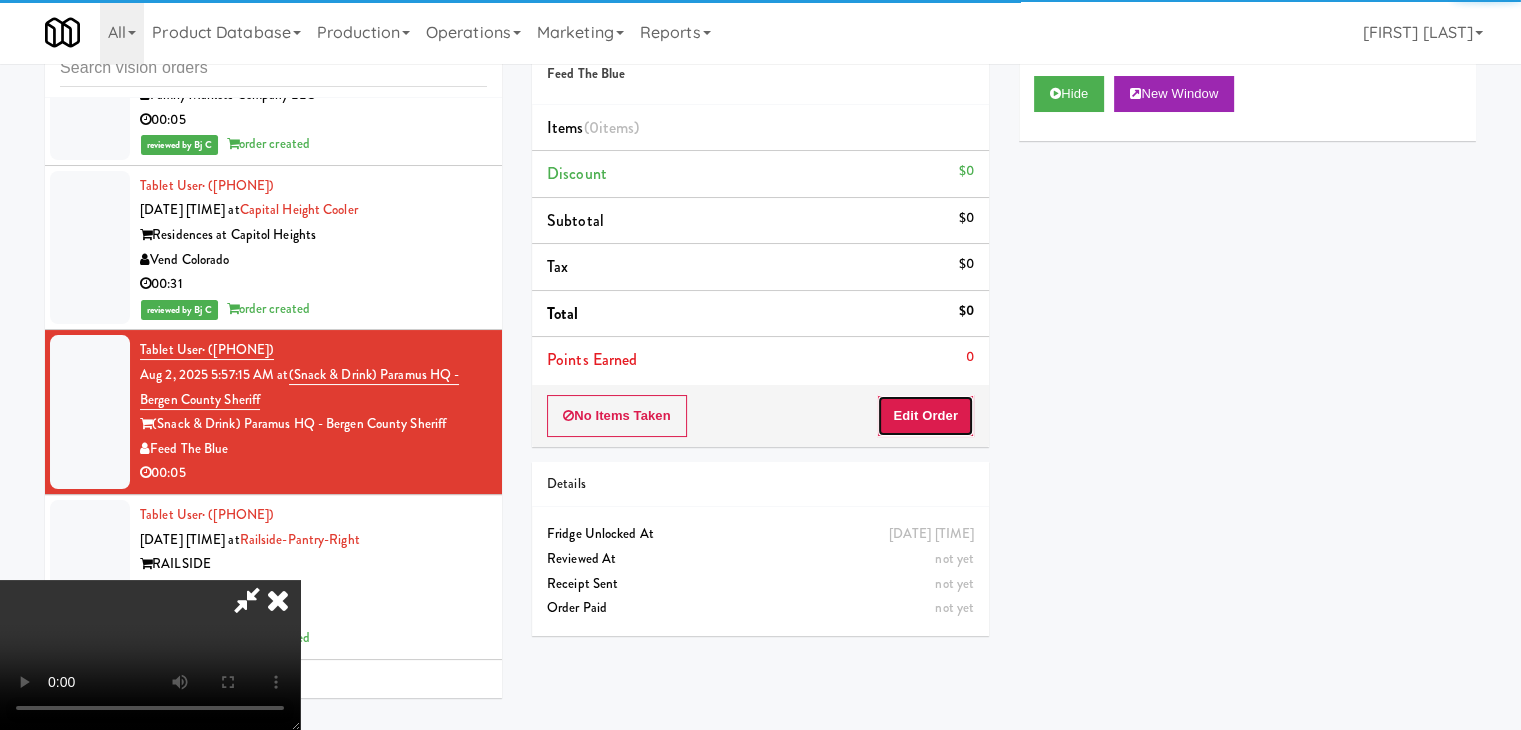 click on "Edit Order" at bounding box center (925, 416) 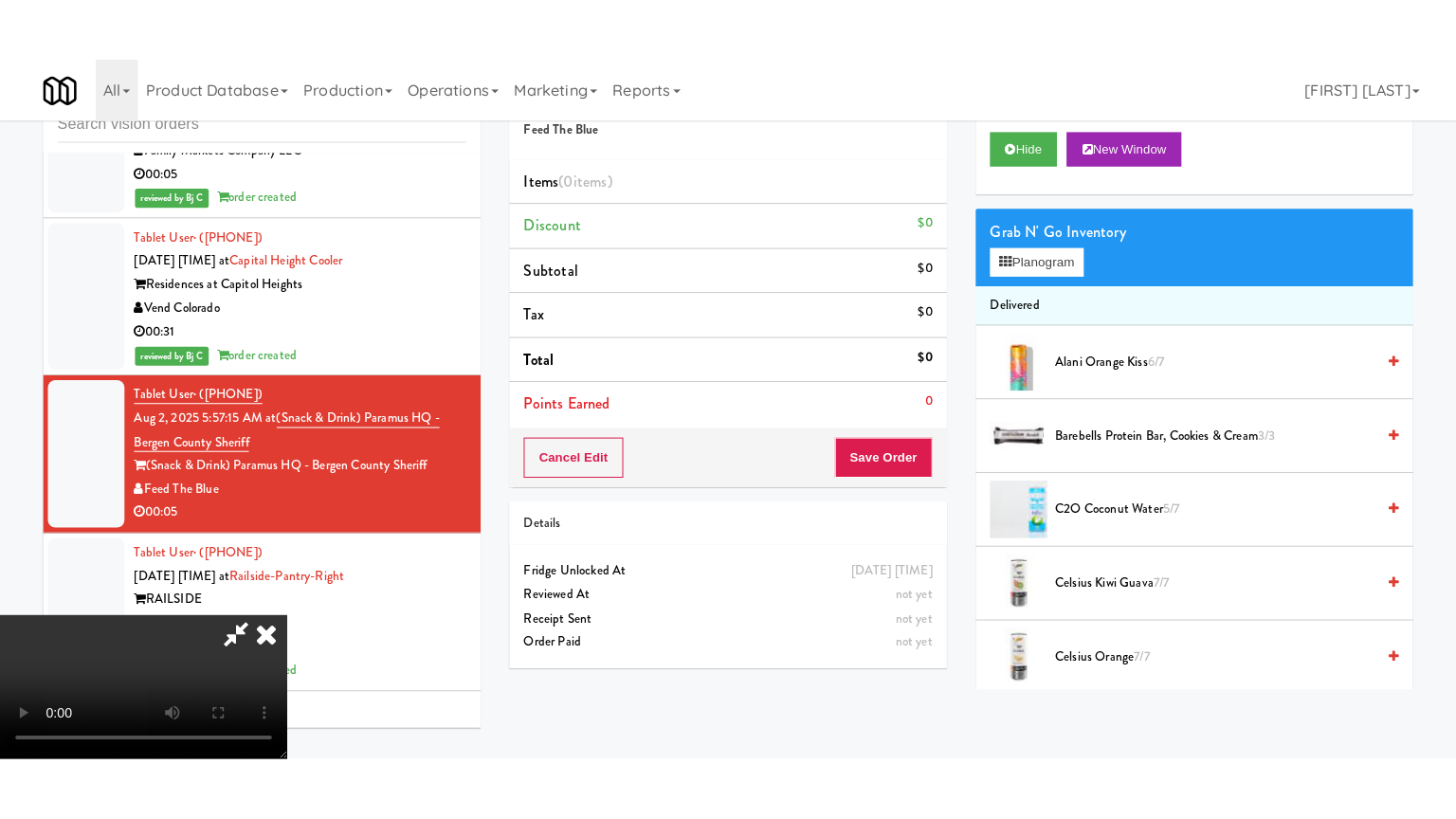scroll, scrollTop: 266, scrollLeft: 0, axis: vertical 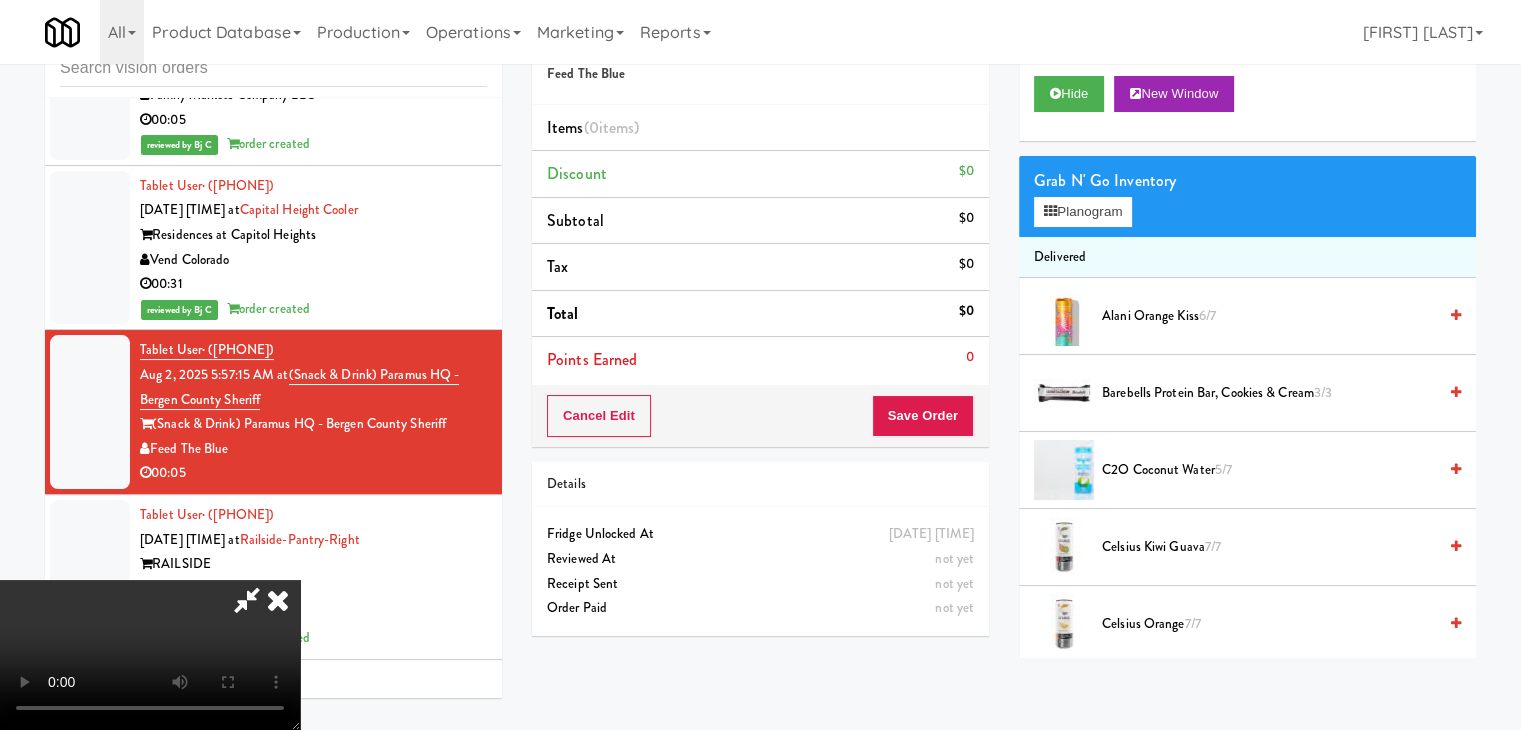type 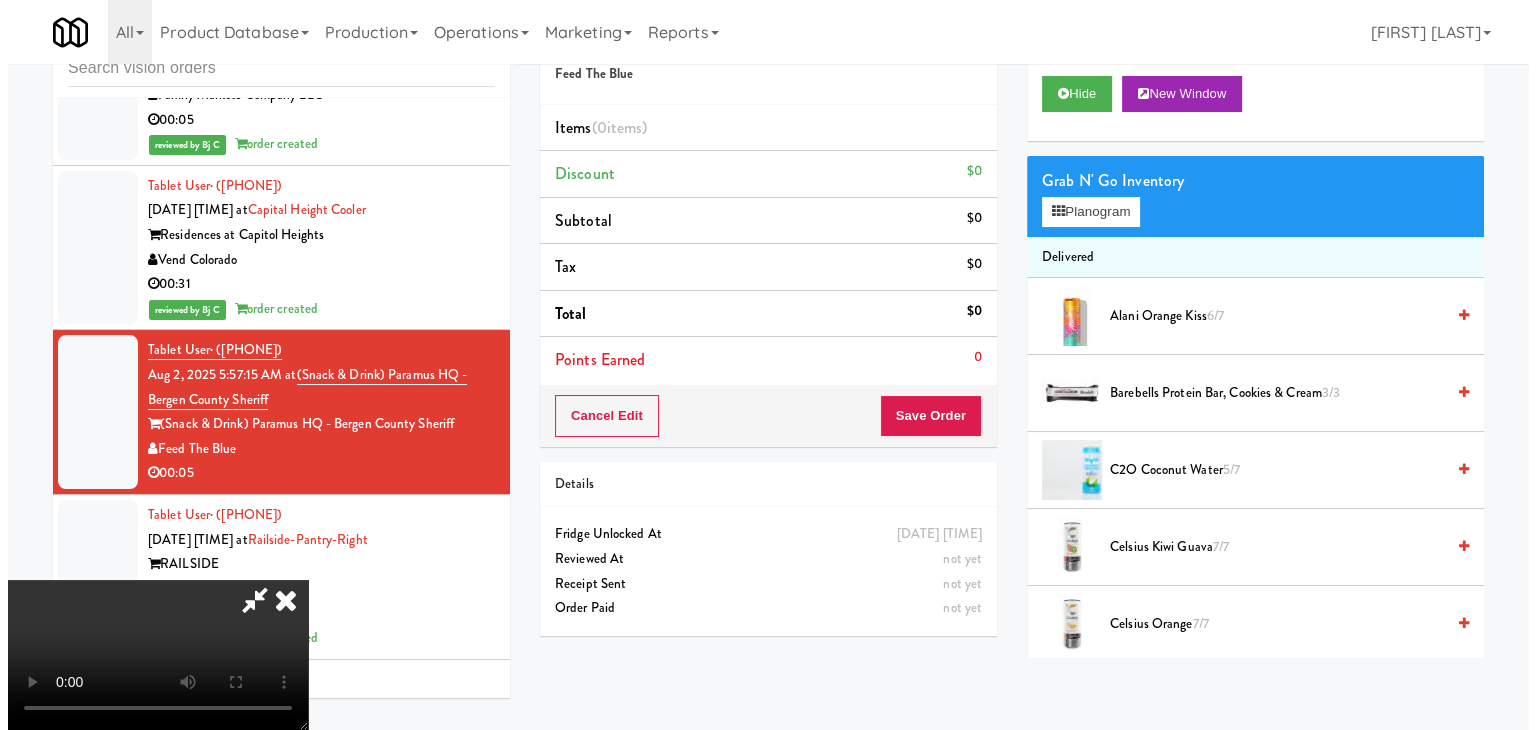 scroll, scrollTop: 0, scrollLeft: 0, axis: both 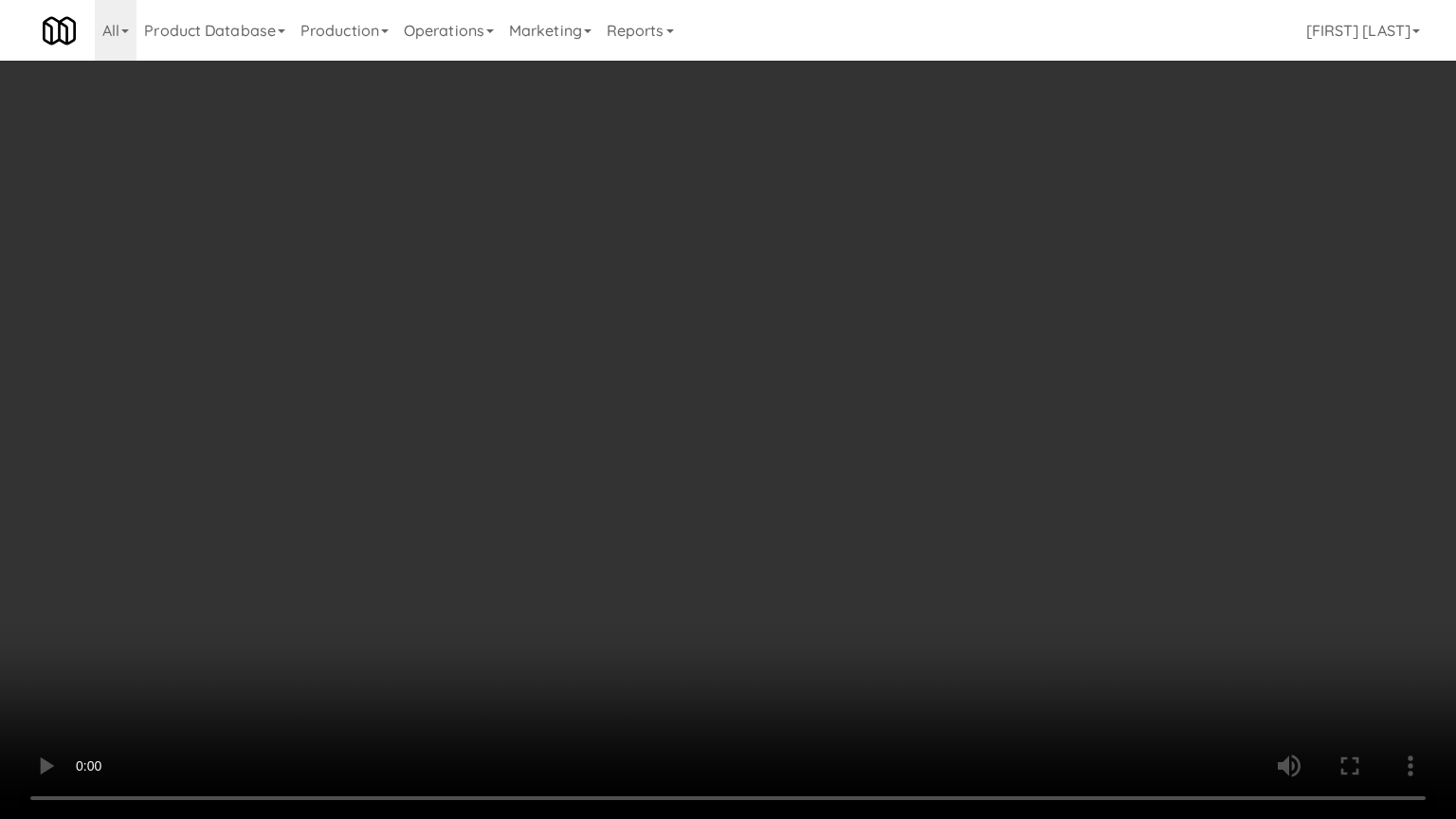 click at bounding box center (728, 410) 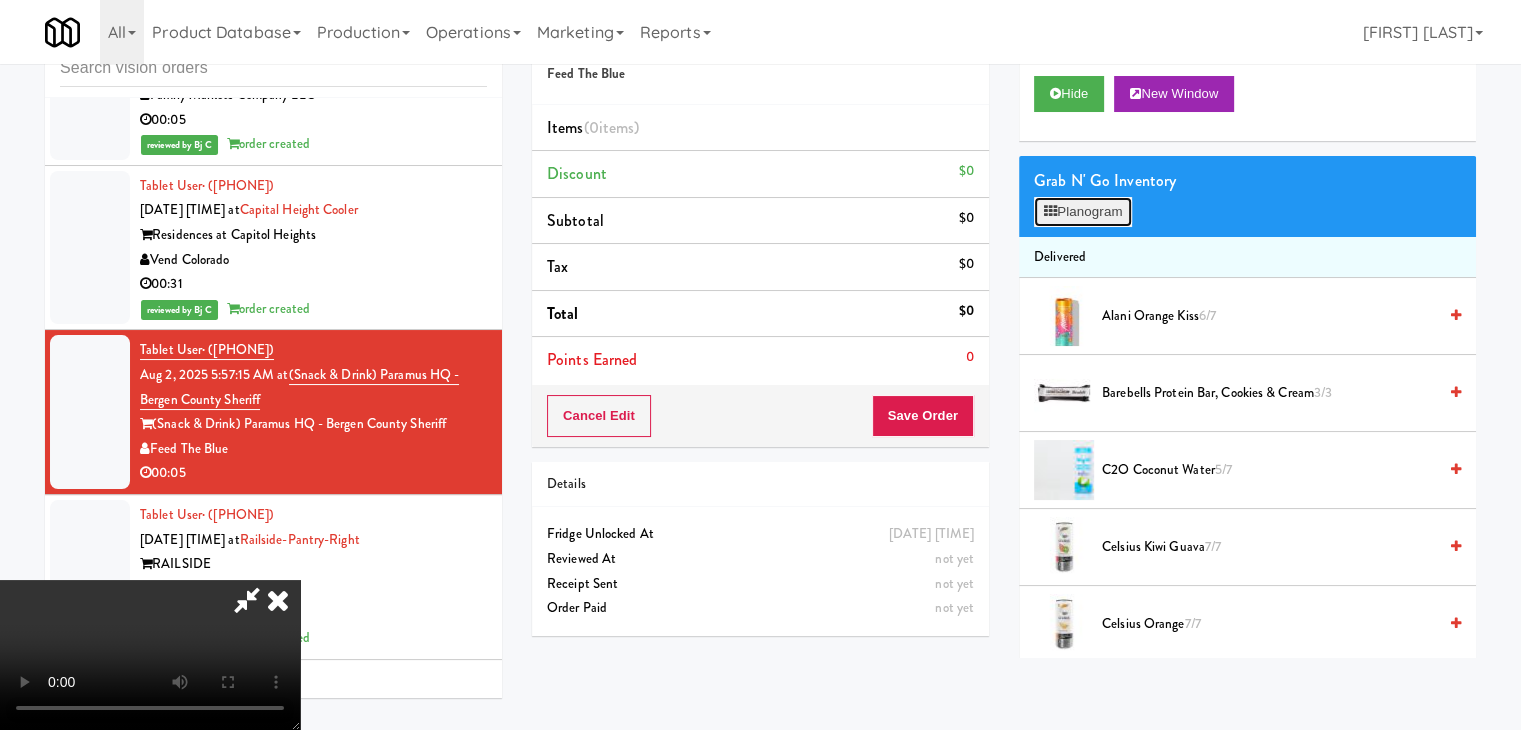 click on "Planogram" at bounding box center [1083, 212] 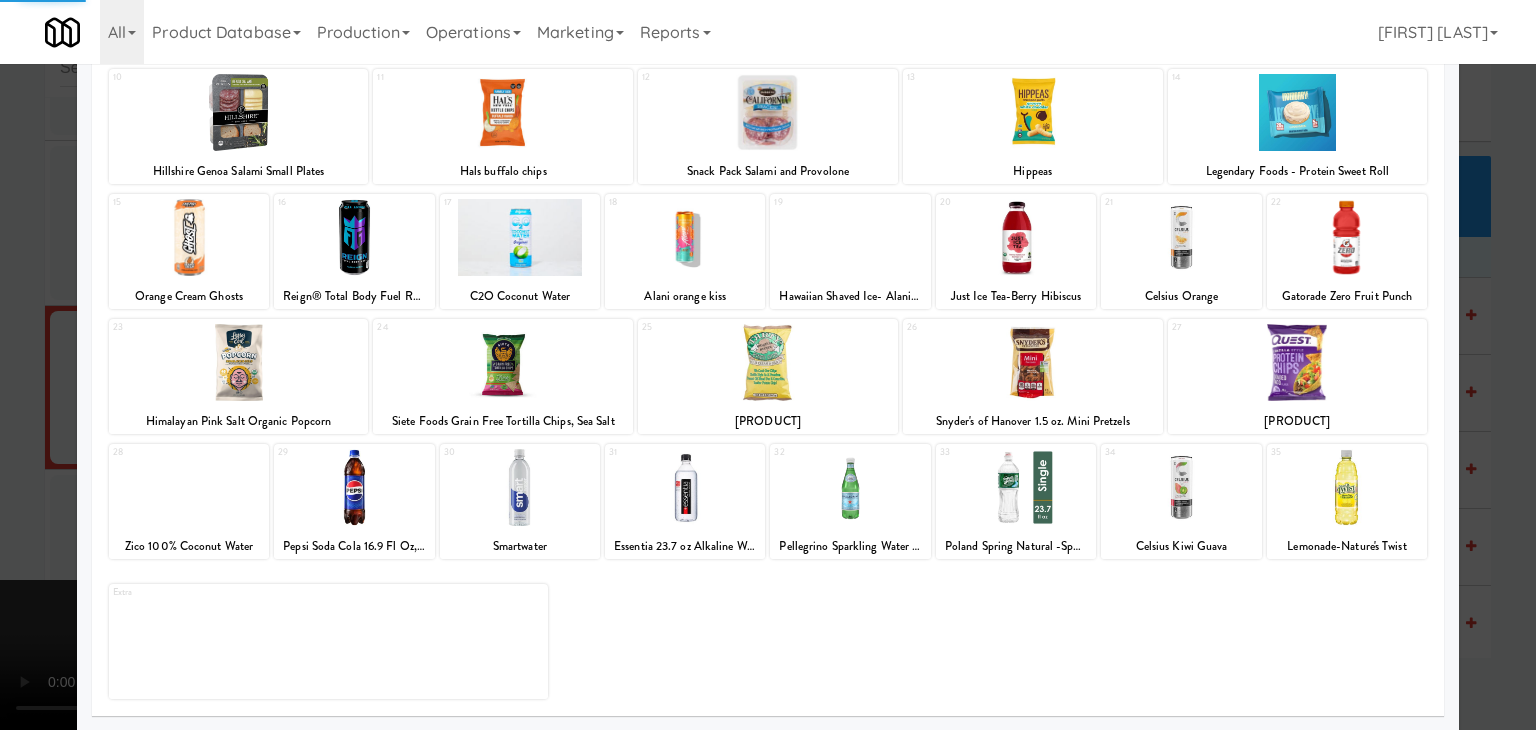 scroll, scrollTop: 252, scrollLeft: 0, axis: vertical 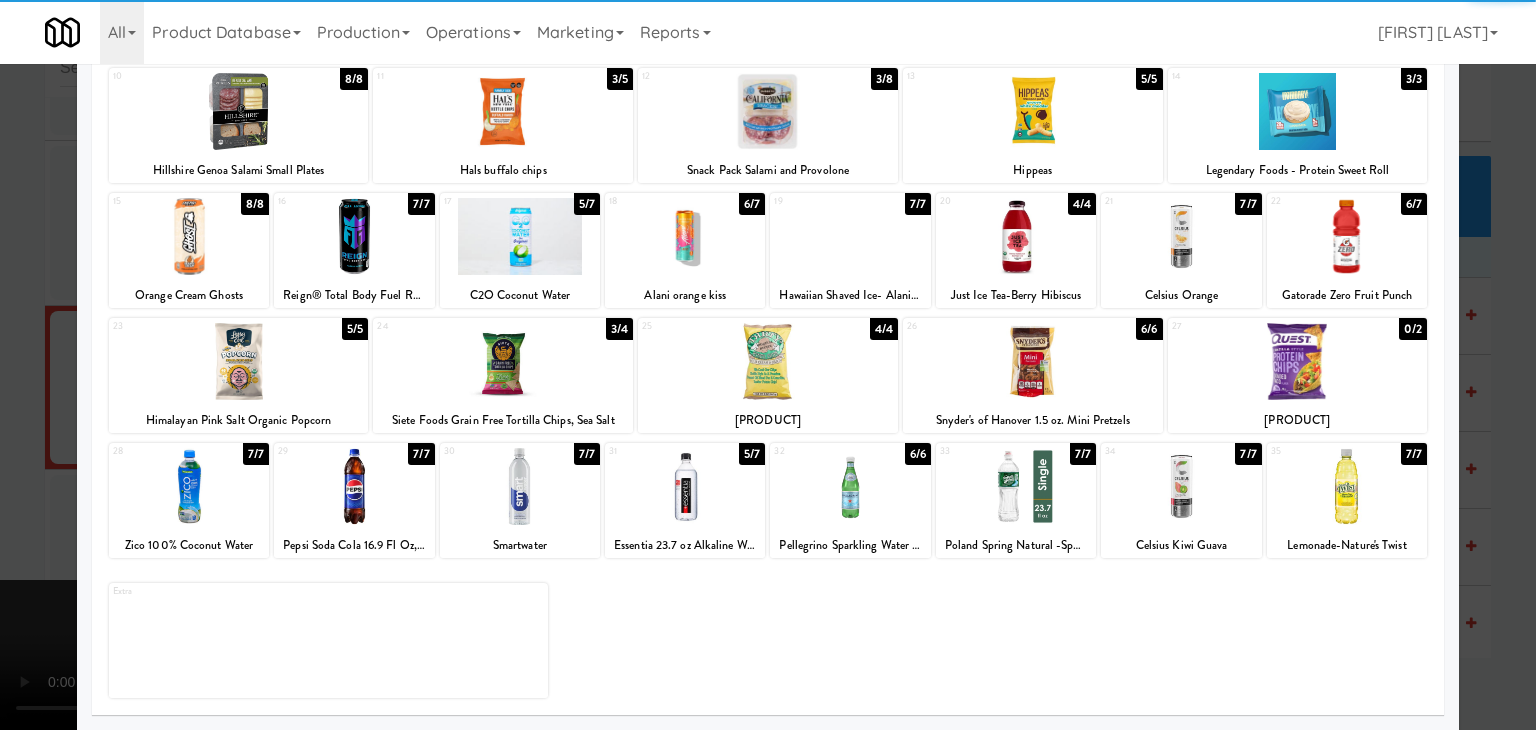 click at bounding box center [1298, 361] 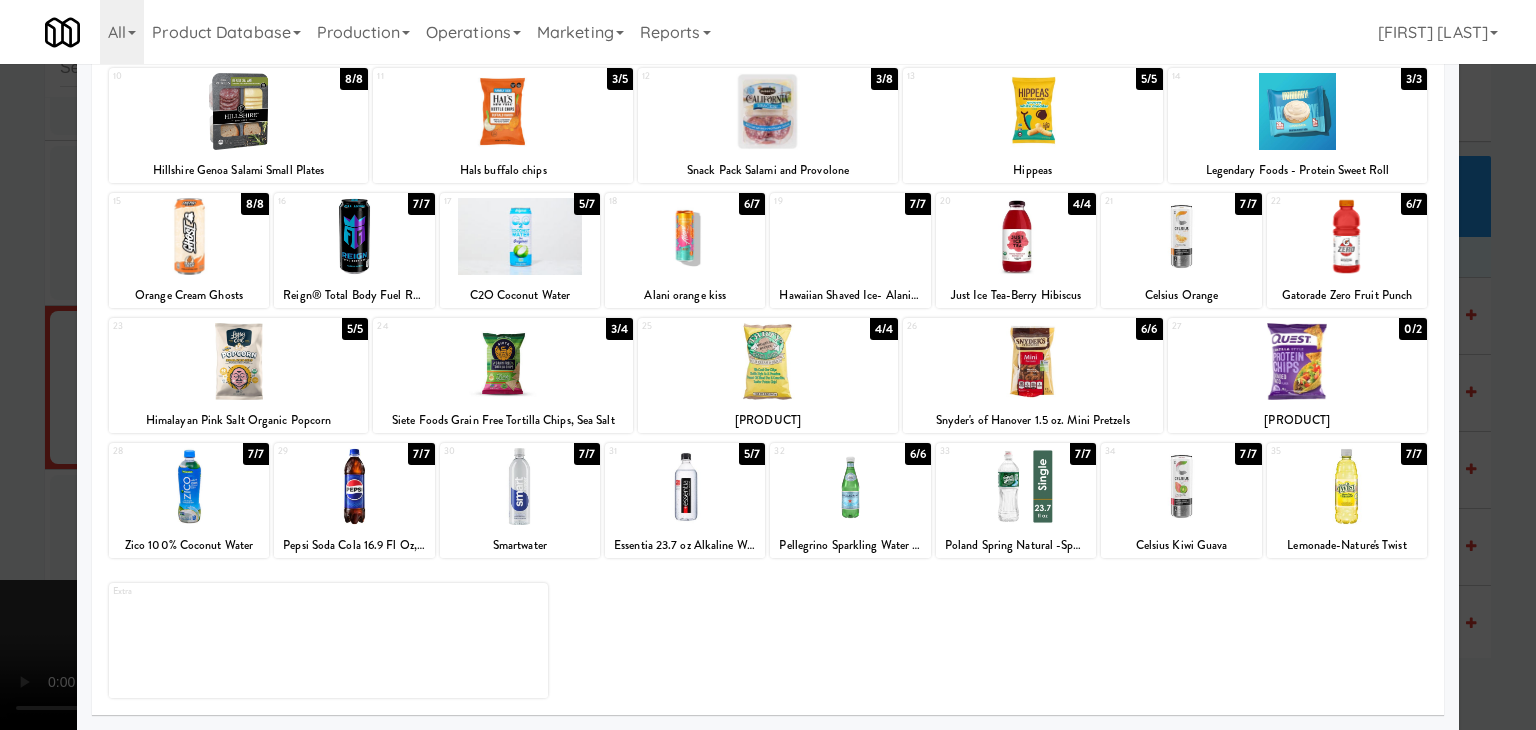 click at bounding box center [768, 365] 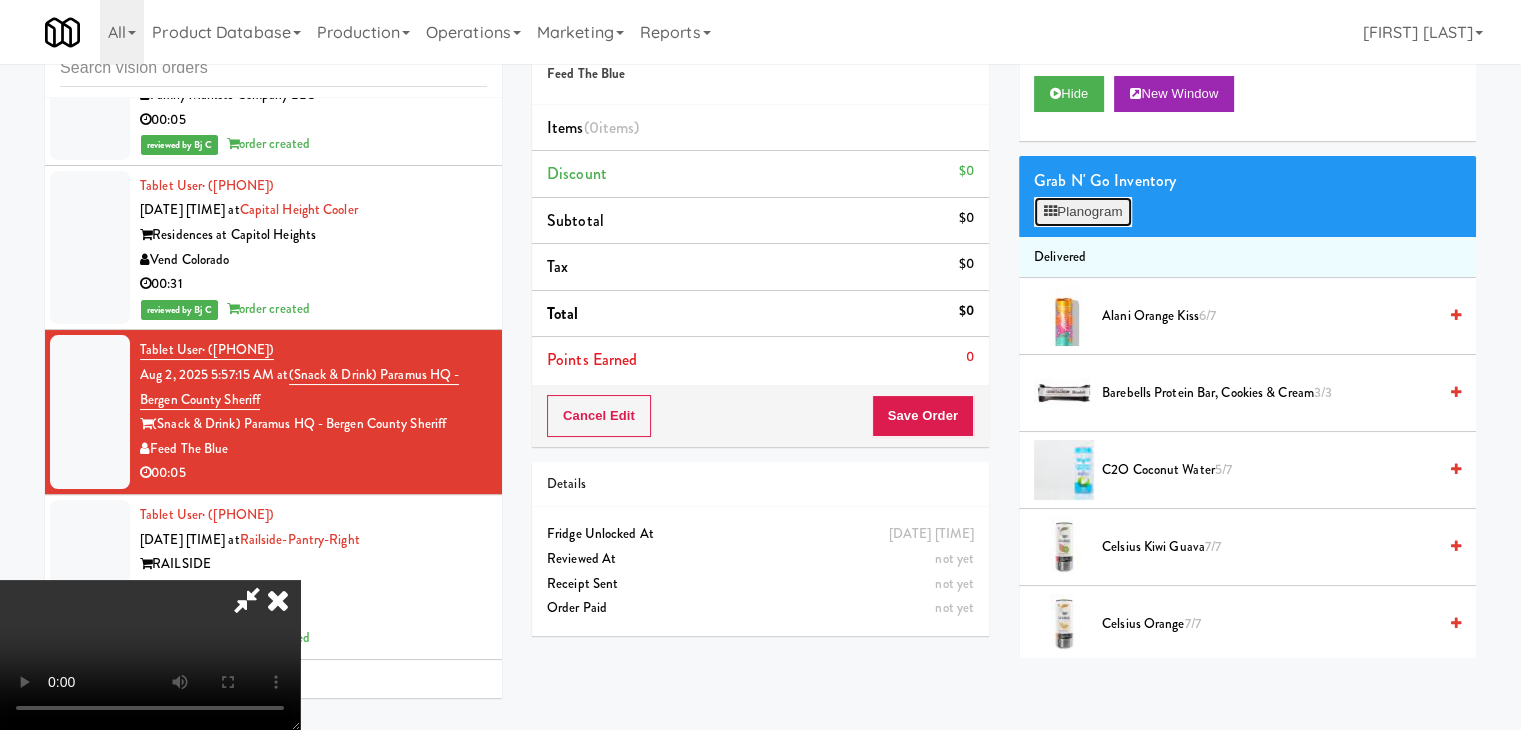 click on "Planogram" at bounding box center [1083, 212] 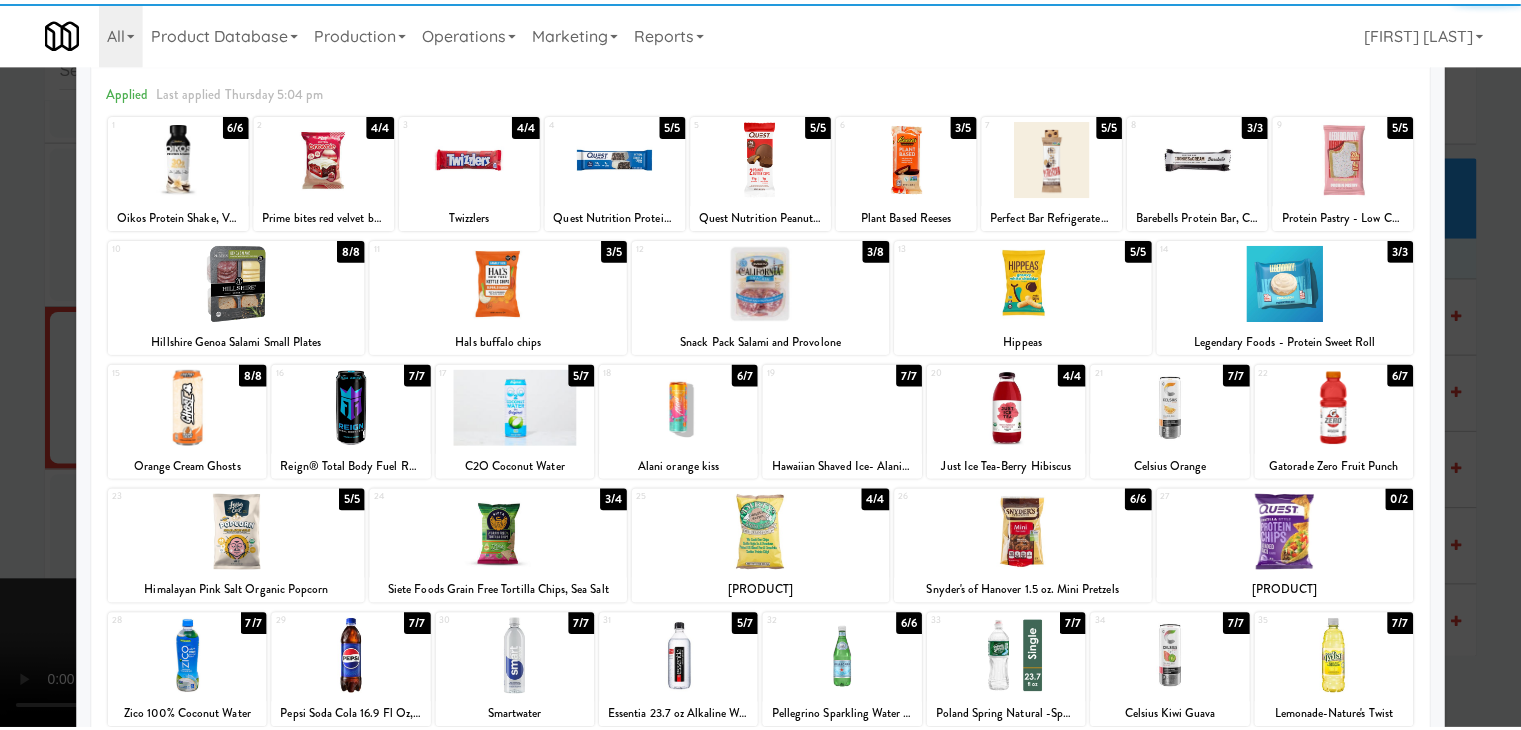 scroll, scrollTop: 200, scrollLeft: 0, axis: vertical 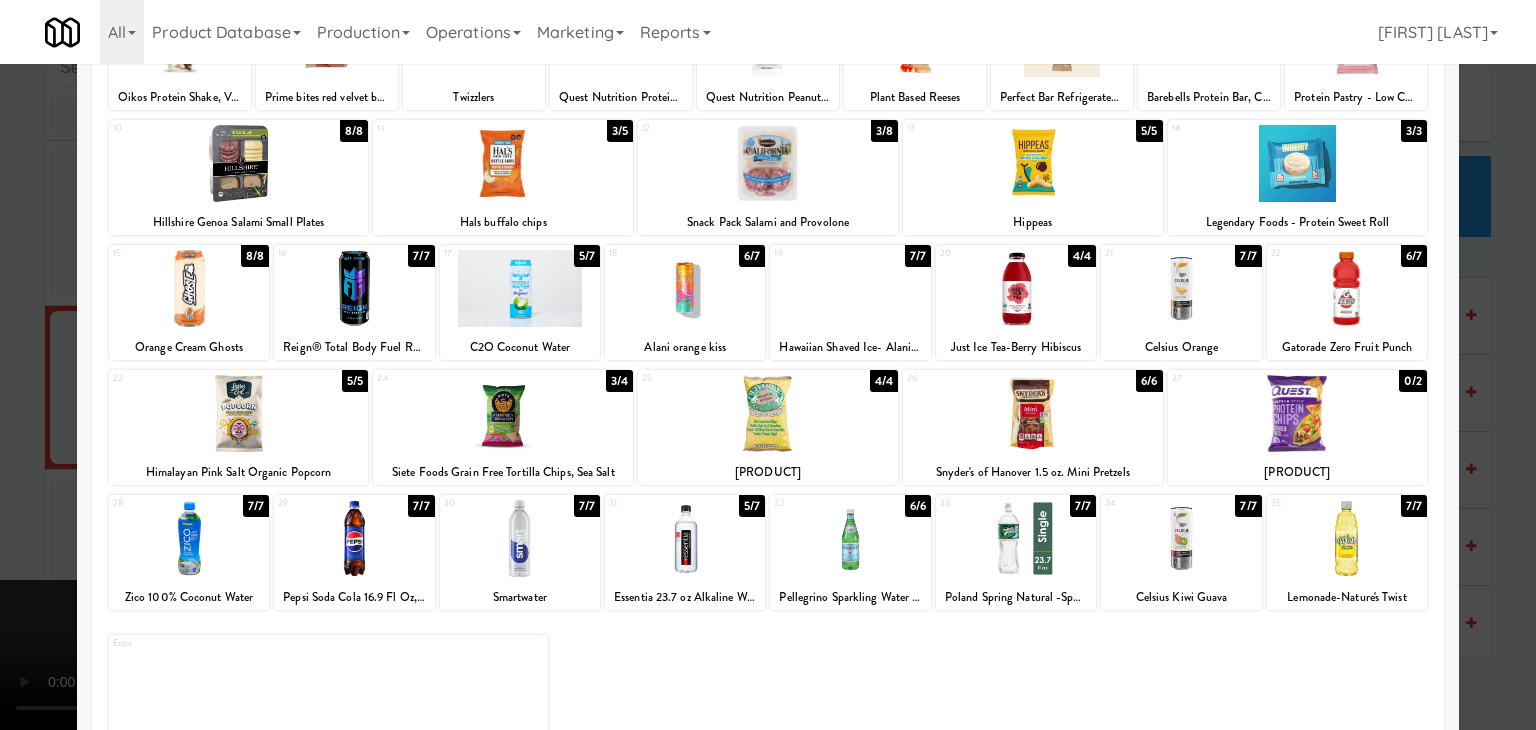 click at bounding box center [768, 365] 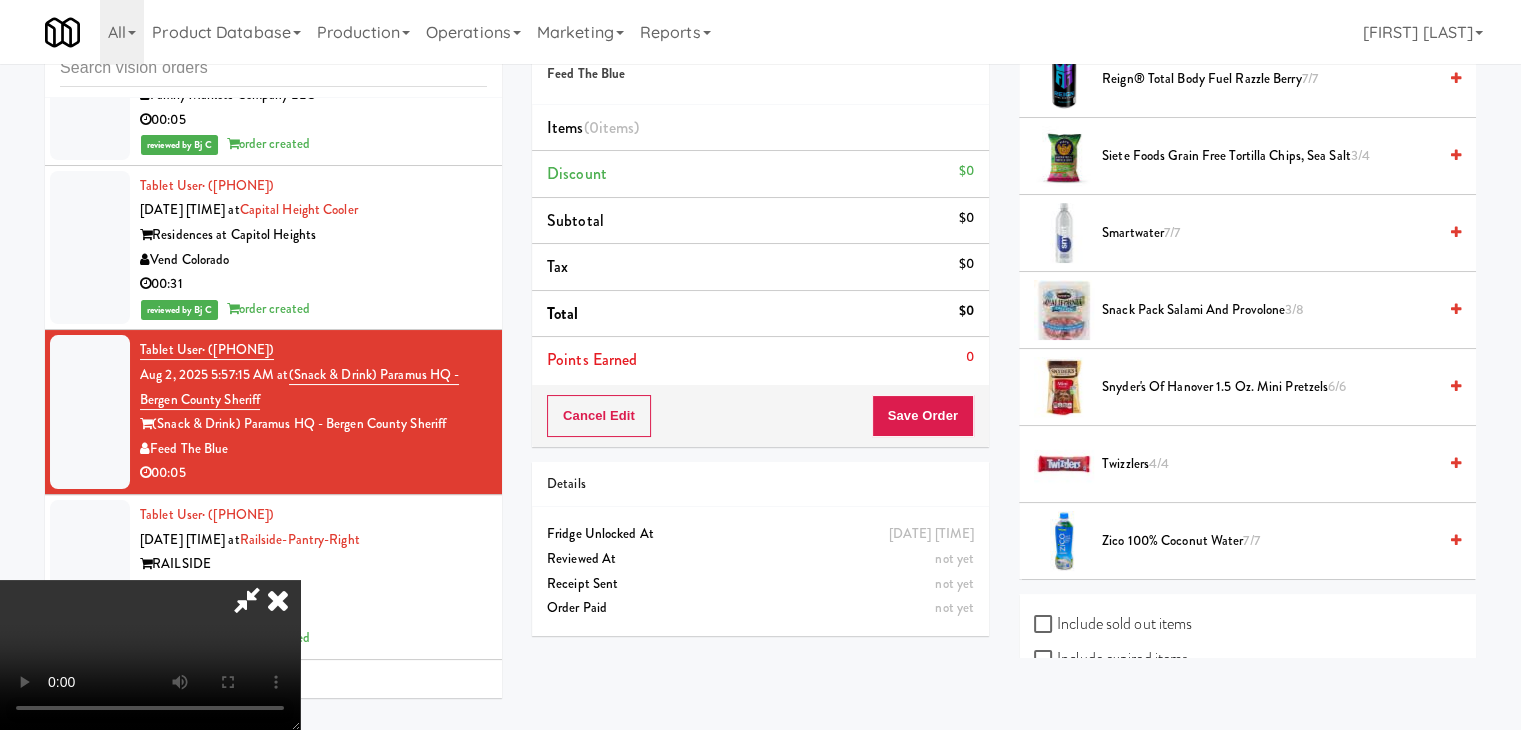 scroll, scrollTop: 2462, scrollLeft: 0, axis: vertical 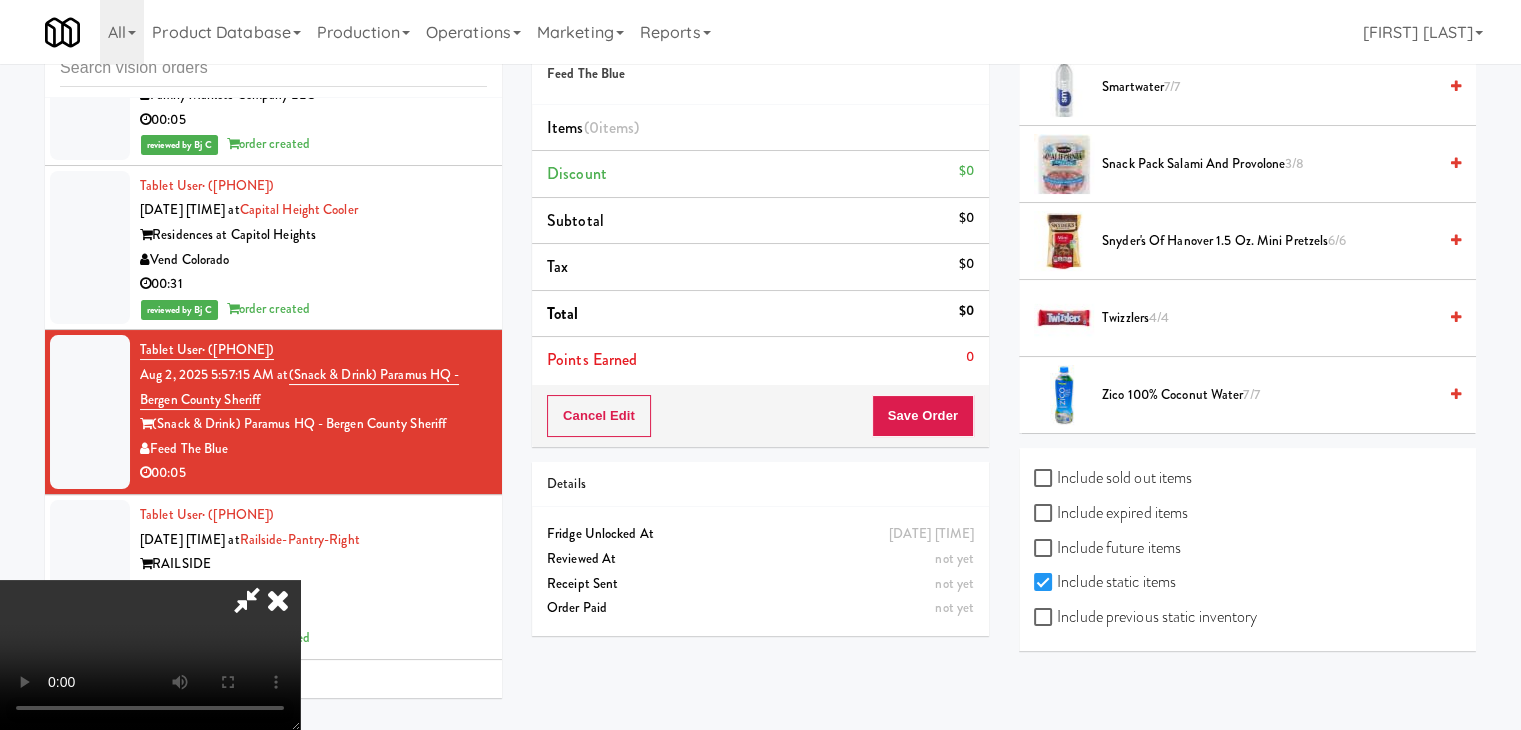 click on "Include previous static inventory" at bounding box center [1145, 617] 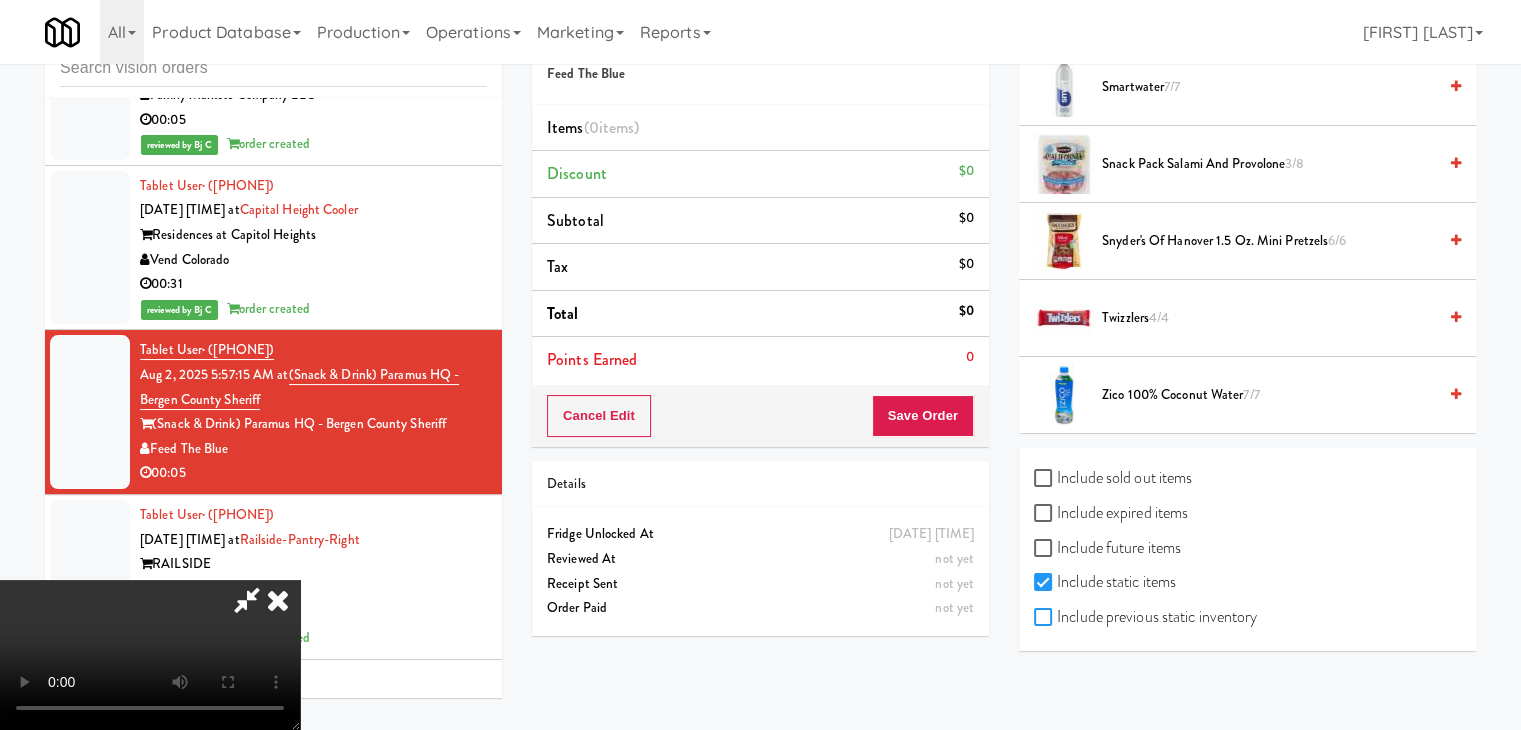 click on "Include previous static inventory" at bounding box center [1045, 618] 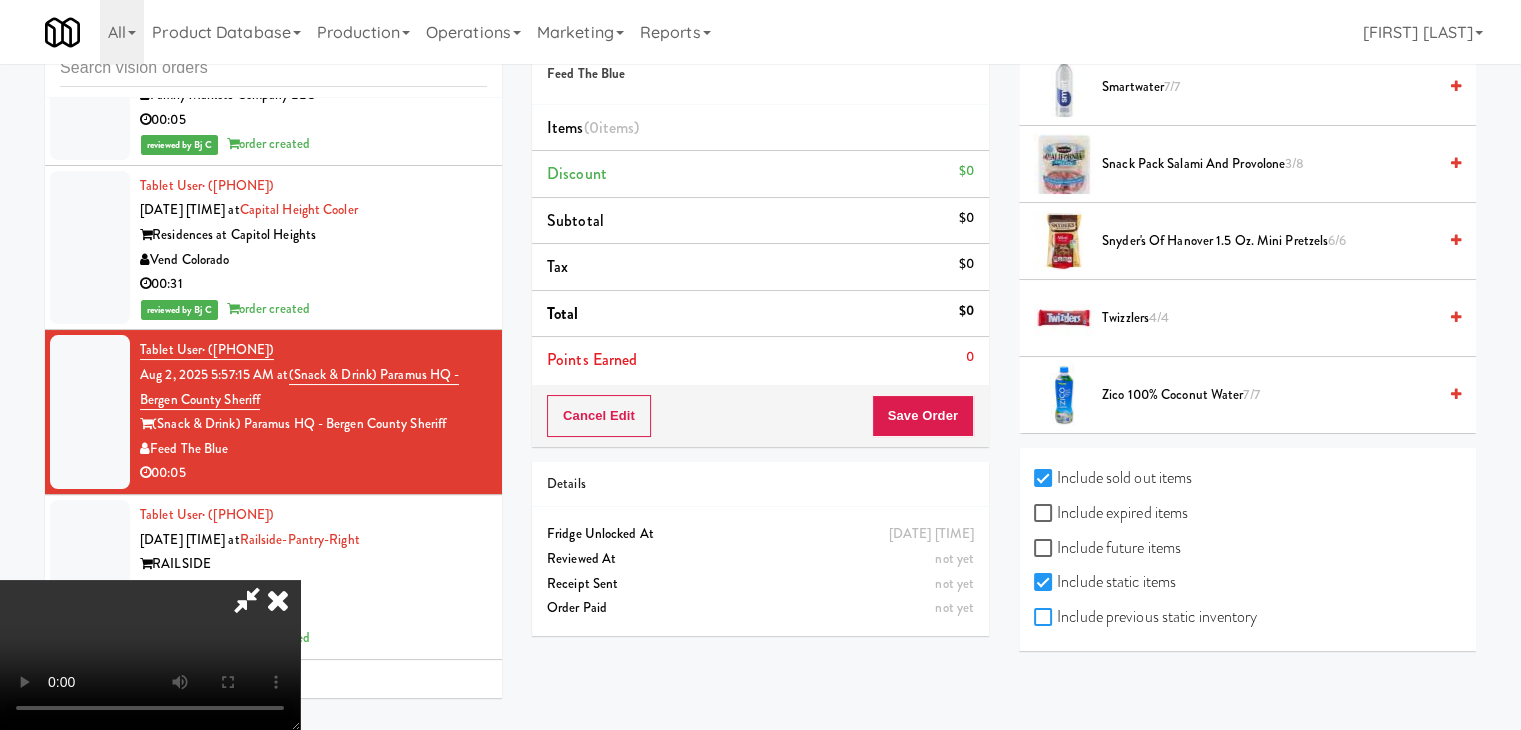 checkbox on "true" 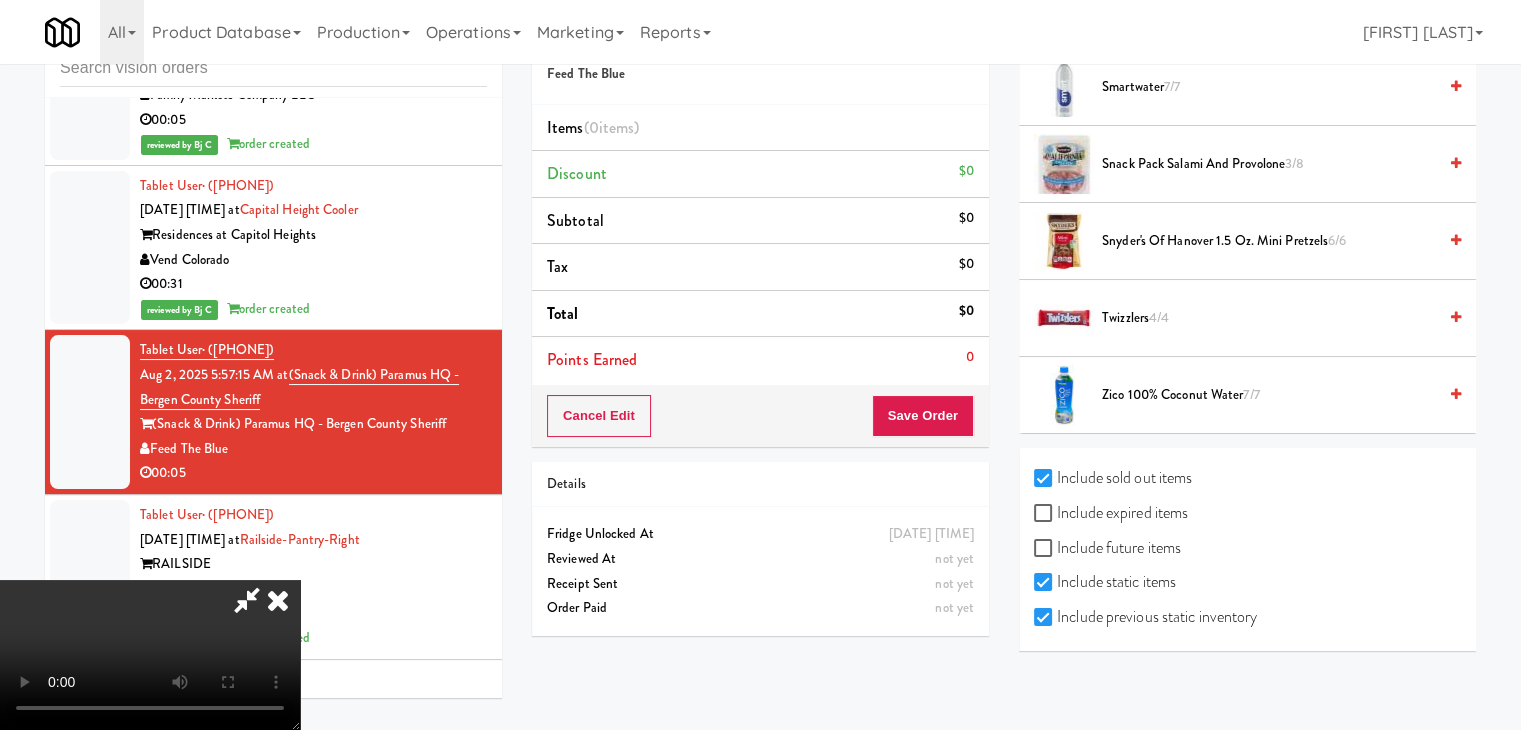 checkbox on "true" 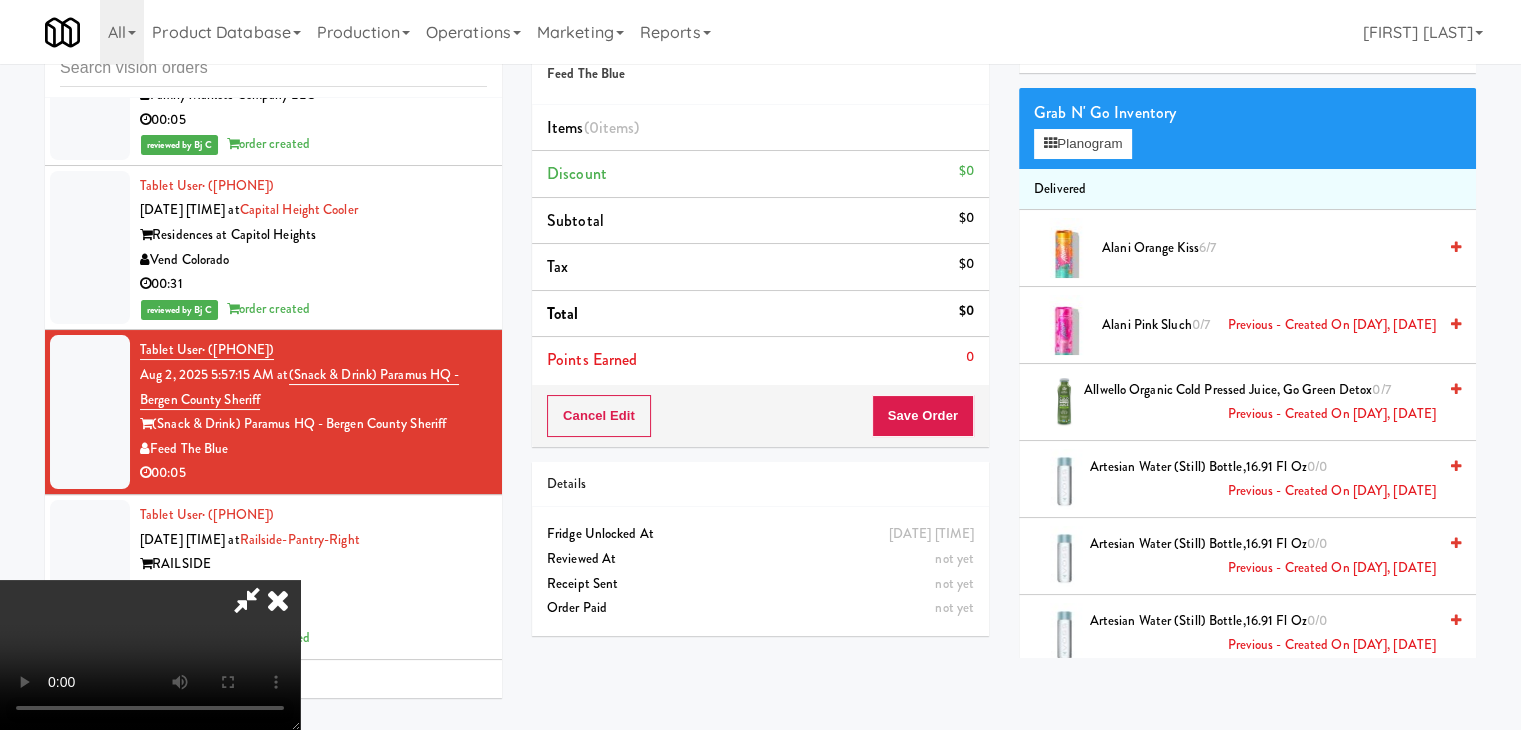 scroll, scrollTop: 0, scrollLeft: 0, axis: both 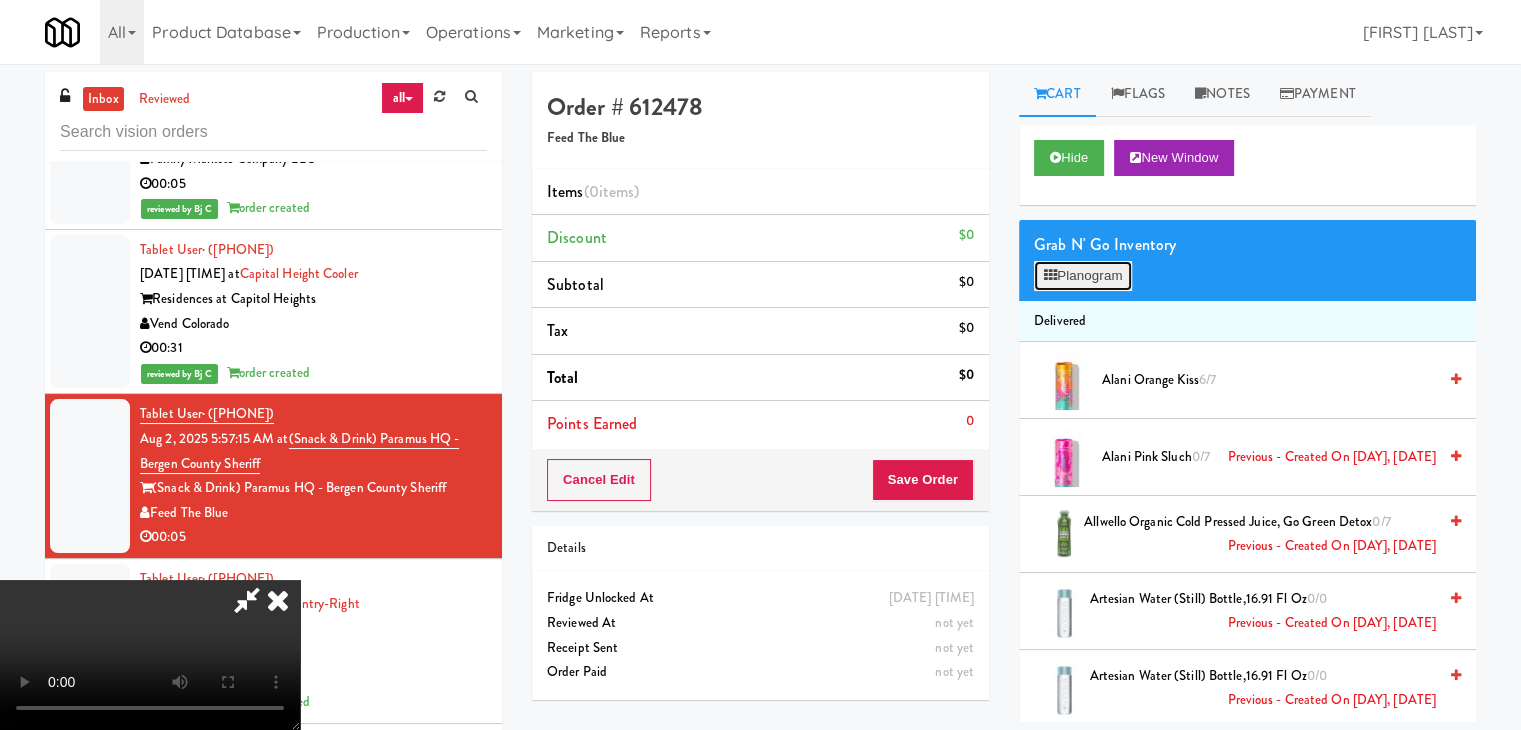 click on "Planogram" at bounding box center [1083, 276] 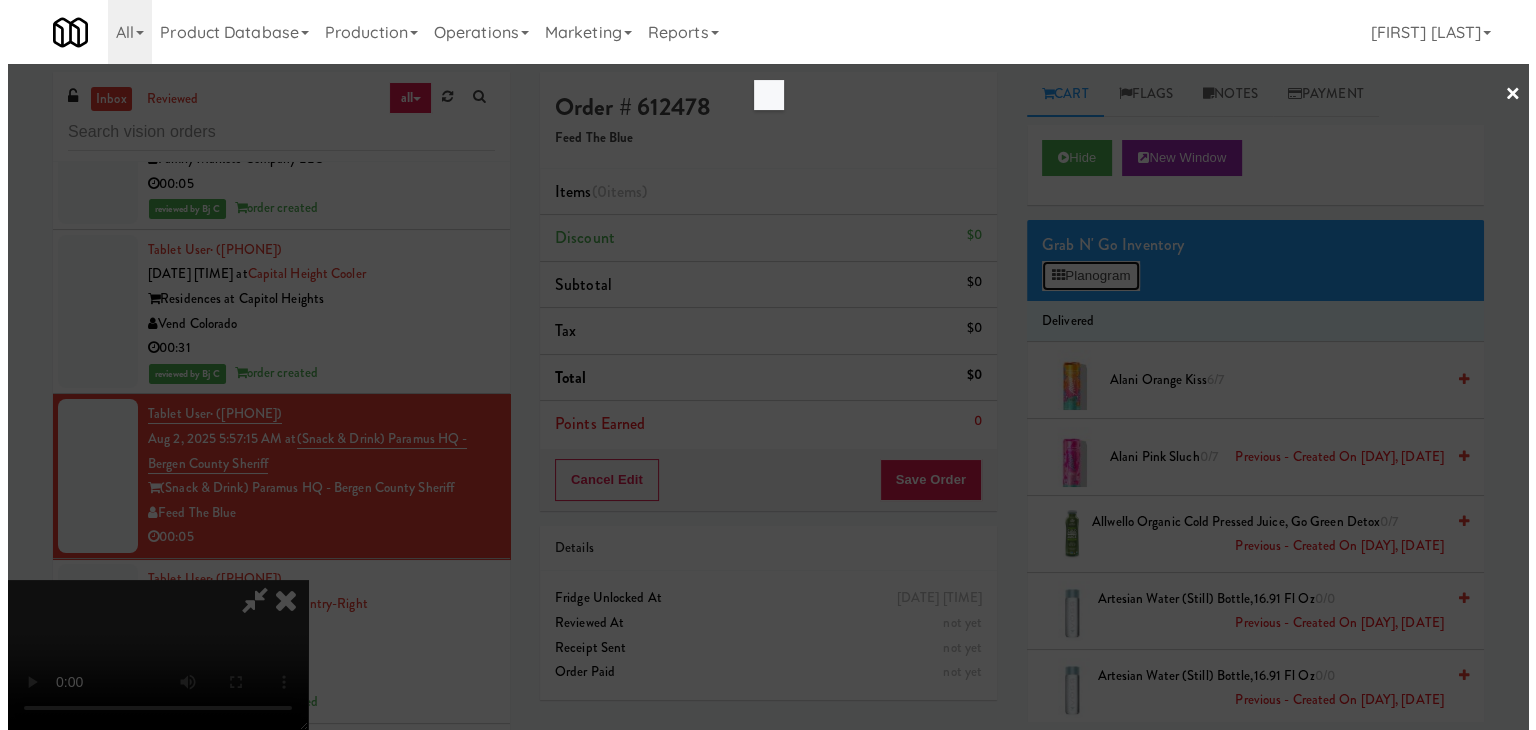 scroll, scrollTop: 0, scrollLeft: 0, axis: both 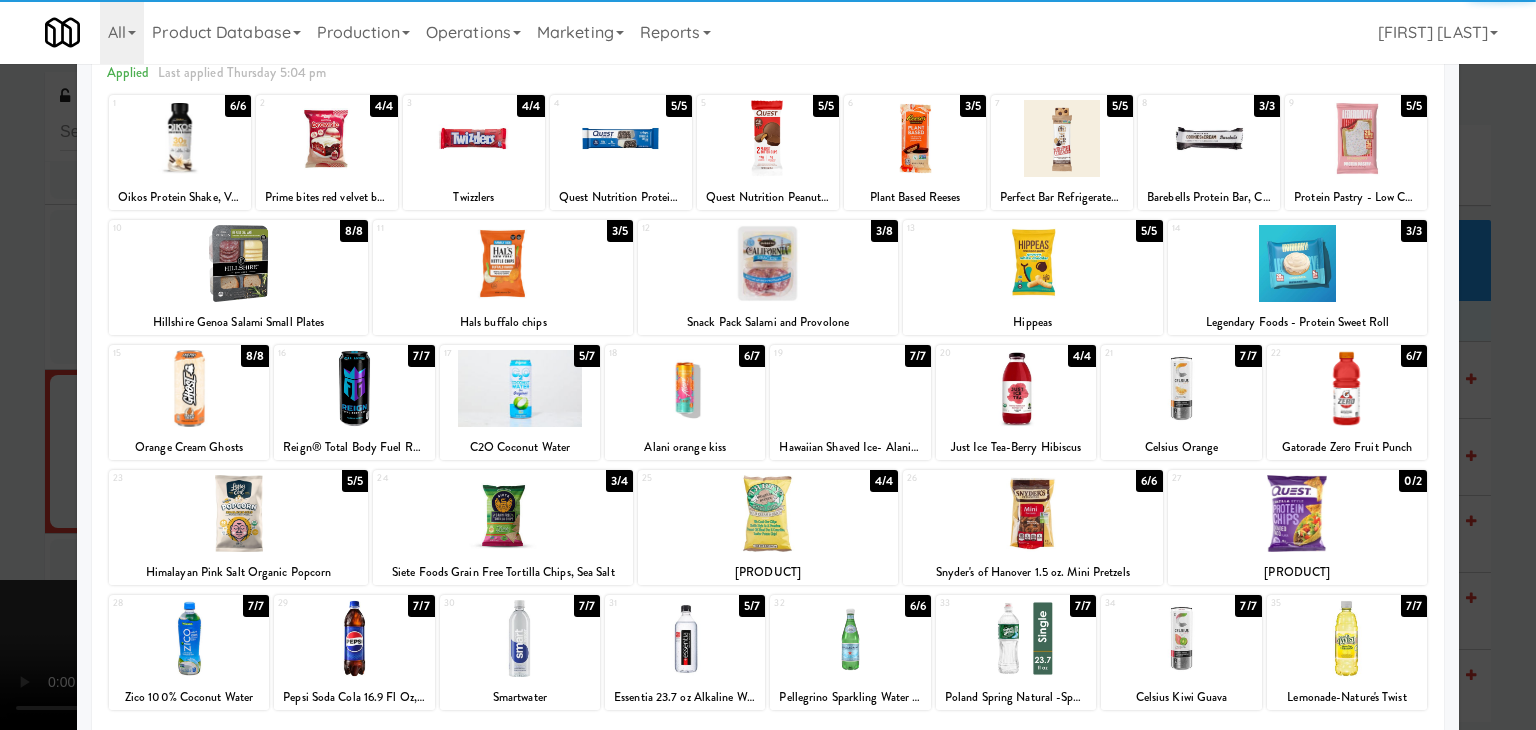 click at bounding box center [1298, 513] 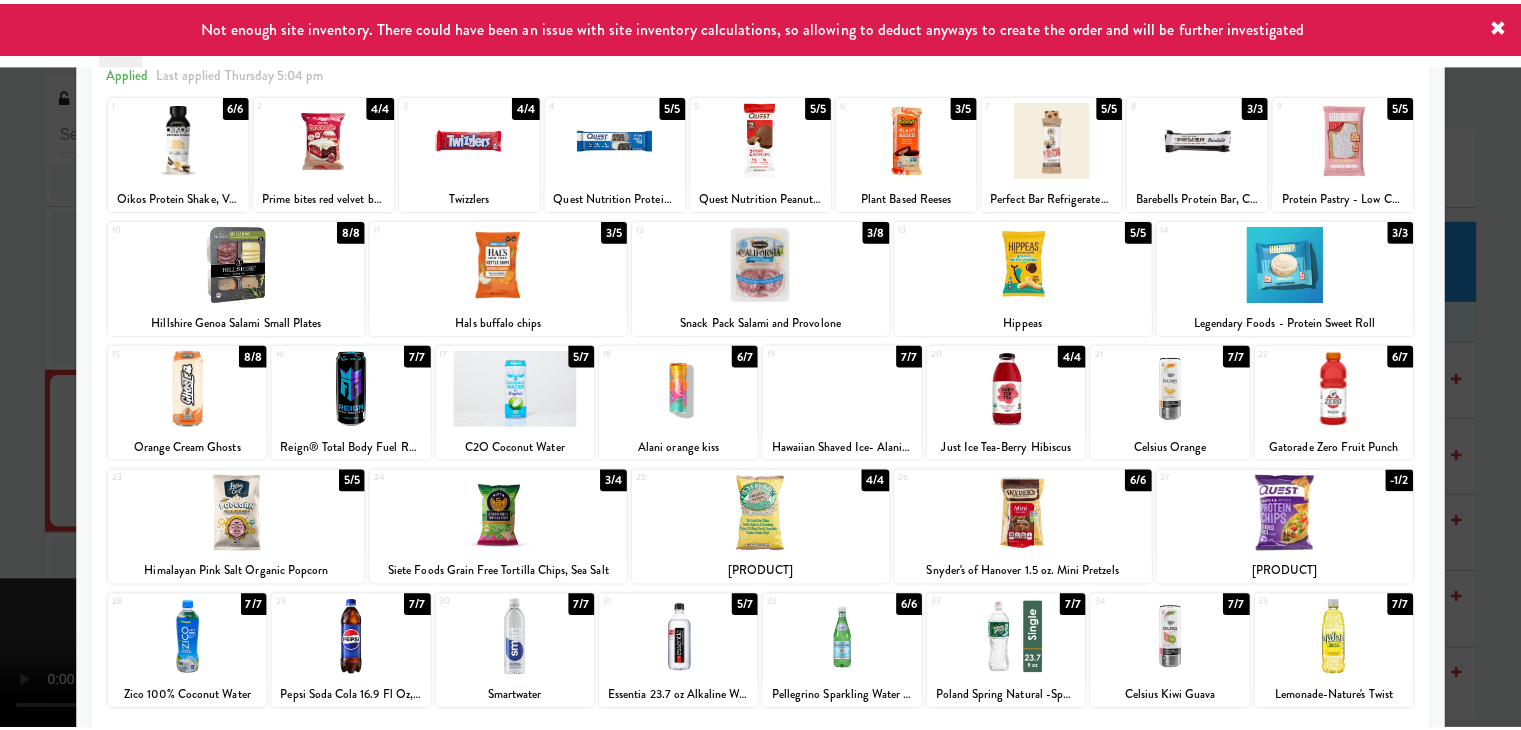 scroll, scrollTop: 99, scrollLeft: 0, axis: vertical 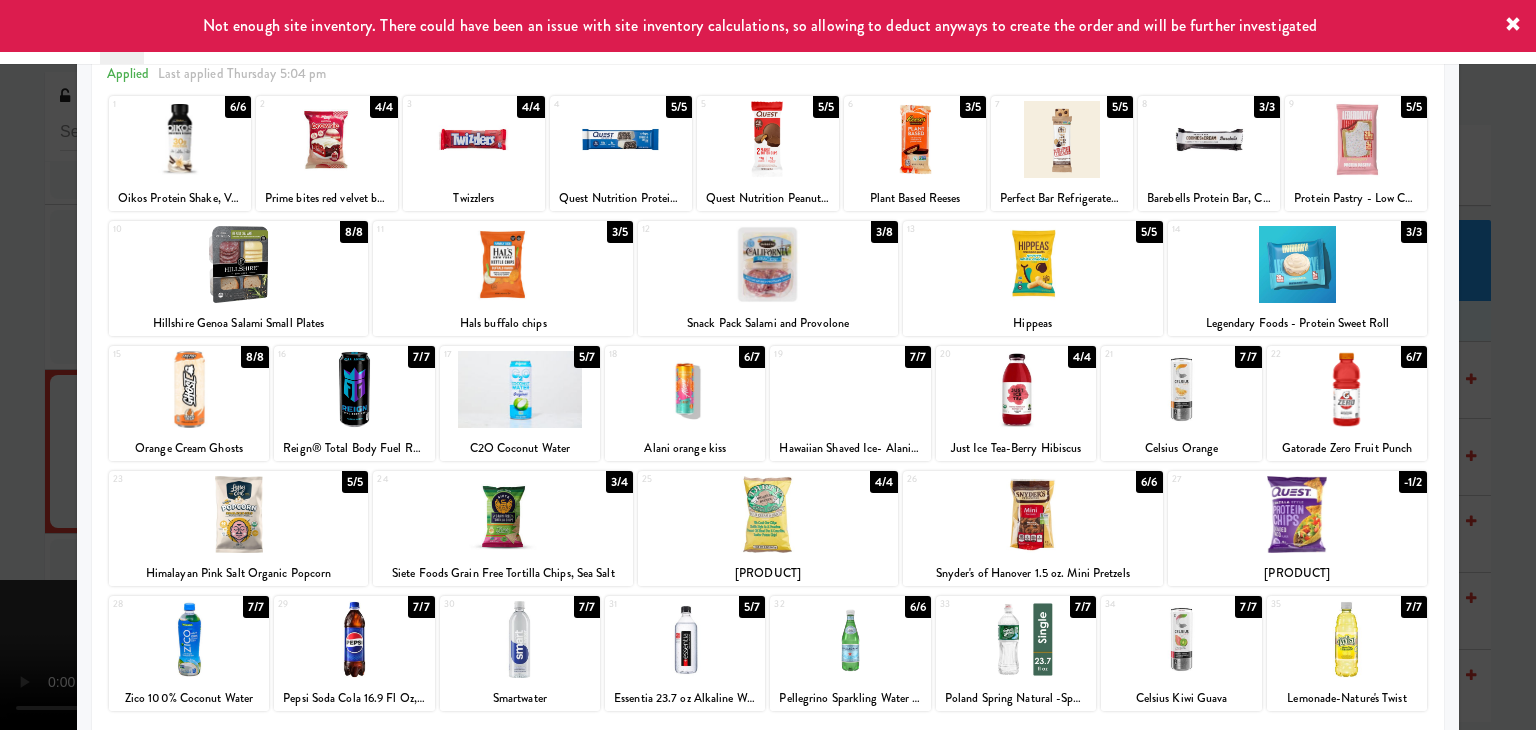 click at bounding box center [768, 365] 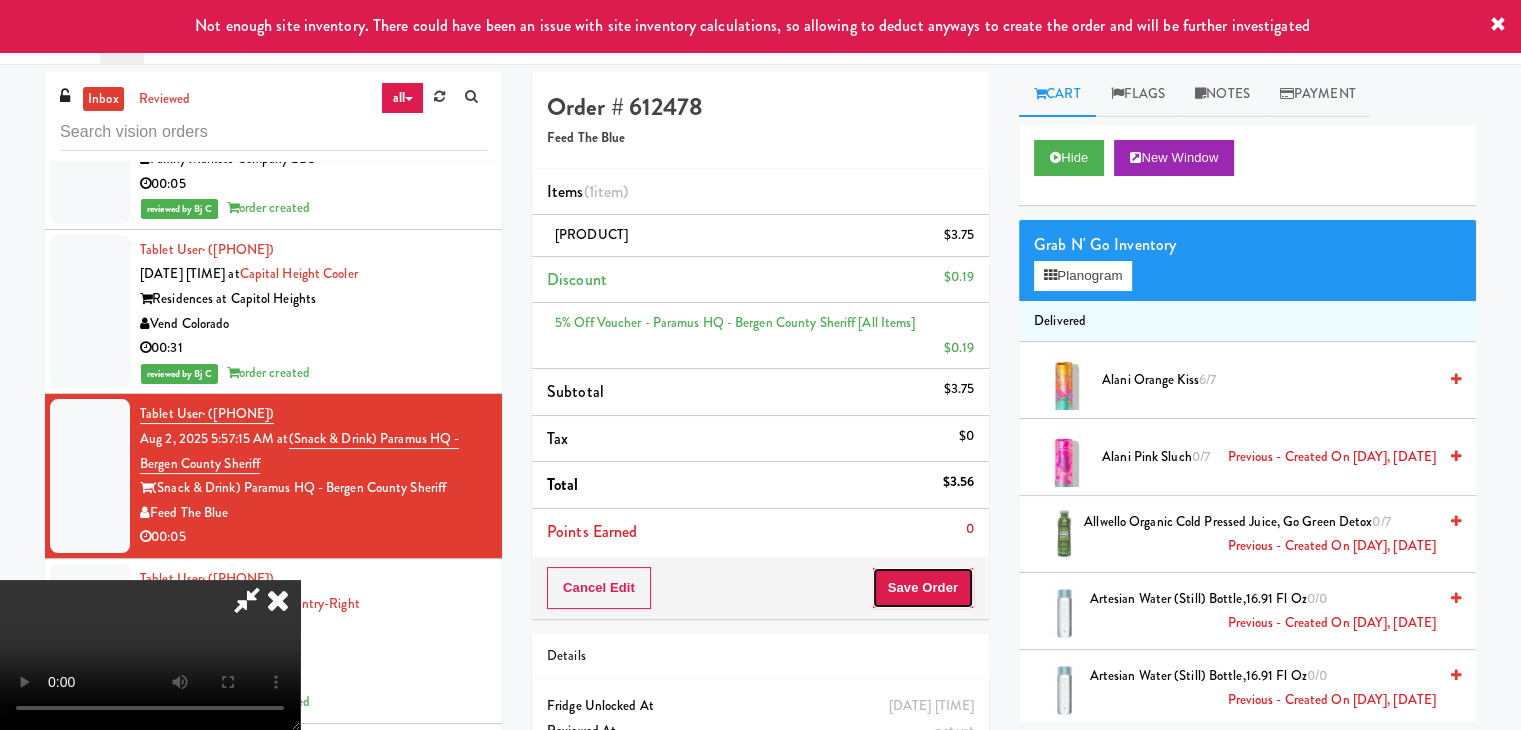 click on "Save Order" at bounding box center [923, 588] 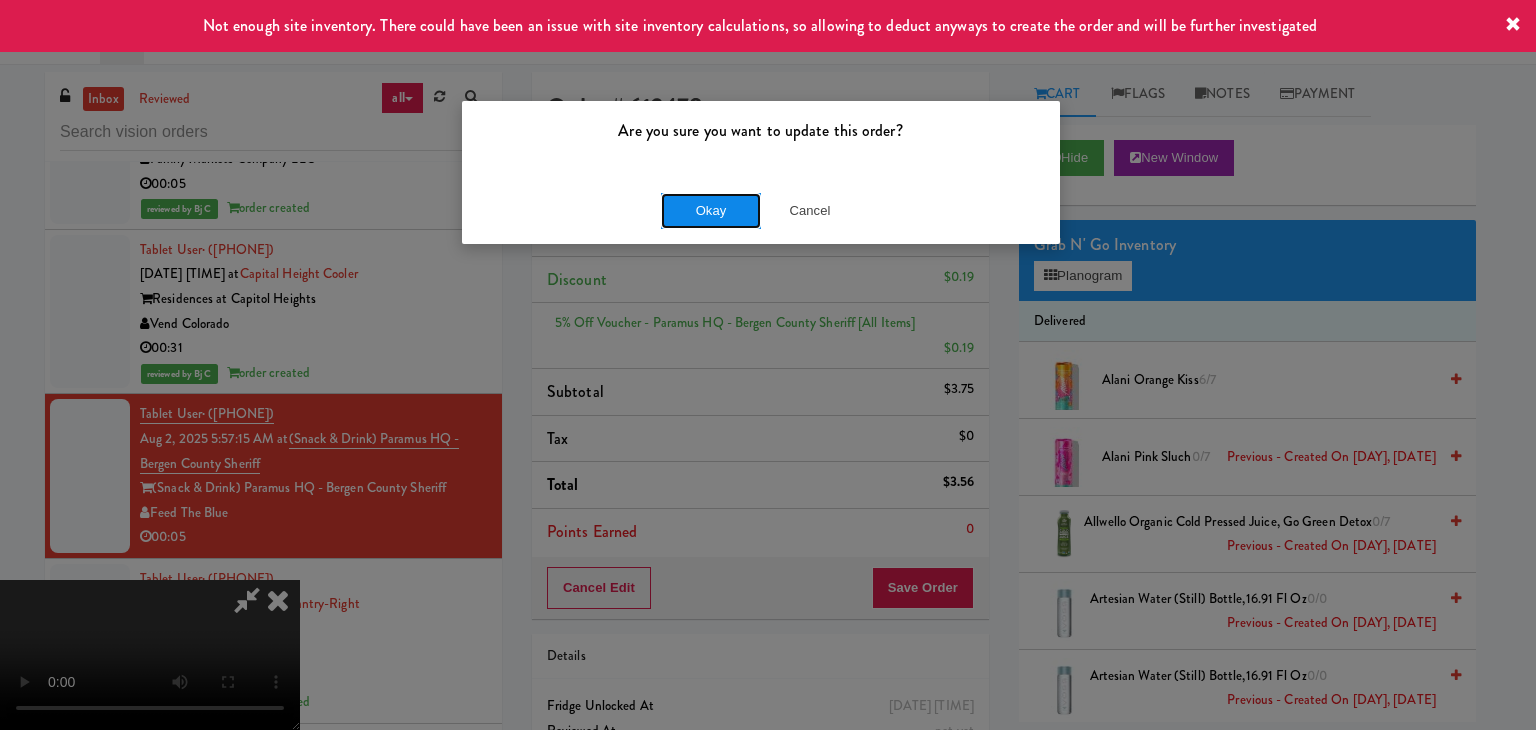 click on "Okay" at bounding box center [711, 211] 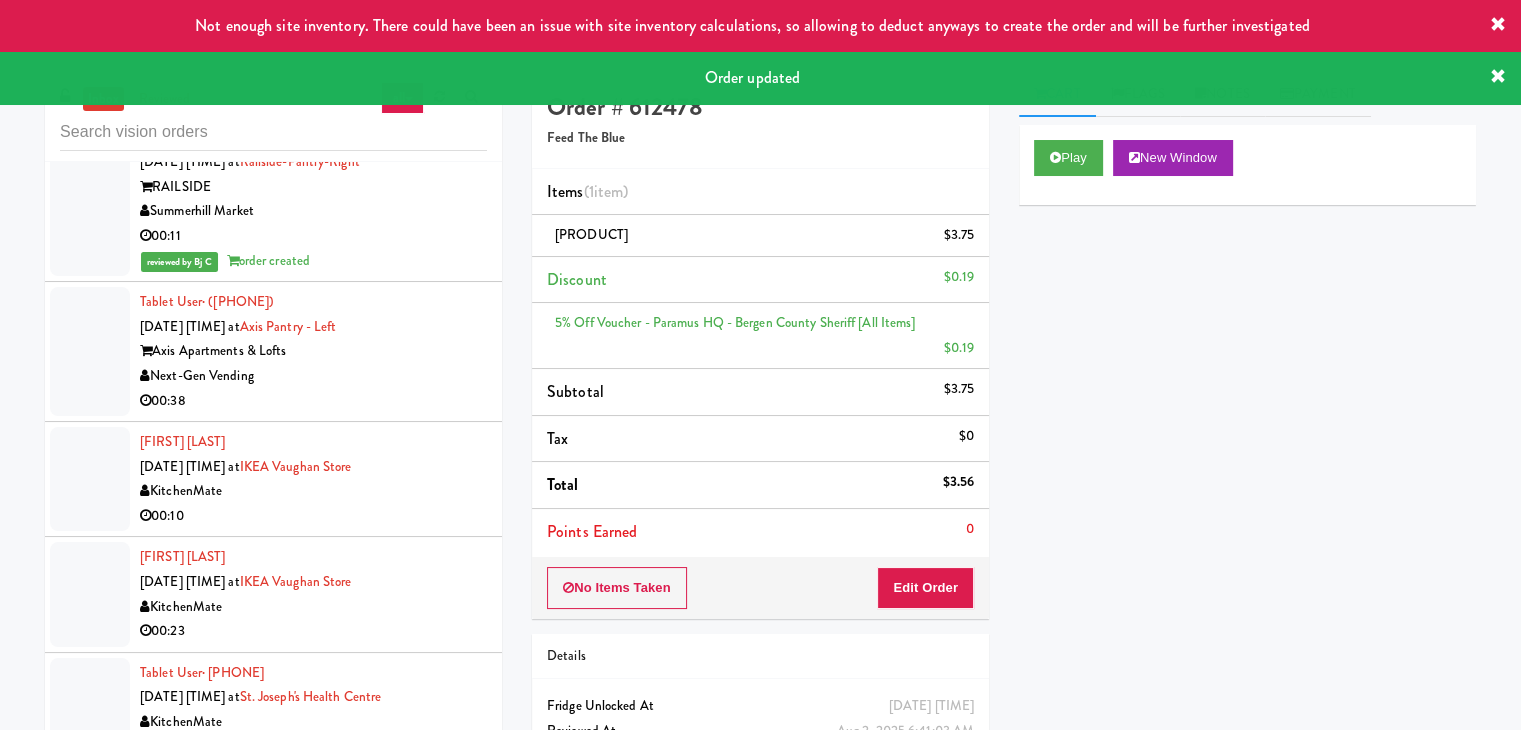 scroll, scrollTop: 15658, scrollLeft: 0, axis: vertical 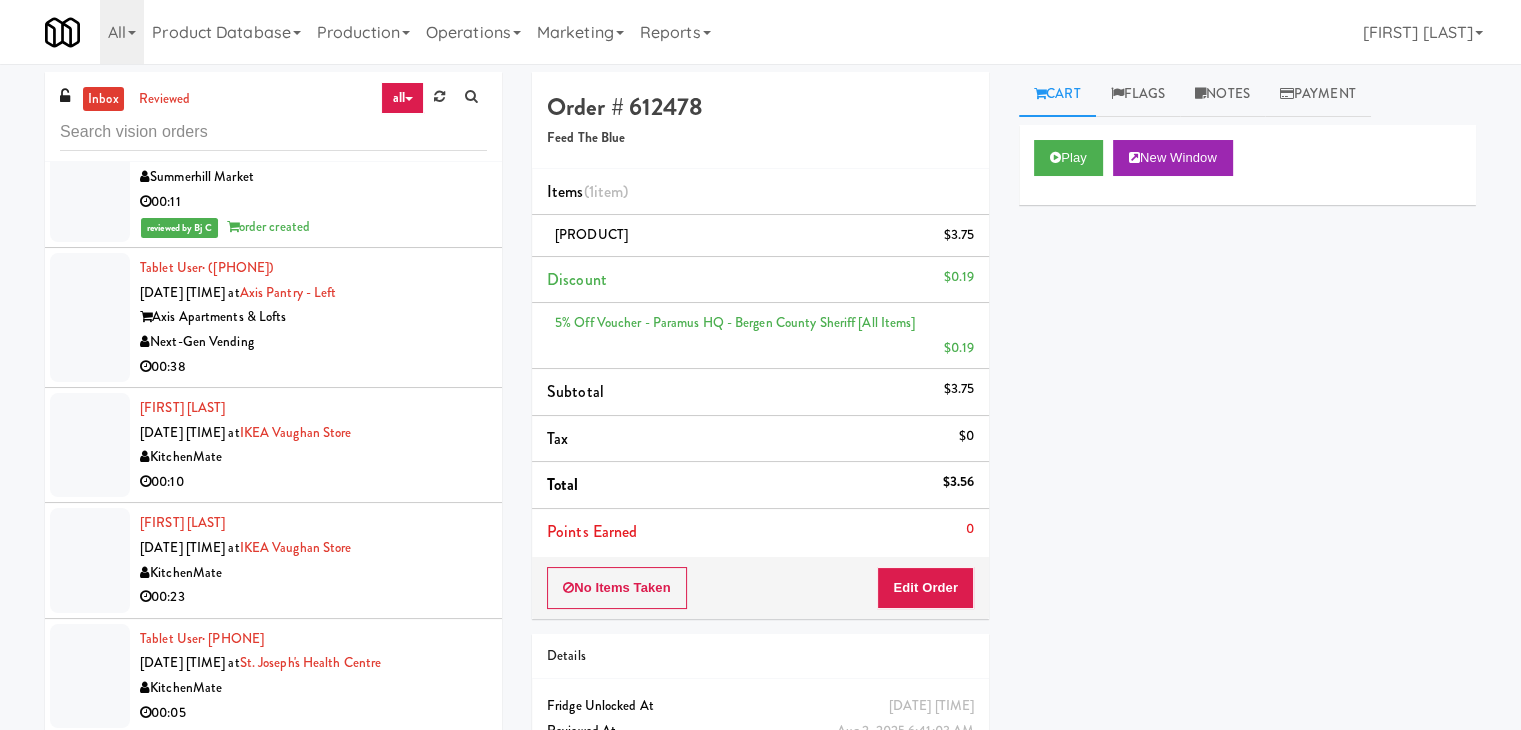 click on "00:38" at bounding box center (313, 367) 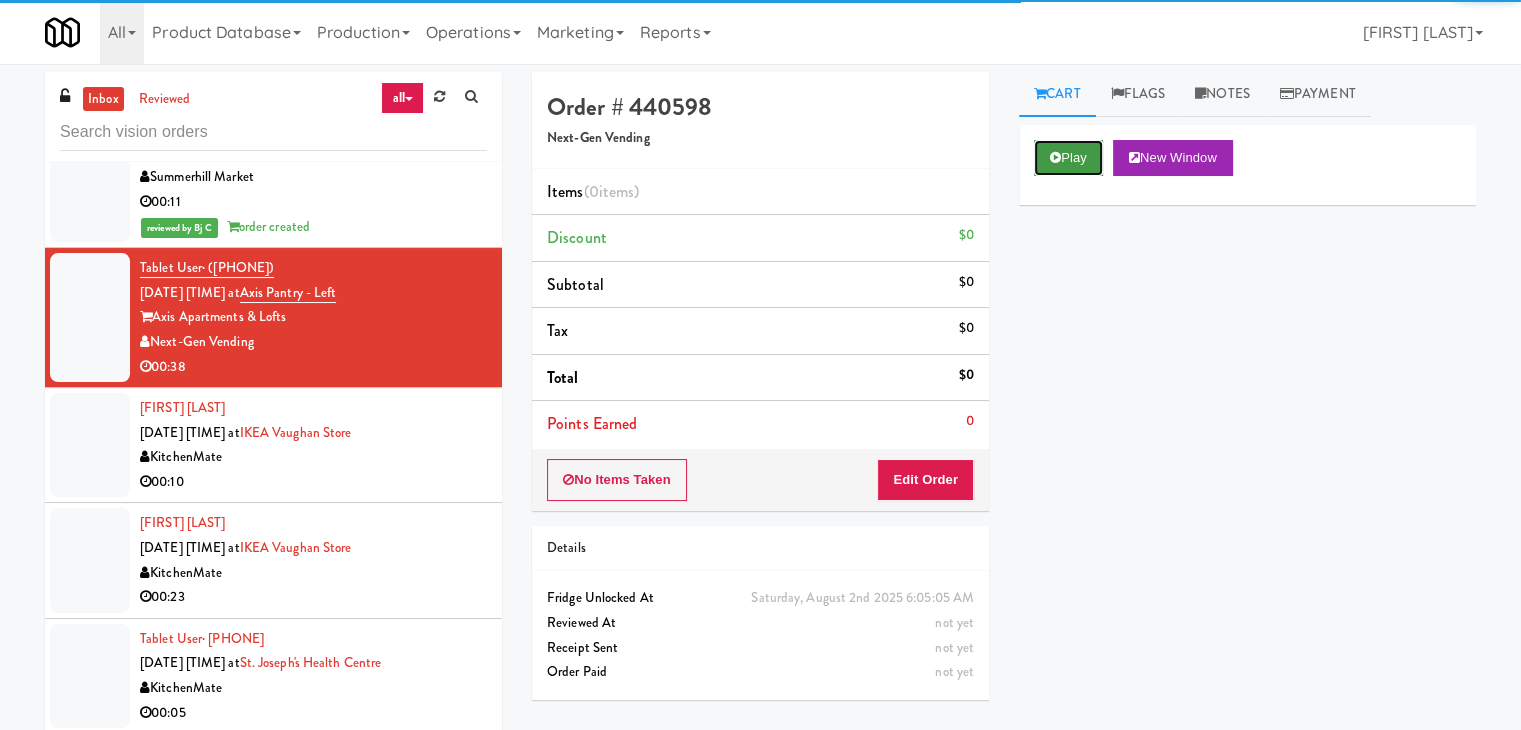 click on "Play" at bounding box center [1068, 158] 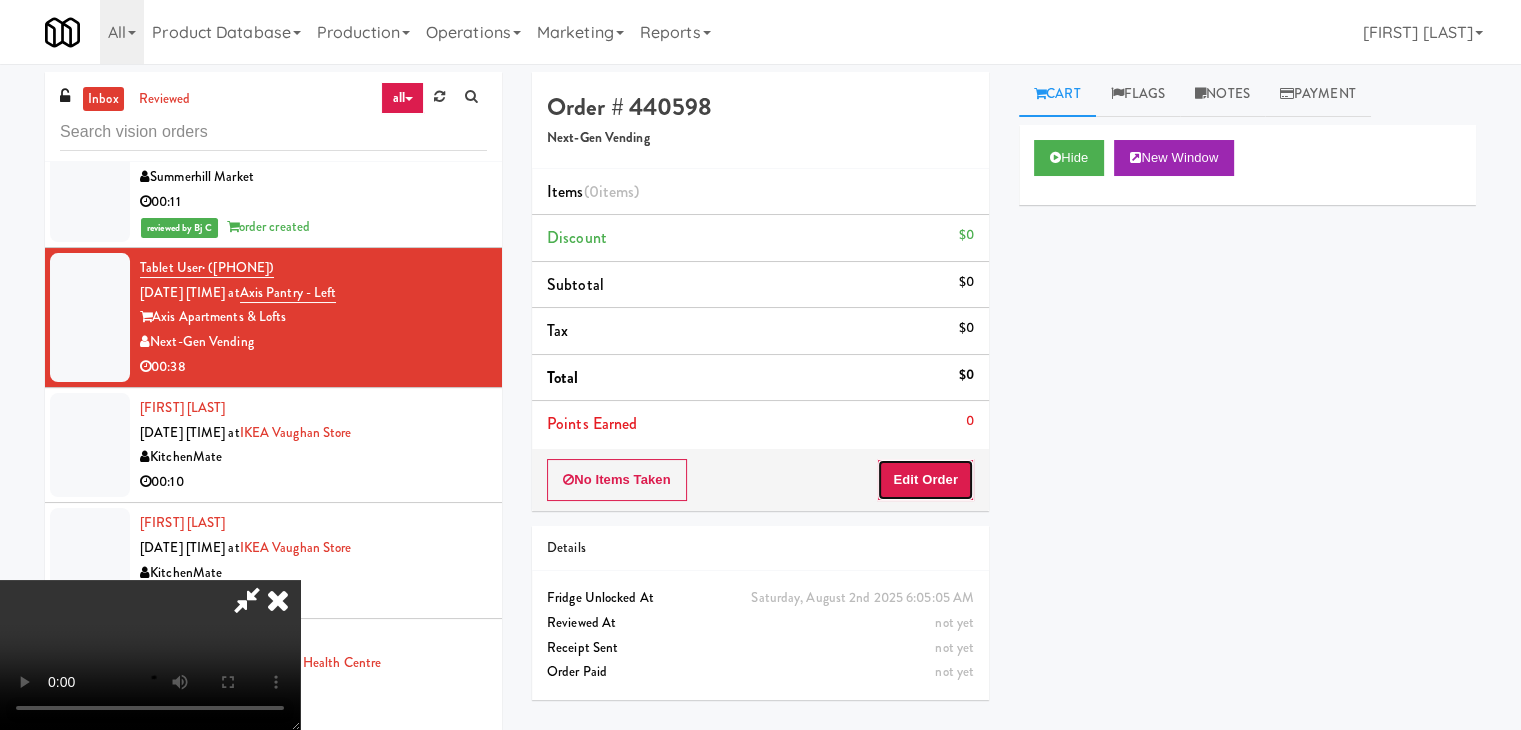 click on "Edit Order" at bounding box center (925, 480) 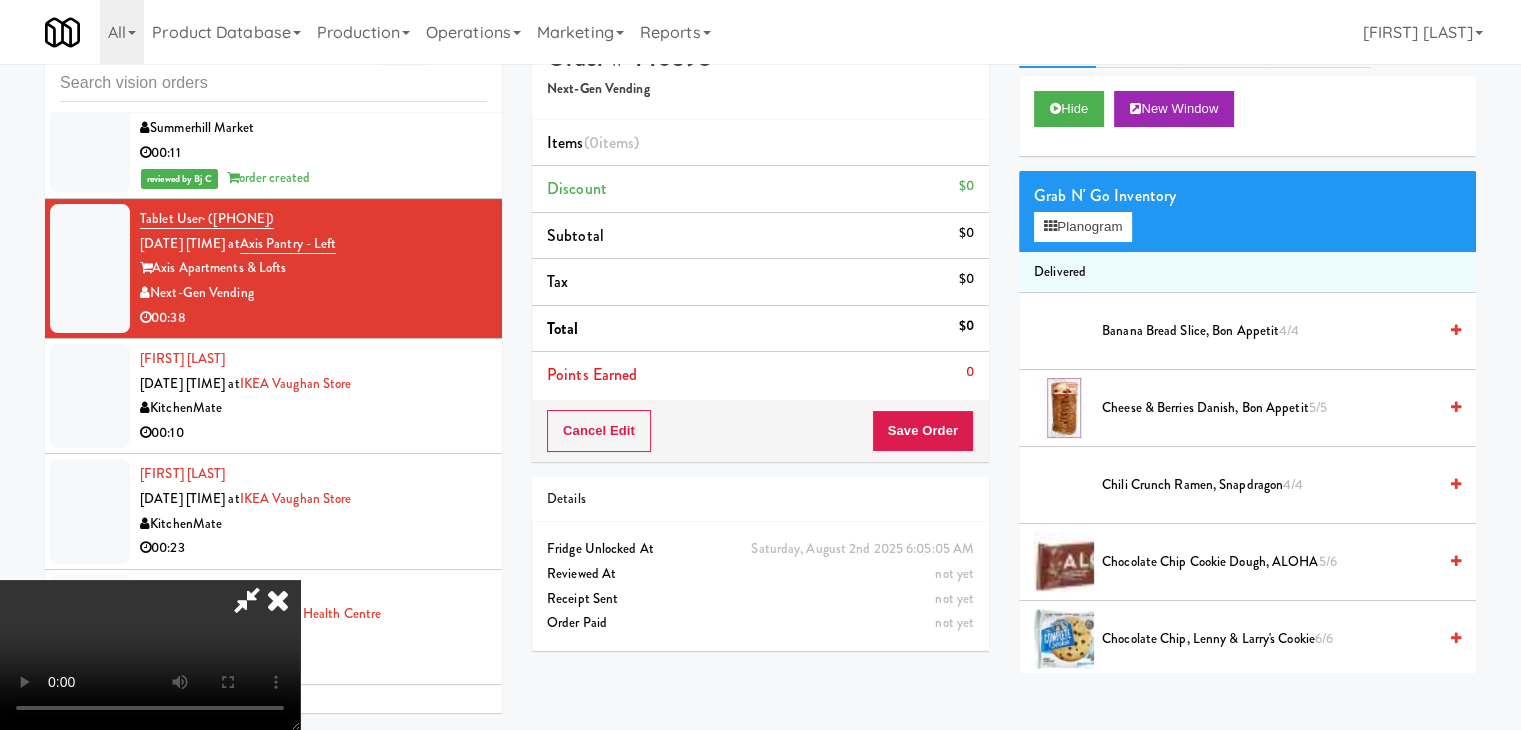 scroll, scrollTop: 64, scrollLeft: 0, axis: vertical 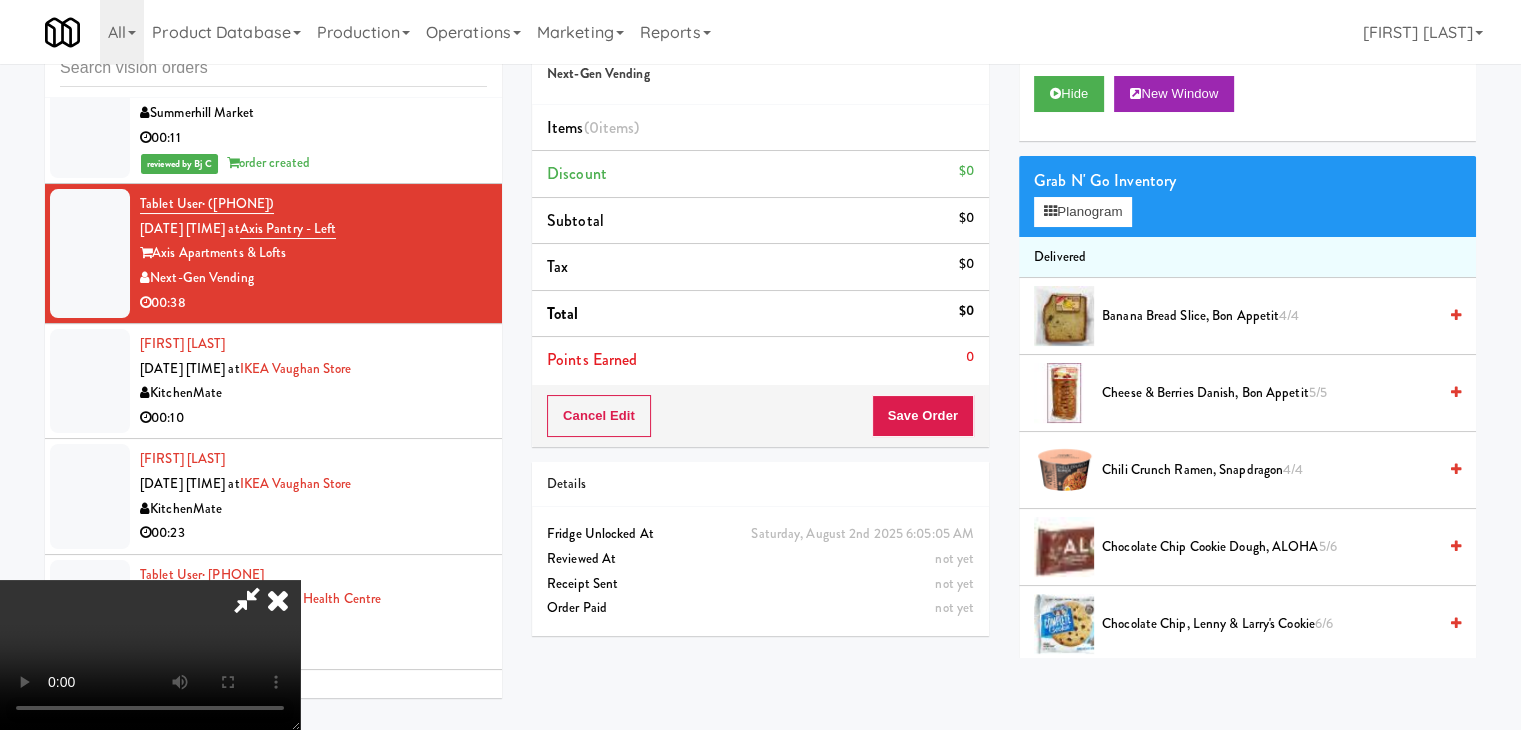 type 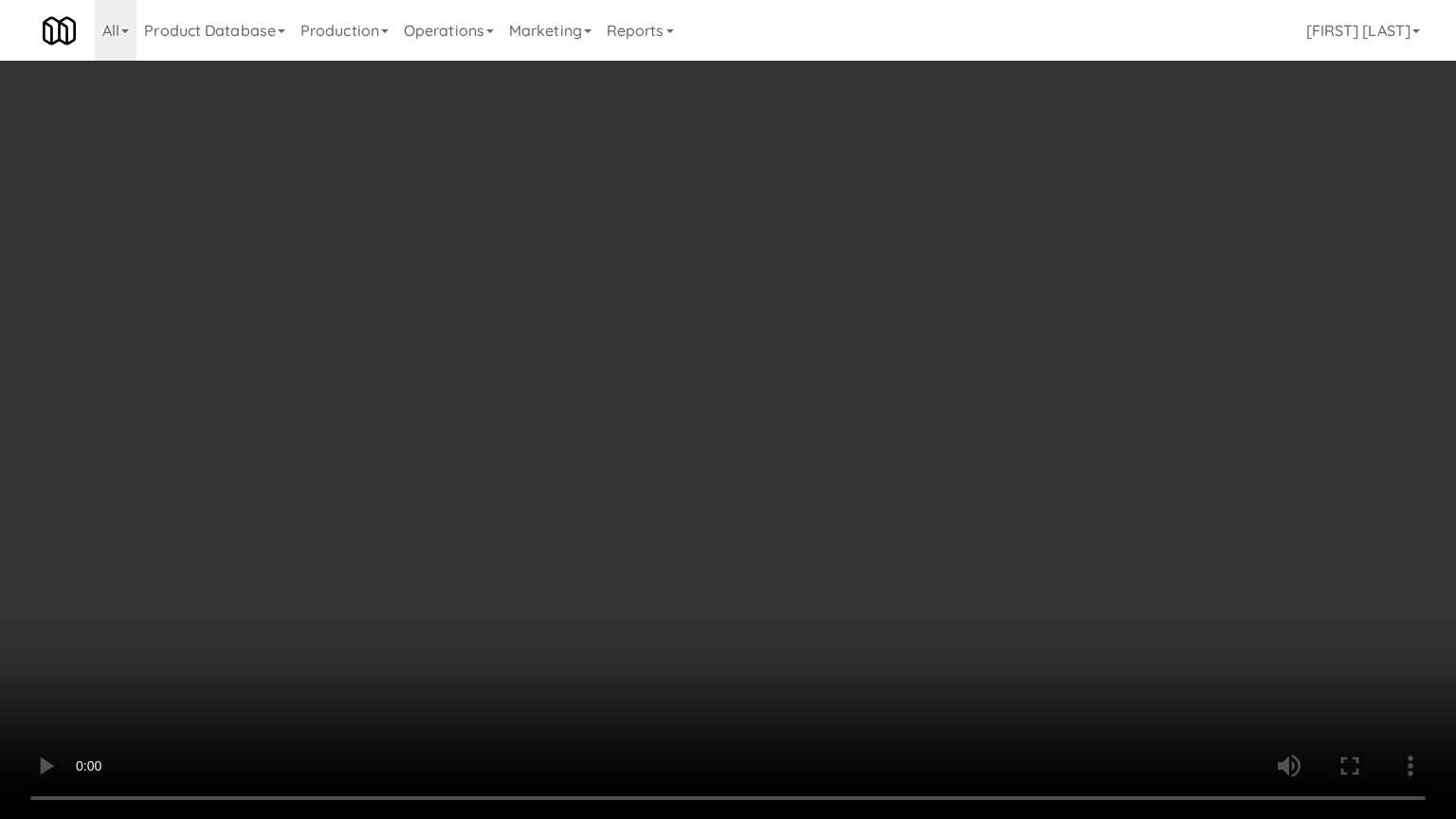 click at bounding box center [728, 410] 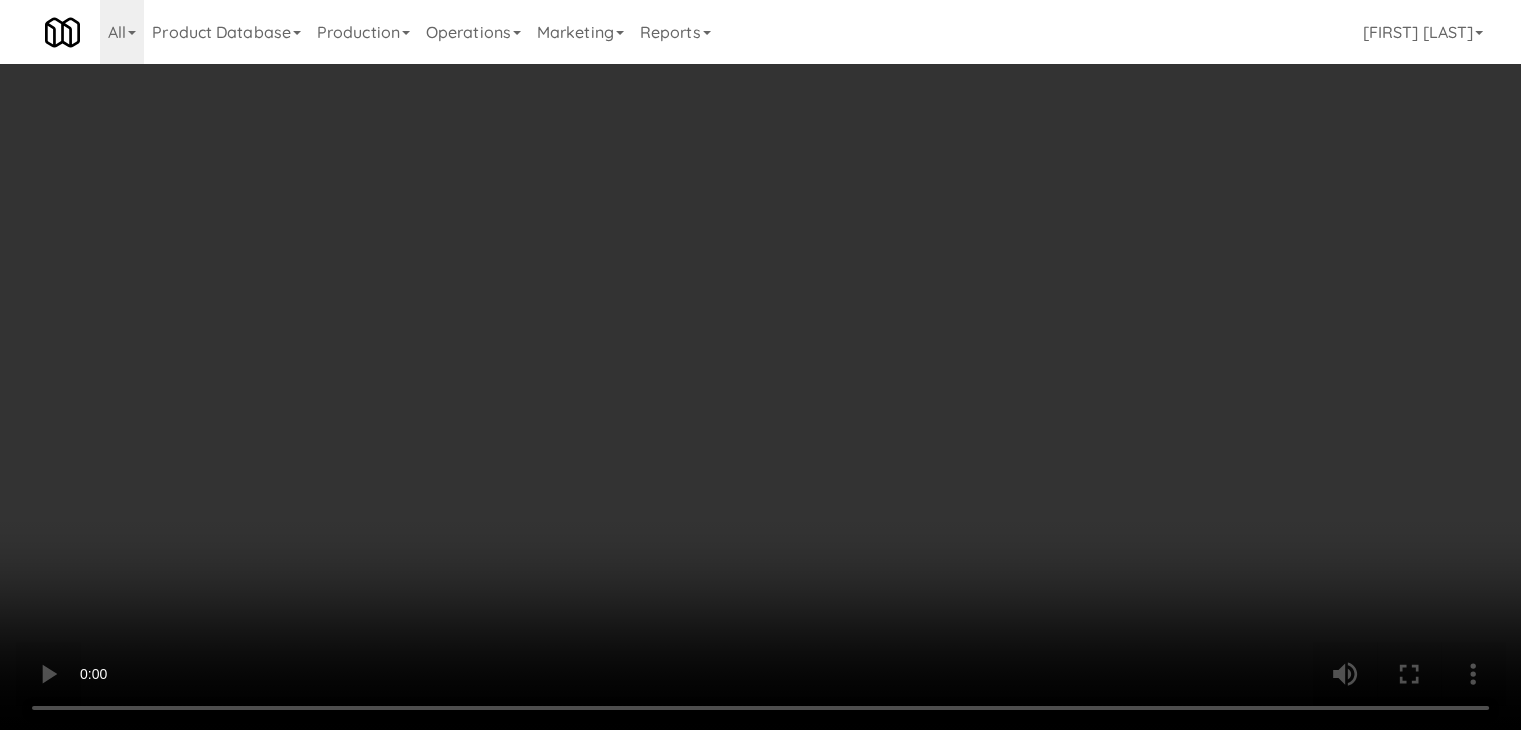 click at bounding box center [760, 365] 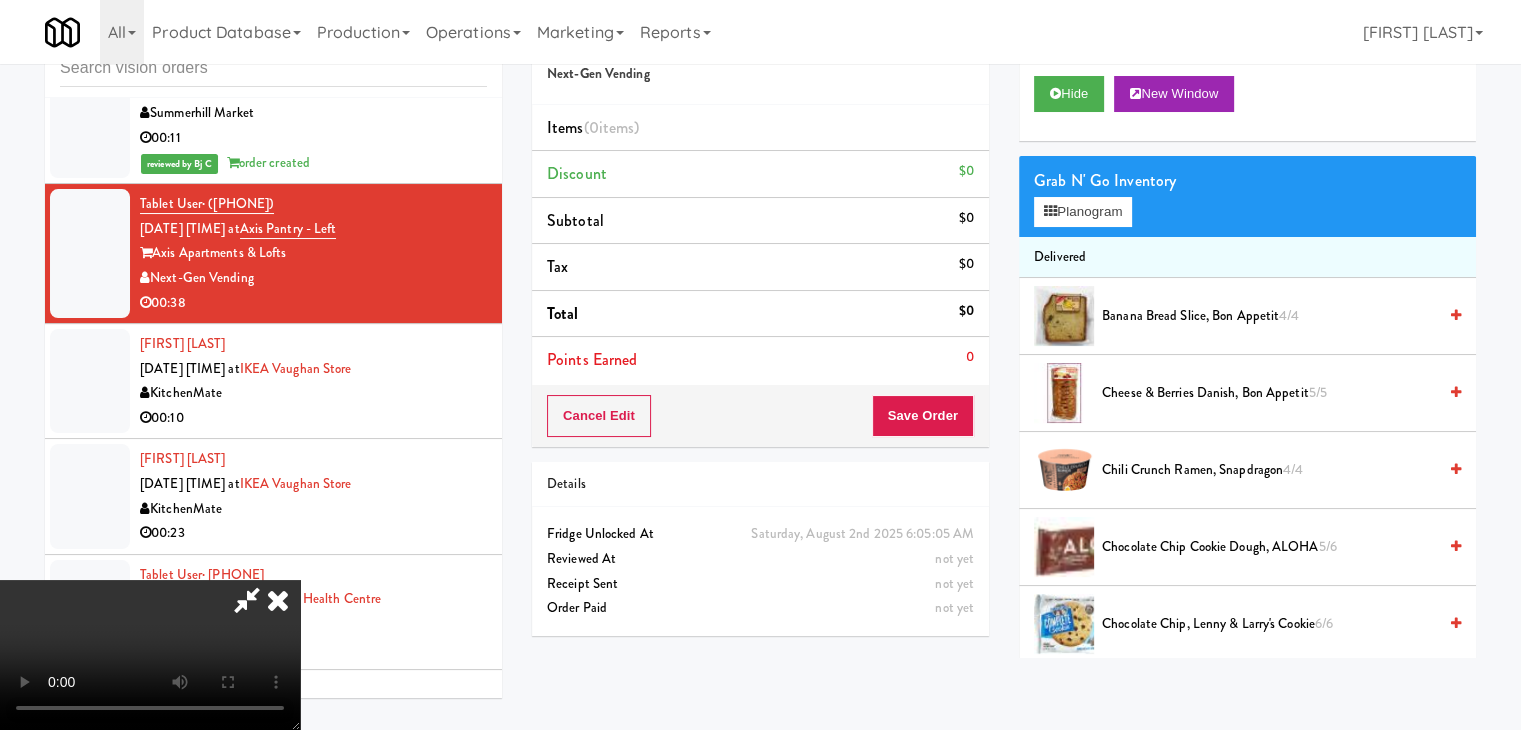 click at bounding box center [150, 655] 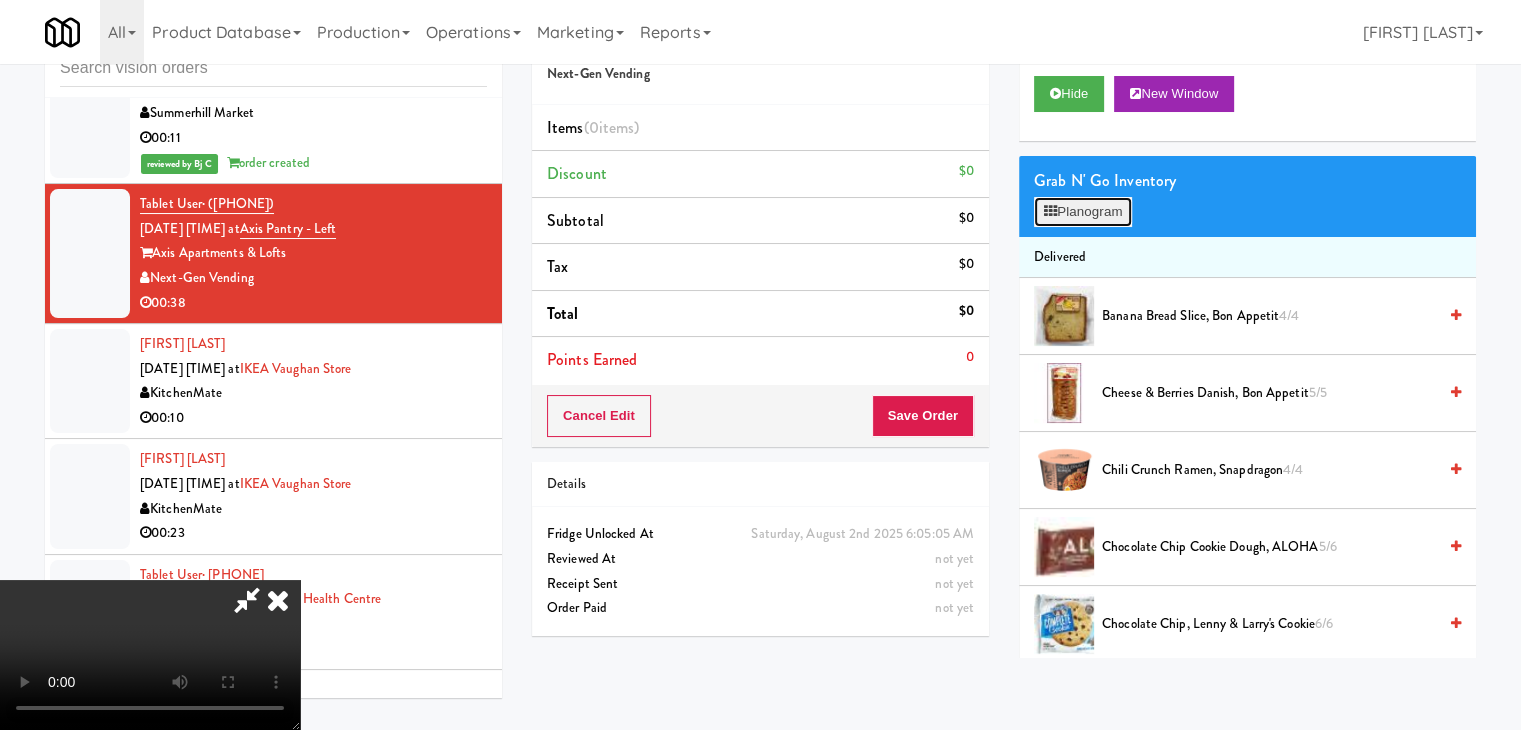 click on "Planogram" at bounding box center [1083, 212] 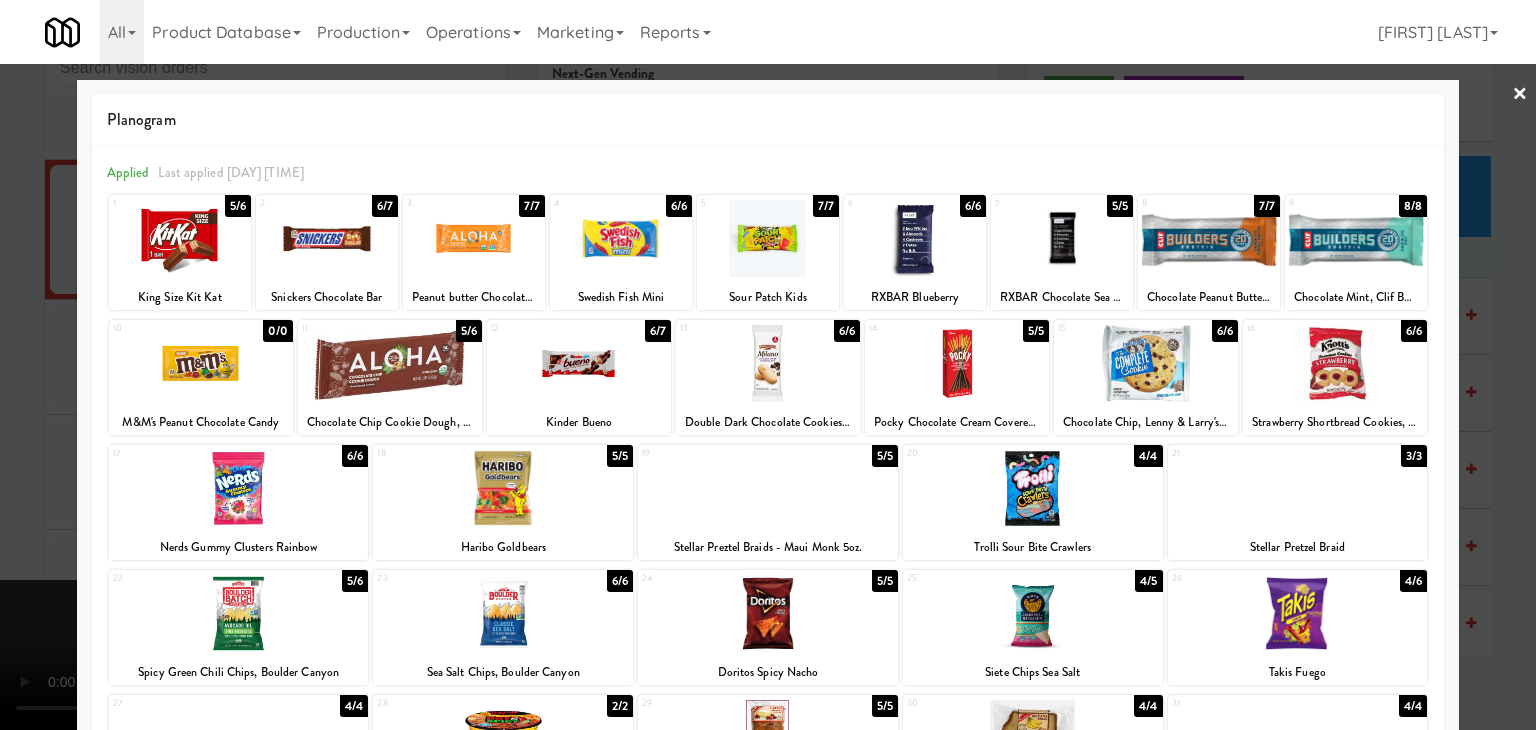 click at bounding box center [390, 363] 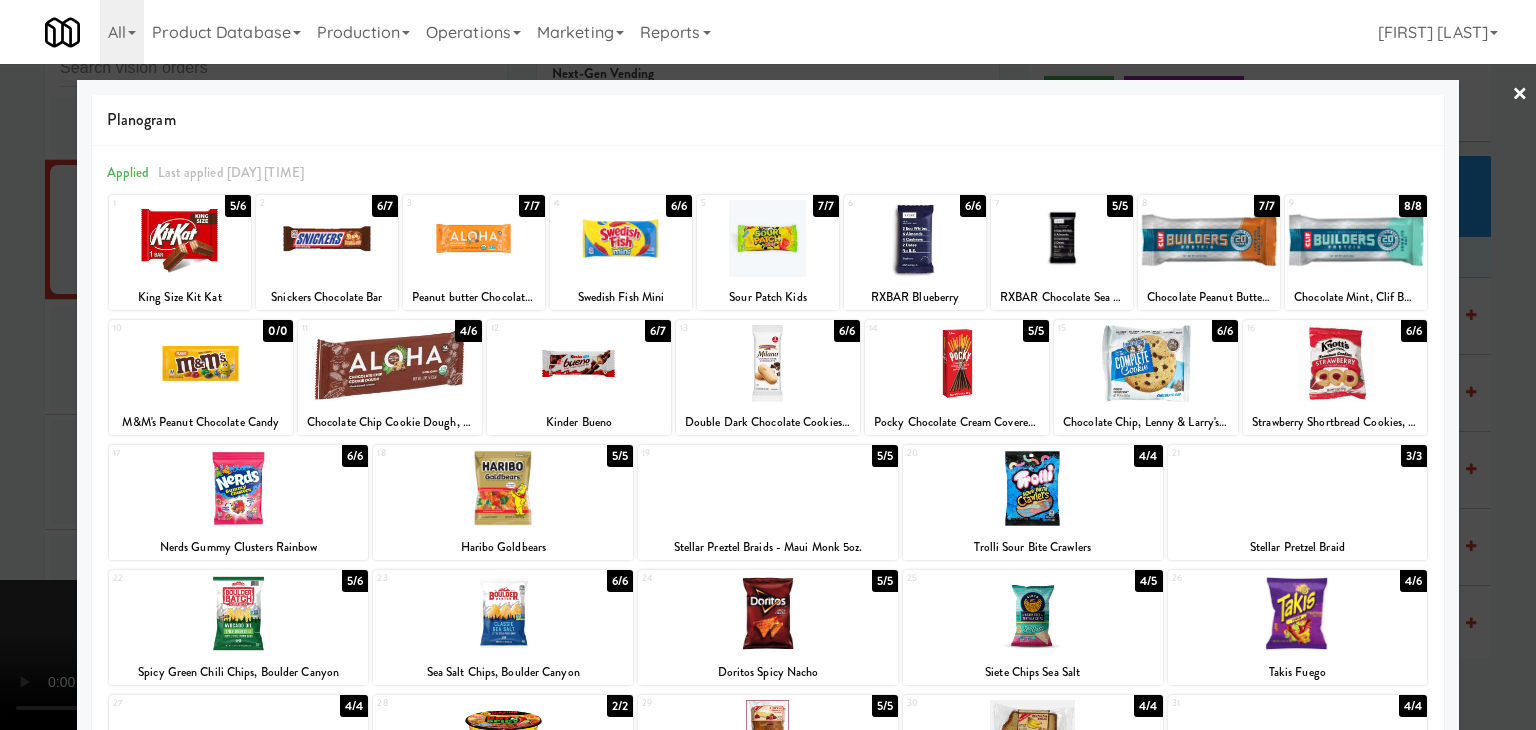 click at bounding box center (621, 238) 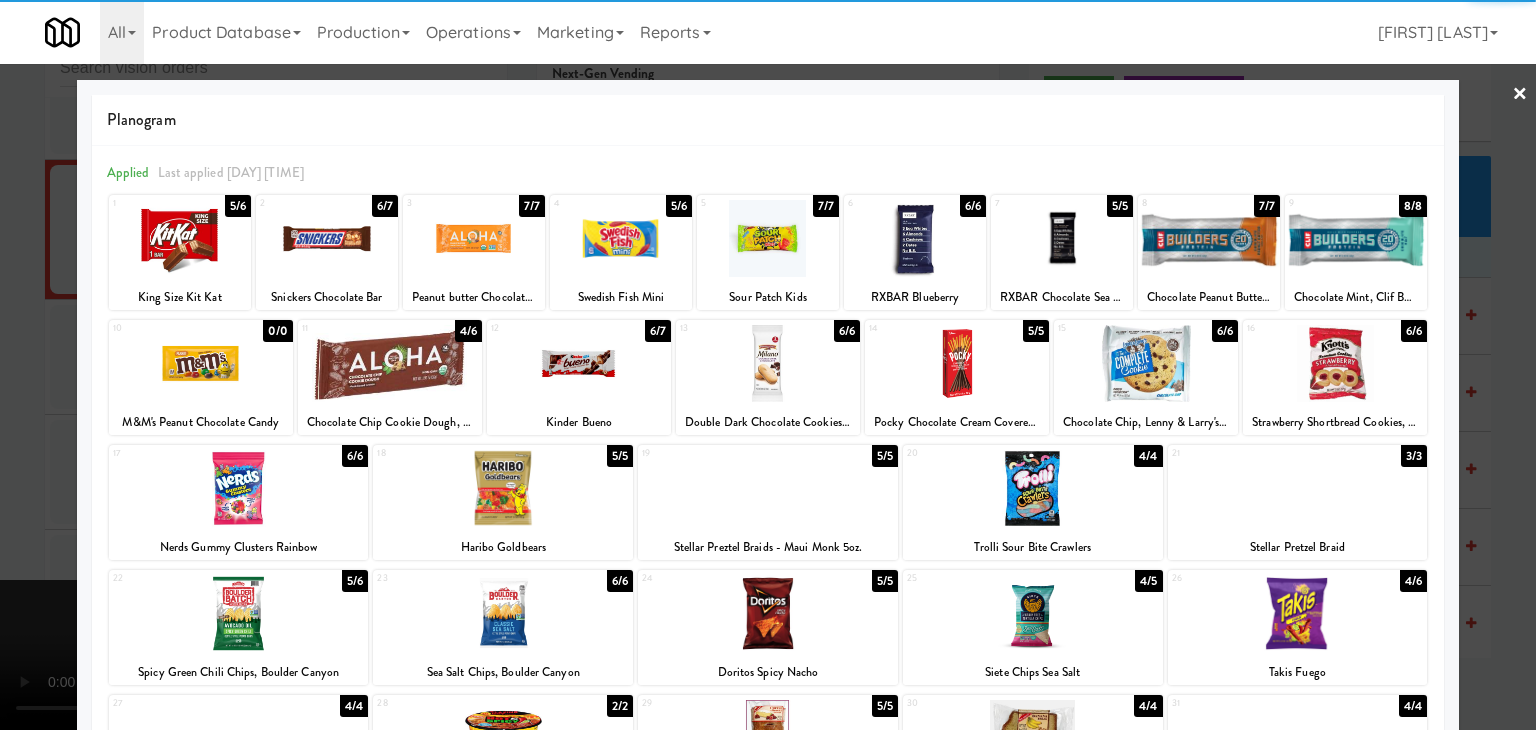 click at bounding box center (768, 238) 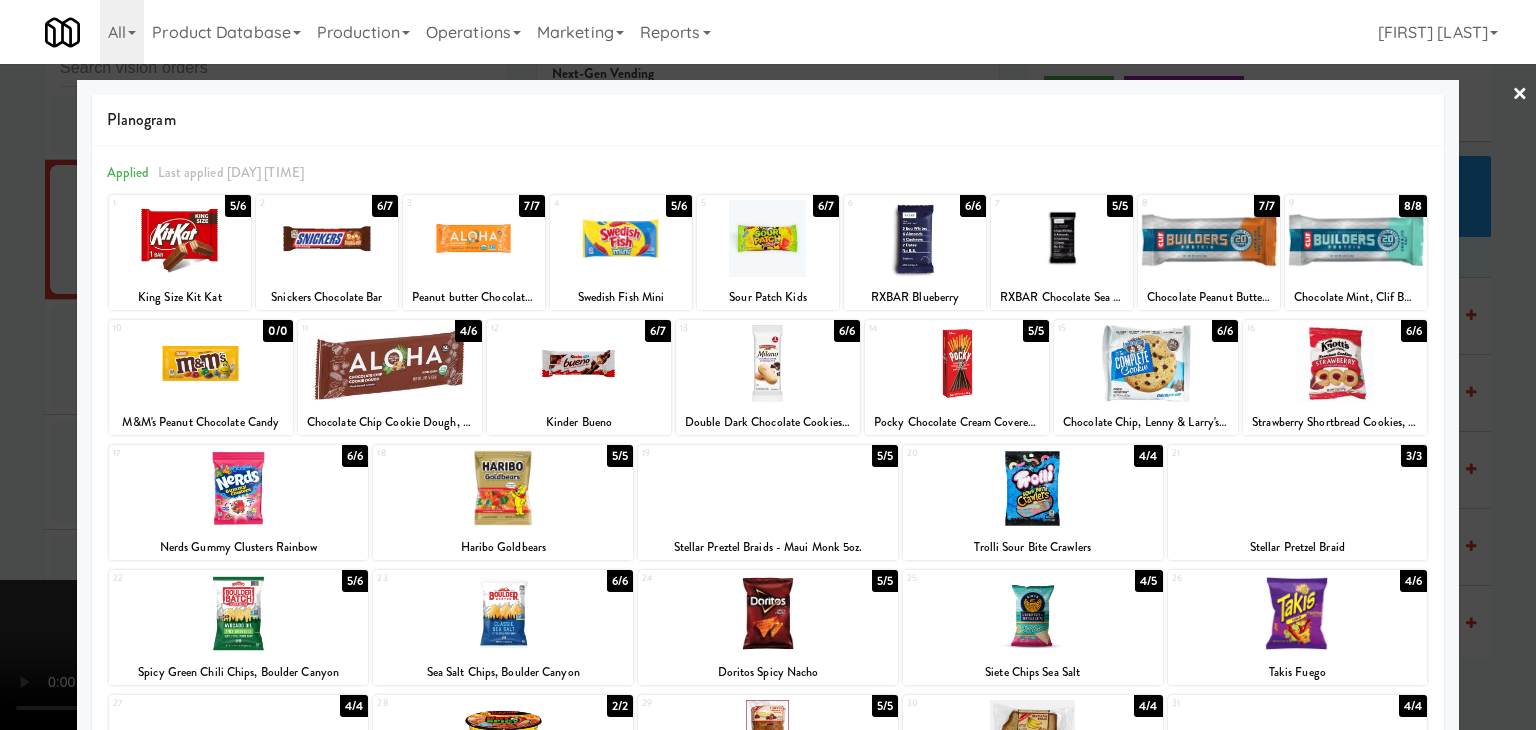 drag, startPoint x: 1489, startPoint y: 474, endPoint x: 1401, endPoint y: 489, distance: 89.26926 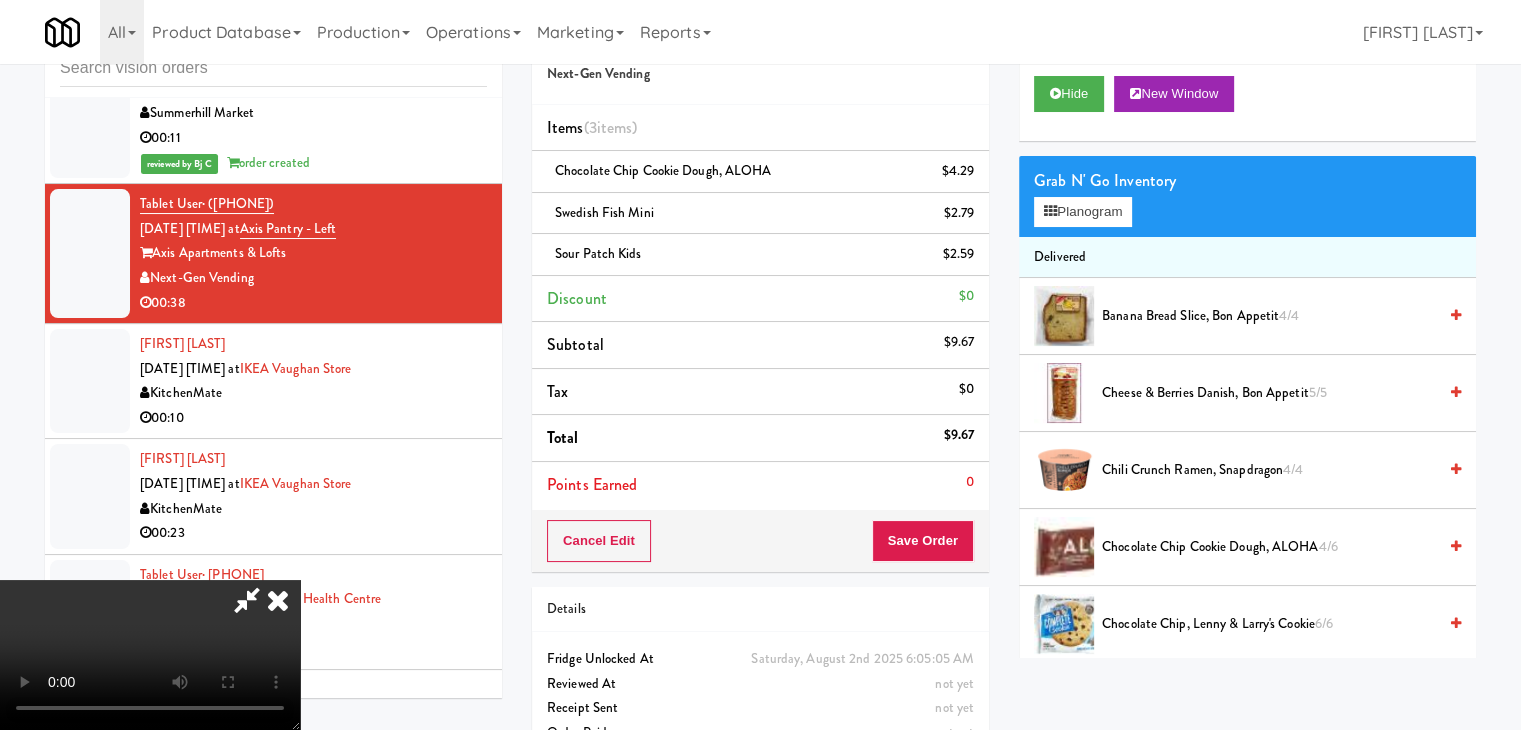 click at bounding box center (150, 655) 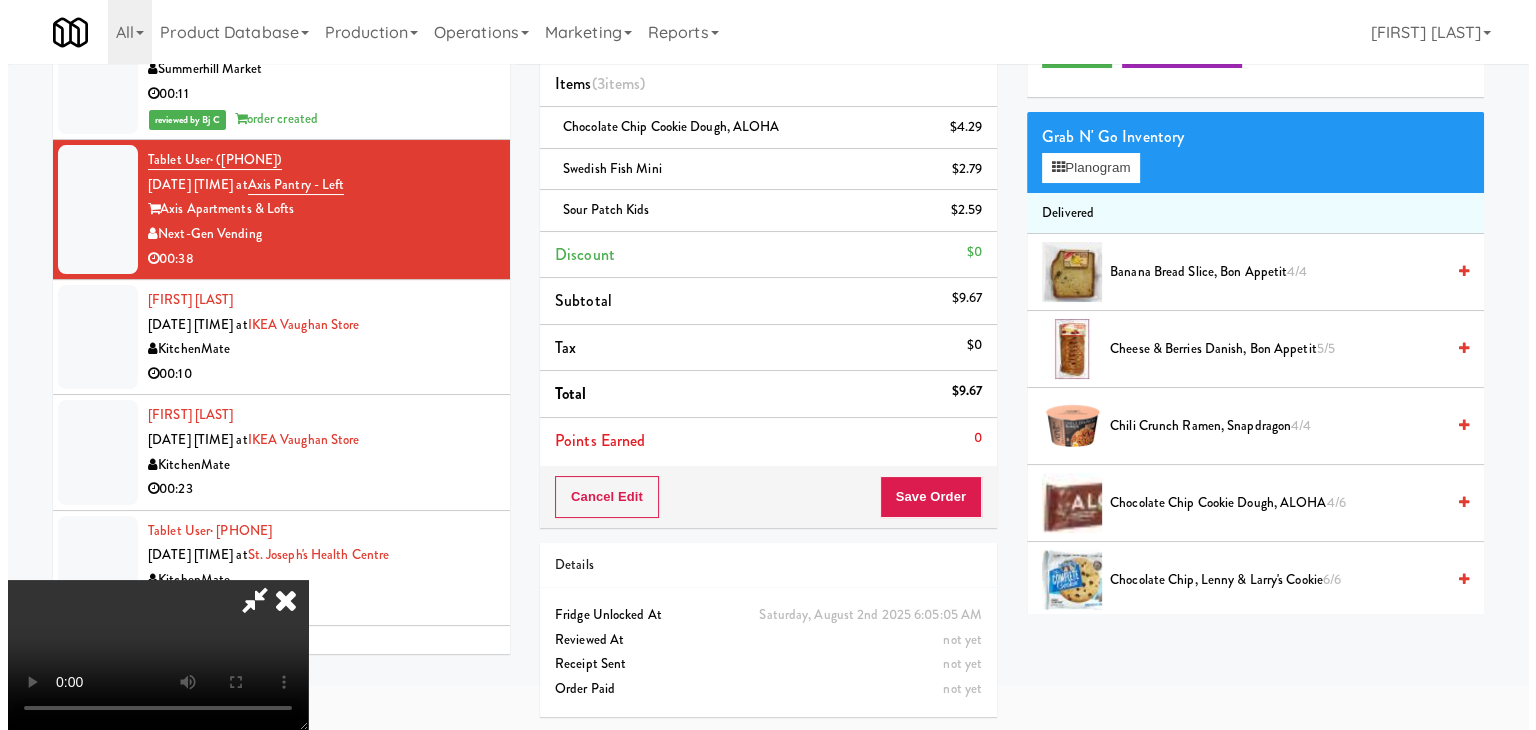 scroll, scrollTop: 0, scrollLeft: 0, axis: both 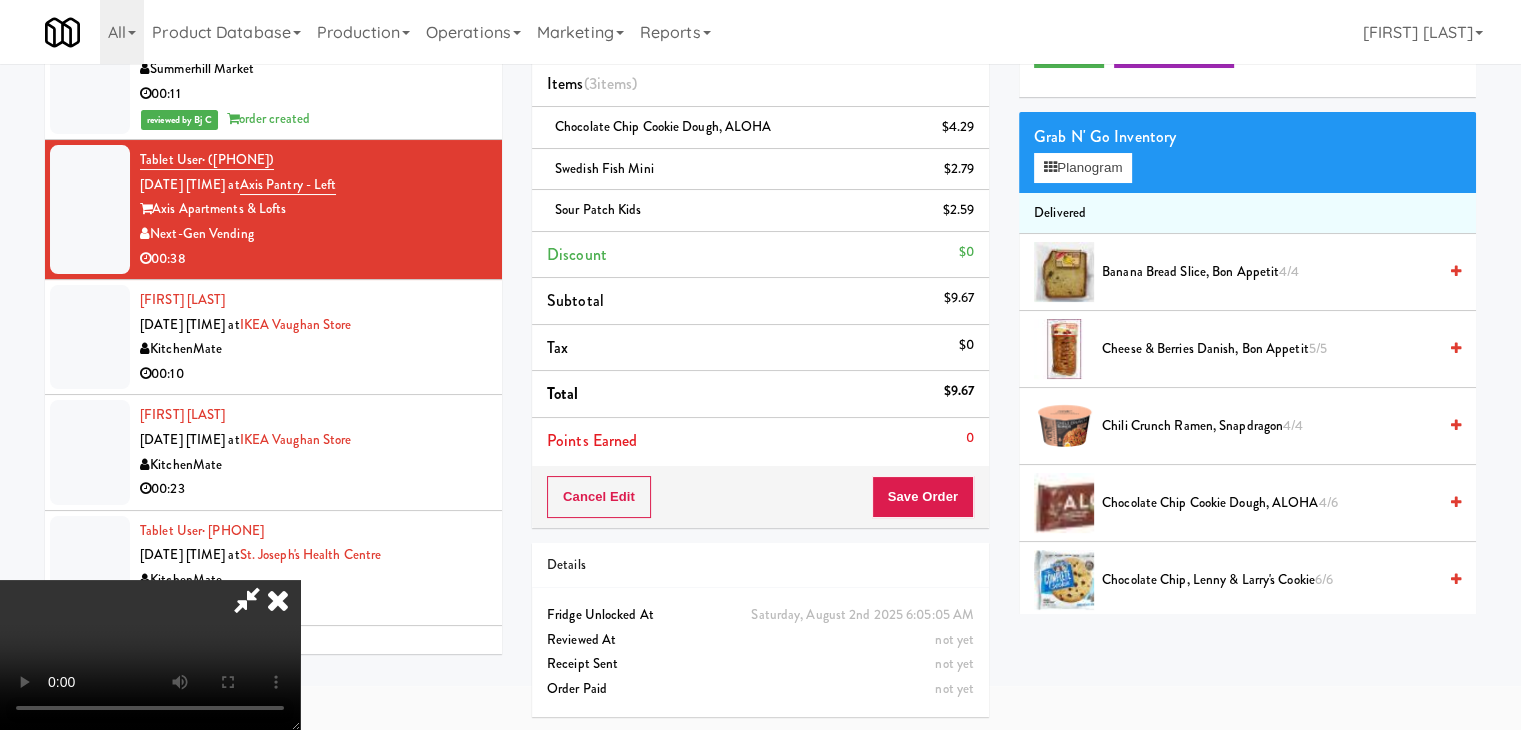 click at bounding box center [150, 655] 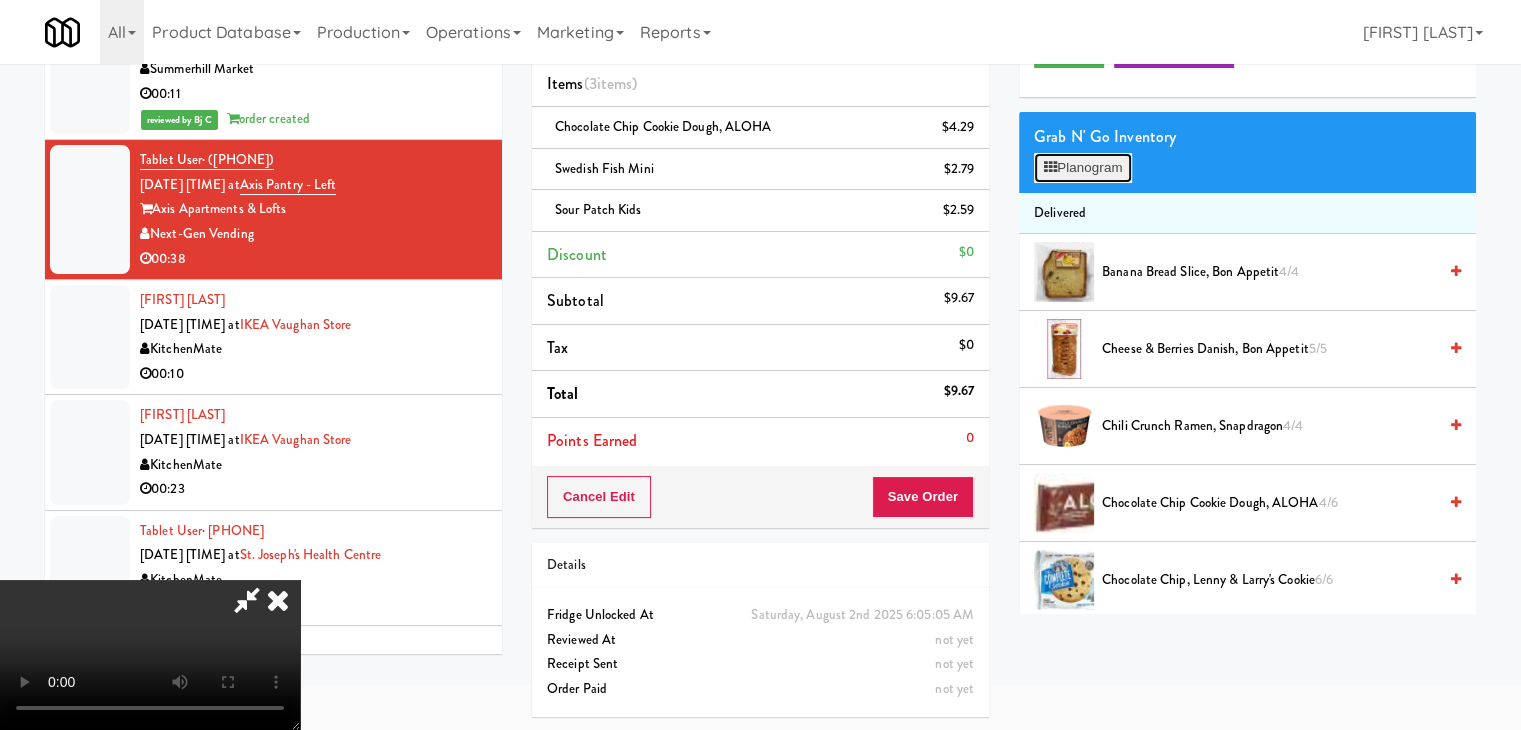 click on "Planogram" at bounding box center [1083, 168] 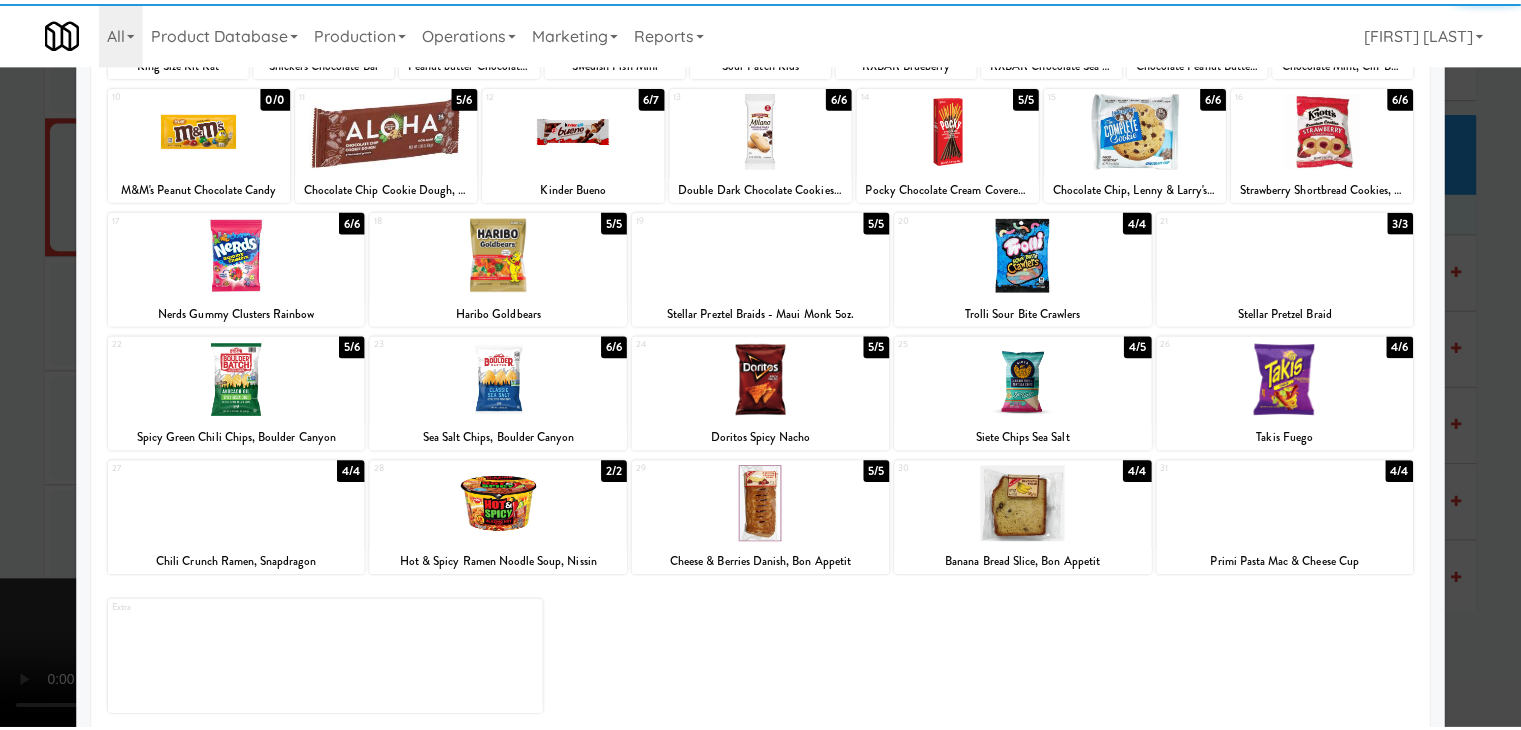 scroll, scrollTop: 252, scrollLeft: 0, axis: vertical 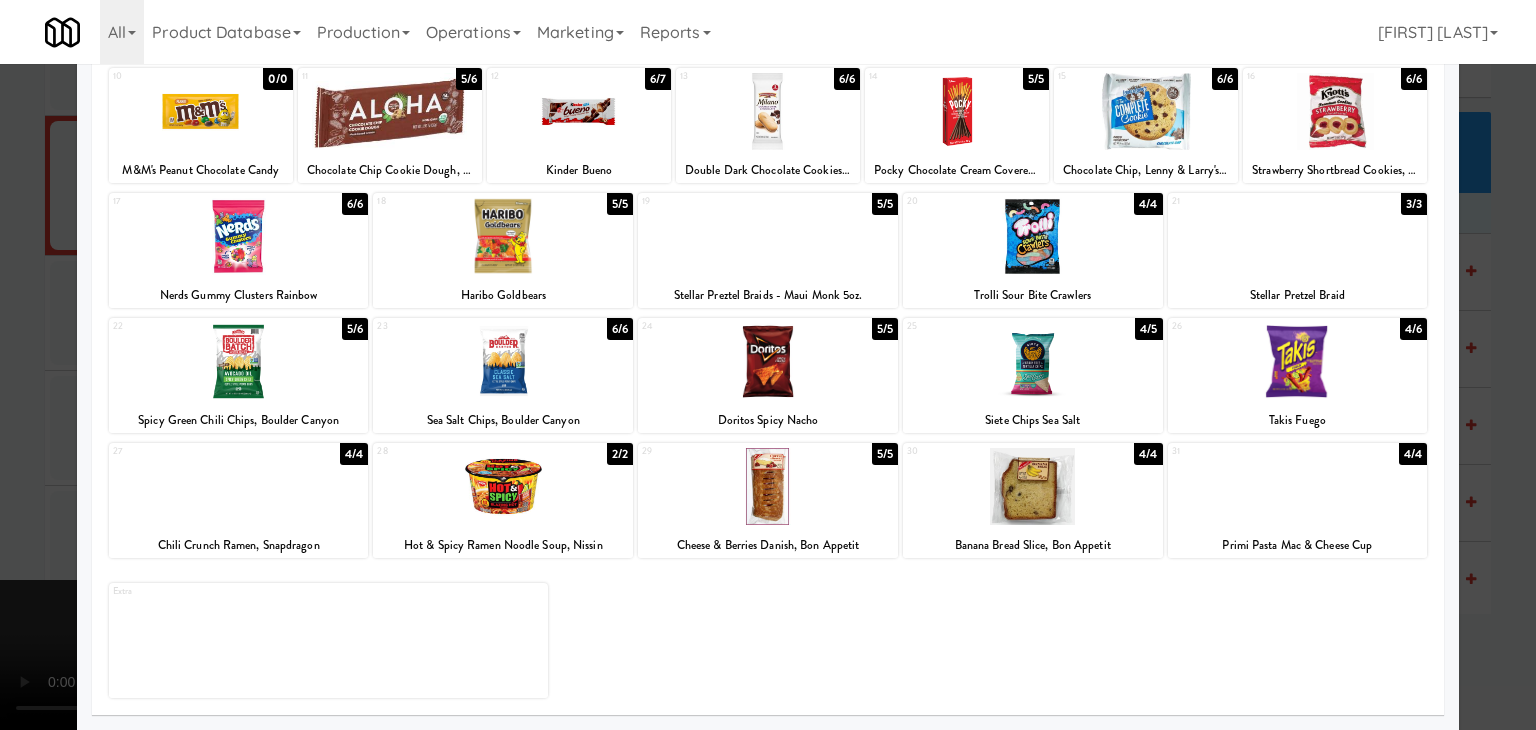 drag, startPoint x: 1085, startPoint y: 375, endPoint x: 1044, endPoint y: 384, distance: 41.976185 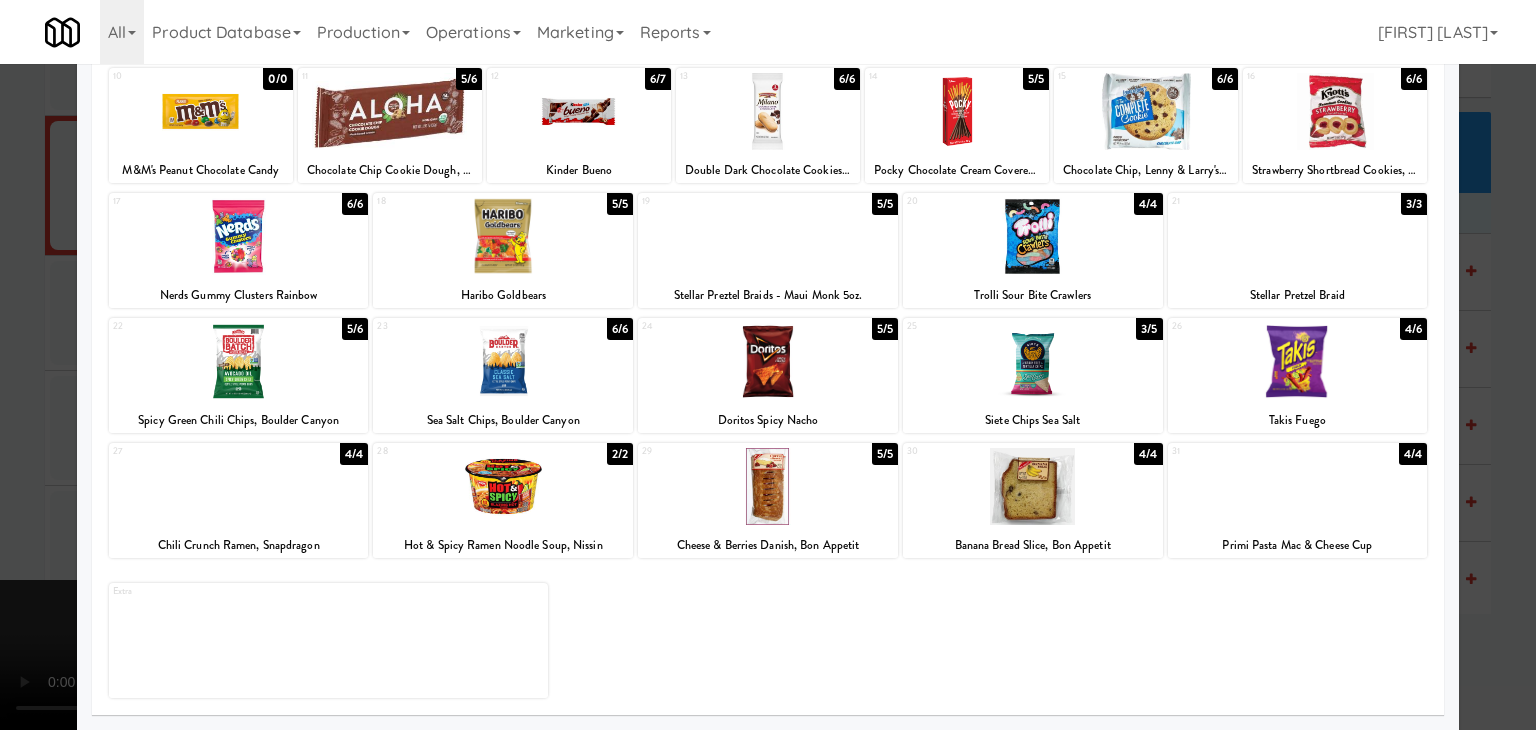 drag, startPoint x: 0, startPoint y: 433, endPoint x: 404, endPoint y: 431, distance: 404.00494 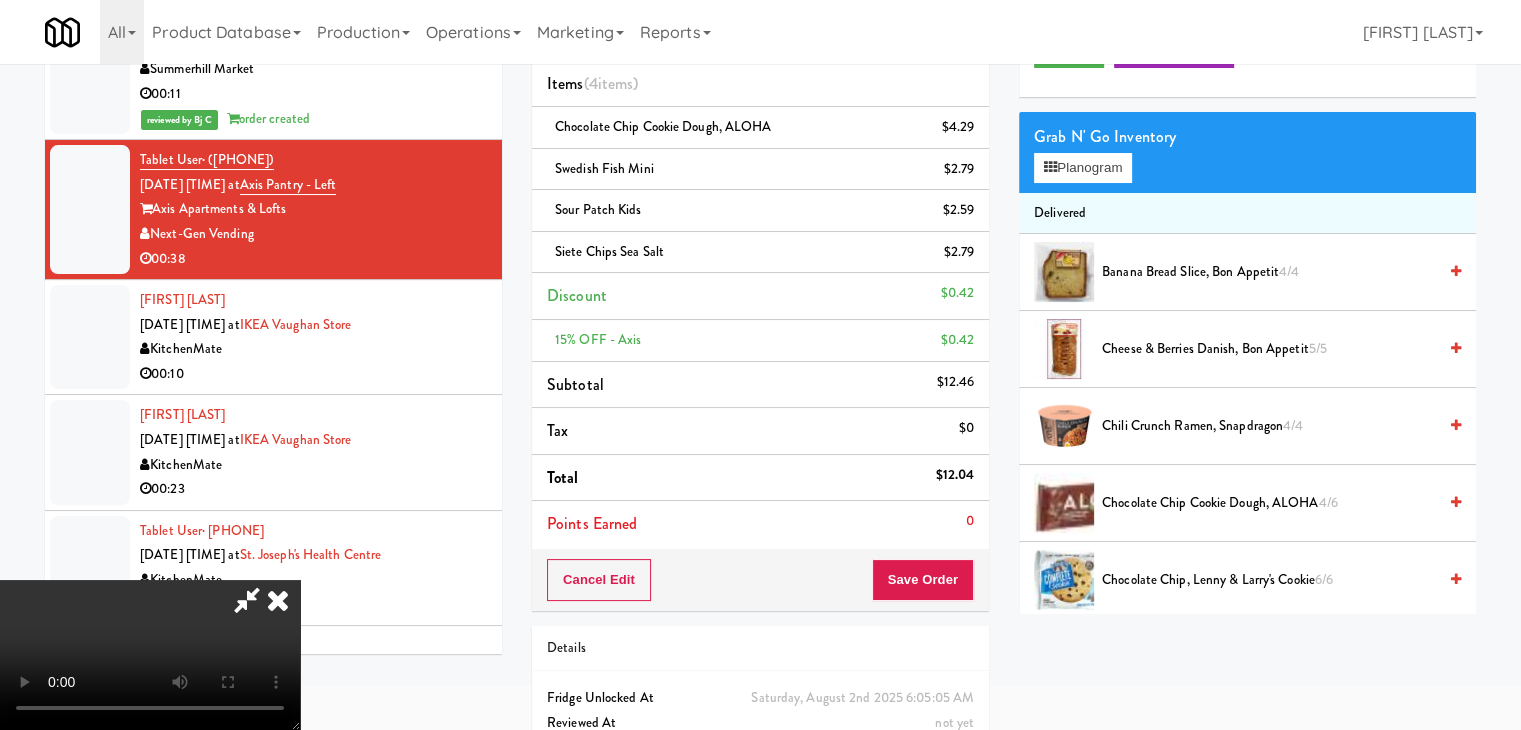 drag, startPoint x: 948, startPoint y: 597, endPoint x: 951, endPoint y: 585, distance: 12.369317 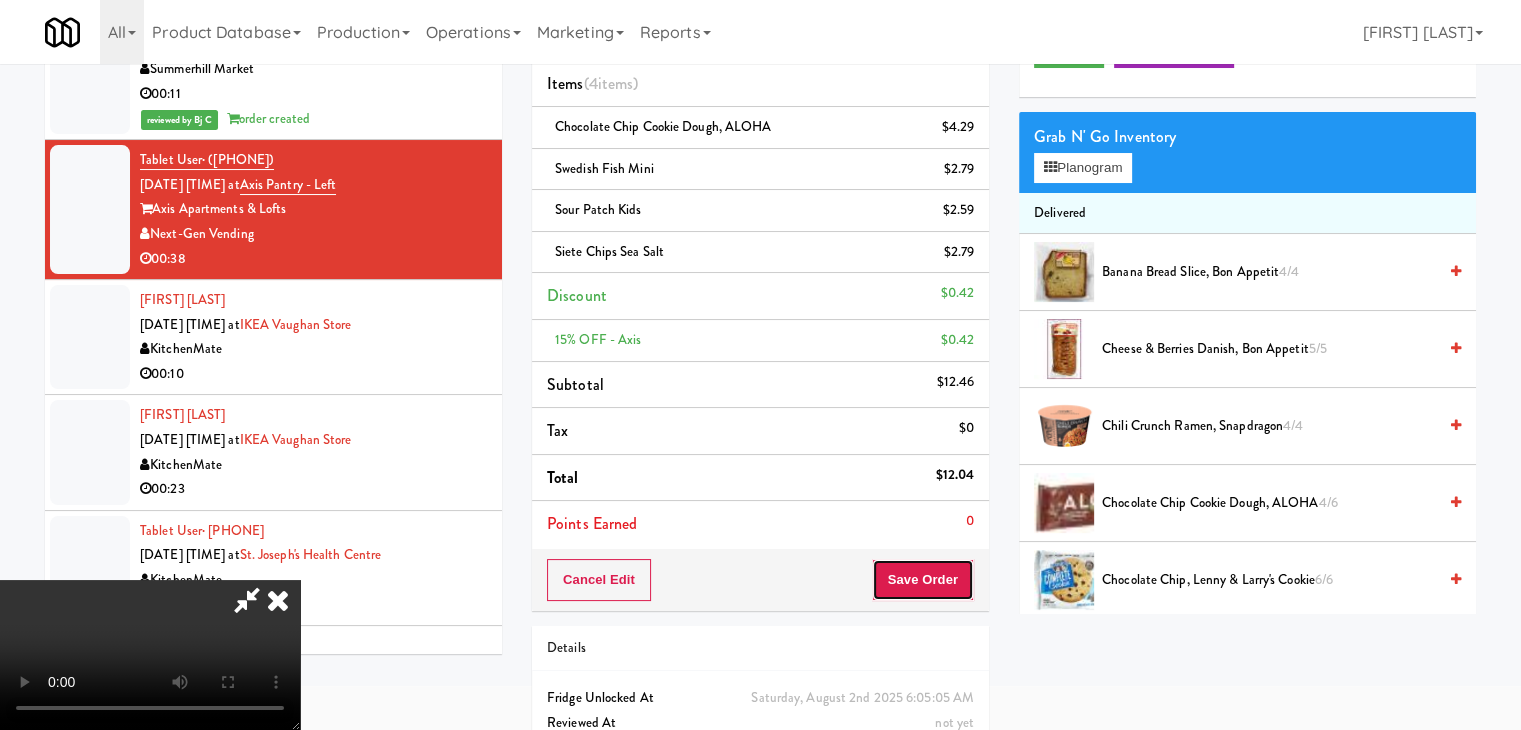 click on "Save Order" at bounding box center [923, 580] 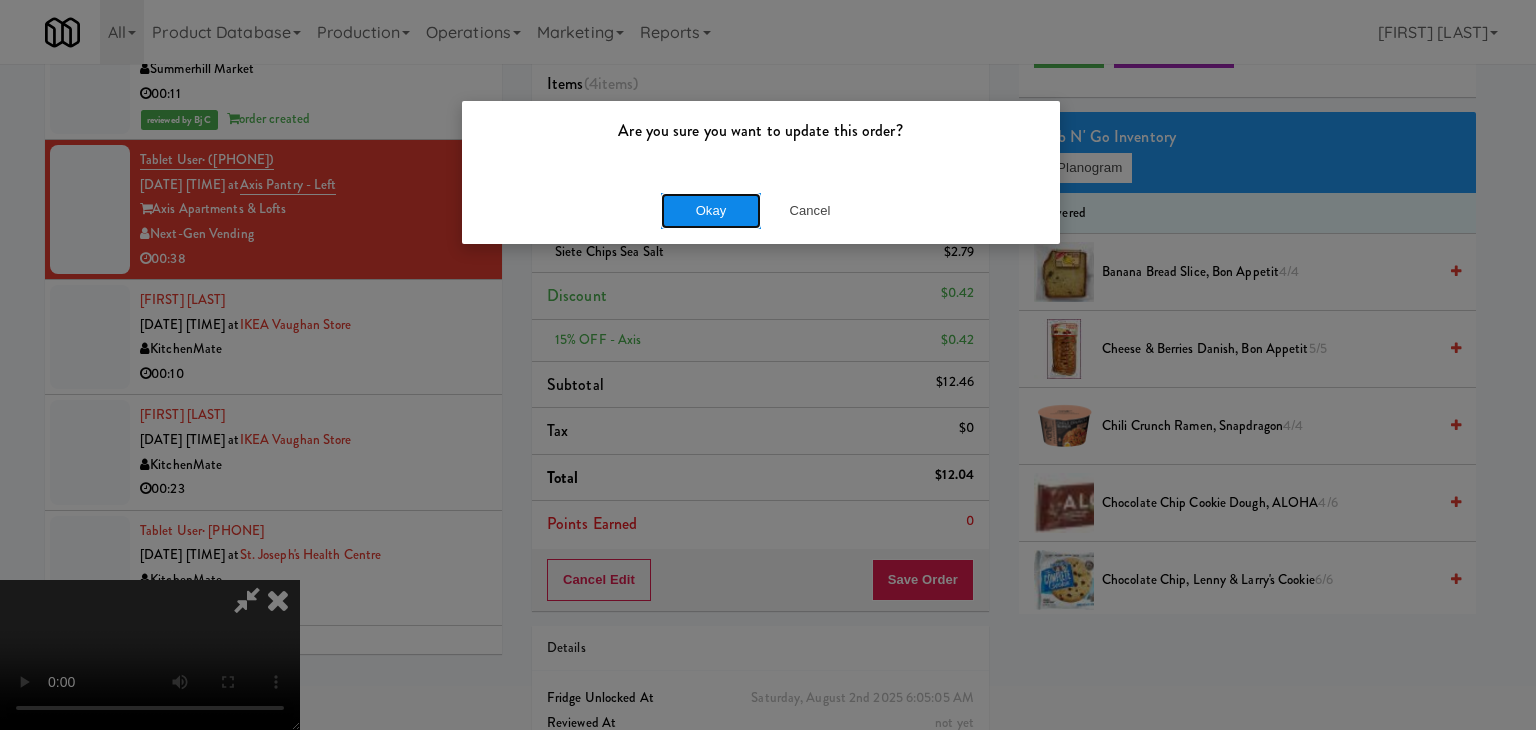 click on "Okay" at bounding box center (711, 211) 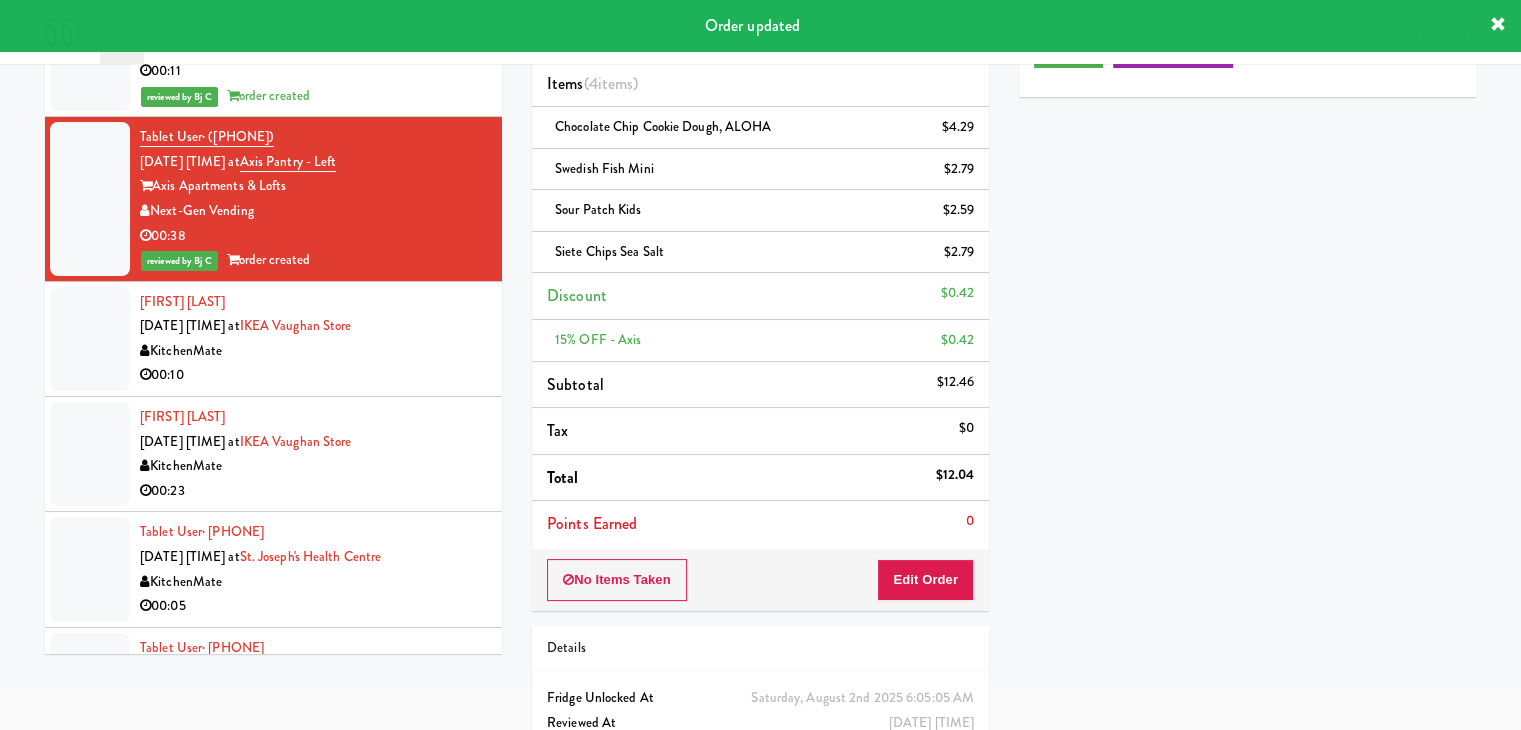 scroll, scrollTop: 15658, scrollLeft: 0, axis: vertical 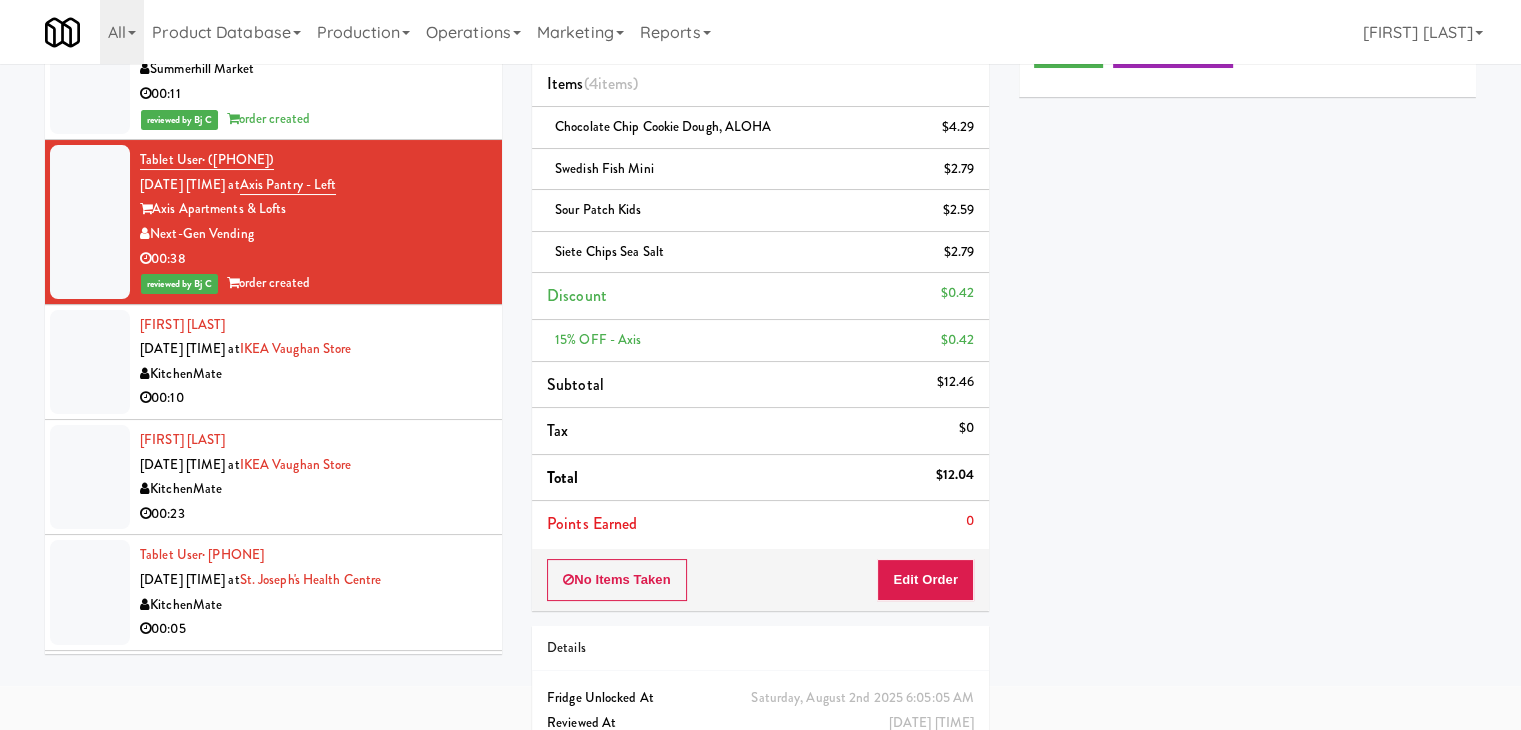 click on "KitchenMate" at bounding box center (313, 374) 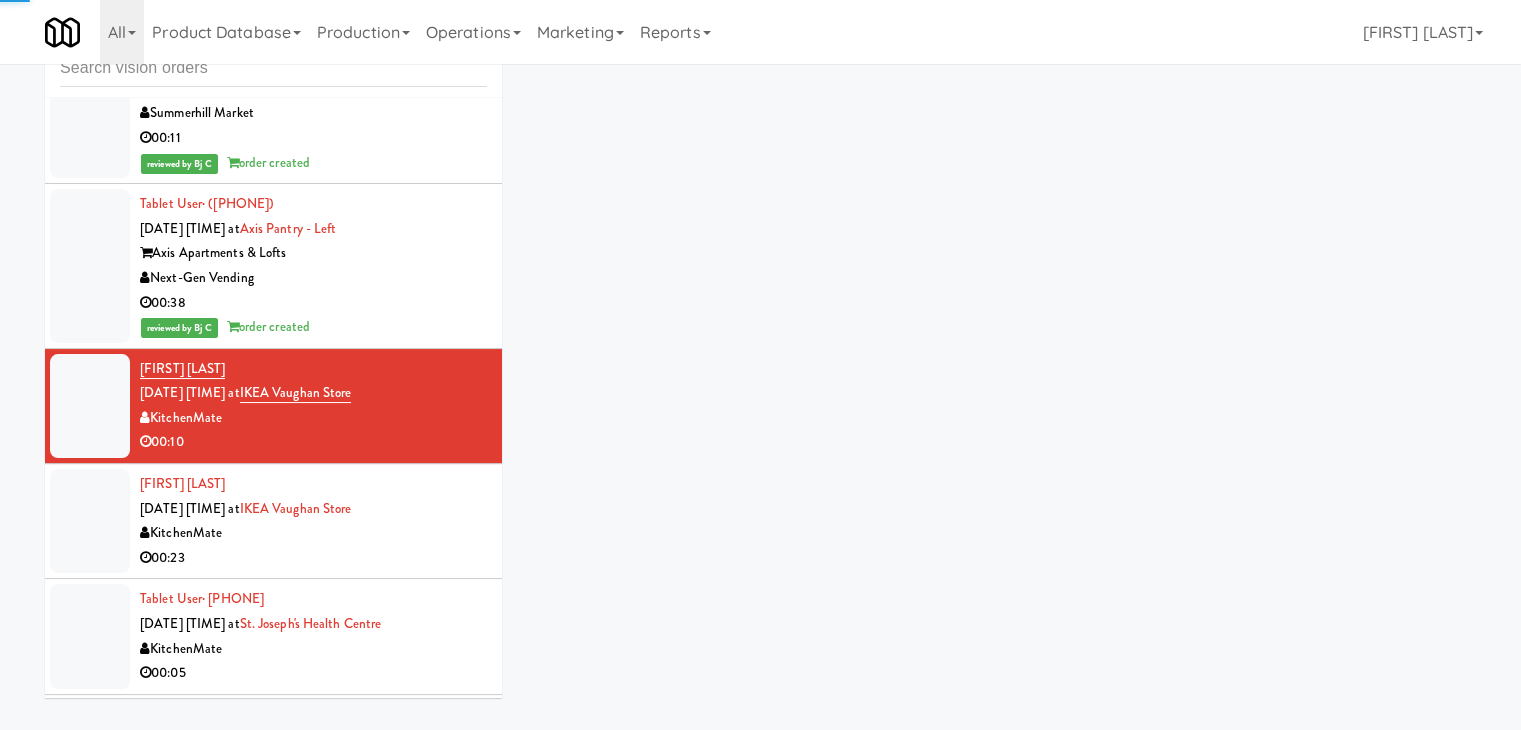 scroll, scrollTop: 73, scrollLeft: 0, axis: vertical 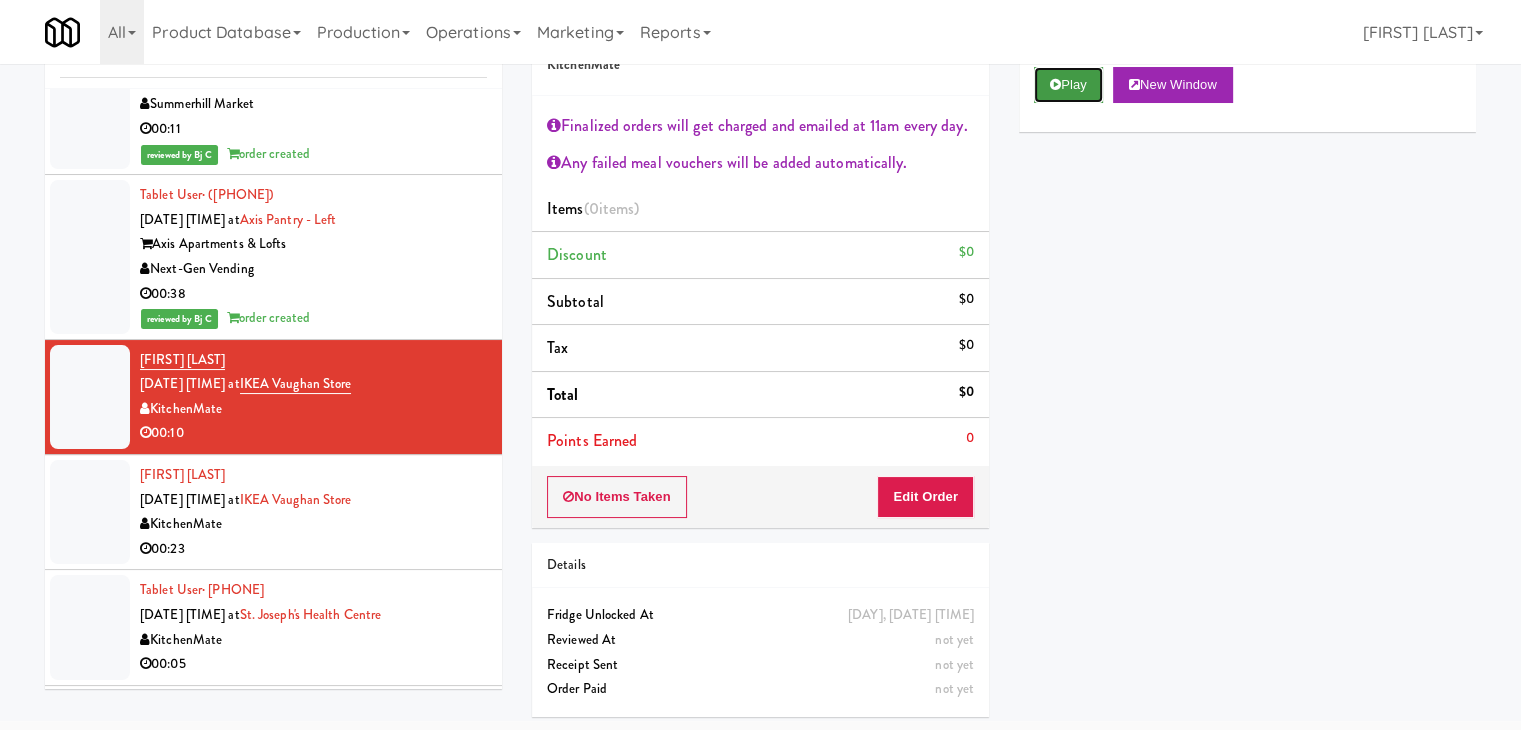click on "Play" at bounding box center (1068, 85) 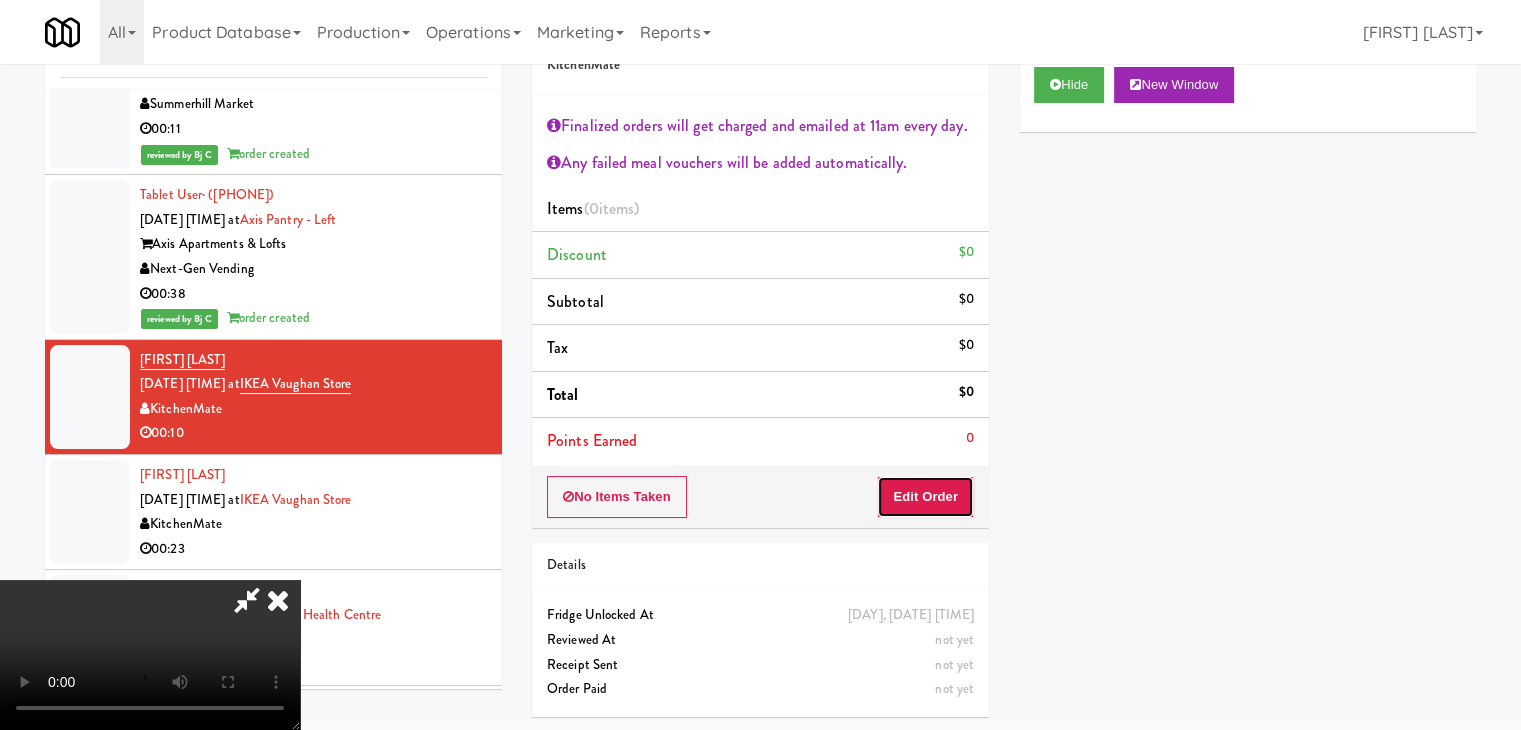 click on "Edit Order" at bounding box center [925, 497] 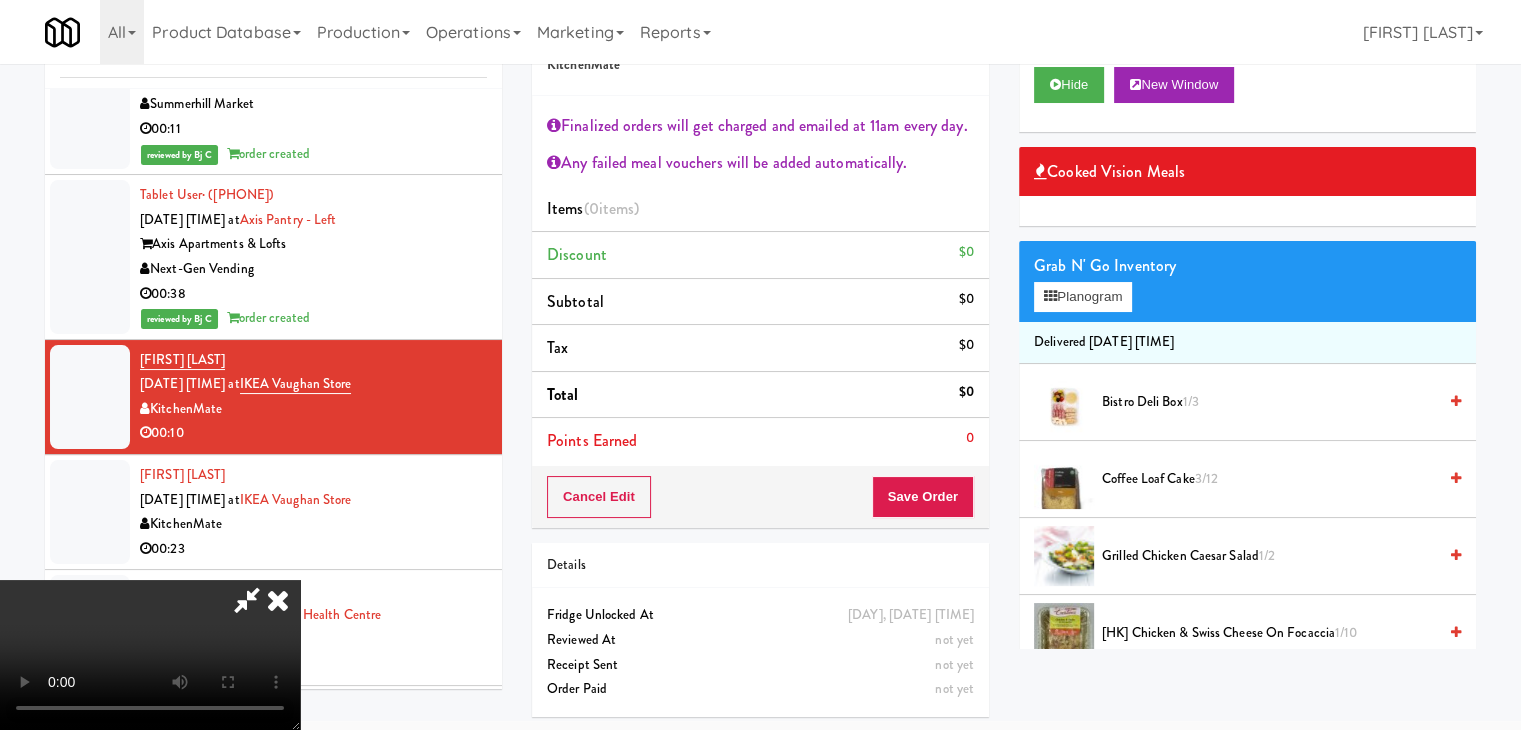 scroll, scrollTop: 344, scrollLeft: 0, axis: vertical 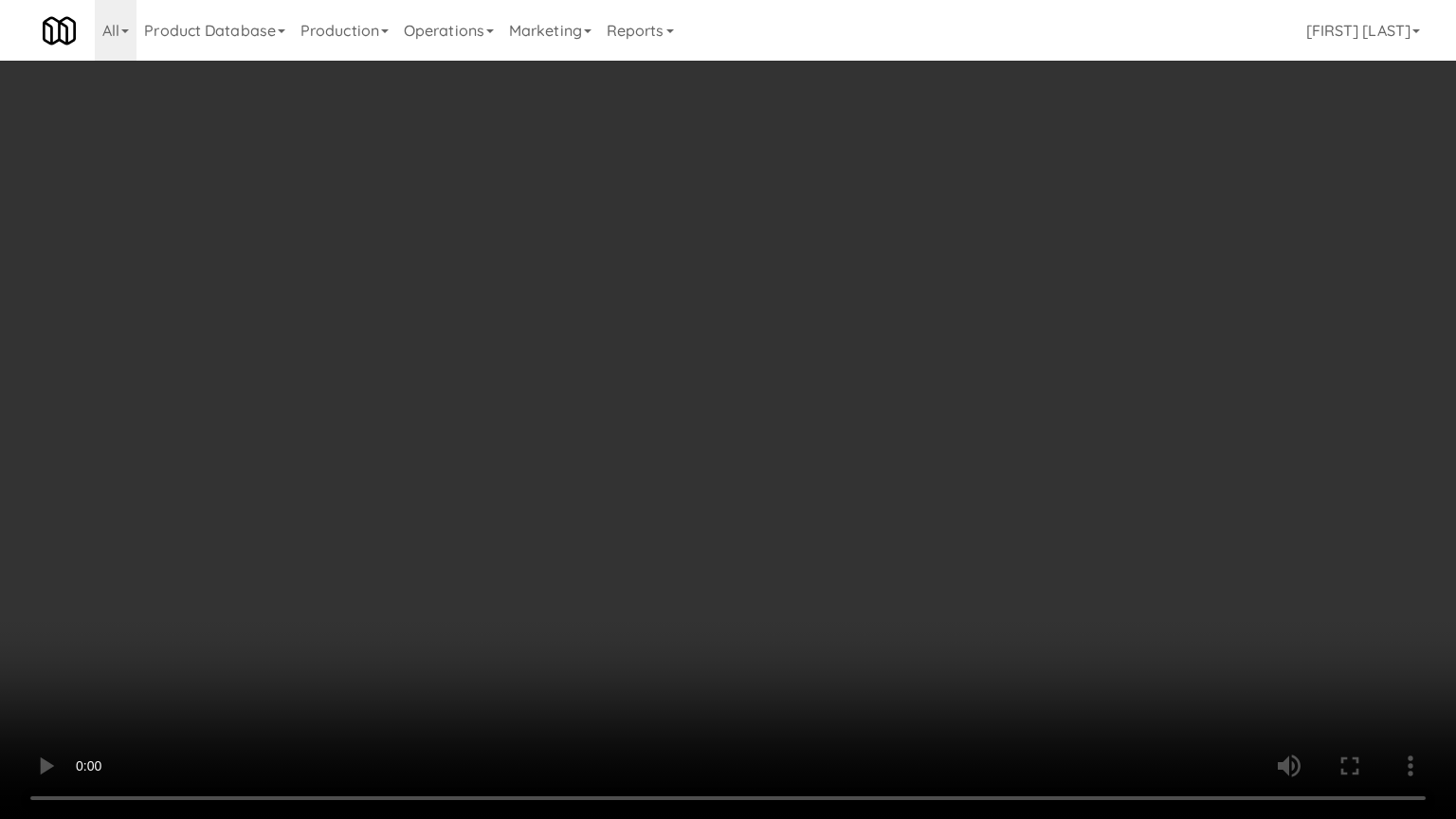 click at bounding box center (728, 410) 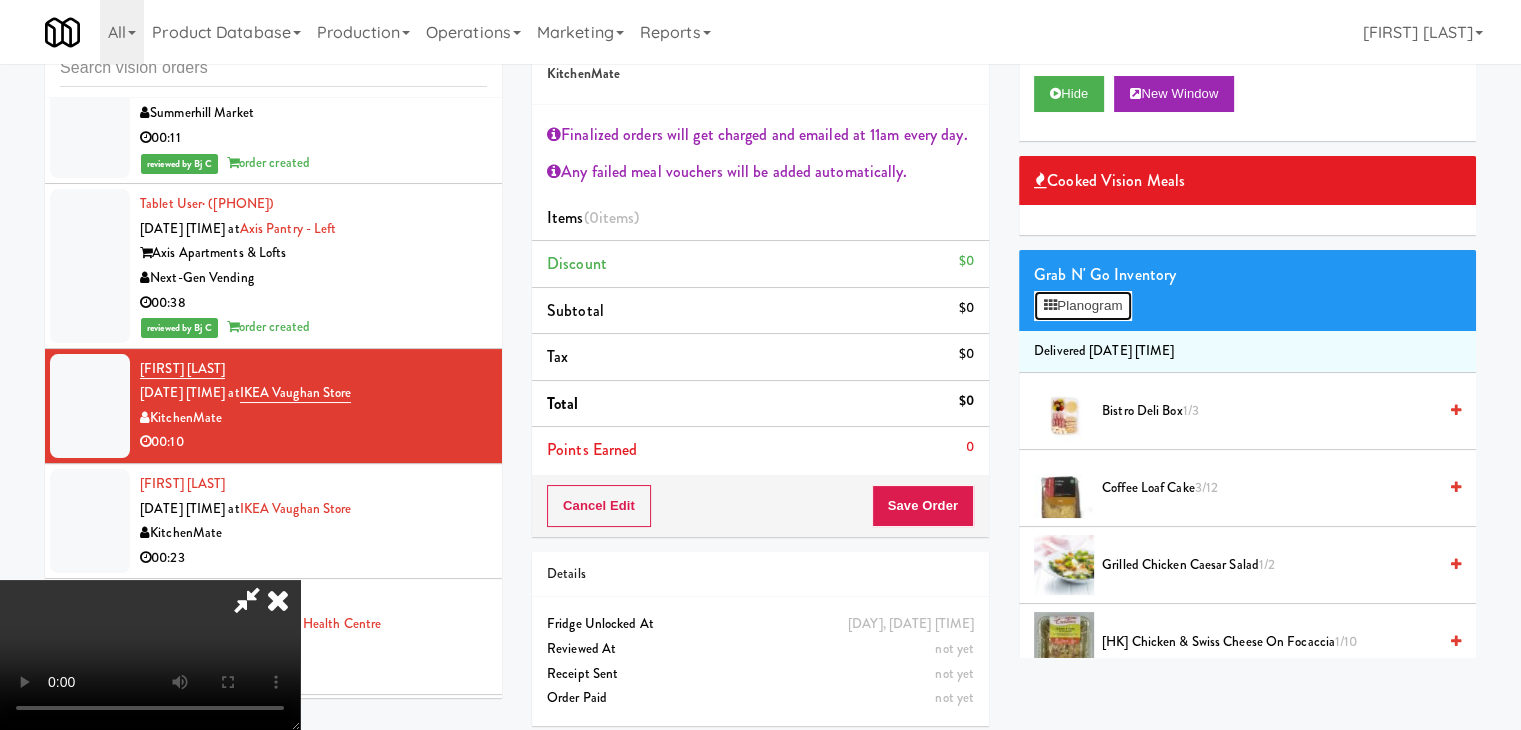 click on "Planogram" at bounding box center (1083, 306) 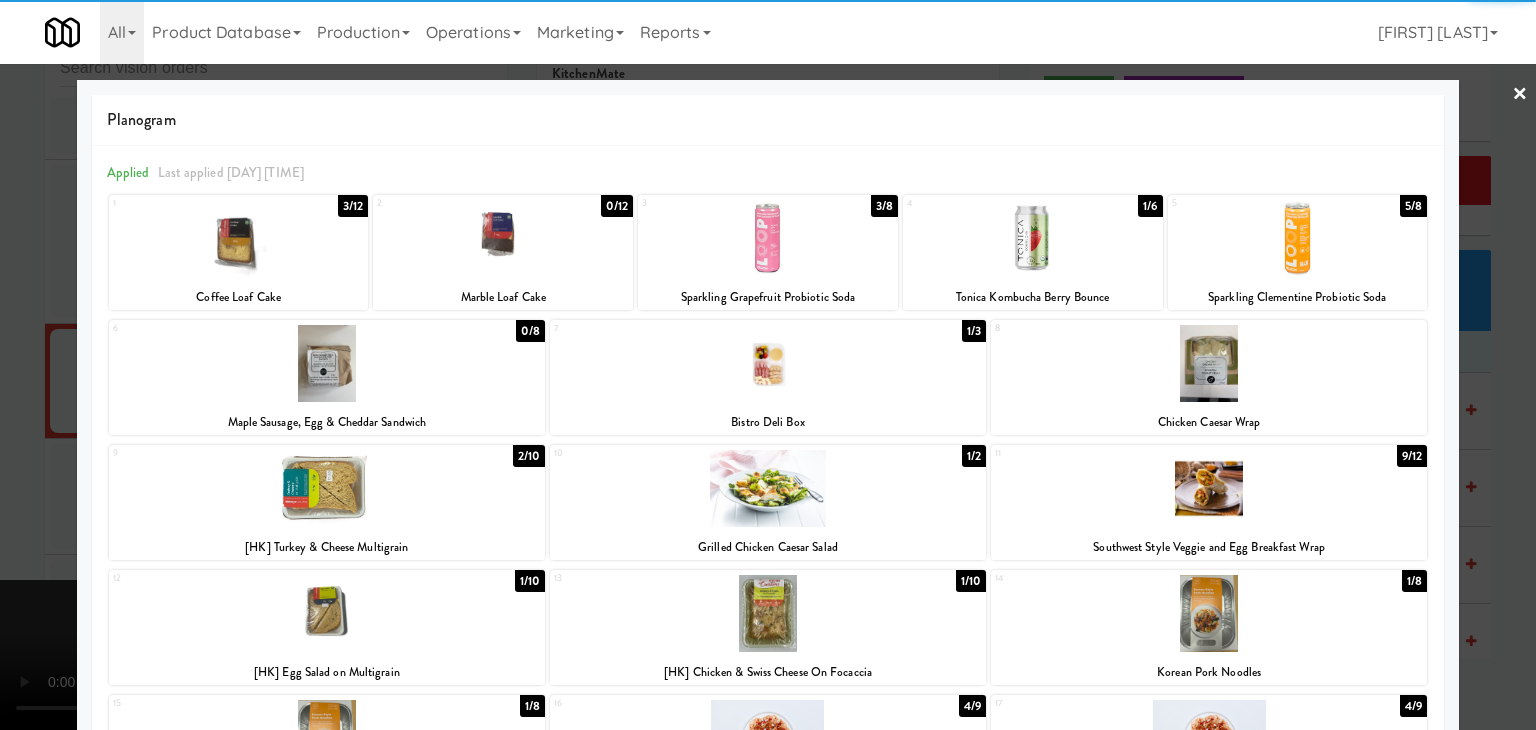 click at bounding box center [1033, 238] 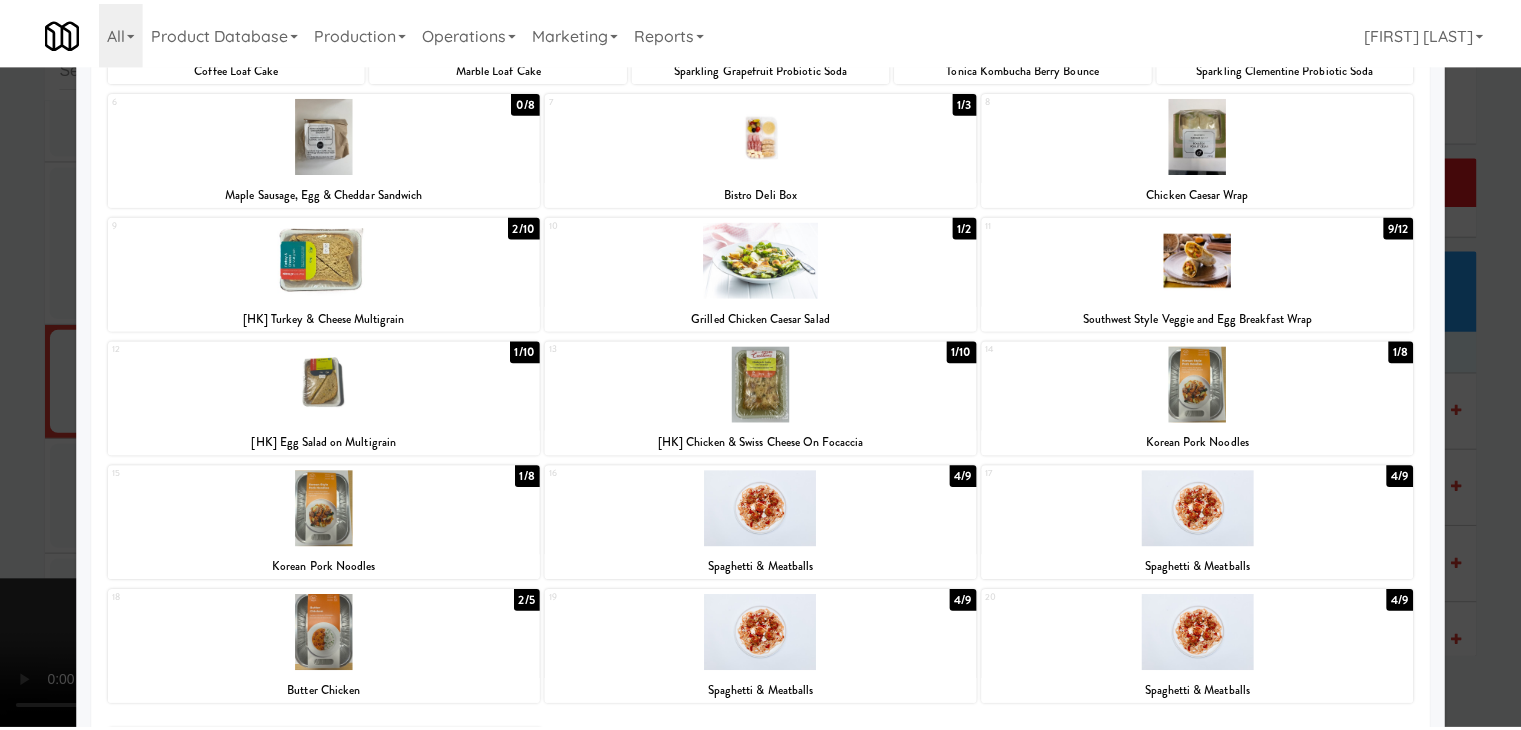 scroll, scrollTop: 200, scrollLeft: 0, axis: vertical 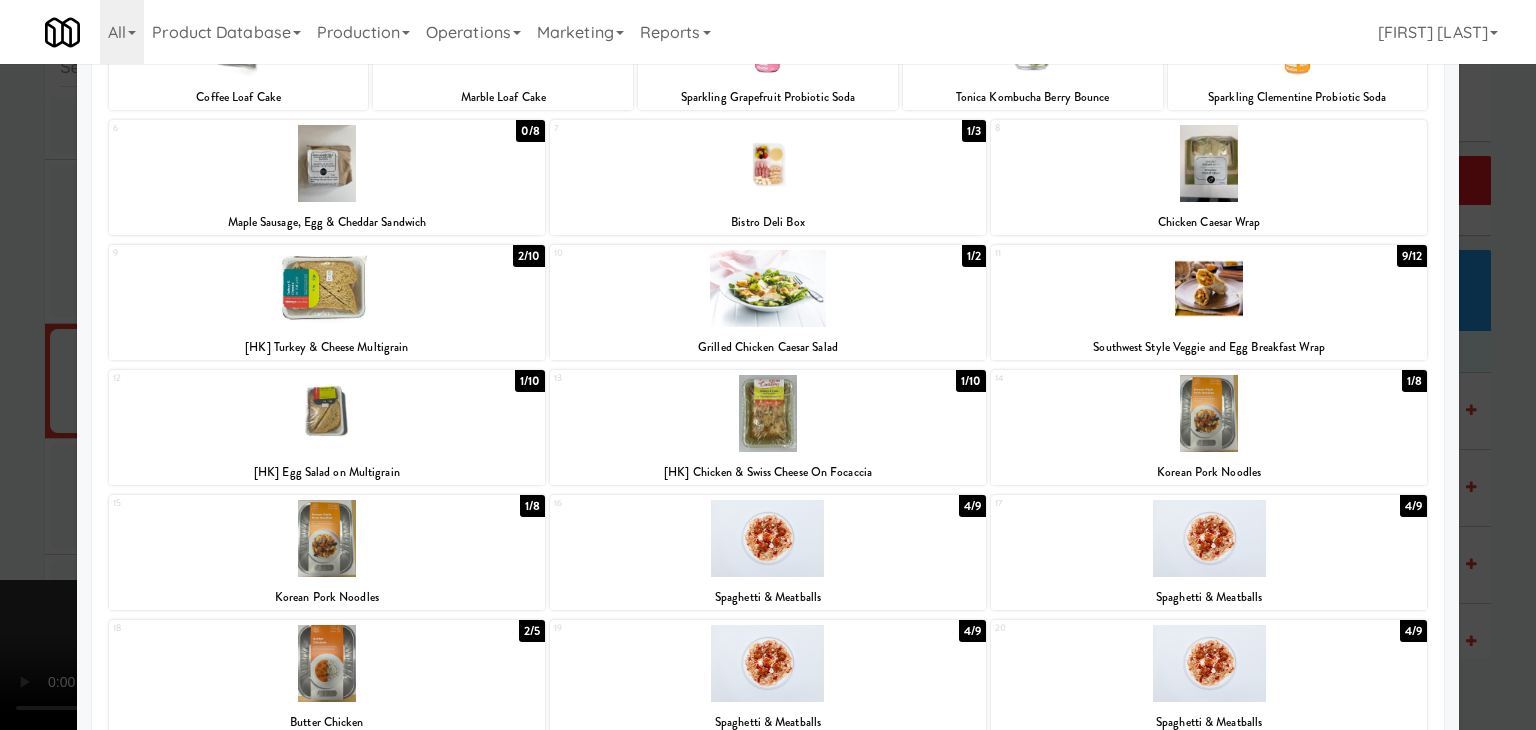 click at bounding box center (327, 288) 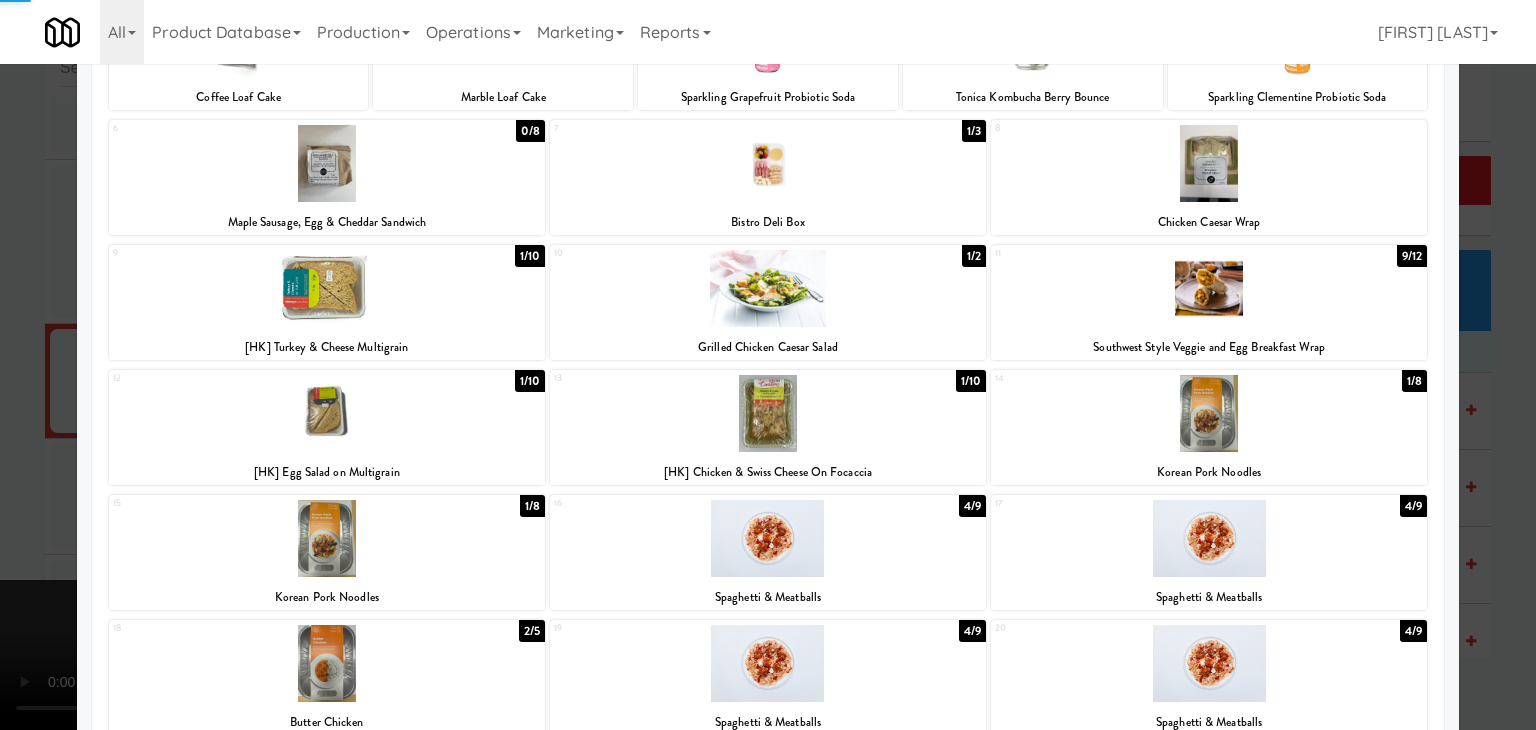 drag, startPoint x: 0, startPoint y: 449, endPoint x: 398, endPoint y: 453, distance: 398.0201 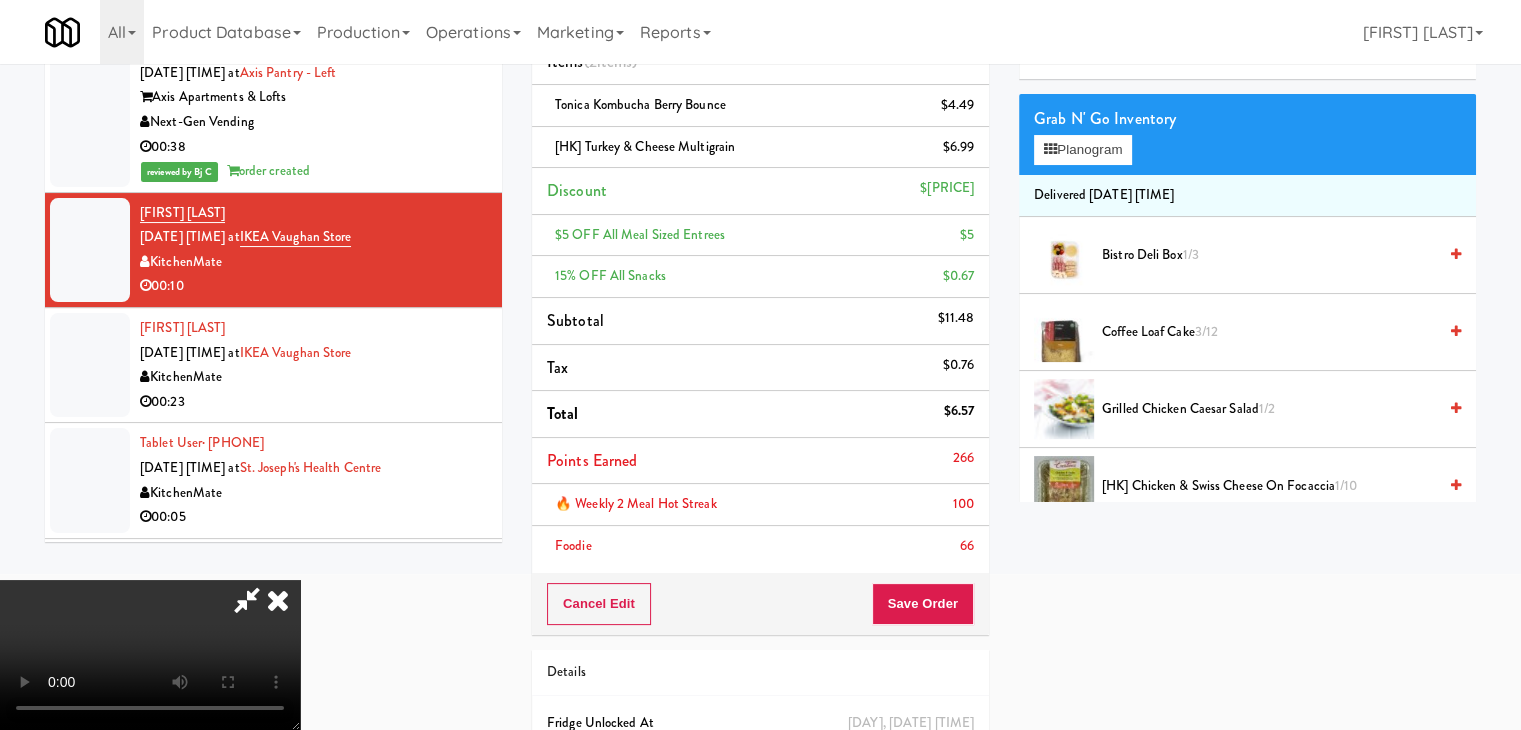 scroll, scrollTop: 327, scrollLeft: 0, axis: vertical 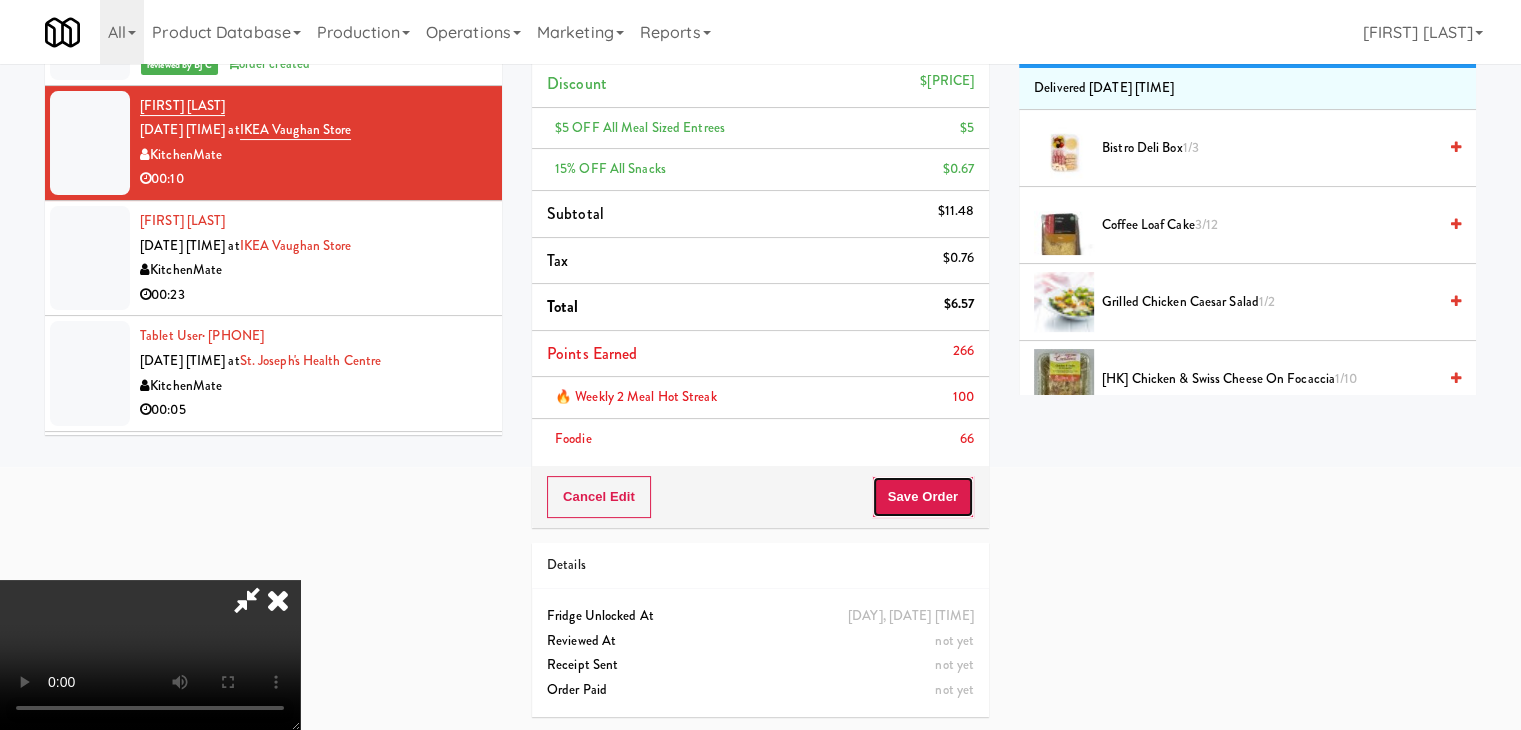 click on "Save Order" at bounding box center [923, 497] 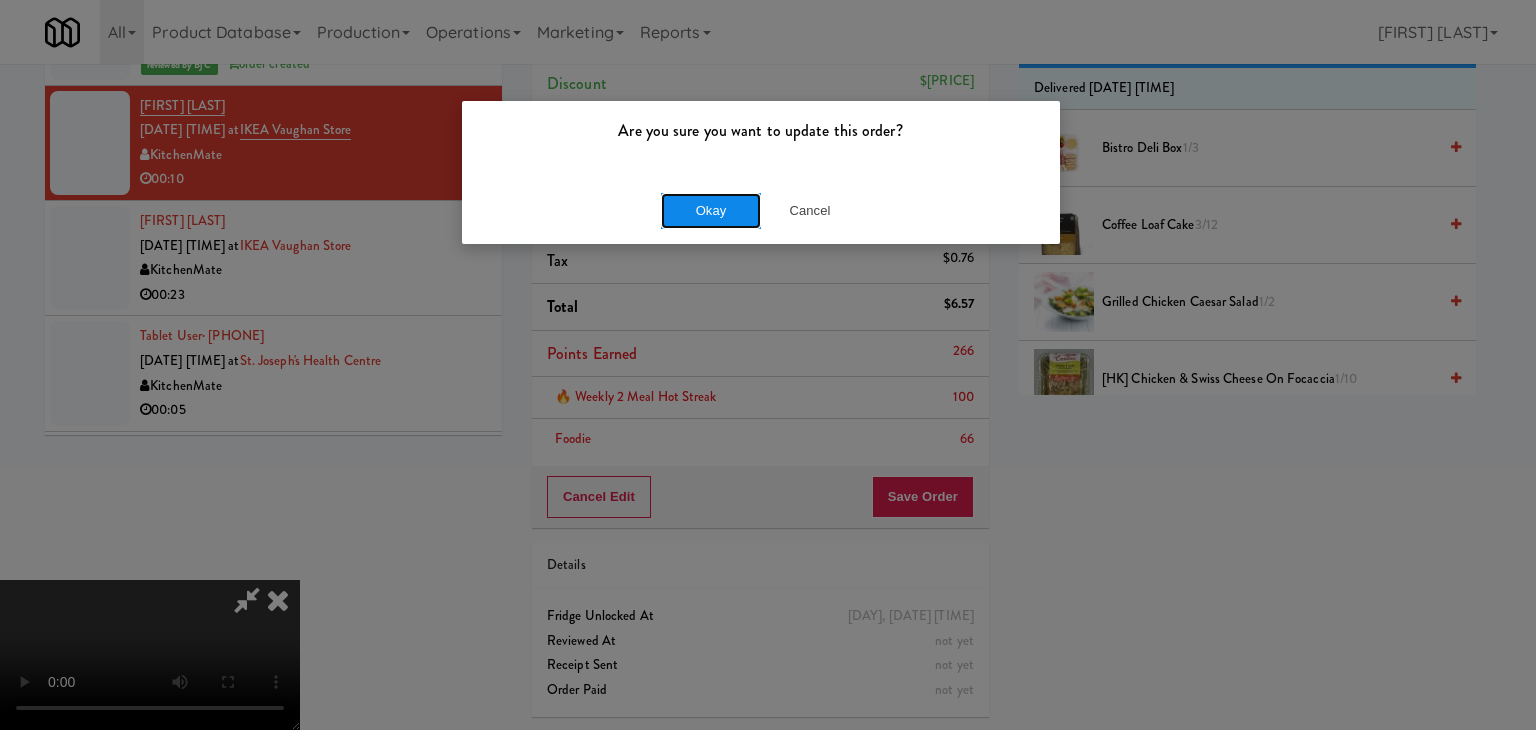 click on "Okay" at bounding box center (711, 211) 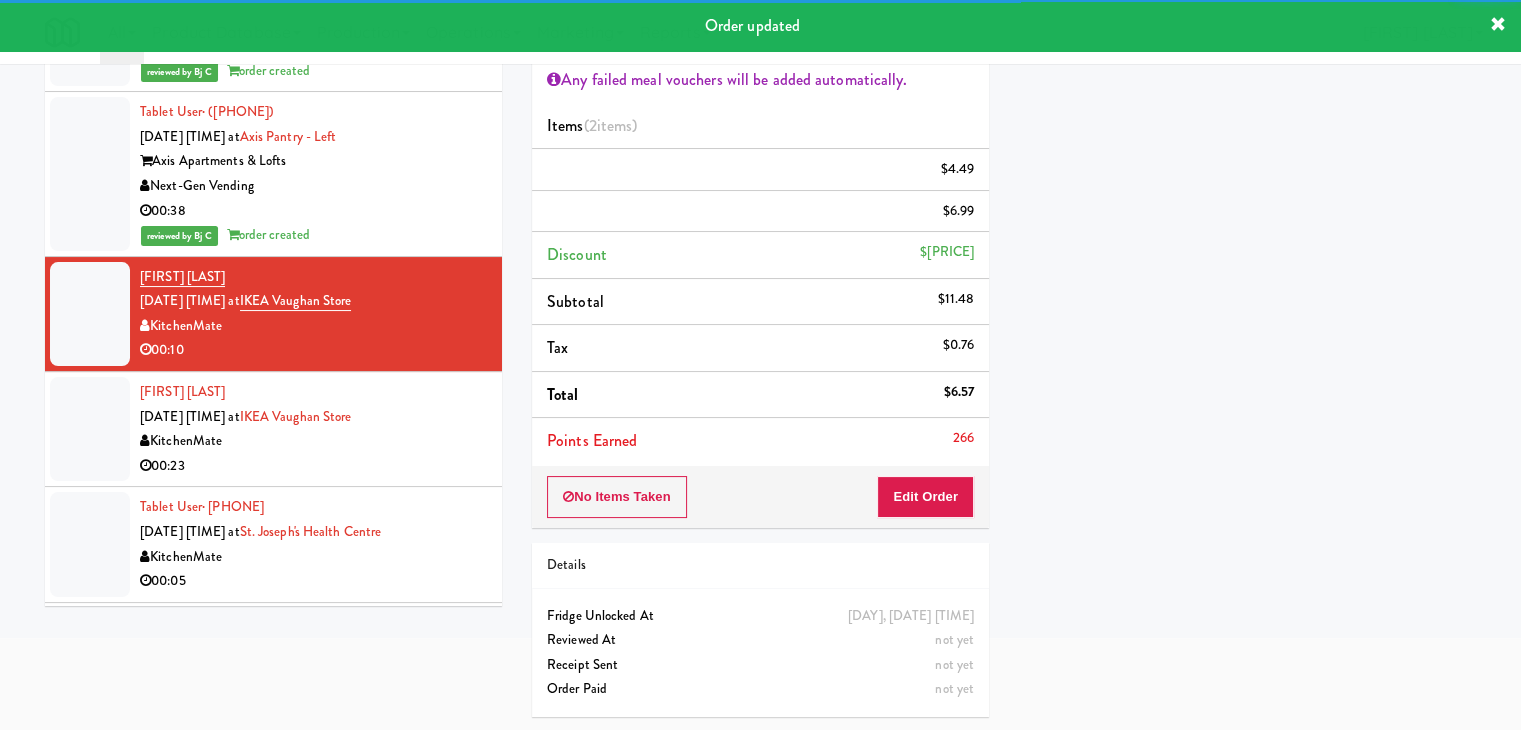scroll, scrollTop: 327, scrollLeft: 0, axis: vertical 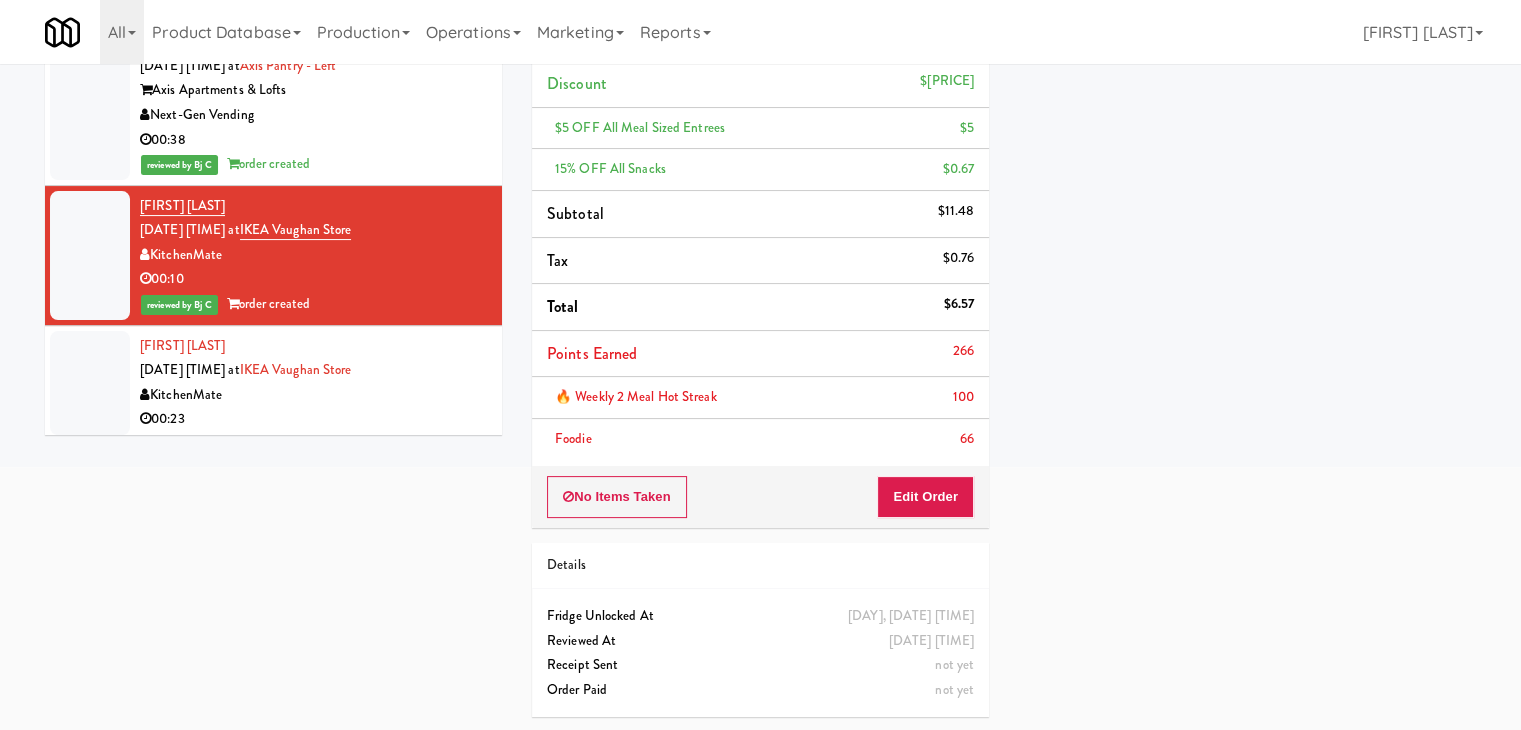 click on "KitchenMate" at bounding box center [313, 395] 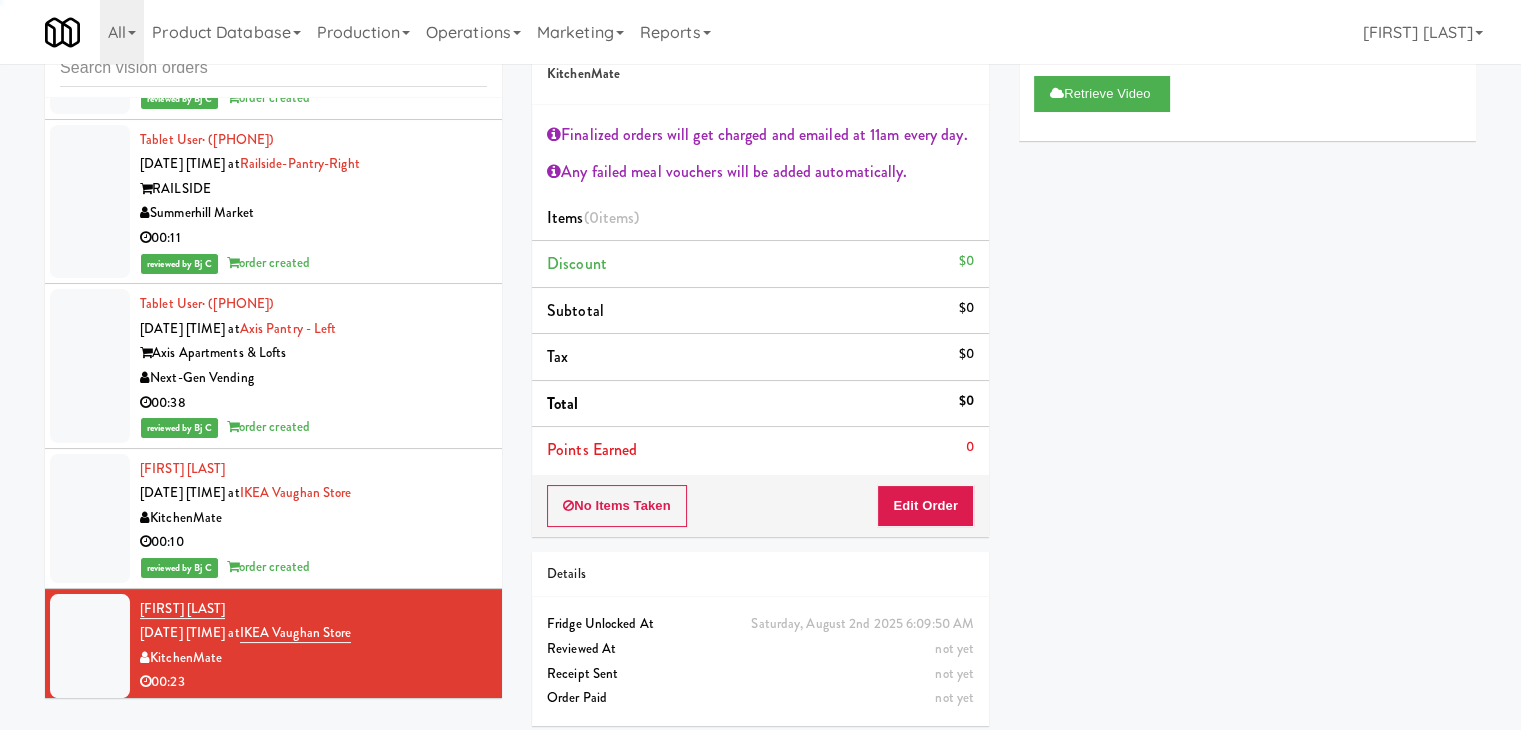 scroll, scrollTop: 73, scrollLeft: 0, axis: vertical 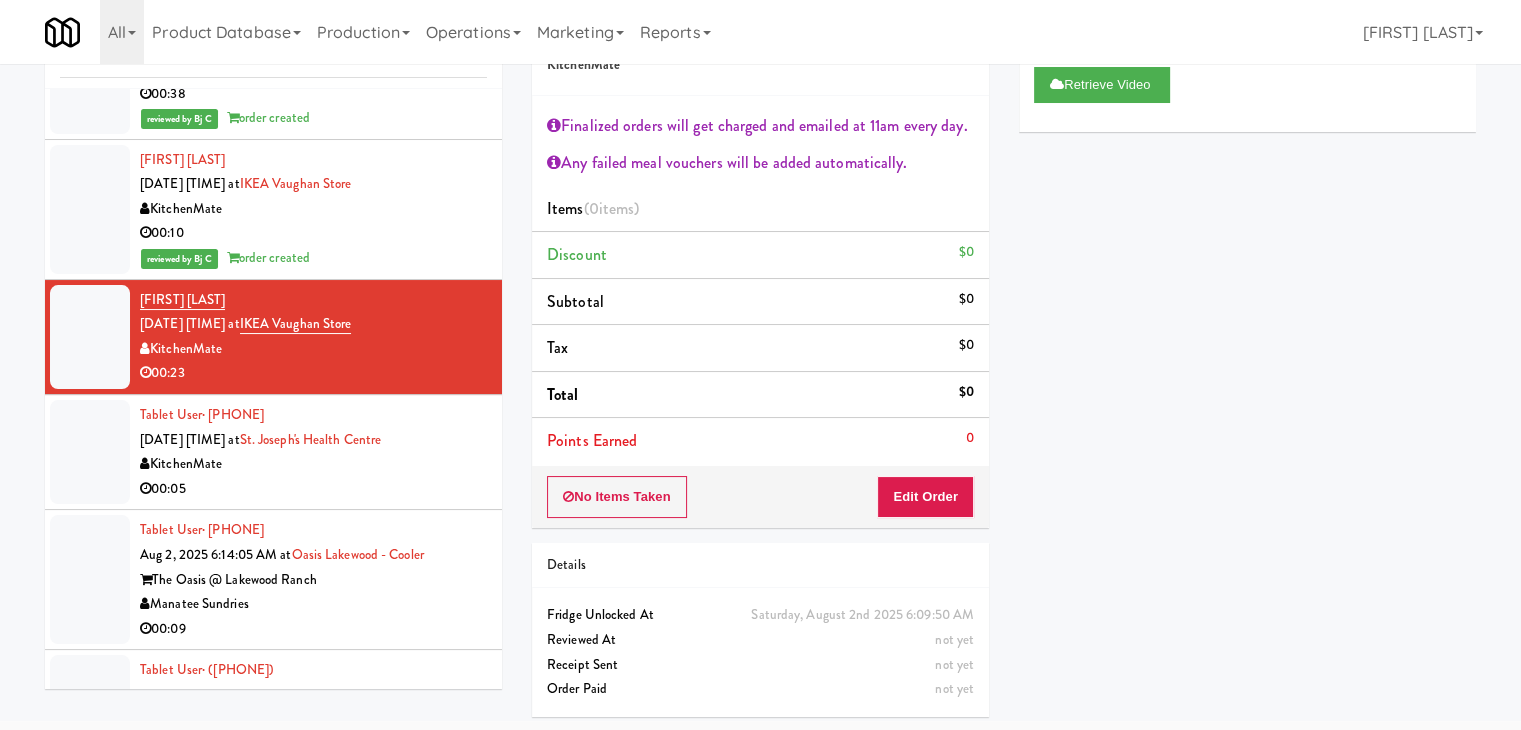 click on "KitchenMate" at bounding box center [313, 464] 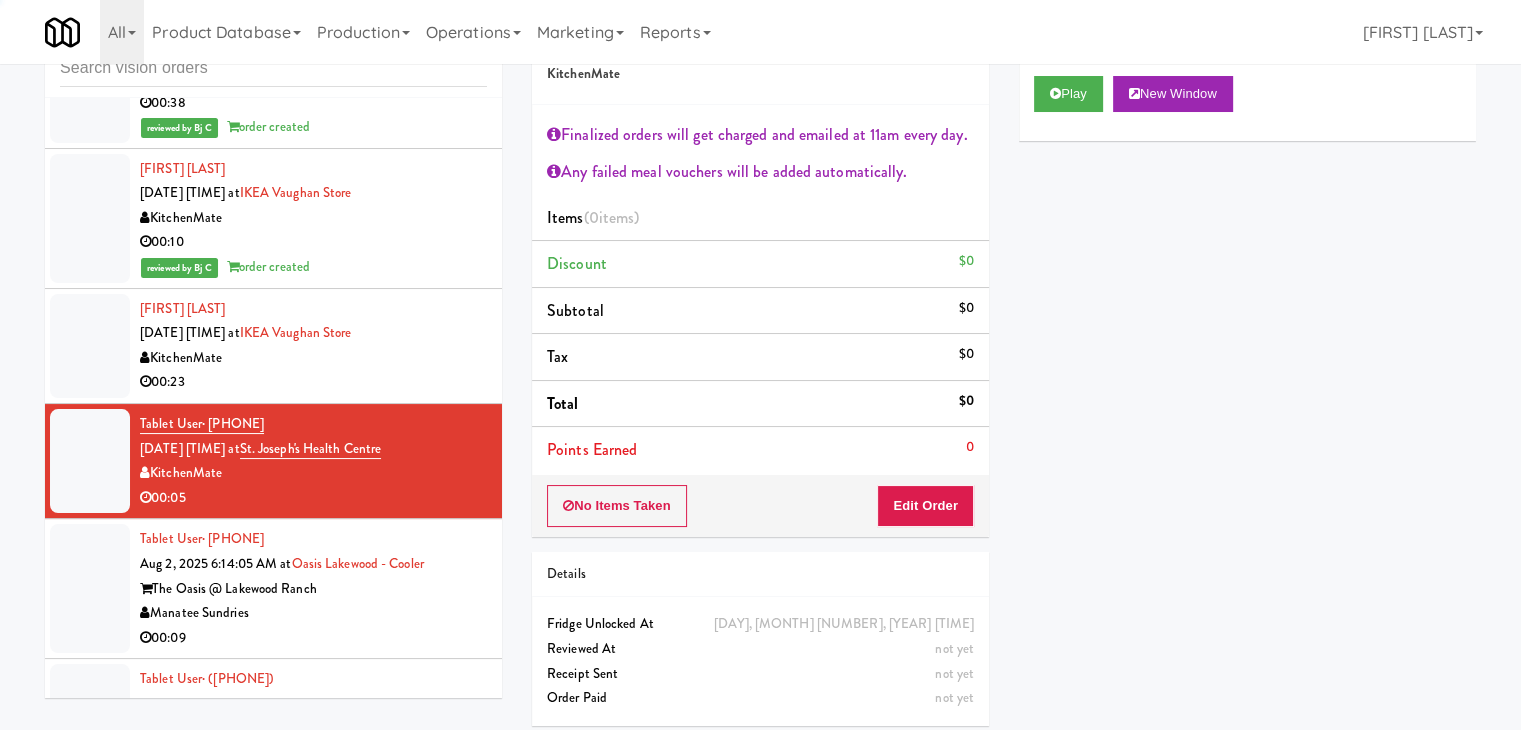 scroll, scrollTop: 73, scrollLeft: 0, axis: vertical 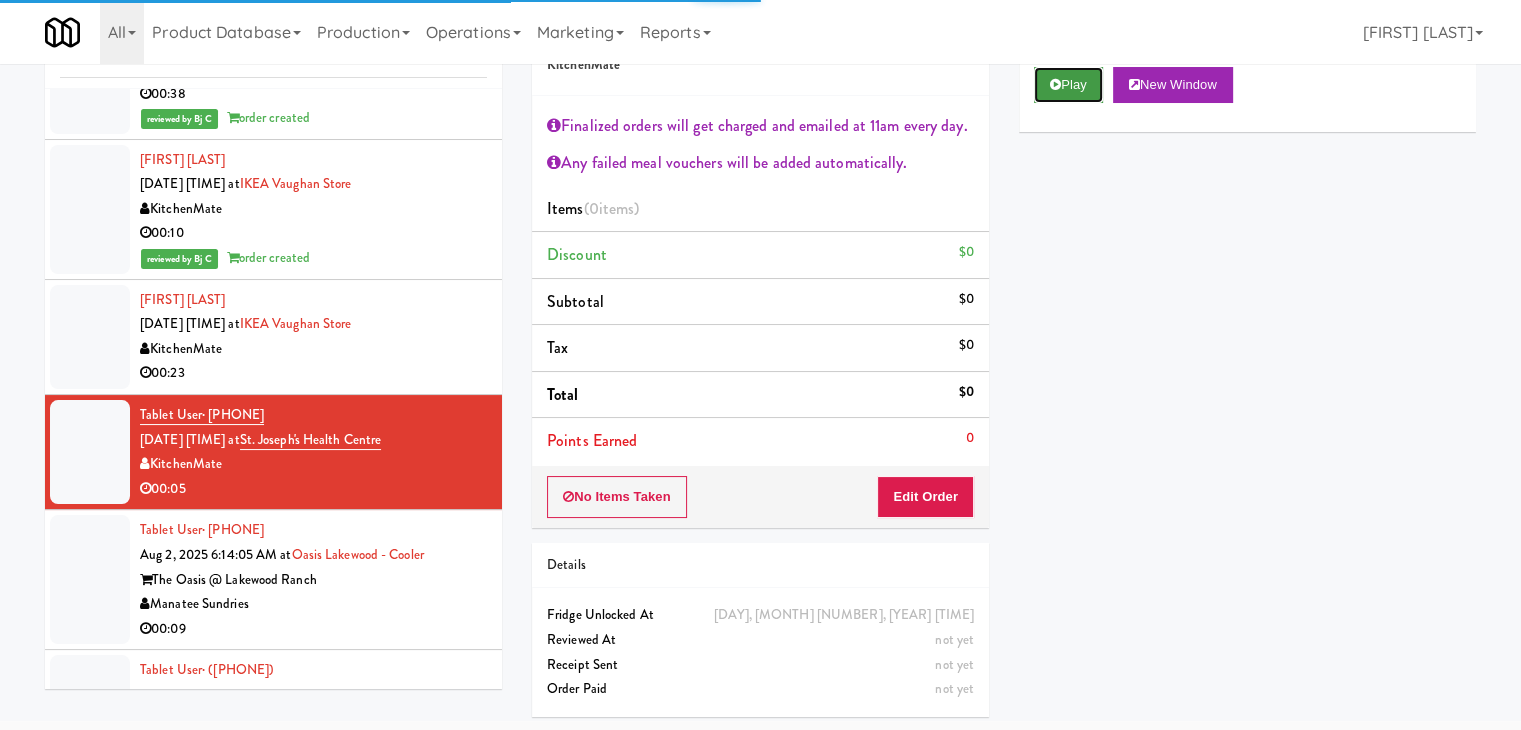 click on "Play" at bounding box center [1068, 85] 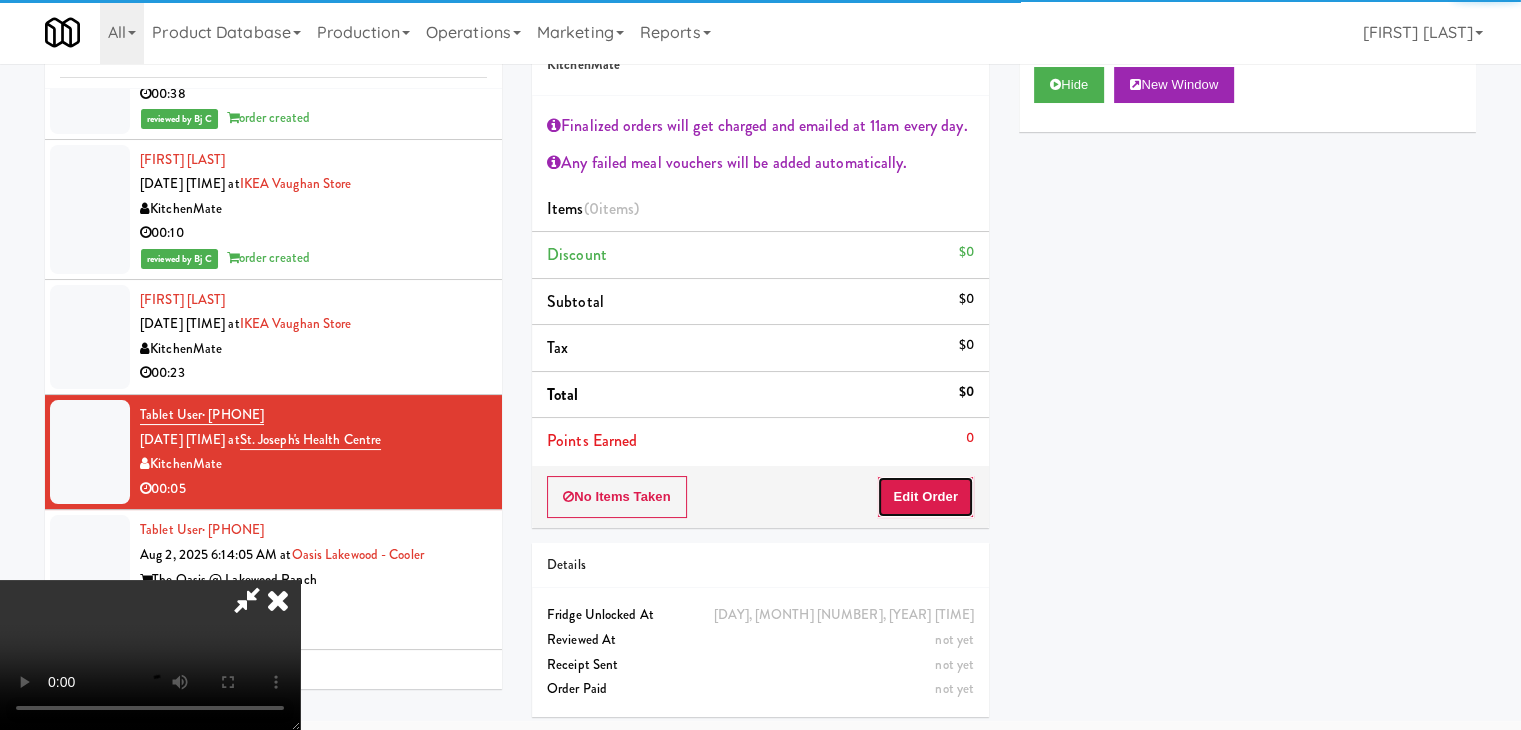 click on "Edit Order" at bounding box center (925, 497) 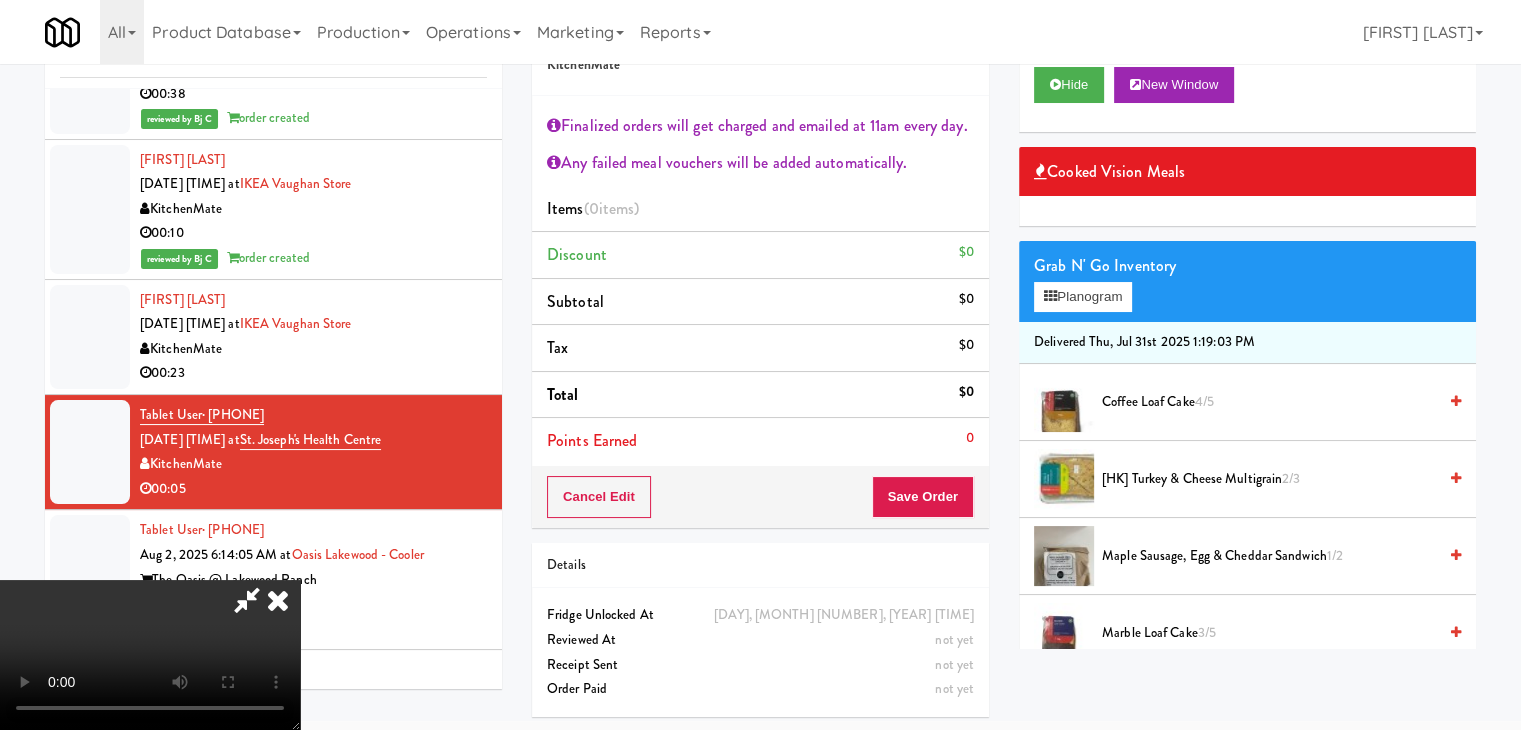 scroll, scrollTop: 0, scrollLeft: 0, axis: both 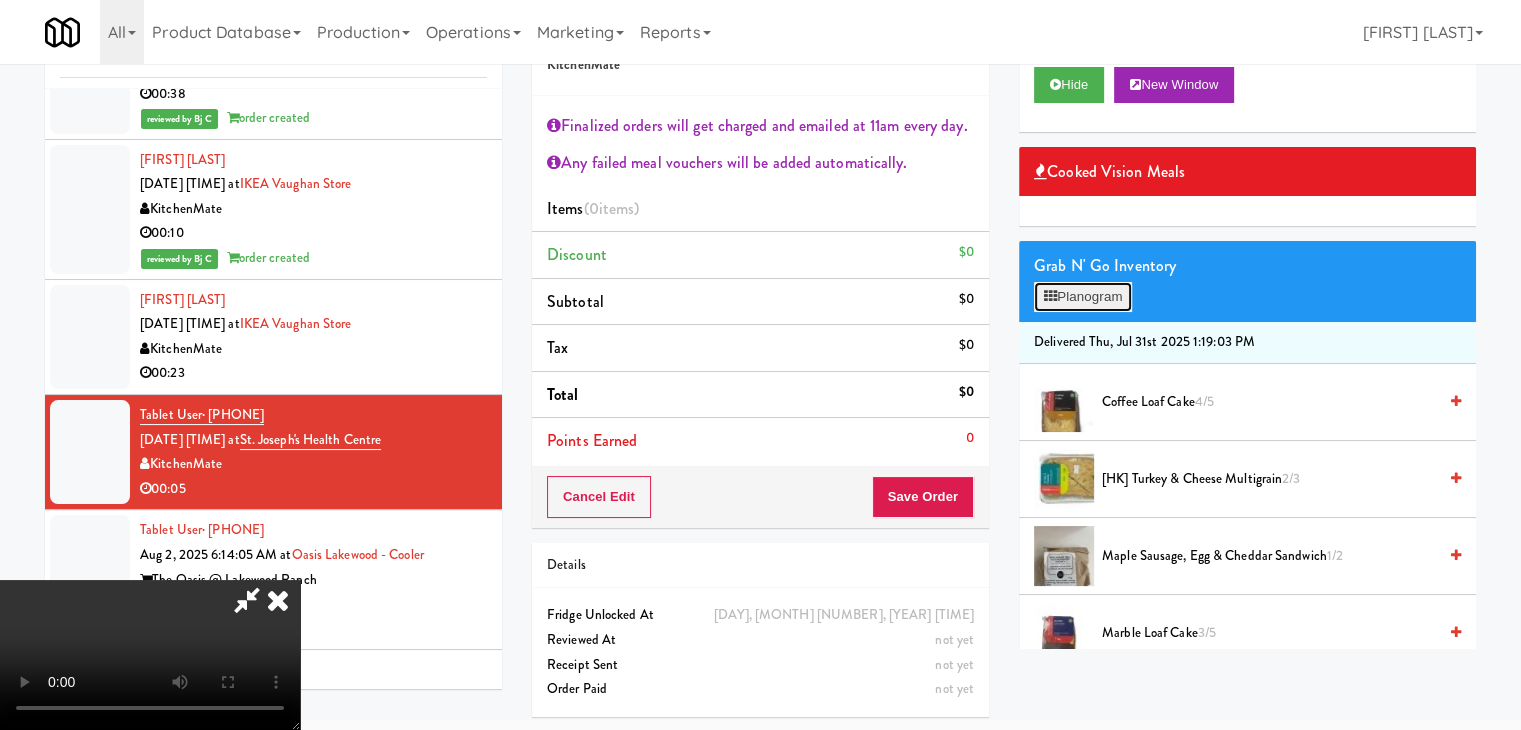click on "Planogram" at bounding box center [1083, 297] 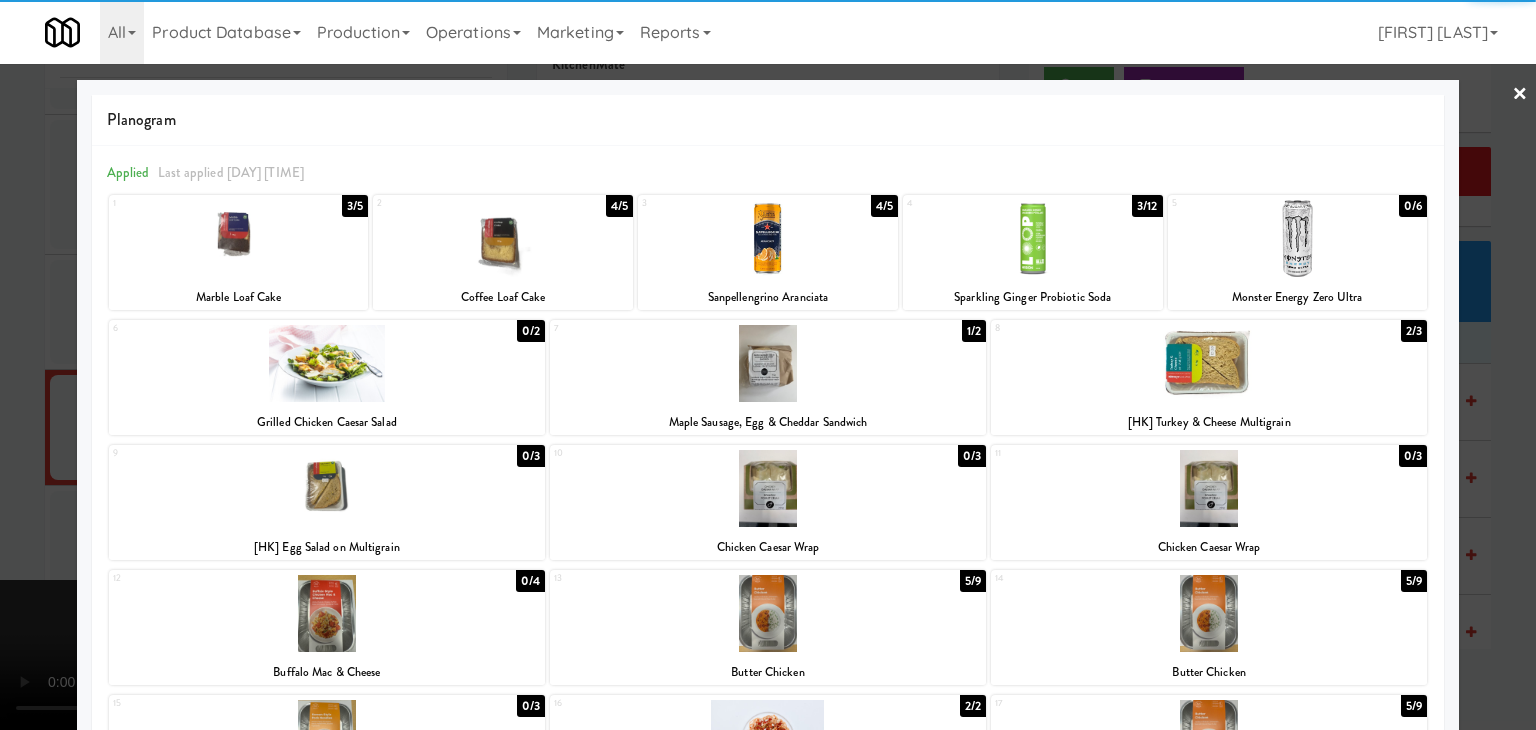 drag, startPoint x: 532, startPoint y: 246, endPoint x: 524, endPoint y: 254, distance: 11.313708 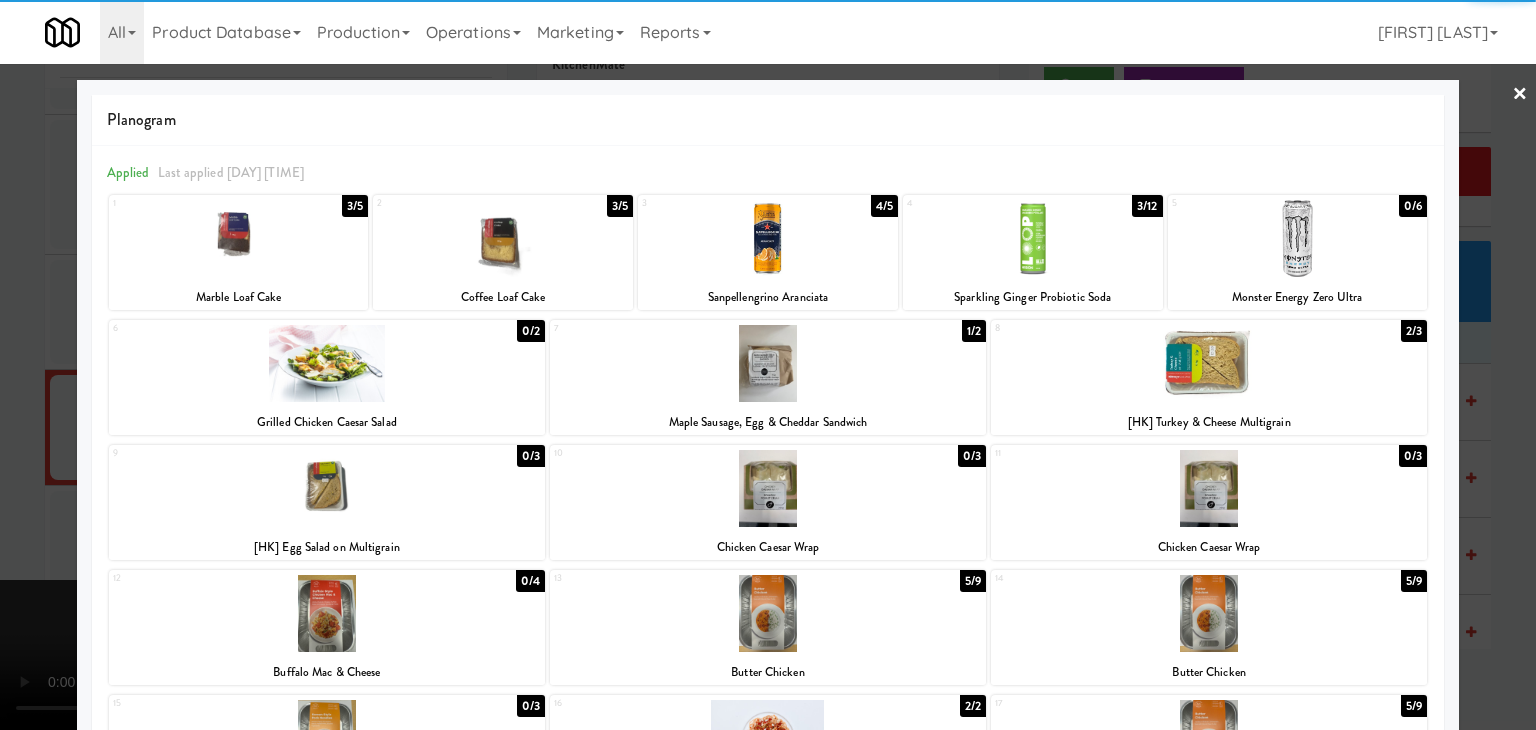 click at bounding box center (768, 365) 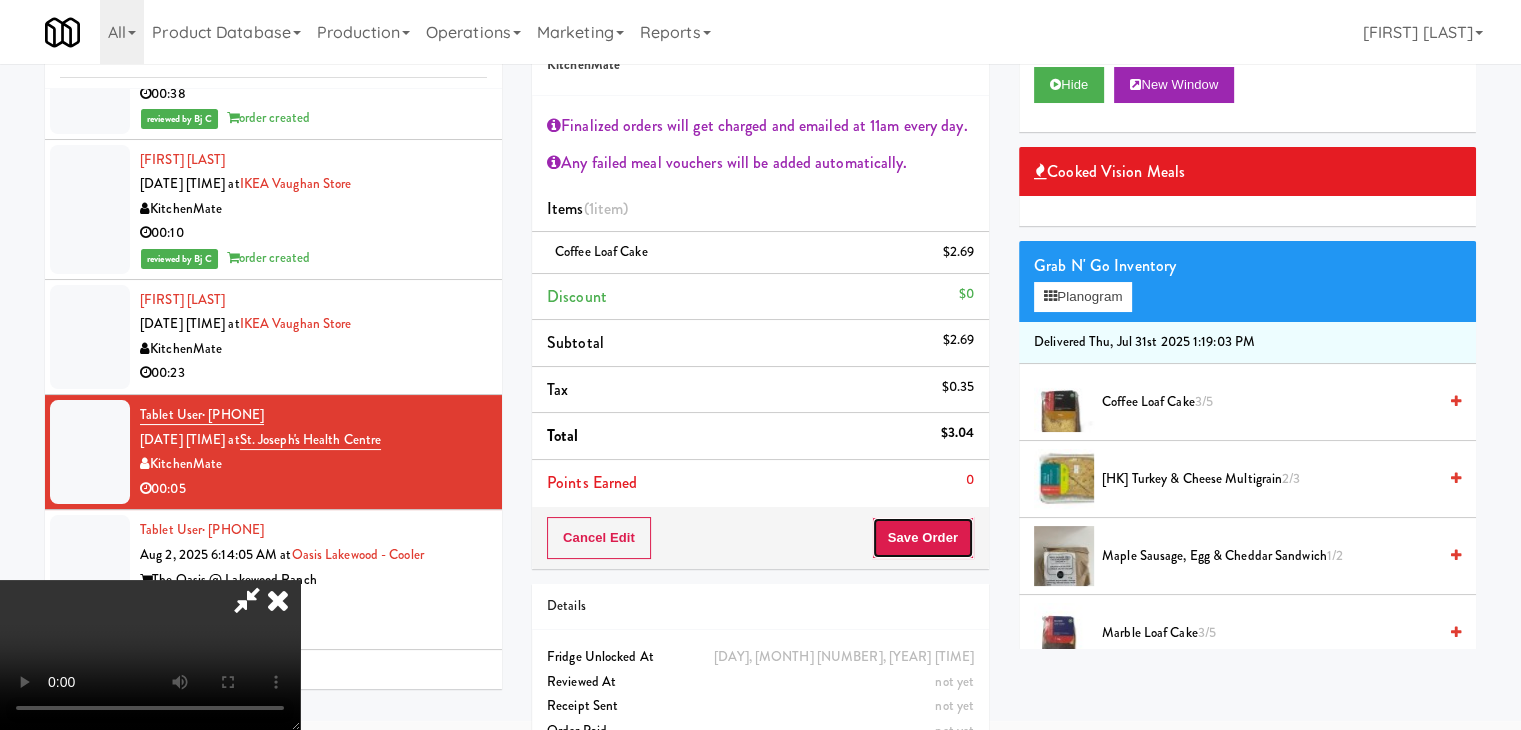 click on "Save Order" at bounding box center [923, 538] 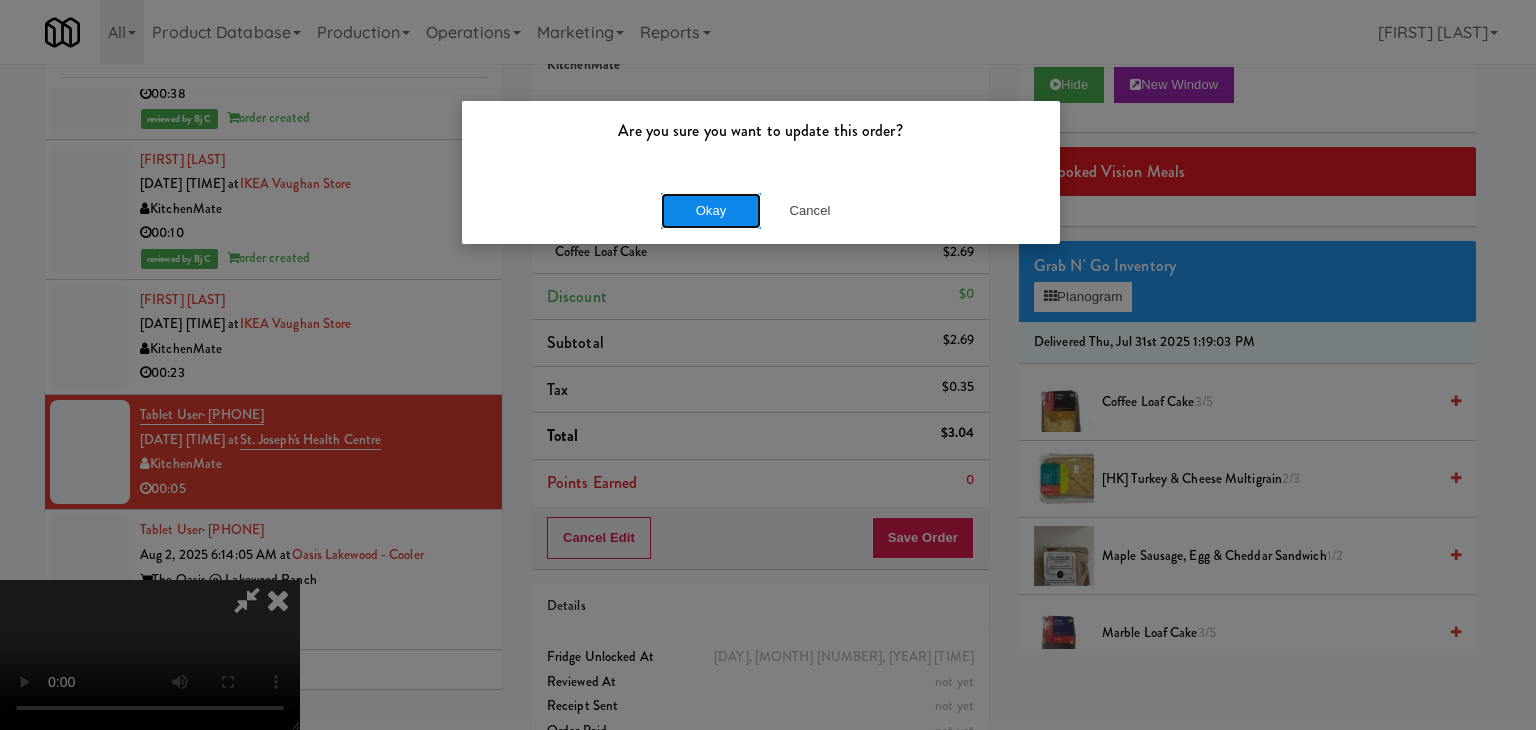 click on "Okay" at bounding box center [711, 211] 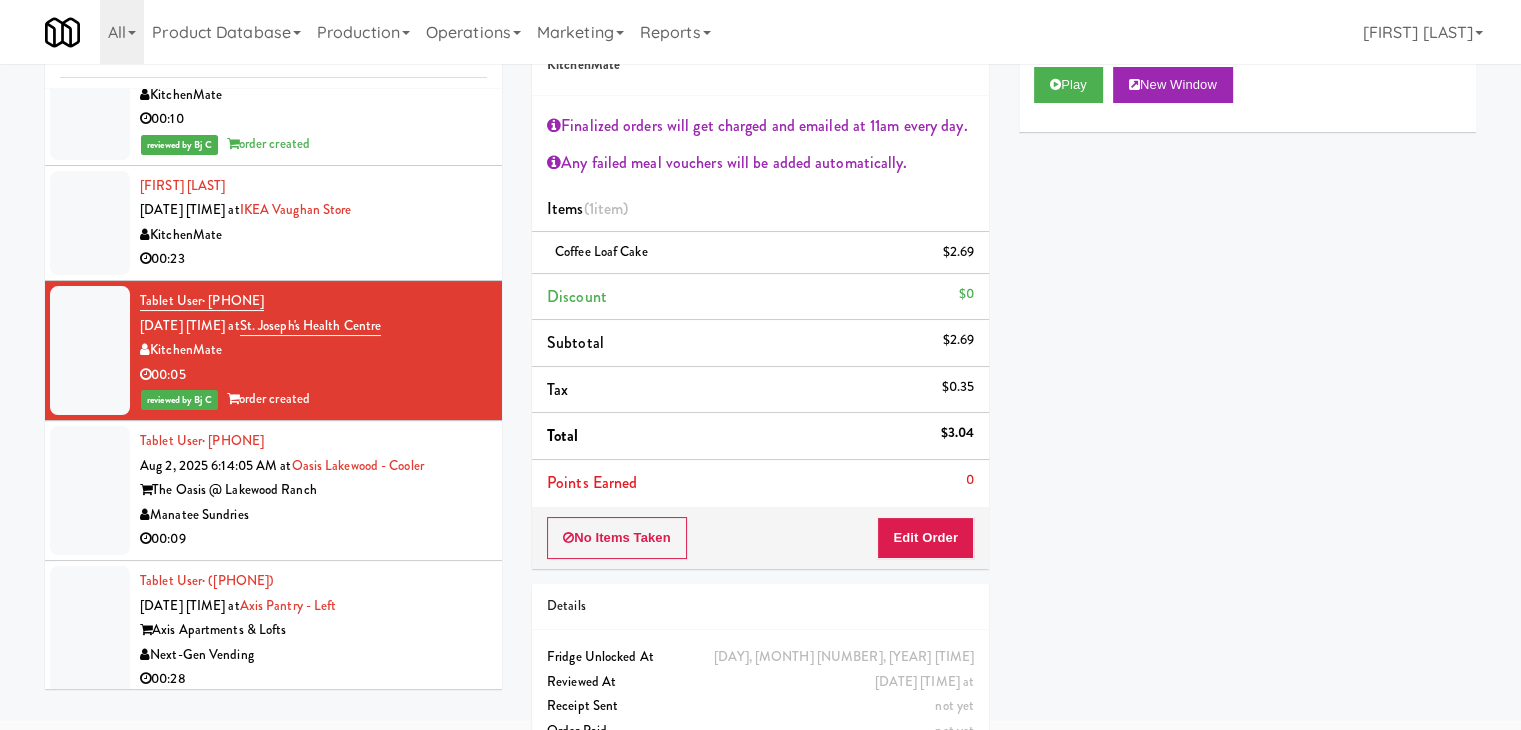 scroll, scrollTop: 16158, scrollLeft: 0, axis: vertical 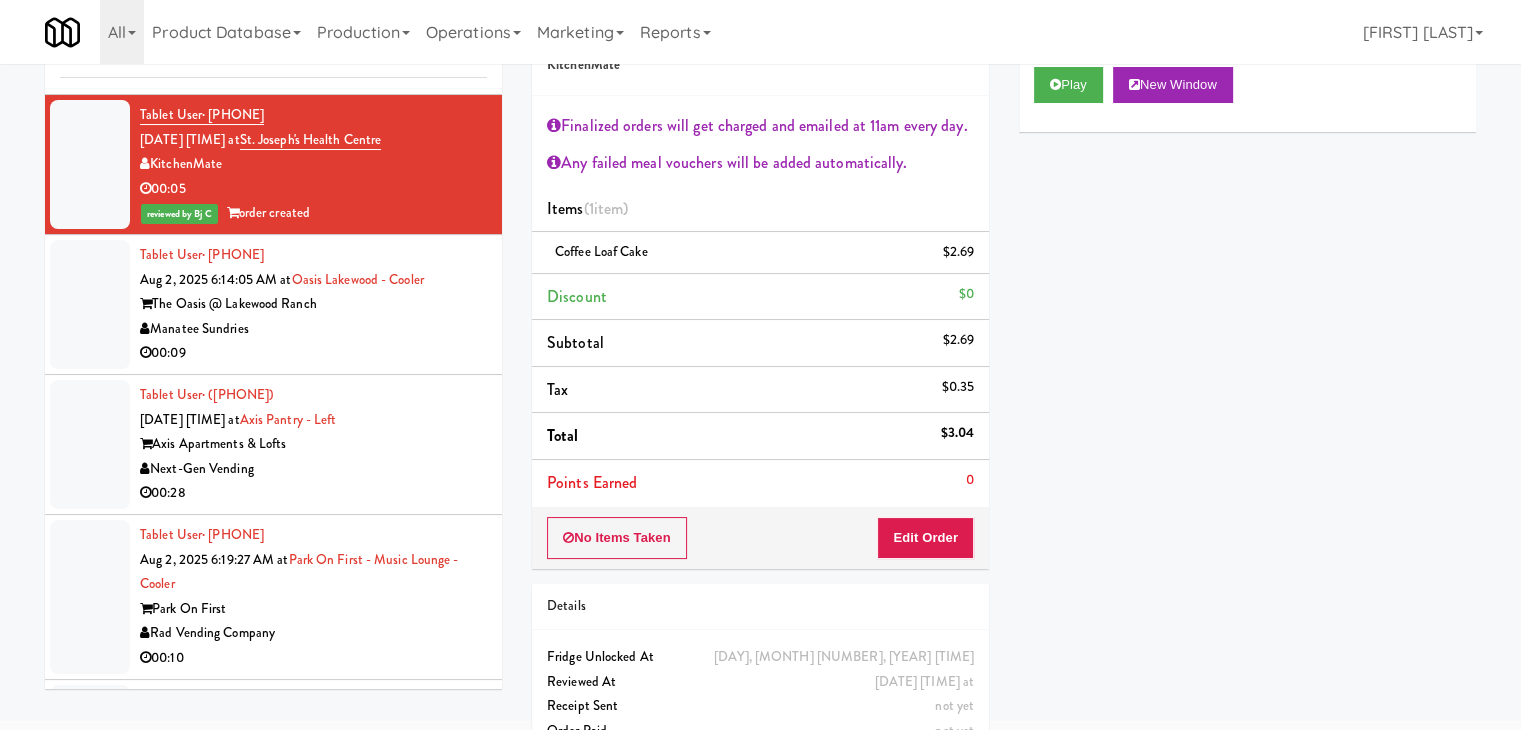 click on "Manatee Sundries" at bounding box center [313, 329] 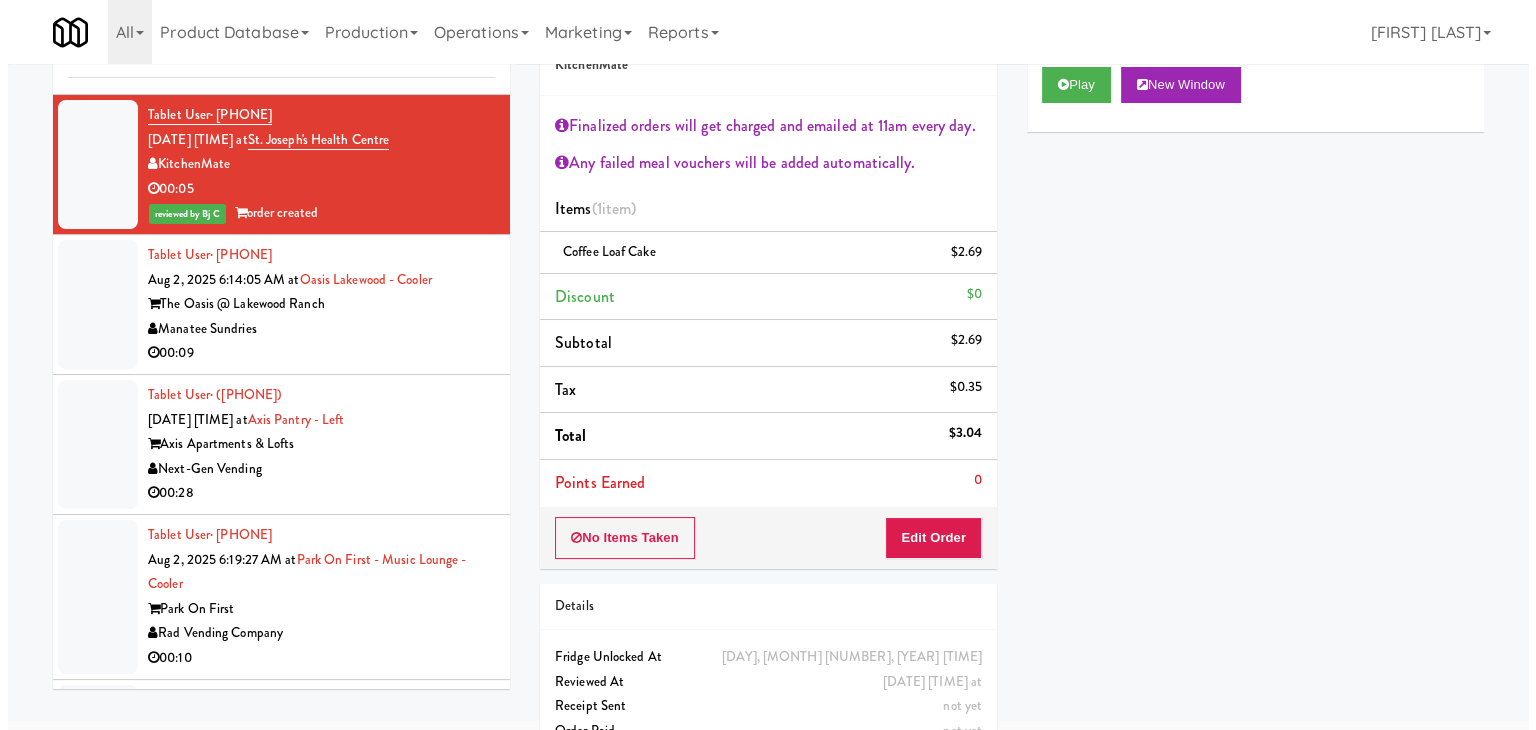 scroll, scrollTop: 64, scrollLeft: 0, axis: vertical 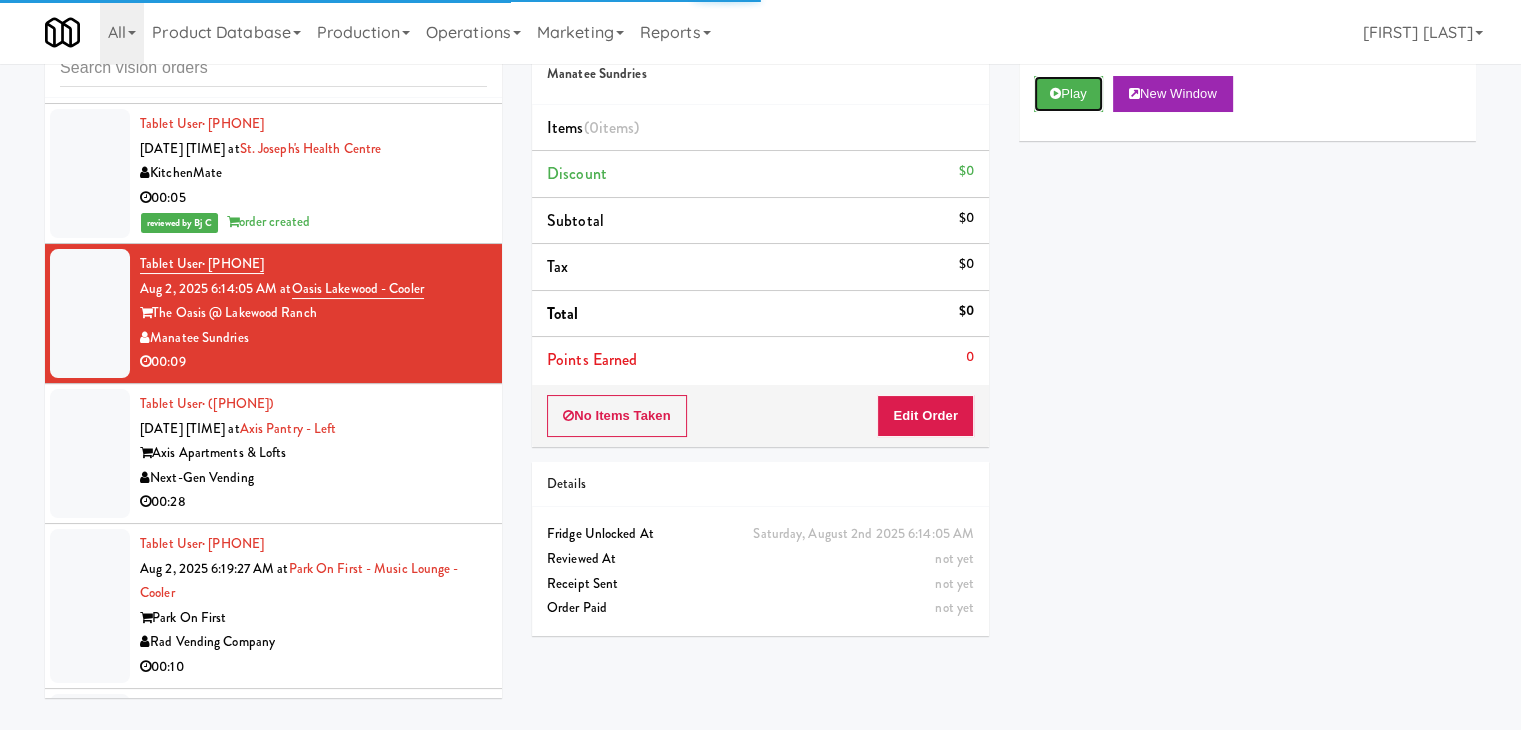 drag, startPoint x: 1050, startPoint y: 89, endPoint x: 1044, endPoint y: 120, distance: 31.575306 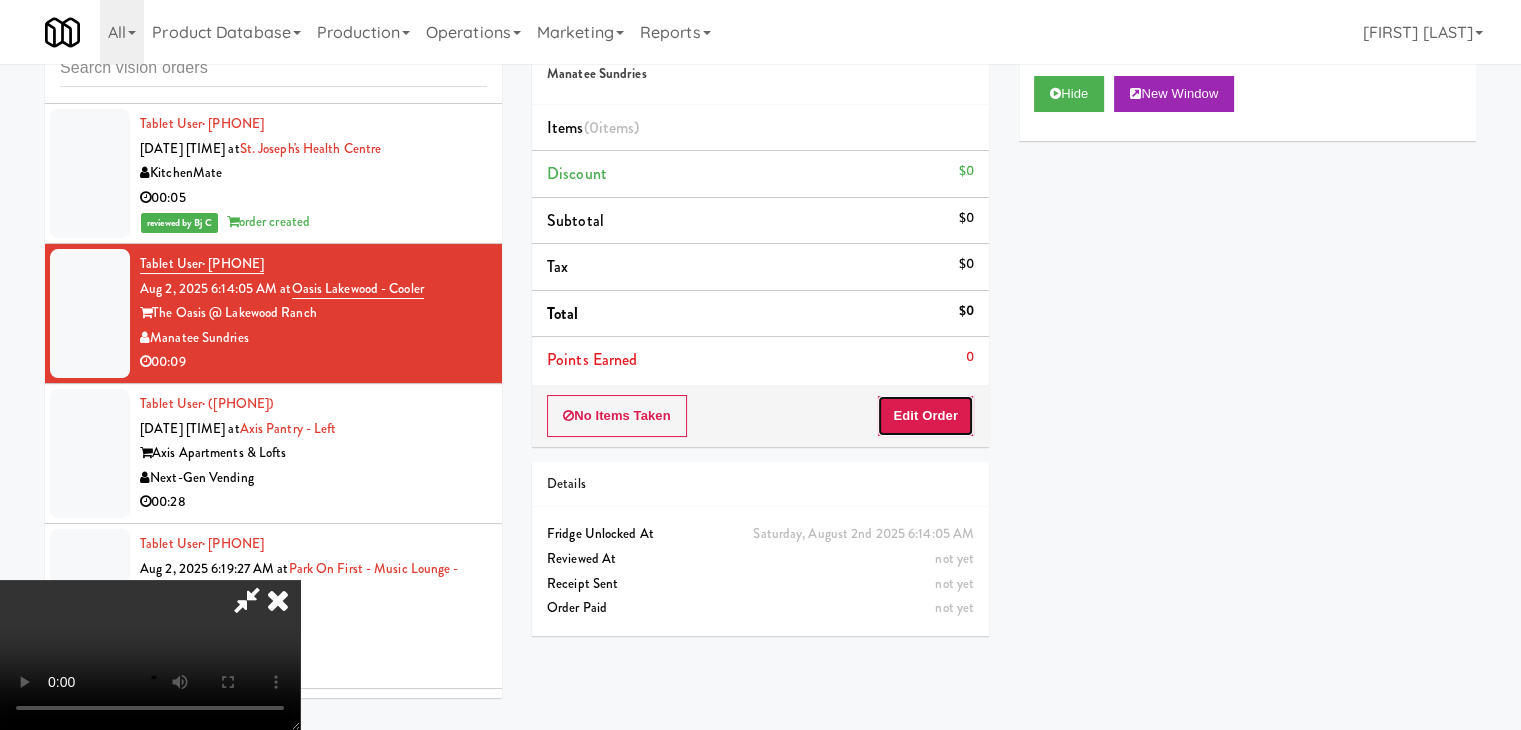 click on "Edit Order" at bounding box center [925, 416] 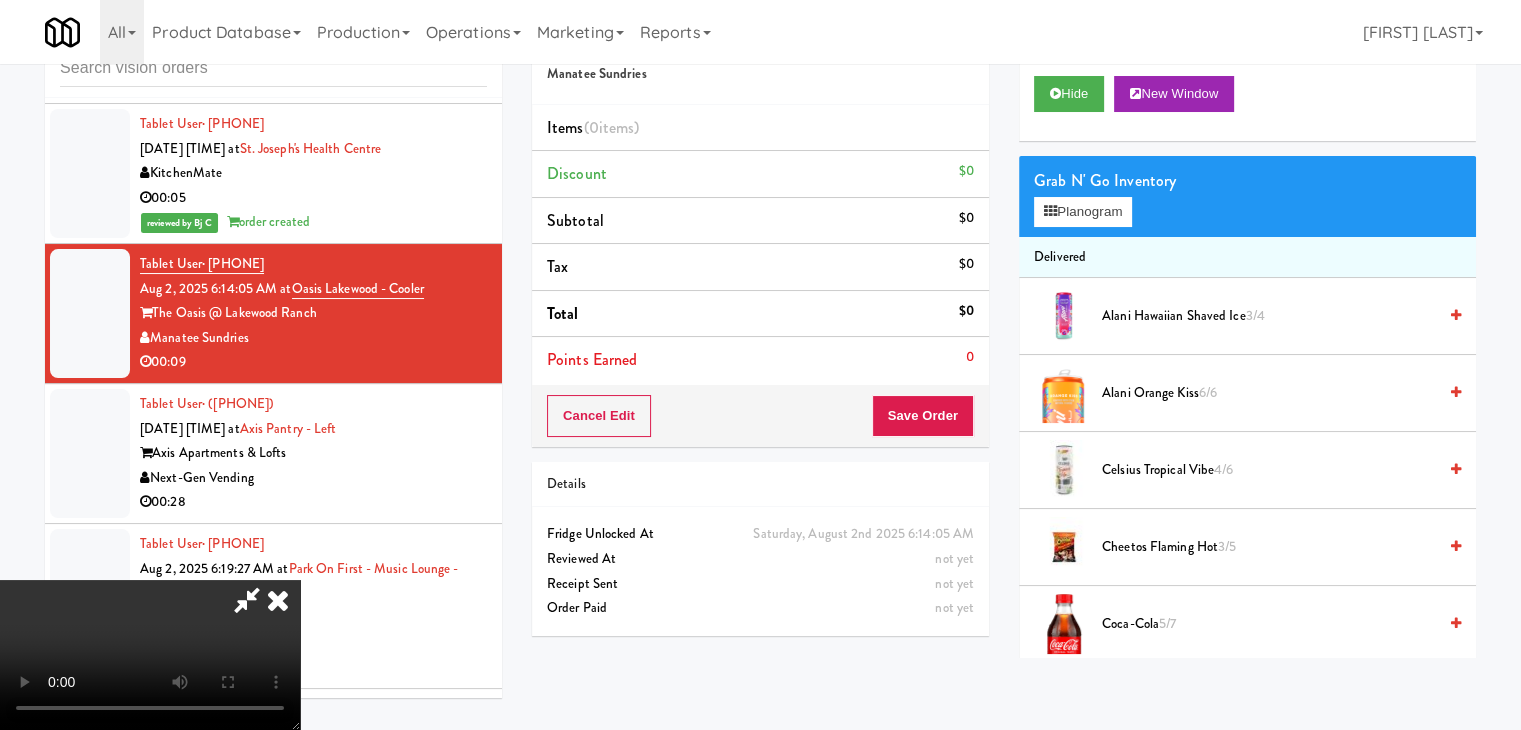 type 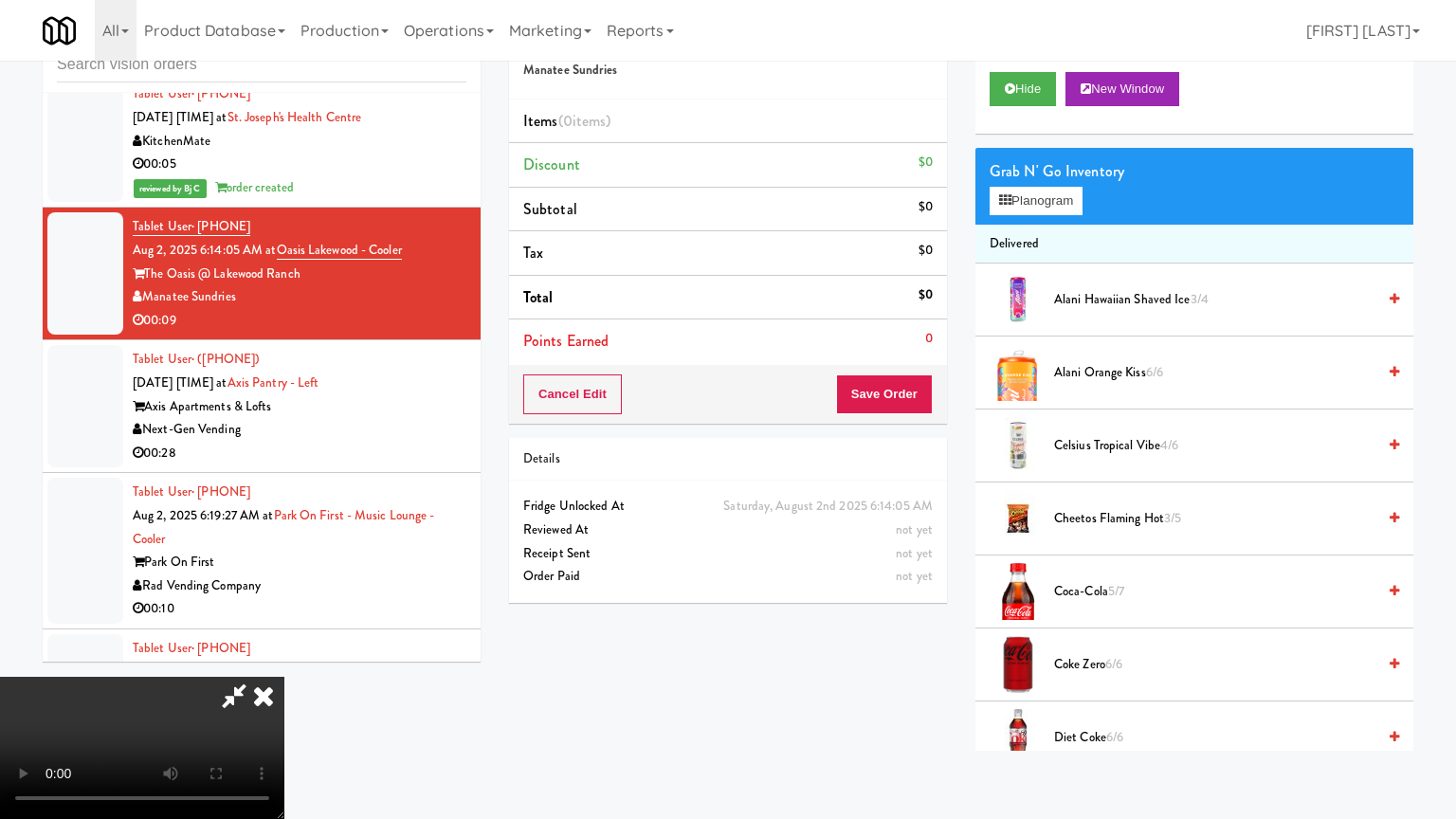 click at bounding box center [142, 748] 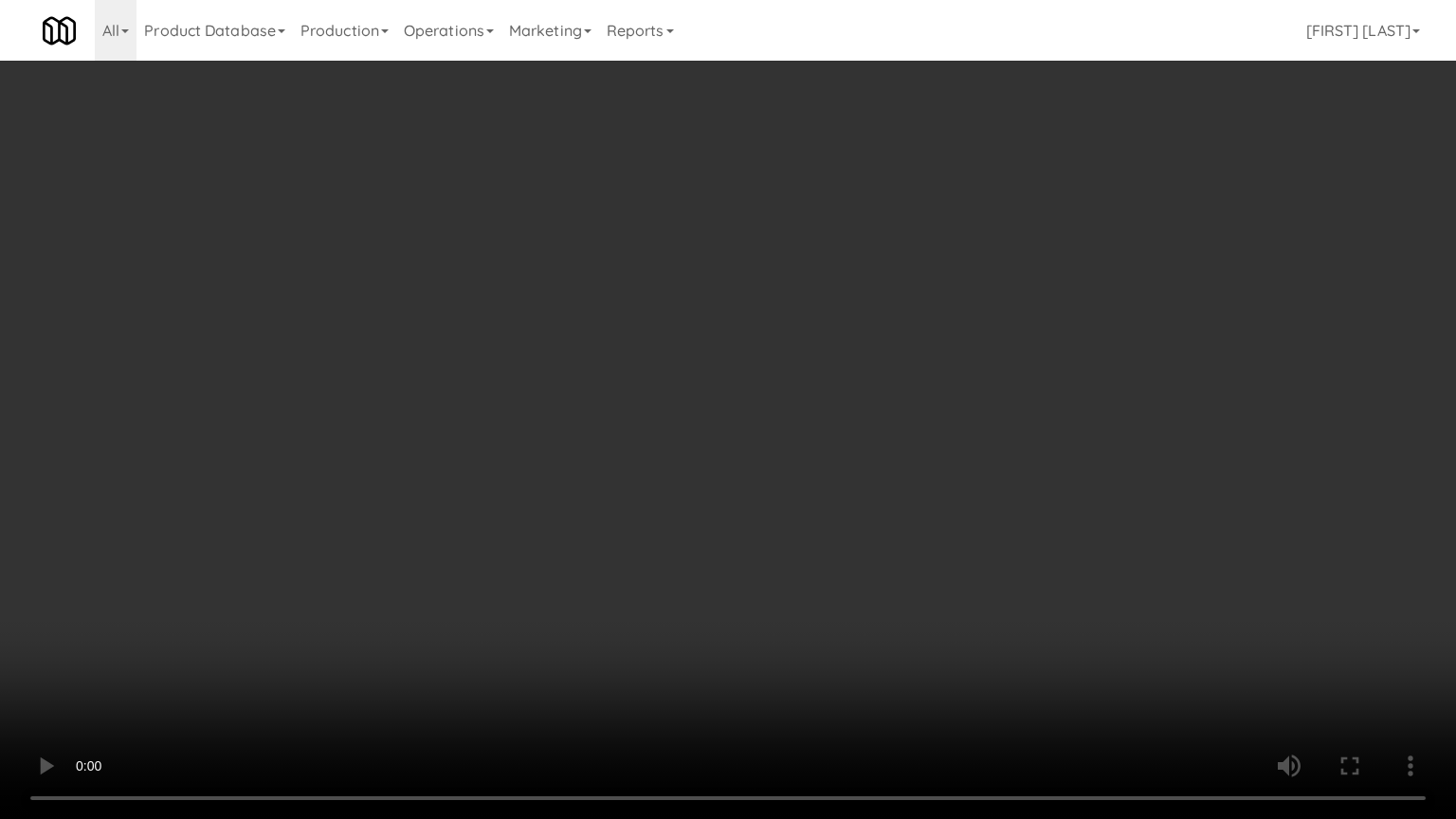 click at bounding box center [728, 410] 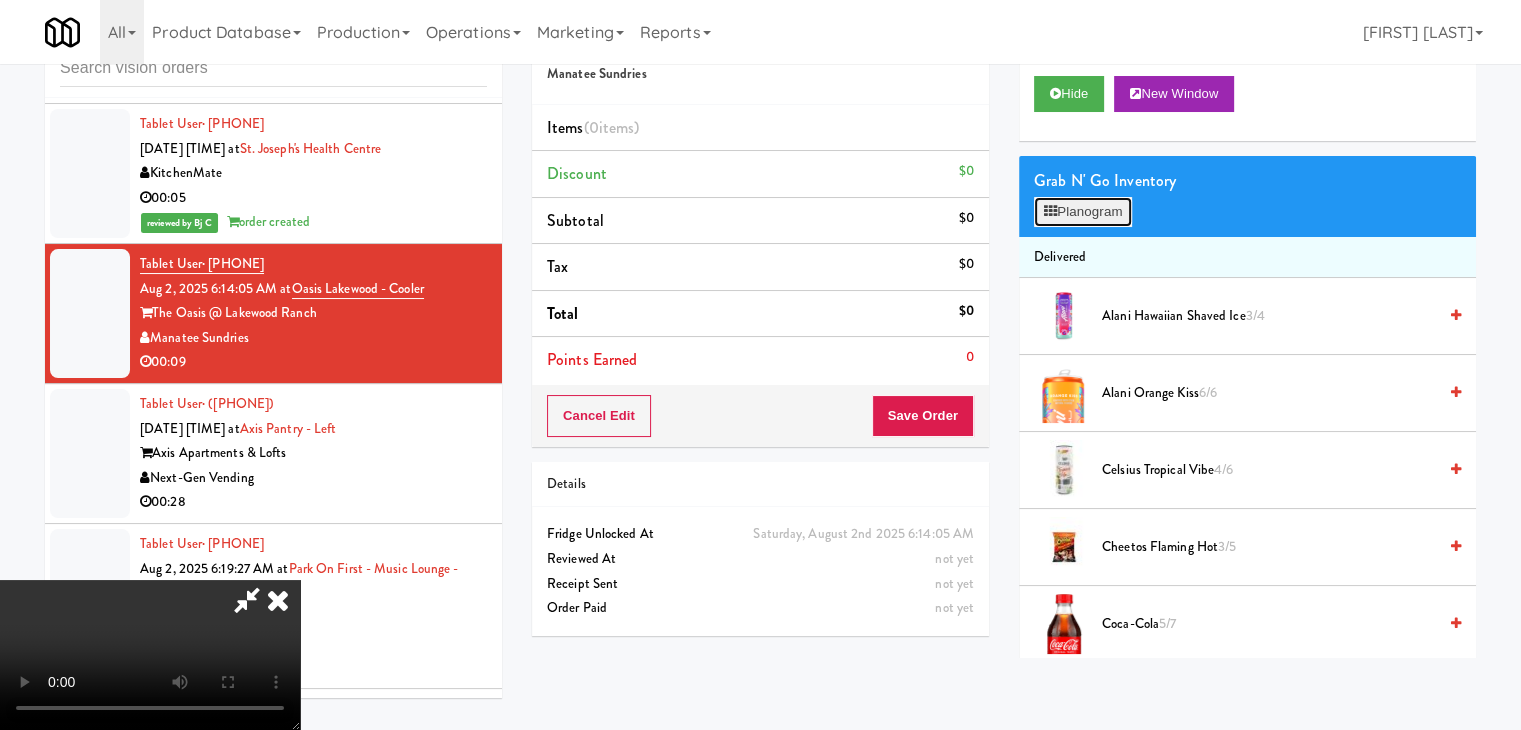 click on "Planogram" at bounding box center (1083, 212) 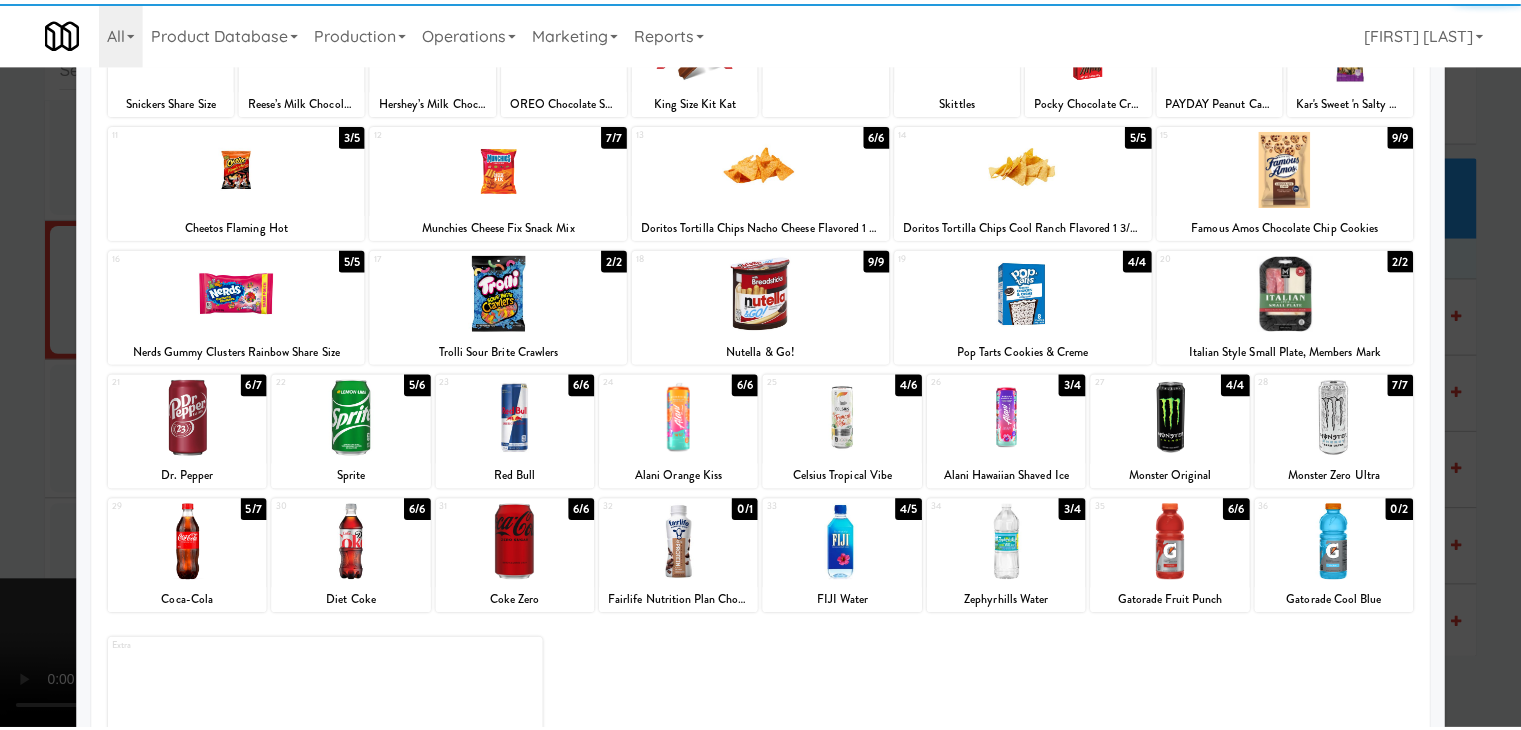 scroll, scrollTop: 200, scrollLeft: 0, axis: vertical 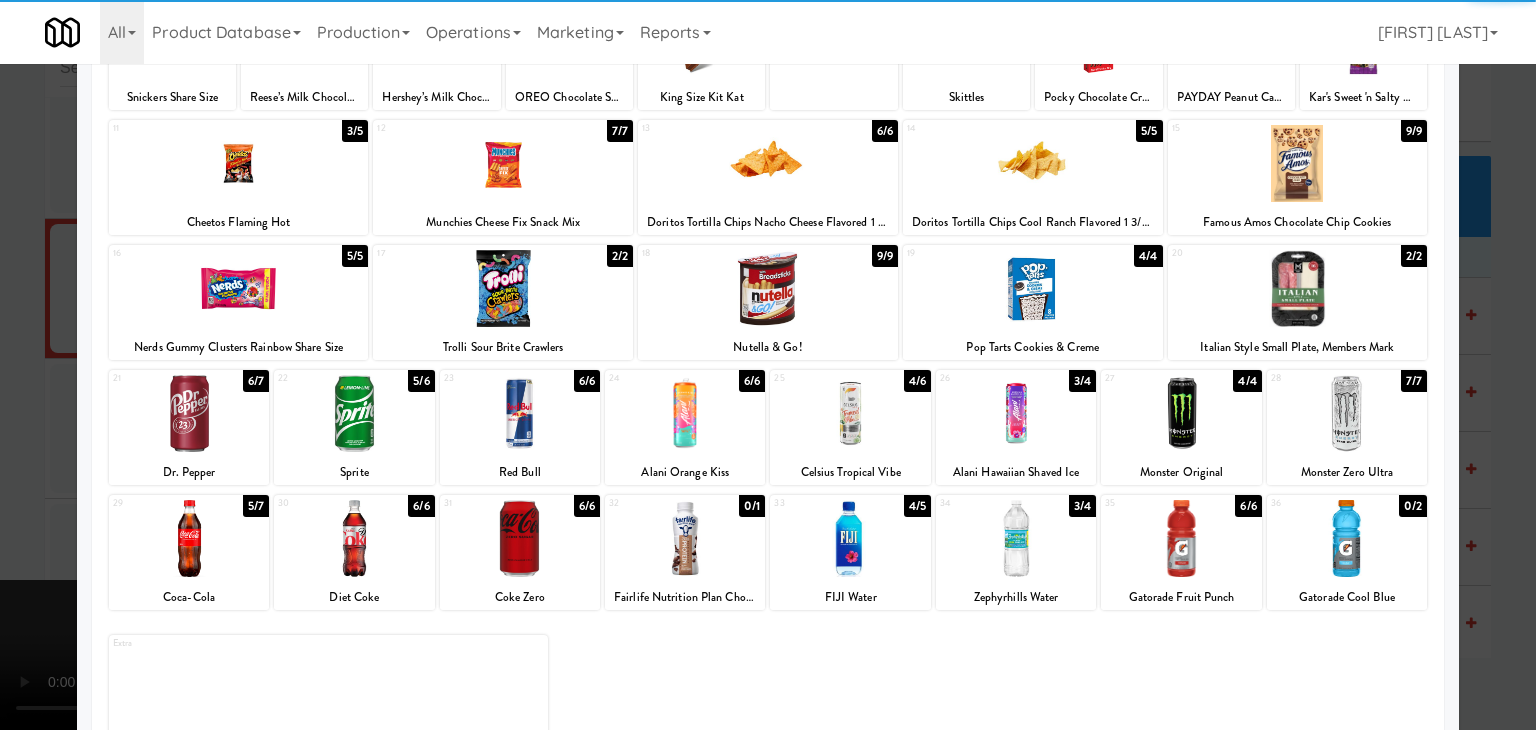 click at bounding box center [1016, 413] 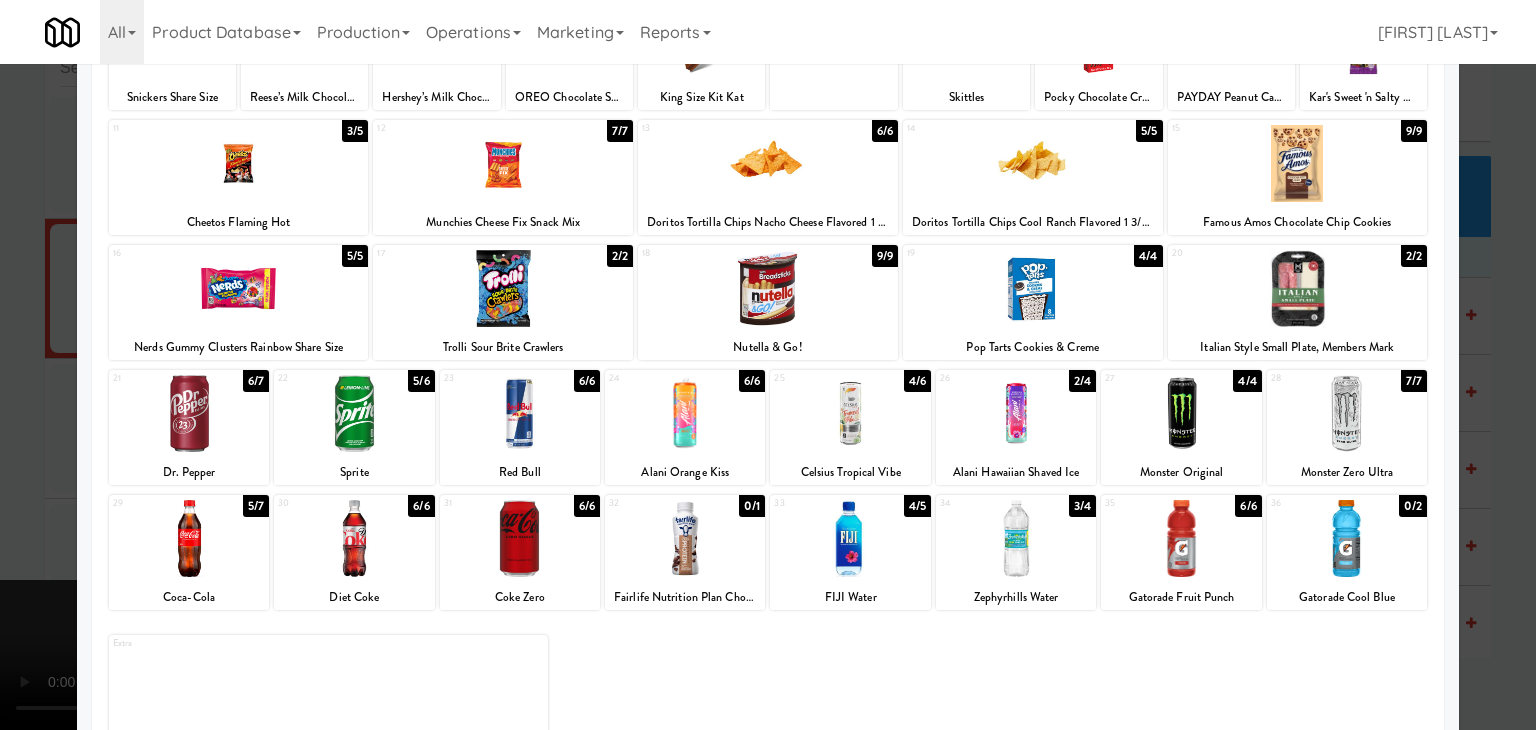 click at bounding box center (768, 365) 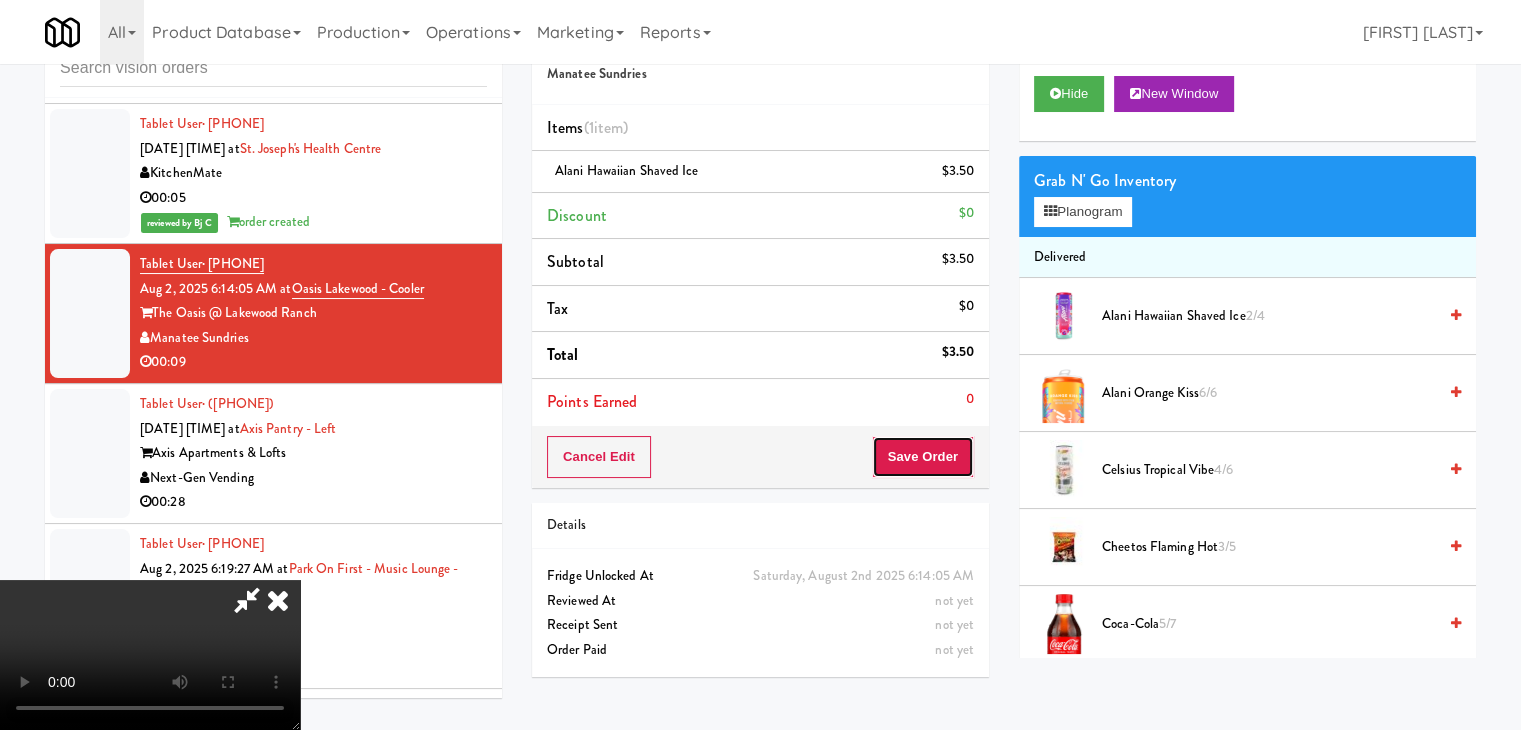 click on "Save Order" at bounding box center (923, 457) 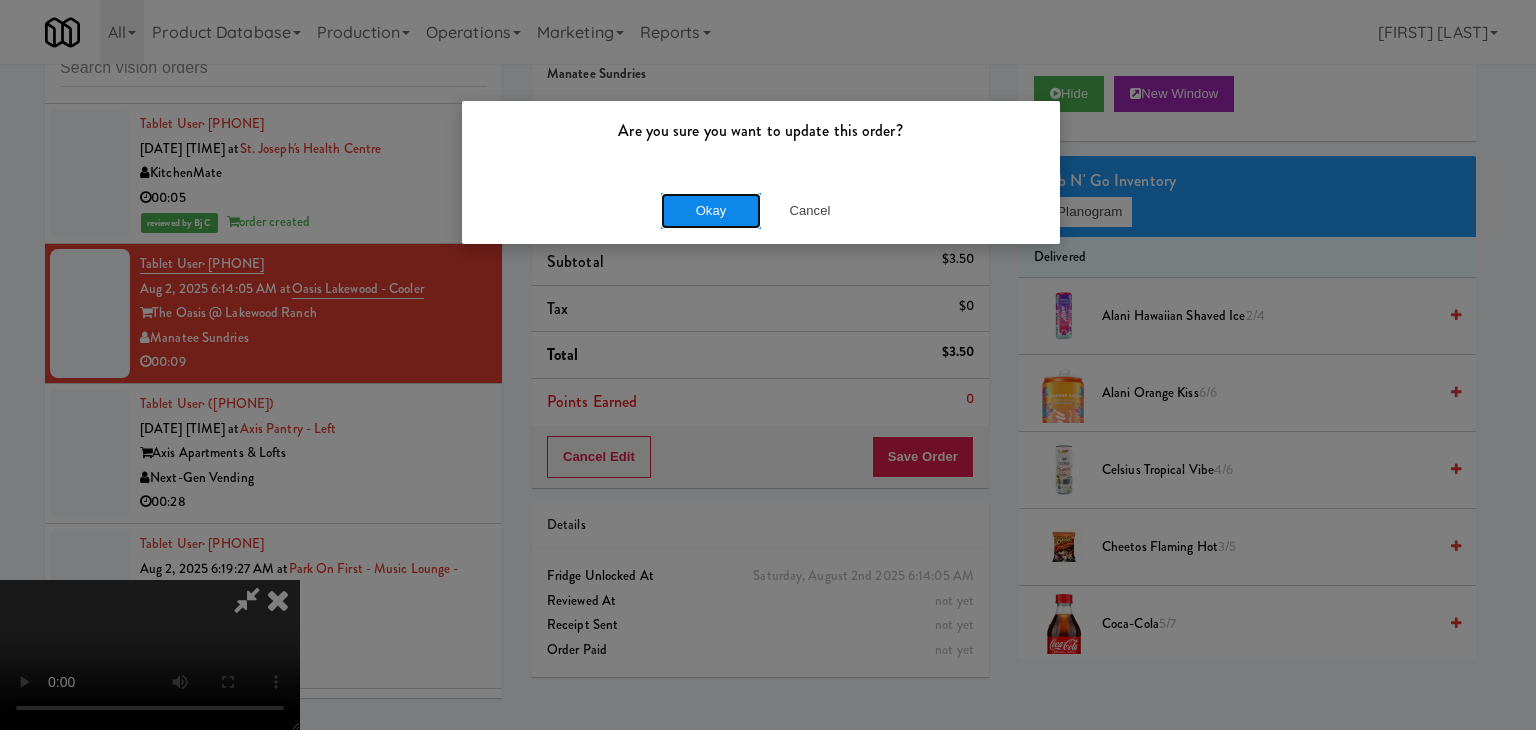 click on "Okay" at bounding box center [711, 211] 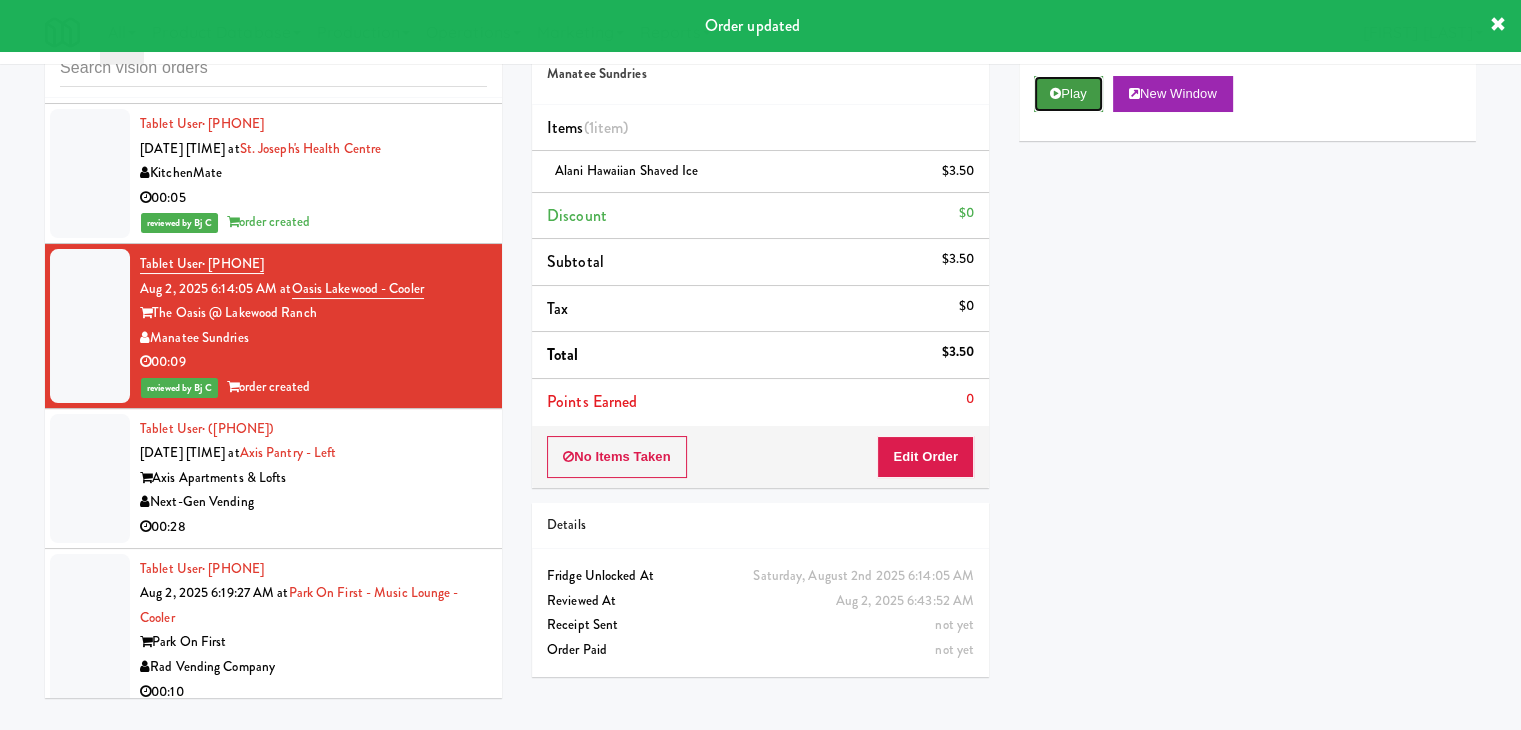click on "Play" at bounding box center [1068, 94] 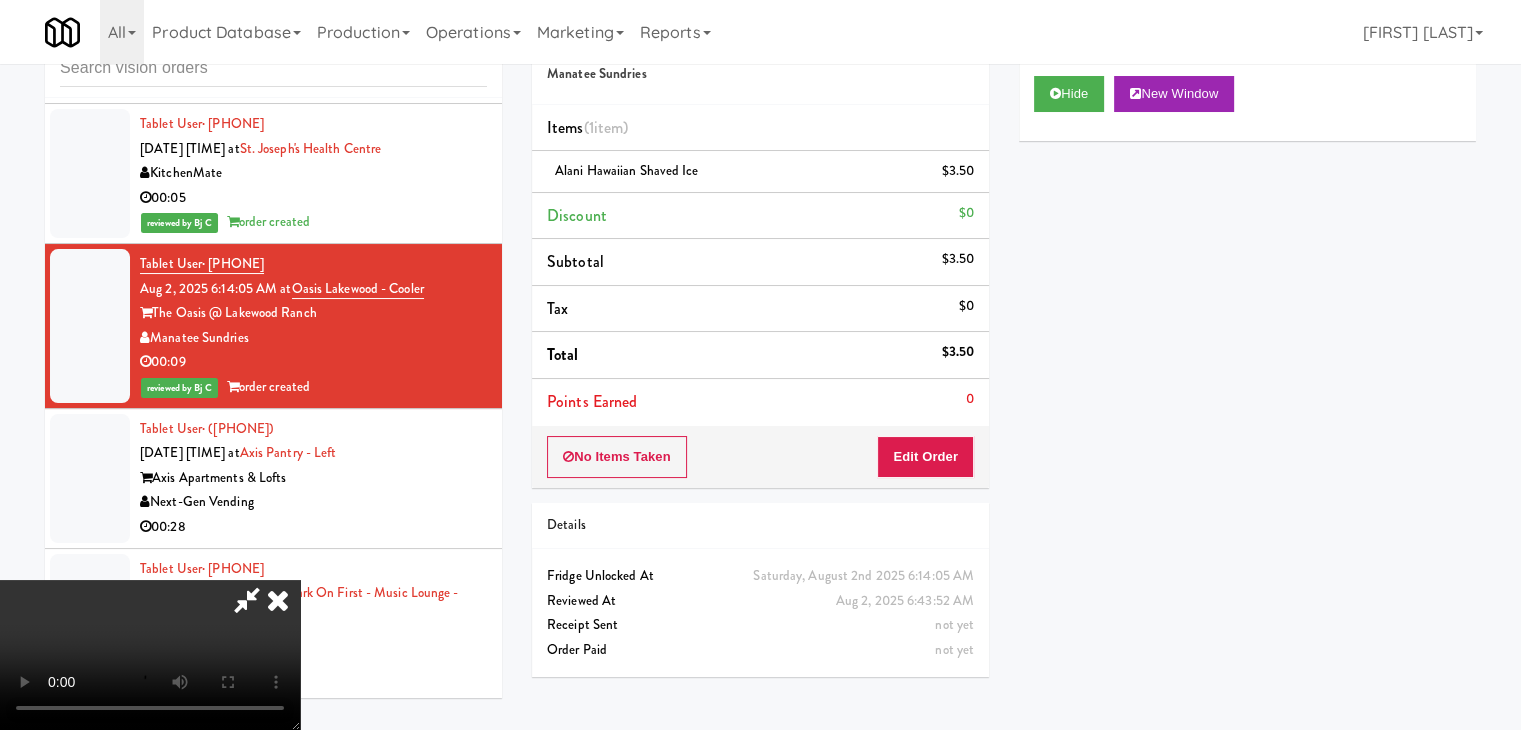 type 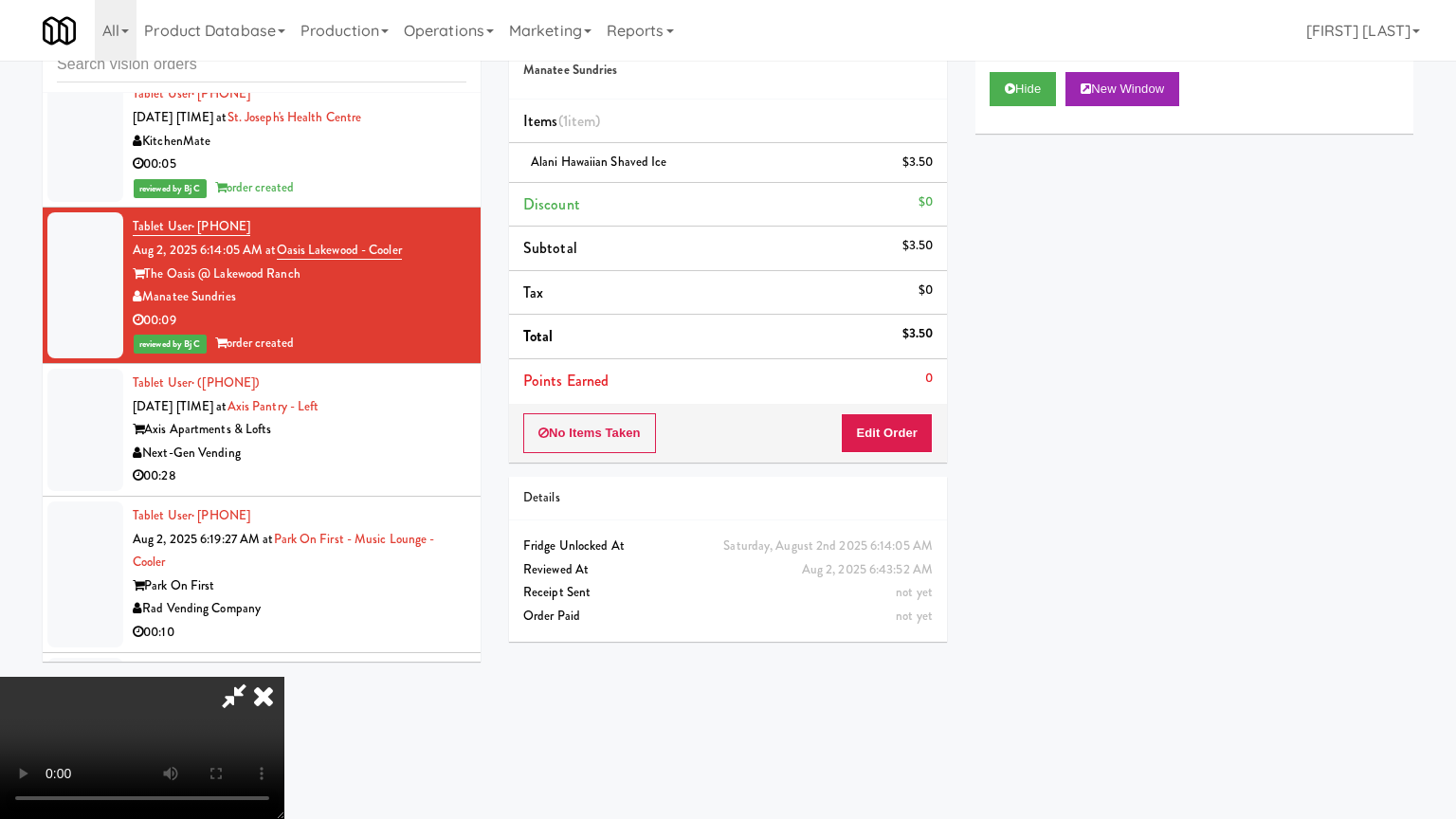 click at bounding box center [142, 748] 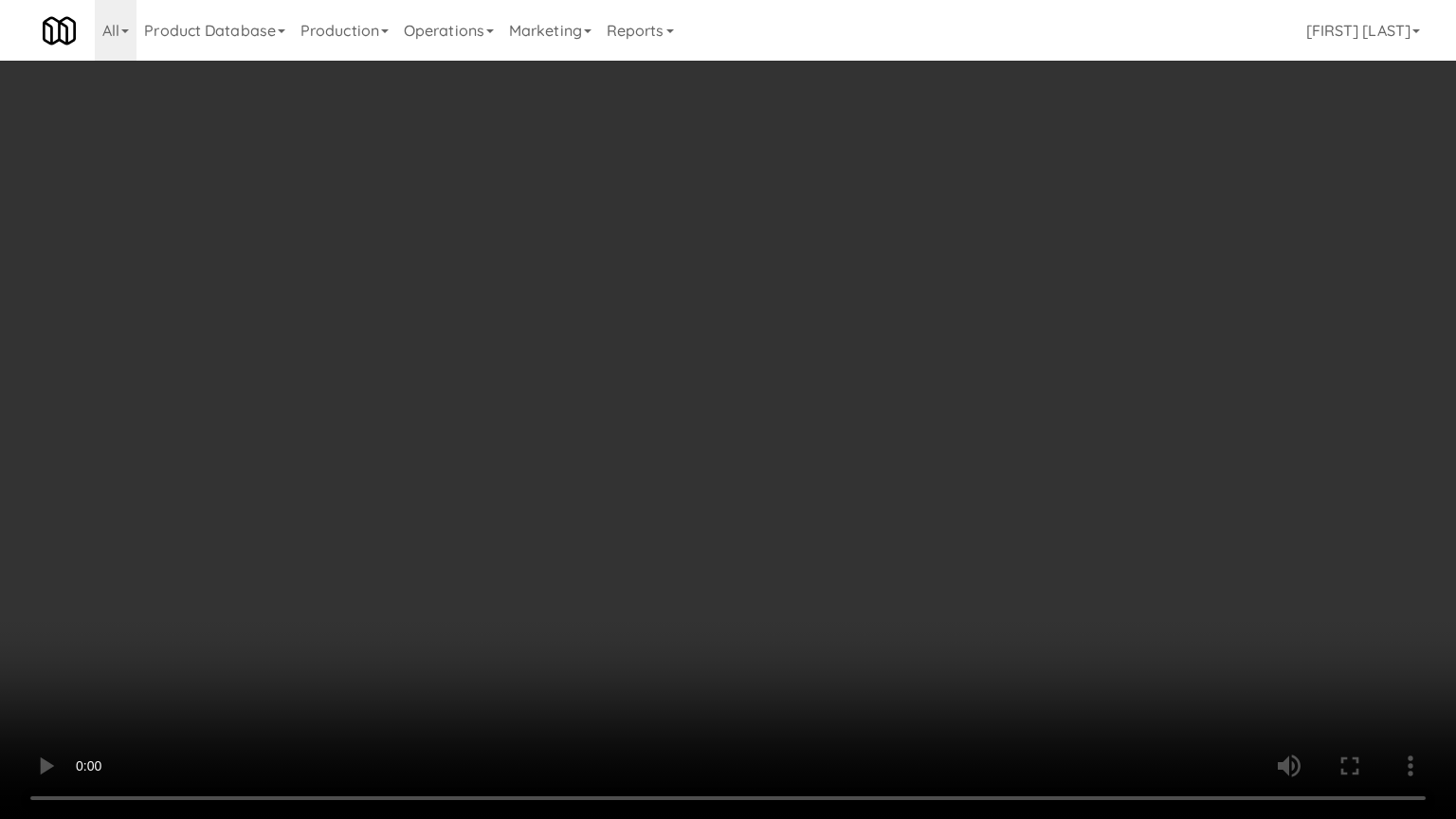click at bounding box center [728, 410] 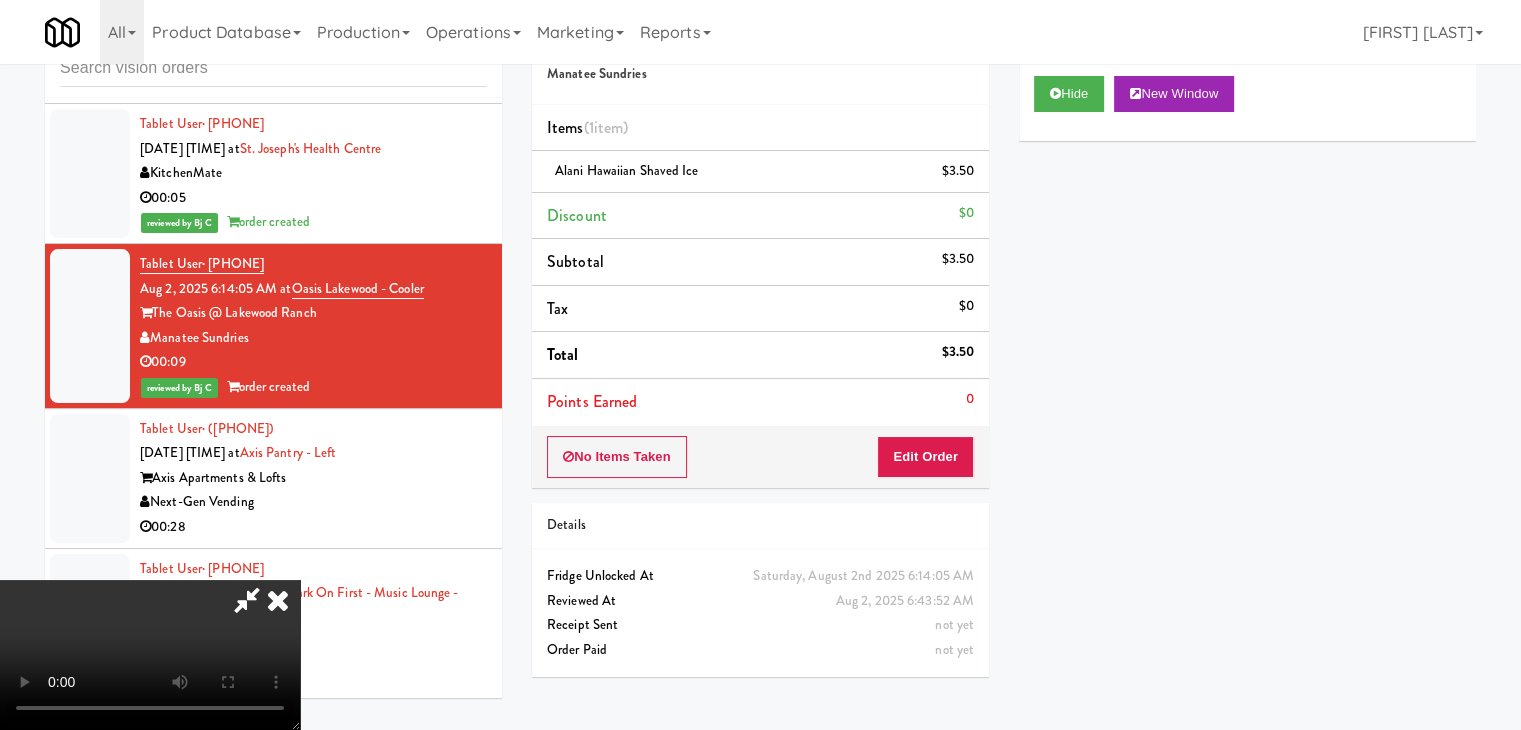 click at bounding box center (278, 600) 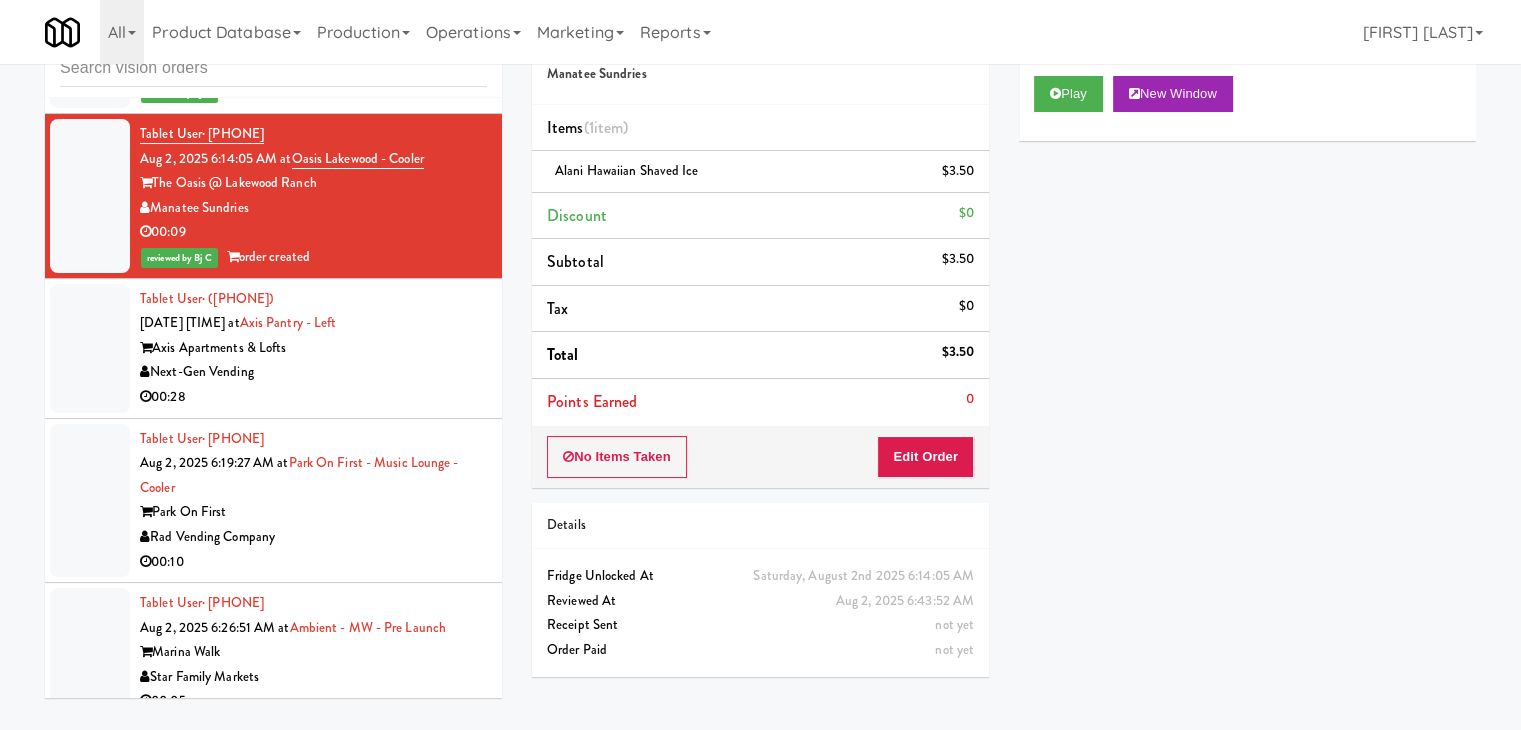 scroll, scrollTop: 16358, scrollLeft: 0, axis: vertical 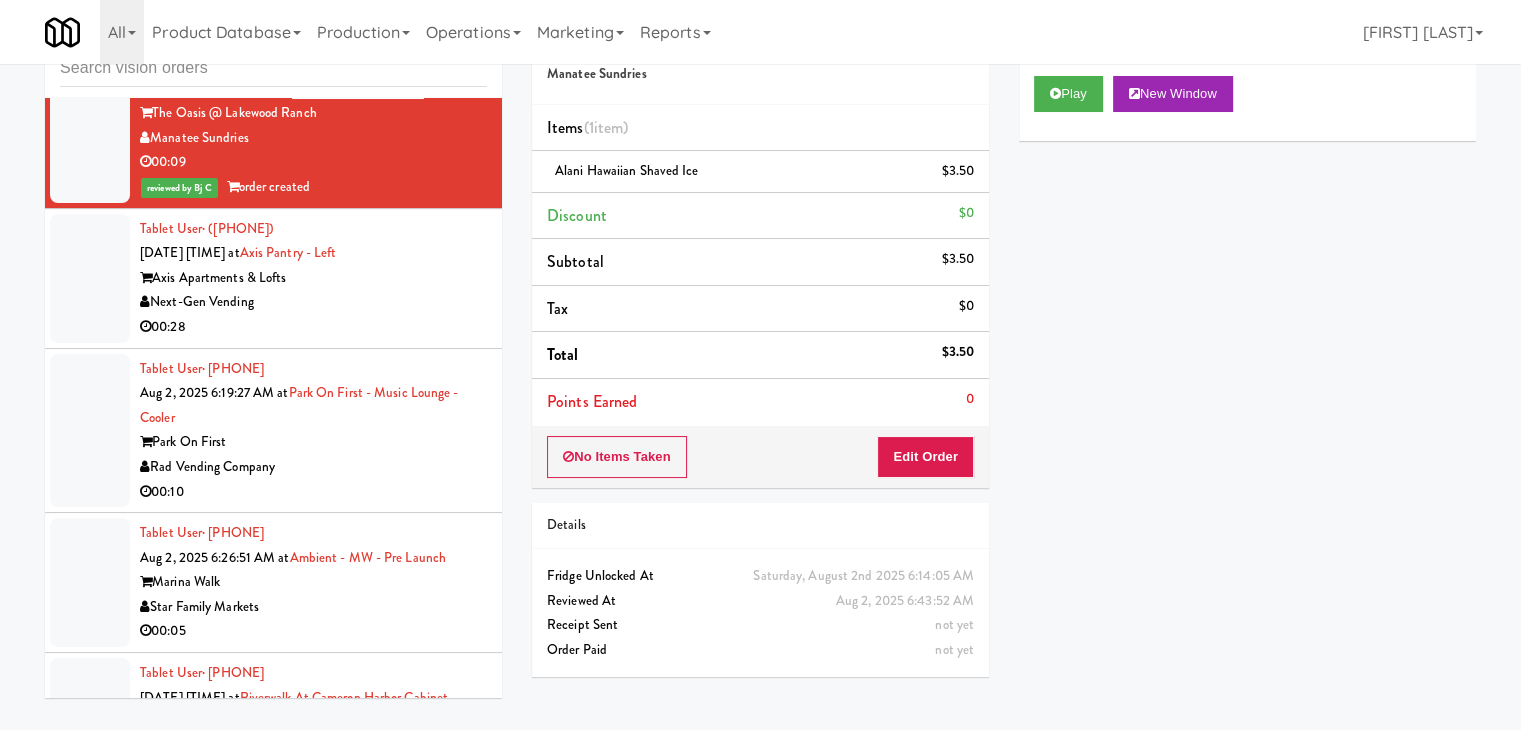 click on "Next-Gen Vending" at bounding box center (313, 302) 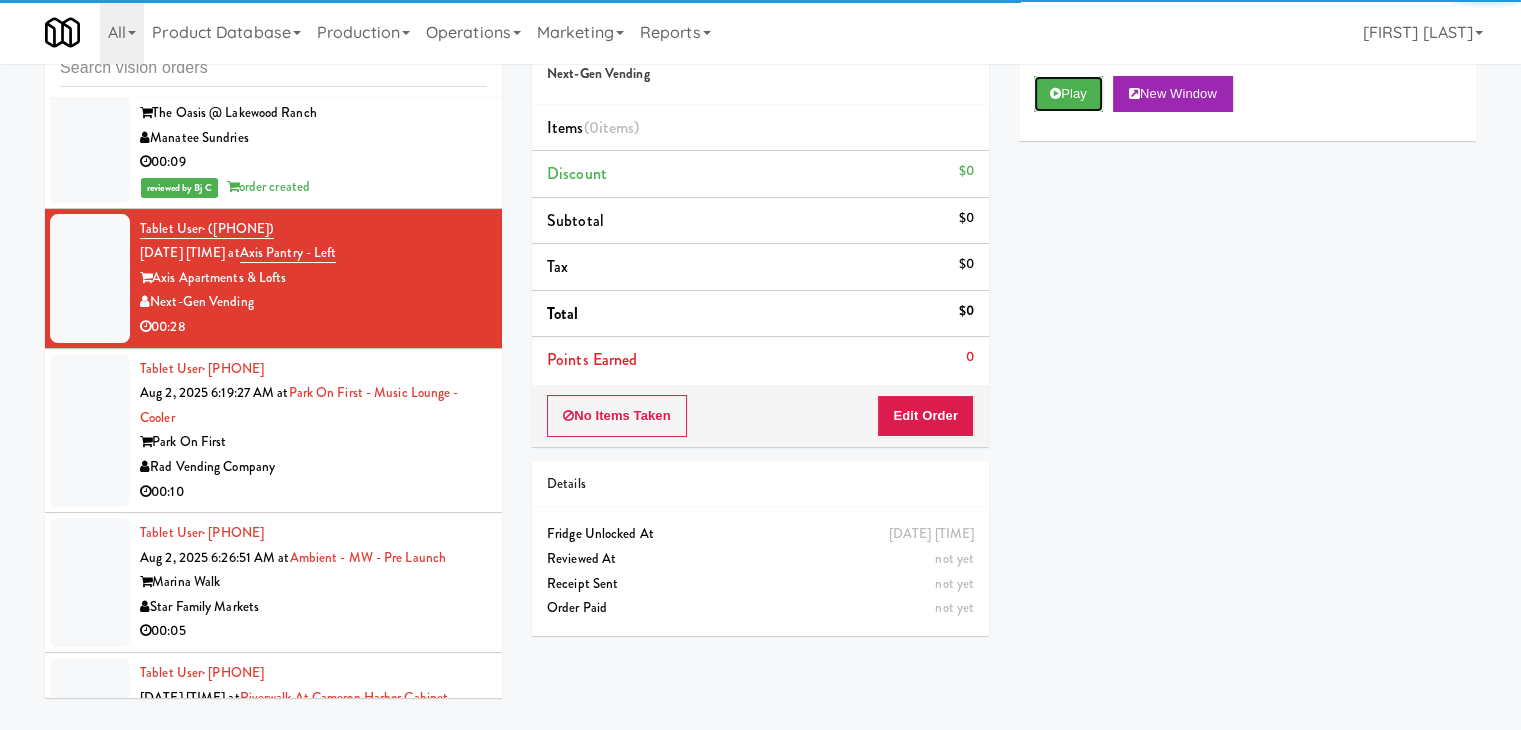 drag, startPoint x: 1053, startPoint y: 100, endPoint x: 1044, endPoint y: 173, distance: 73.552704 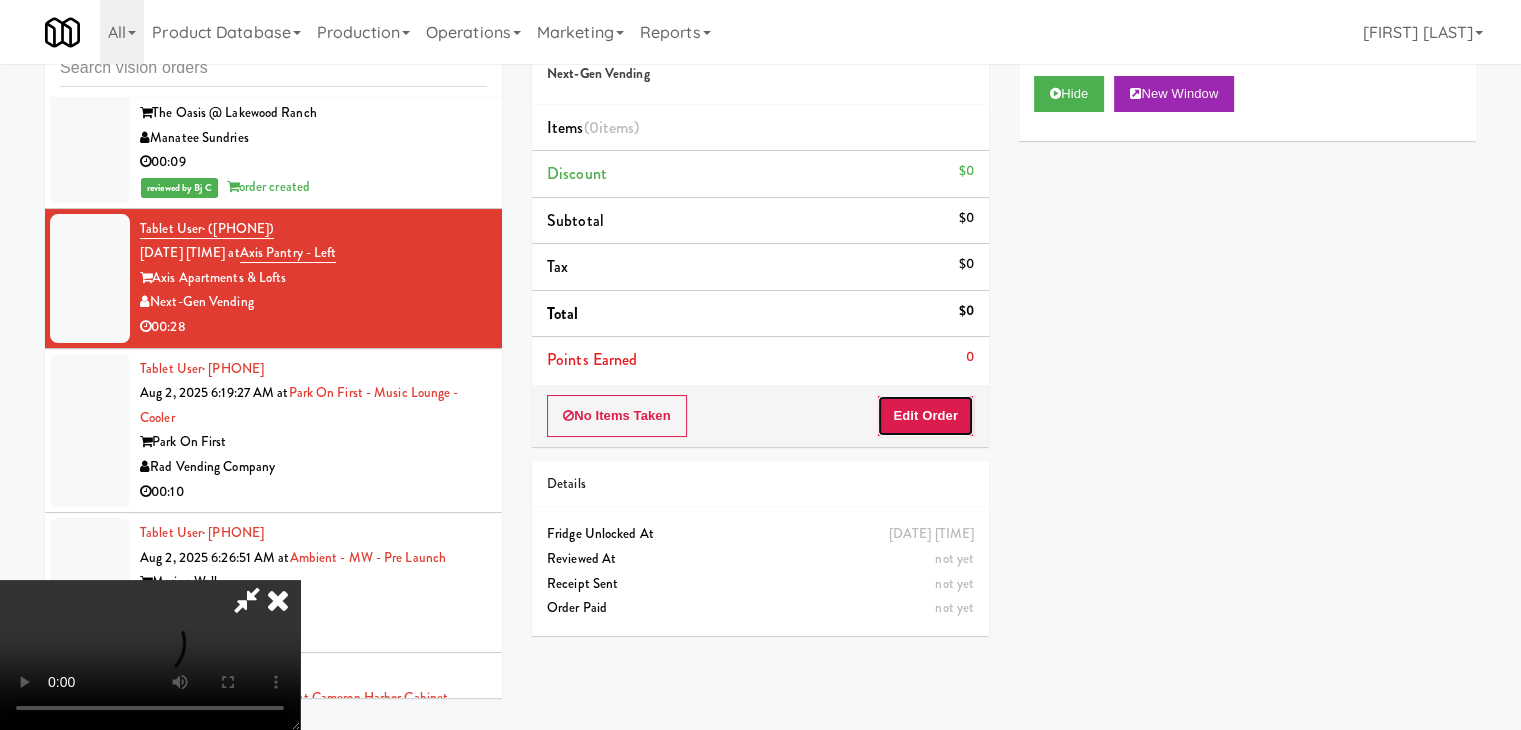 click on "Edit Order" at bounding box center (925, 416) 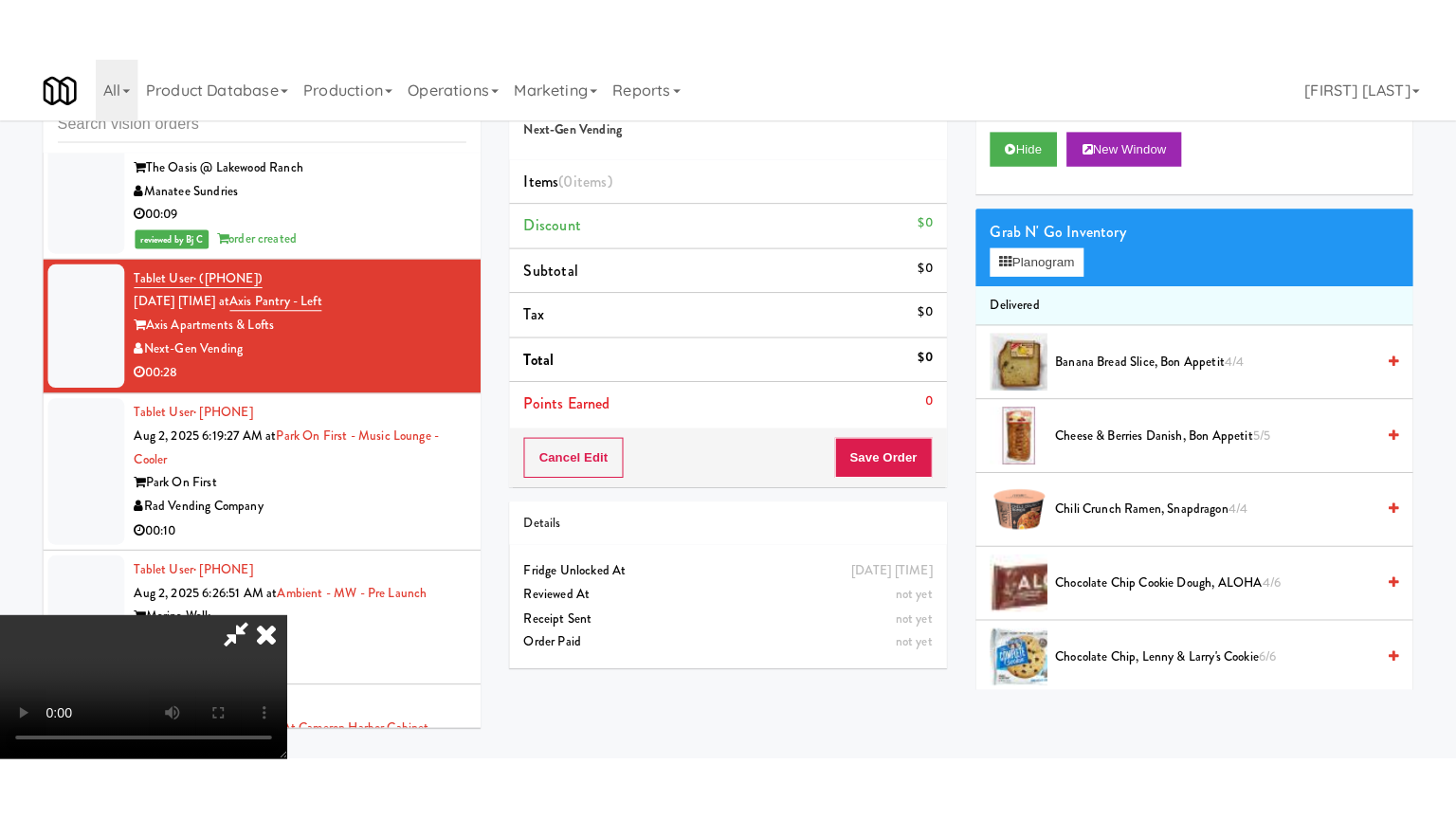 scroll, scrollTop: 266, scrollLeft: 0, axis: vertical 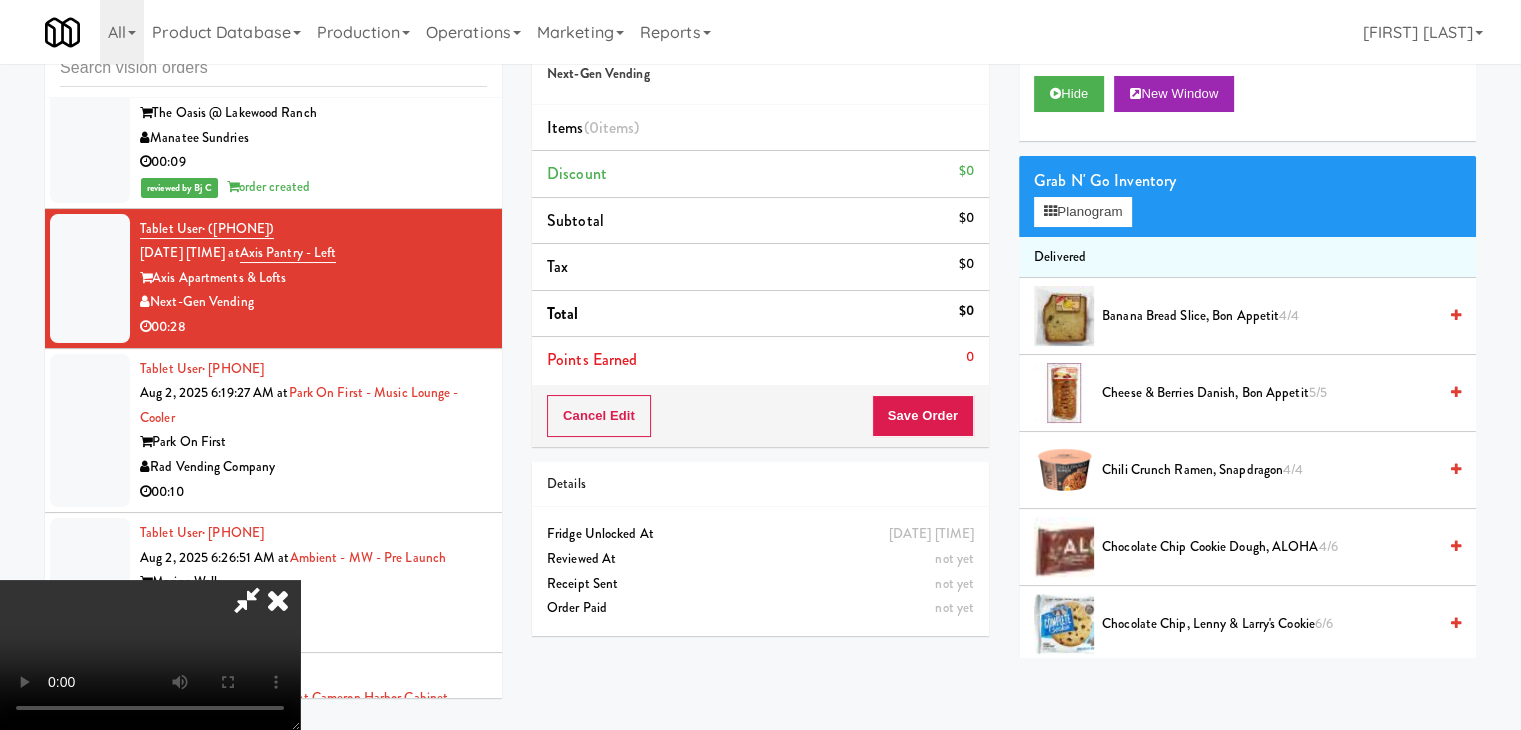 type 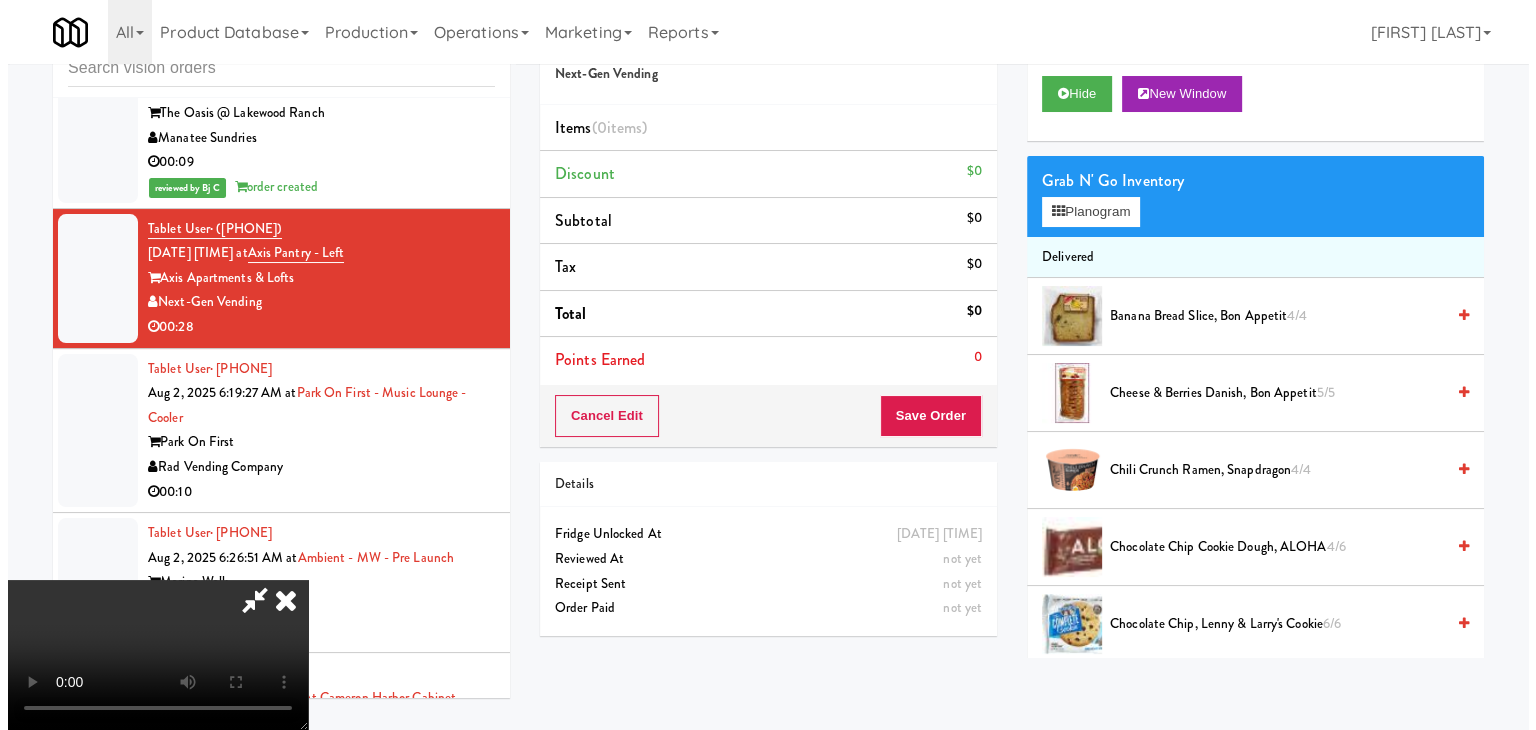 scroll, scrollTop: 0, scrollLeft: 0, axis: both 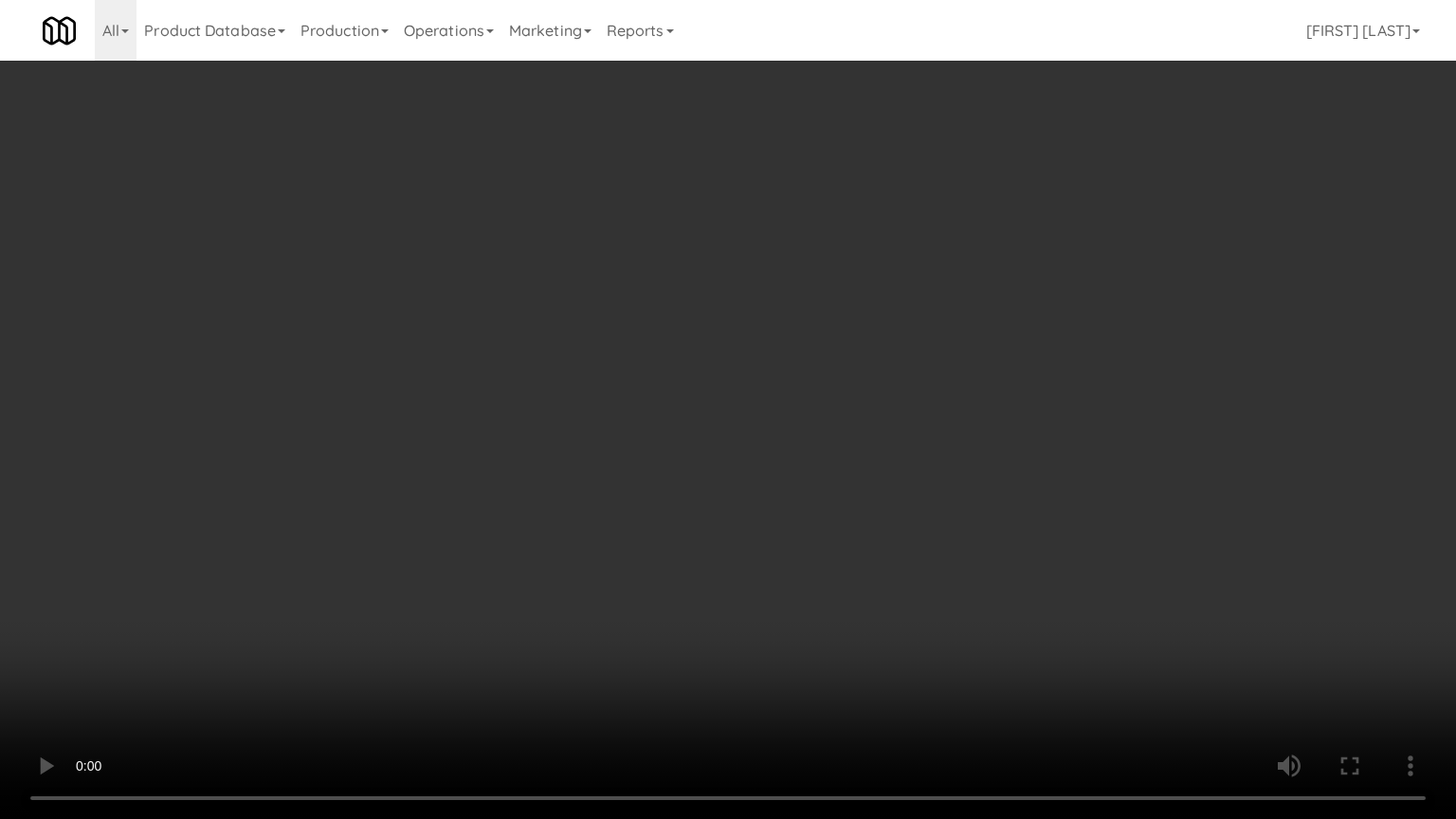 click at bounding box center (728, 410) 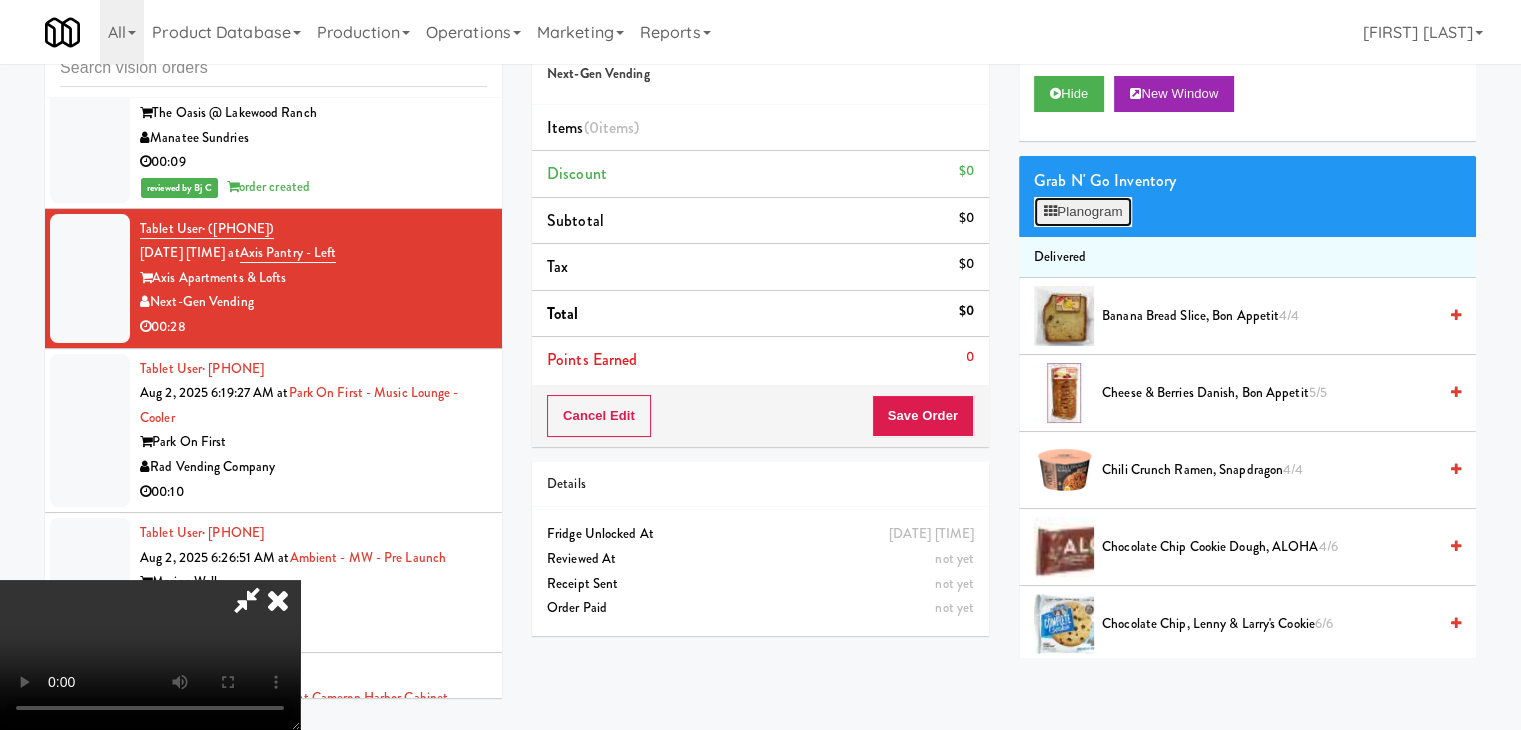 click on "Planogram" at bounding box center (1083, 212) 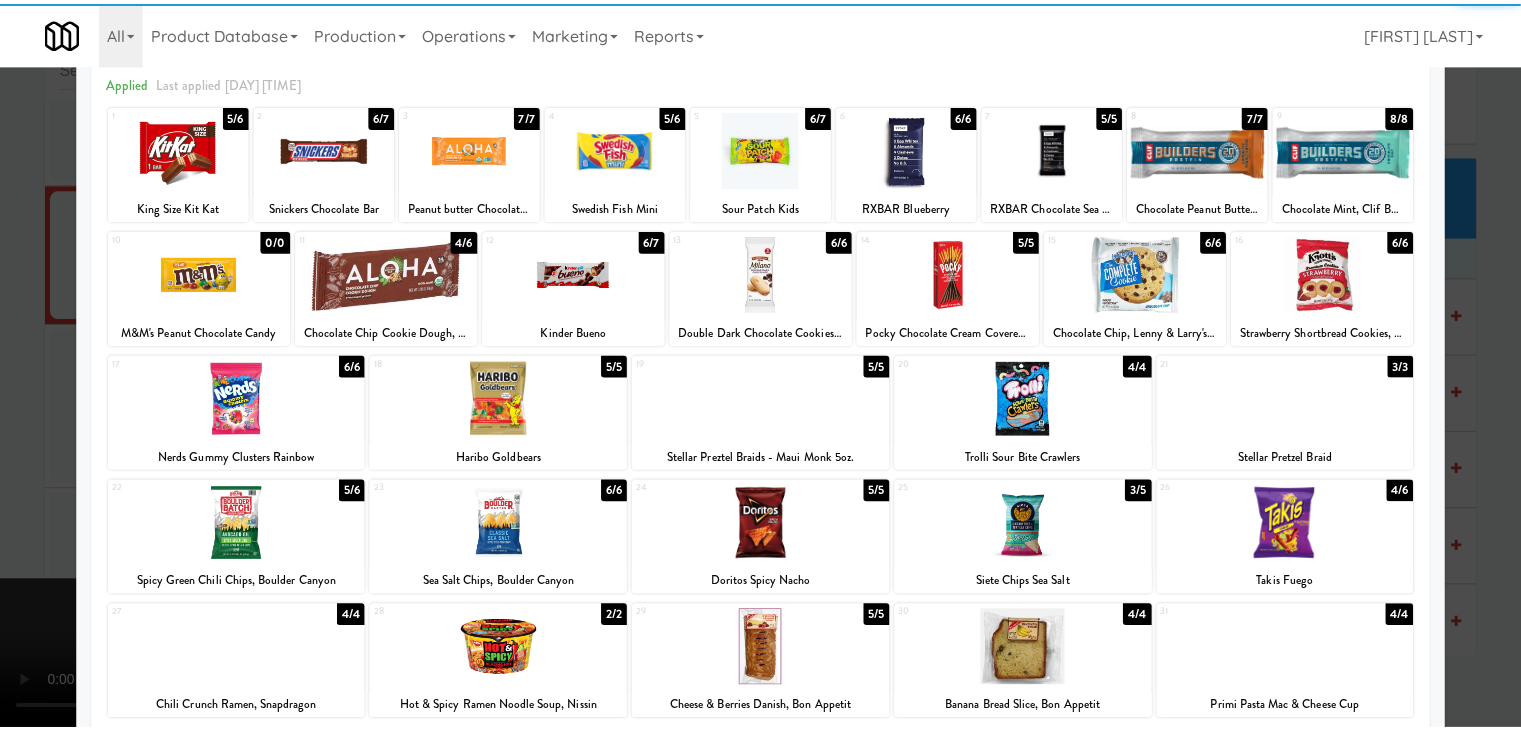 scroll, scrollTop: 252, scrollLeft: 0, axis: vertical 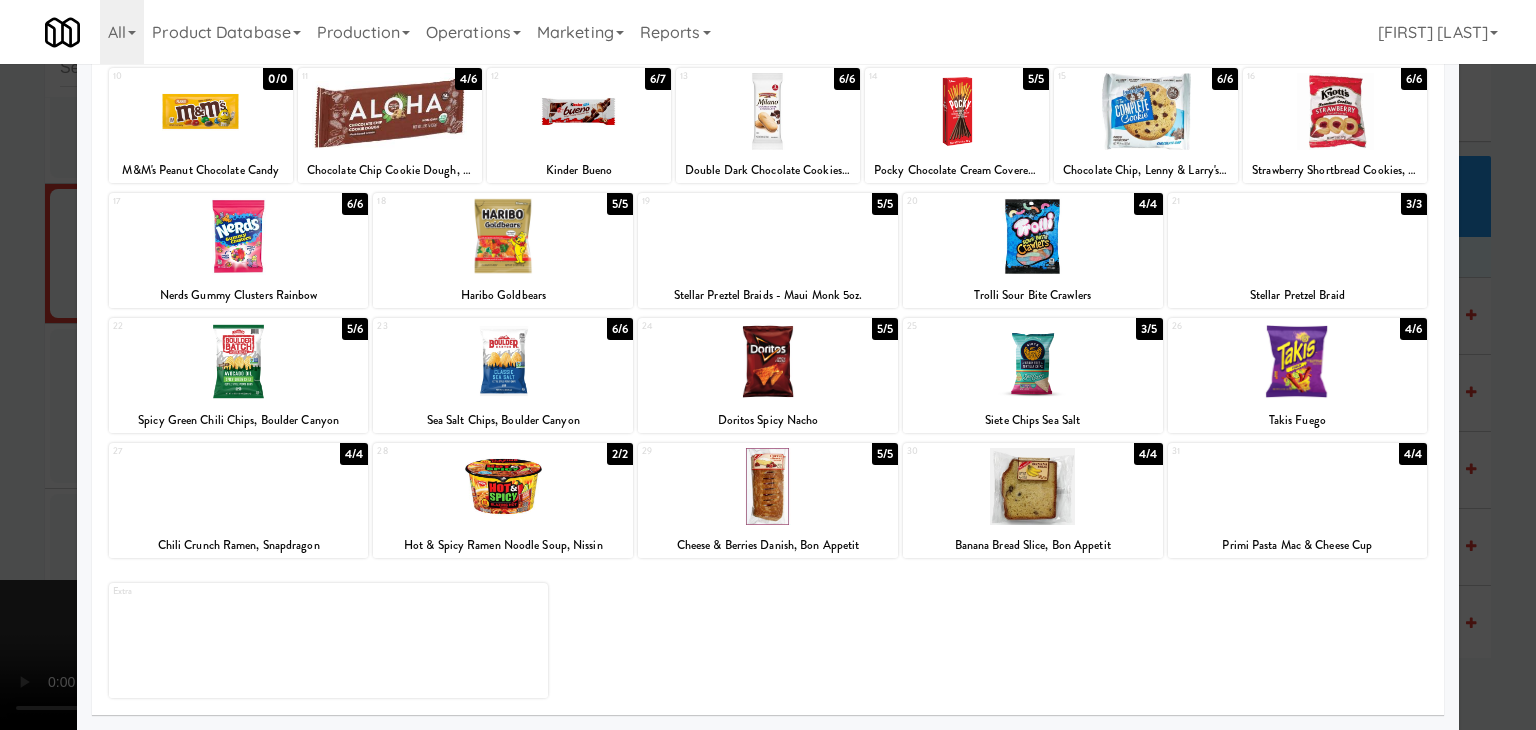 click at bounding box center (503, 486) 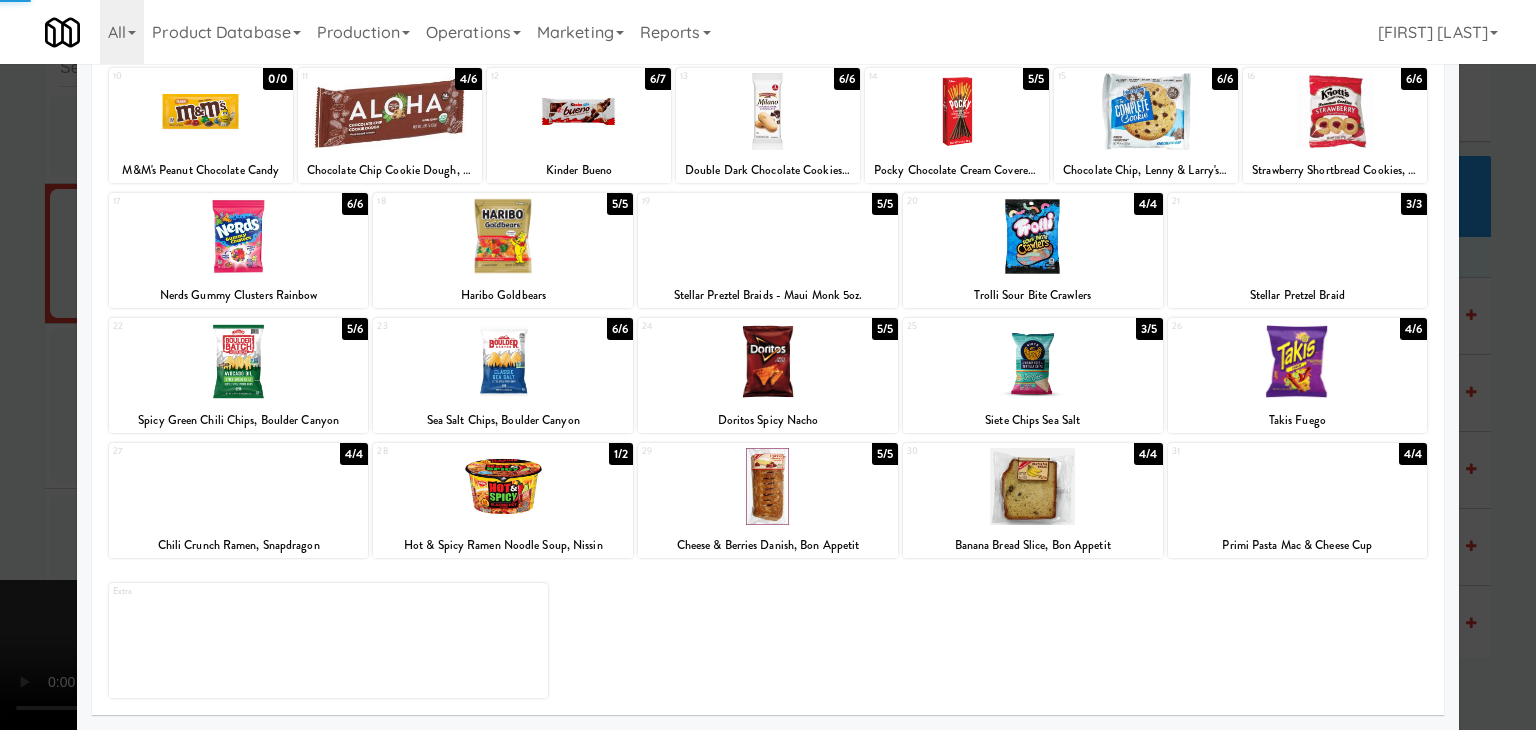 click at bounding box center (768, 365) 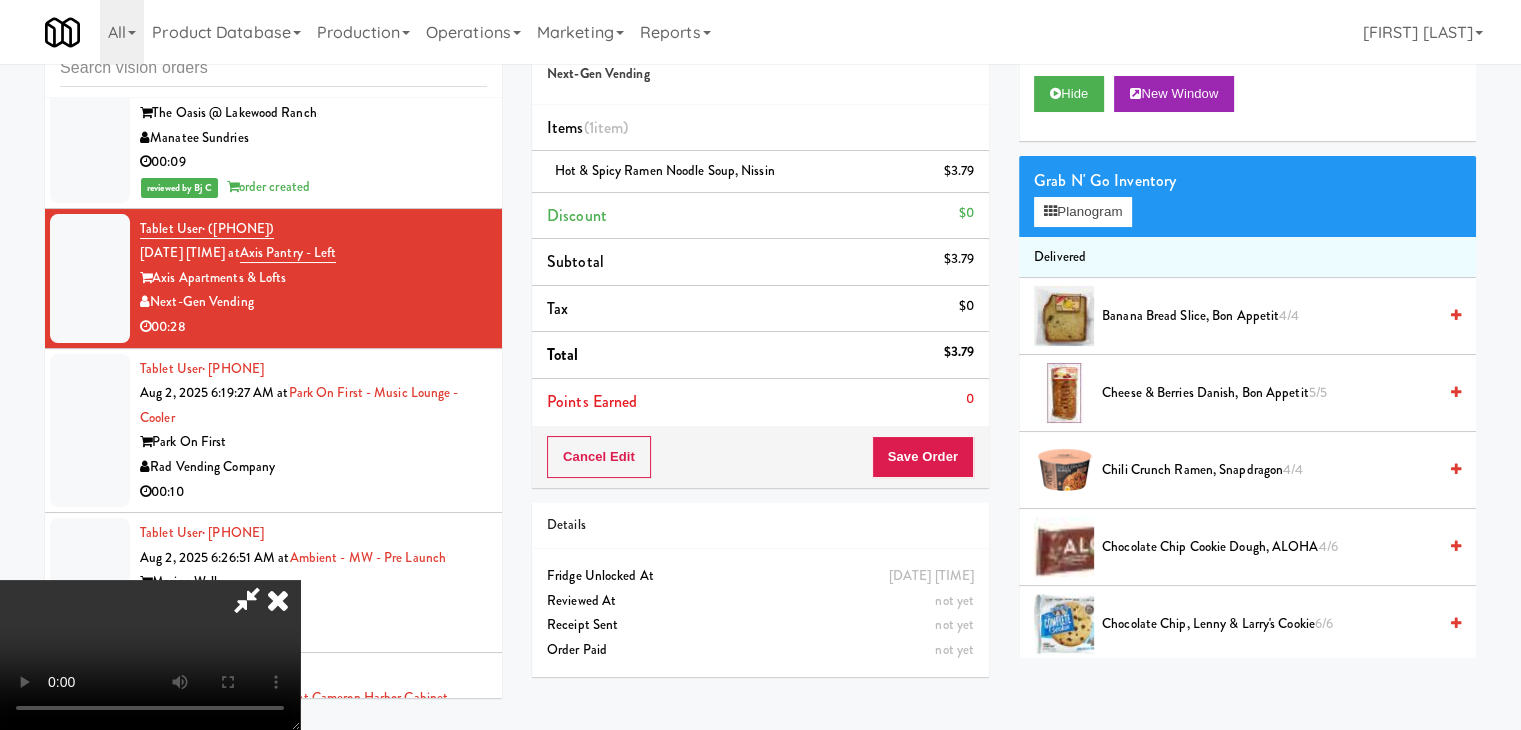 scroll, scrollTop: 200, scrollLeft: 0, axis: vertical 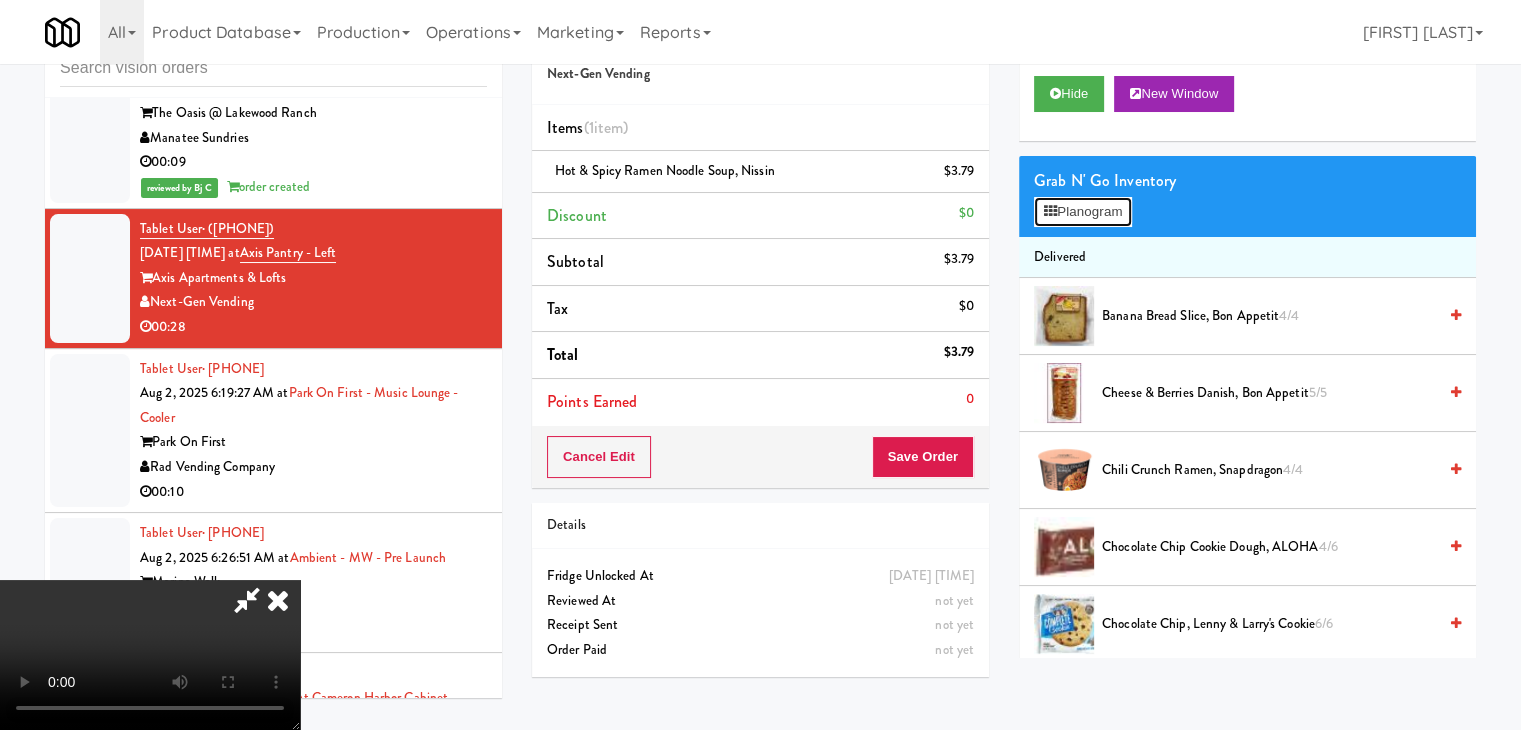 click on "Planogram" at bounding box center (1083, 212) 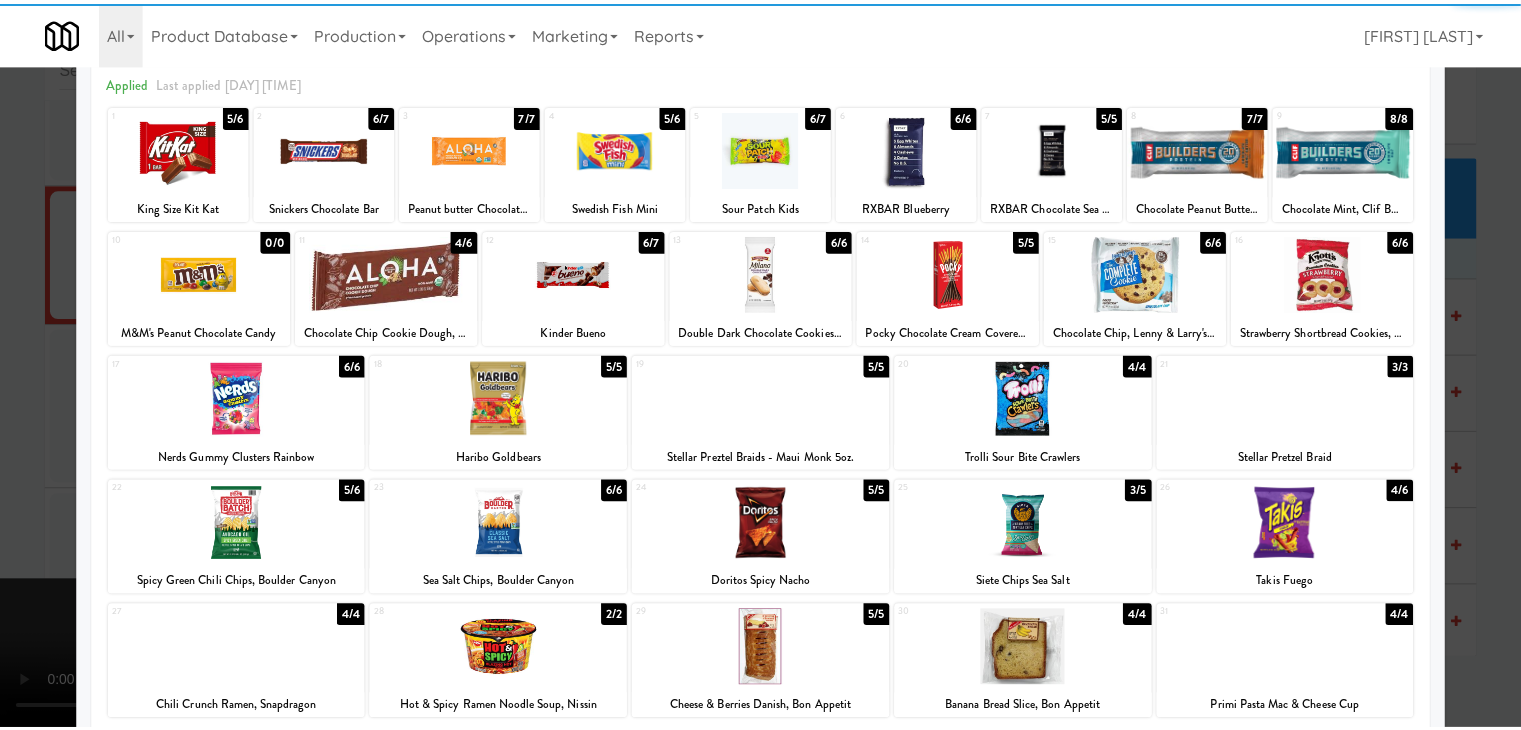 scroll, scrollTop: 252, scrollLeft: 0, axis: vertical 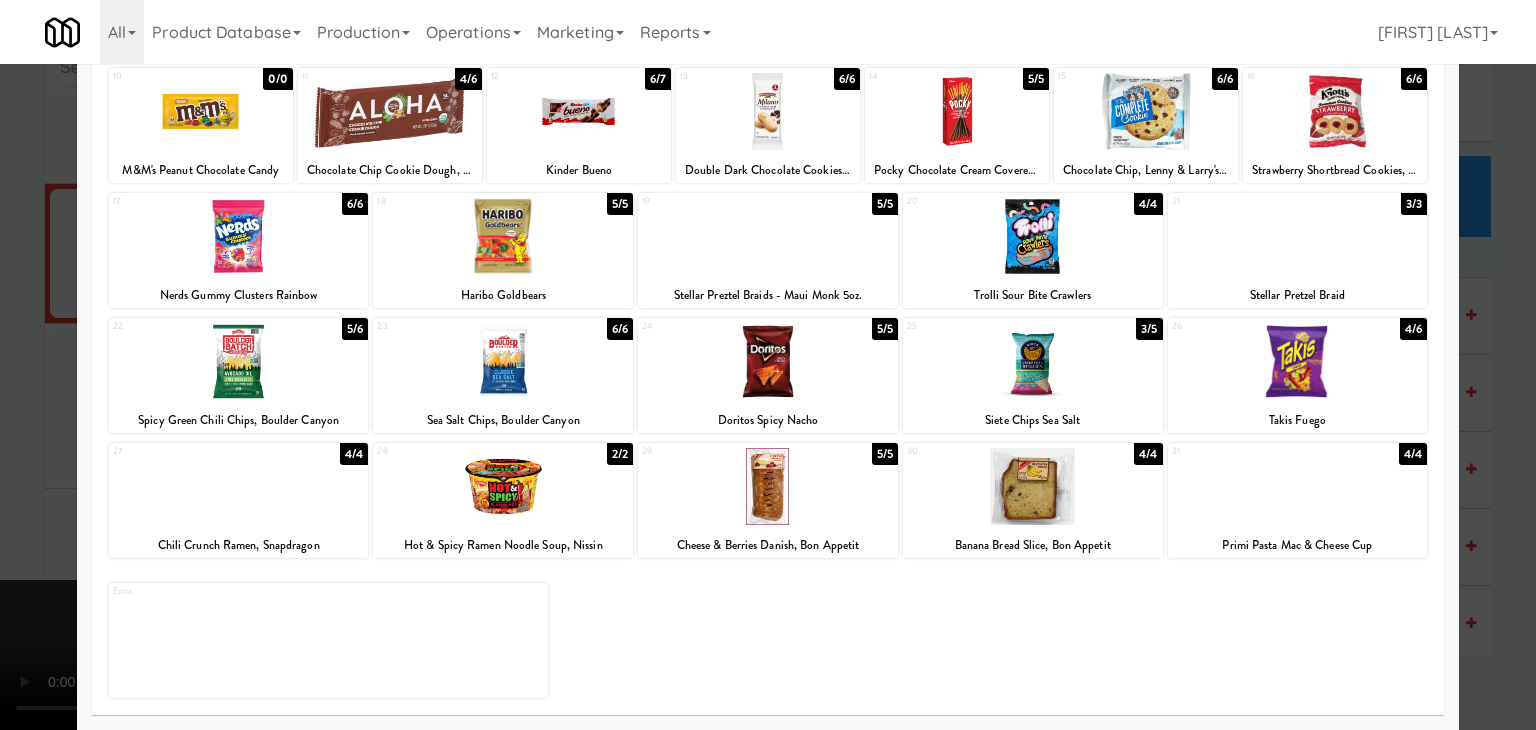 drag, startPoint x: 0, startPoint y: 531, endPoint x: 220, endPoint y: 533, distance: 220.0091 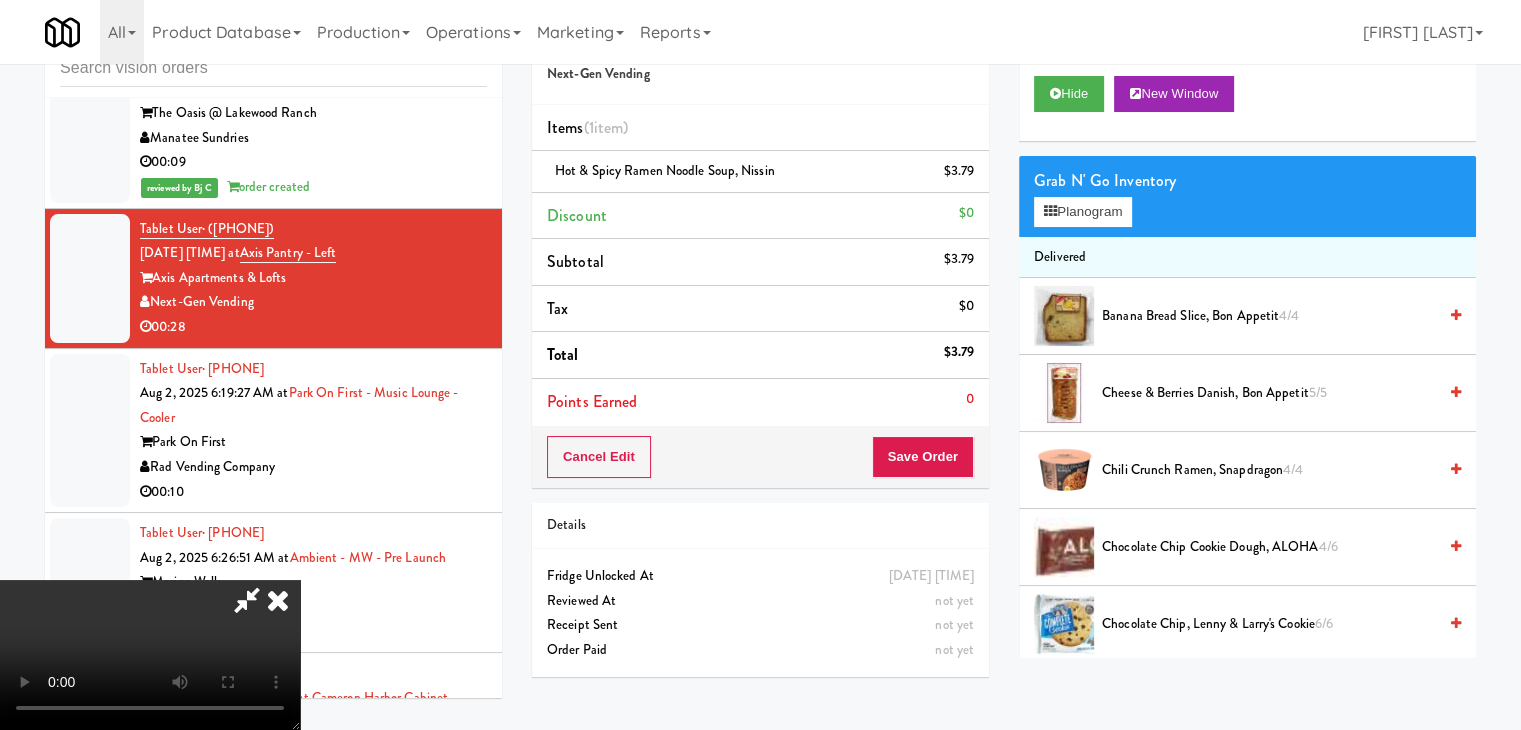 scroll, scrollTop: 281, scrollLeft: 0, axis: vertical 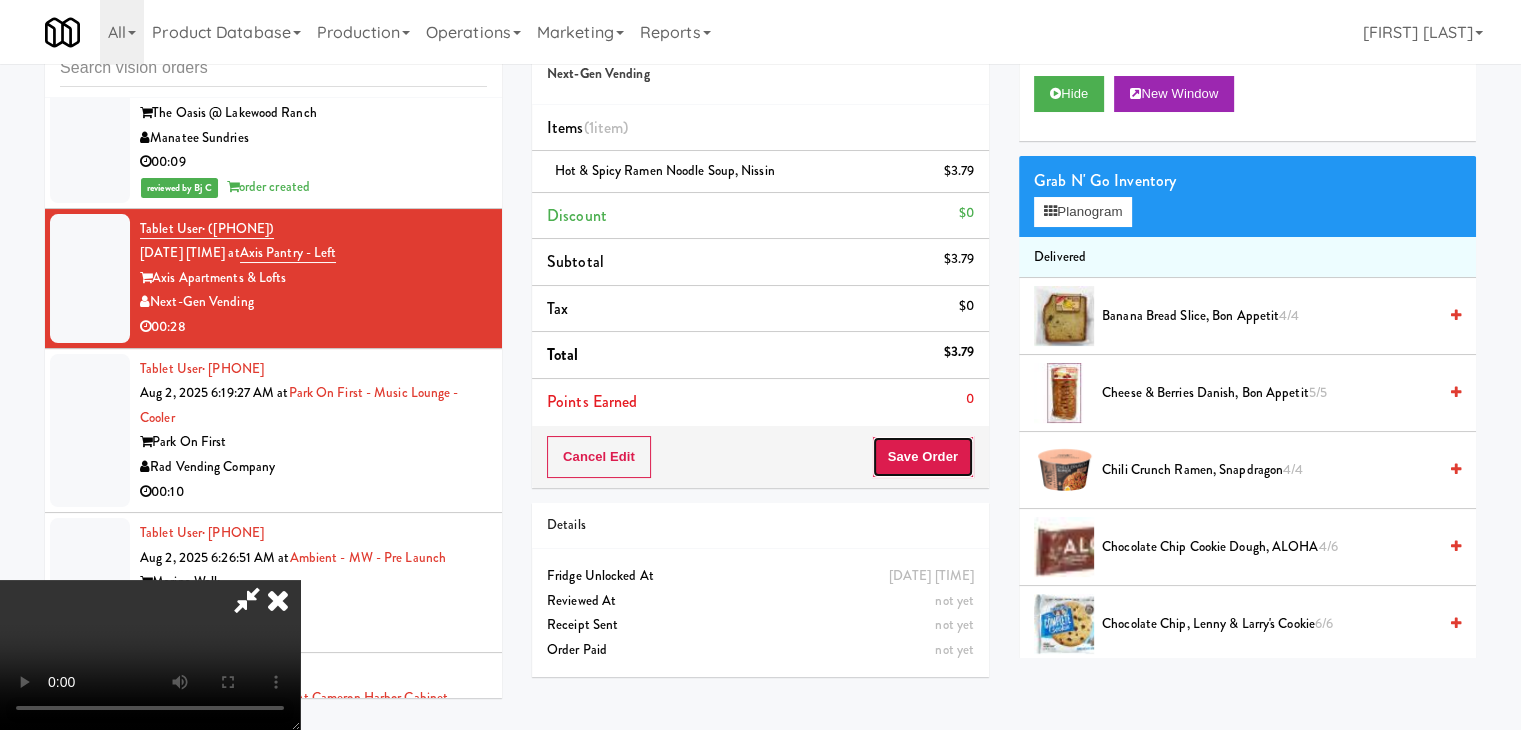 click on "Save Order" at bounding box center (923, 457) 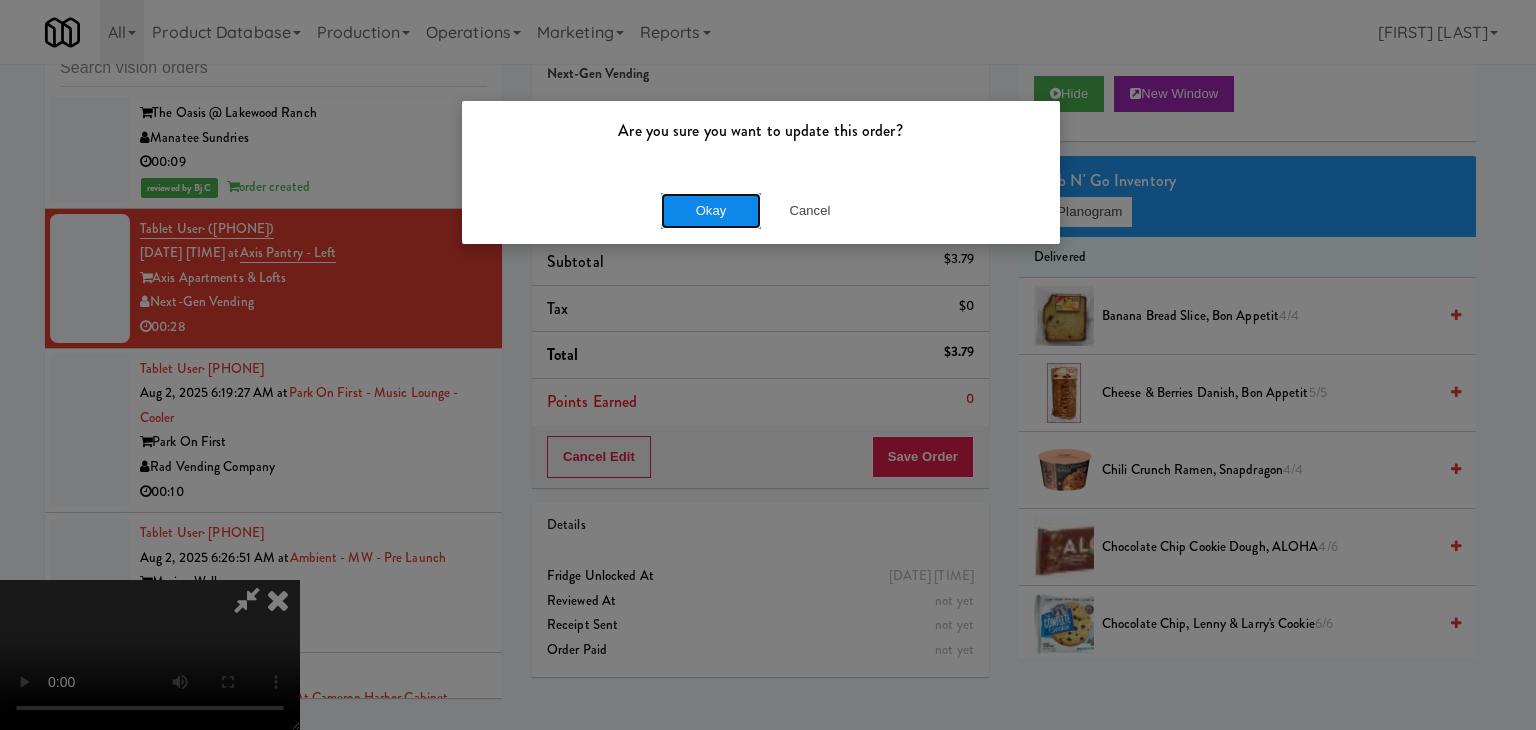 click on "Okay" at bounding box center (711, 211) 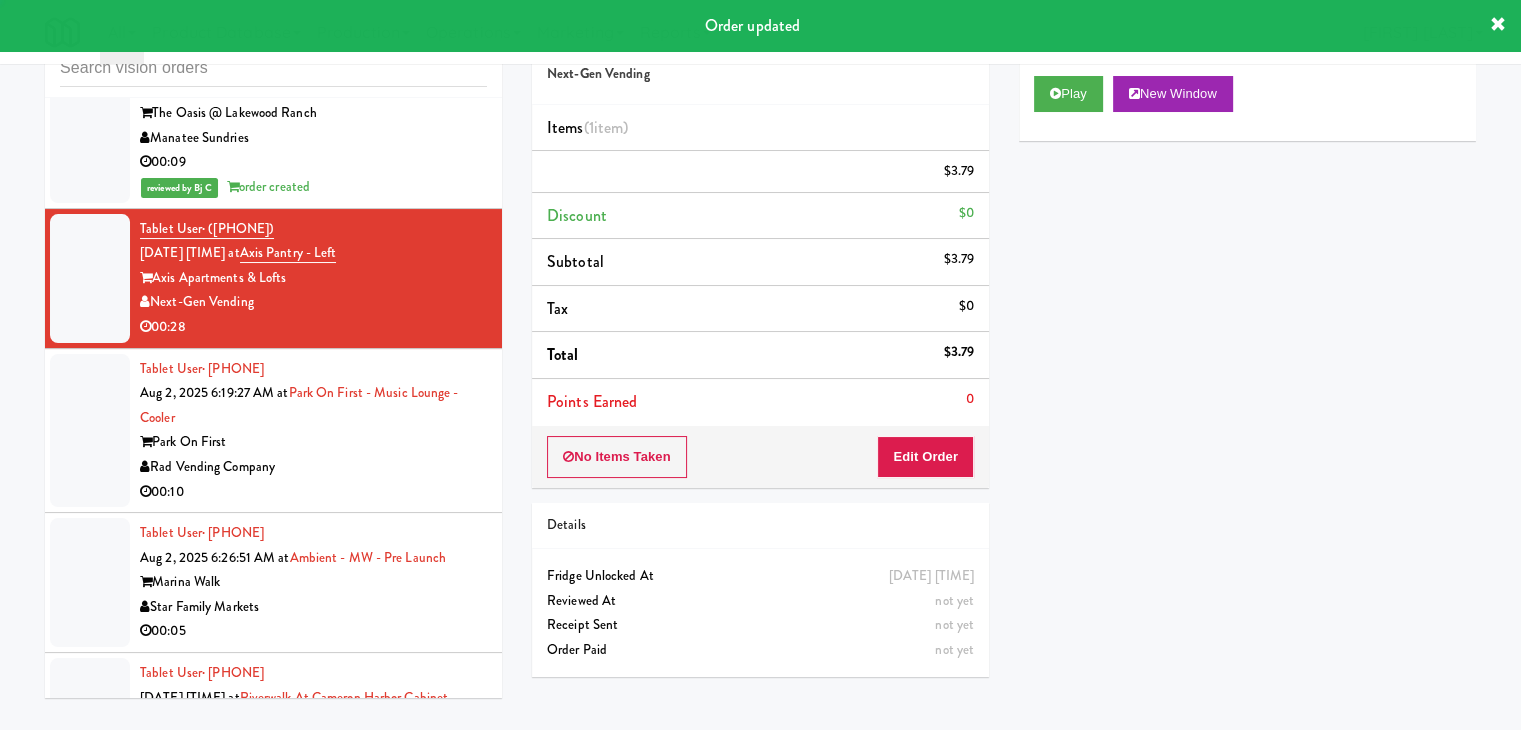 scroll, scrollTop: 0, scrollLeft: 0, axis: both 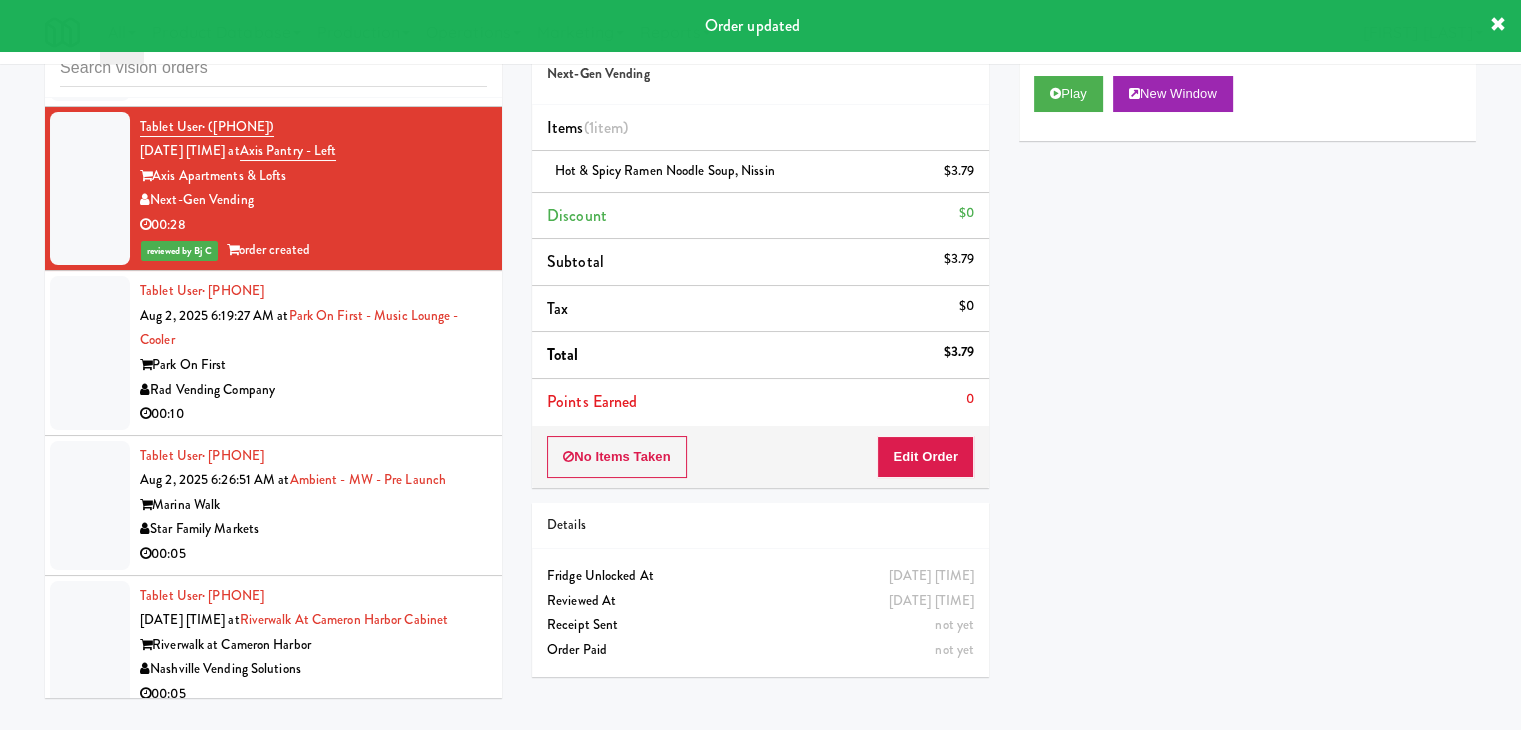 click on "Park On First" at bounding box center [313, 365] 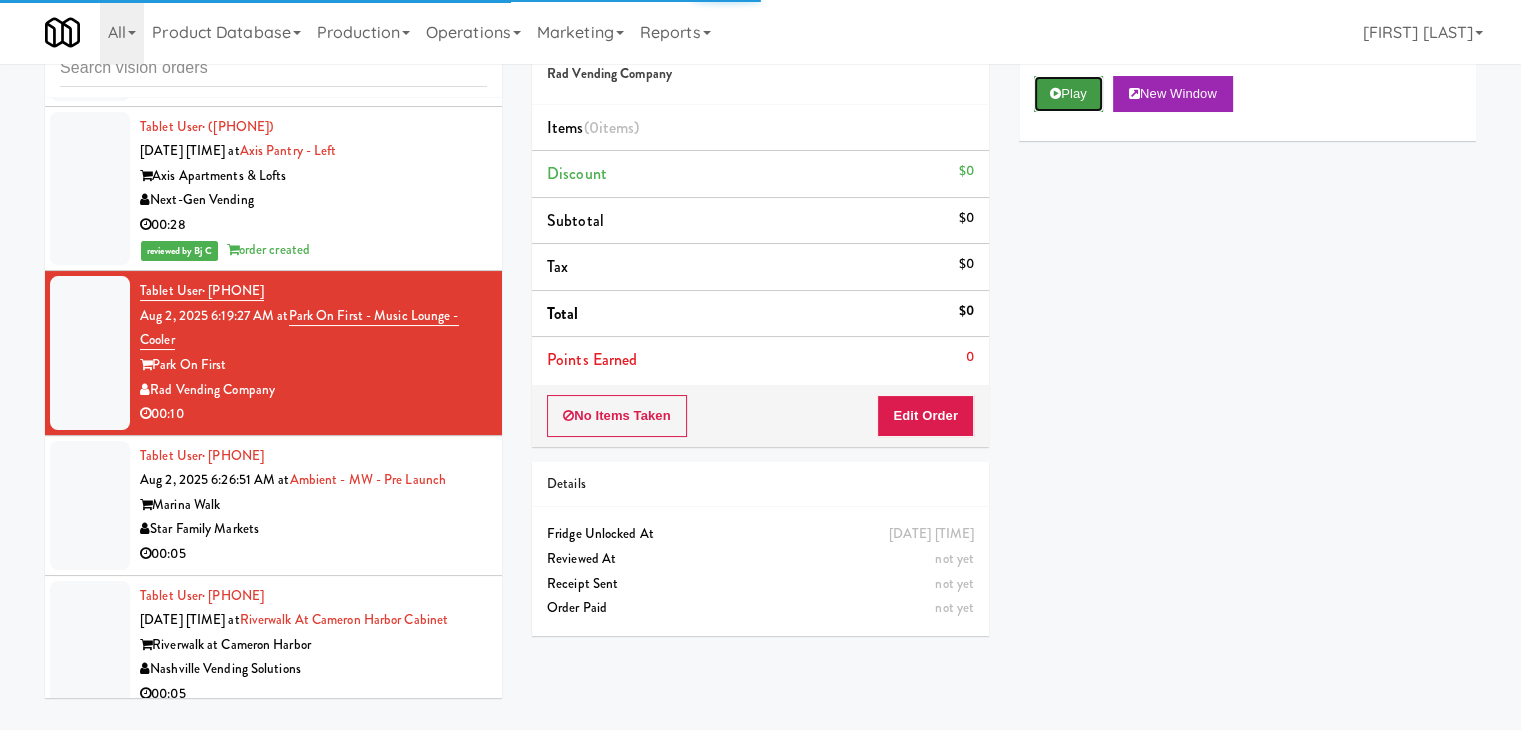 click on "Play" at bounding box center (1068, 94) 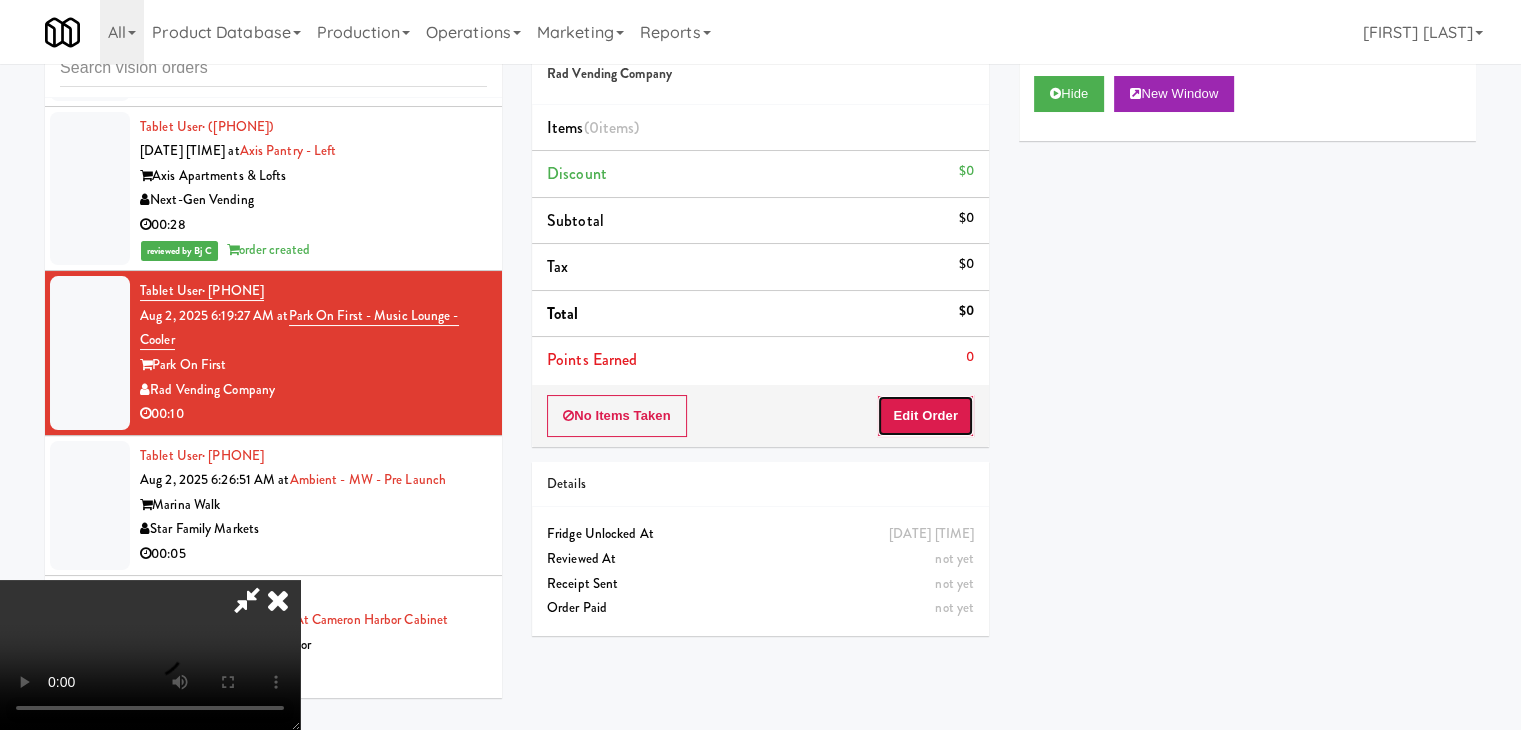 click on "Edit Order" at bounding box center (925, 416) 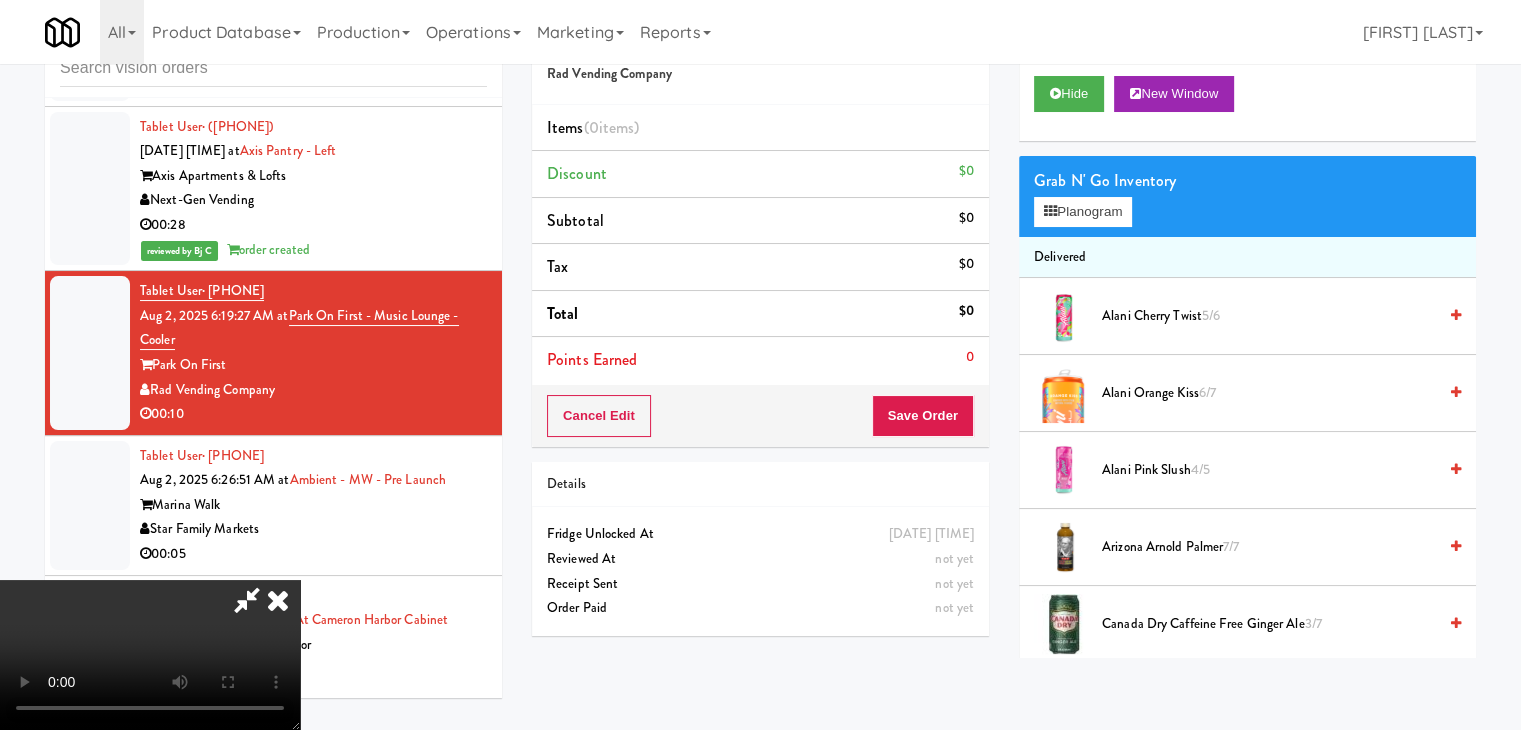 type 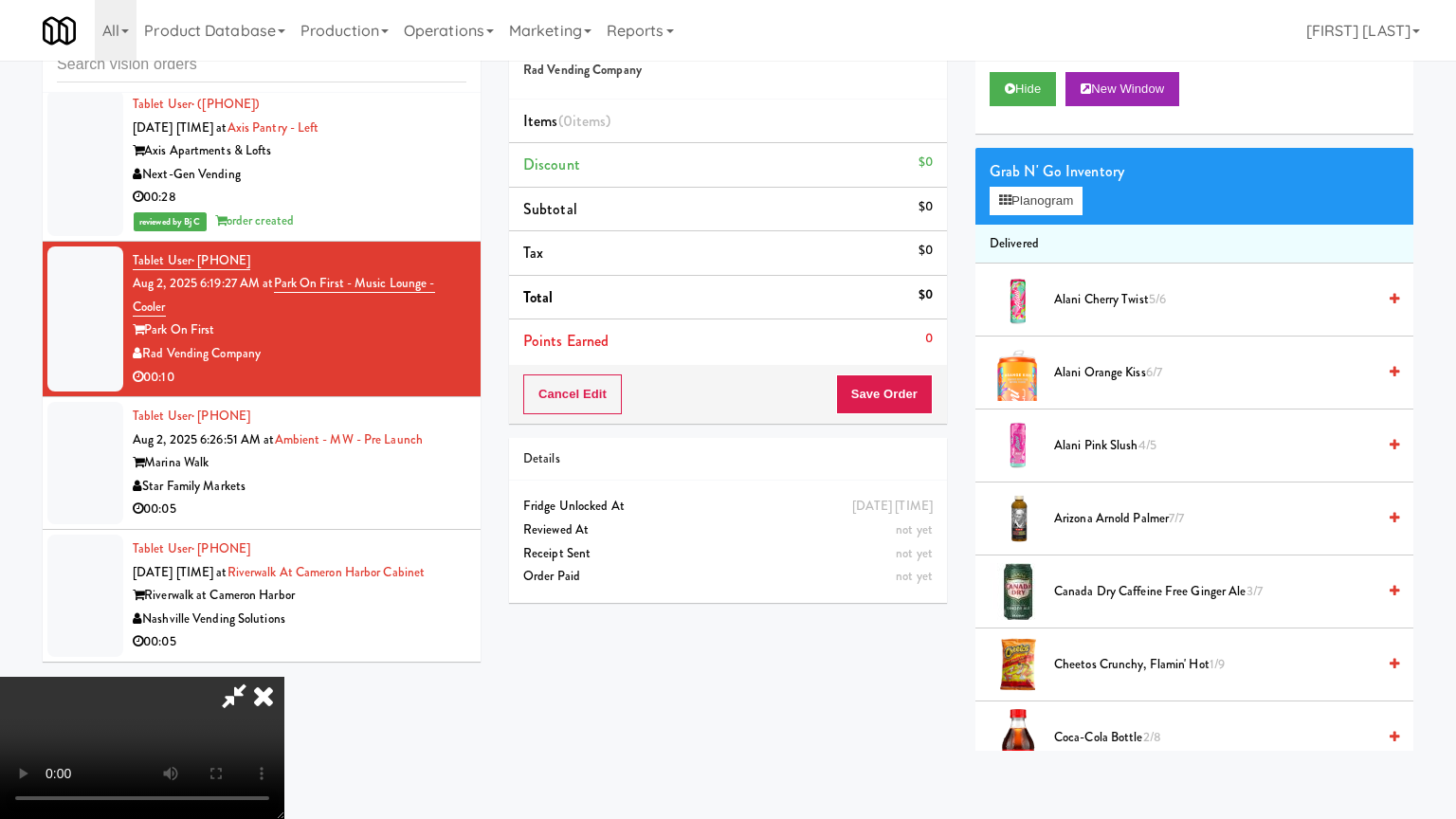 click at bounding box center (142, 748) 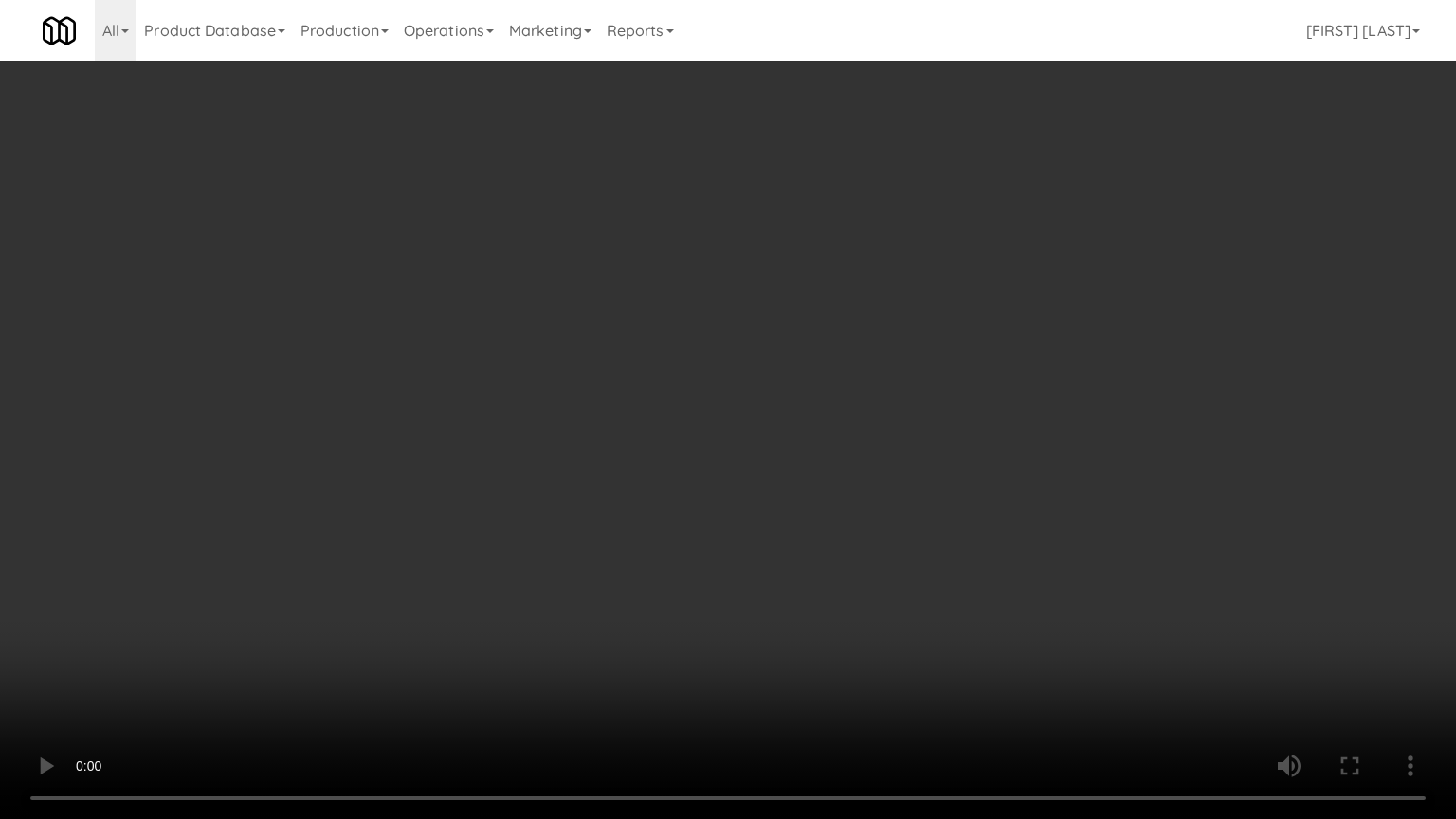 click at bounding box center [728, 410] 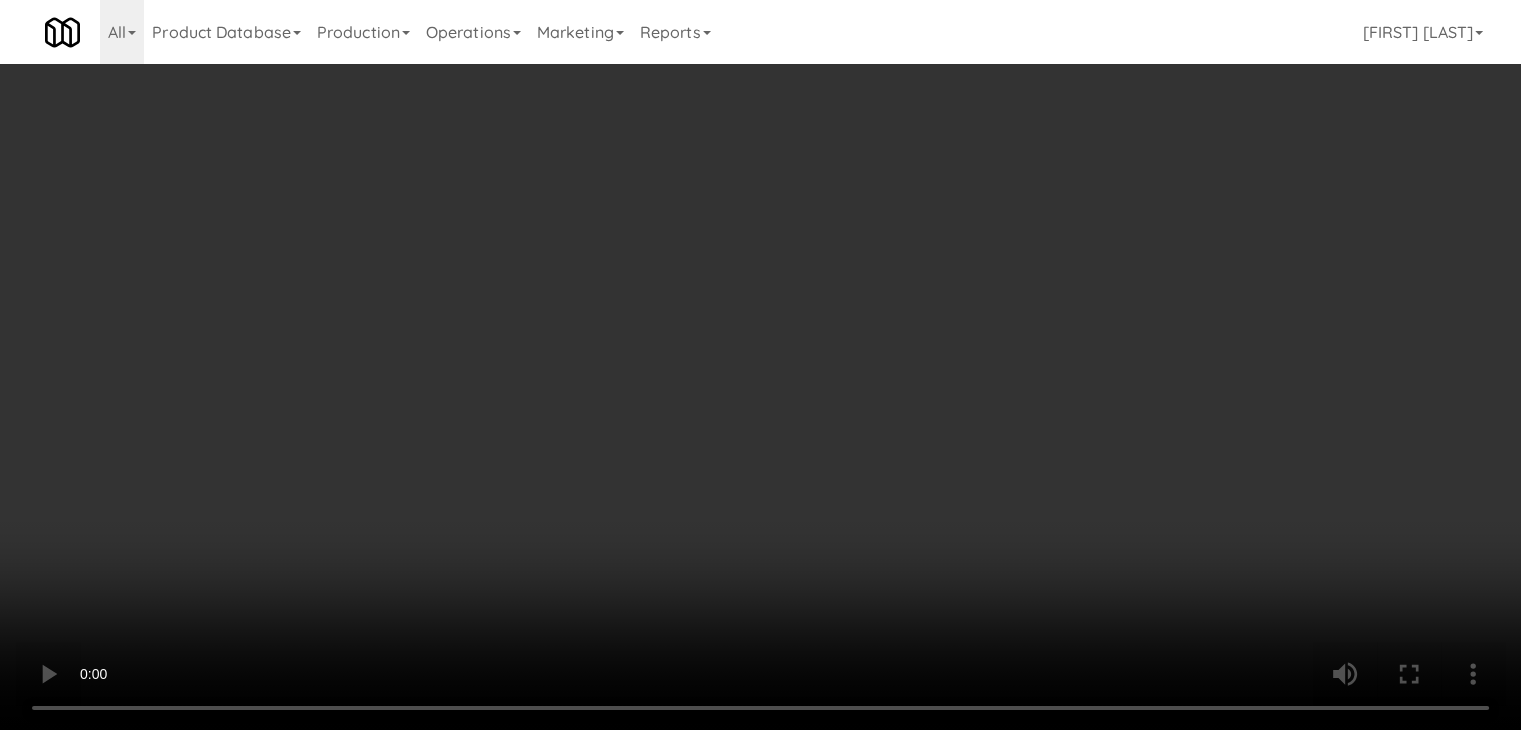 drag, startPoint x: 848, startPoint y: 361, endPoint x: 964, endPoint y: 294, distance: 133.95895 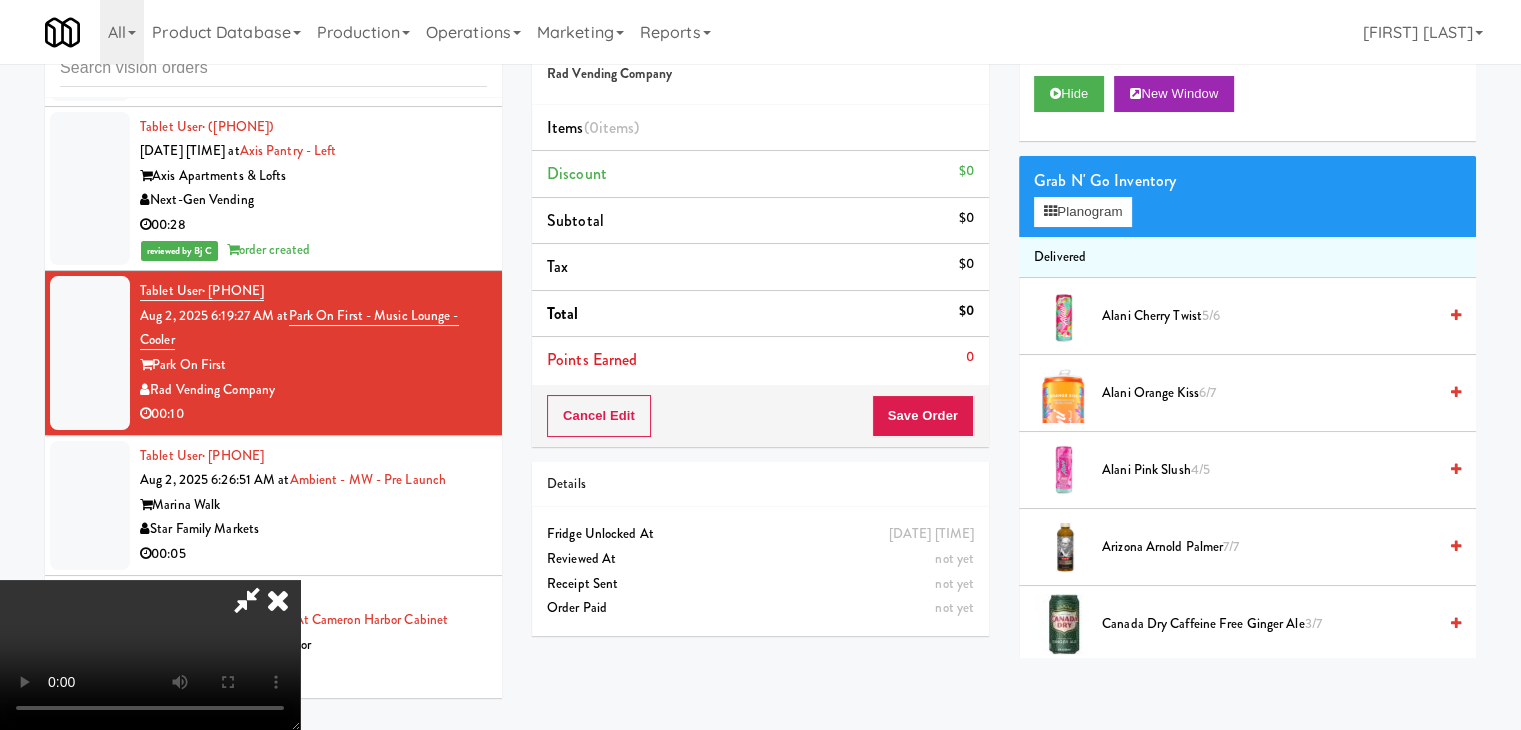 click at bounding box center [150, 655] 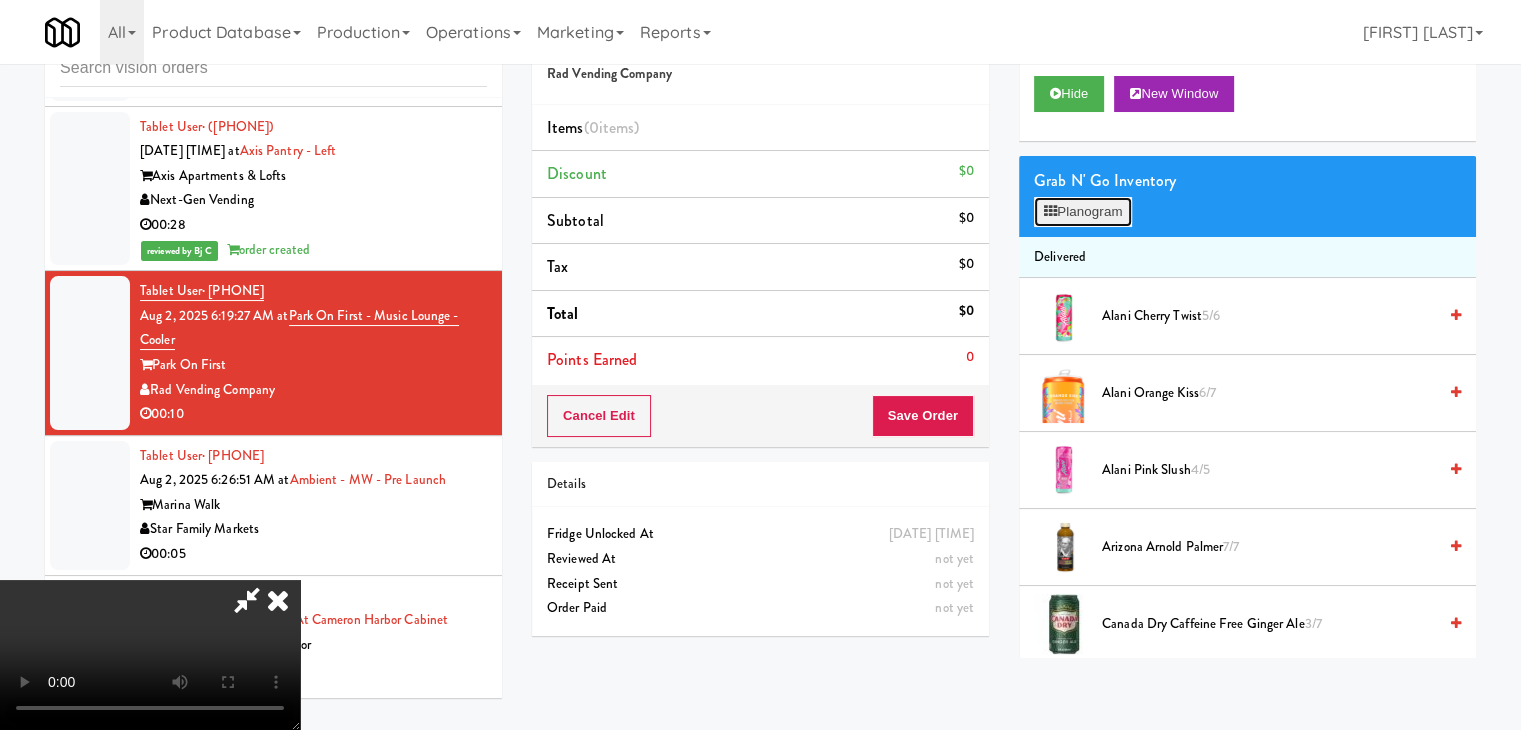 click on "Planogram" at bounding box center [1083, 212] 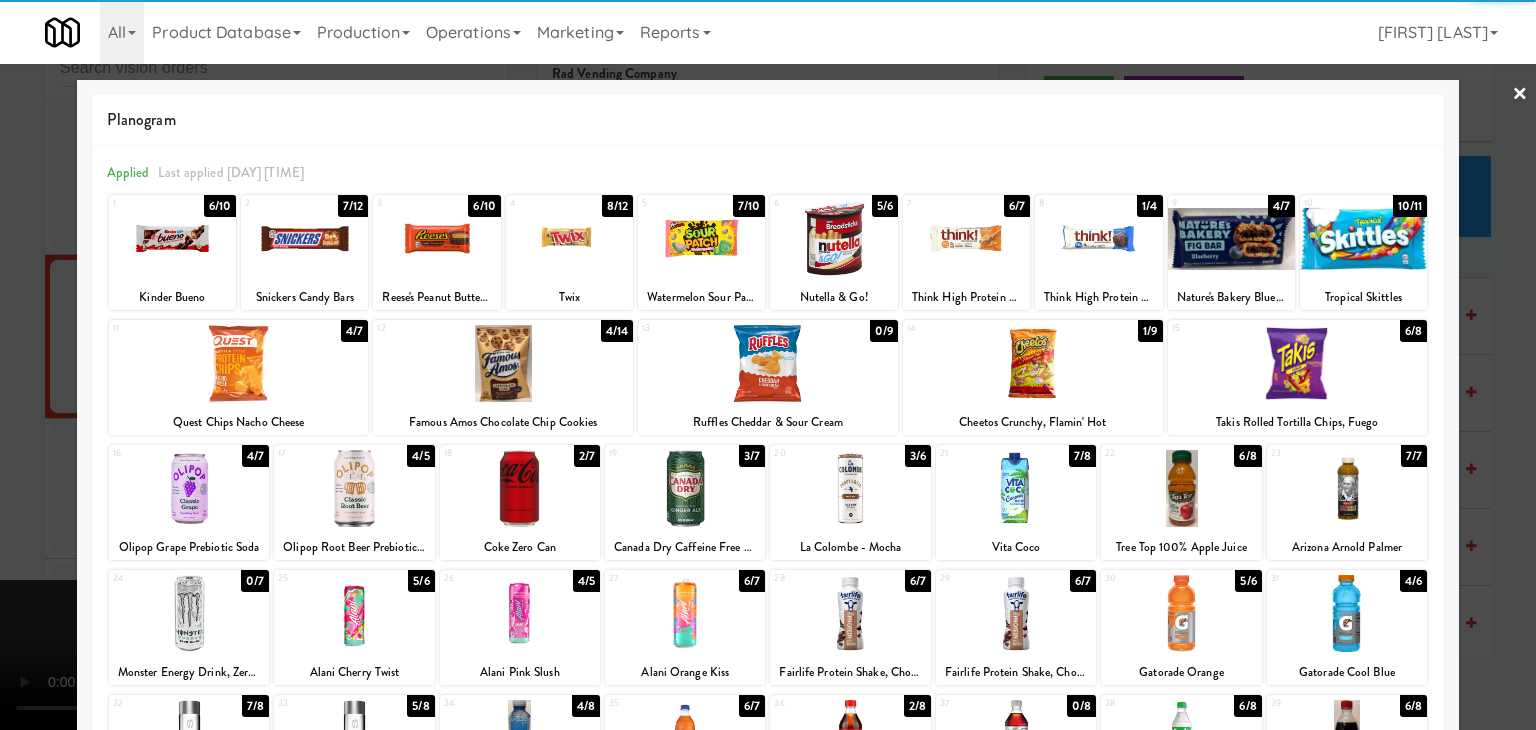 click at bounding box center [1298, 363] 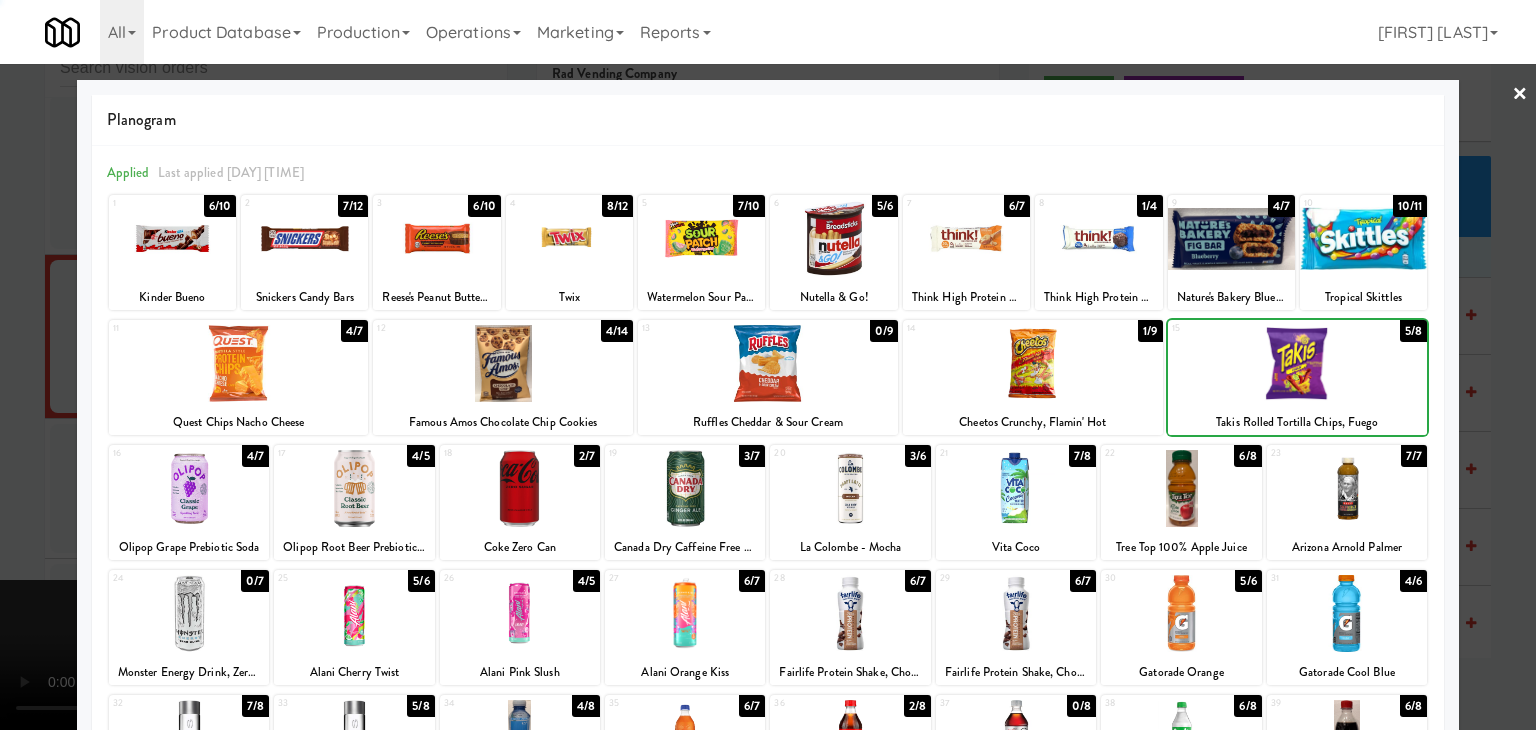 click at bounding box center (768, 365) 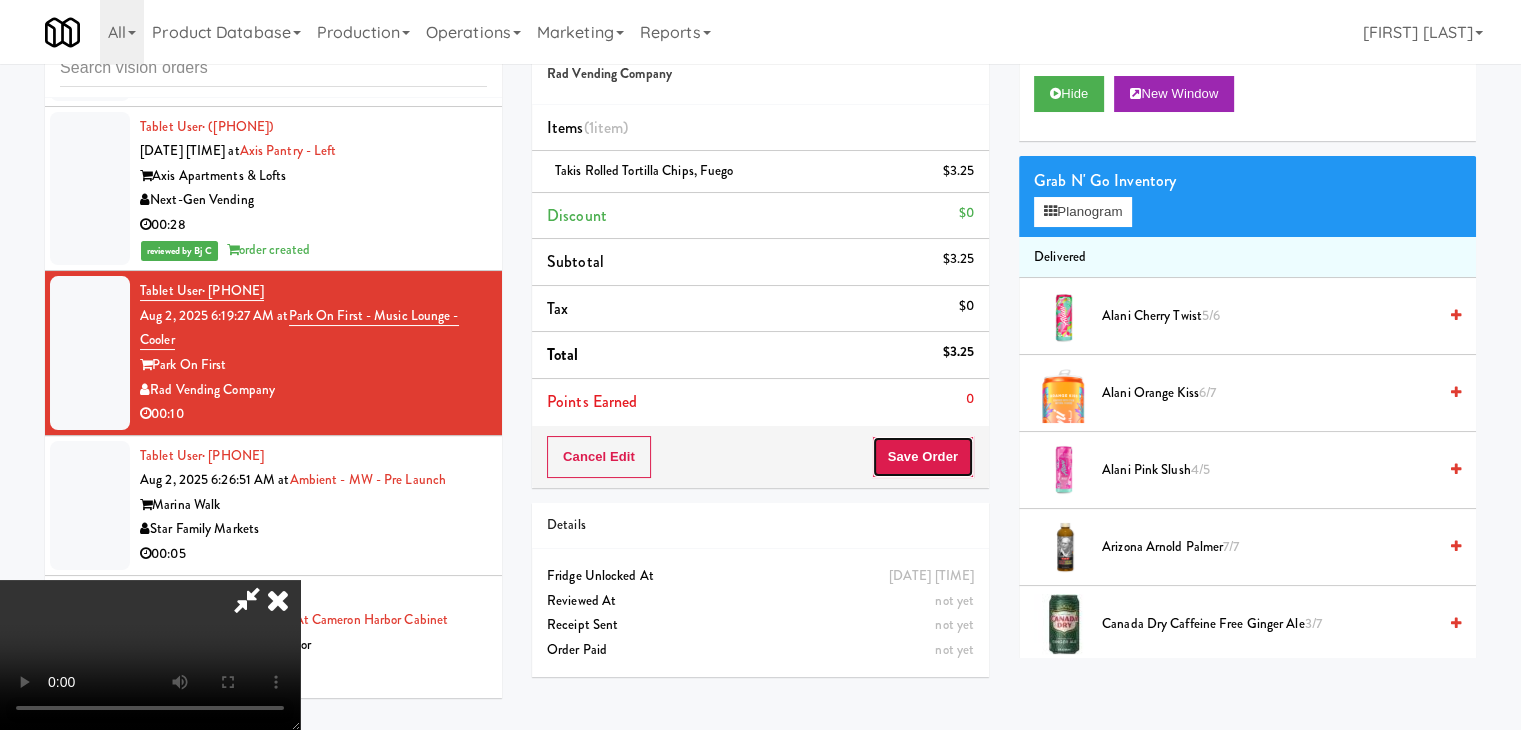 click on "Save Order" at bounding box center (923, 457) 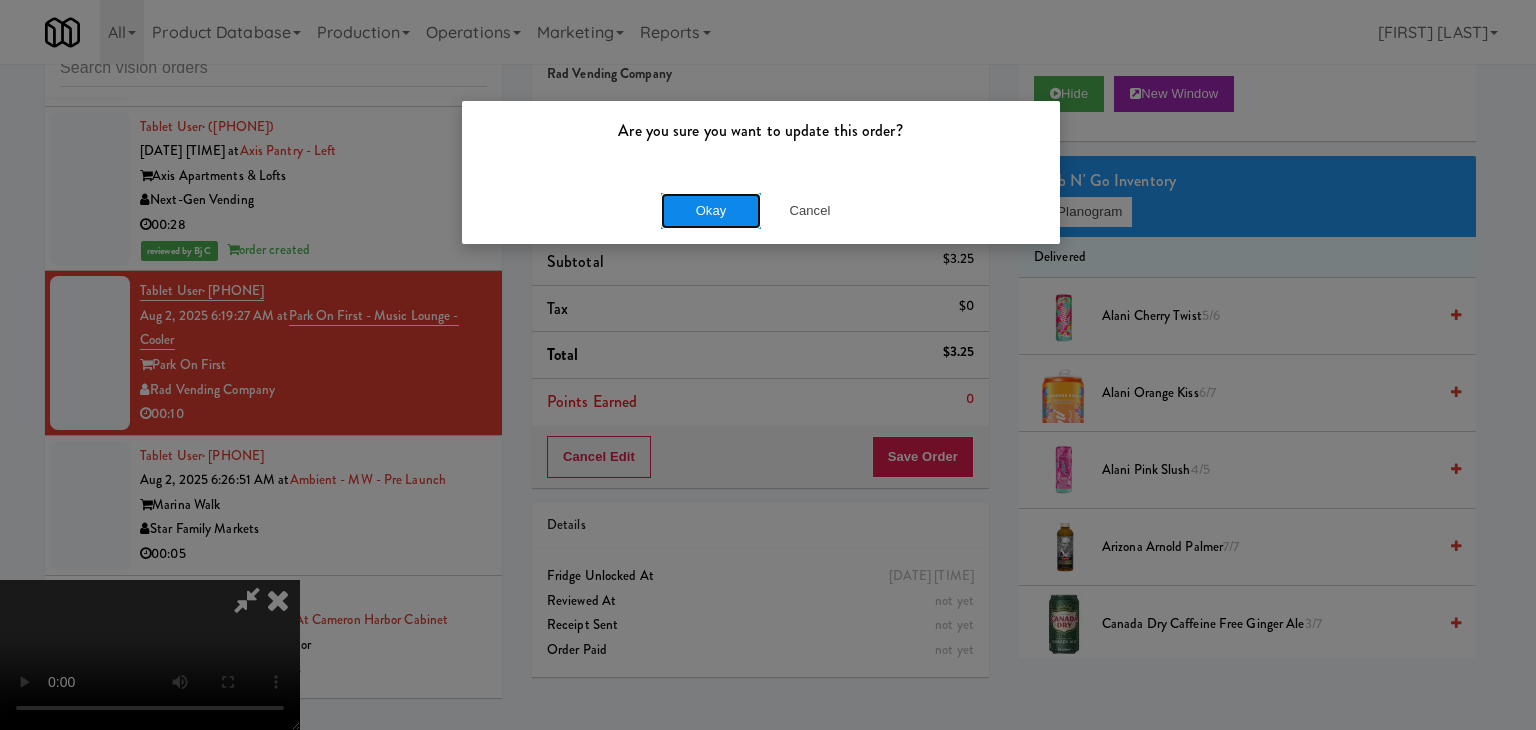 click on "Okay" at bounding box center (711, 211) 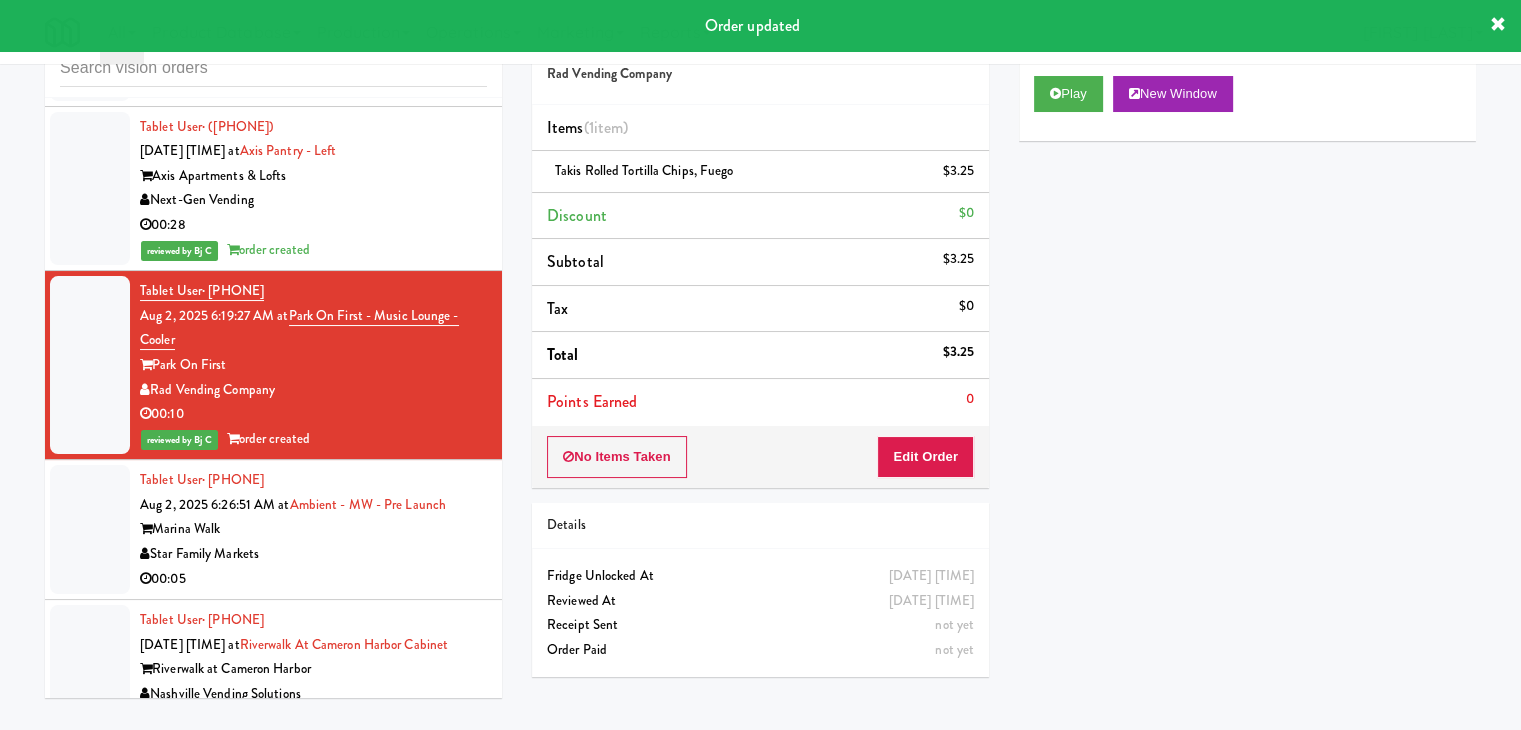 drag, startPoint x: 376, startPoint y: 505, endPoint x: 427, endPoint y: 485, distance: 54.781384 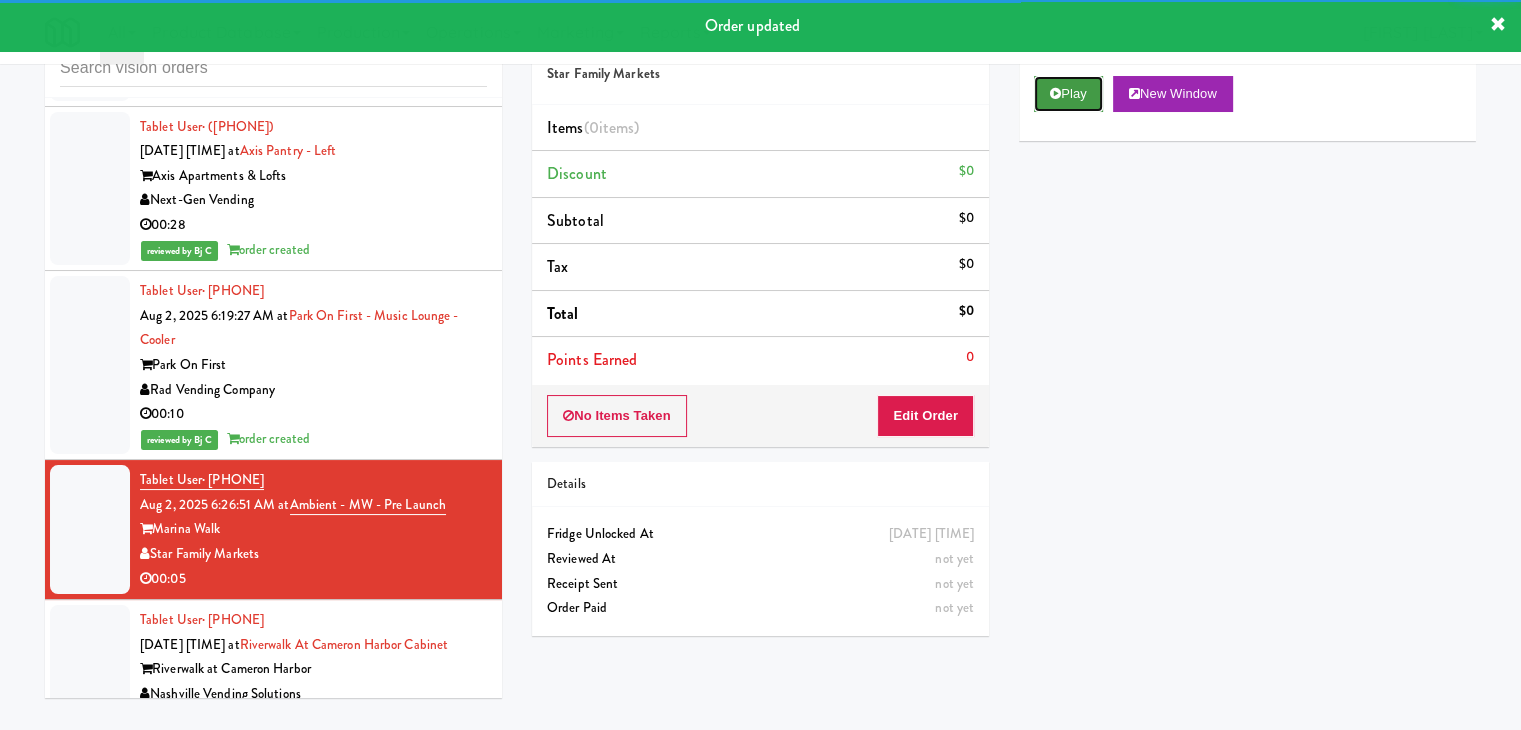 drag, startPoint x: 1056, startPoint y: 101, endPoint x: 967, endPoint y: 360, distance: 273.86493 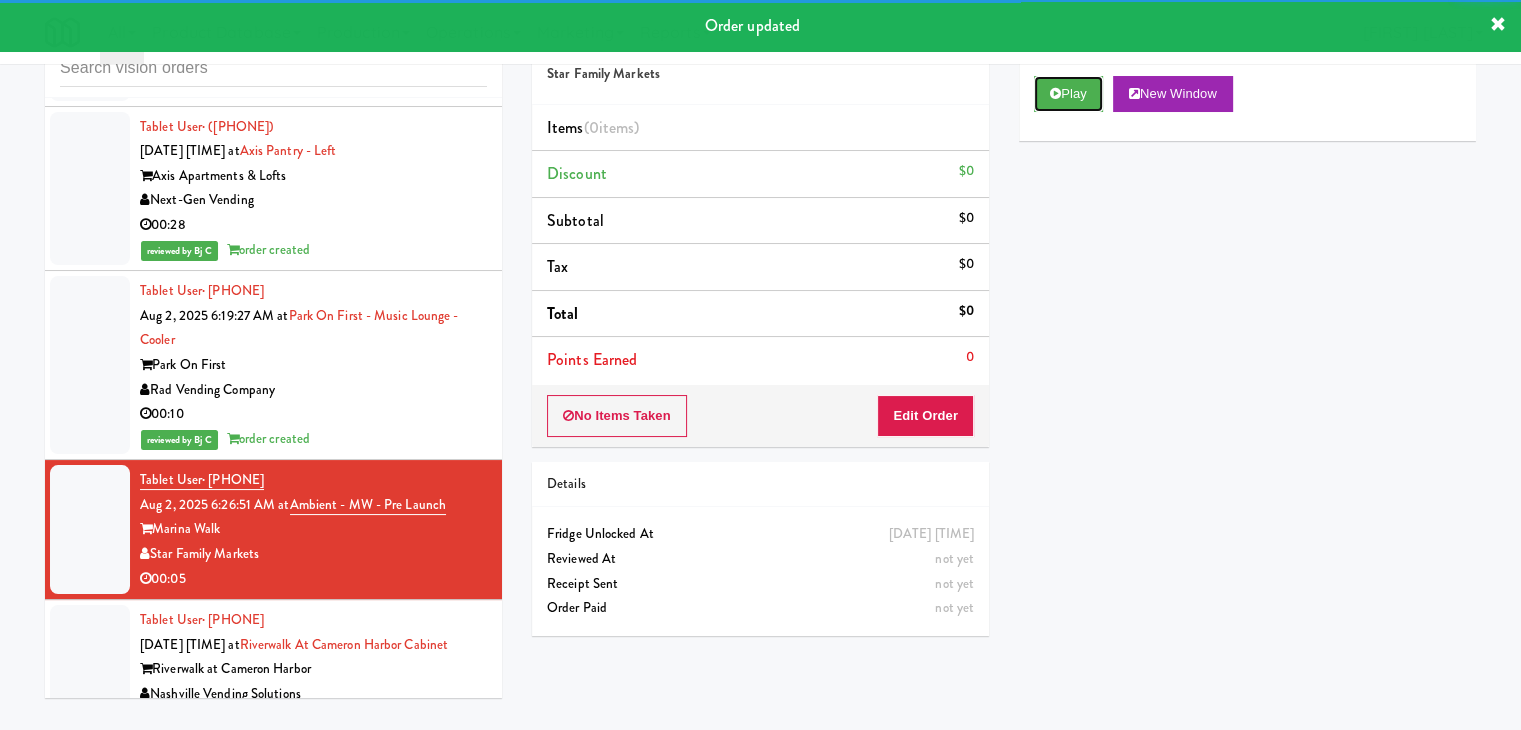 click on "Play" at bounding box center (1068, 94) 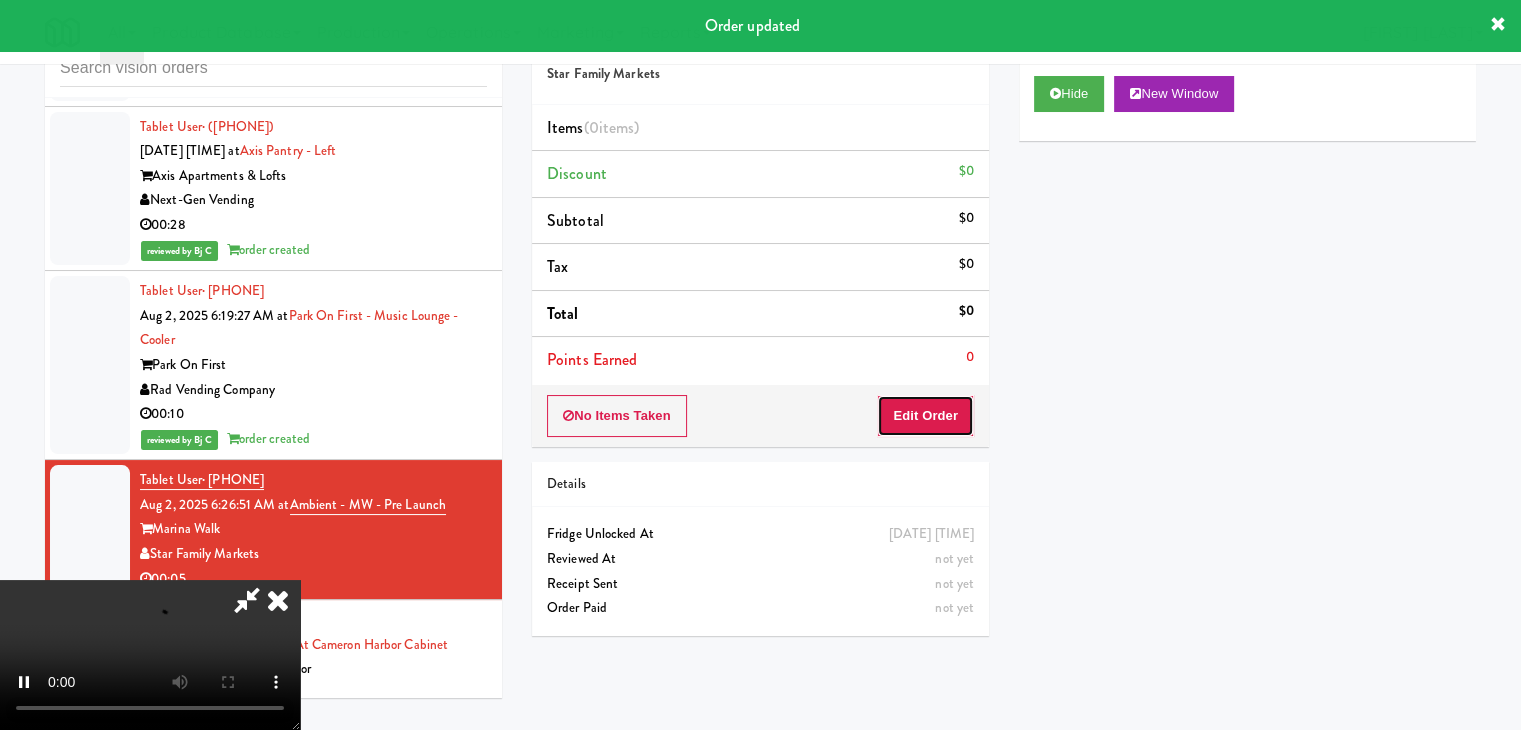 click on "Edit Order" at bounding box center (925, 416) 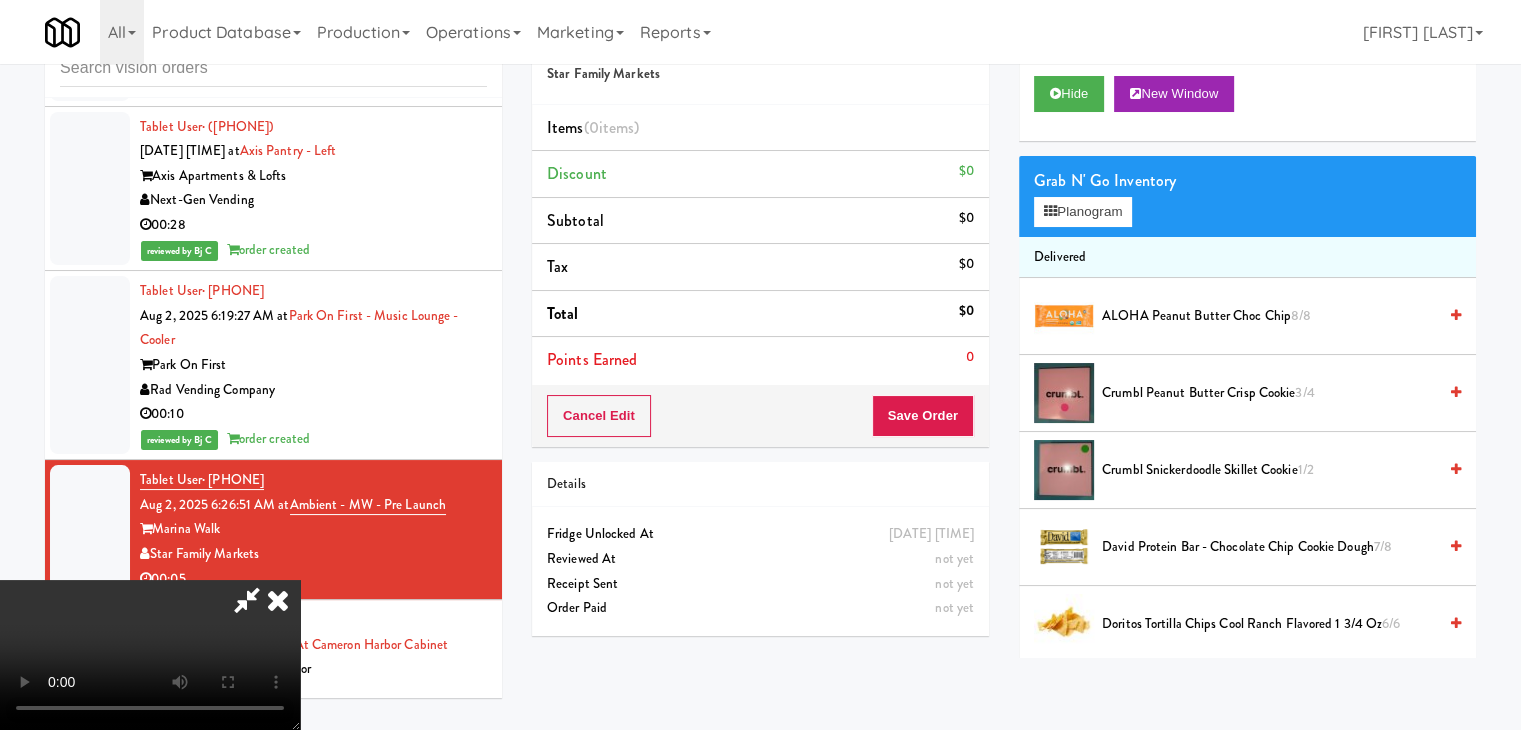scroll, scrollTop: 281, scrollLeft: 0, axis: vertical 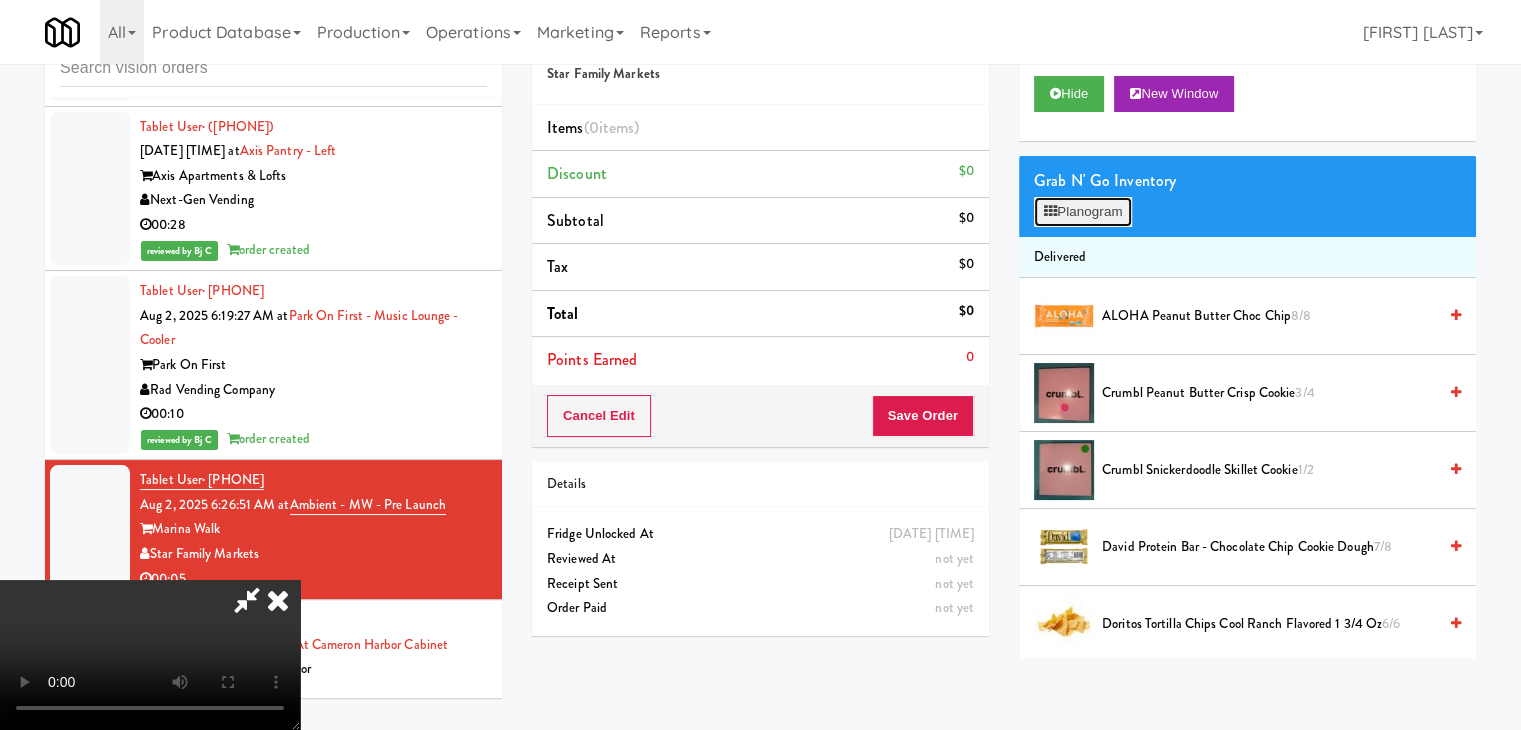 click on "Planogram" at bounding box center [1083, 212] 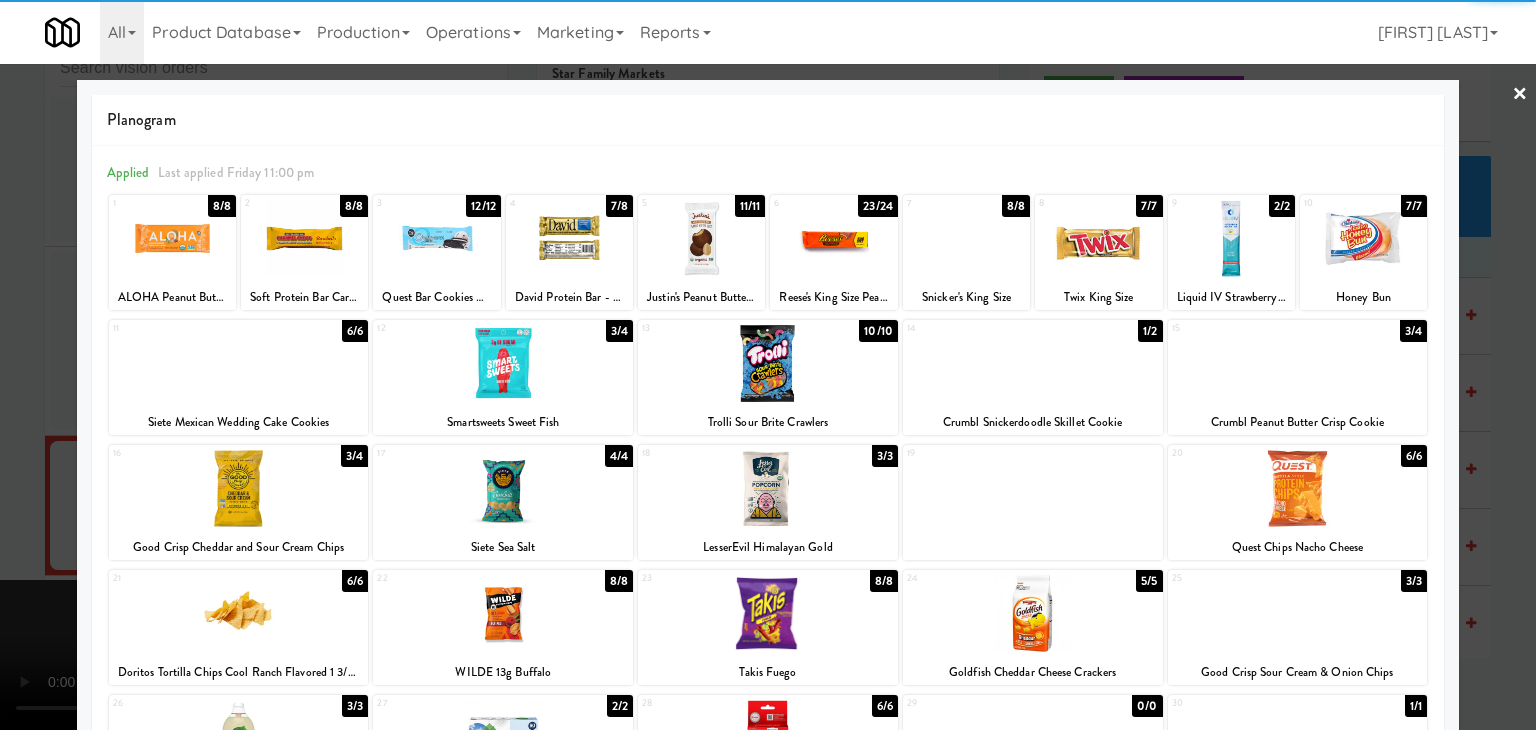 drag, startPoint x: 1185, startPoint y: 253, endPoint x: 1294, endPoint y: 283, distance: 113.053085 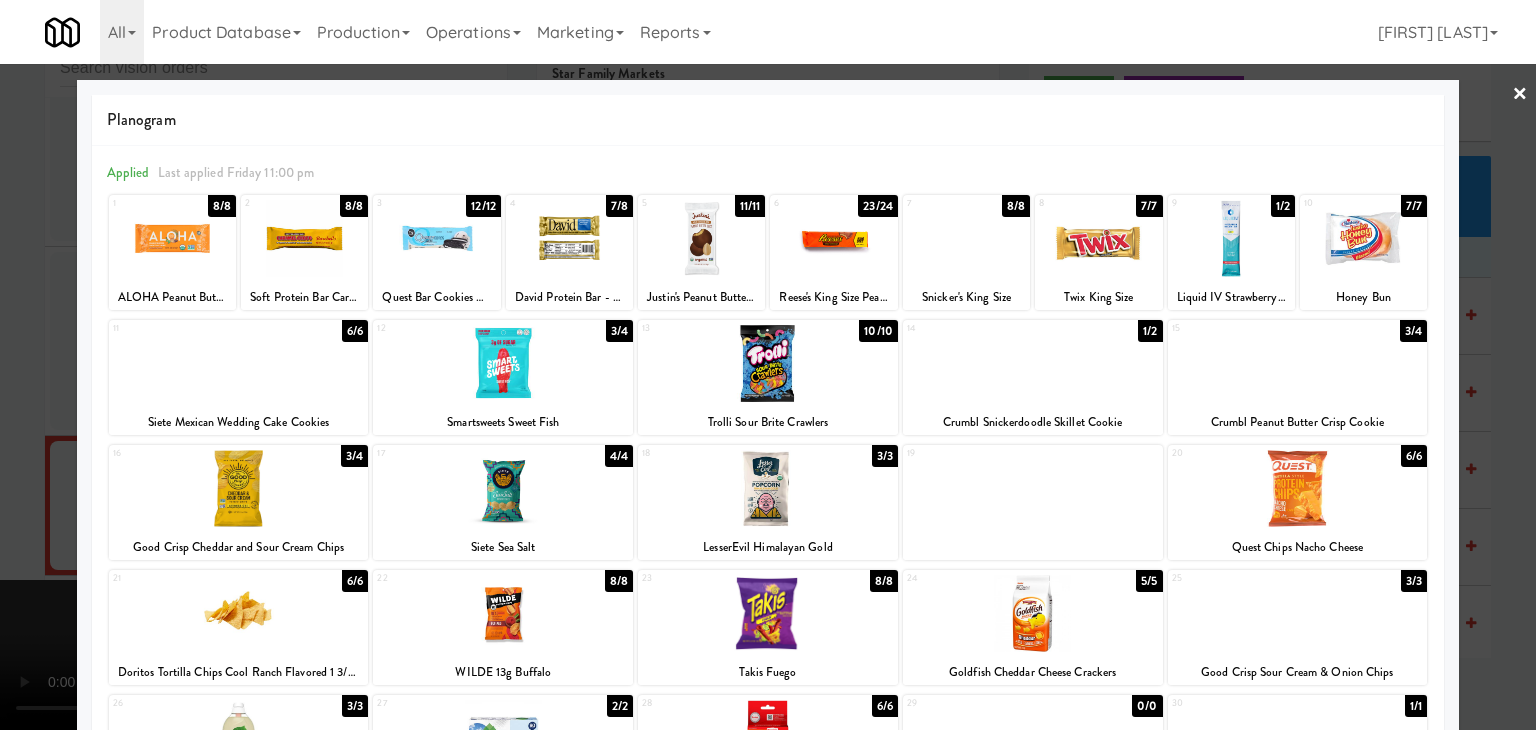 click at bounding box center [768, 365] 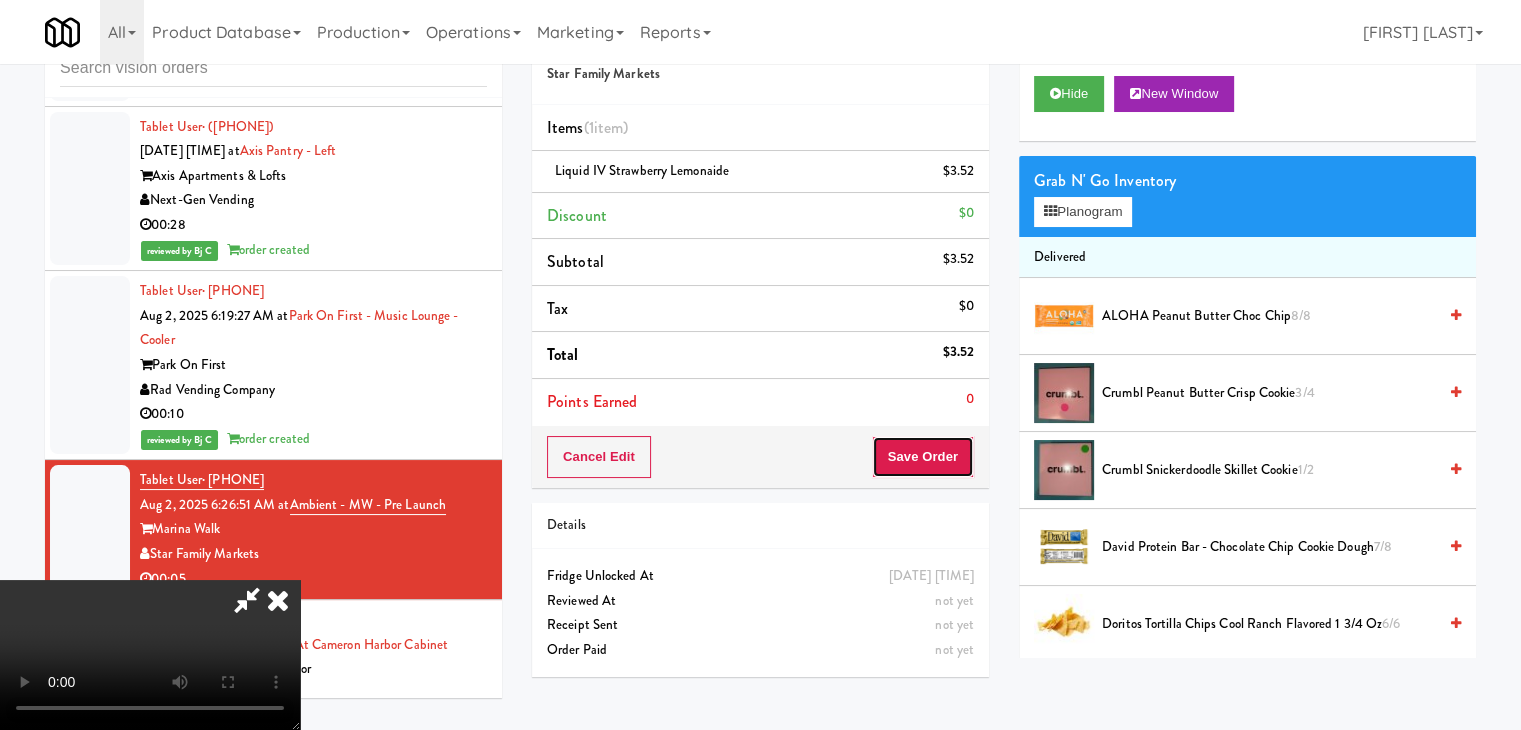 click on "Save Order" at bounding box center [923, 457] 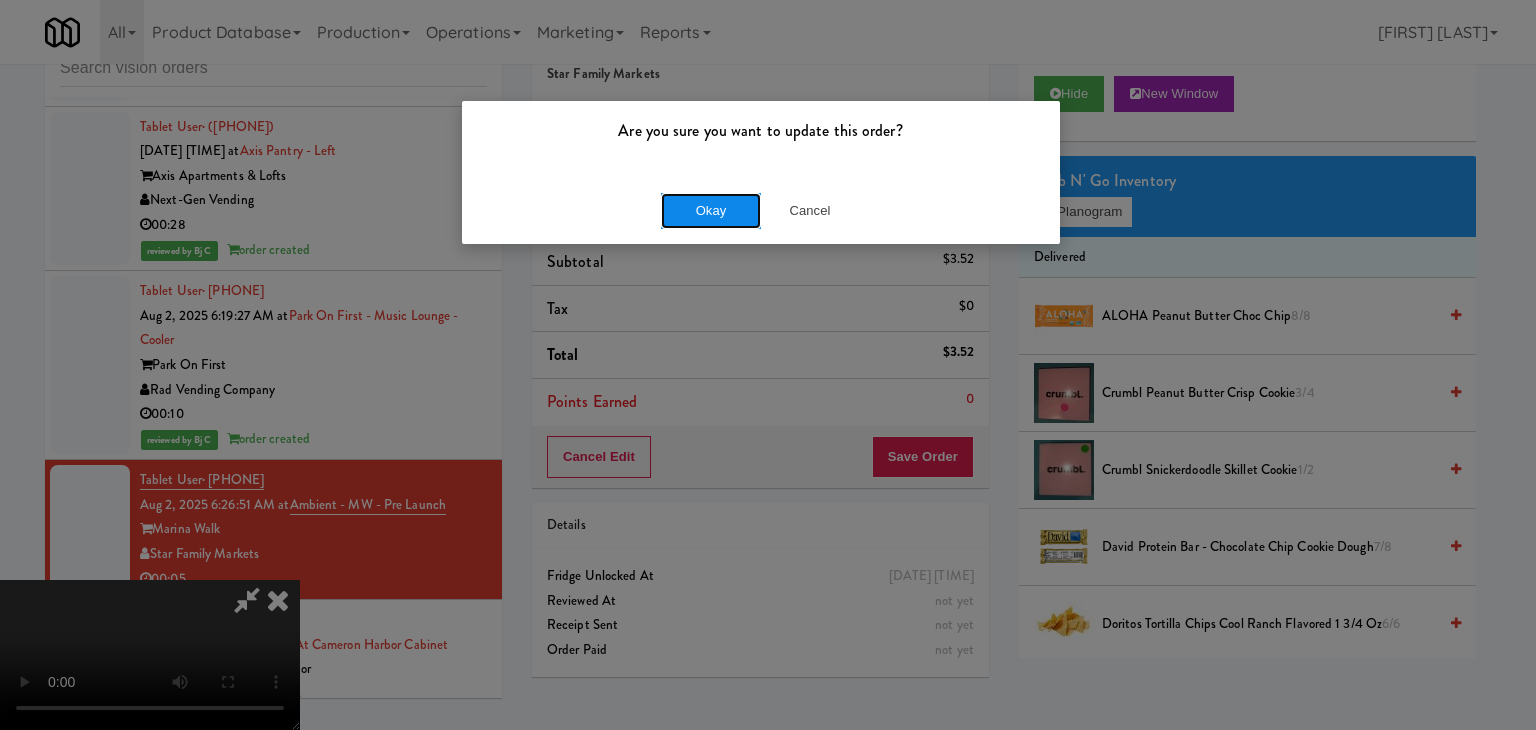 drag, startPoint x: 672, startPoint y: 202, endPoint x: 683, endPoint y: 202, distance: 11 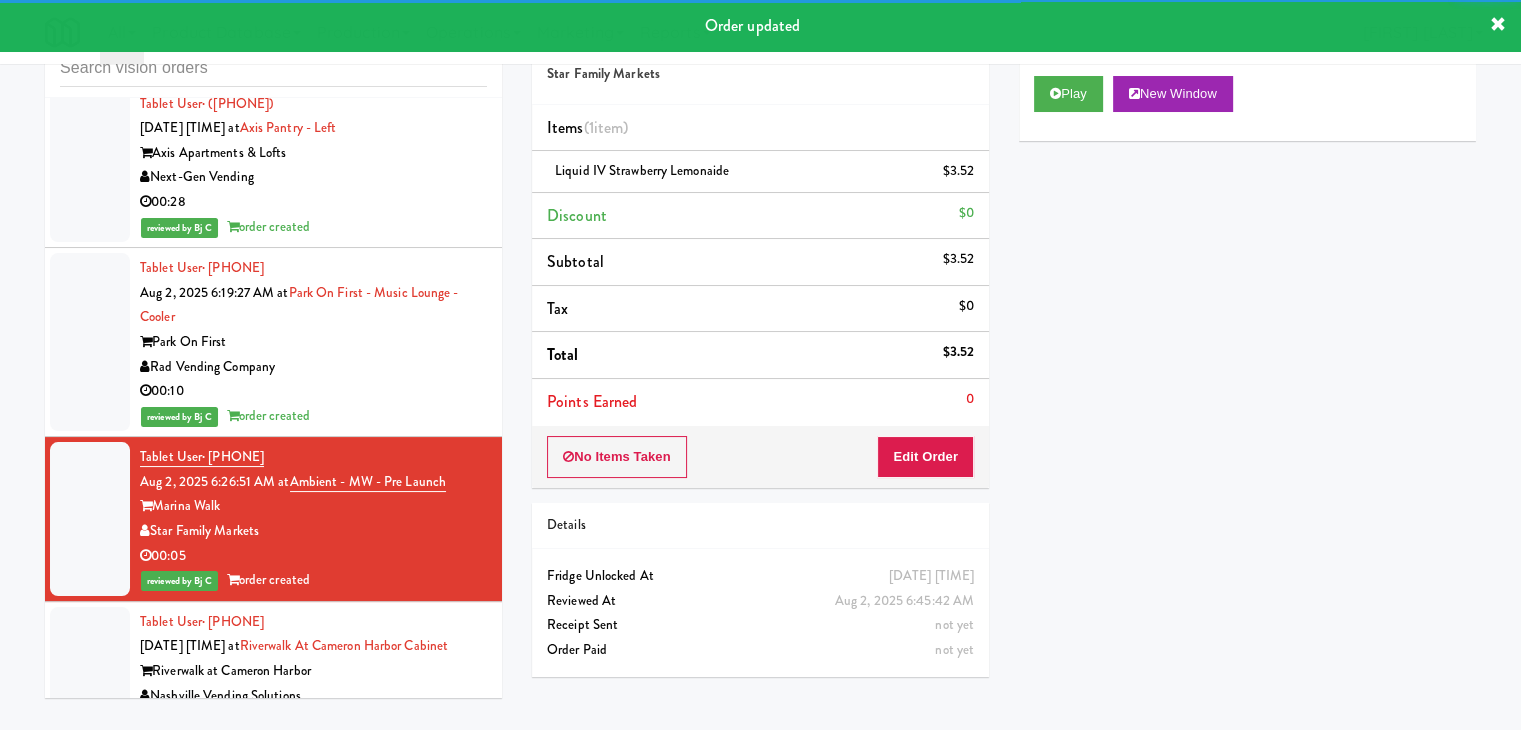 scroll, scrollTop: 16509, scrollLeft: 0, axis: vertical 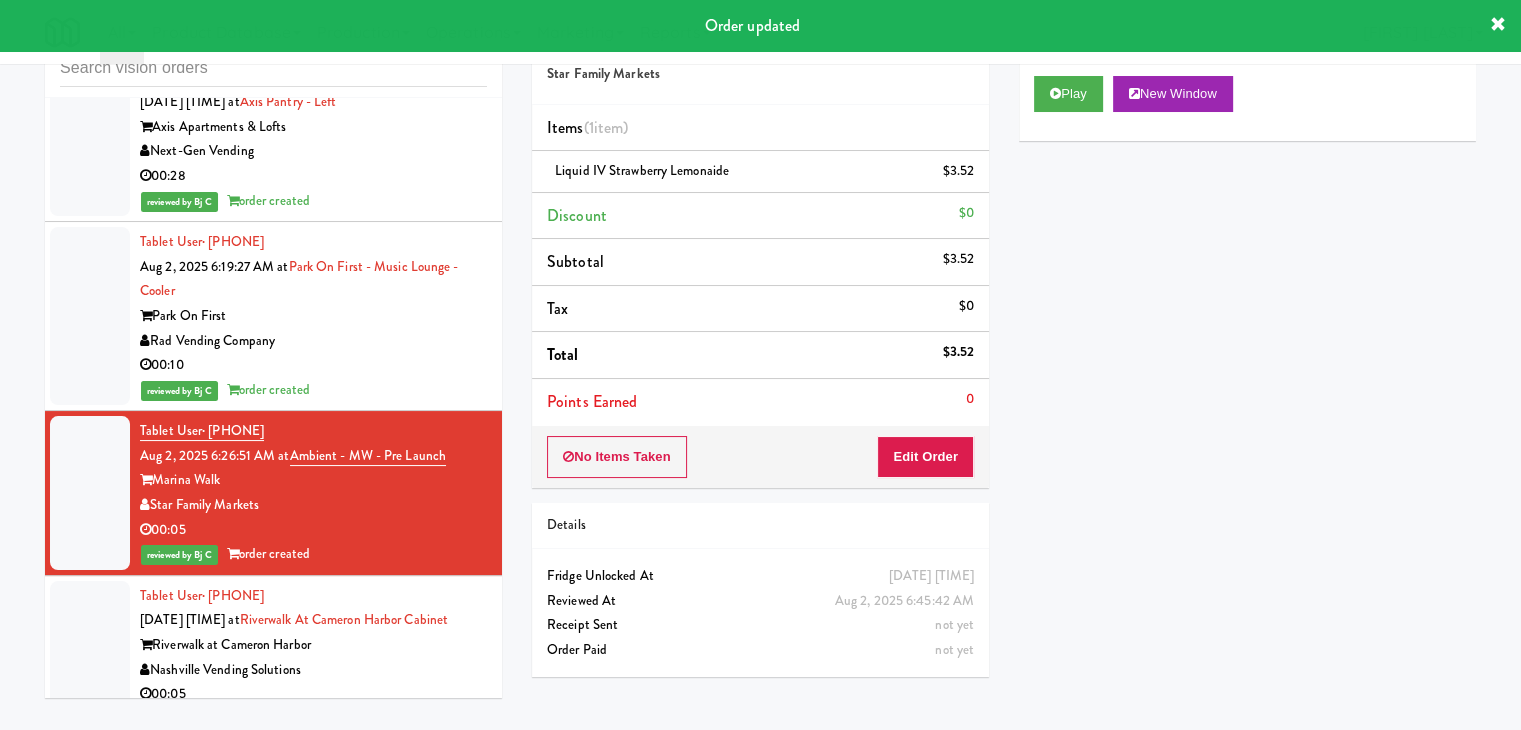 click on "Riverwalk at Cameron Harbor" at bounding box center (313, 645) 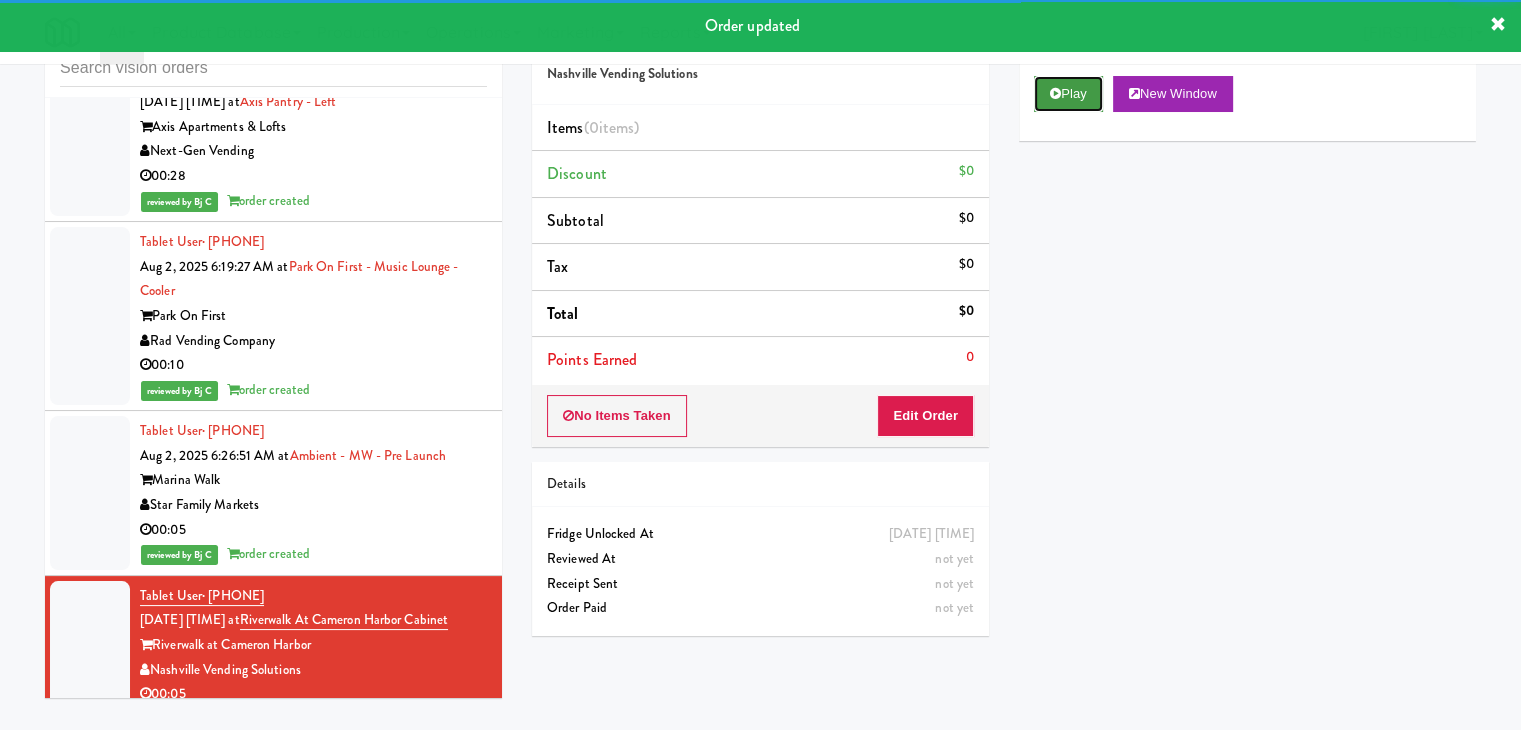 click on "Play" at bounding box center [1068, 94] 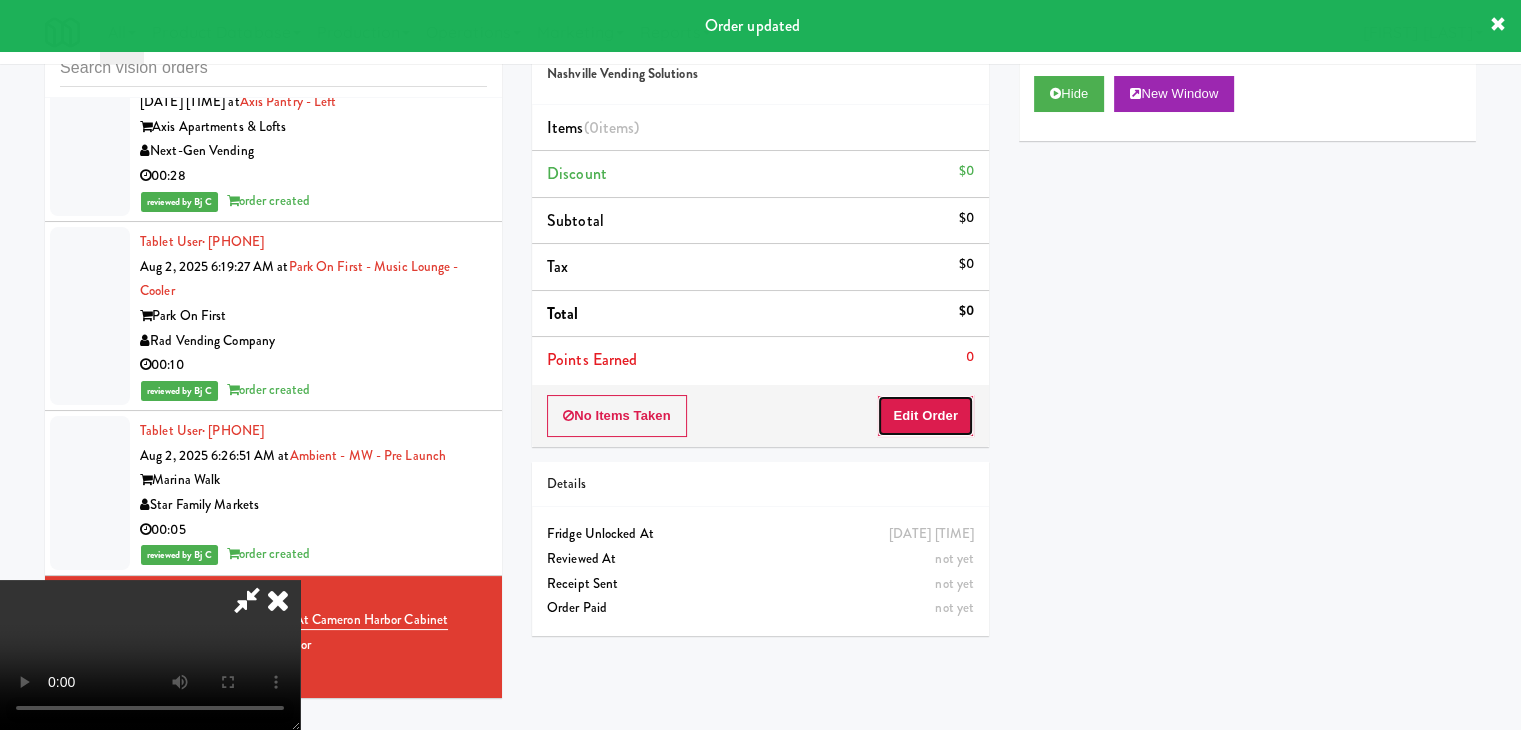 click on "Edit Order" at bounding box center (925, 416) 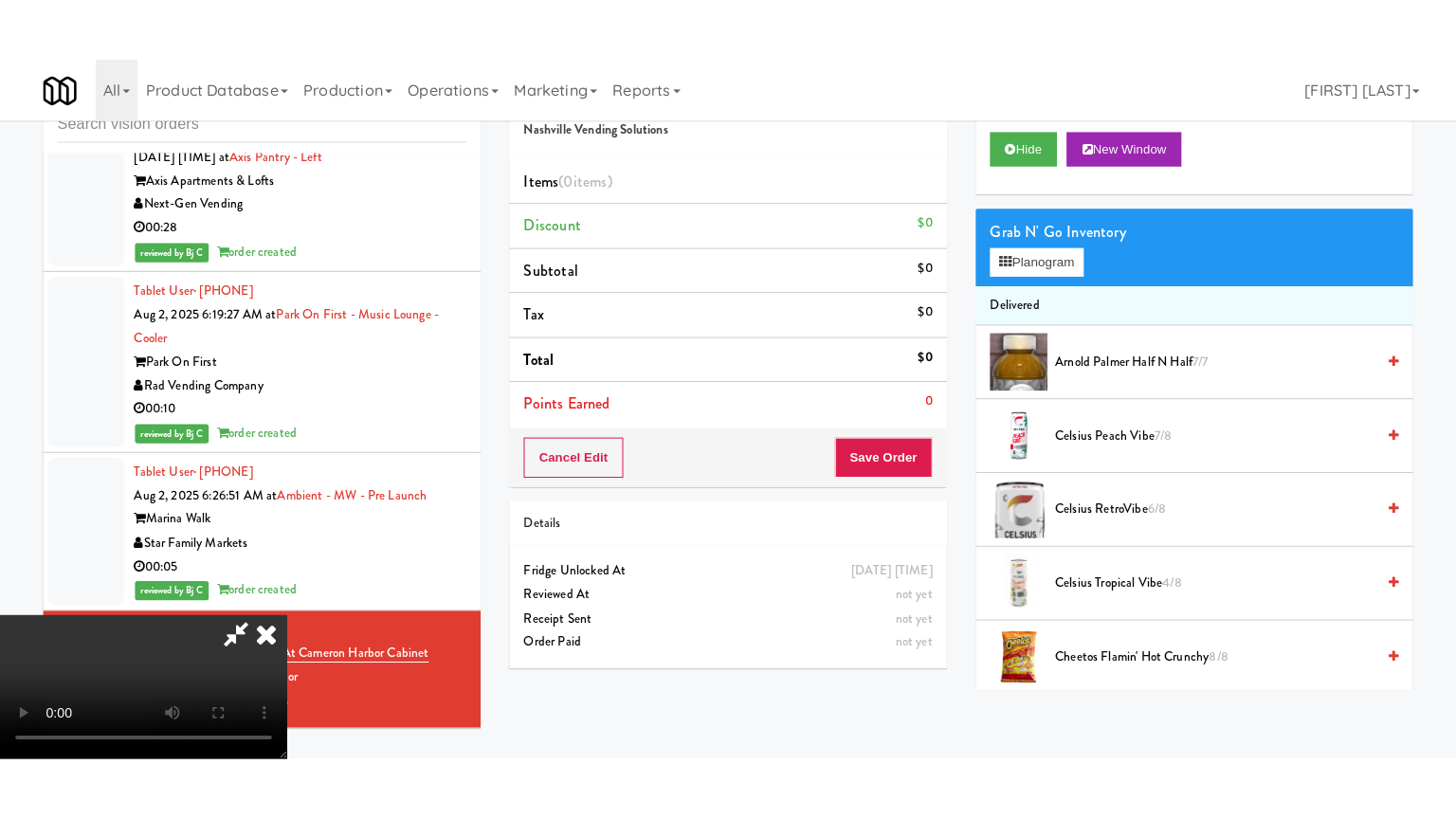 scroll, scrollTop: 266, scrollLeft: 0, axis: vertical 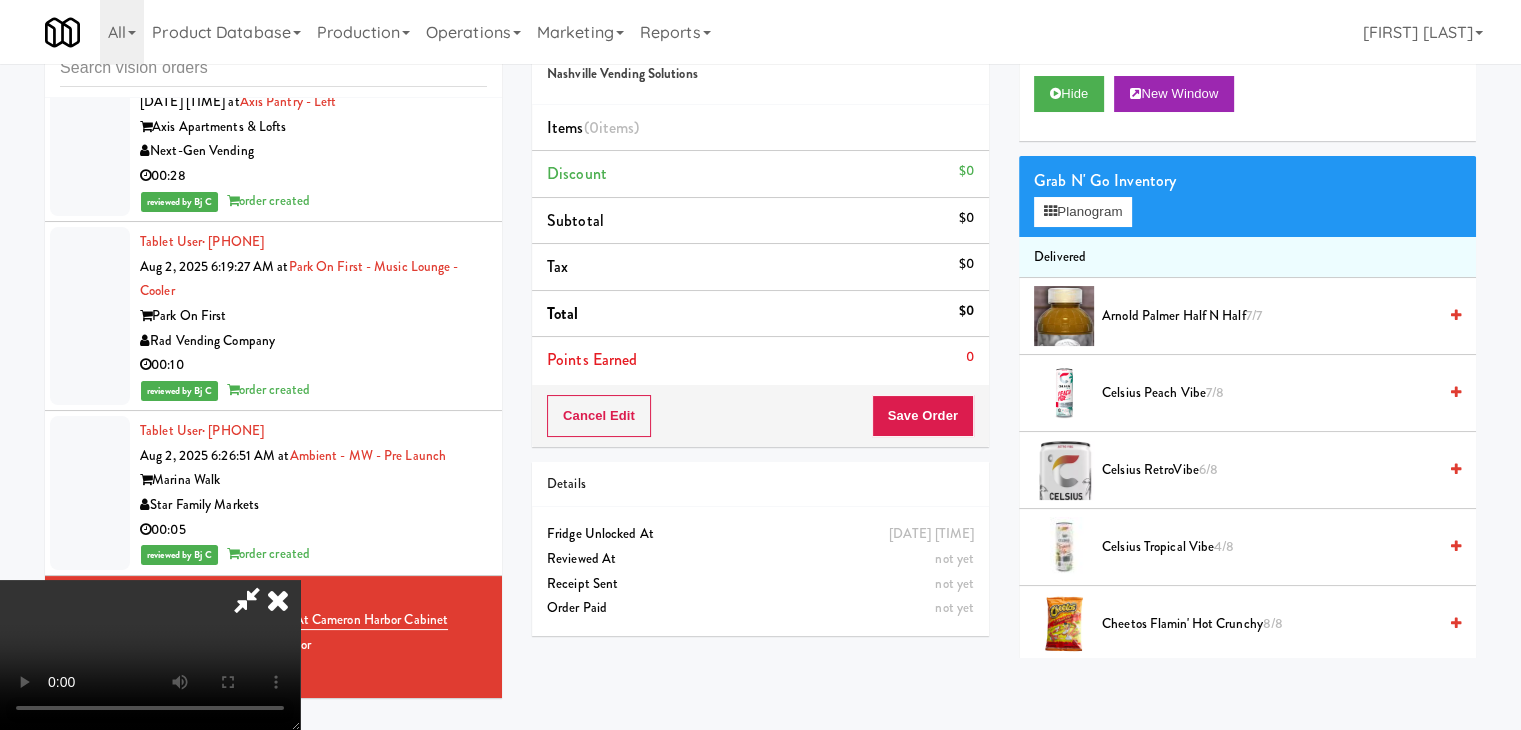 type 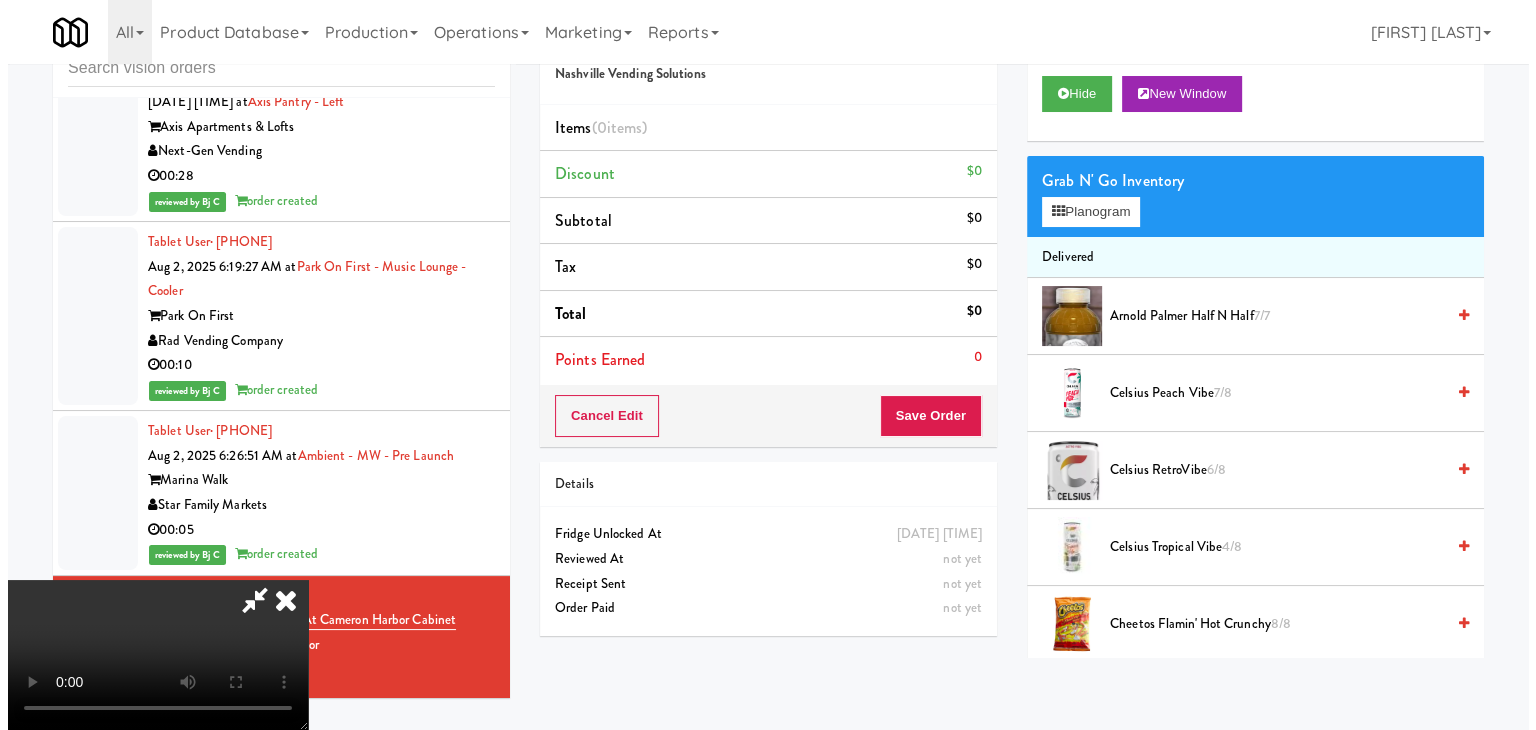scroll, scrollTop: 0, scrollLeft: 0, axis: both 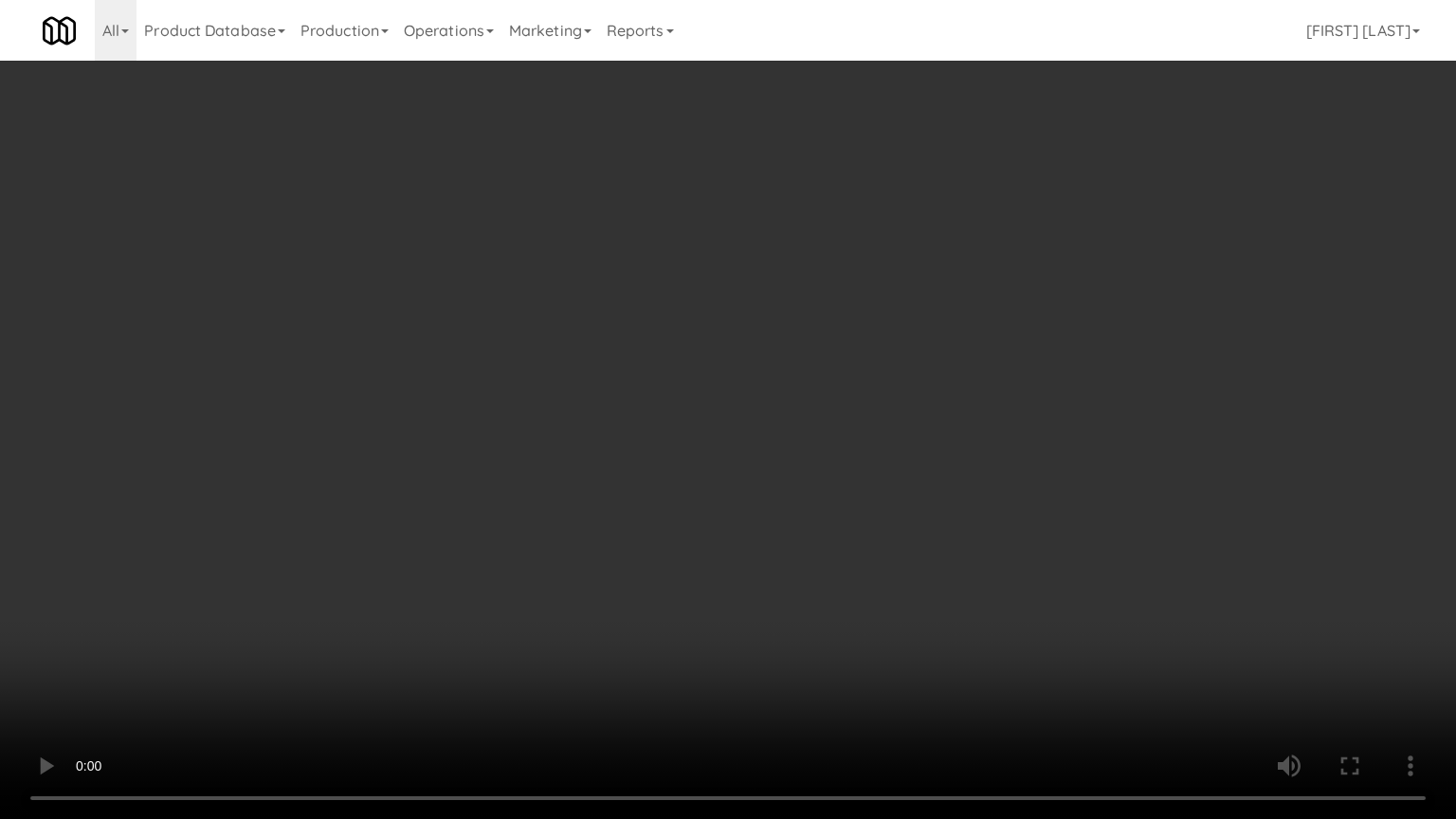 click at bounding box center [728, 410] 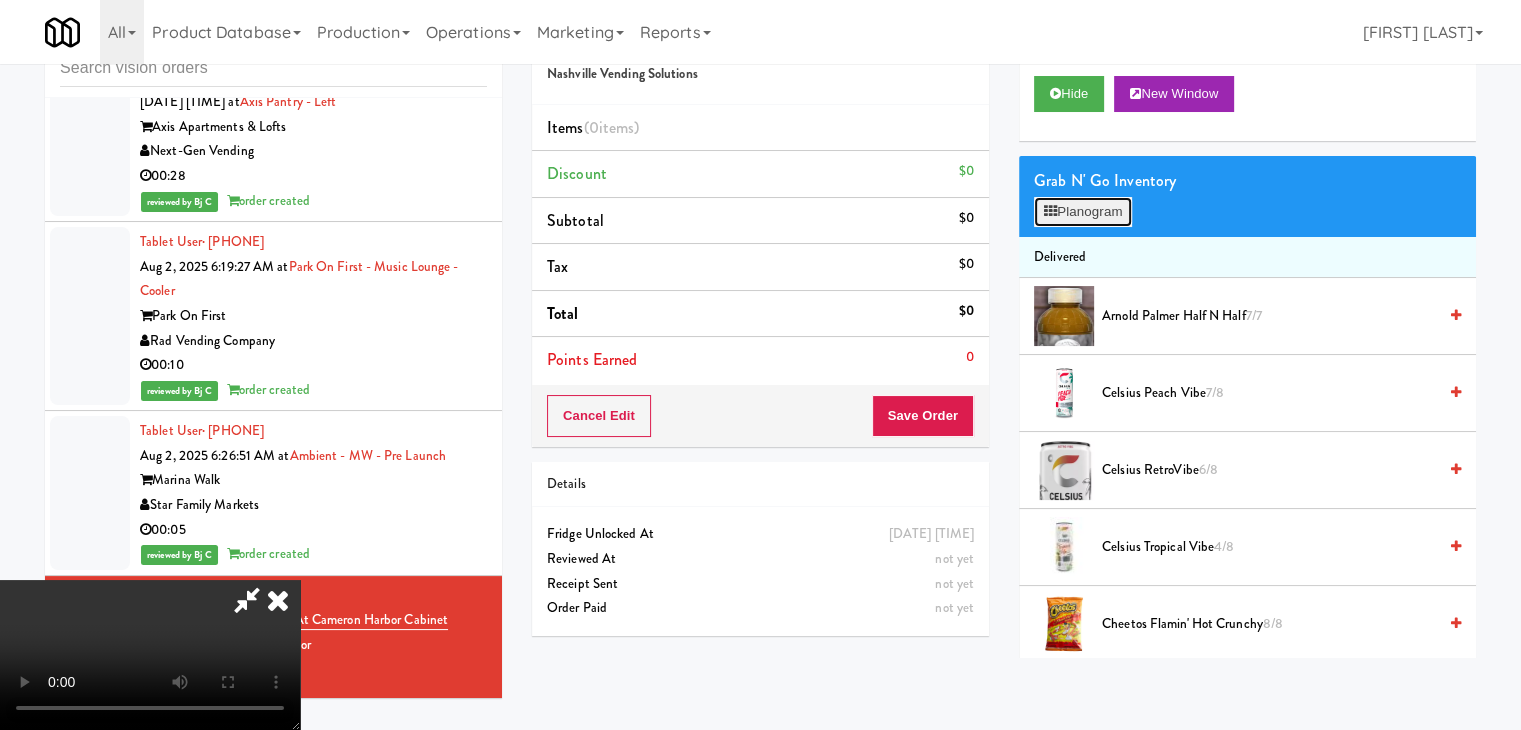 click on "Planogram" at bounding box center [1083, 212] 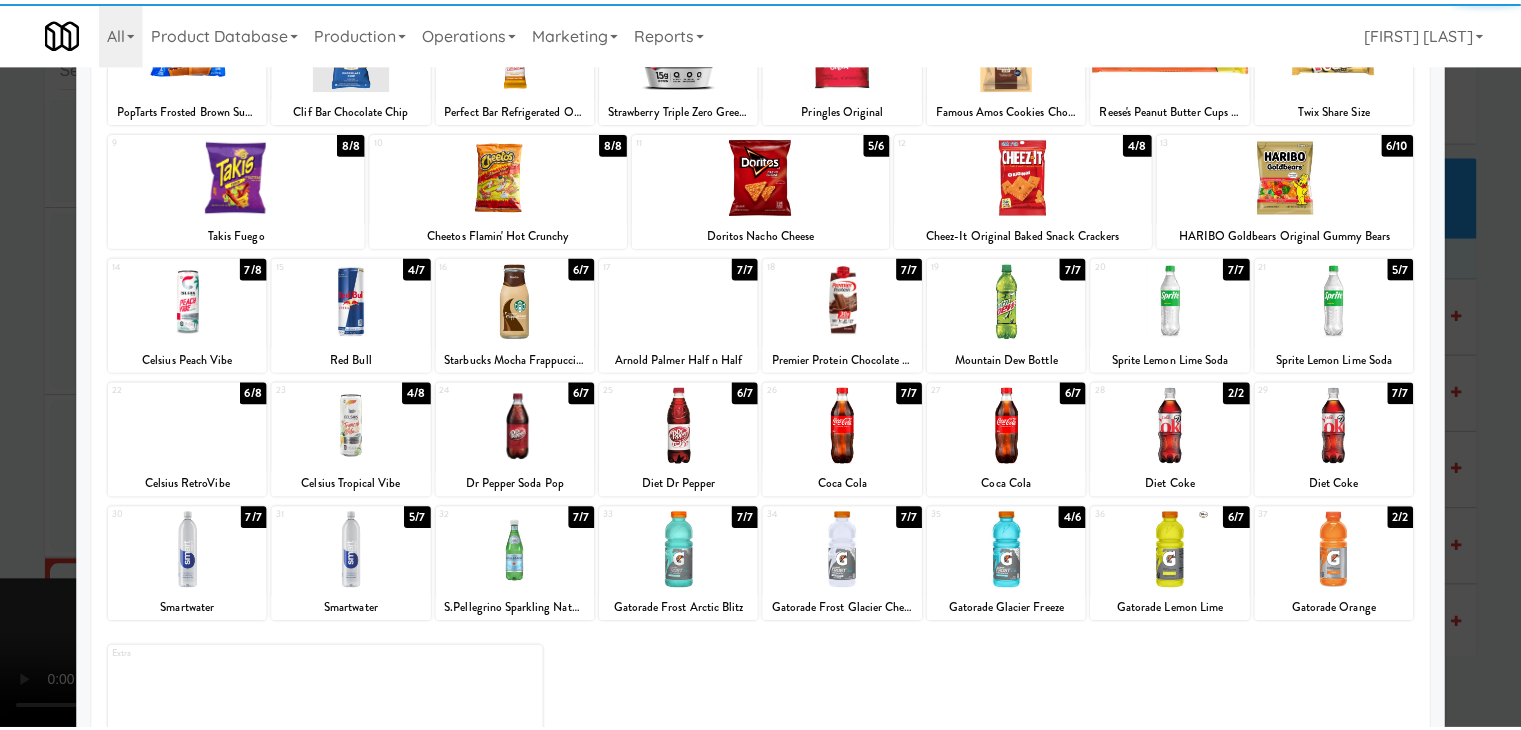 scroll, scrollTop: 200, scrollLeft: 0, axis: vertical 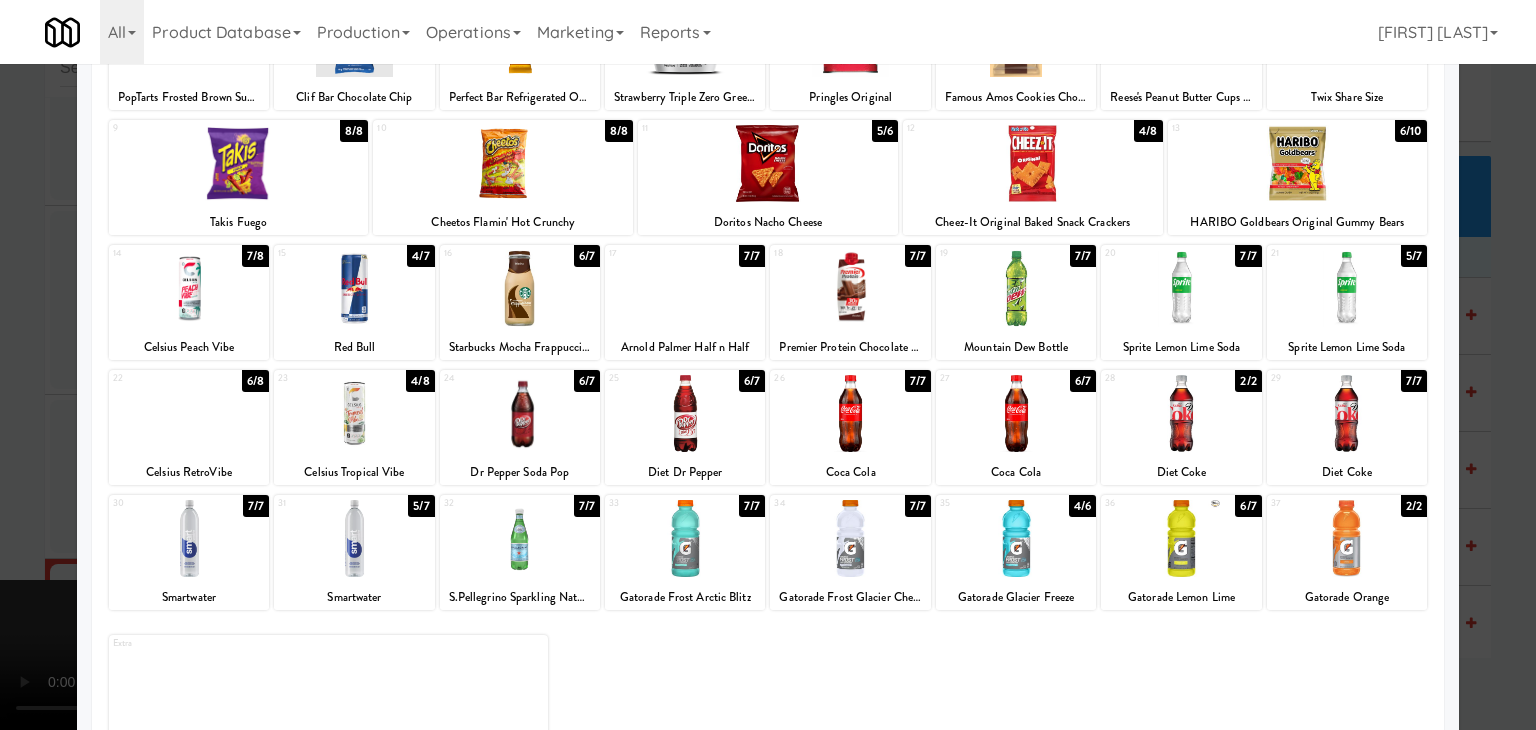 drag, startPoint x: 336, startPoint y: 407, endPoint x: 212, endPoint y: 424, distance: 125.1599 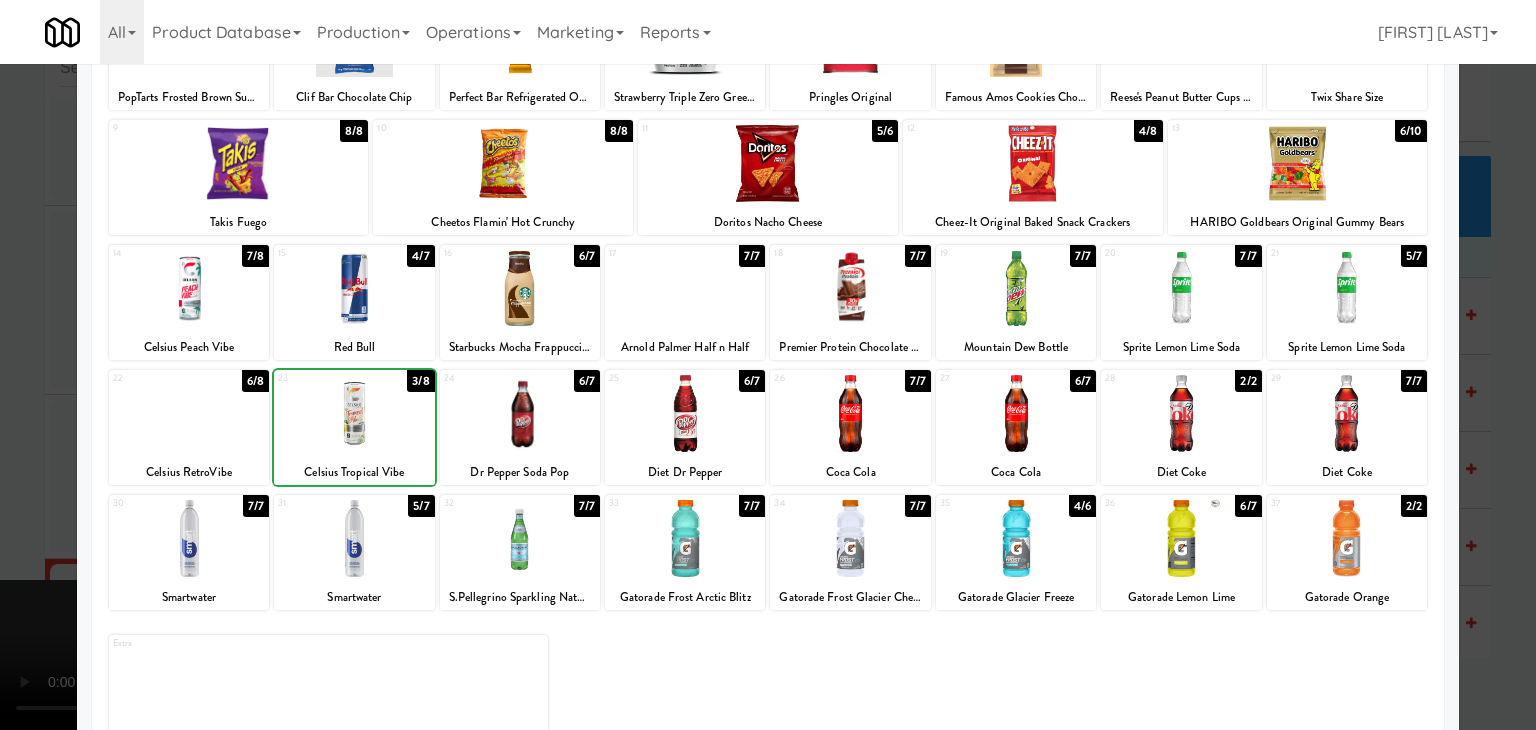 drag, startPoint x: 0, startPoint y: 434, endPoint x: 404, endPoint y: 421, distance: 404.2091 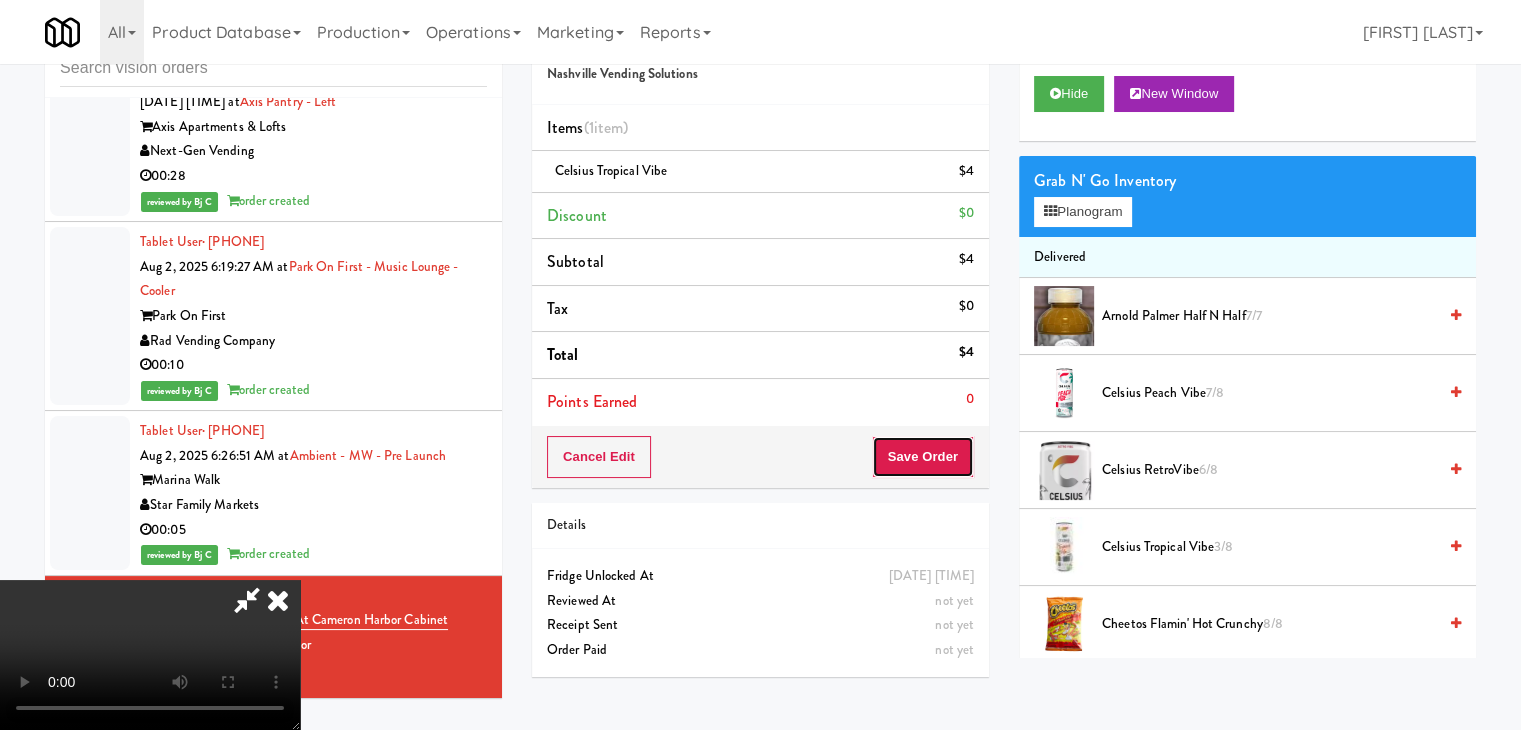 click on "Save Order" at bounding box center (923, 457) 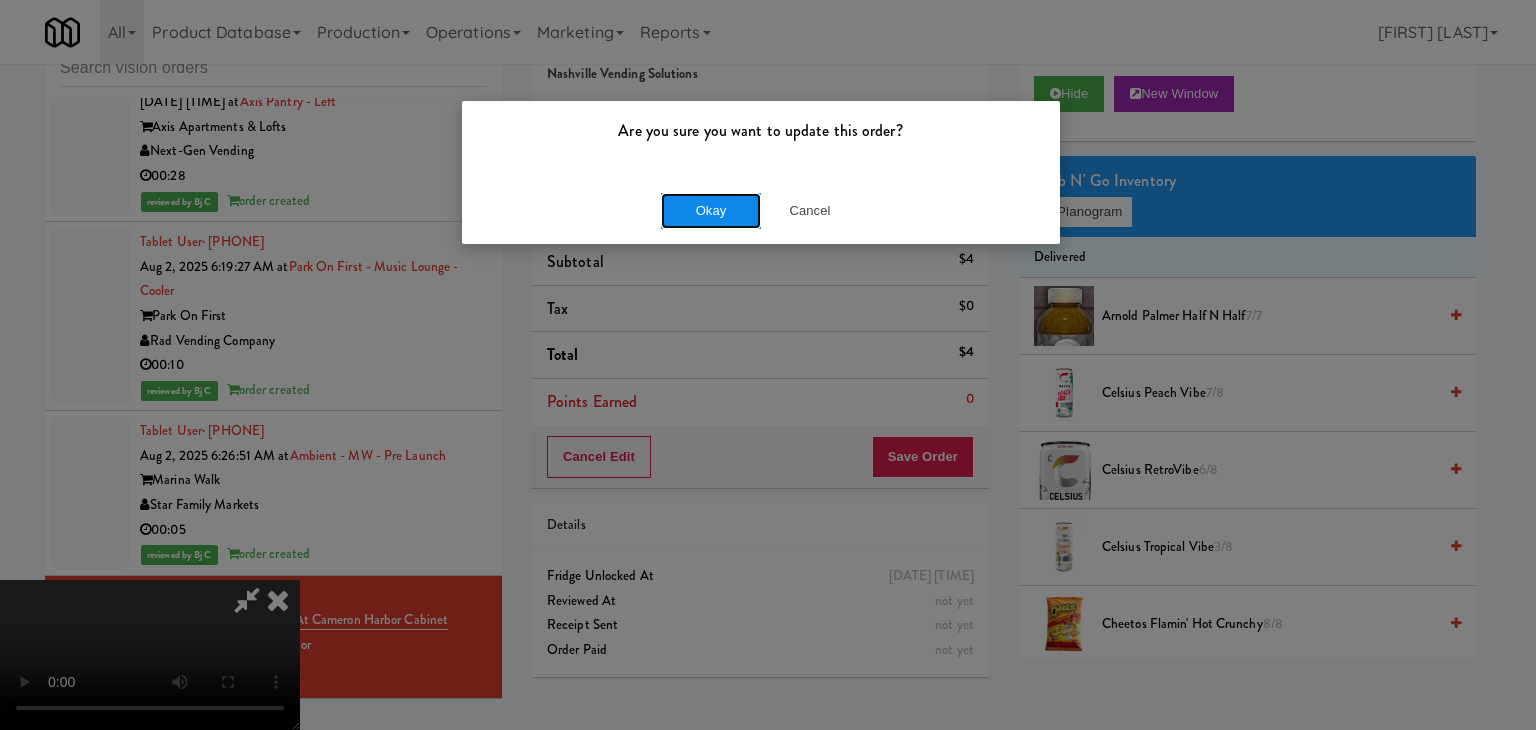 click on "Okay" at bounding box center [711, 211] 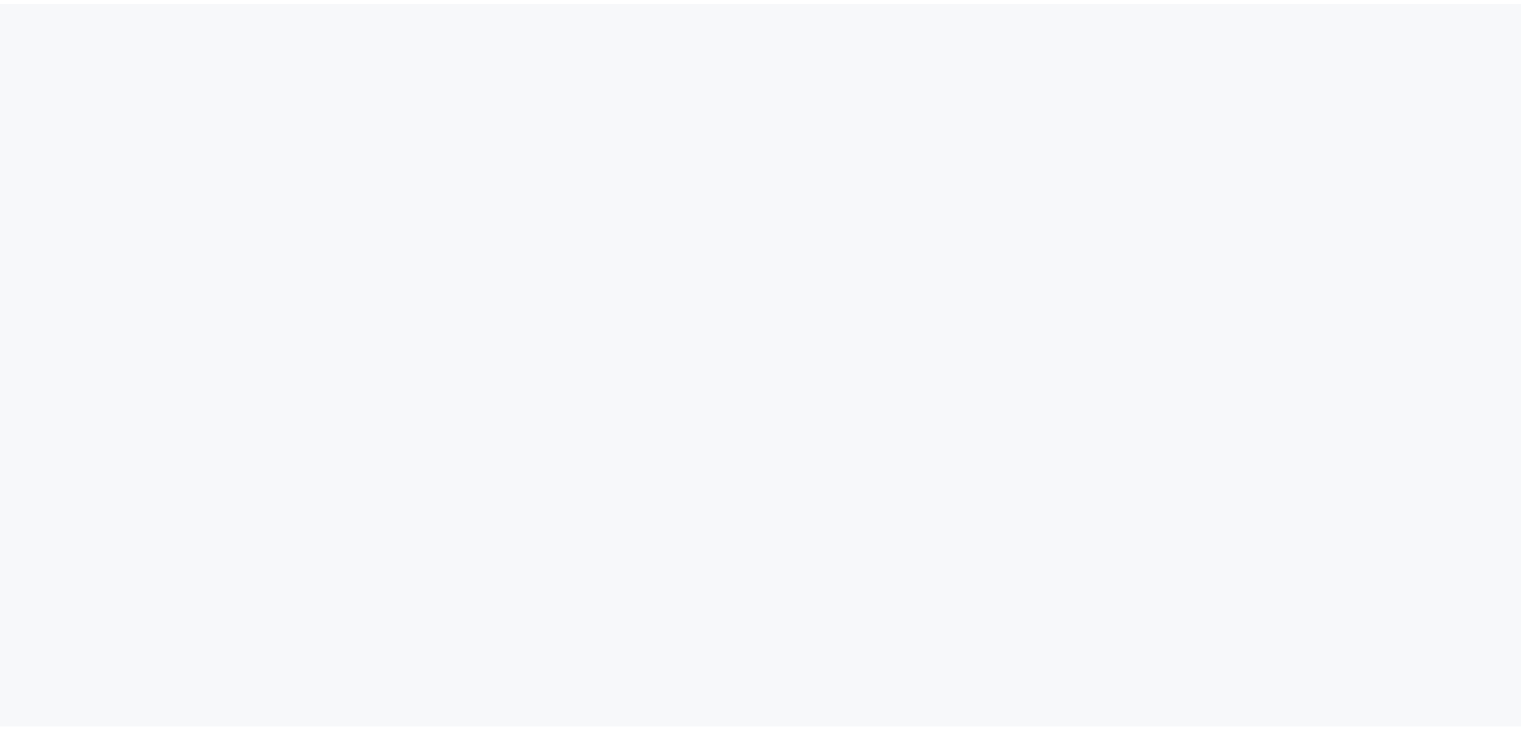 scroll, scrollTop: 0, scrollLeft: 0, axis: both 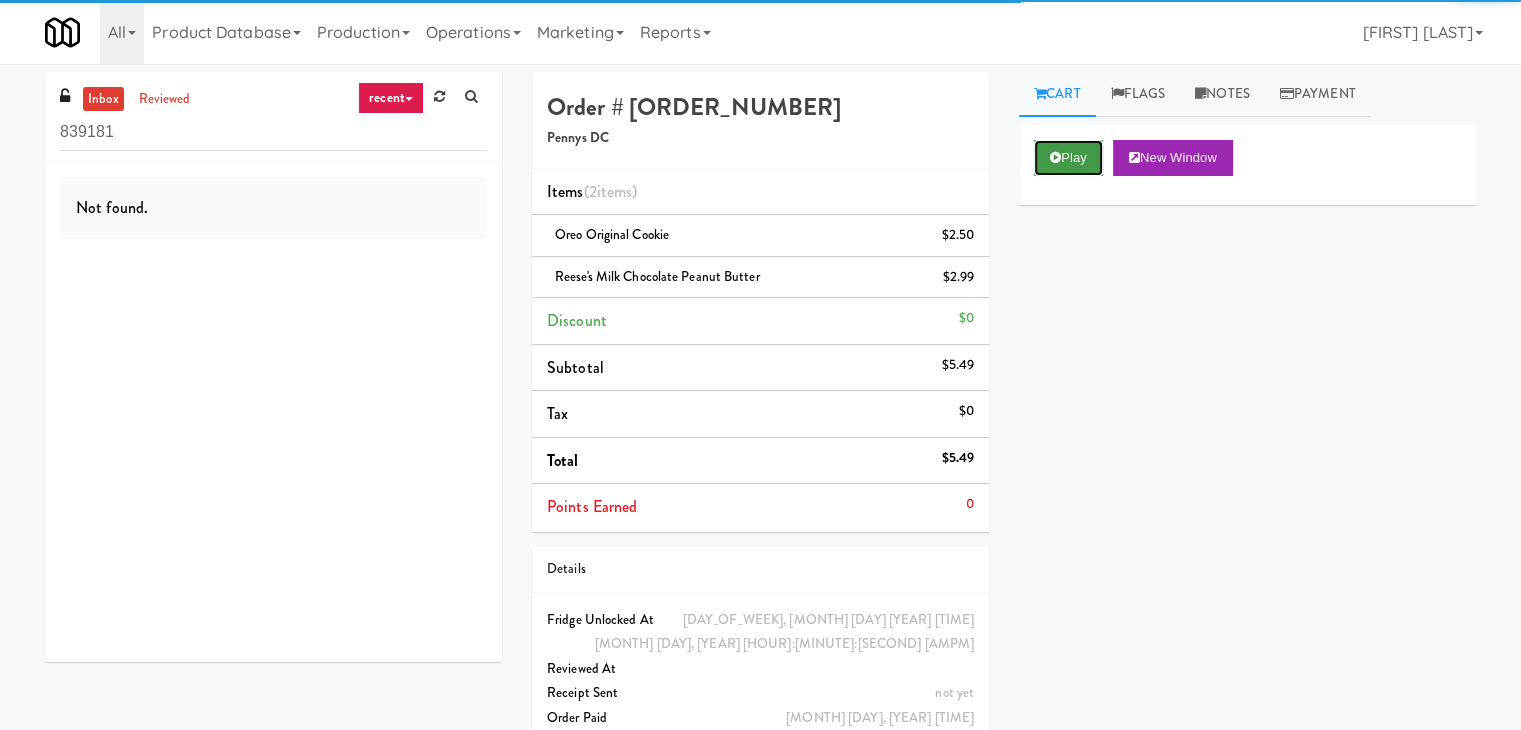 click on "Play" at bounding box center (1068, 158) 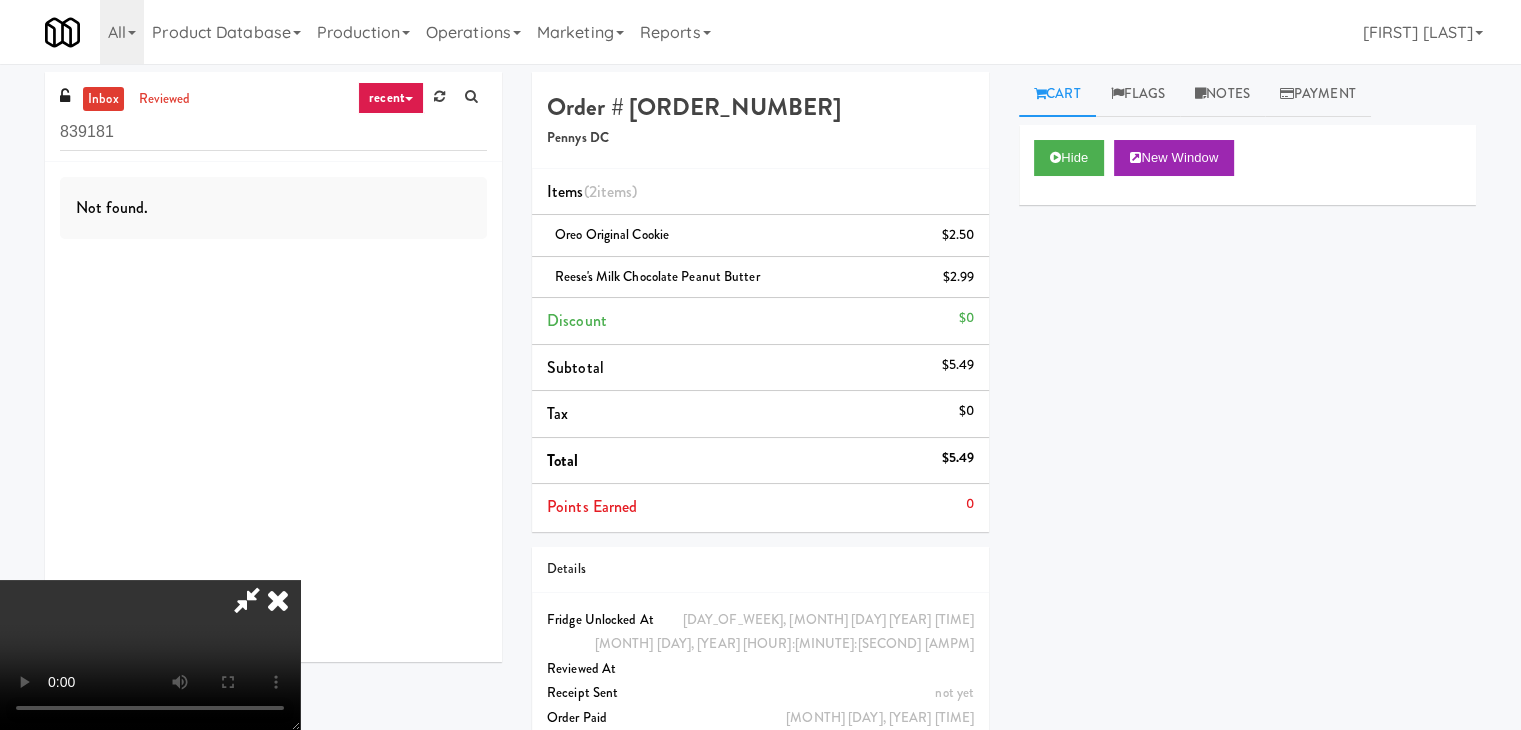 click at bounding box center (150, 655) 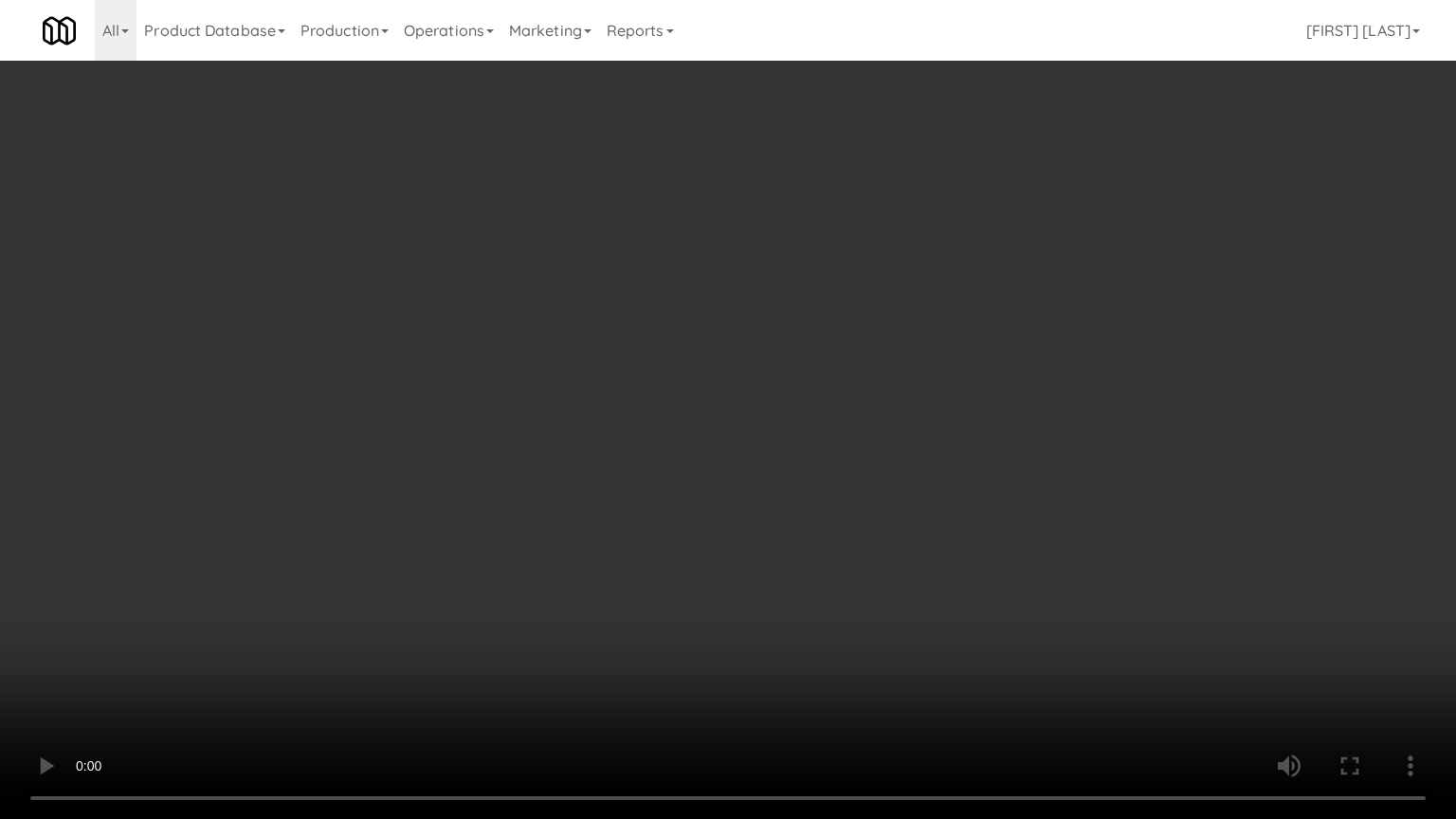 click at bounding box center [728, 410] 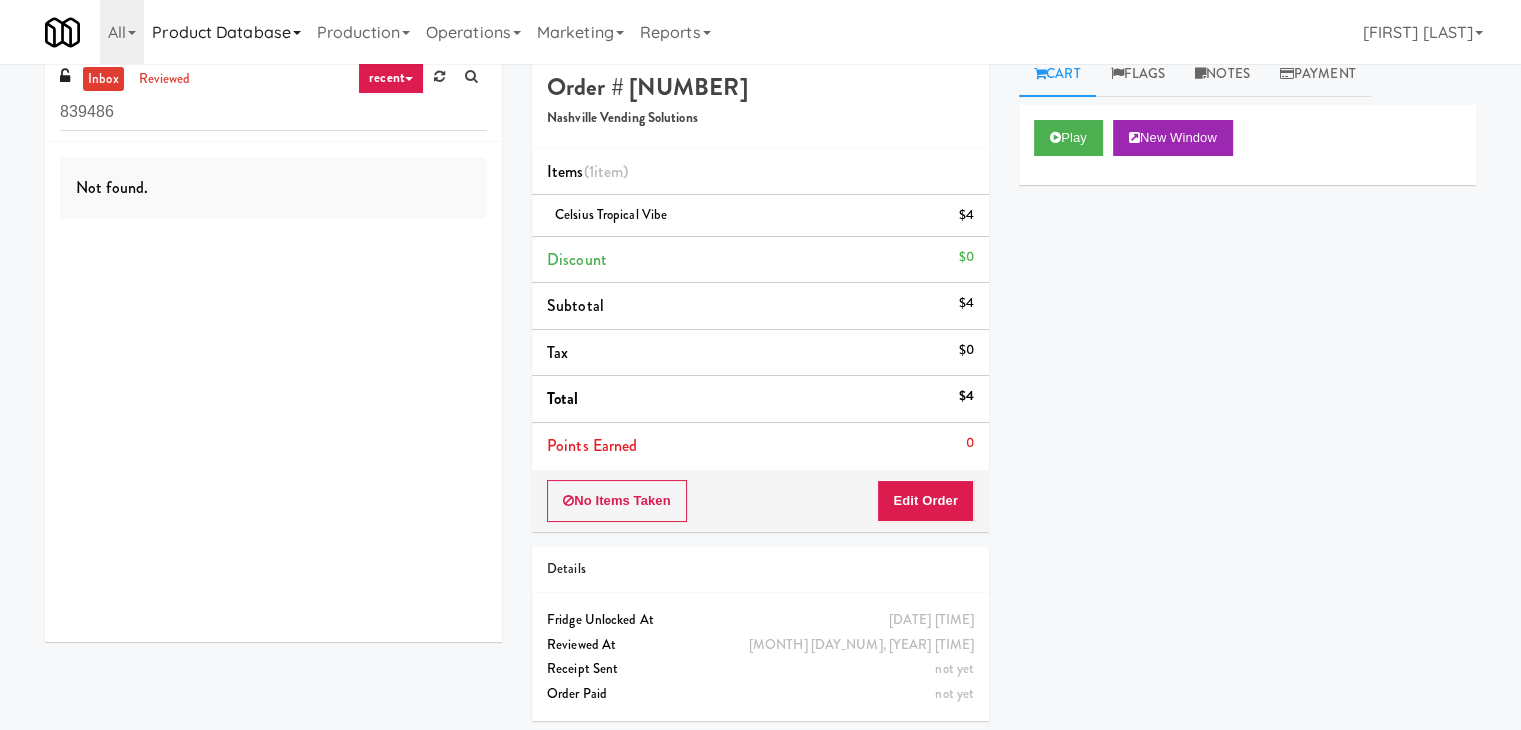 scroll, scrollTop: 0, scrollLeft: 0, axis: both 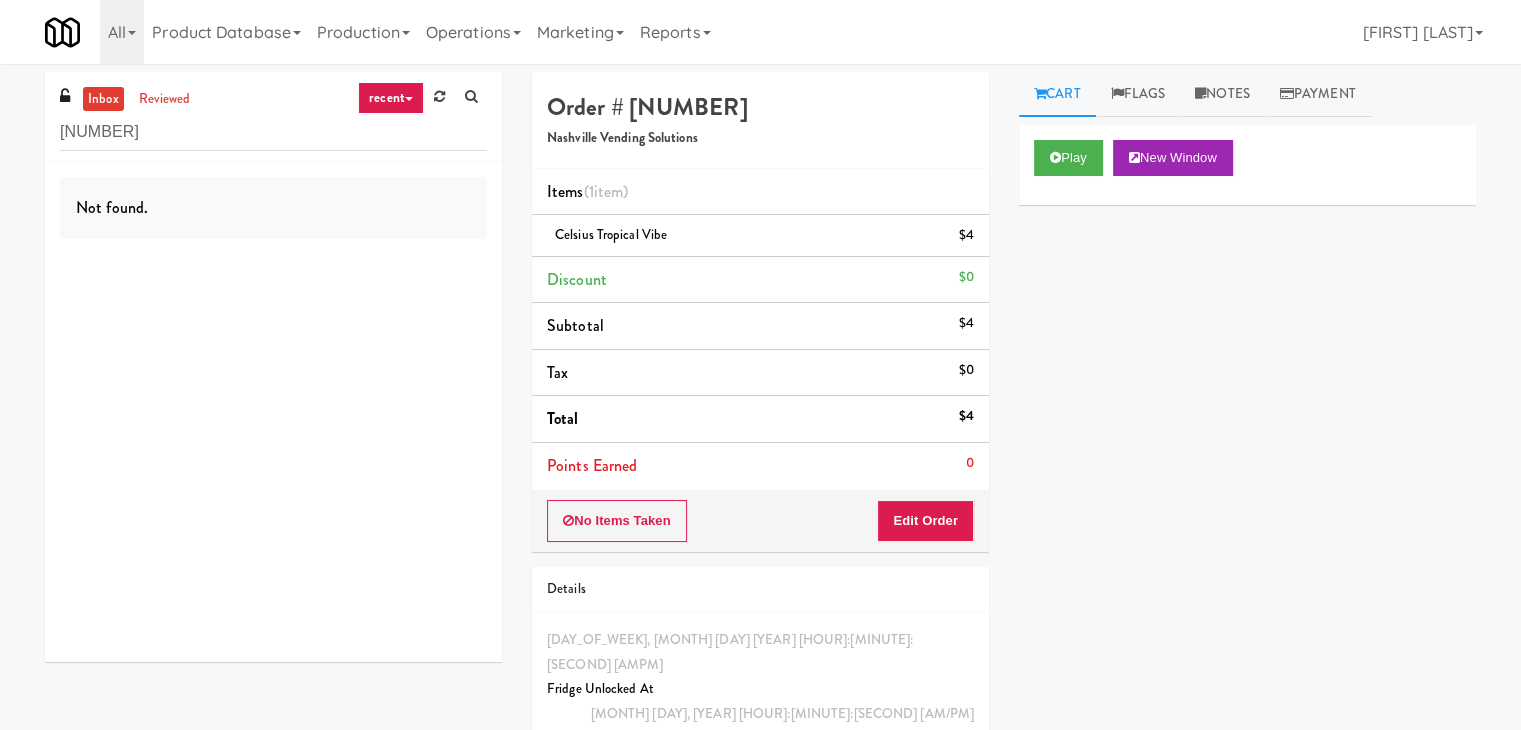 click on "recent" at bounding box center [391, 98] 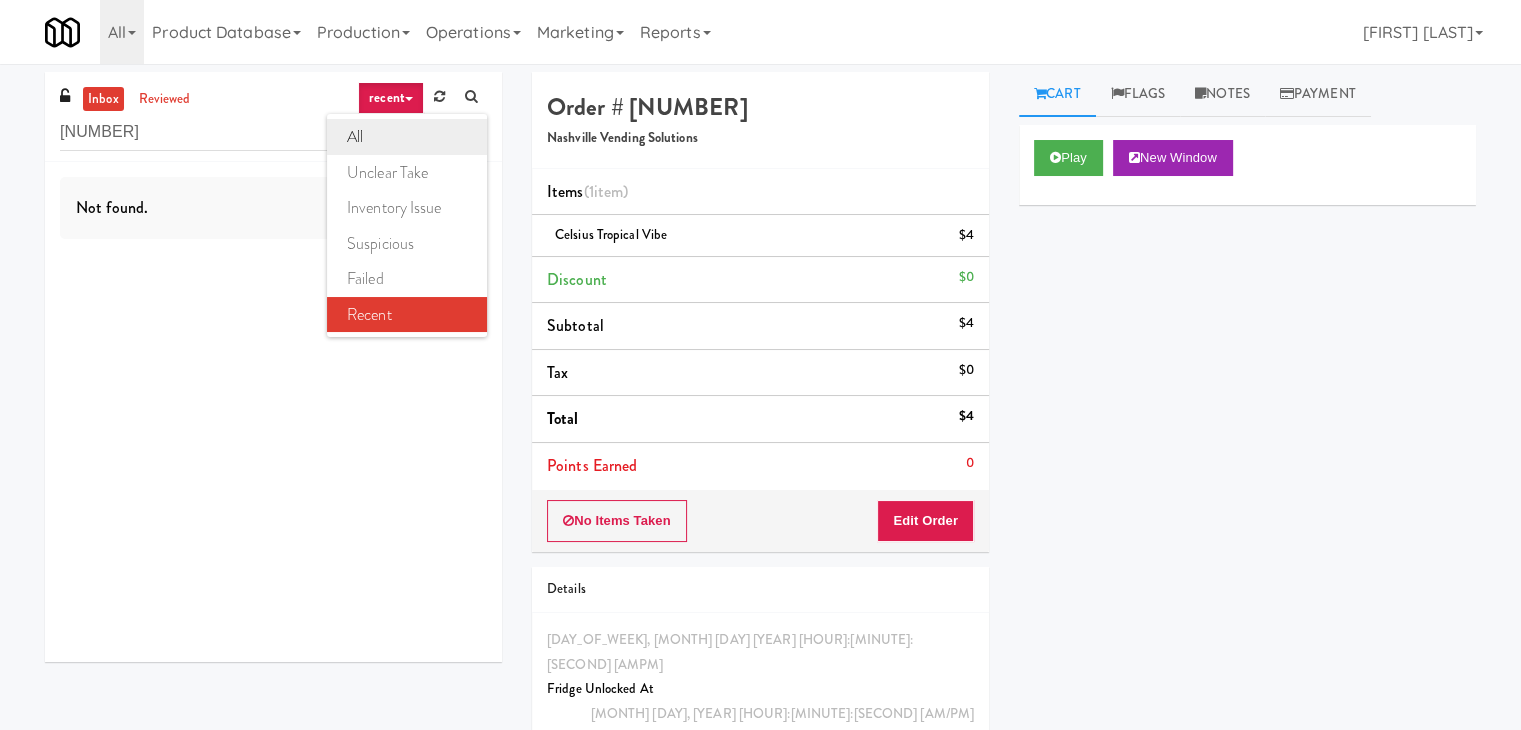click on "all" at bounding box center (407, 137) 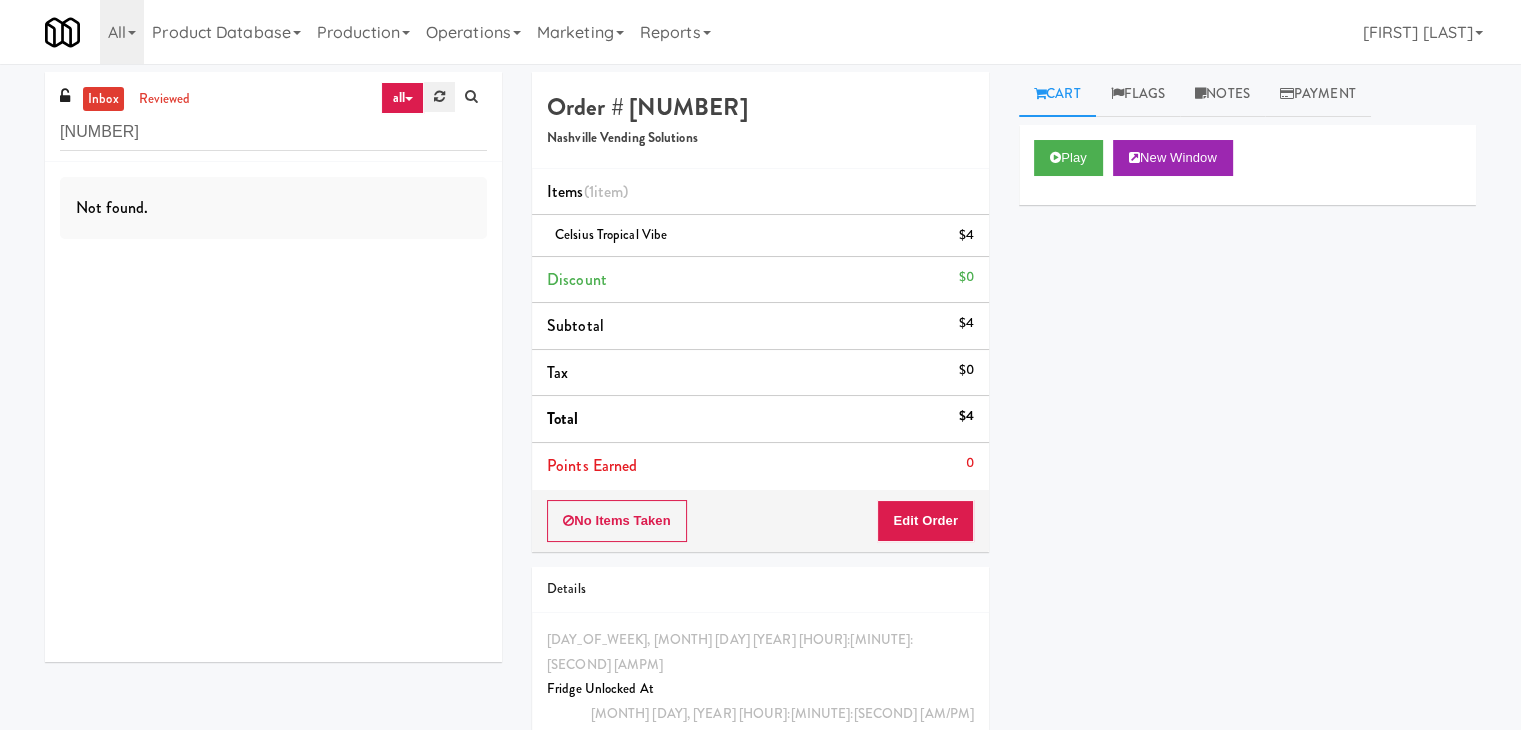 click at bounding box center [439, 96] 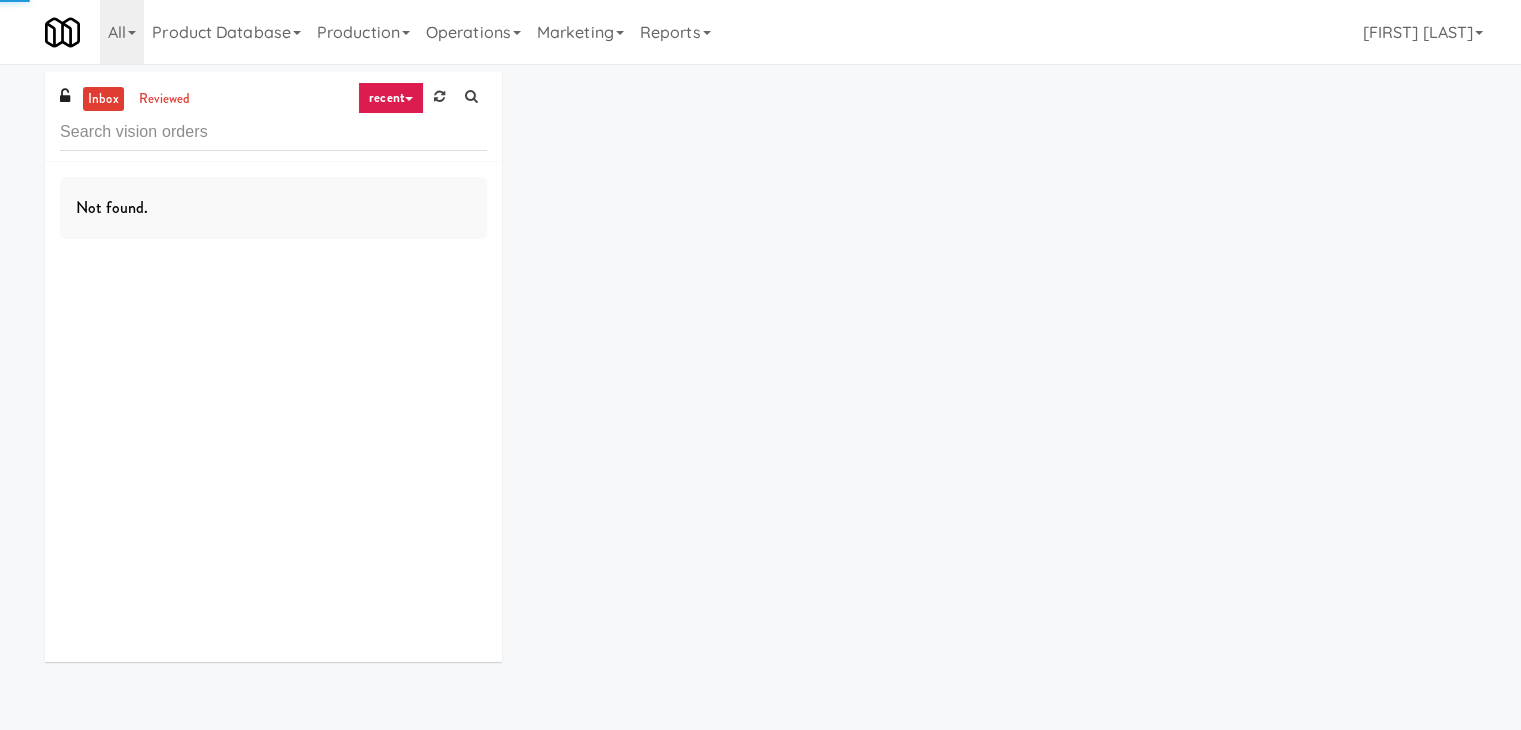 click at bounding box center (439, 96) 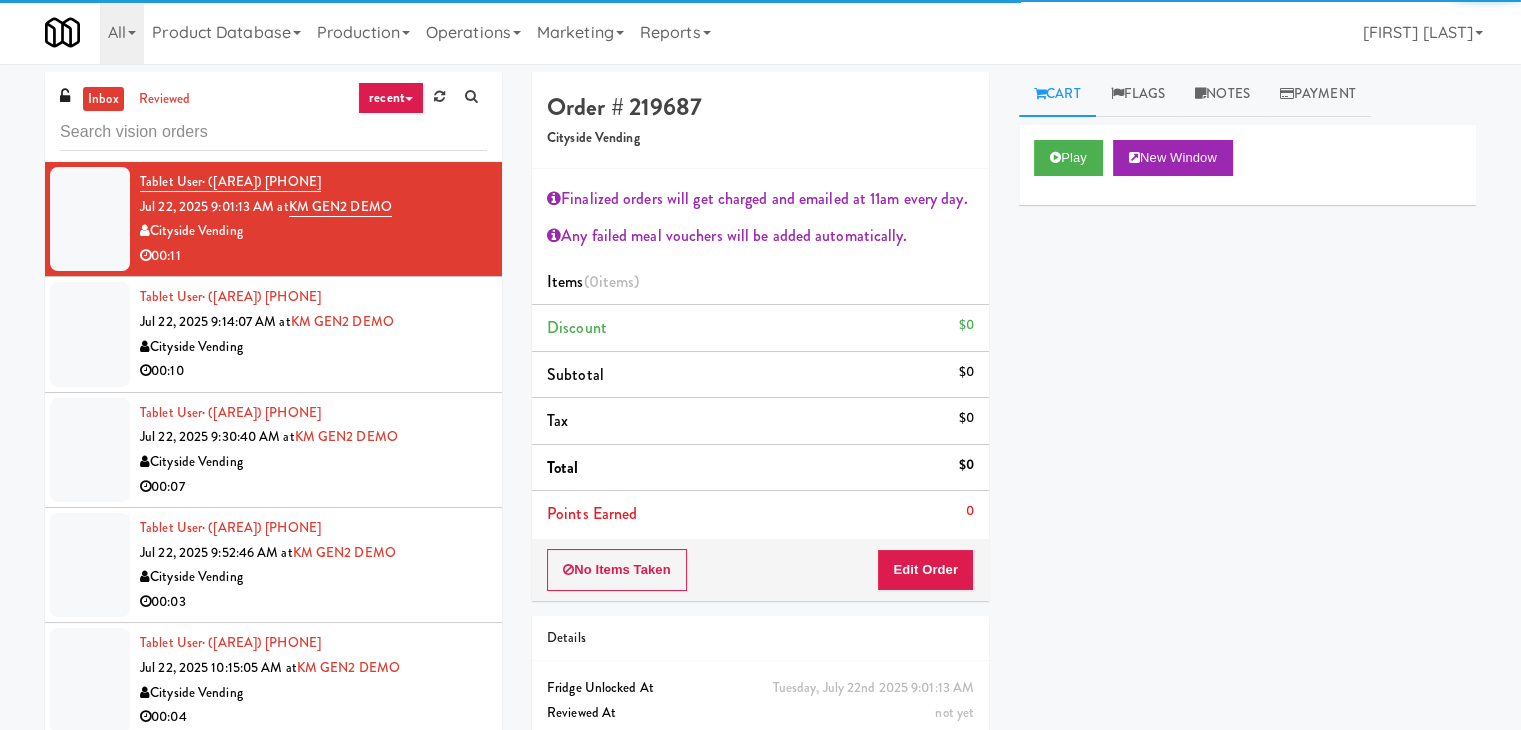 click at bounding box center (409, 99) 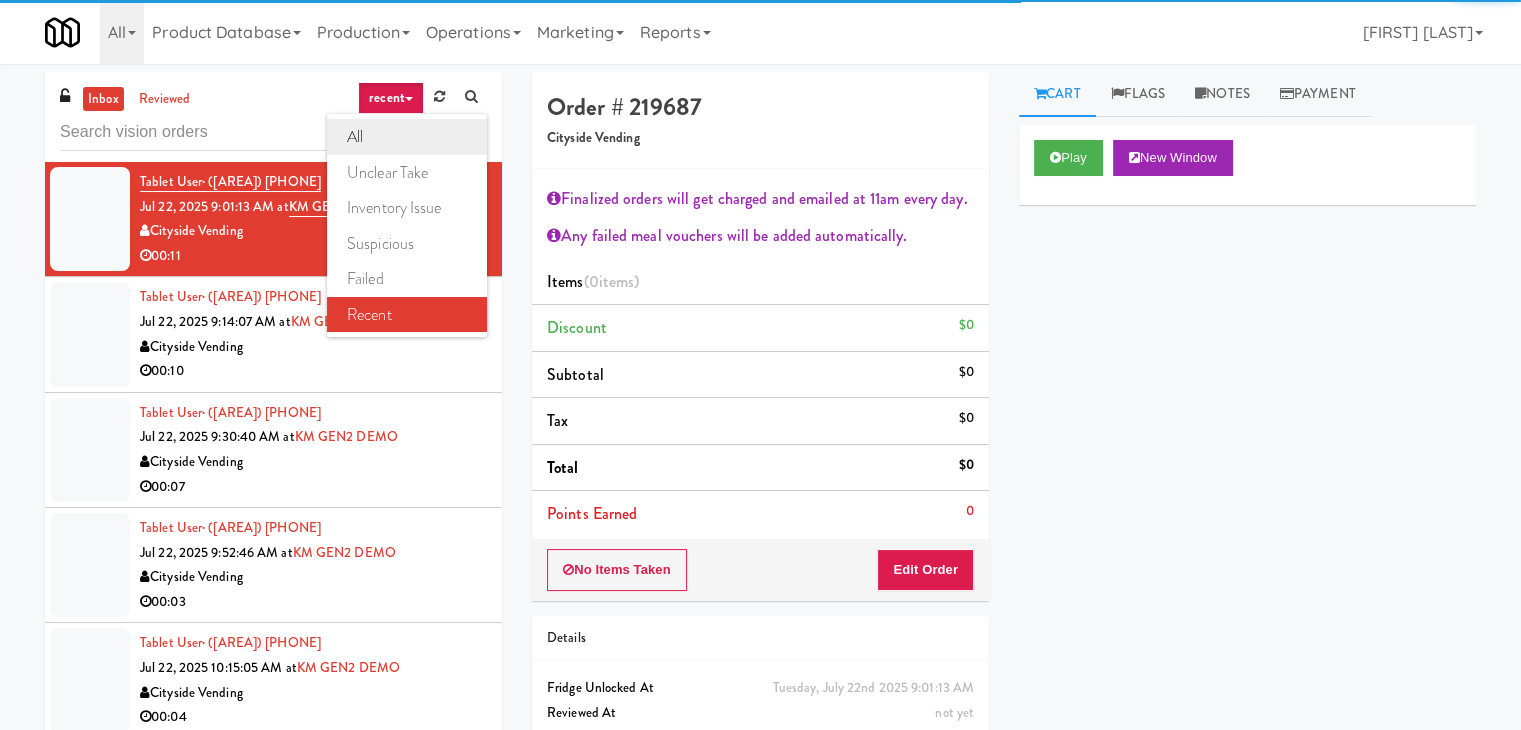click on "all" at bounding box center (407, 137) 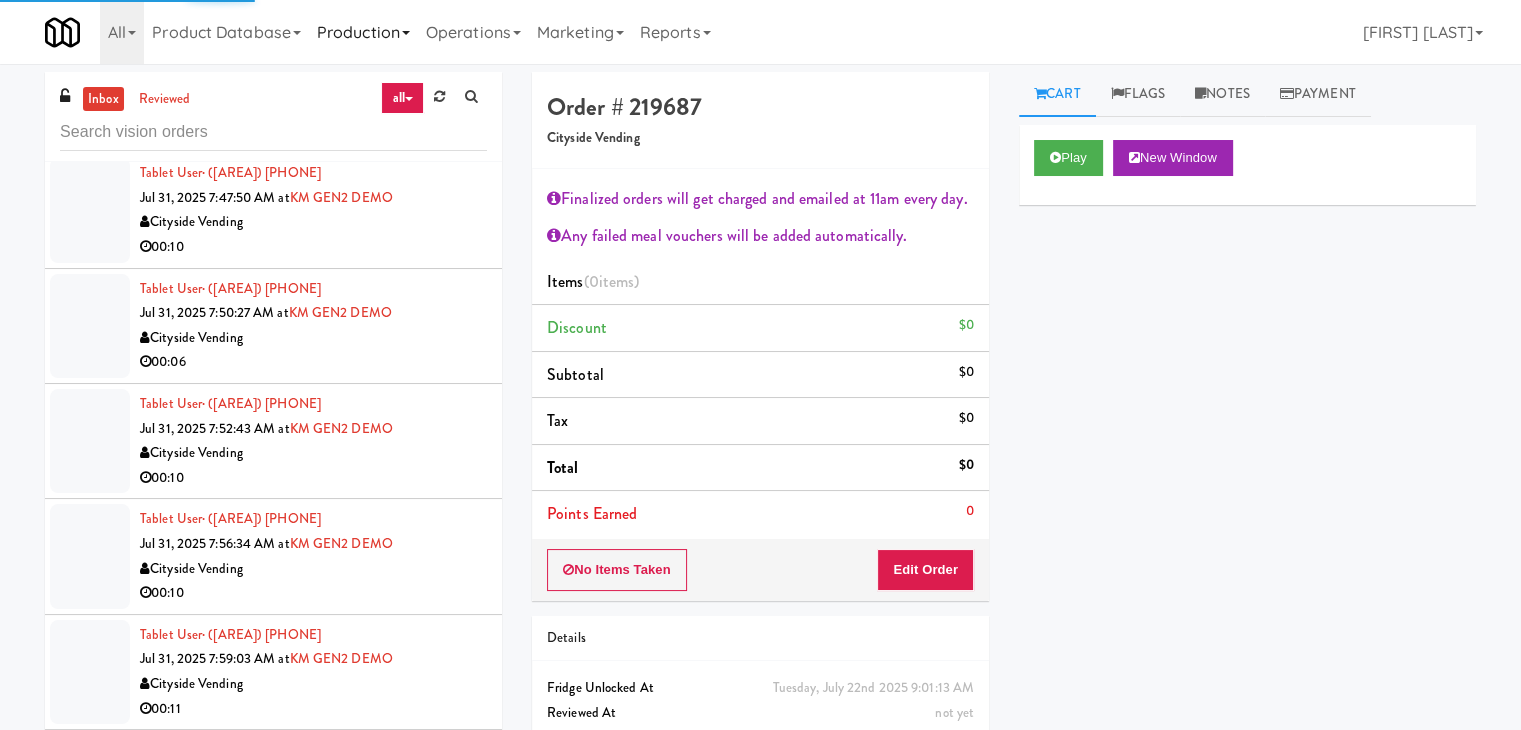 scroll, scrollTop: 8644, scrollLeft: 0, axis: vertical 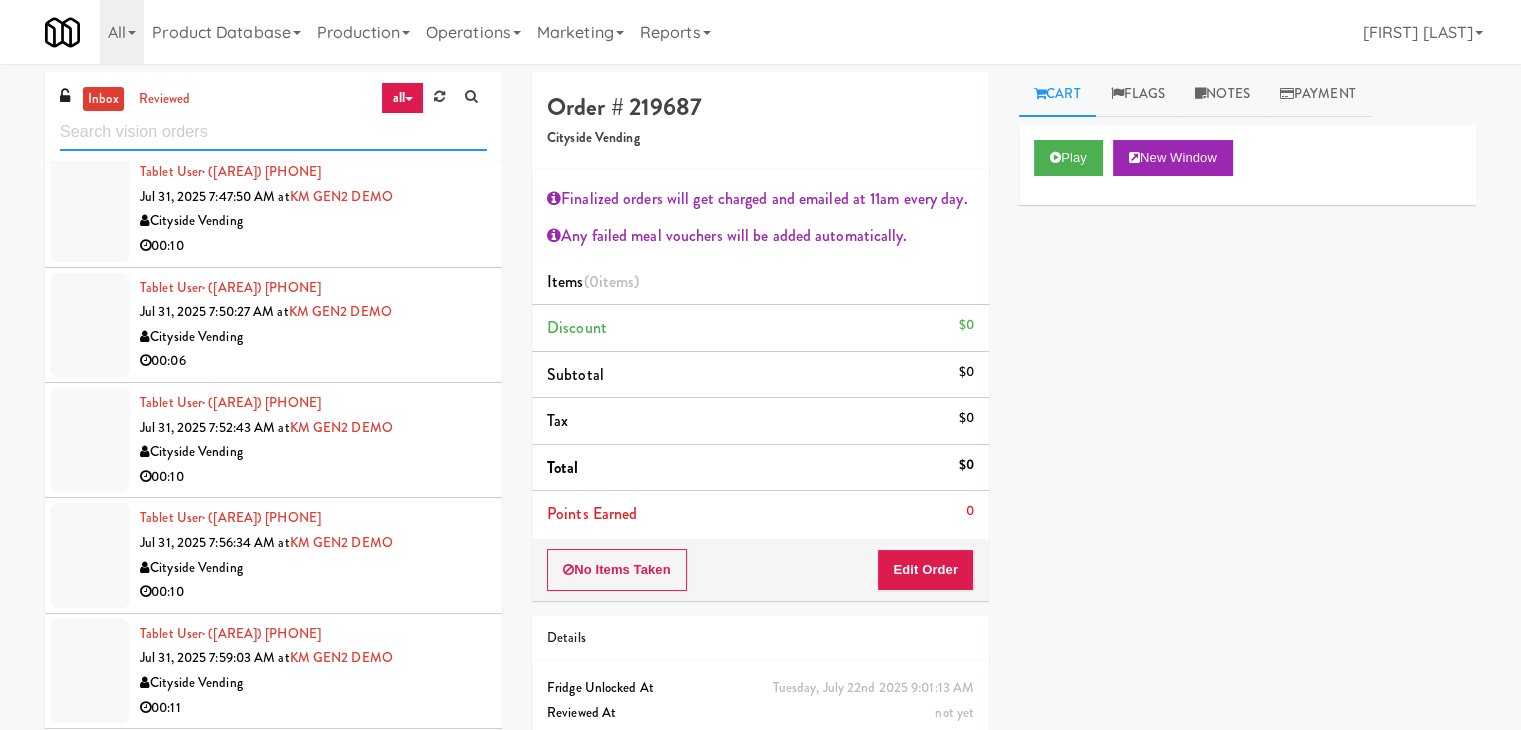 click at bounding box center (273, 132) 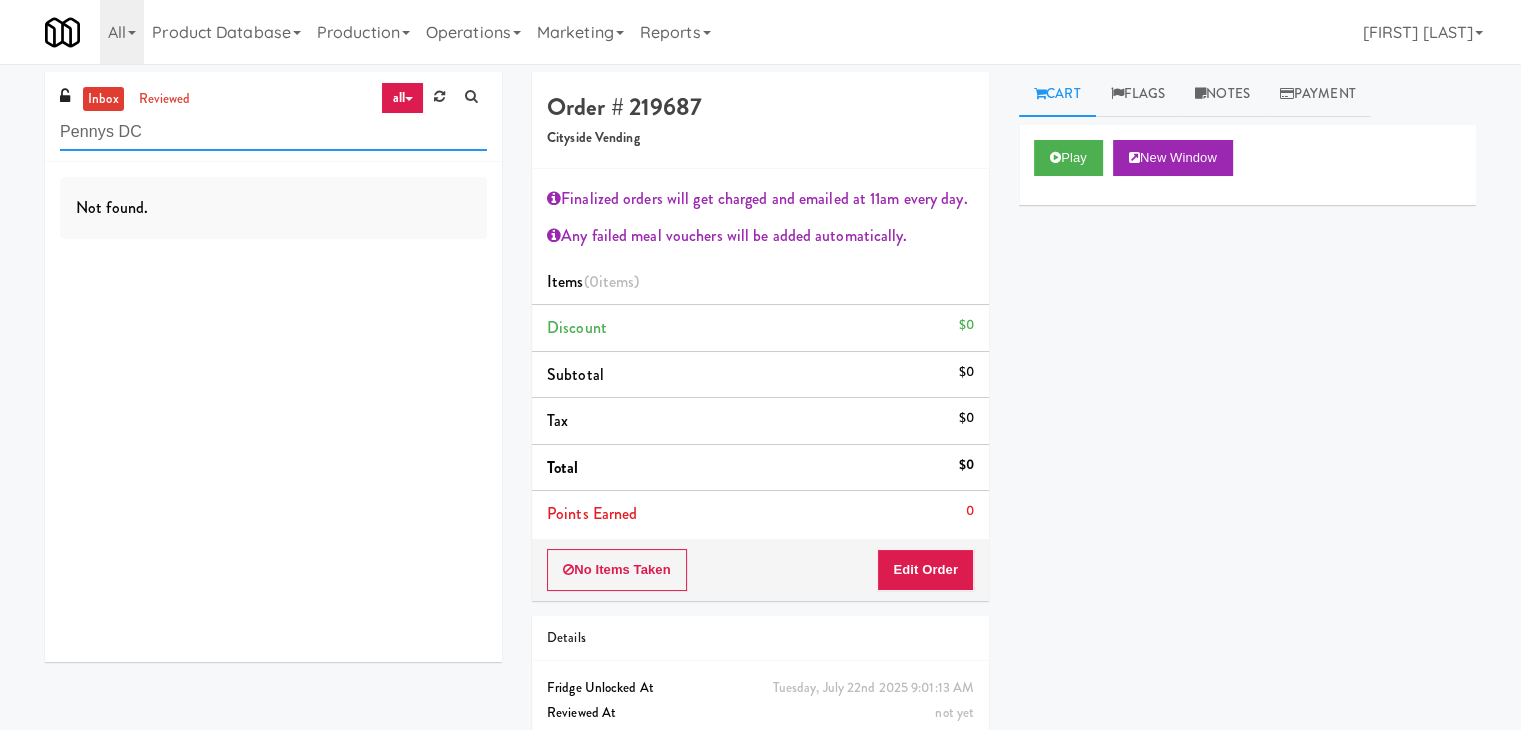 scroll, scrollTop: 0, scrollLeft: 0, axis: both 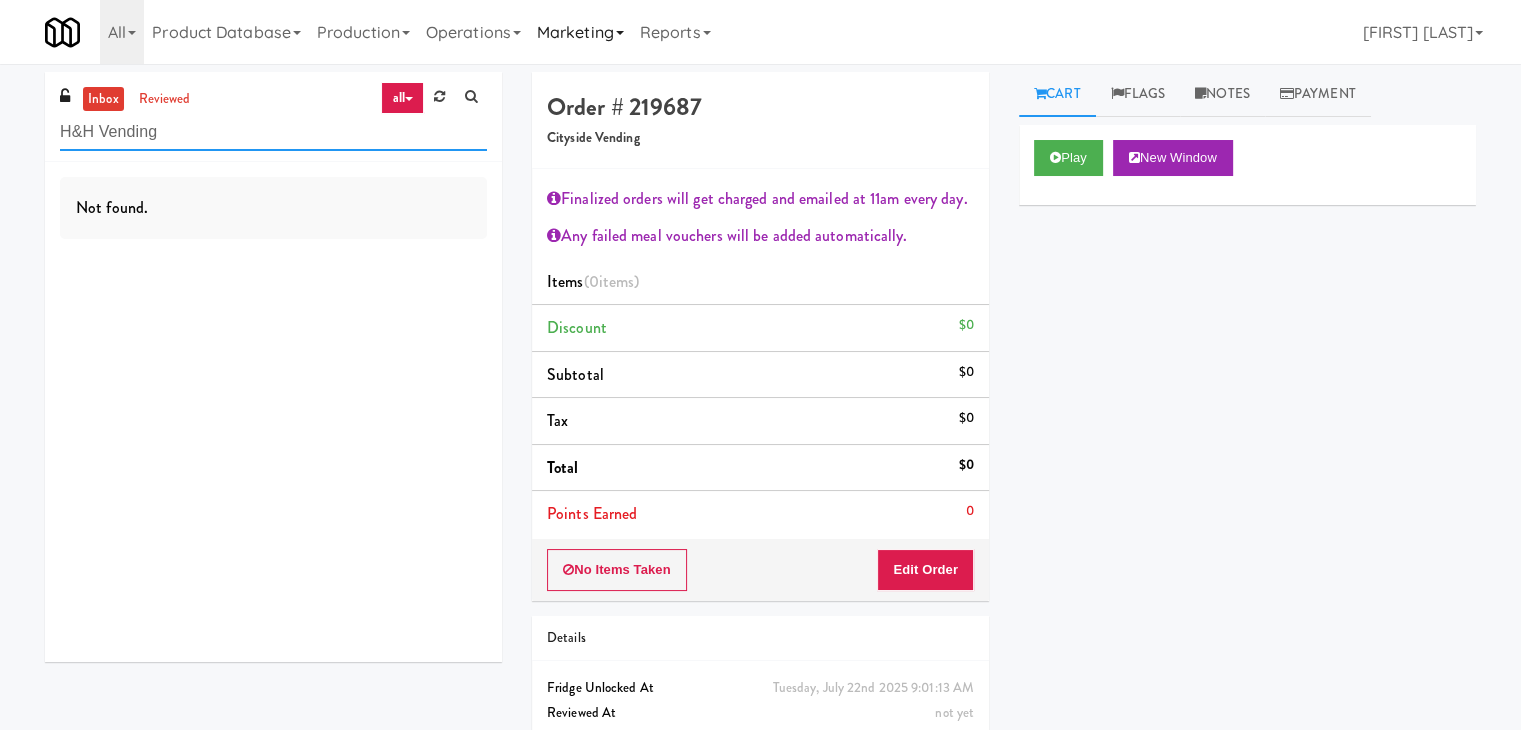 type on "H&H Vending" 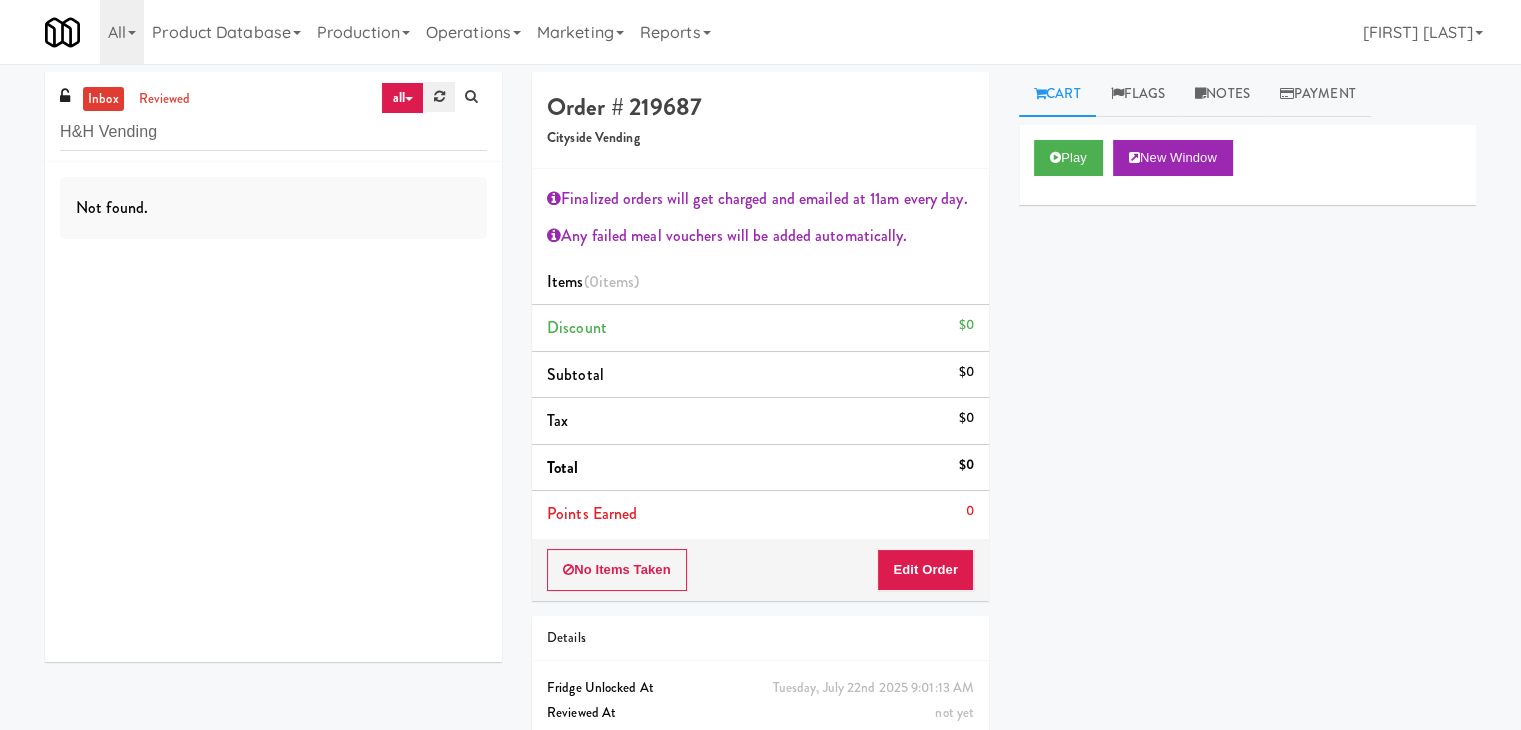 click at bounding box center (439, 96) 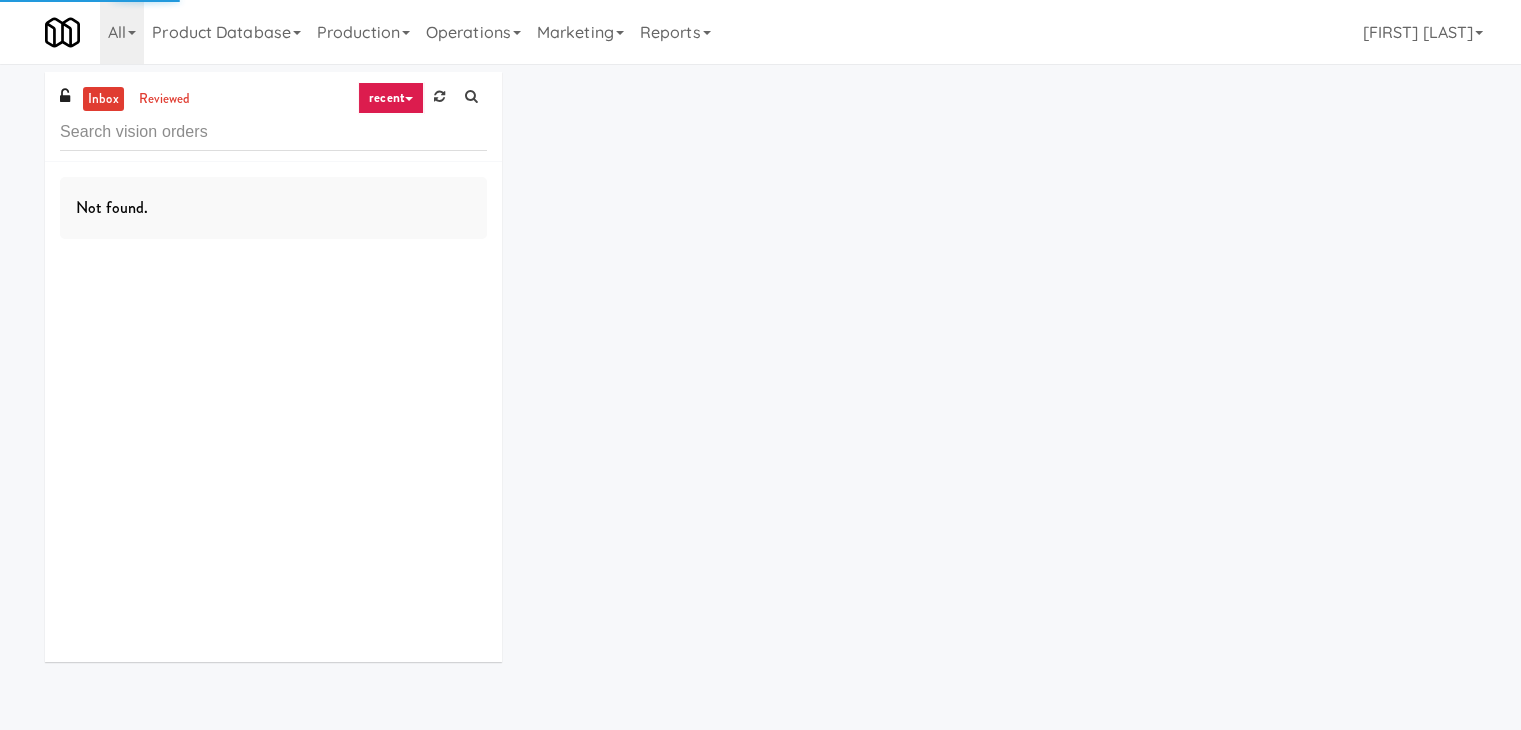 click on "recent" at bounding box center [391, 98] 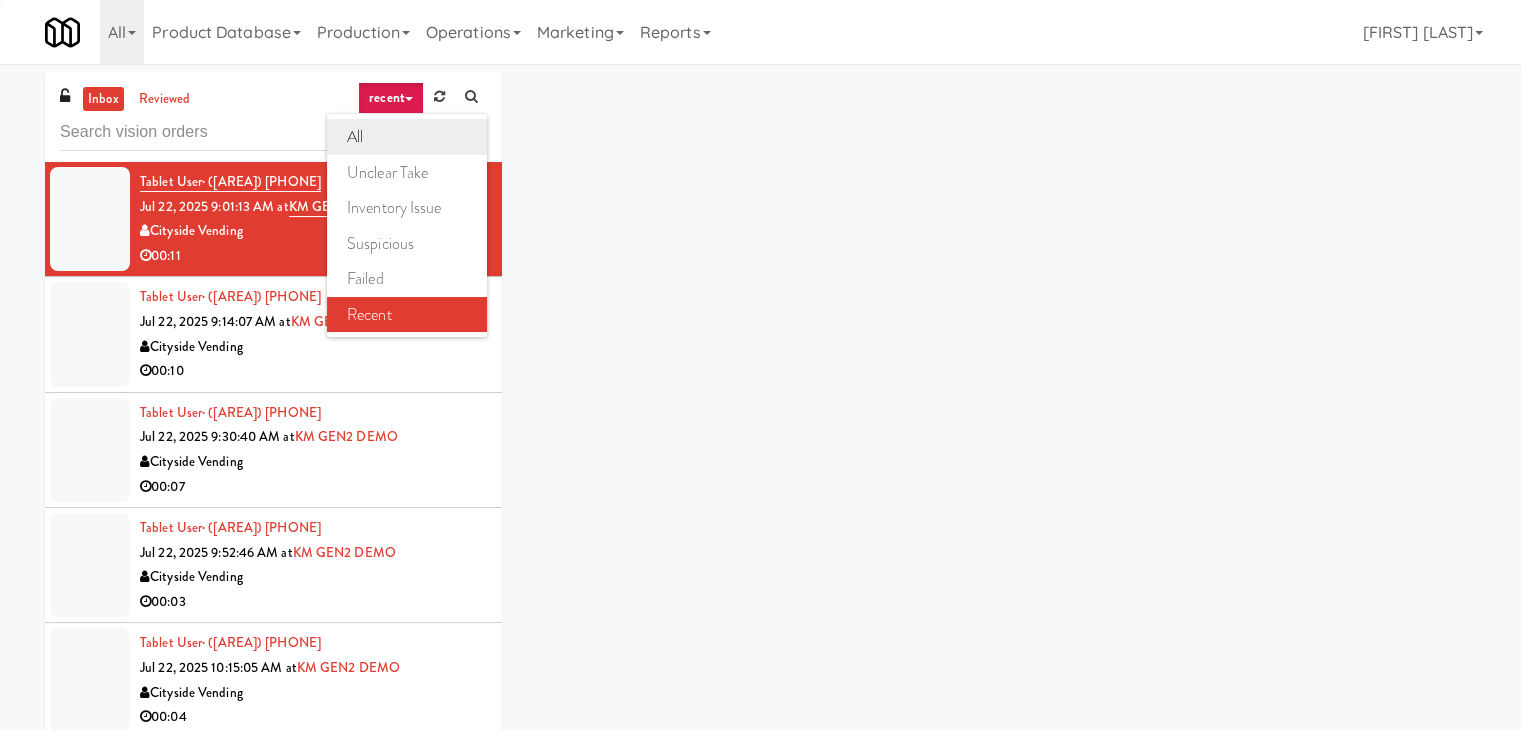 click on "all" at bounding box center (407, 137) 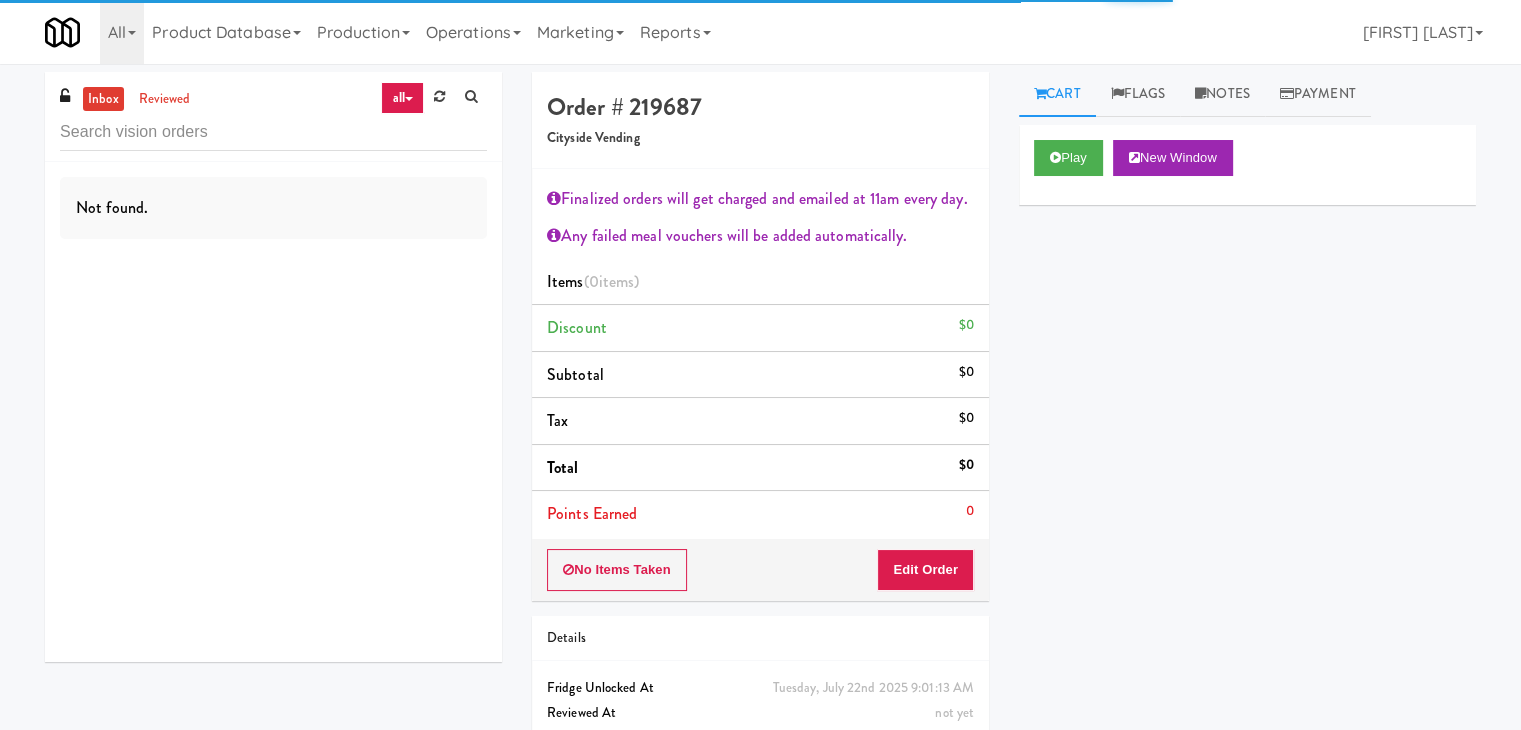 scroll, scrollTop: 73, scrollLeft: 0, axis: vertical 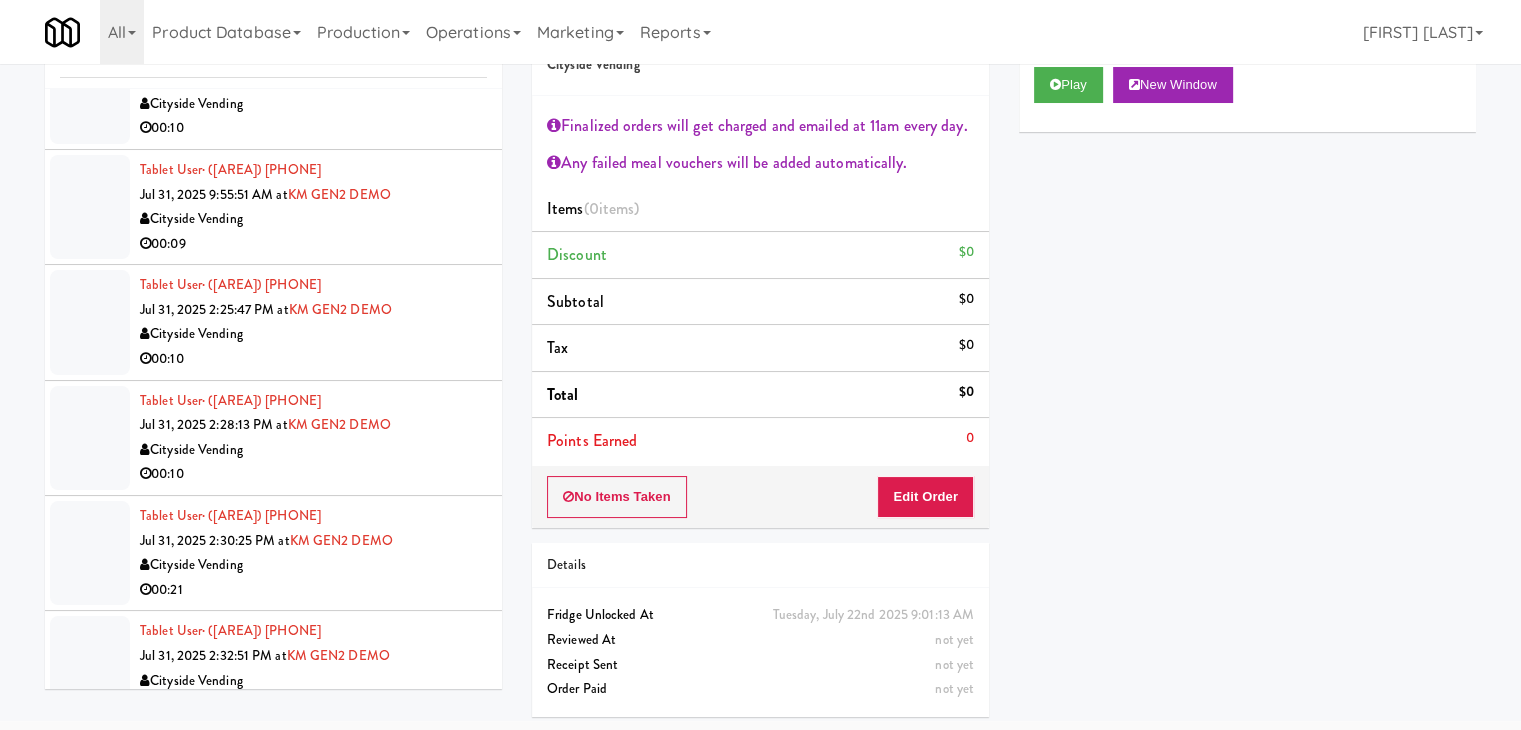 click on "00:15" at bounding box center [313, 961] 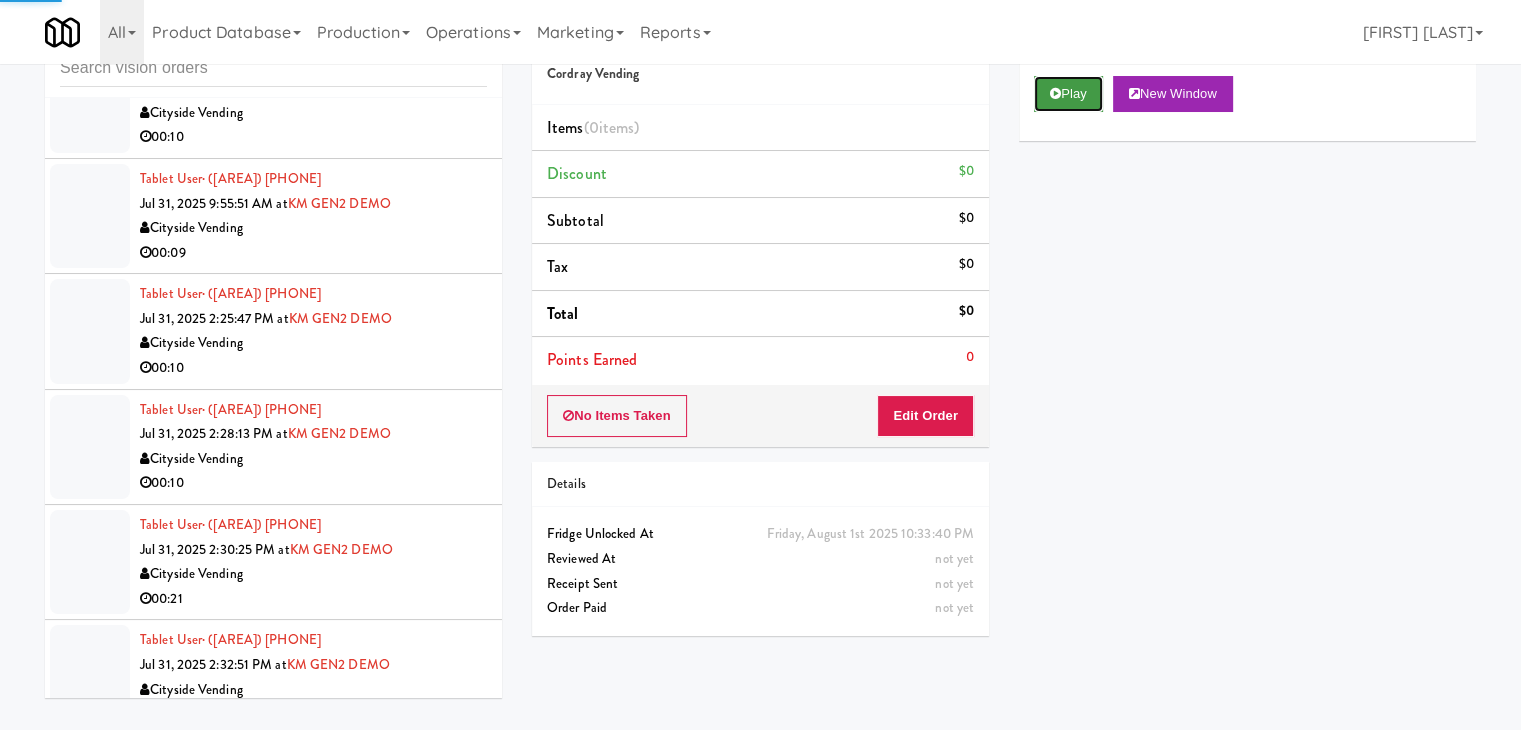 drag, startPoint x: 1078, startPoint y: 76, endPoint x: 1076, endPoint y: 86, distance: 10.198039 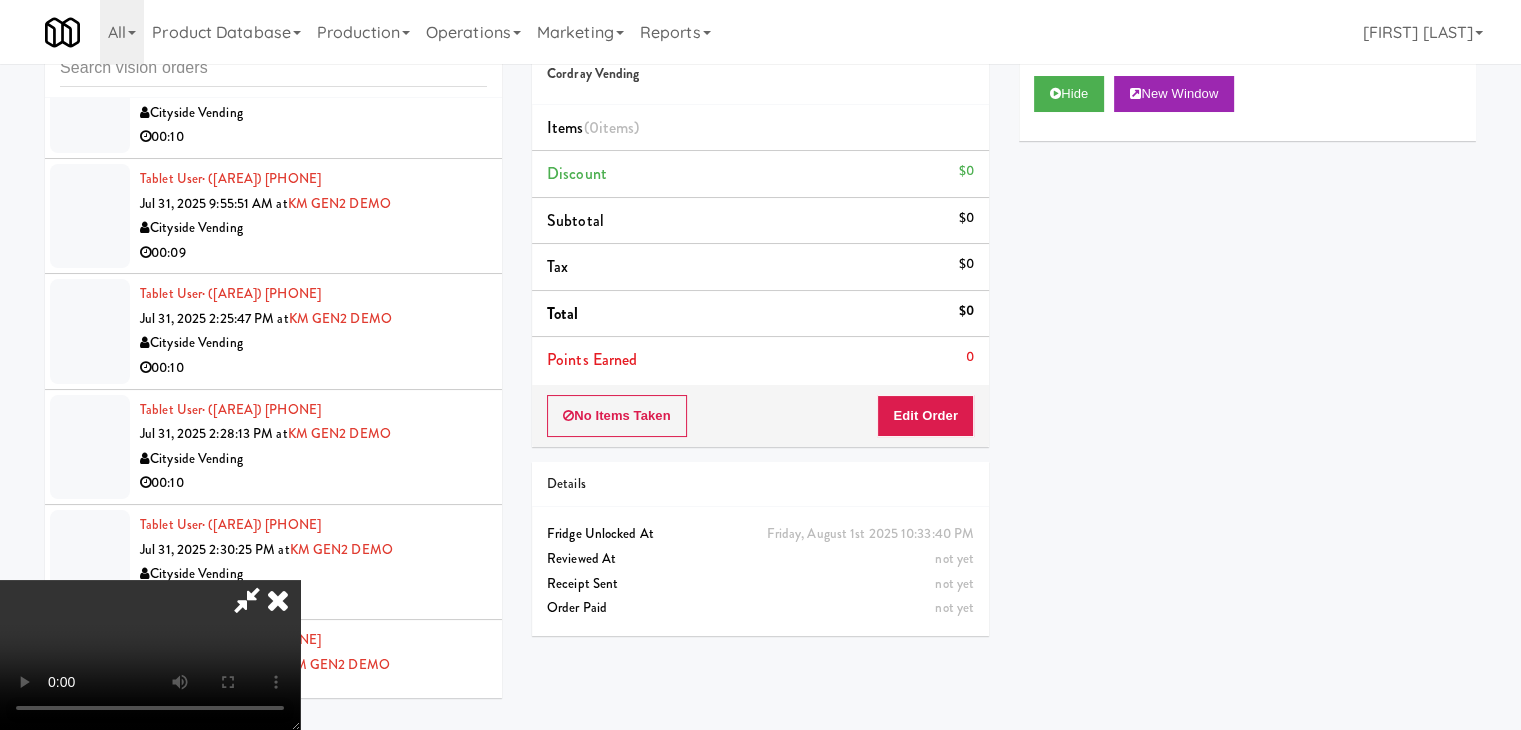 click at bounding box center [150, 655] 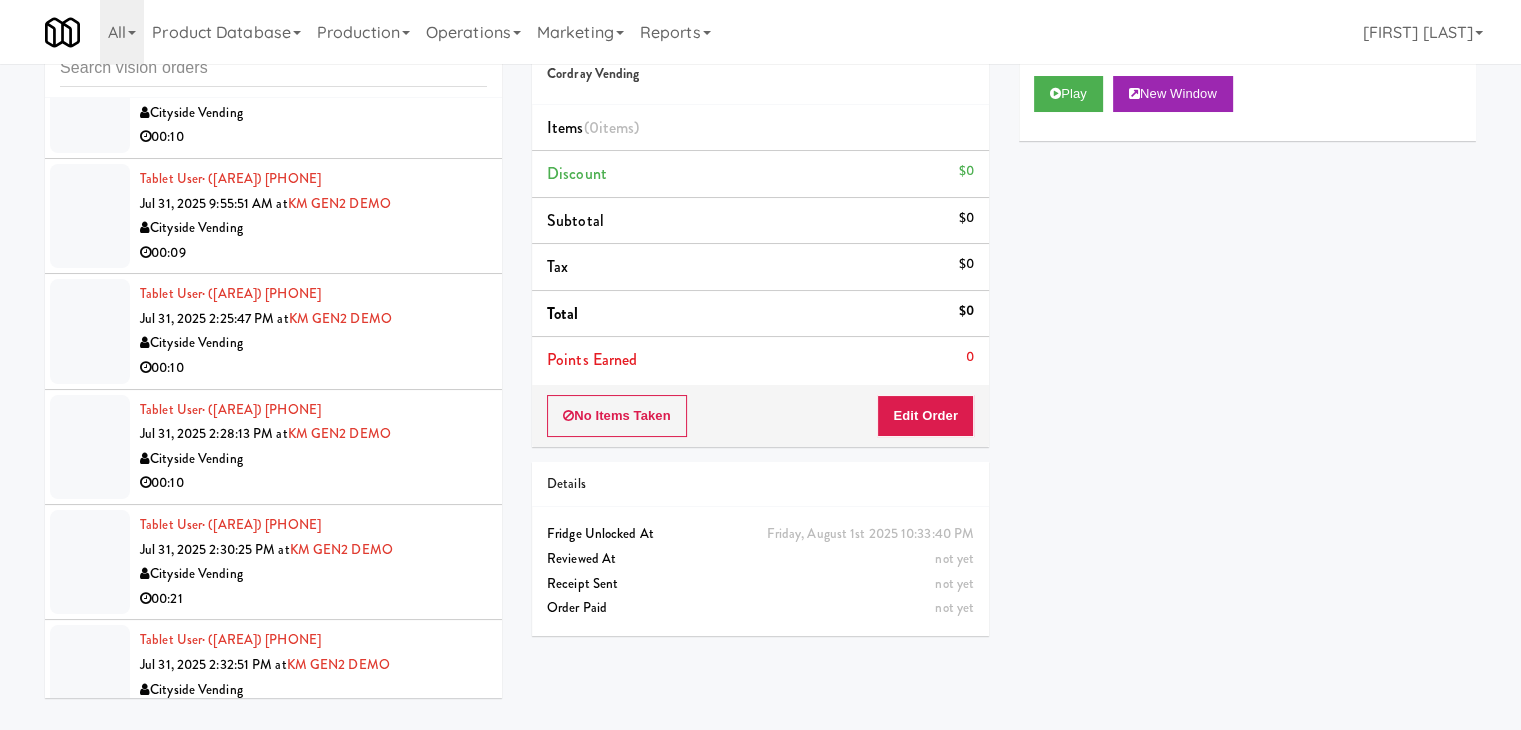 drag, startPoint x: 304, startPoint y: 665, endPoint x: 389, endPoint y: 613, distance: 99.64437 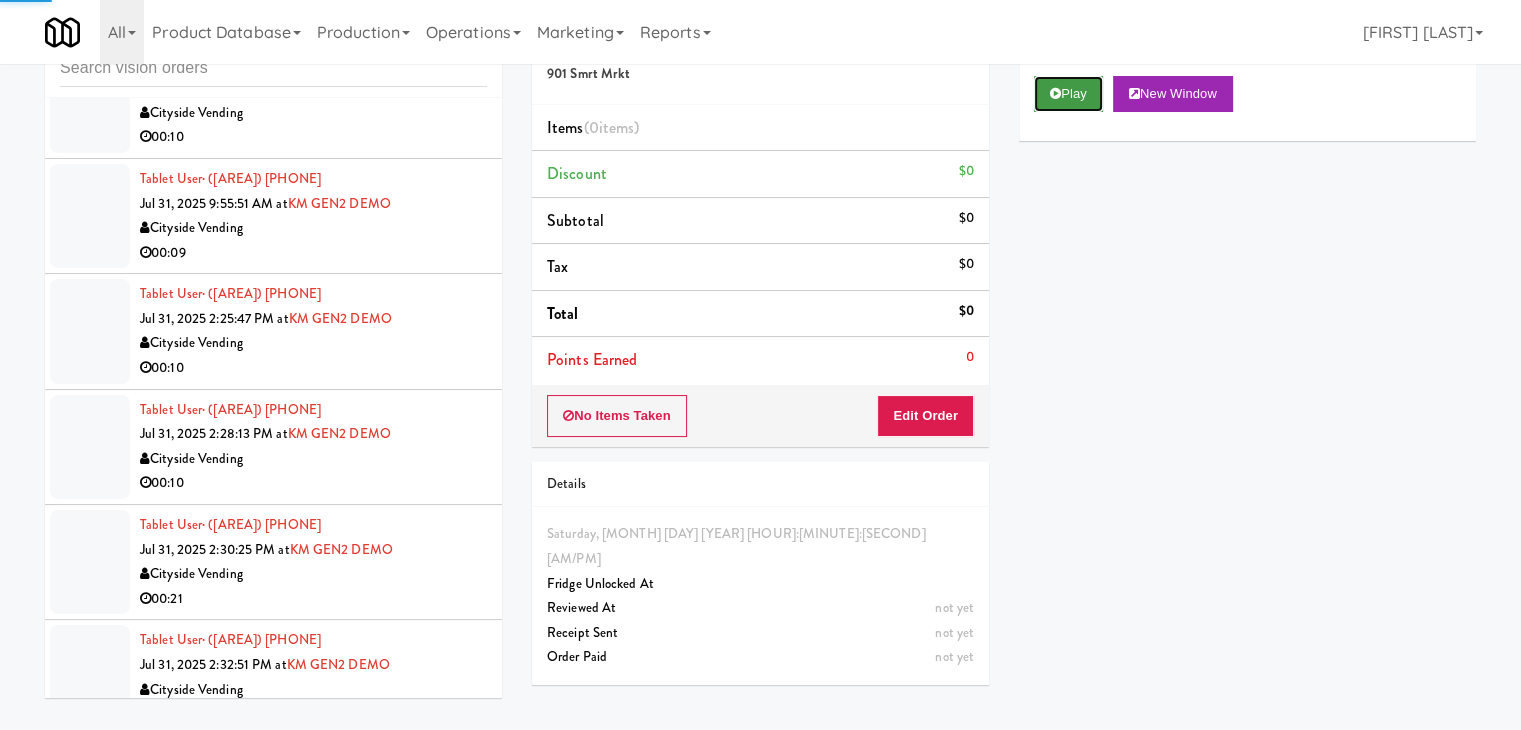 drag, startPoint x: 1062, startPoint y: 91, endPoint x: 996, endPoint y: 201, distance: 128.28094 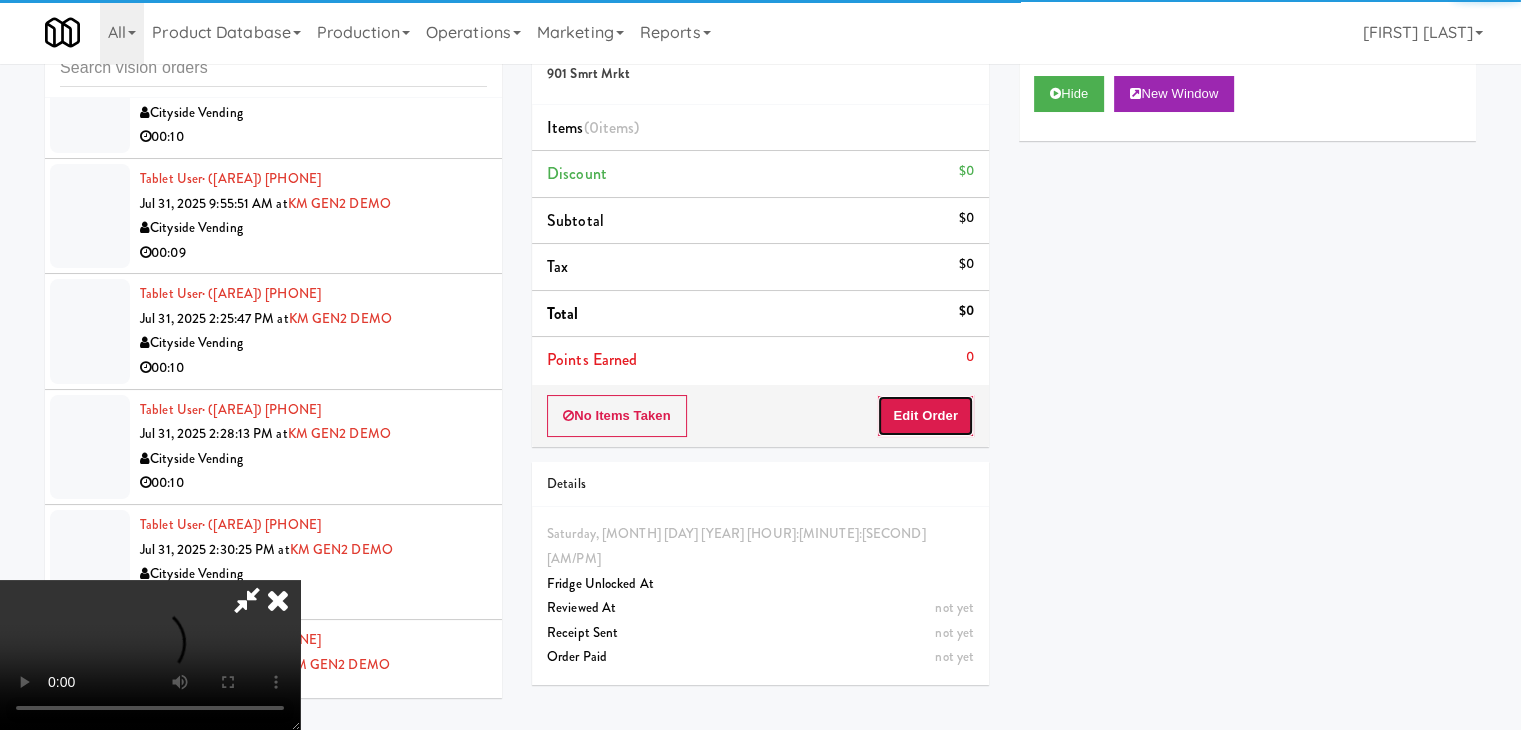 click on "Edit Order" at bounding box center [925, 416] 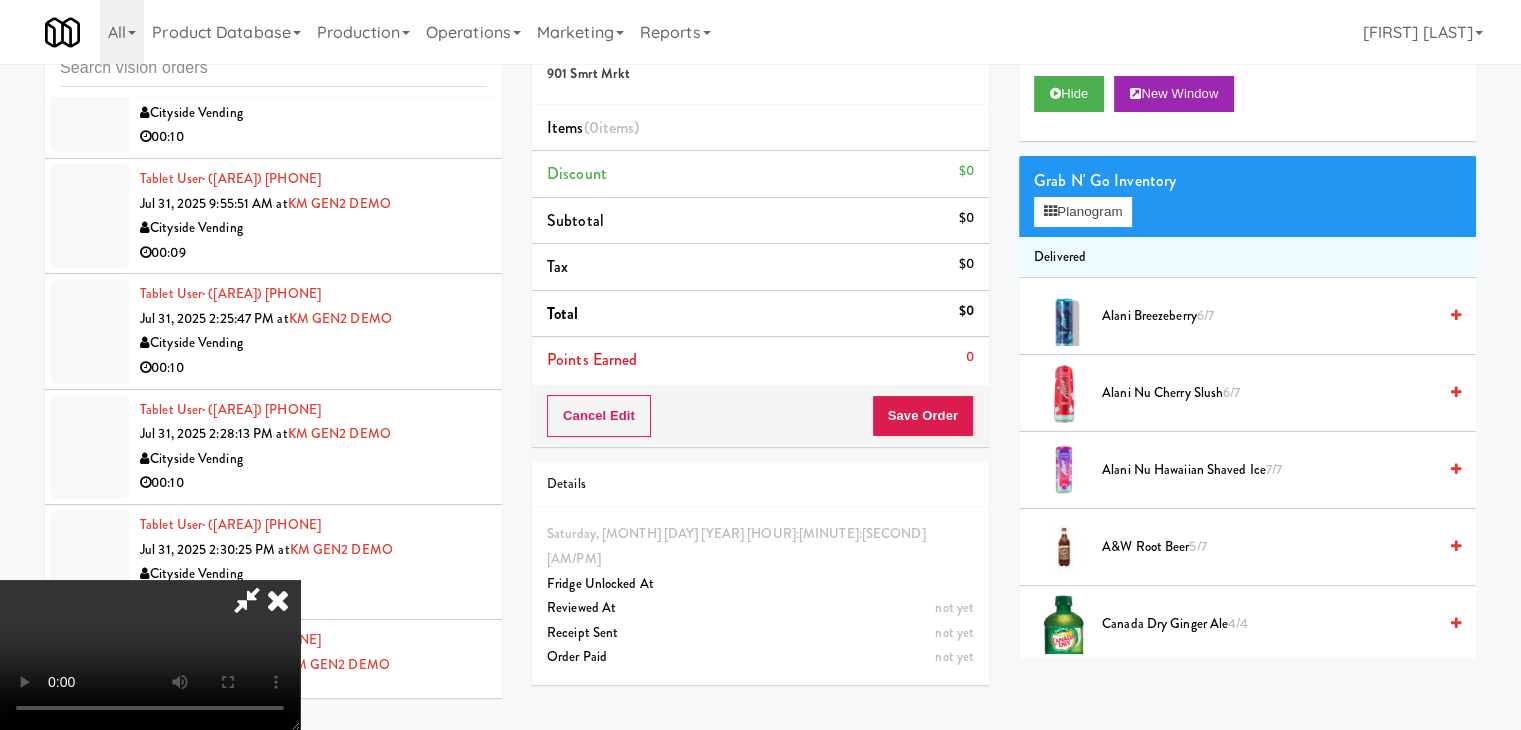 type 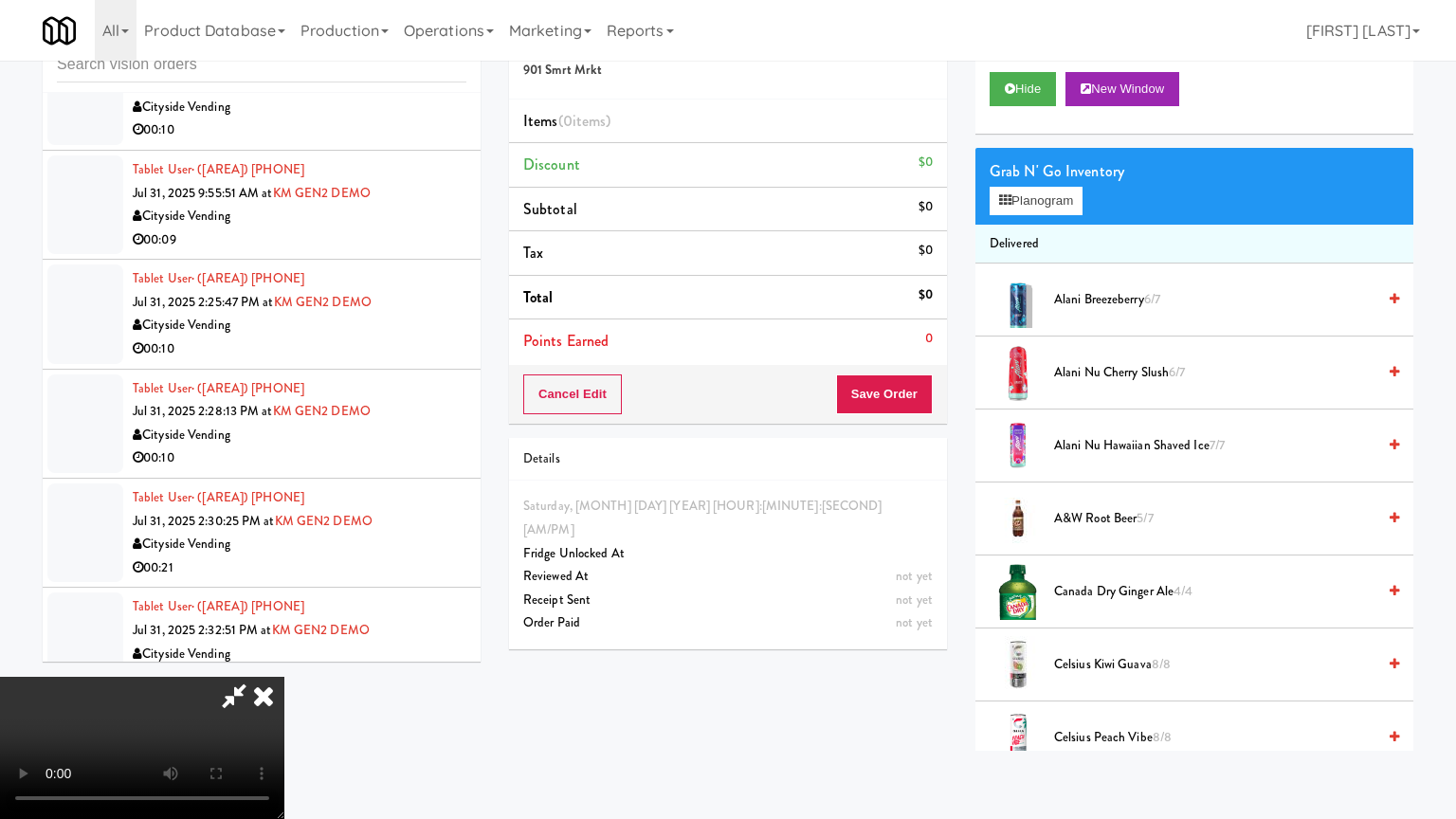 click at bounding box center (142, 748) 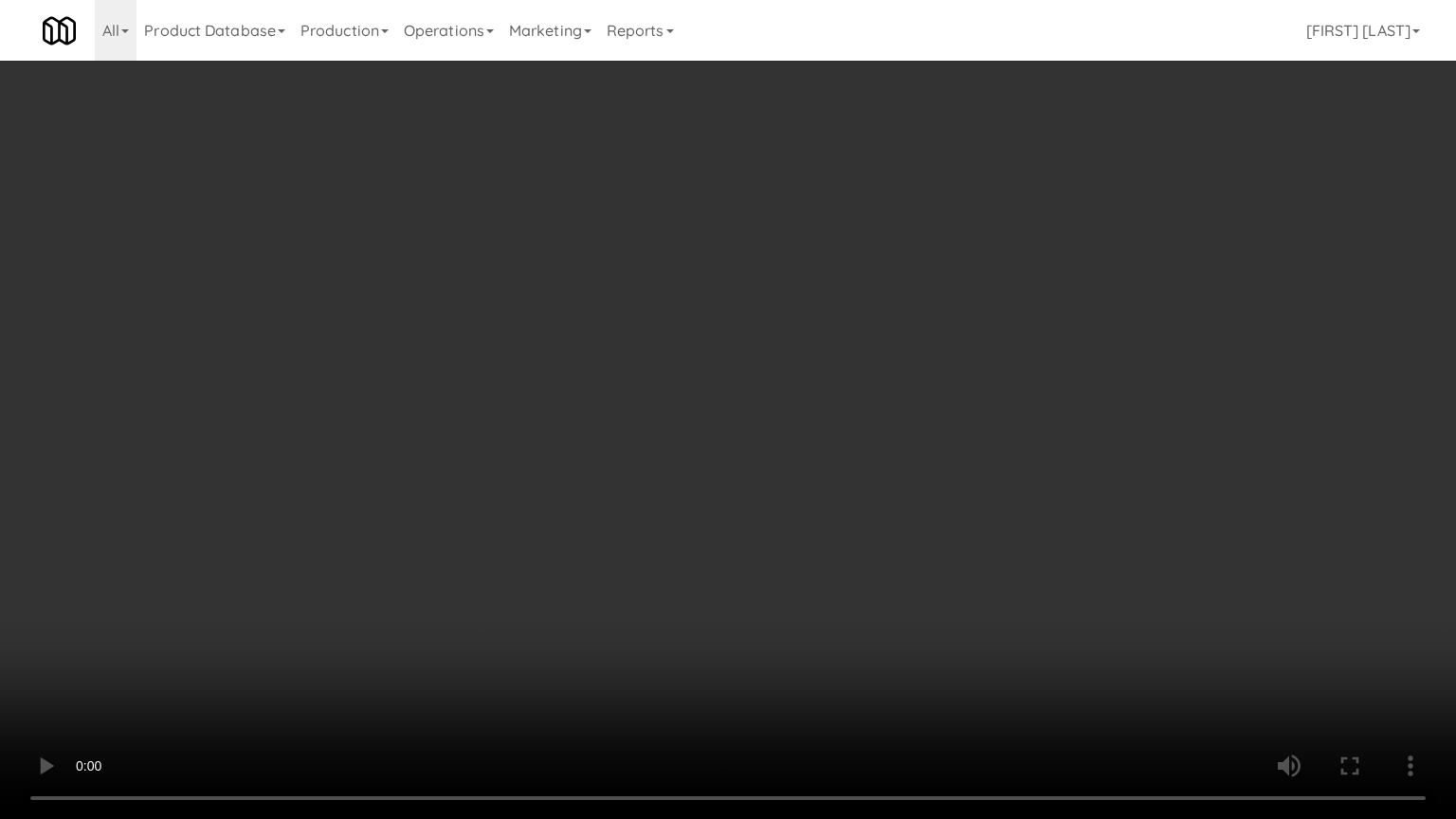 click at bounding box center (728, 410) 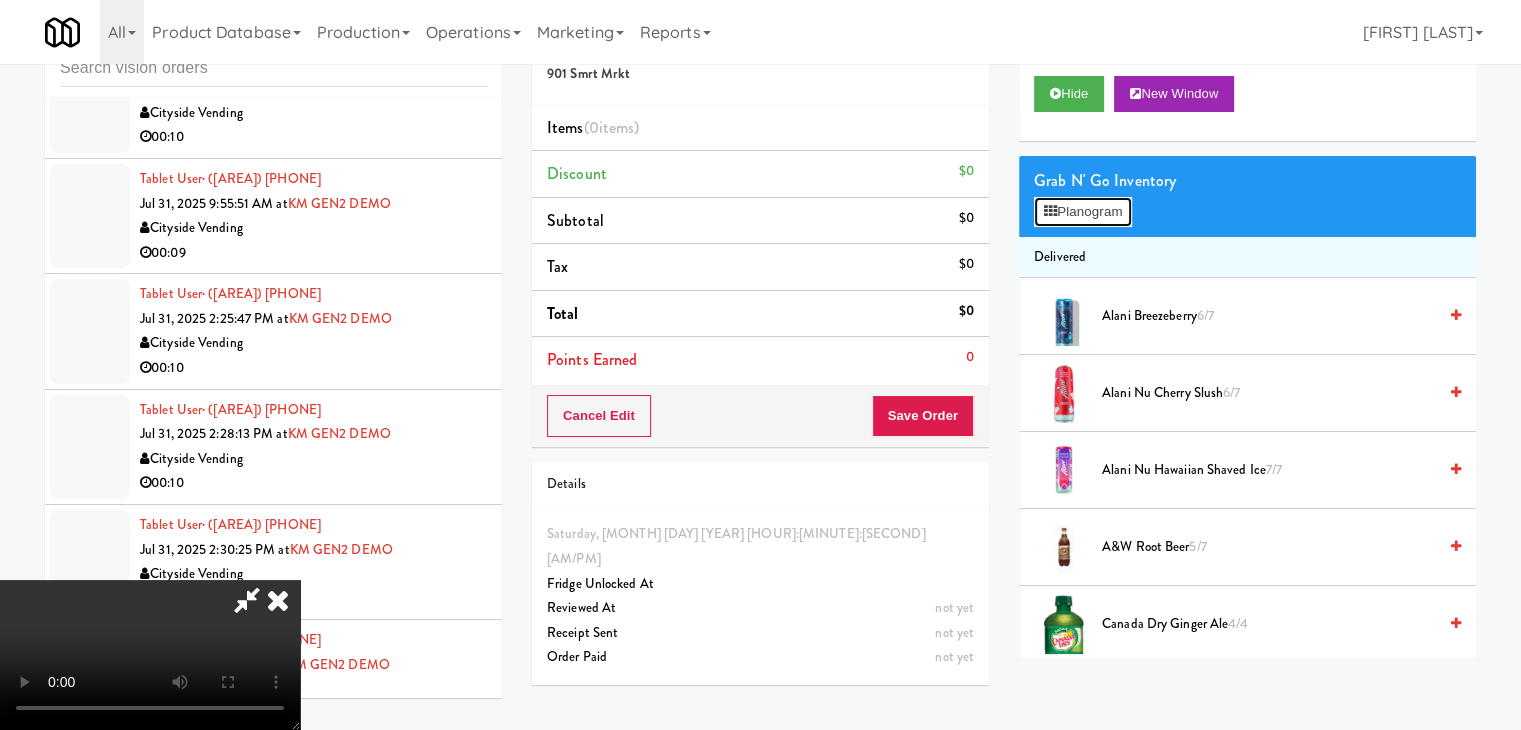 click on "Planogram" at bounding box center [1083, 212] 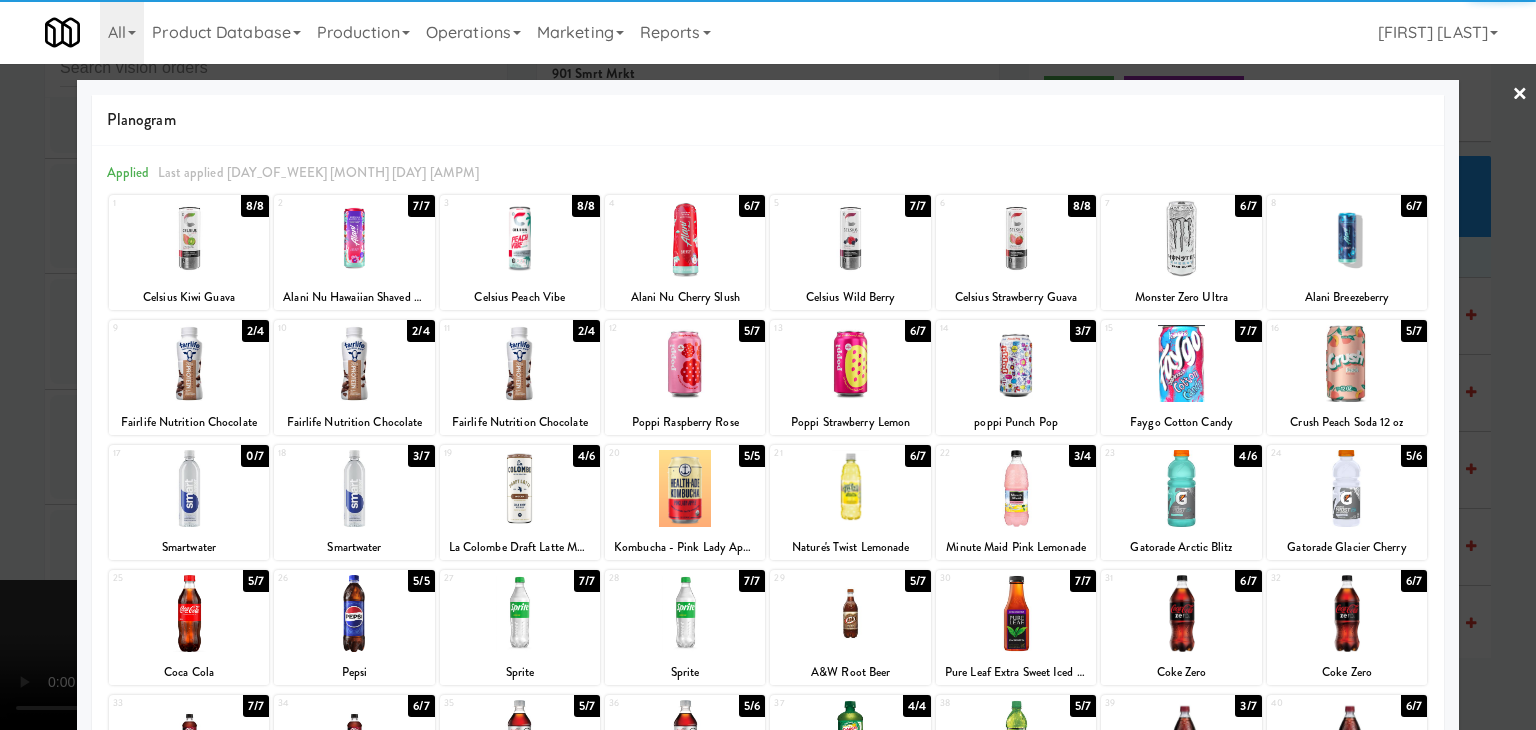click at bounding box center (520, 238) 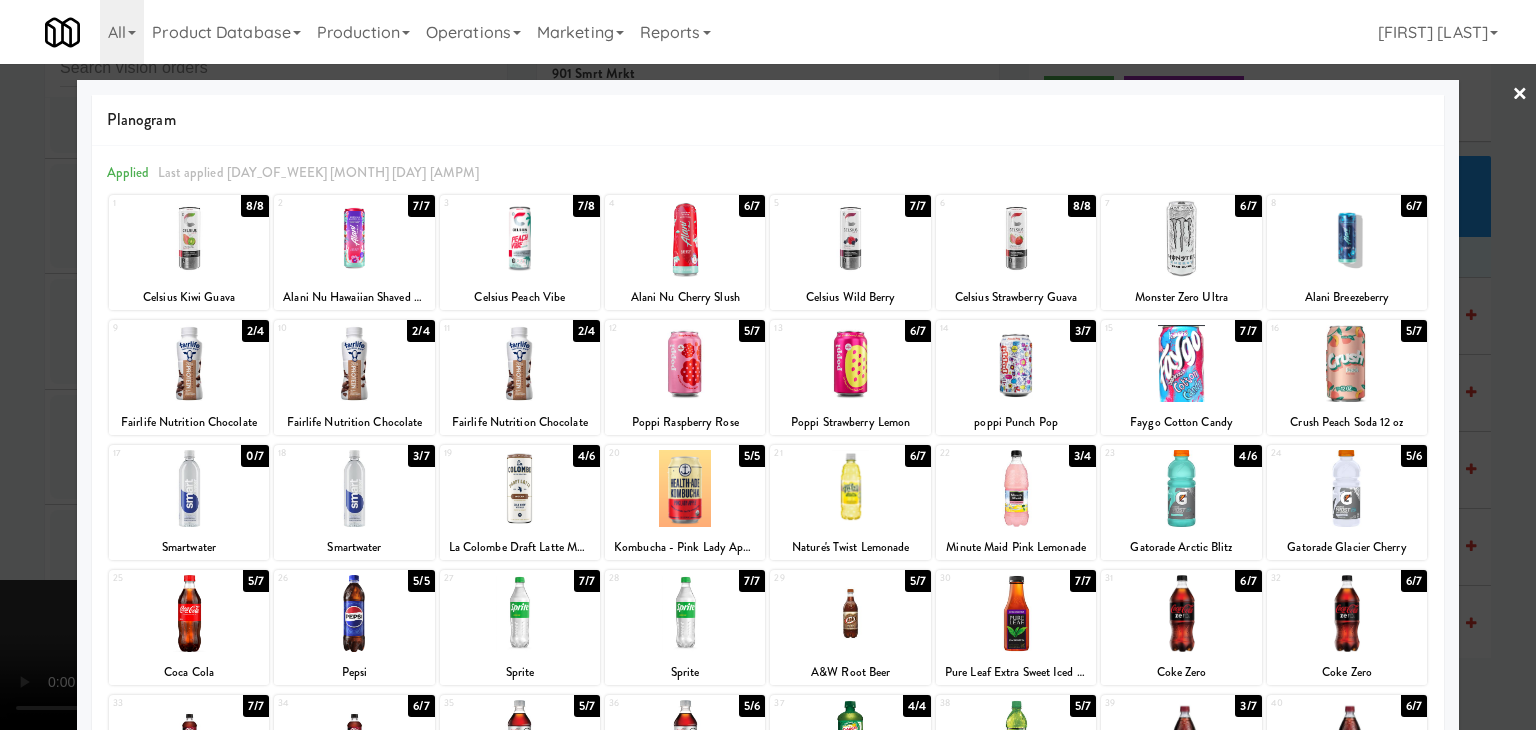 drag, startPoint x: 402, startPoint y: 257, endPoint x: 228, endPoint y: 277, distance: 175.14566 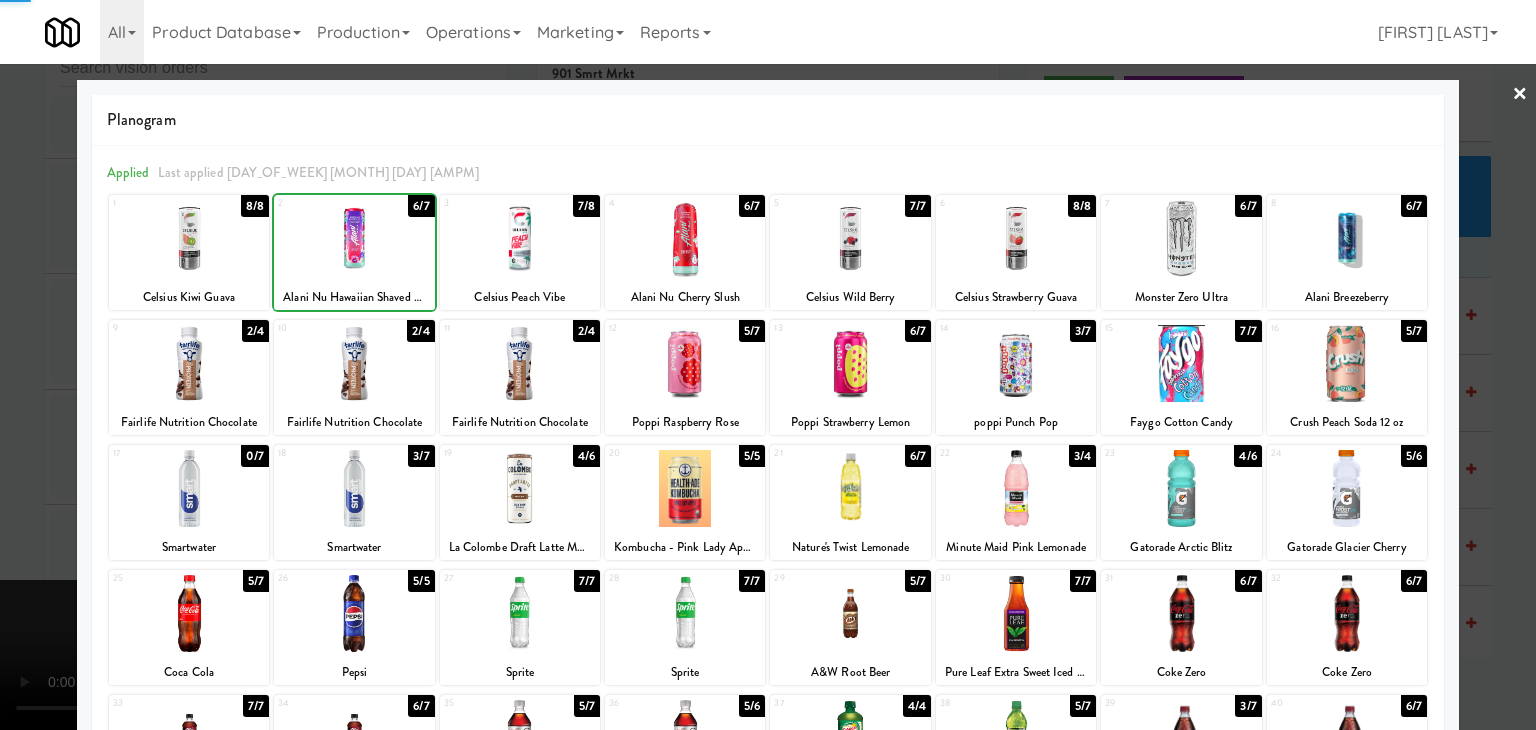 drag, startPoint x: 0, startPoint y: 316, endPoint x: 77, endPoint y: 348, distance: 83.38465 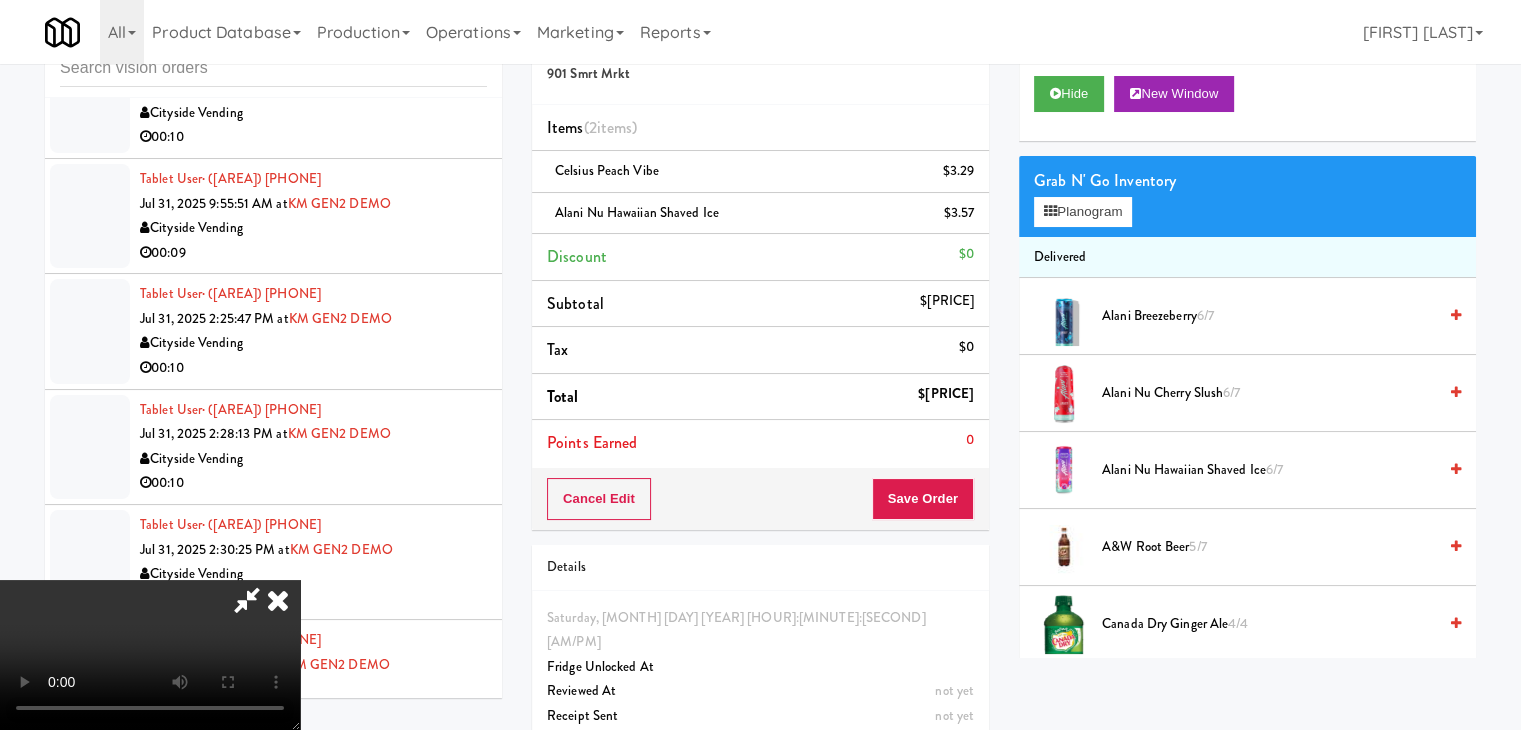 click at bounding box center (150, 655) 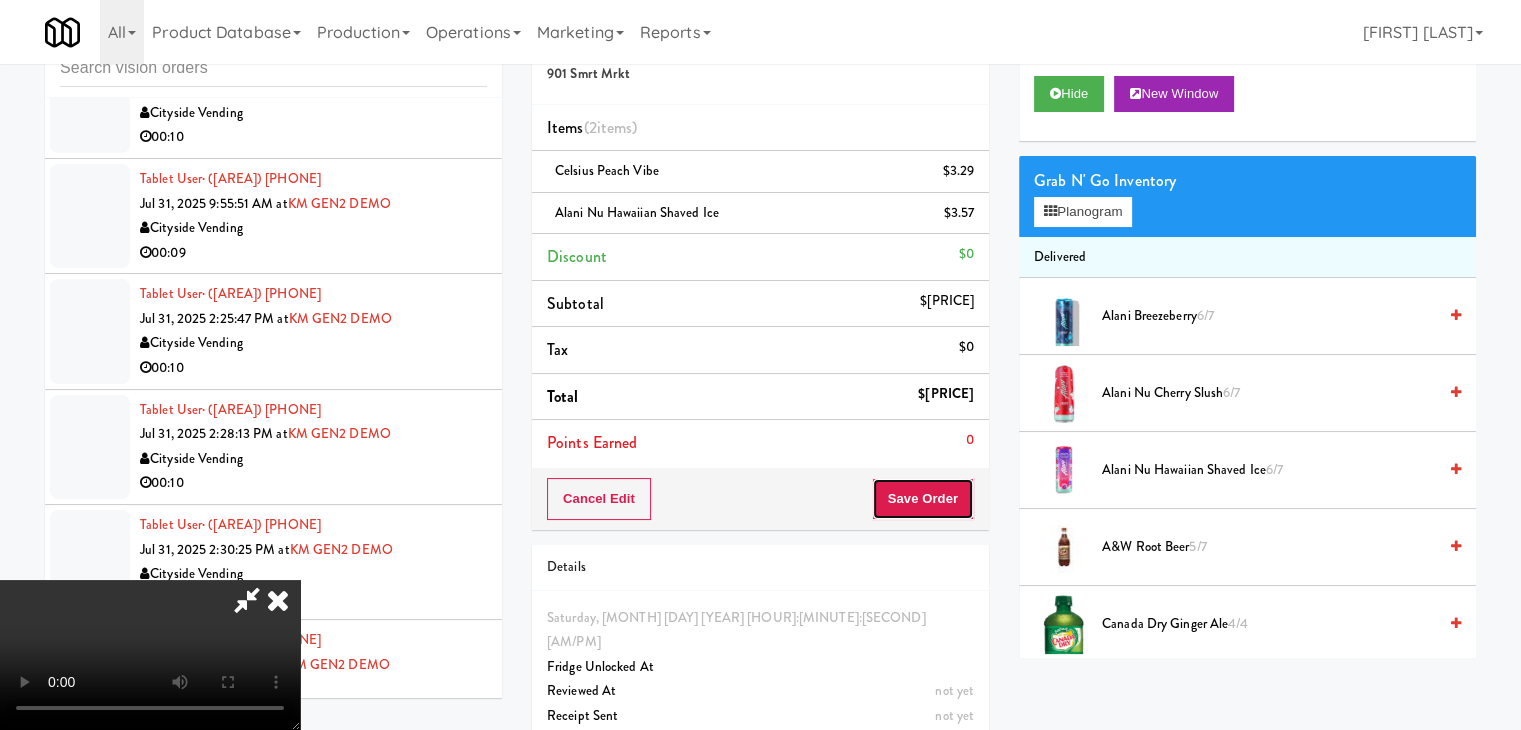 click on "Save Order" at bounding box center (923, 499) 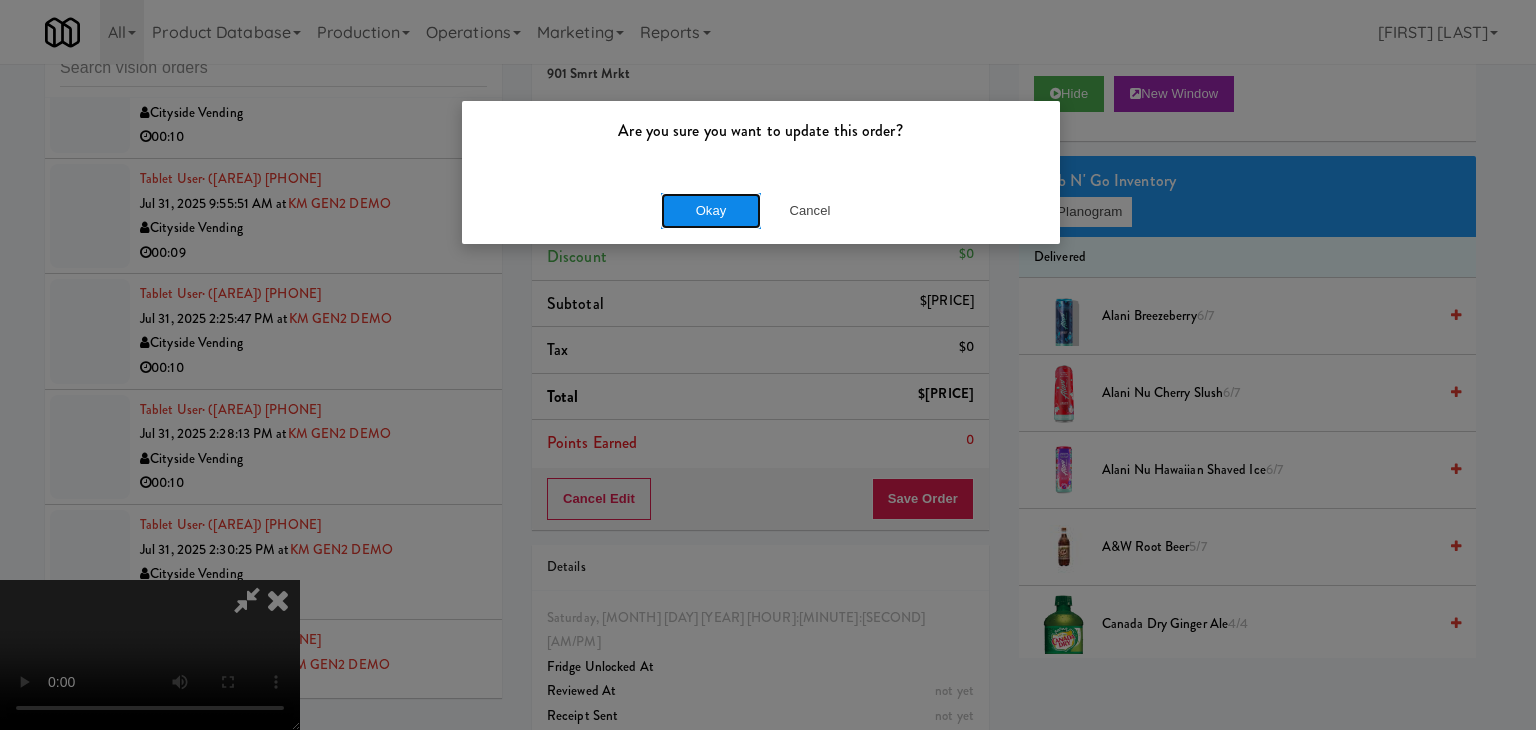click on "Okay" at bounding box center [711, 211] 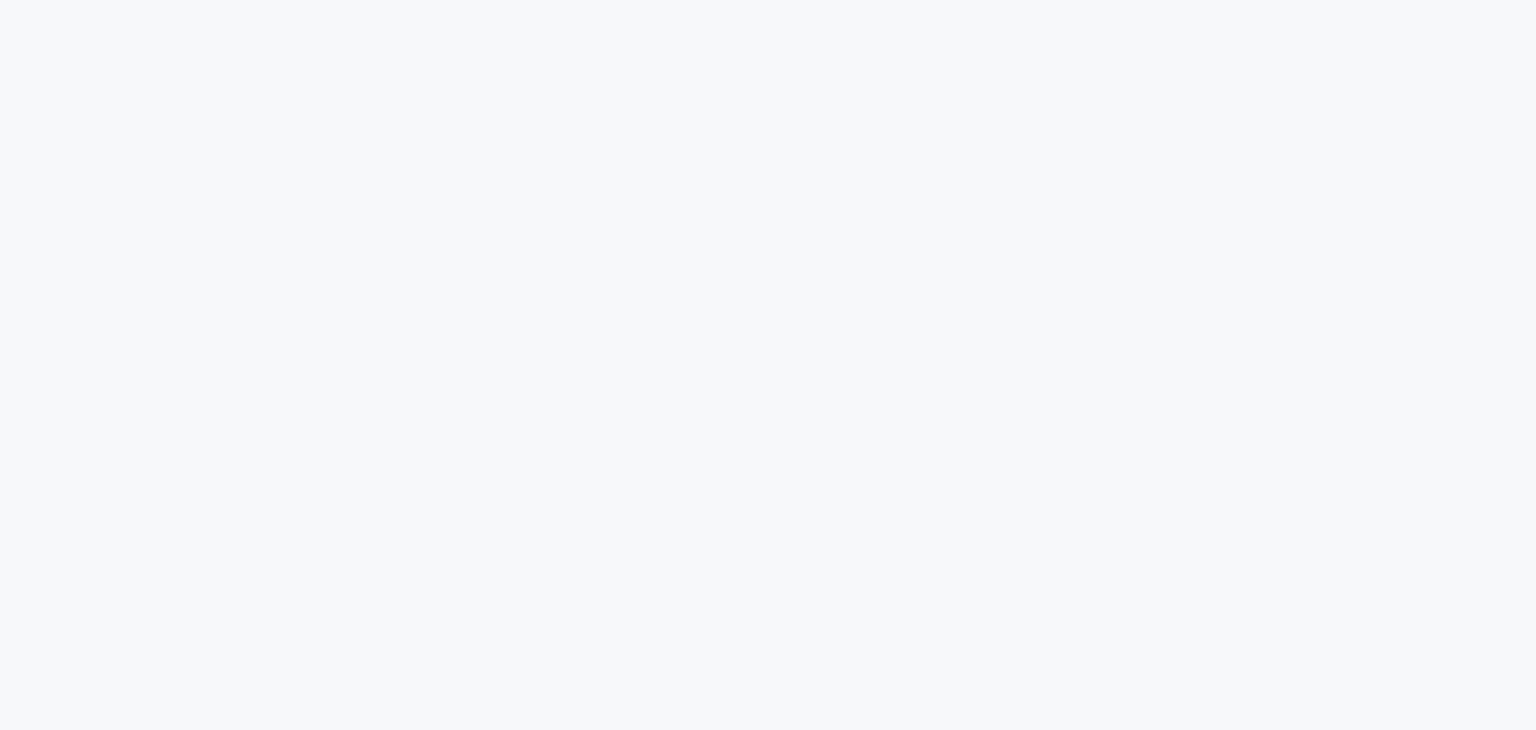 scroll, scrollTop: 0, scrollLeft: 0, axis: both 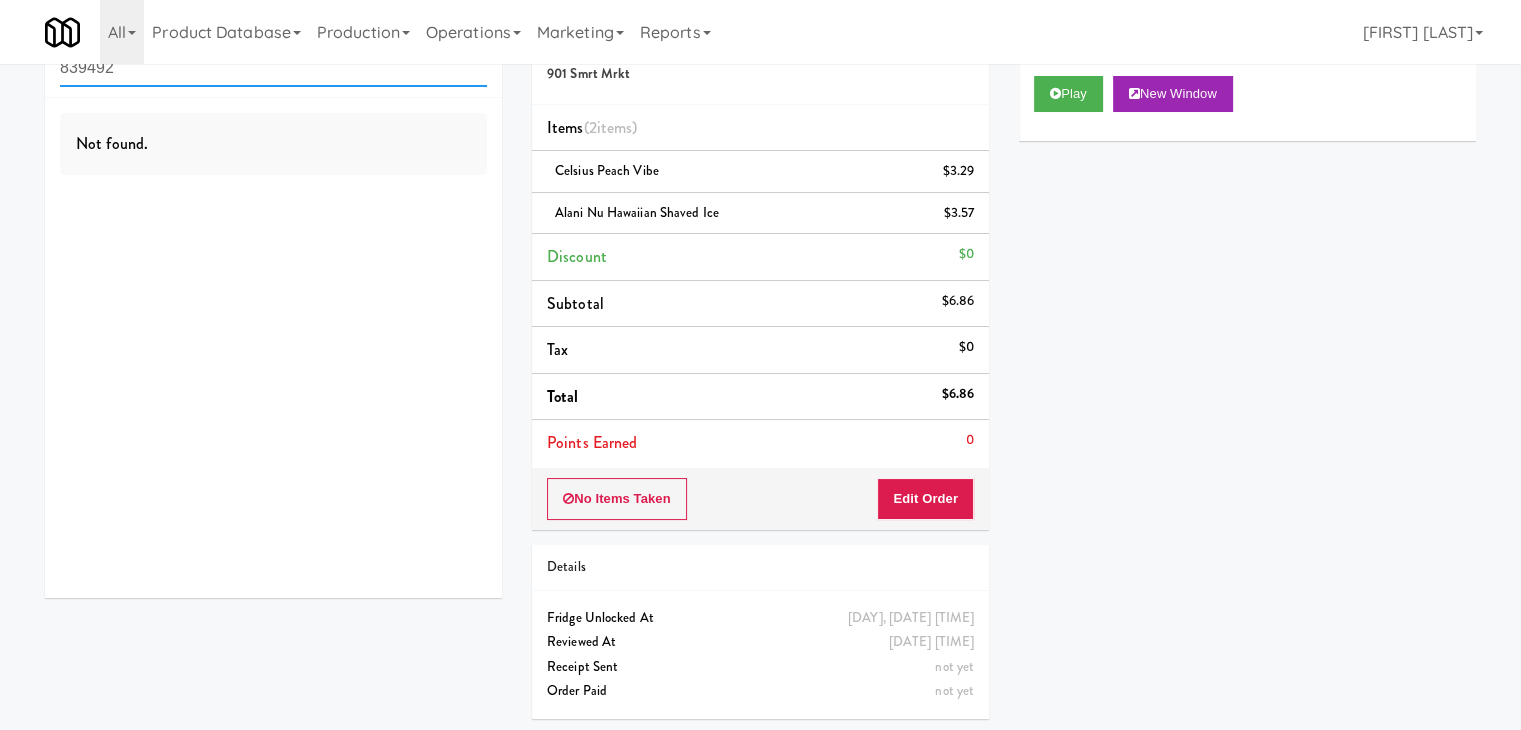 drag, startPoint x: 59, startPoint y: 67, endPoint x: 4, endPoint y: 83, distance: 57.280014 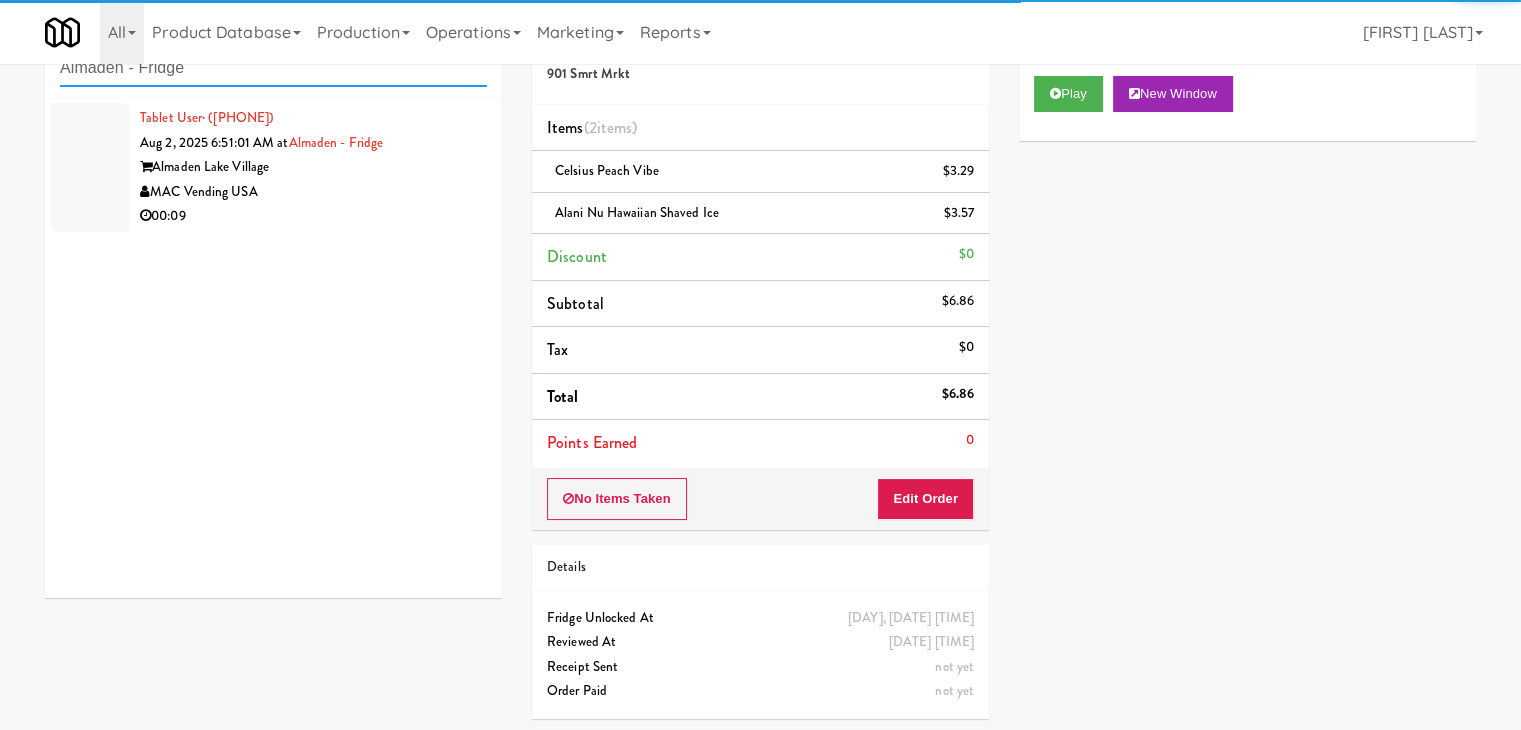 type on "Almaden - Fridge" 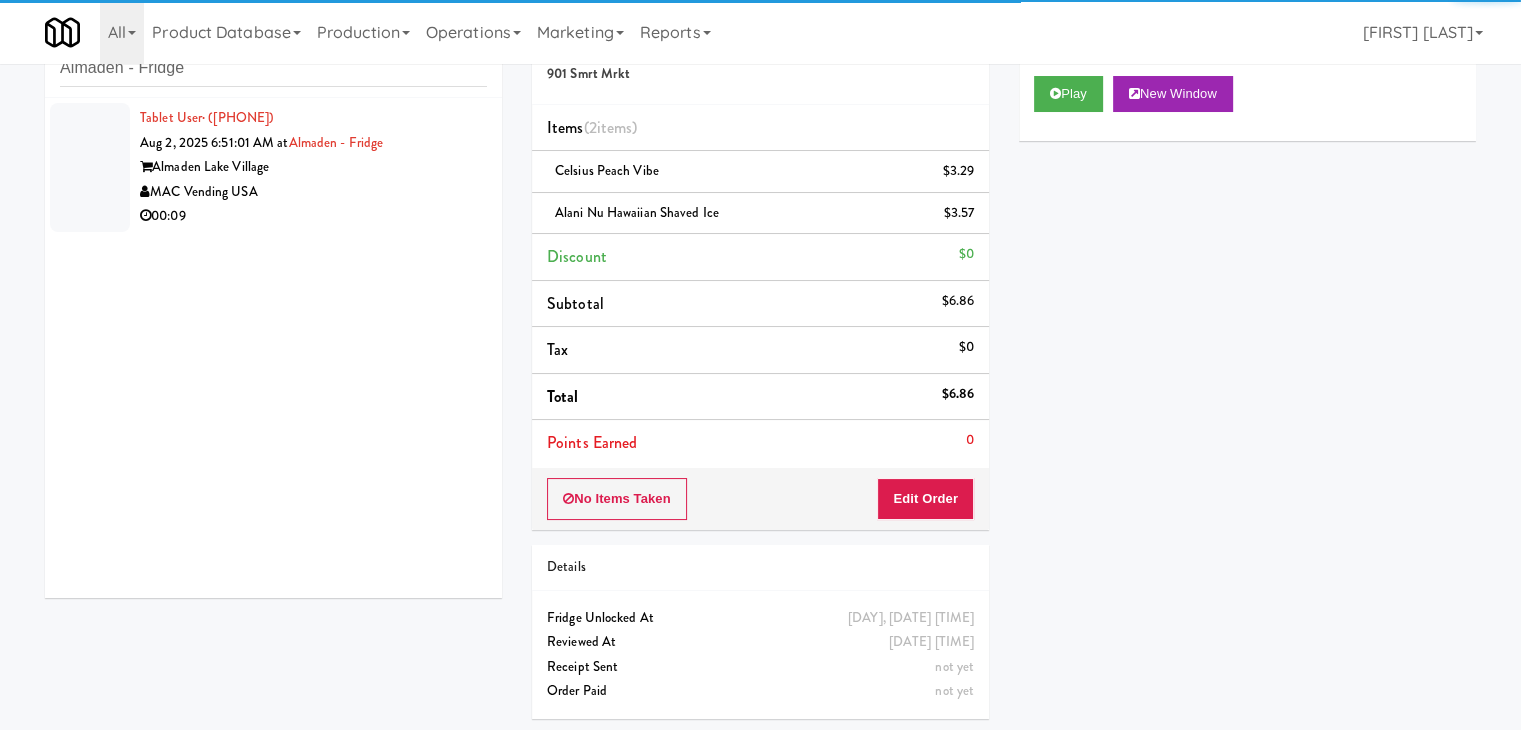 click on "MAC Vending USA" at bounding box center (313, 192) 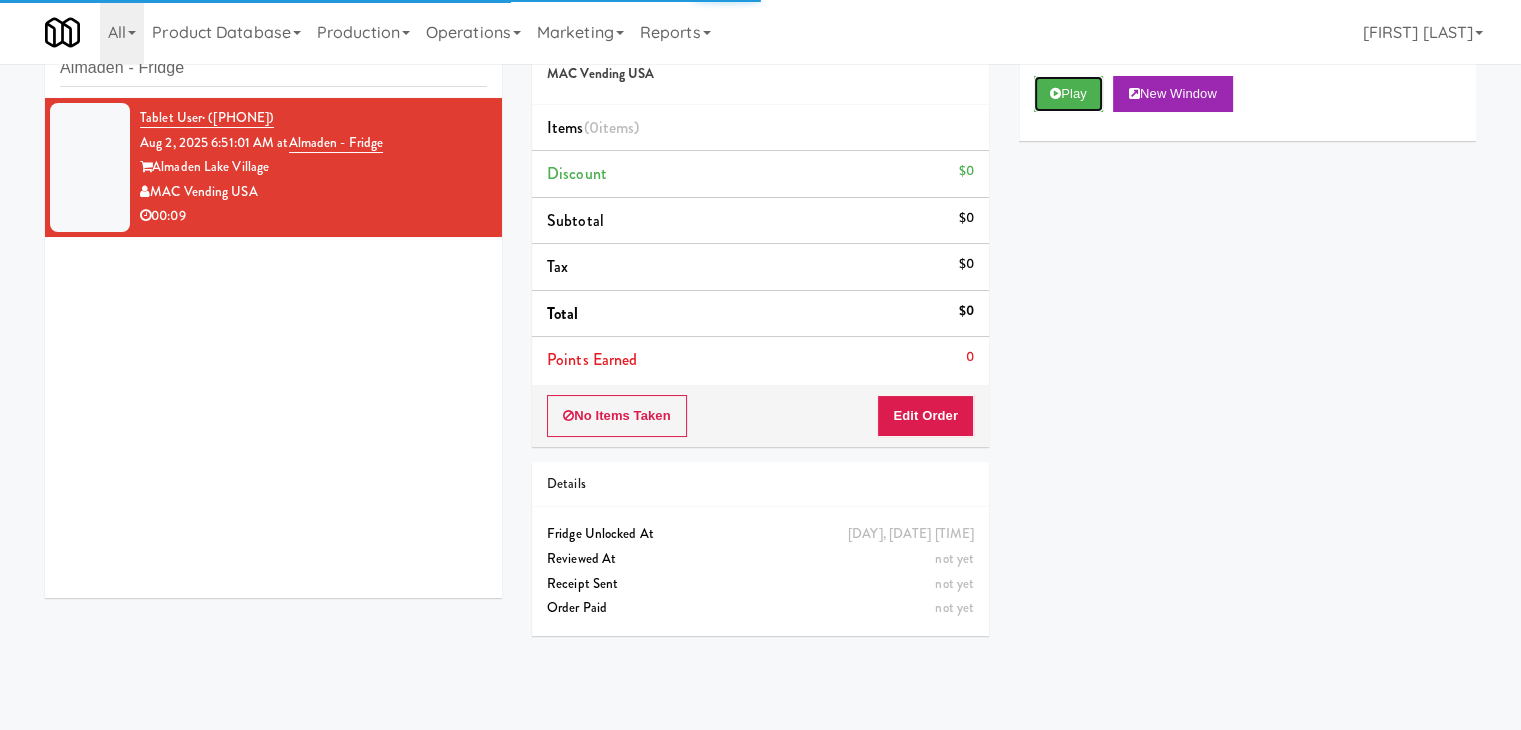 drag, startPoint x: 1064, startPoint y: 92, endPoint x: 1009, endPoint y: 261, distance: 177.7245 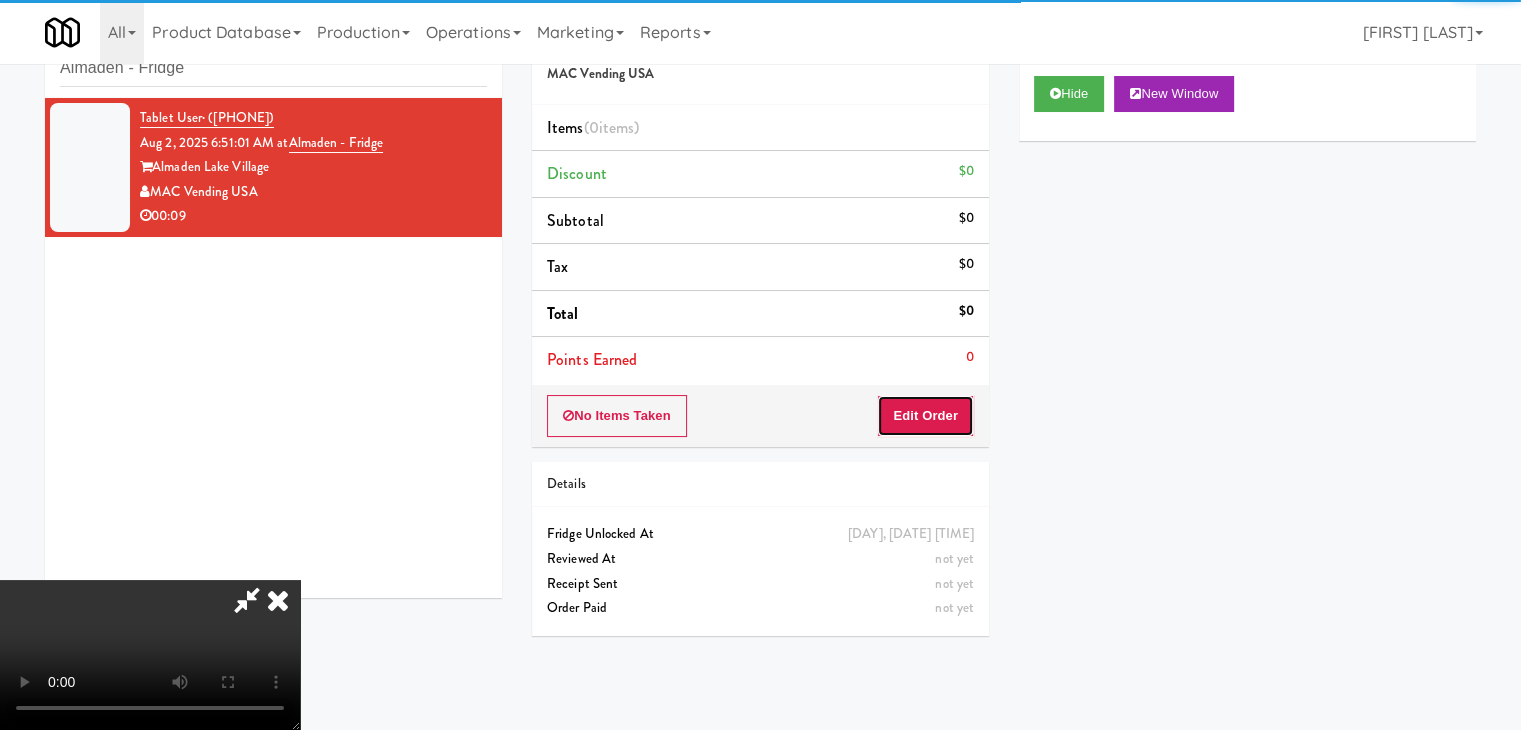 click on "Edit Order" at bounding box center (925, 416) 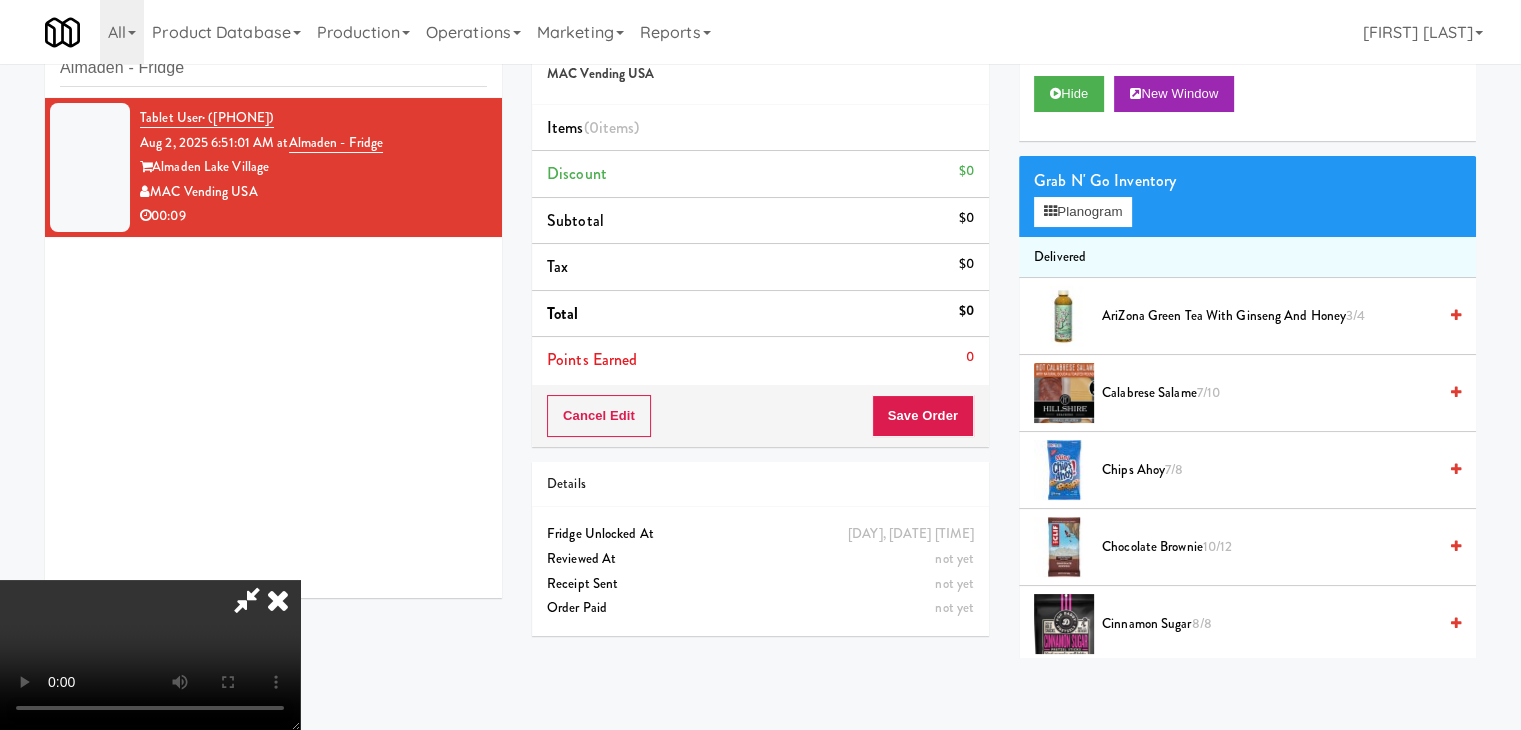type 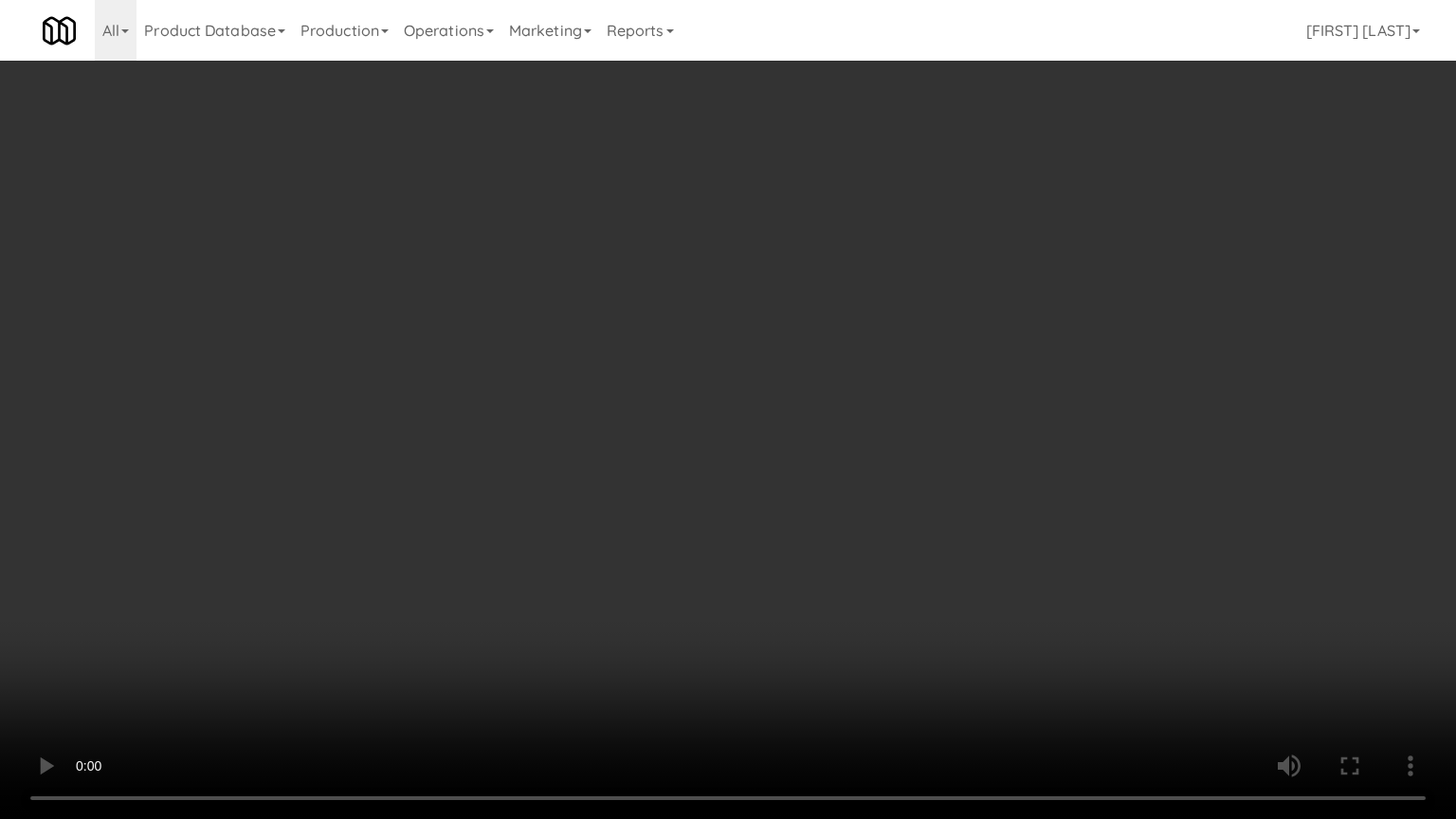 click at bounding box center (728, 410) 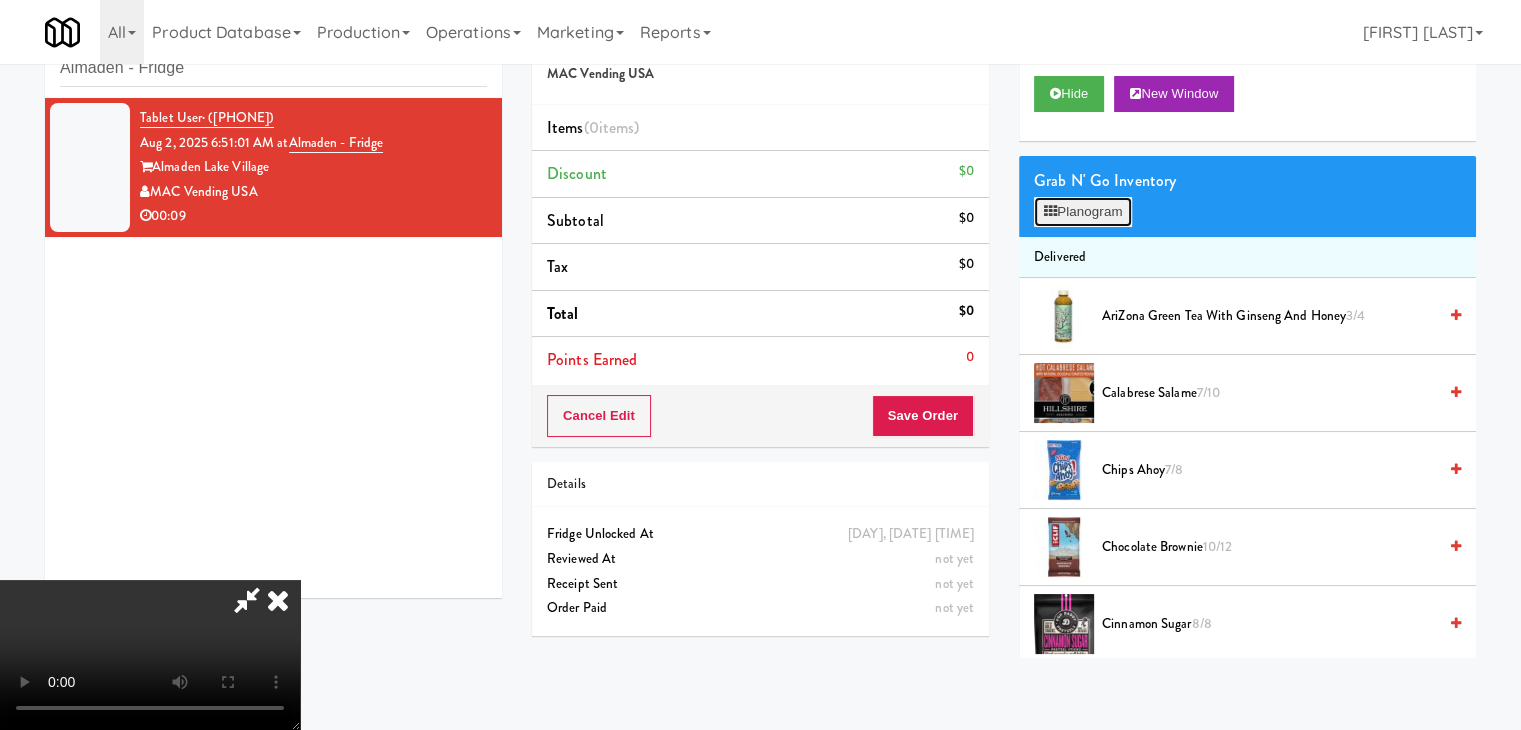 click on "Planogram" at bounding box center (1083, 212) 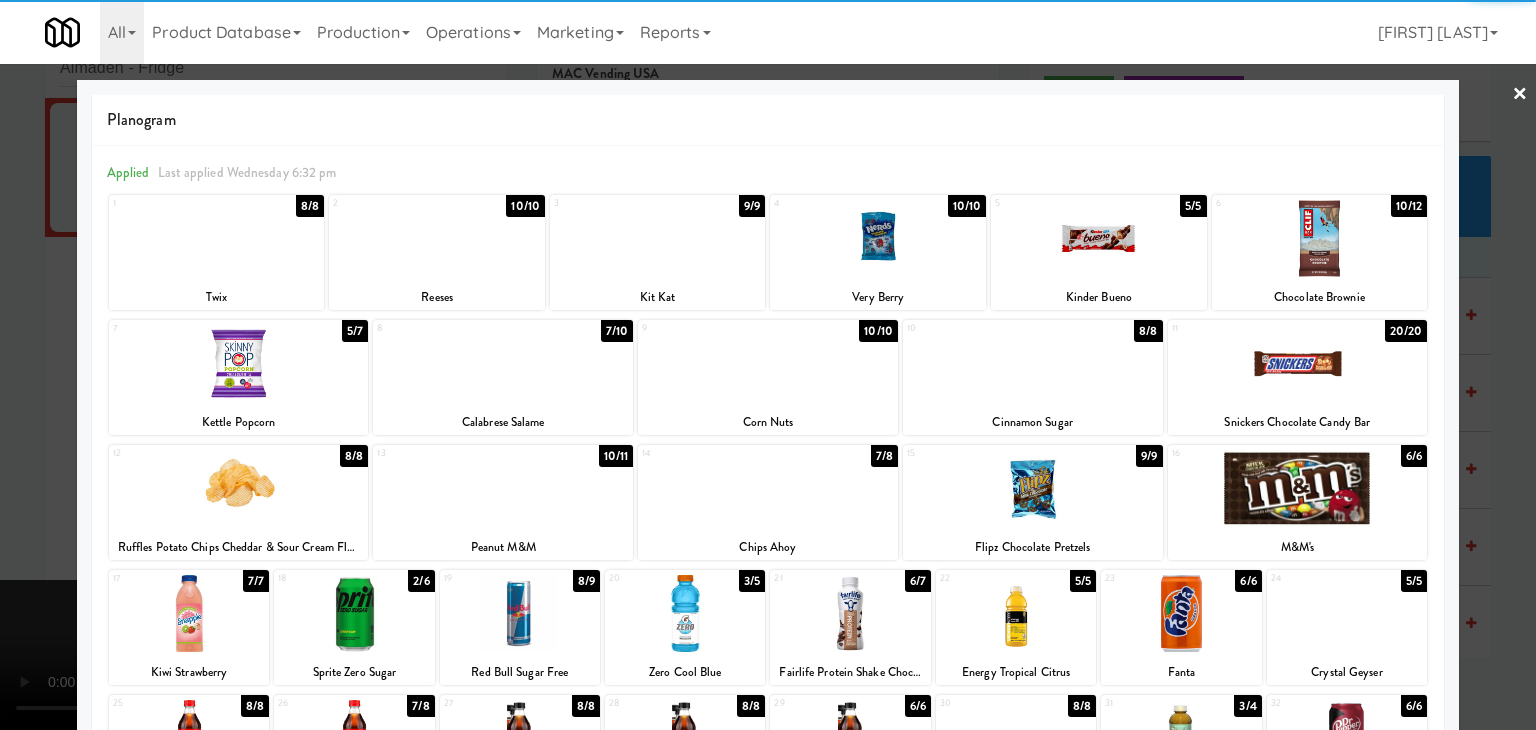 click at bounding box center (239, 363) 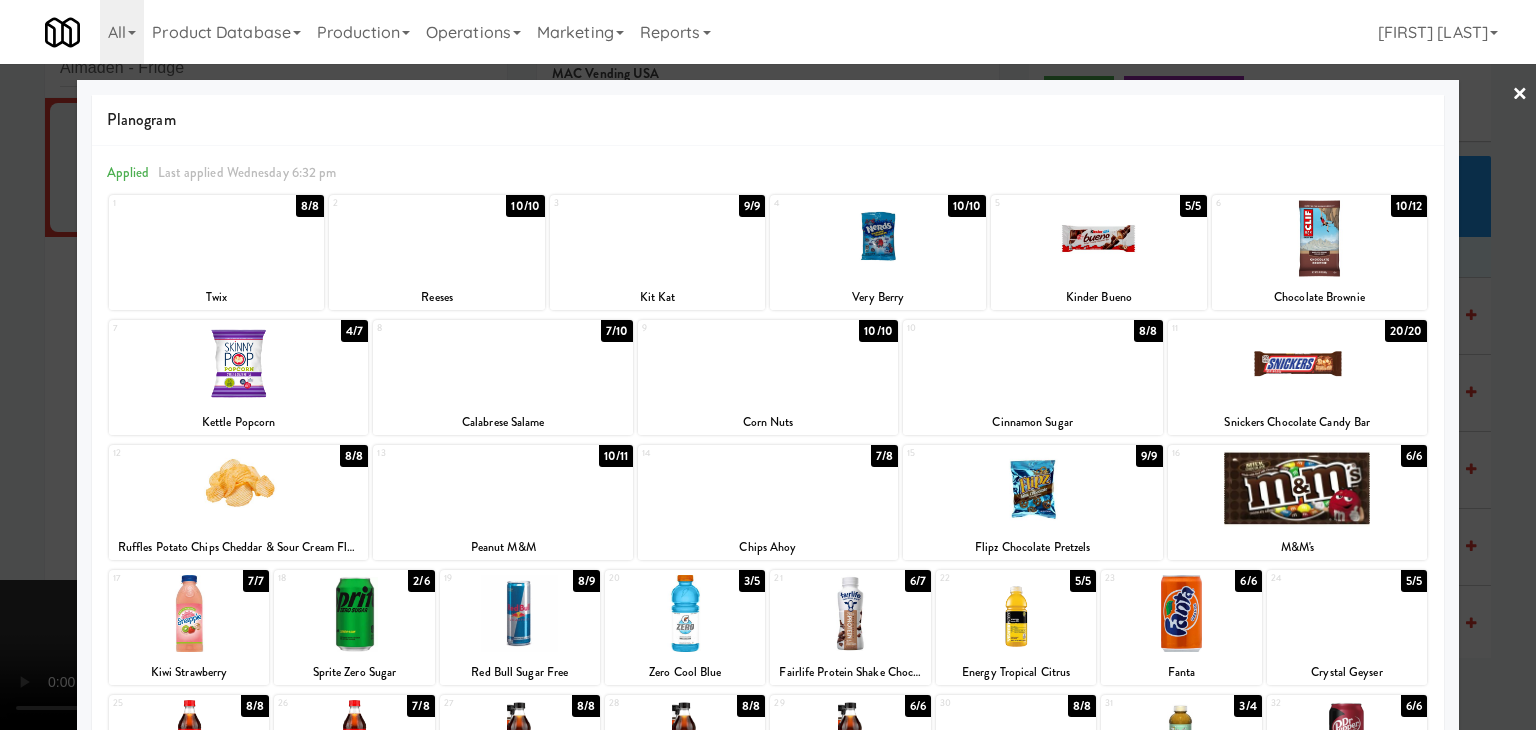 drag, startPoint x: 992, startPoint y: 381, endPoint x: 716, endPoint y: 389, distance: 276.1159 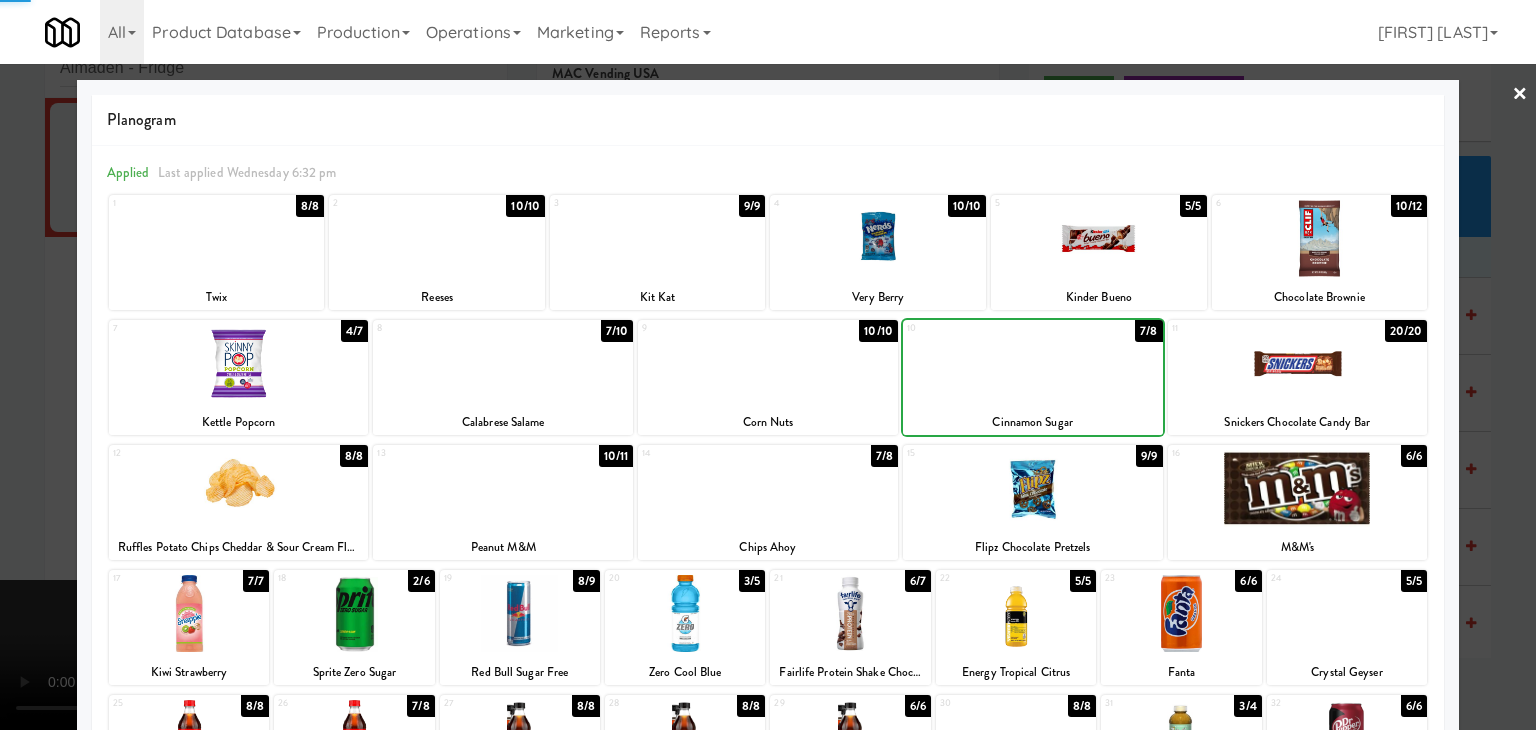 drag, startPoint x: 0, startPoint y: 395, endPoint x: 208, endPoint y: 393, distance: 208.00961 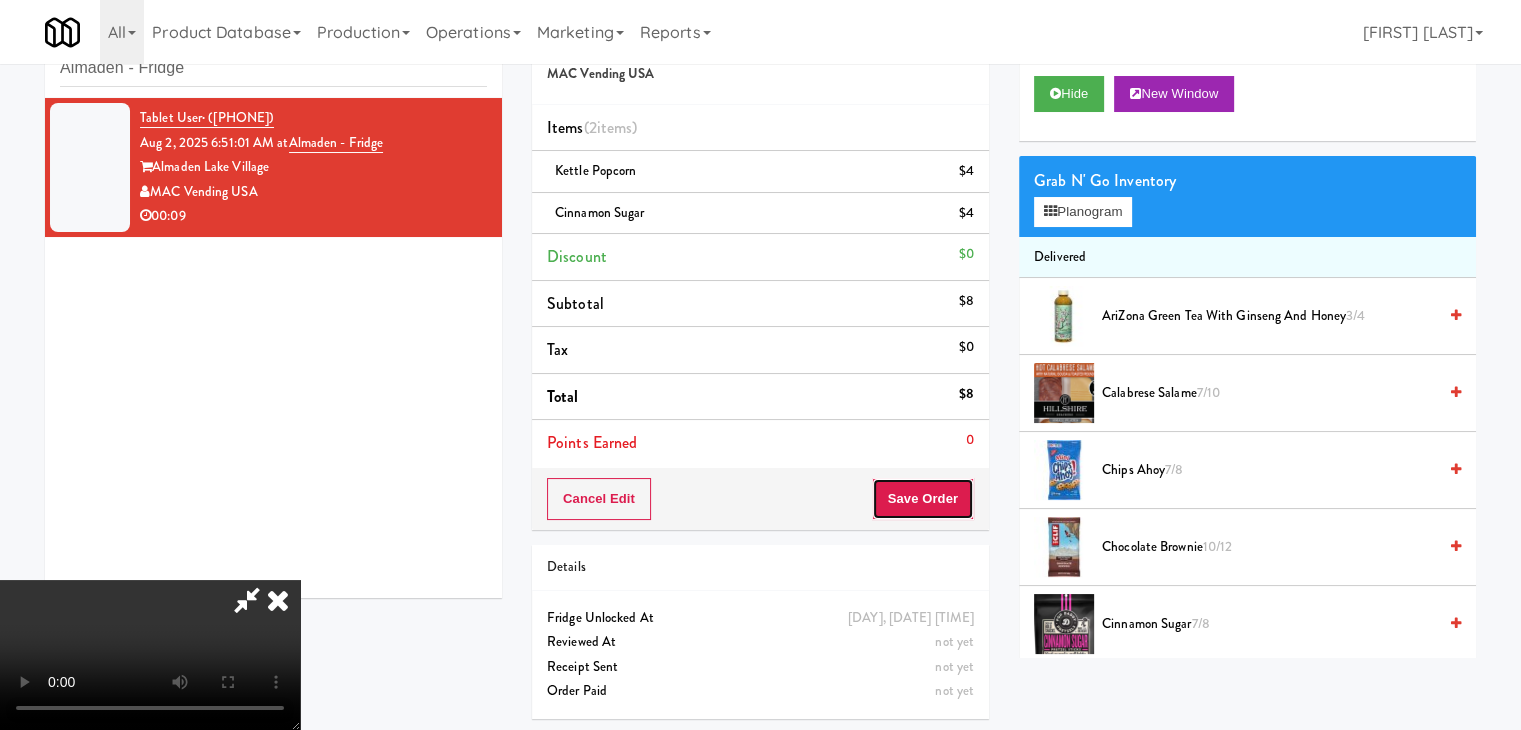 click on "Save Order" at bounding box center [923, 499] 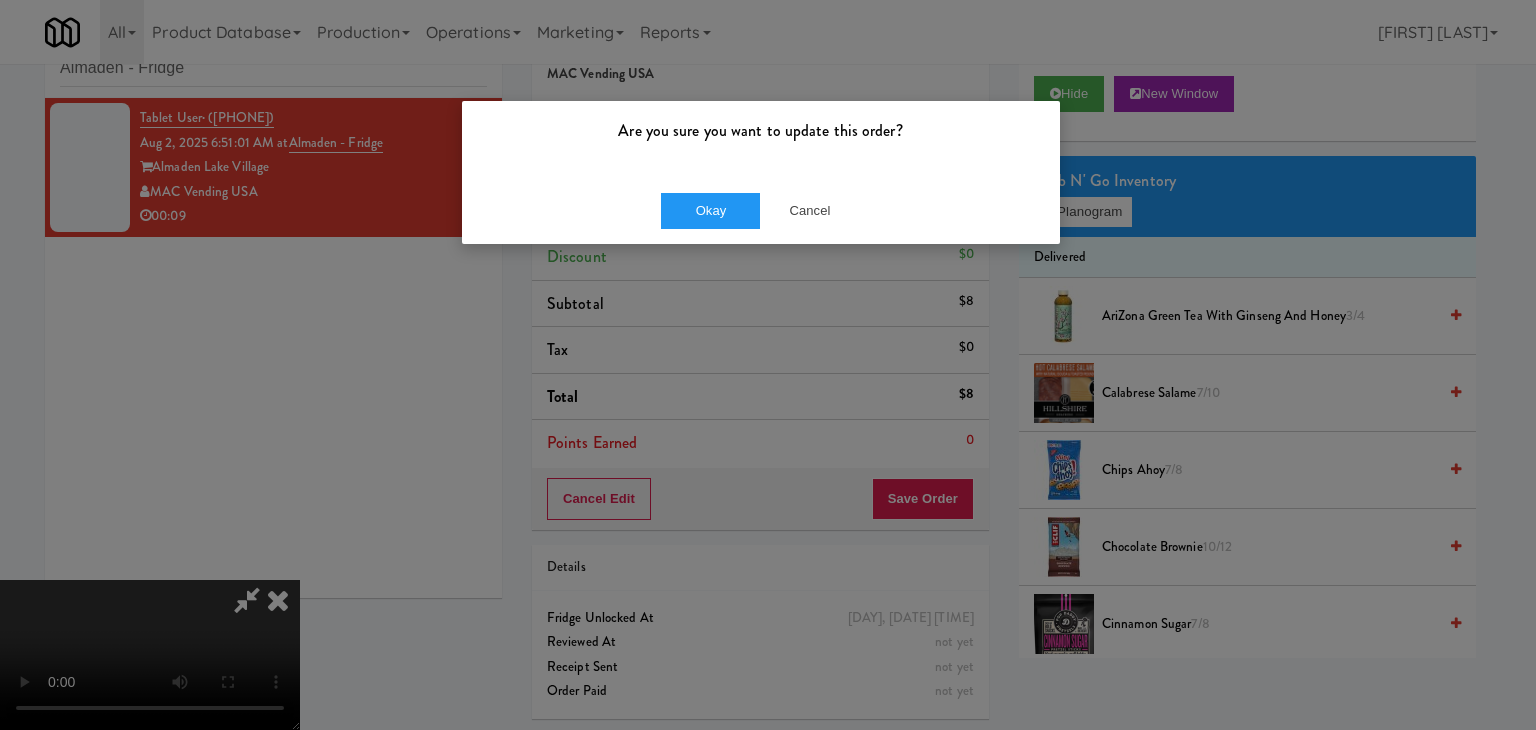 click on "Okay Cancel" at bounding box center [761, 210] 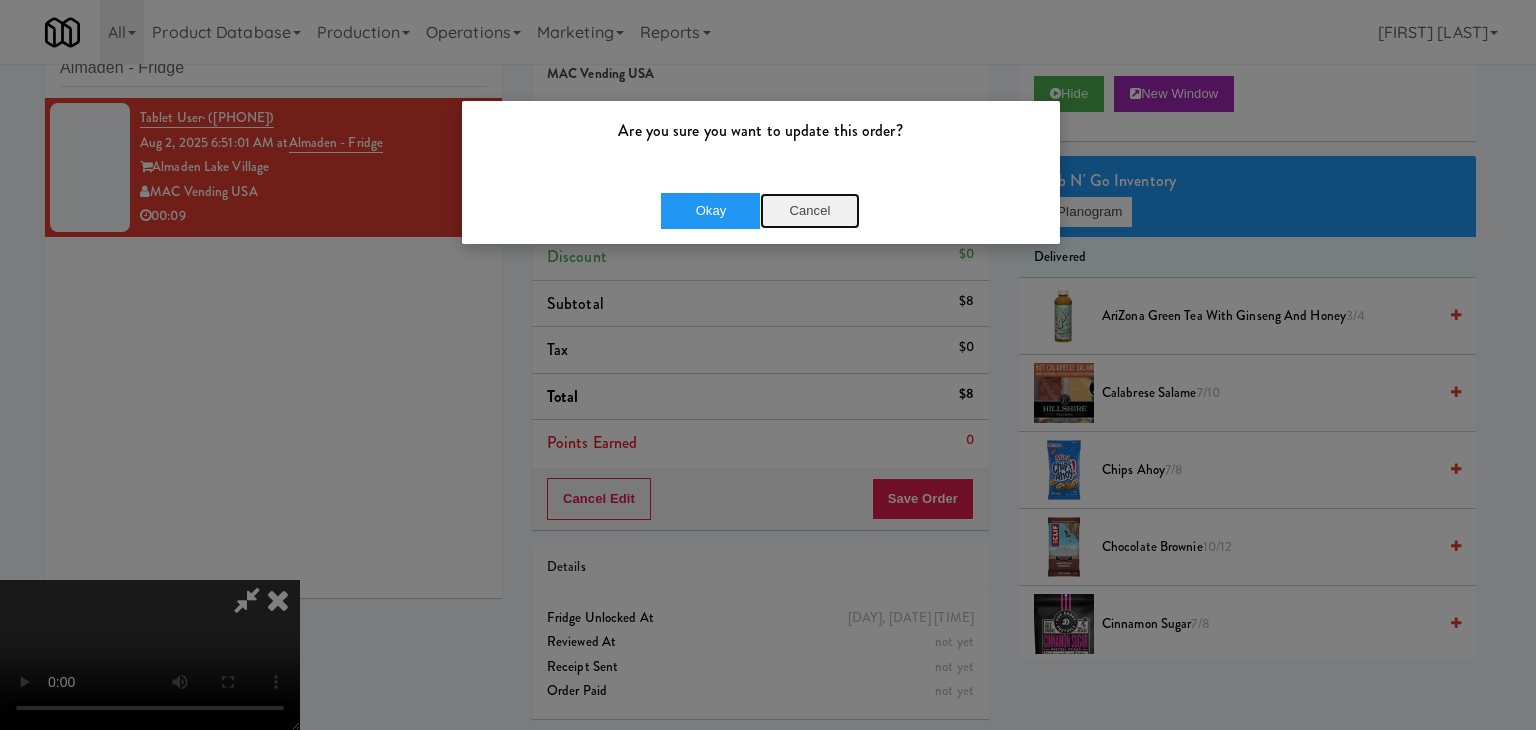 click on "Cancel" at bounding box center (810, 211) 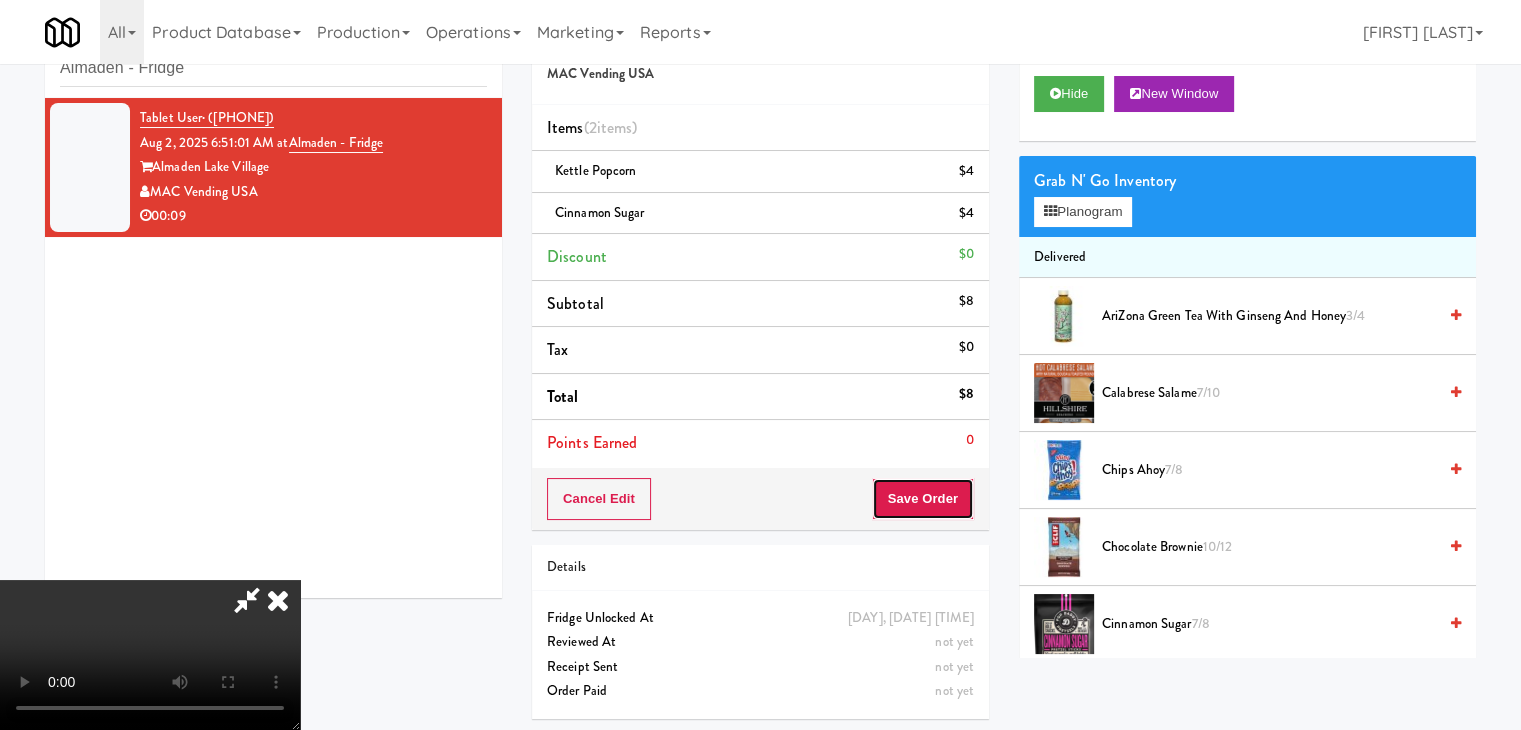 click on "Save Order" at bounding box center [923, 499] 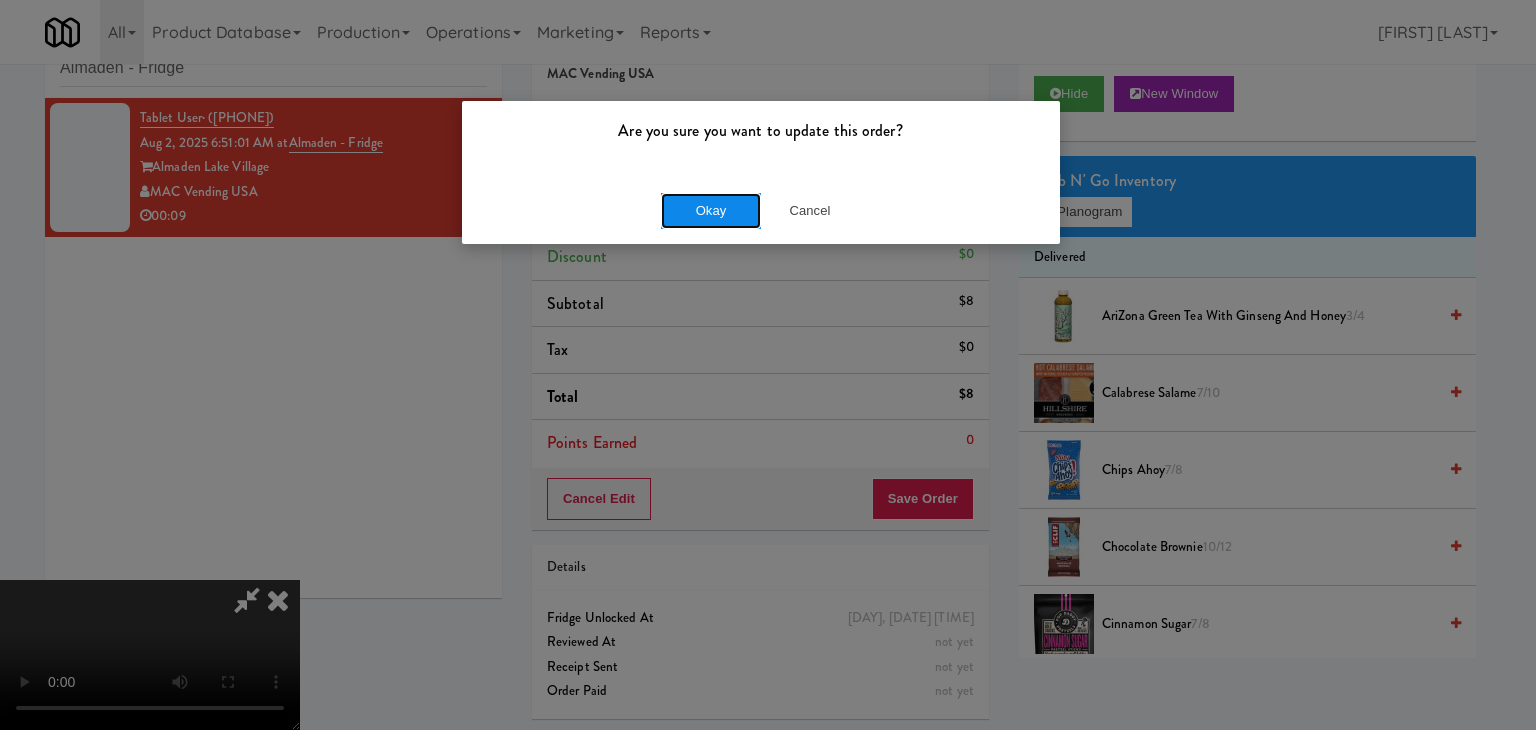 click on "Okay" at bounding box center [711, 211] 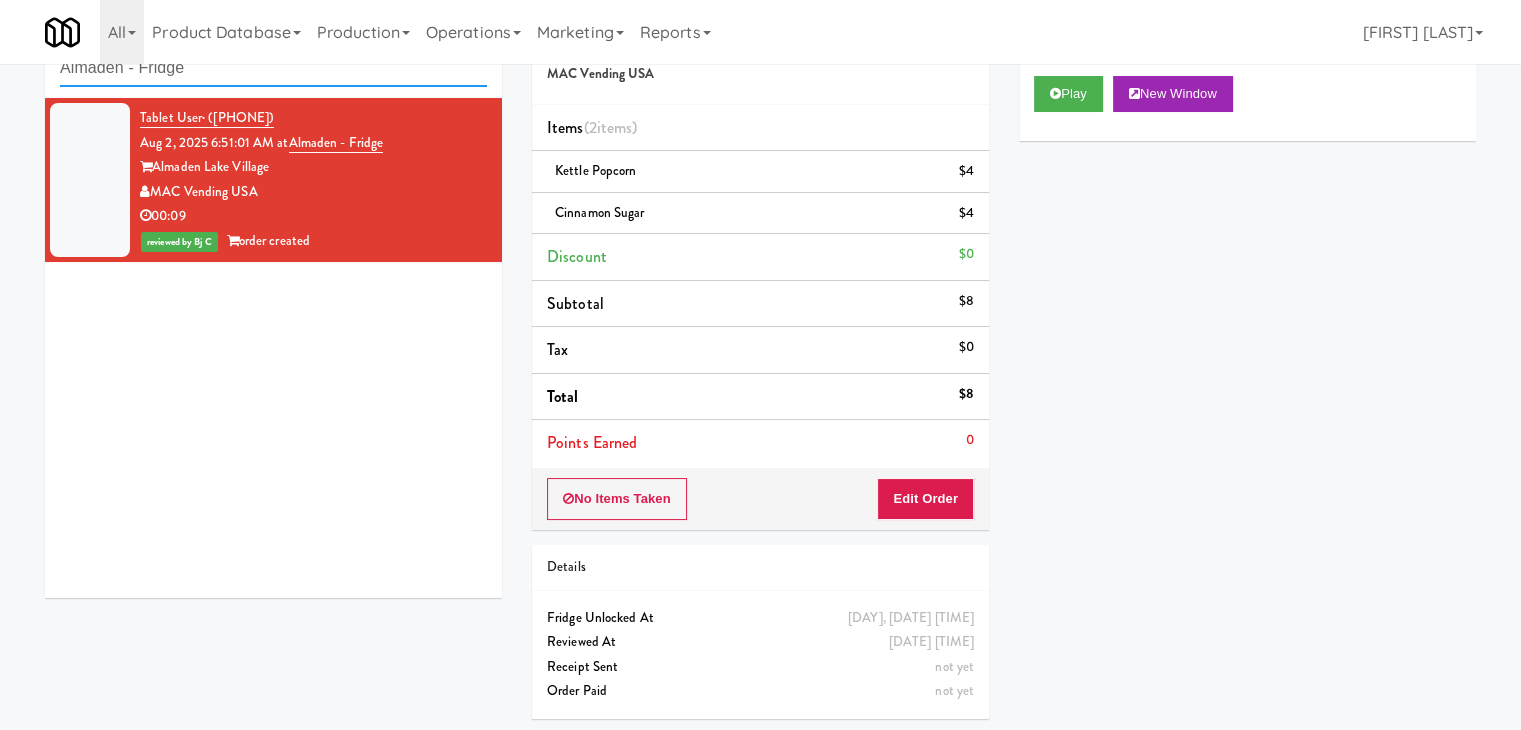 drag, startPoint x: 91, startPoint y: 65, endPoint x: 16, endPoint y: 69, distance: 75.10659 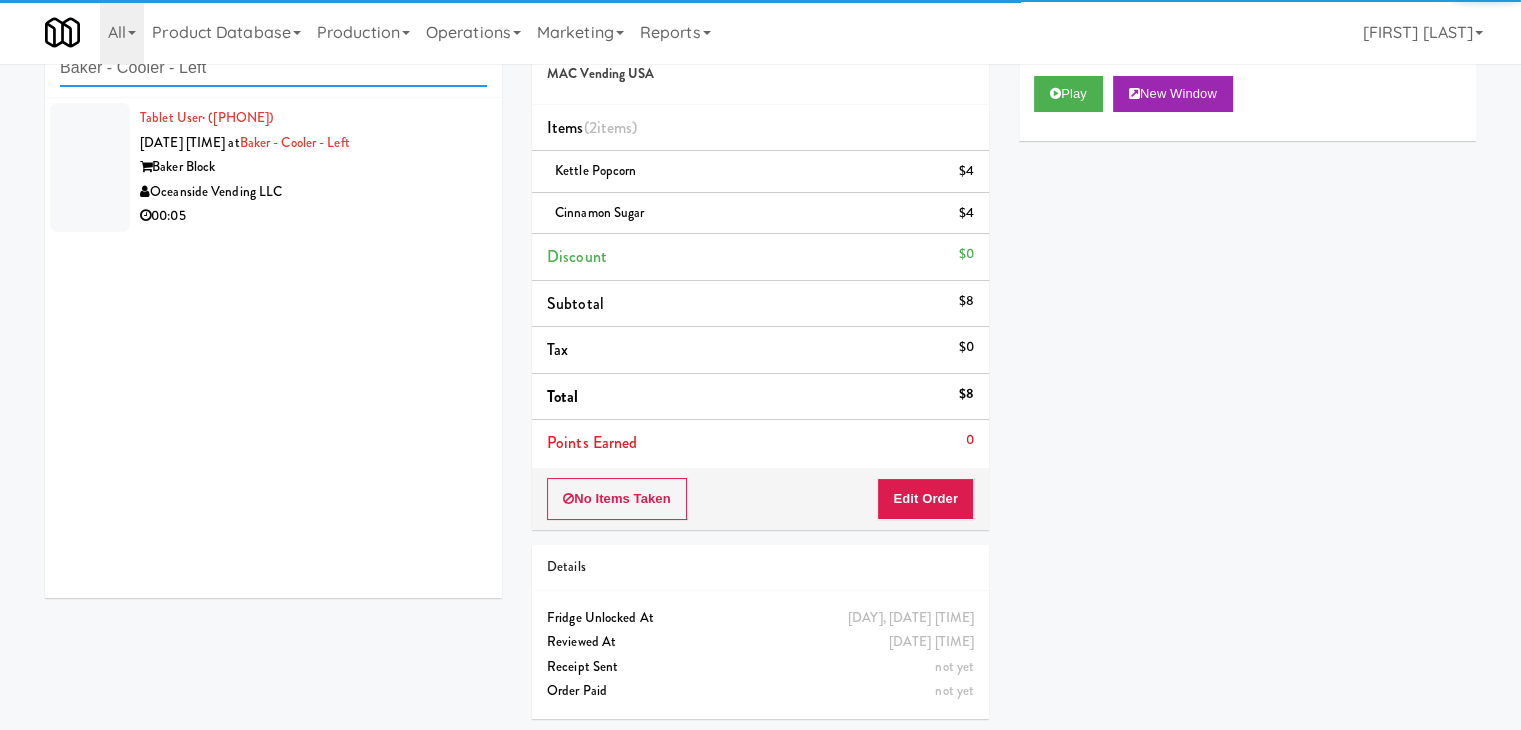 type on "Baker - Cooler - Left" 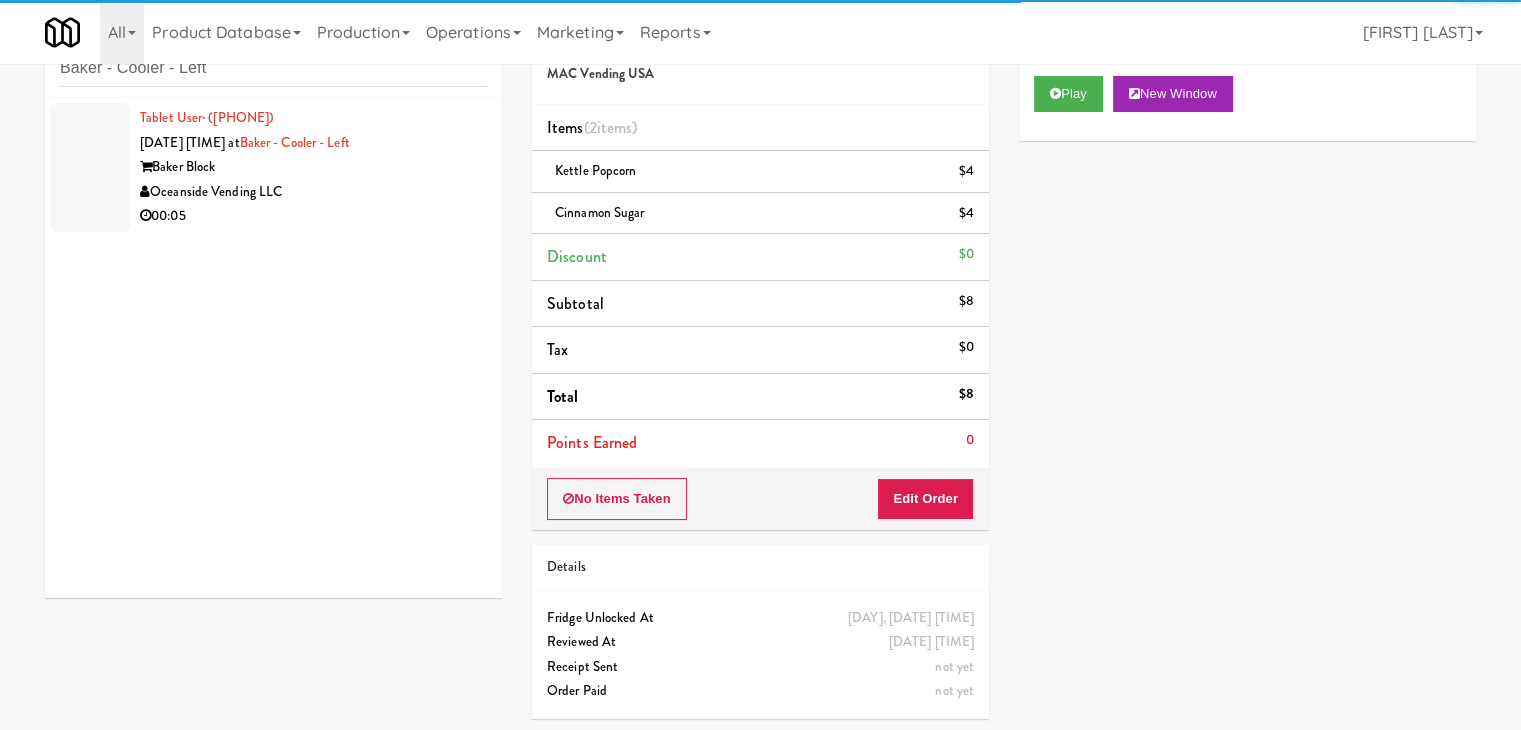 click on "Oceanside Vending LLC" at bounding box center [313, 192] 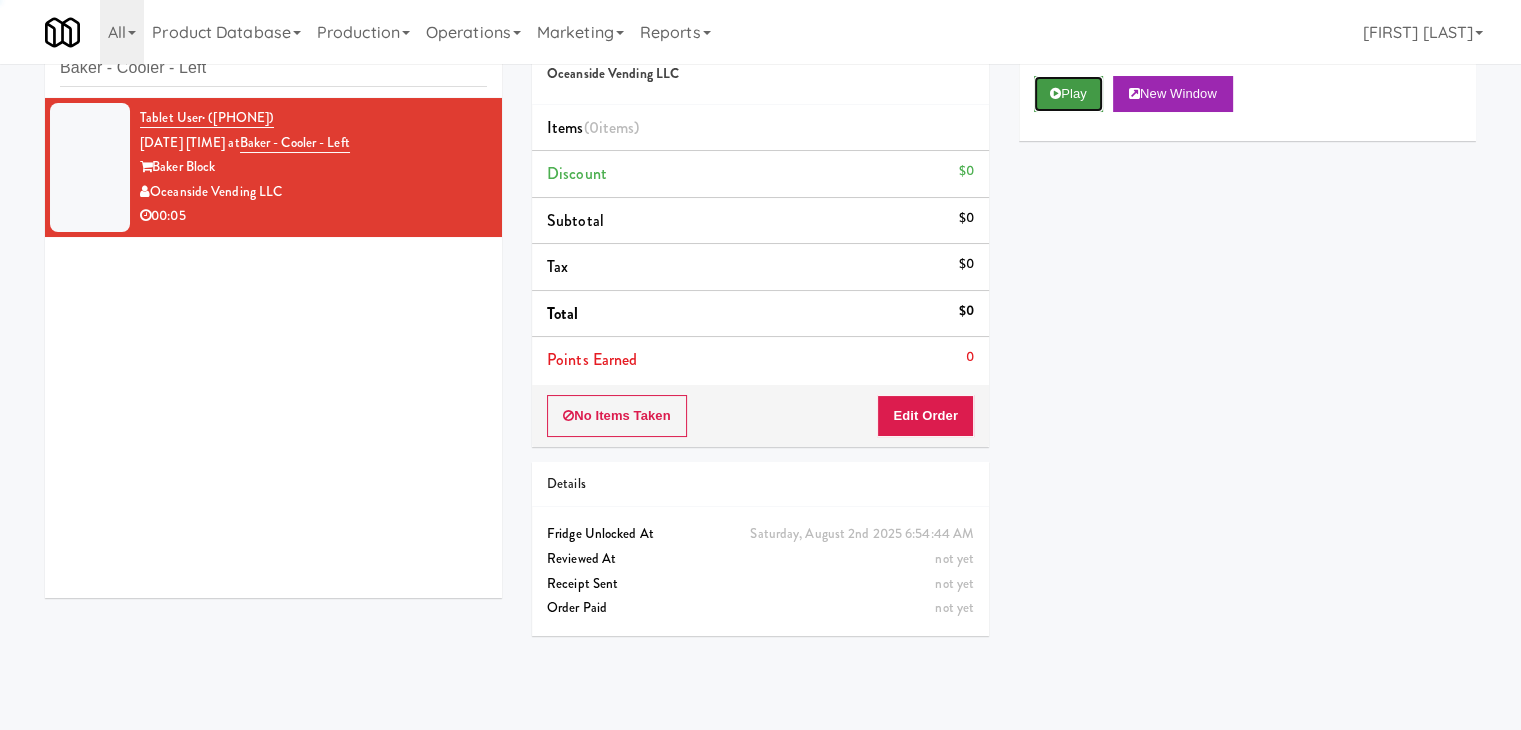 click on "Play" at bounding box center (1068, 94) 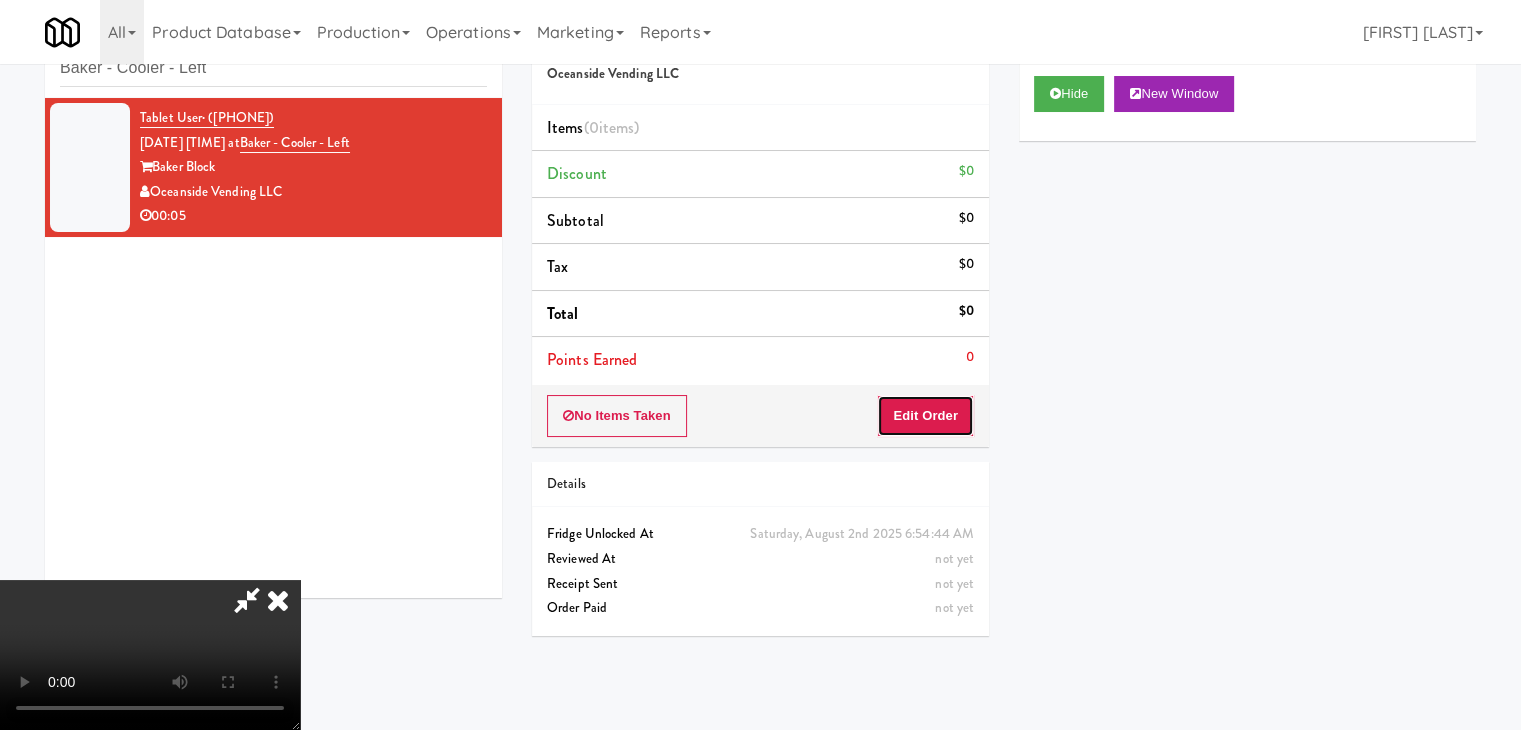 click on "Edit Order" at bounding box center [925, 416] 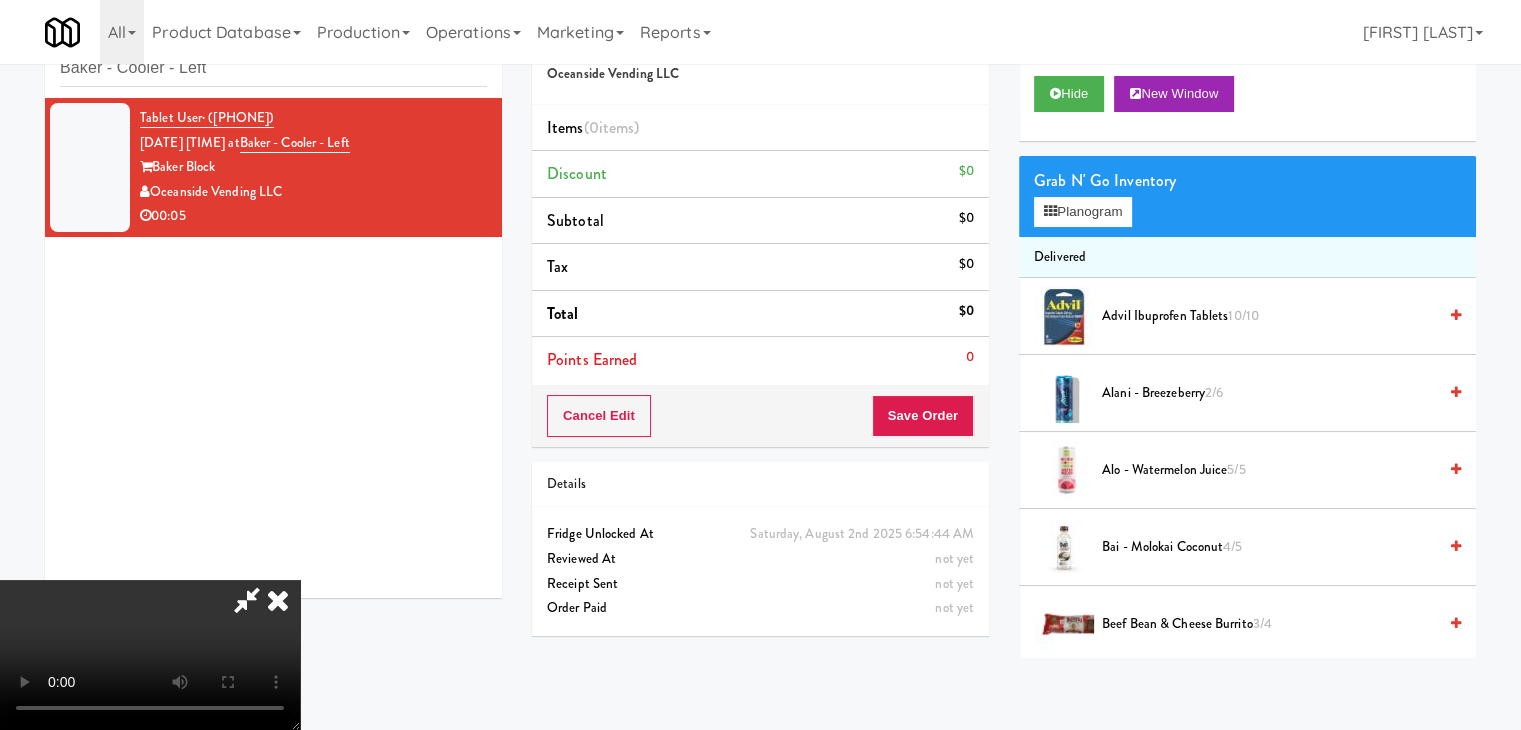 type 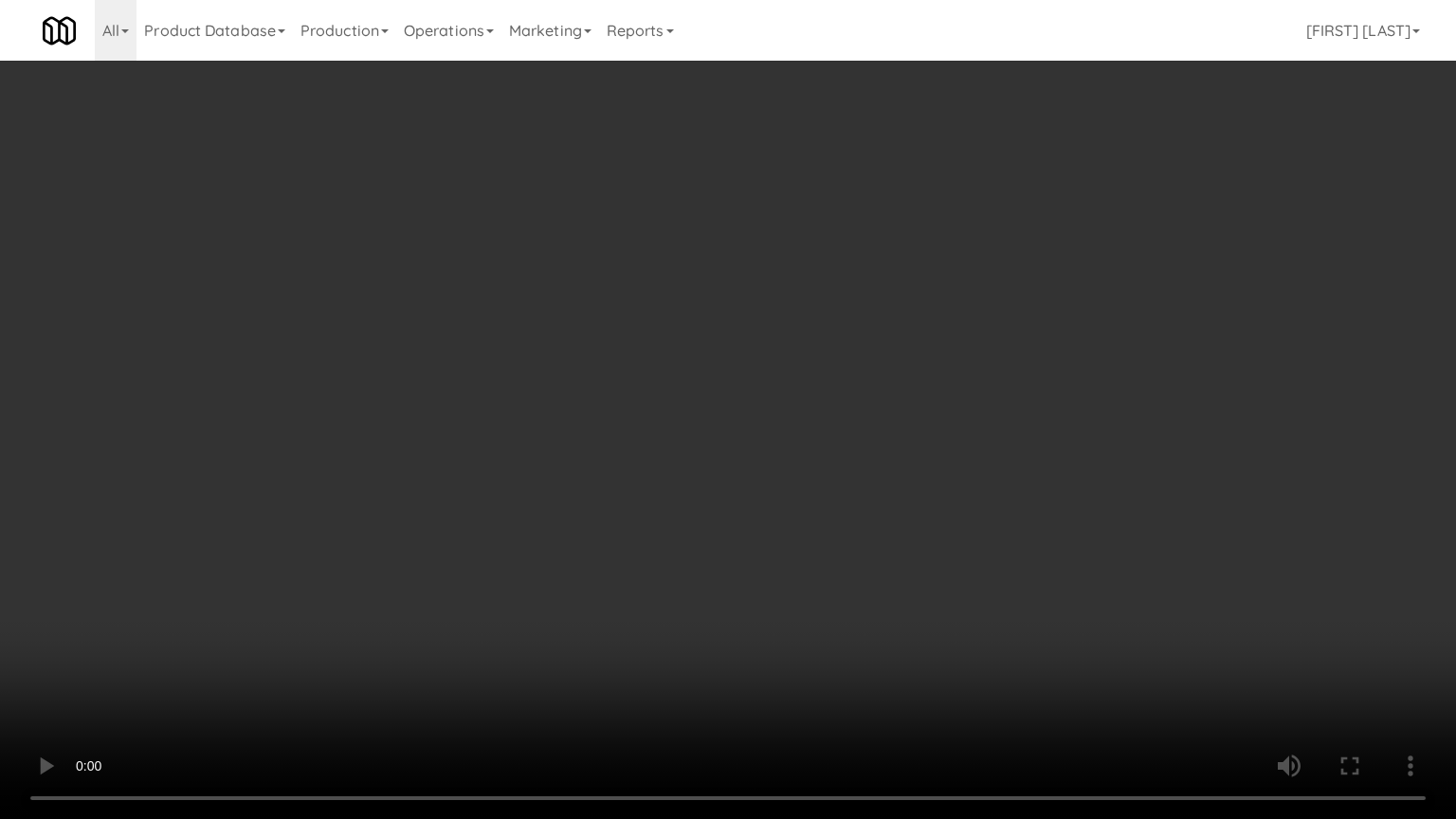 click at bounding box center [728, 410] 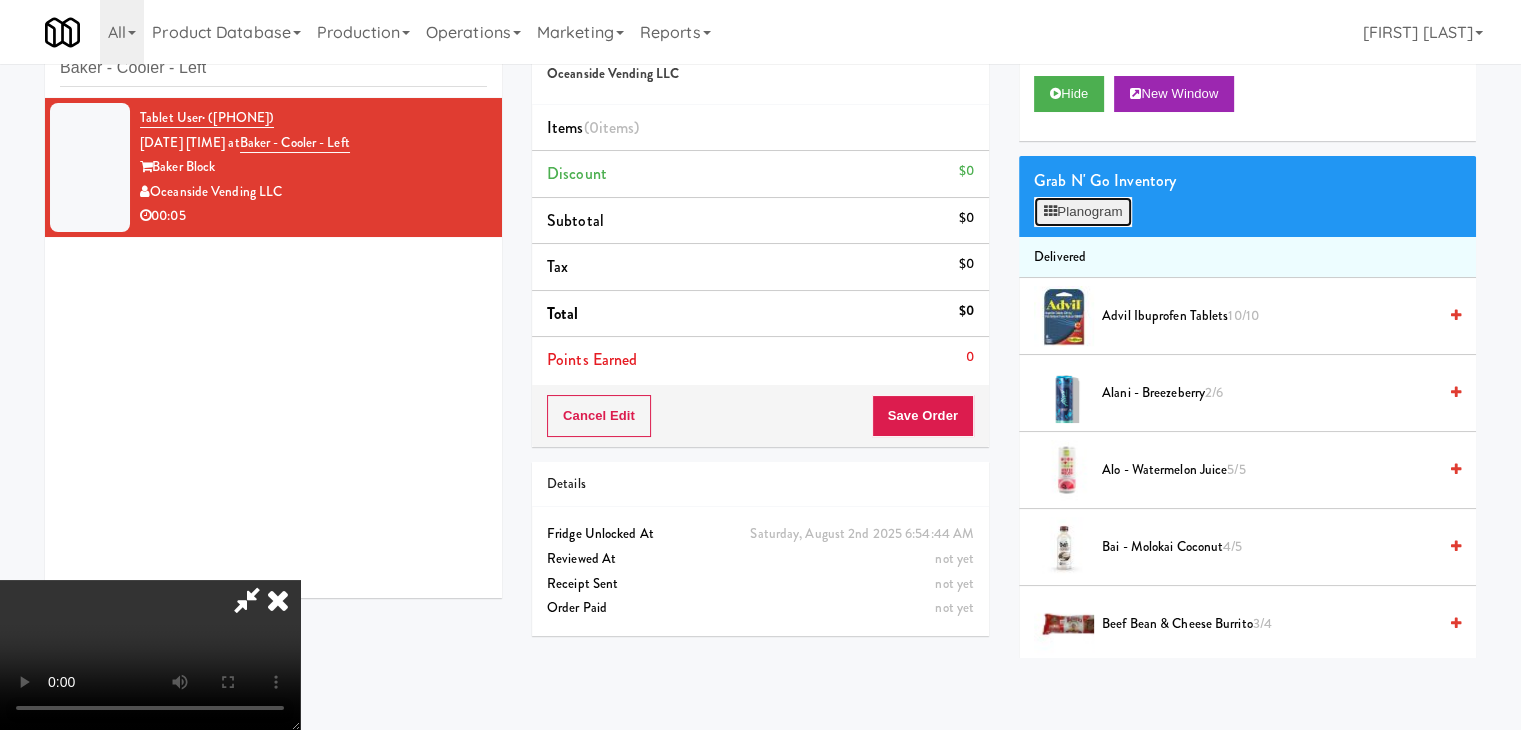 click on "Planogram" at bounding box center [1083, 212] 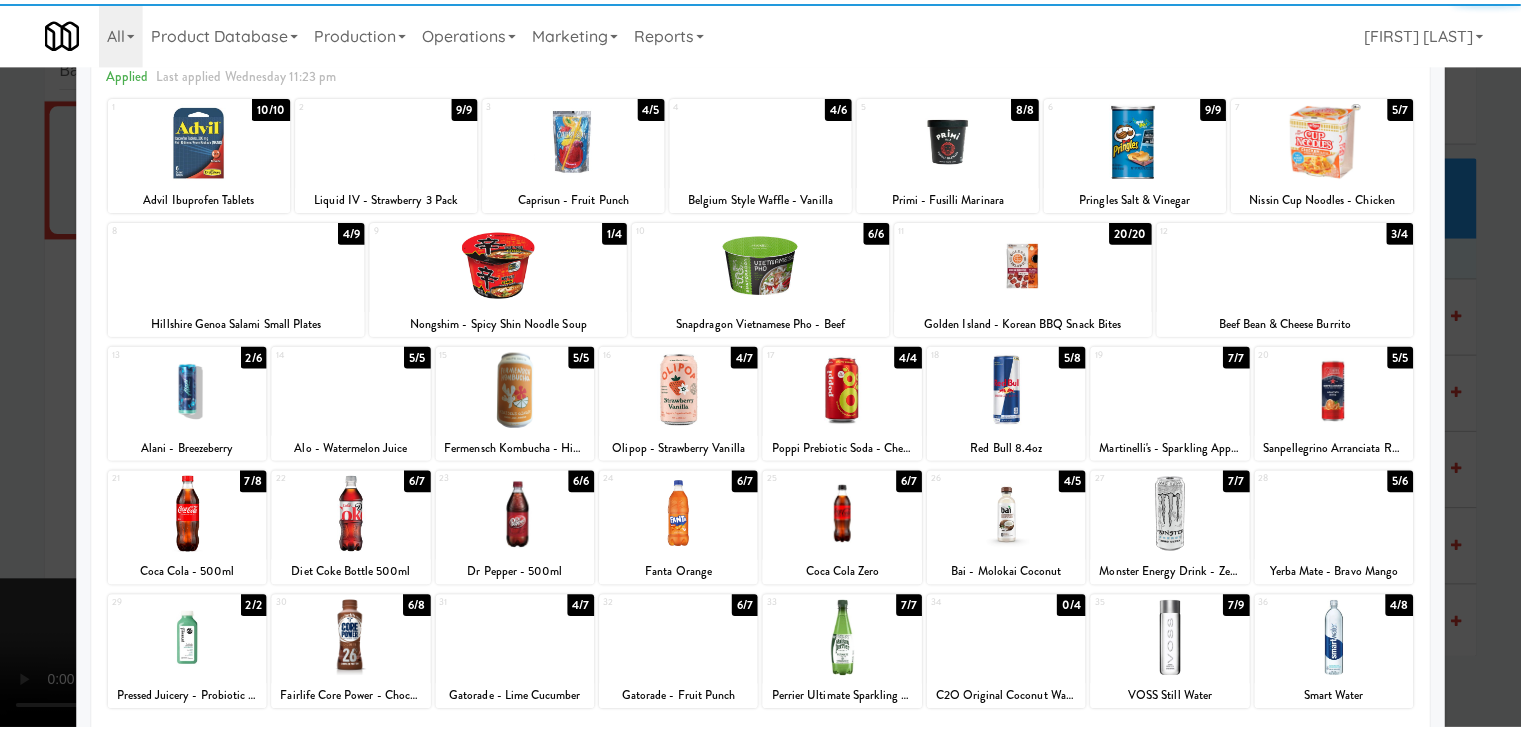 scroll, scrollTop: 252, scrollLeft: 0, axis: vertical 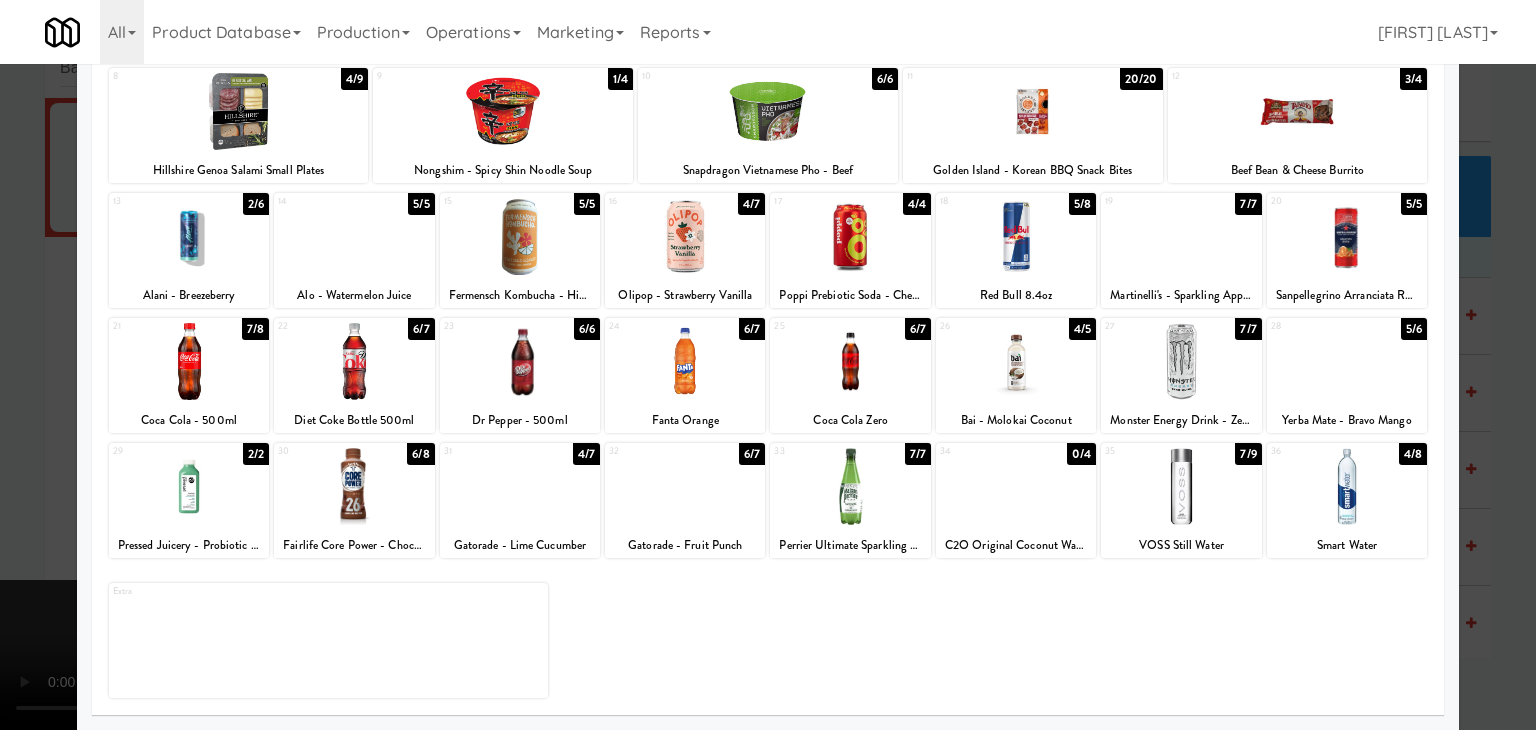 drag, startPoint x: 515, startPoint y: 509, endPoint x: 589, endPoint y: 519, distance: 74.672615 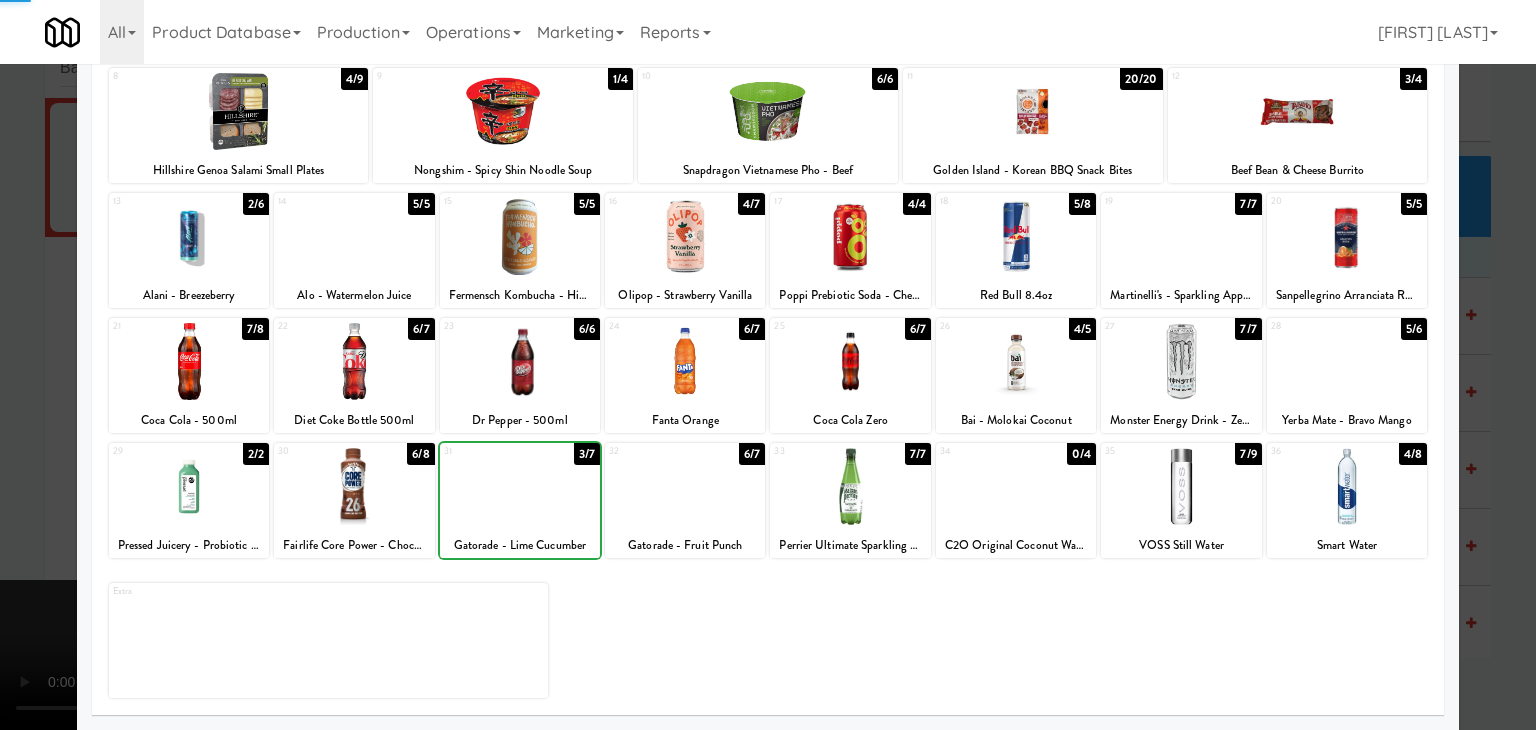 click at bounding box center [685, 486] 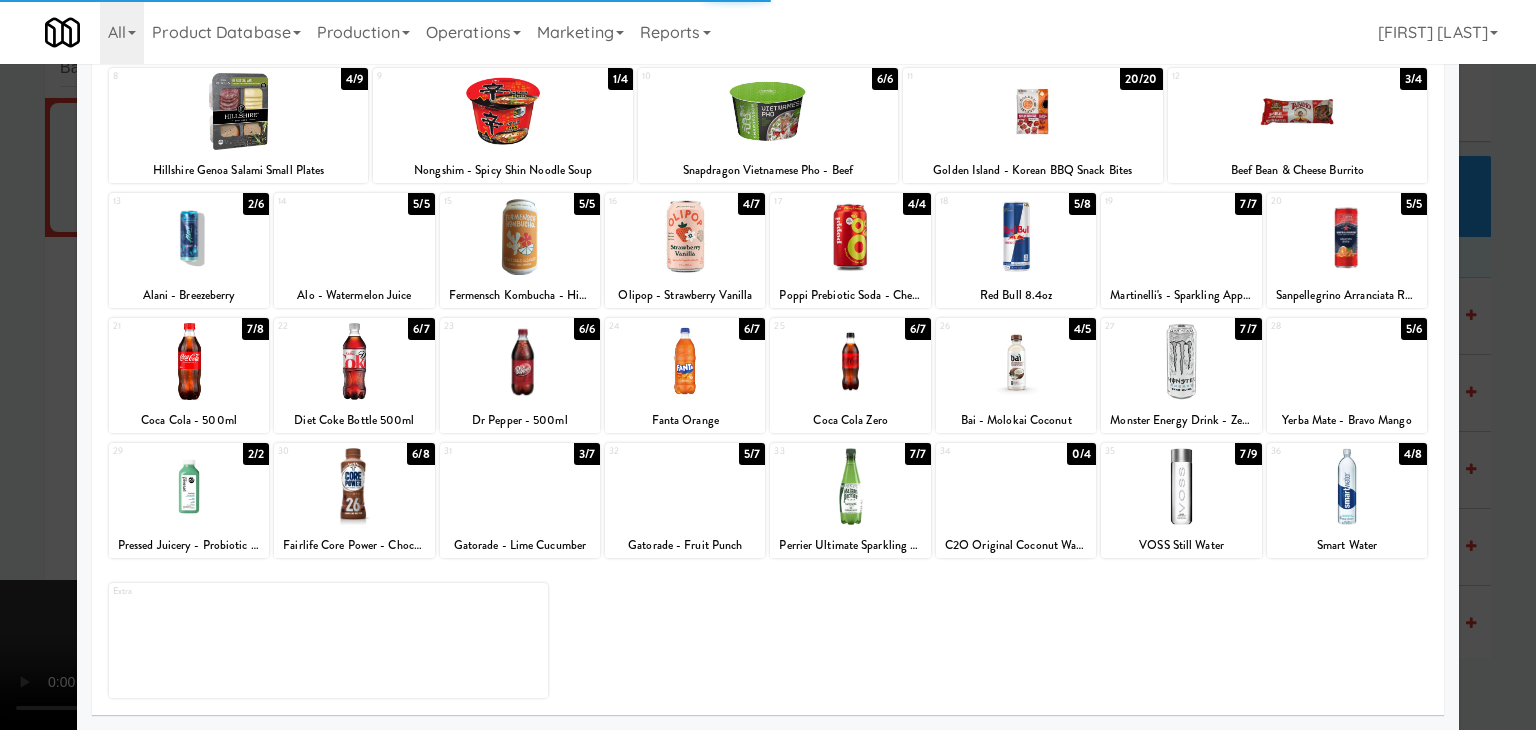 drag, startPoint x: 0, startPoint y: 556, endPoint x: 551, endPoint y: 521, distance: 552.1105 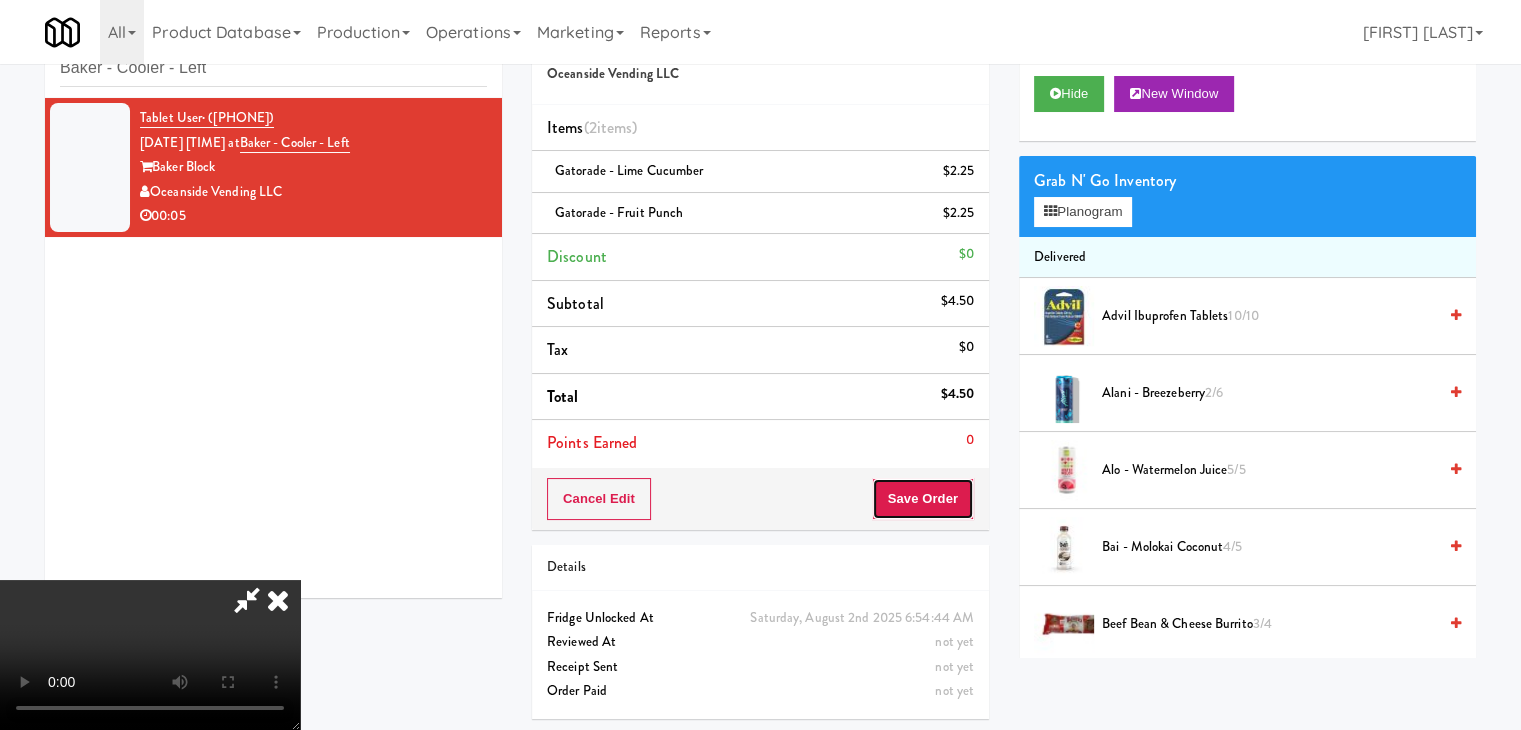 click on "Save Order" at bounding box center [923, 499] 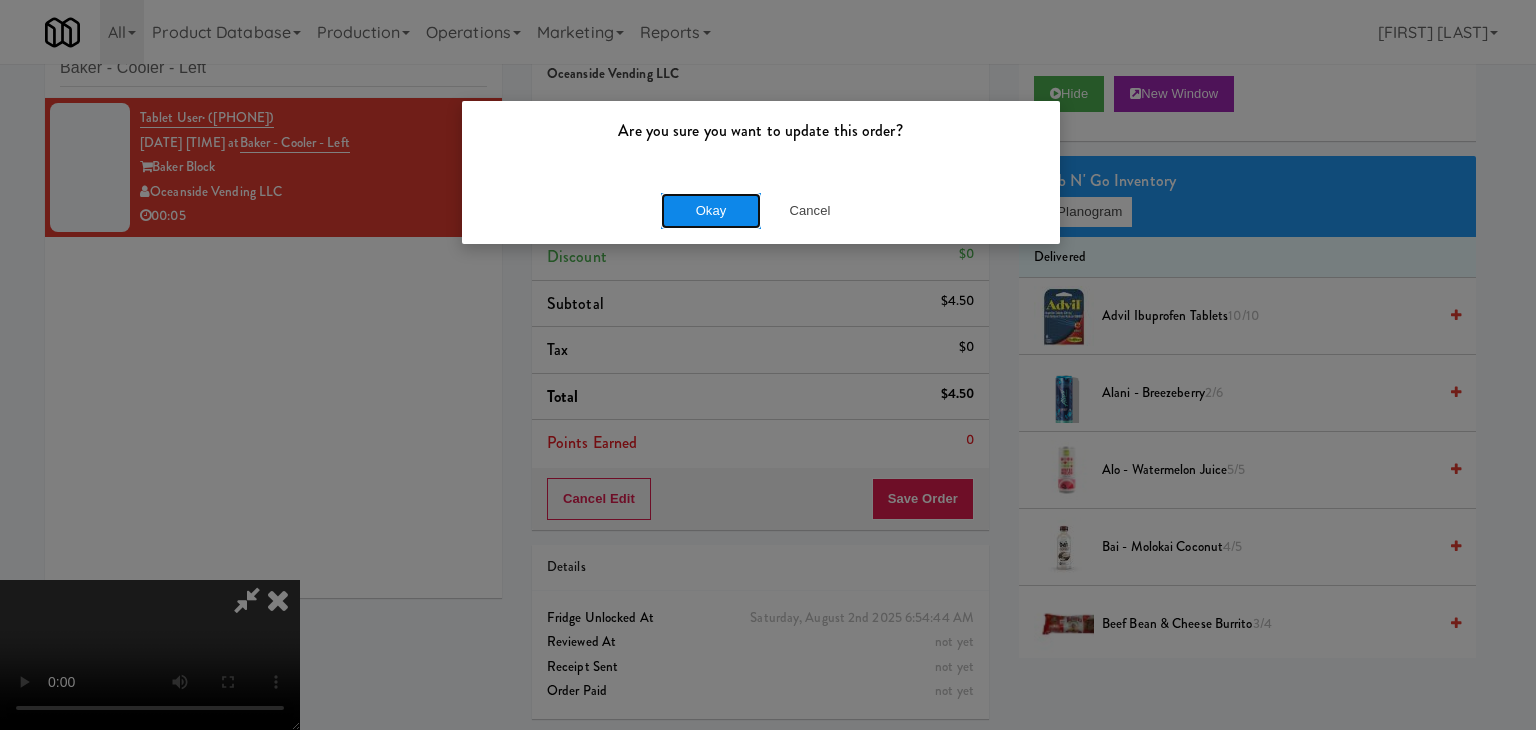 click on "Okay" at bounding box center (711, 211) 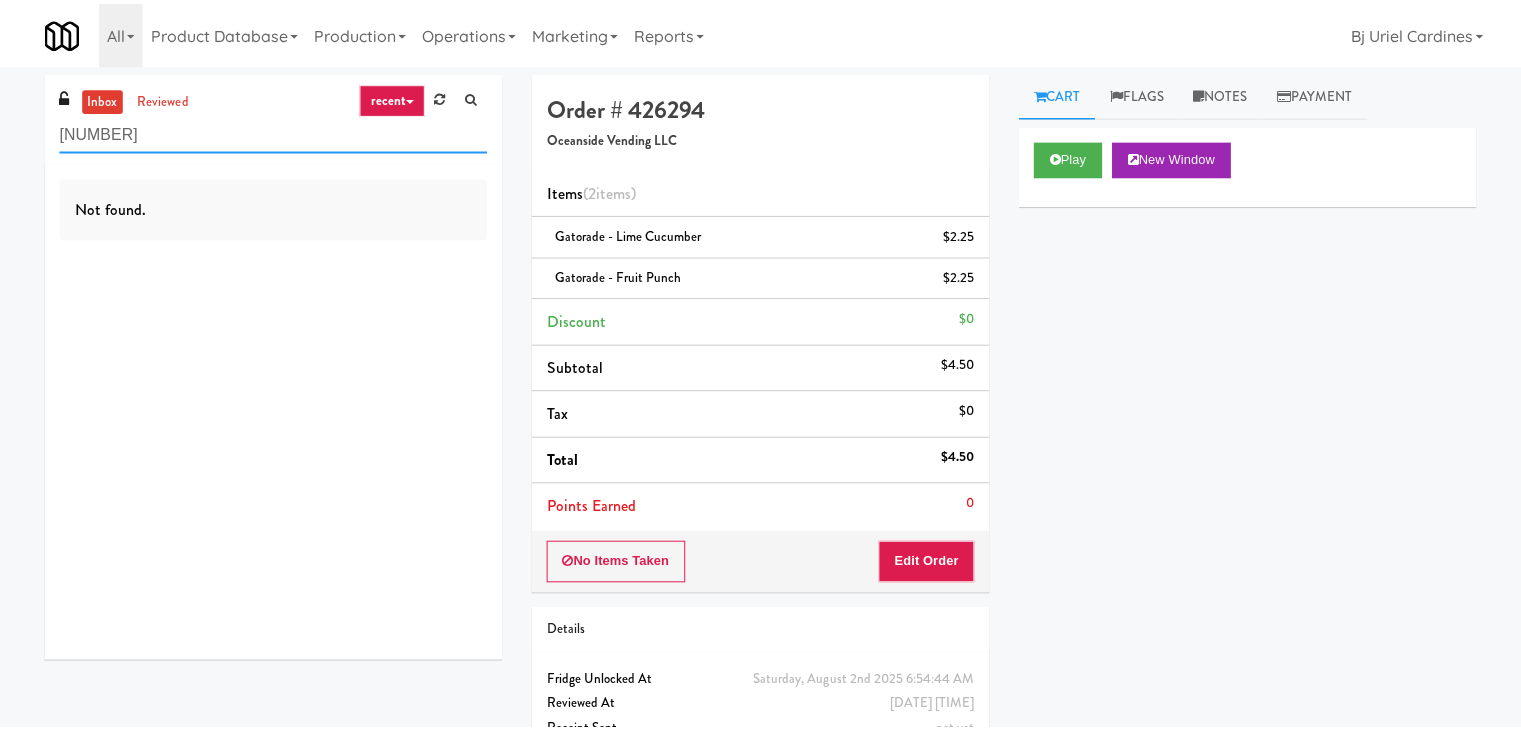 scroll, scrollTop: 64, scrollLeft: 0, axis: vertical 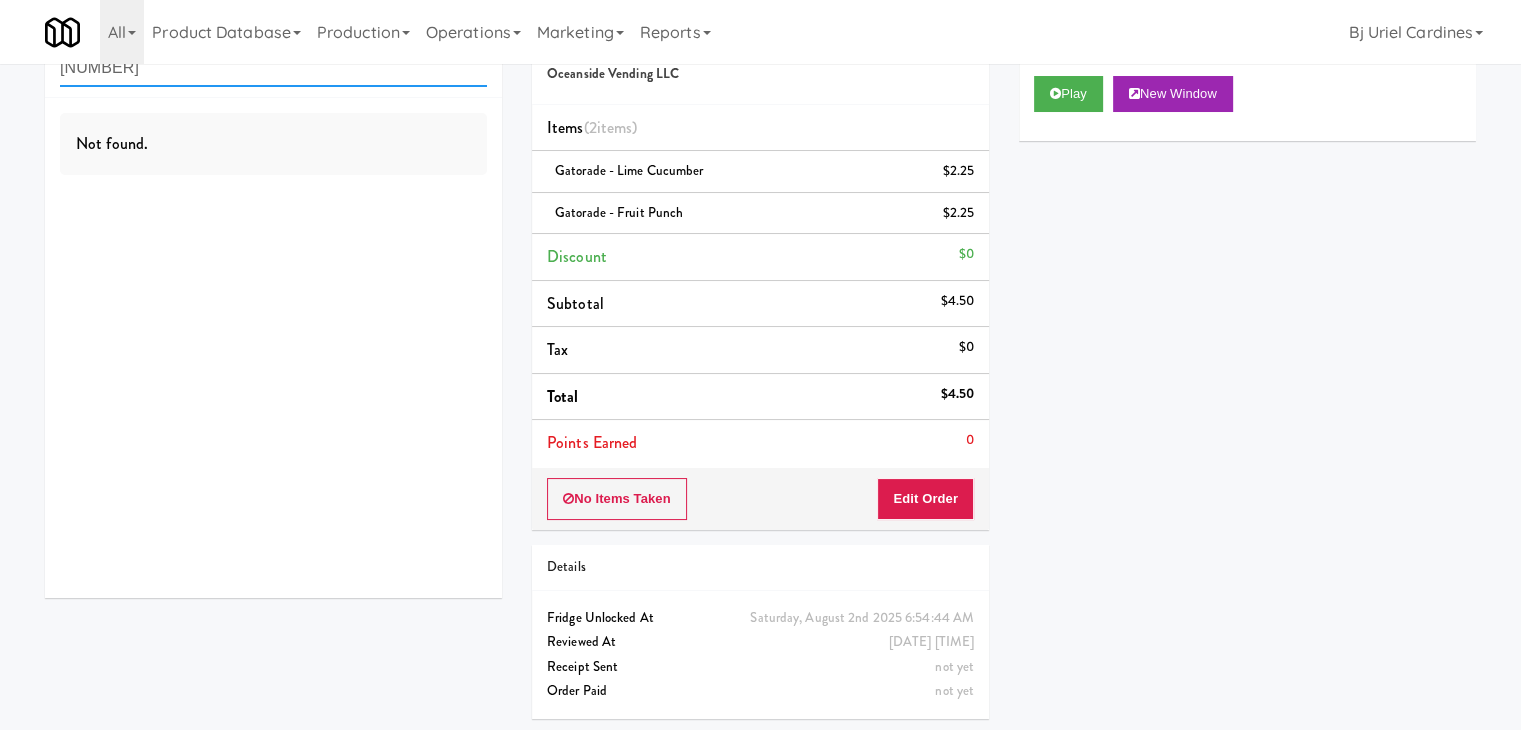 drag, startPoint x: 140, startPoint y: 77, endPoint x: 0, endPoint y: 77, distance: 140 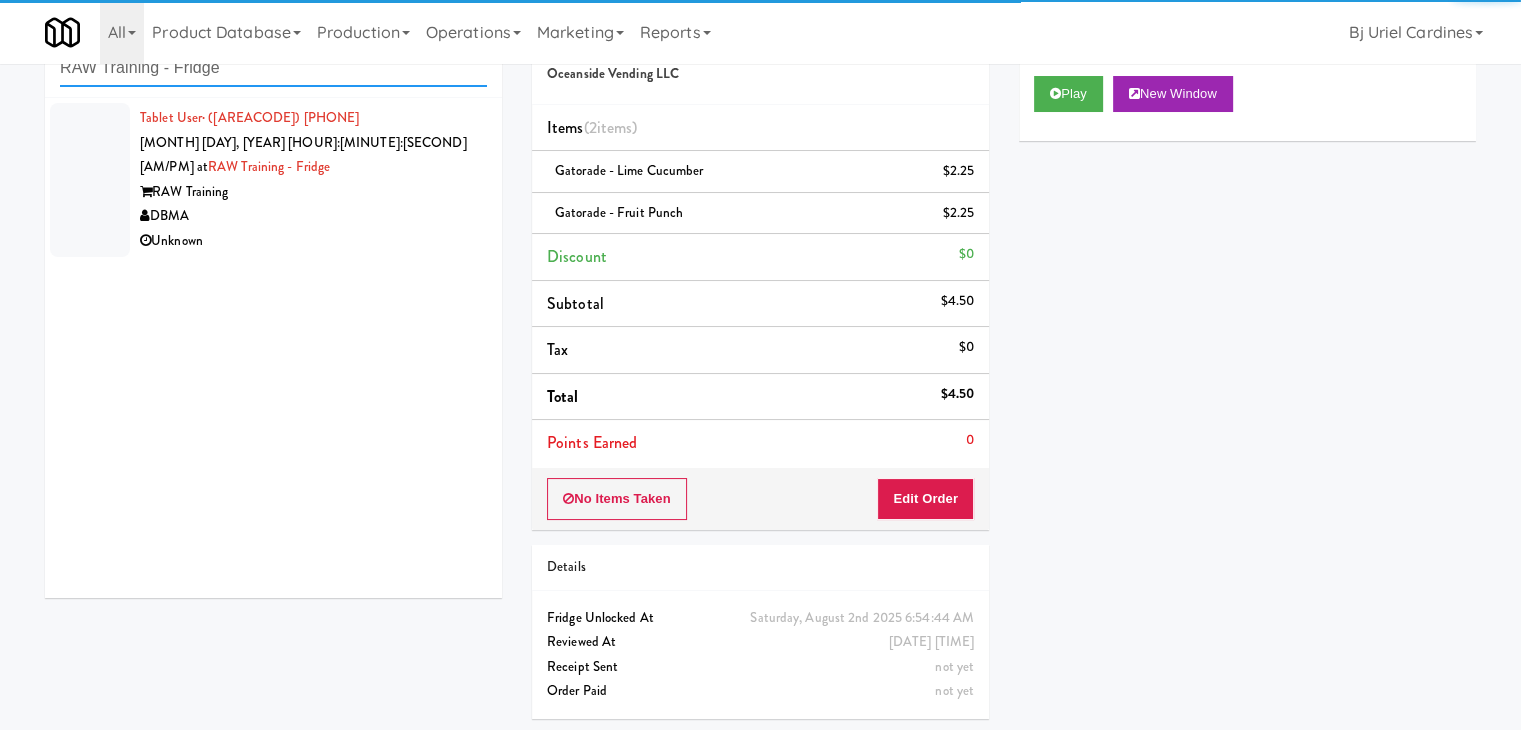 type on "RAW Training - Fridge" 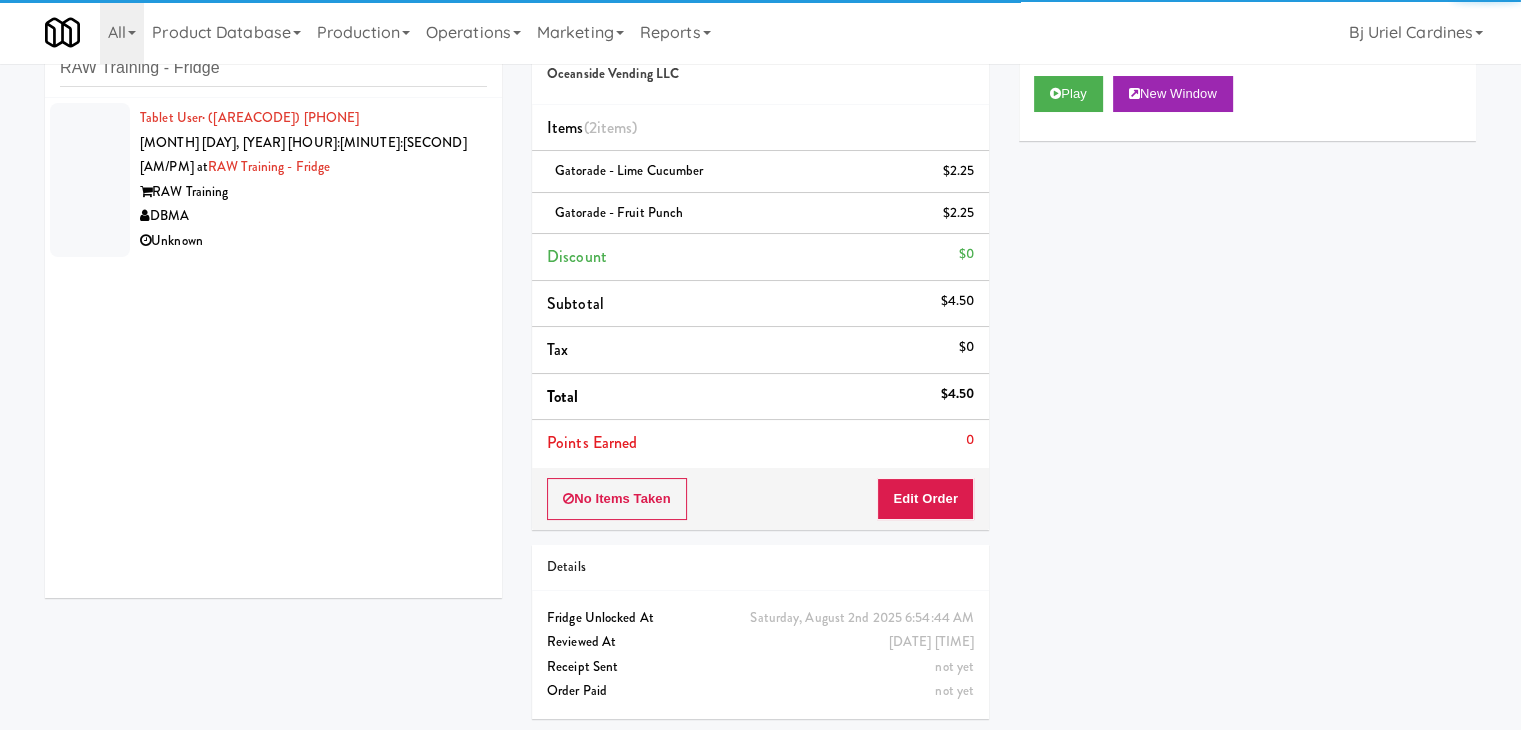 click on "Unknown" at bounding box center [313, 241] 